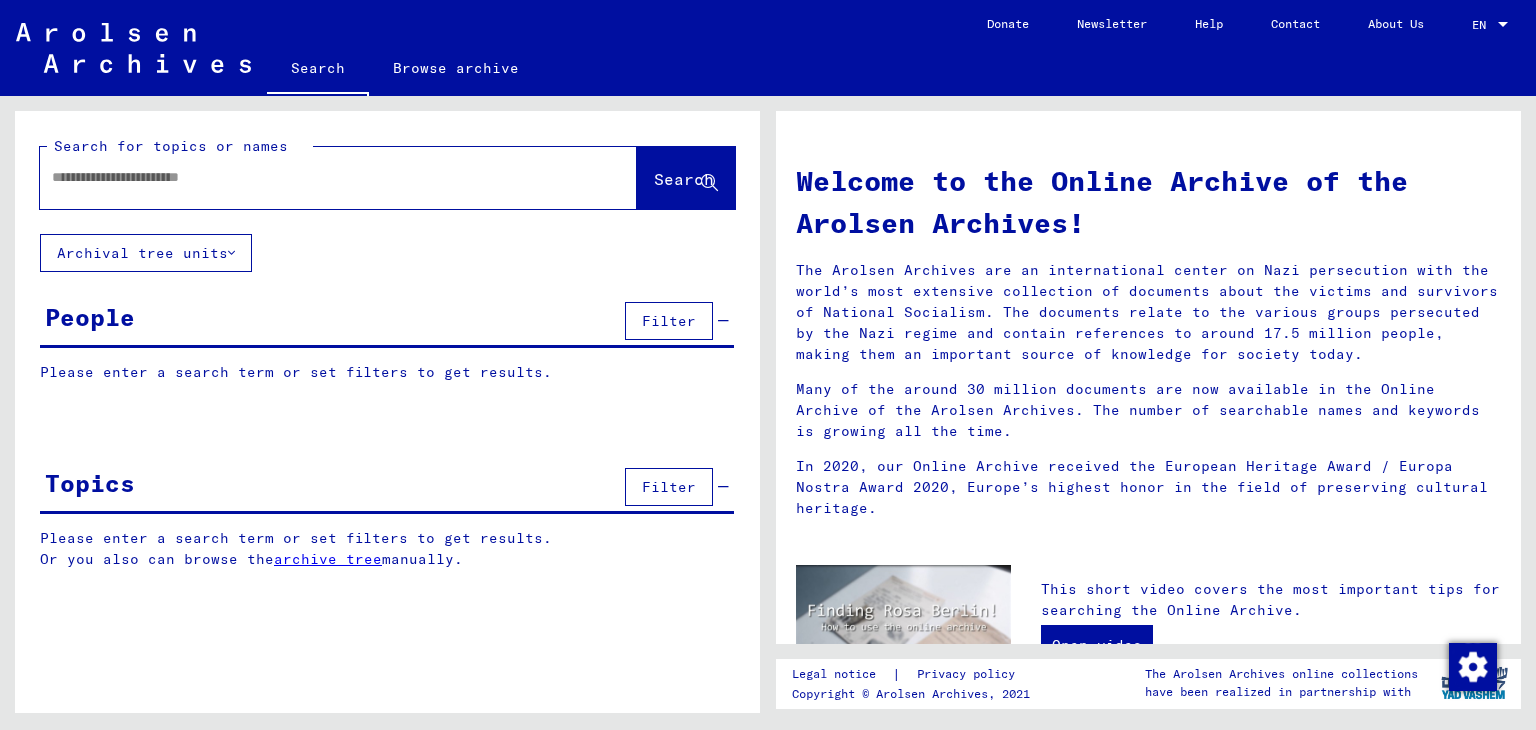 scroll, scrollTop: 0, scrollLeft: 0, axis: both 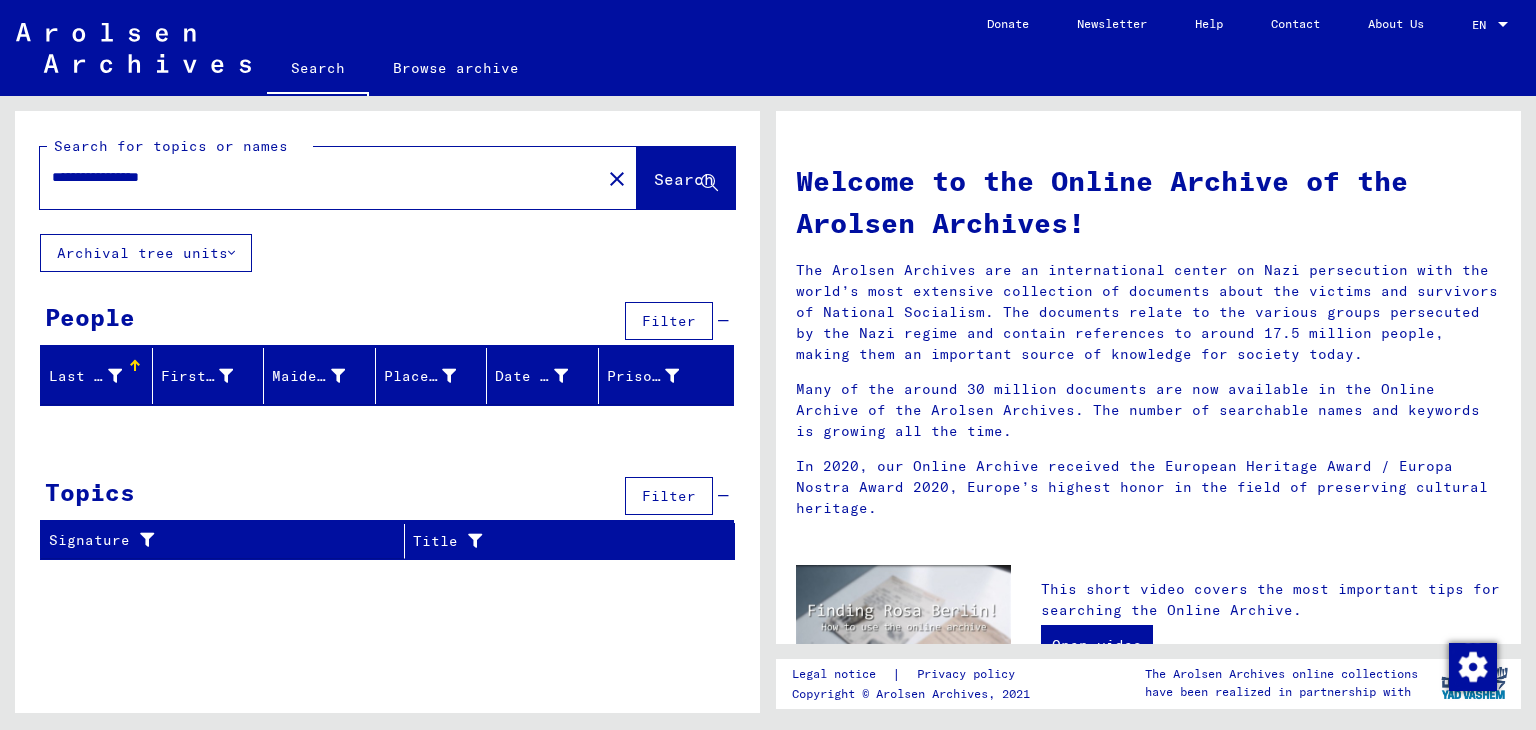 click on "Search" 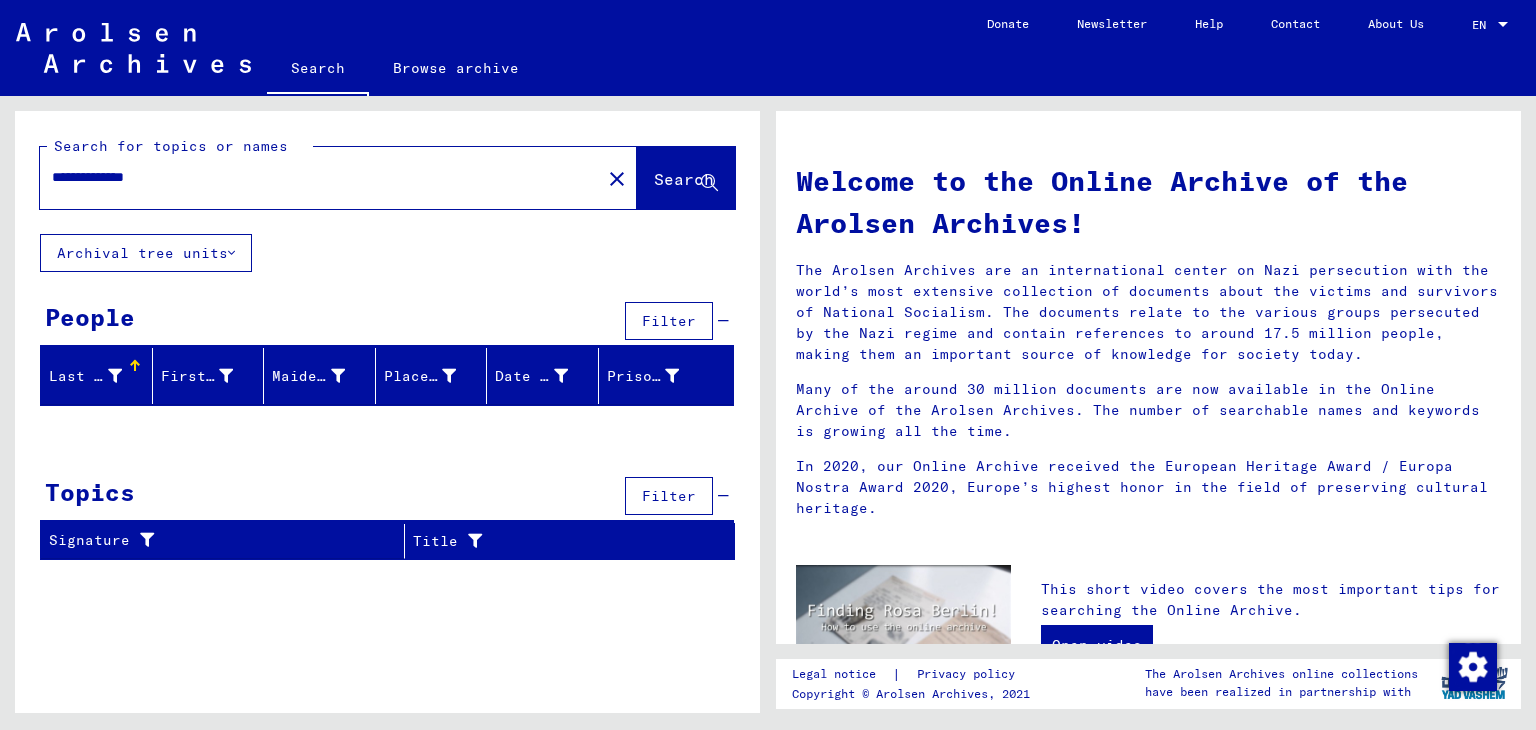 click on "**********" at bounding box center [314, 177] 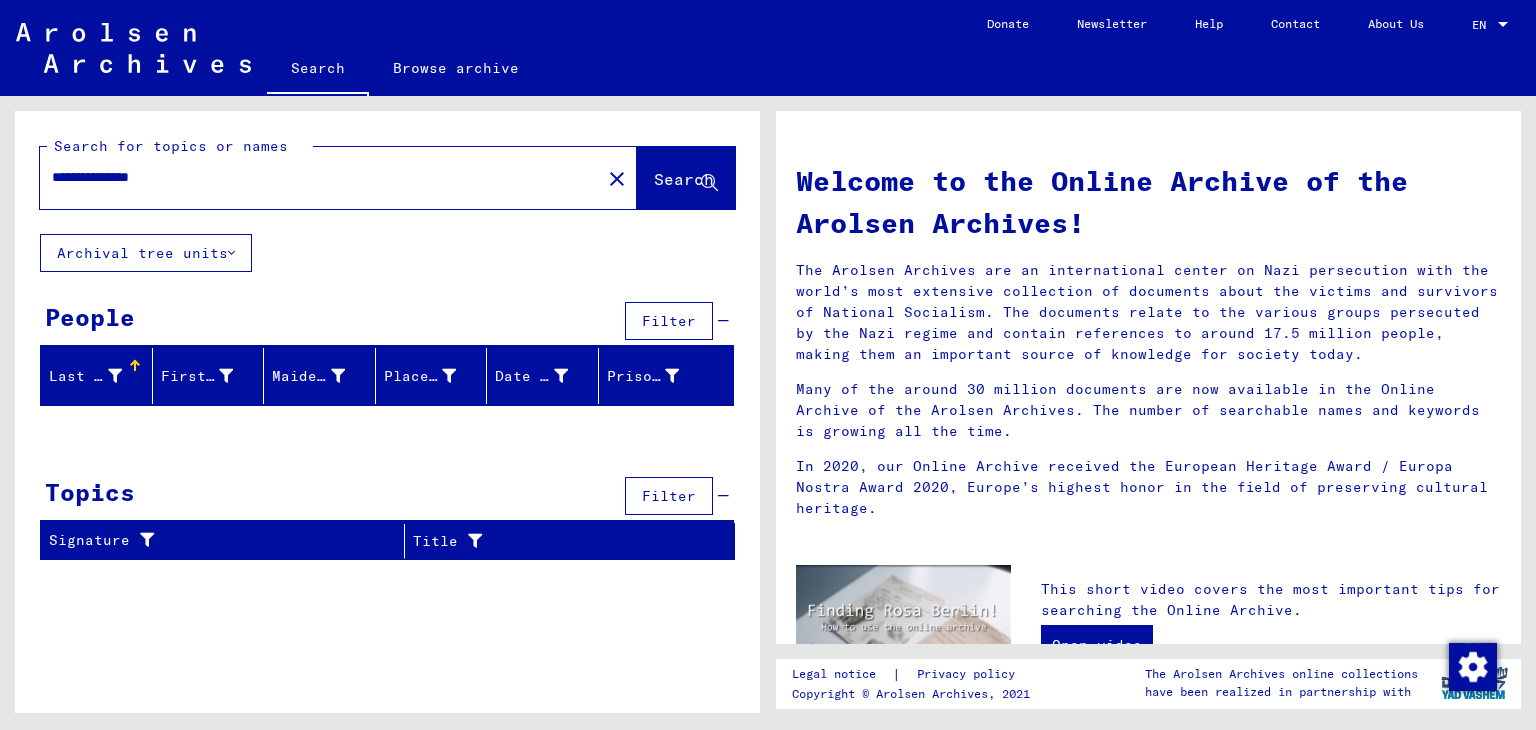 click on "Search" 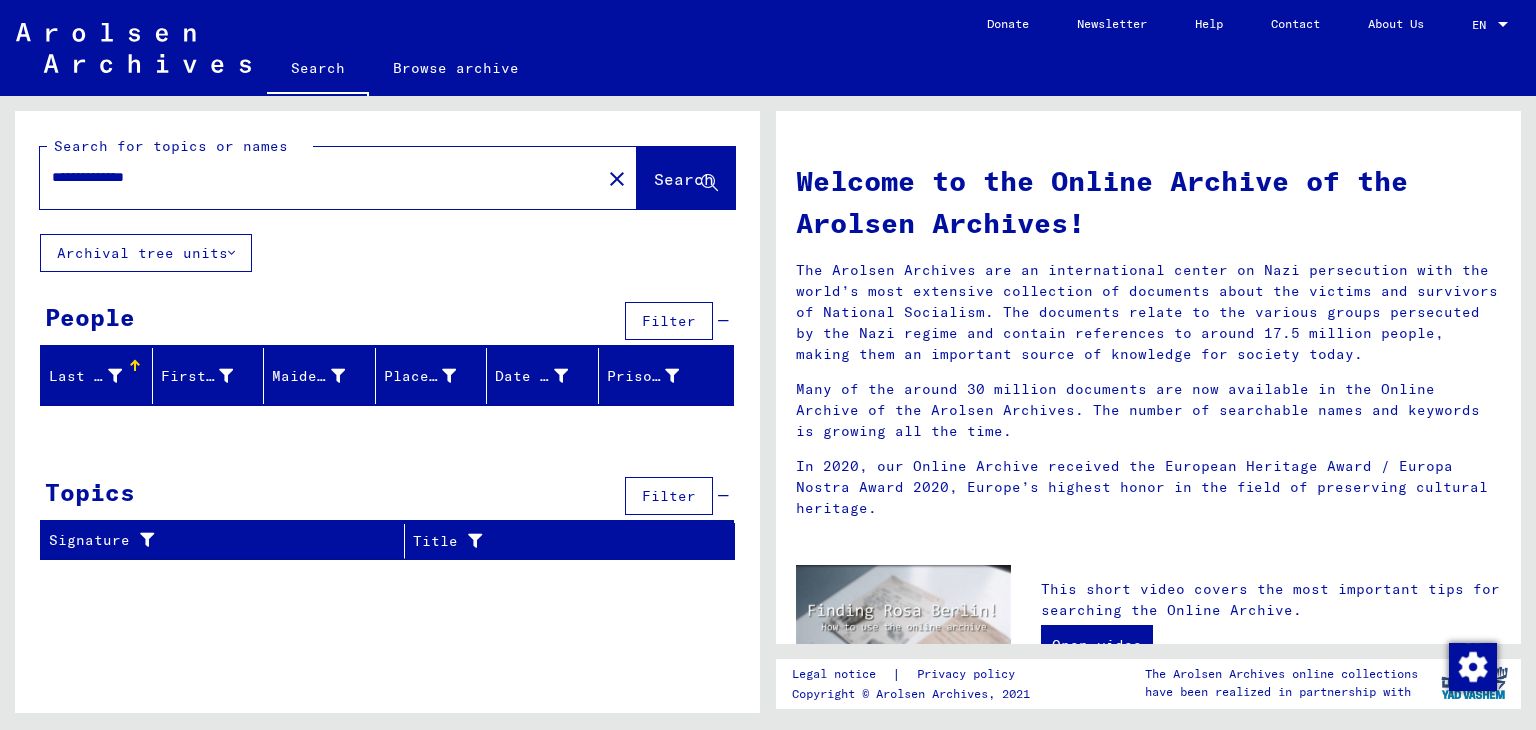 type on "**********" 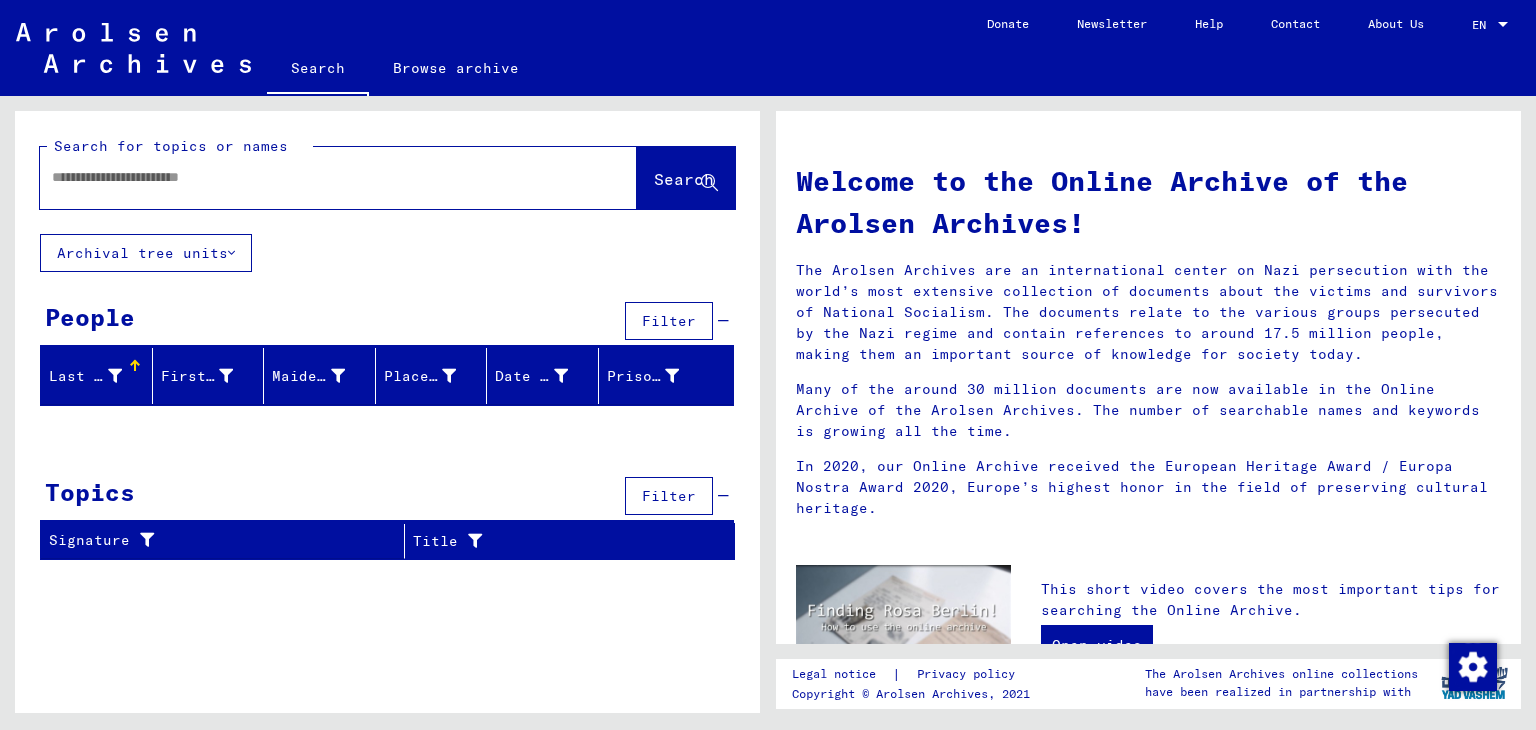click on "Search for topics or names" 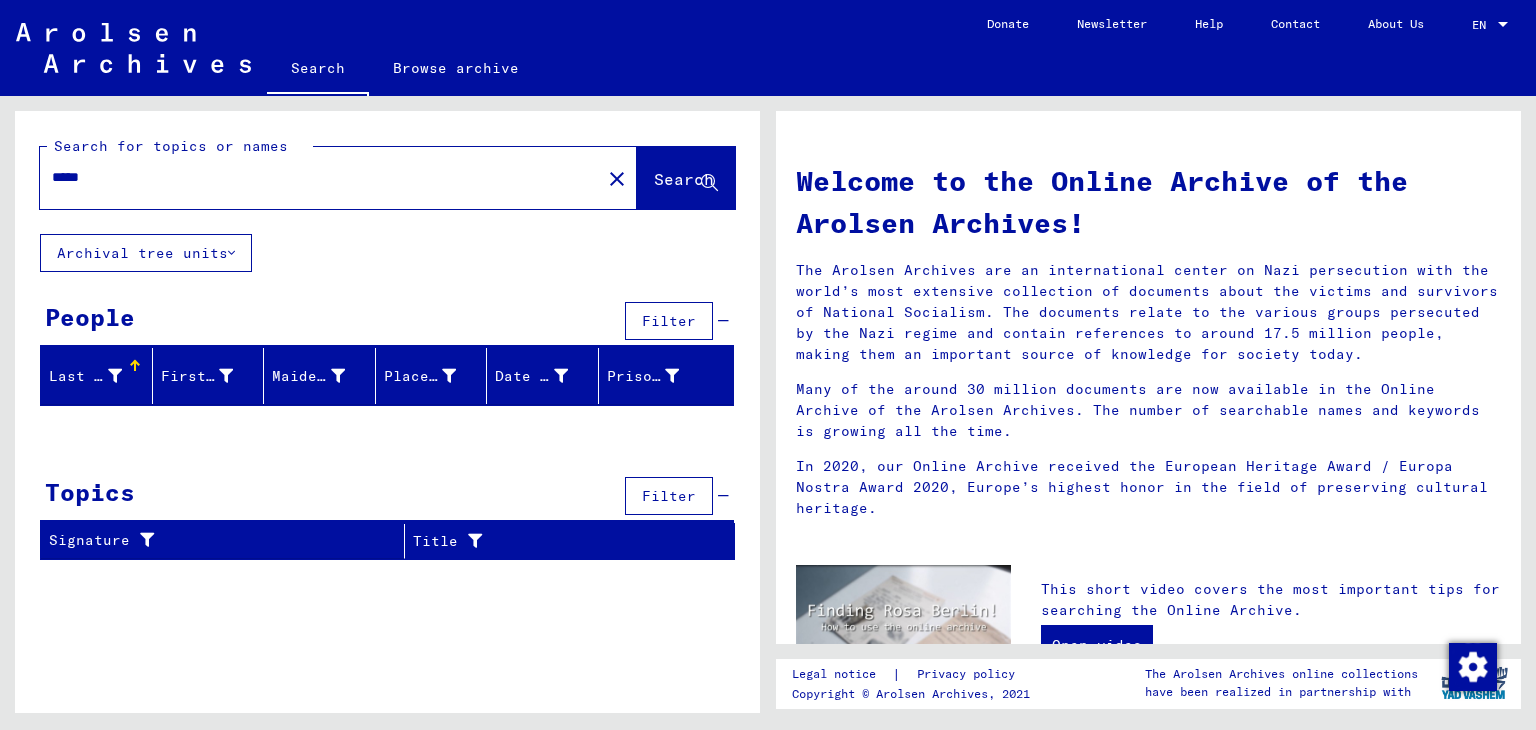 type on "*****" 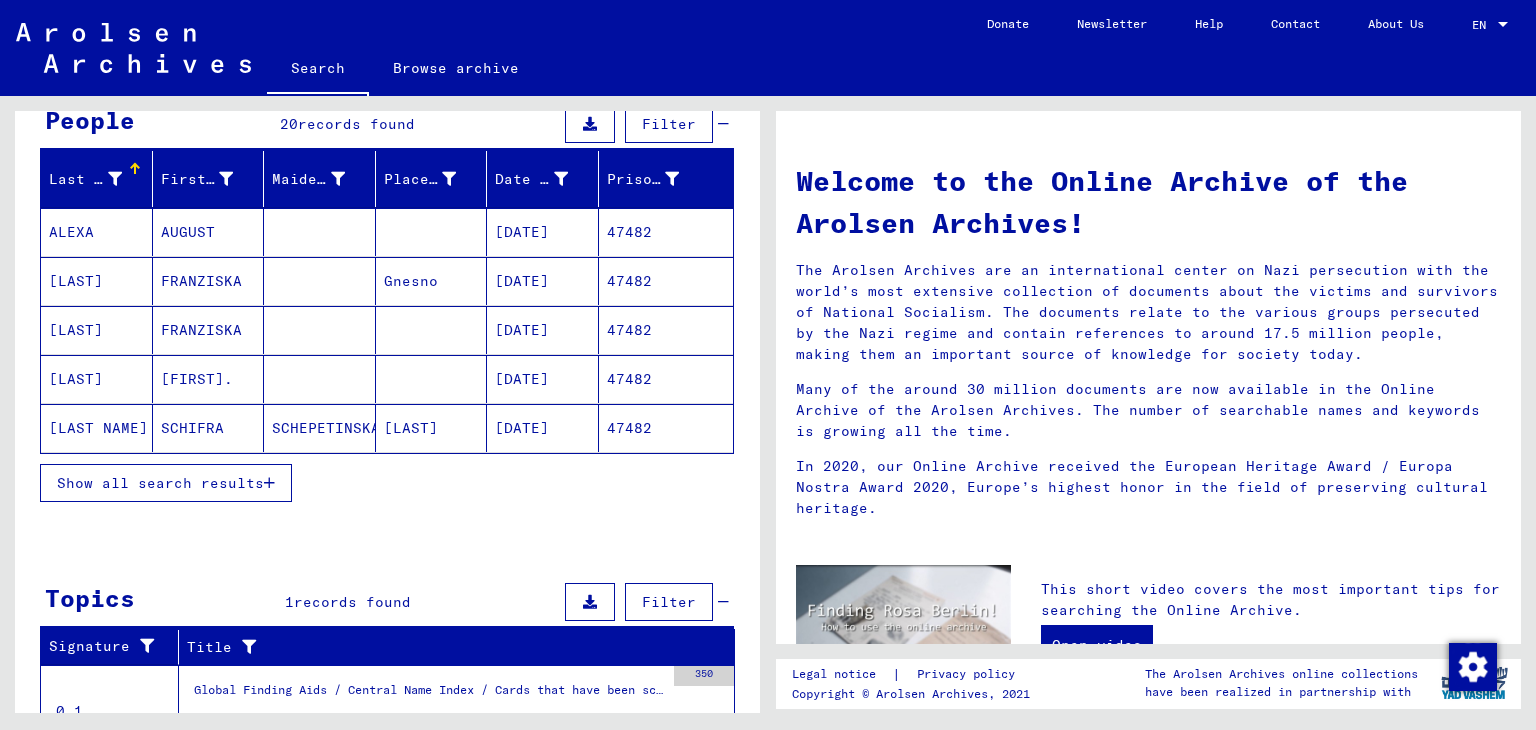 scroll, scrollTop: 200, scrollLeft: 0, axis: vertical 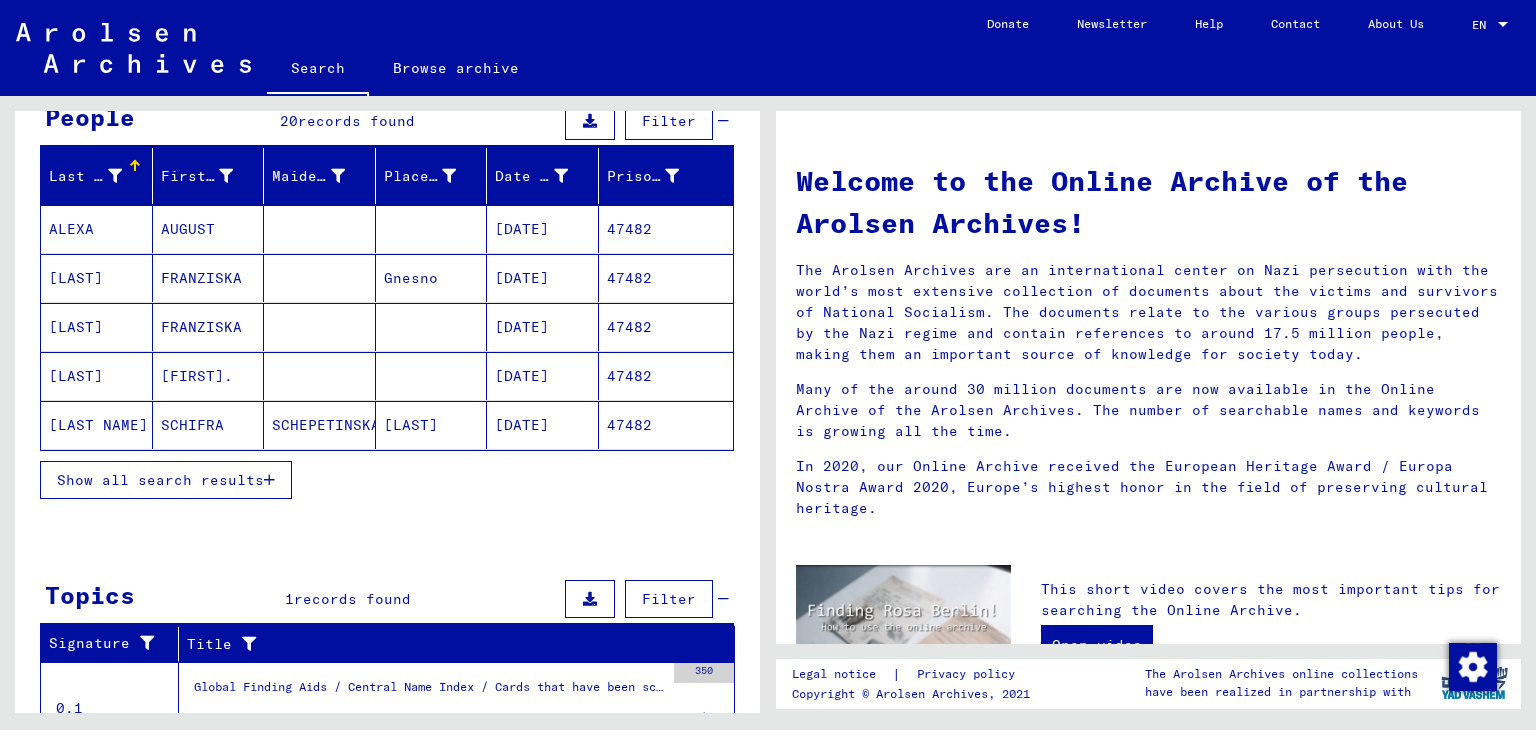 click on "Show all search results" at bounding box center [160, 480] 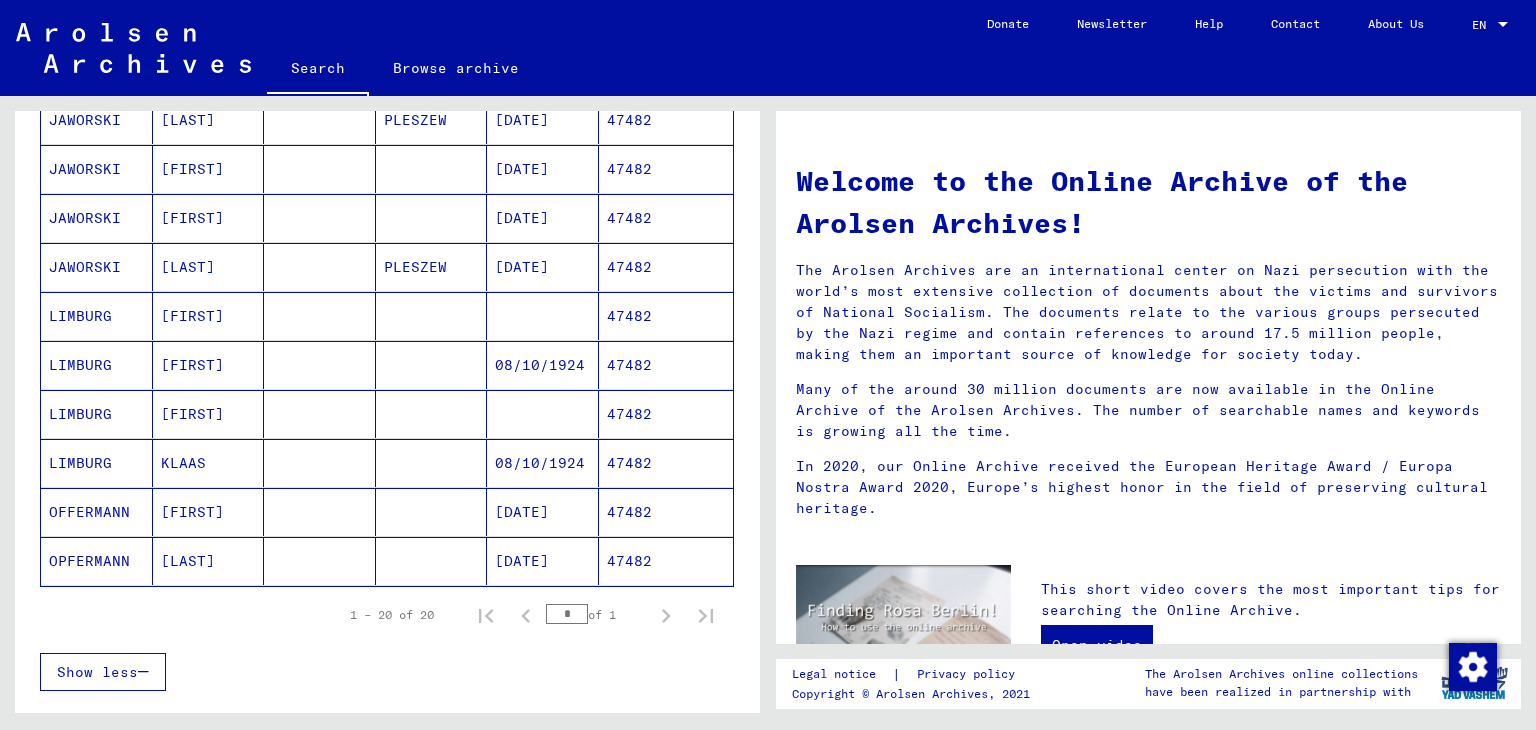 scroll, scrollTop: 800, scrollLeft: 0, axis: vertical 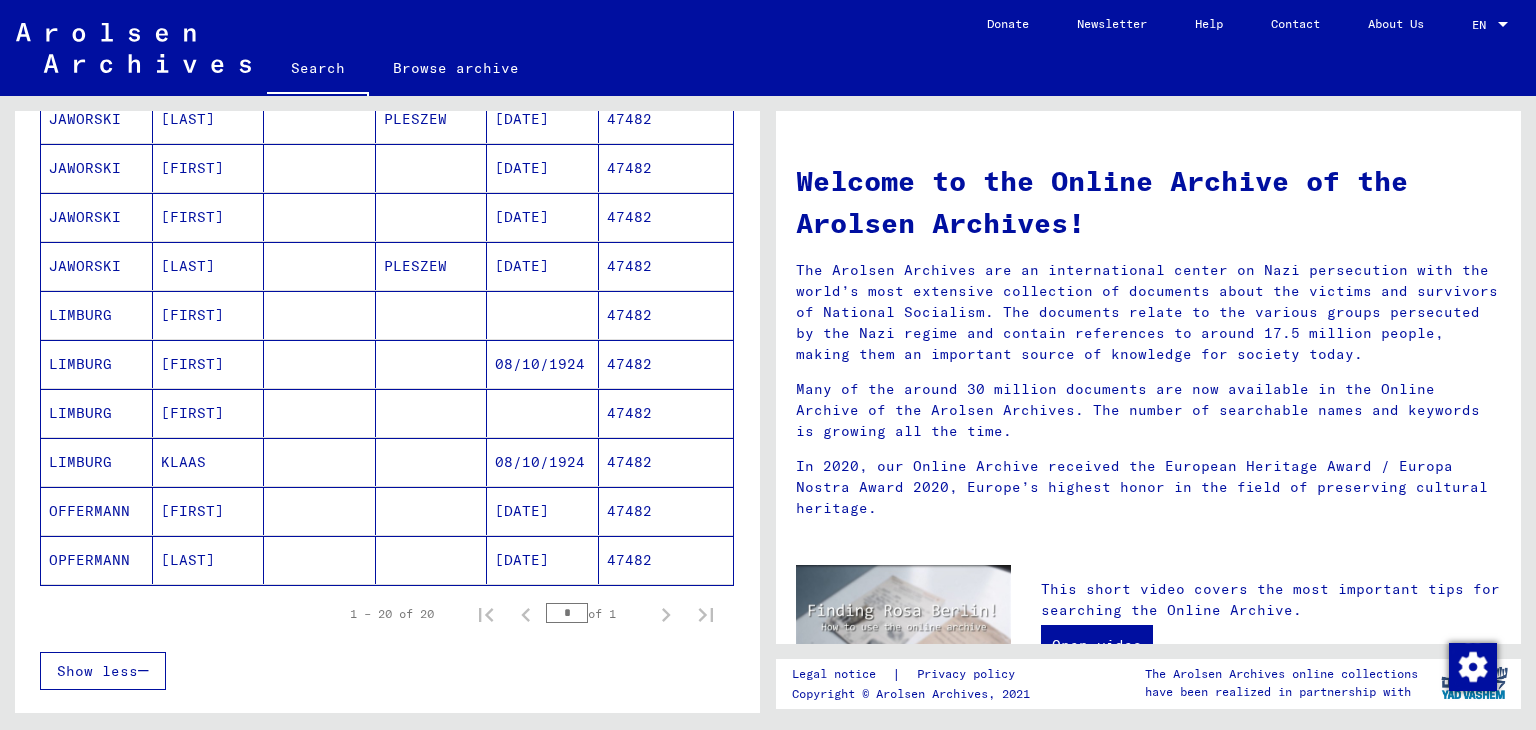 click on "[FIRST]" at bounding box center [209, 364] 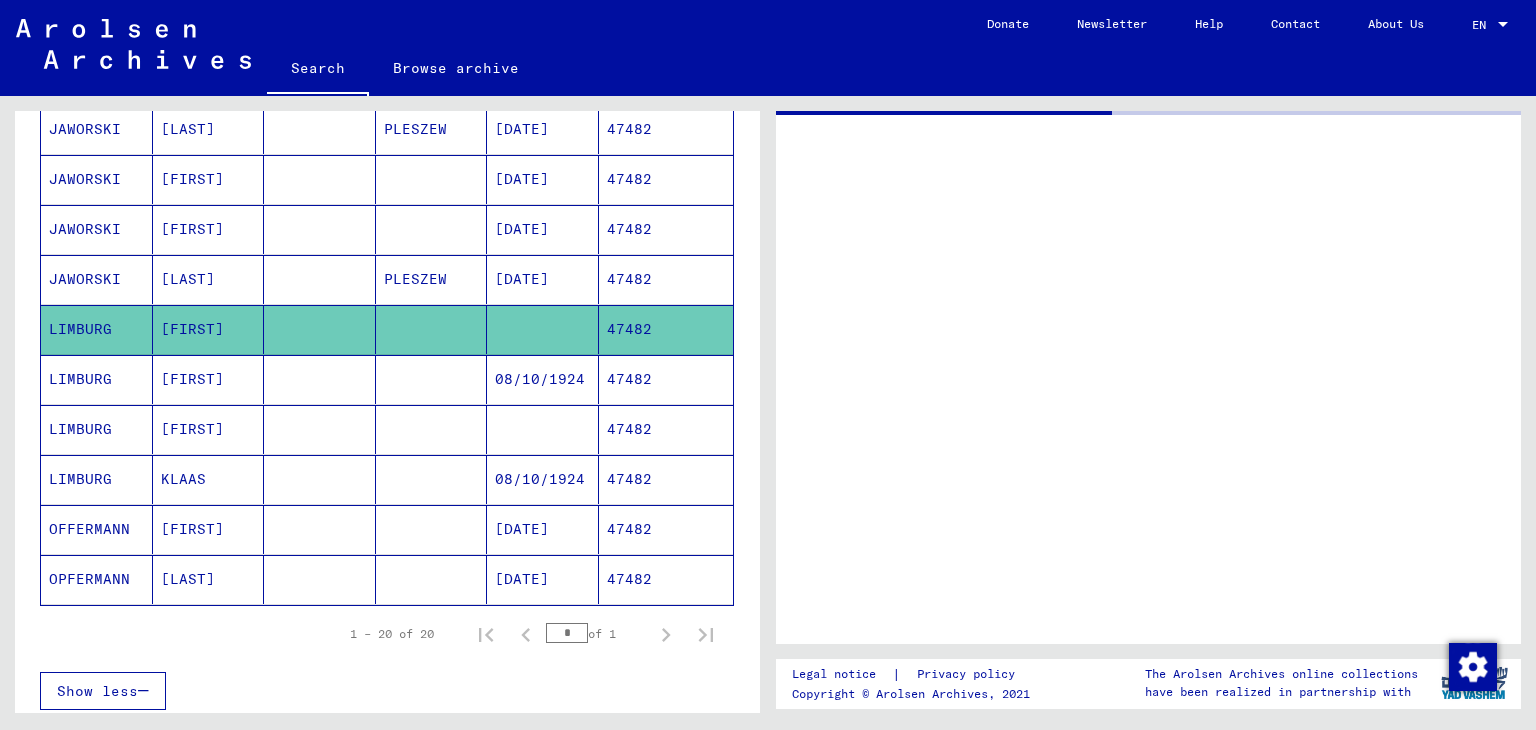 scroll, scrollTop: 808, scrollLeft: 0, axis: vertical 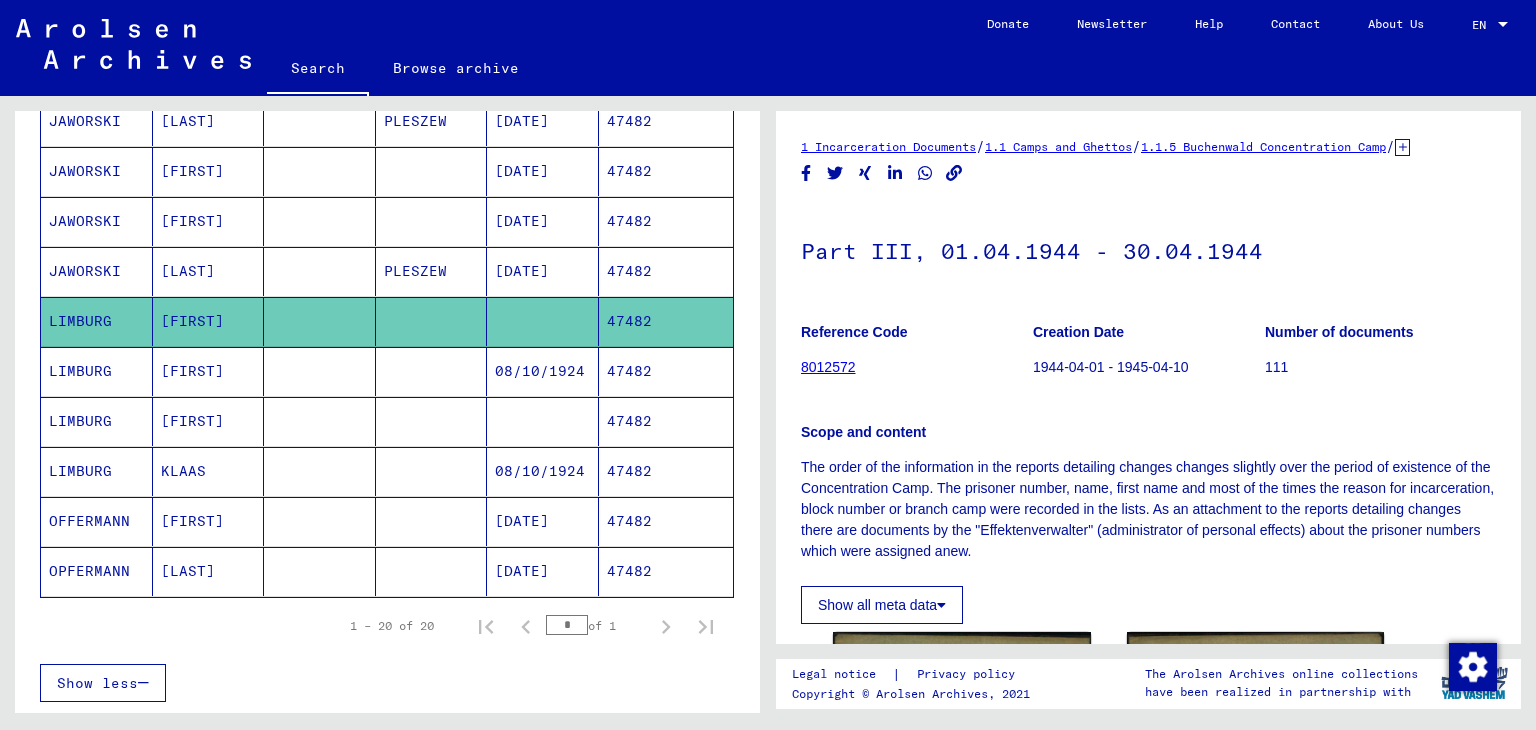click on "8012572" 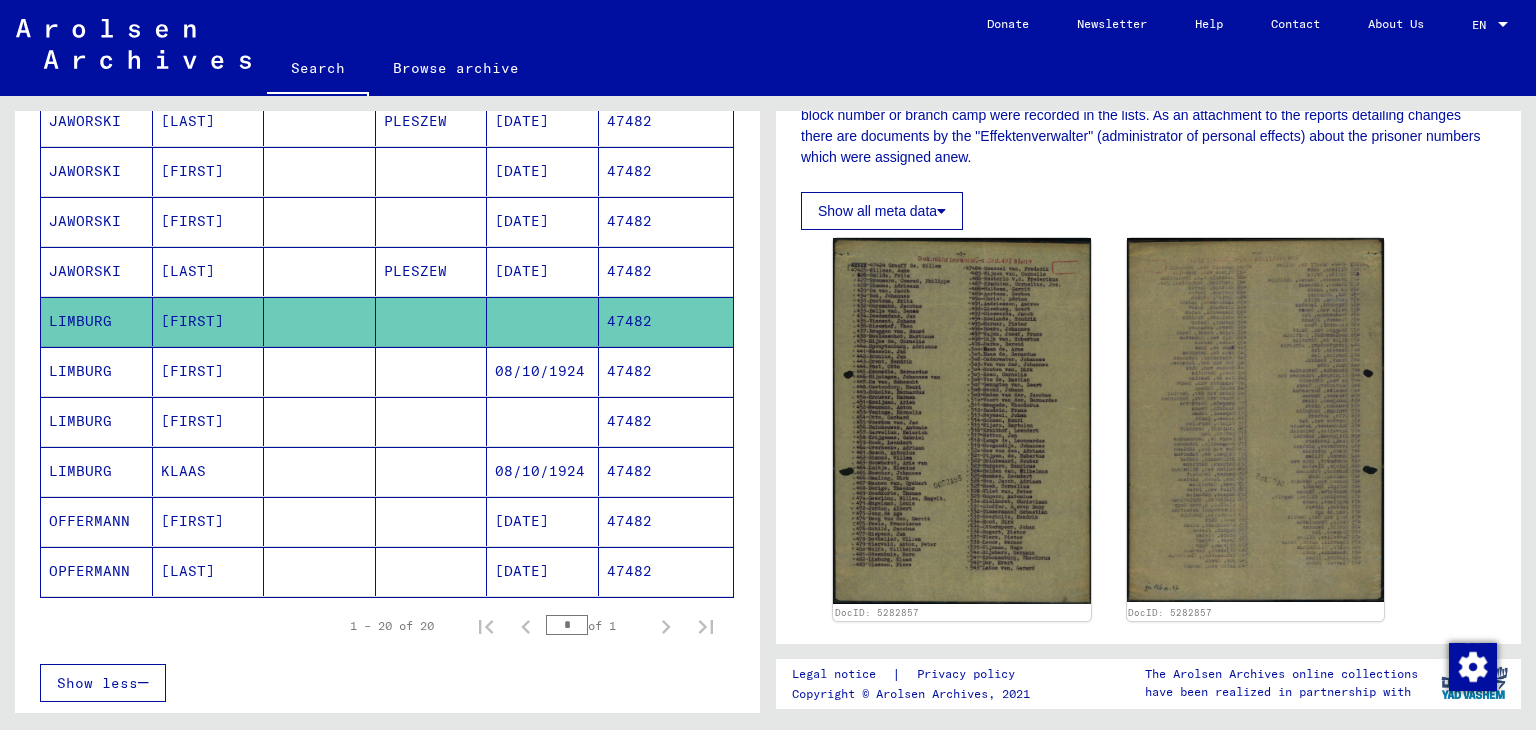 scroll, scrollTop: 400, scrollLeft: 0, axis: vertical 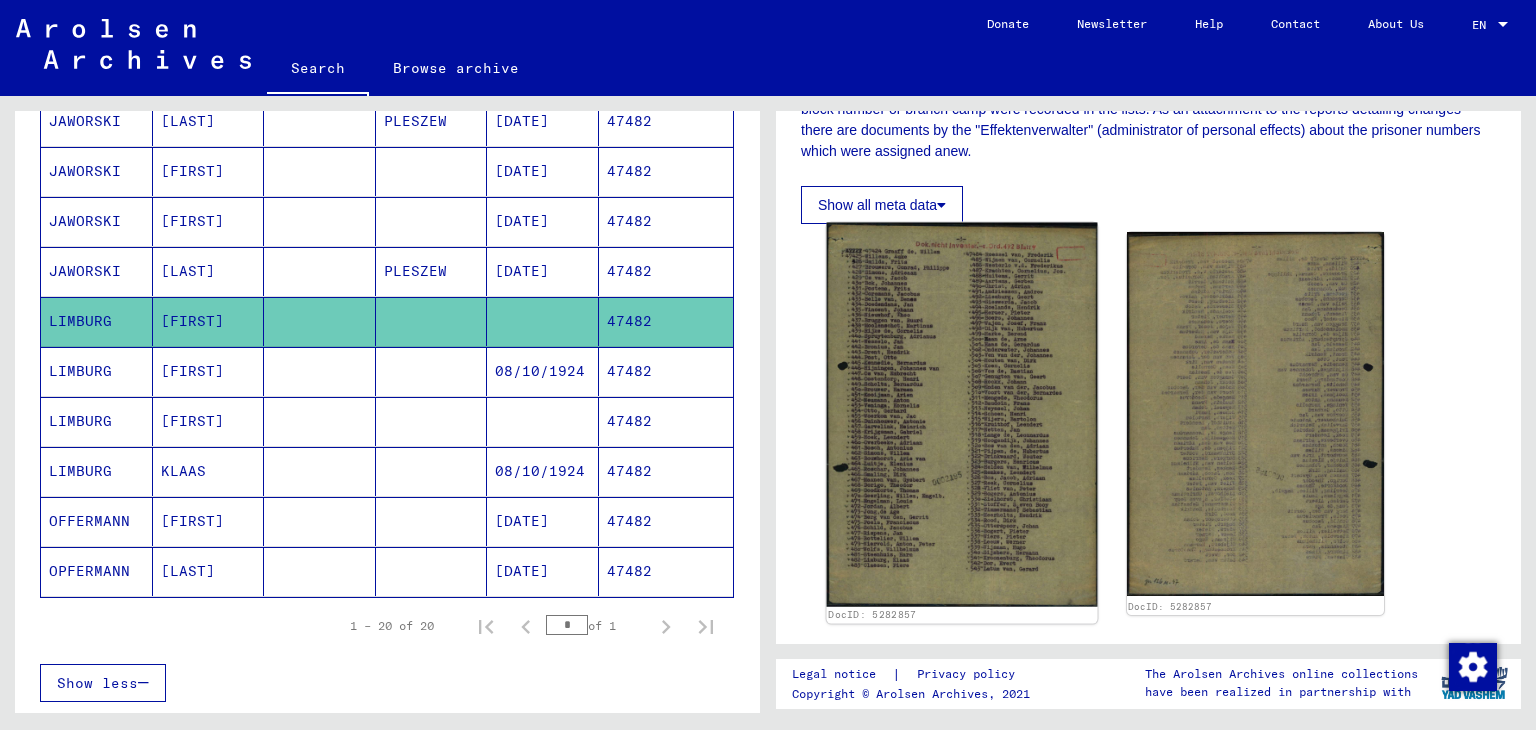 click 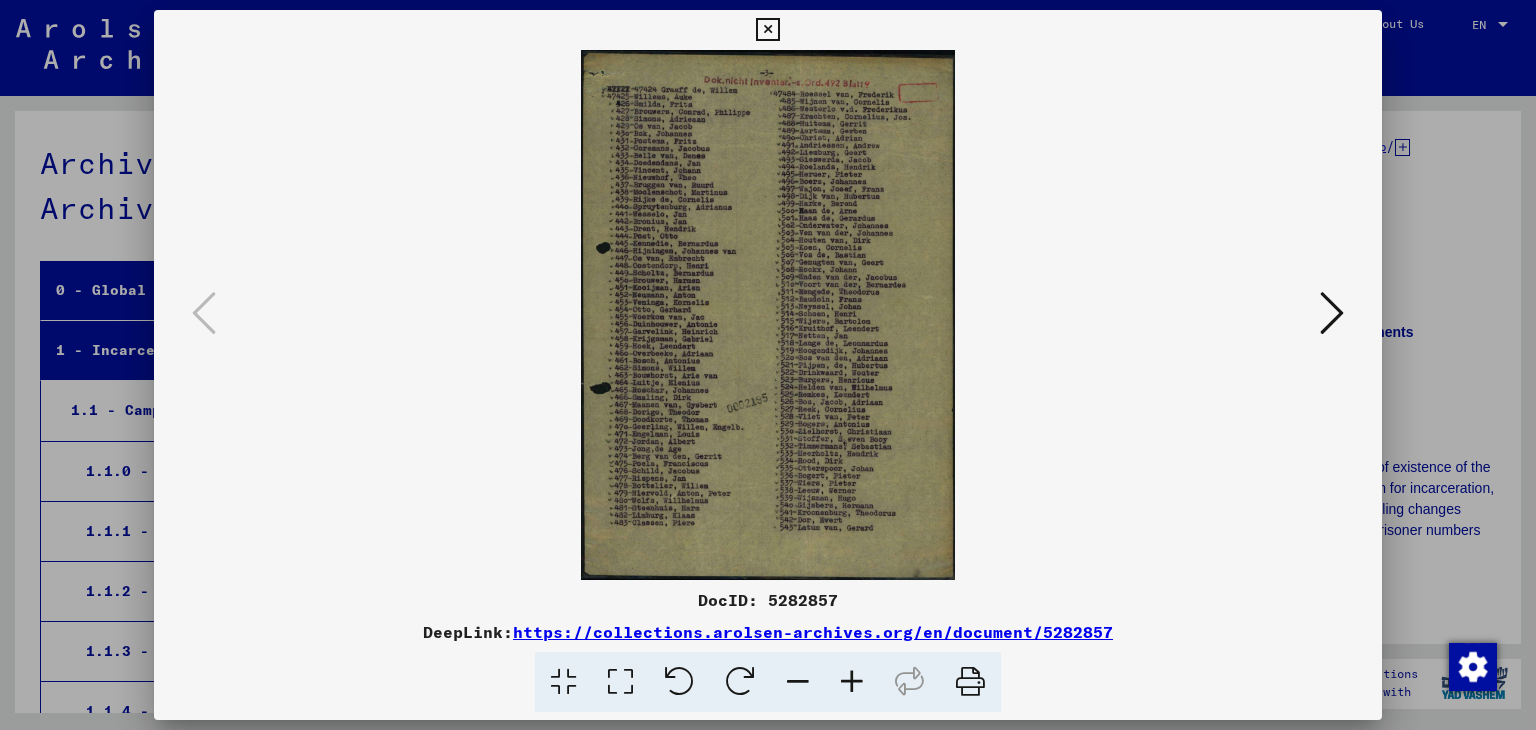 scroll, scrollTop: 1710, scrollLeft: 0, axis: vertical 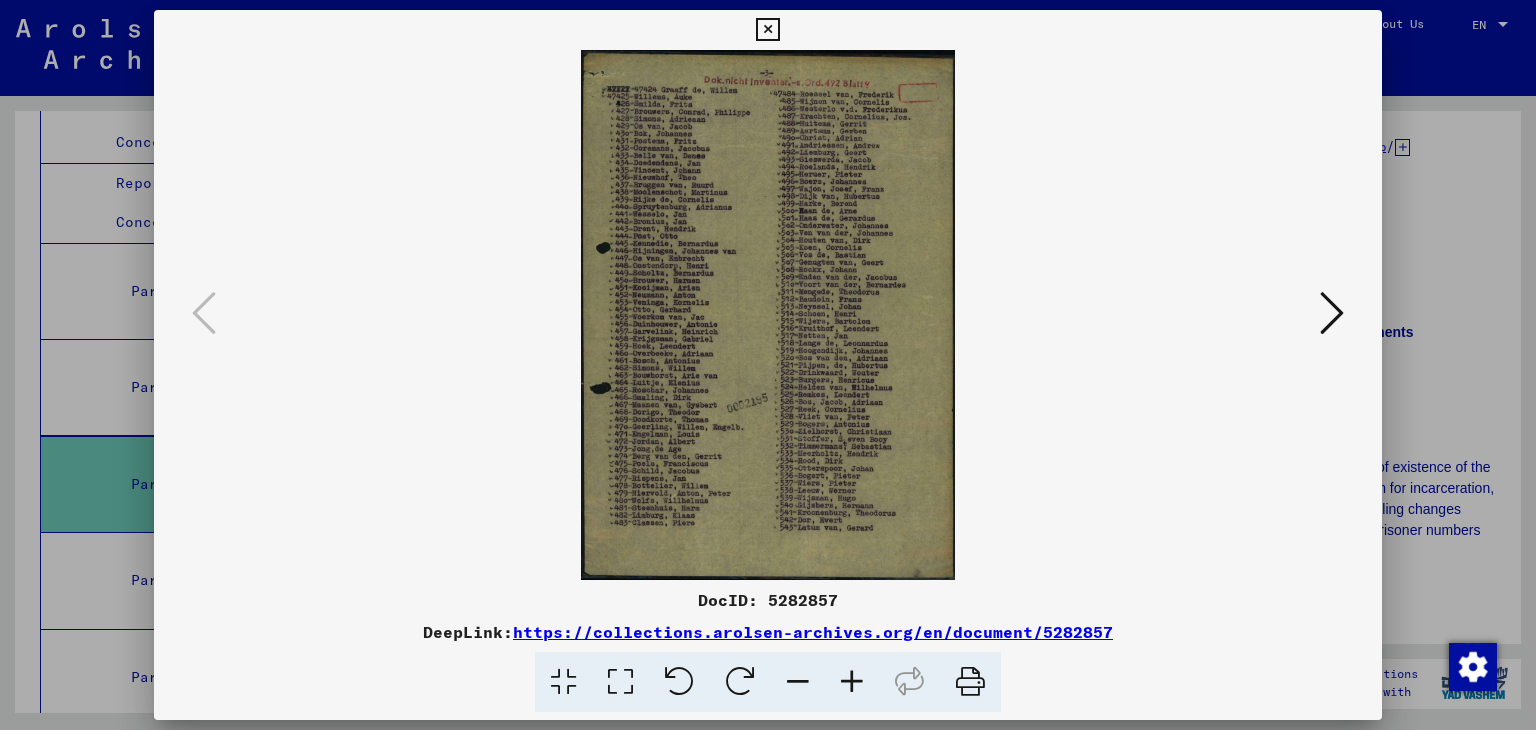 click at bounding box center [852, 682] 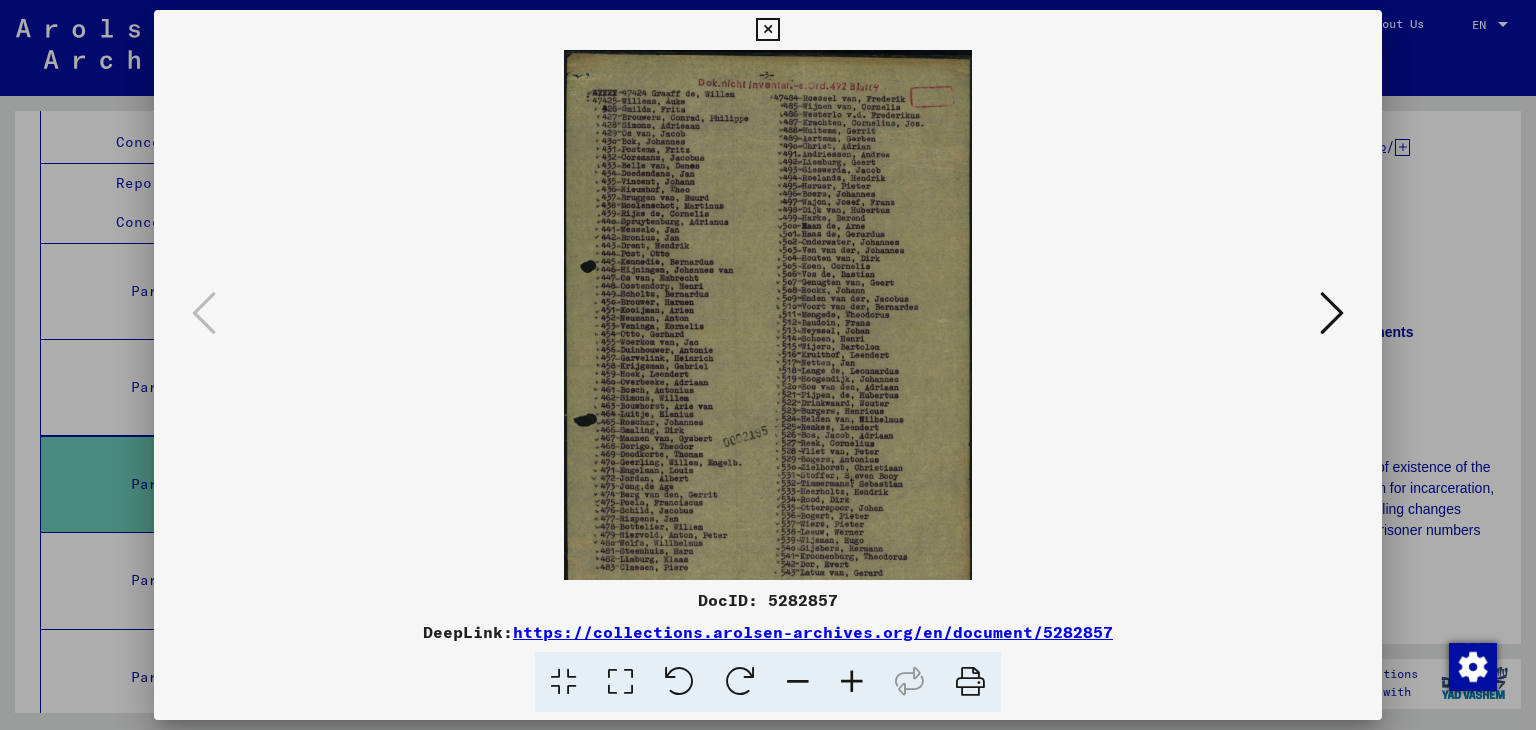 click at bounding box center (852, 682) 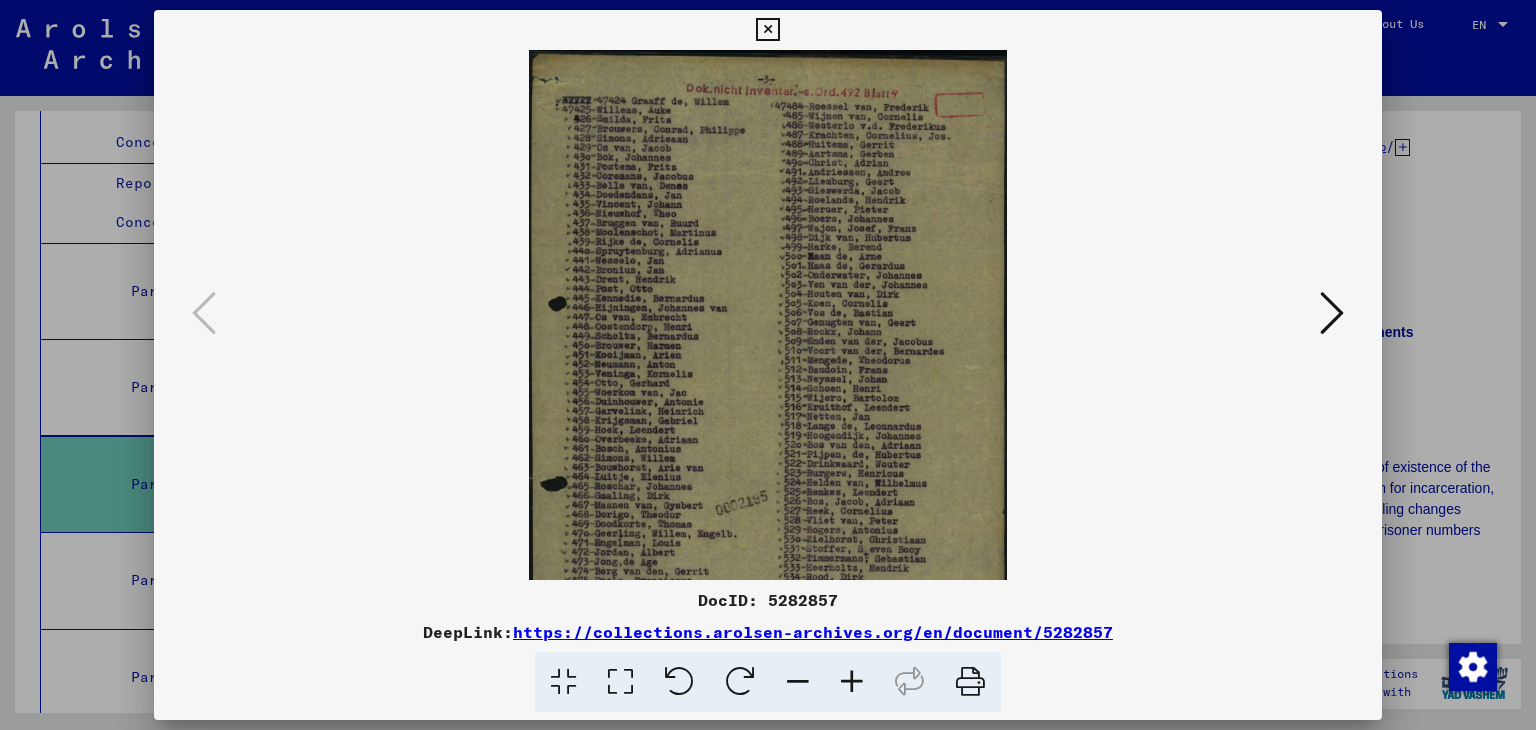 click at bounding box center [852, 682] 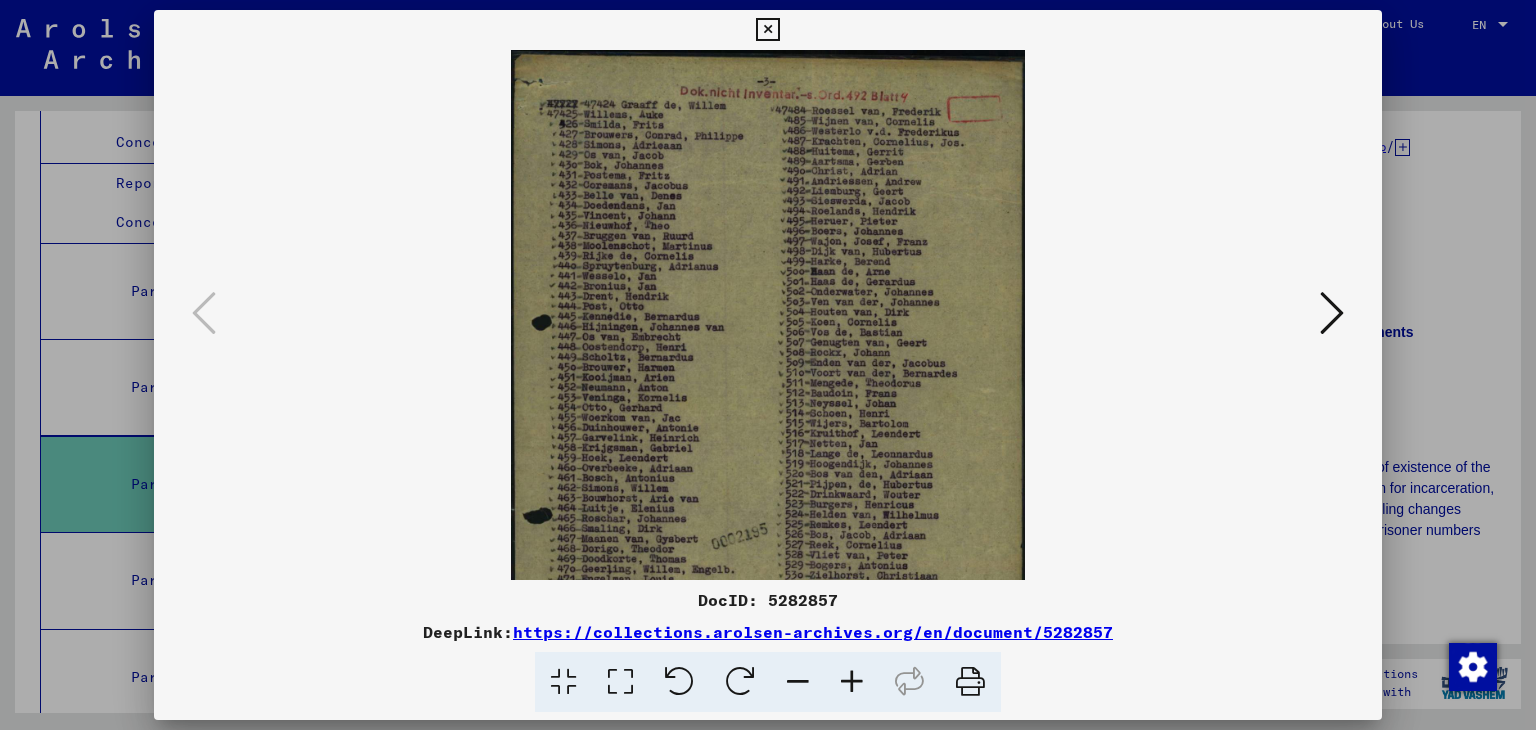 click at bounding box center (852, 682) 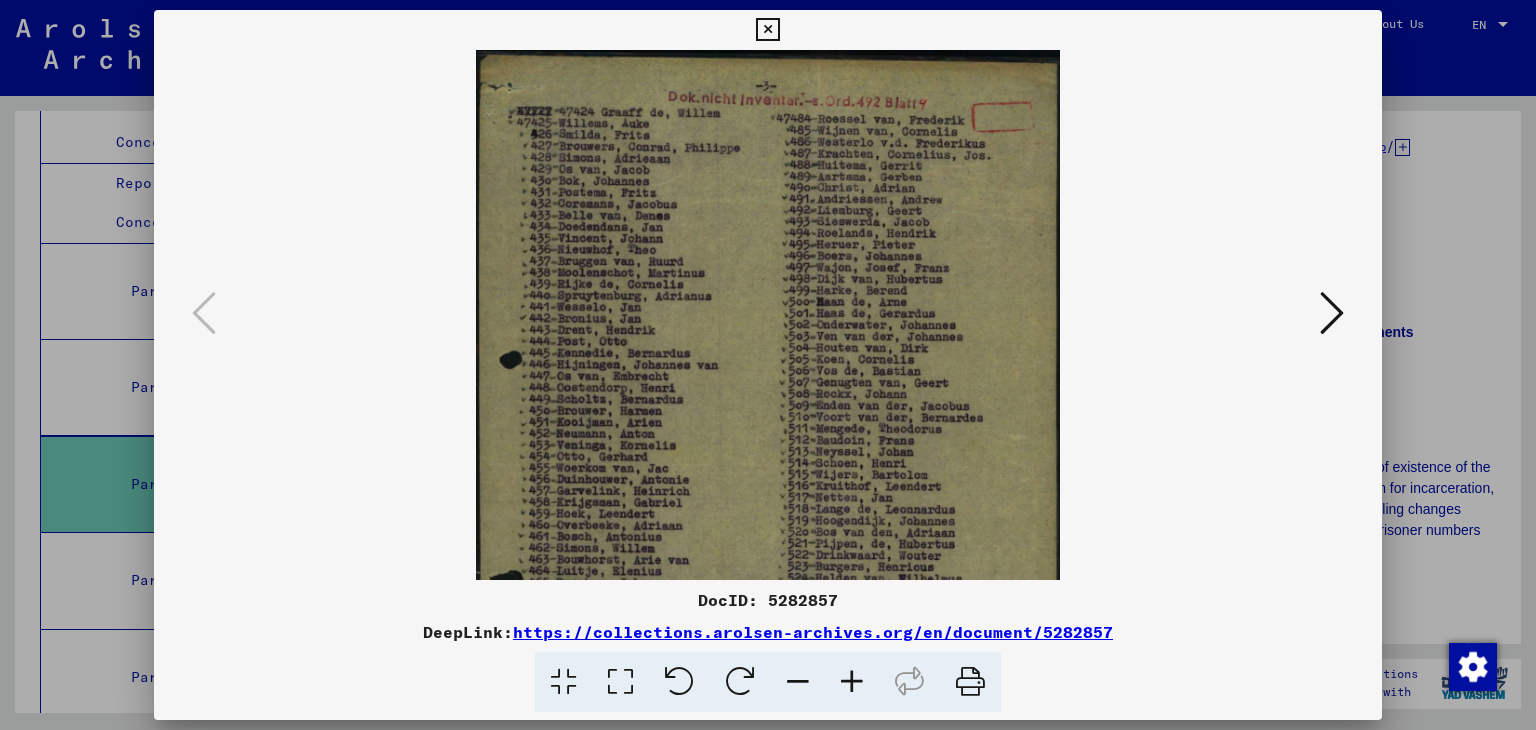 click at bounding box center (798, 682) 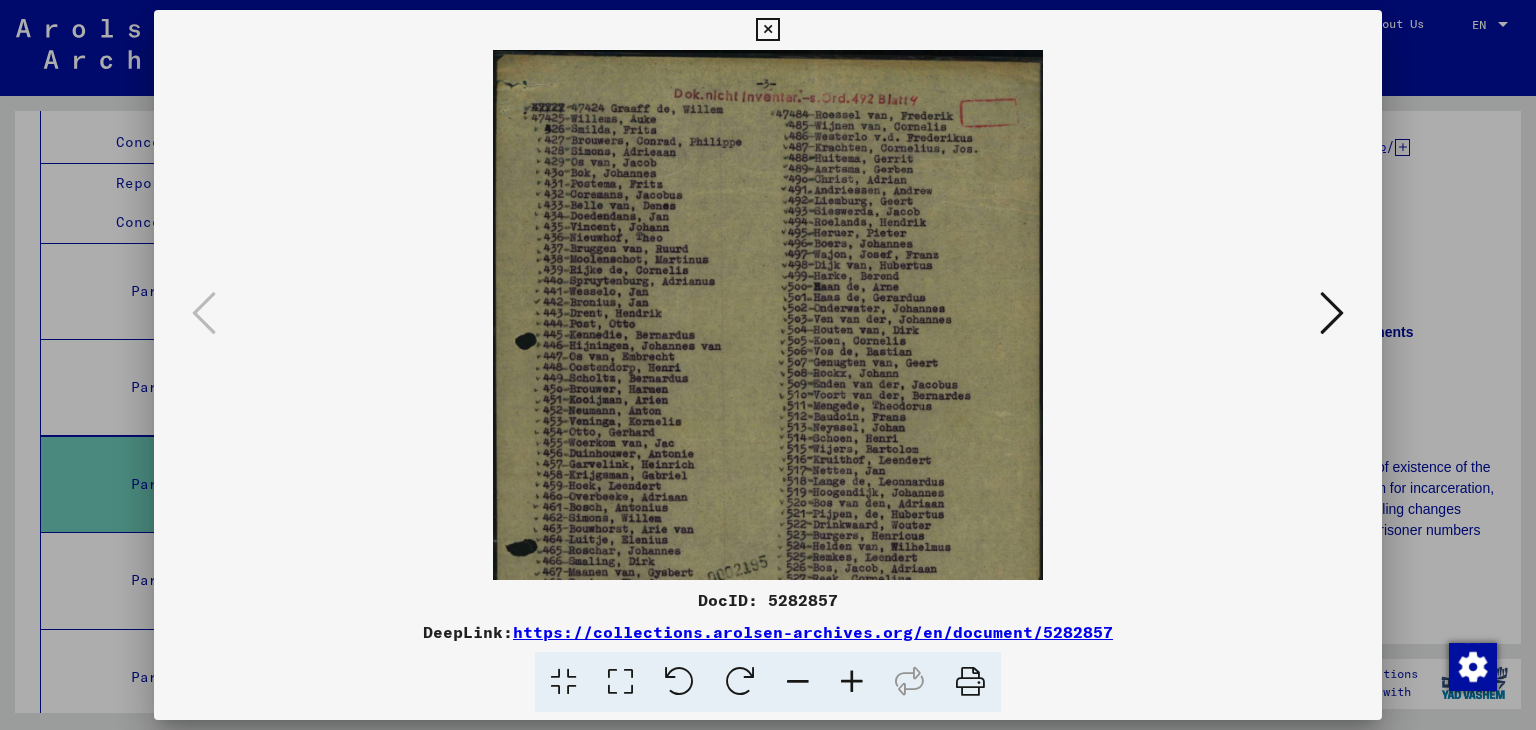 click at bounding box center [798, 682] 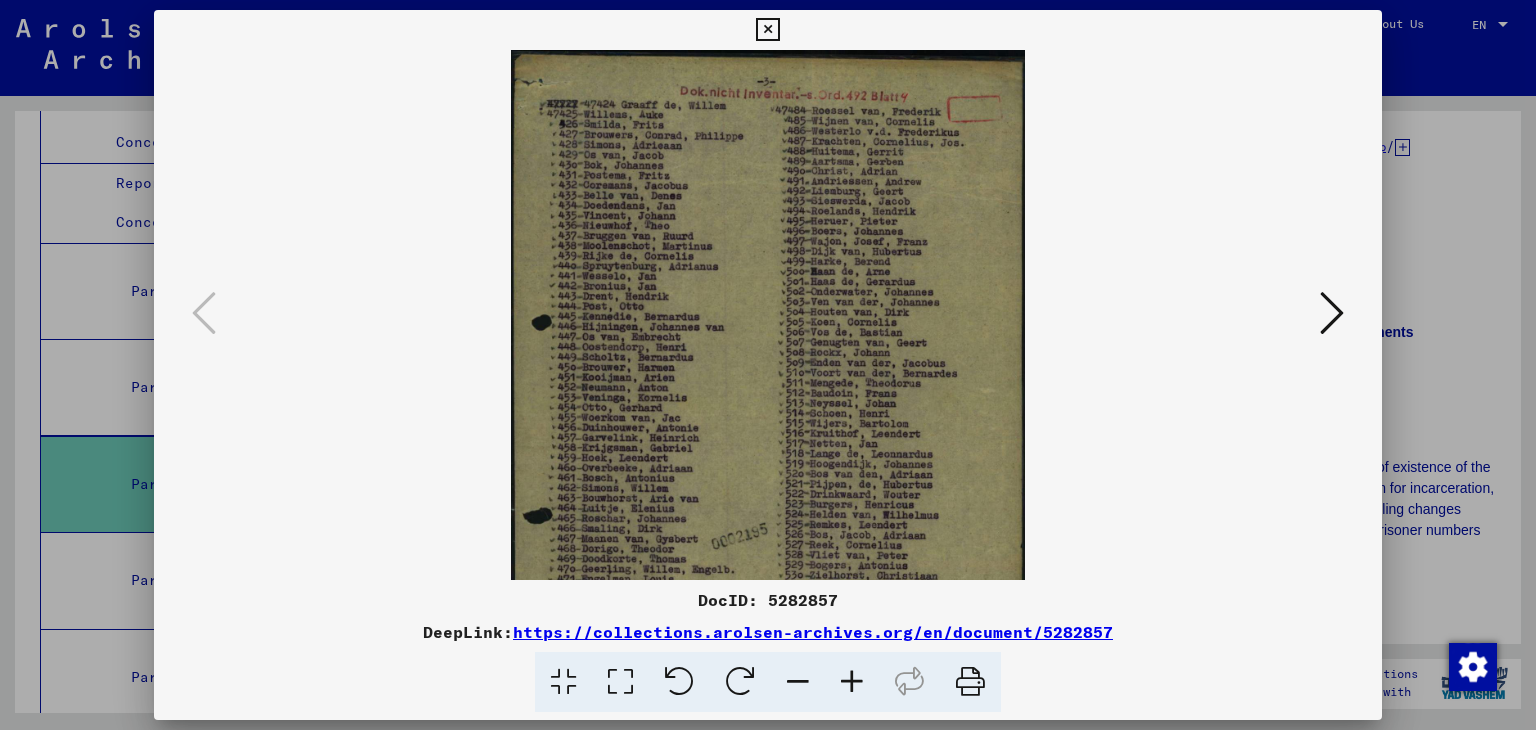 click at bounding box center (798, 682) 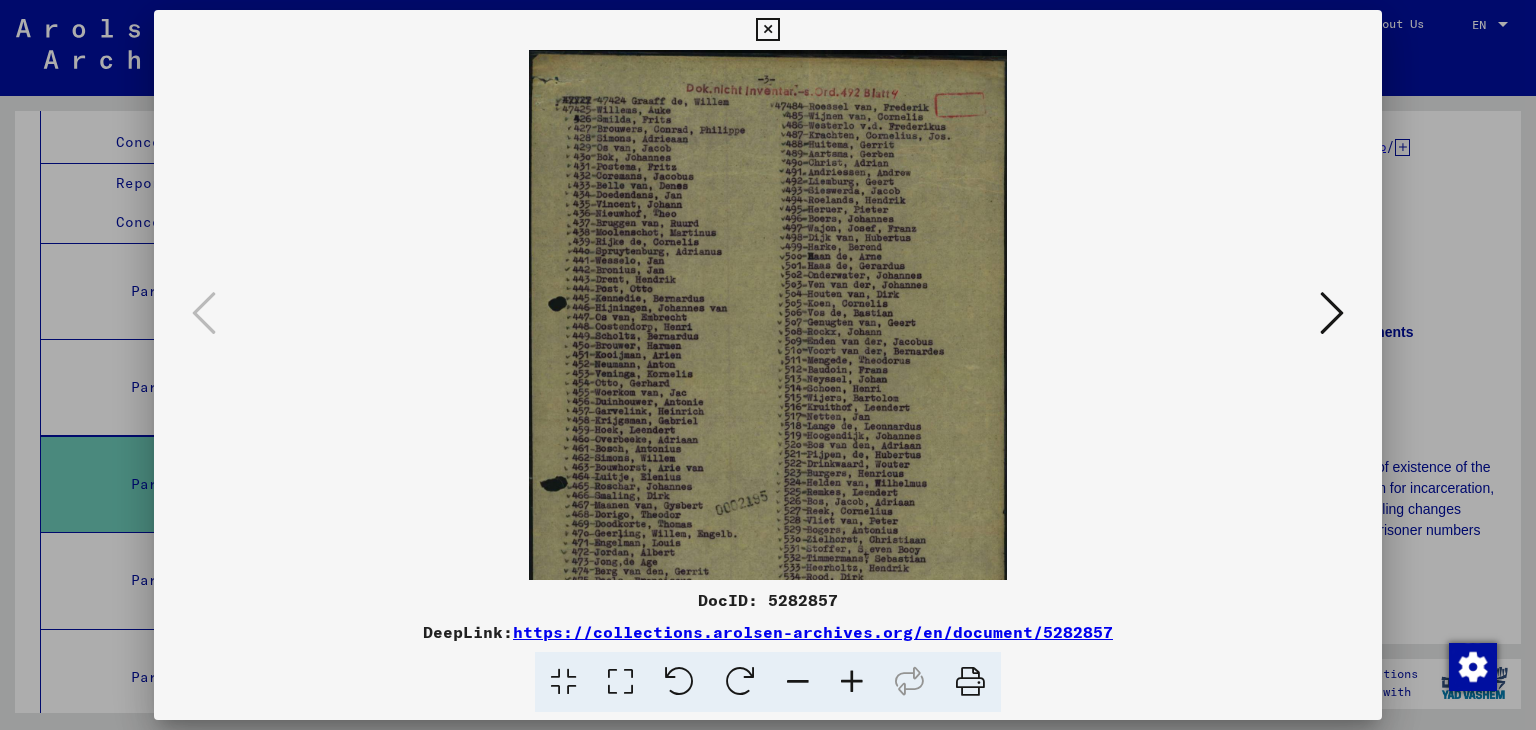 click at bounding box center [798, 682] 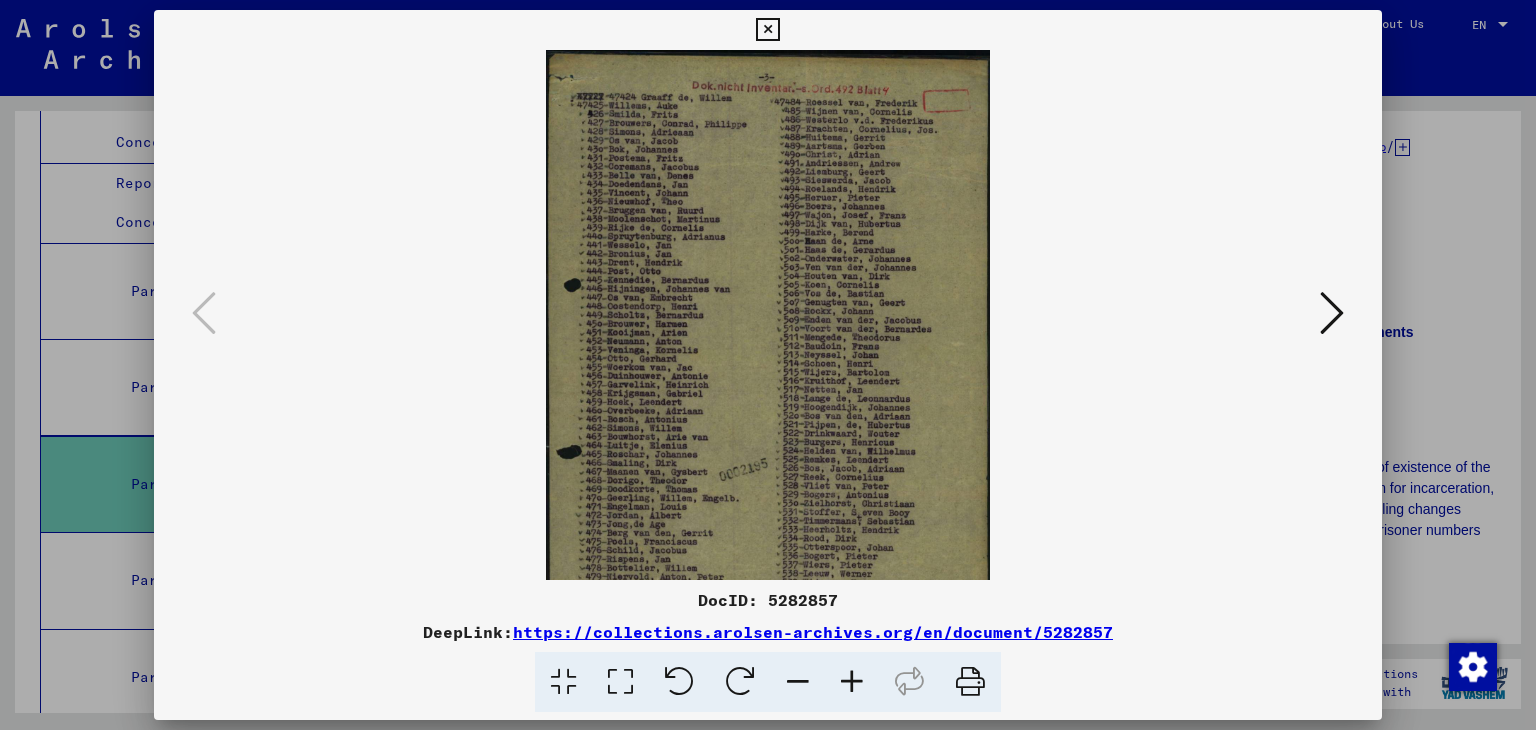 click at bounding box center (798, 682) 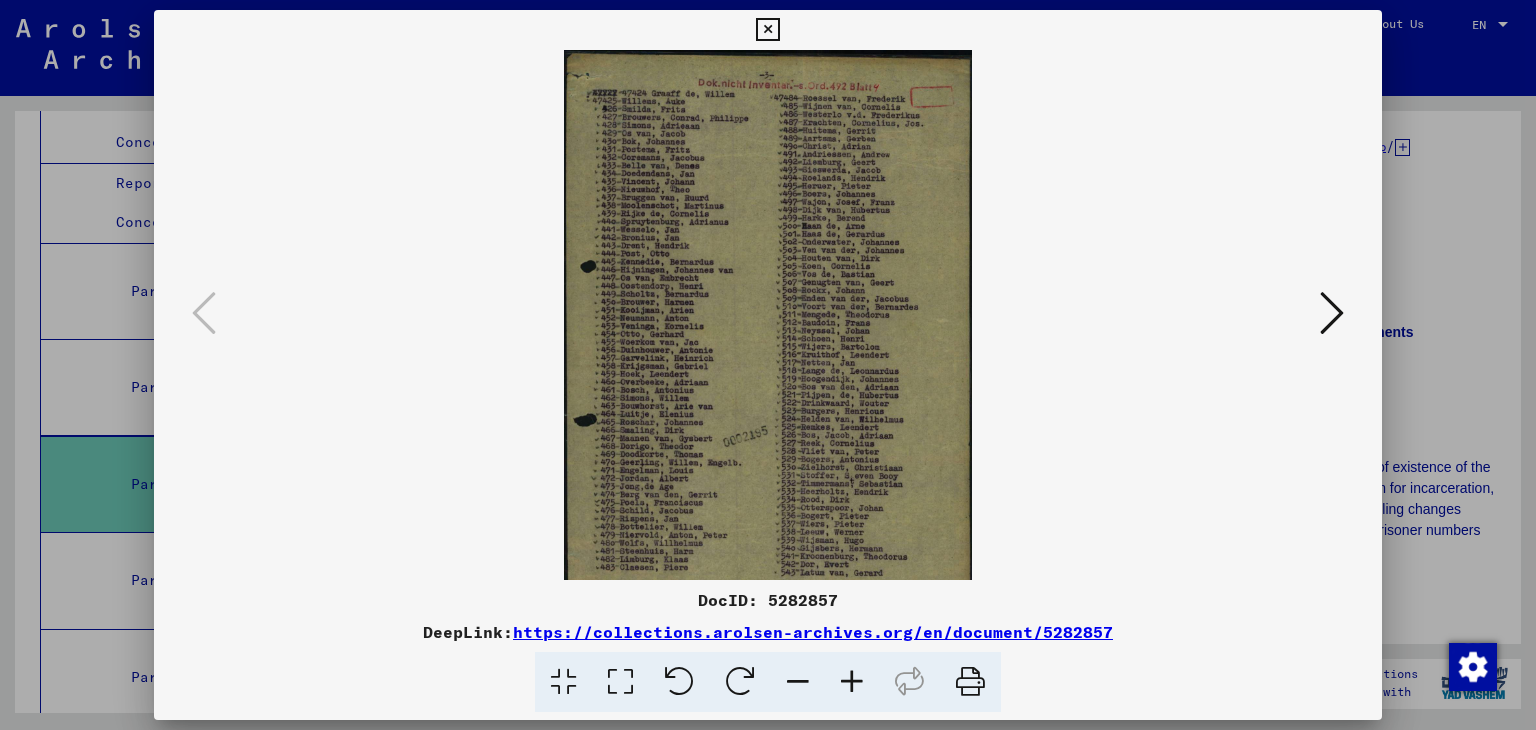 click at bounding box center [798, 682] 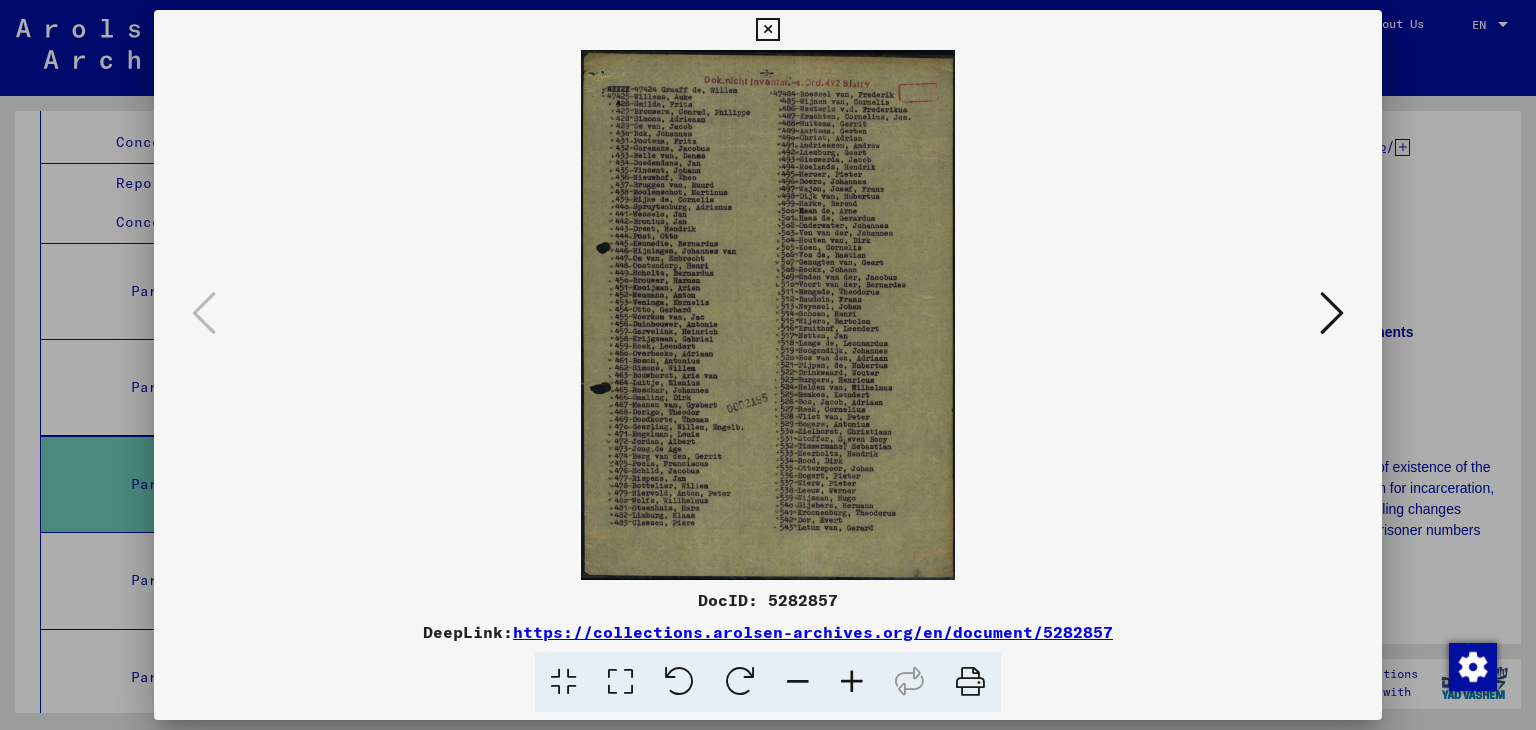 click at bounding box center [852, 682] 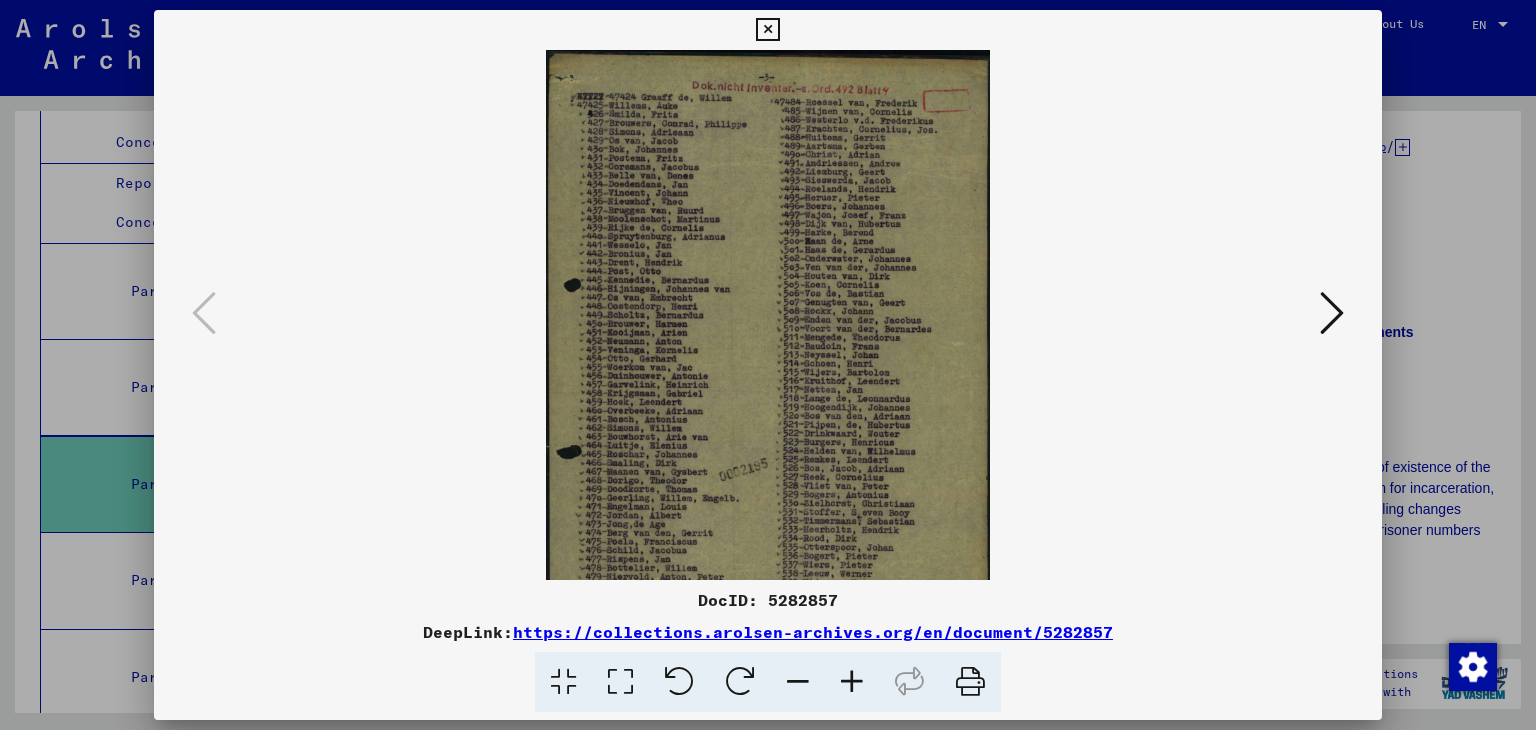 click at bounding box center (852, 682) 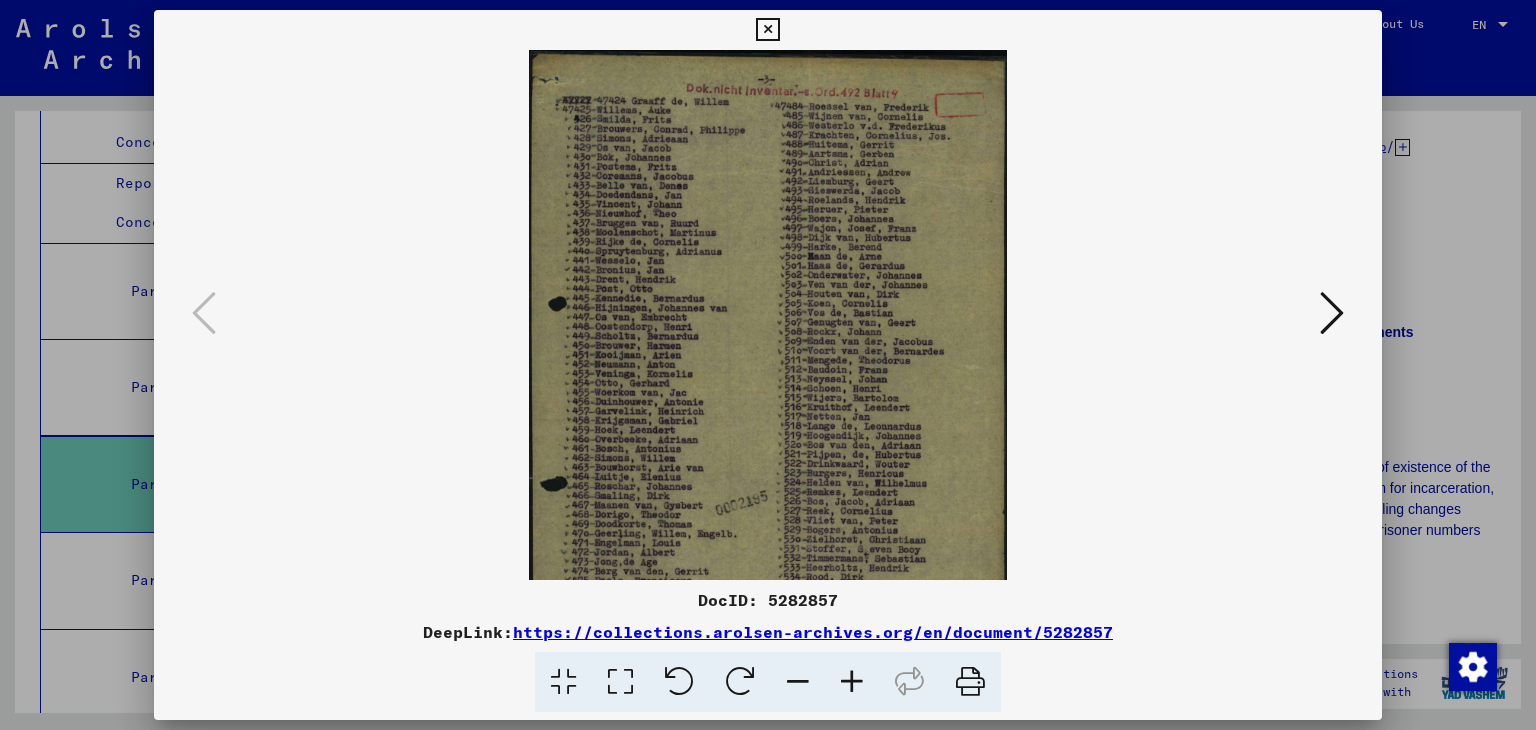click at bounding box center (852, 682) 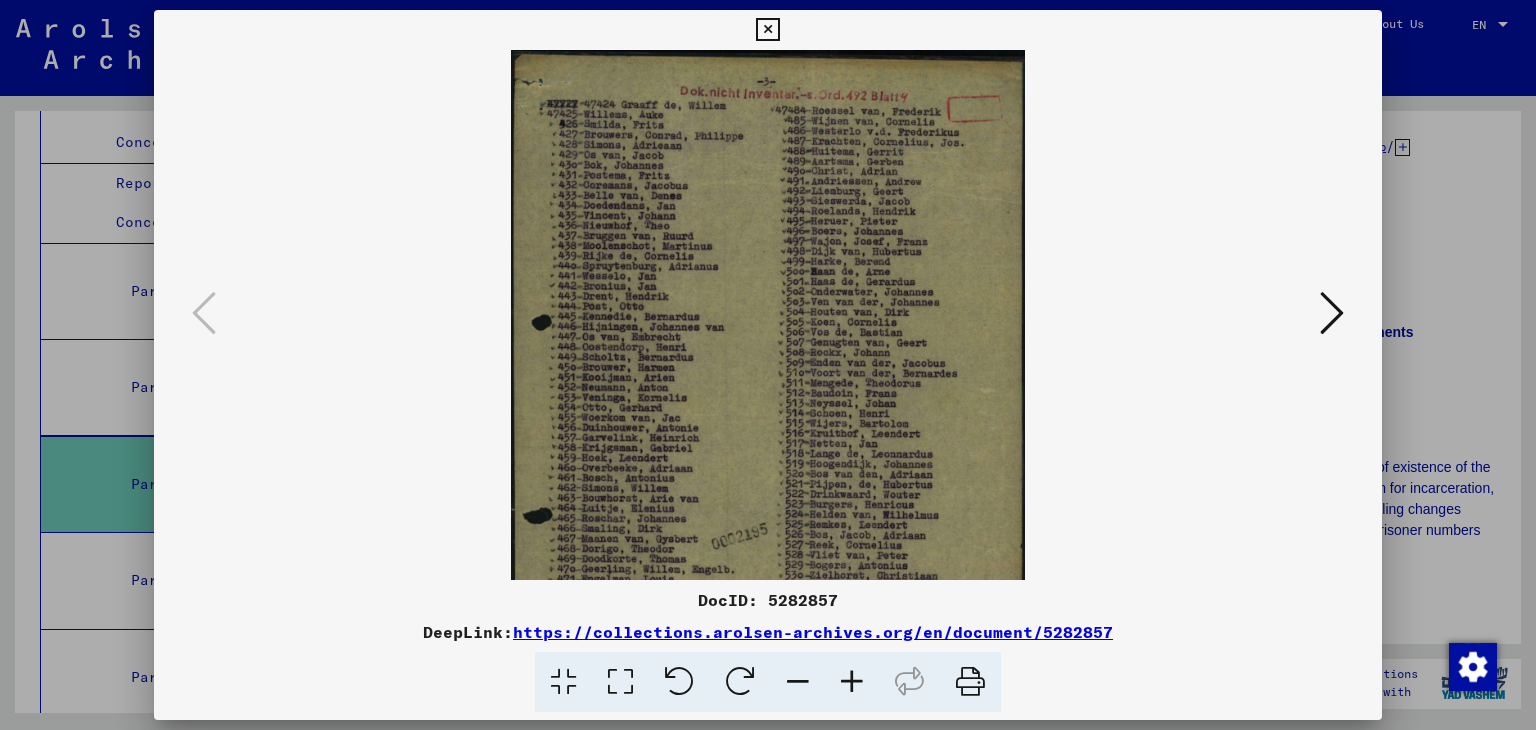 click at bounding box center (852, 682) 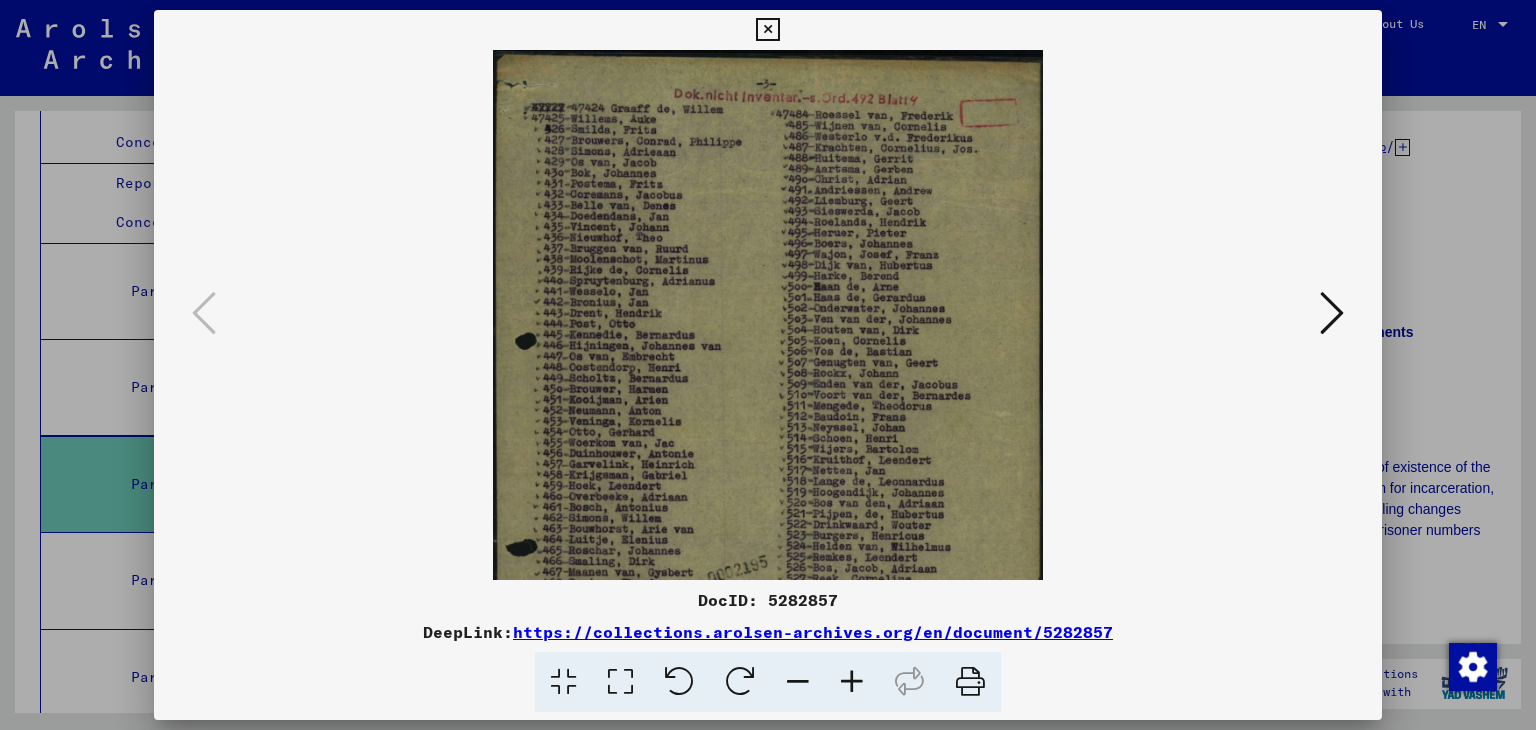click at bounding box center (798, 682) 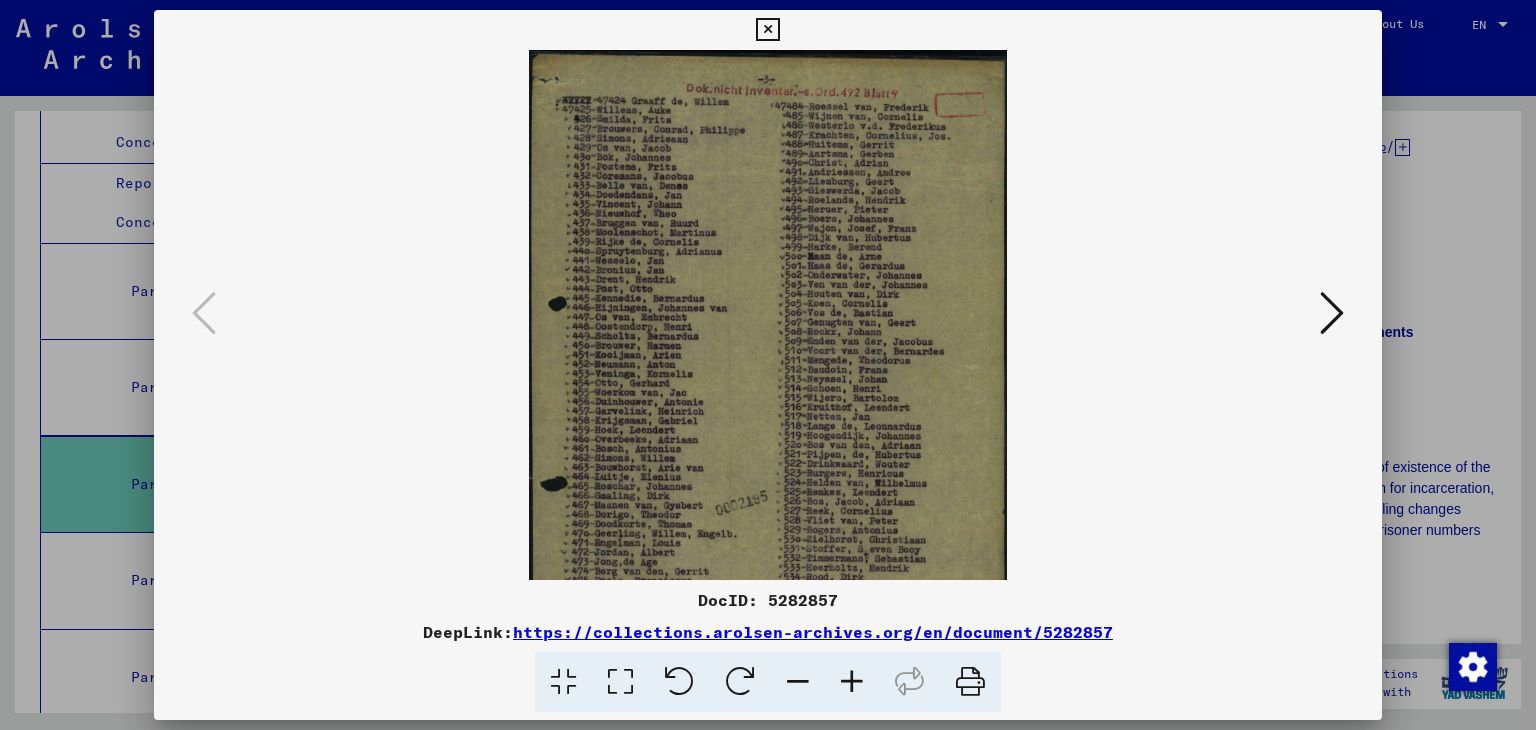 click at bounding box center (798, 682) 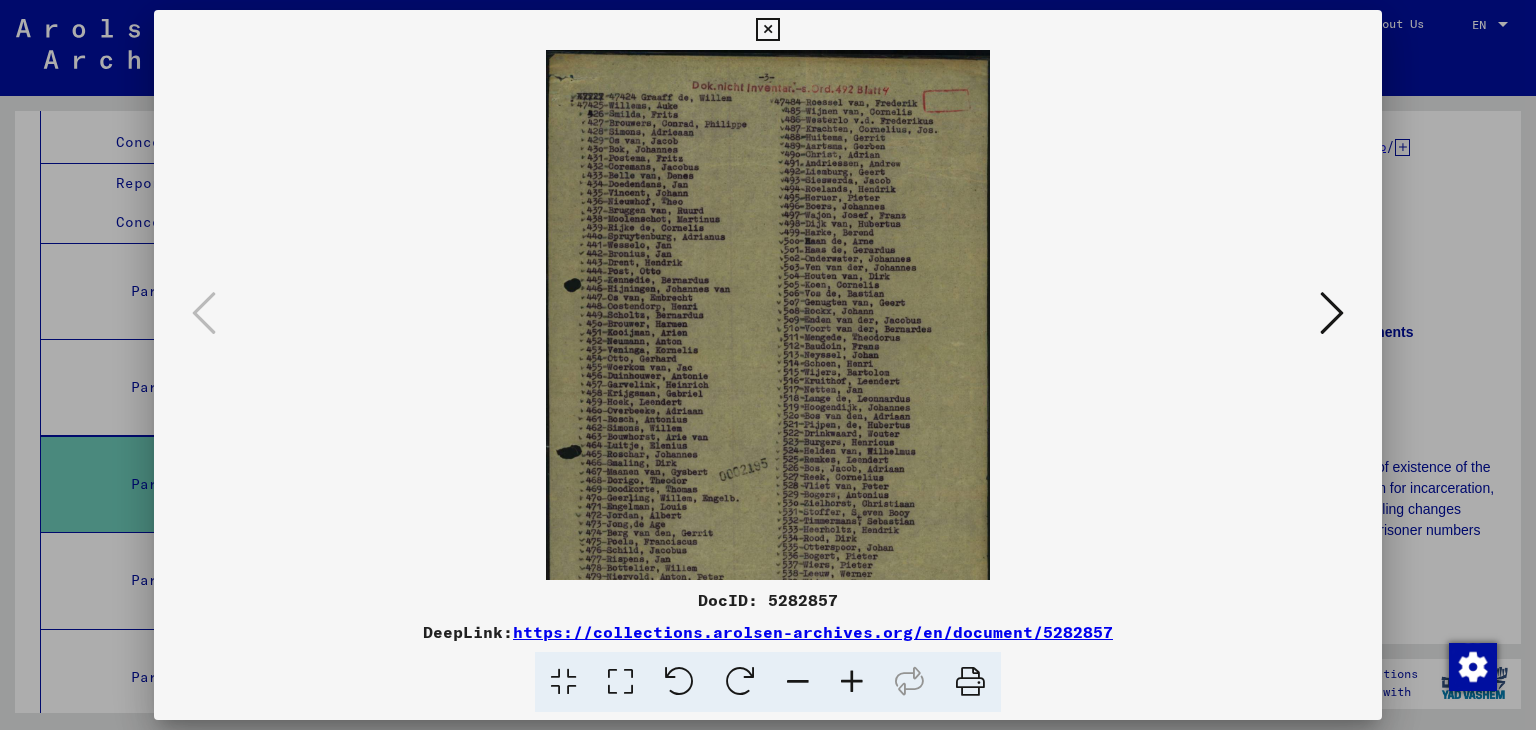 click at bounding box center (798, 682) 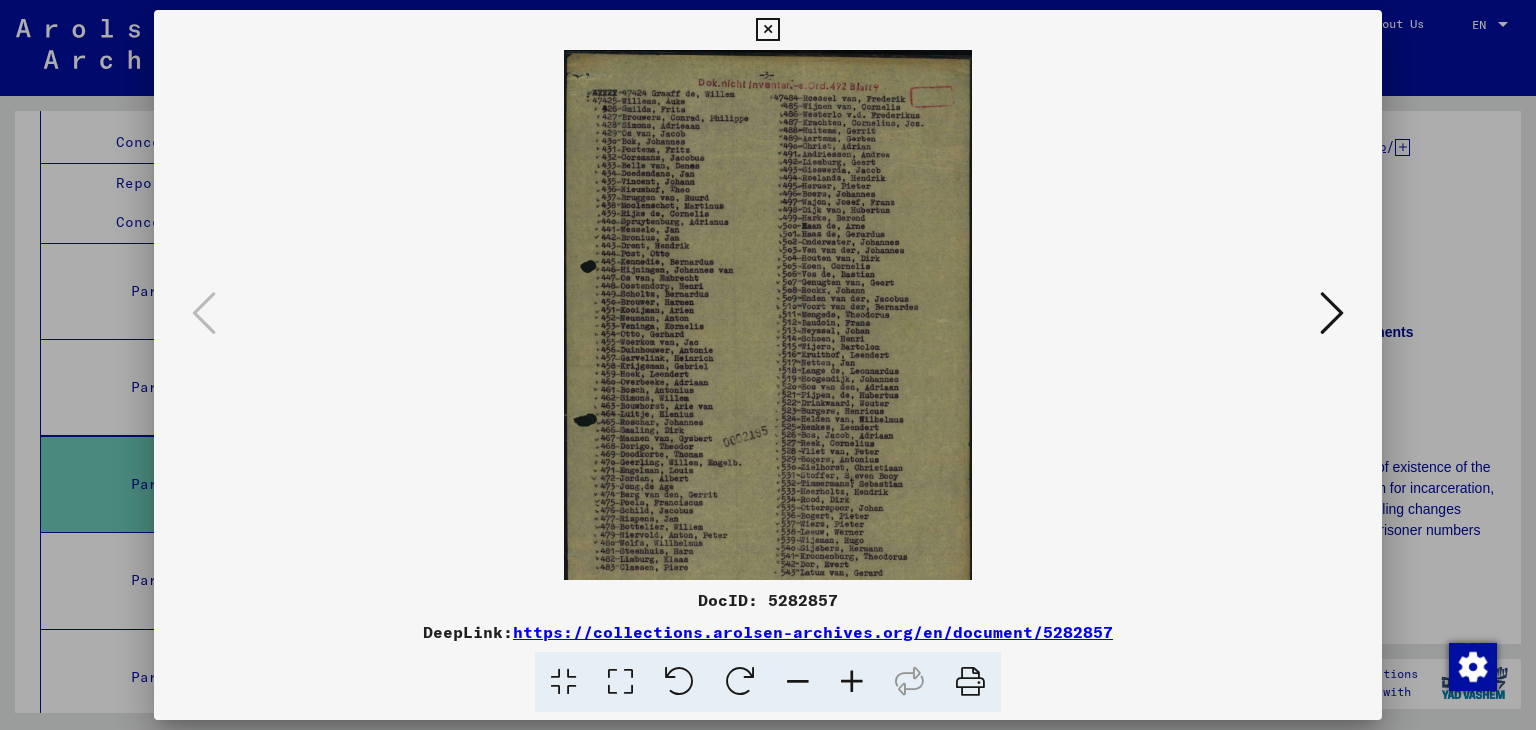 click at bounding box center [798, 682] 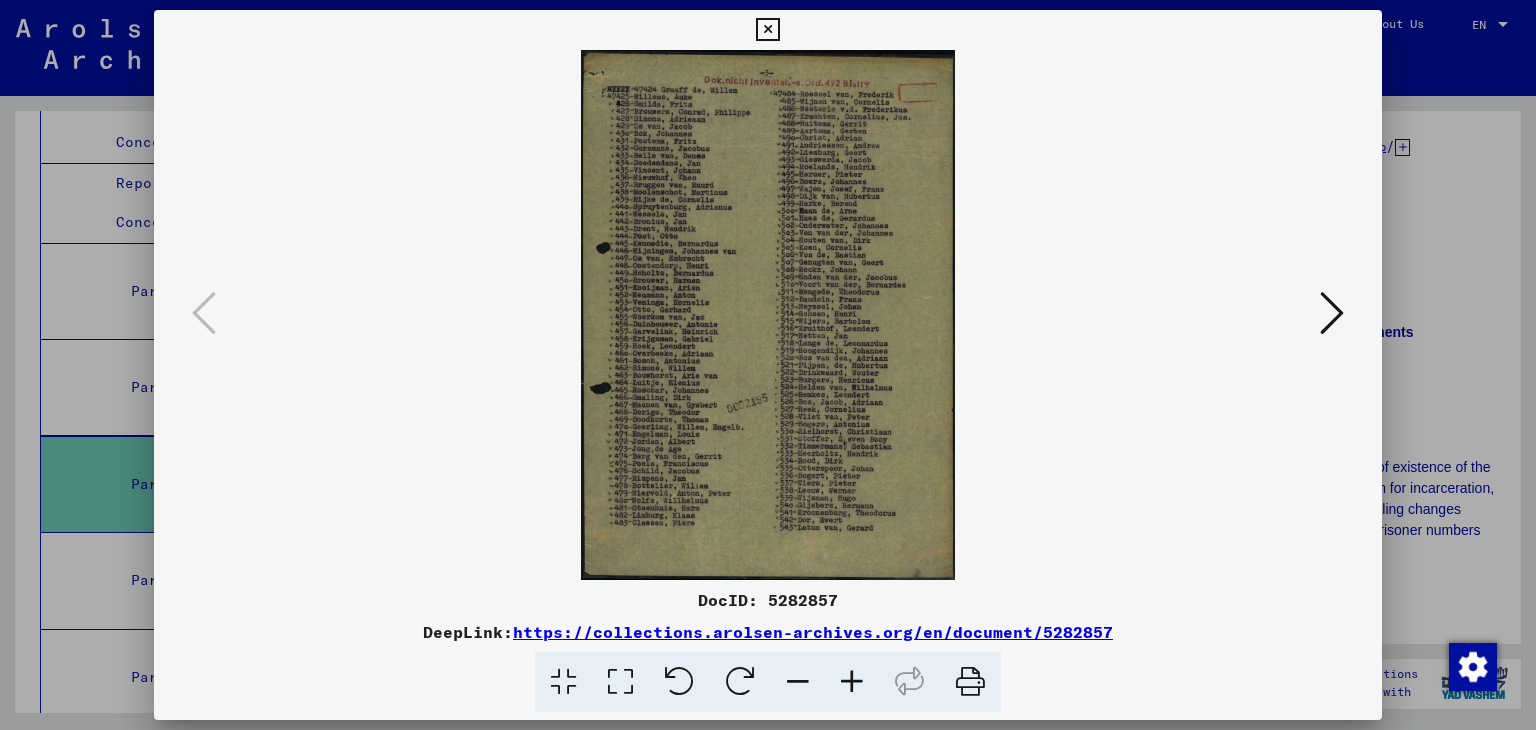 click at bounding box center [852, 682] 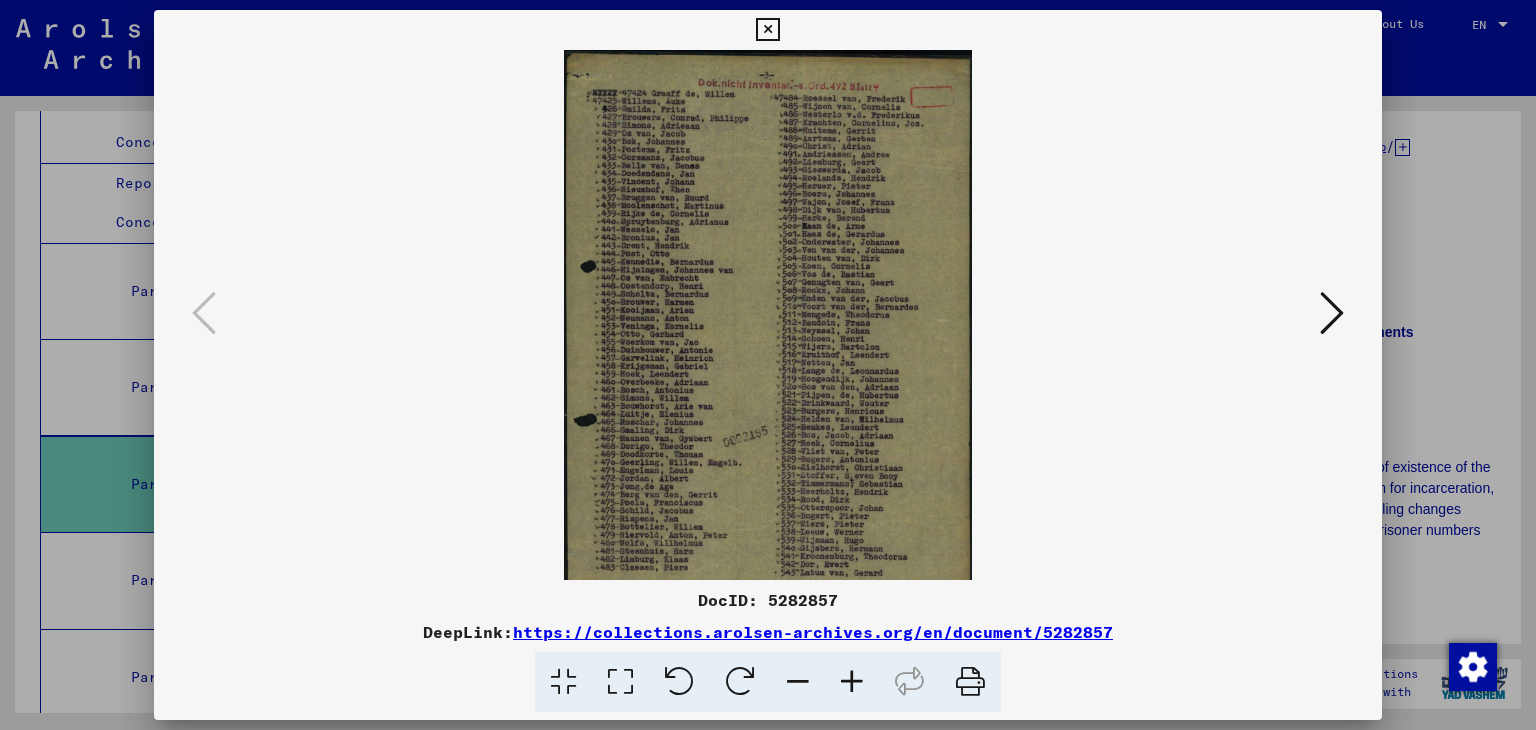 click at bounding box center [767, 30] 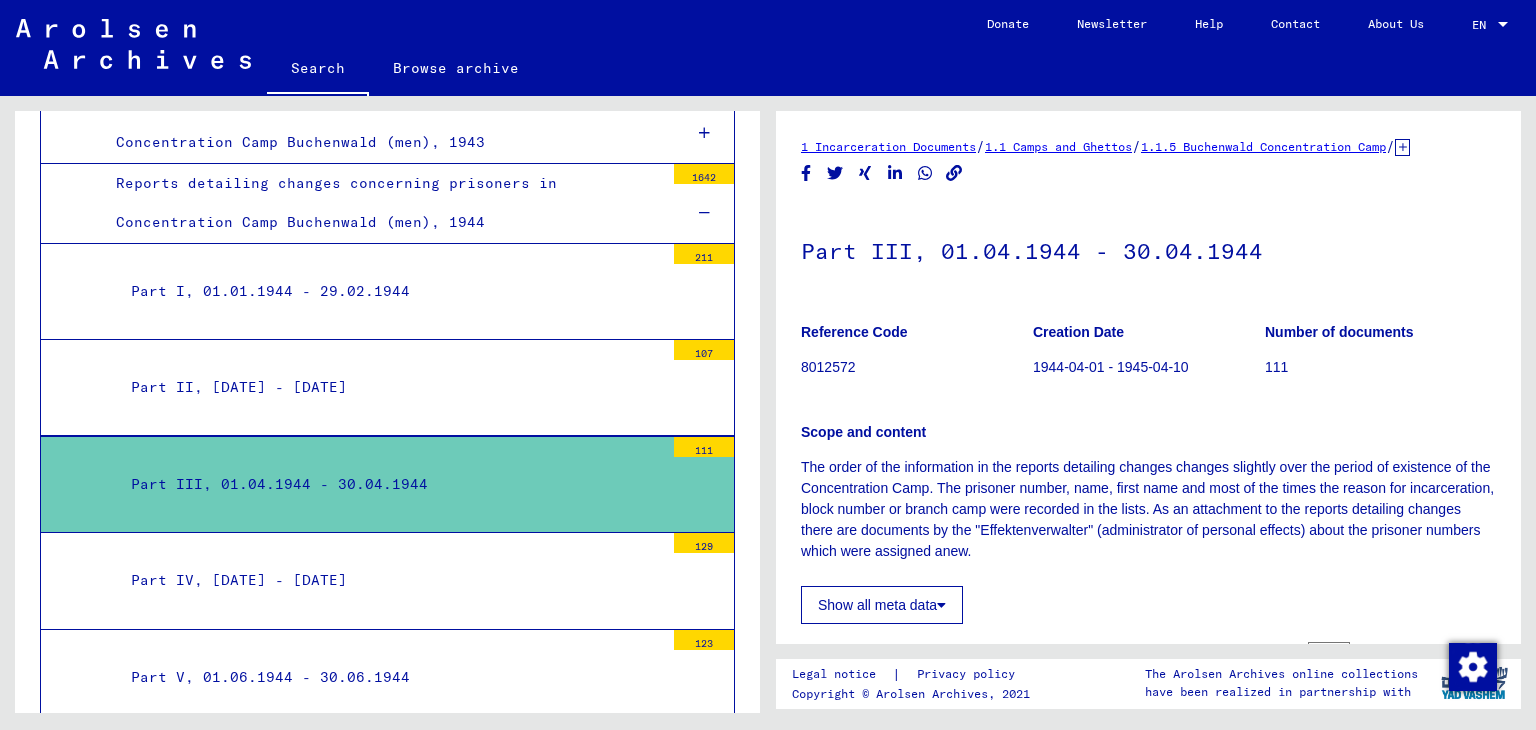 click on "Part IV, [DATE] - [DATE]" at bounding box center [390, 580] 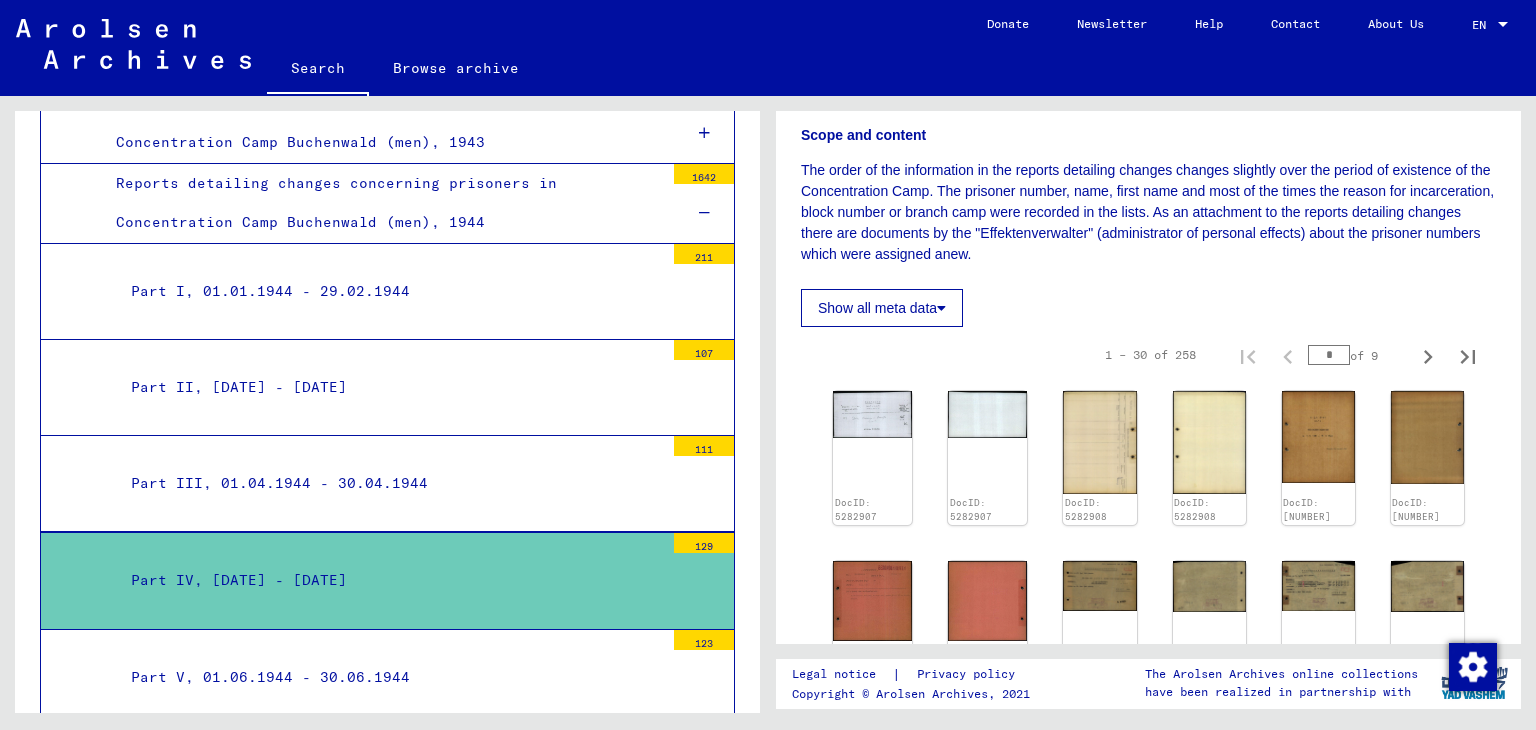 scroll, scrollTop: 300, scrollLeft: 0, axis: vertical 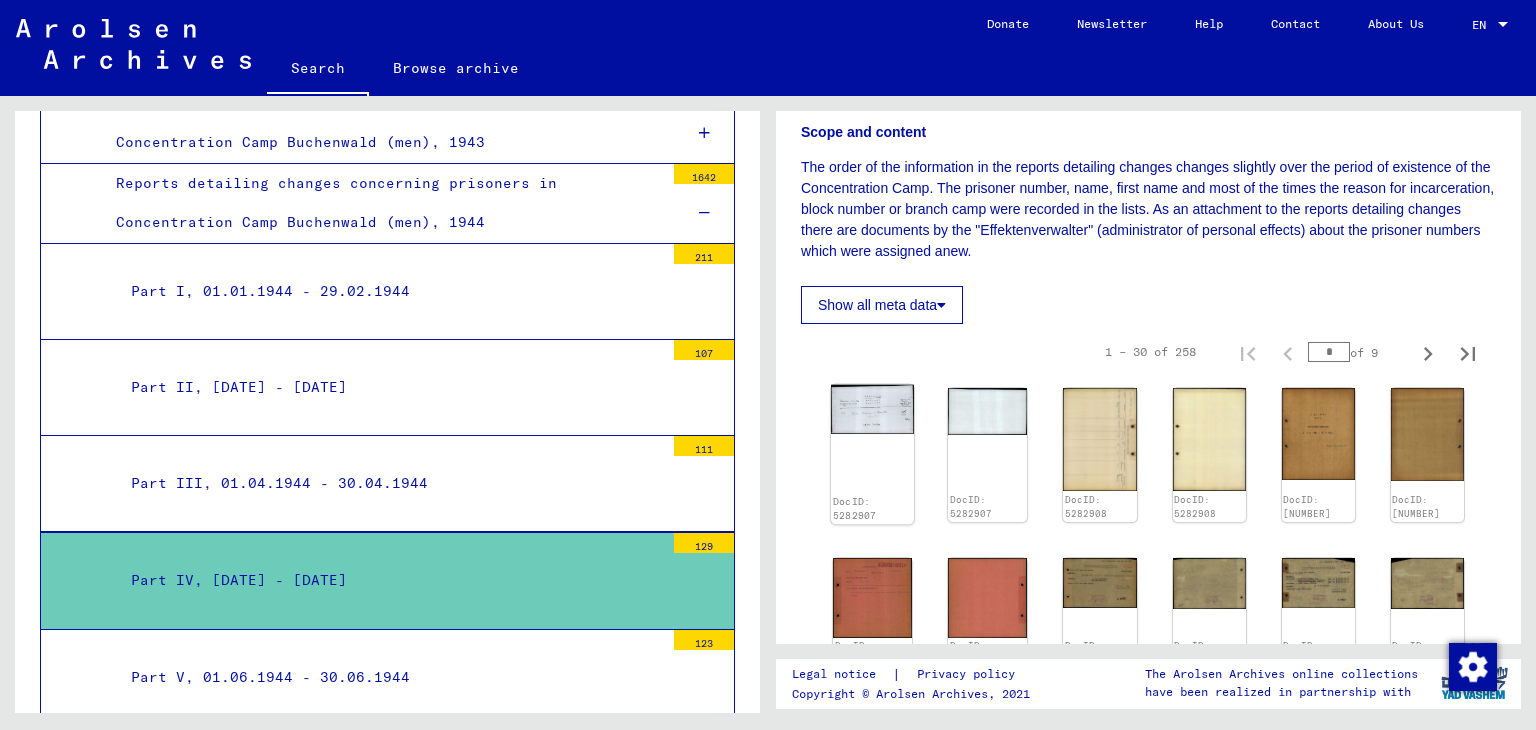 click on "DocID: 5282907" 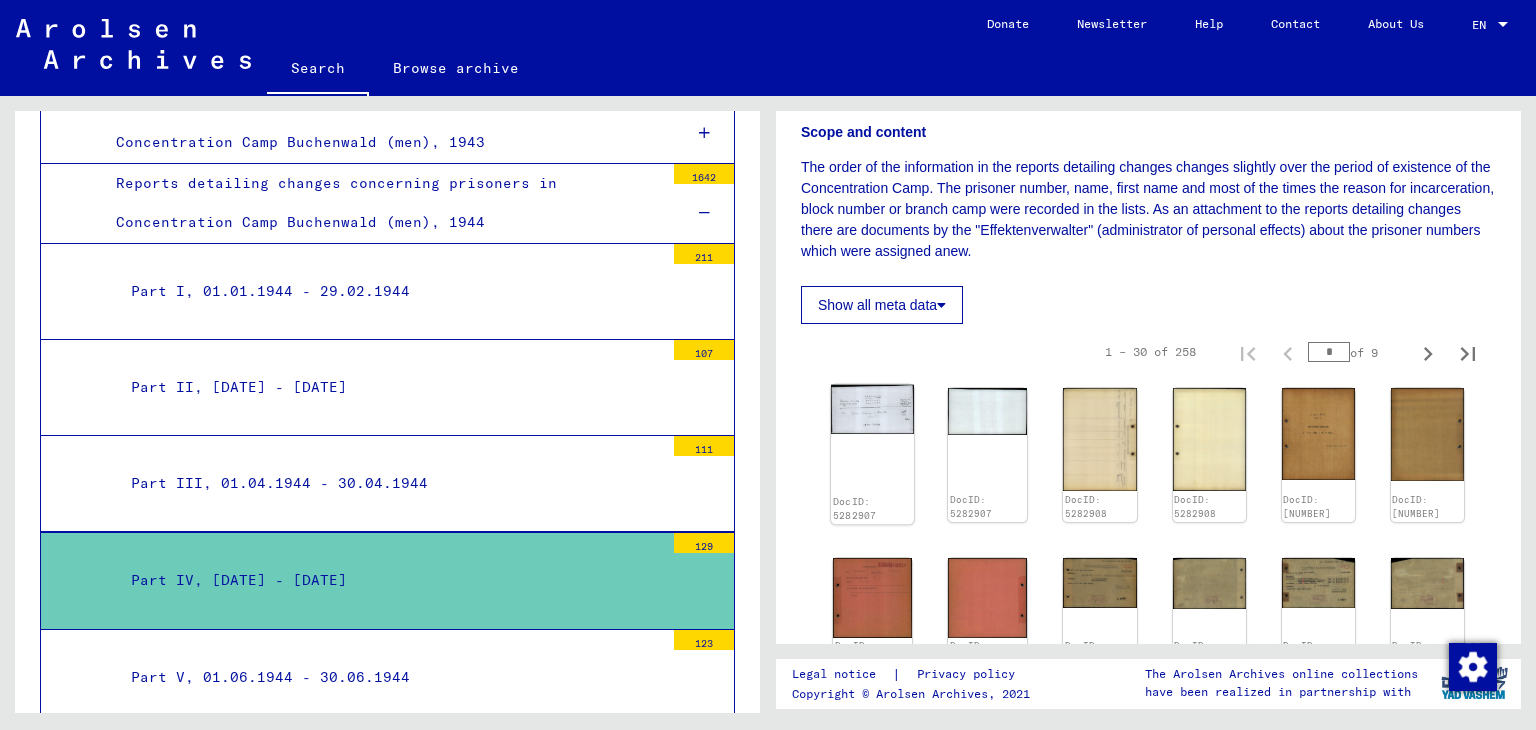 click on "DocID: 5282907" 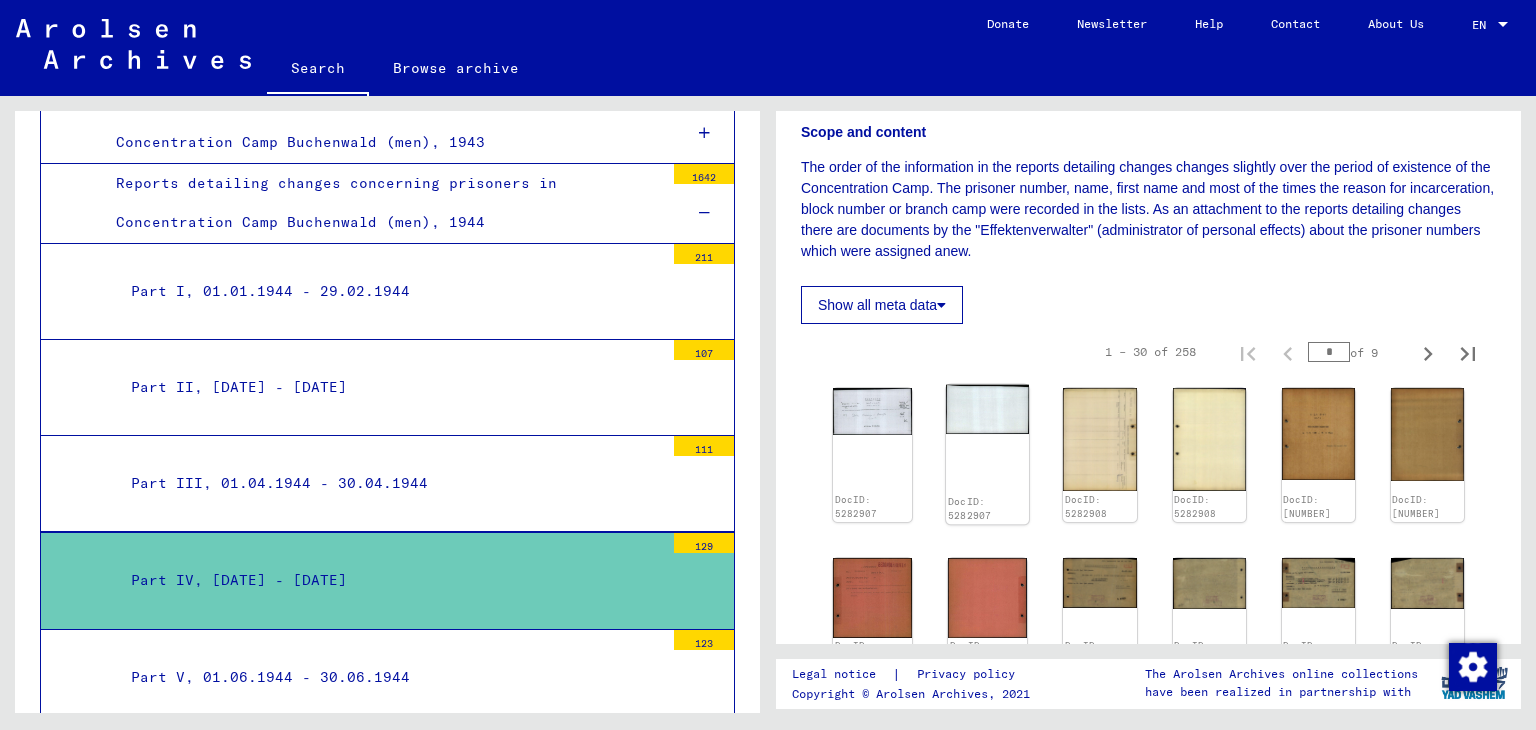 click on "DocID: 5282907" 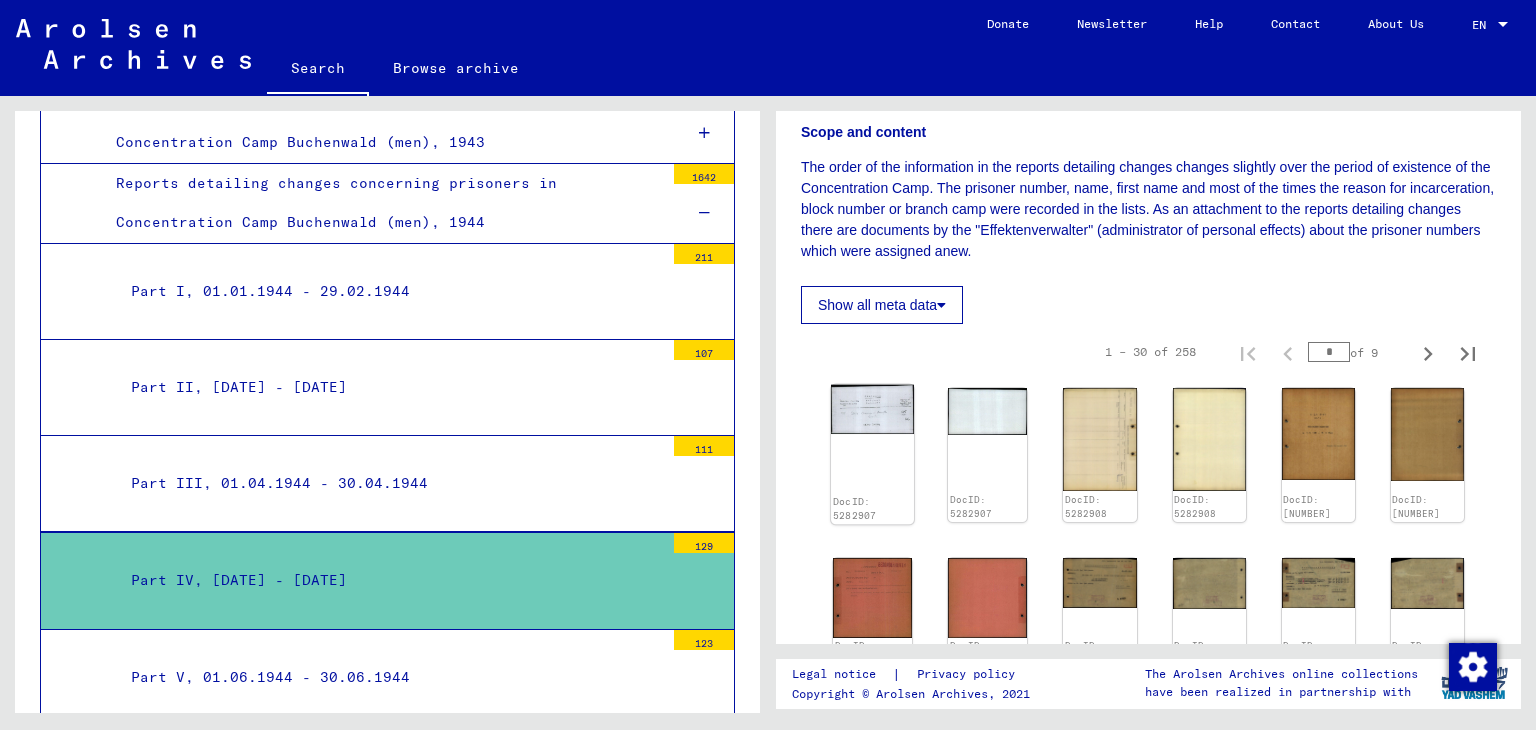 click on "DocID: 5282907" 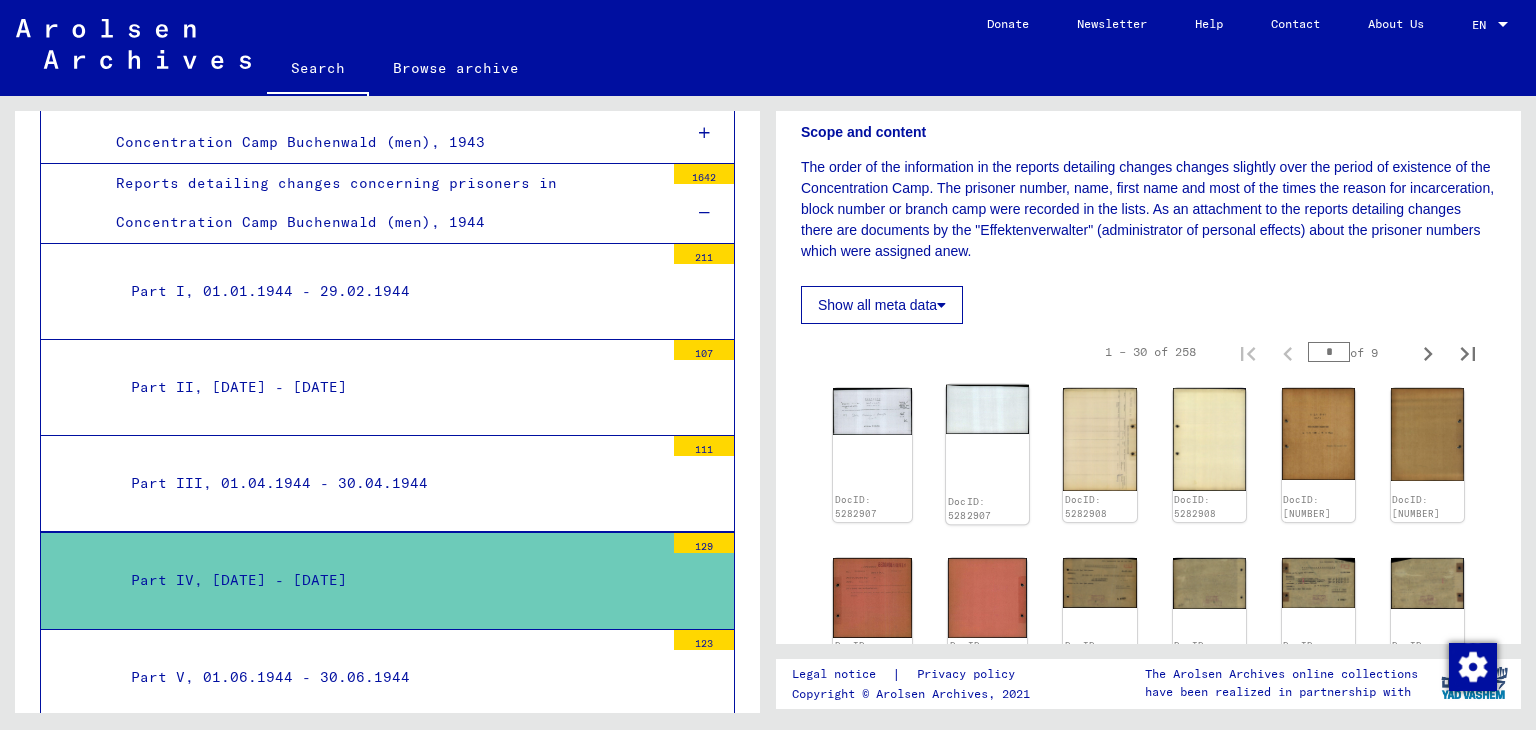 click on "DocID: 5282907" 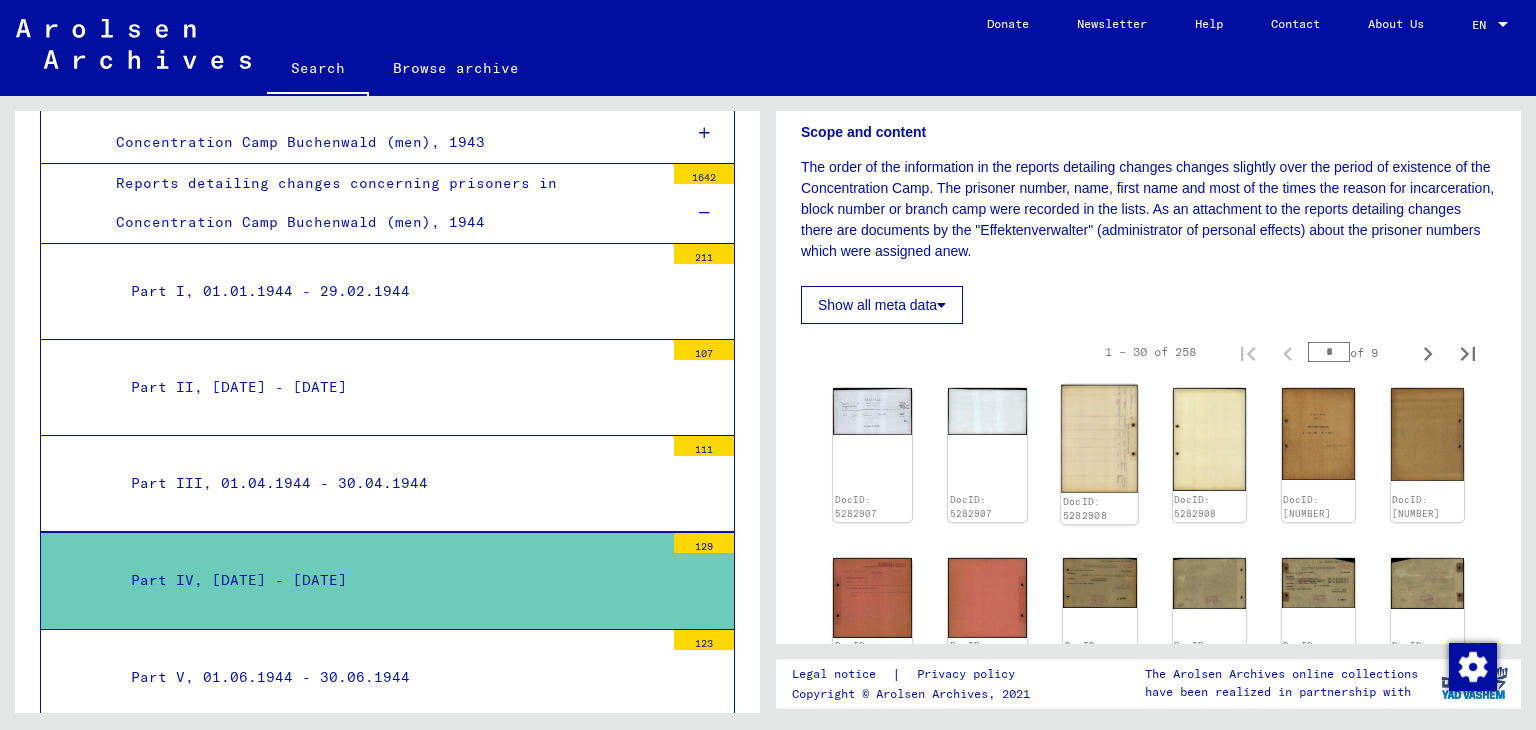 click 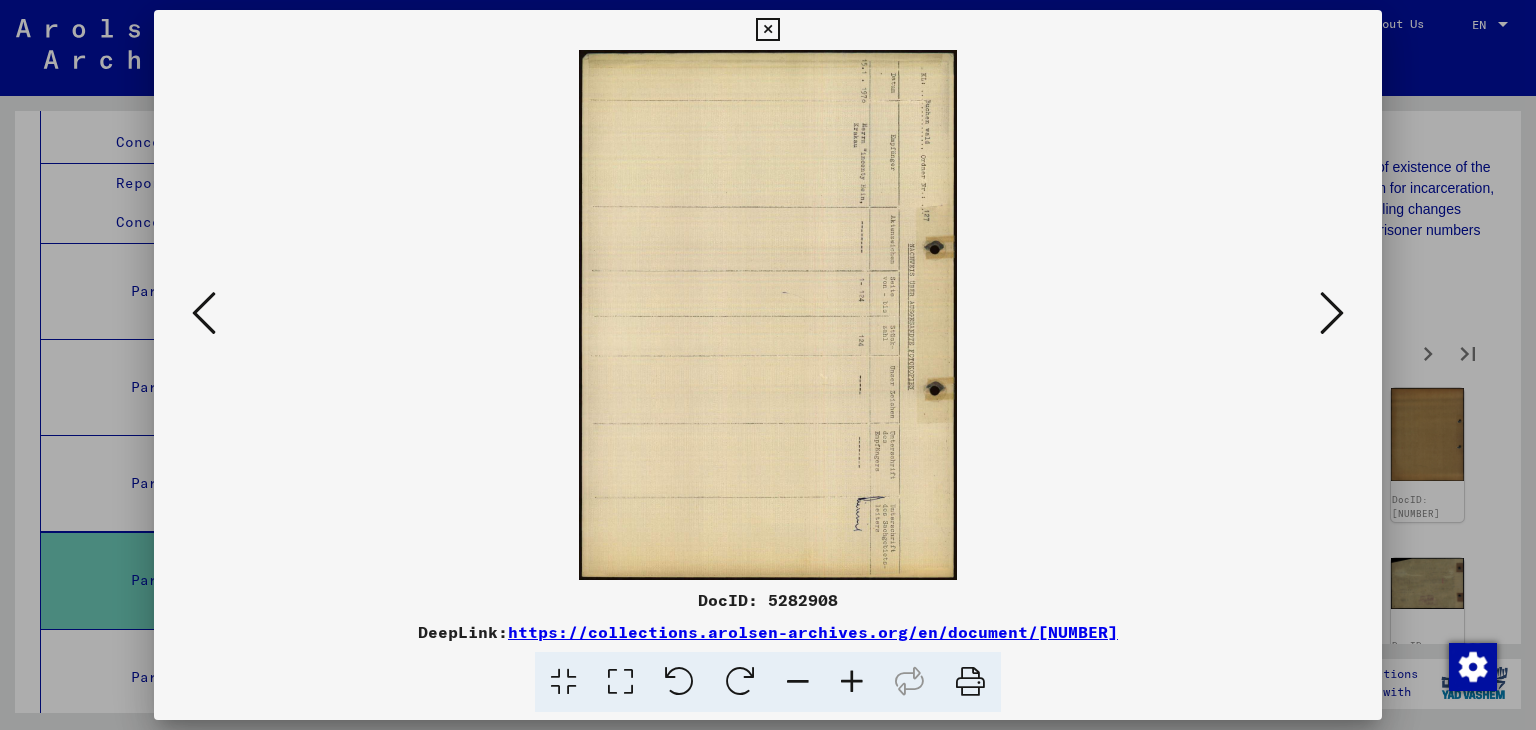 click at bounding box center [1332, 313] 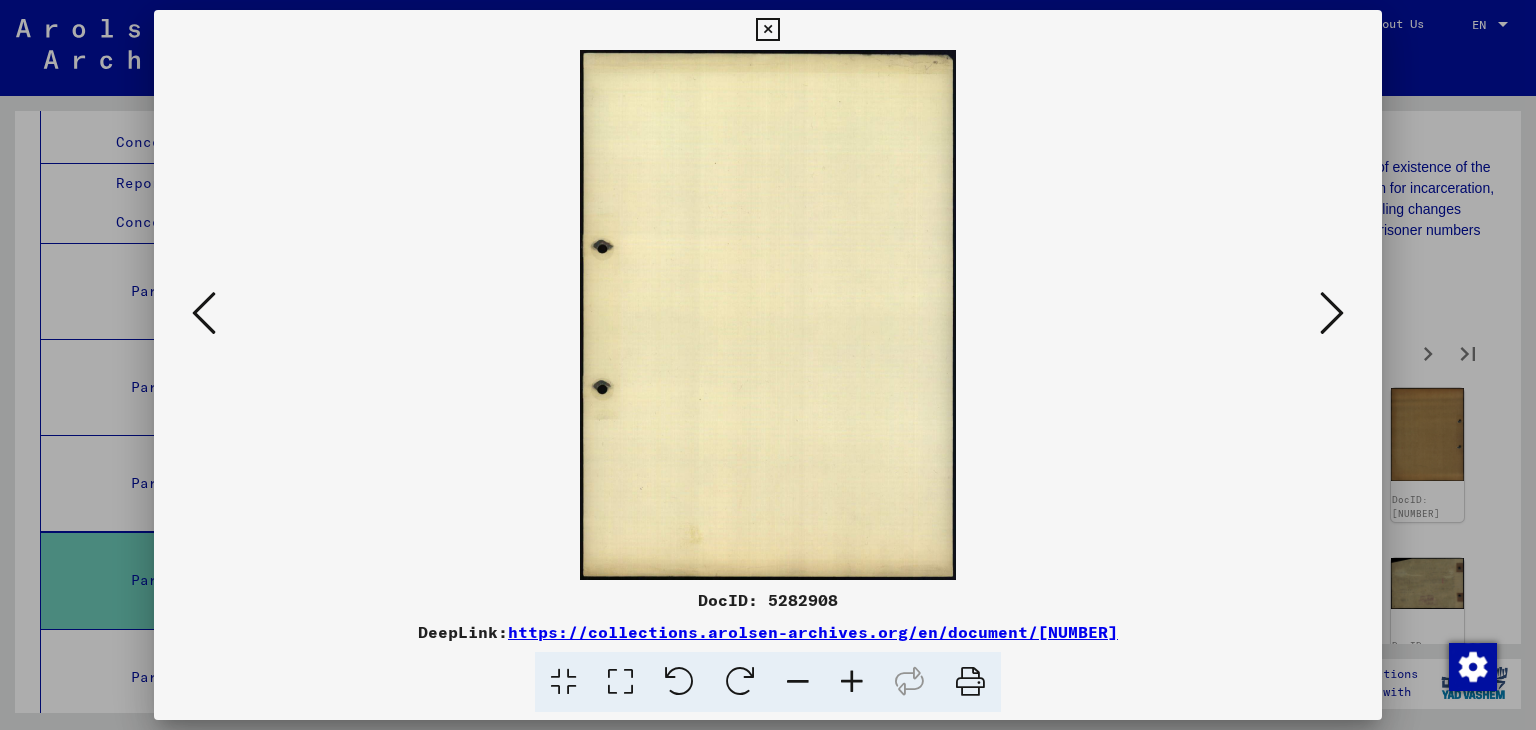 click at bounding box center (204, 313) 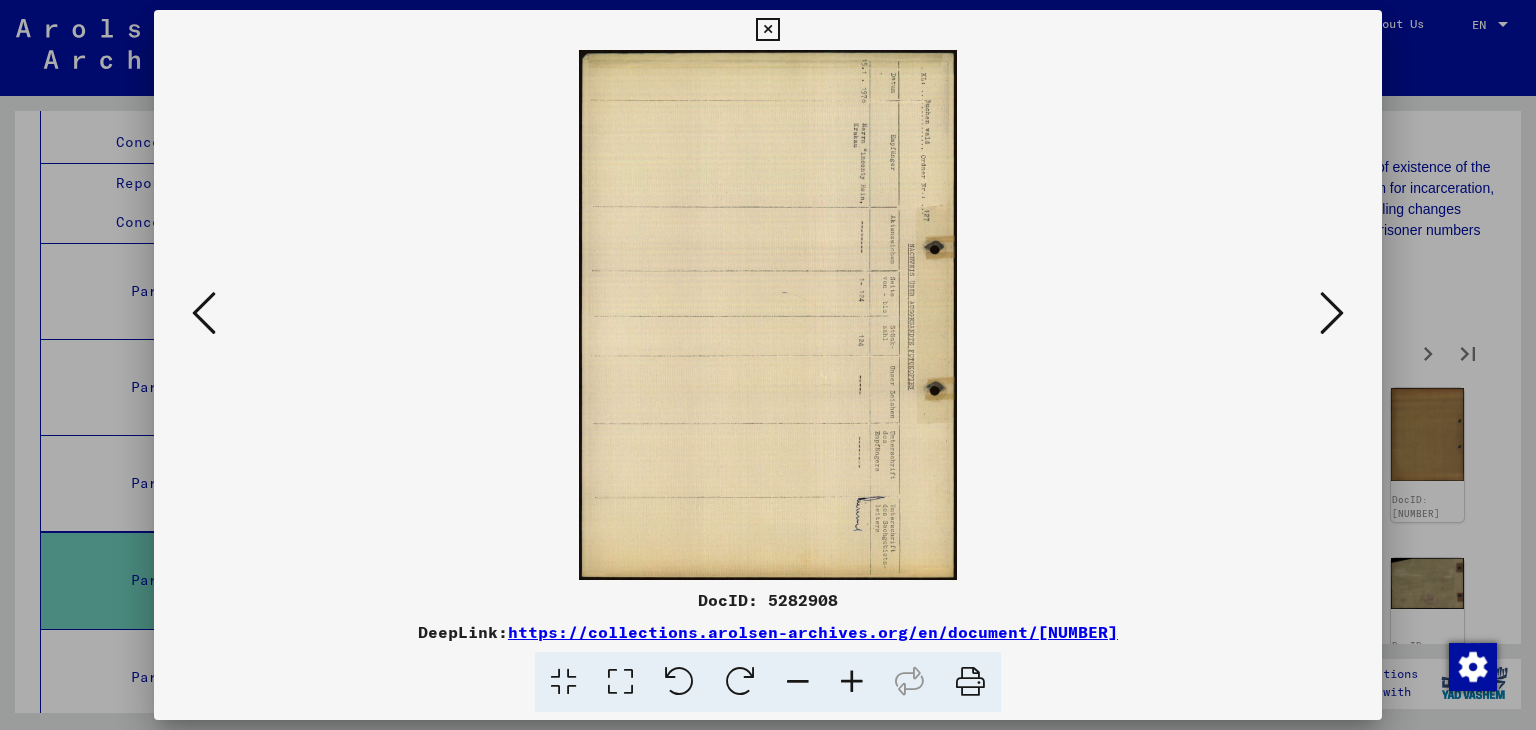 click at bounding box center (204, 313) 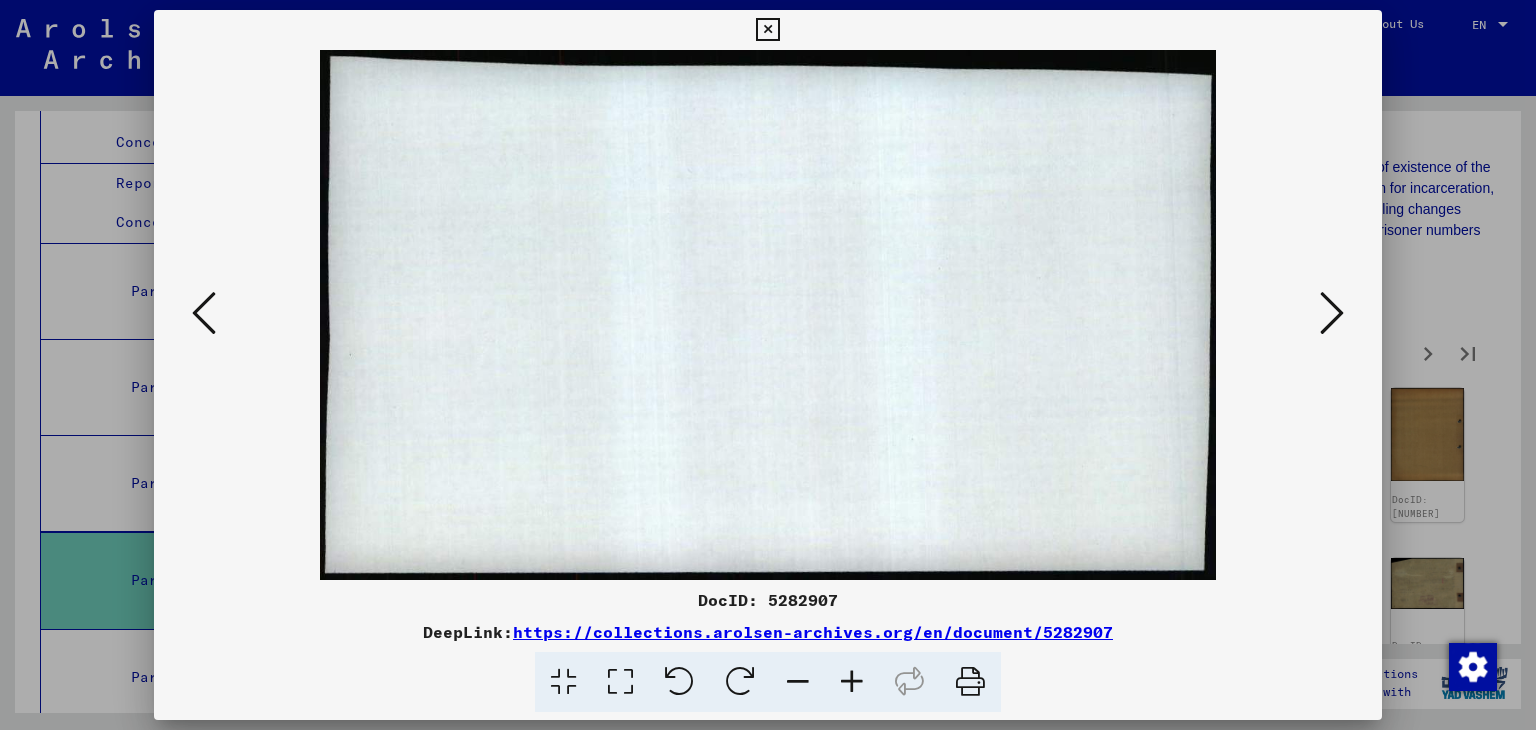 click at bounding box center (204, 313) 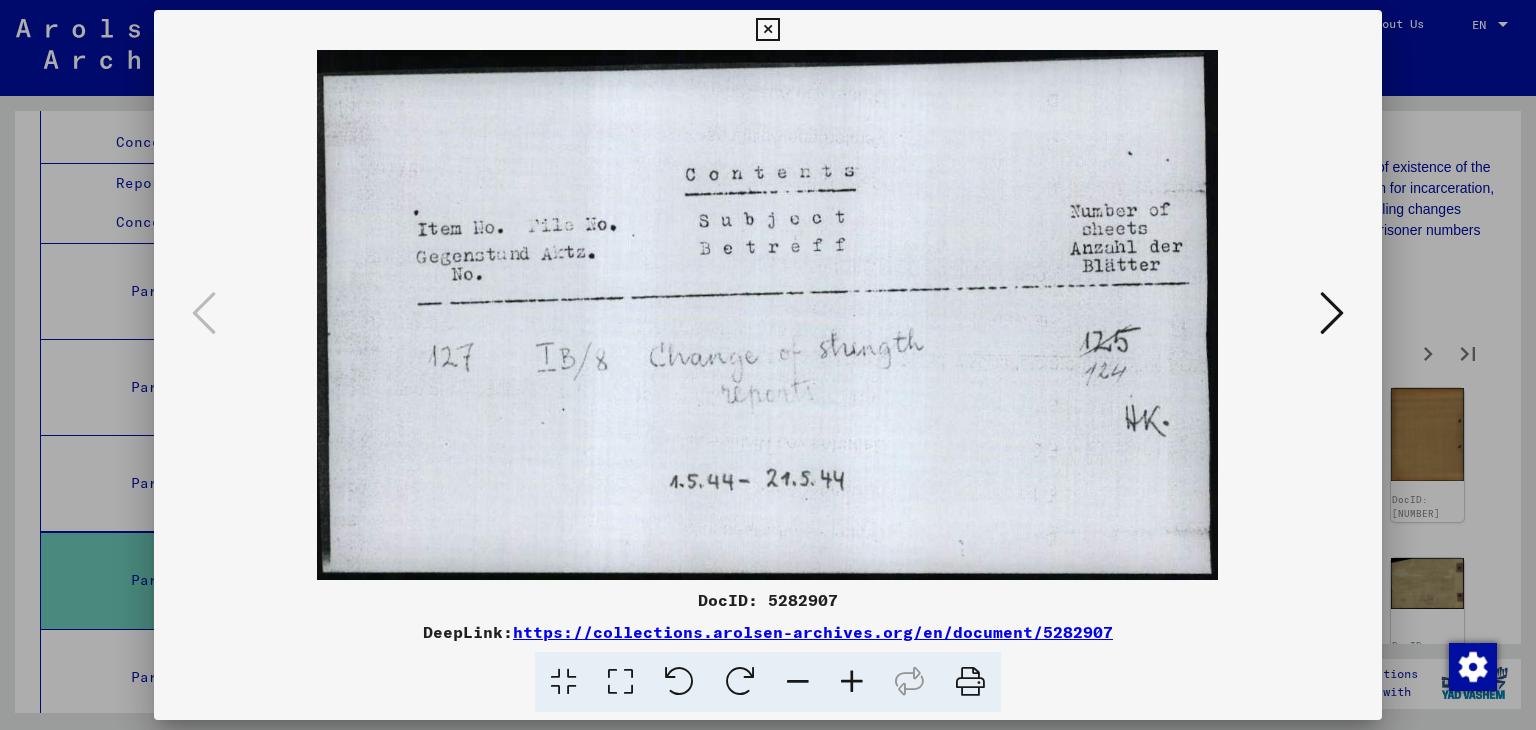 click at bounding box center [768, 315] 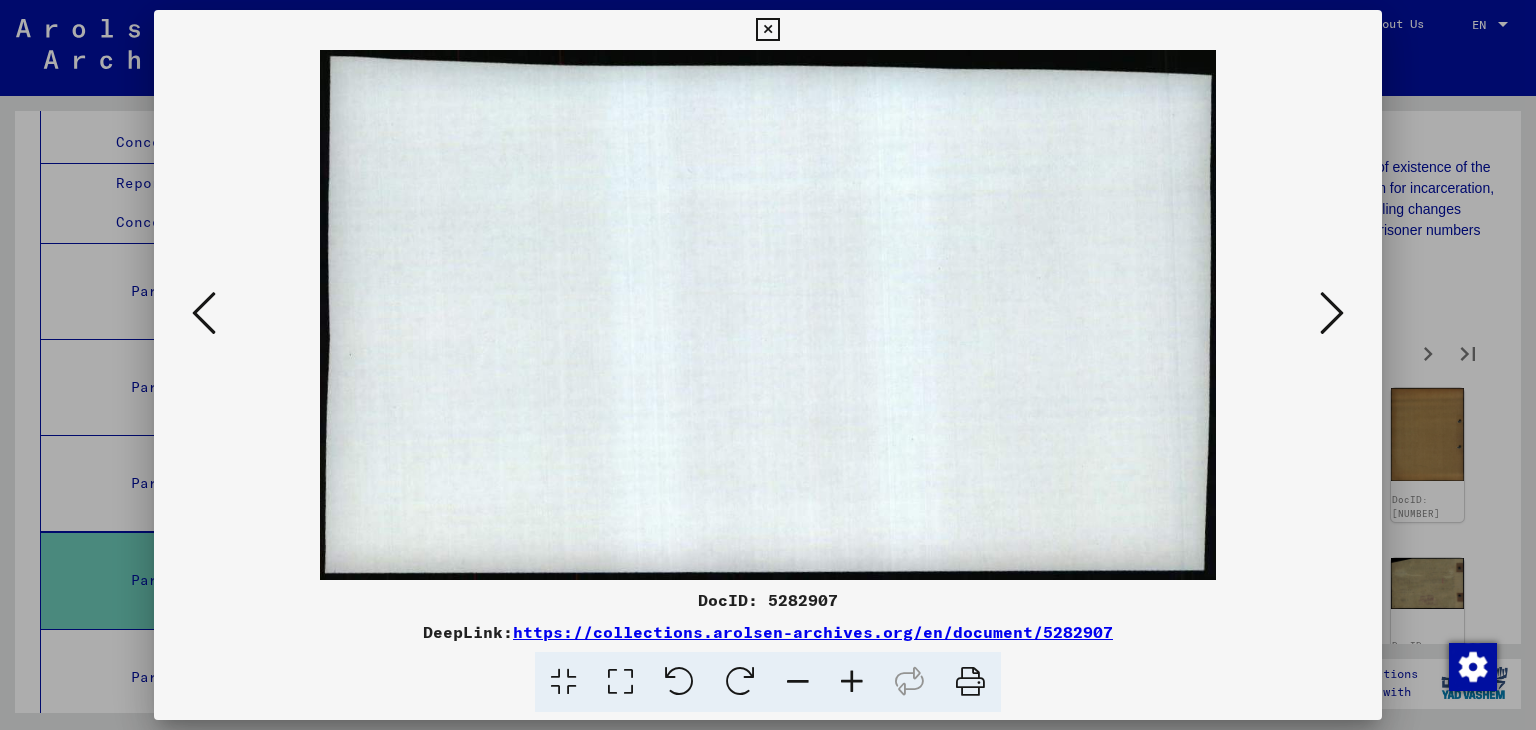 click at bounding box center [1332, 313] 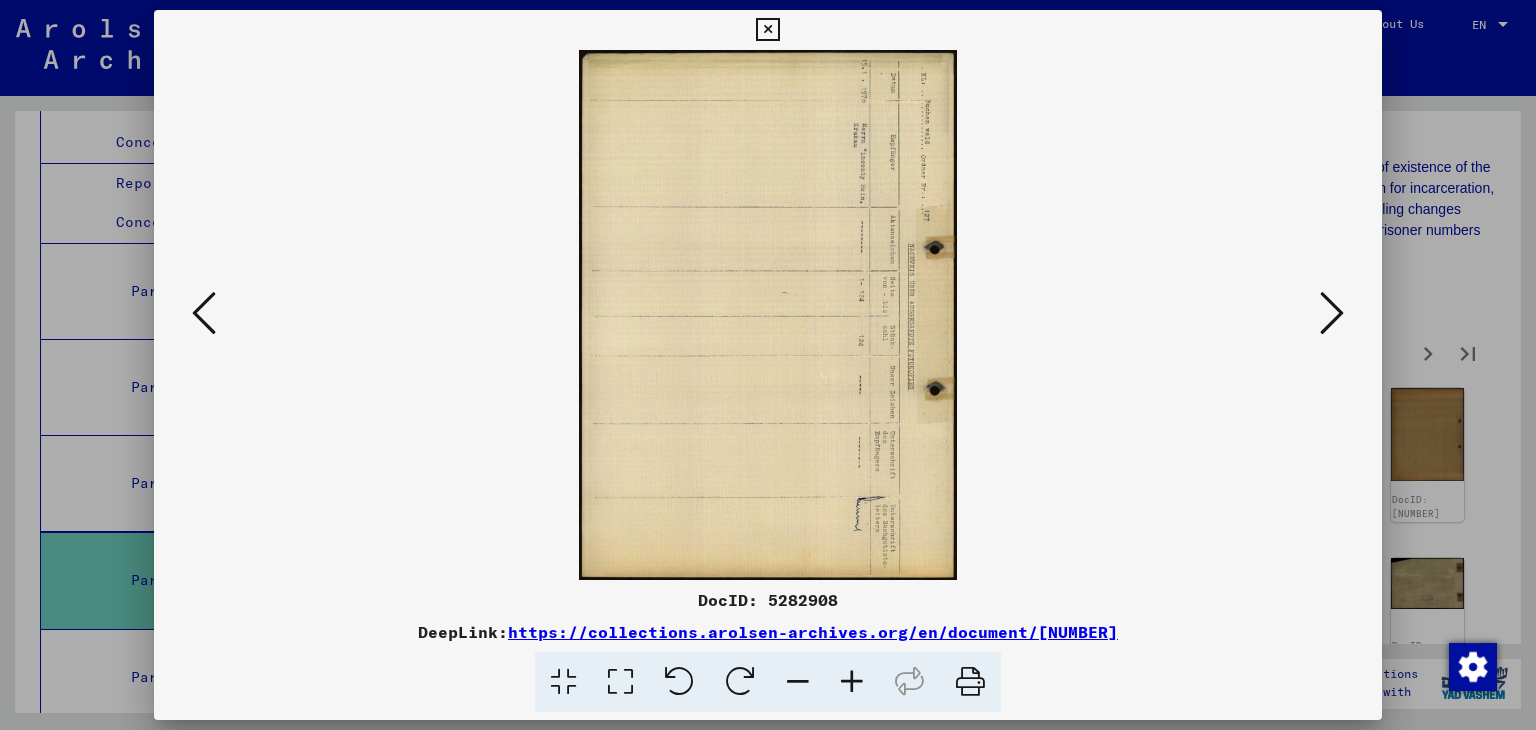click at bounding box center (1332, 313) 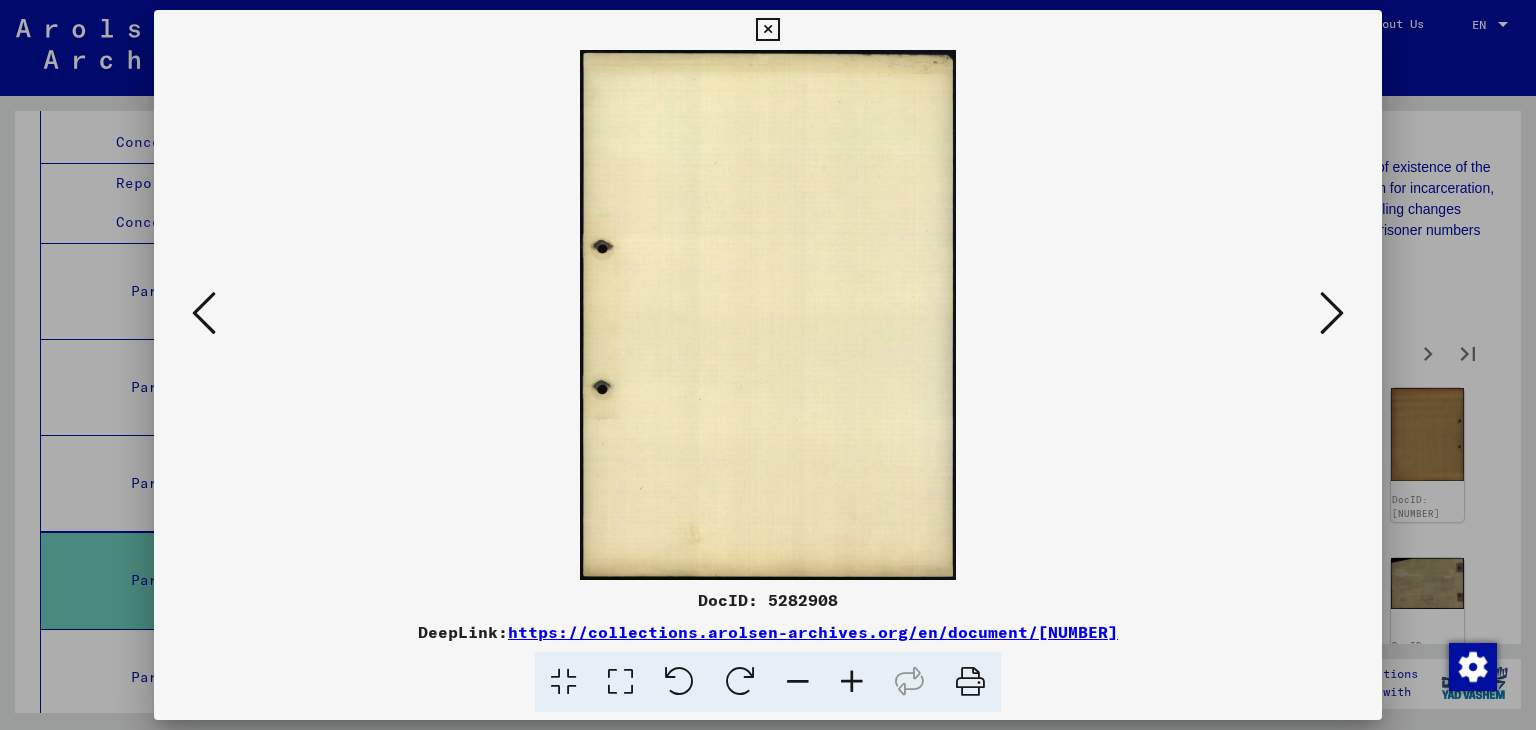 click at bounding box center (1332, 313) 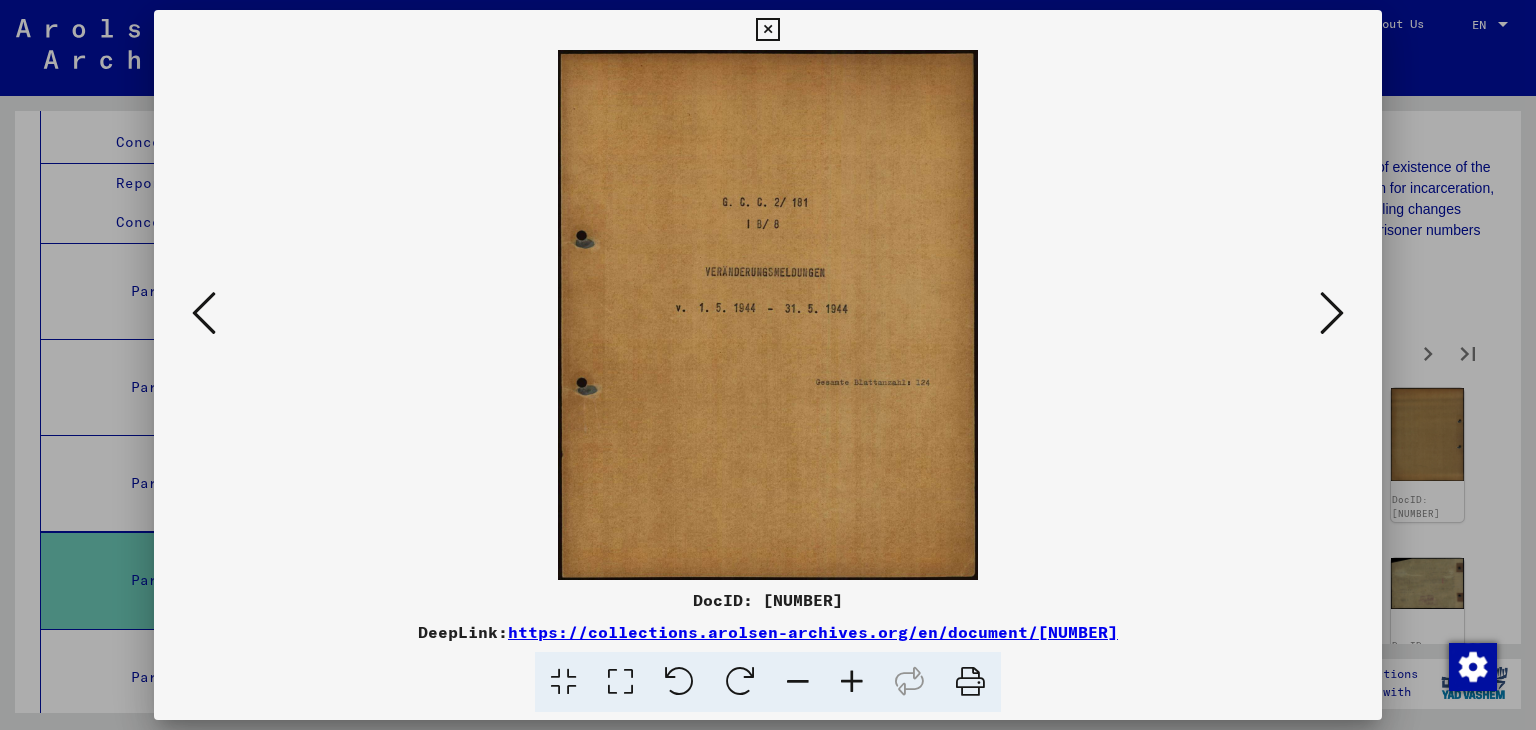 click at bounding box center [1332, 313] 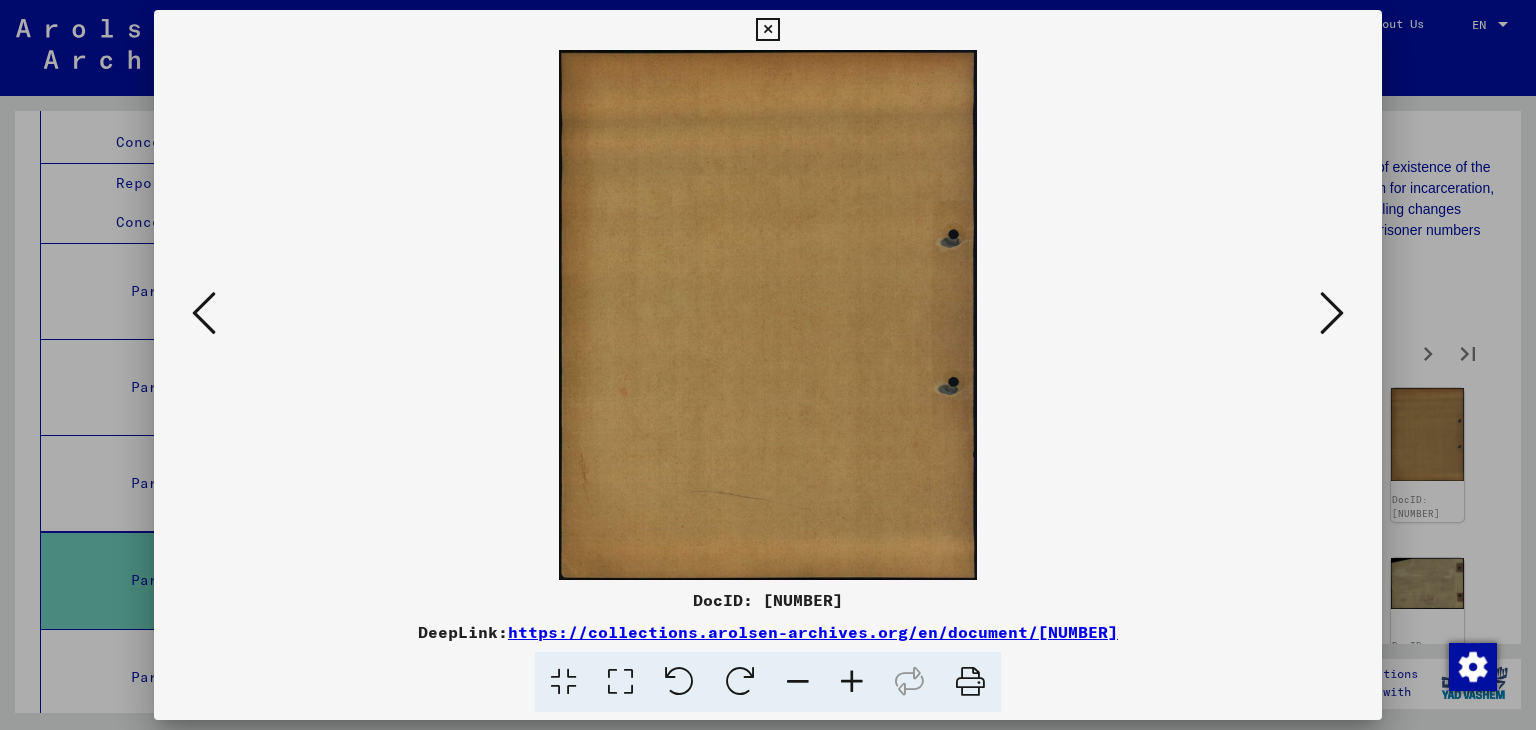 click at bounding box center [1332, 313] 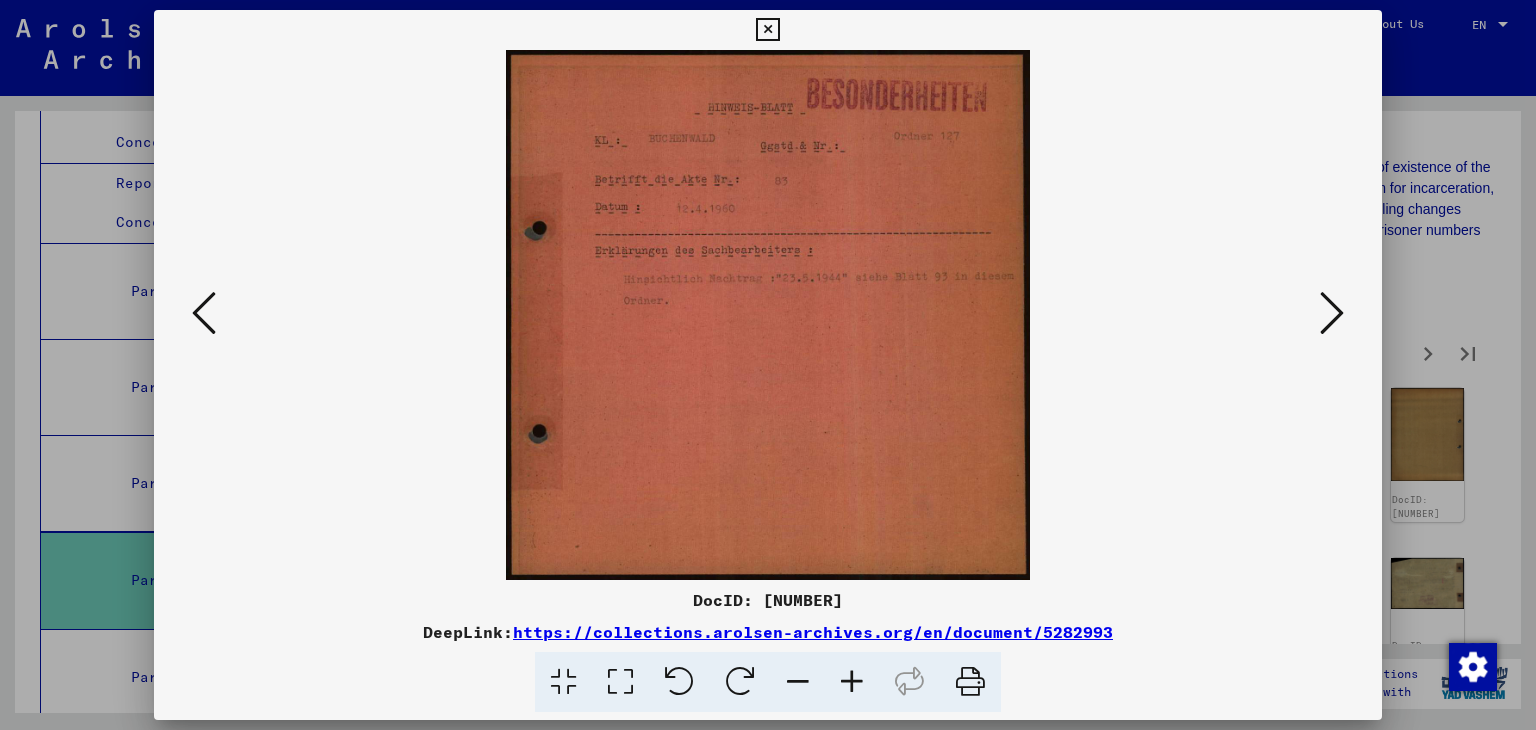 click at bounding box center [1332, 313] 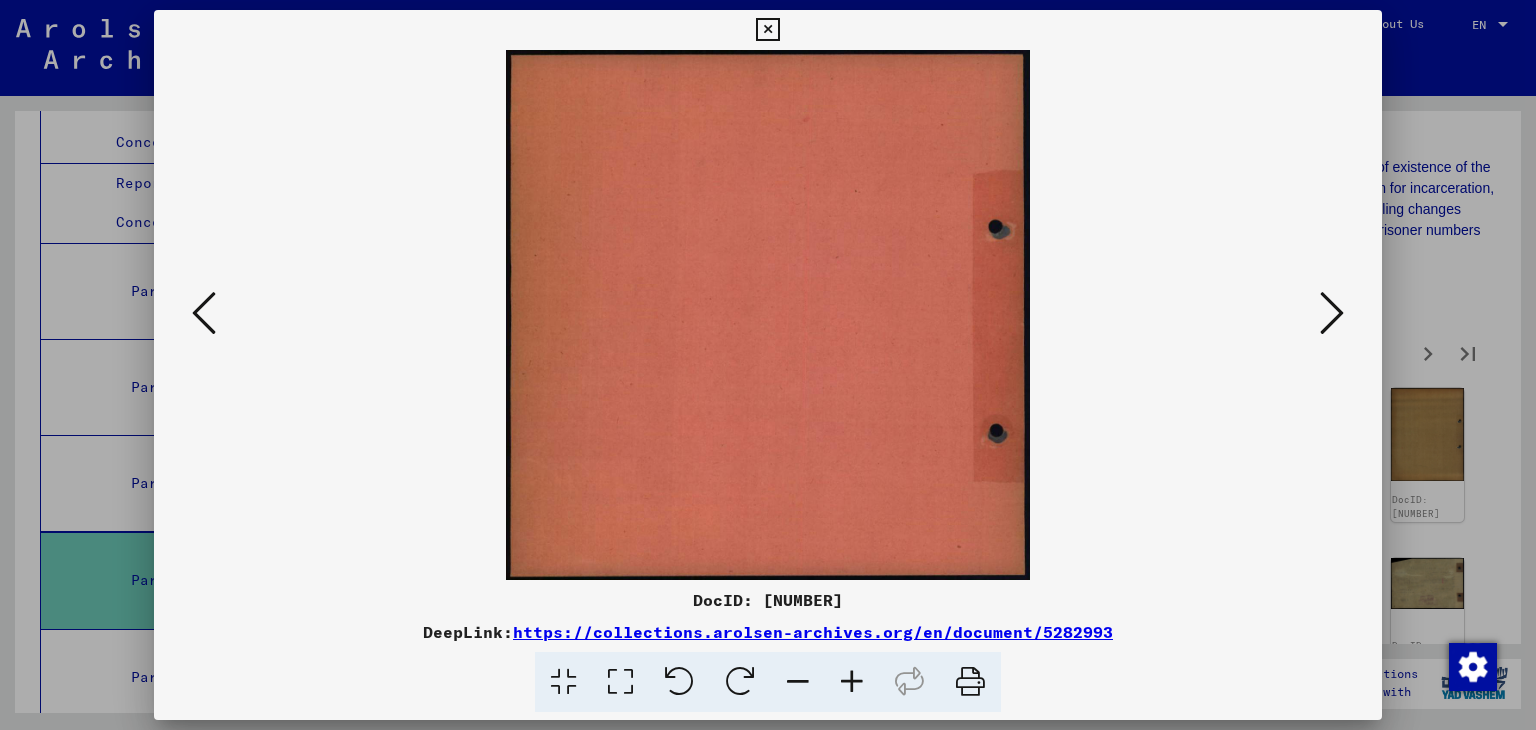 click at bounding box center [1332, 313] 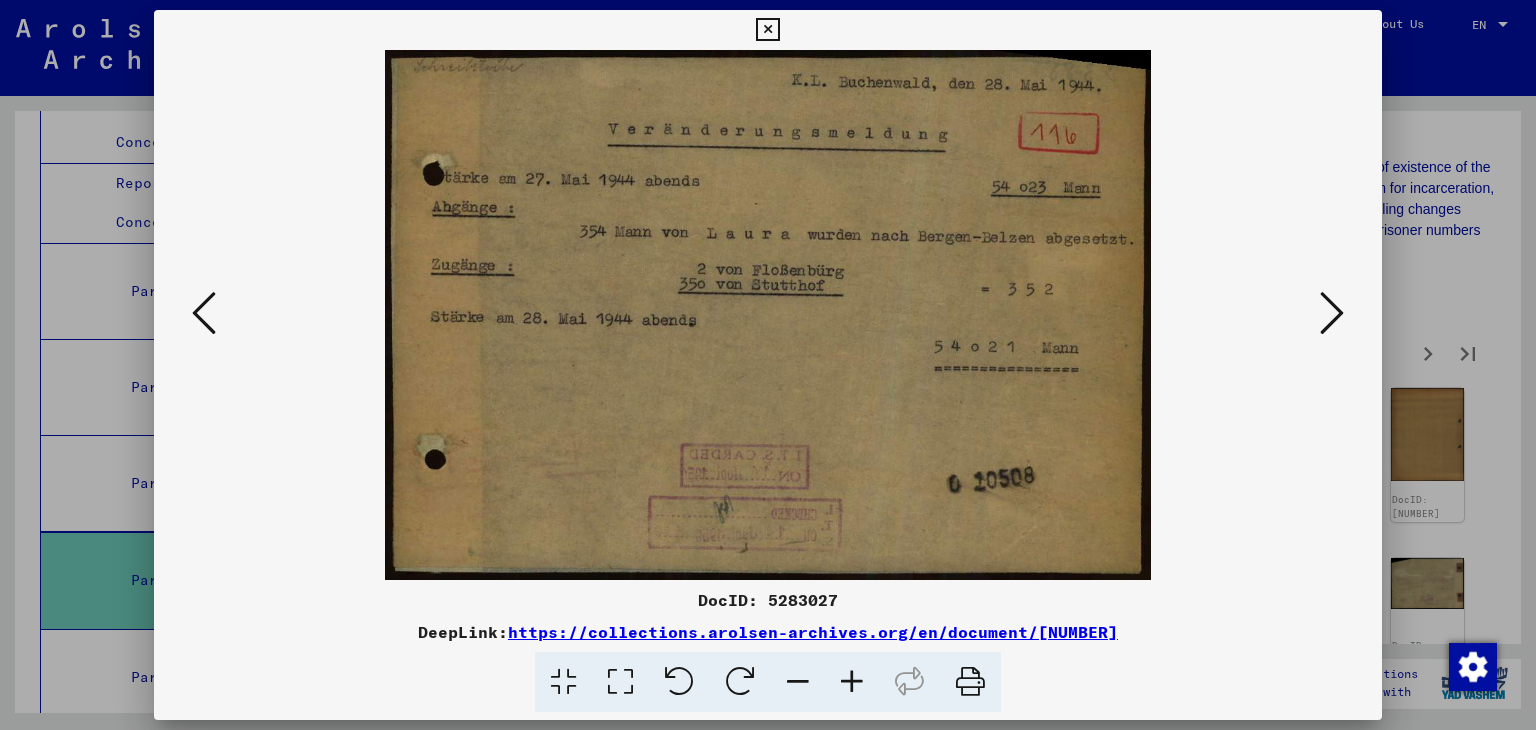 click at bounding box center (1332, 313) 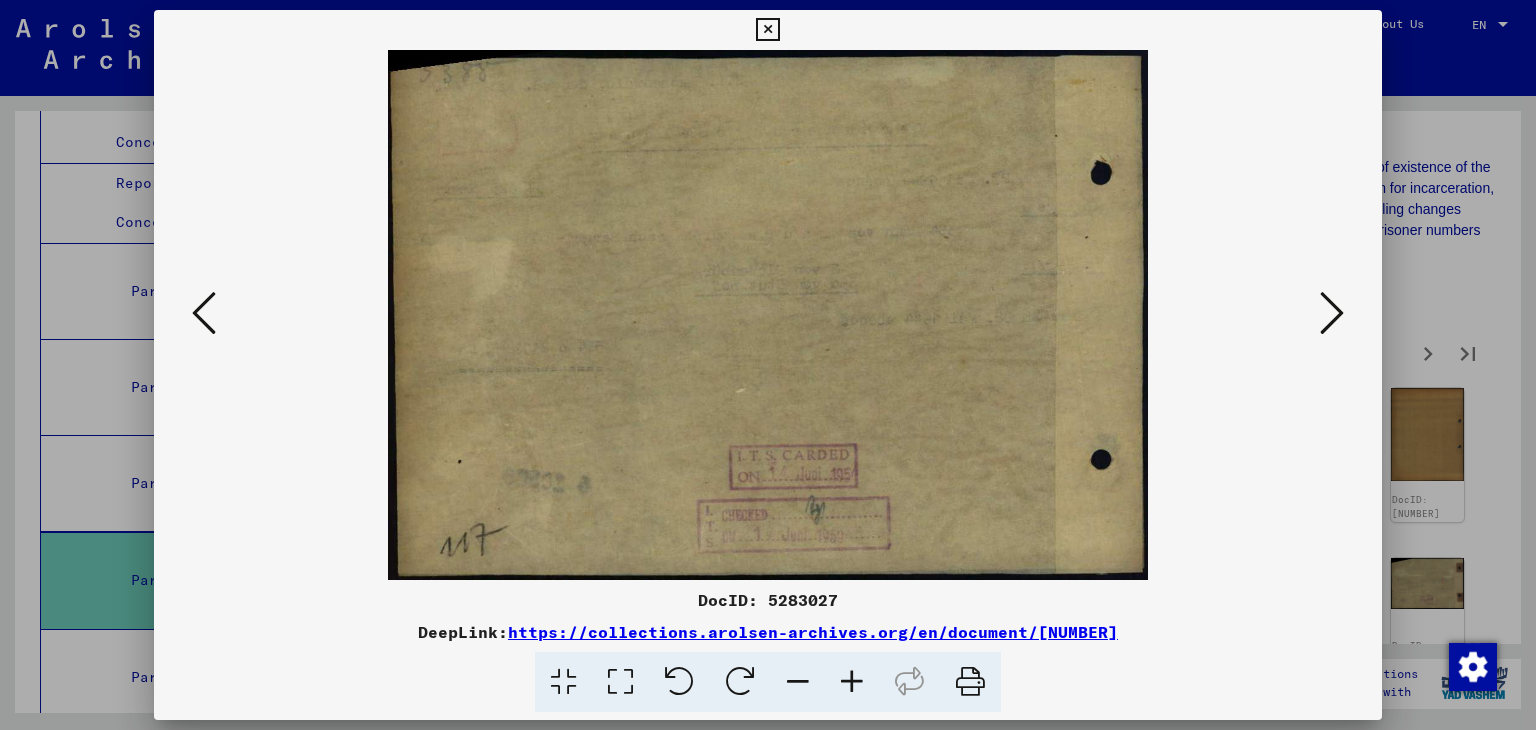 click at bounding box center (1332, 313) 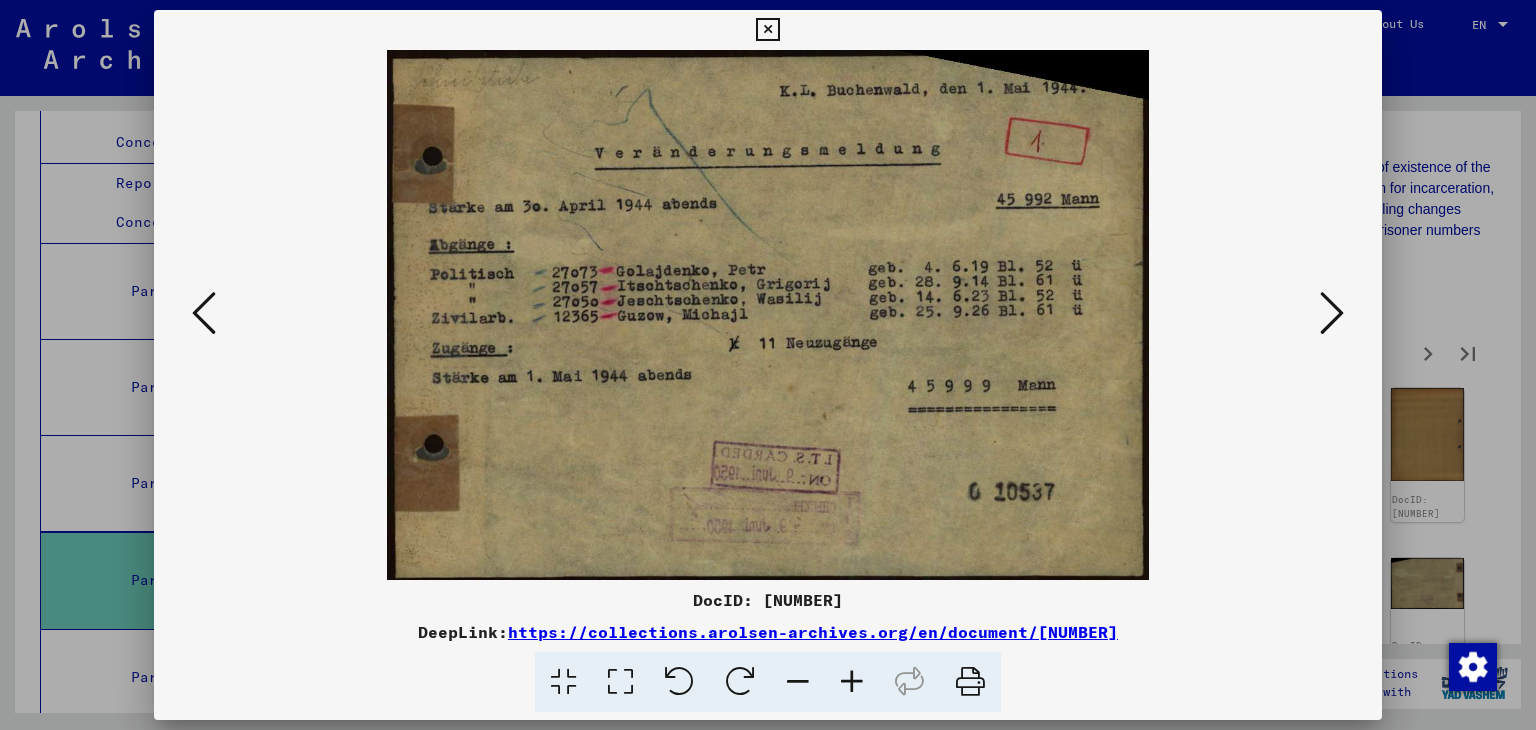 click at bounding box center (1332, 313) 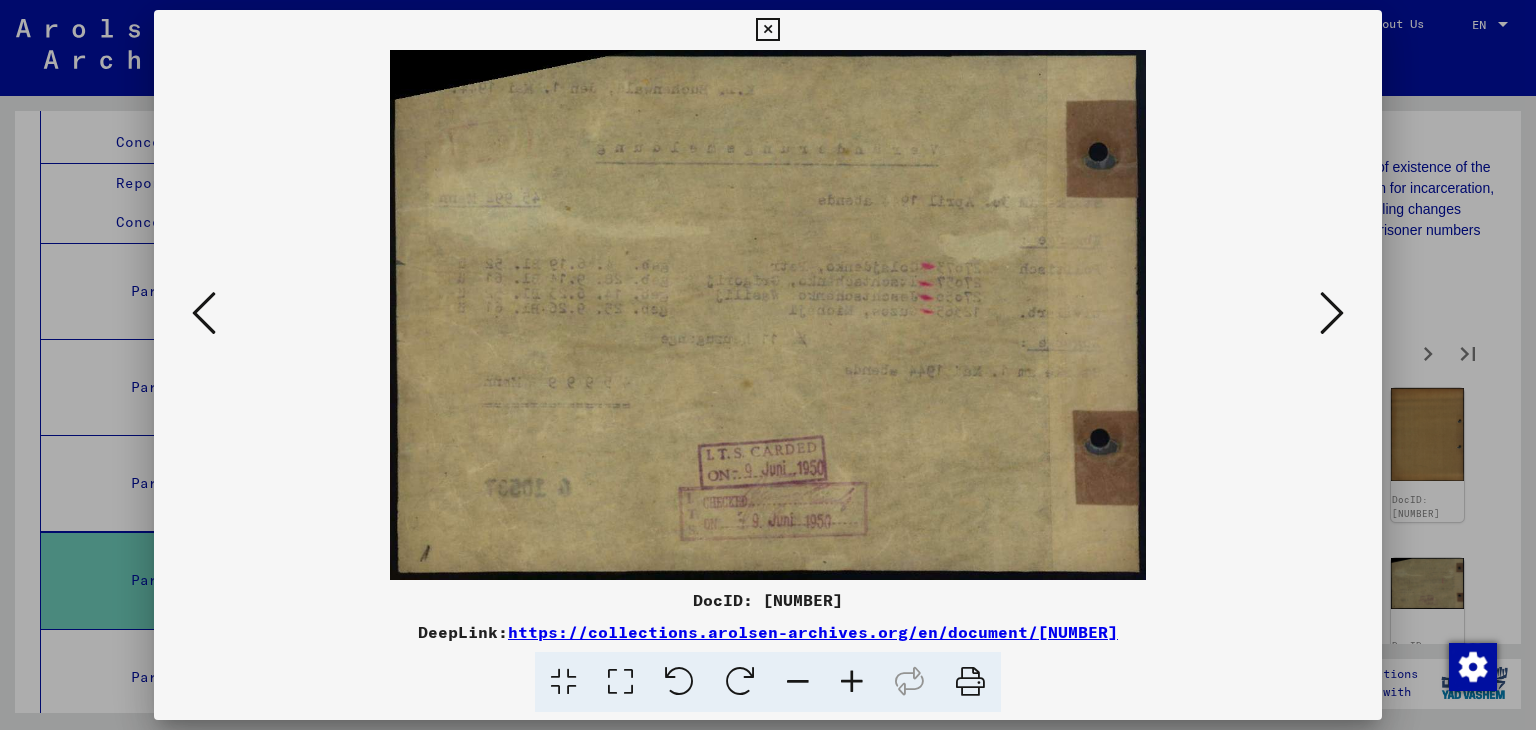 click at bounding box center (1332, 313) 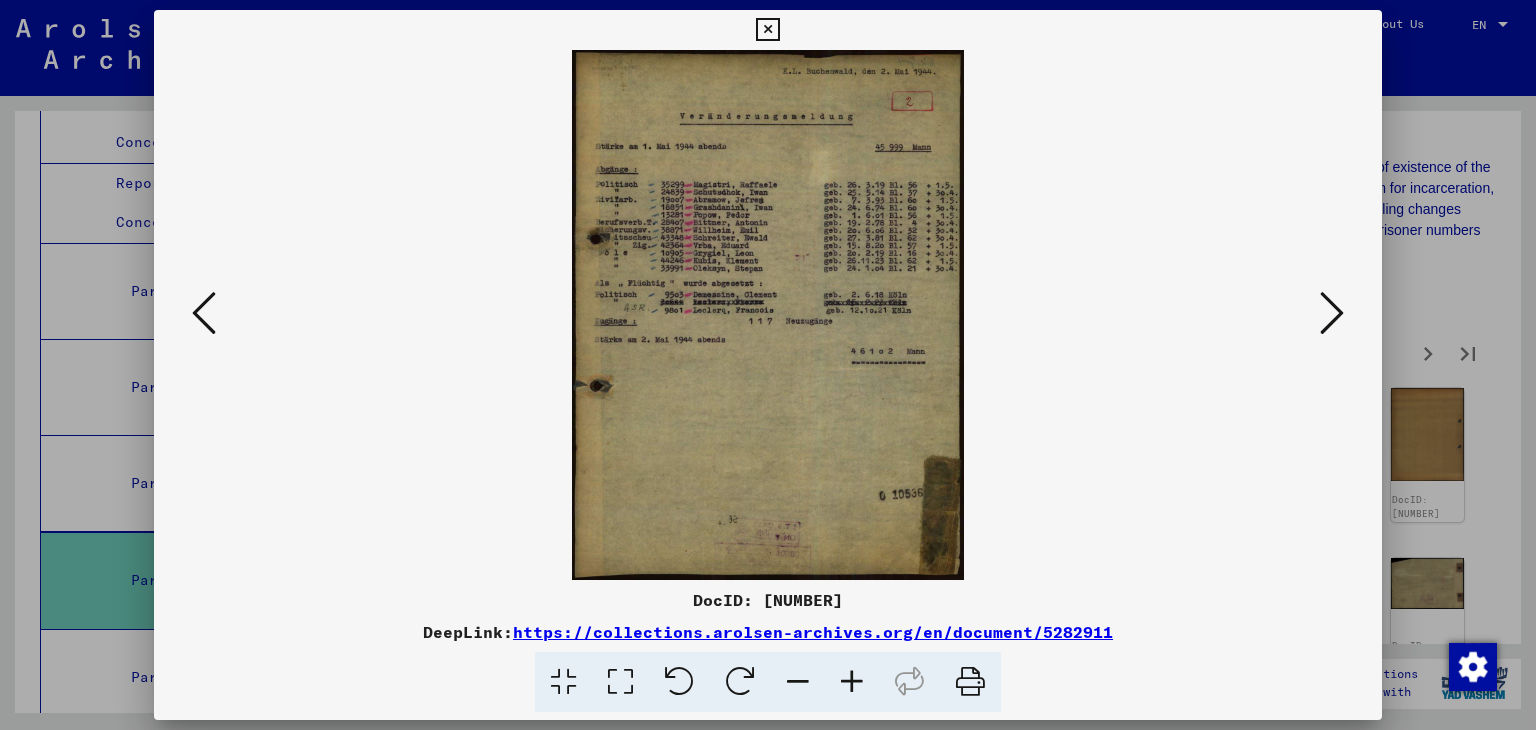 click at bounding box center [1332, 313] 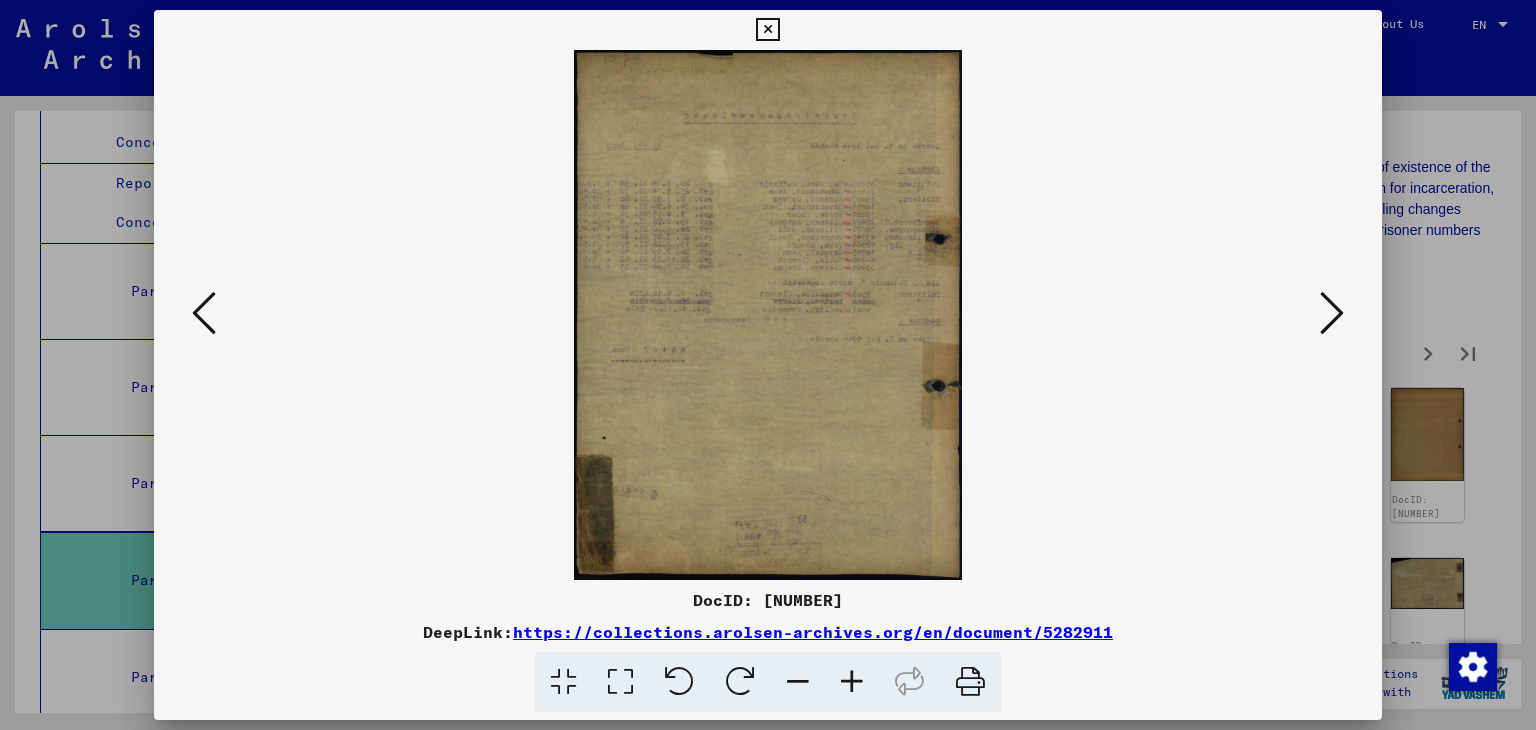 click at bounding box center [1332, 313] 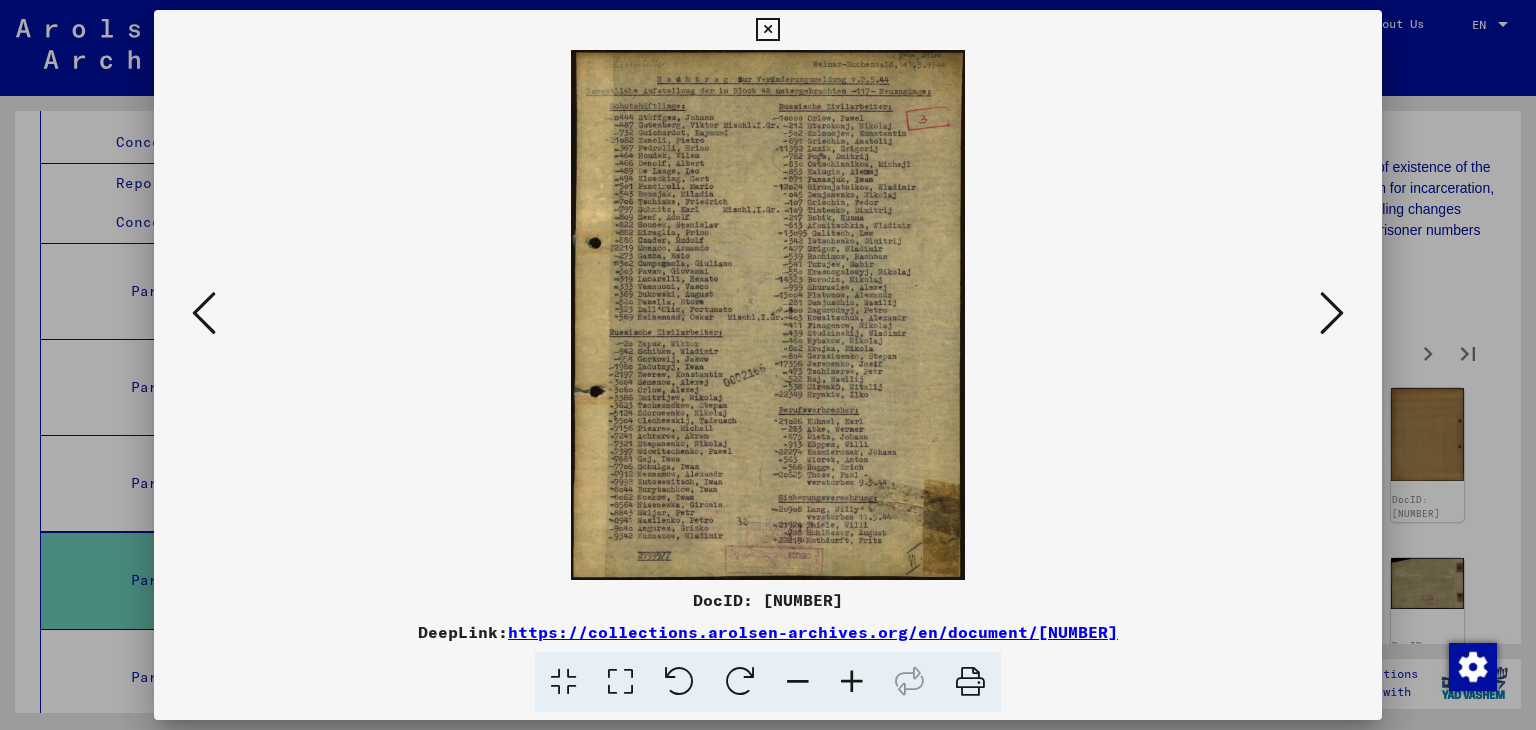 click at bounding box center [1332, 313] 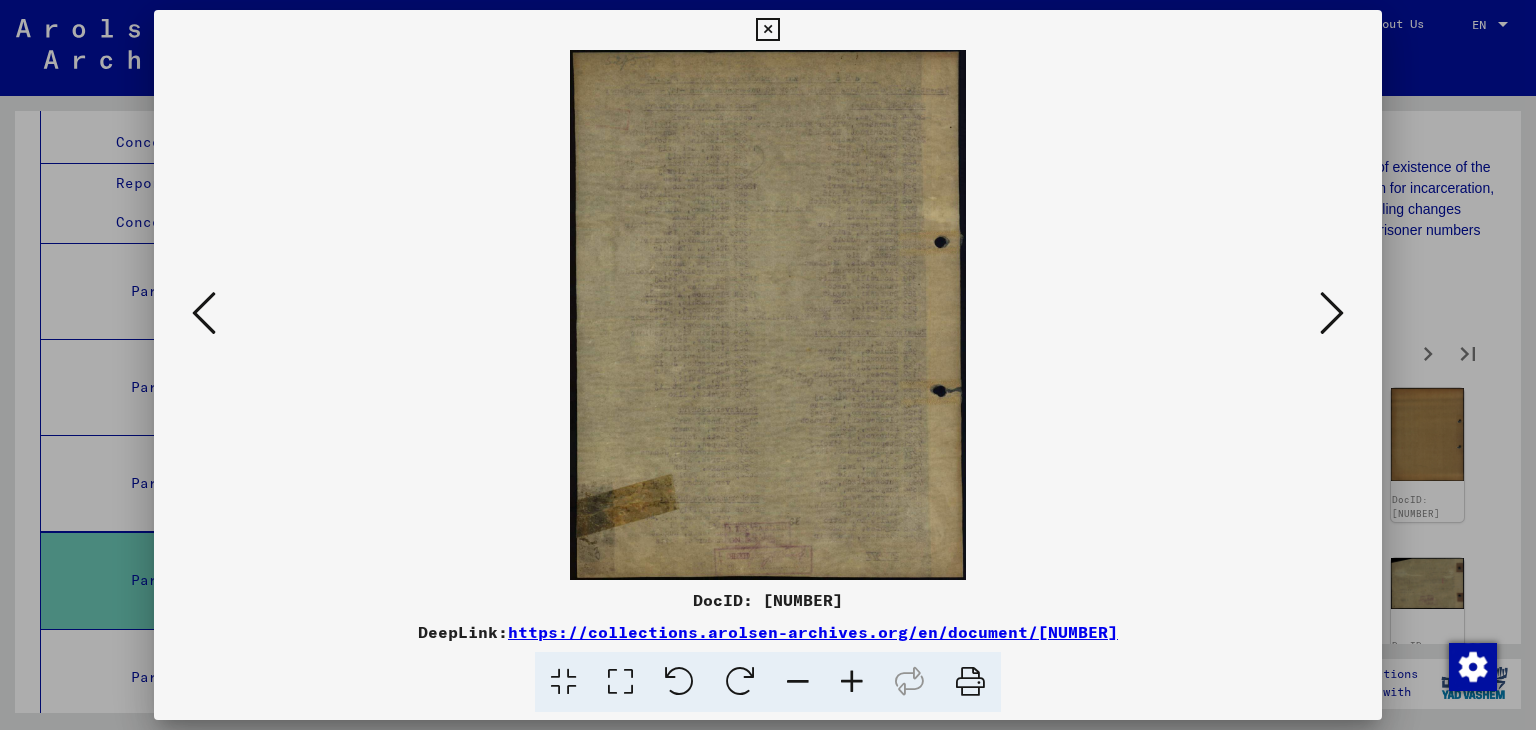 click at bounding box center (1332, 313) 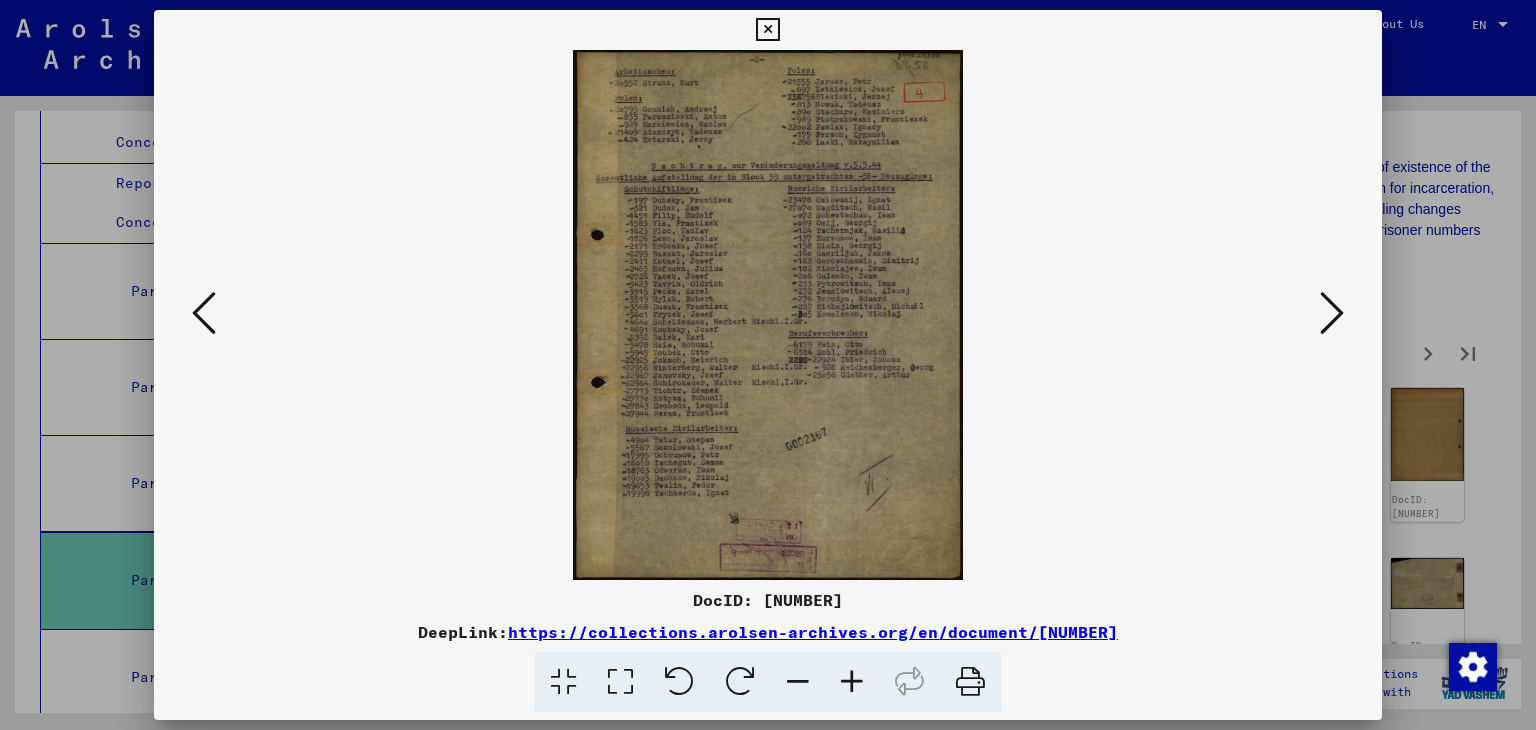 click at bounding box center (1332, 313) 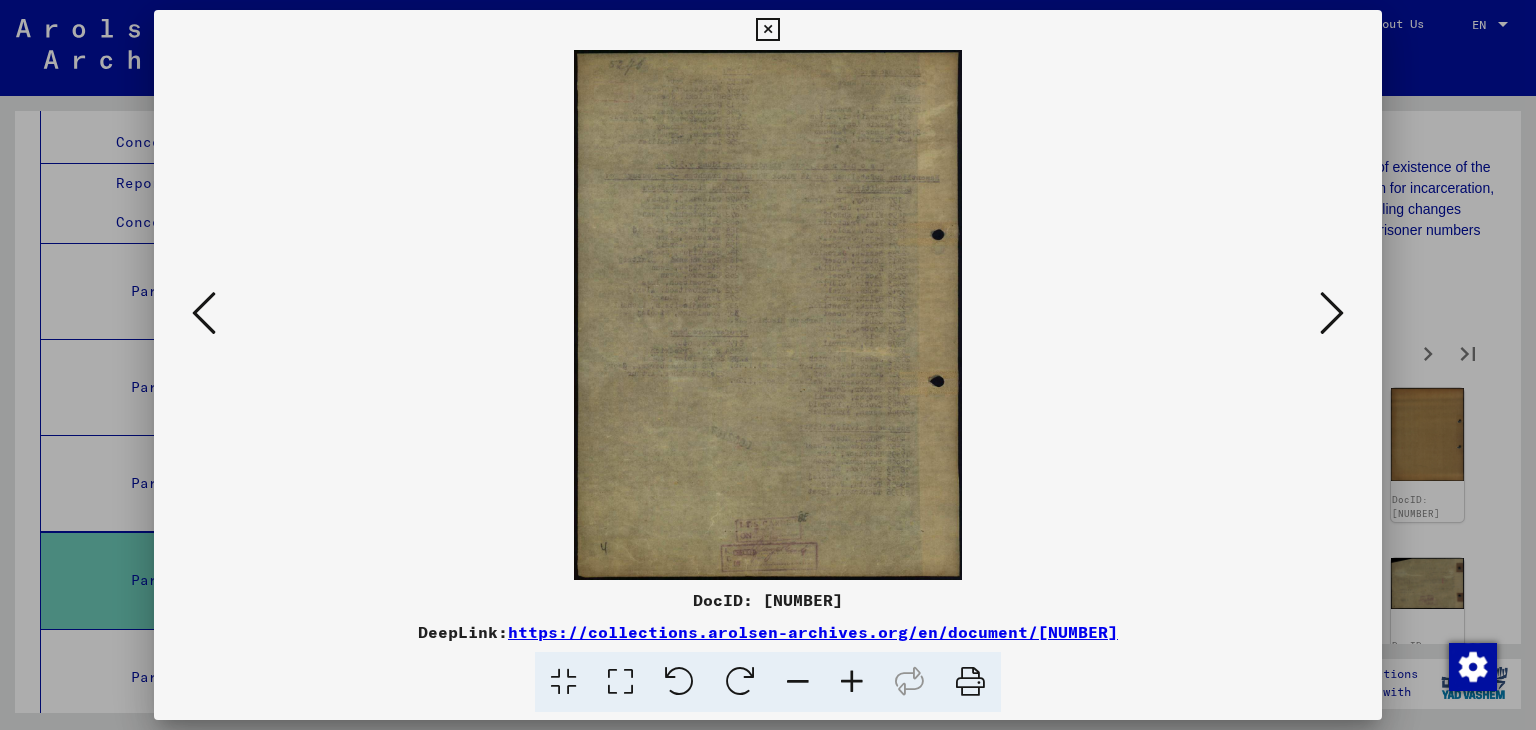 click at bounding box center [1332, 313] 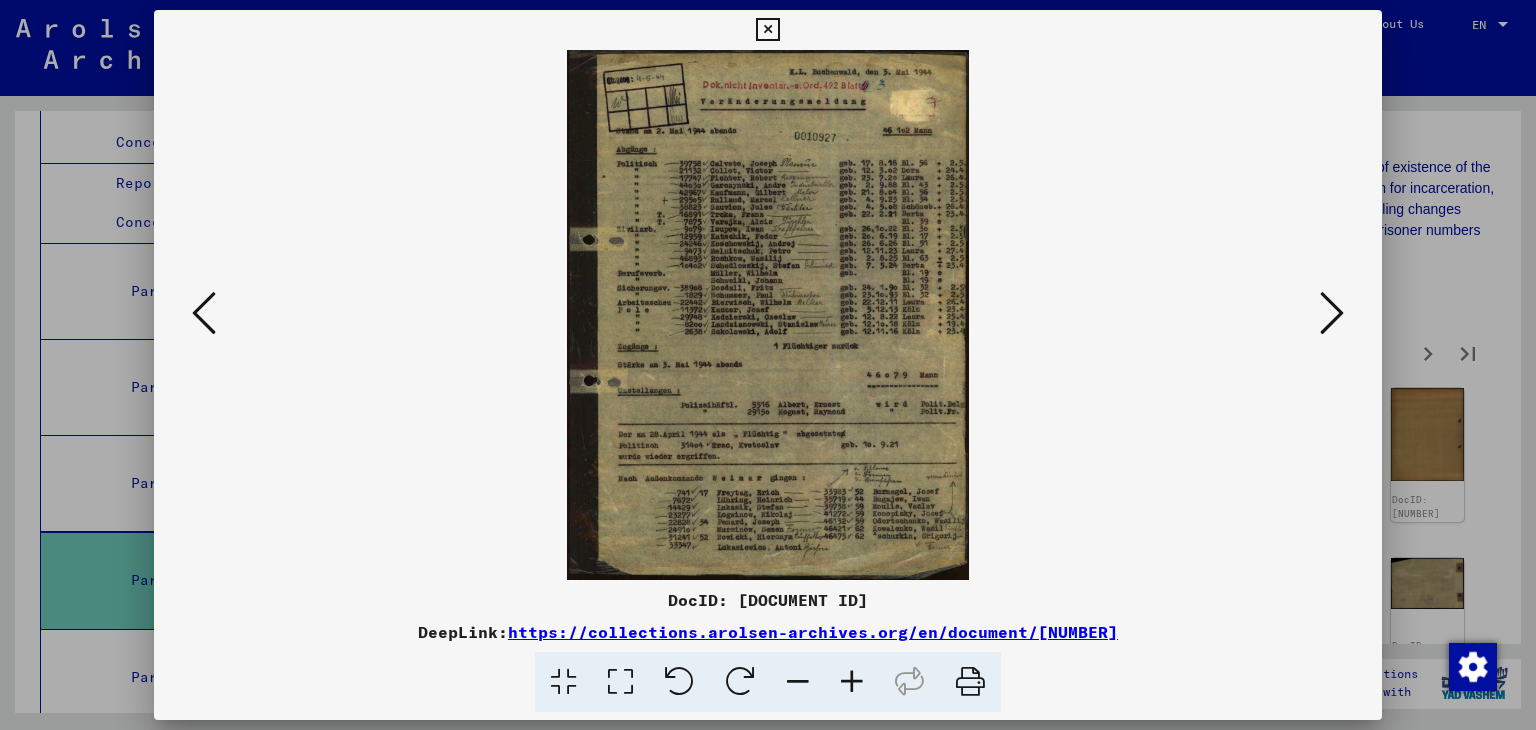 click at bounding box center [1332, 313] 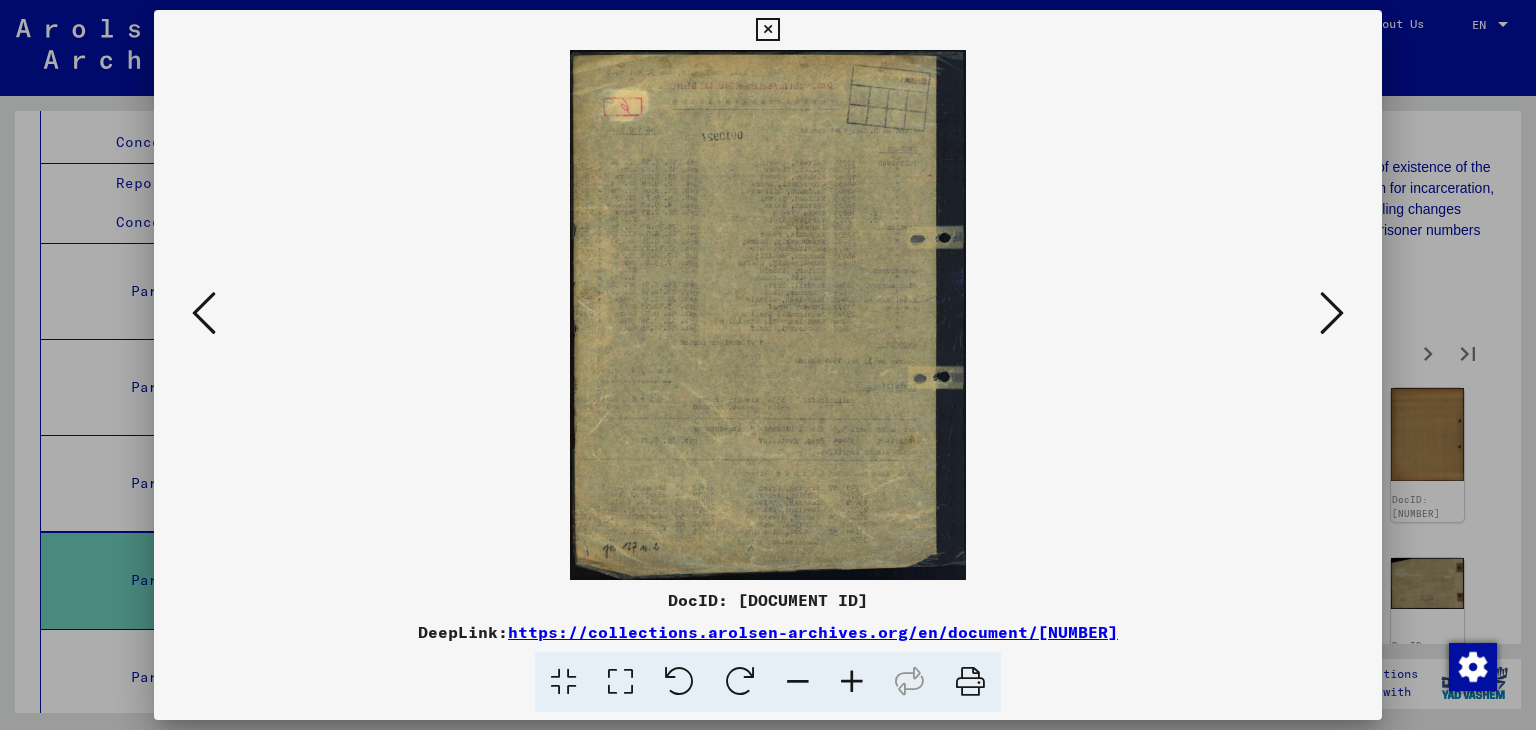 click at bounding box center [1332, 313] 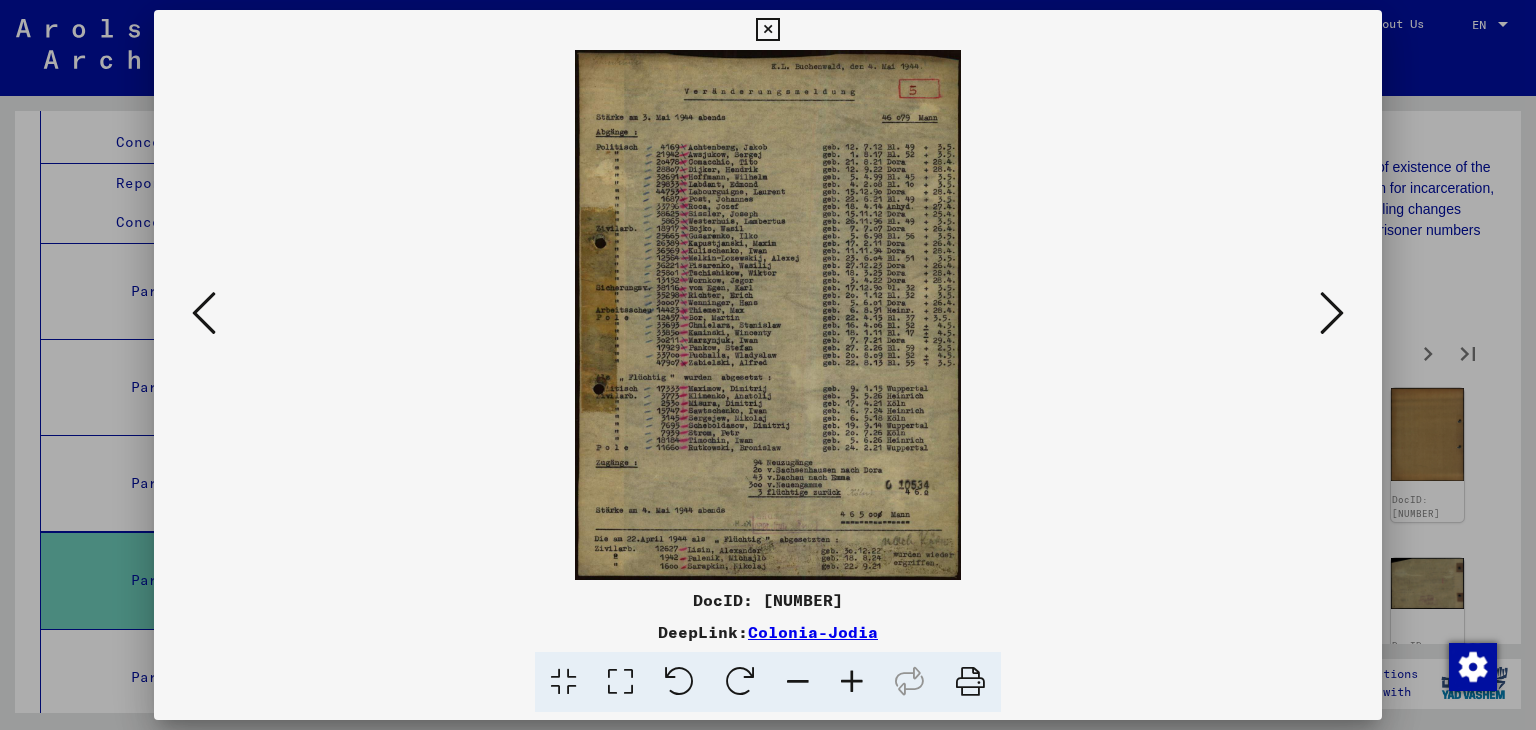 click at bounding box center [1332, 313] 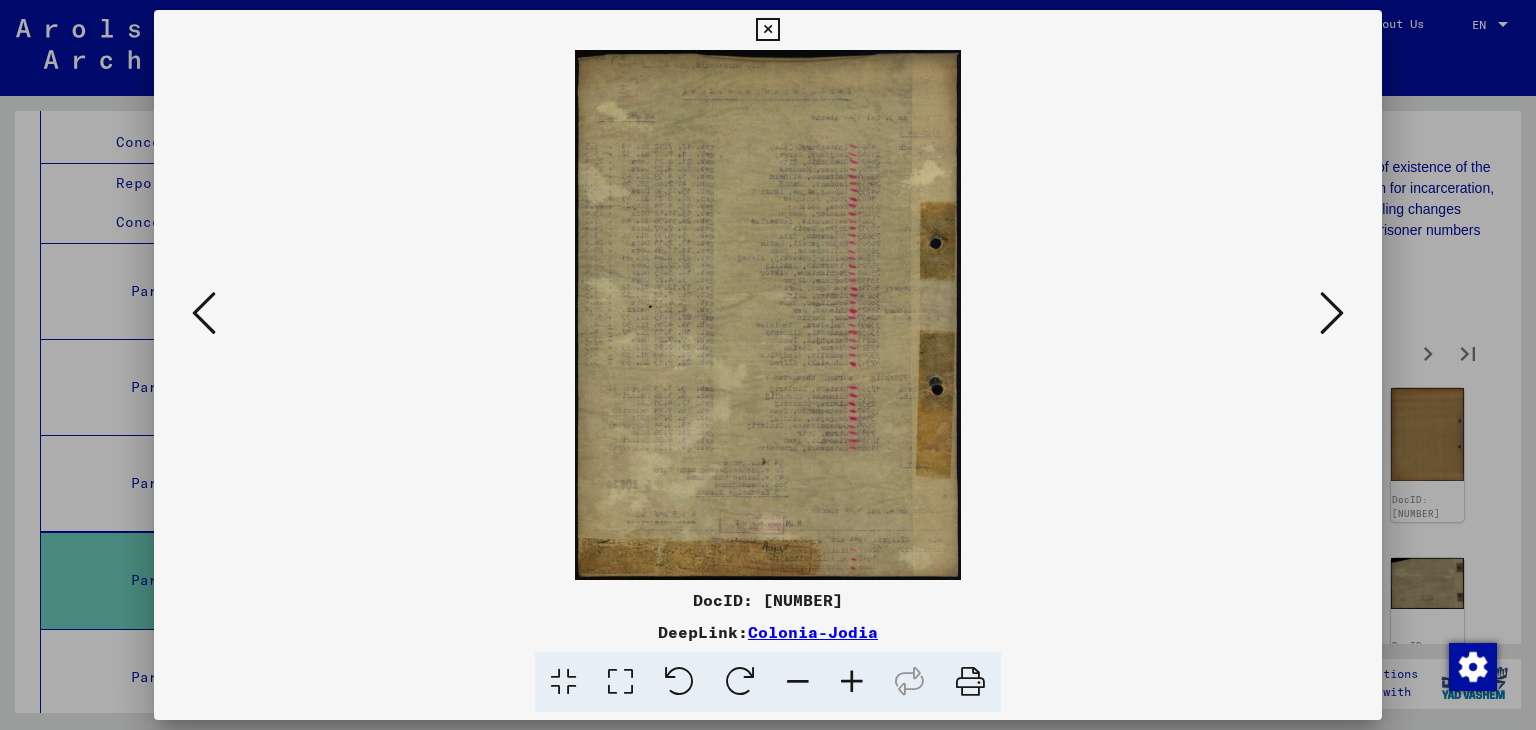 click at bounding box center (1332, 313) 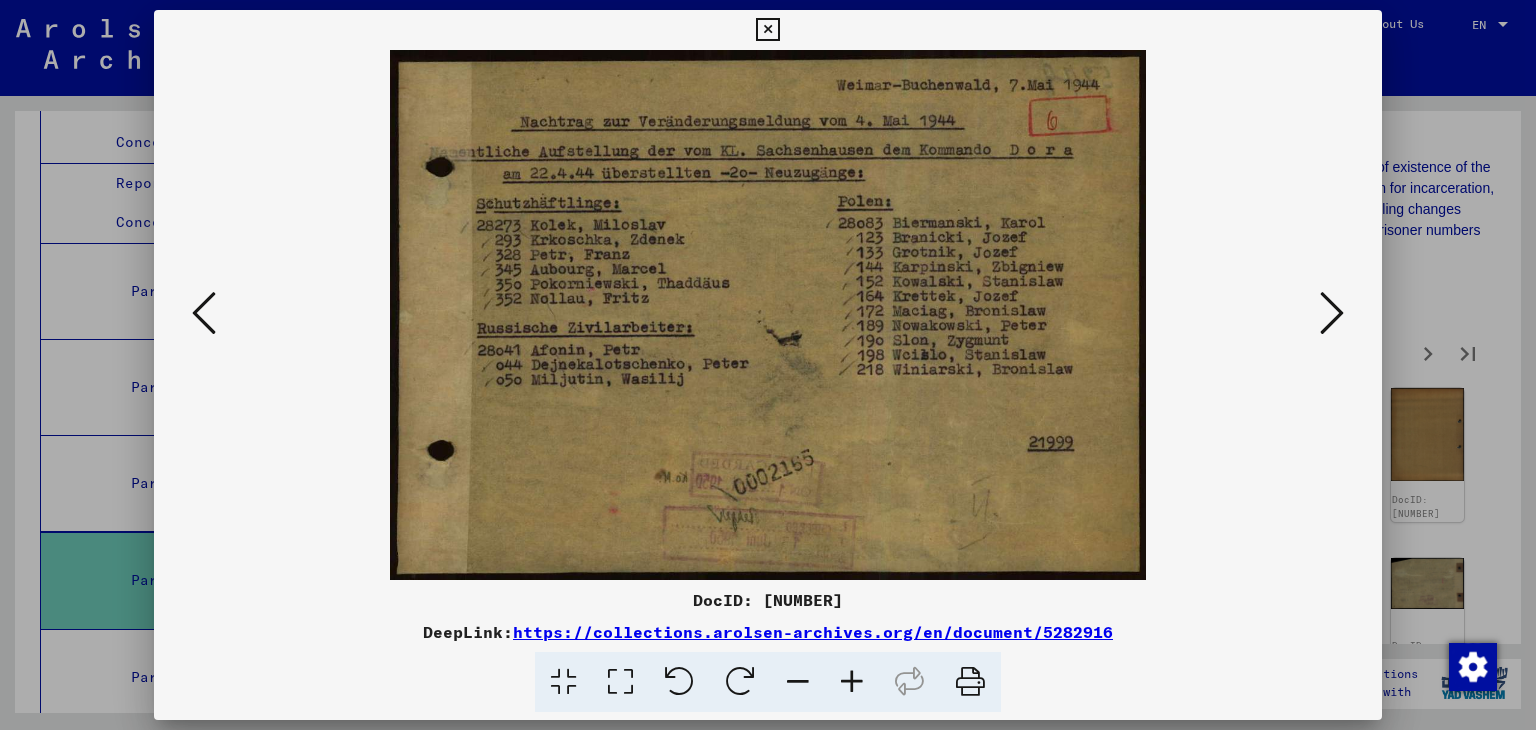 click at bounding box center [1332, 313] 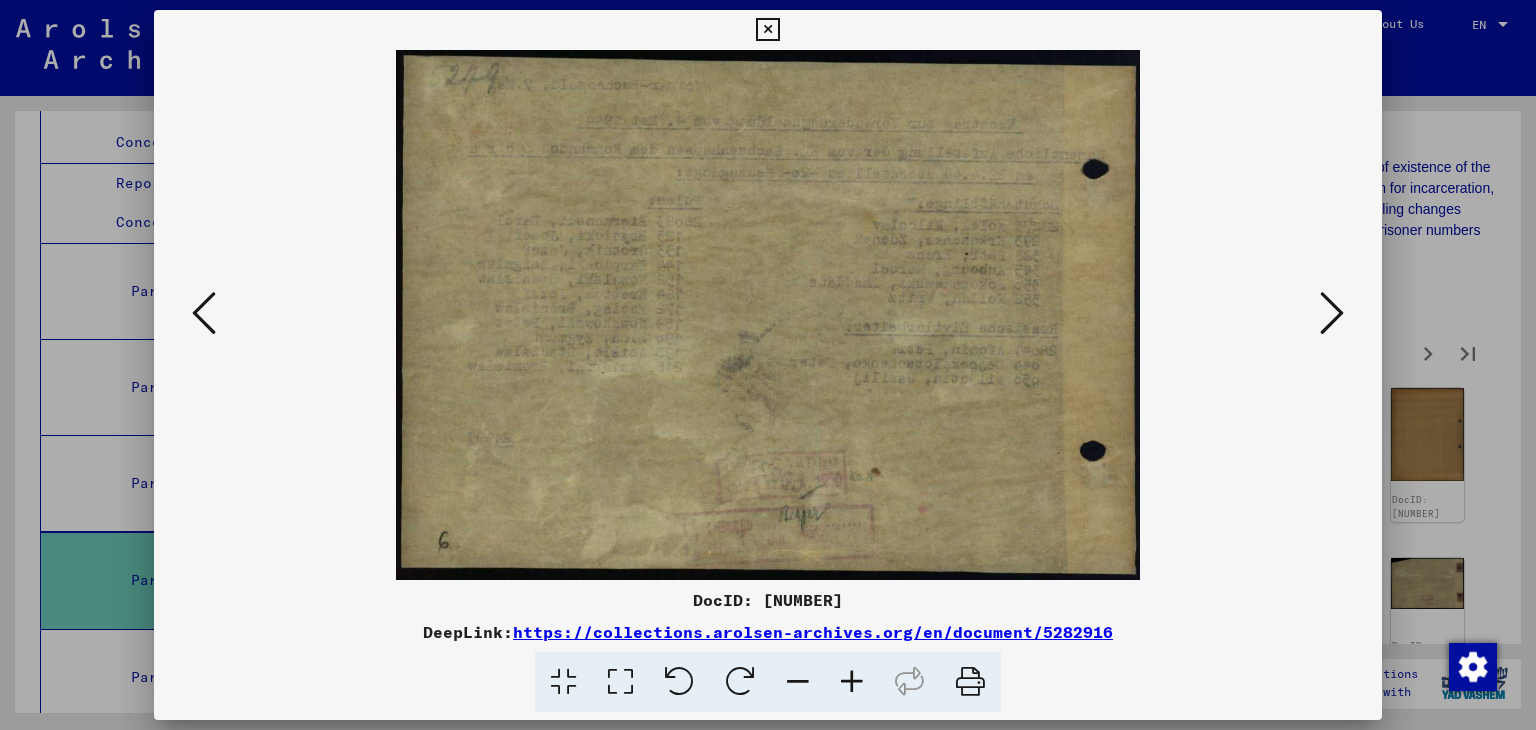 click at bounding box center [1332, 313] 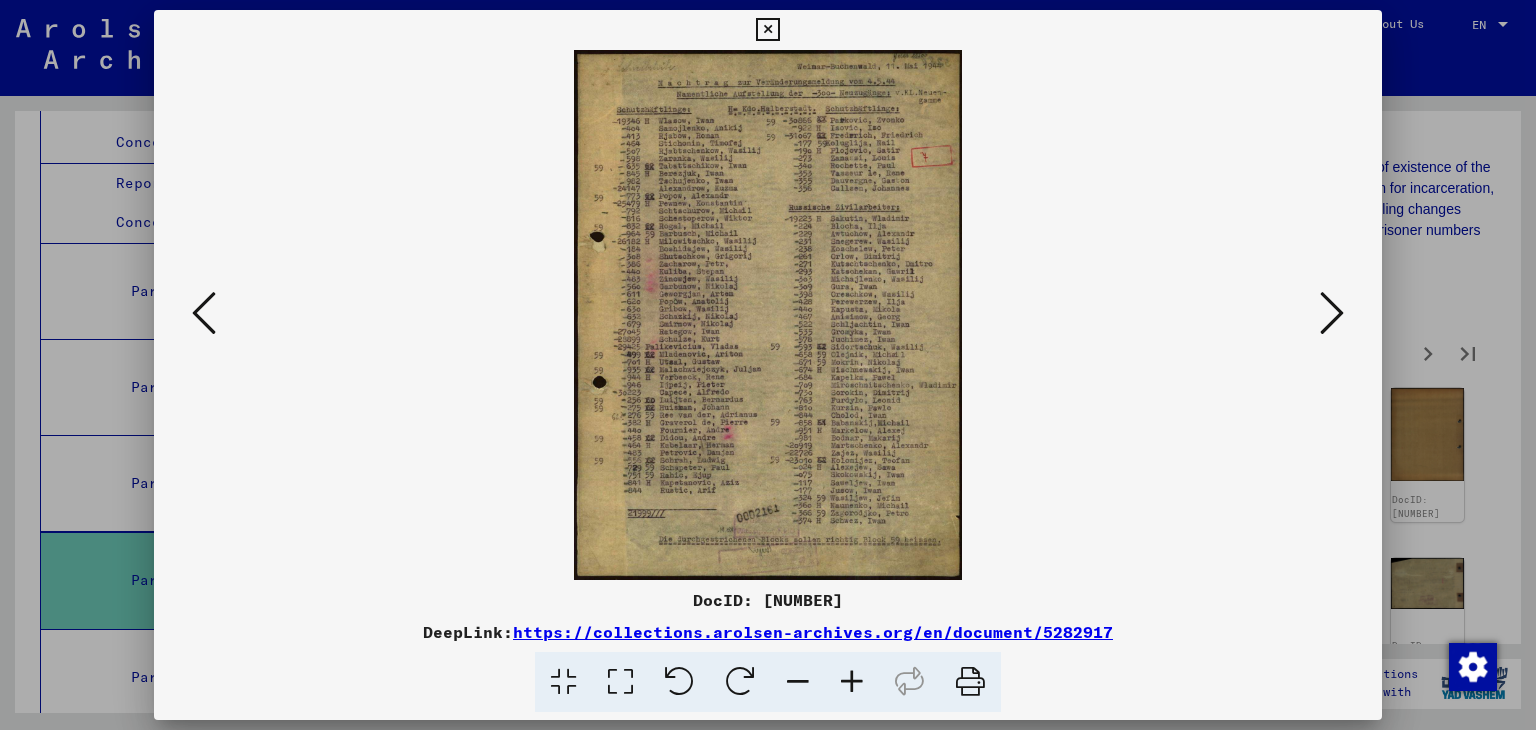 click at bounding box center (1332, 313) 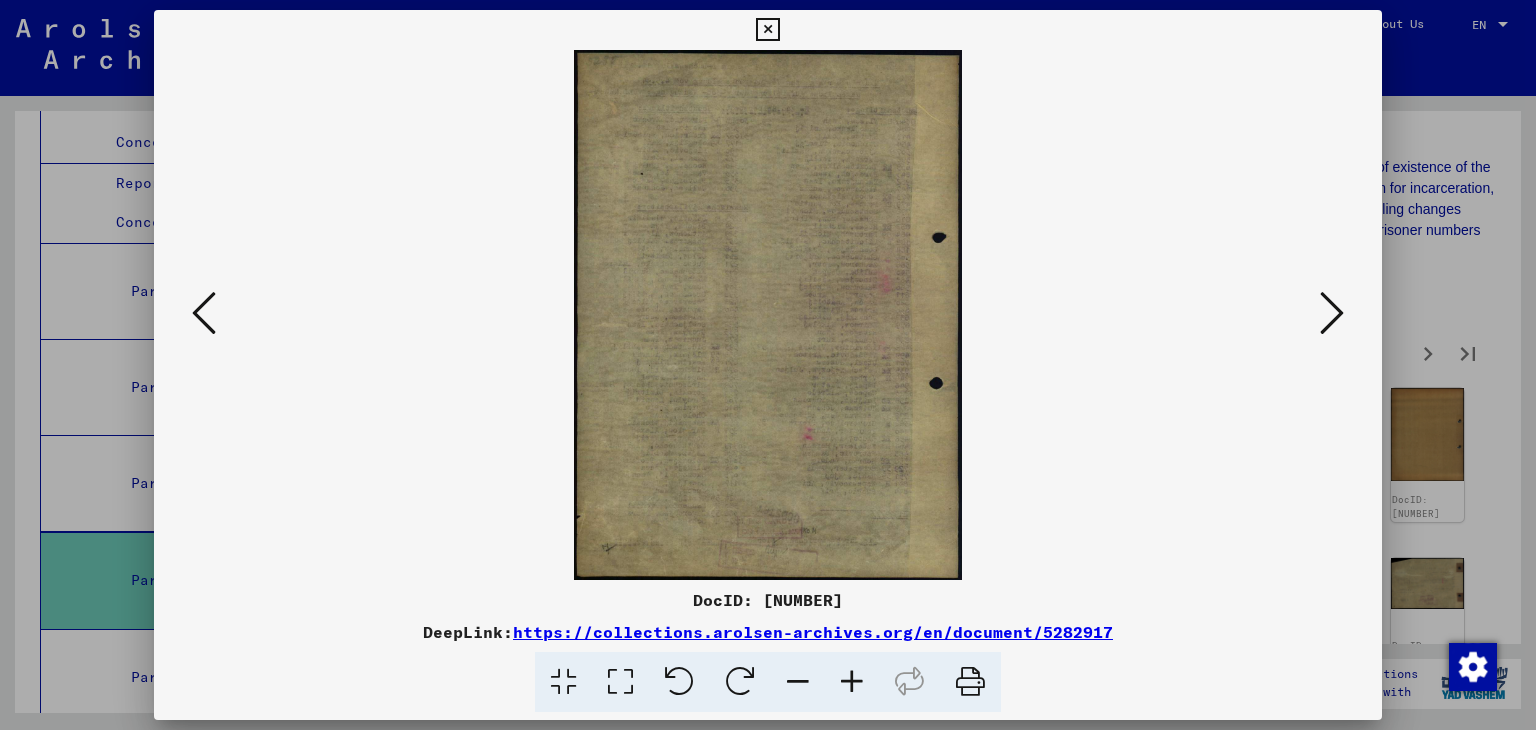 click at bounding box center (1332, 313) 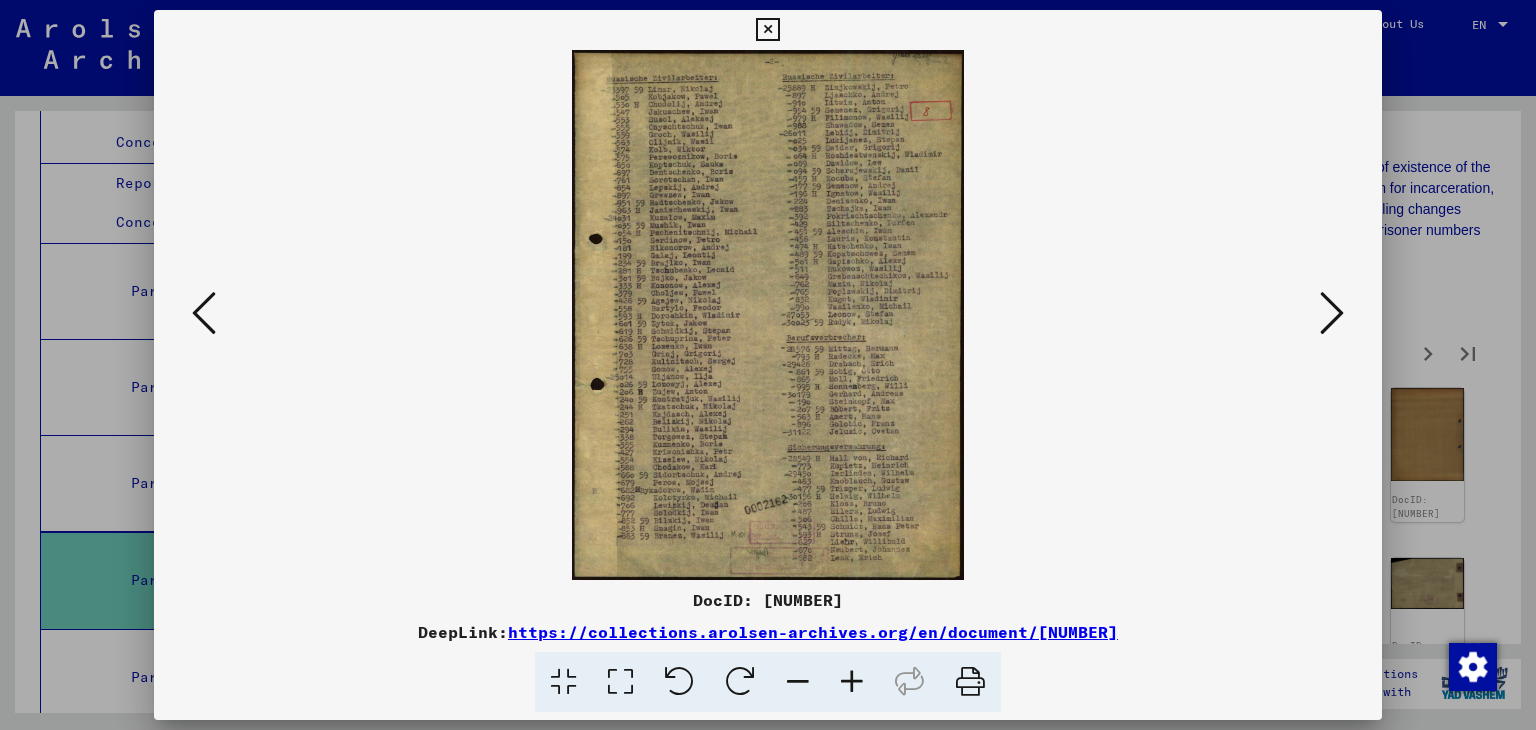 click at bounding box center (1332, 313) 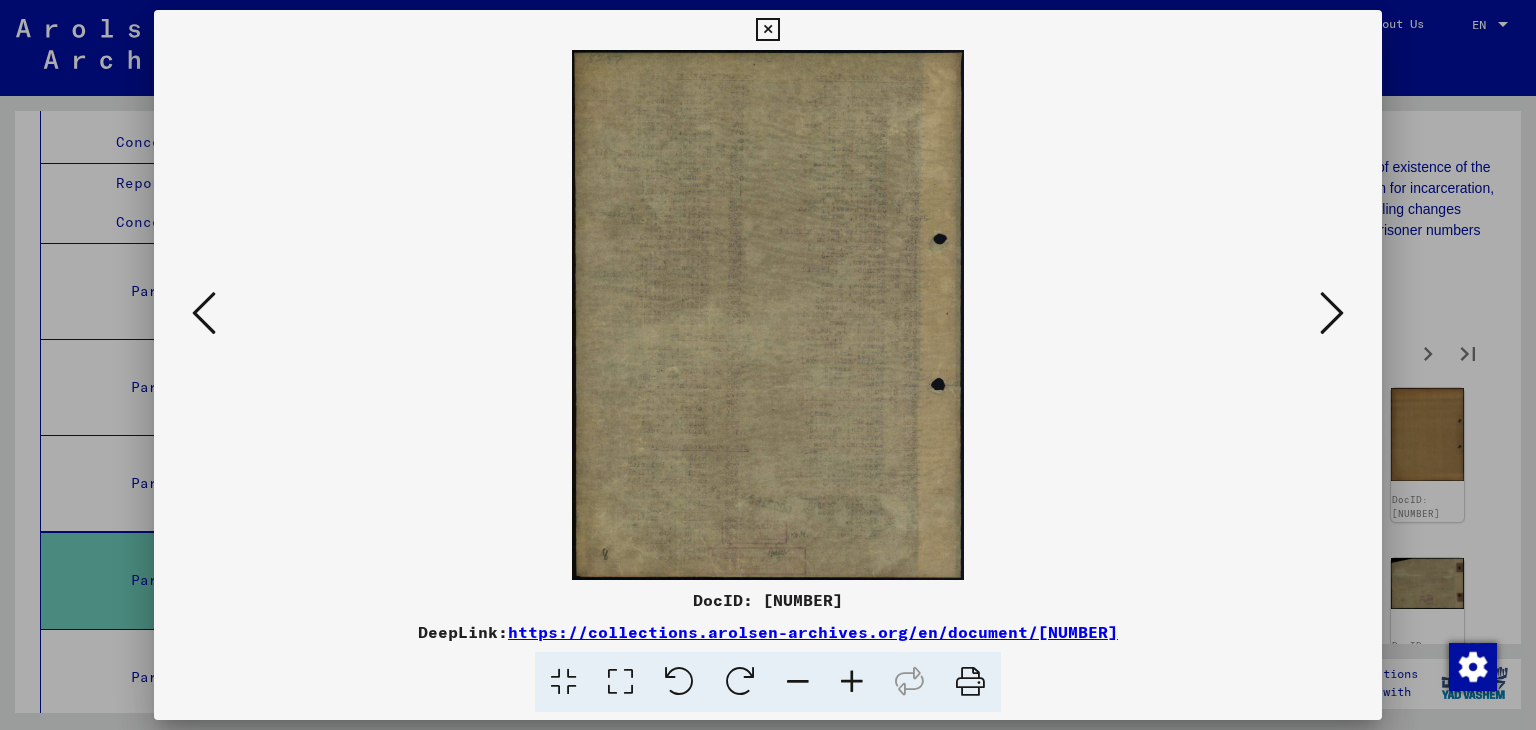 click at bounding box center [1332, 313] 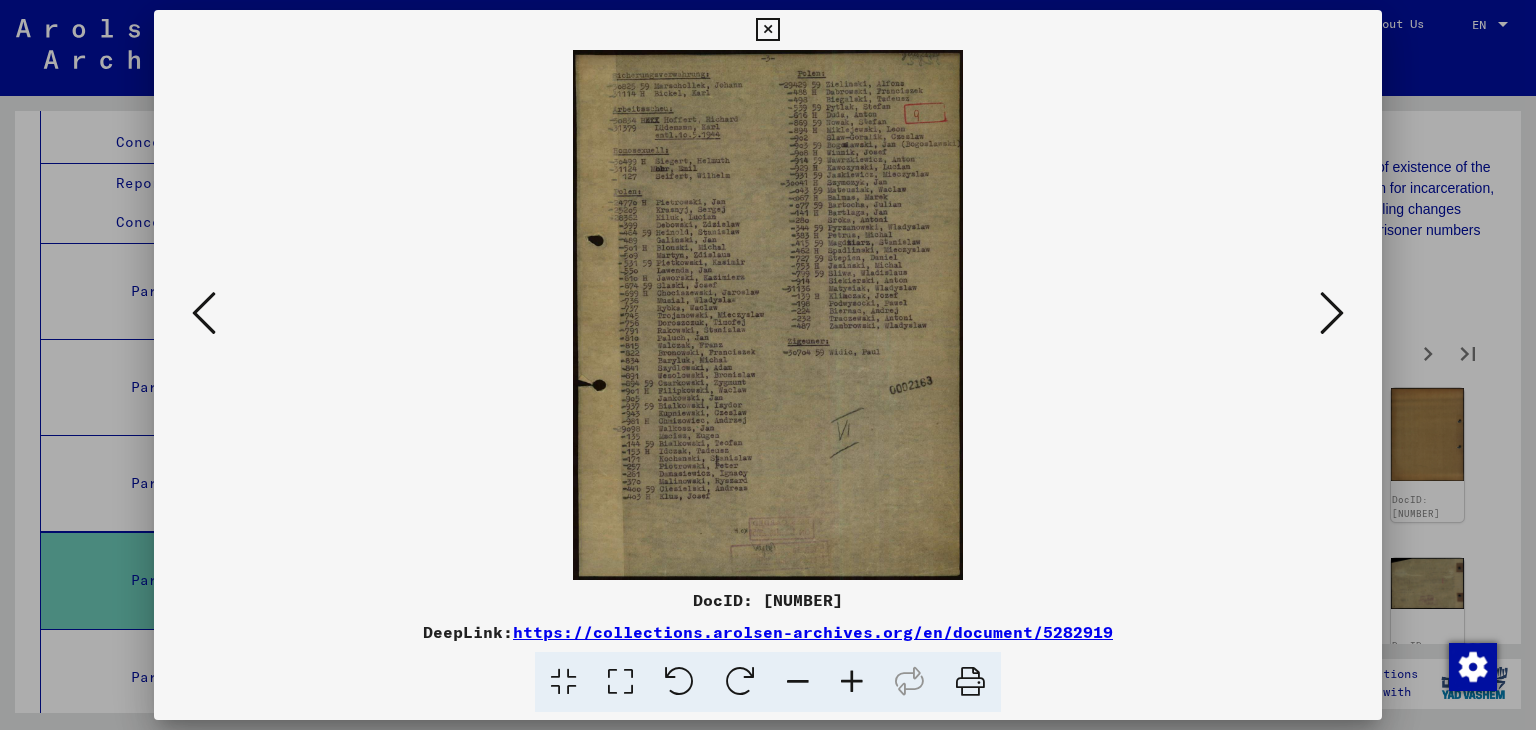 click at bounding box center [1332, 313] 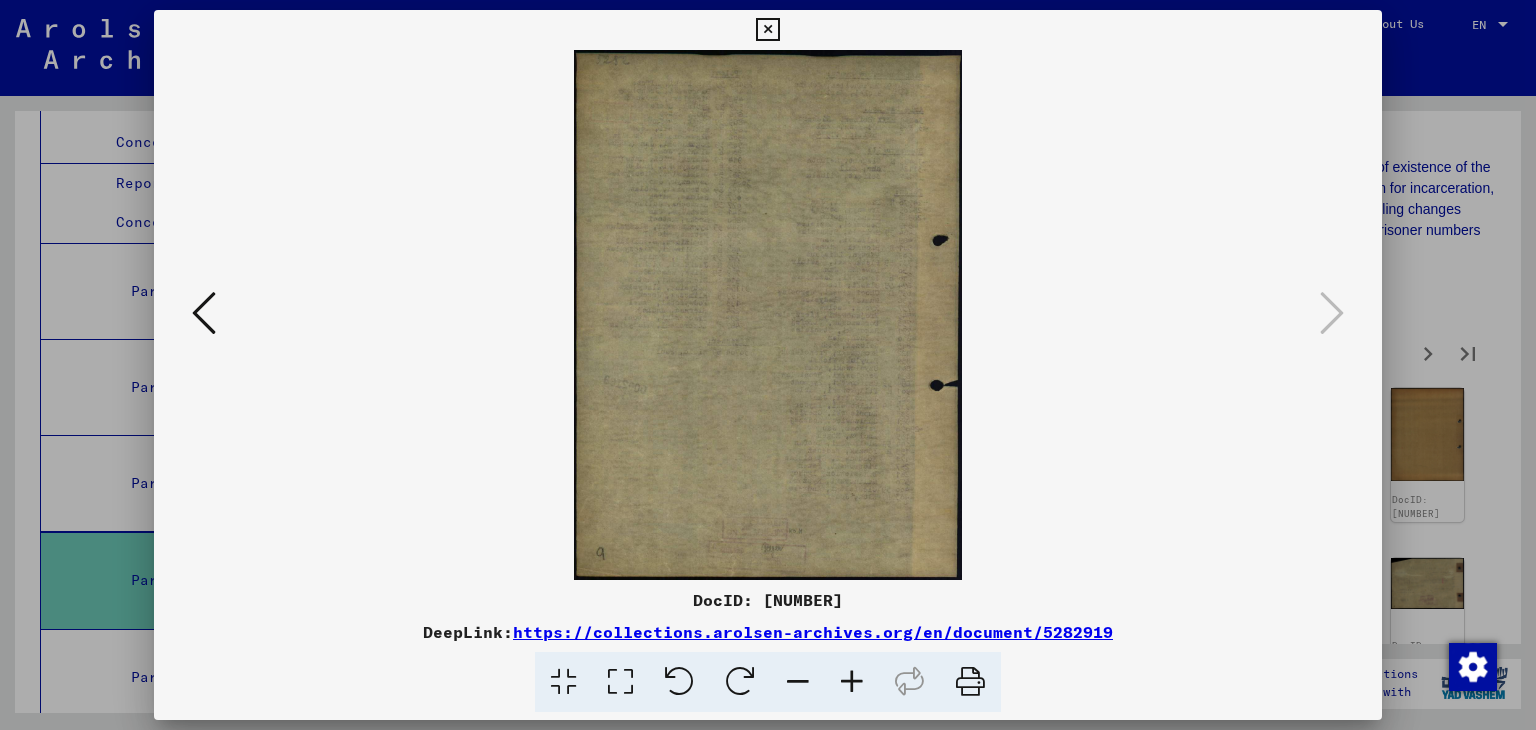 click at bounding box center (767, 30) 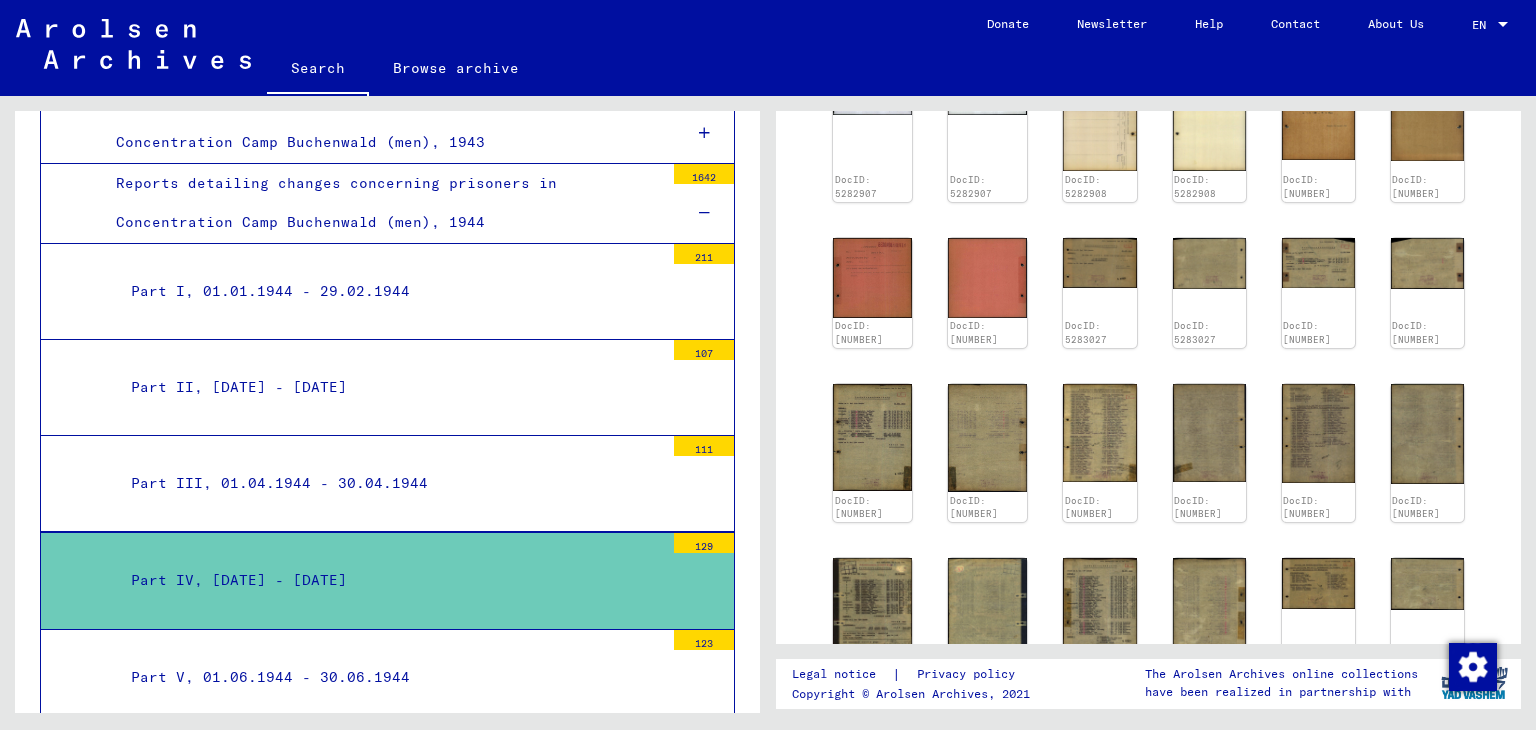 scroll, scrollTop: 900, scrollLeft: 0, axis: vertical 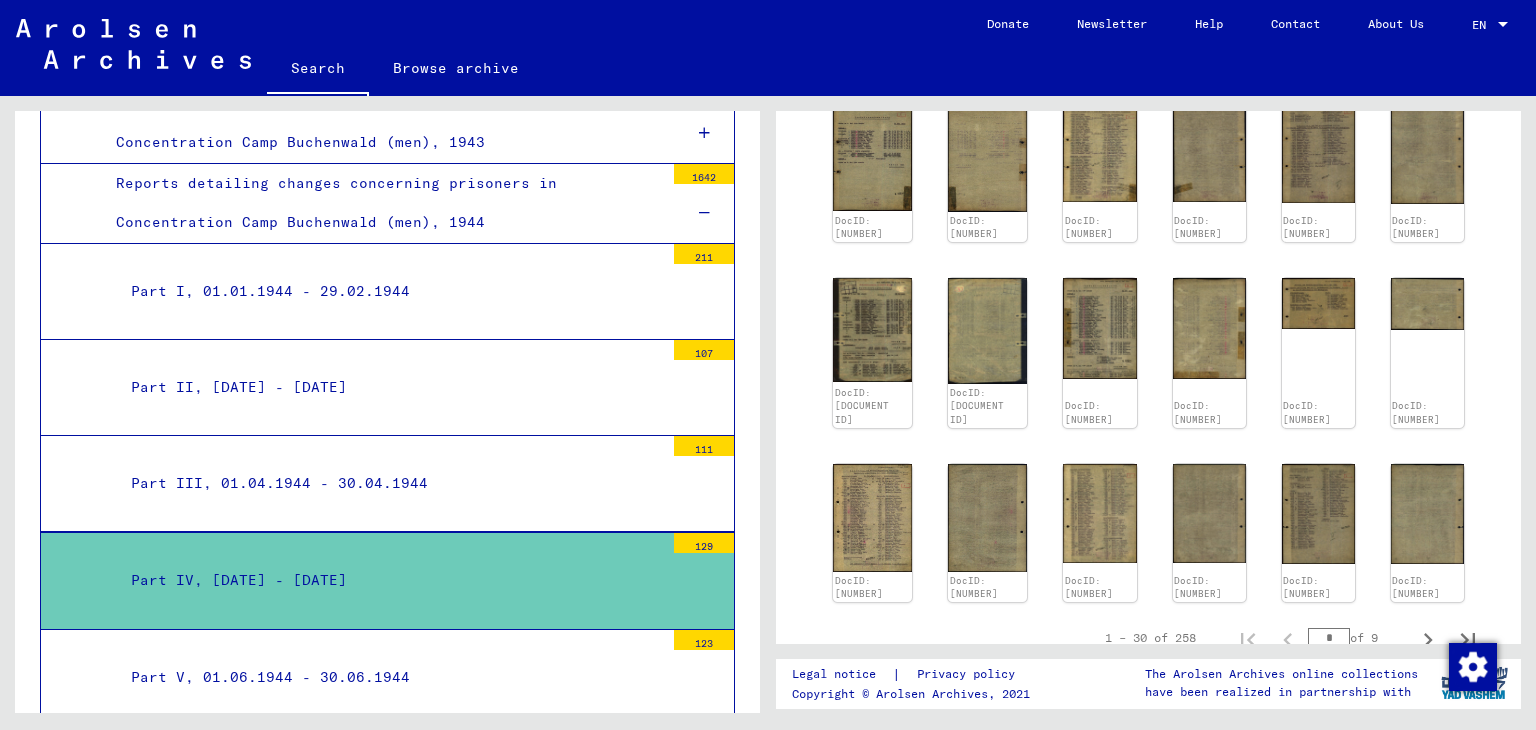 click on "Part V, [DATE] - [DATE] [NUMBER]" at bounding box center (387, 678) 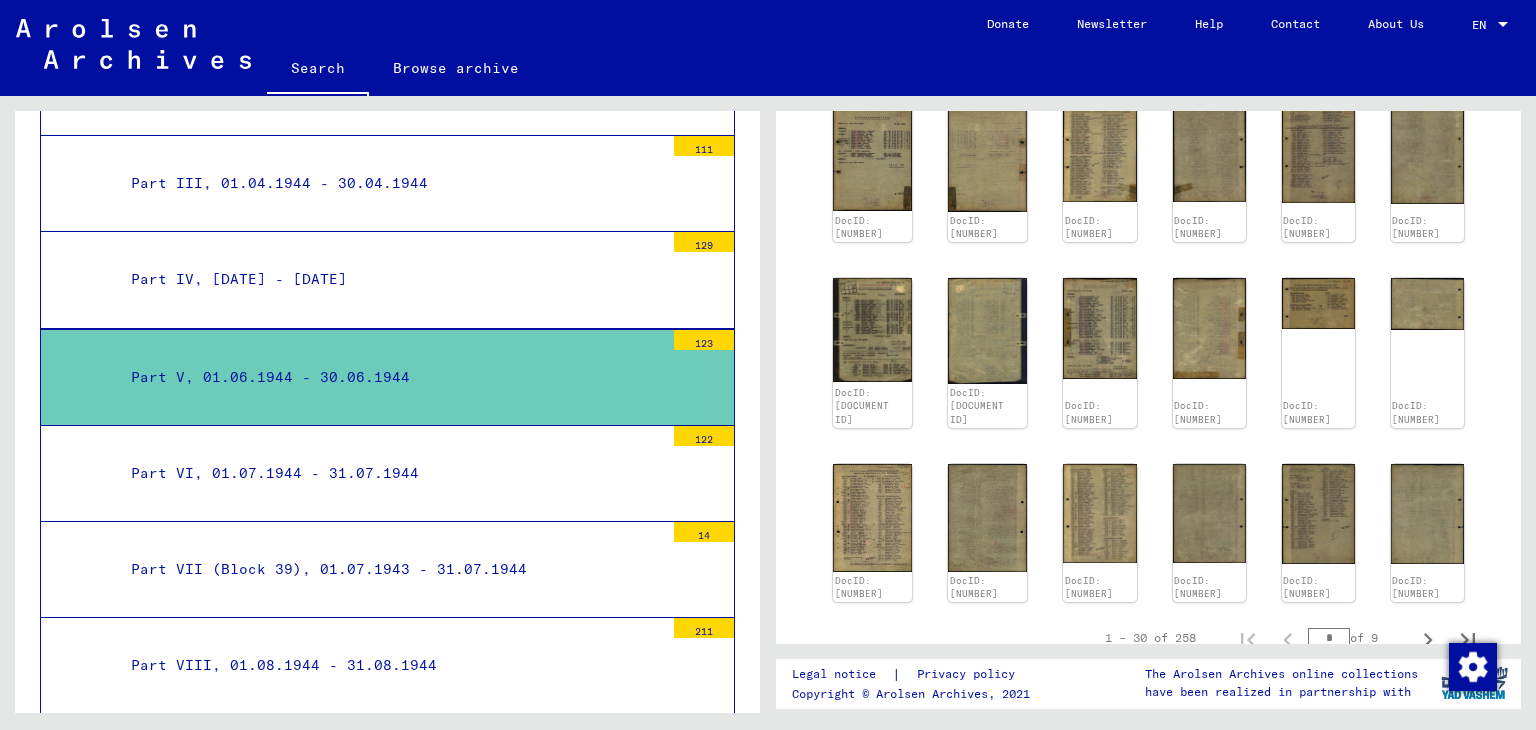 scroll, scrollTop: 2110, scrollLeft: 0, axis: vertical 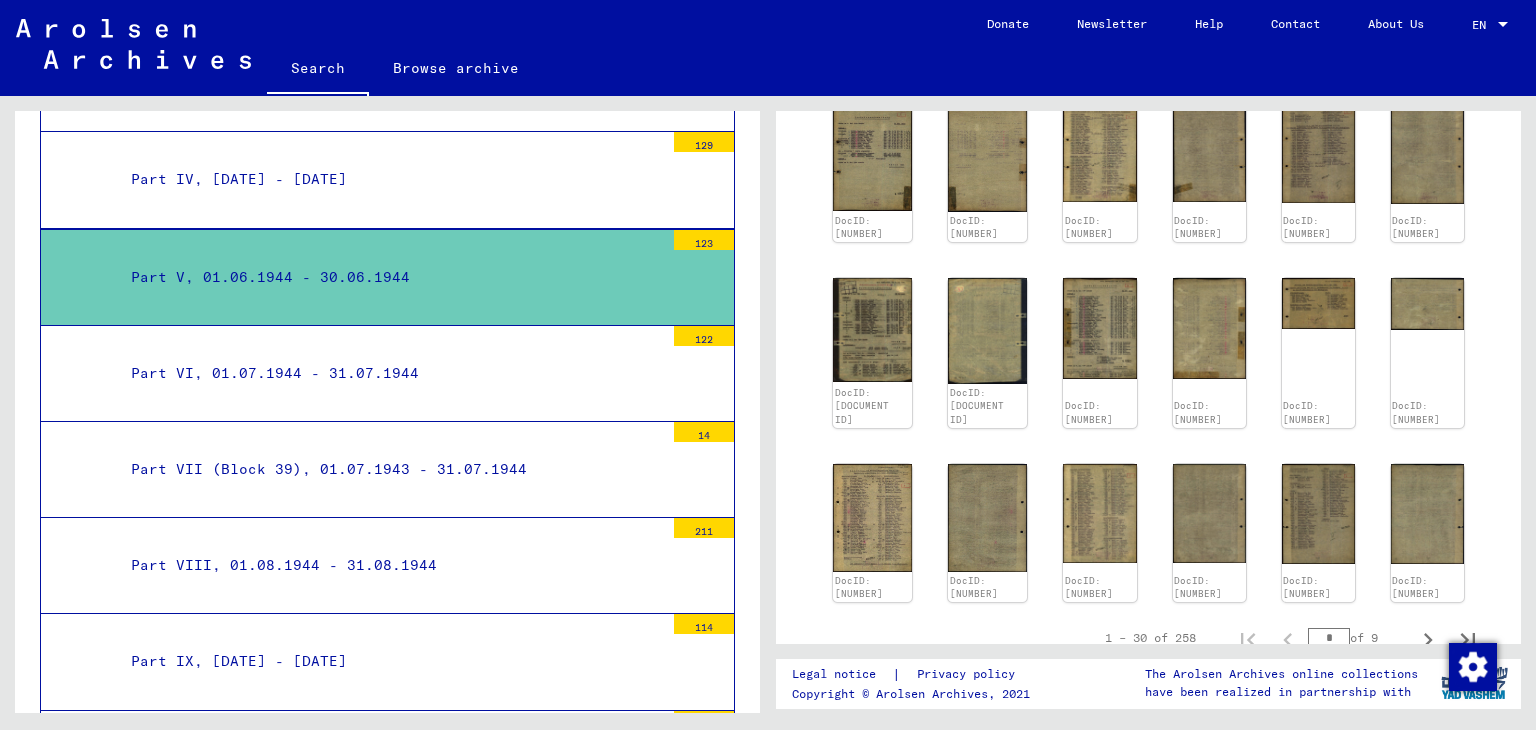click on "Part VIII, [DATE] - [DATE] [NUMBER]" at bounding box center [387, 566] 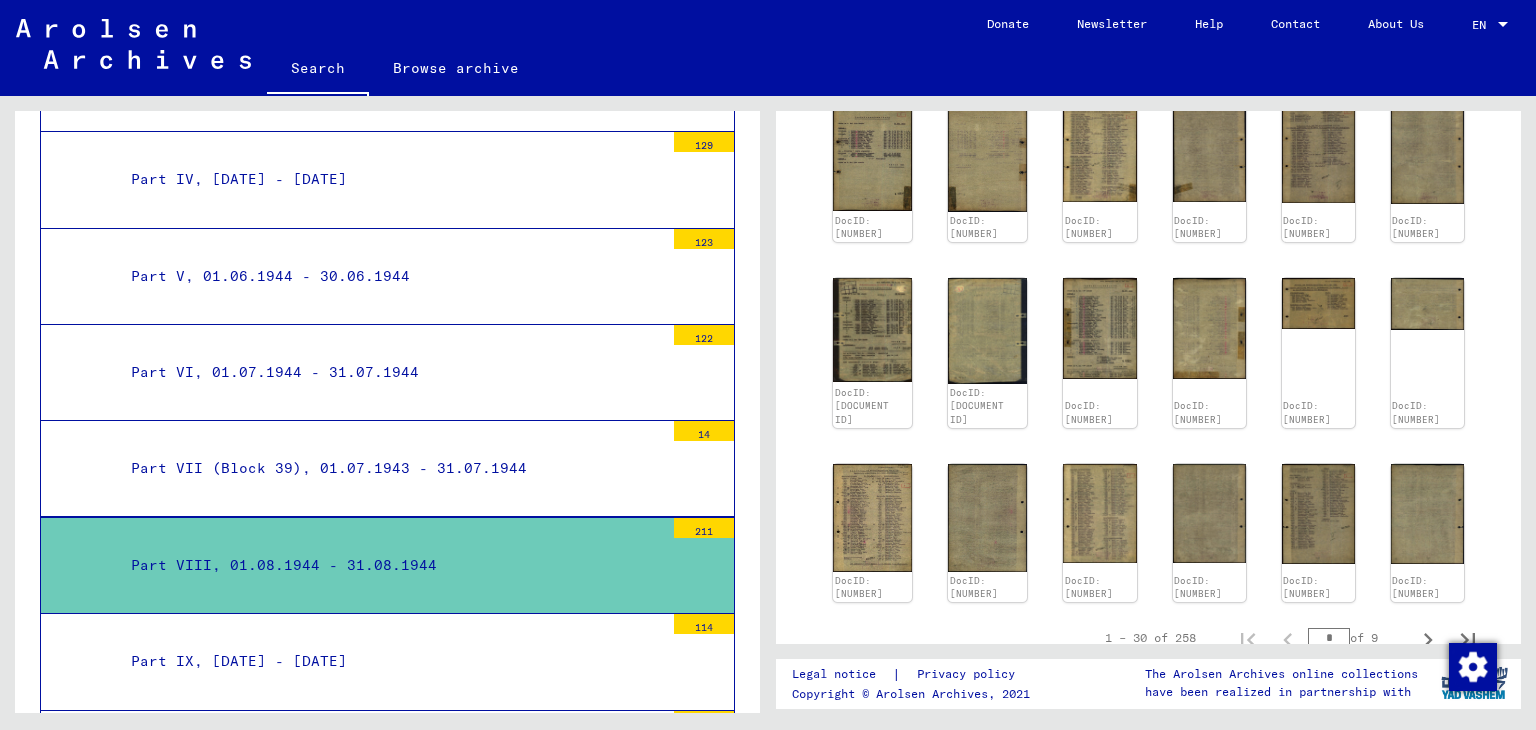 click on "Part VIII, [DATE] - [DATE] [NUMBER]" at bounding box center (387, 565) 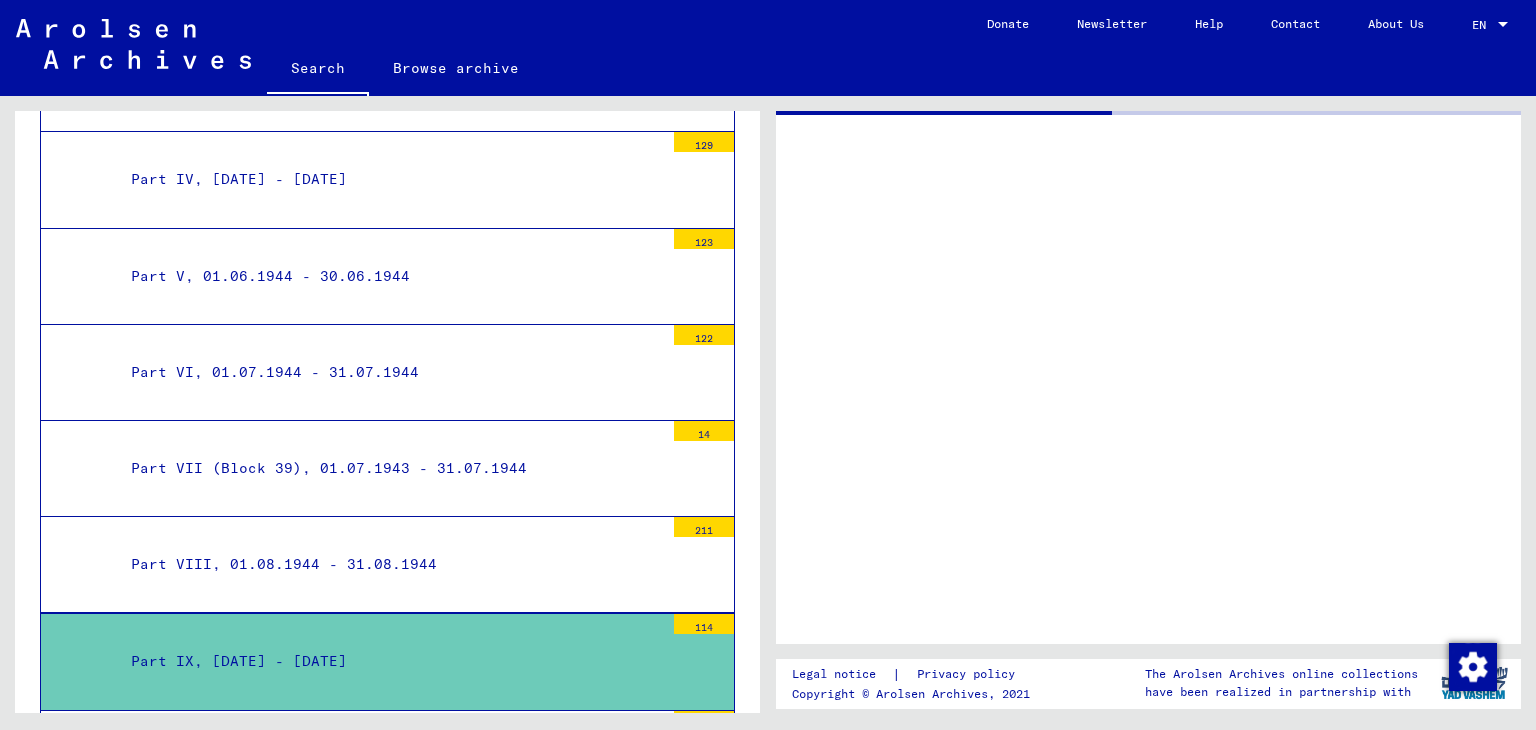 scroll, scrollTop: 0, scrollLeft: 0, axis: both 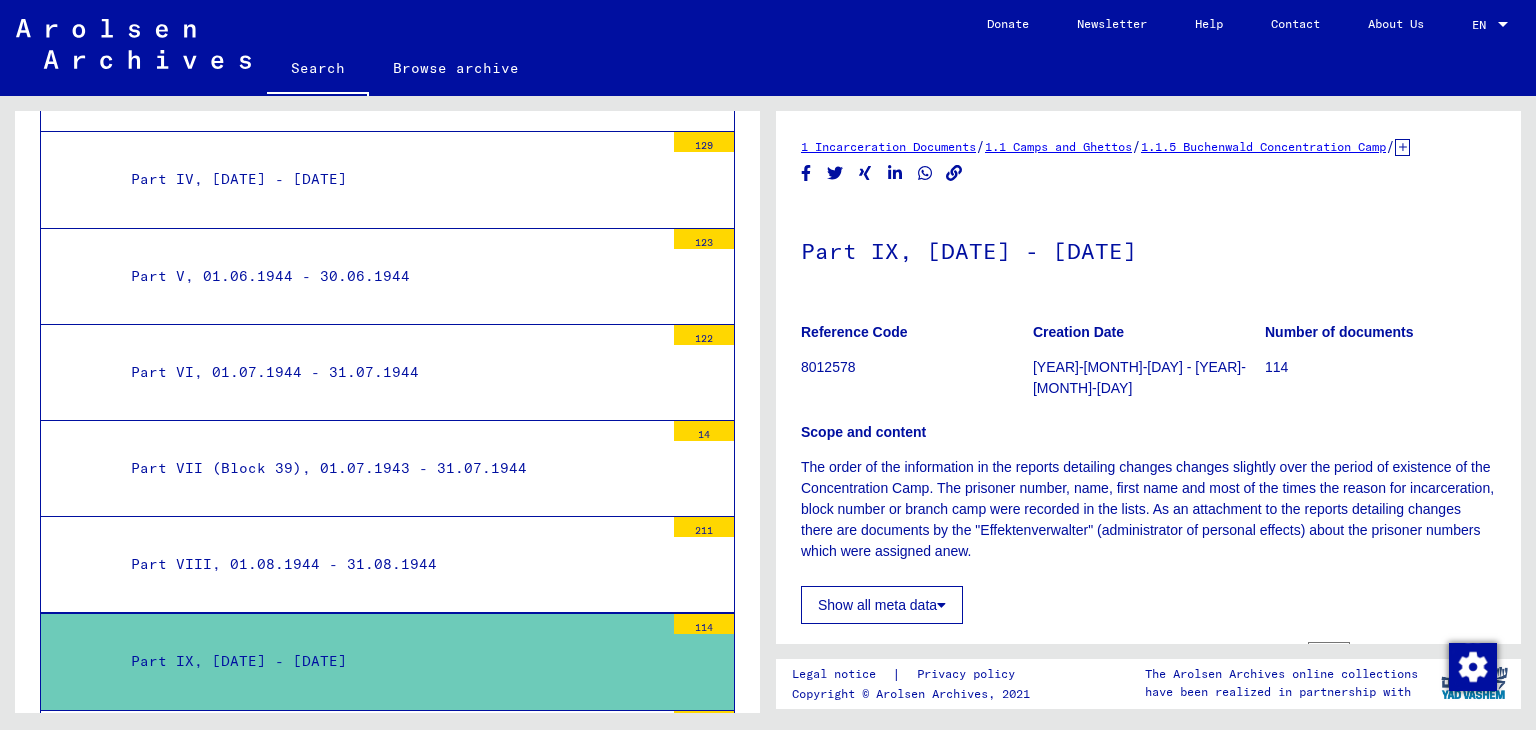 click on "Part VIII, [DATE] - [DATE] [NUMBER]" at bounding box center [387, 565] 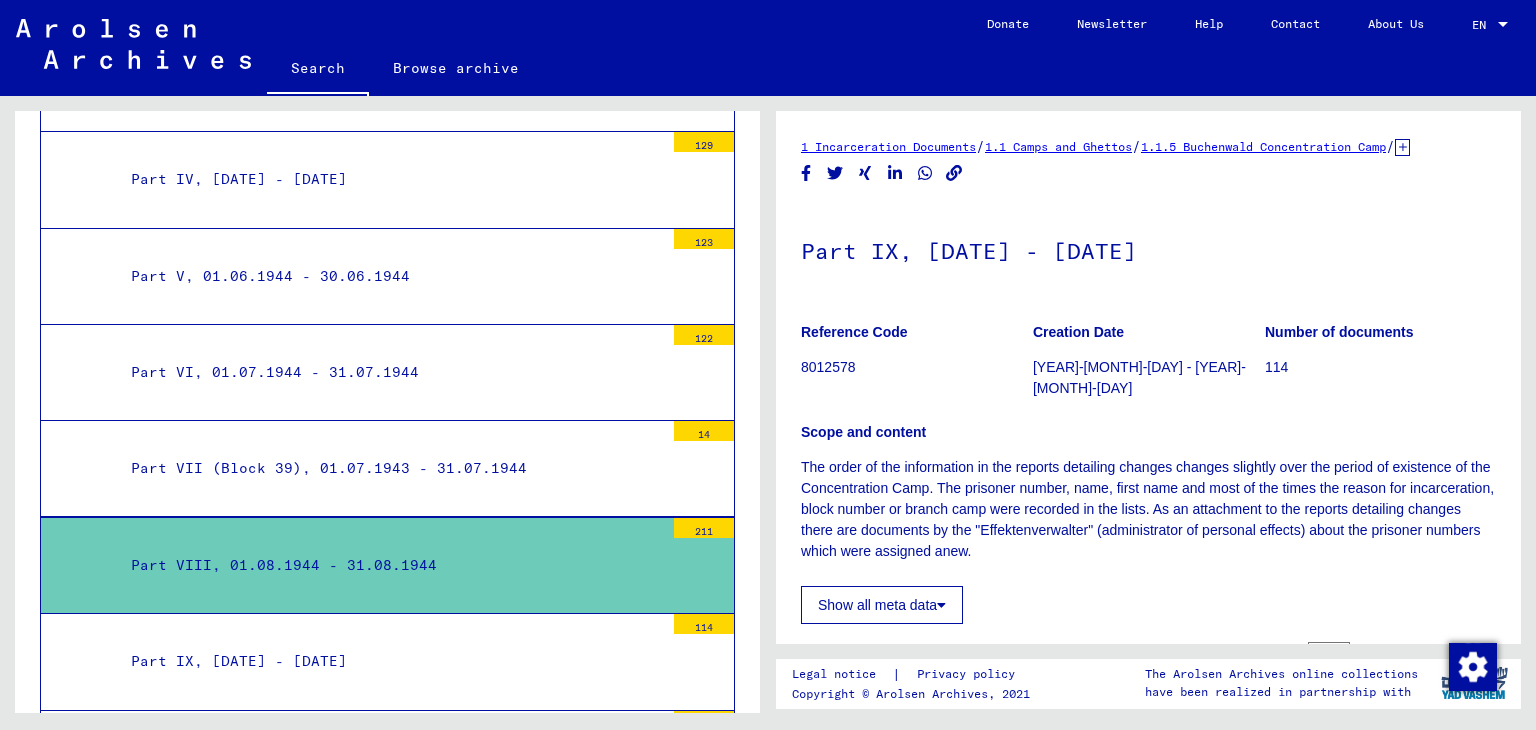 click on "8012578" 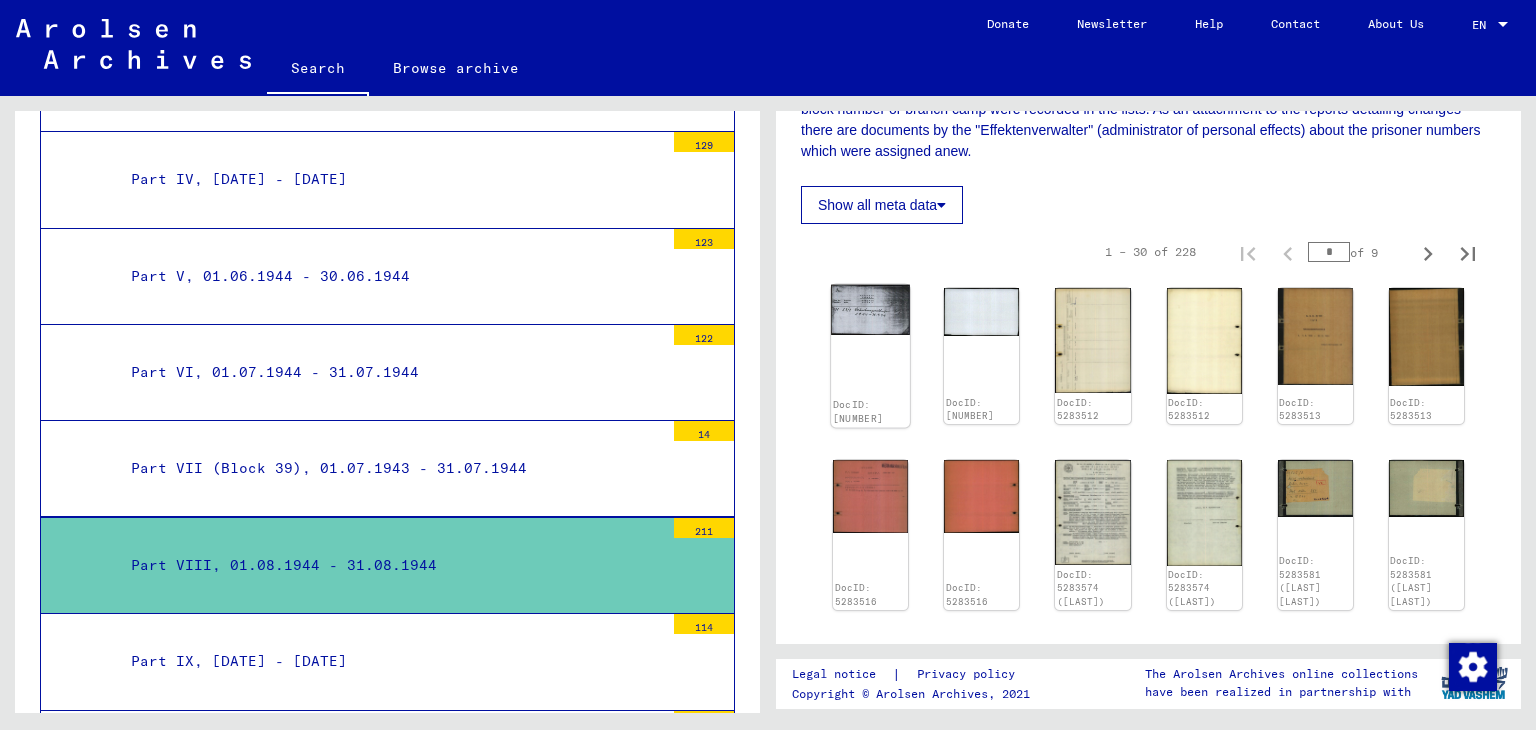 click 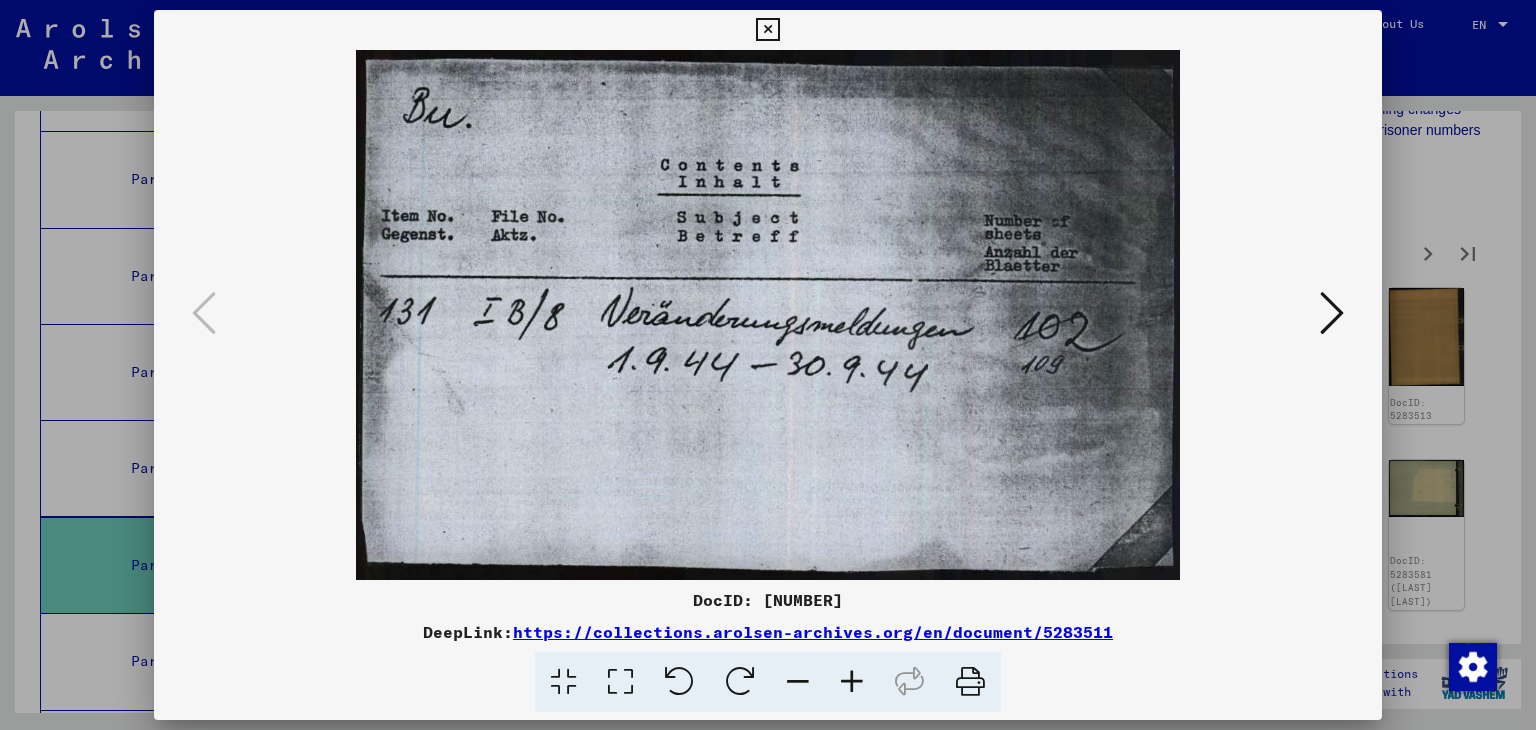 click at bounding box center [1332, 313] 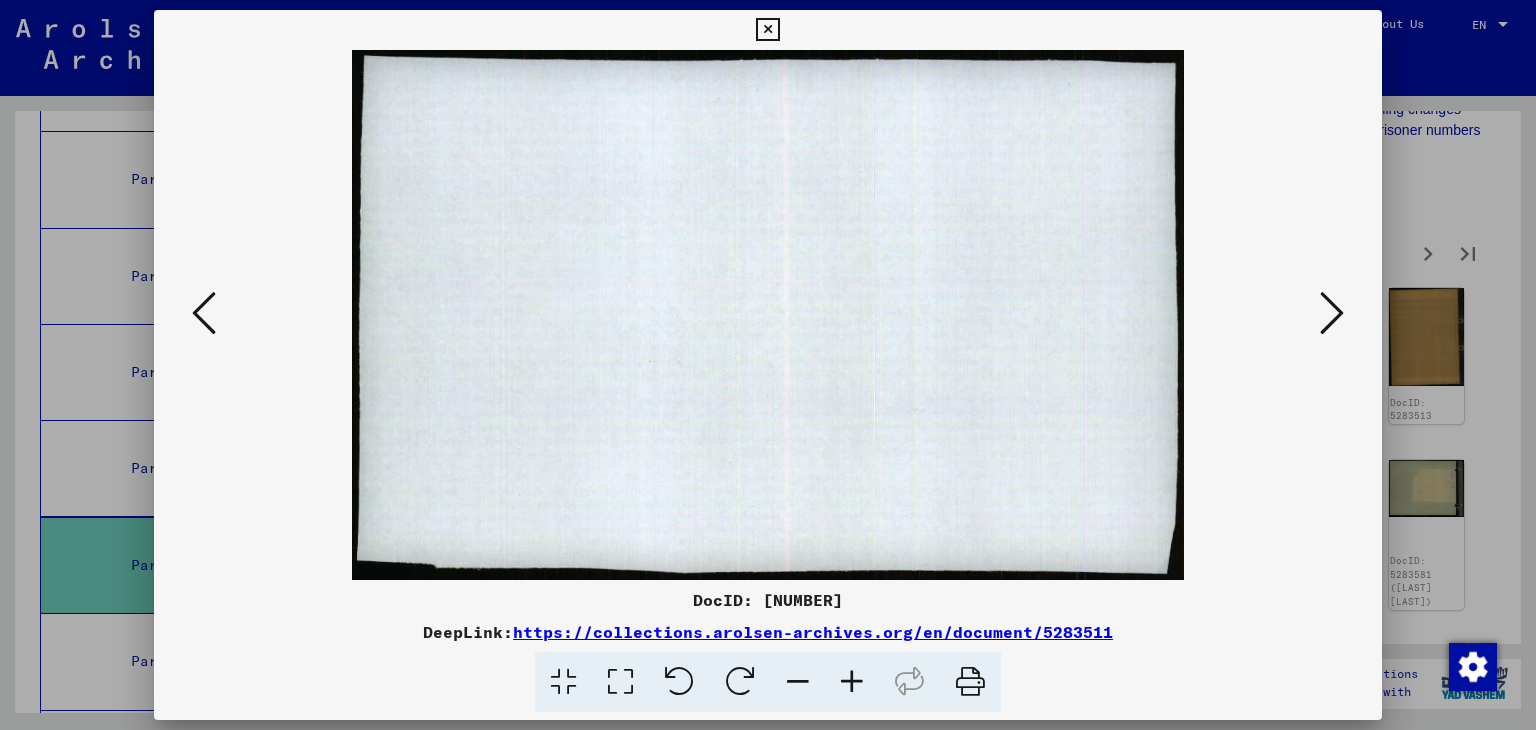 click at bounding box center [1332, 313] 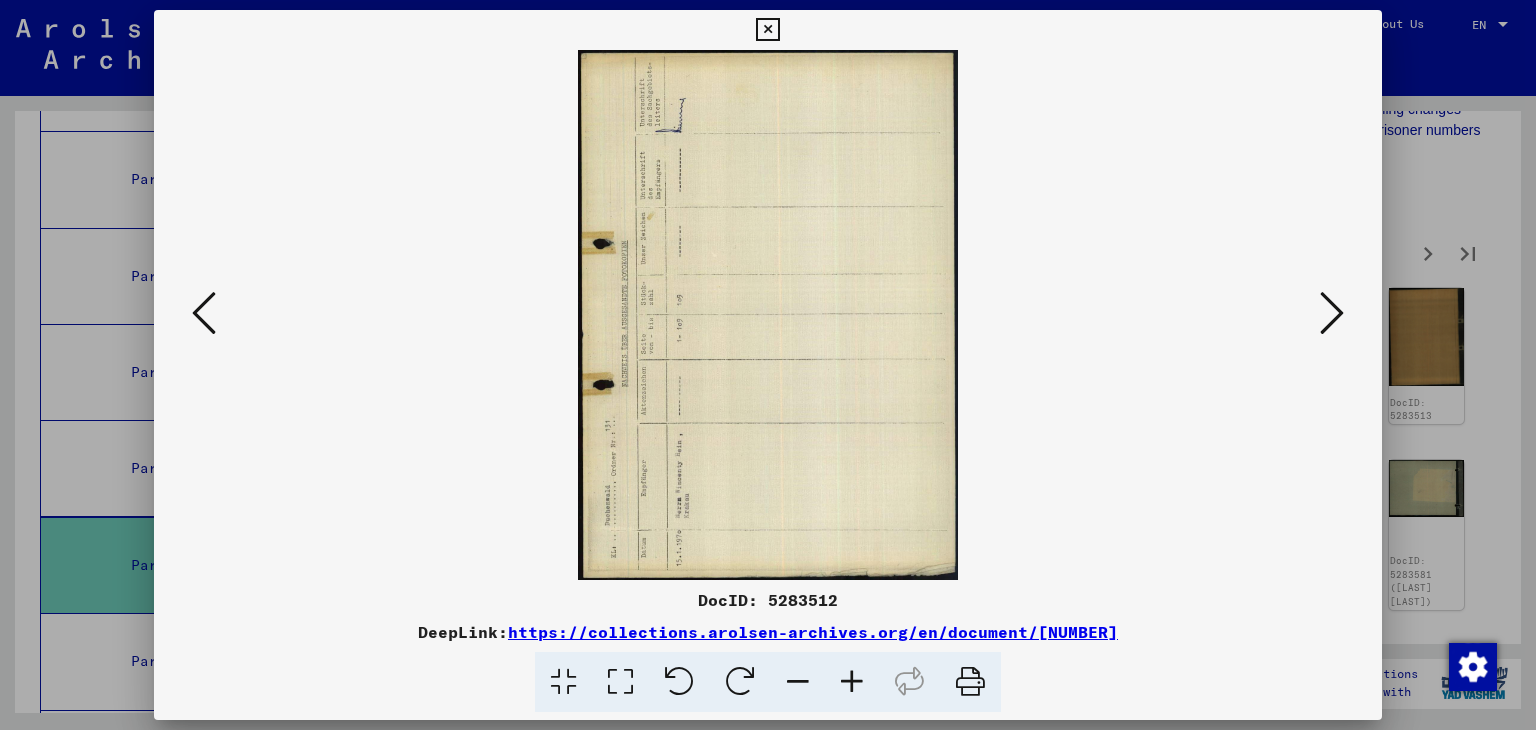 click at bounding box center [1332, 313] 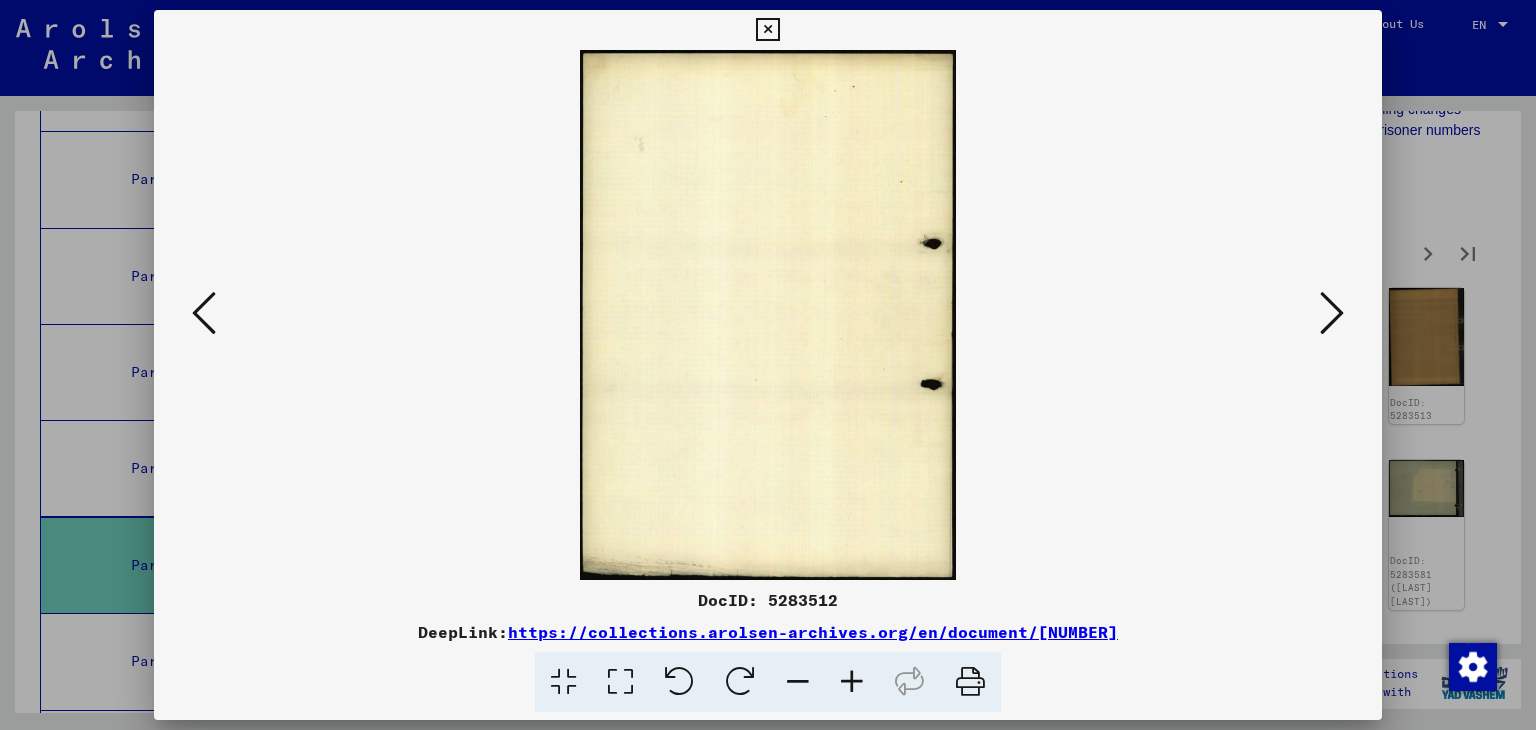 click at bounding box center [767, 30] 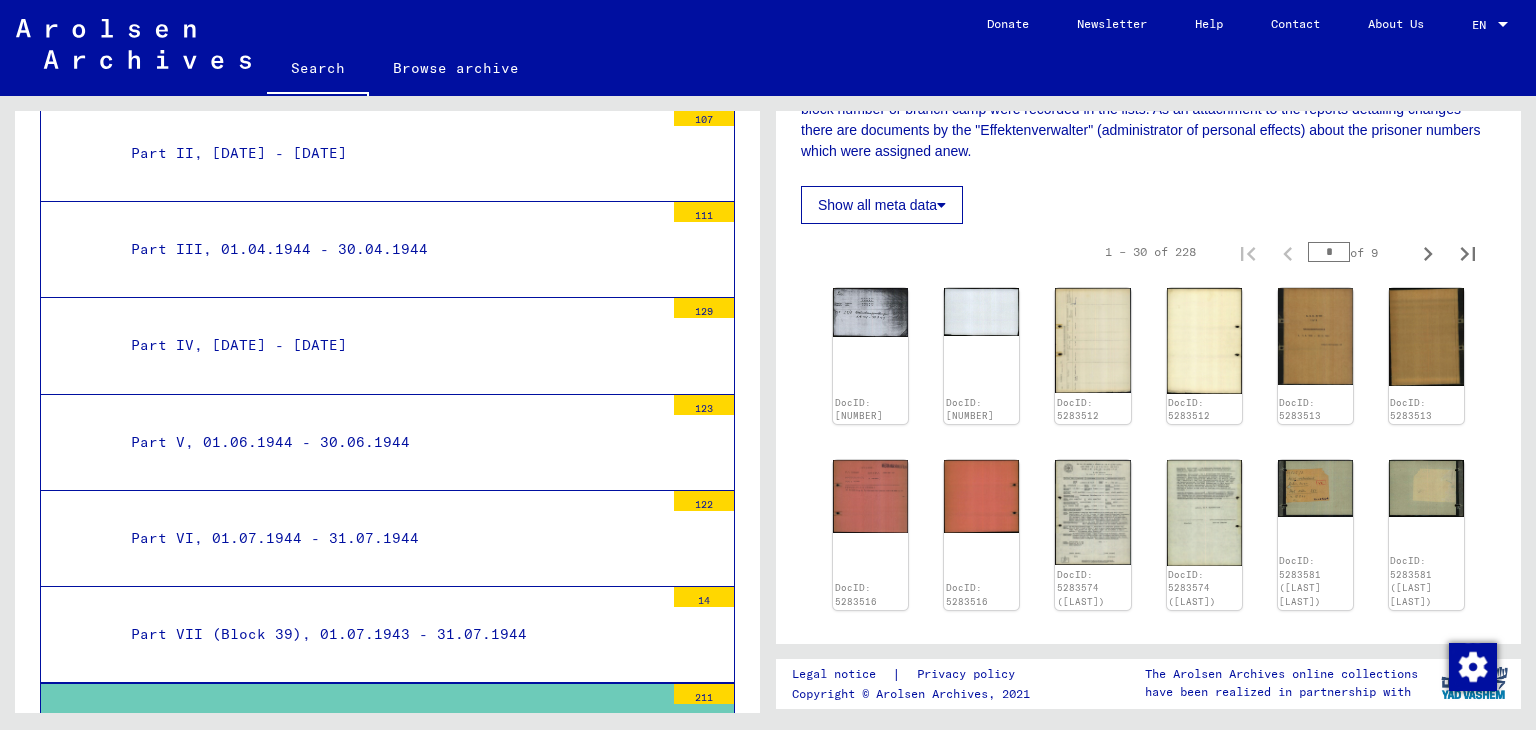 scroll, scrollTop: 1910, scrollLeft: 0, axis: vertical 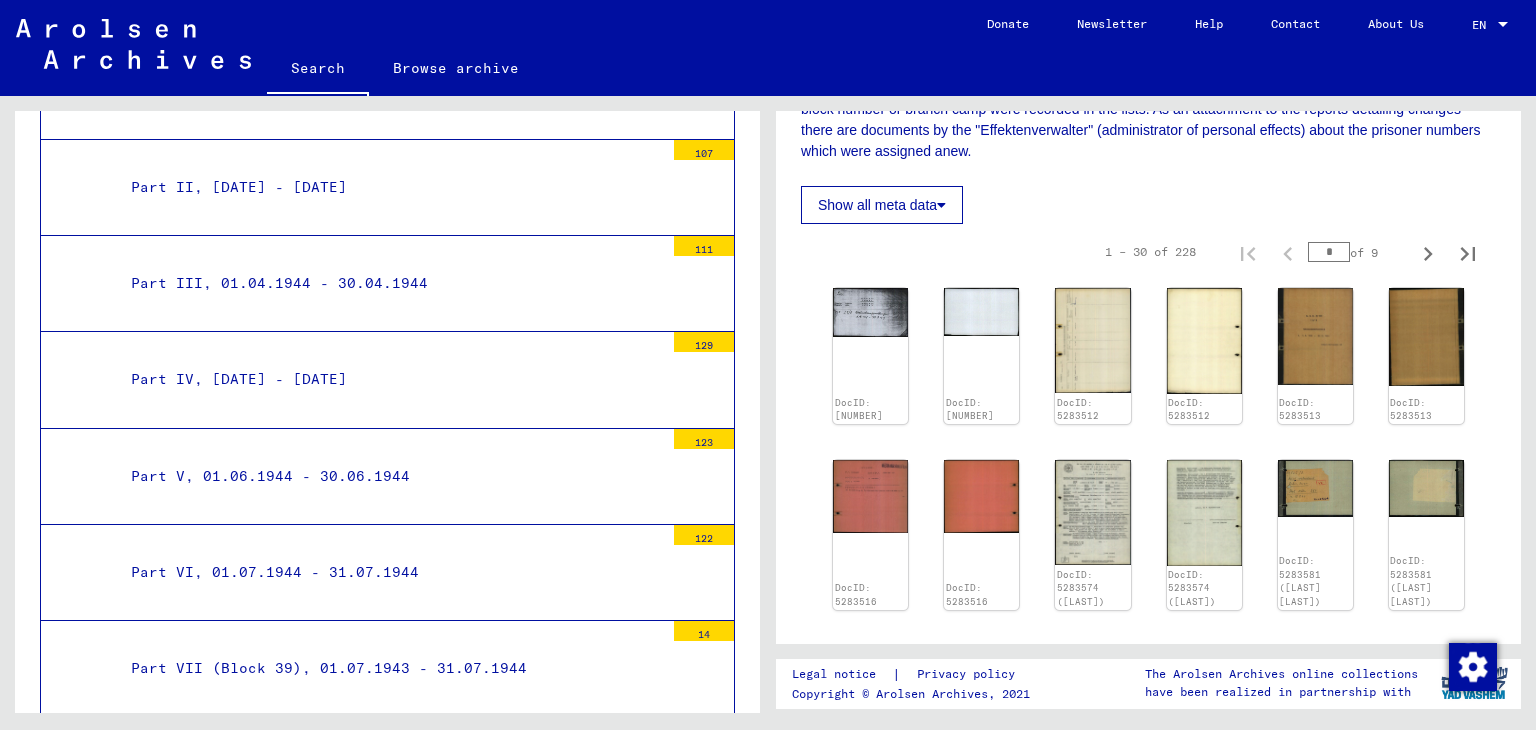 click on "Part VI, 01.07.1944 - 31.07.1944" at bounding box center (390, 572) 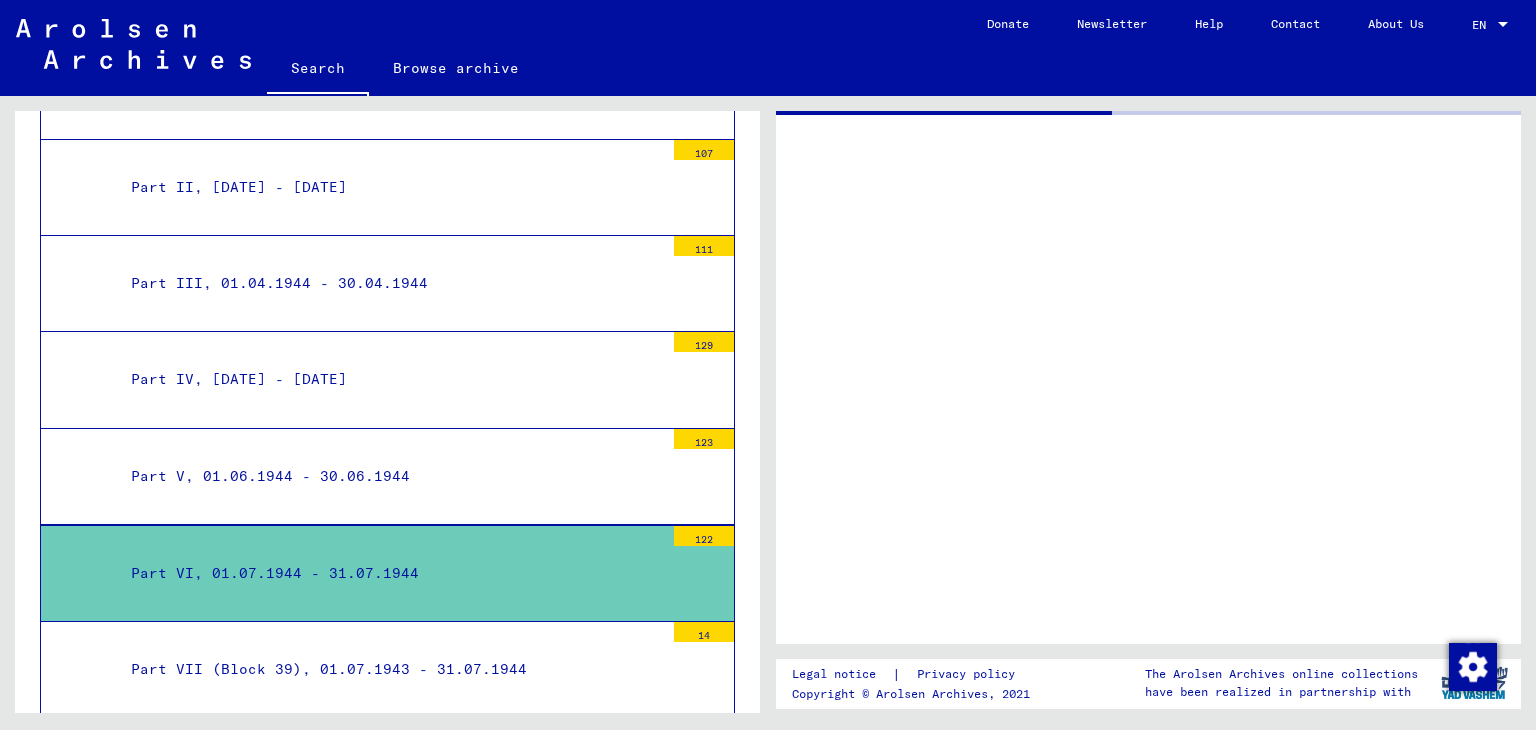 scroll, scrollTop: 0, scrollLeft: 0, axis: both 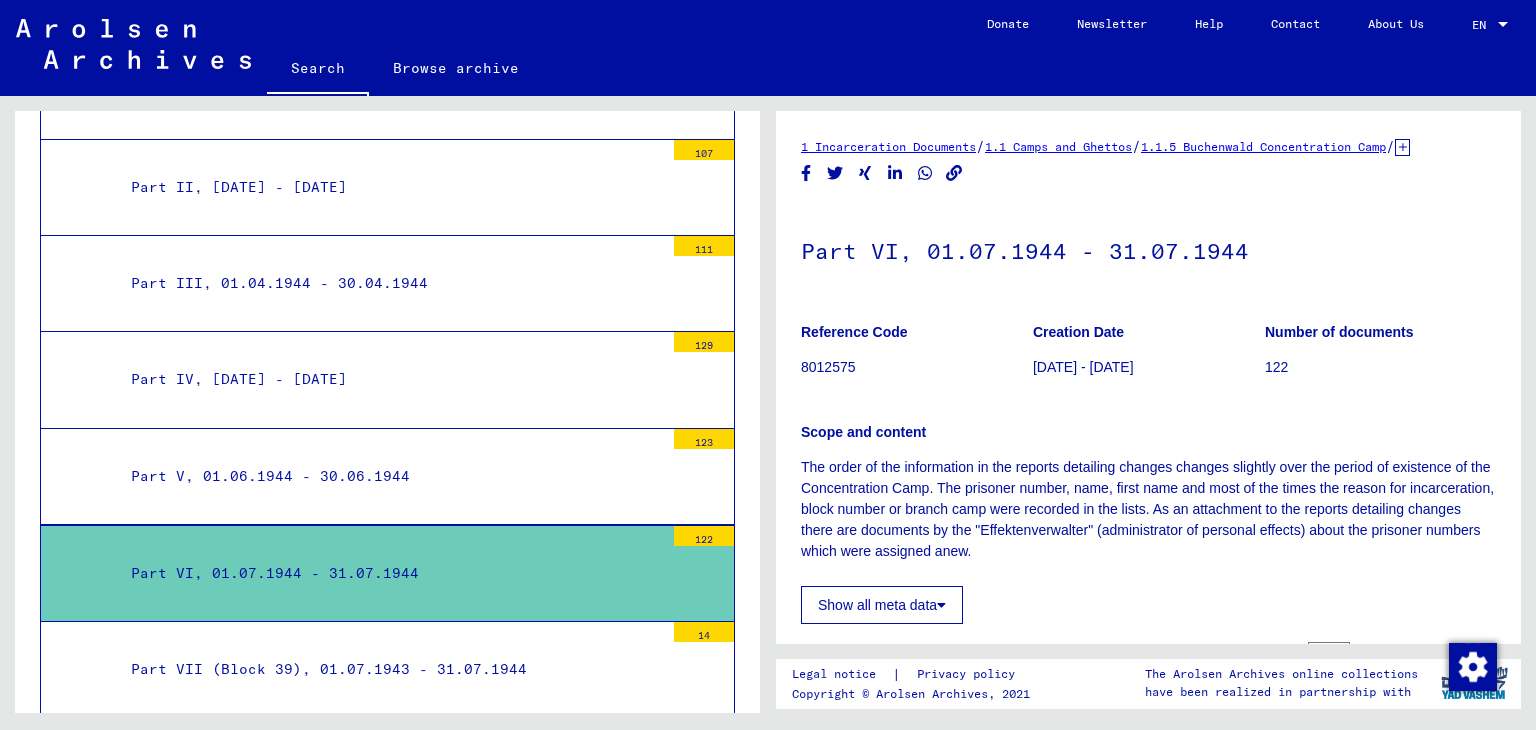 click on "[DATE] - [DATE]" 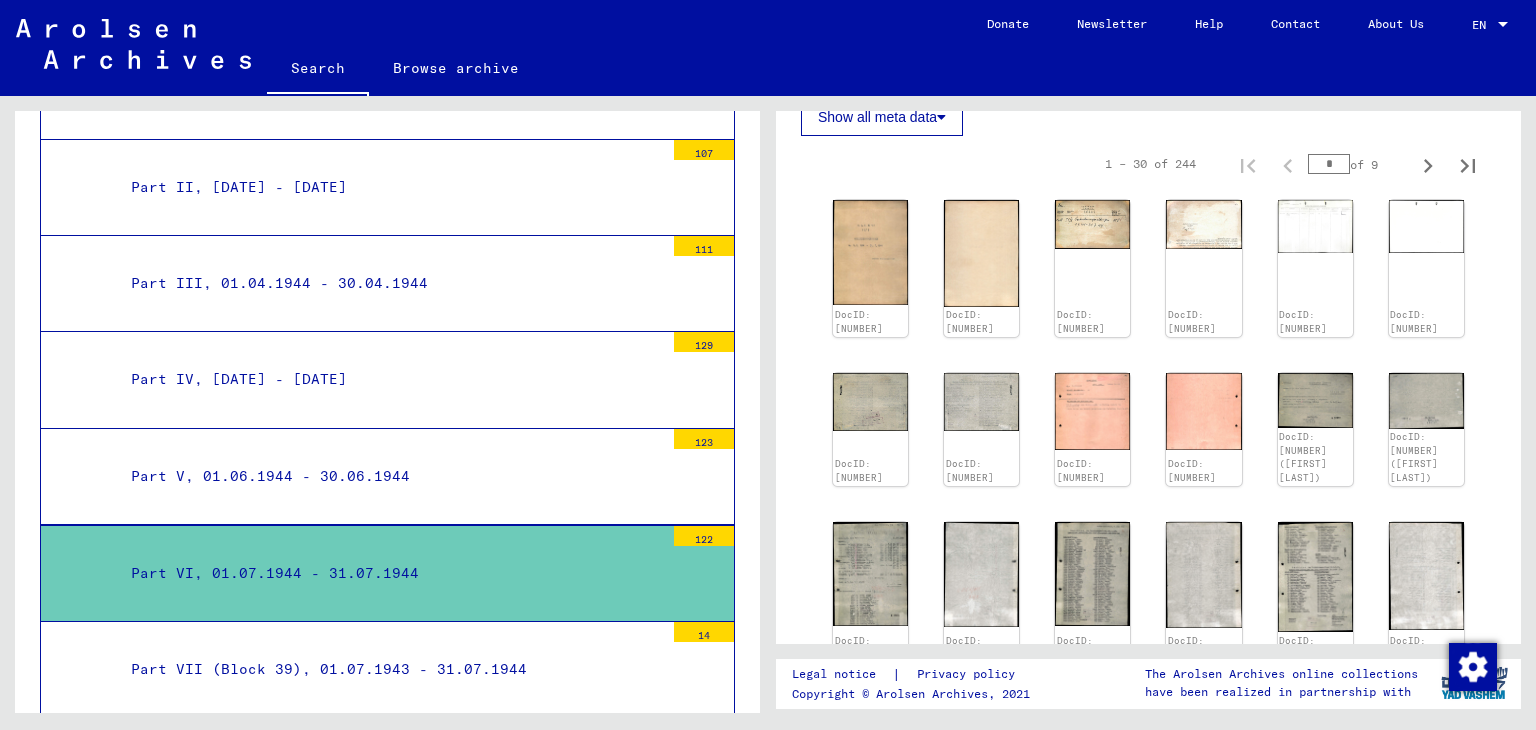 scroll, scrollTop: 500, scrollLeft: 0, axis: vertical 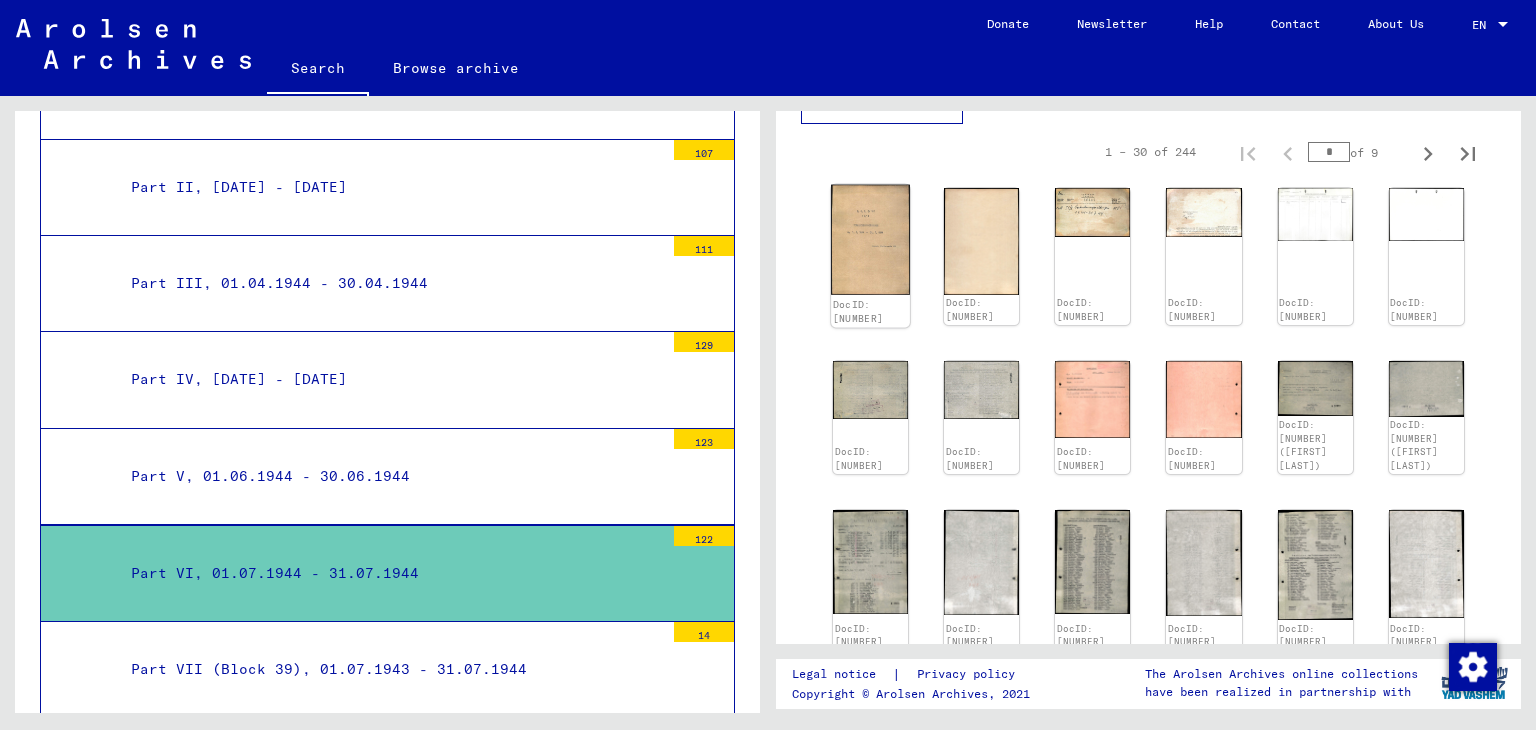 click 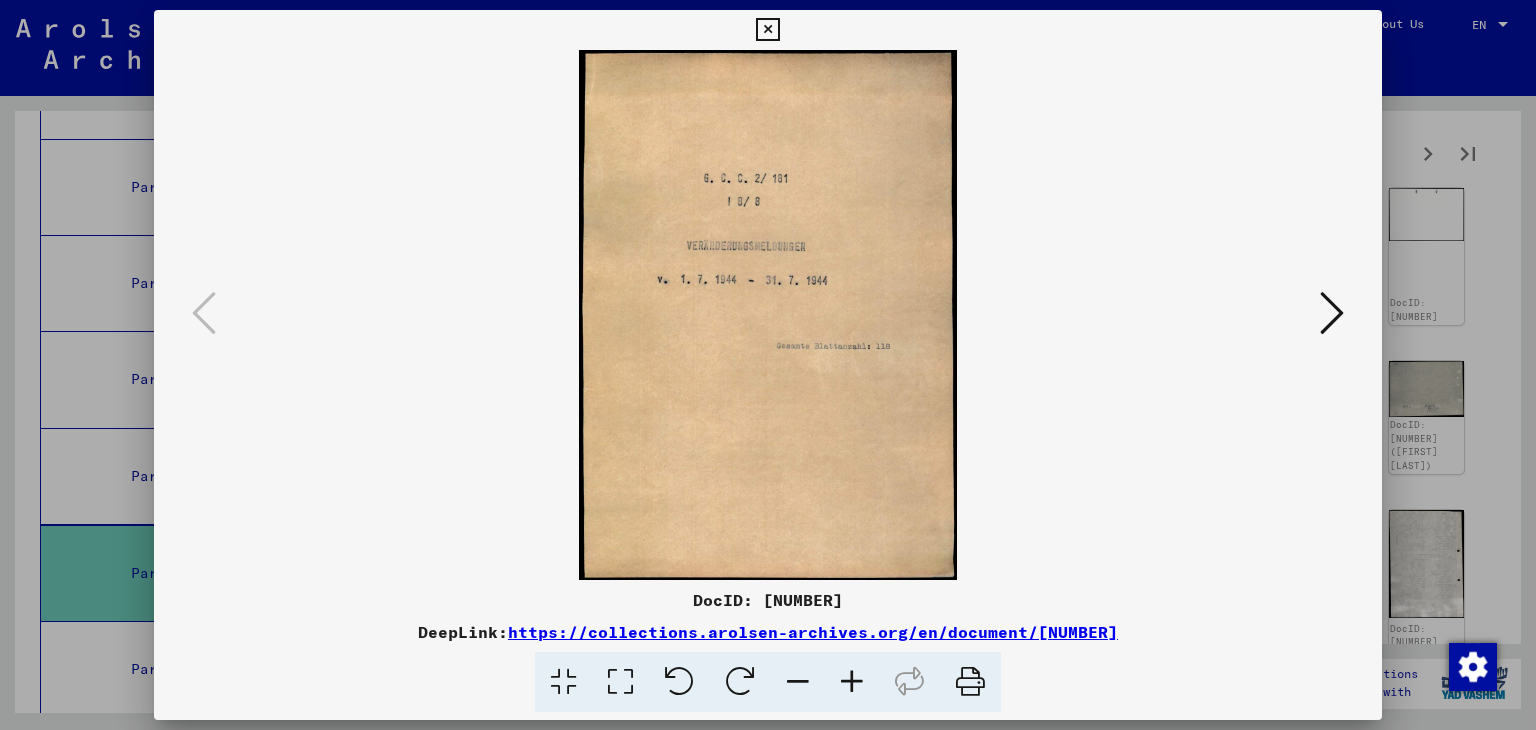 click at bounding box center [1332, 313] 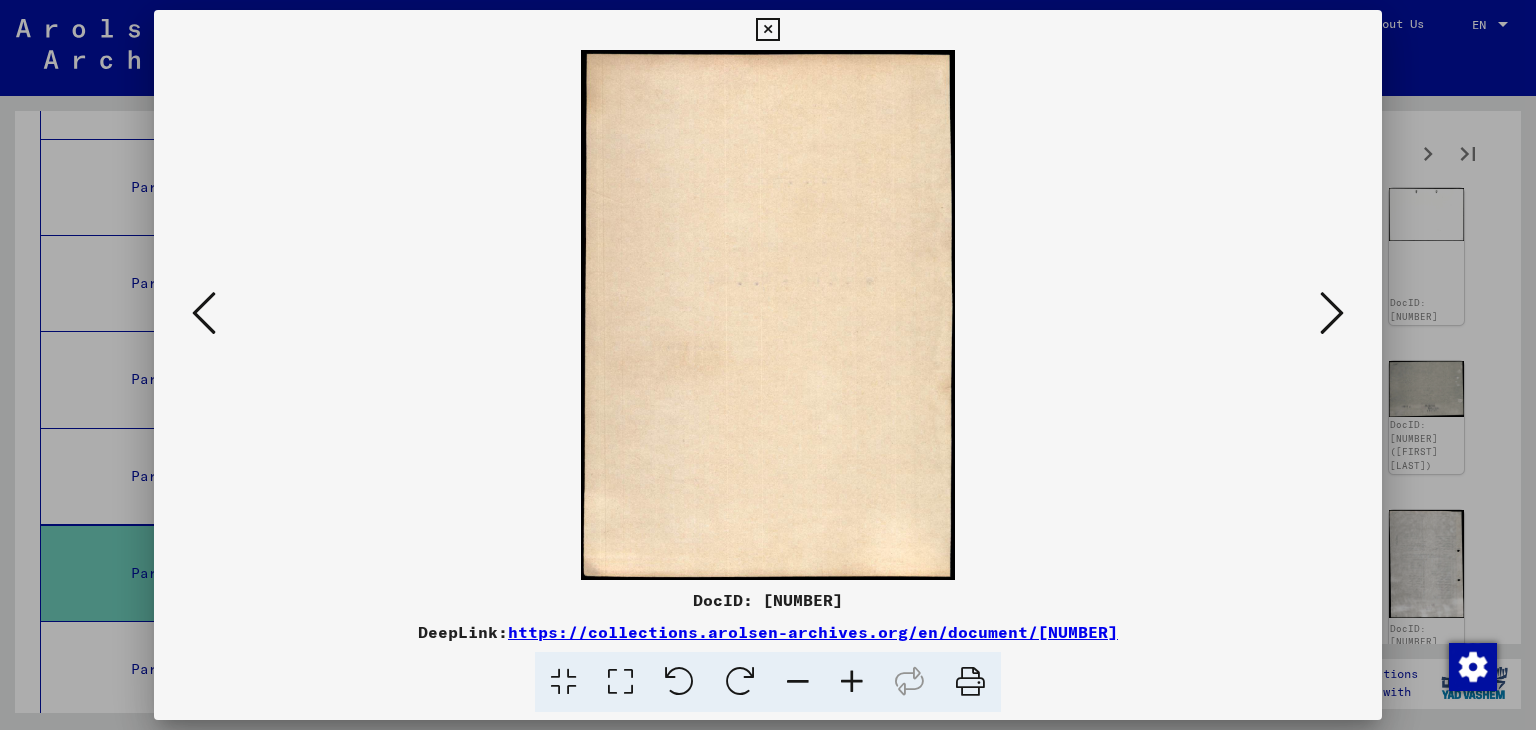 click at bounding box center [1332, 313] 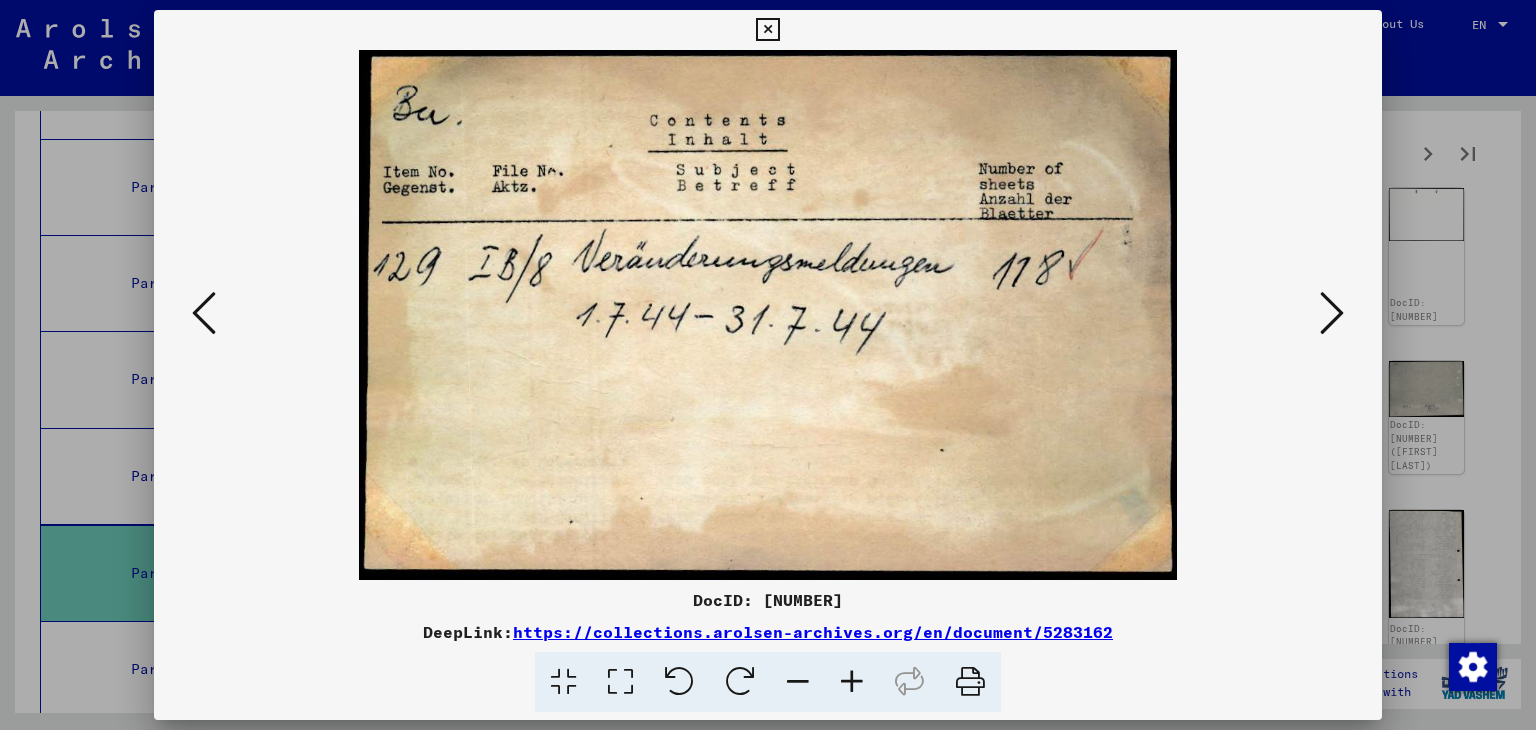 click at bounding box center [1332, 313] 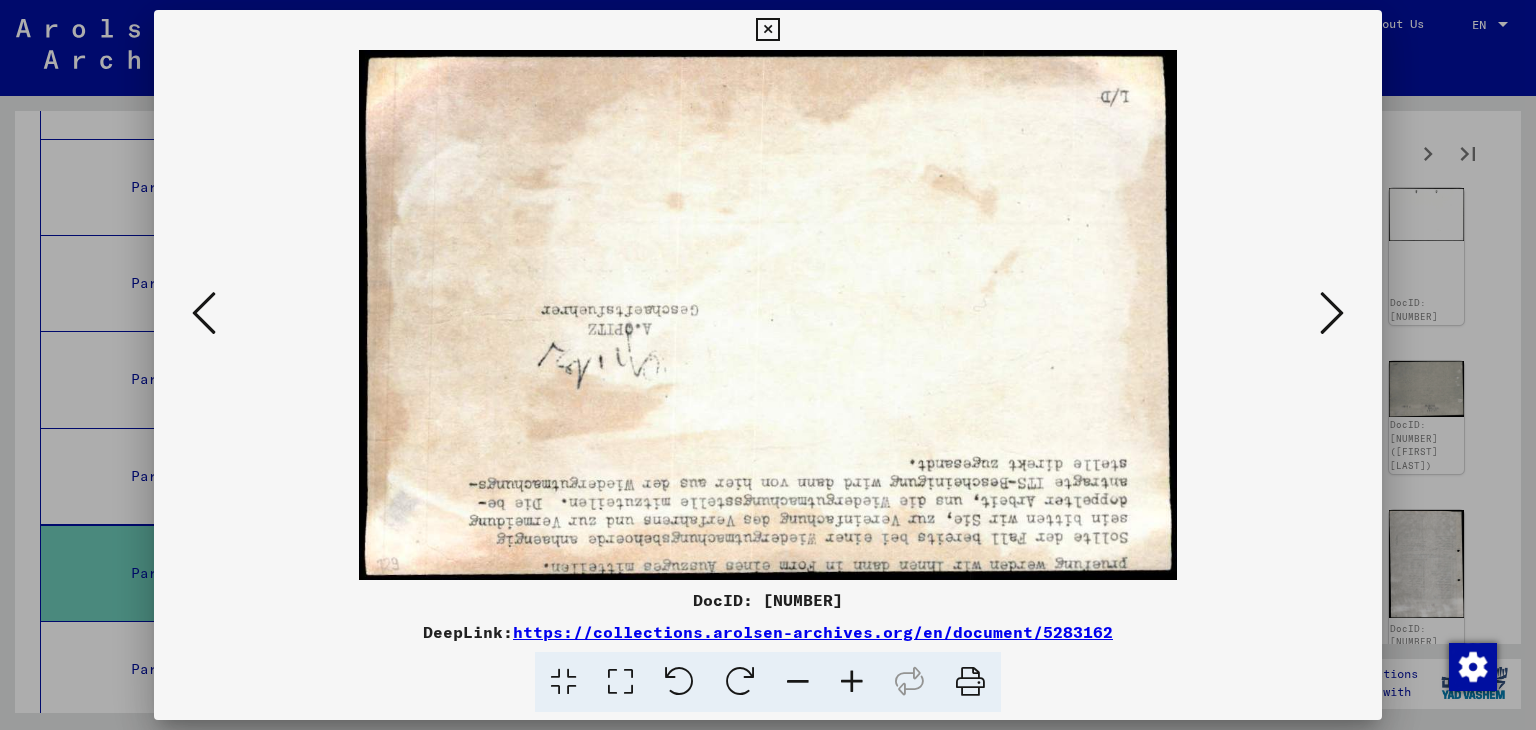 click at bounding box center [1332, 313] 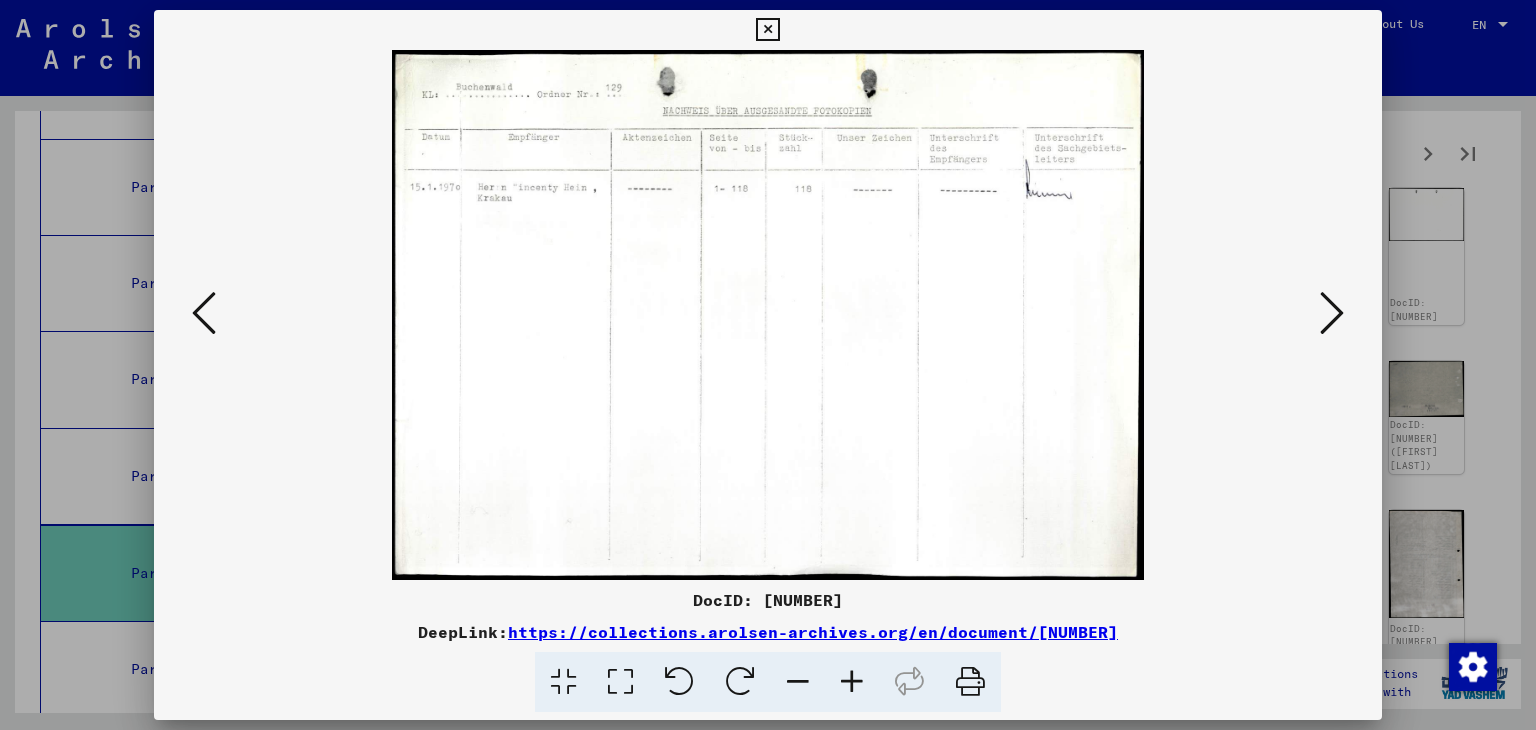 click at bounding box center (1332, 313) 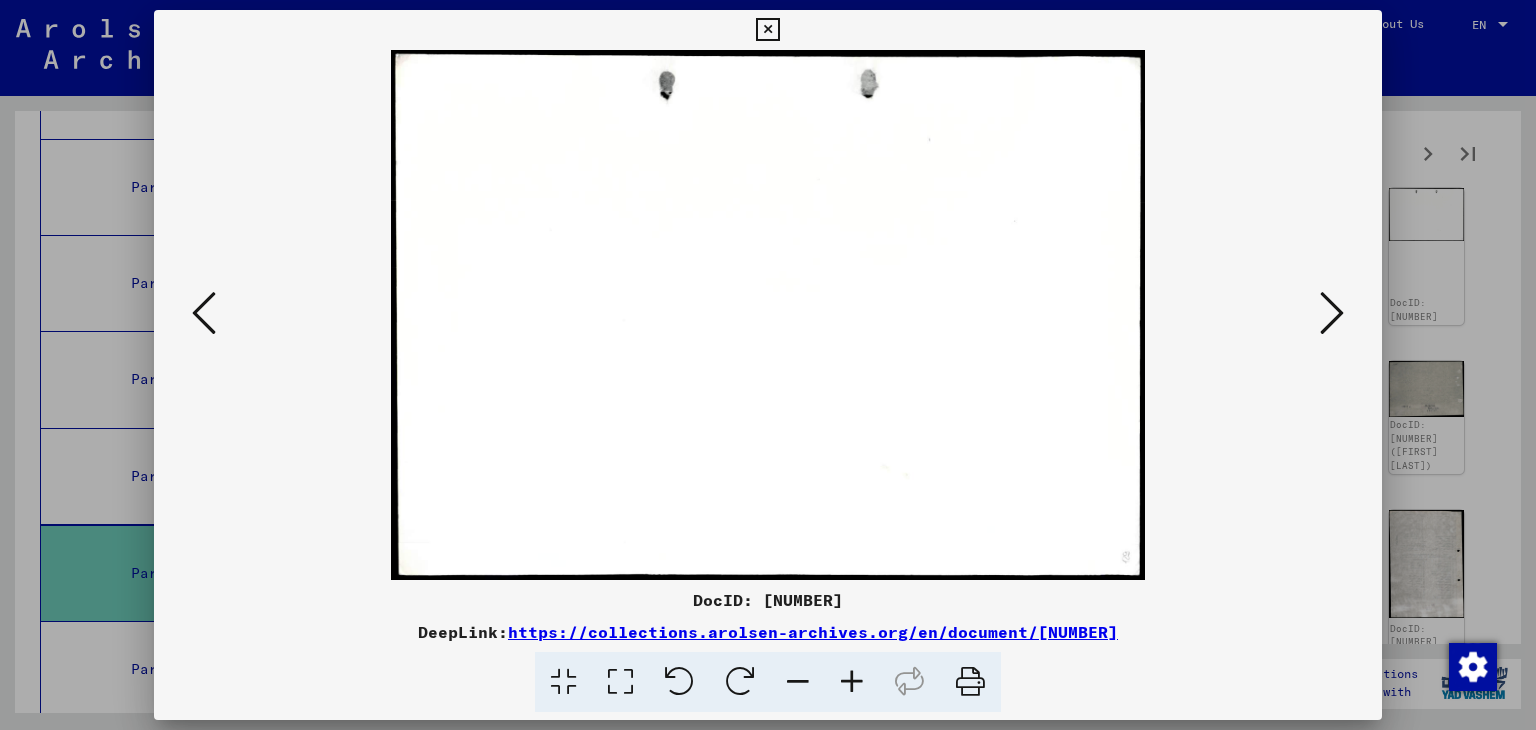 click at bounding box center (1332, 313) 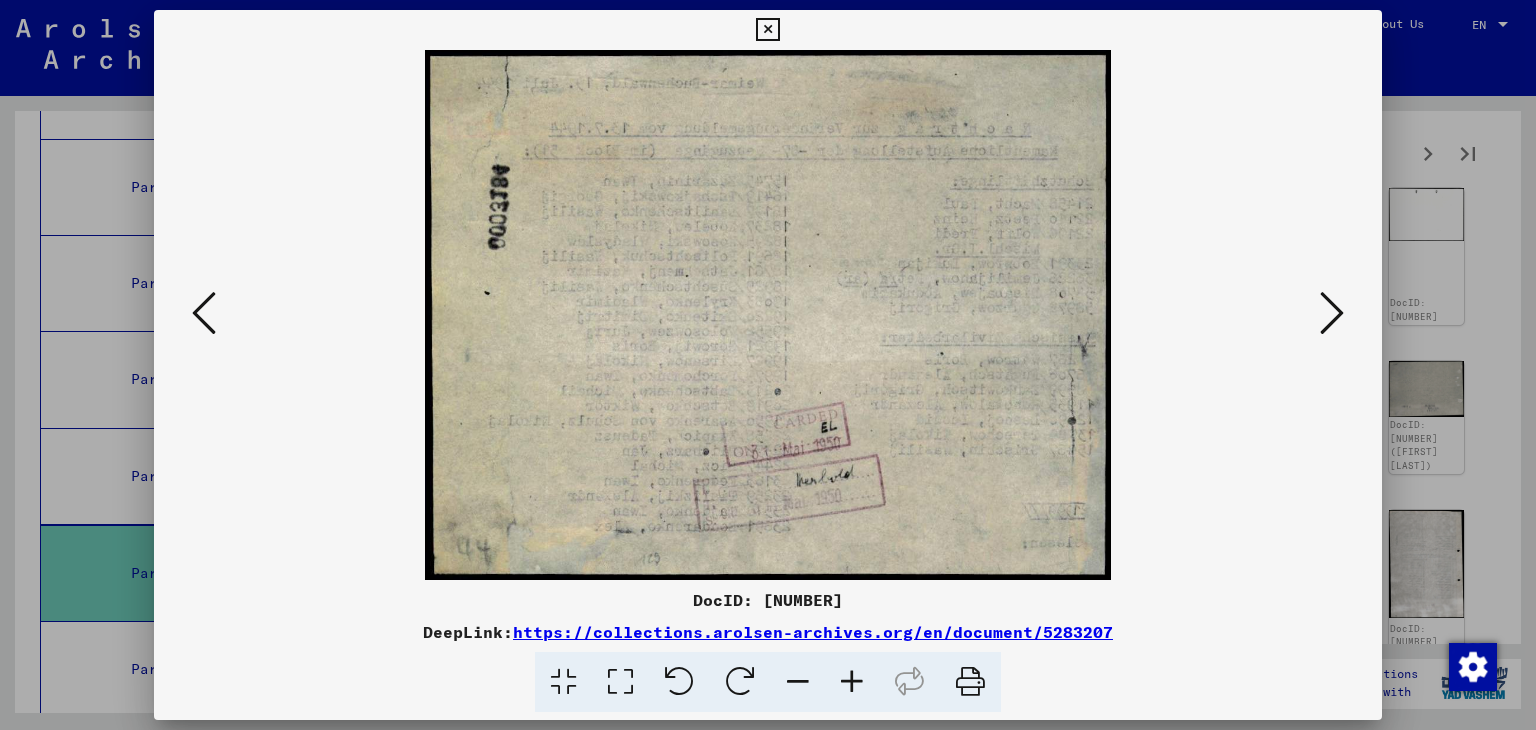 click at bounding box center (1332, 313) 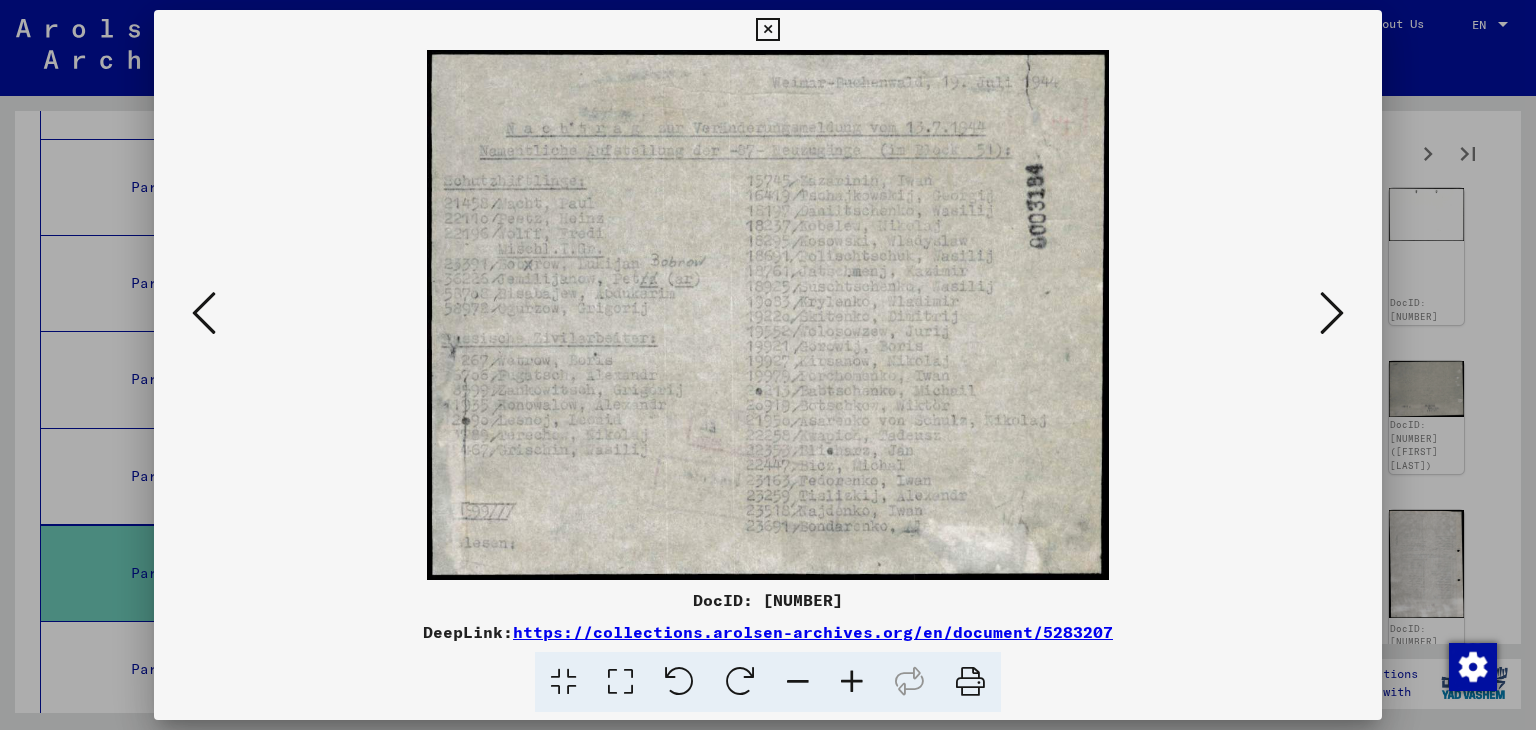 click at bounding box center [1332, 313] 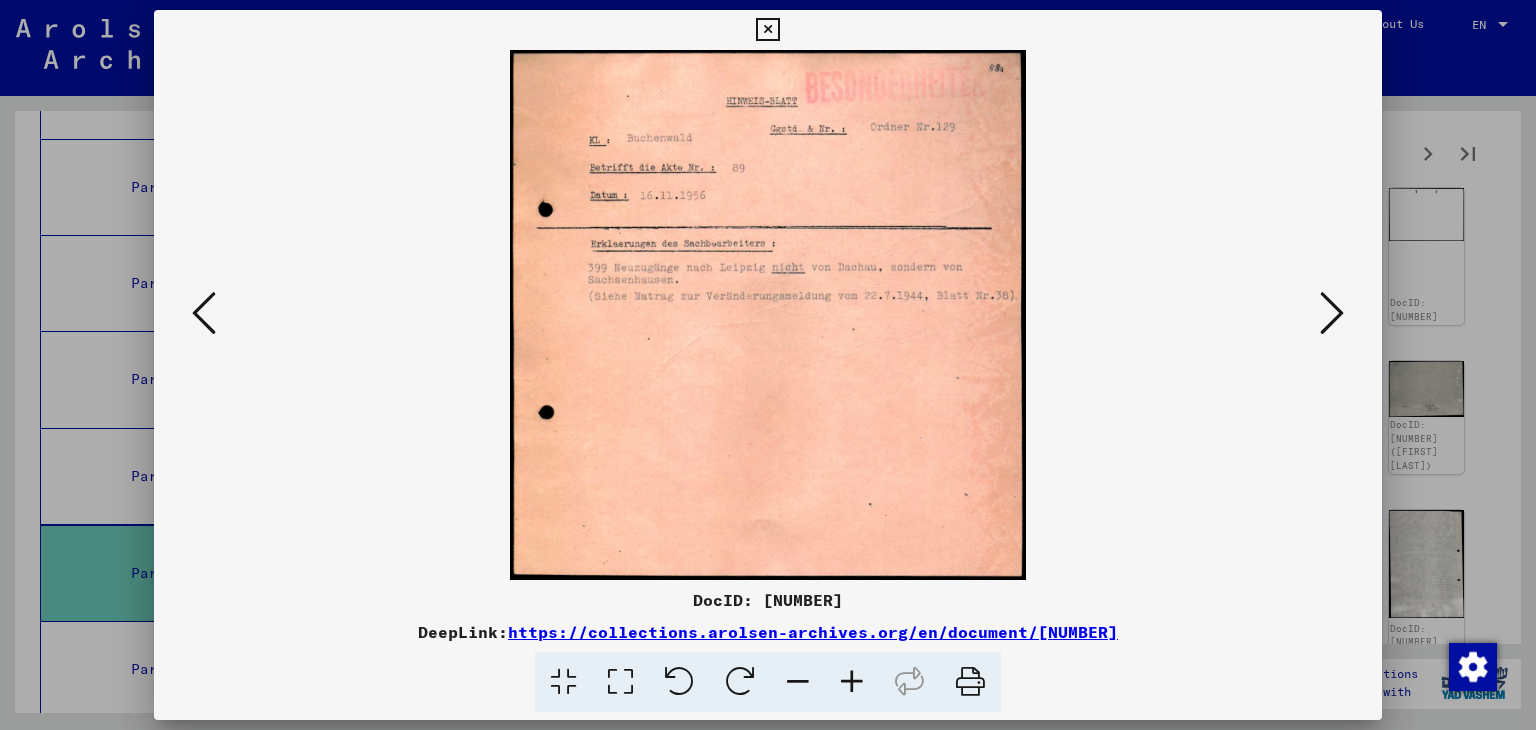 click at bounding box center [1332, 313] 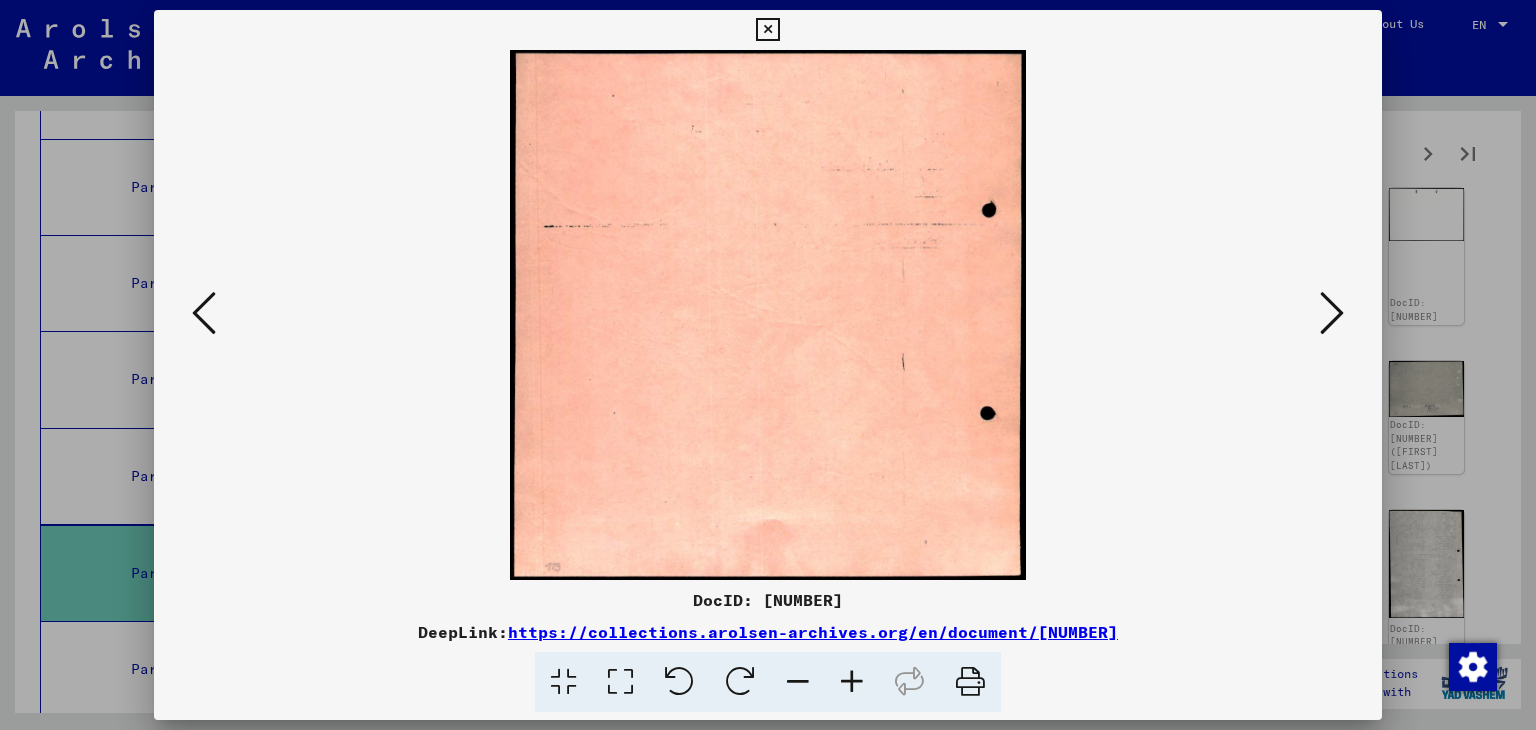 click at bounding box center [1332, 313] 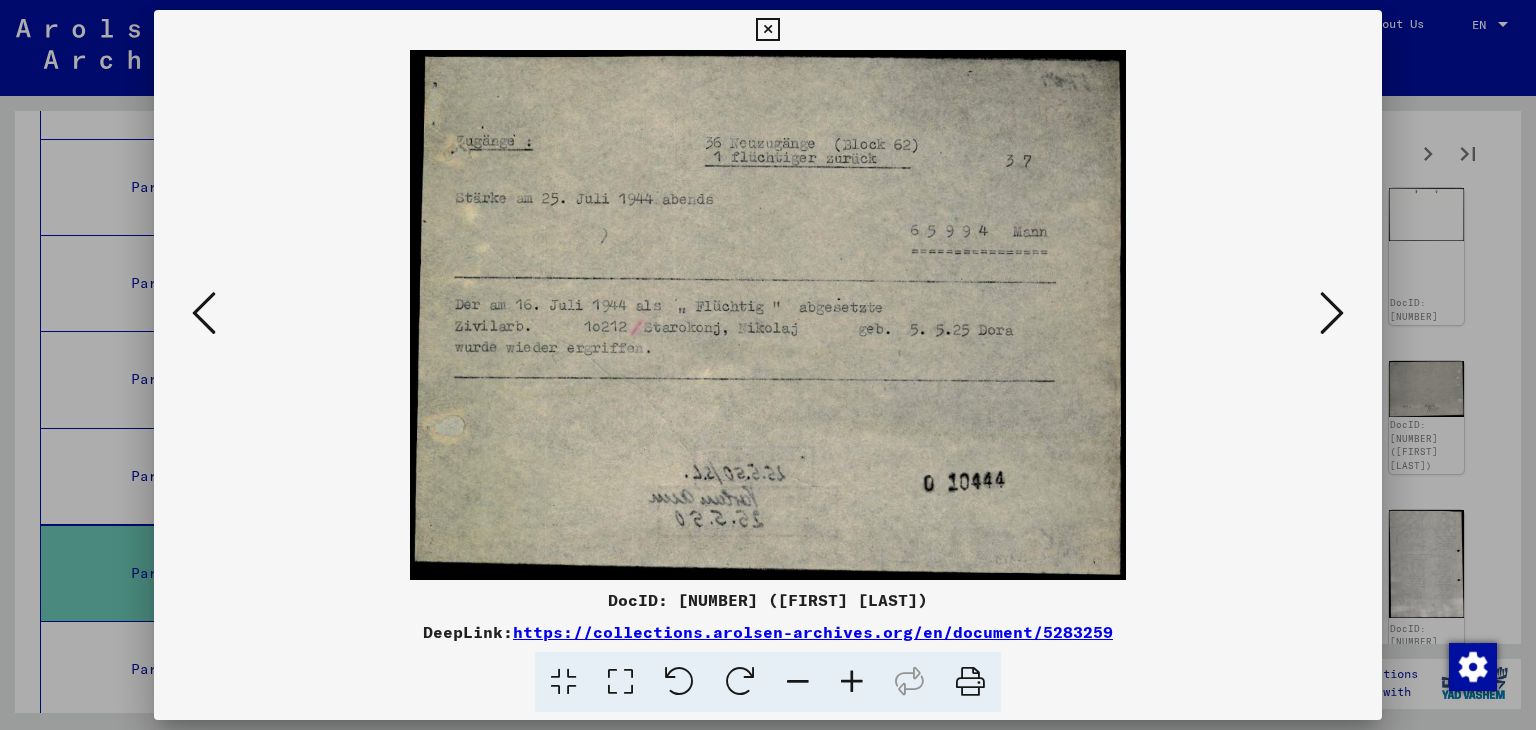 click at bounding box center [1332, 313] 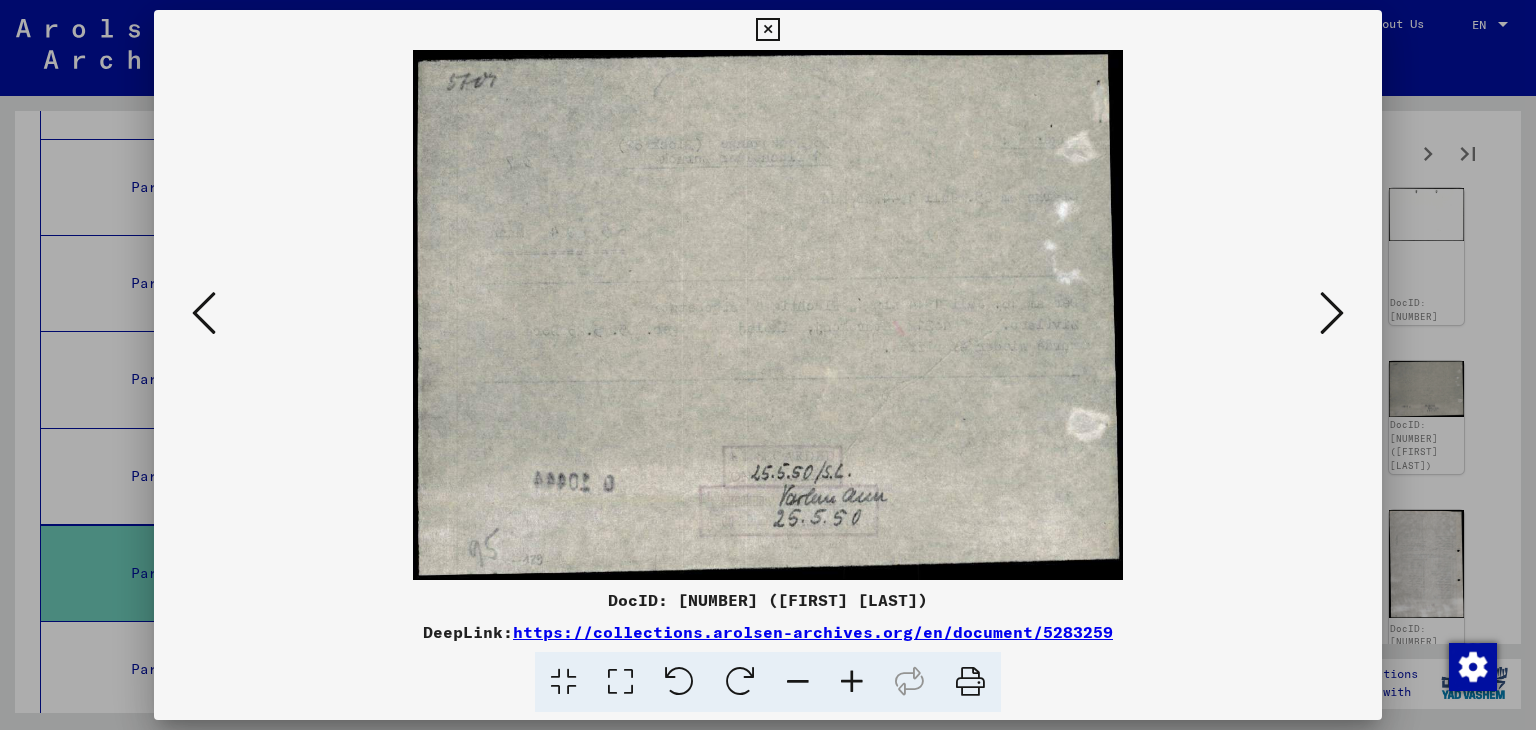 click at bounding box center [1332, 313] 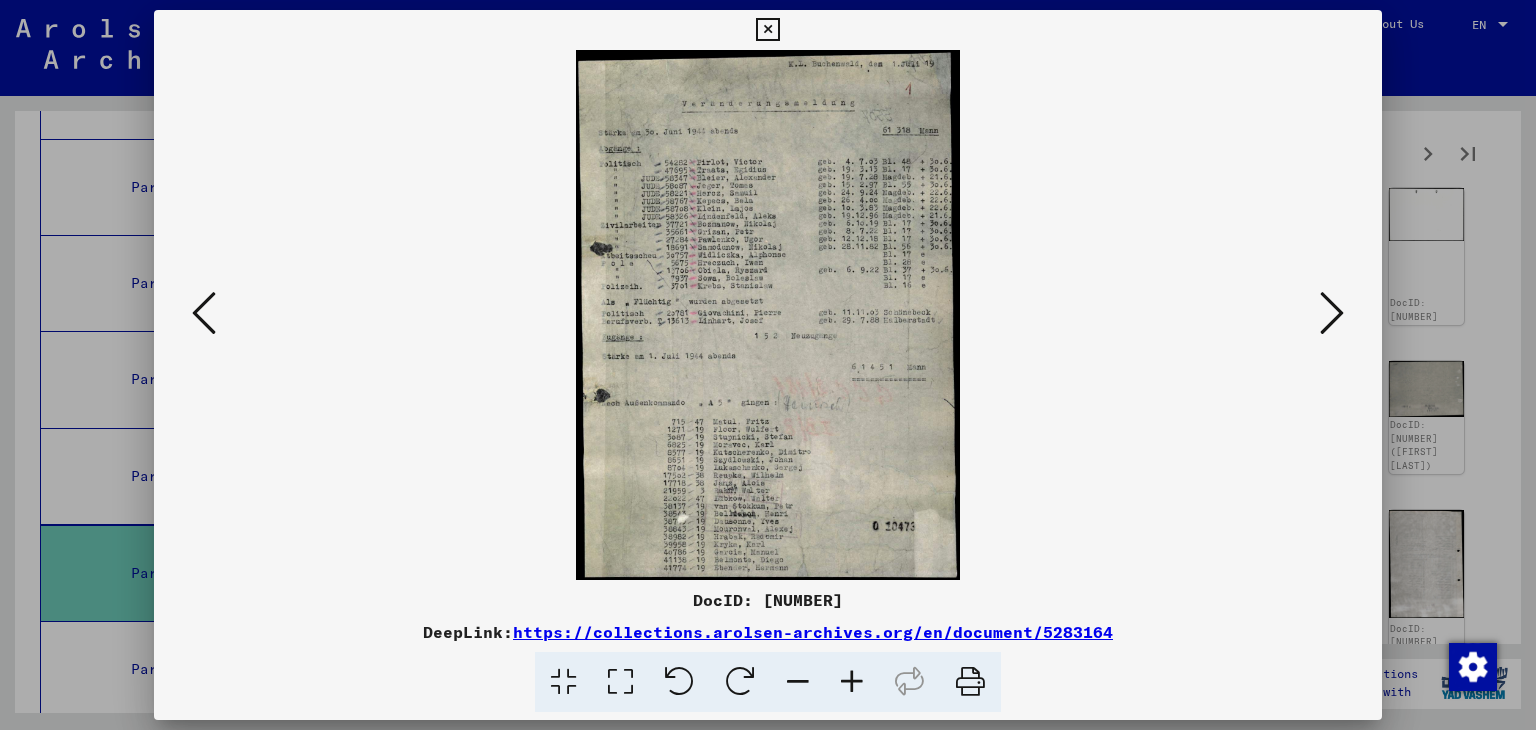 click at bounding box center [1332, 313] 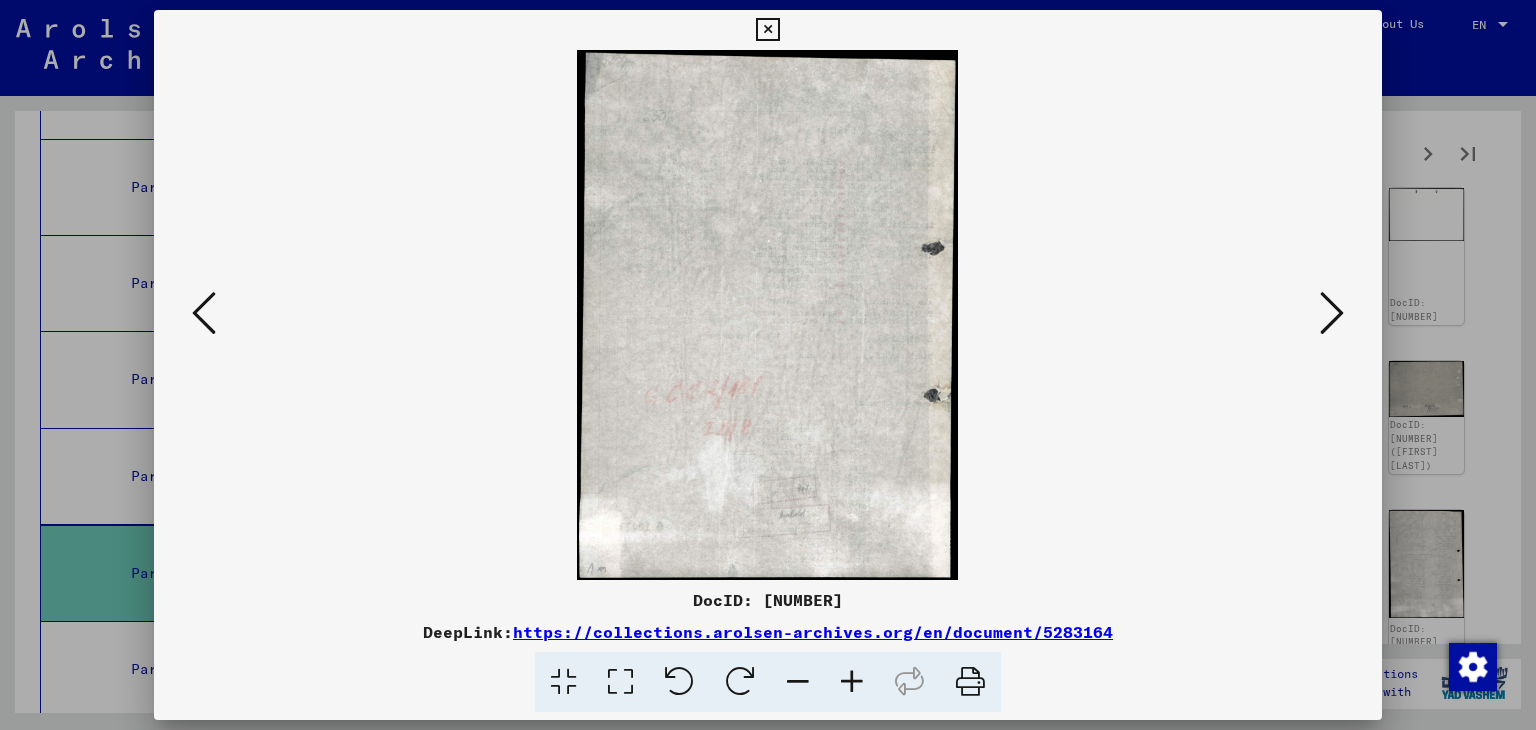 click at bounding box center [204, 314] 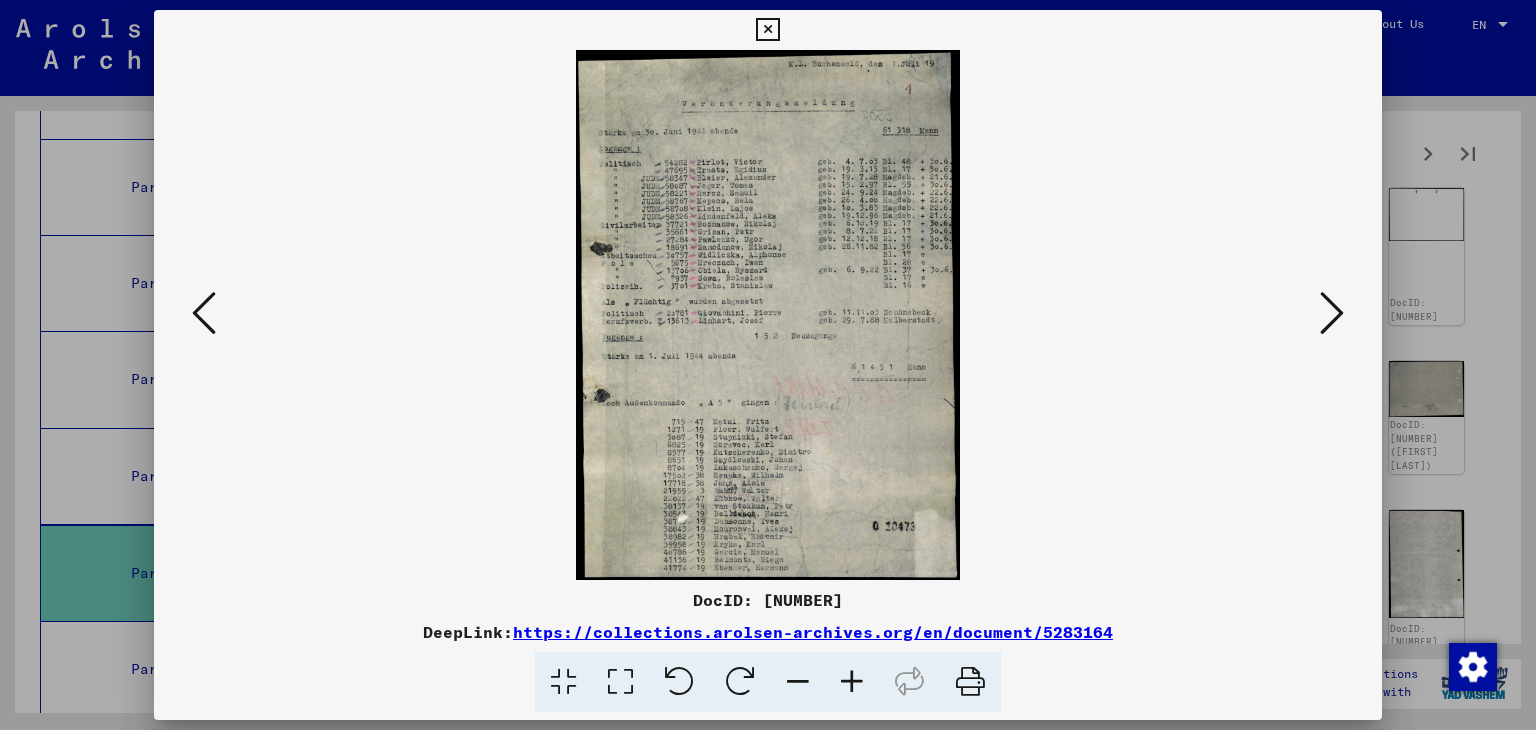 click at bounding box center [1332, 313] 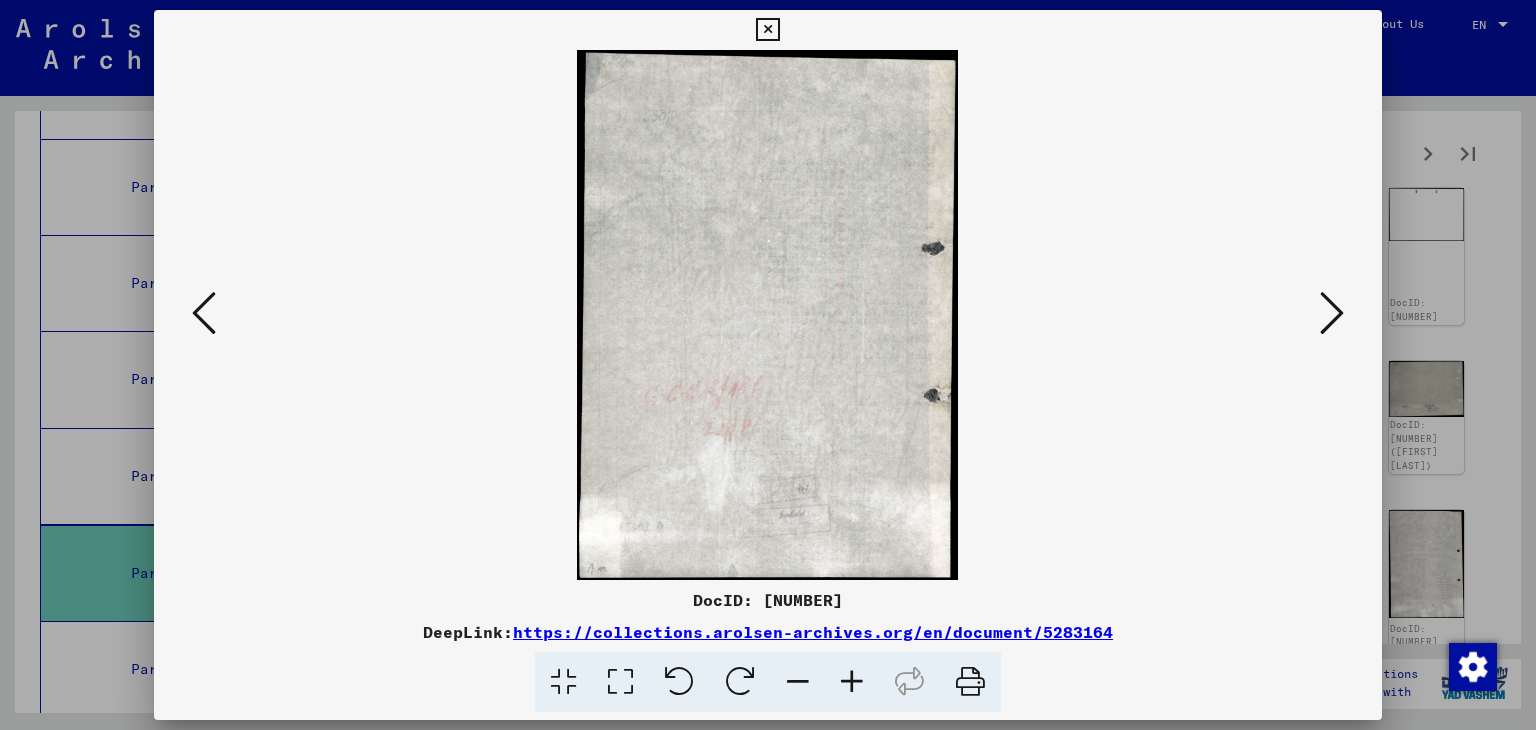 click at bounding box center [1332, 313] 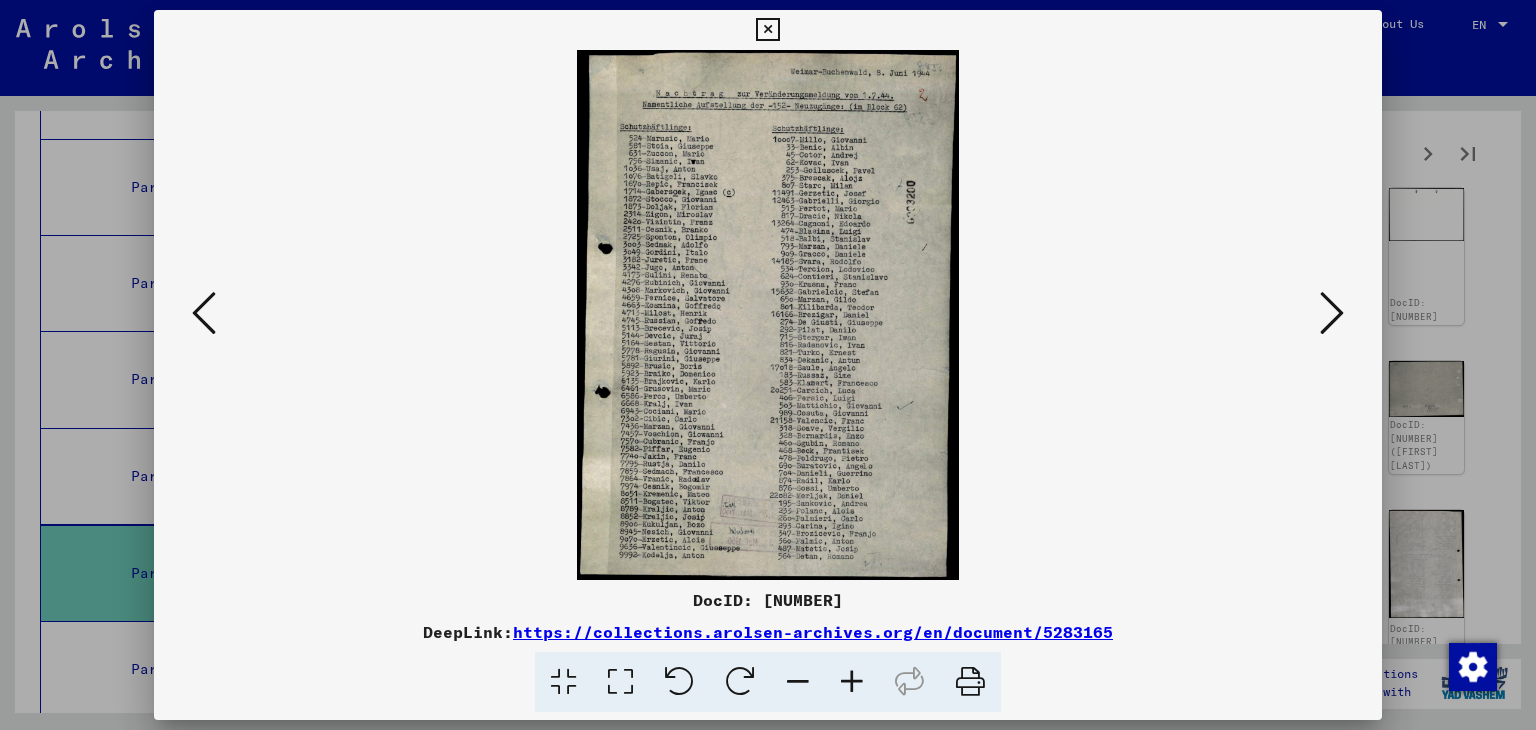 click at bounding box center (1332, 313) 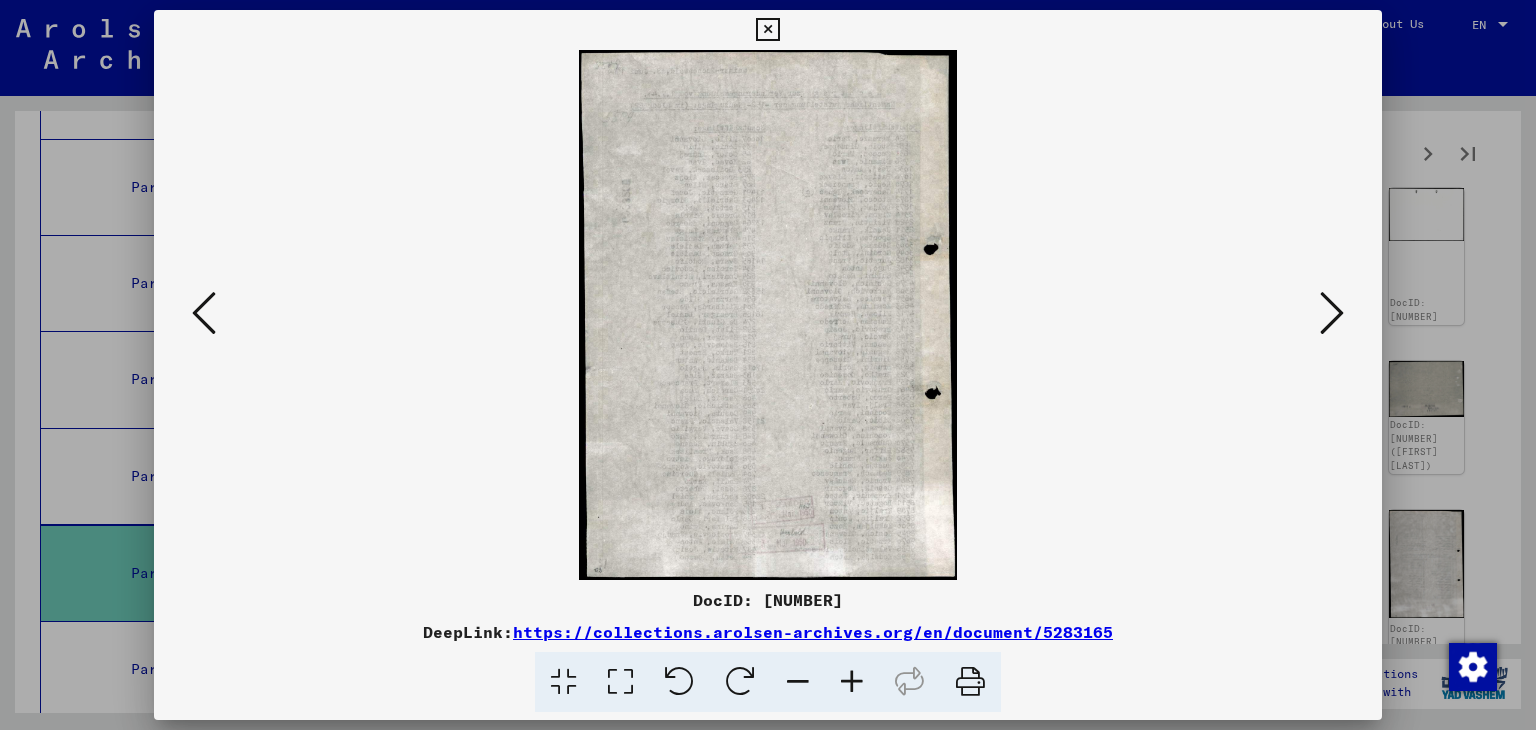click at bounding box center (1332, 313) 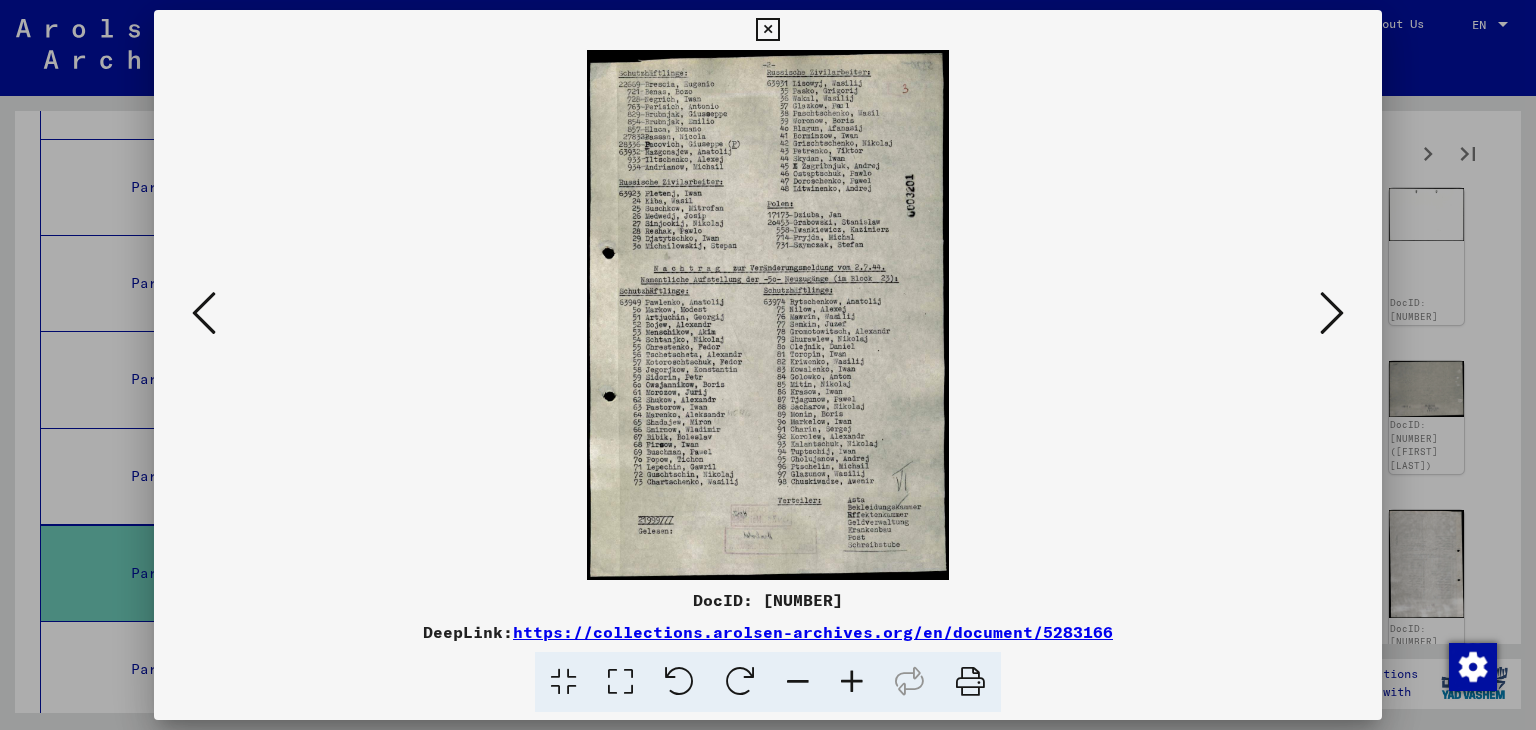 click at bounding box center (767, 30) 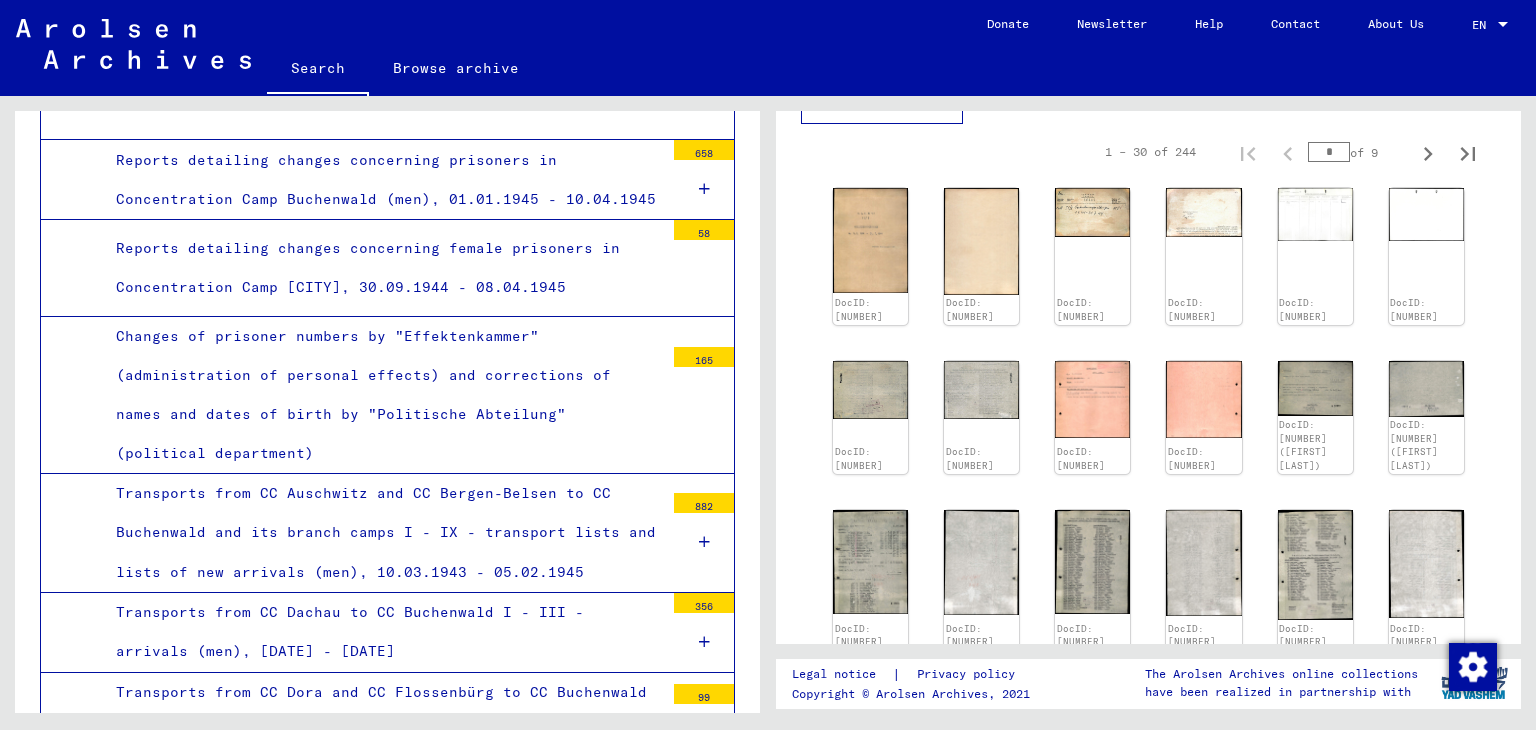 scroll, scrollTop: 3010, scrollLeft: 0, axis: vertical 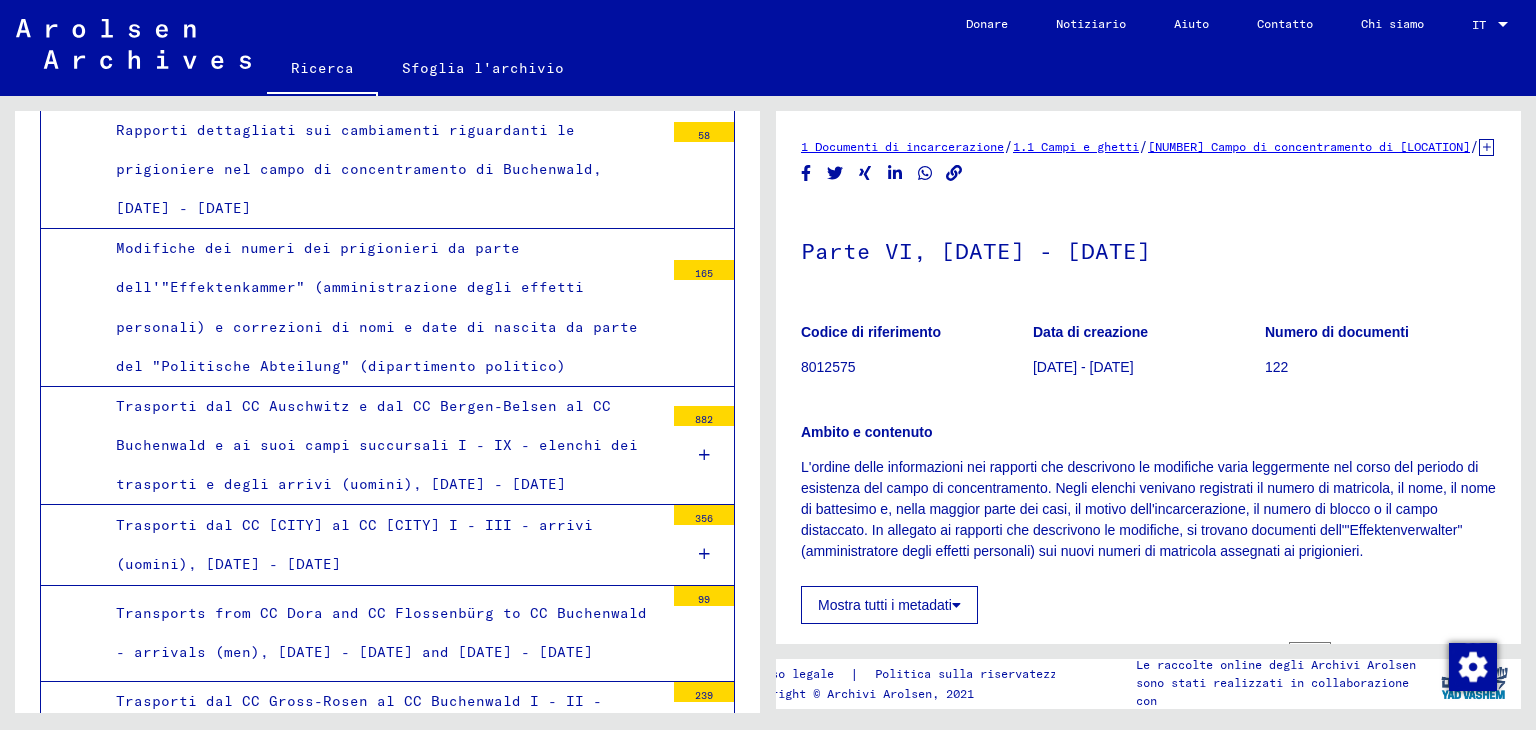 click on "Ricerca" 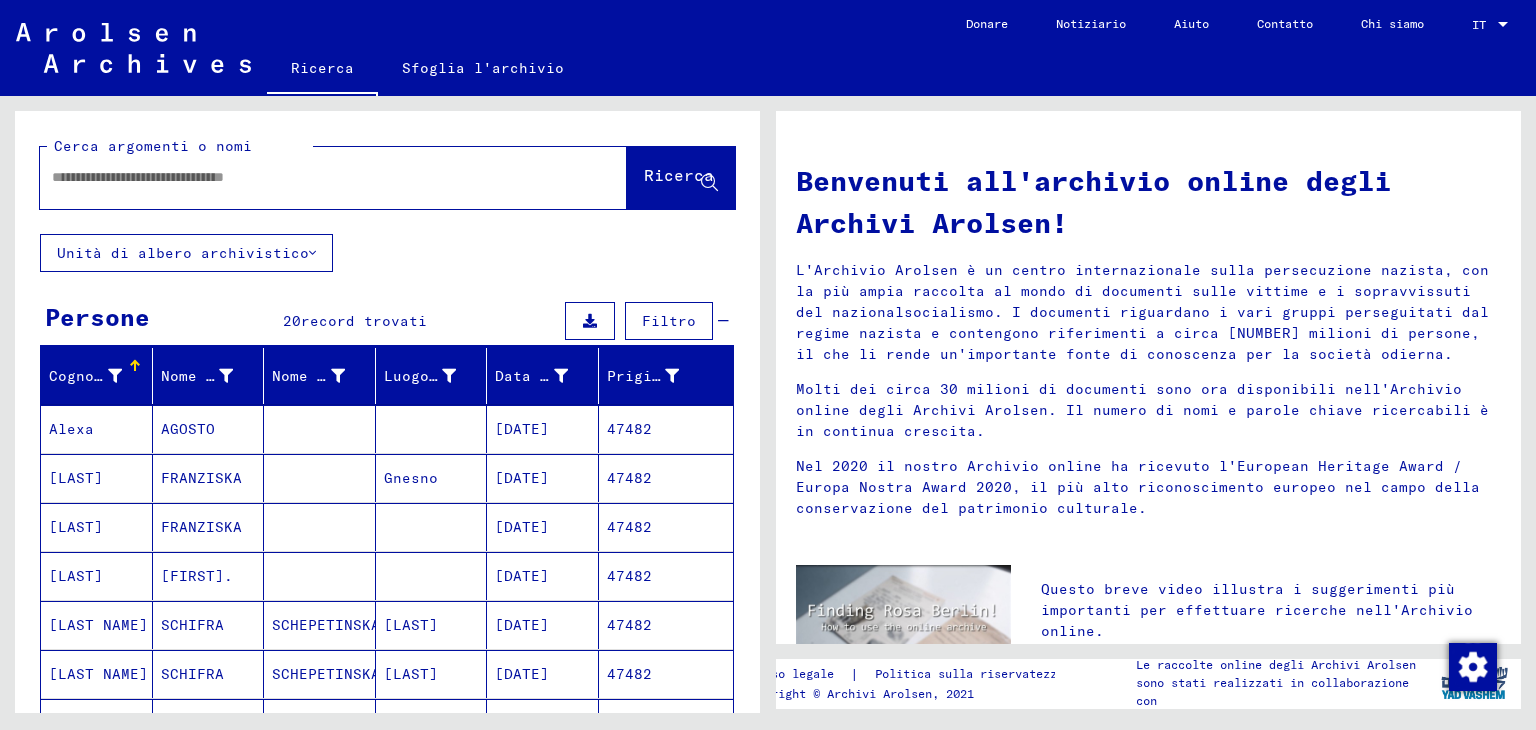 click at bounding box center [309, 177] 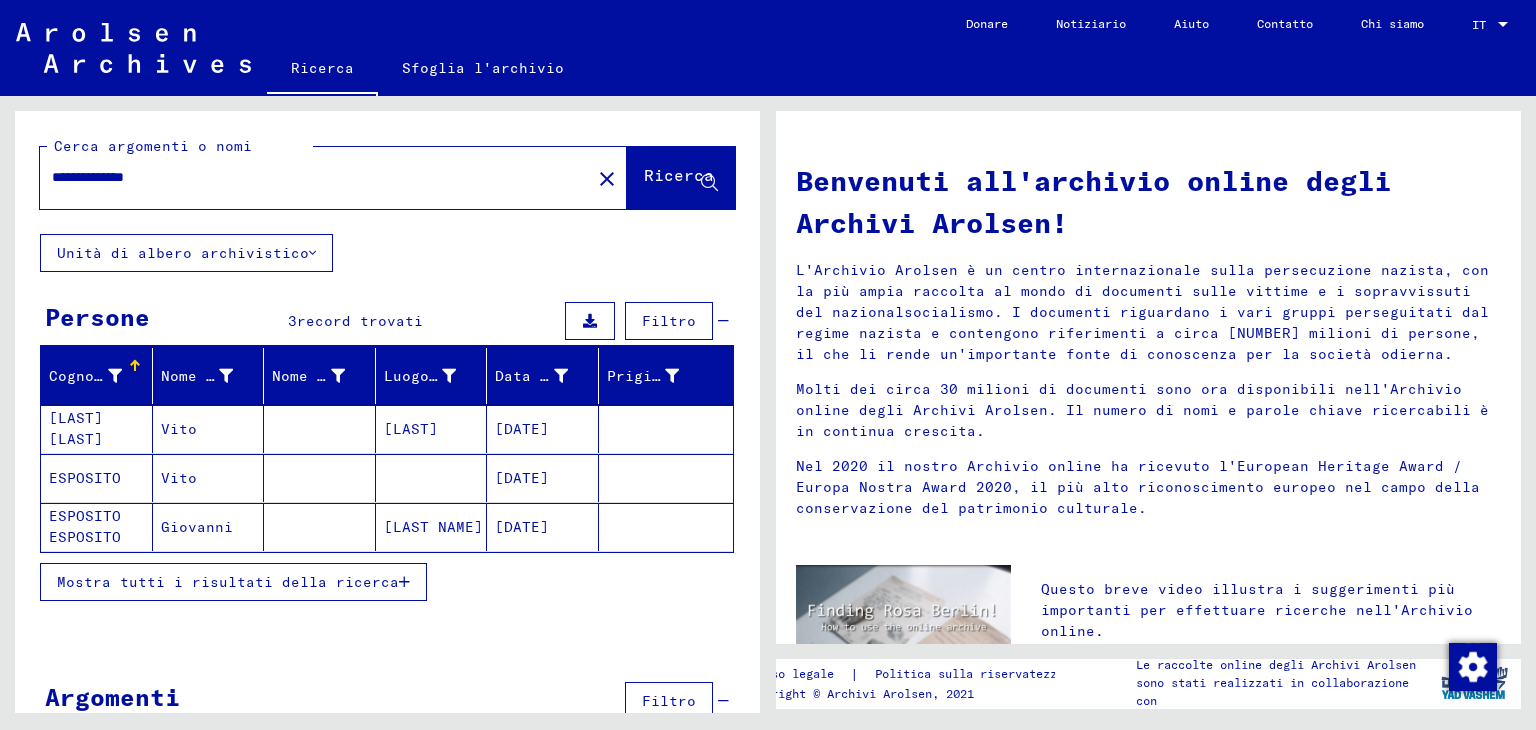drag, startPoint x: 237, startPoint y: 189, endPoint x: 174, endPoint y: 169, distance: 66.09841 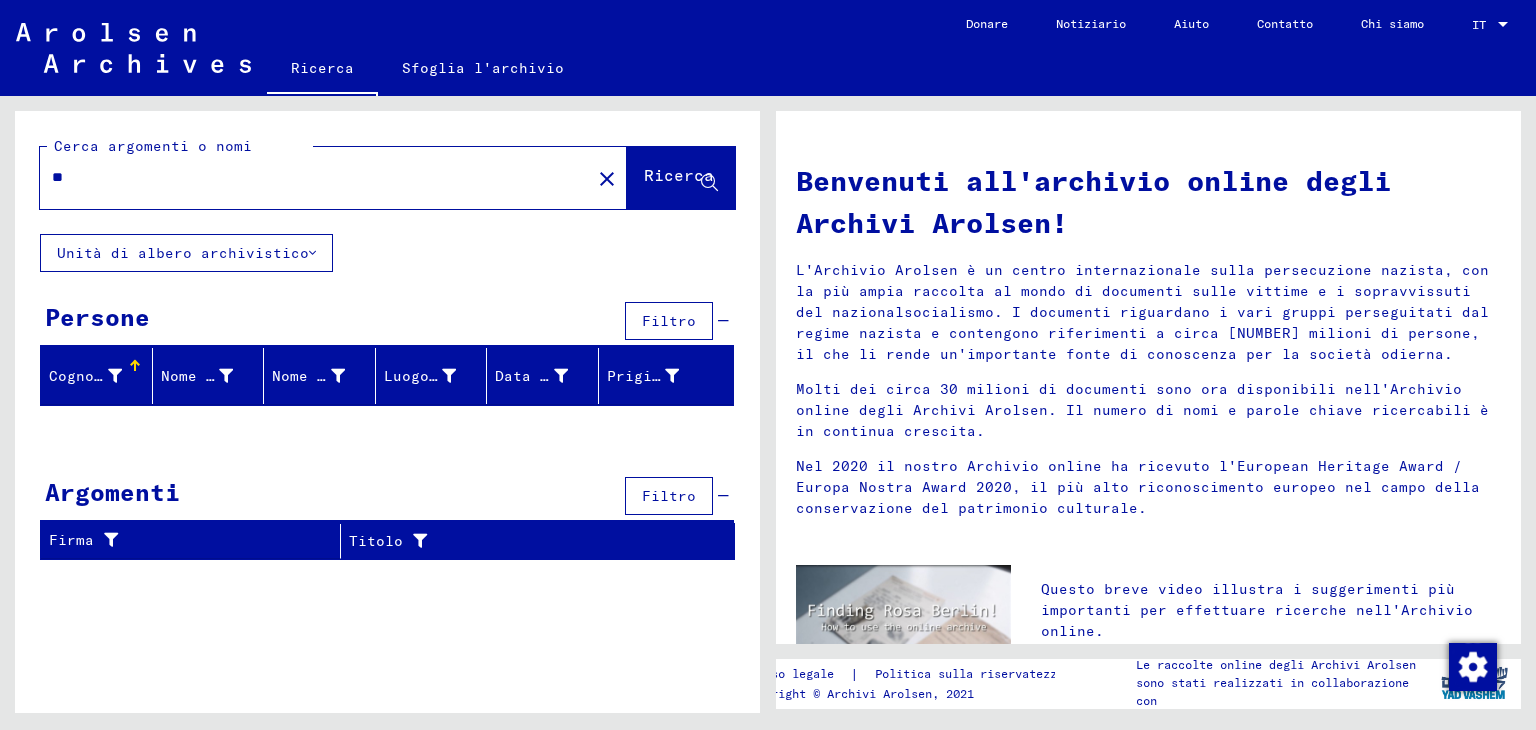 type on "*" 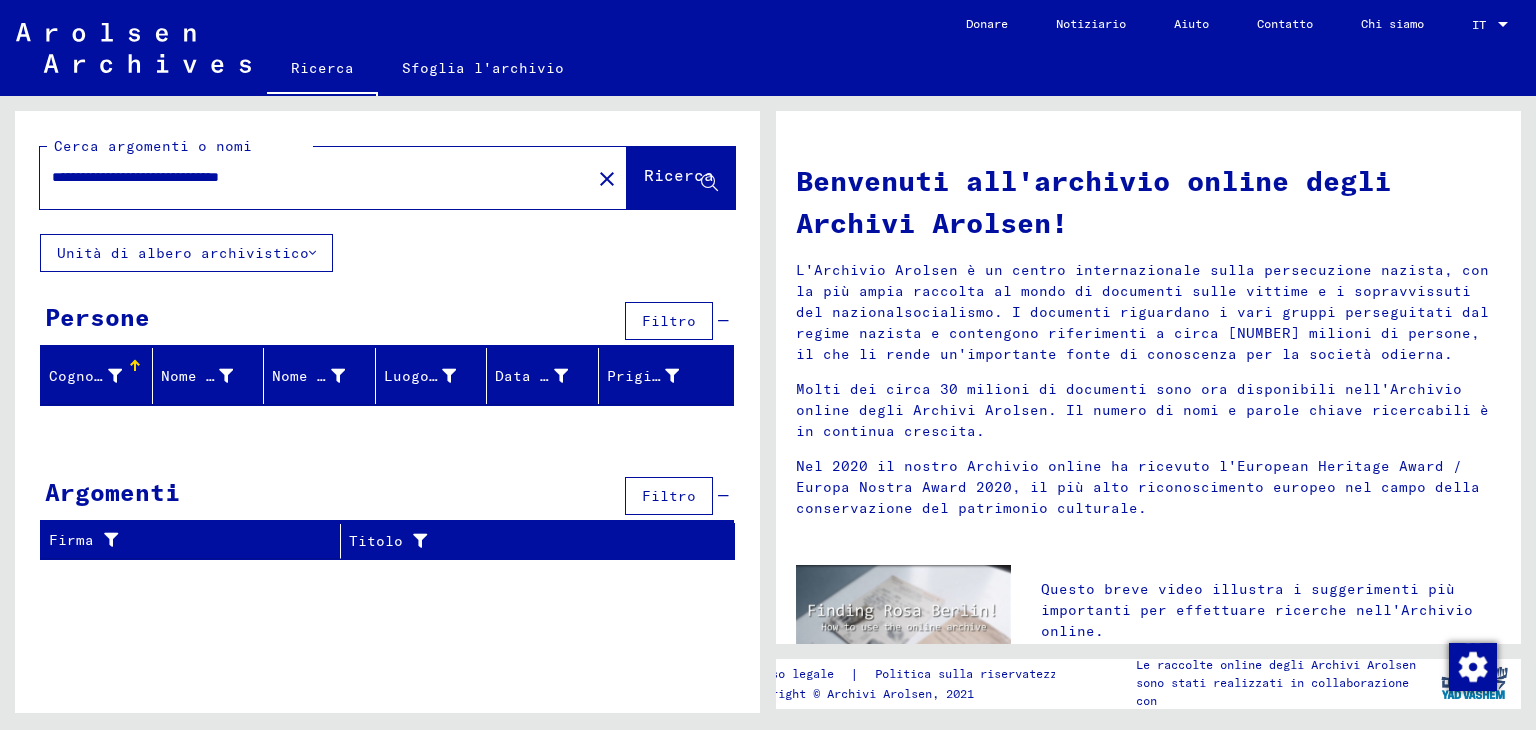 type on "**********" 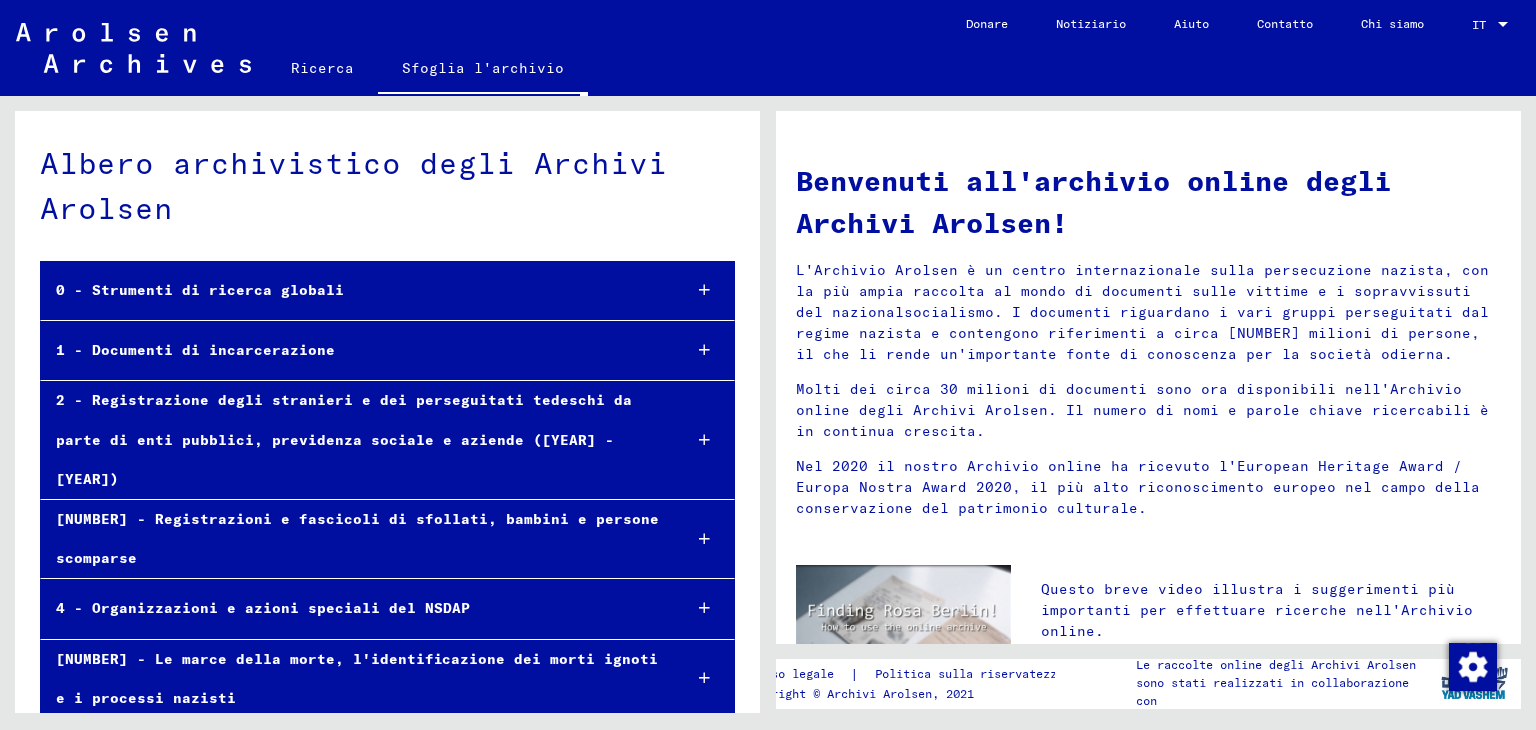click on "1 - Documenti di incarcerazione" at bounding box center (353, 350) 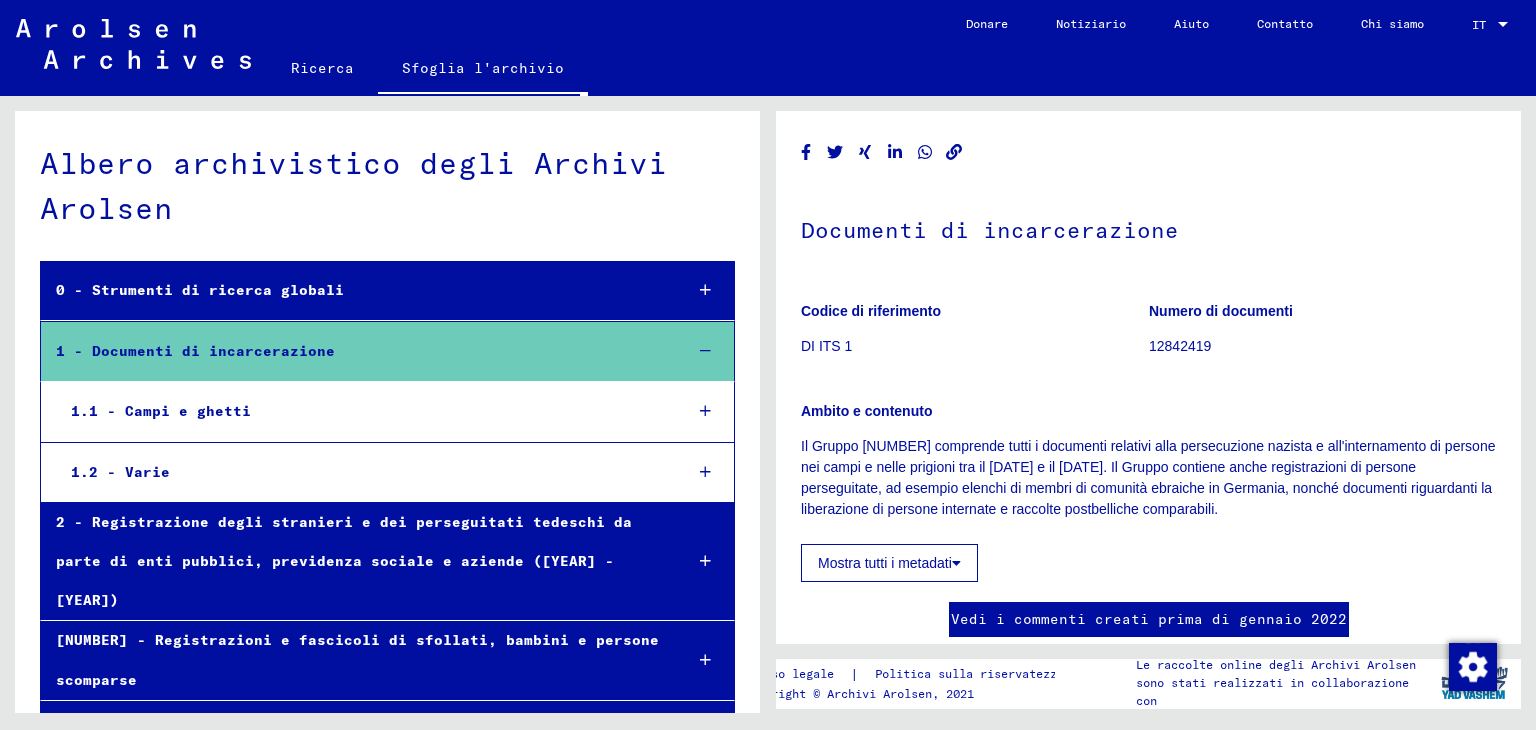 click on "1.1 - Campi e ghetti" at bounding box center (361, 411) 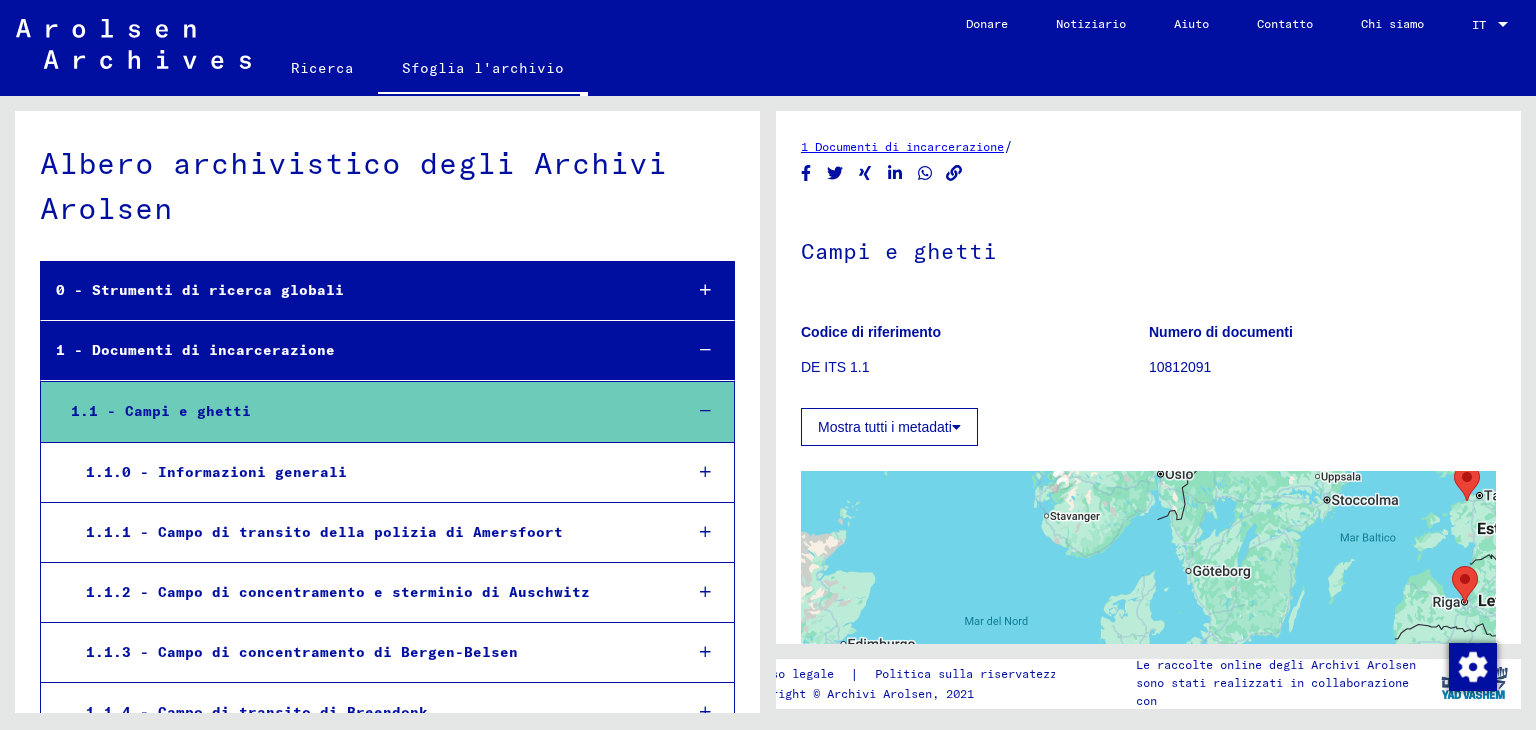 scroll, scrollTop: 0, scrollLeft: 0, axis: both 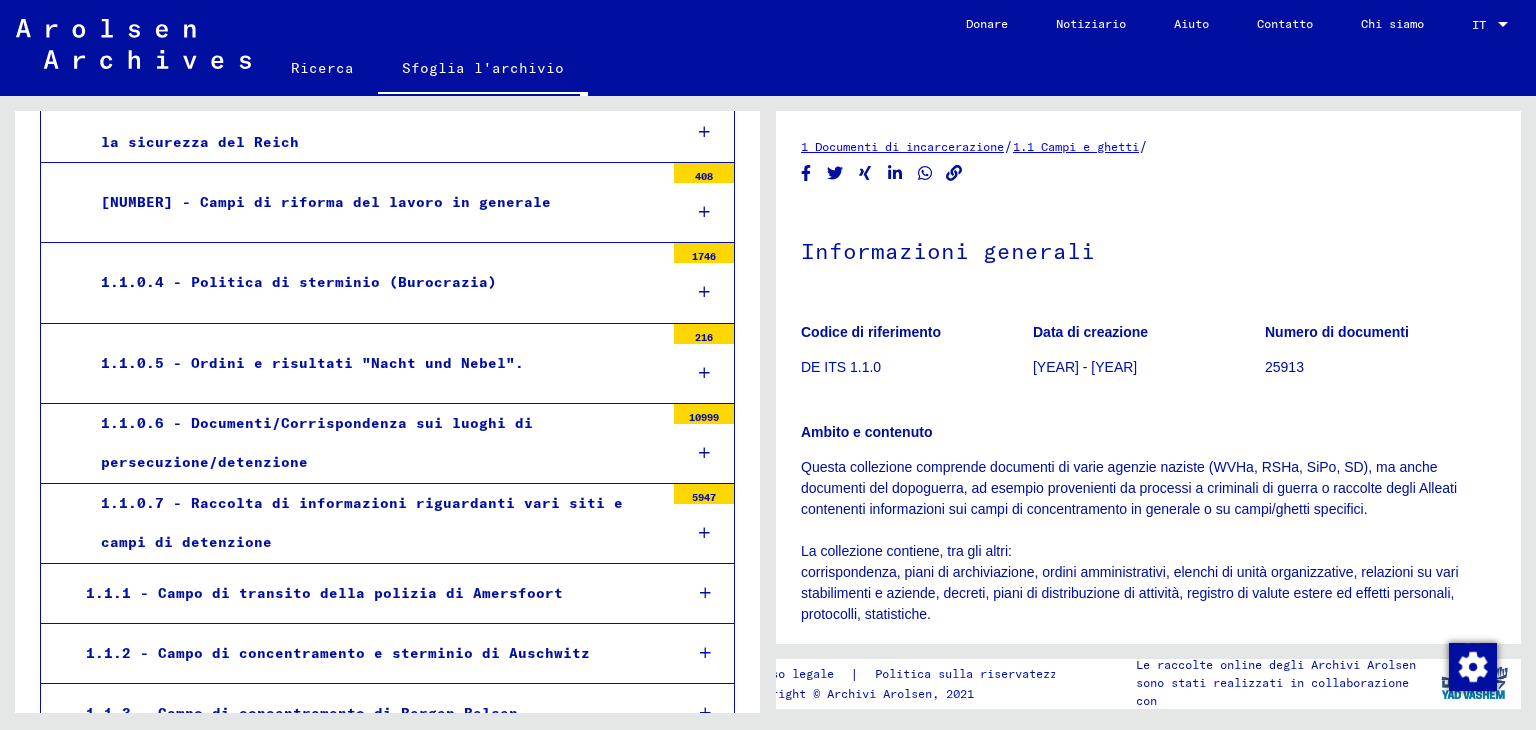 click on "1.1.0.6 - Documenti/Corrispondenza sui luoghi di persecuzione/detenzione" at bounding box center [375, 443] 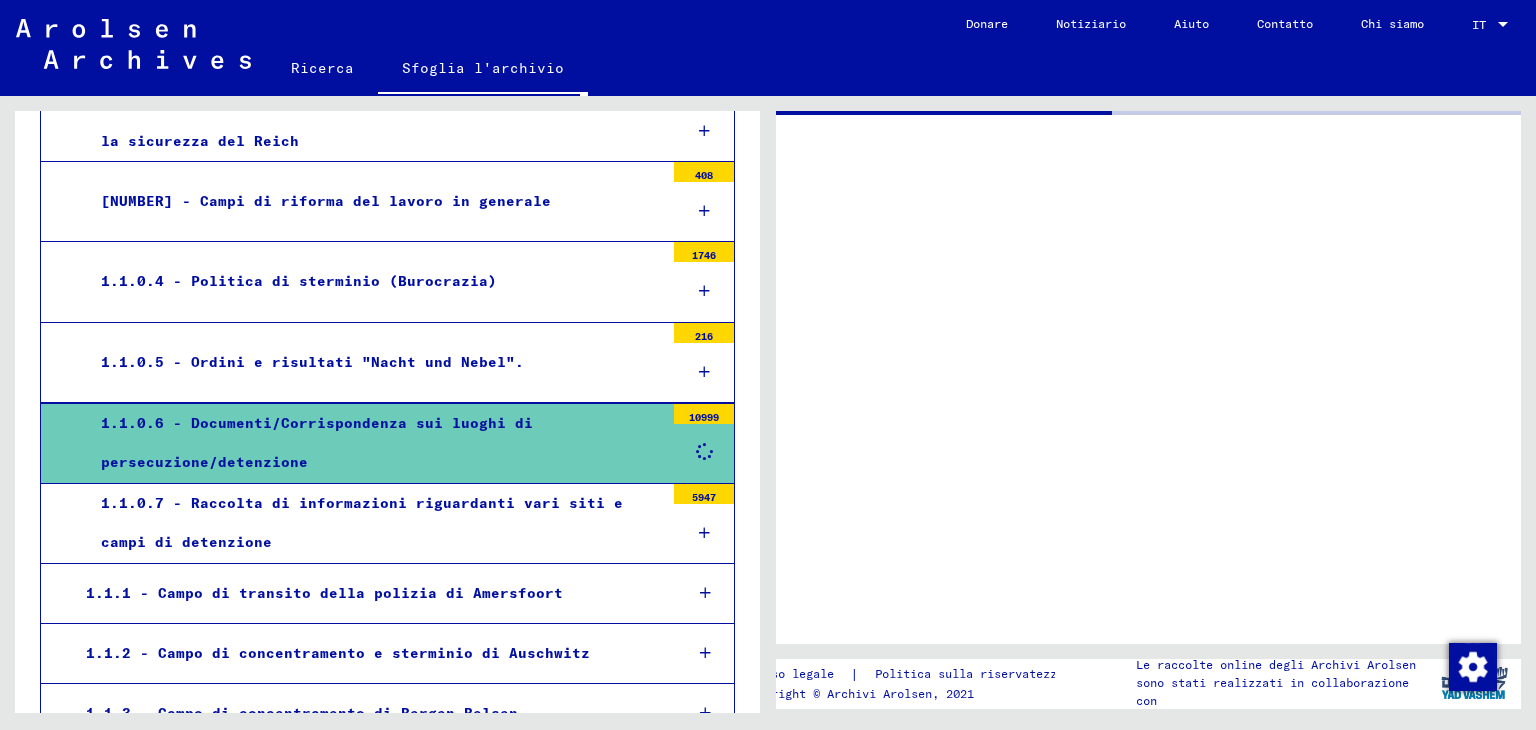 scroll, scrollTop: 499, scrollLeft: 0, axis: vertical 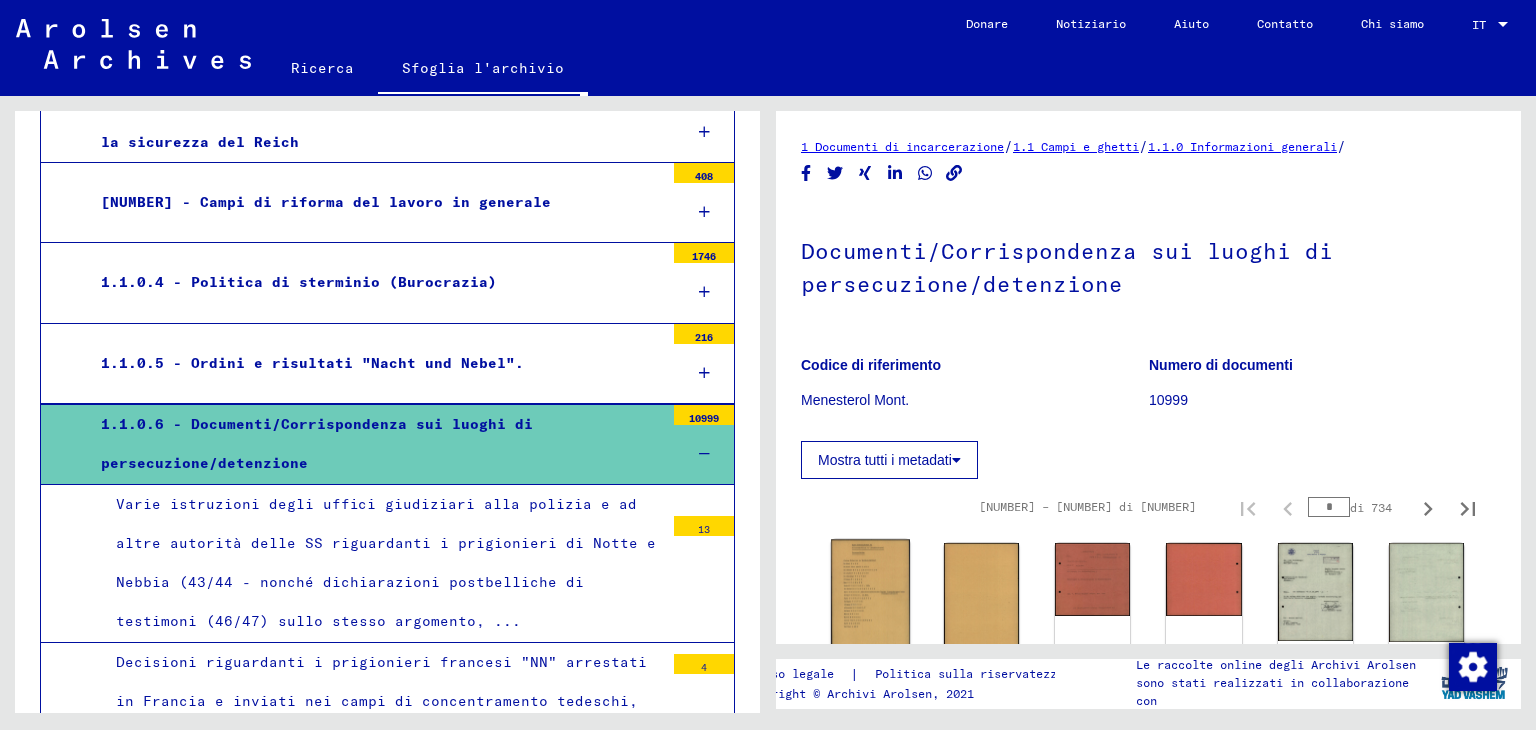 click 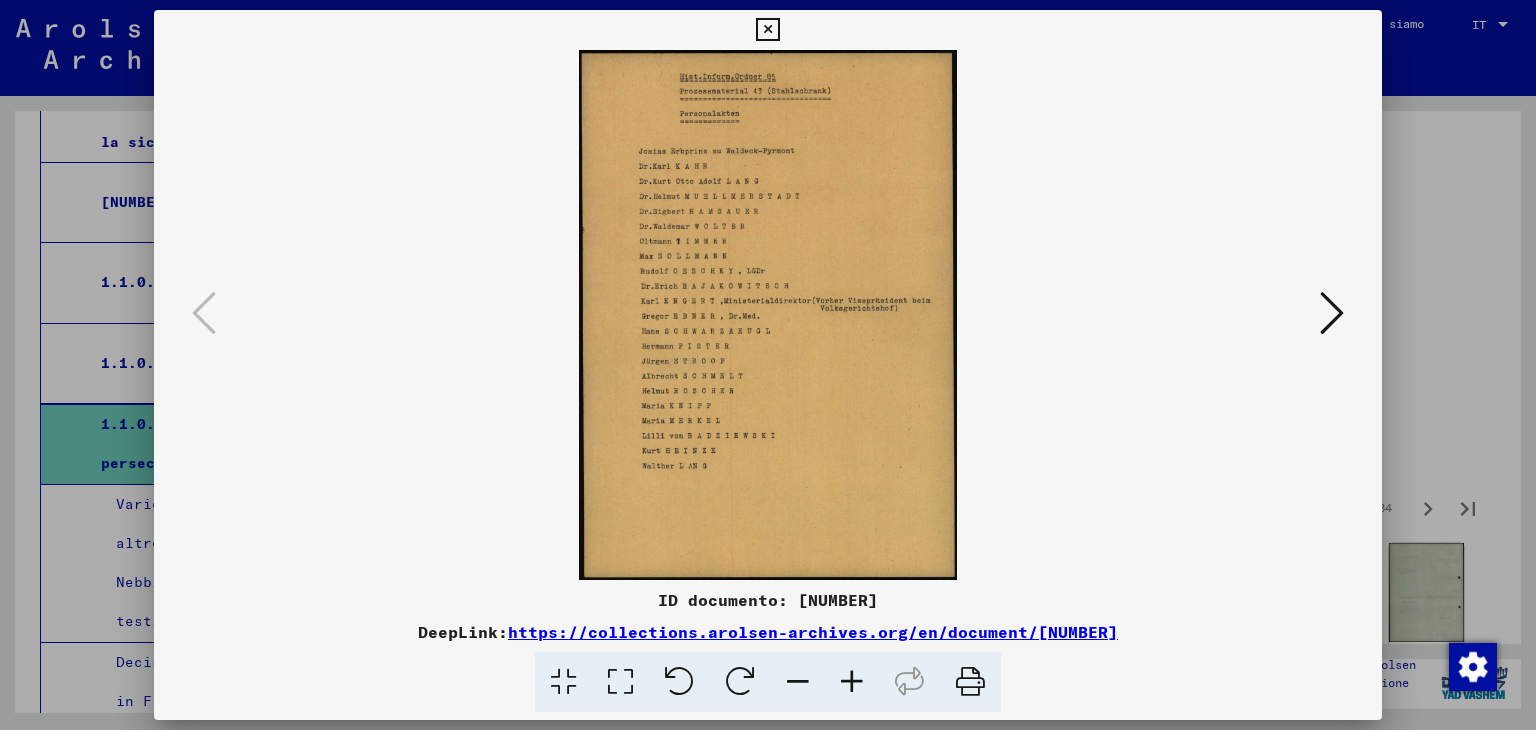 click at bounding box center [1332, 314] 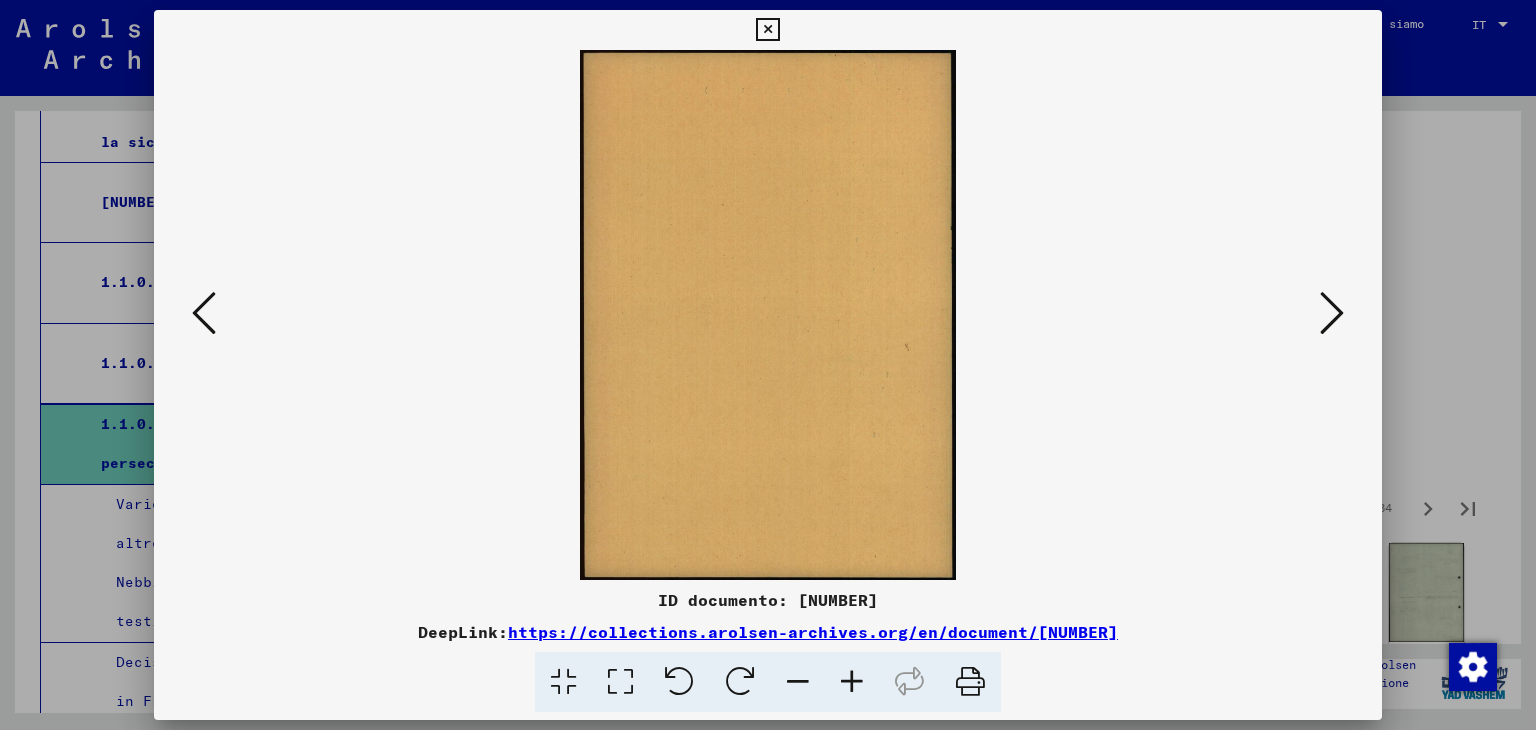 click at bounding box center [1332, 314] 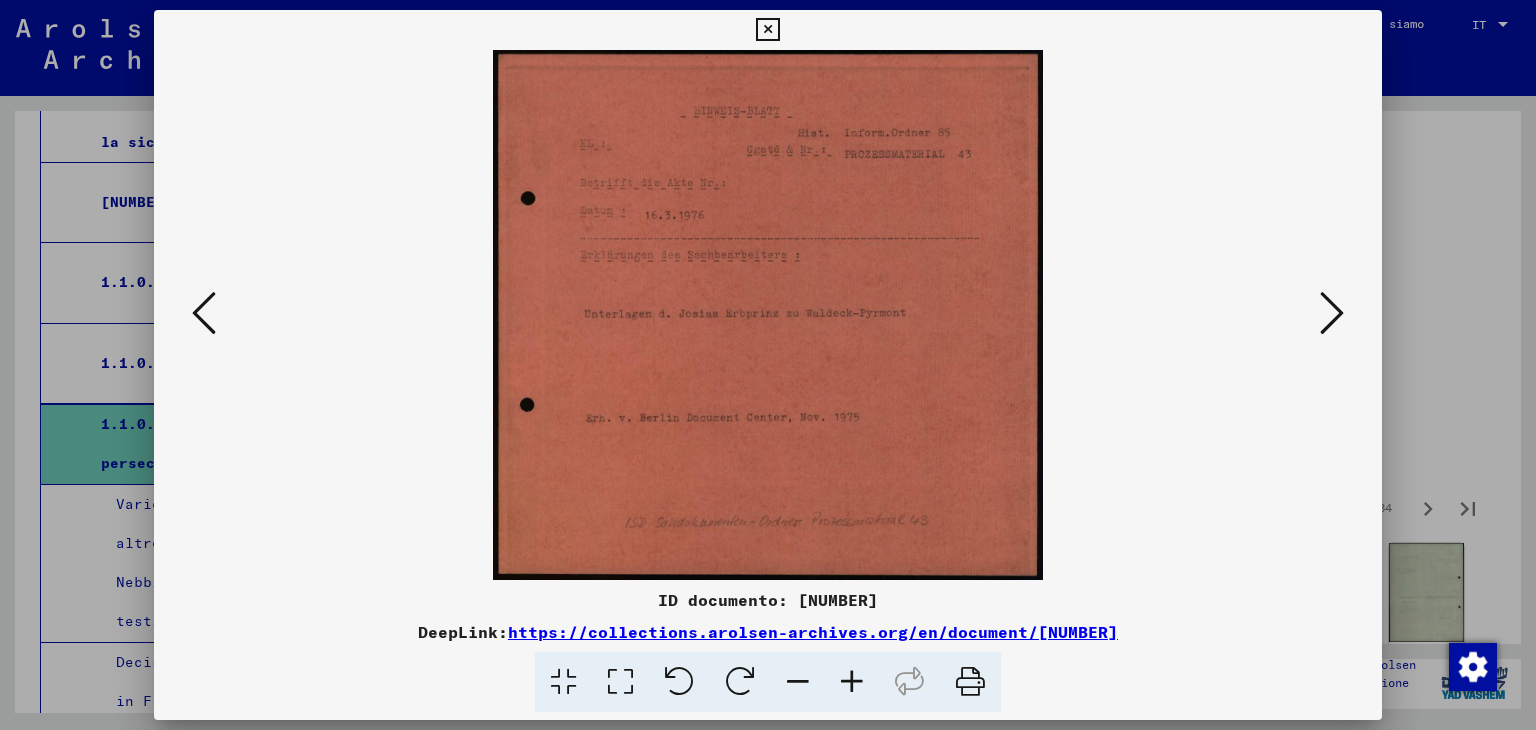 click at bounding box center (1332, 314) 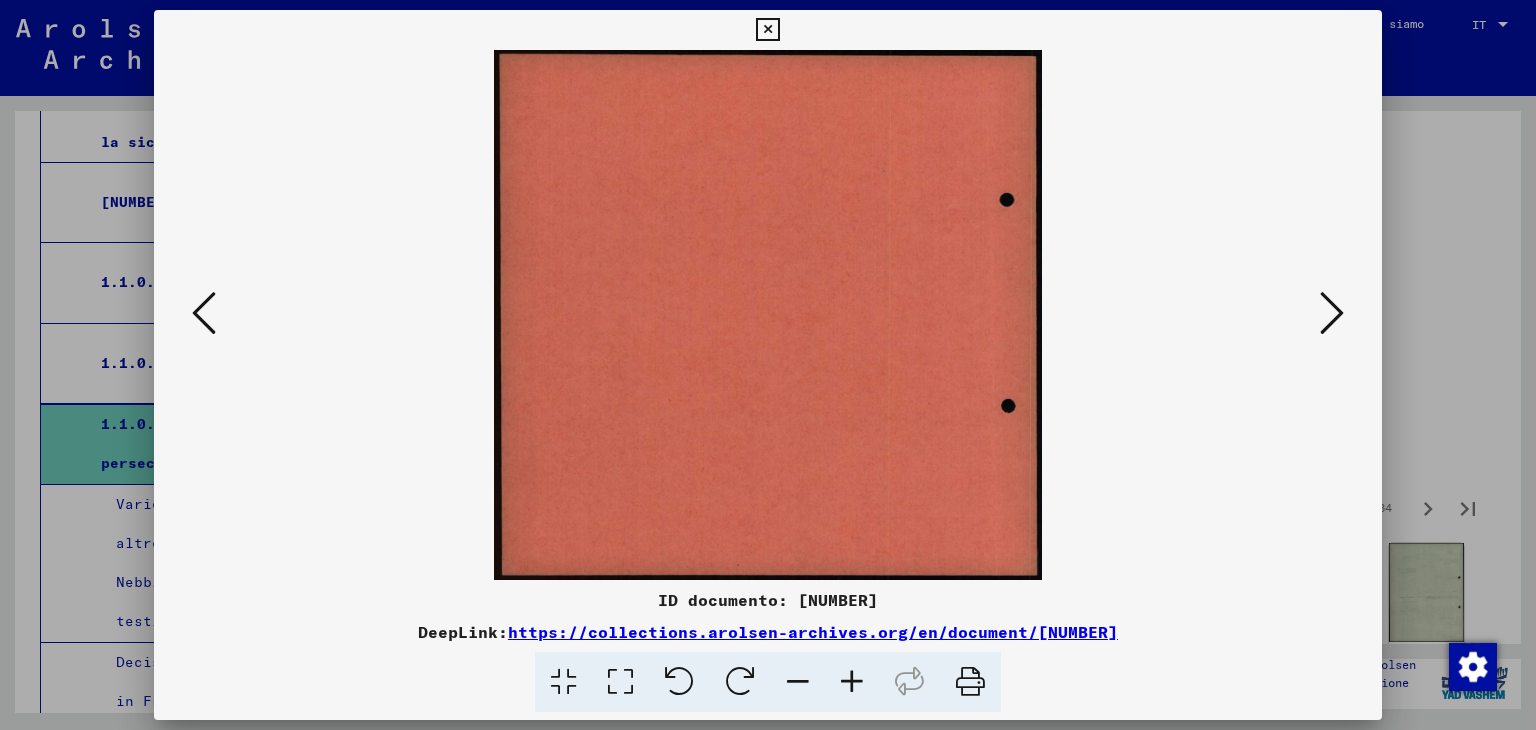 click at bounding box center (1332, 314) 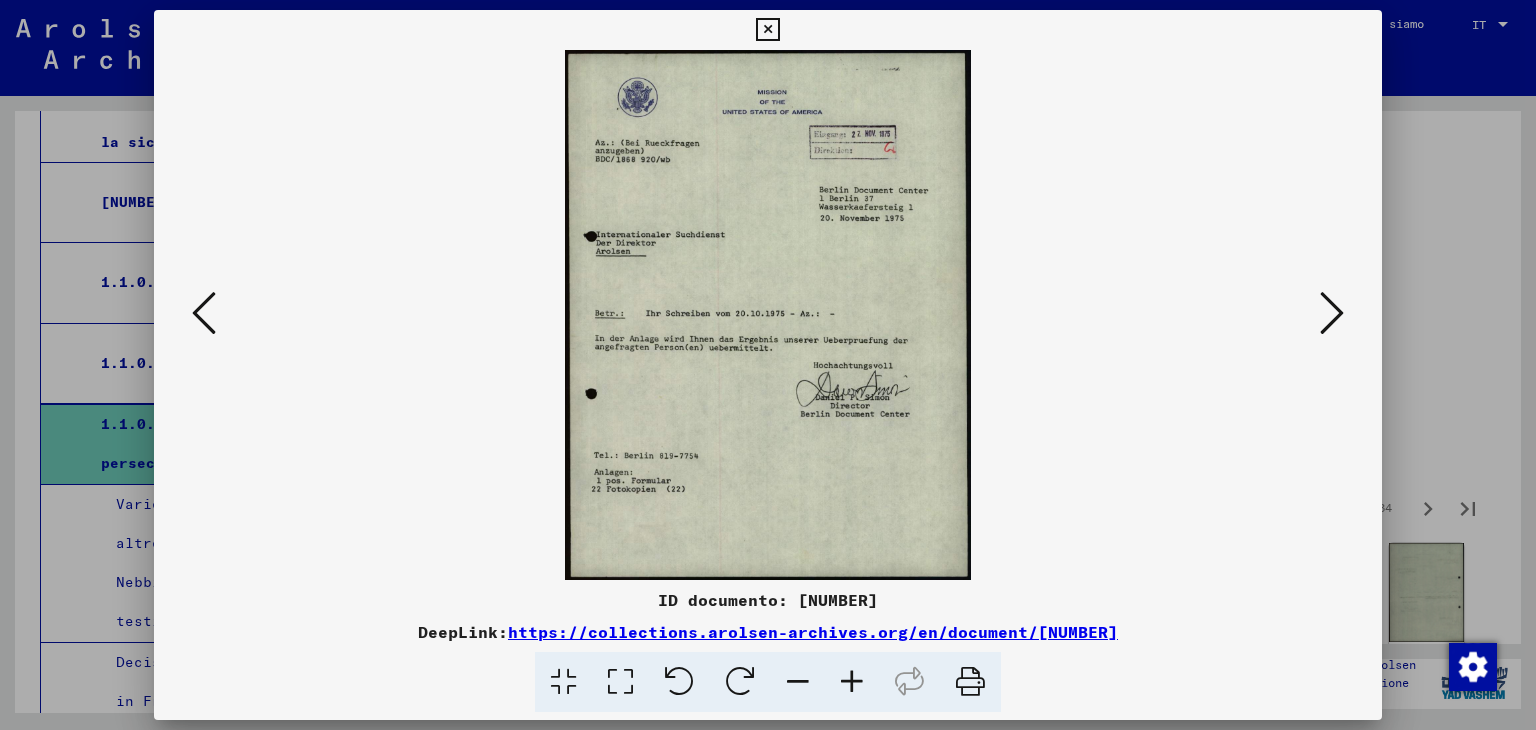 click at bounding box center (1332, 314) 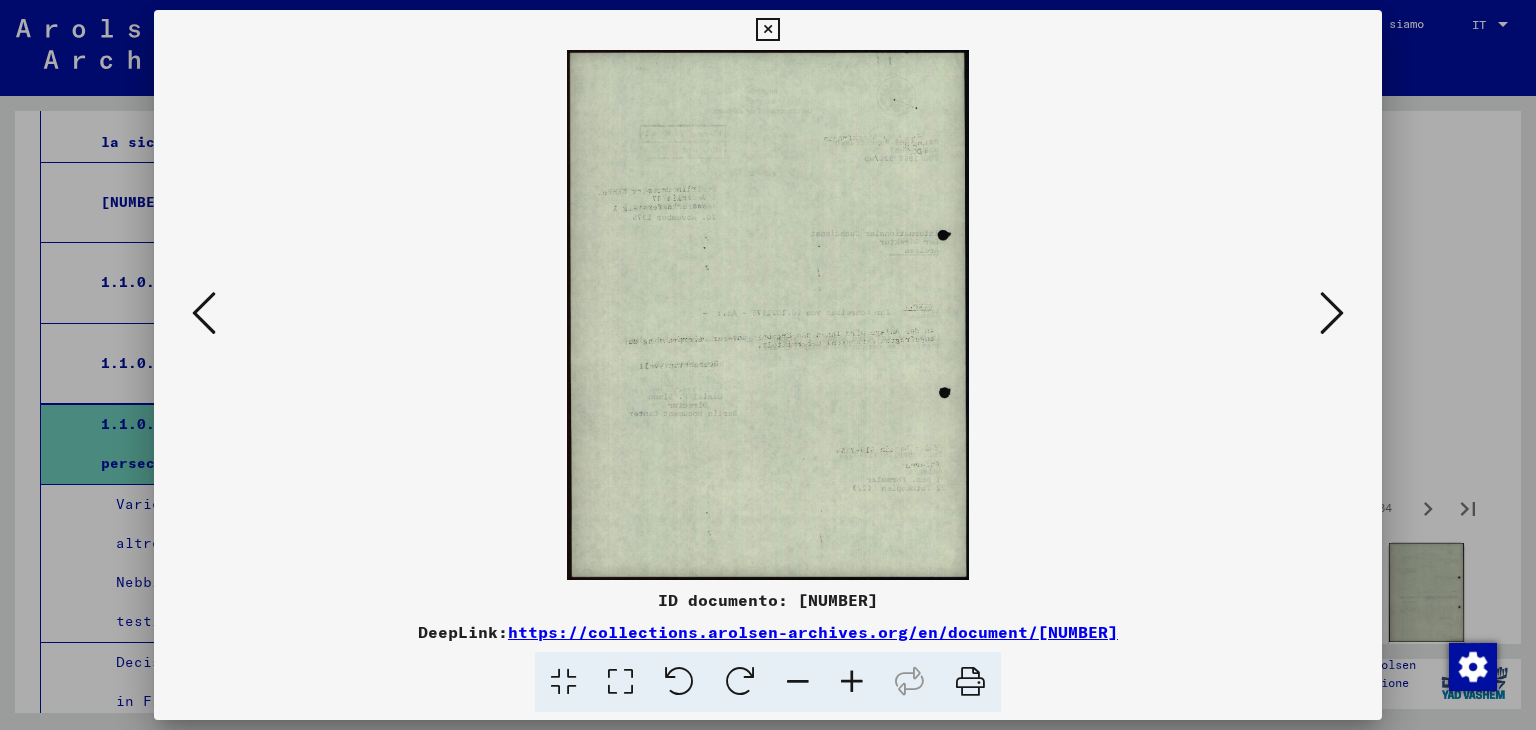 click at bounding box center [1332, 314] 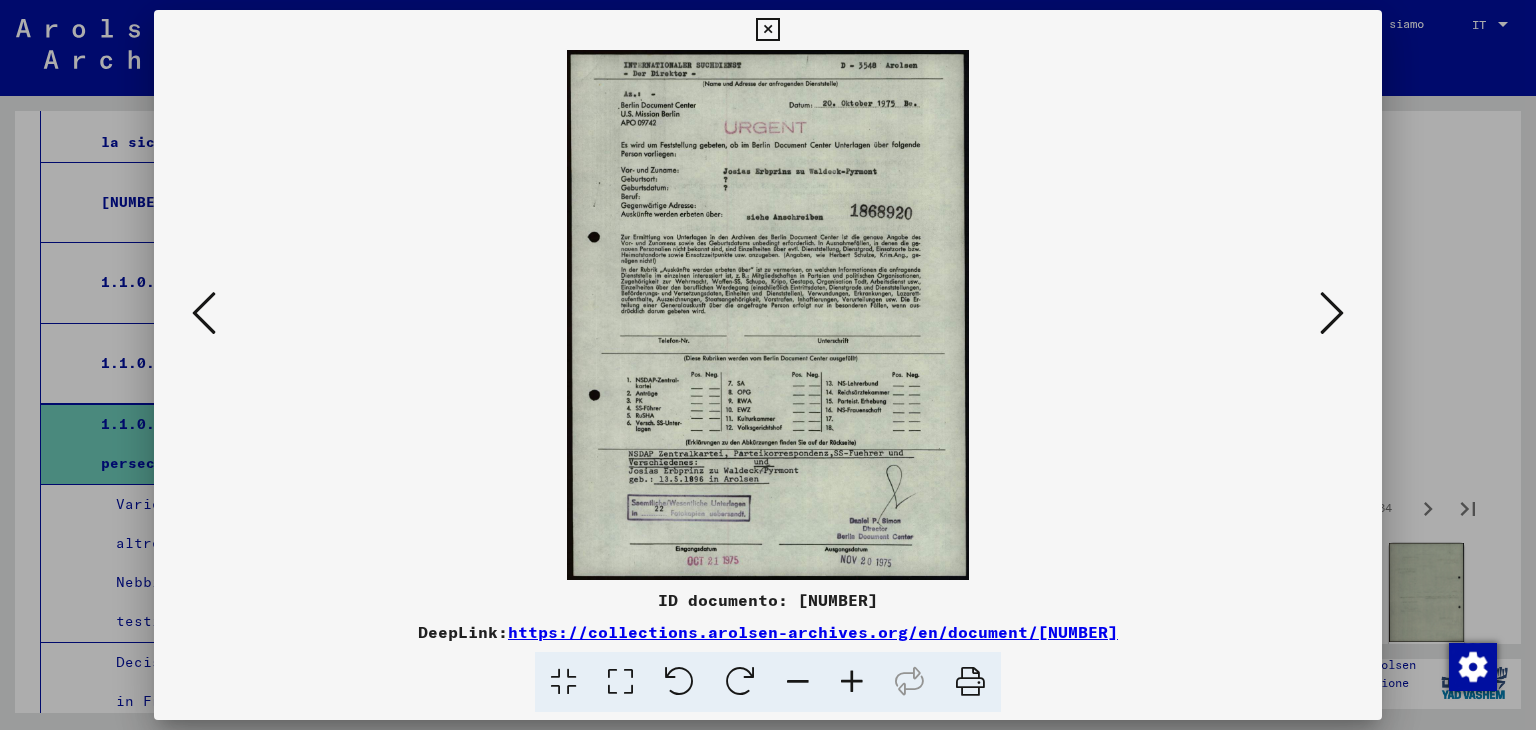 click at bounding box center [1332, 314] 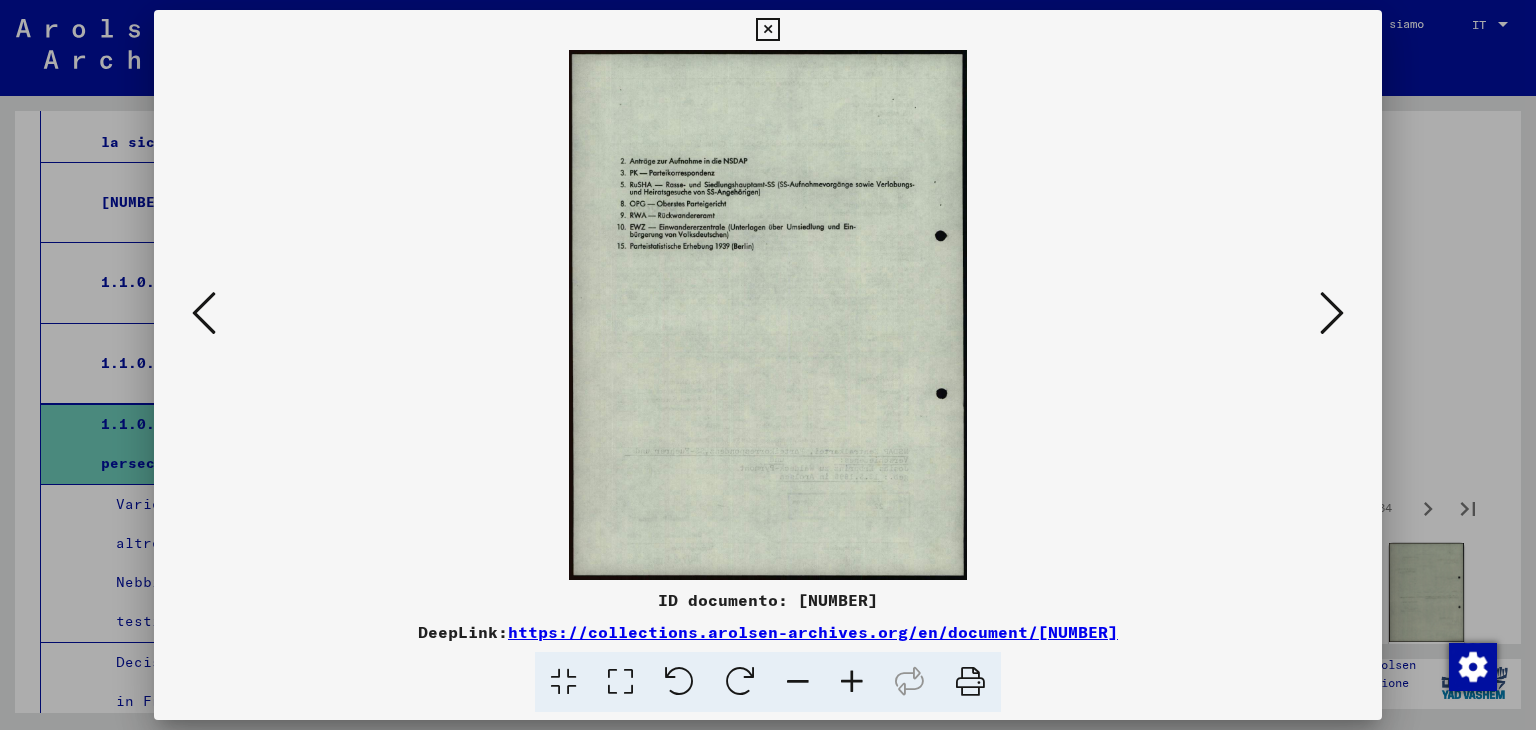 click at bounding box center [768, 315] 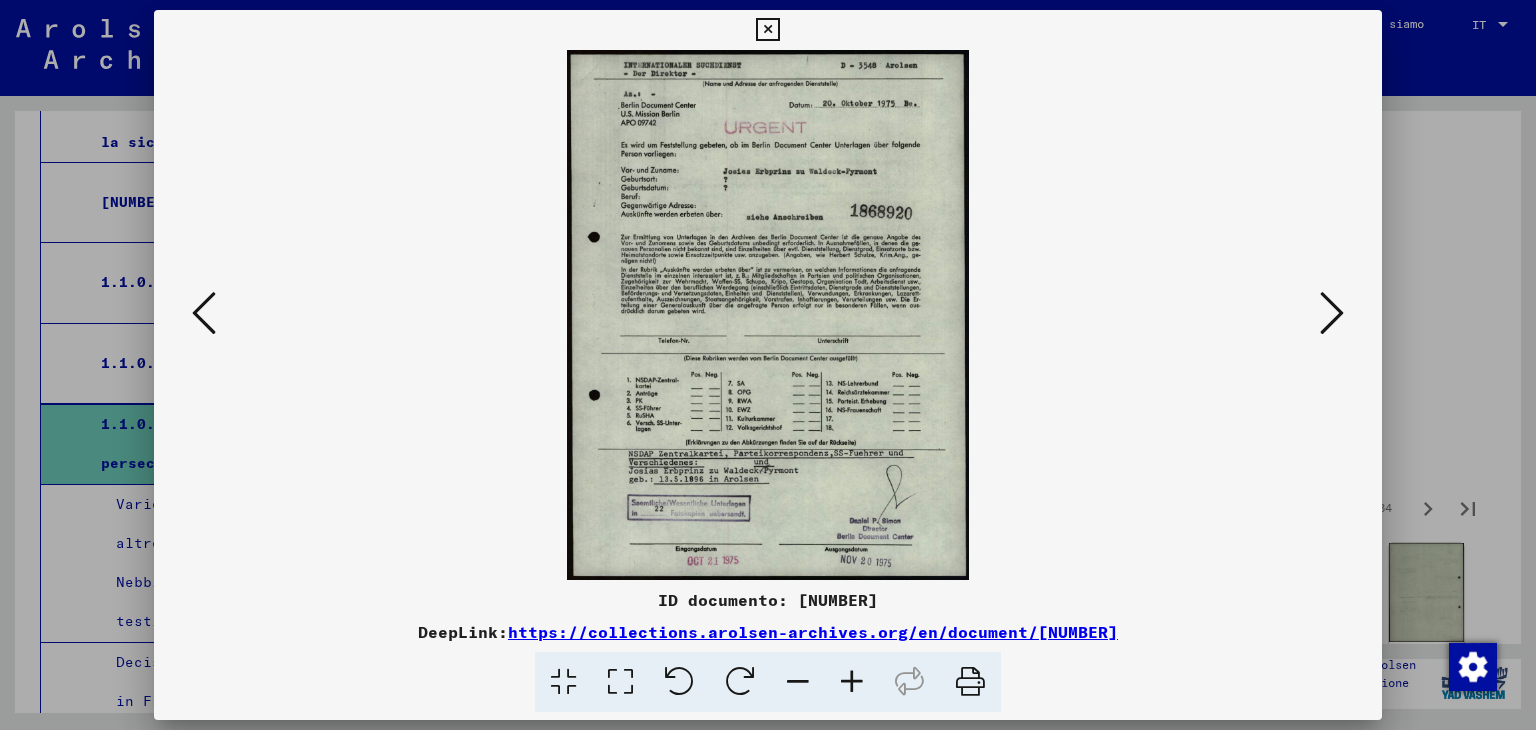 click at bounding box center [1332, 313] 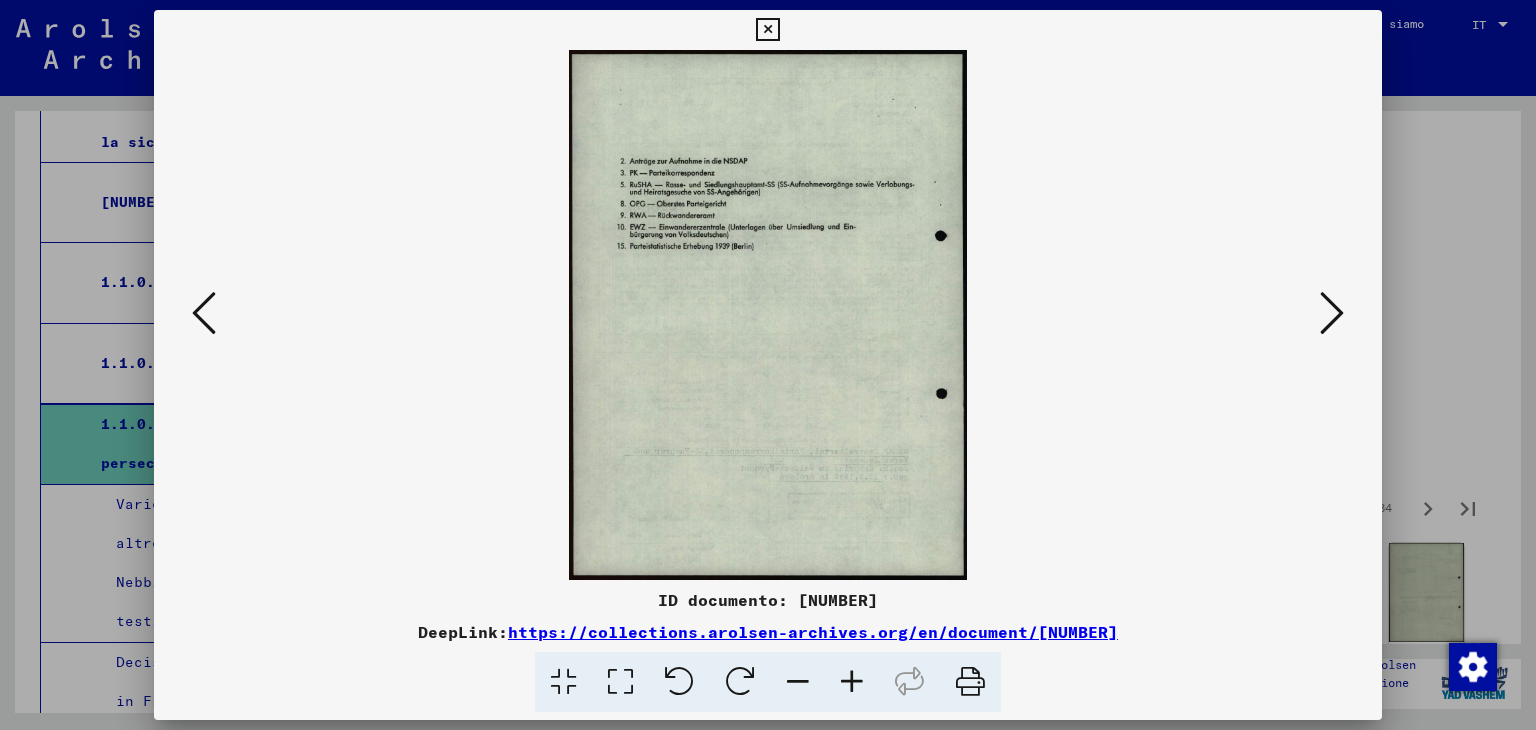 click at bounding box center (1332, 313) 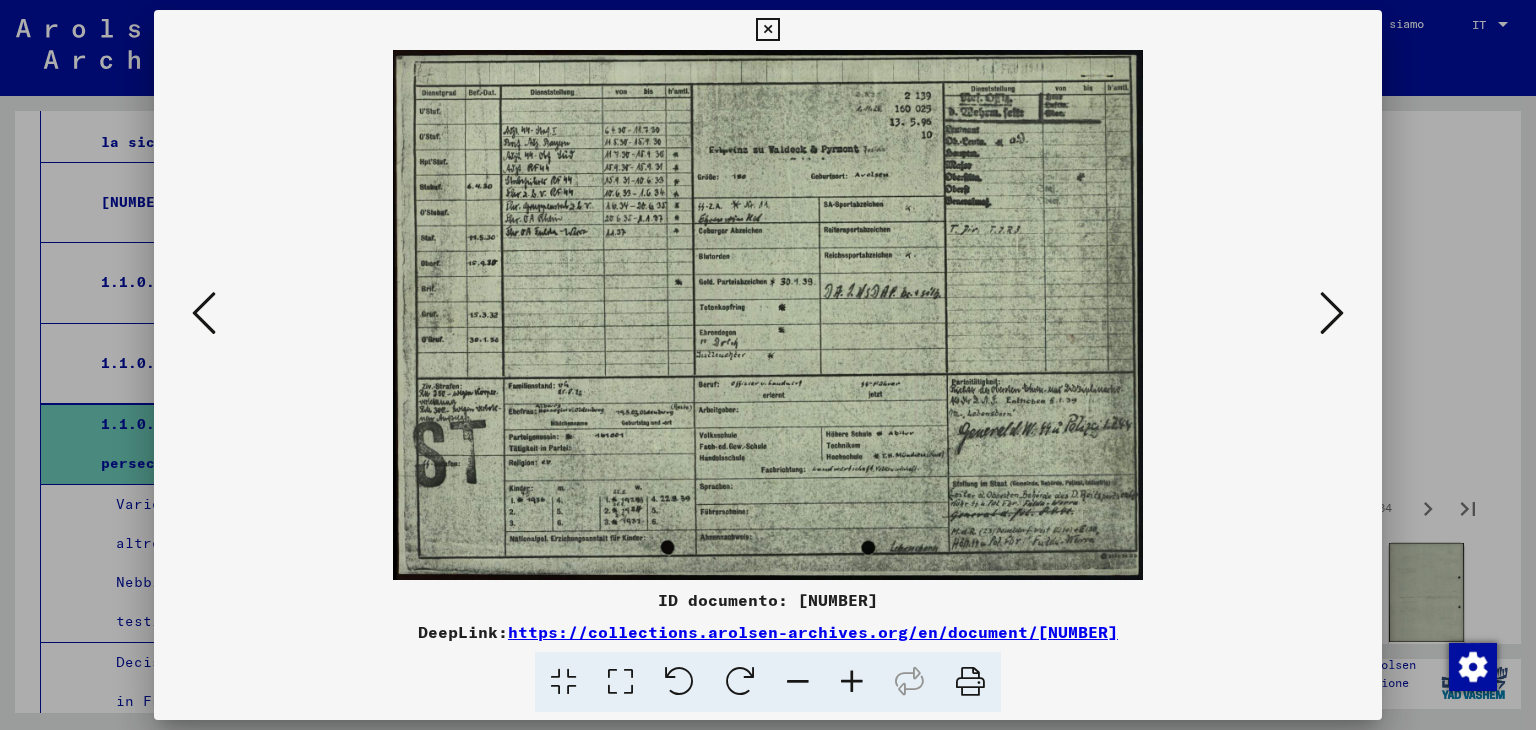 click at bounding box center (1332, 313) 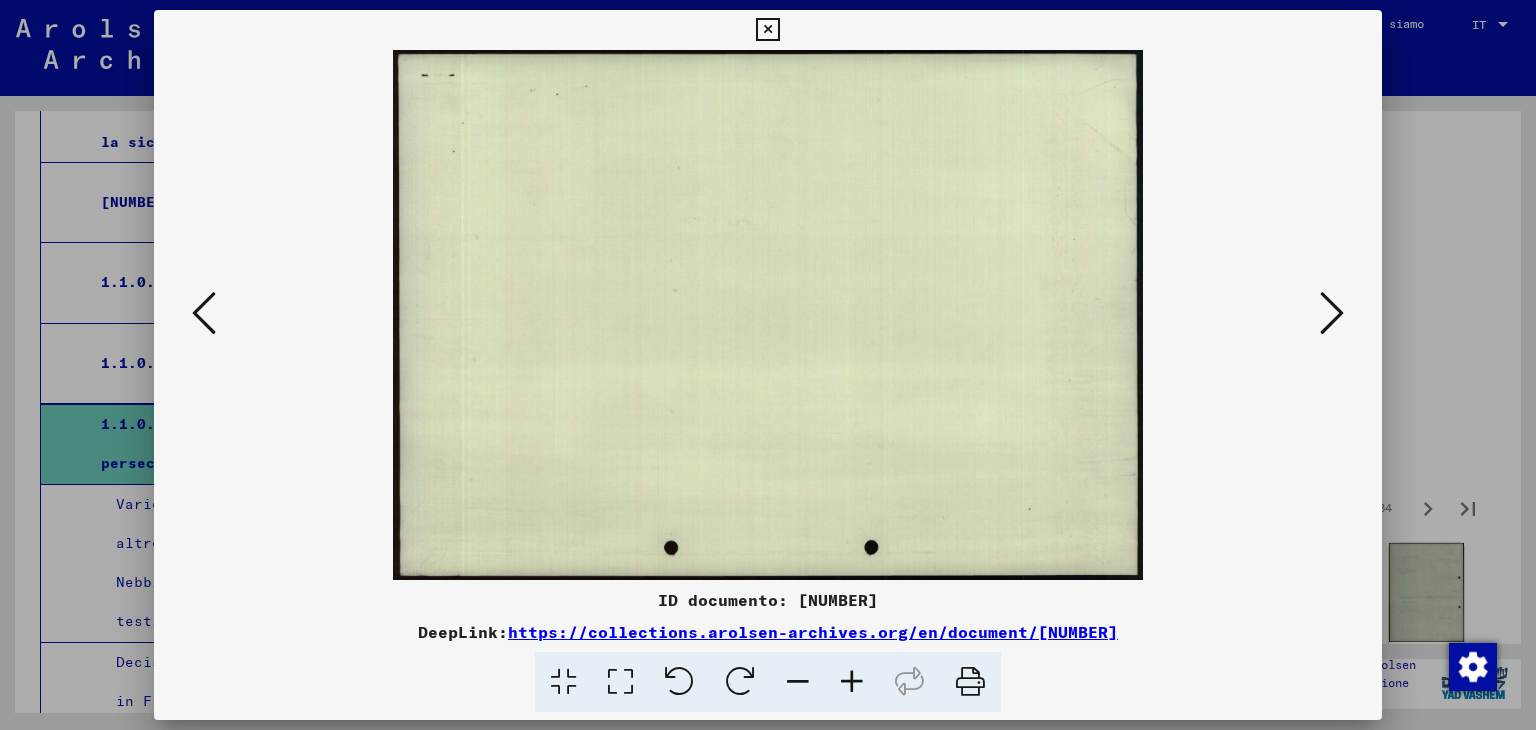 click at bounding box center [1332, 313] 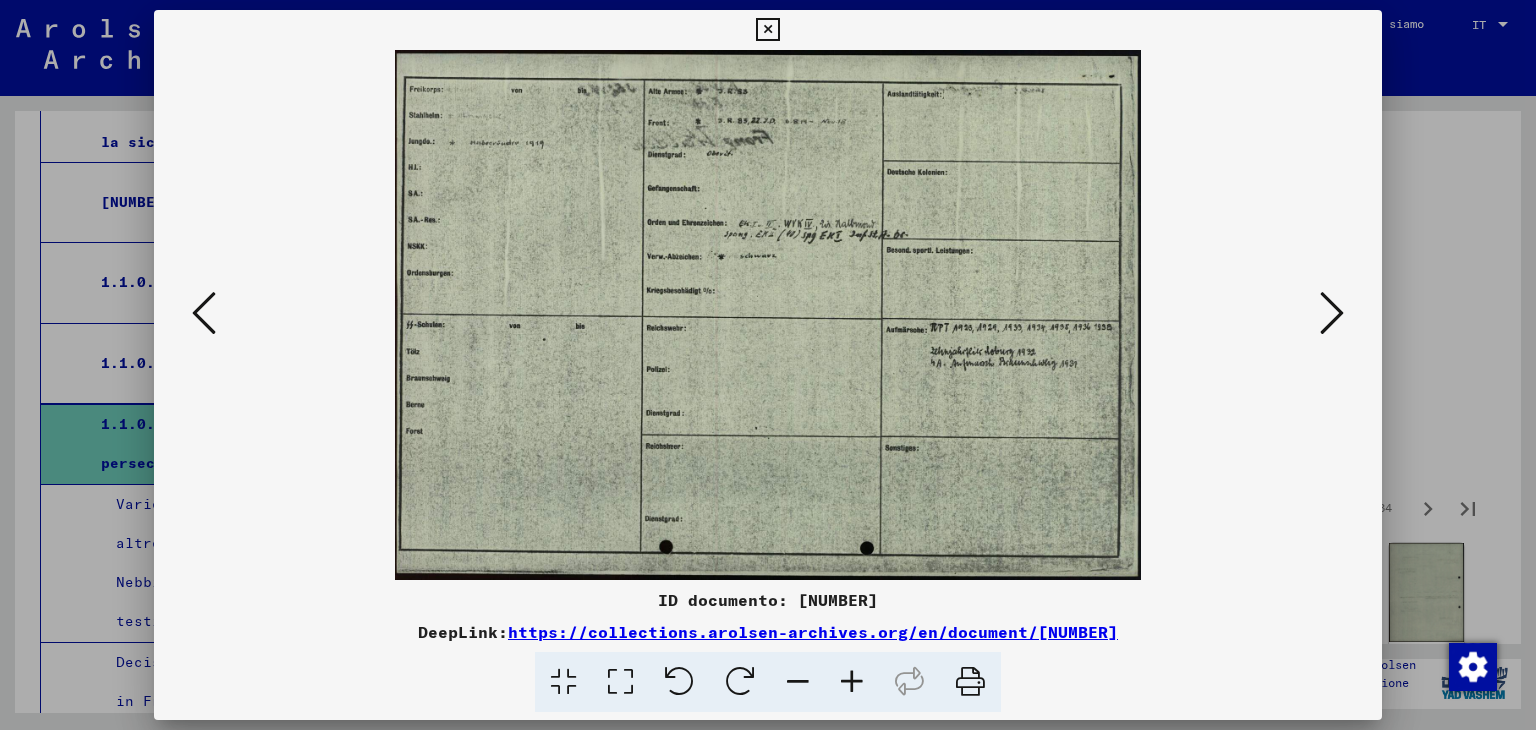 click at bounding box center (1332, 313) 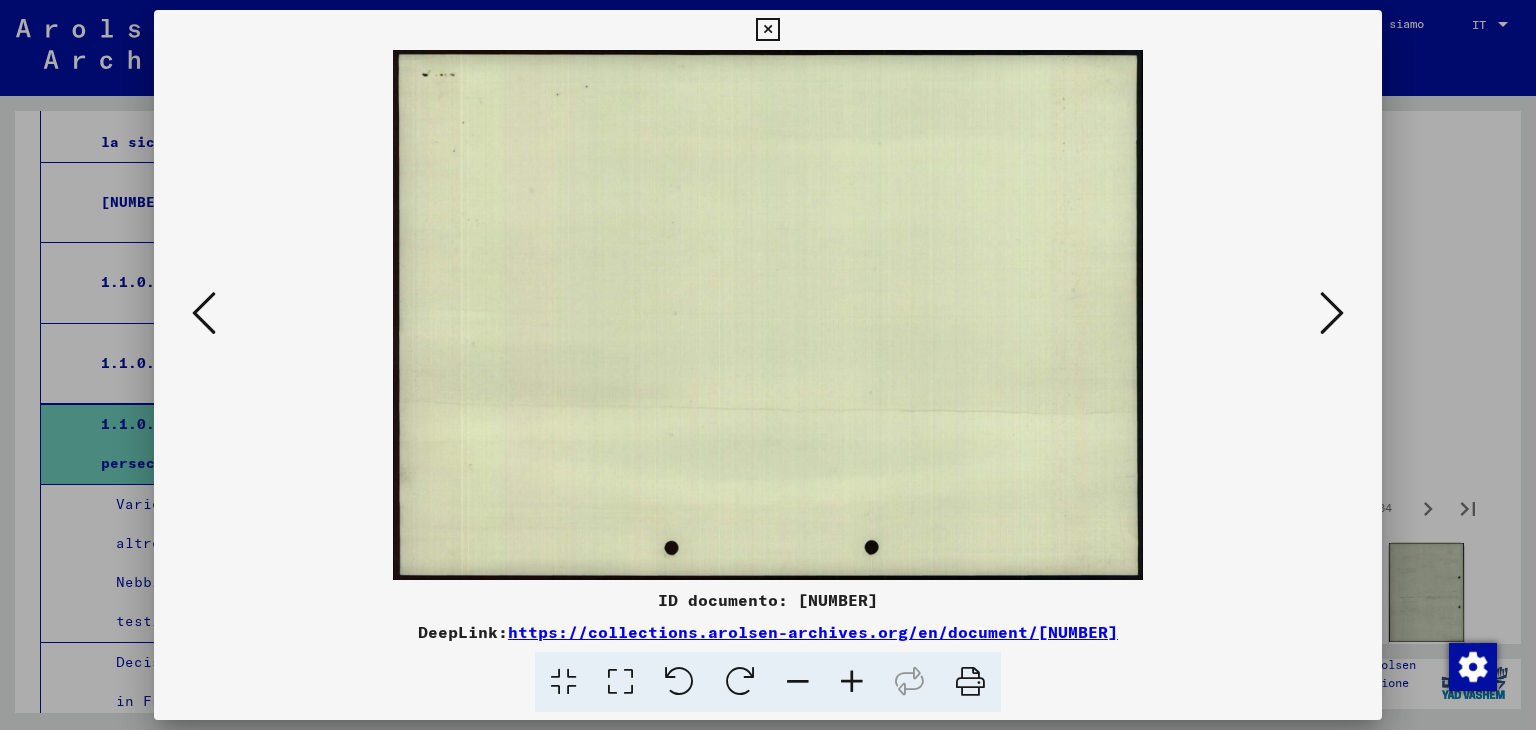 click at bounding box center (767, 30) 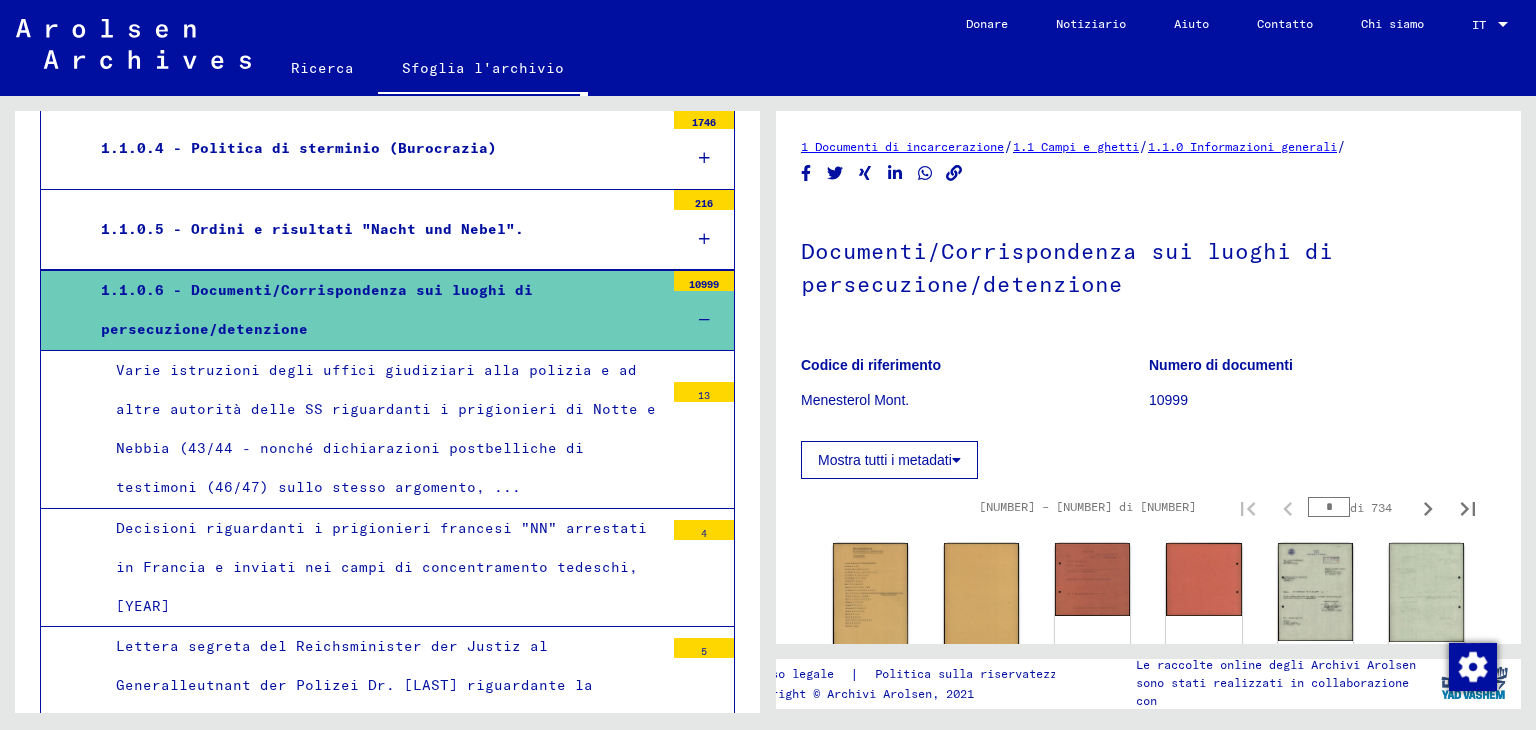 scroll, scrollTop: 799, scrollLeft: 0, axis: vertical 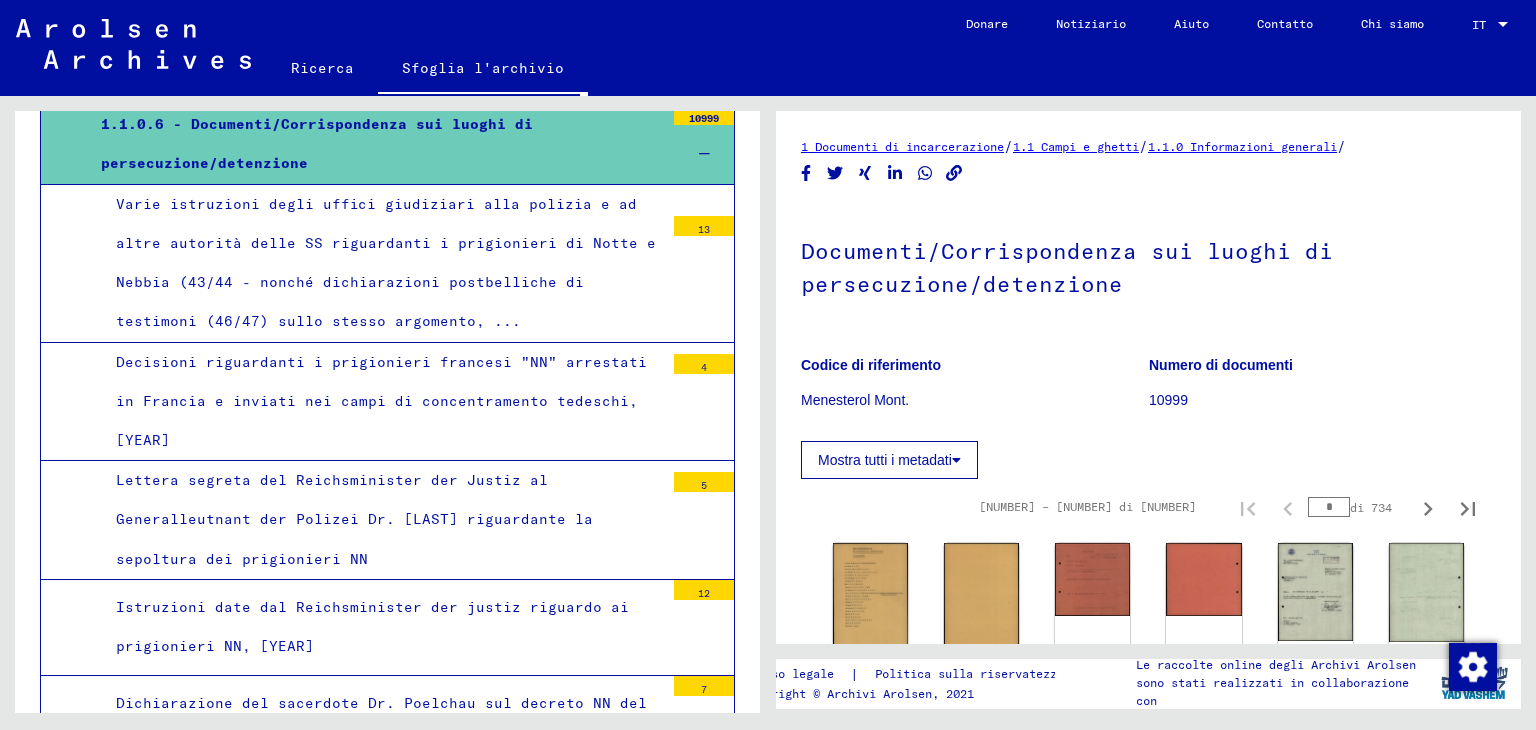 click on "Decisioni riguardanti i prigionieri francesi "NN" arrestati in Francia e inviati nei campi di concentramento tedeschi, [YEAR]" at bounding box center [382, 402] 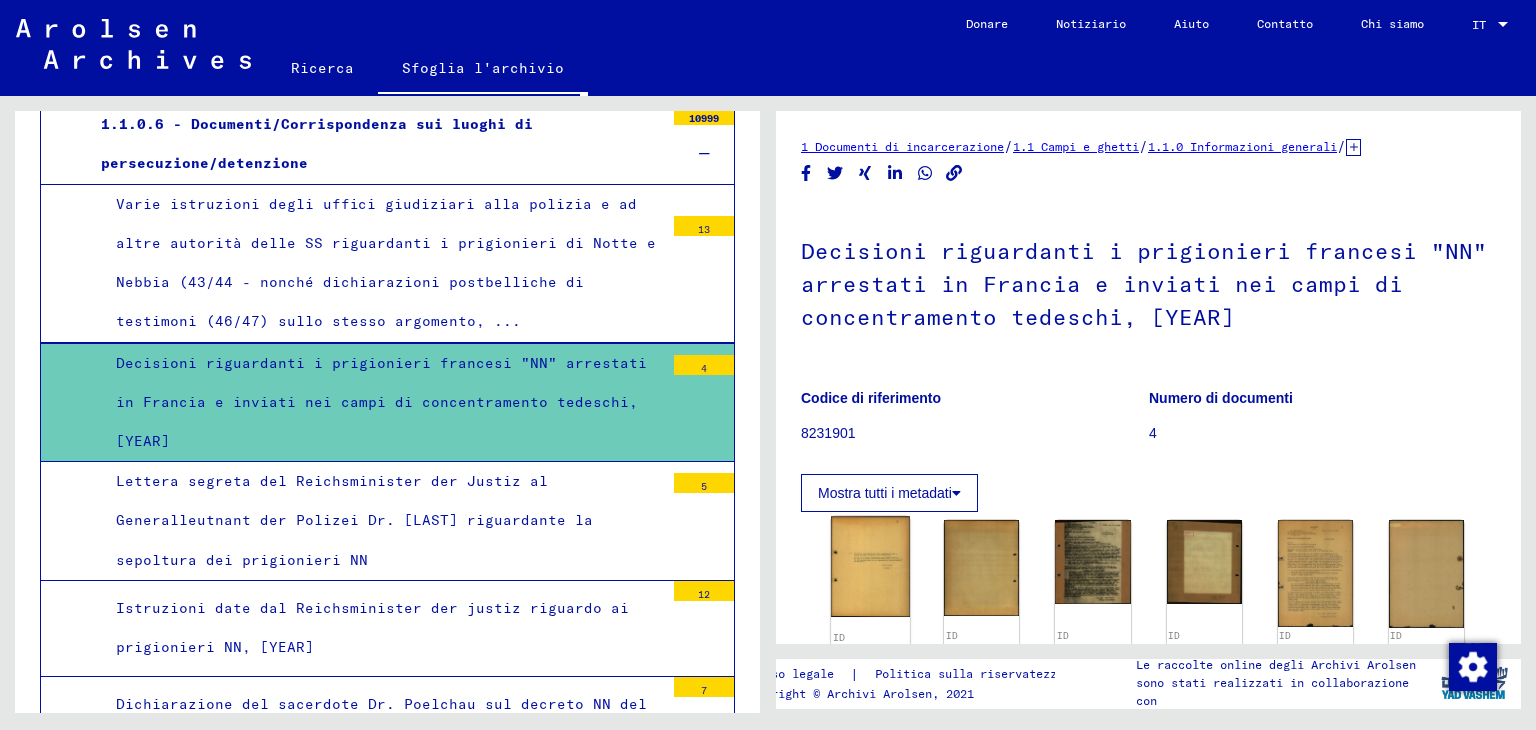 click 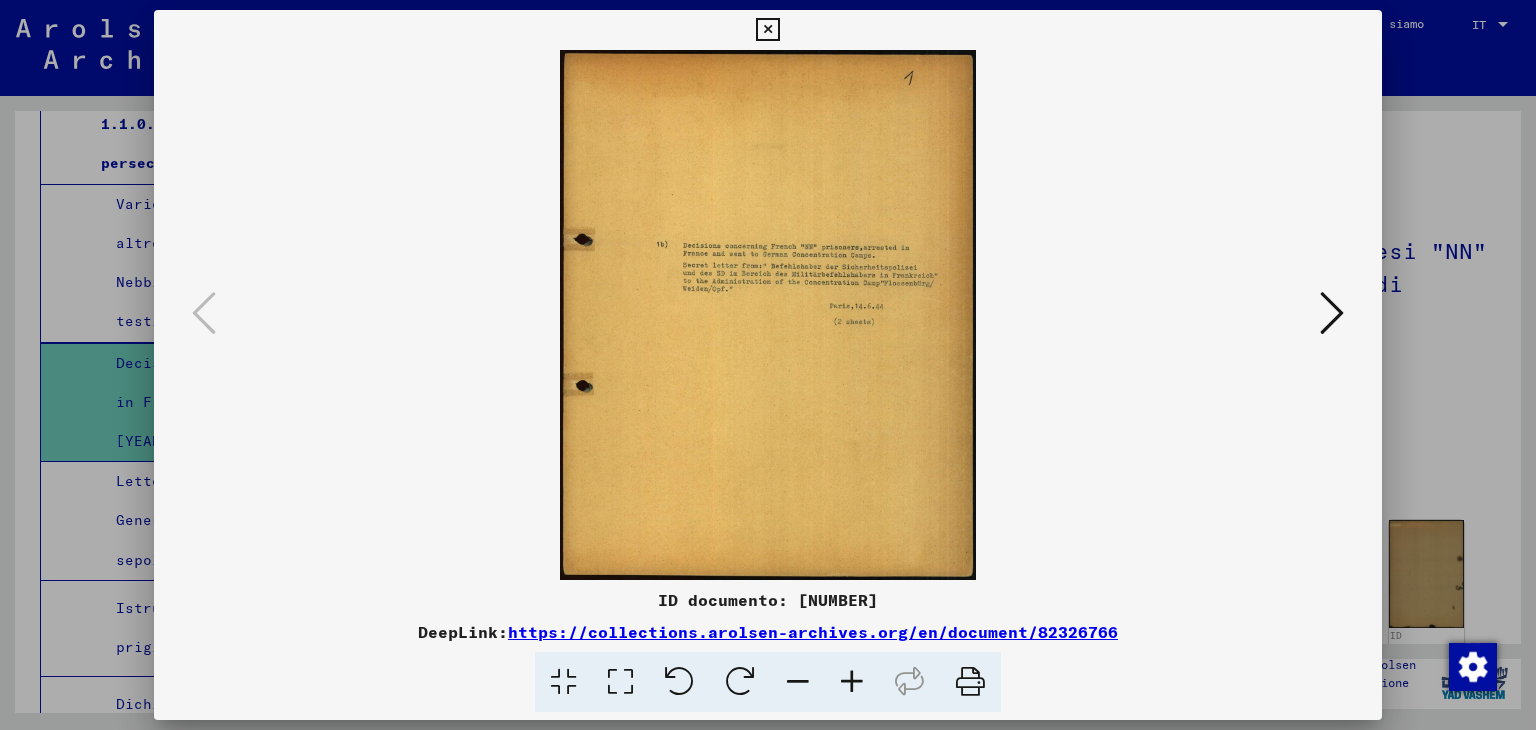 click at bounding box center [1332, 314] 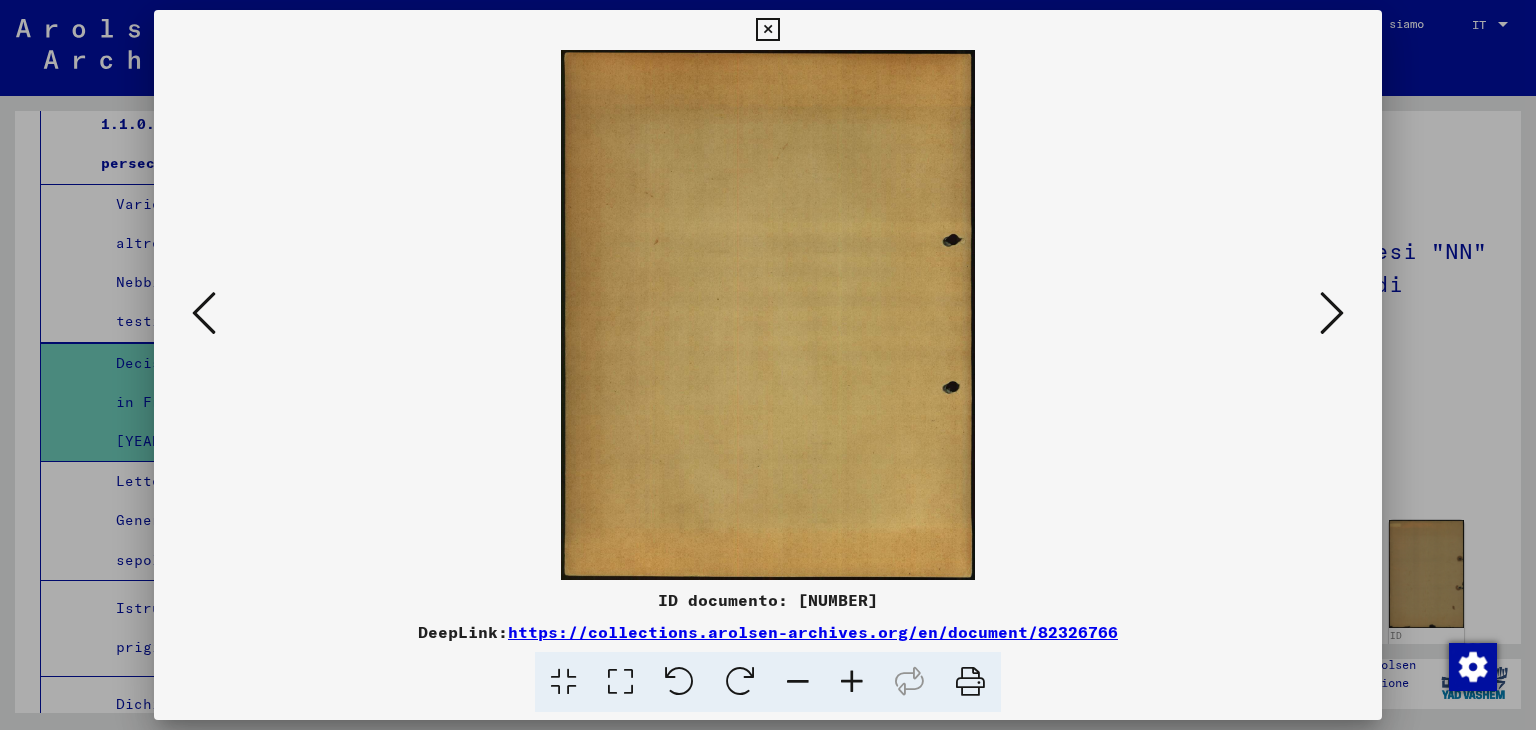 click at bounding box center [1332, 313] 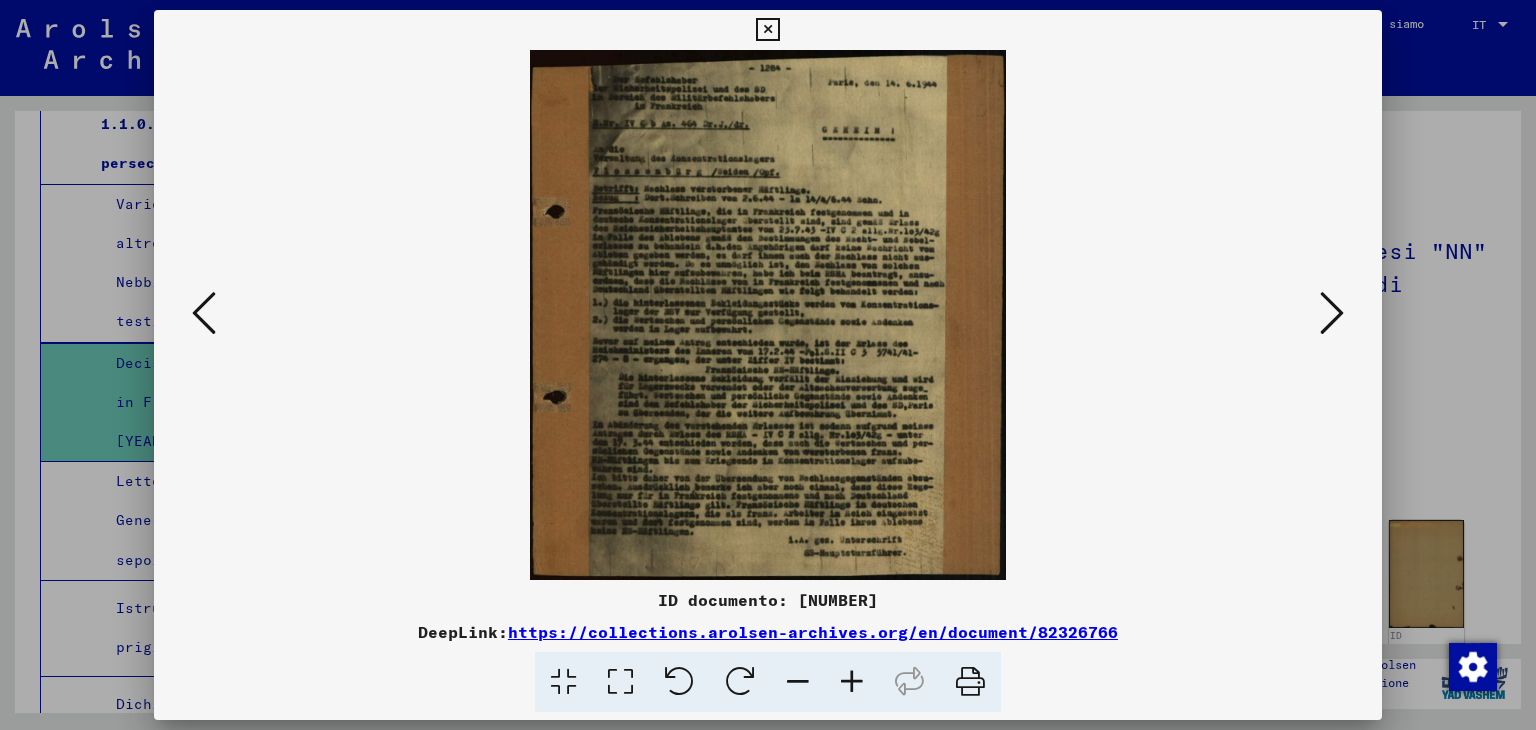 click at bounding box center (1332, 313) 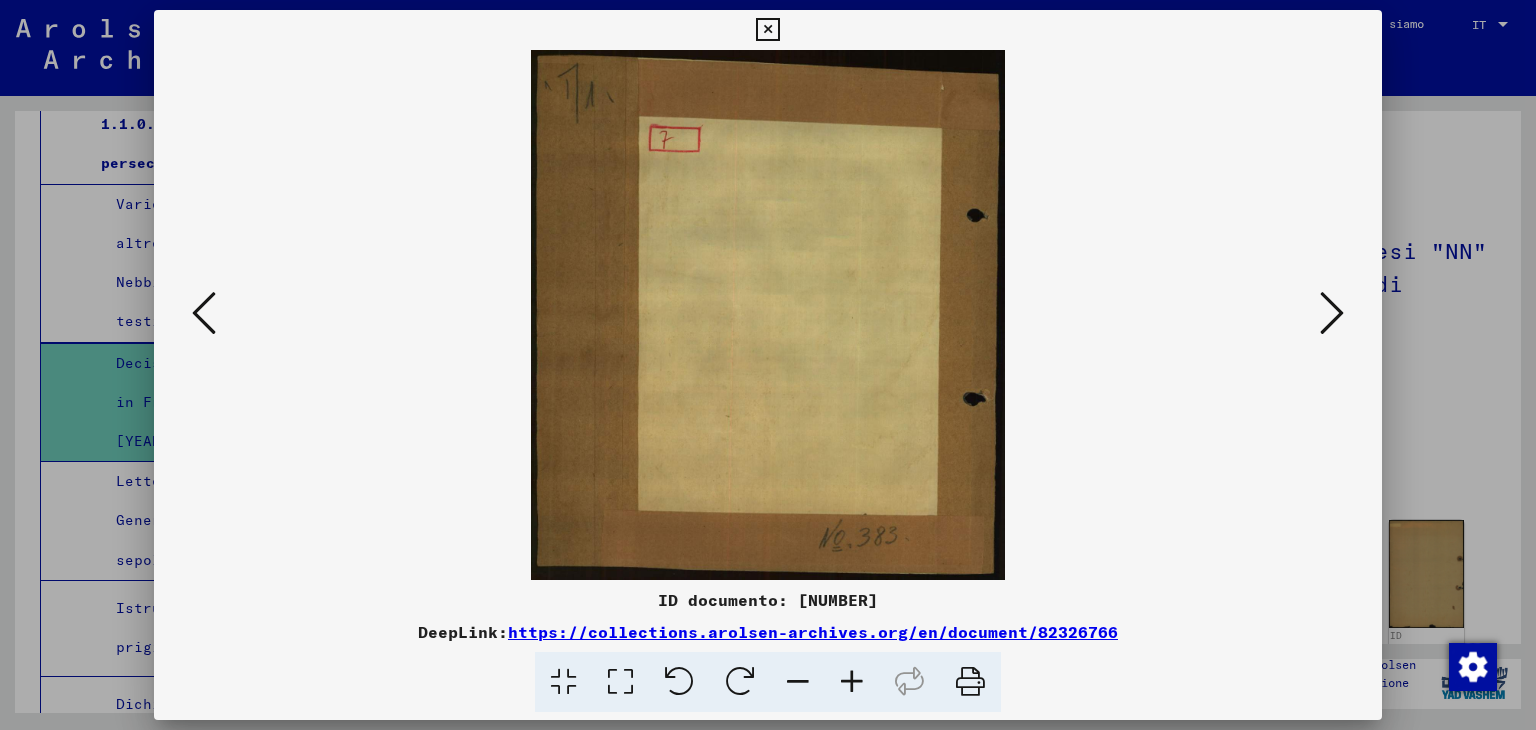 click at bounding box center [1332, 313] 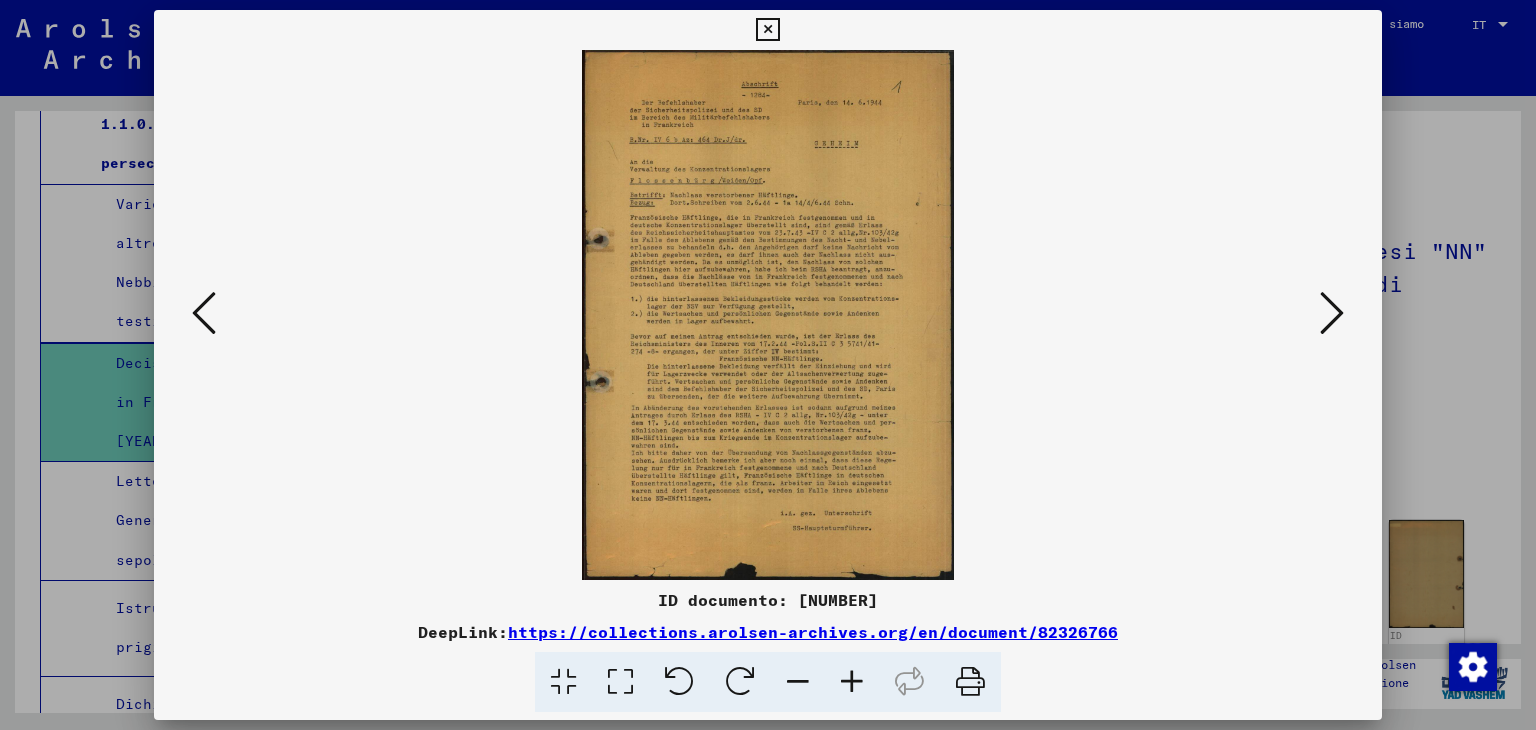 click at bounding box center (1332, 313) 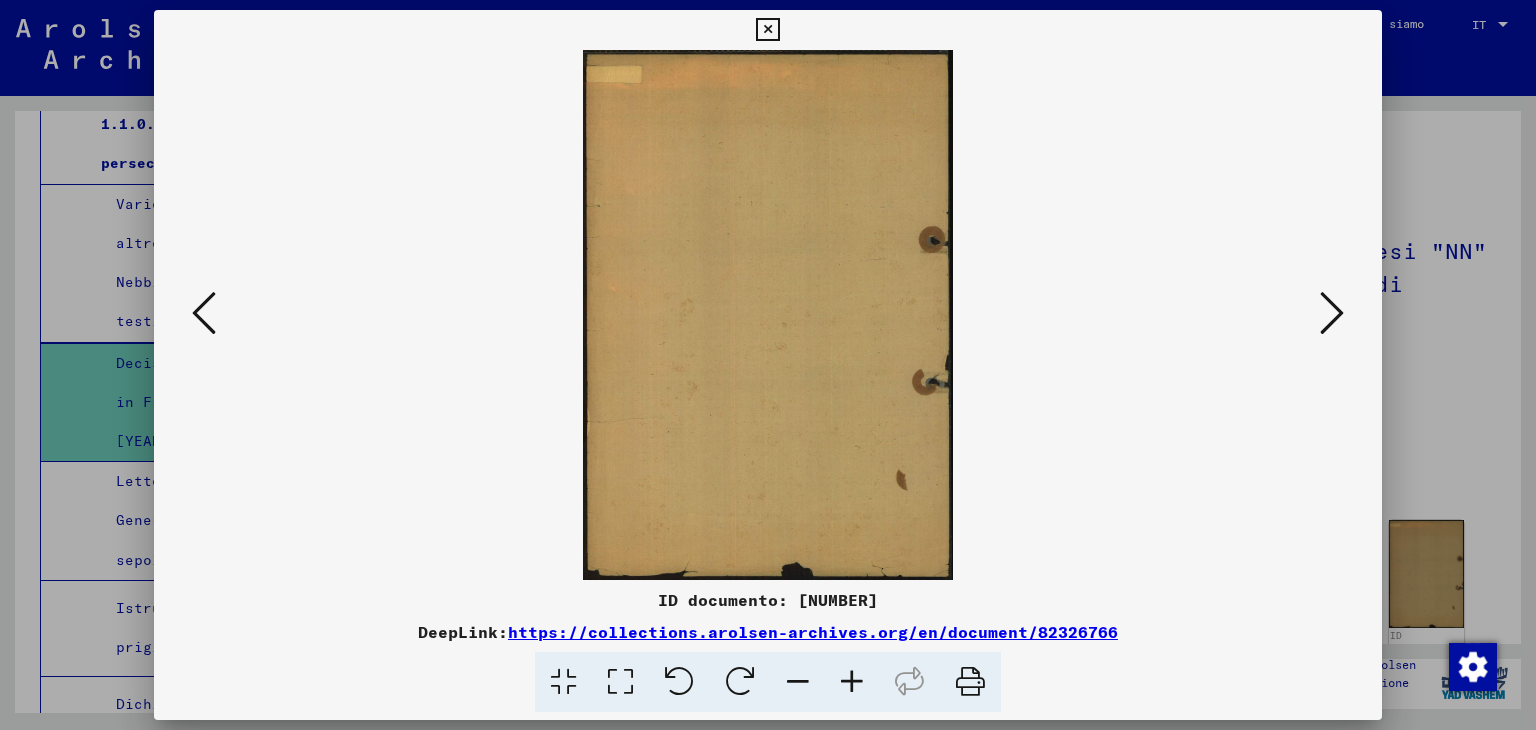 click at bounding box center [1332, 313] 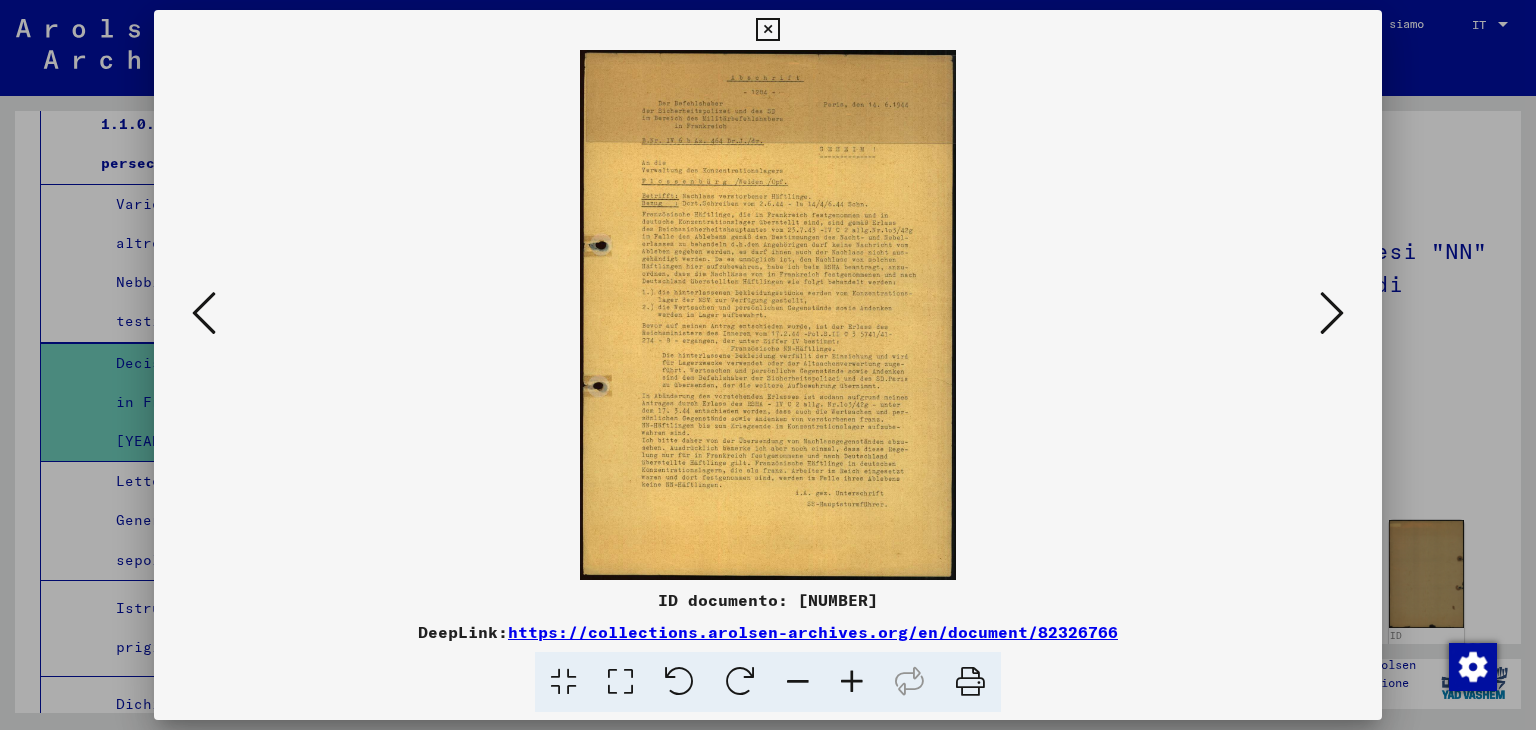 click at bounding box center (1332, 313) 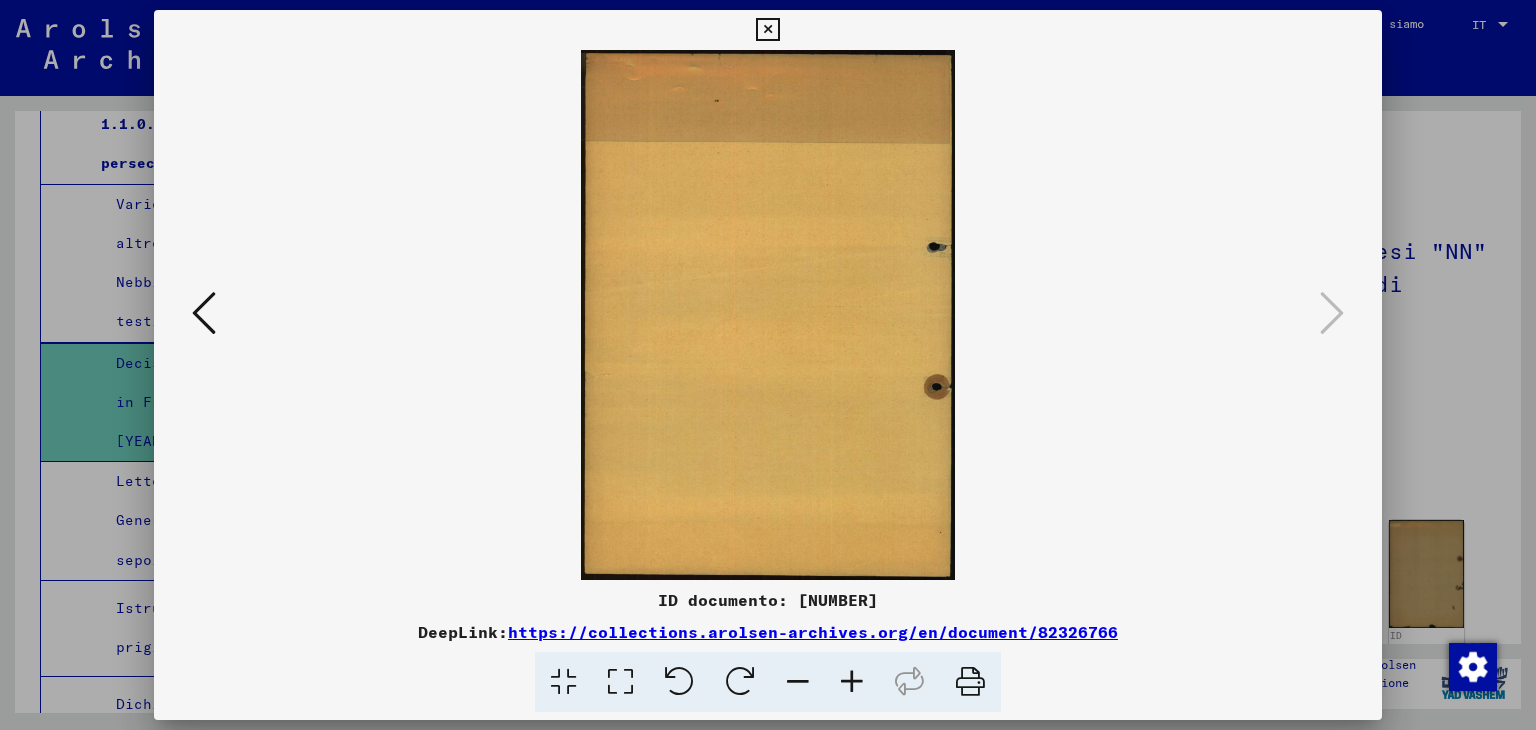 click at bounding box center (767, 30) 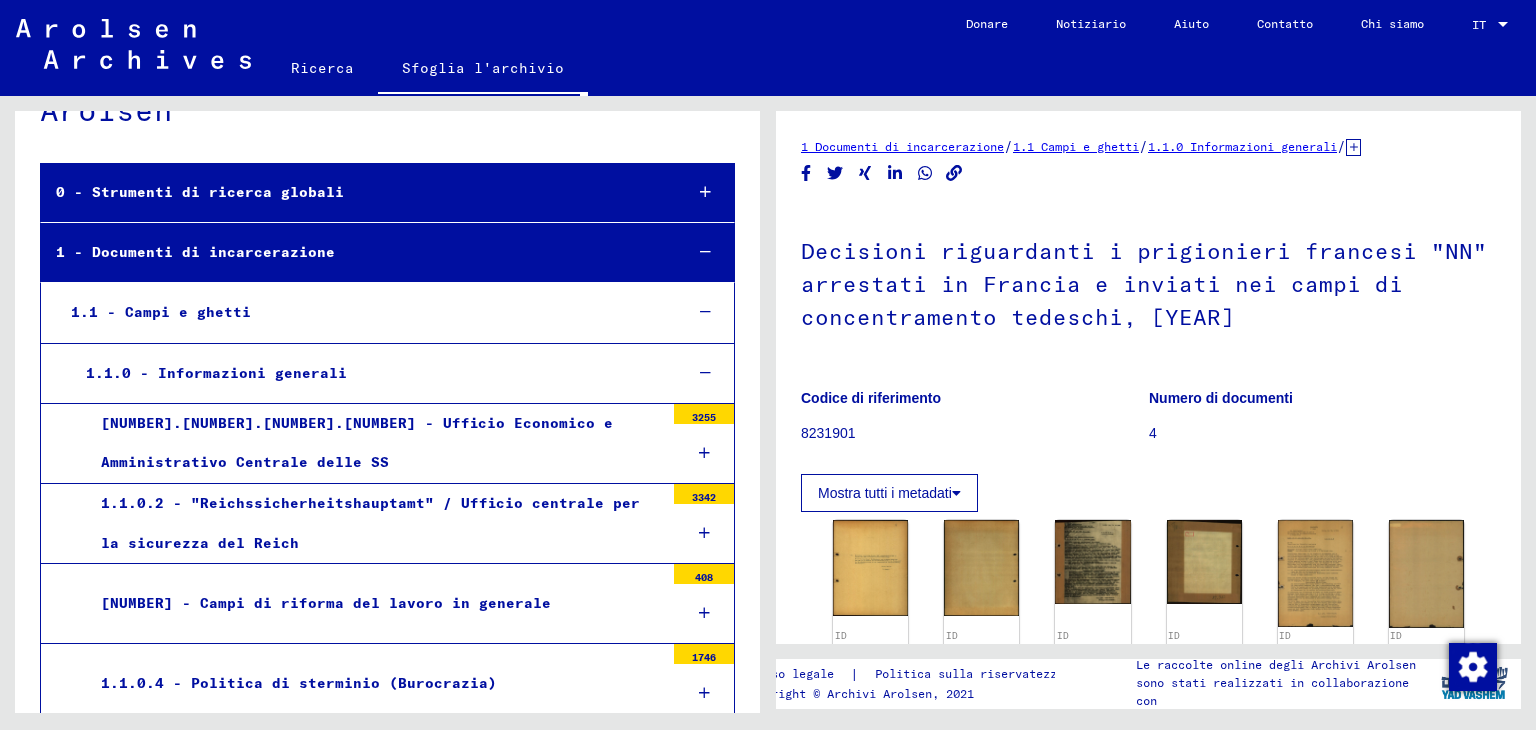 scroll, scrollTop: 0, scrollLeft: 0, axis: both 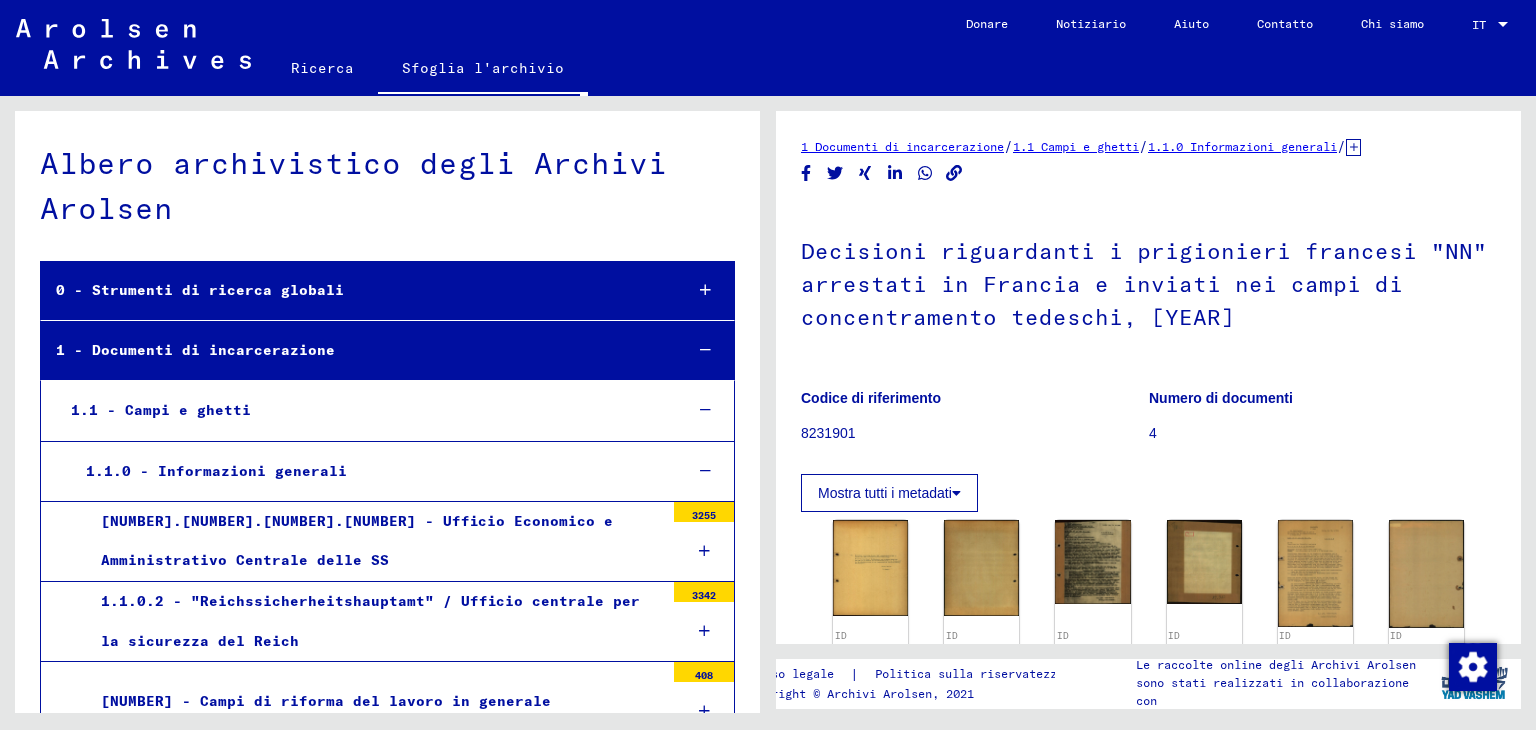 click on "1 - Documenti di incarcerazione" at bounding box center (195, 350) 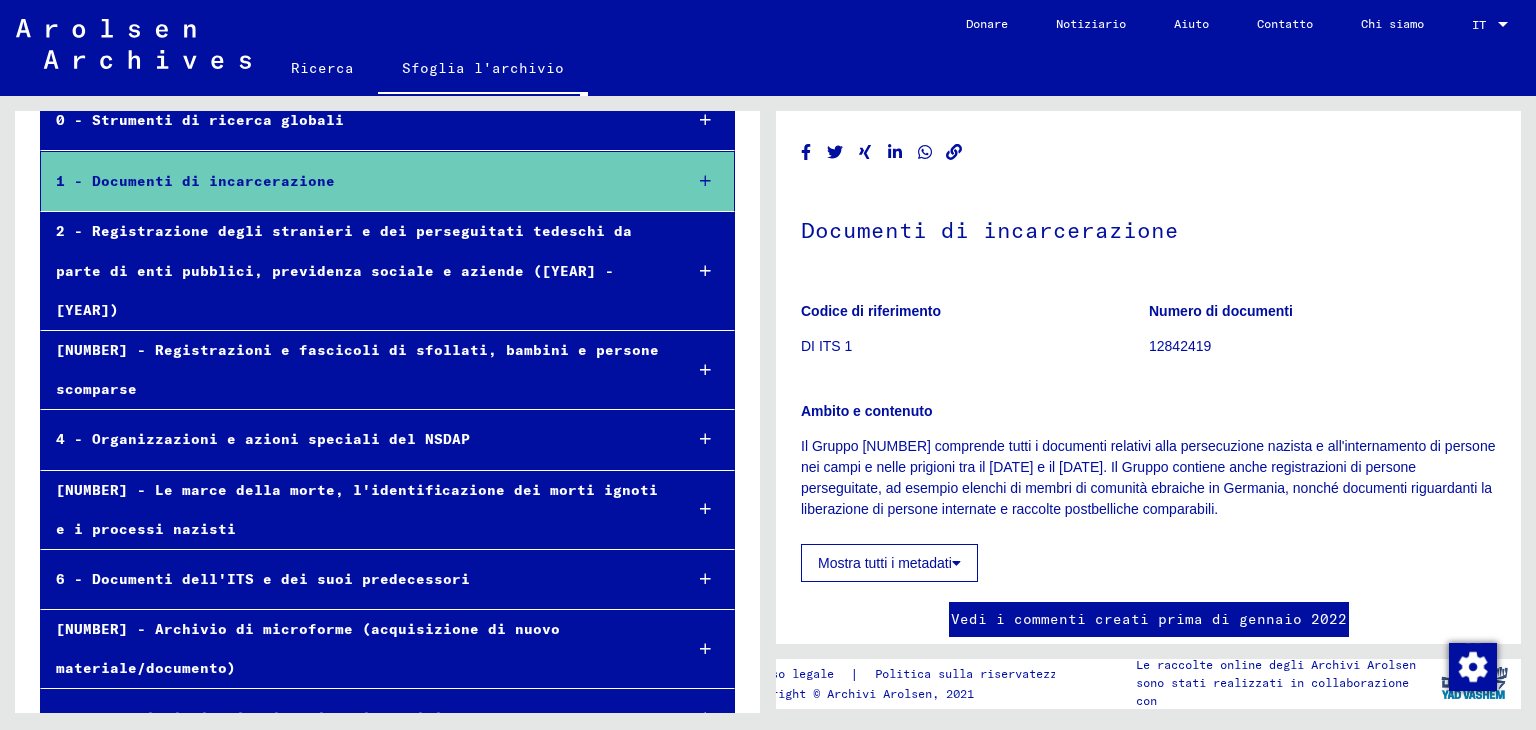 scroll, scrollTop: 176, scrollLeft: 0, axis: vertical 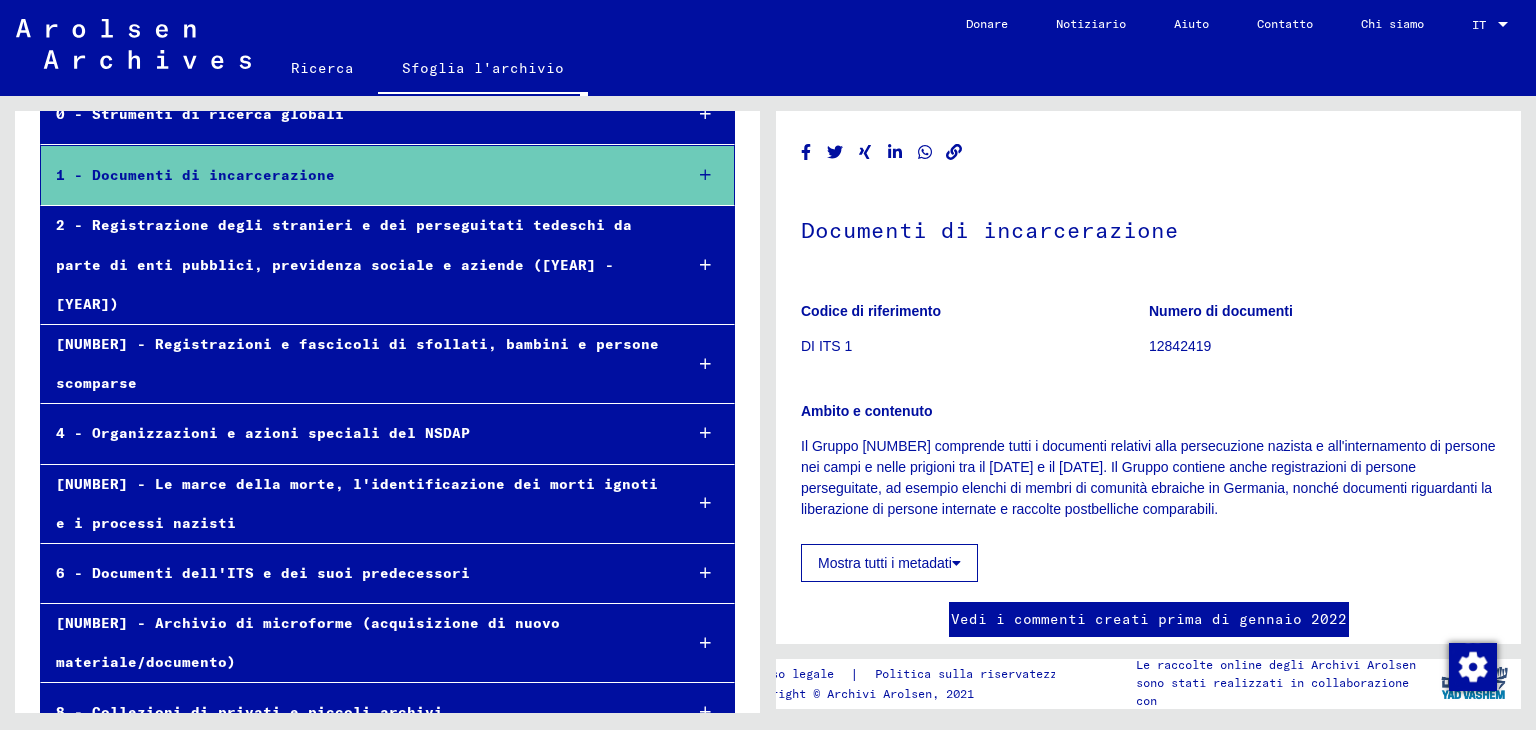click on "2 - Registrazione degli stranieri e dei perseguitati tedeschi da parte di enti pubblici, previdenza sociale e aziende ([YEAR] - [YEAR])" at bounding box center (353, 265) 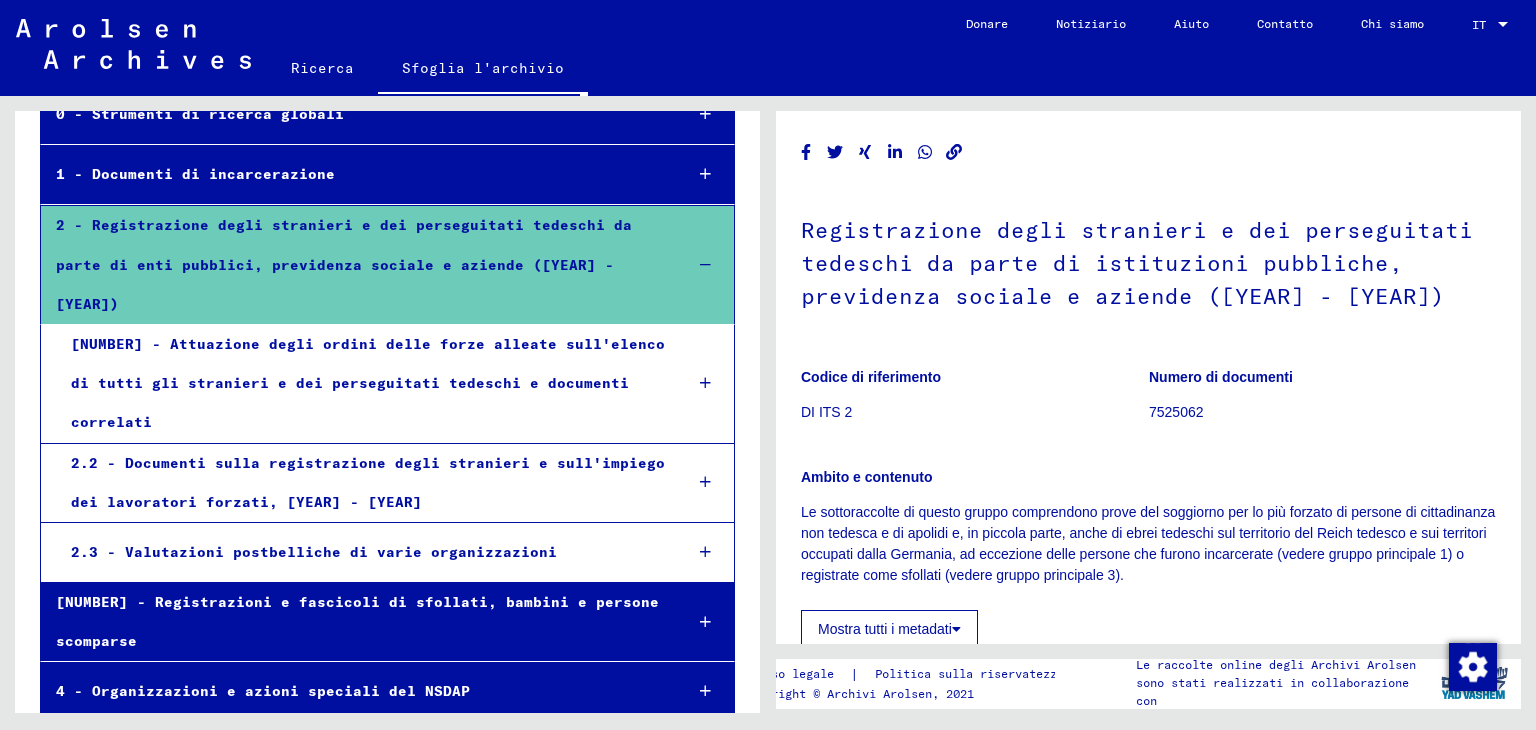 click on "[NUMBER] - Attuazione degli ordini delle forze alleate sull'elenco di tutti gli stranieri e dei perseguitati tedeschi e documenti correlati" at bounding box center (361, 384) 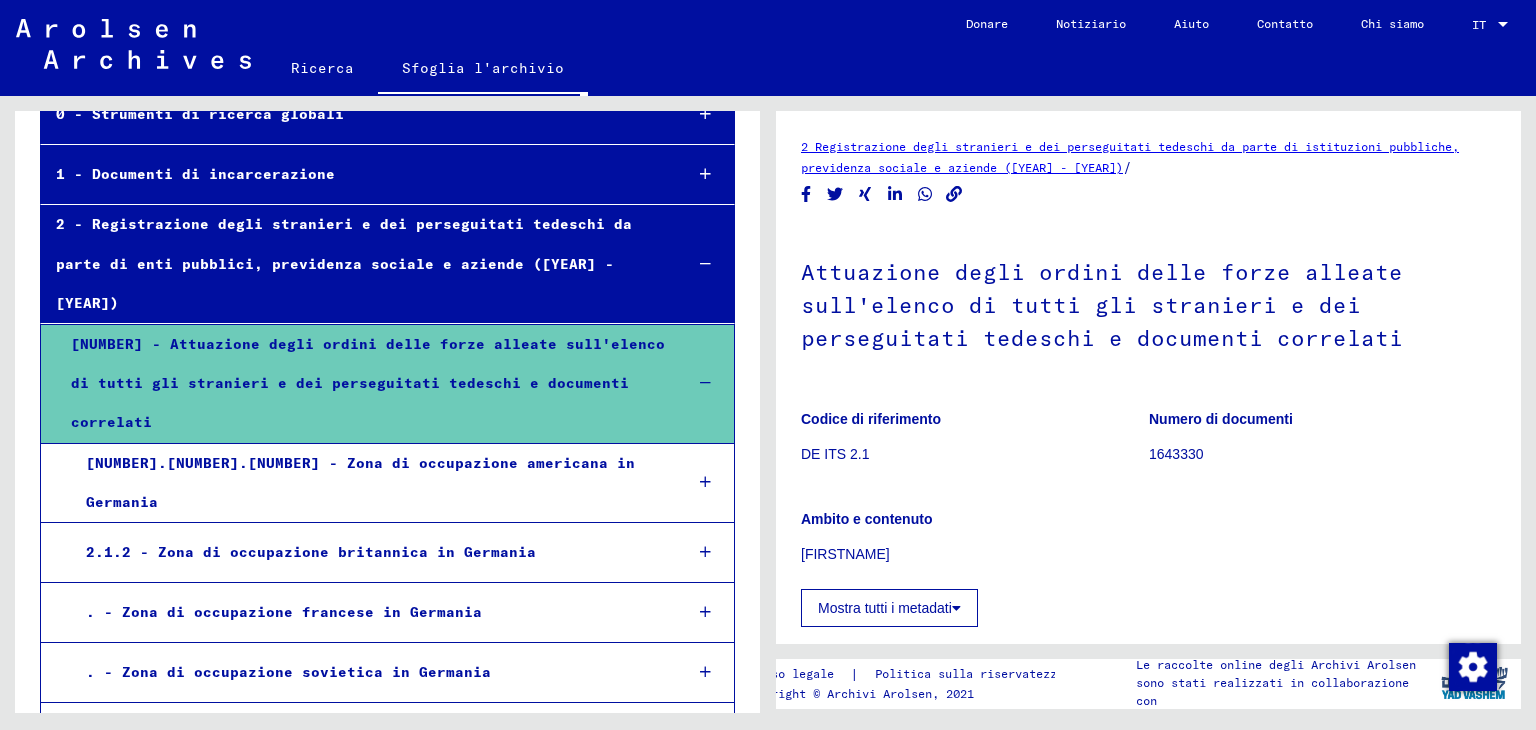 click on "[NUMBER].[NUMBER].[NUMBER] - Zona di occupazione americana in Germania" at bounding box center (360, 482) 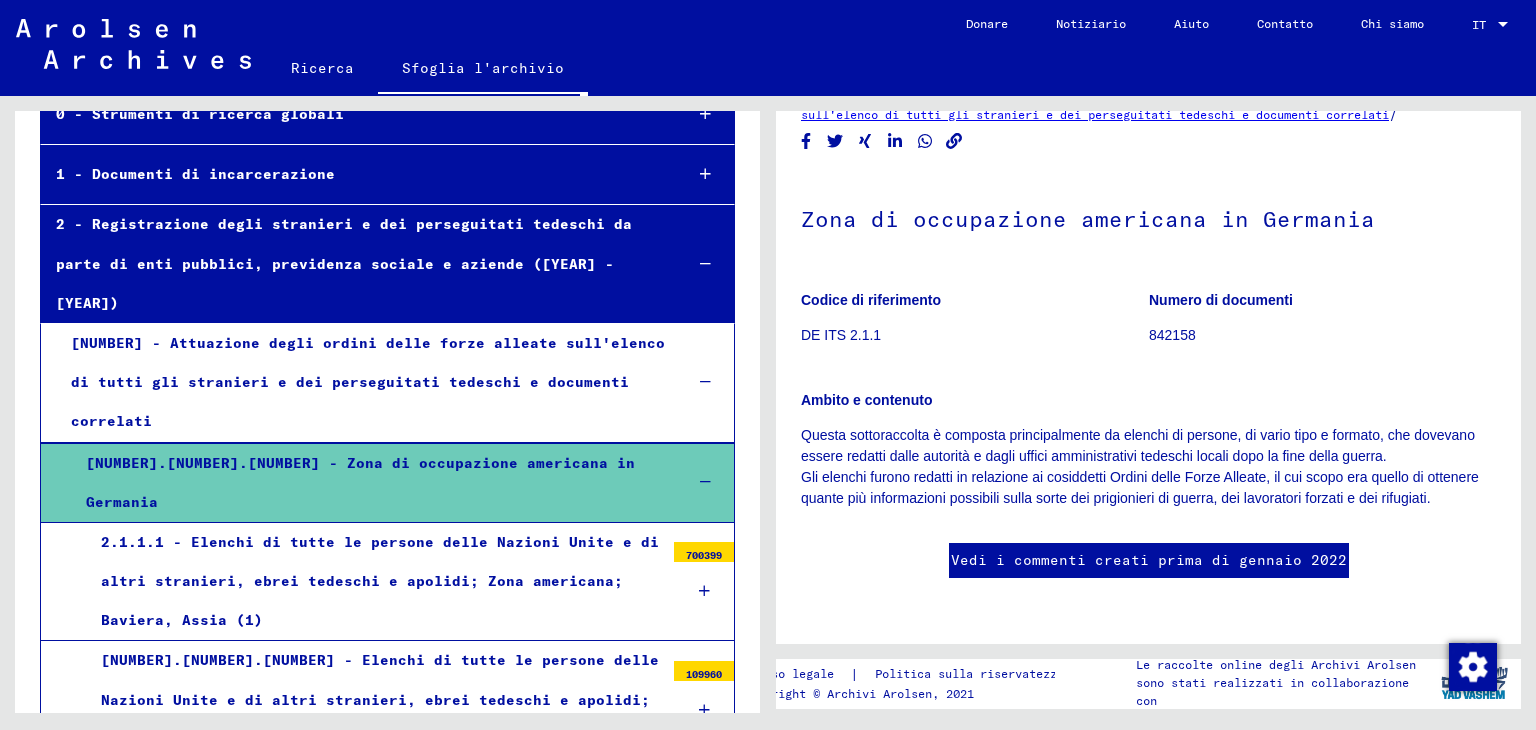 scroll, scrollTop: 0, scrollLeft: 0, axis: both 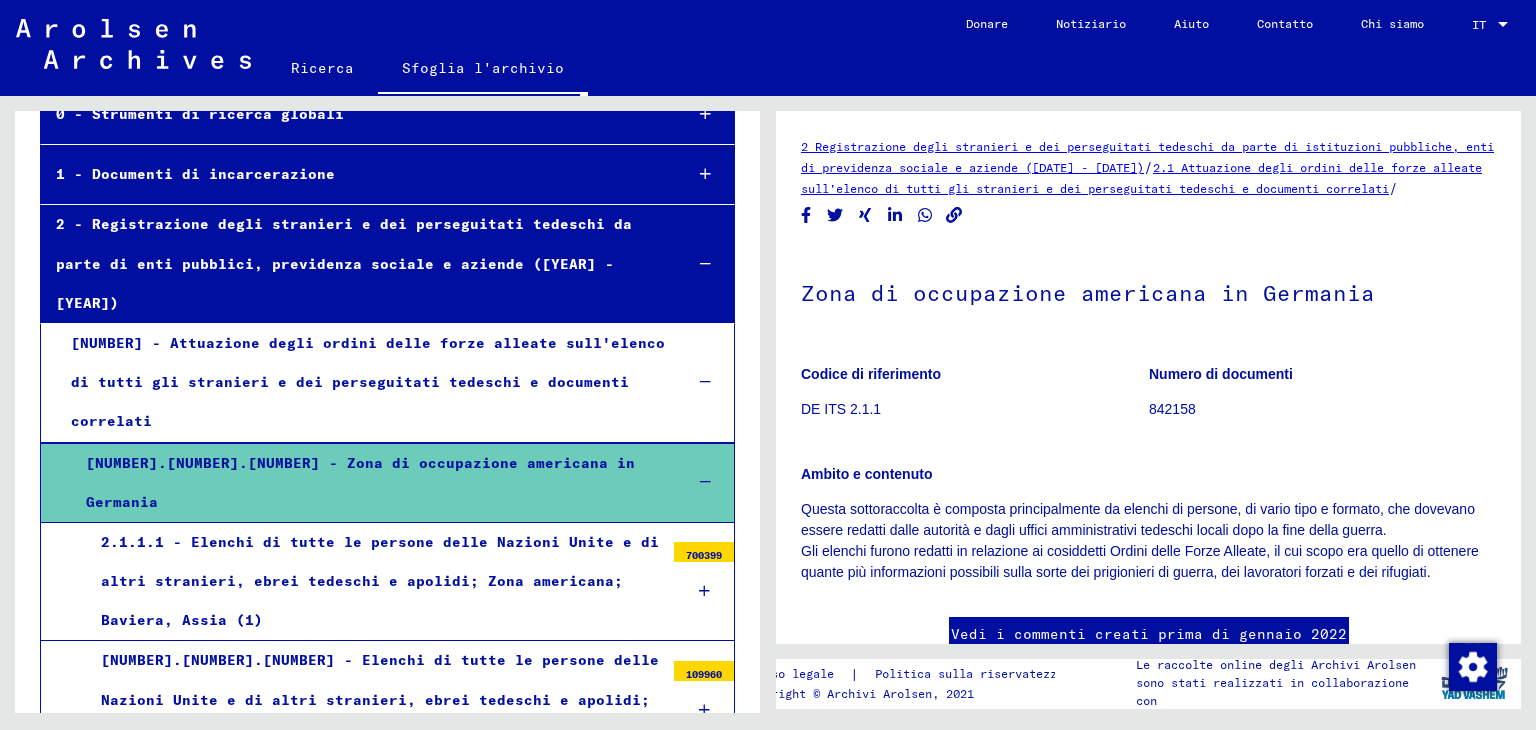 click on "Codice di riferimento" 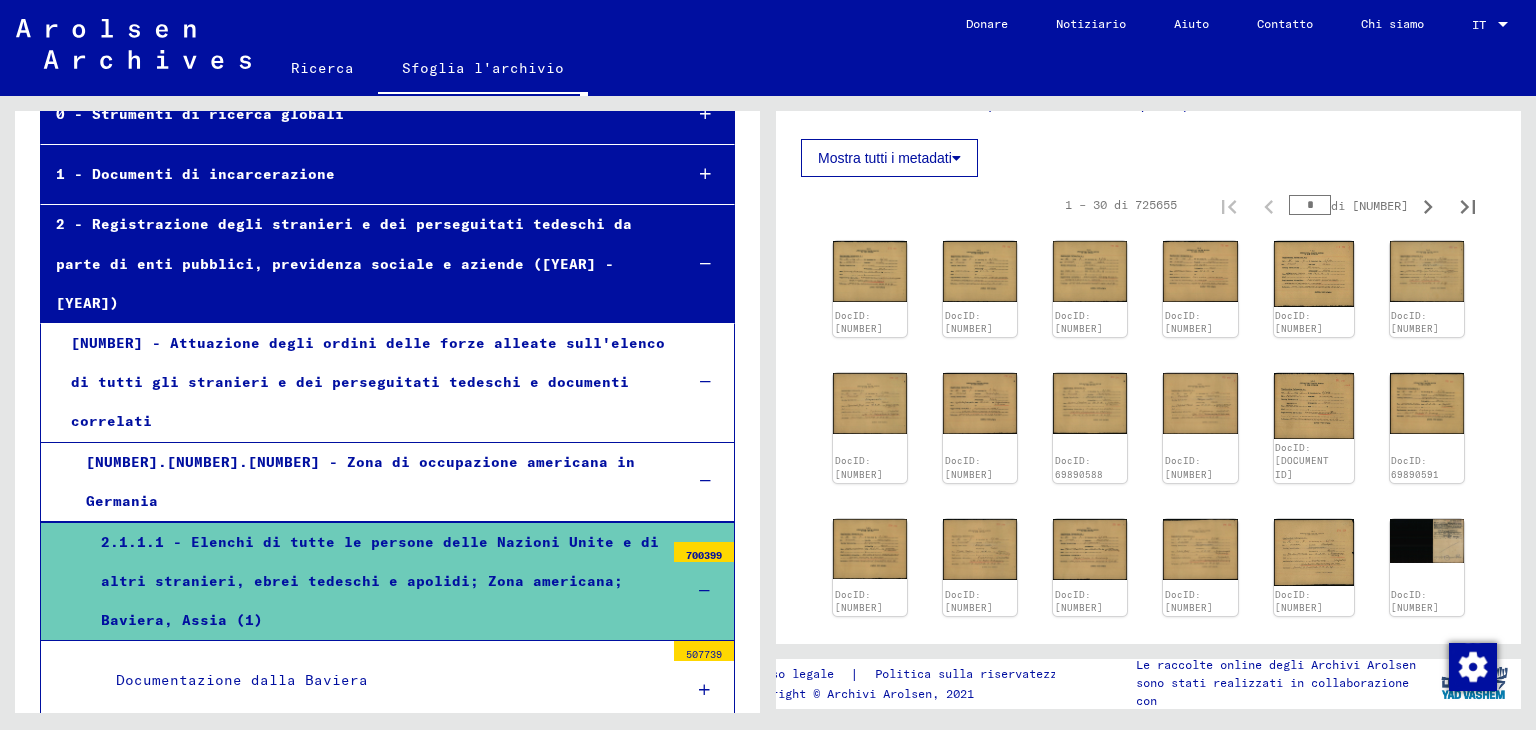 scroll, scrollTop: 2100, scrollLeft: 0, axis: vertical 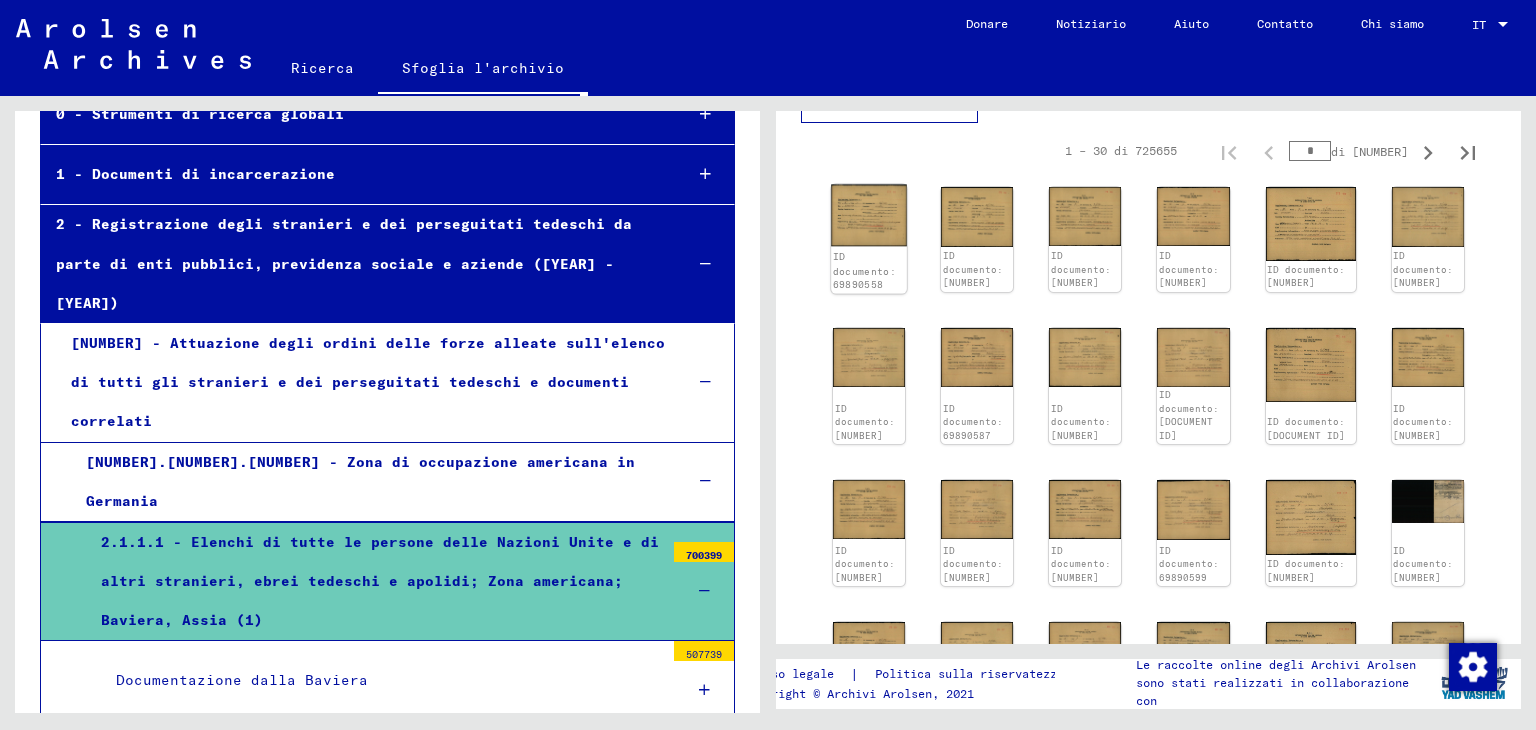 click 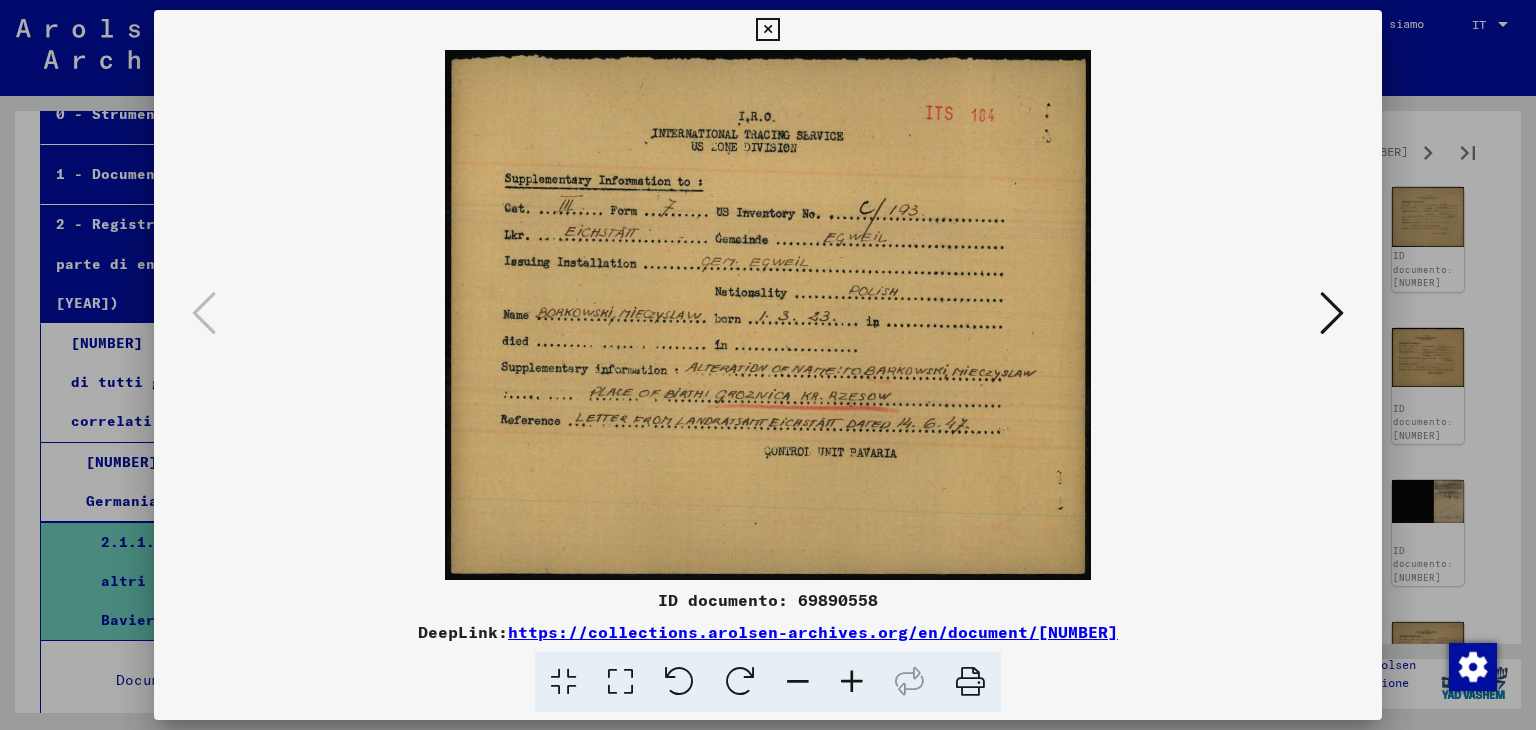 click at bounding box center (1332, 313) 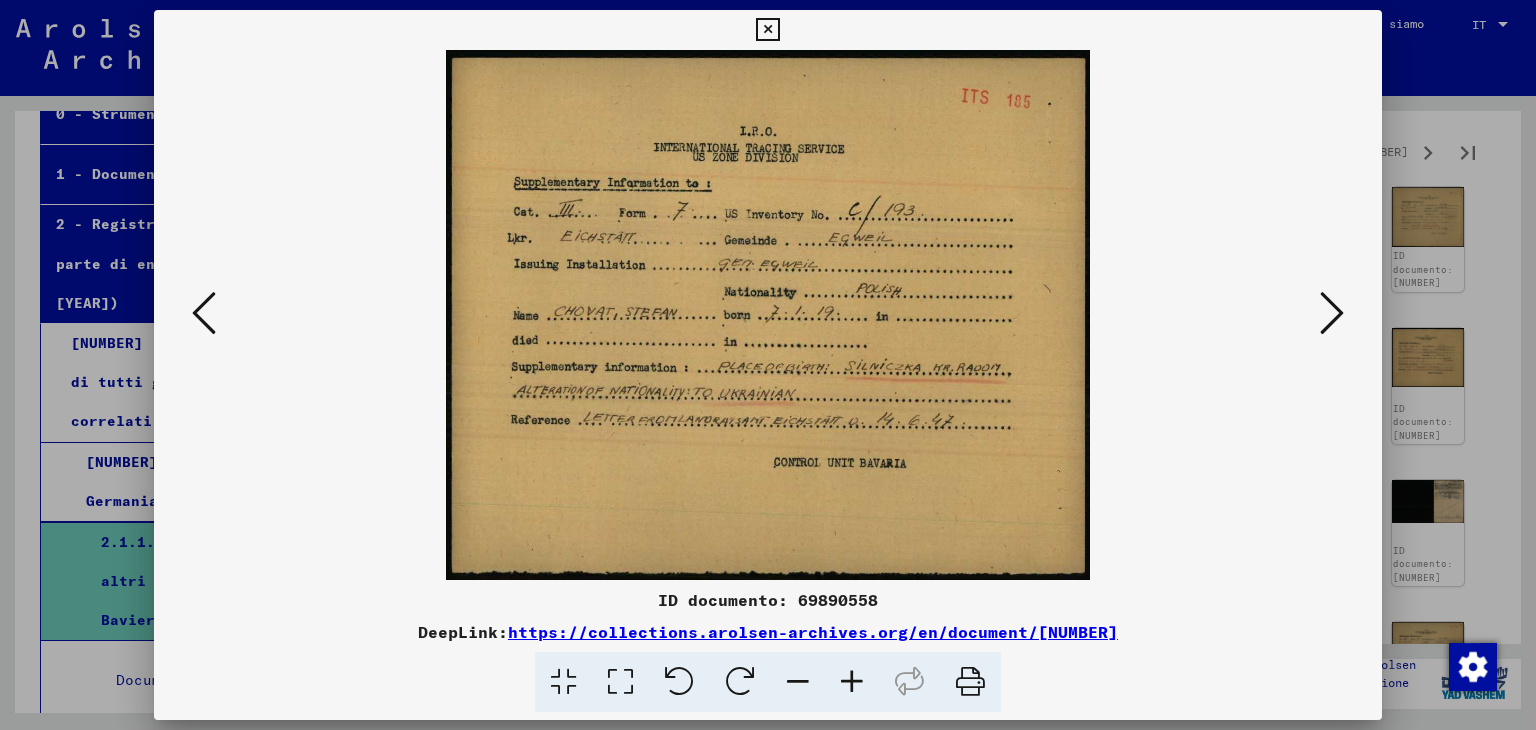 click at bounding box center [1332, 313] 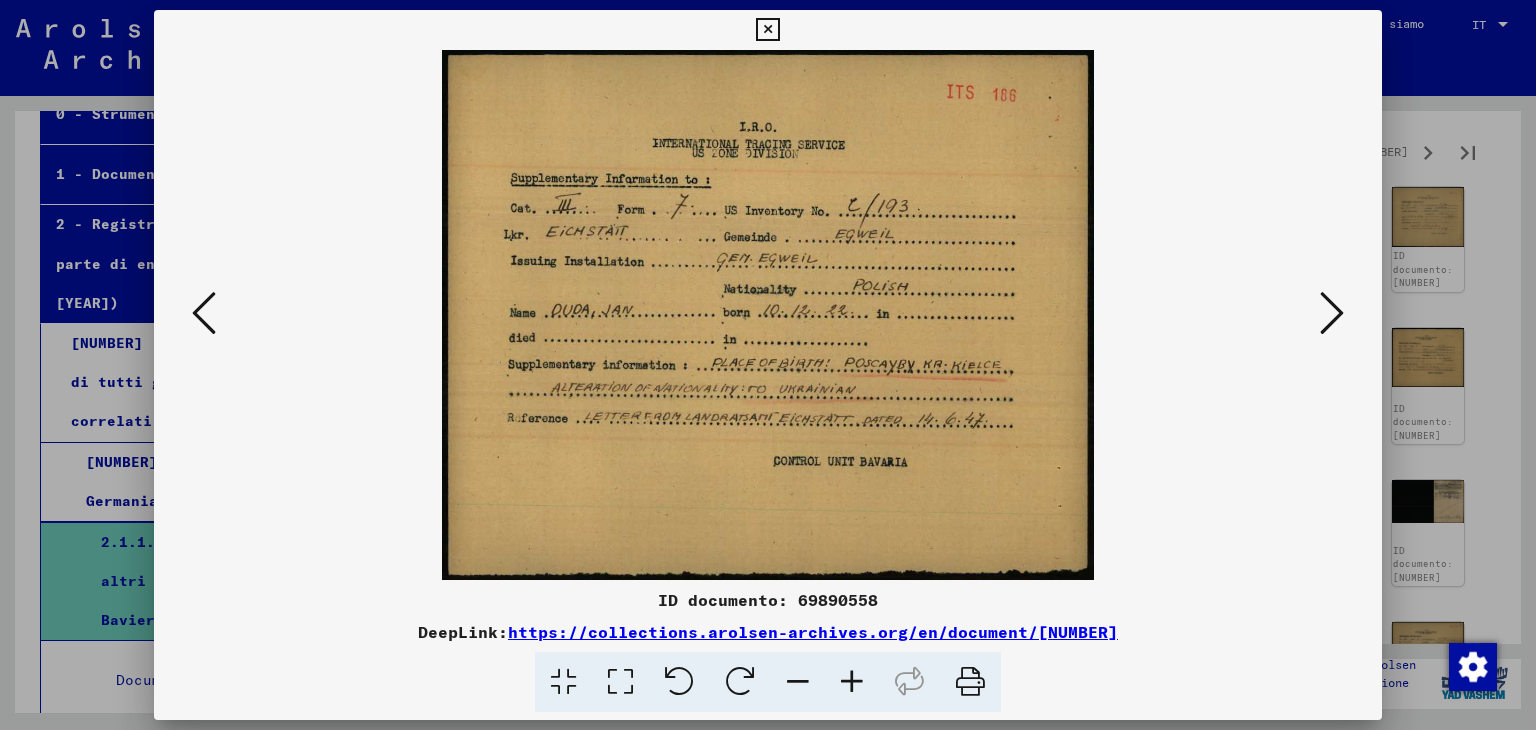 click at bounding box center (1332, 313) 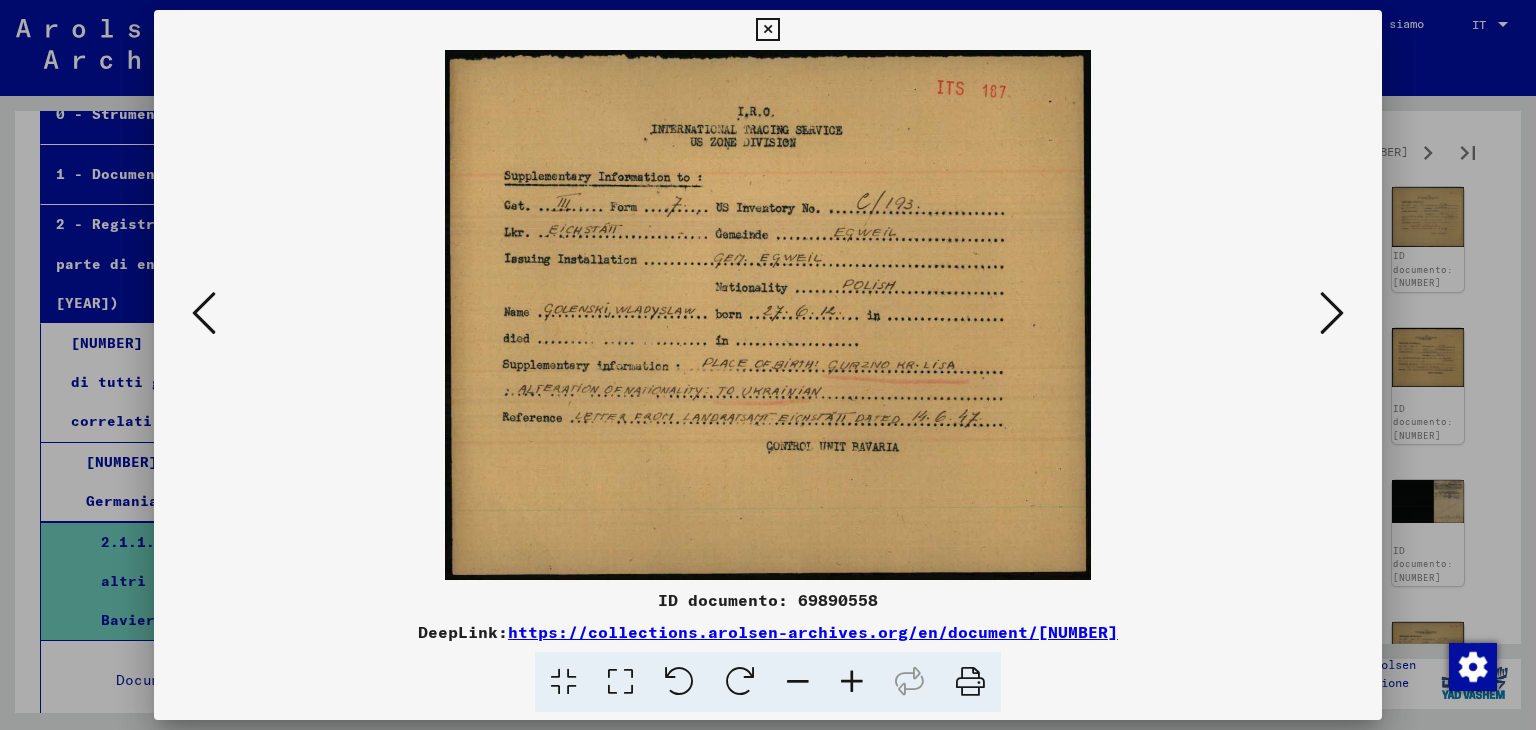 click at bounding box center (1332, 313) 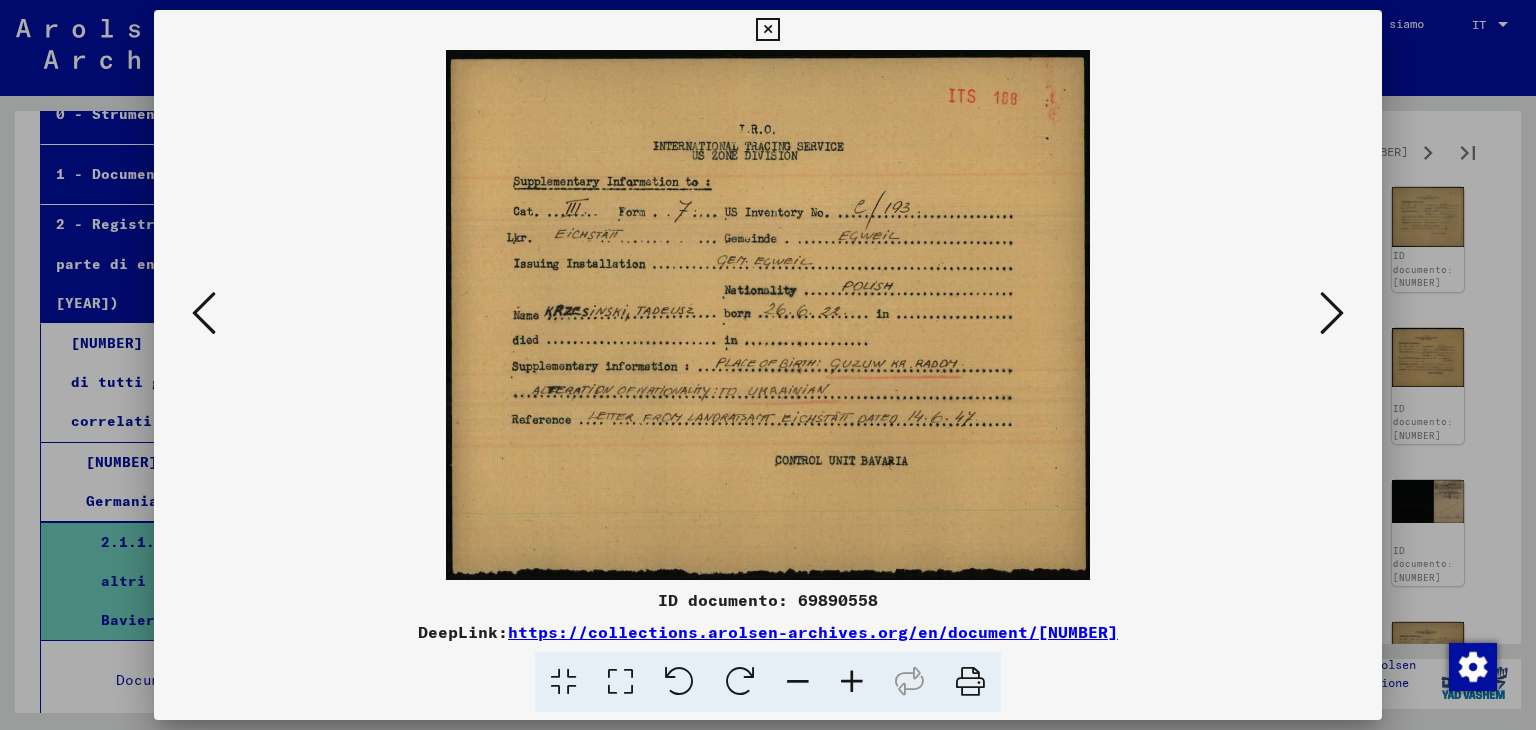 click at bounding box center (1332, 313) 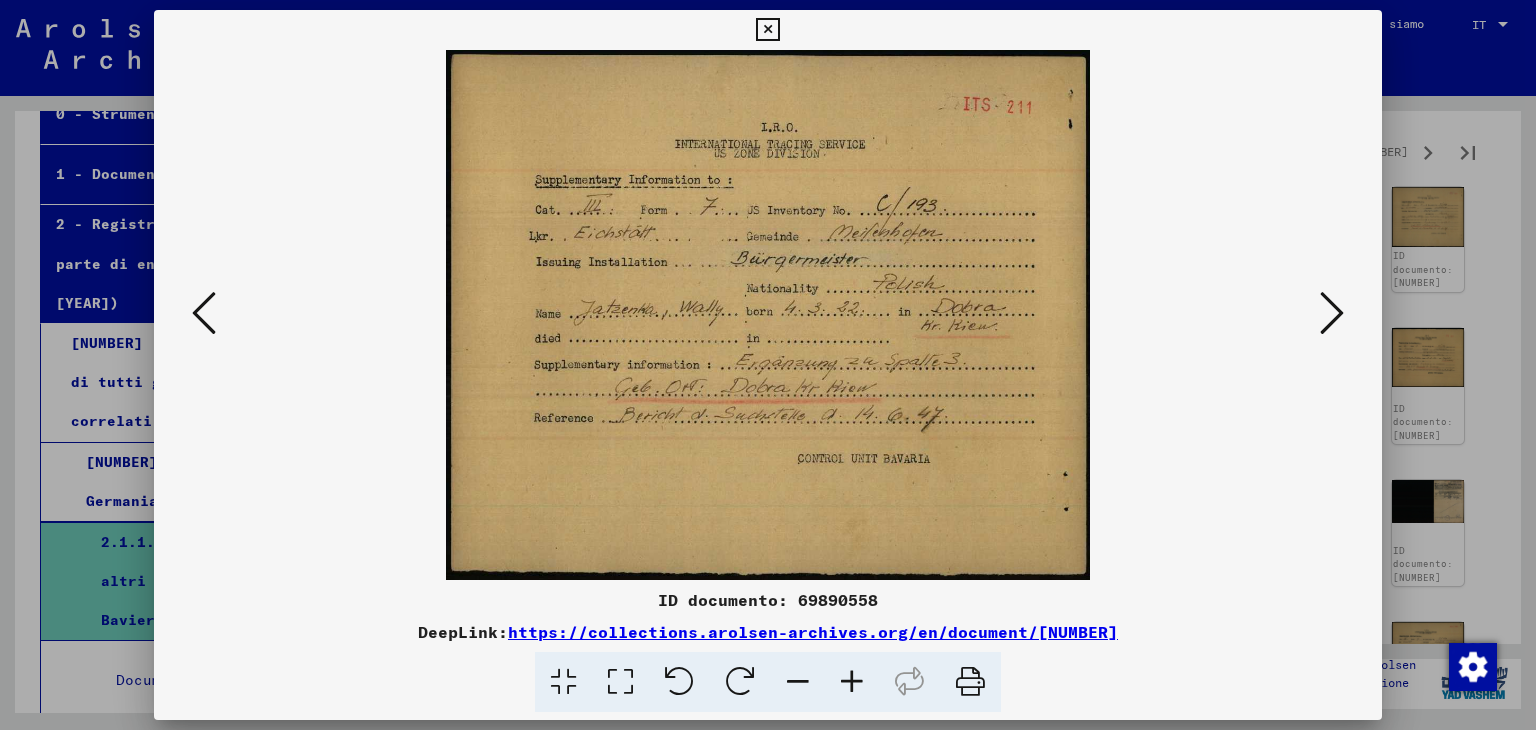 click at bounding box center (1332, 313) 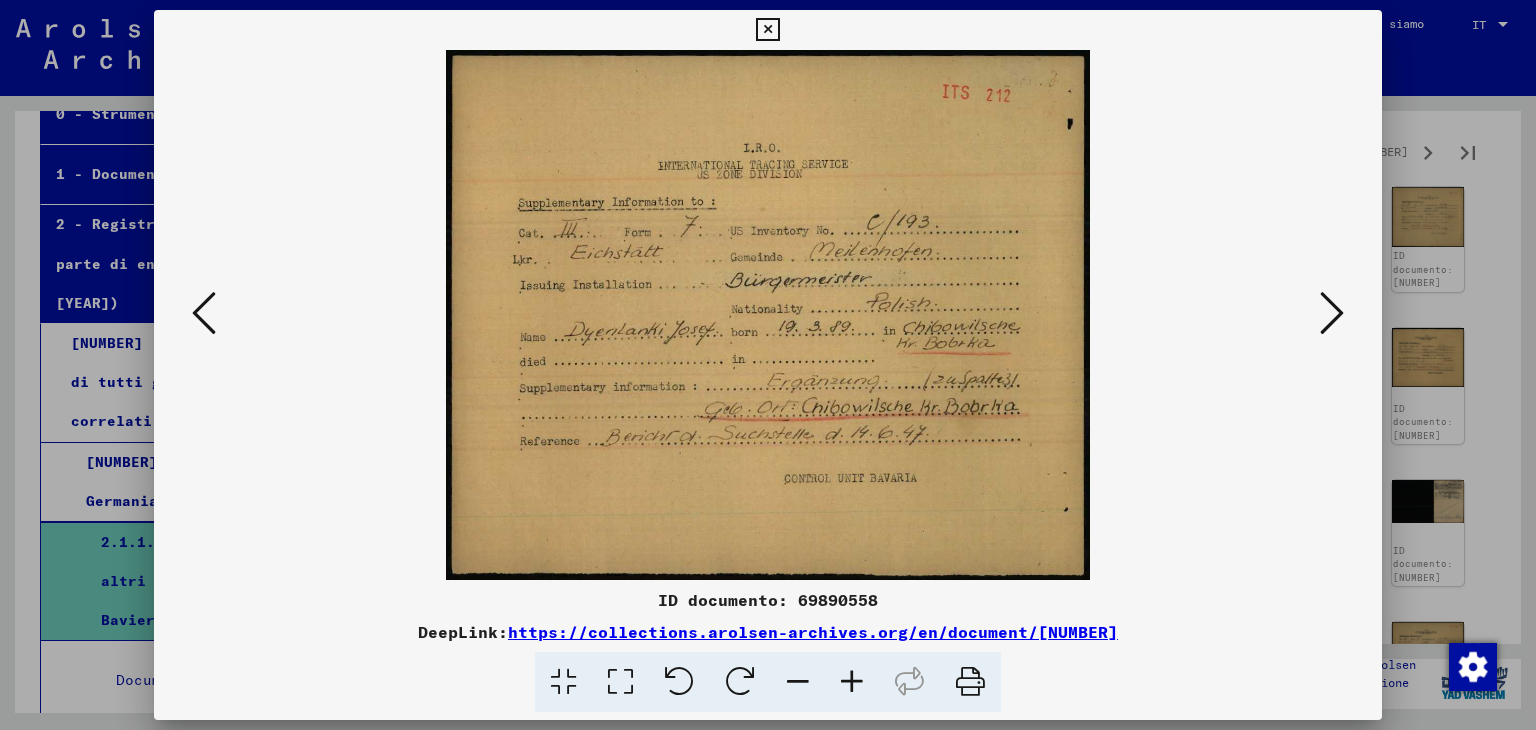 click at bounding box center [1332, 313] 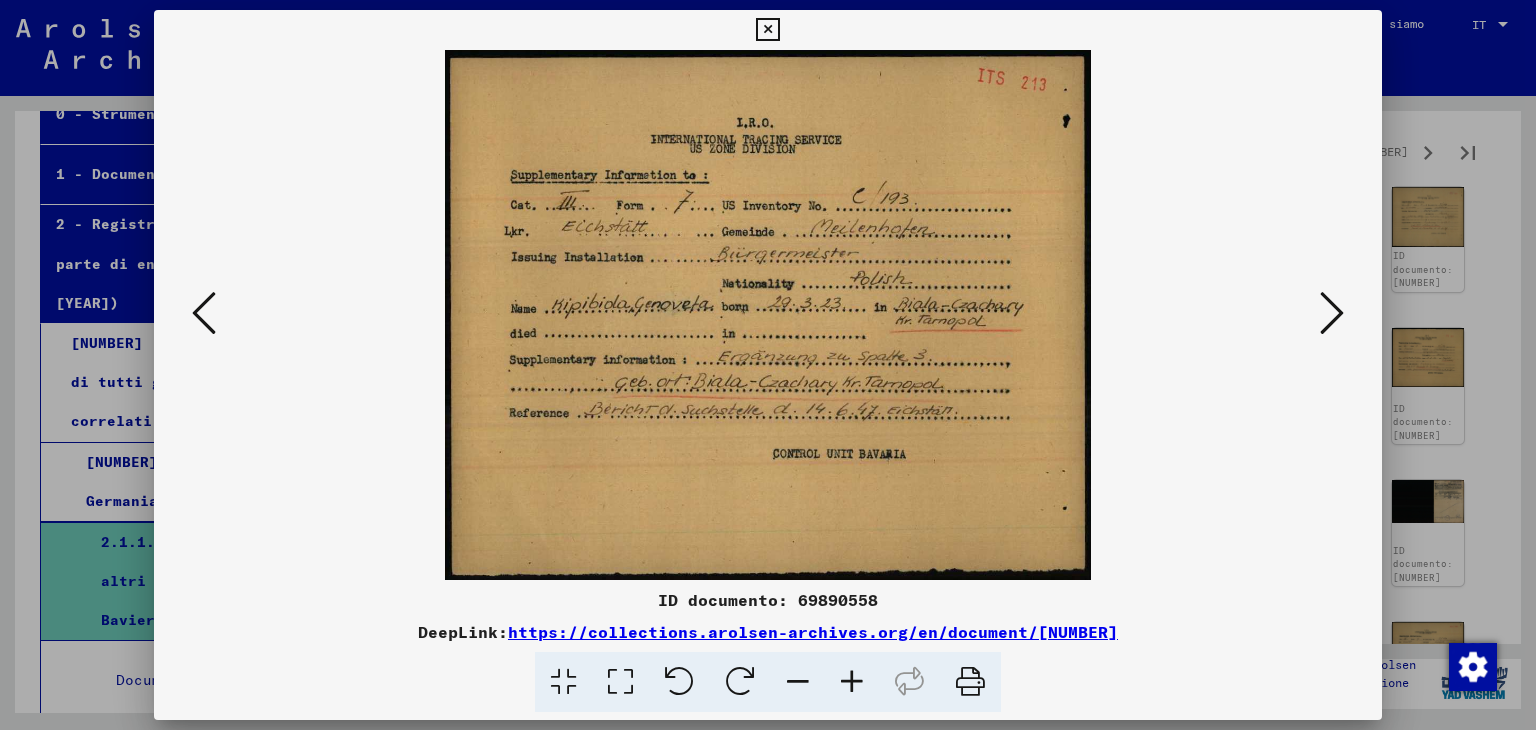 click at bounding box center [1332, 313] 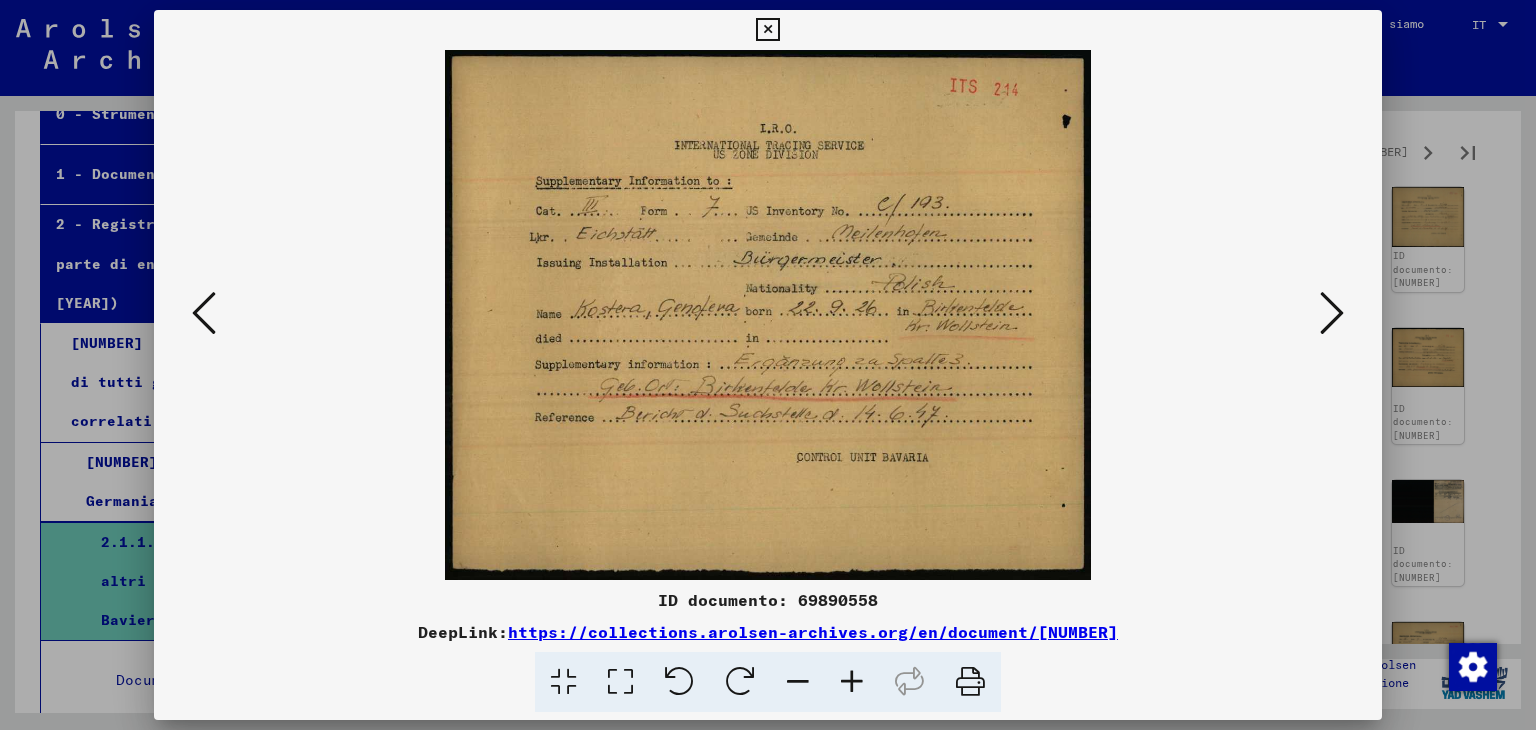 click at bounding box center (1332, 313) 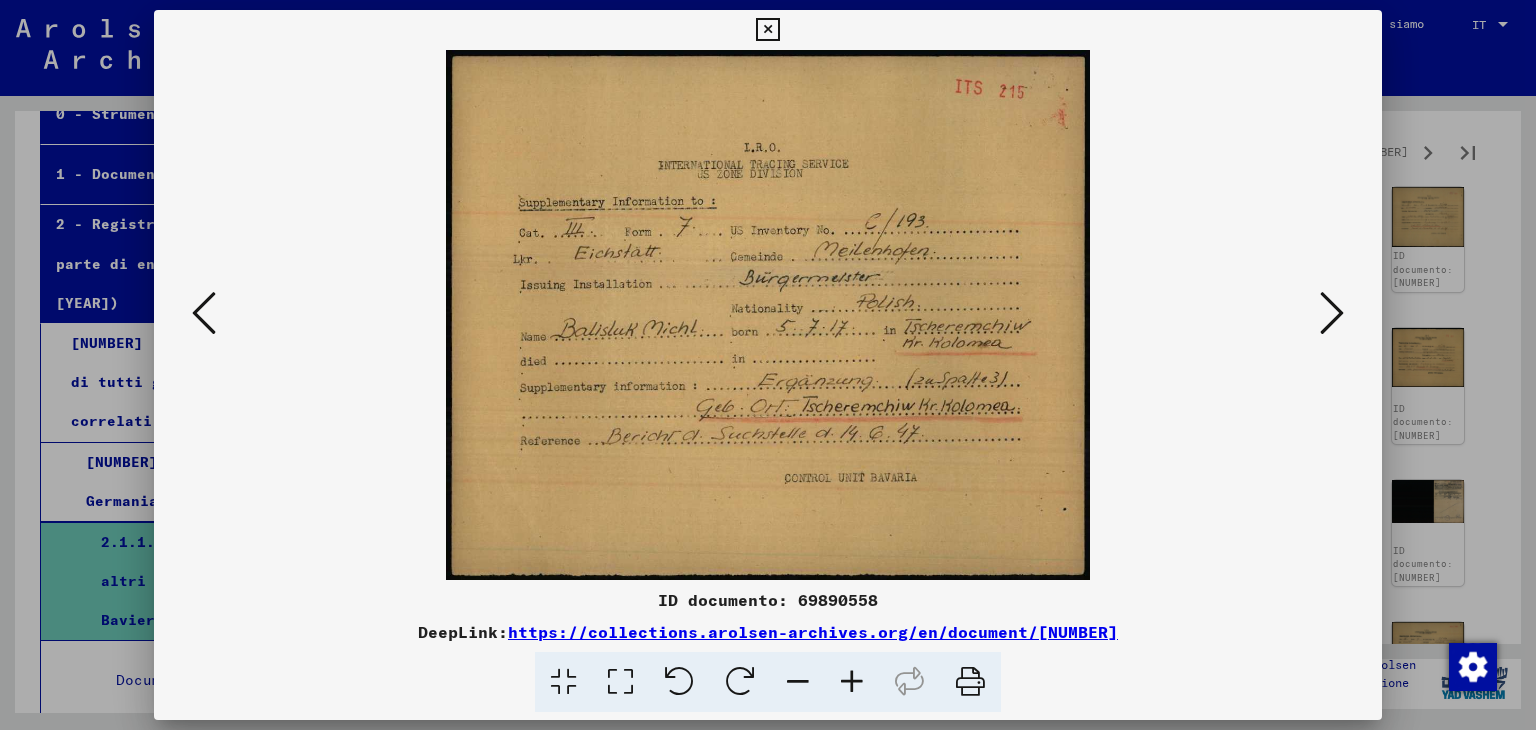 click at bounding box center [1332, 313] 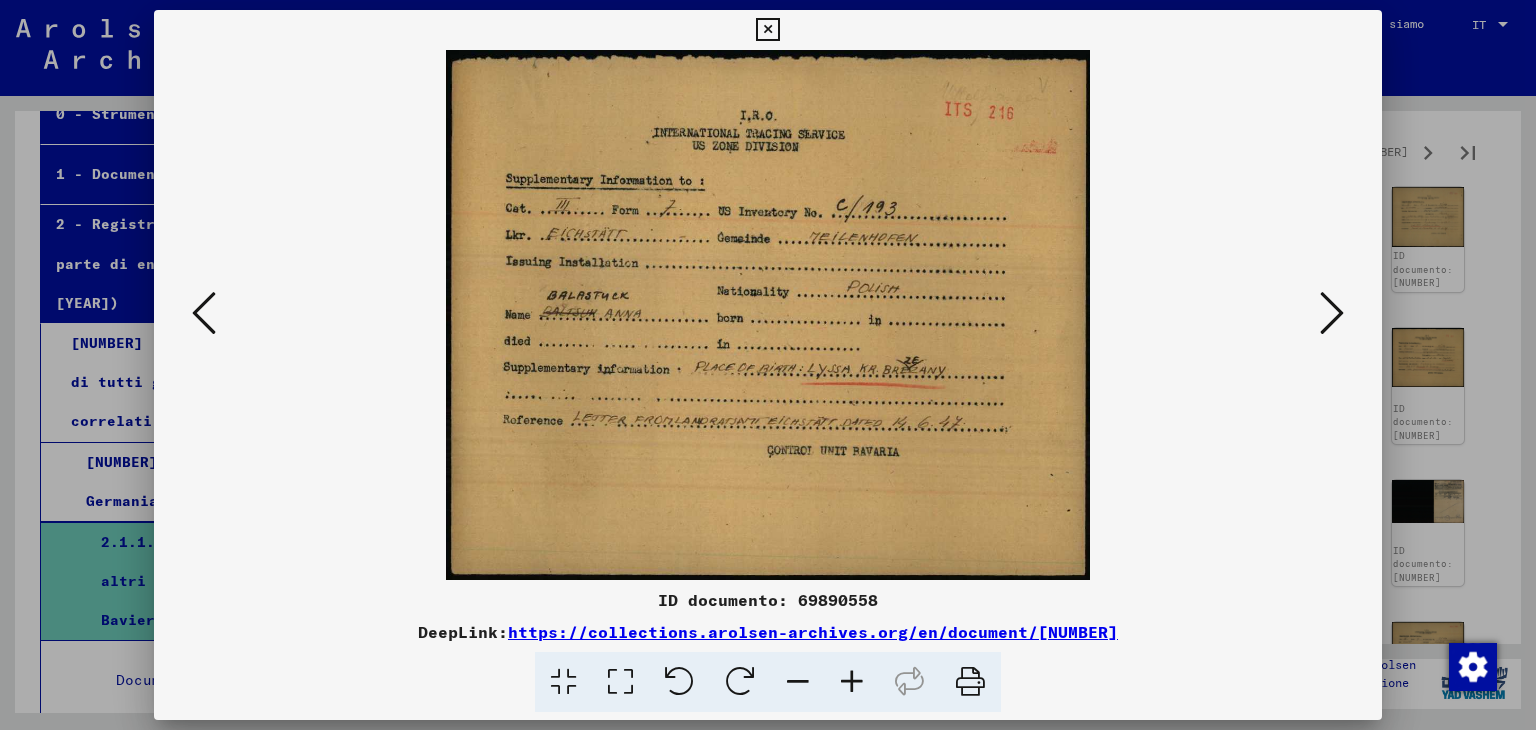 click at bounding box center (1332, 313) 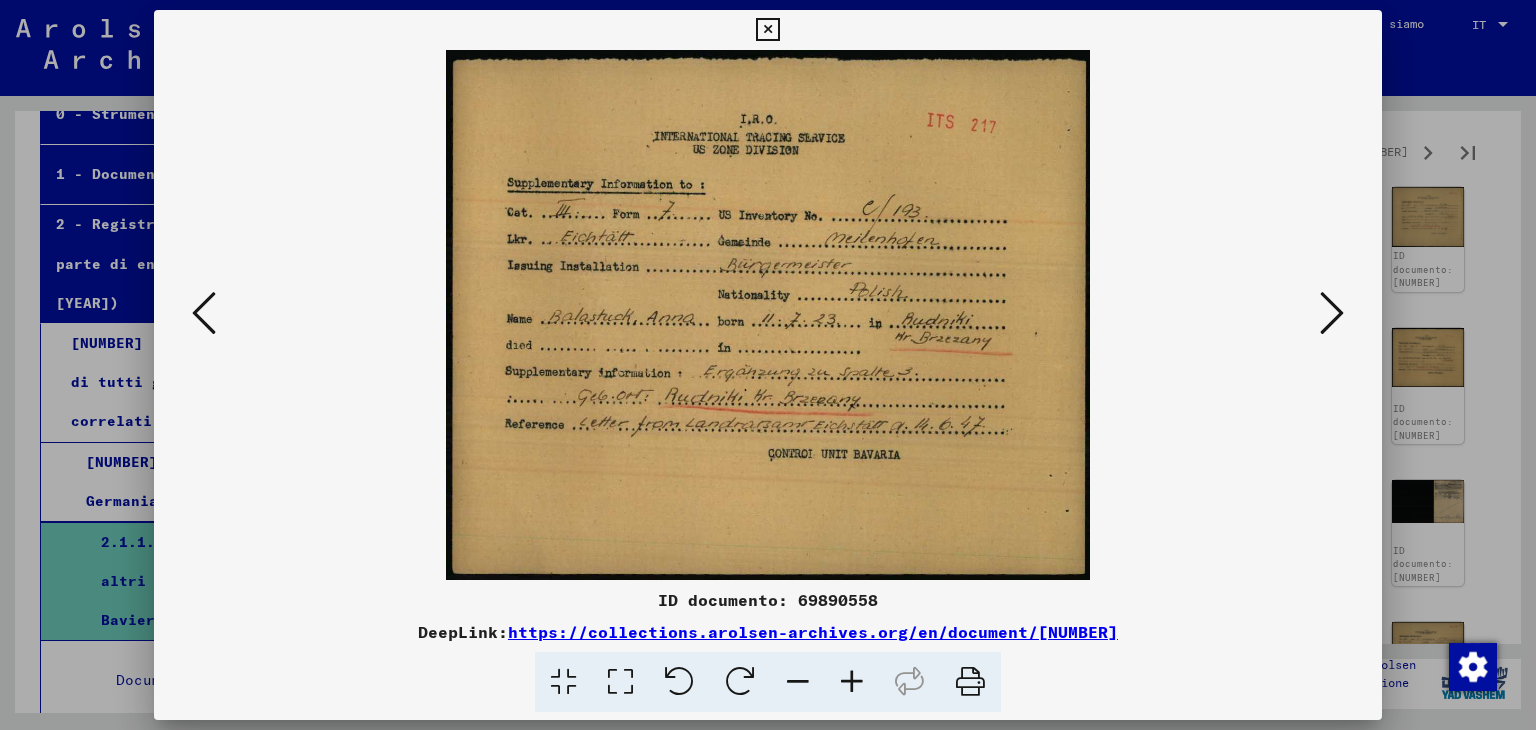 click at bounding box center [1332, 313] 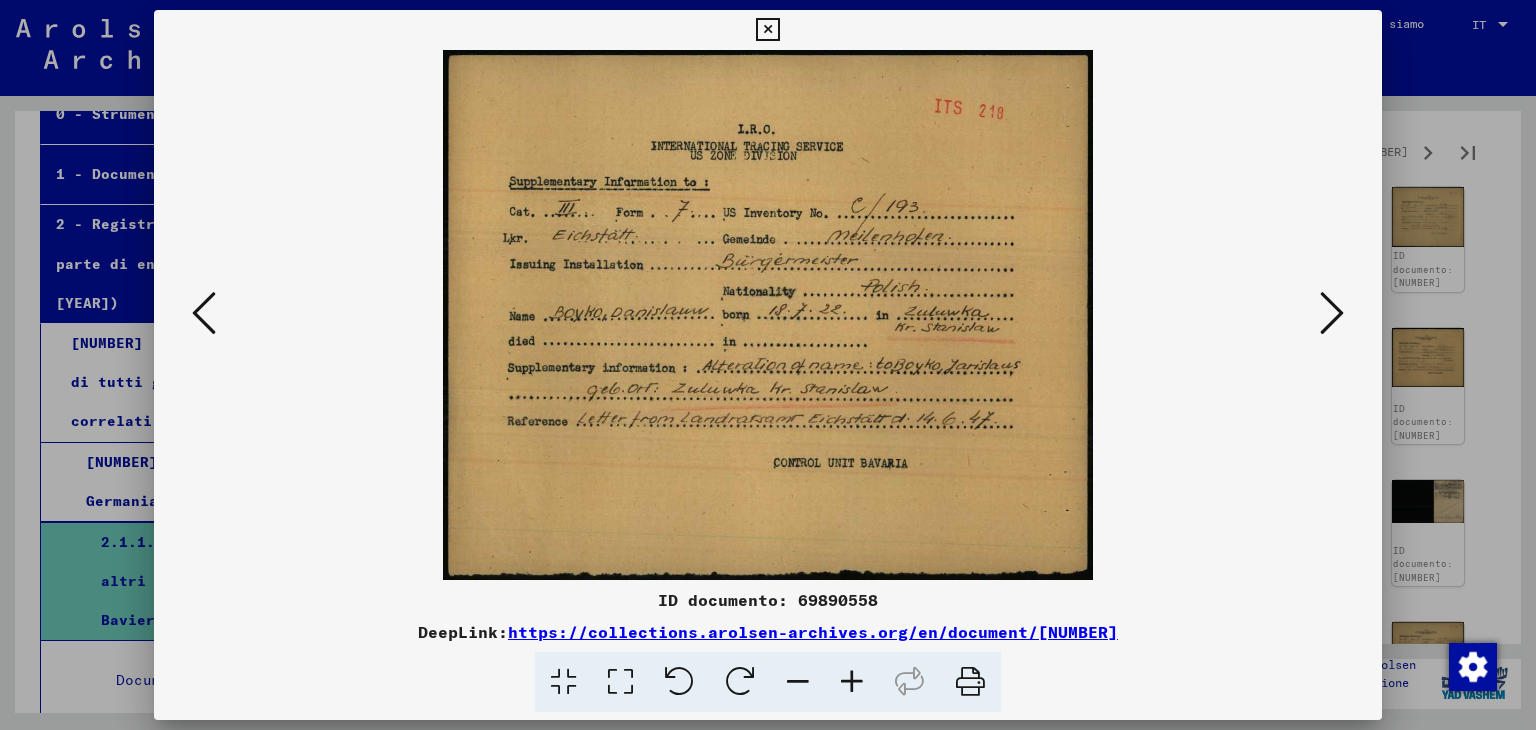 click at bounding box center (1332, 313) 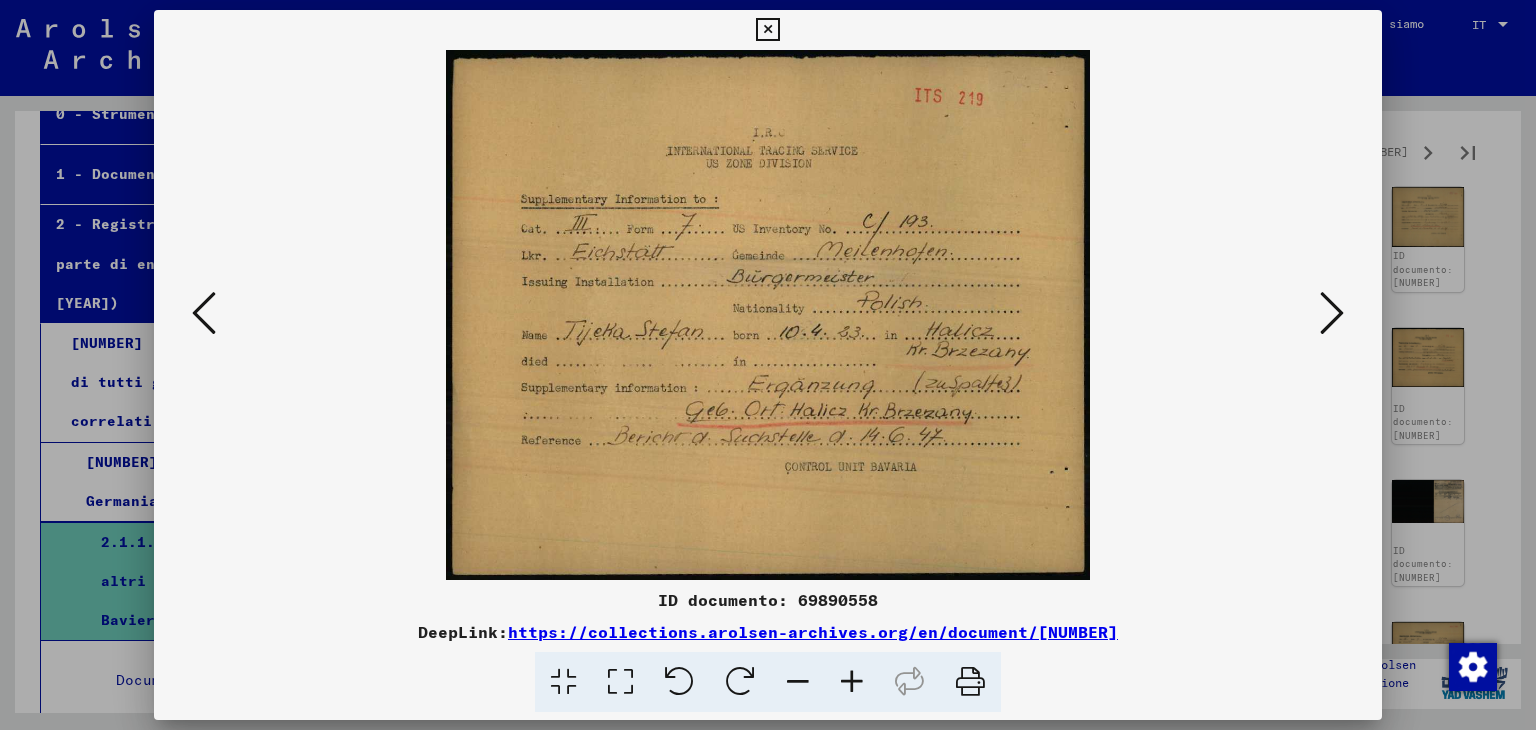 click at bounding box center (1332, 313) 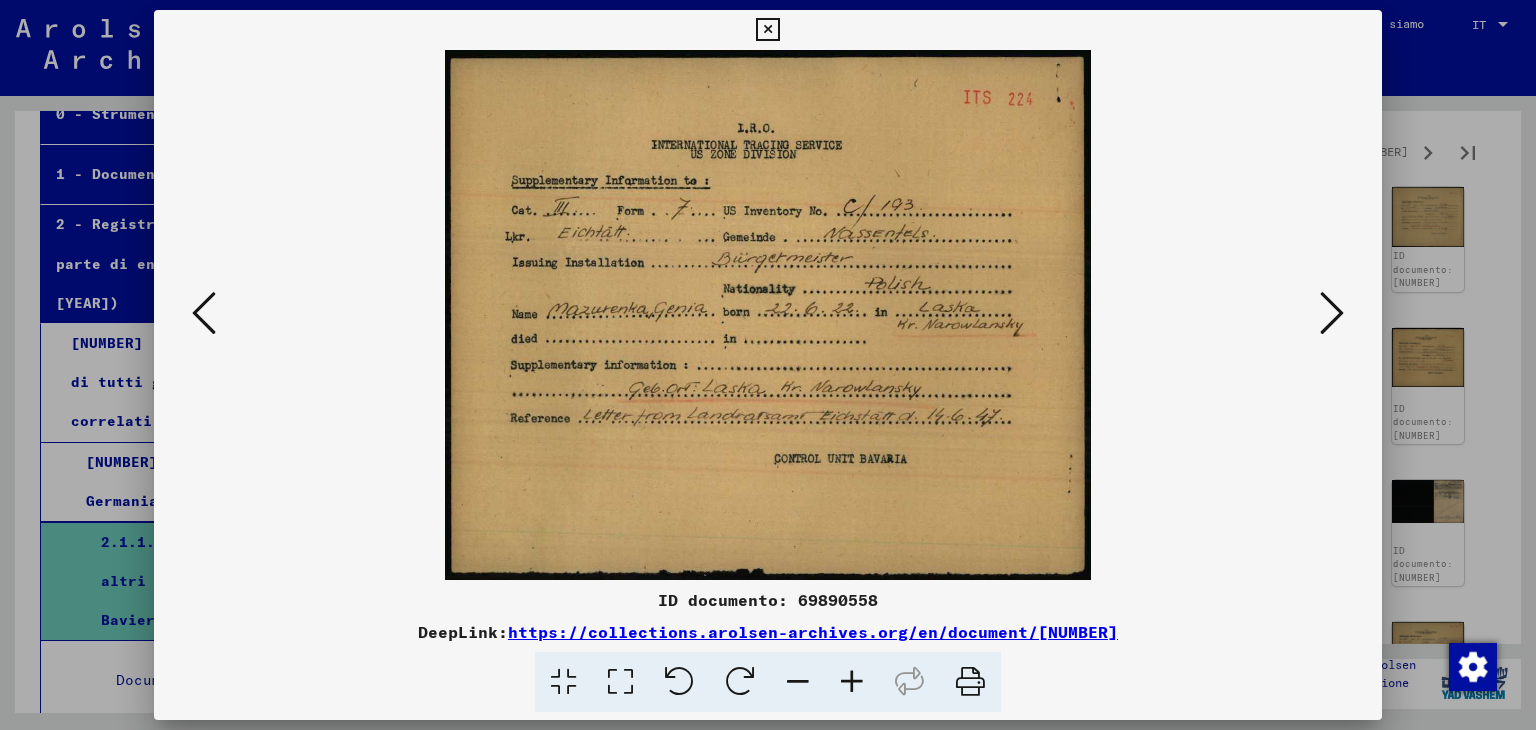 click at bounding box center (1332, 313) 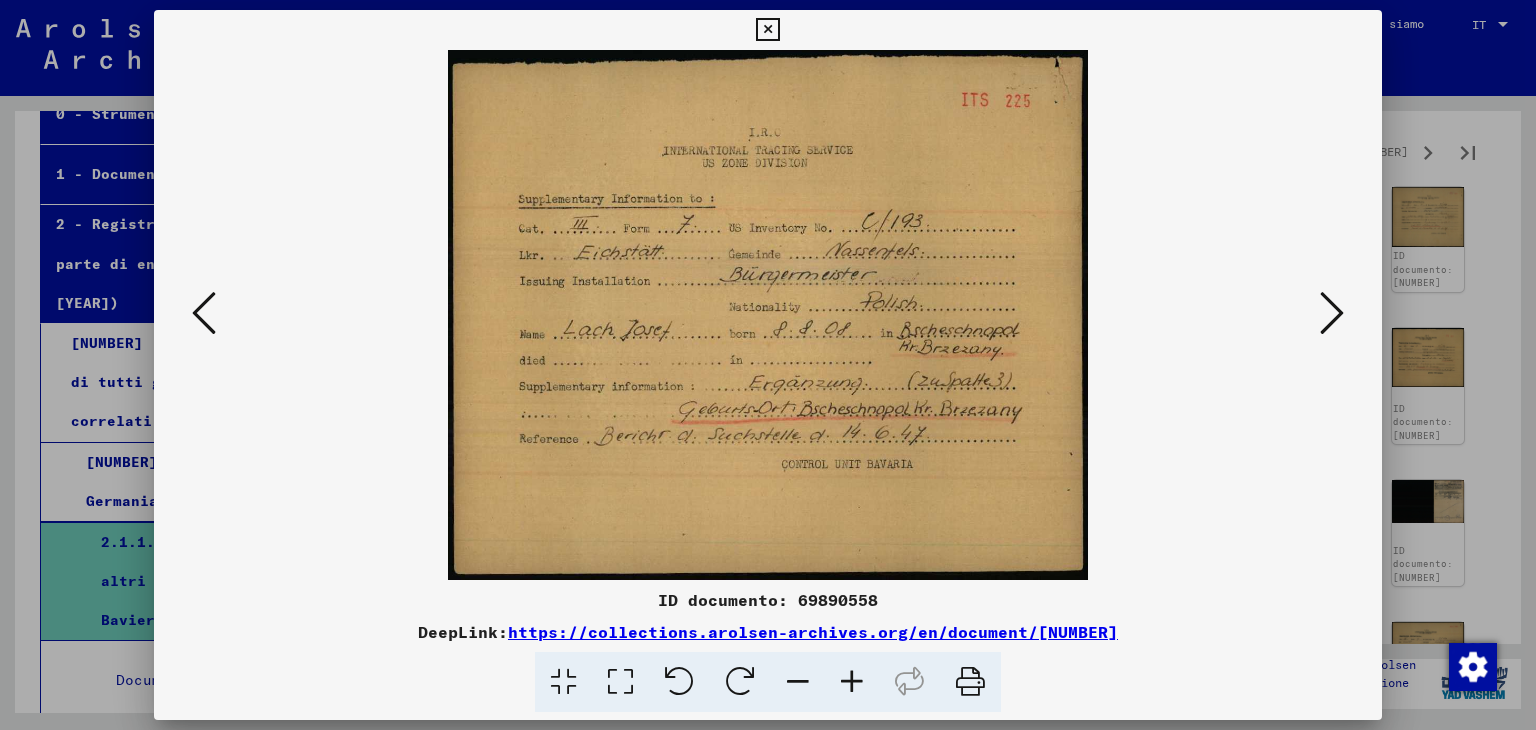 click at bounding box center (1332, 313) 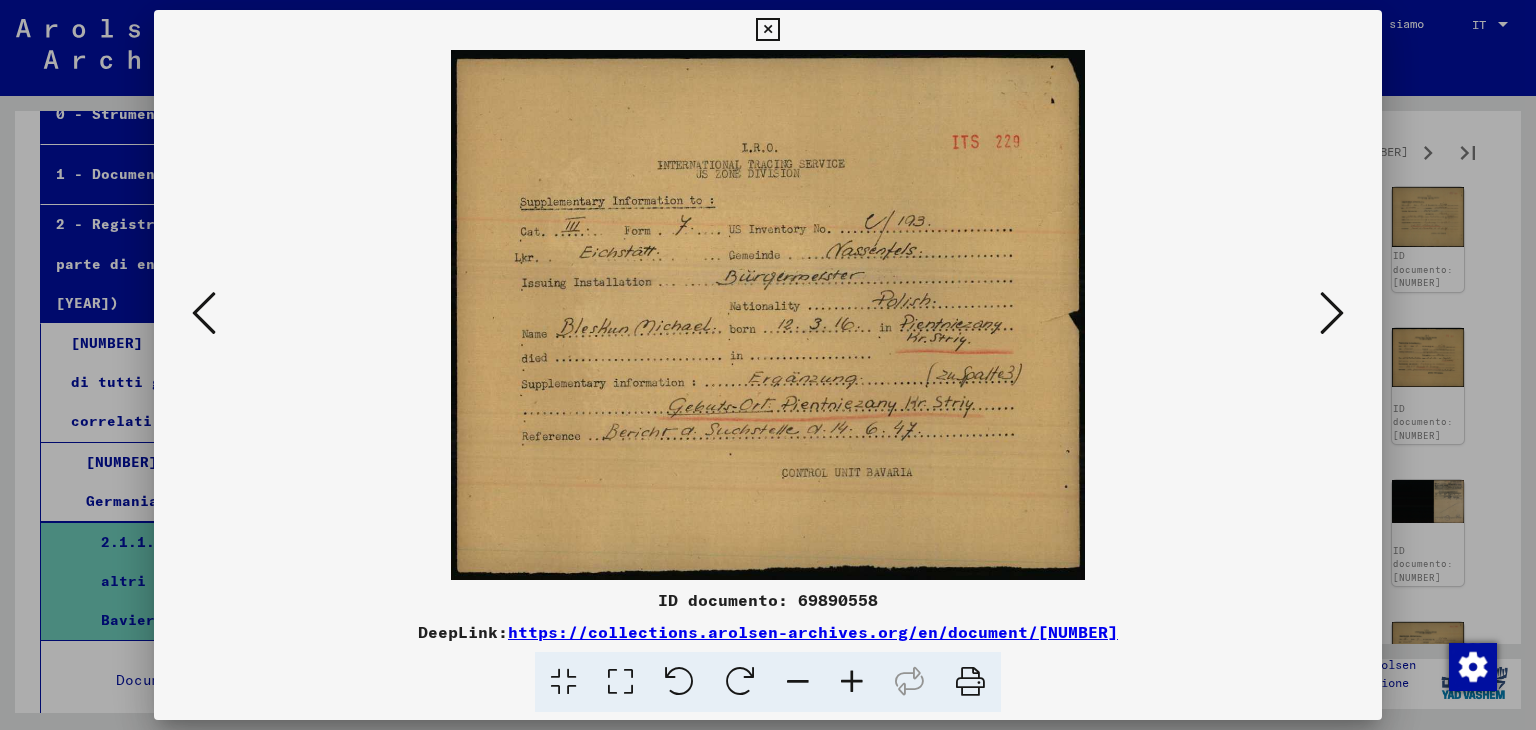 click at bounding box center (1332, 313) 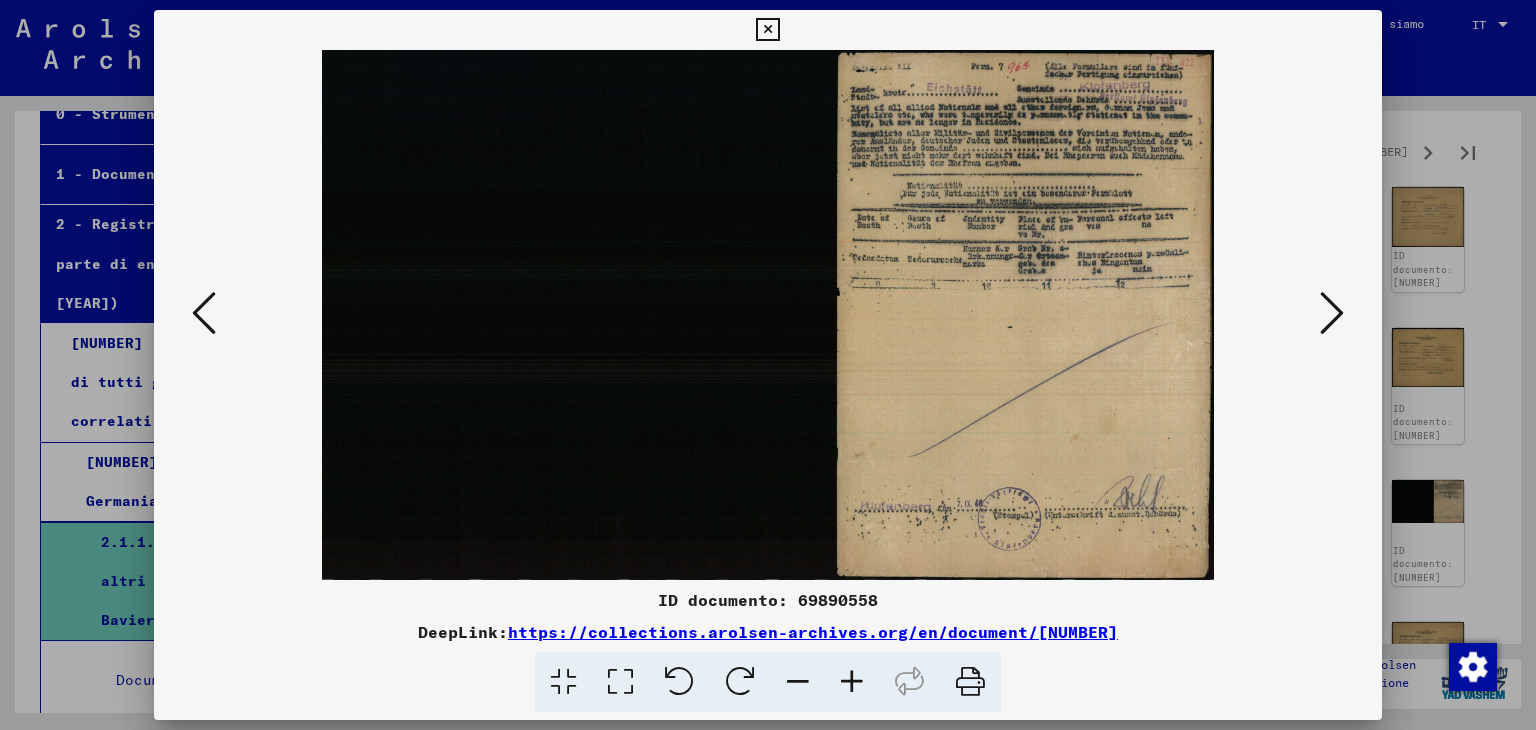 click at bounding box center [1332, 313] 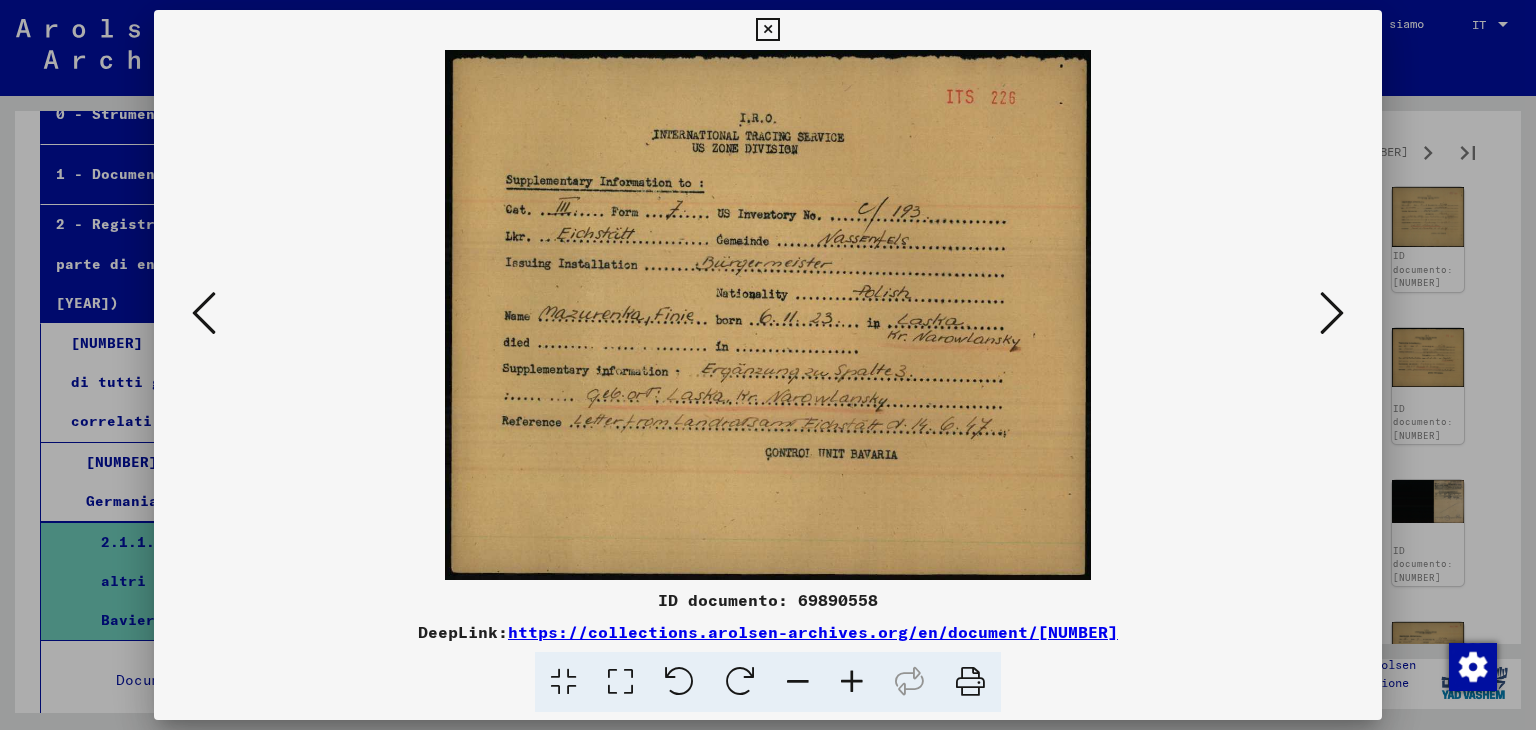 click at bounding box center [1332, 313] 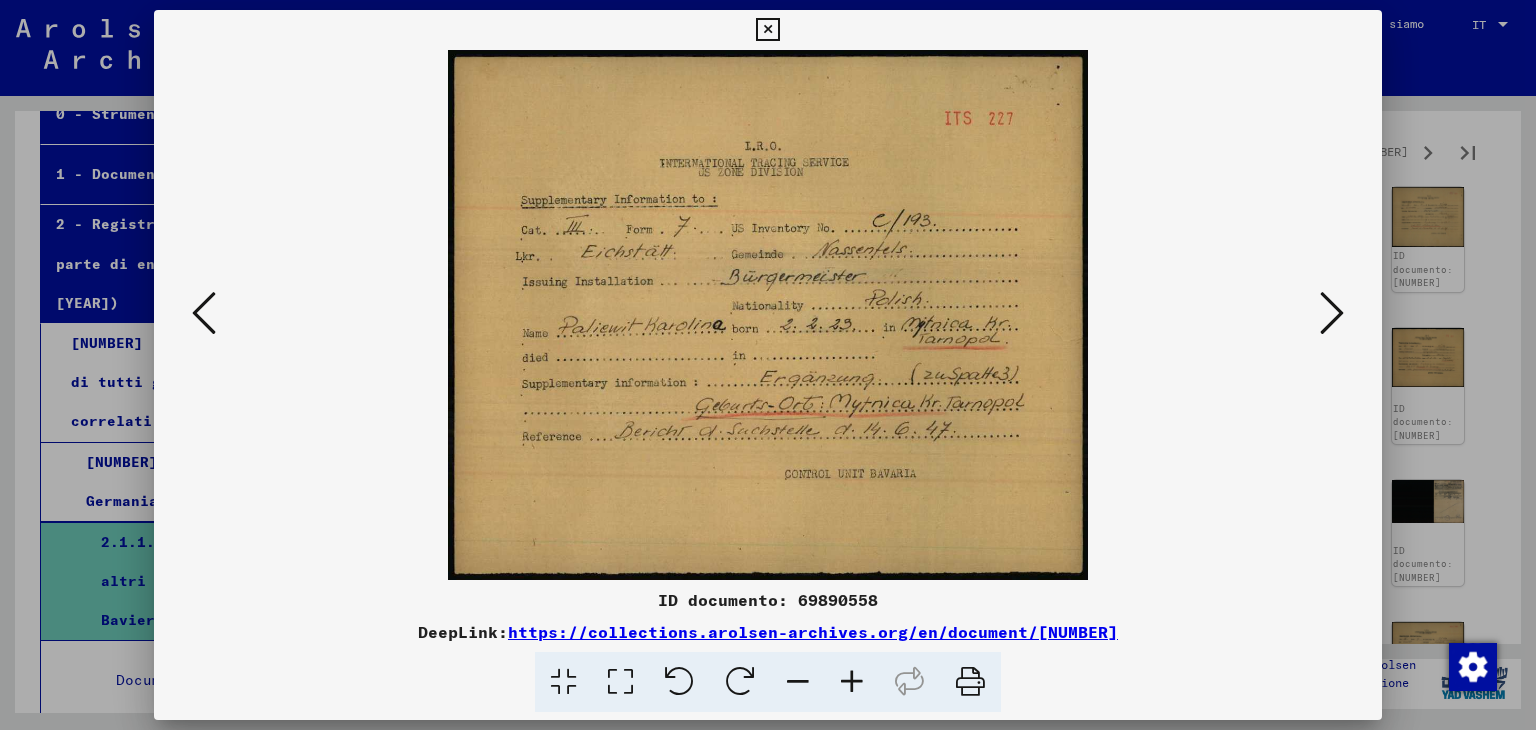 click at bounding box center (1332, 313) 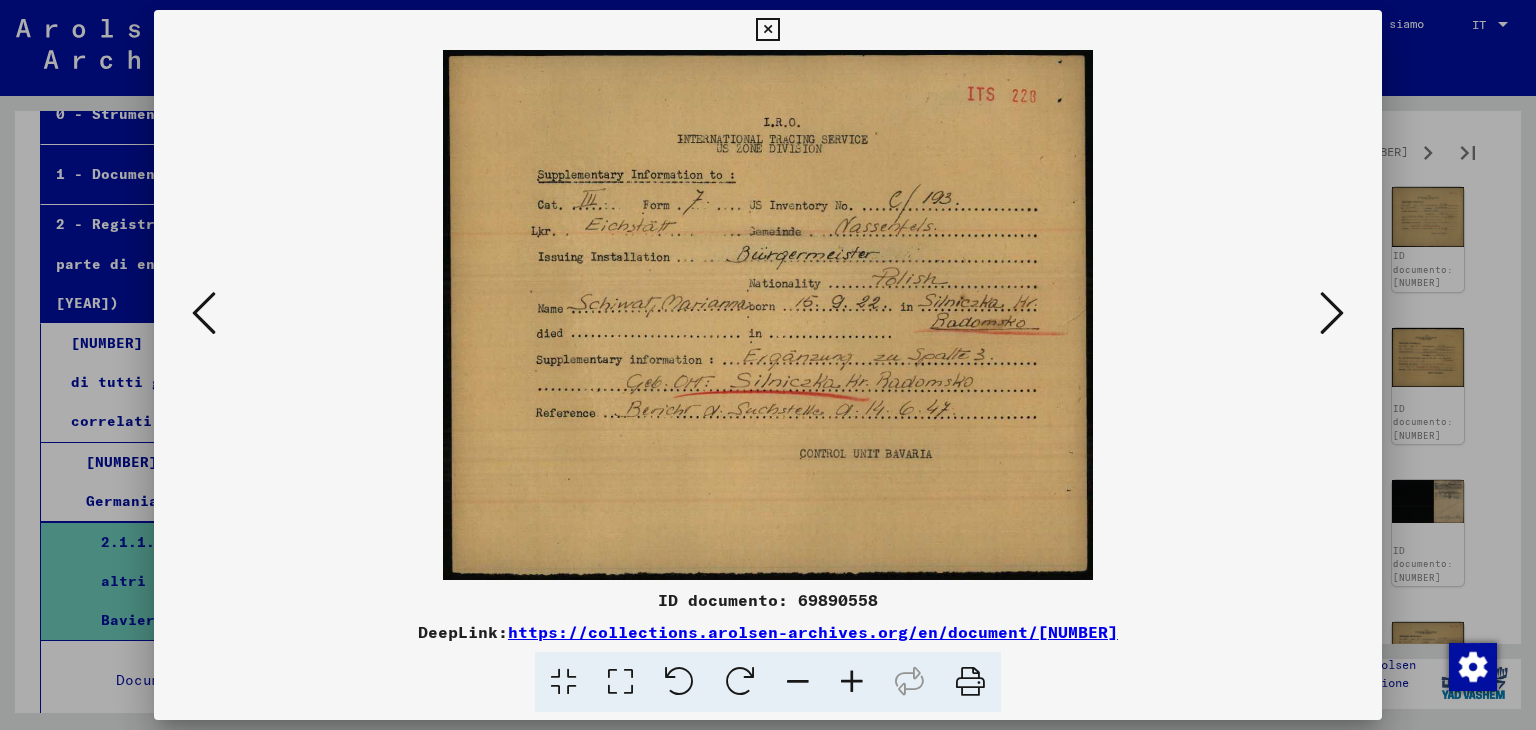 click at bounding box center [1332, 313] 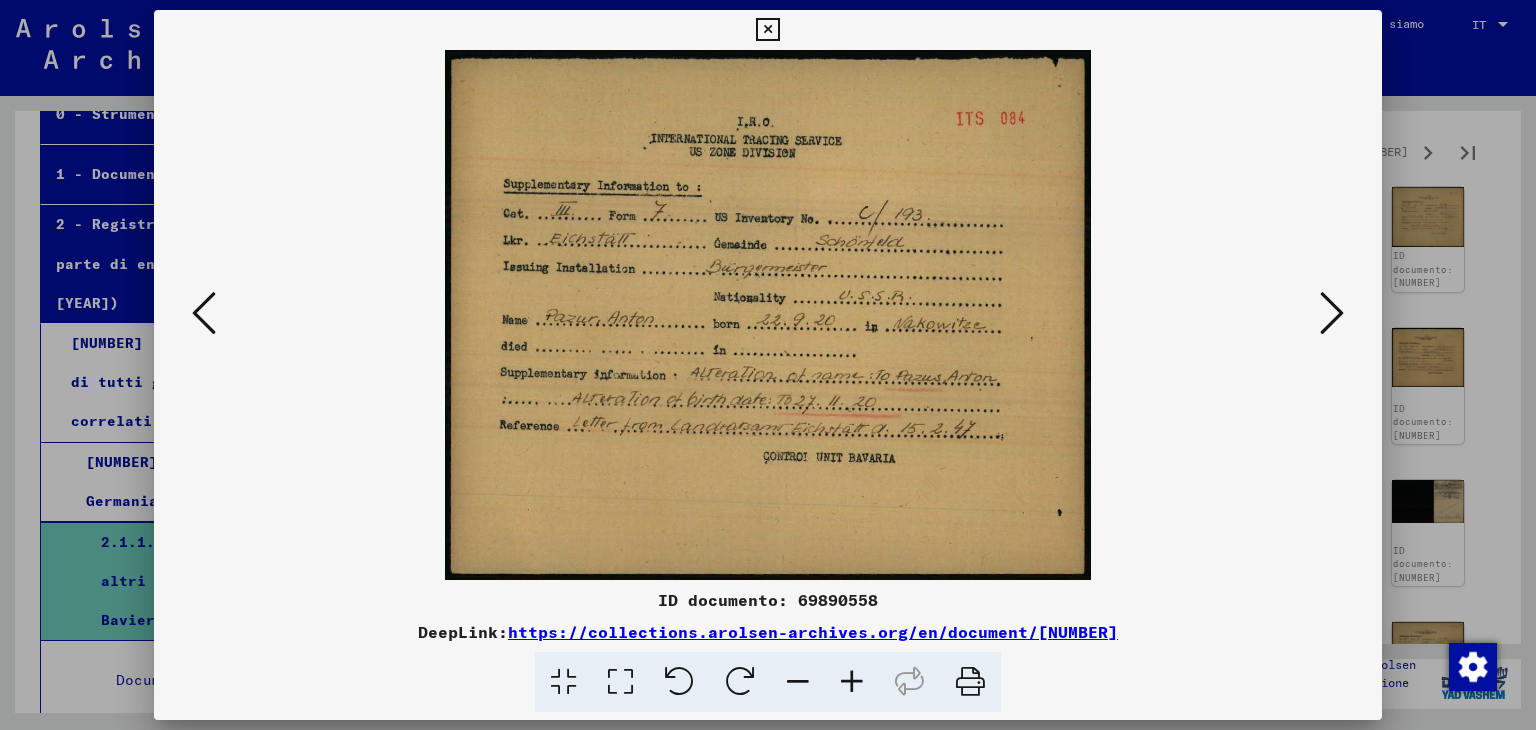 click at bounding box center (1332, 313) 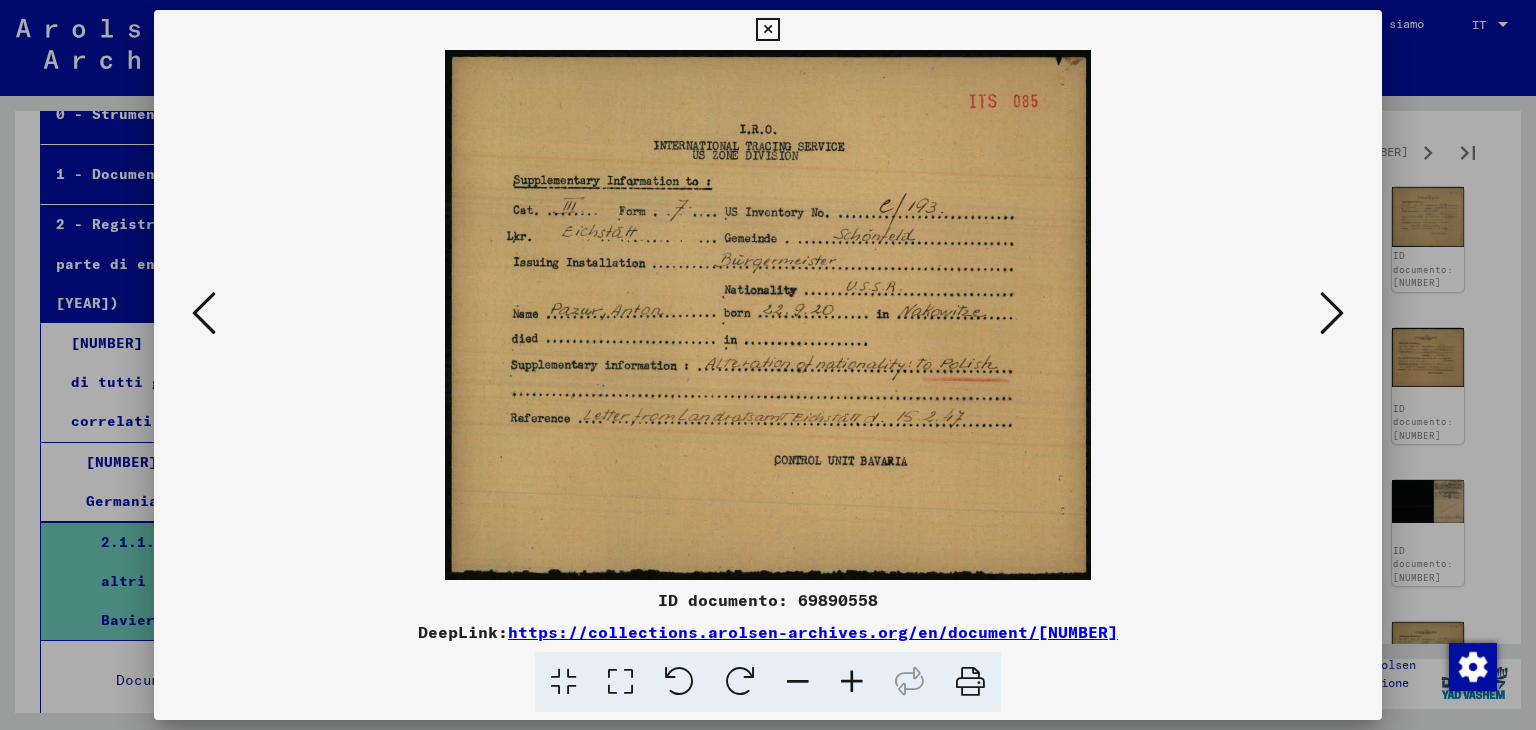 click at bounding box center (1332, 313) 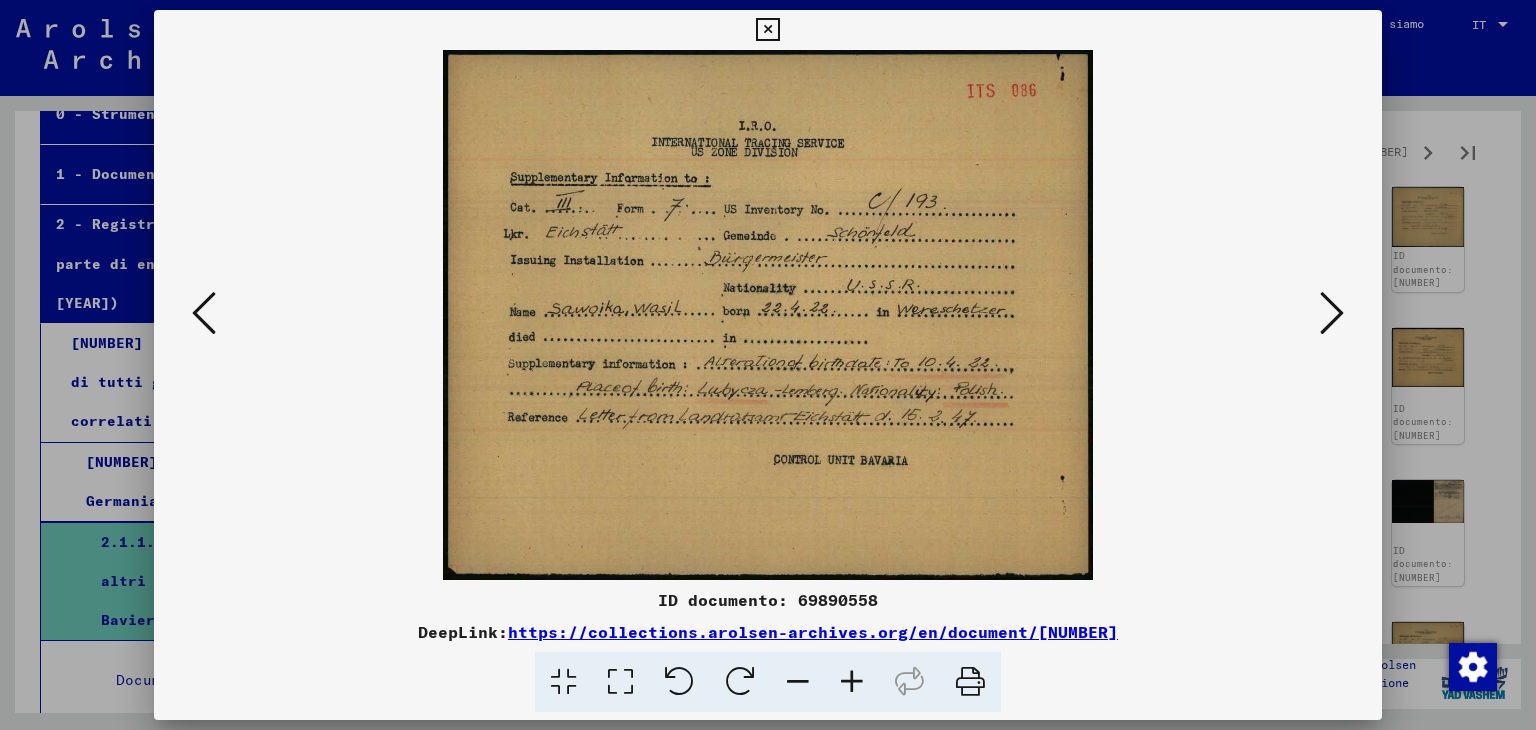 click at bounding box center [1332, 313] 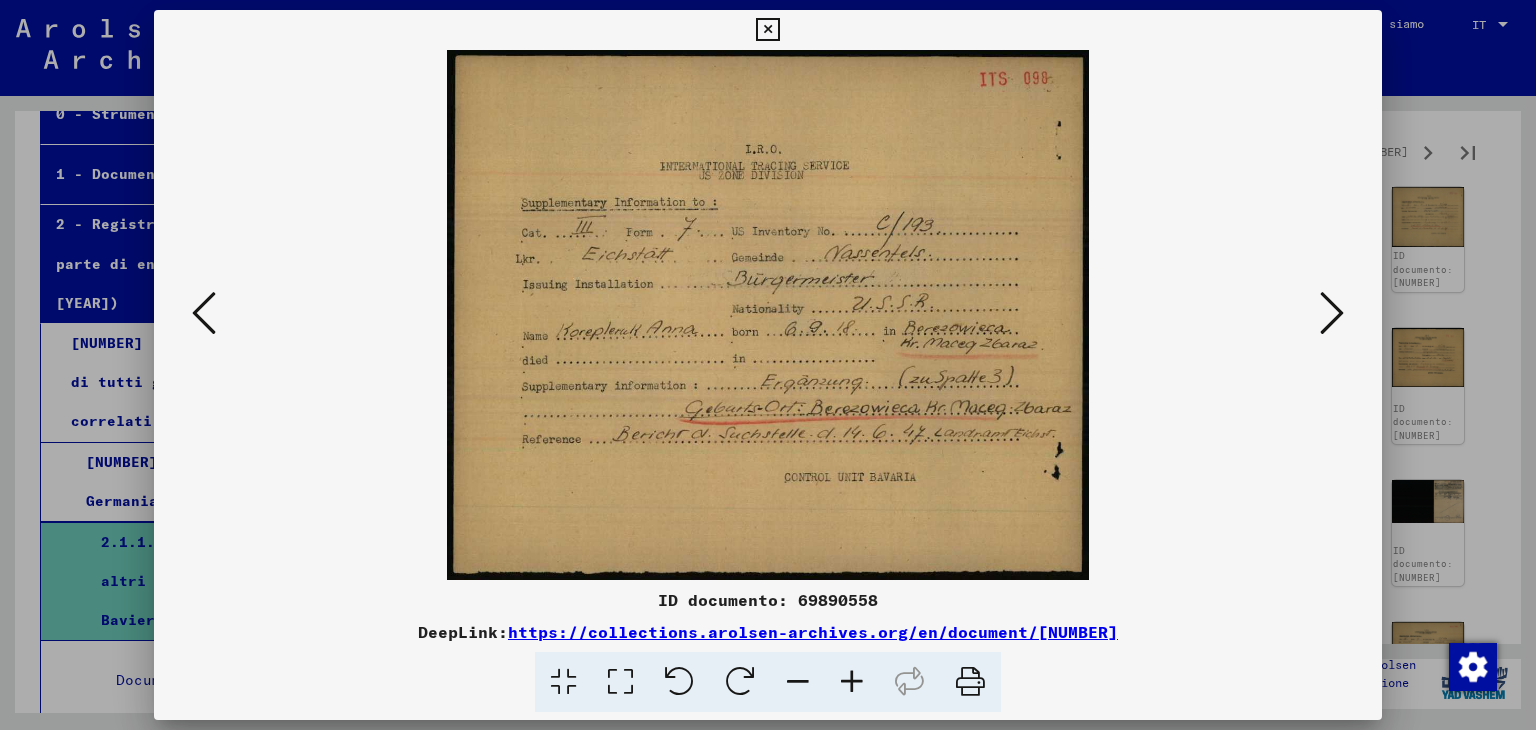 click at bounding box center [1332, 313] 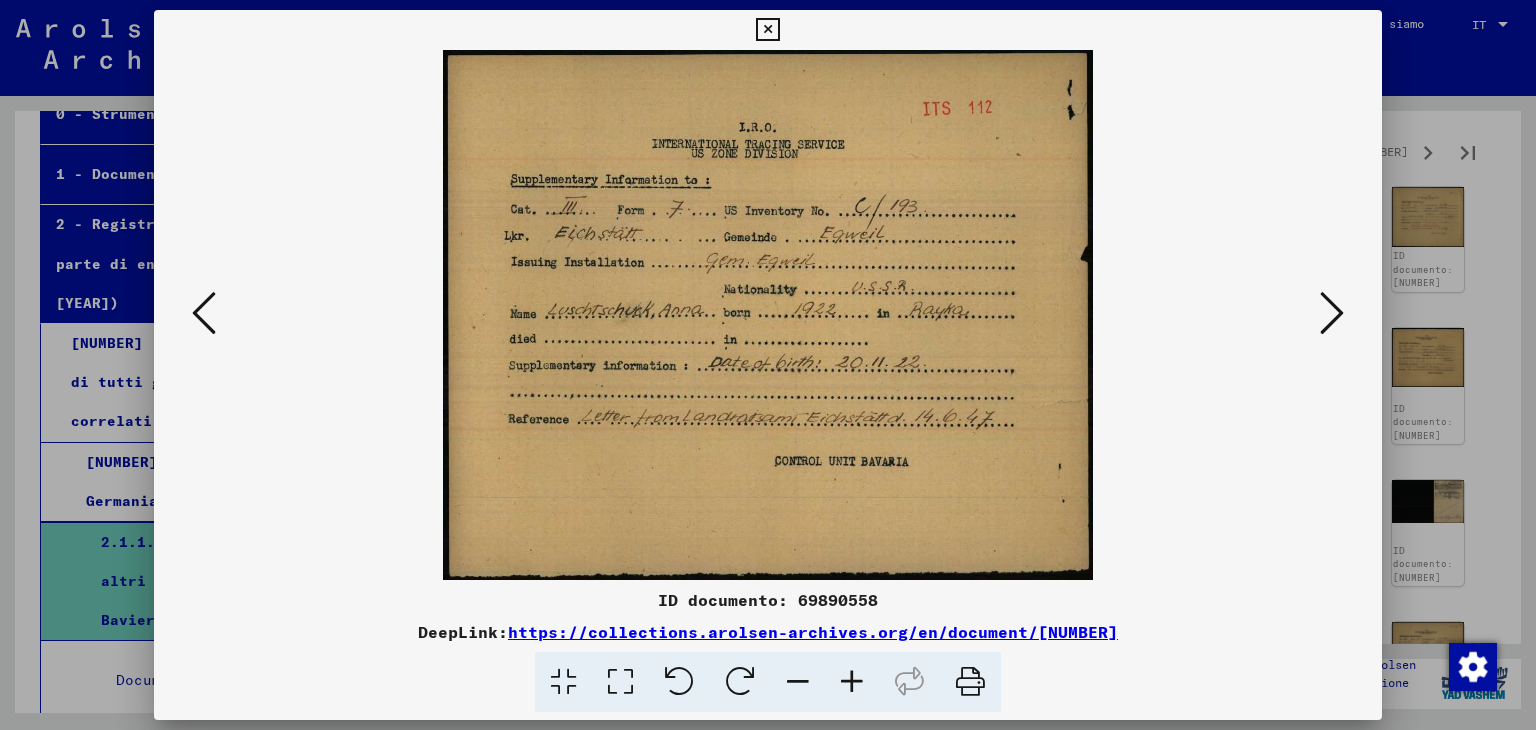 click at bounding box center [1332, 313] 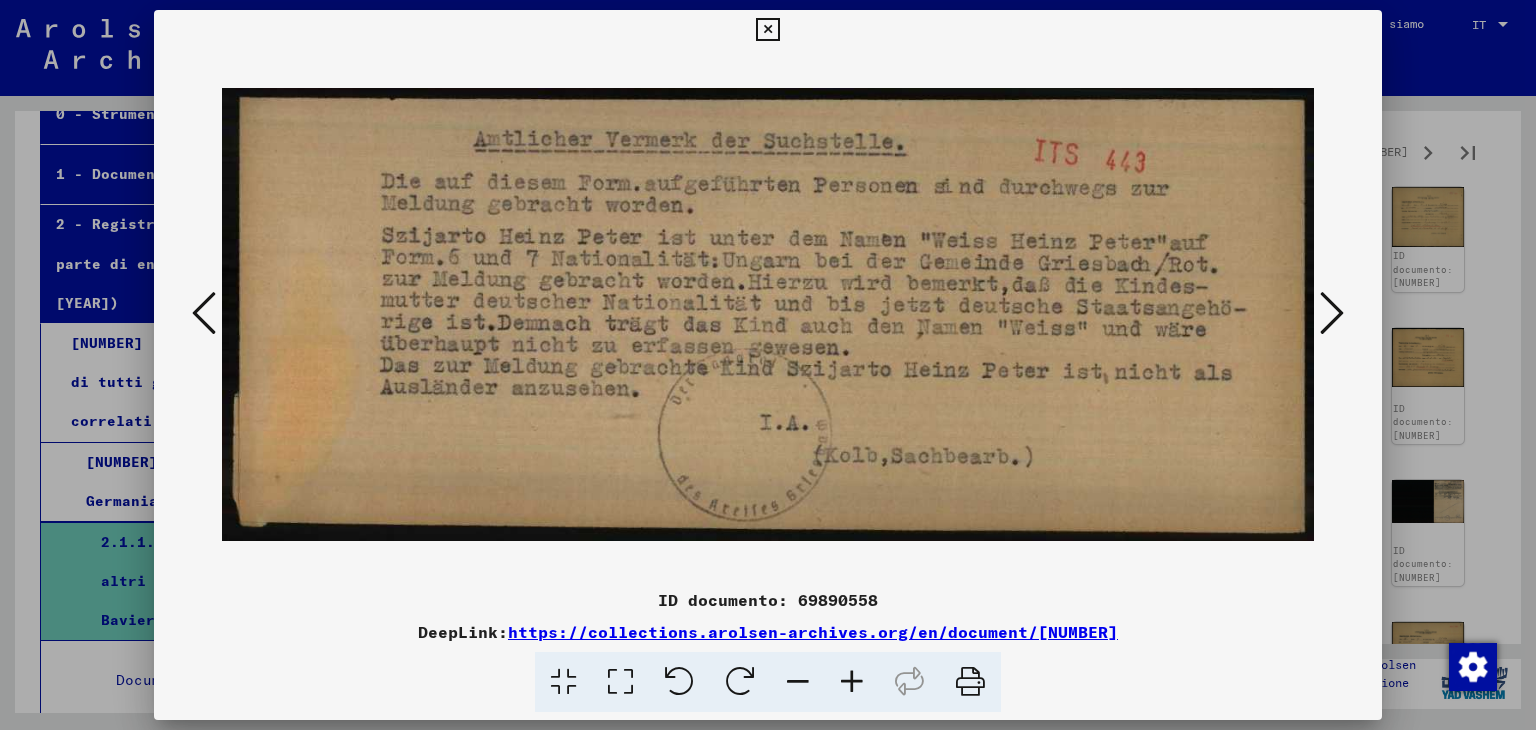 click at bounding box center [1332, 313] 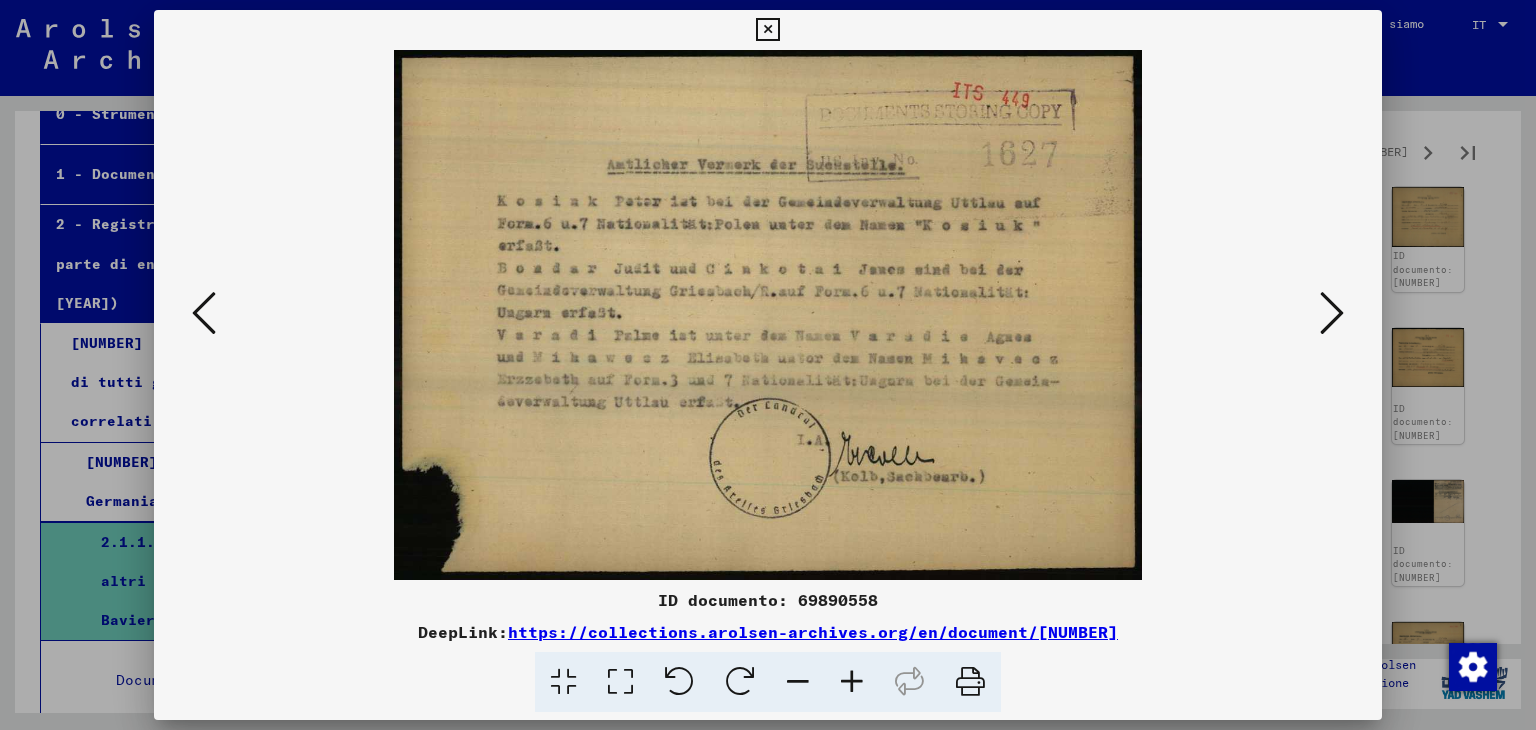 click at bounding box center (1332, 313) 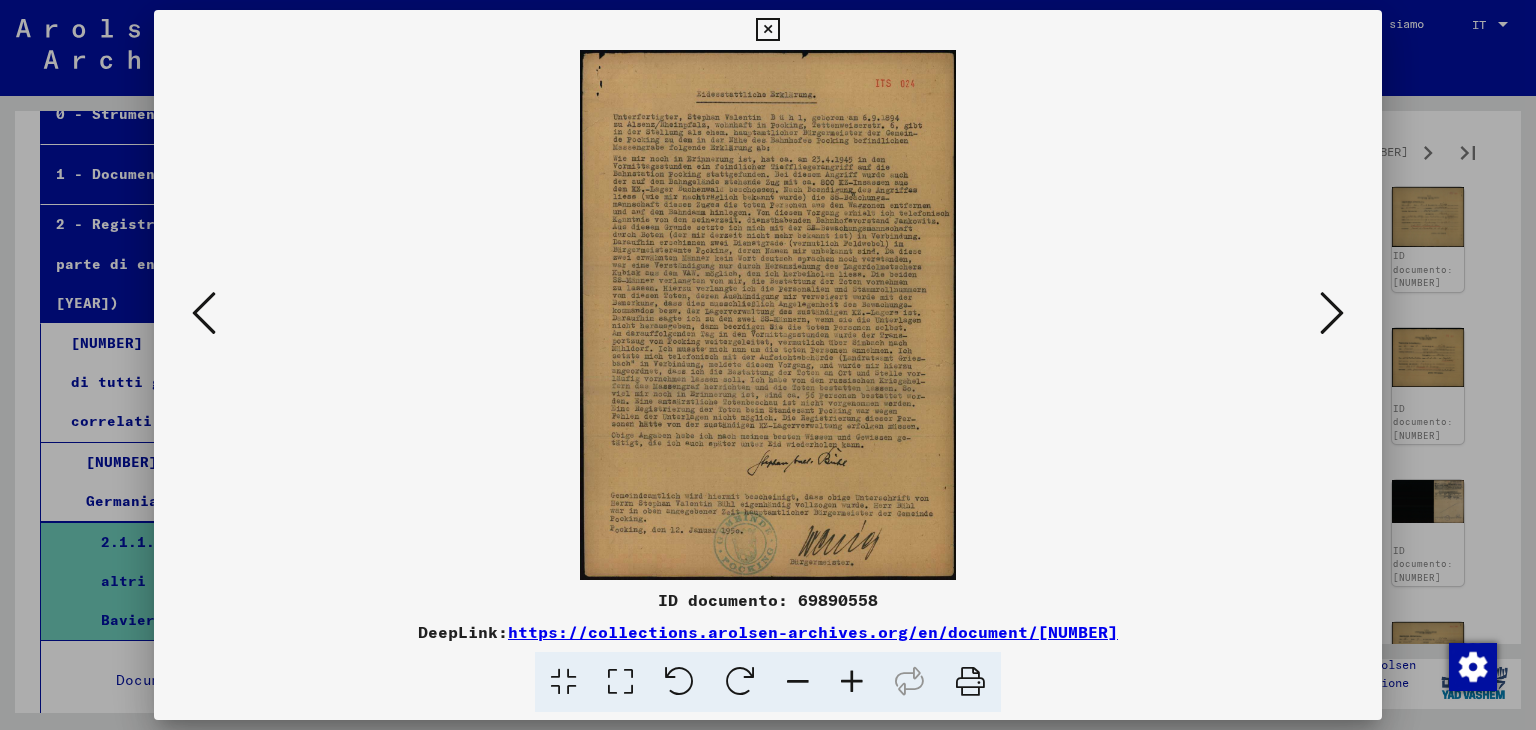 click at bounding box center [1332, 313] 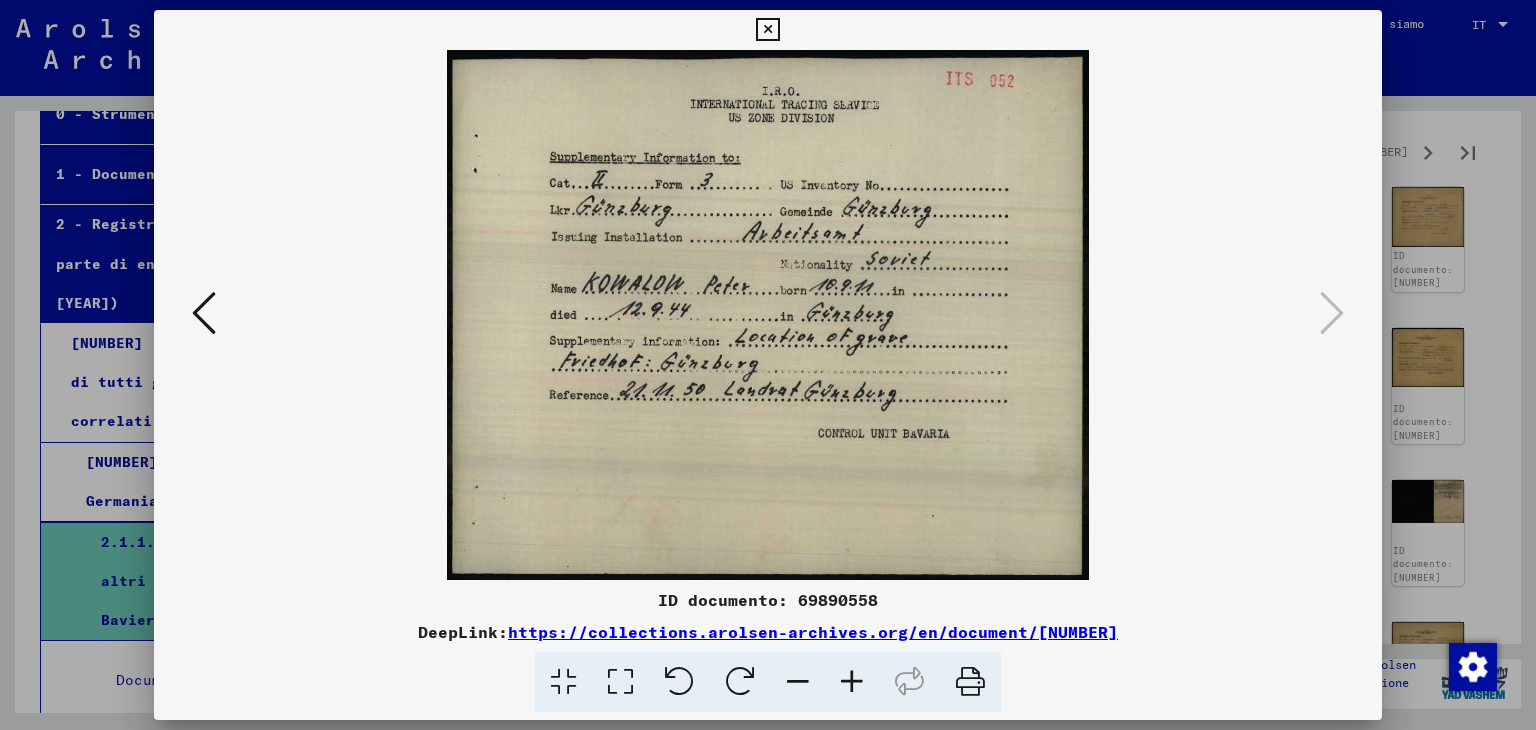 click at bounding box center [767, 30] 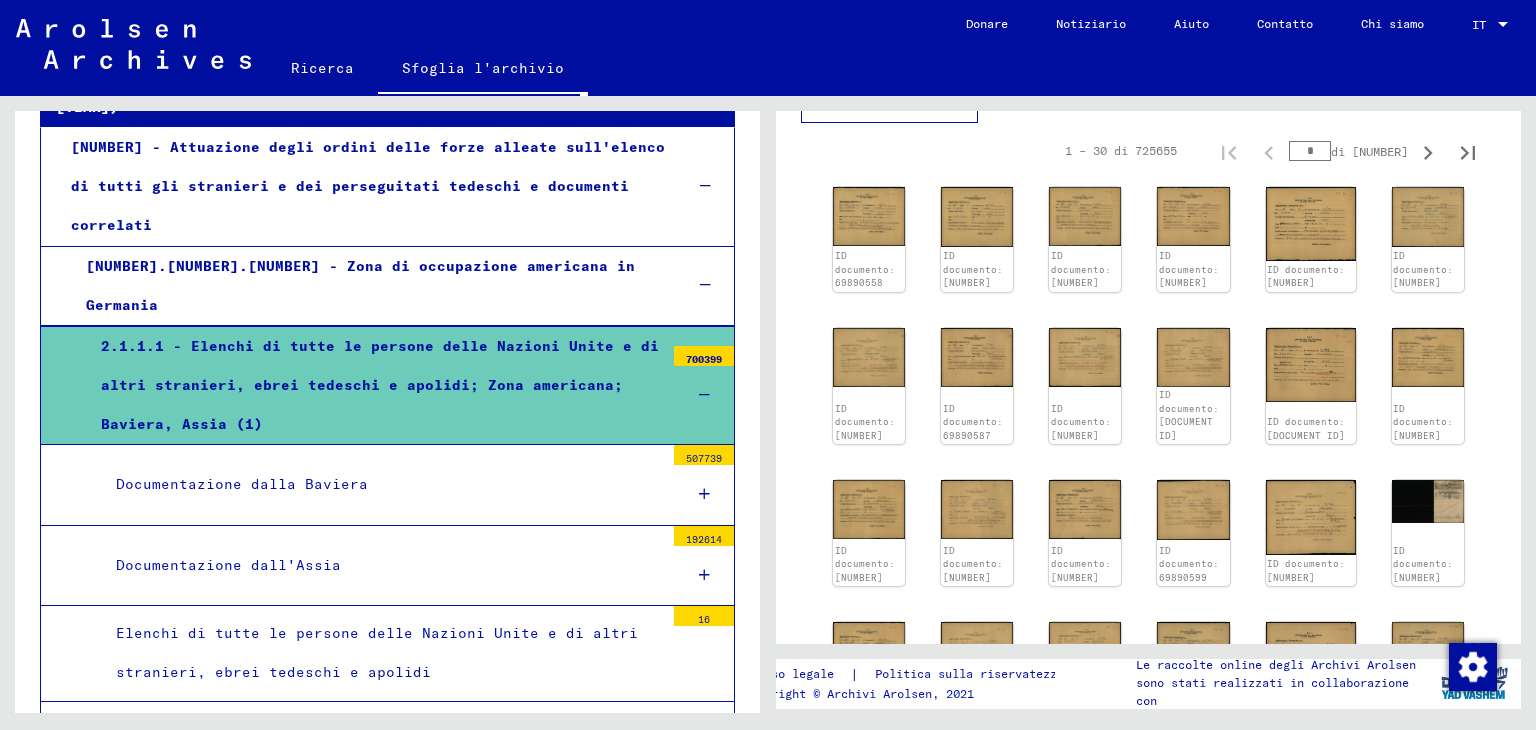 scroll, scrollTop: 376, scrollLeft: 0, axis: vertical 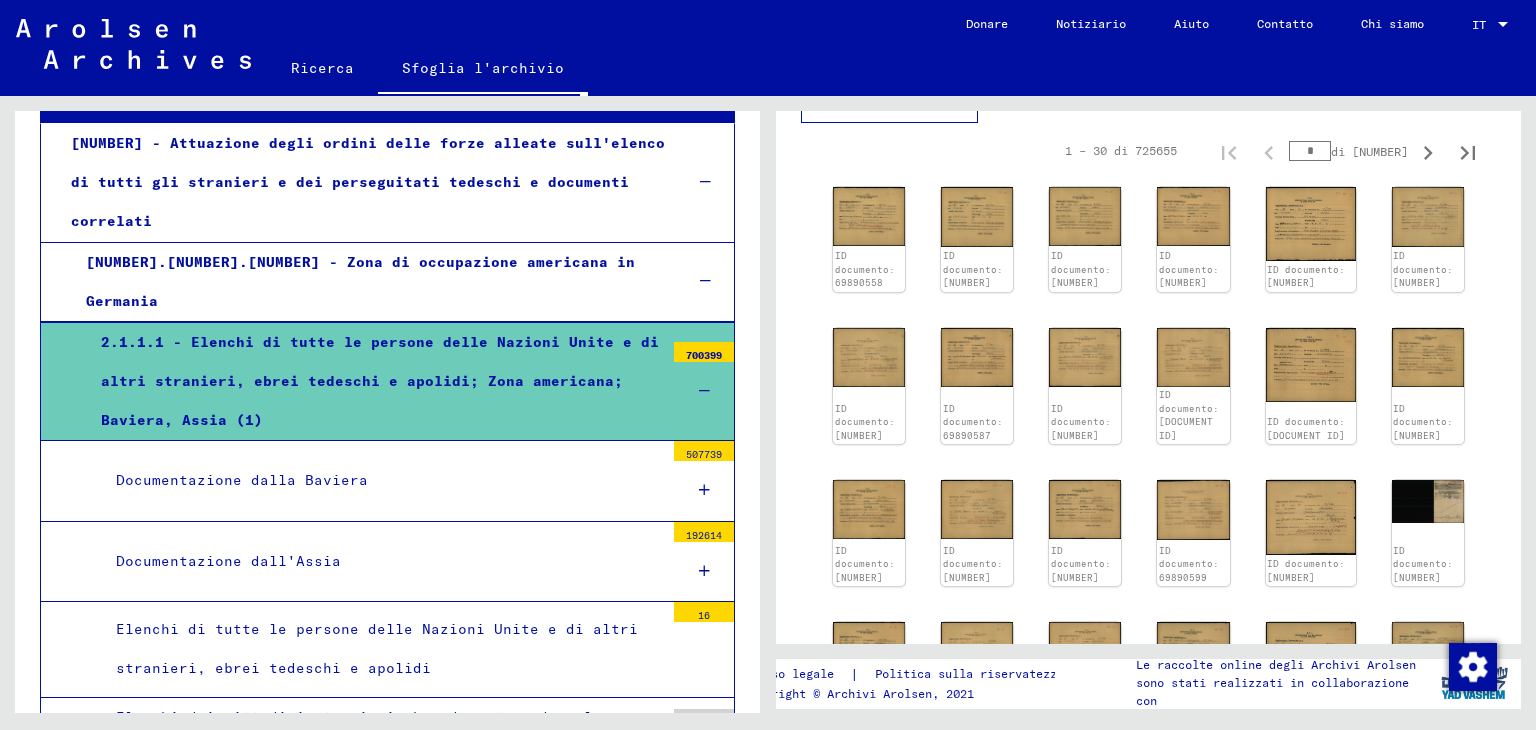 click on "Documentazione dalla Baviera 507739" at bounding box center (387, 481) 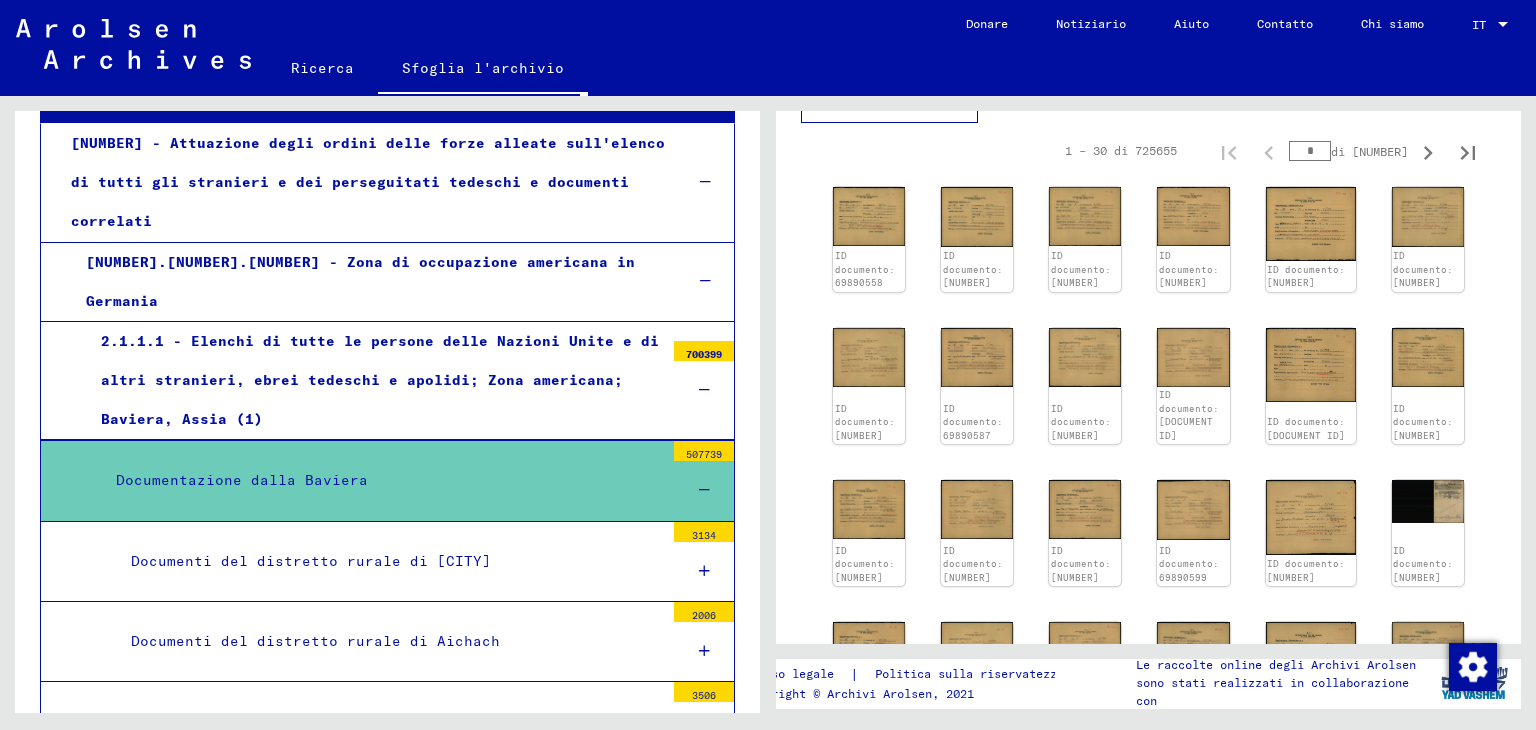 click on "2.1.1.1 - Elenchi di tutte le persone delle Nazioni Unite e di altri stranieri, ebrei tedeschi e apolidi; Zona americana; Baviera, Assia (1)" at bounding box center (380, 380) 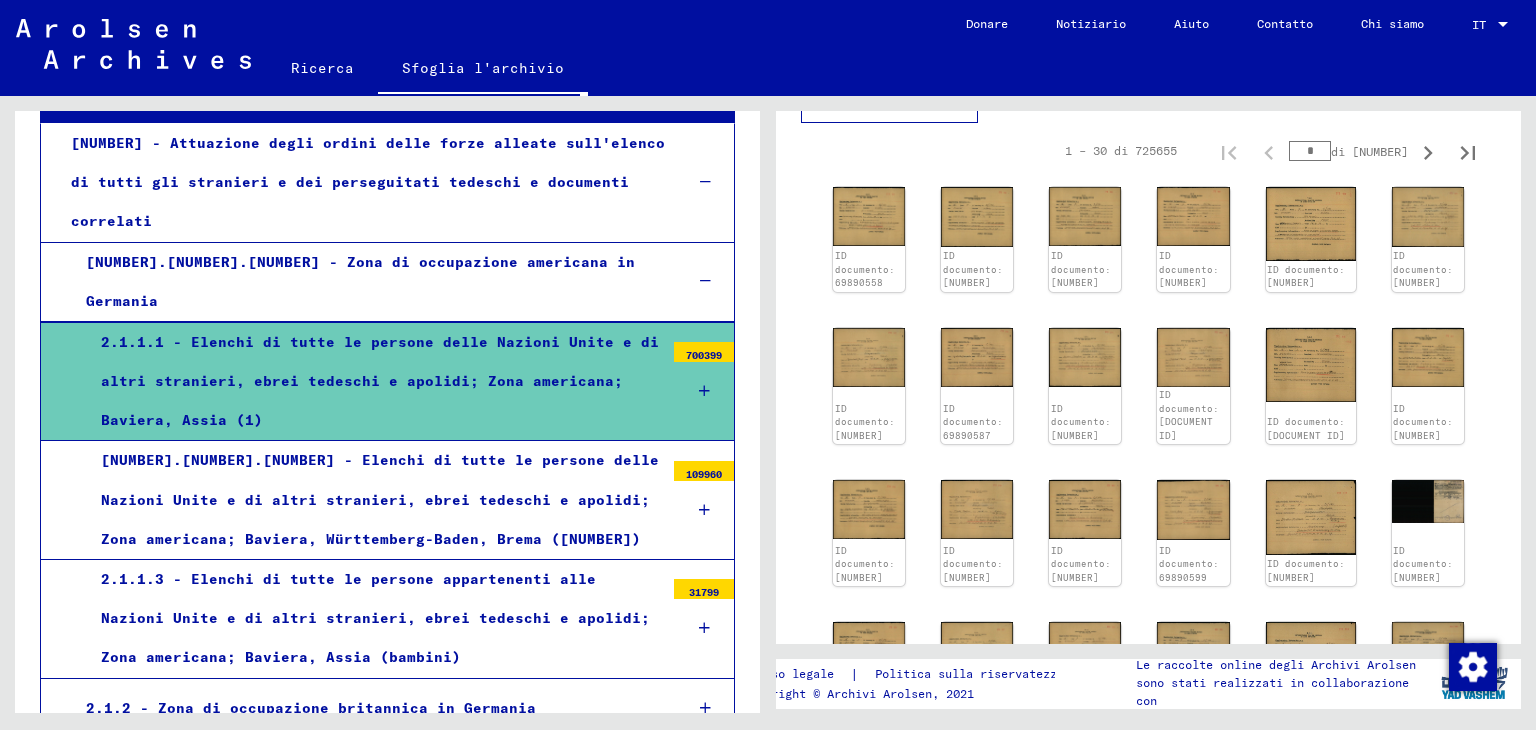 click on "[NUMBER].[NUMBER].[NUMBER] - Elenchi di tutte le persone delle Nazioni Unite e di altri stranieri, ebrei tedeschi e apolidi; Zona americana; Baviera, Württemberg-Baden, Brema ([NUMBER])" at bounding box center (375, 500) 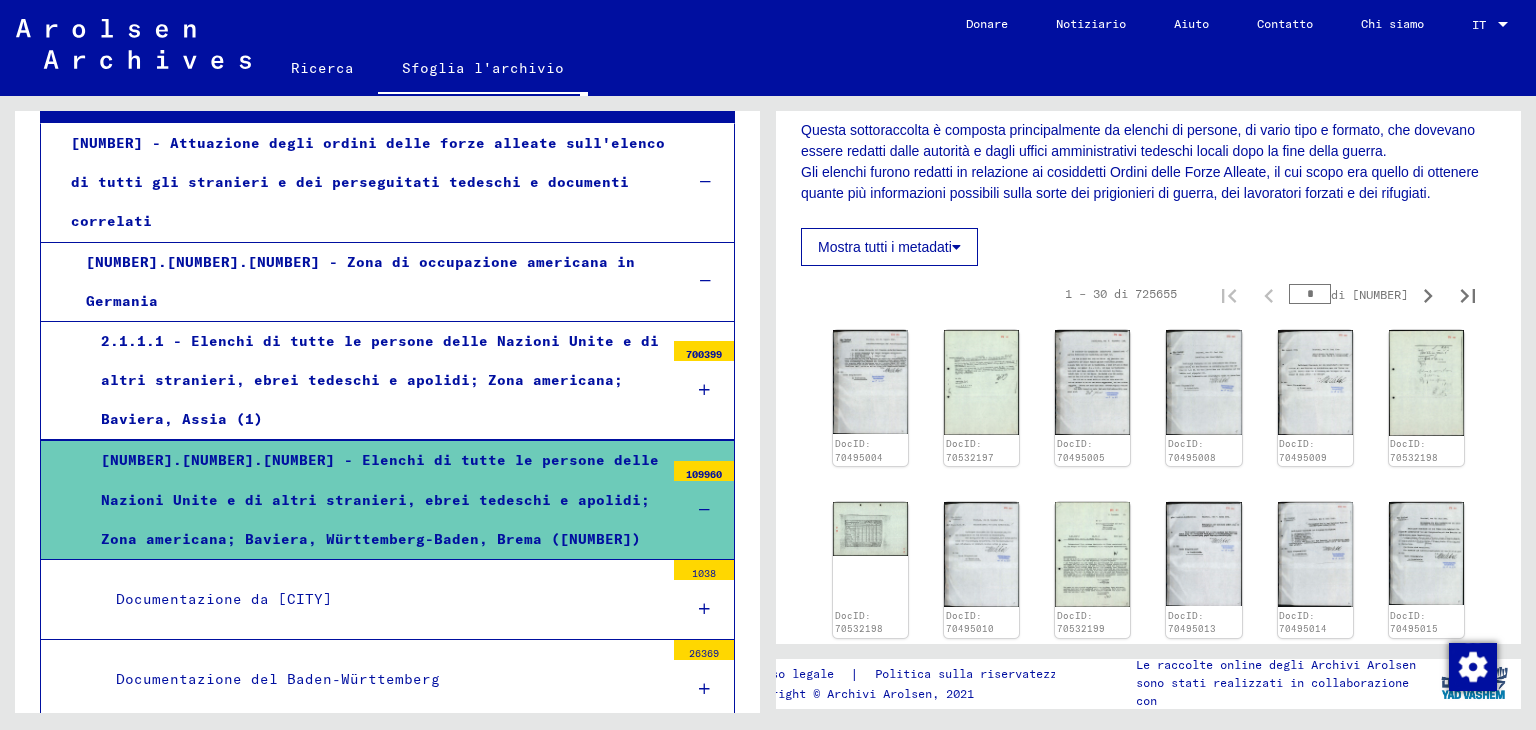 scroll, scrollTop: 500, scrollLeft: 0, axis: vertical 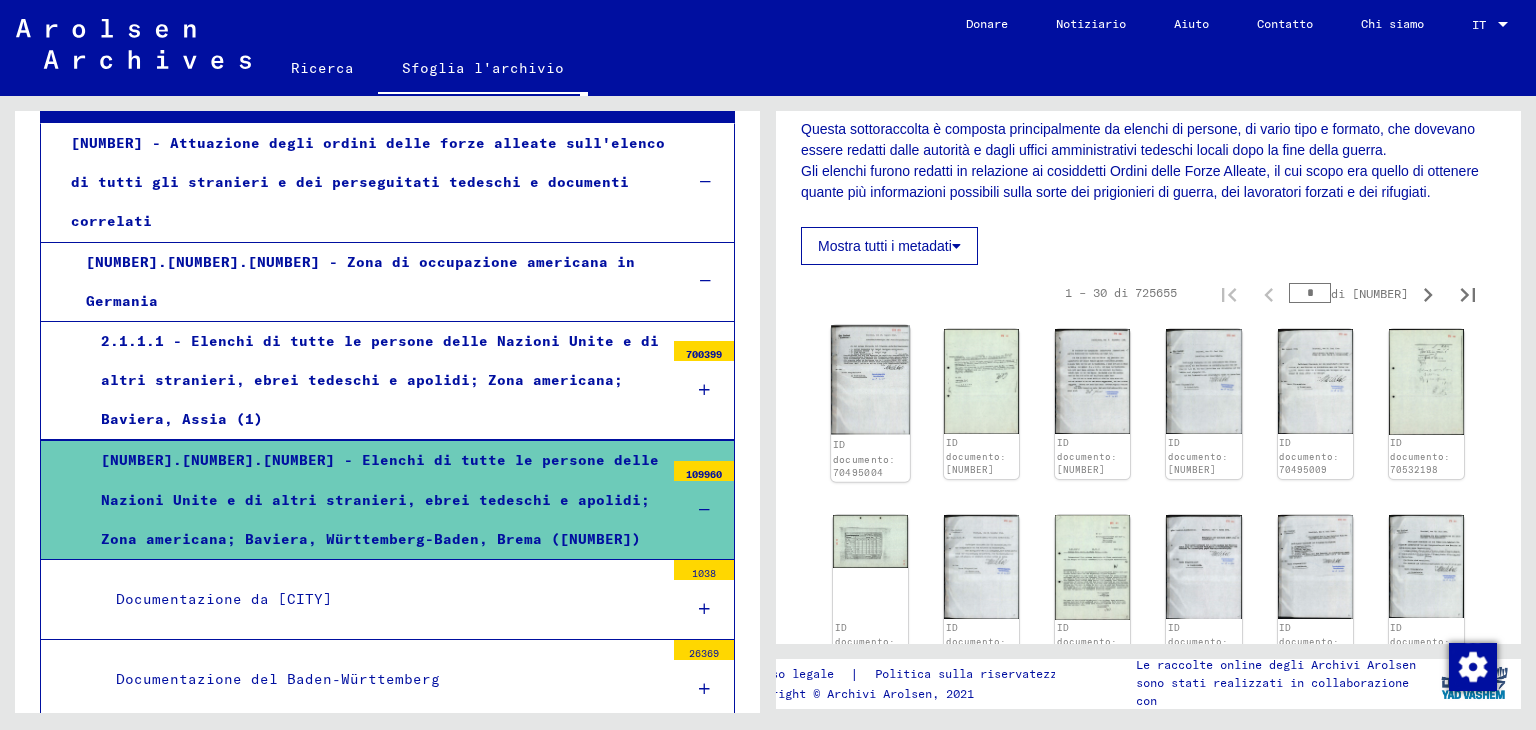 click 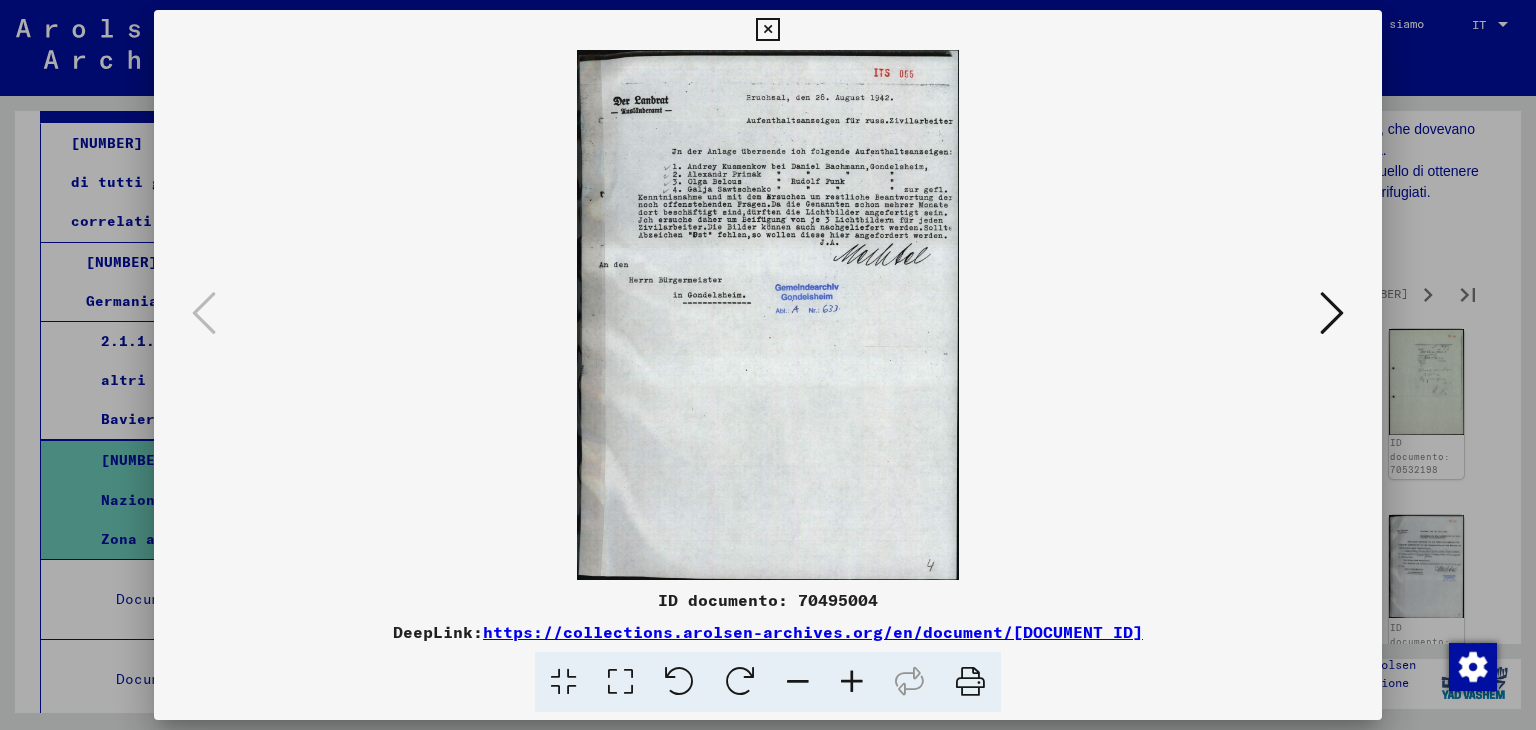click at bounding box center [1332, 313] 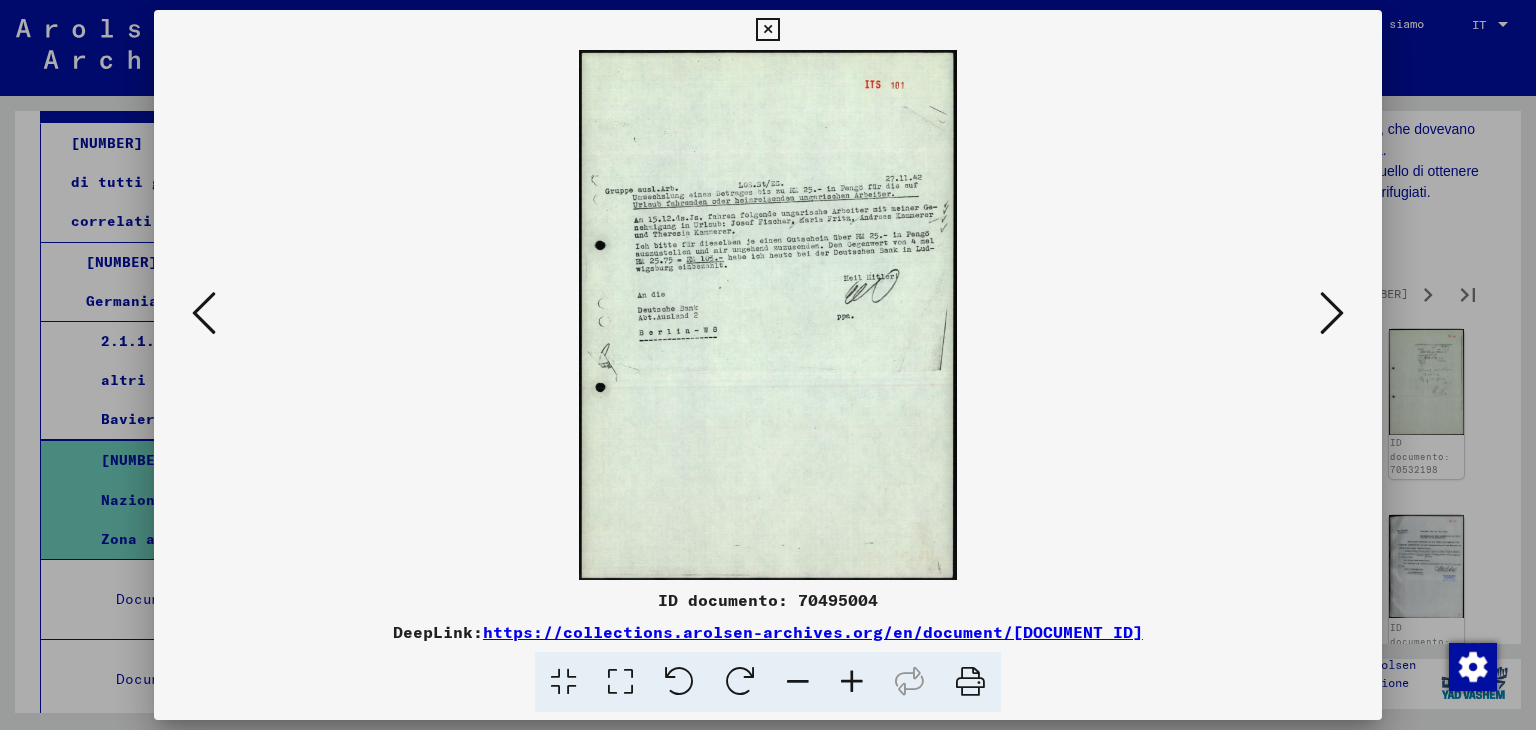 click at bounding box center [1332, 313] 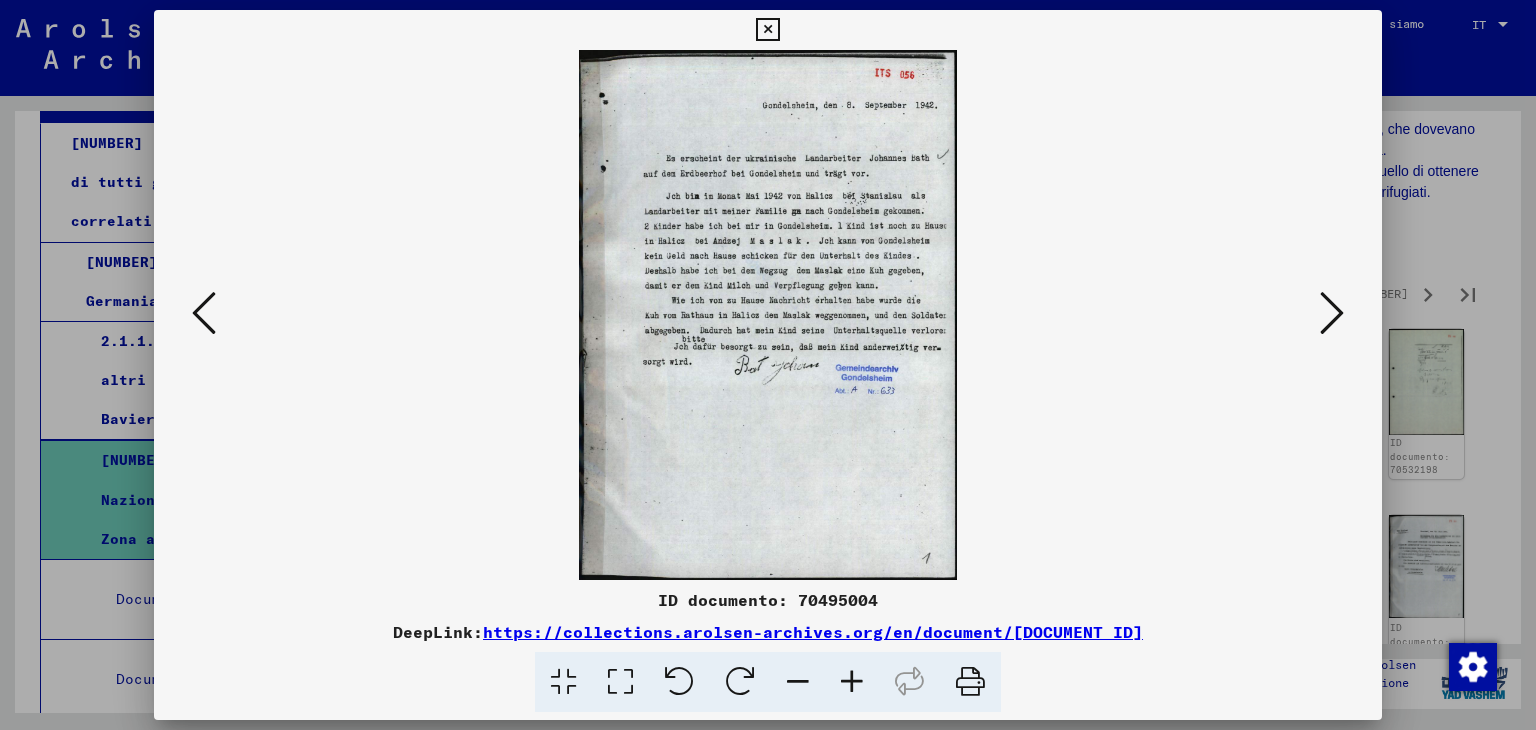 click at bounding box center (1332, 313) 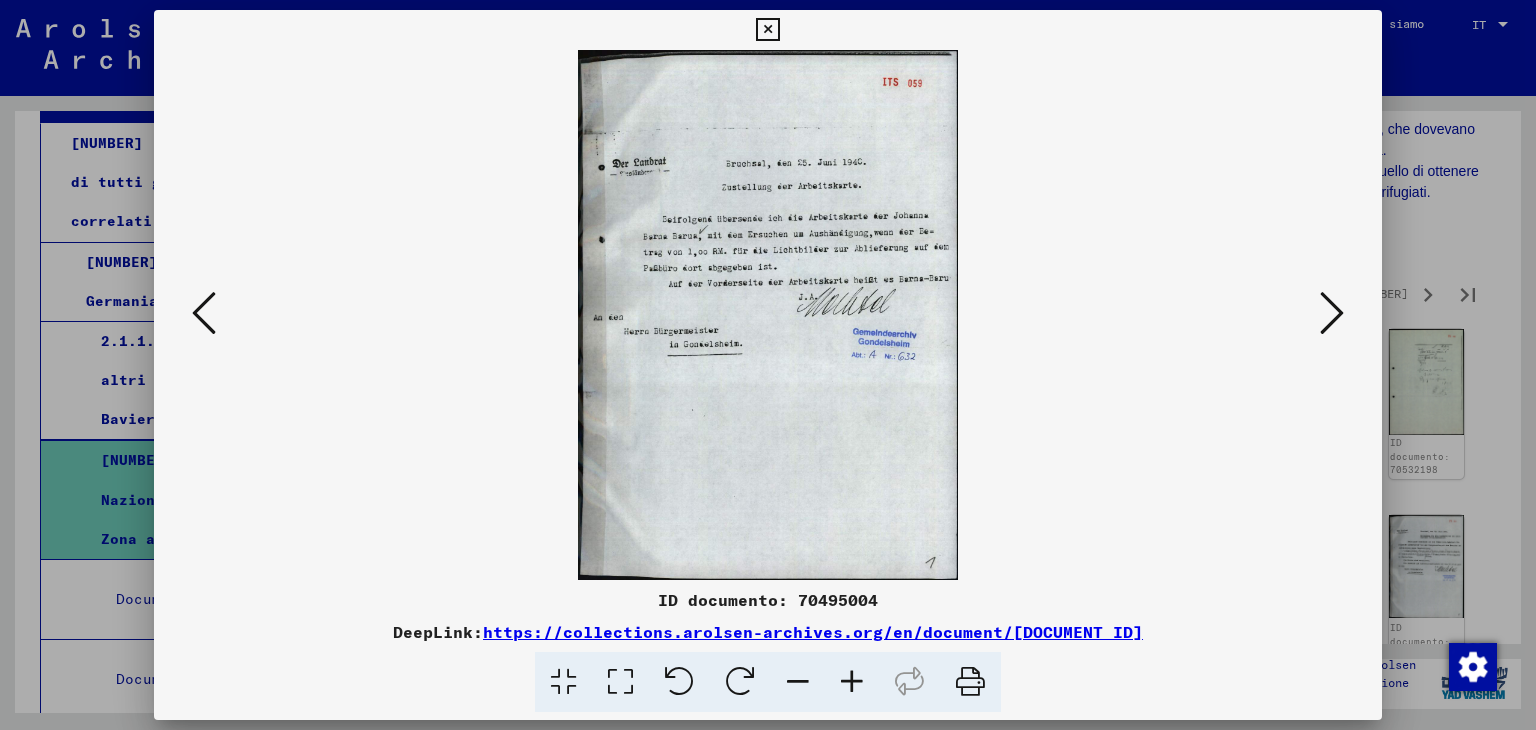 click at bounding box center (1332, 313) 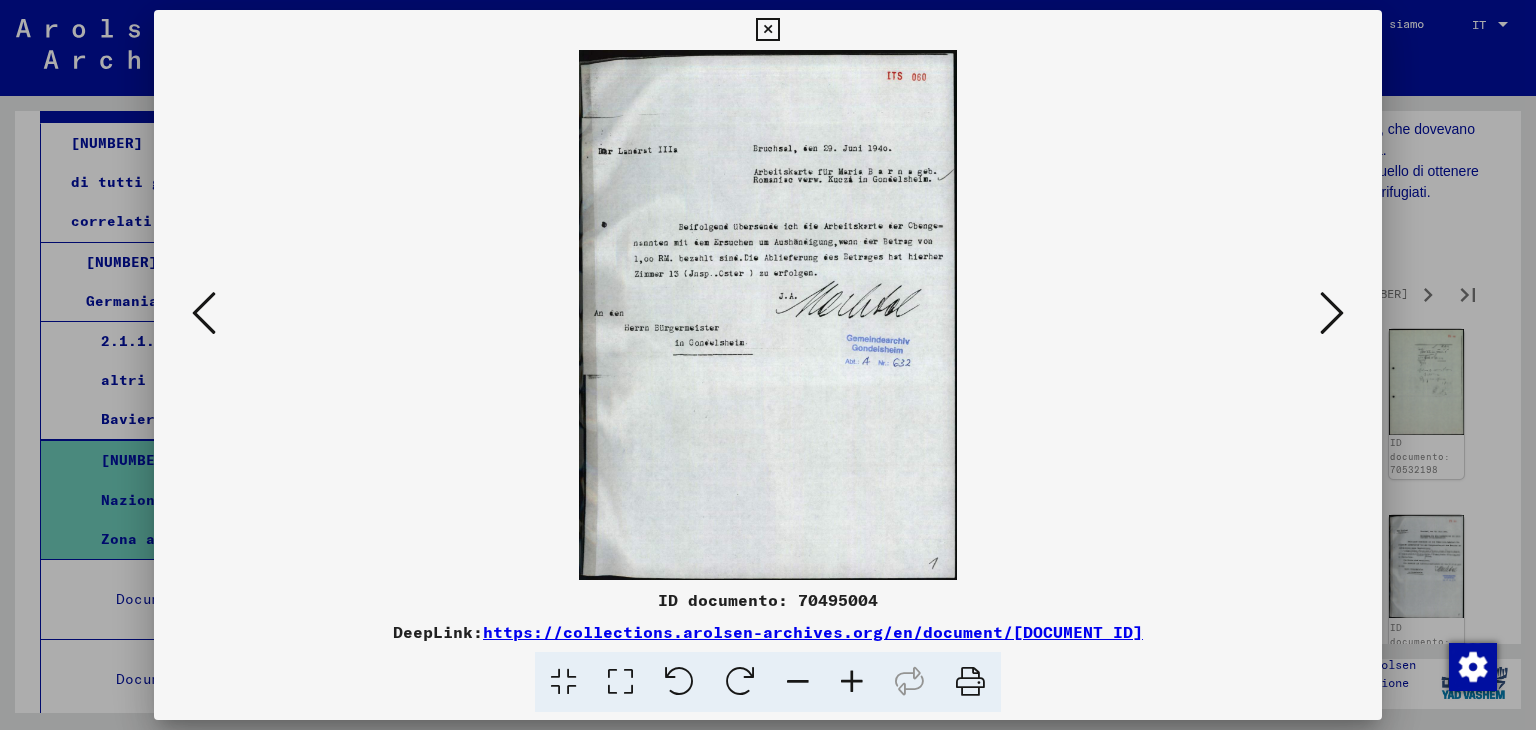click at bounding box center [1332, 313] 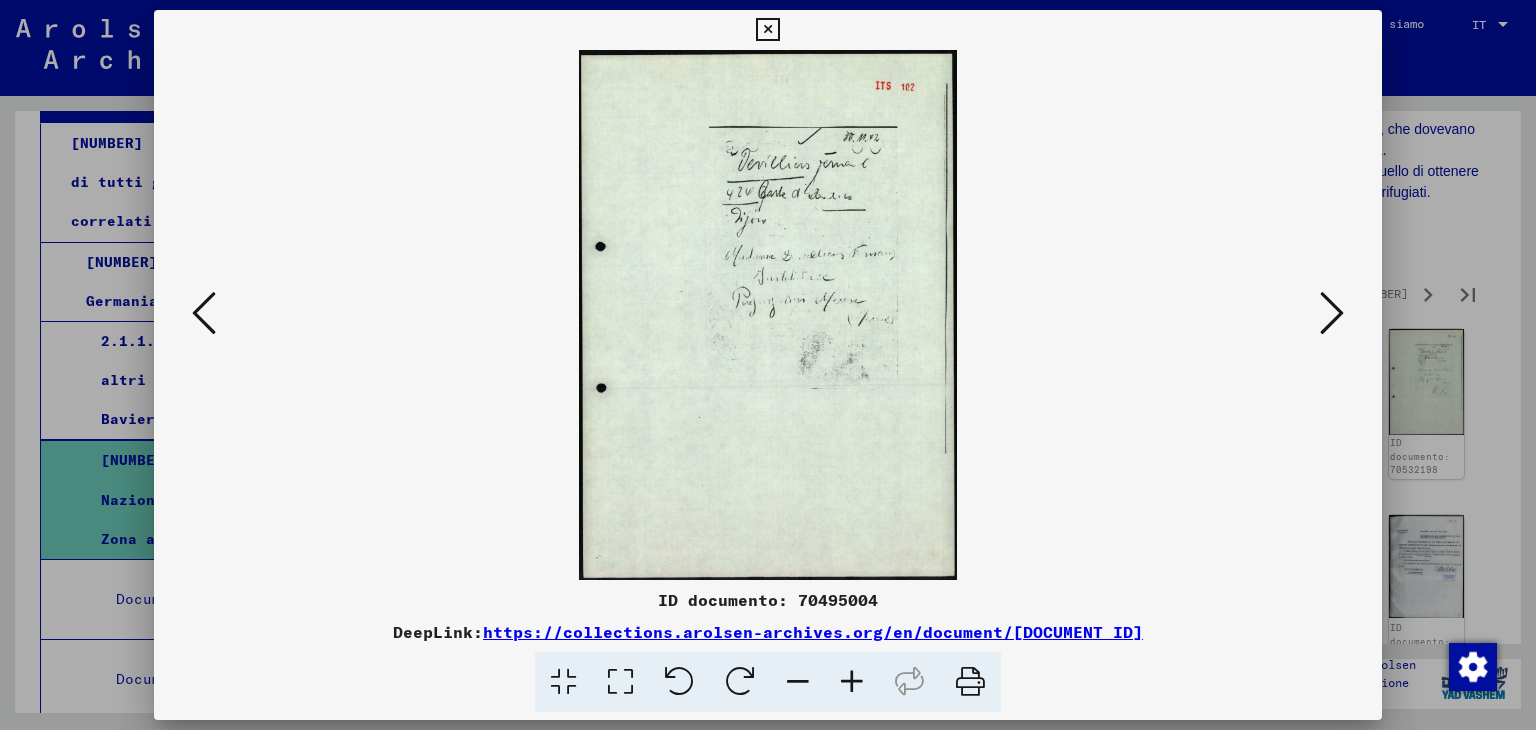 click at bounding box center (1332, 313) 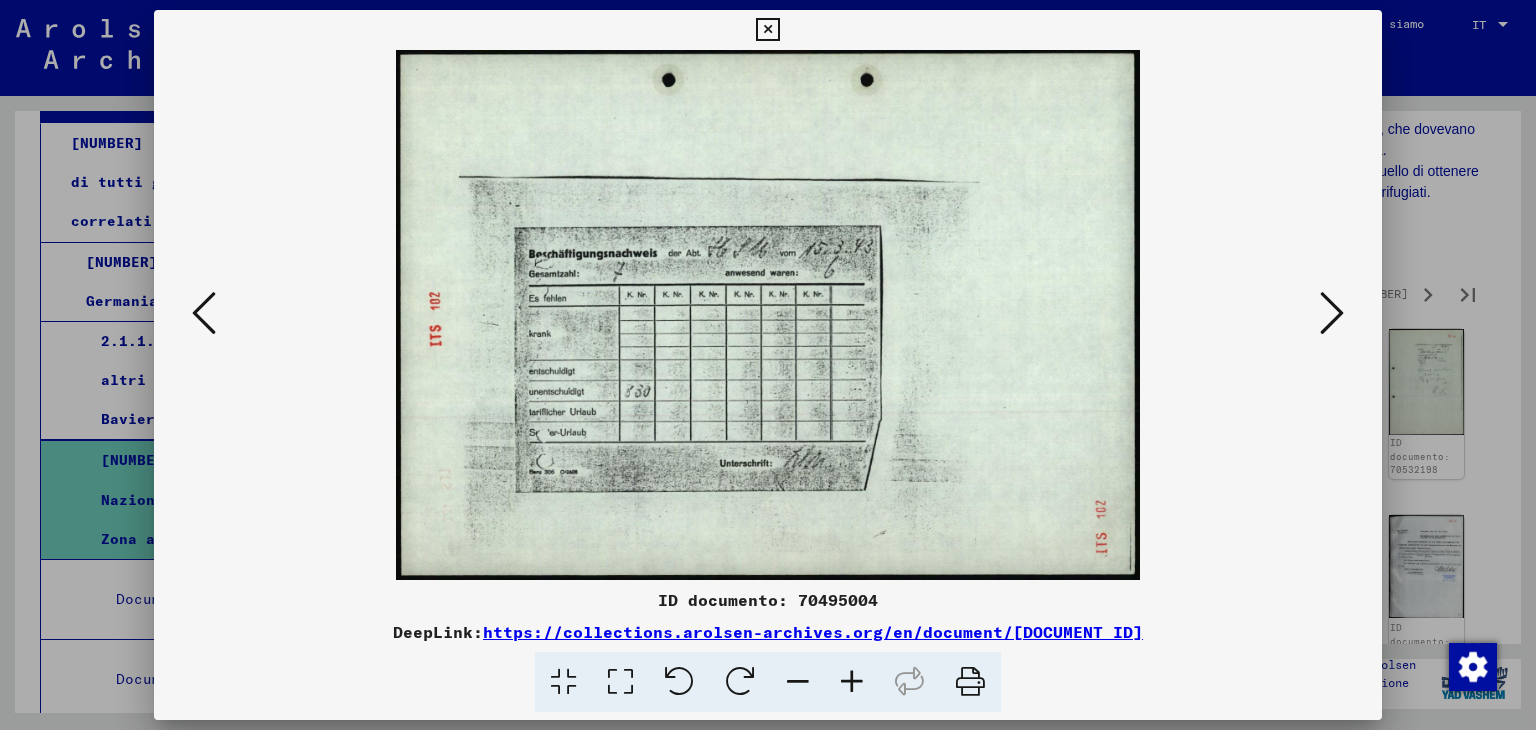 click at bounding box center (1332, 313) 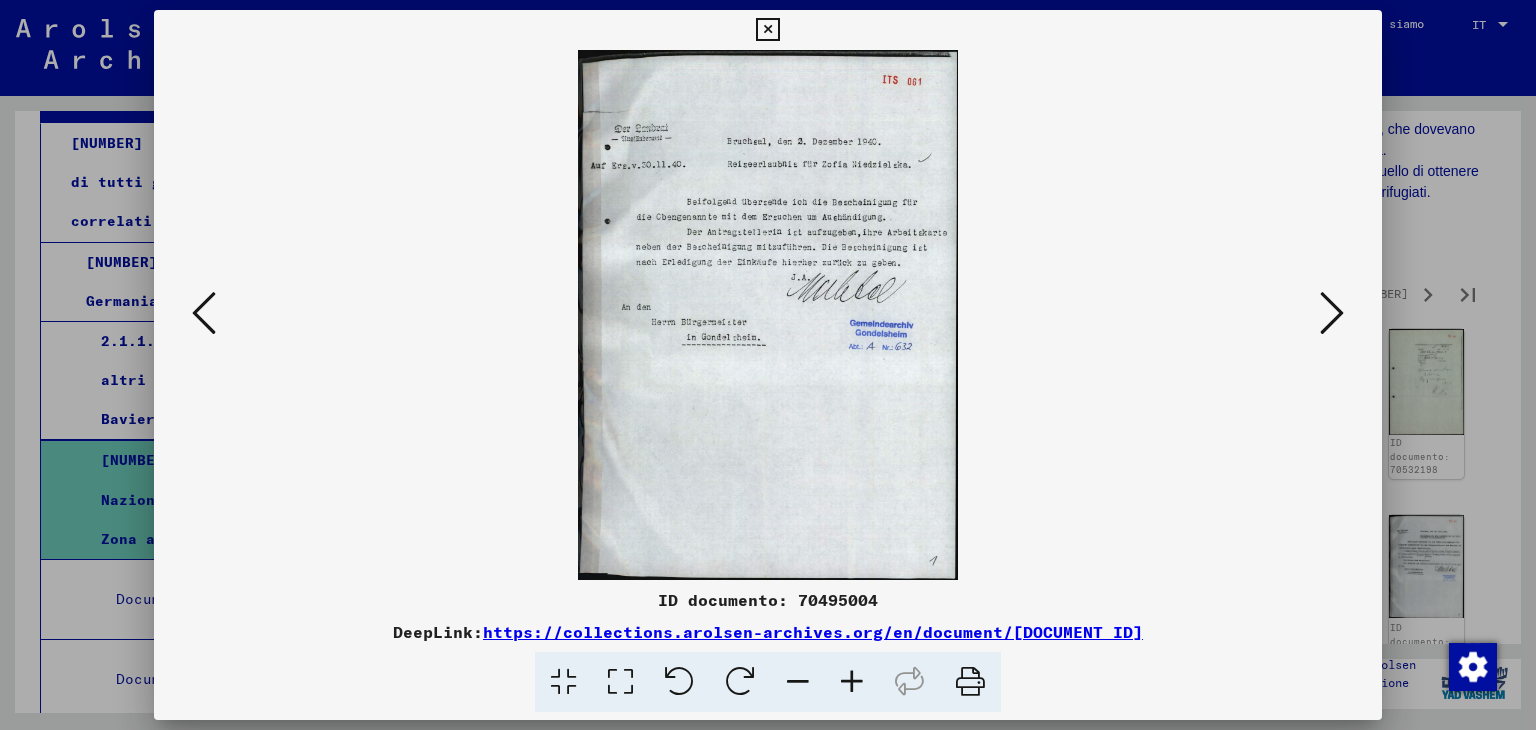 click at bounding box center (1332, 313) 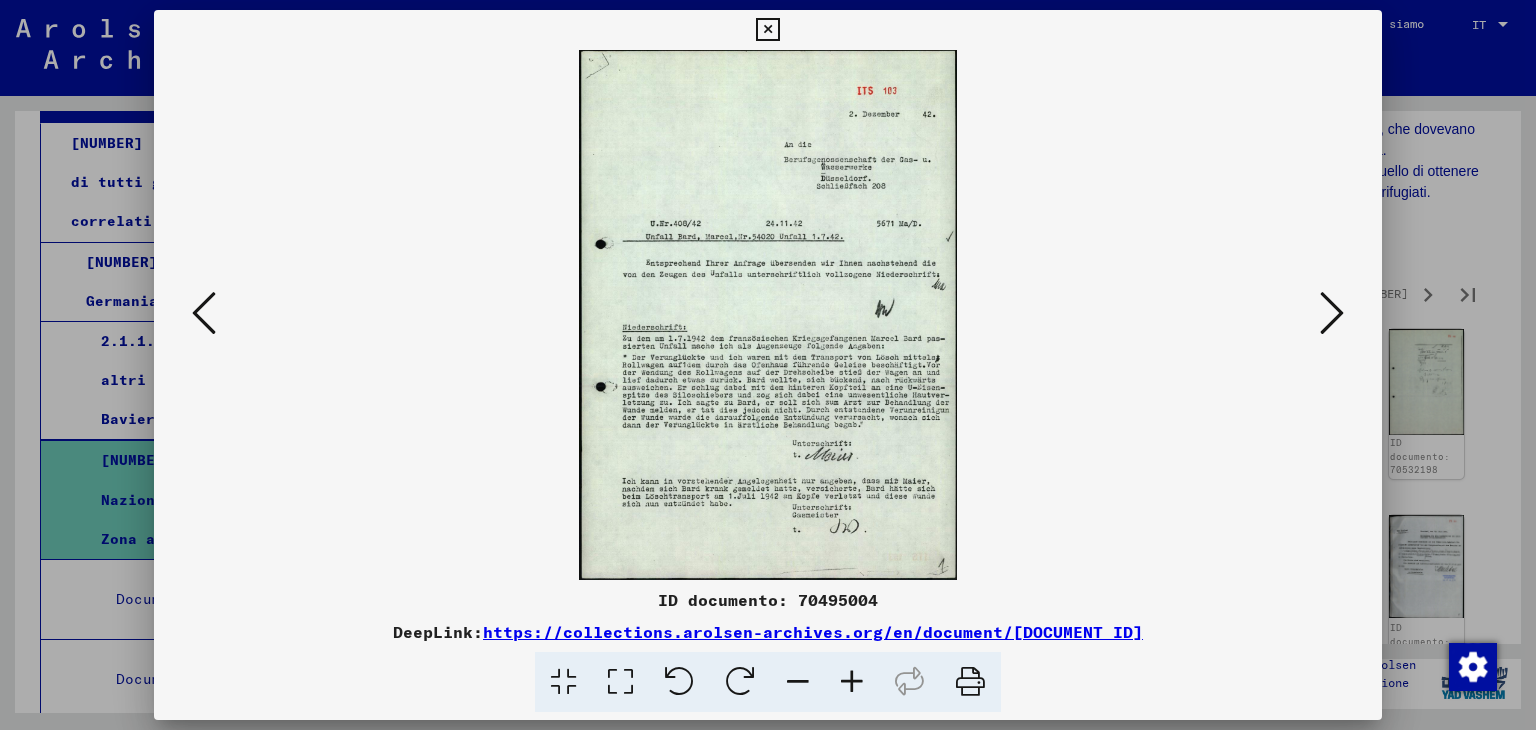 click at bounding box center [1332, 313] 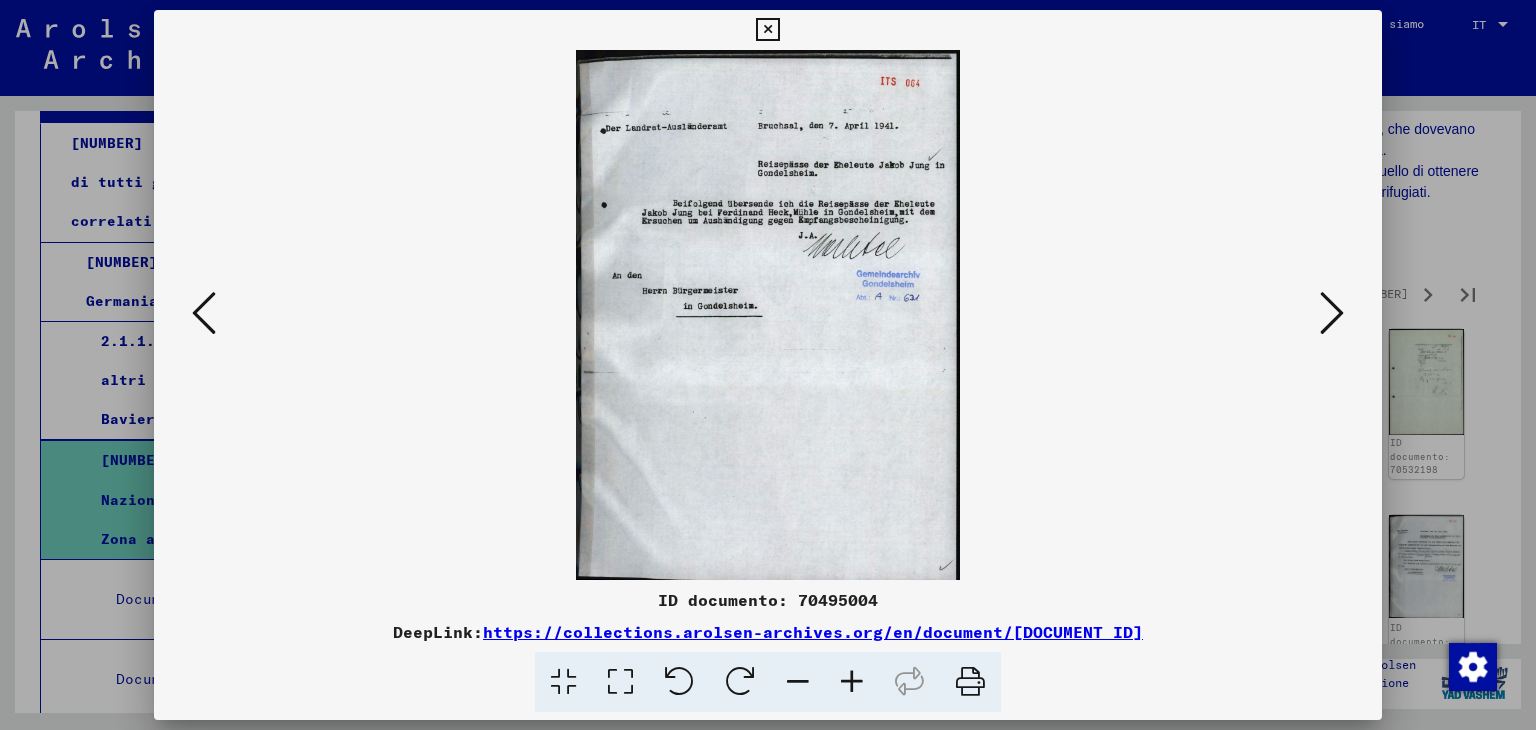 click at bounding box center (1332, 313) 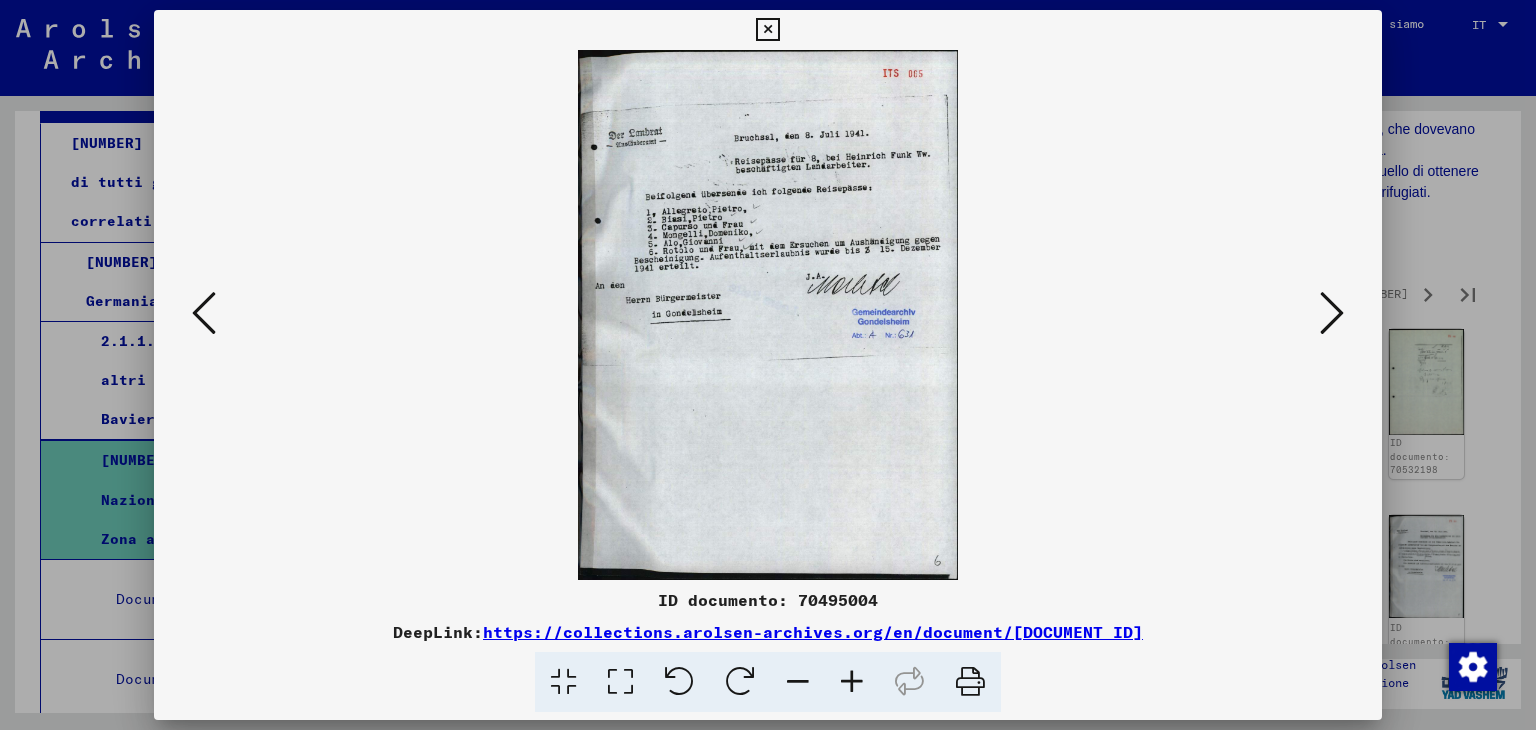 click at bounding box center [1332, 313] 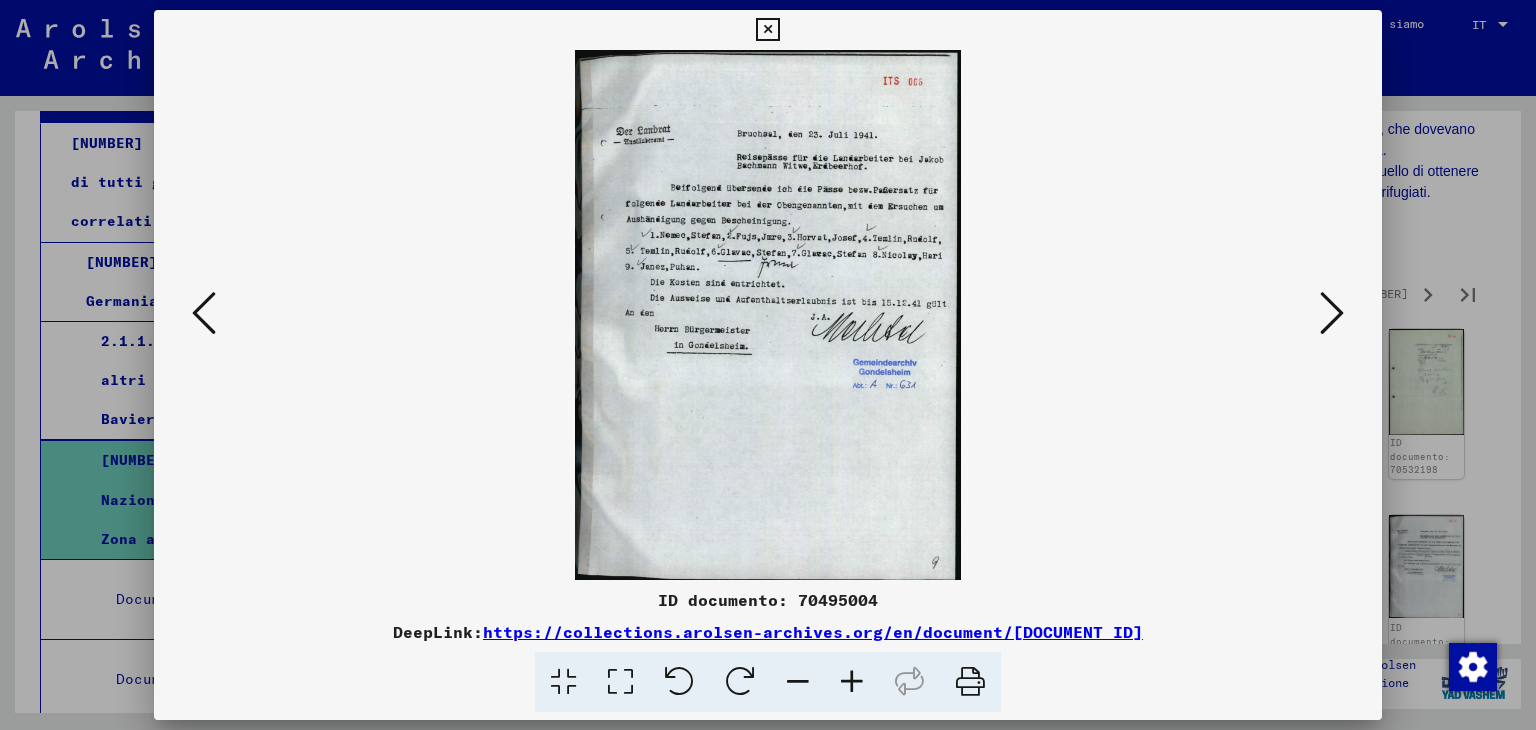 click at bounding box center [1332, 313] 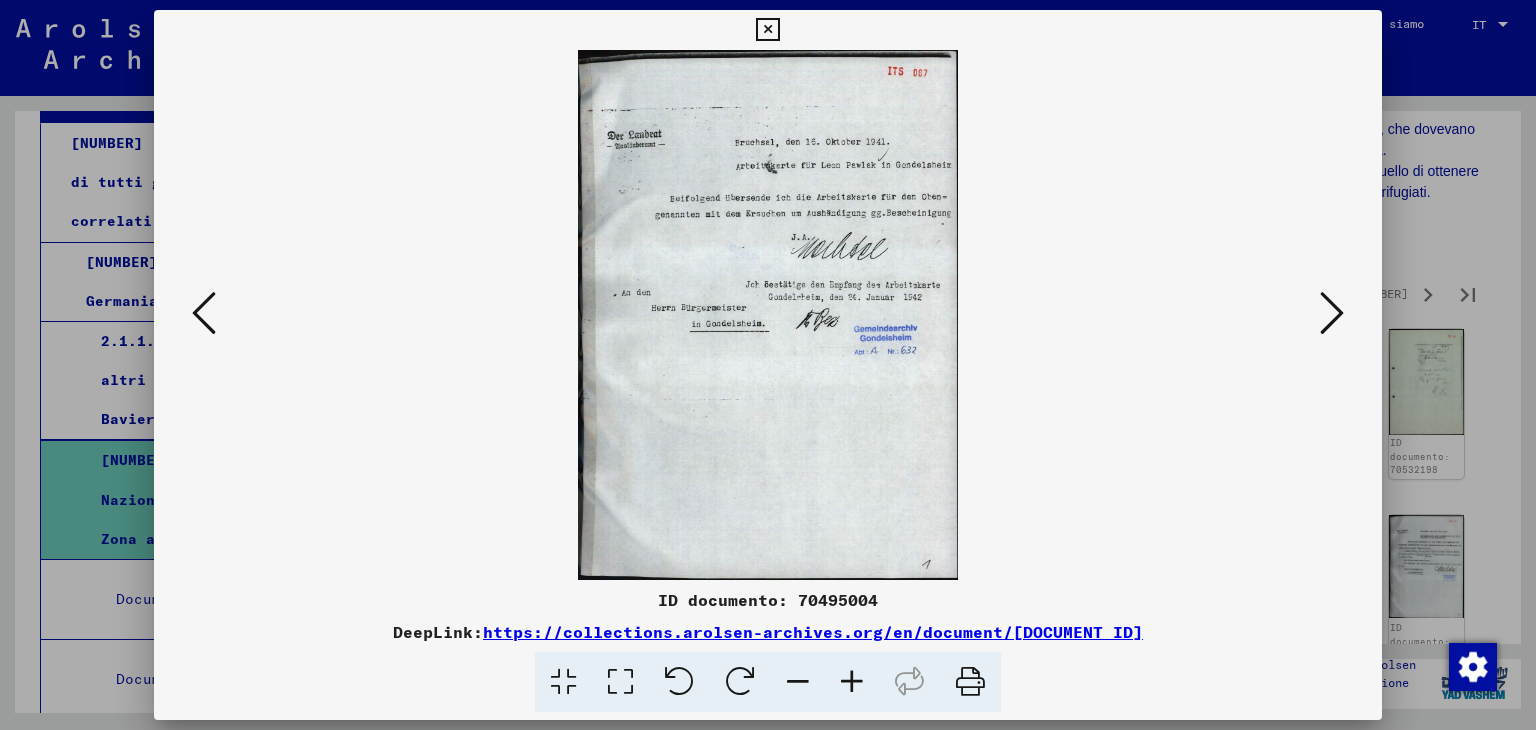 click at bounding box center [1332, 313] 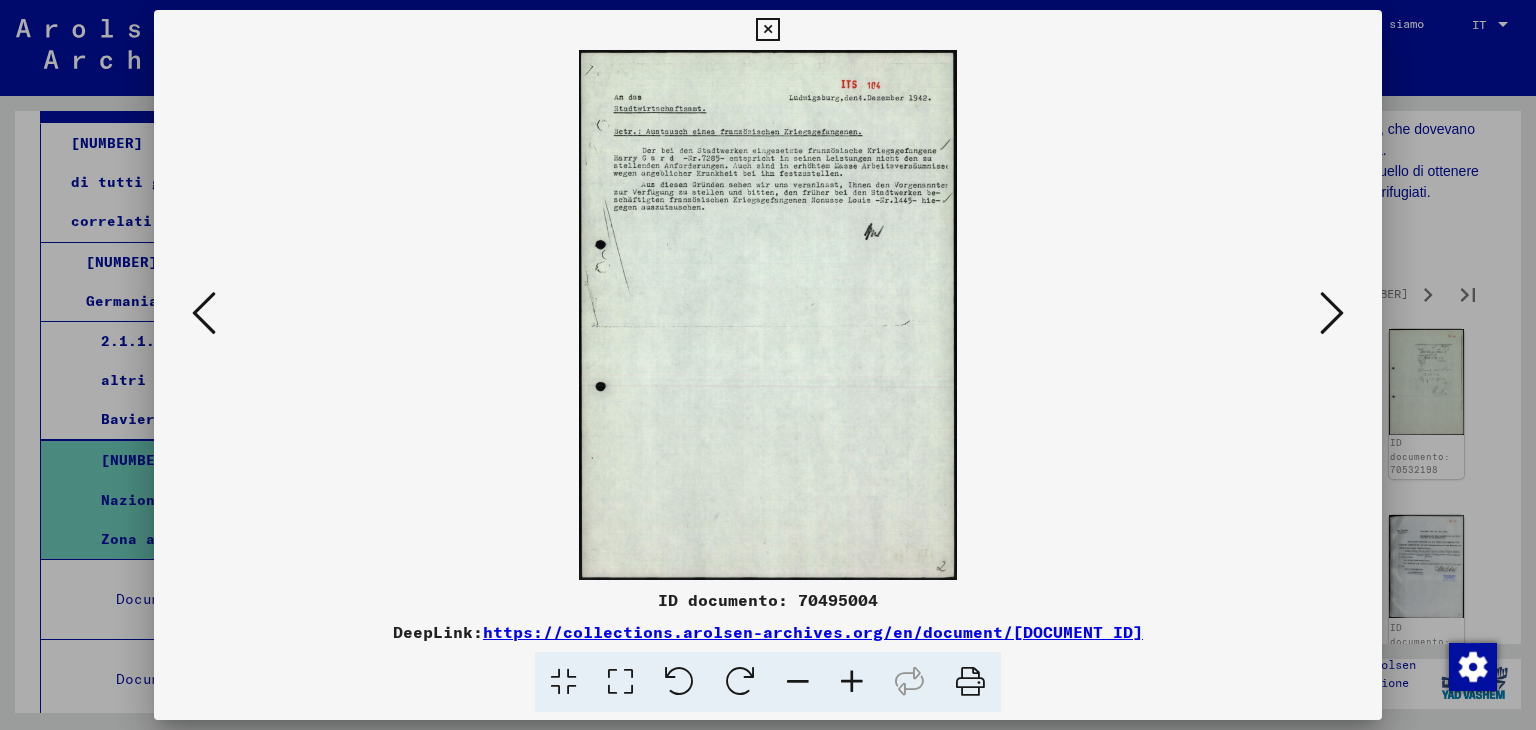 click at bounding box center (1332, 313) 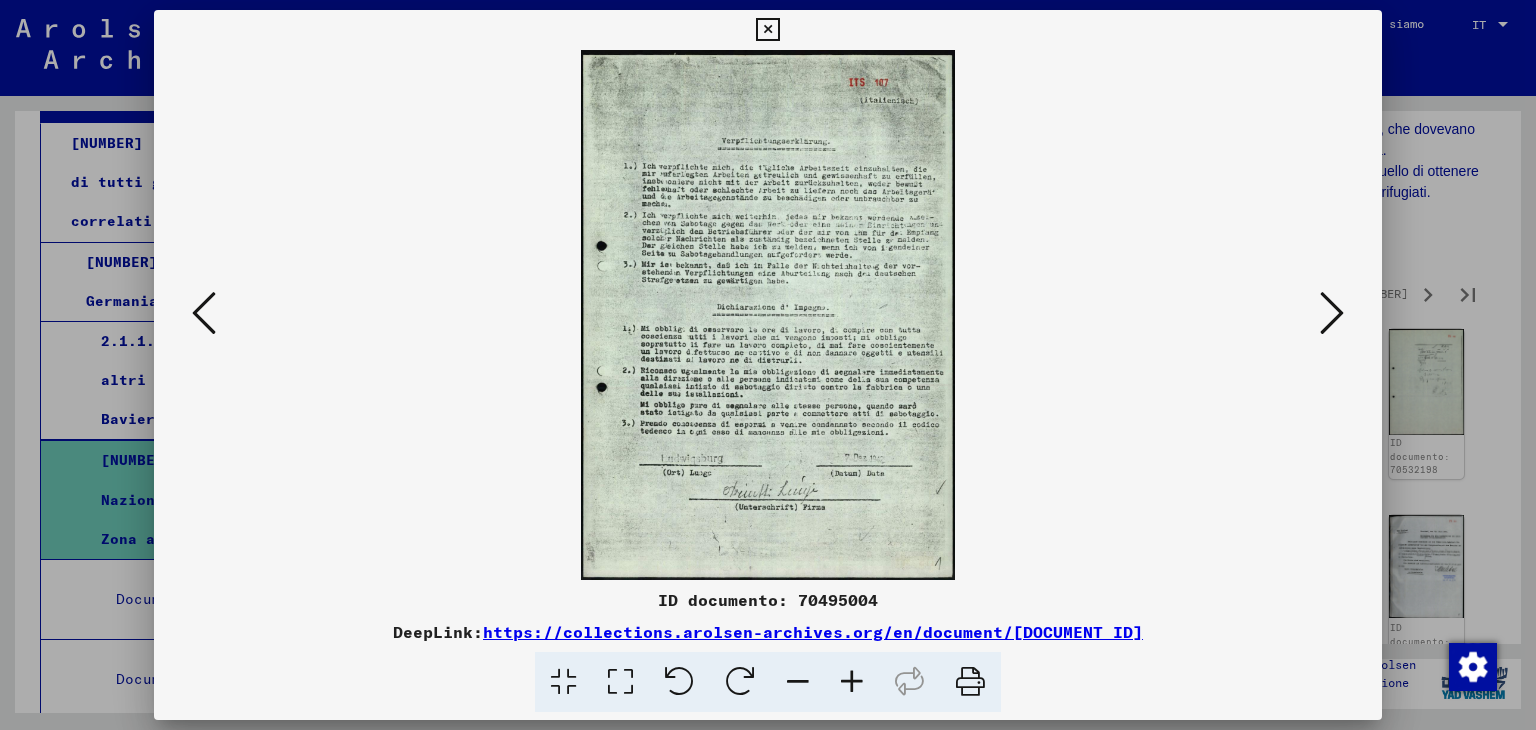 click at bounding box center (1332, 313) 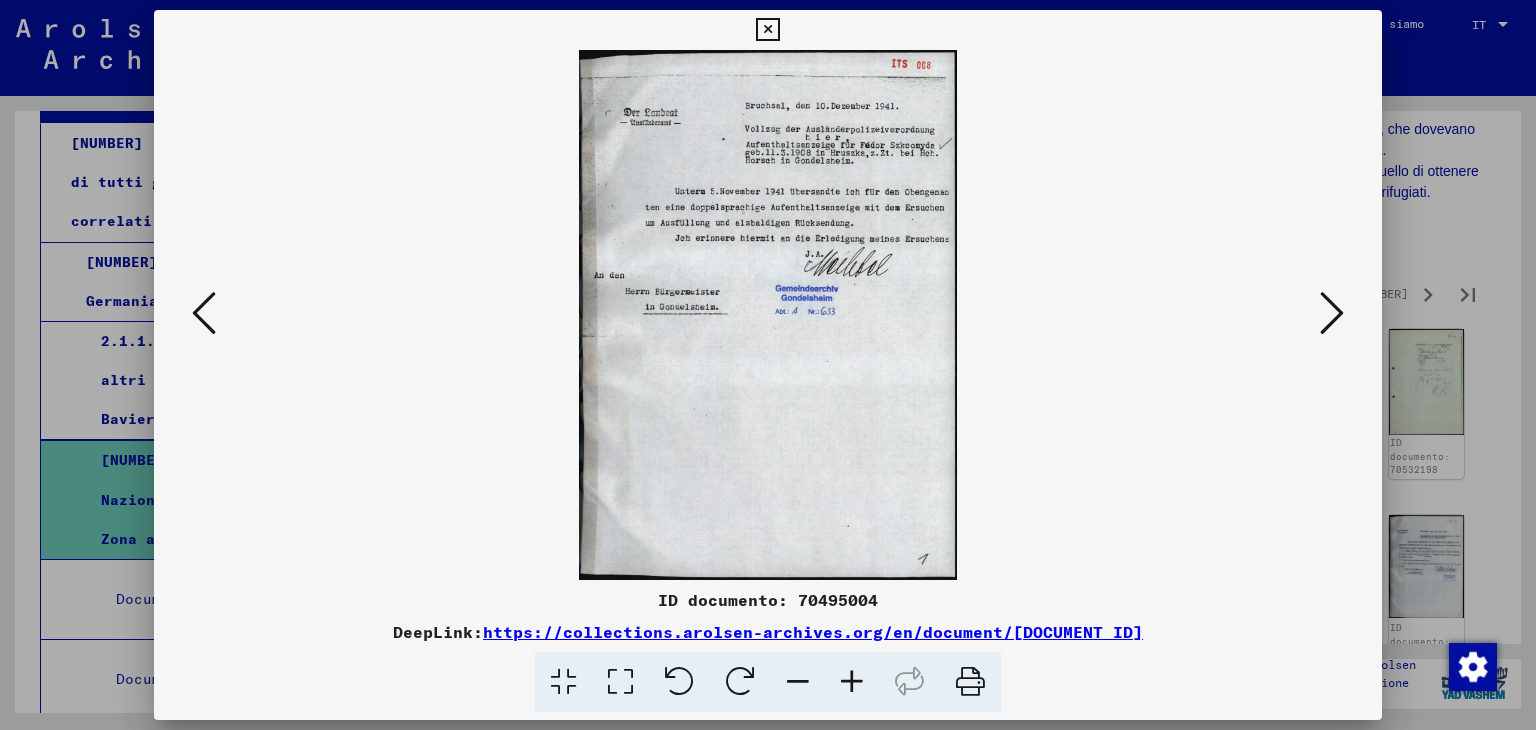 click at bounding box center [1332, 313] 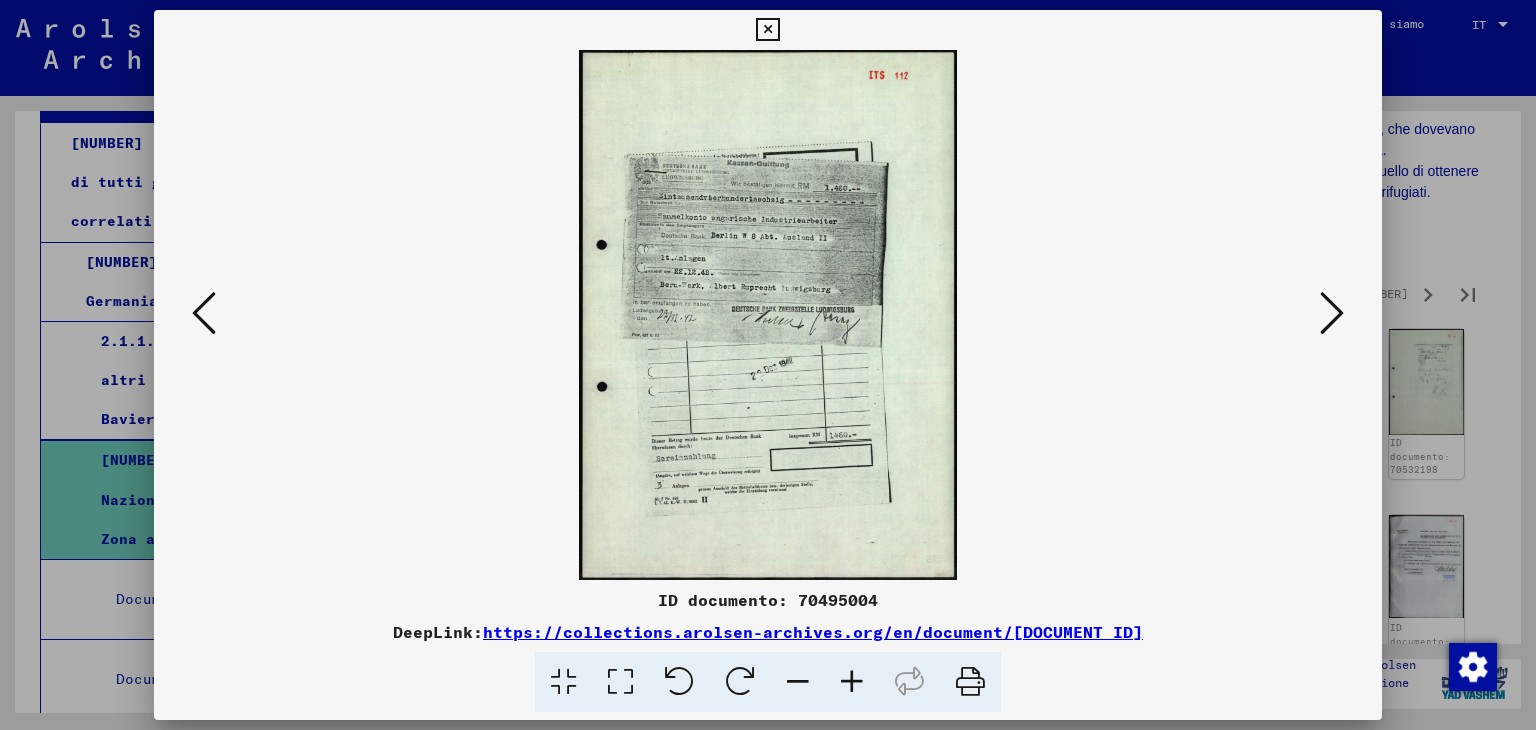 click at bounding box center [1332, 313] 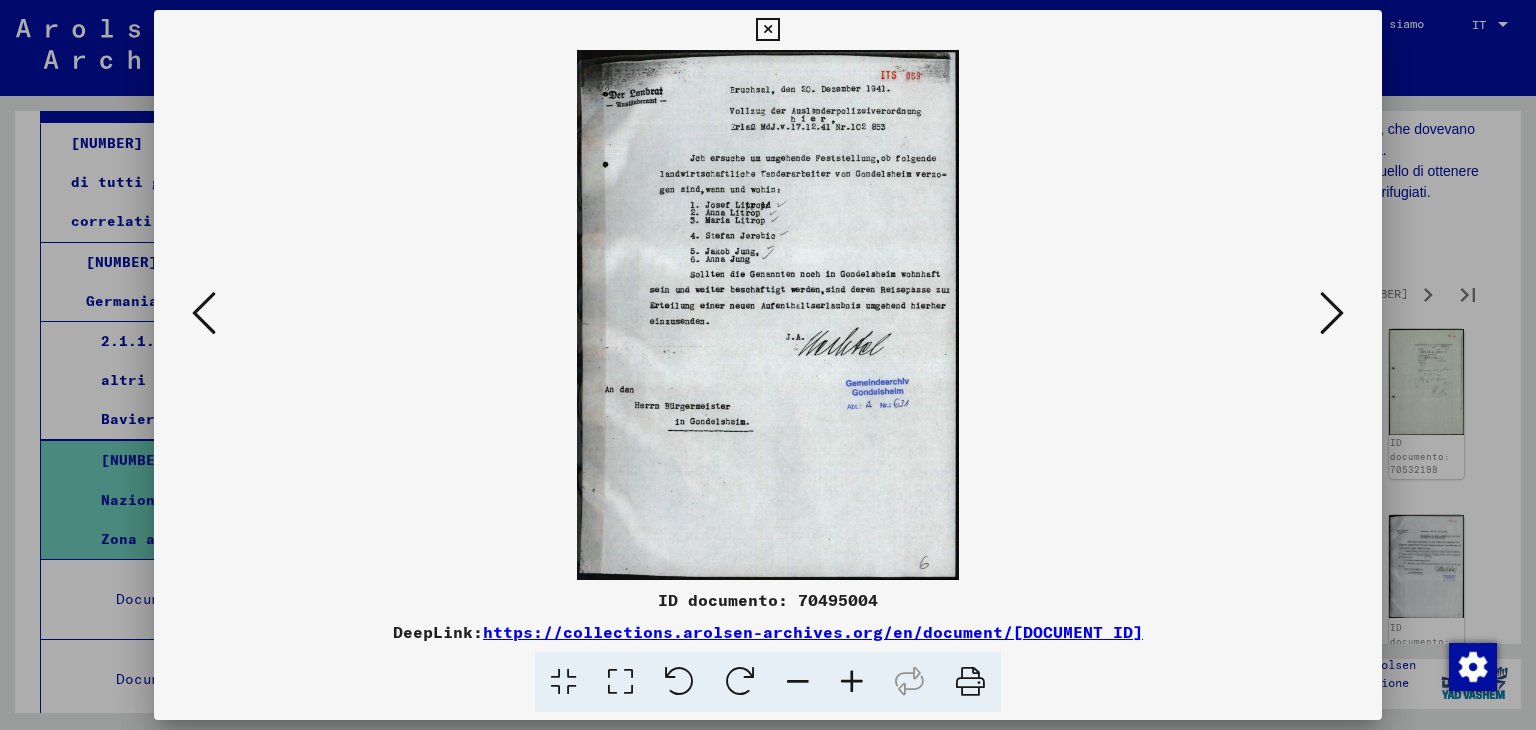 click at bounding box center [1332, 313] 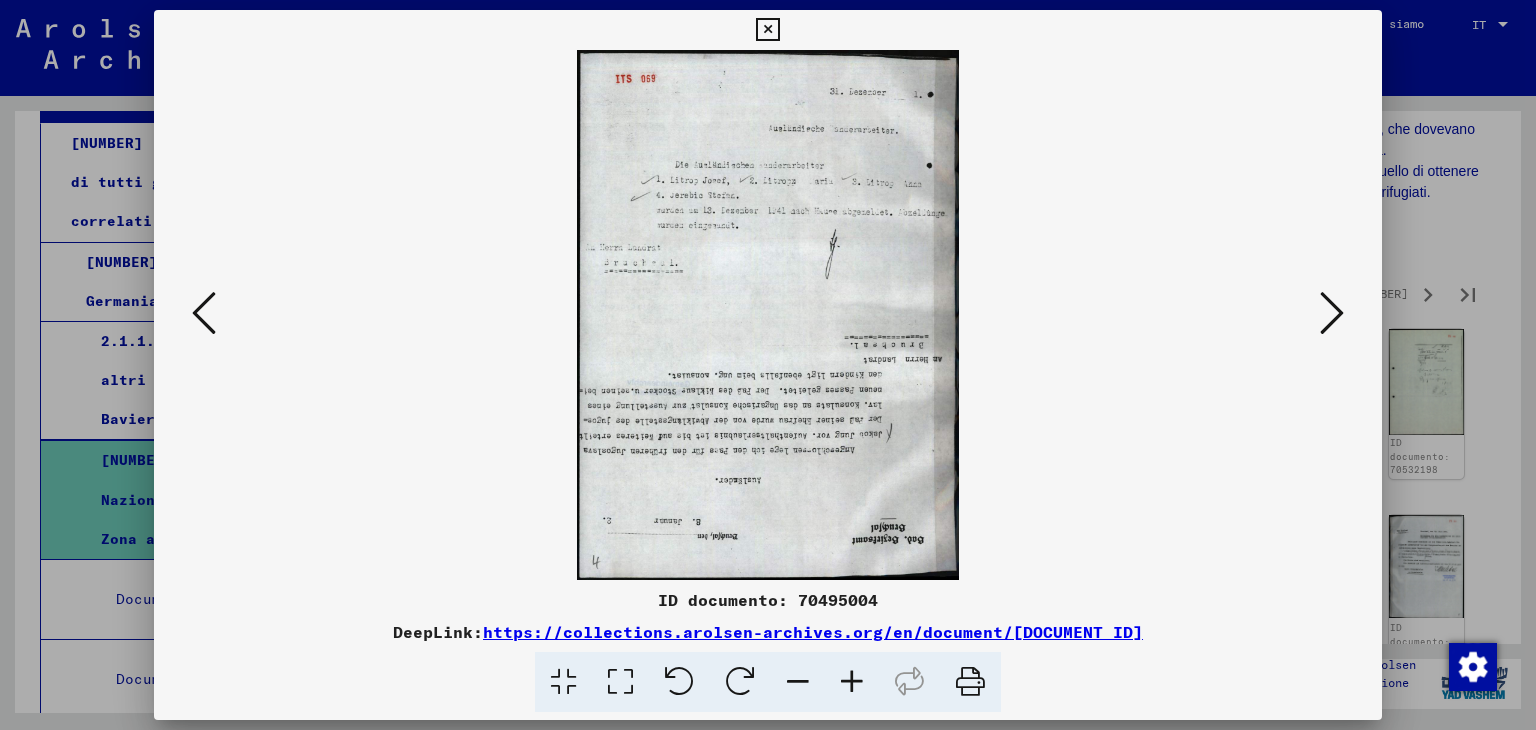click at bounding box center [1332, 313] 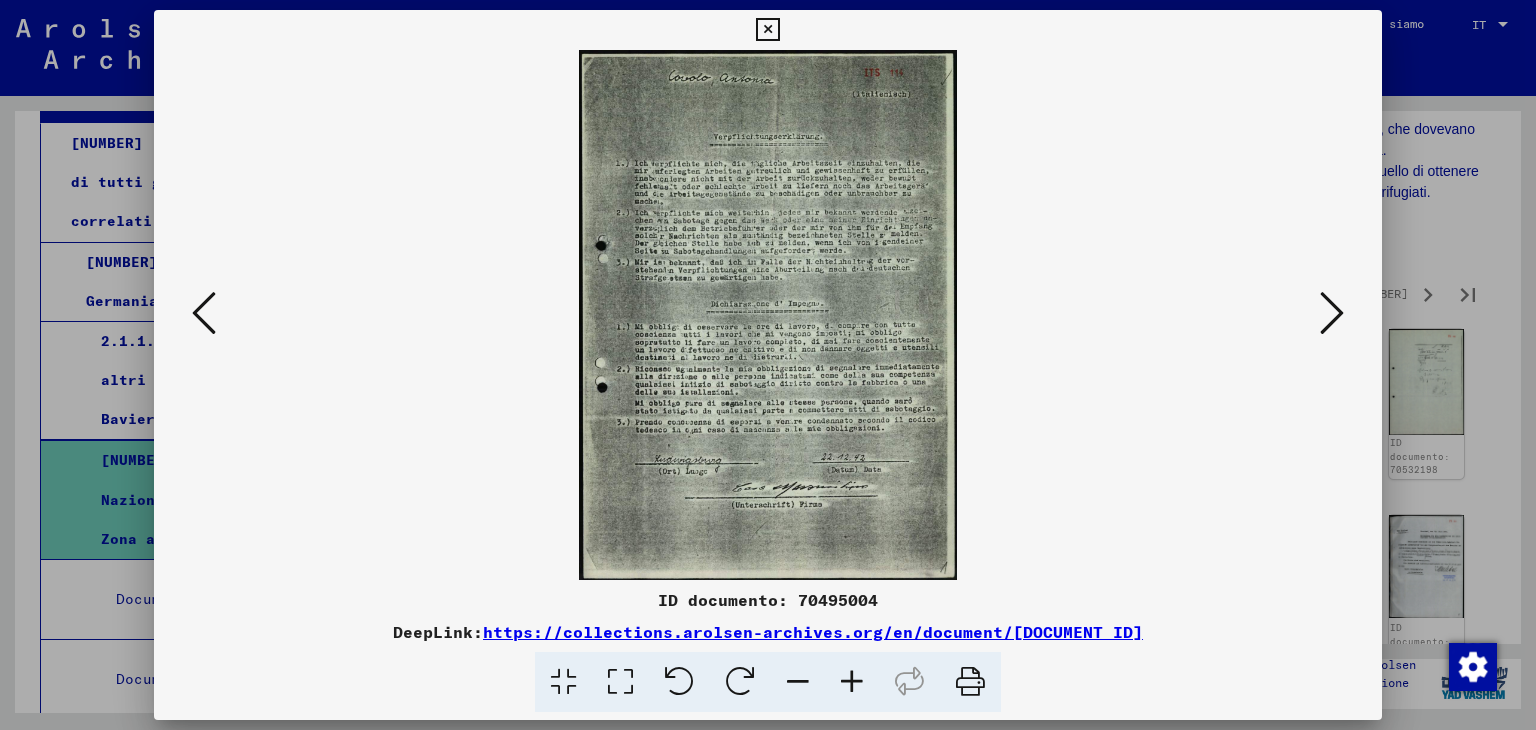 click at bounding box center (1332, 313) 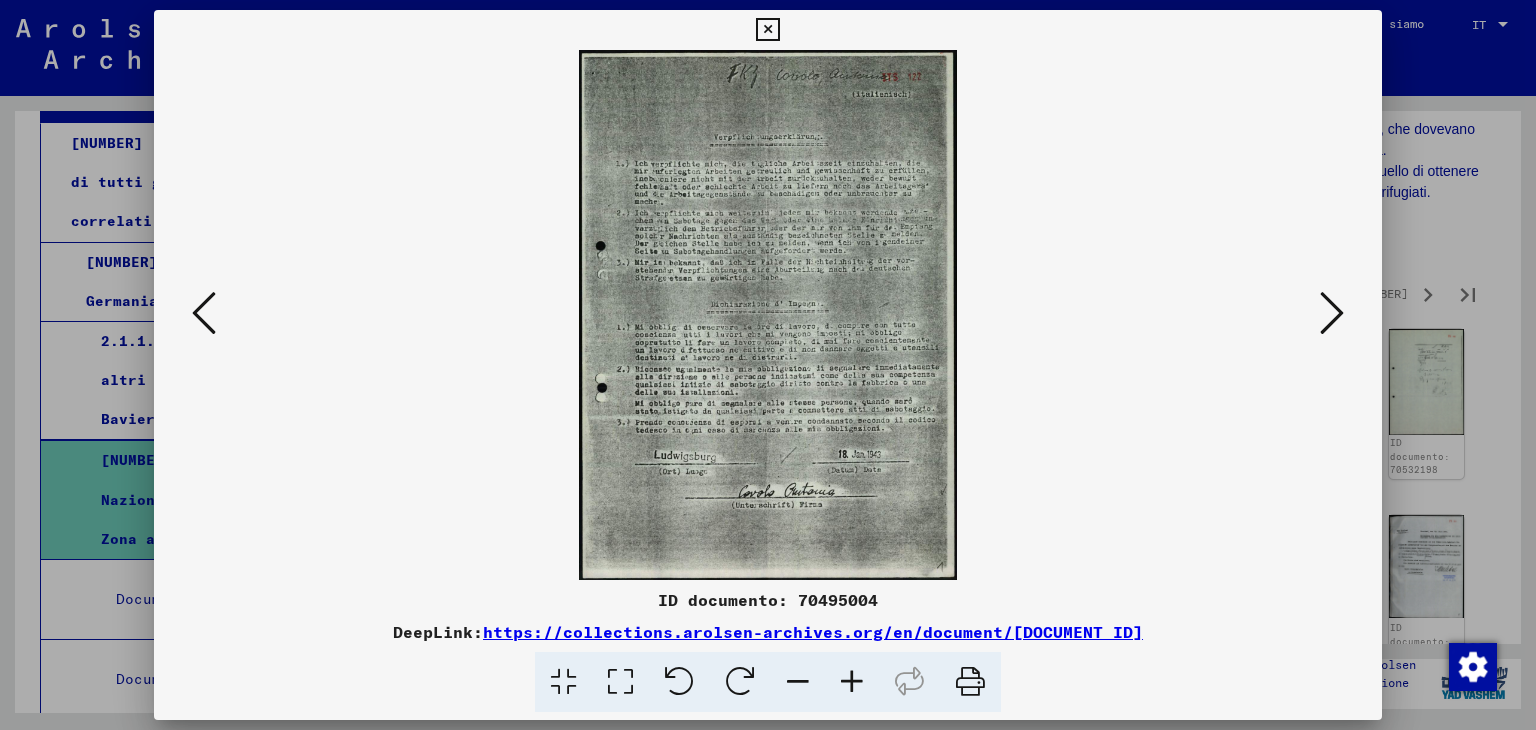 click at bounding box center (1332, 313) 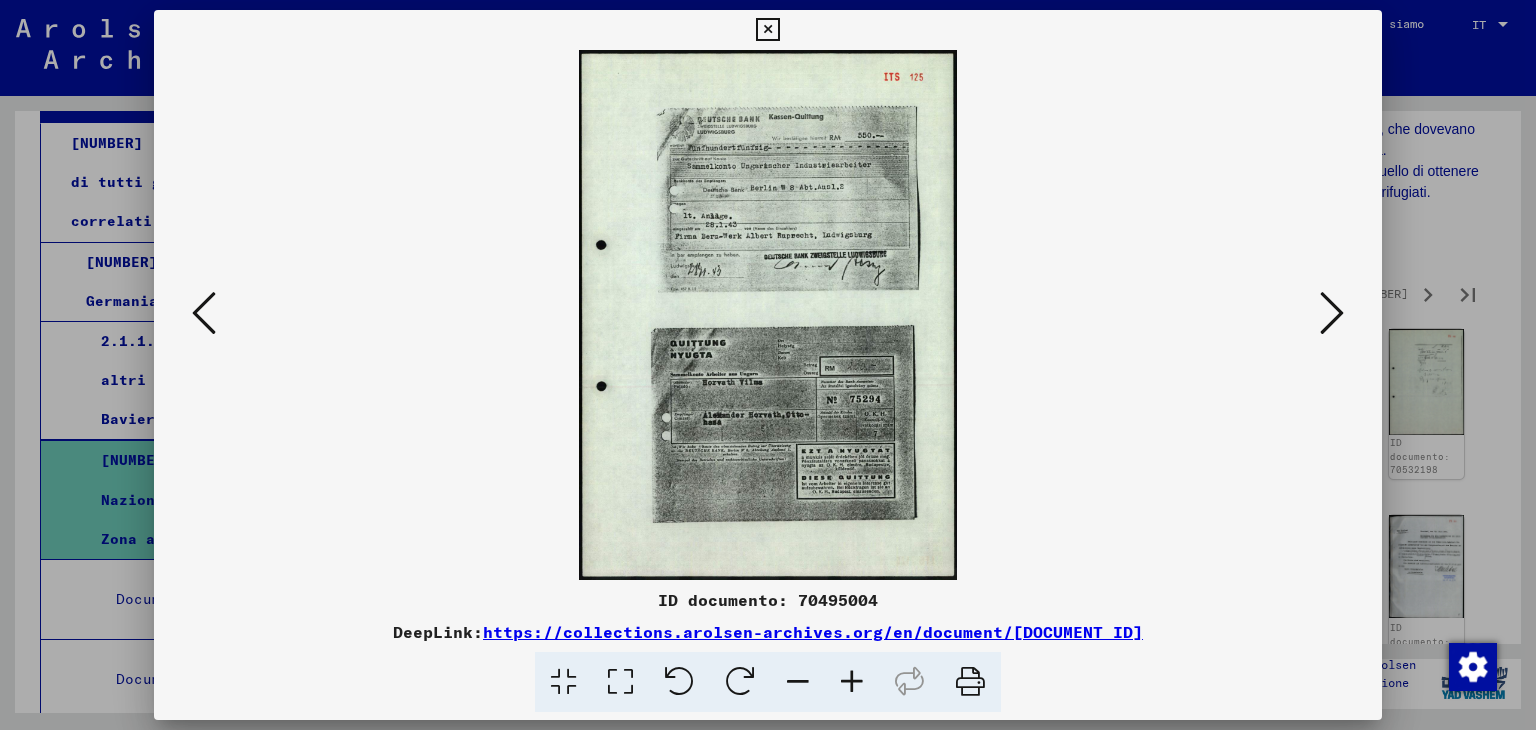click at bounding box center [1332, 313] 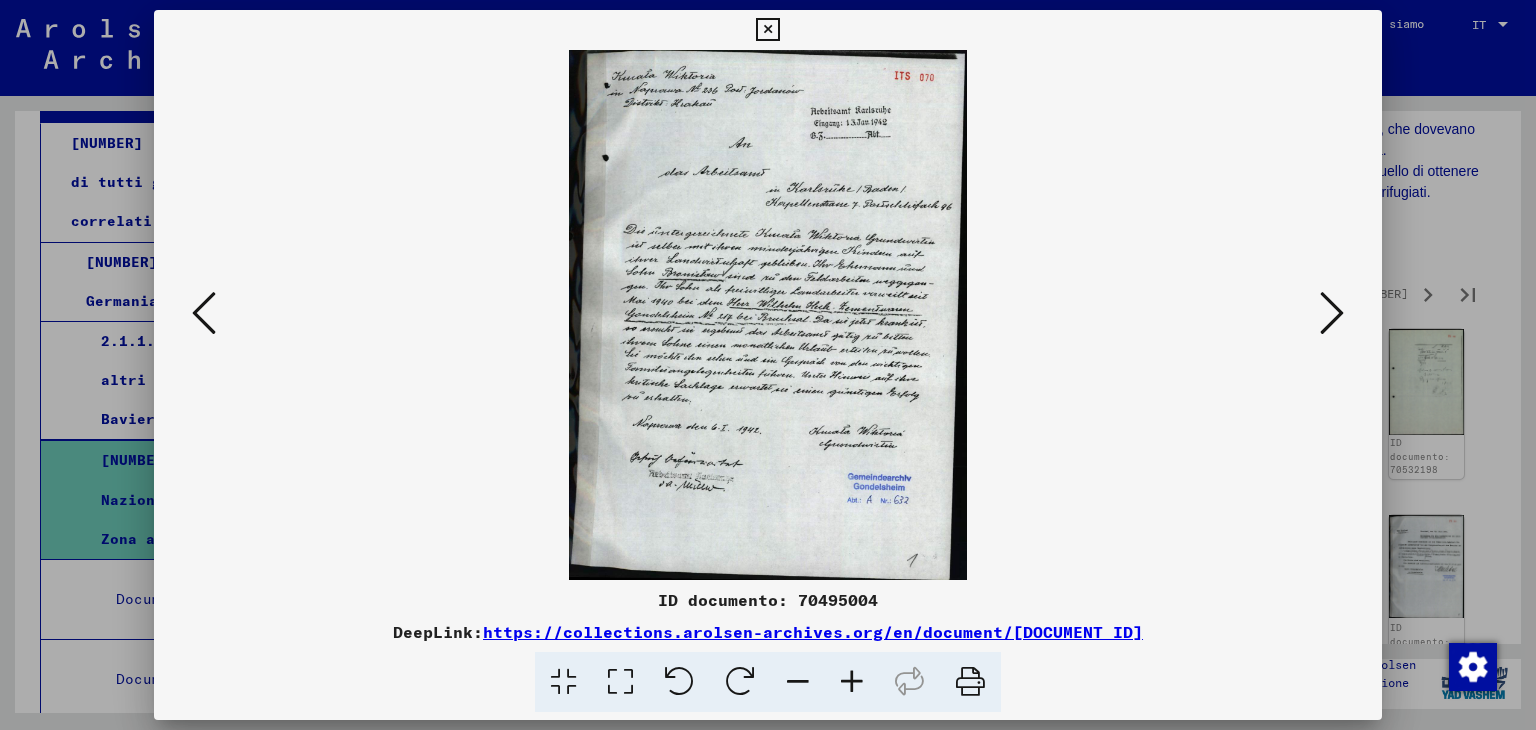 click at bounding box center [1332, 313] 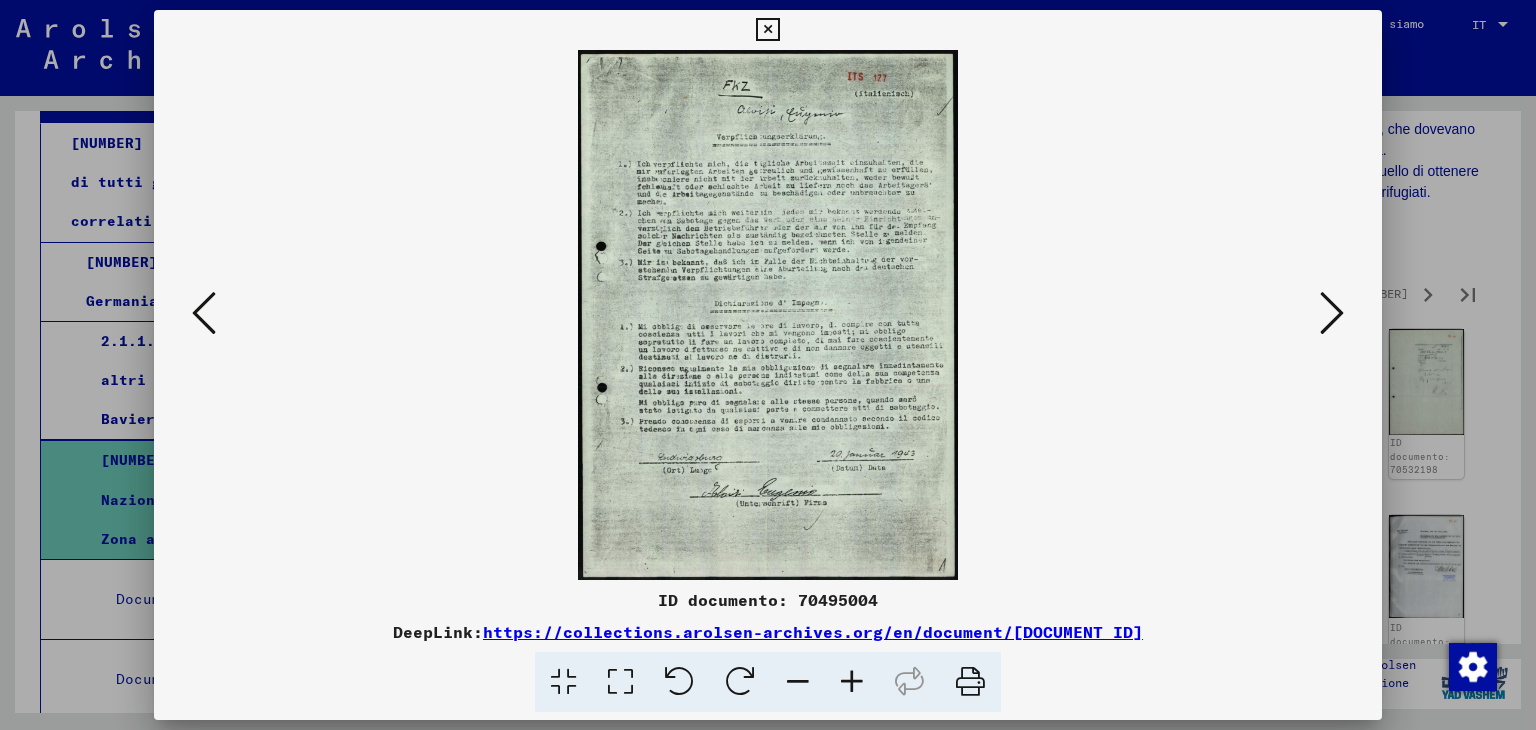 click at bounding box center [1332, 313] 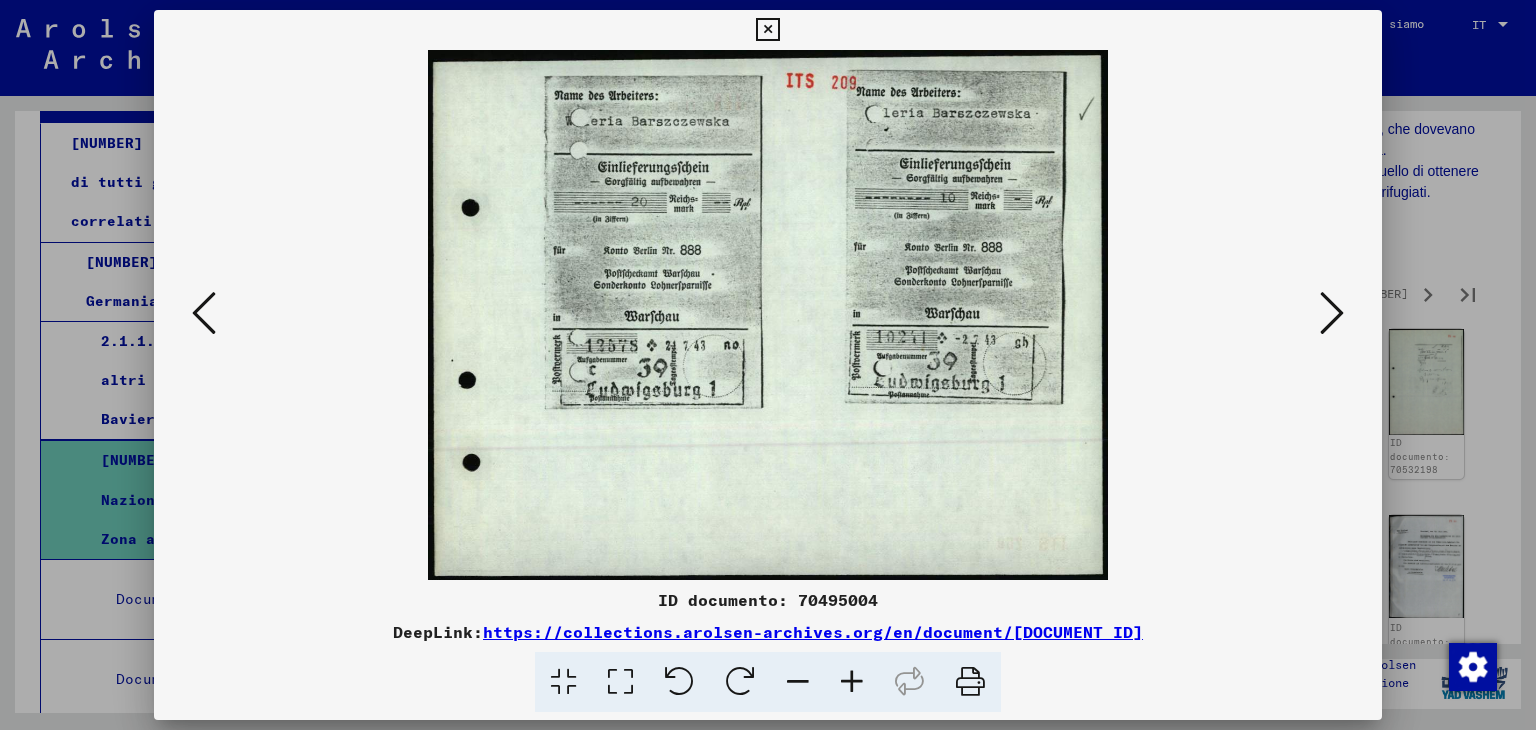 click at bounding box center [1332, 313] 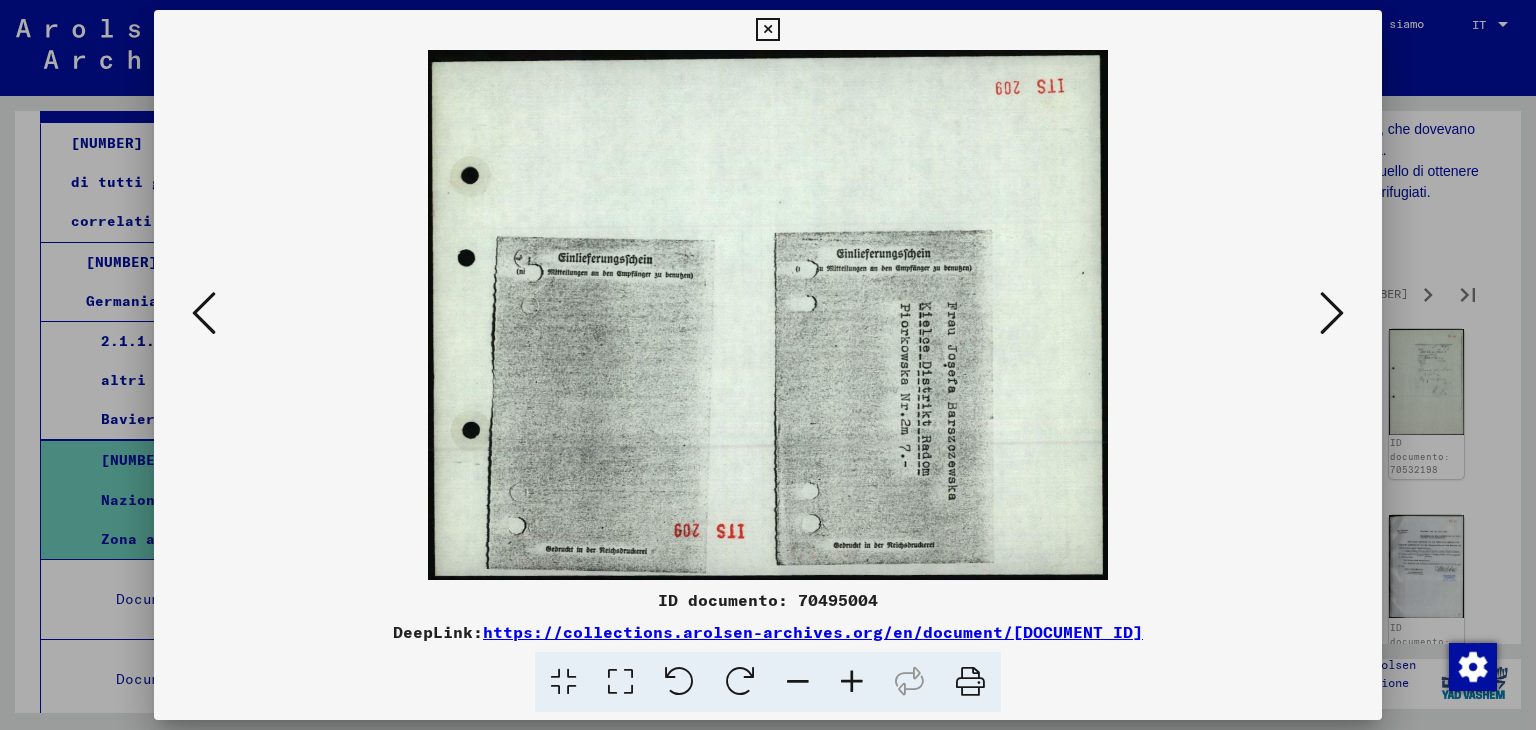 click at bounding box center (1332, 313) 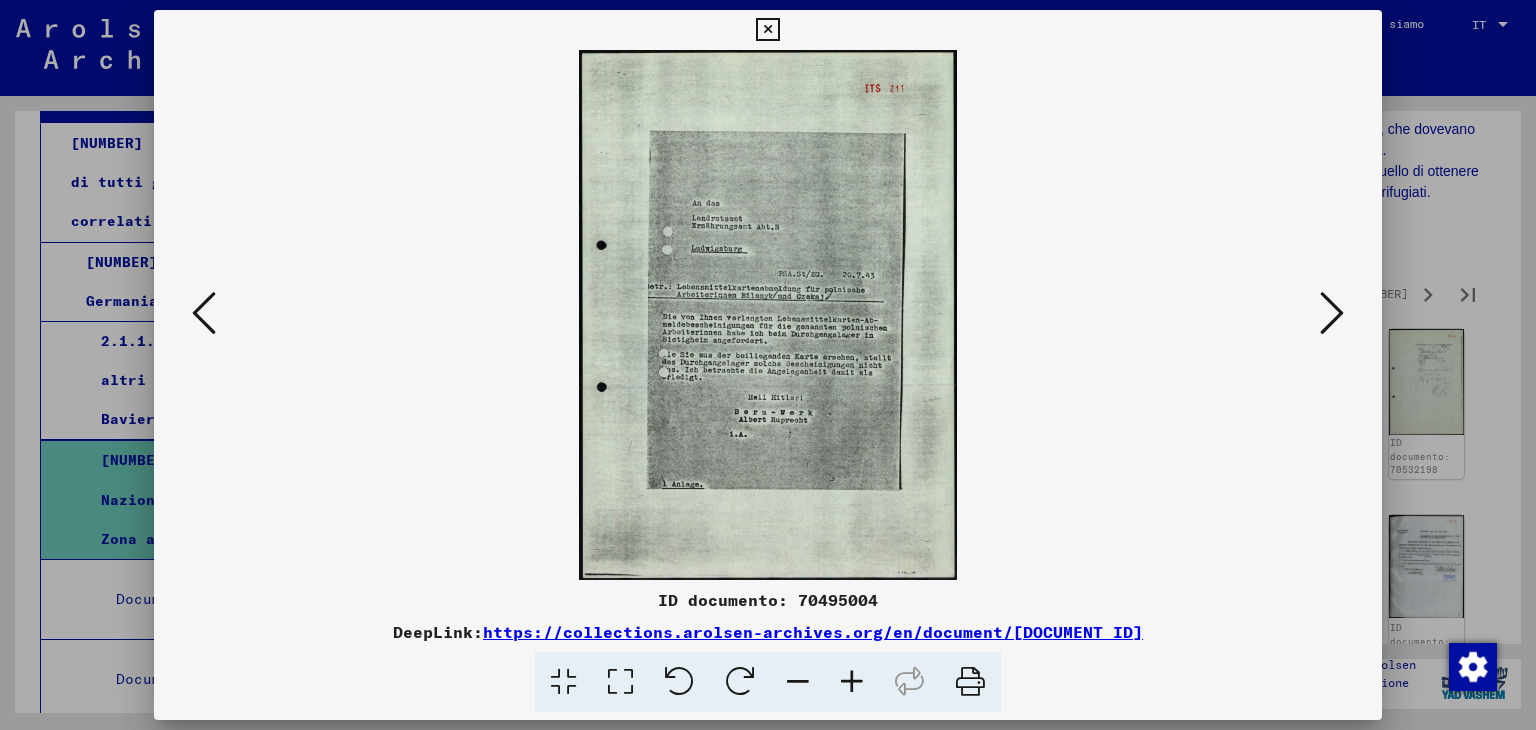 click at bounding box center [1332, 313] 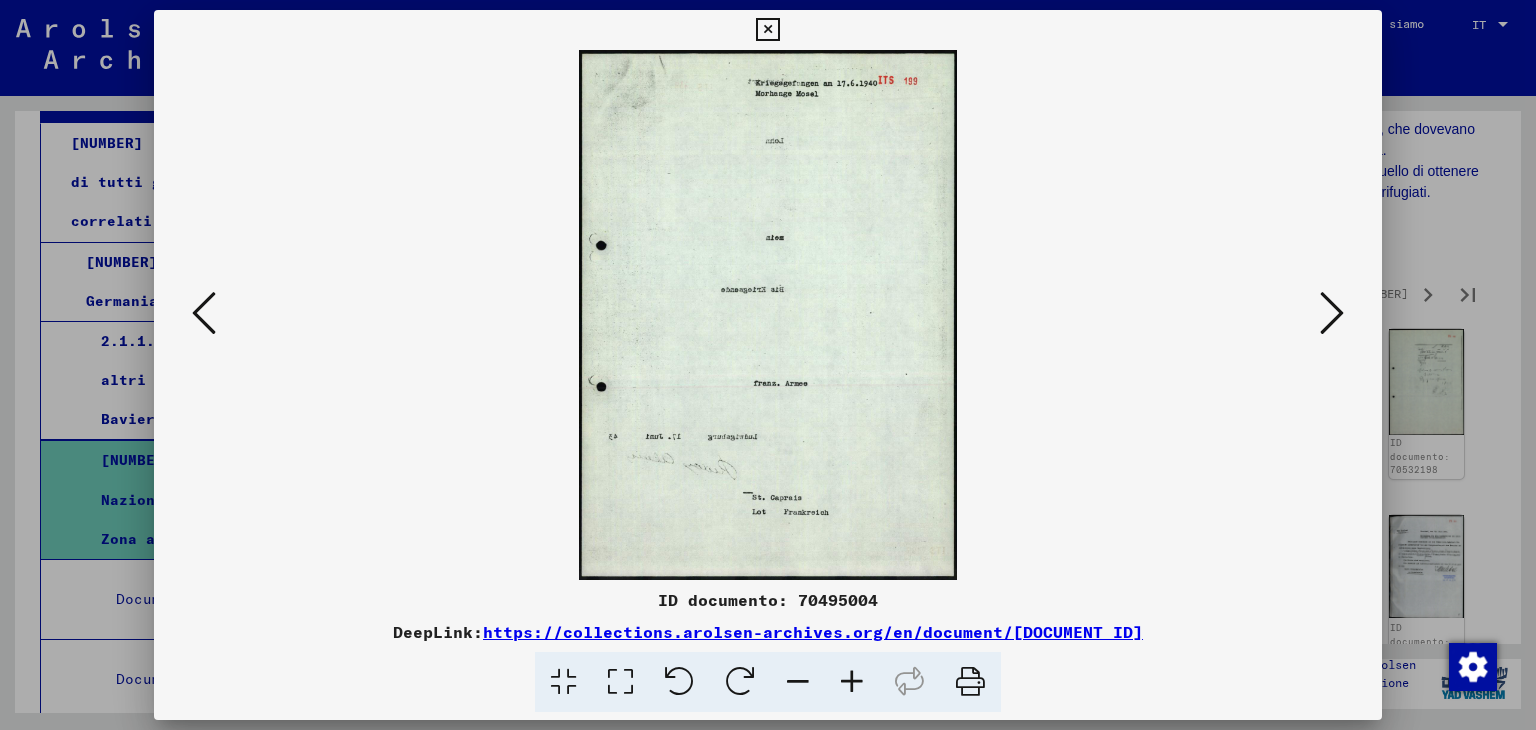 click at bounding box center (1332, 313) 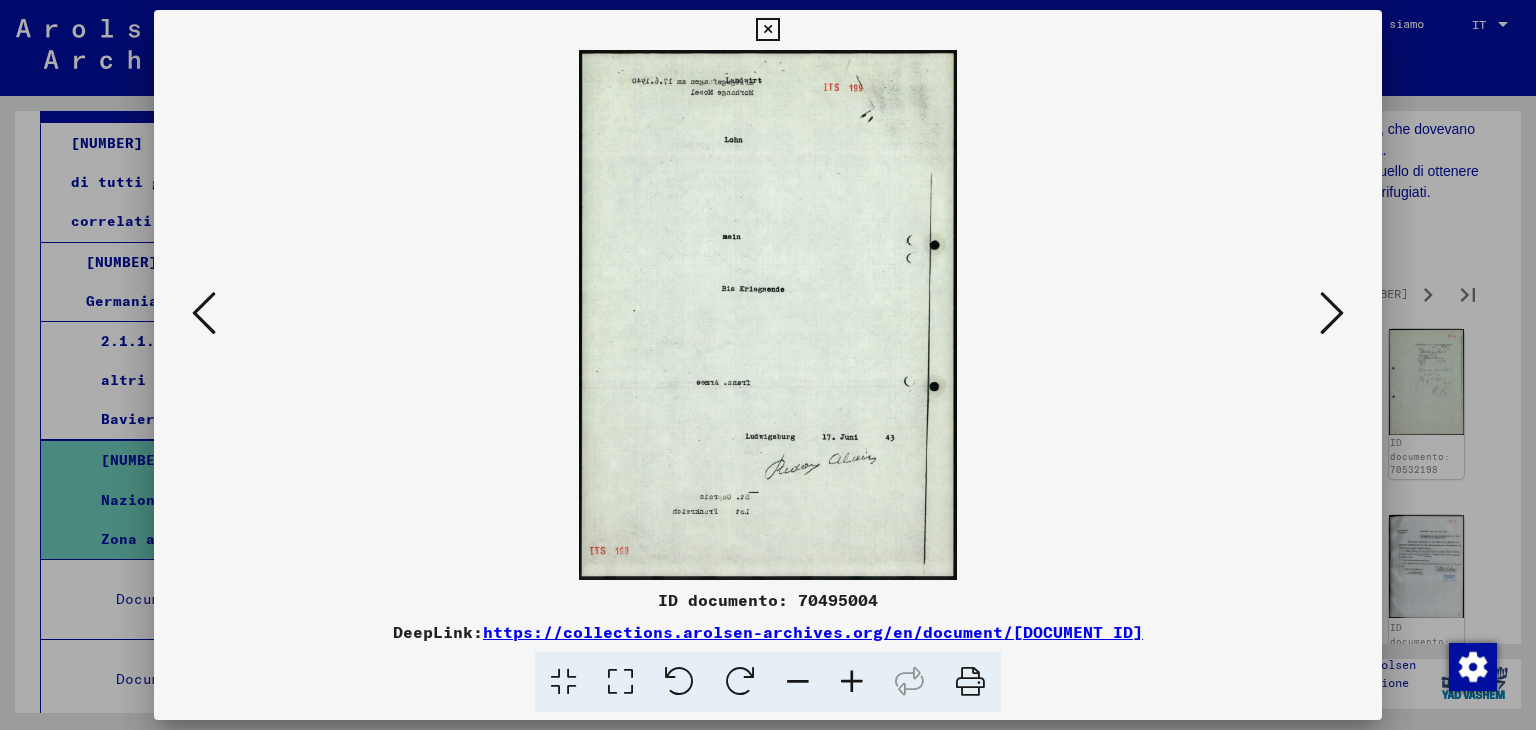 click at bounding box center (1332, 313) 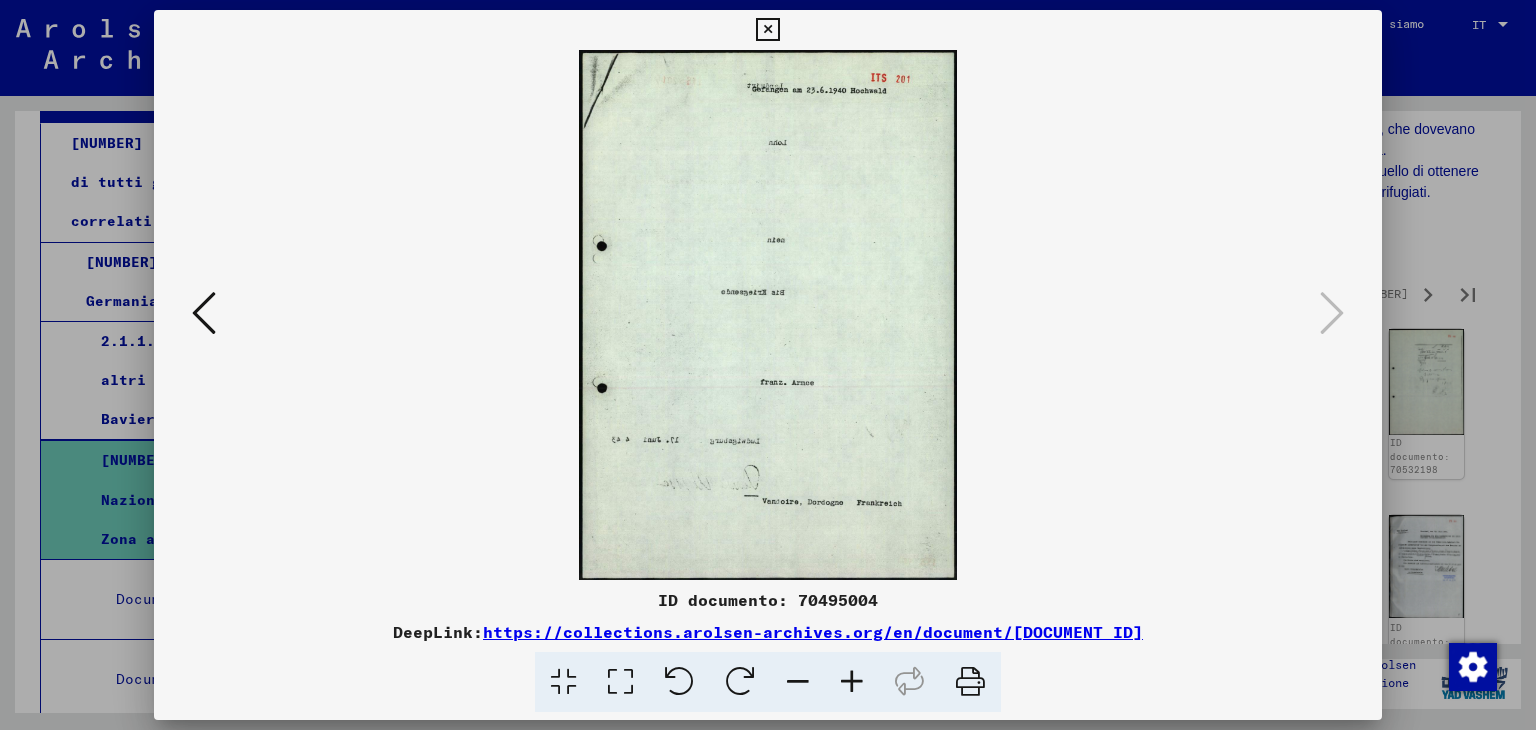 click at bounding box center (767, 30) 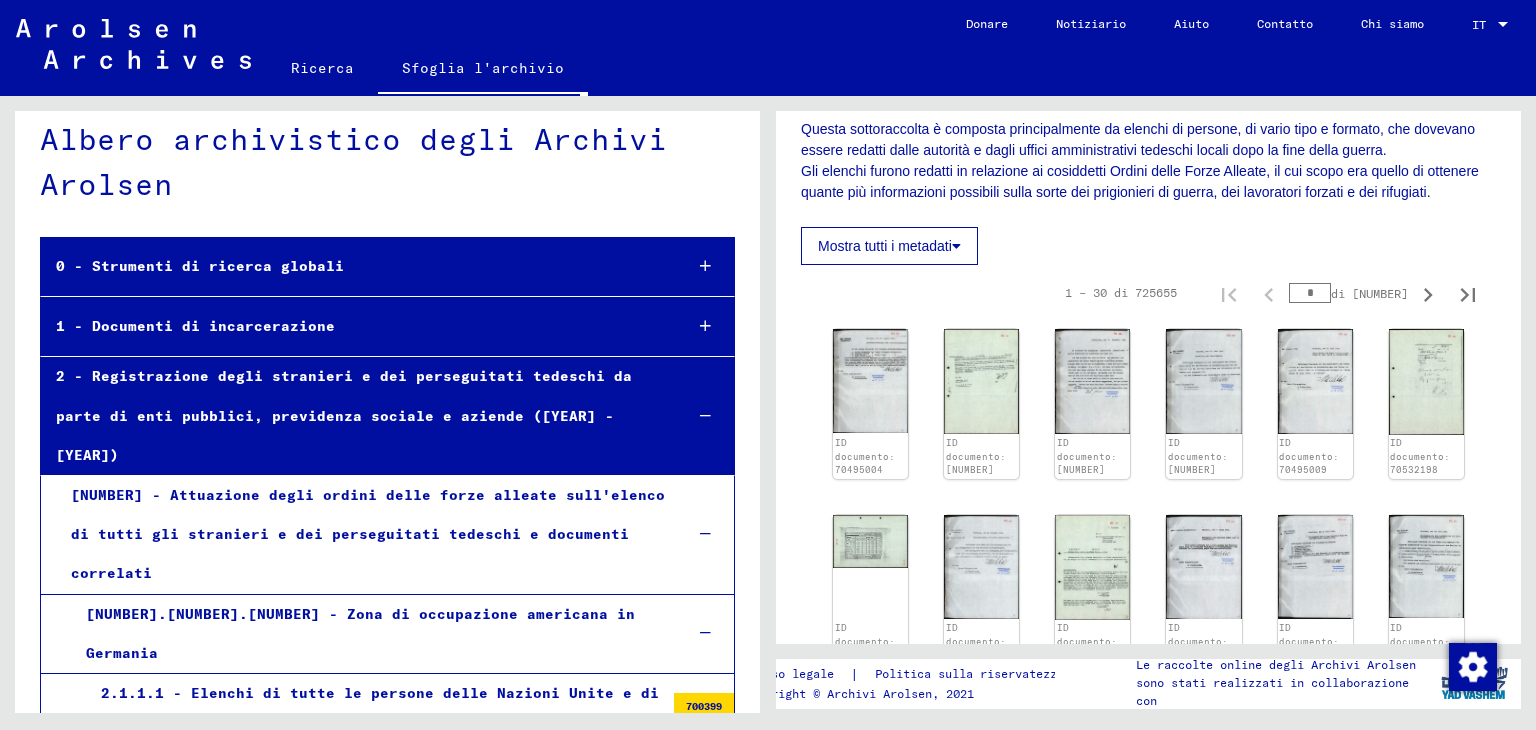 scroll, scrollTop: 0, scrollLeft: 0, axis: both 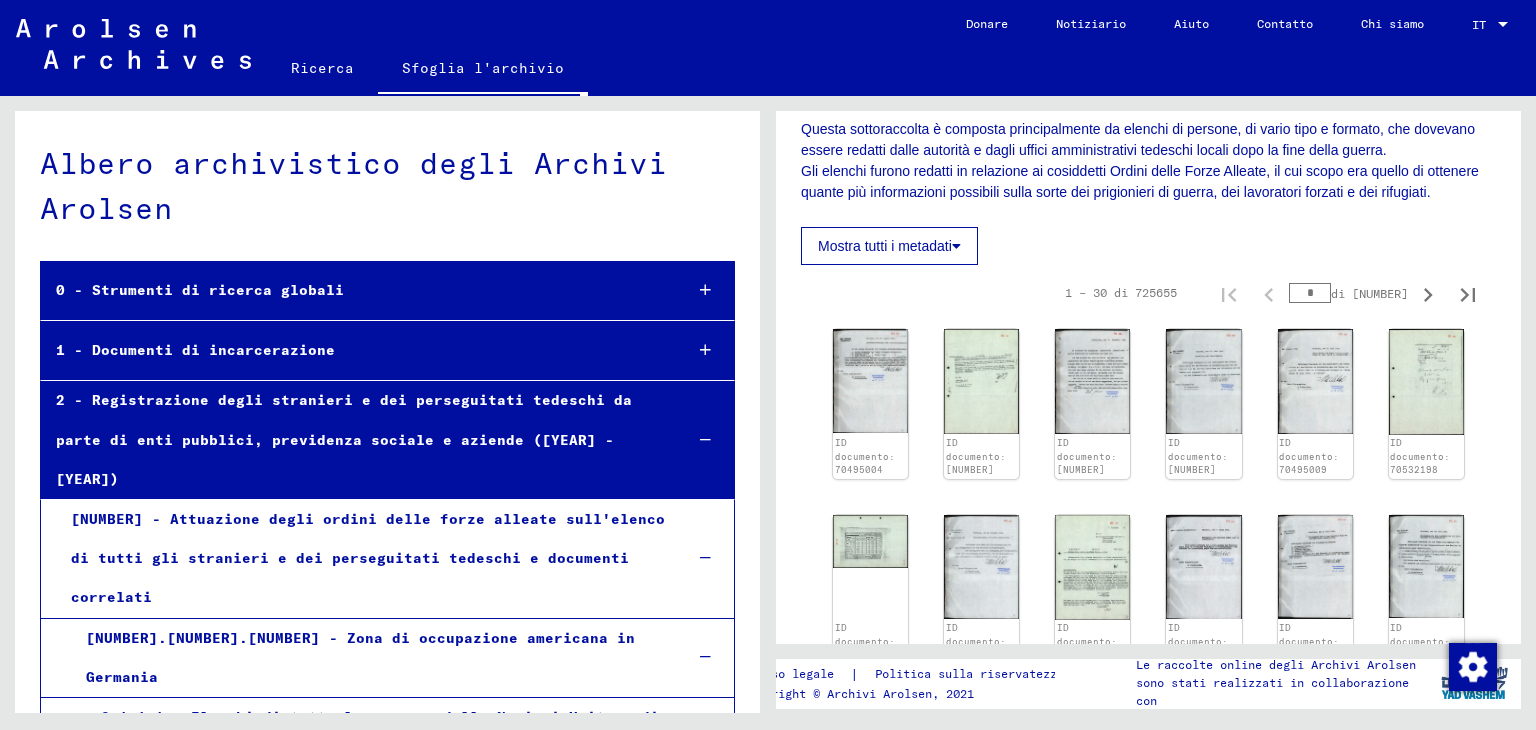 click on "1 - Documenti di incarcerazione" at bounding box center [195, 350] 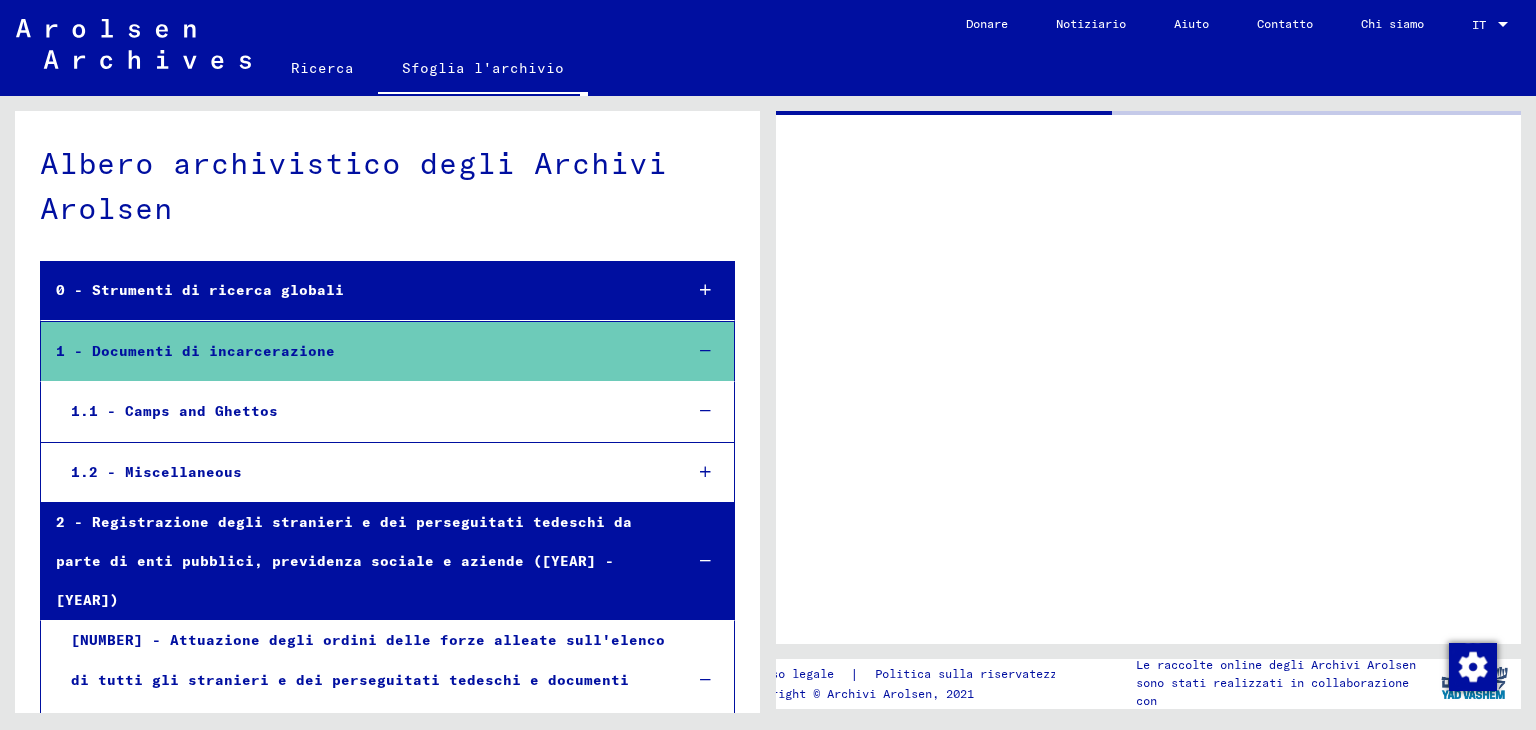 scroll, scrollTop: 0, scrollLeft: 0, axis: both 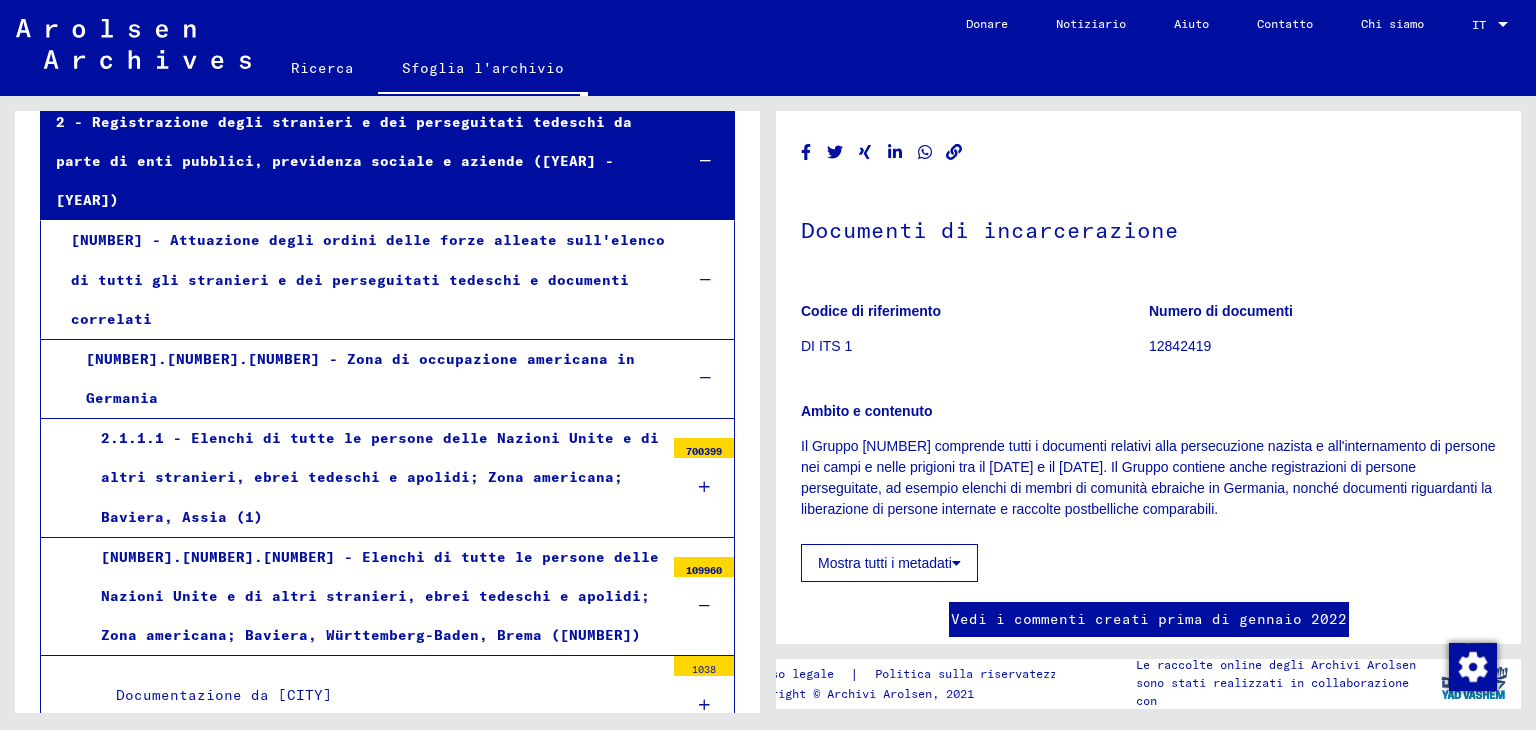 click on "[NUMBER].[NUMBER].[NUMBER] - Zona di occupazione americana in Germania" at bounding box center (368, 379) 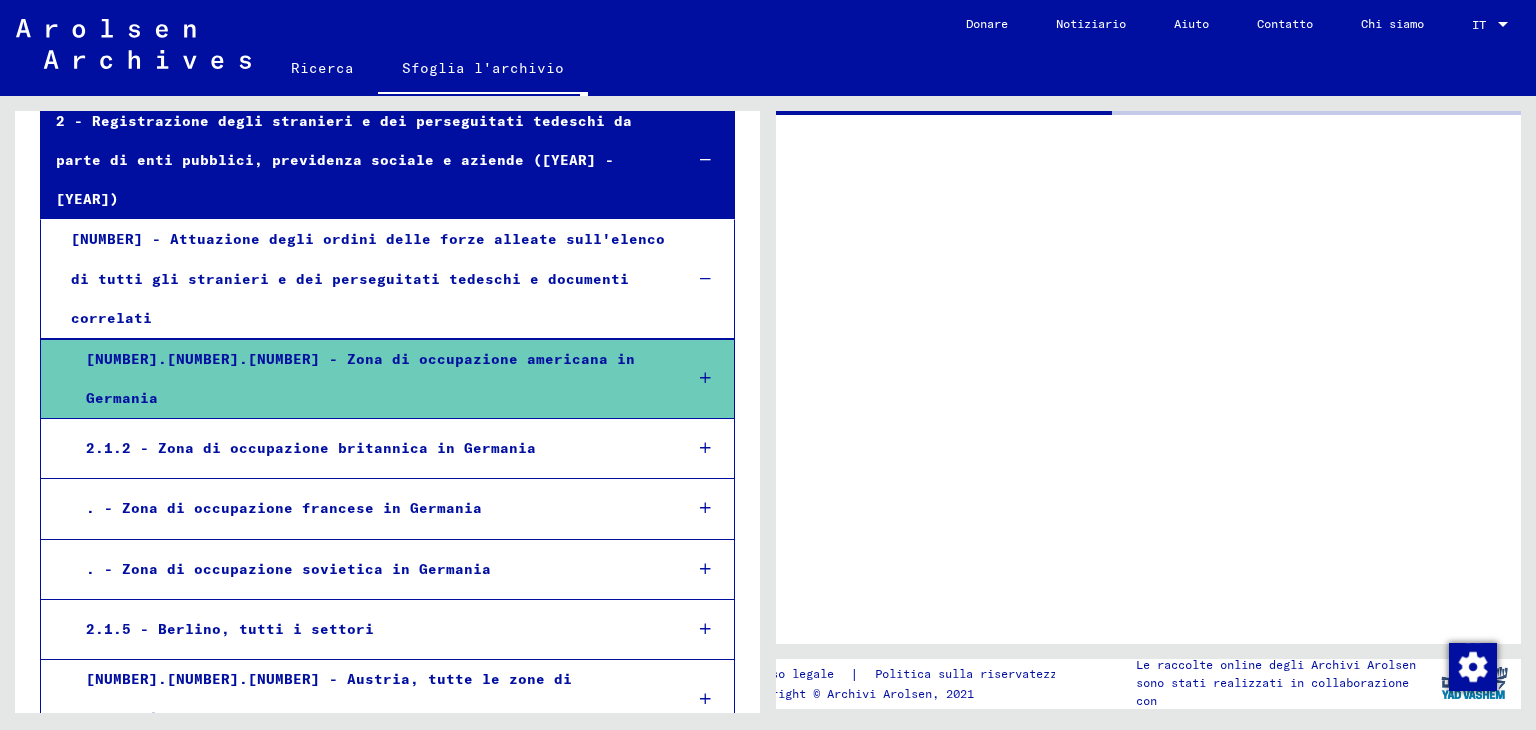 scroll, scrollTop: 399, scrollLeft: 0, axis: vertical 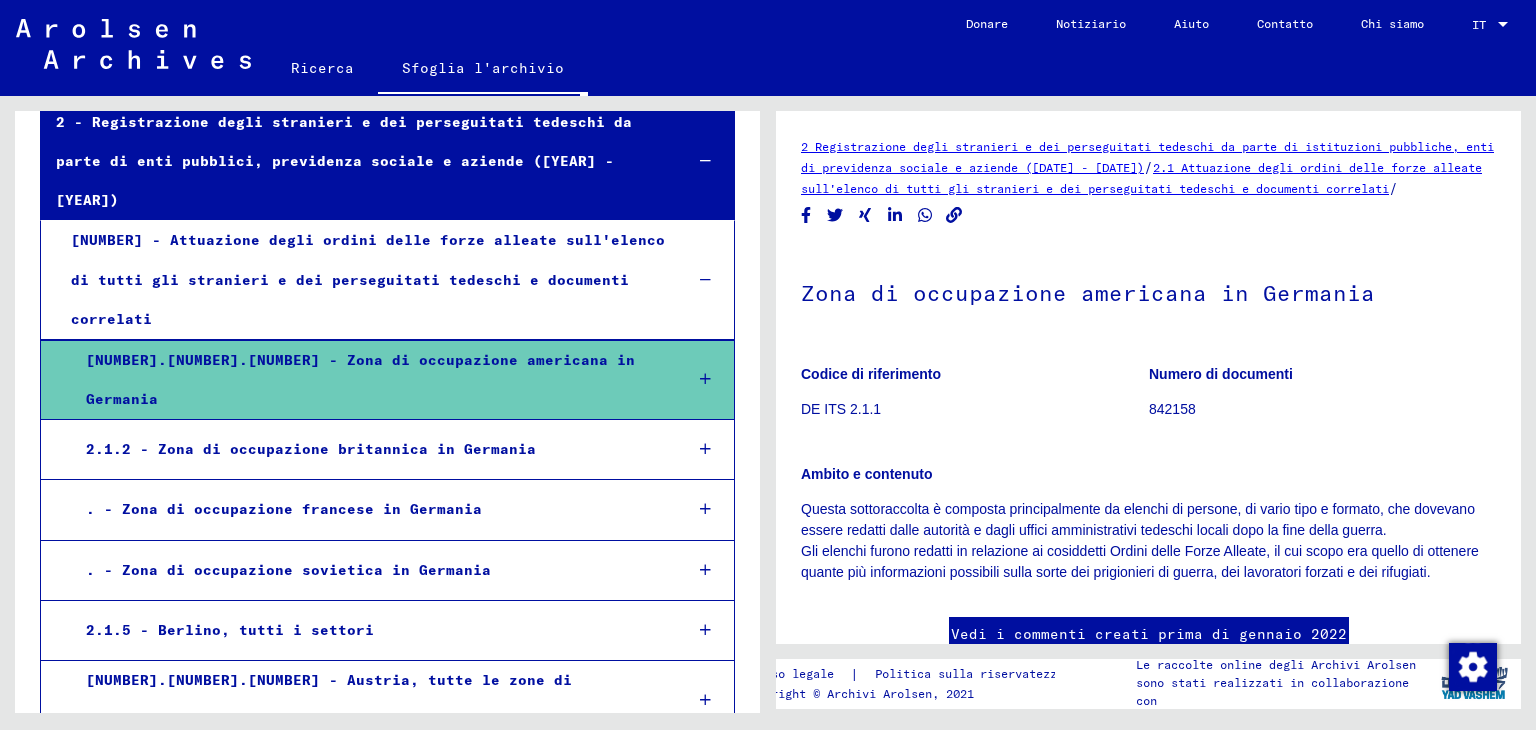 click on ". - Zona di occupazione francese in Germania" at bounding box center [284, 509] 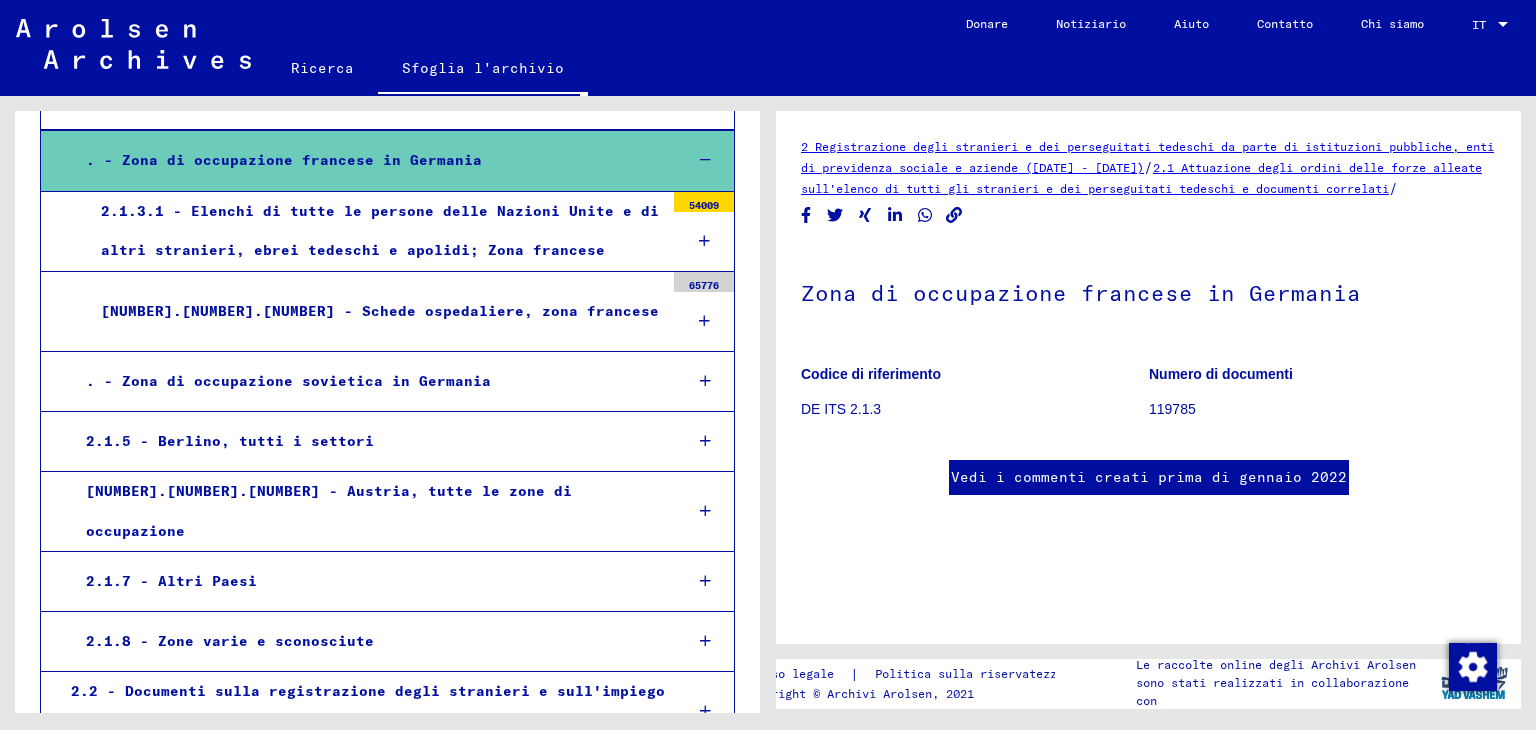 scroll, scrollTop: 599, scrollLeft: 0, axis: vertical 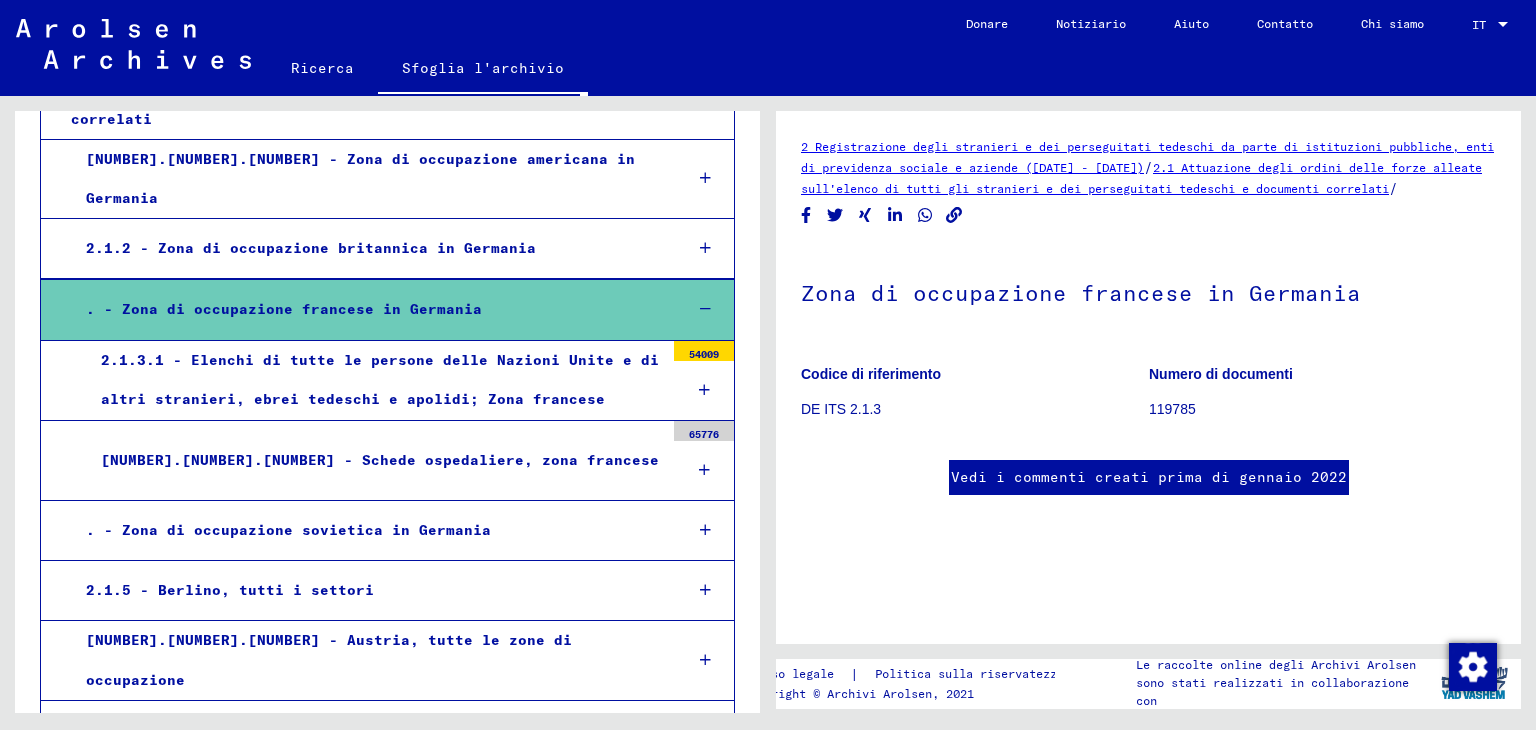 click on "[NUMBER].[NUMBER].[NUMBER] - Schede ospedaliere, zona francese" at bounding box center (380, 460) 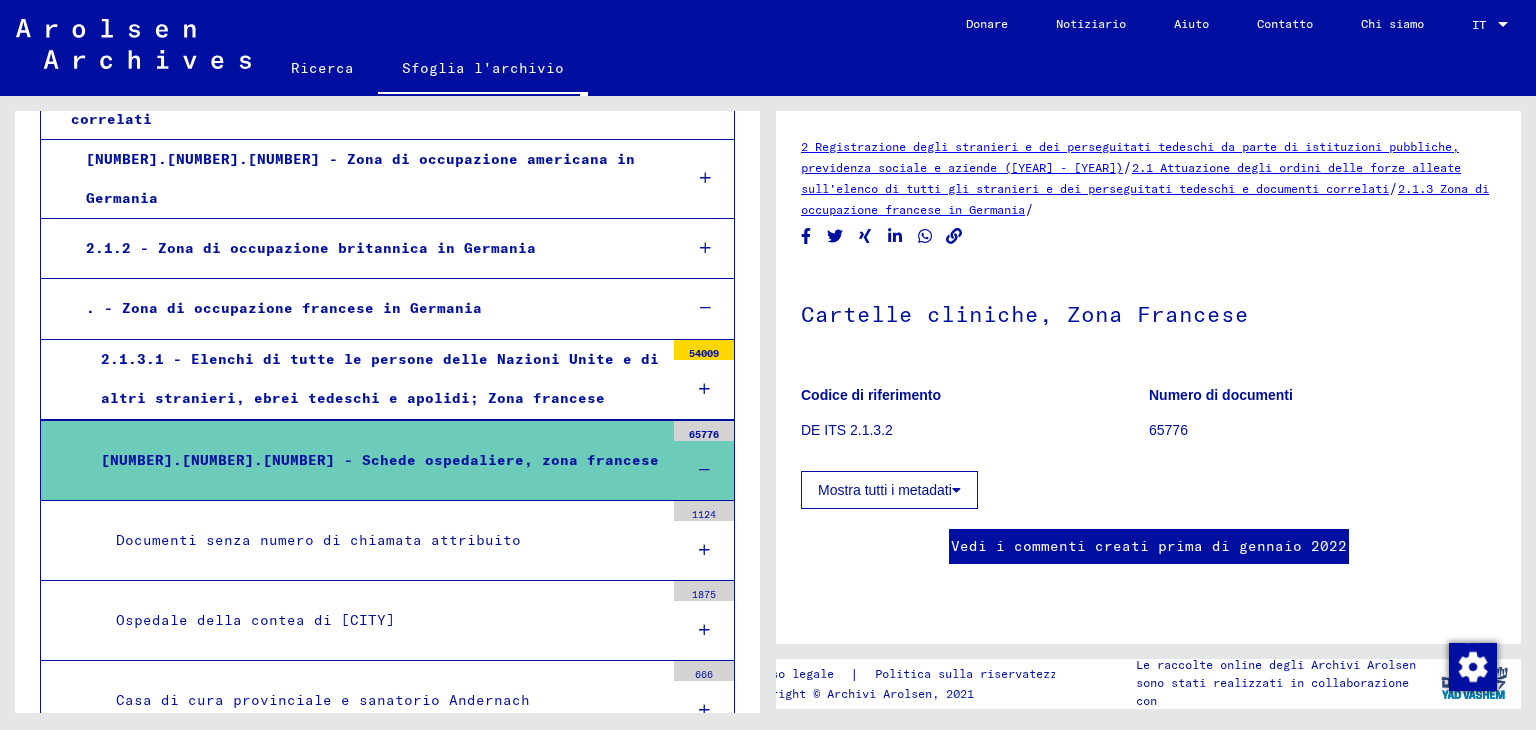 scroll, scrollTop: 620, scrollLeft: 0, axis: vertical 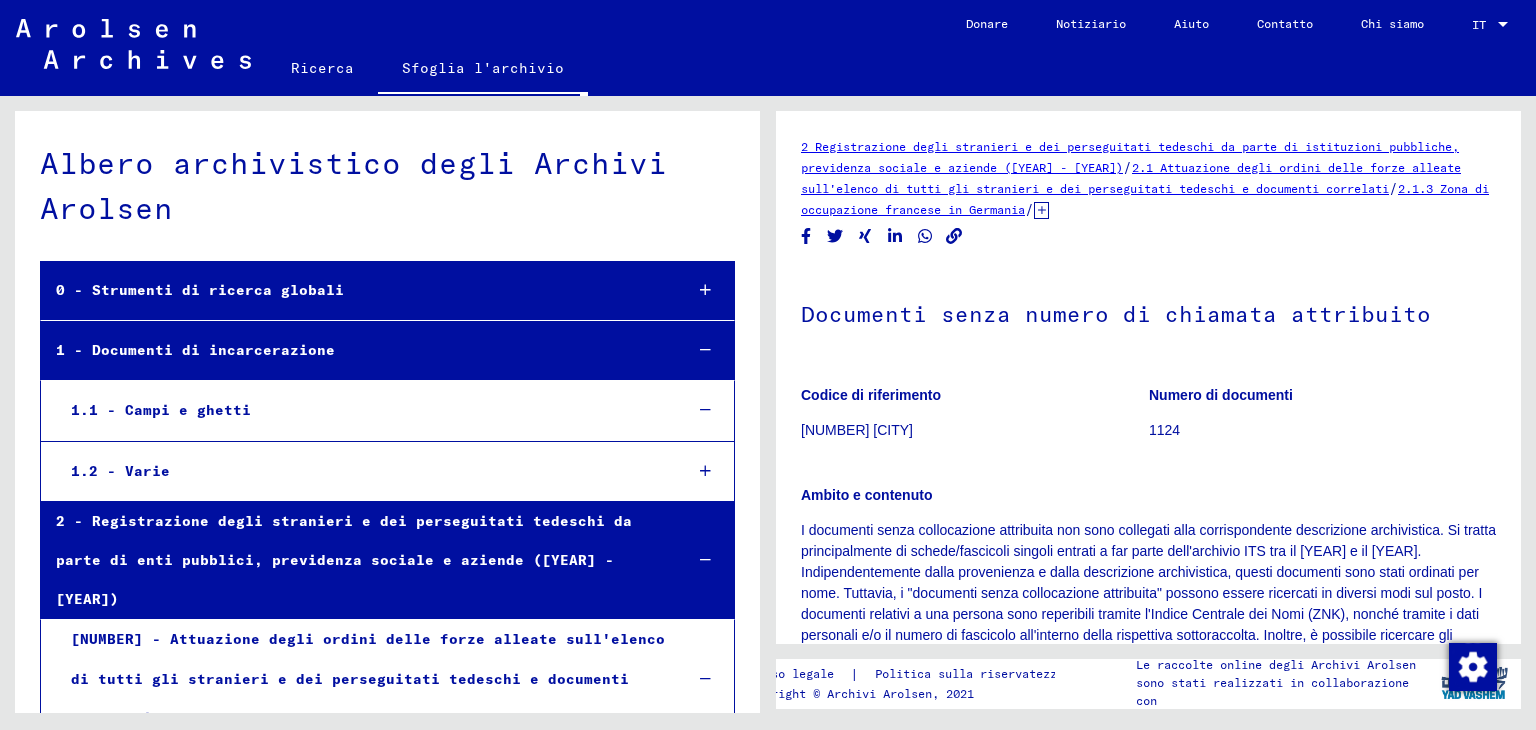 click on "Ricerca" 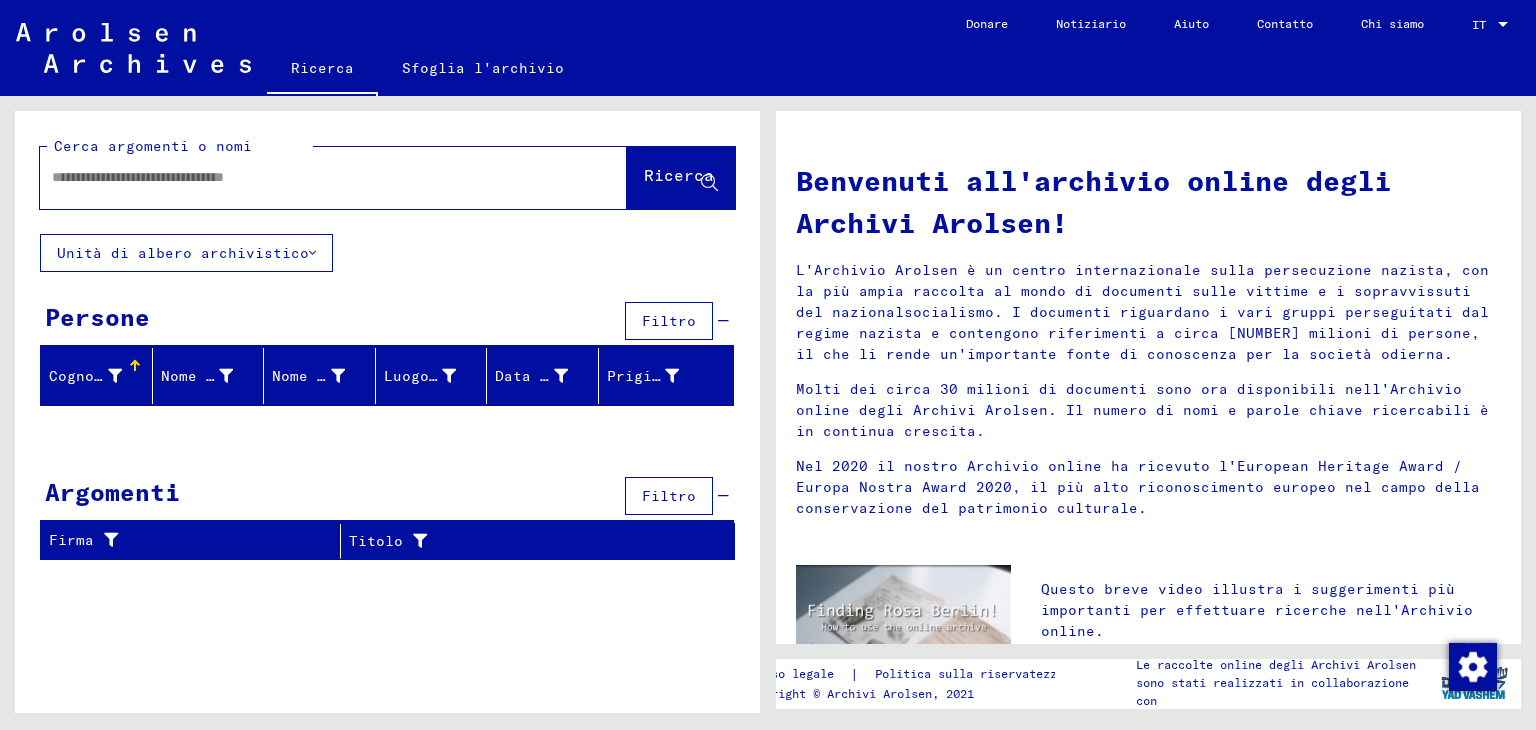 click at bounding box center (309, 177) 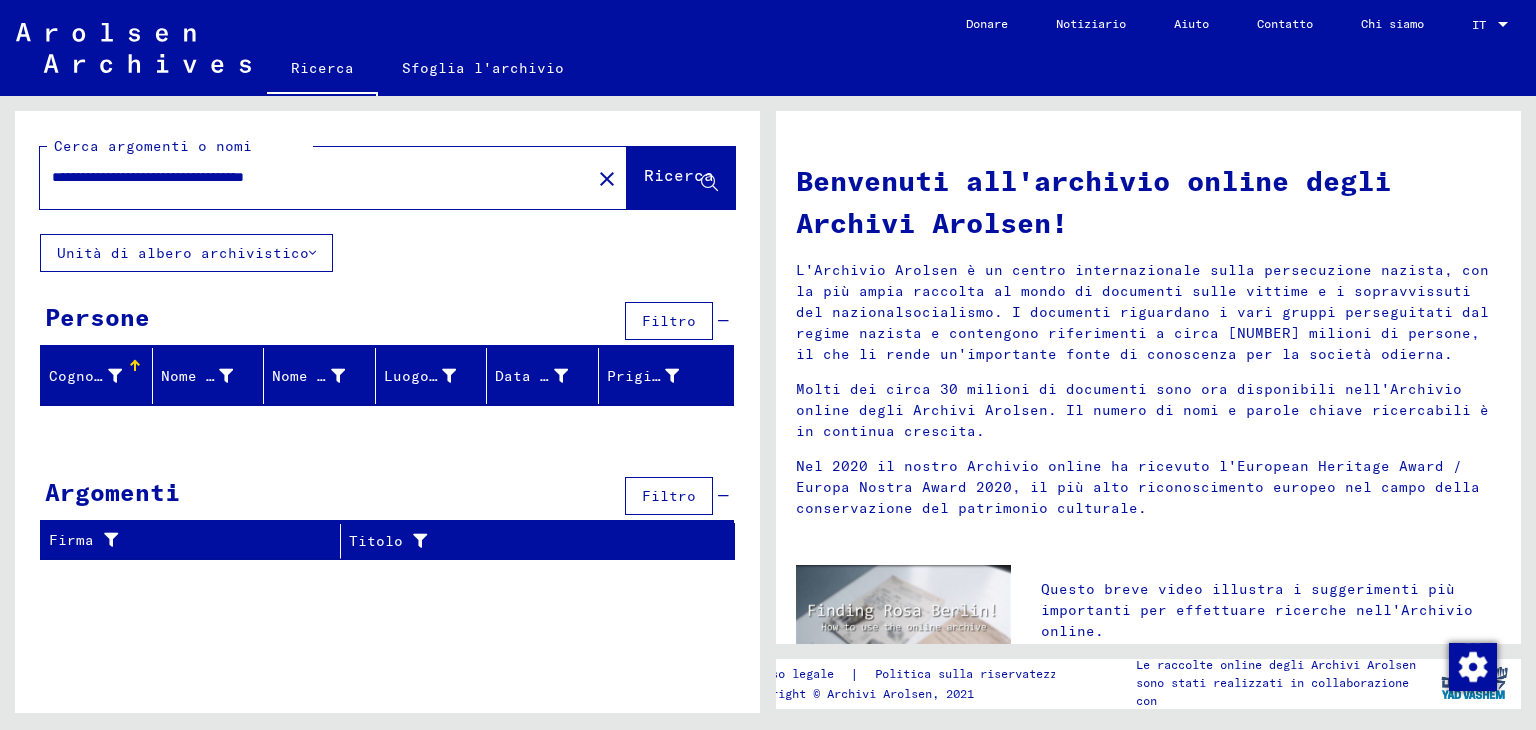 drag, startPoint x: 223, startPoint y: 177, endPoint x: 202, endPoint y: 177, distance: 21 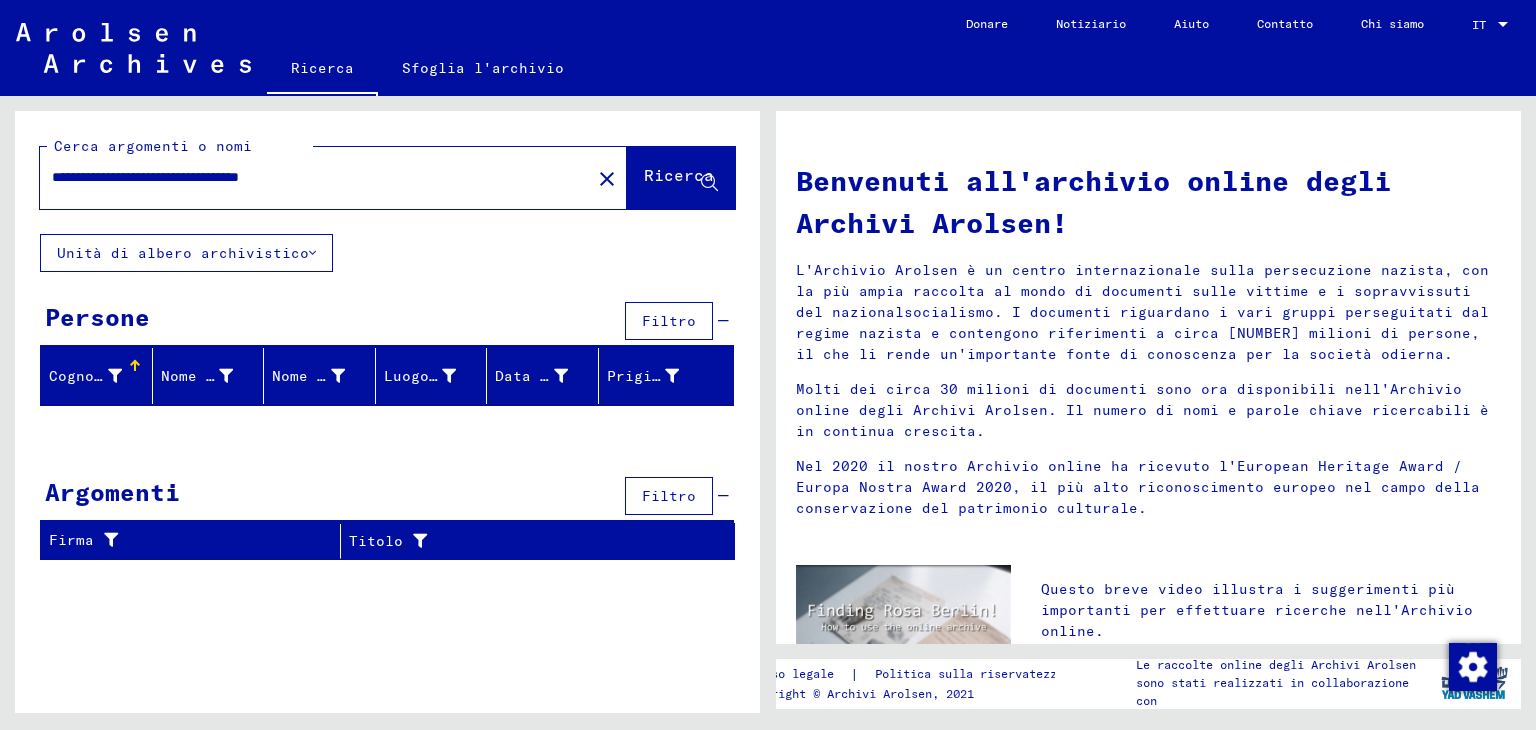 type on "**********" 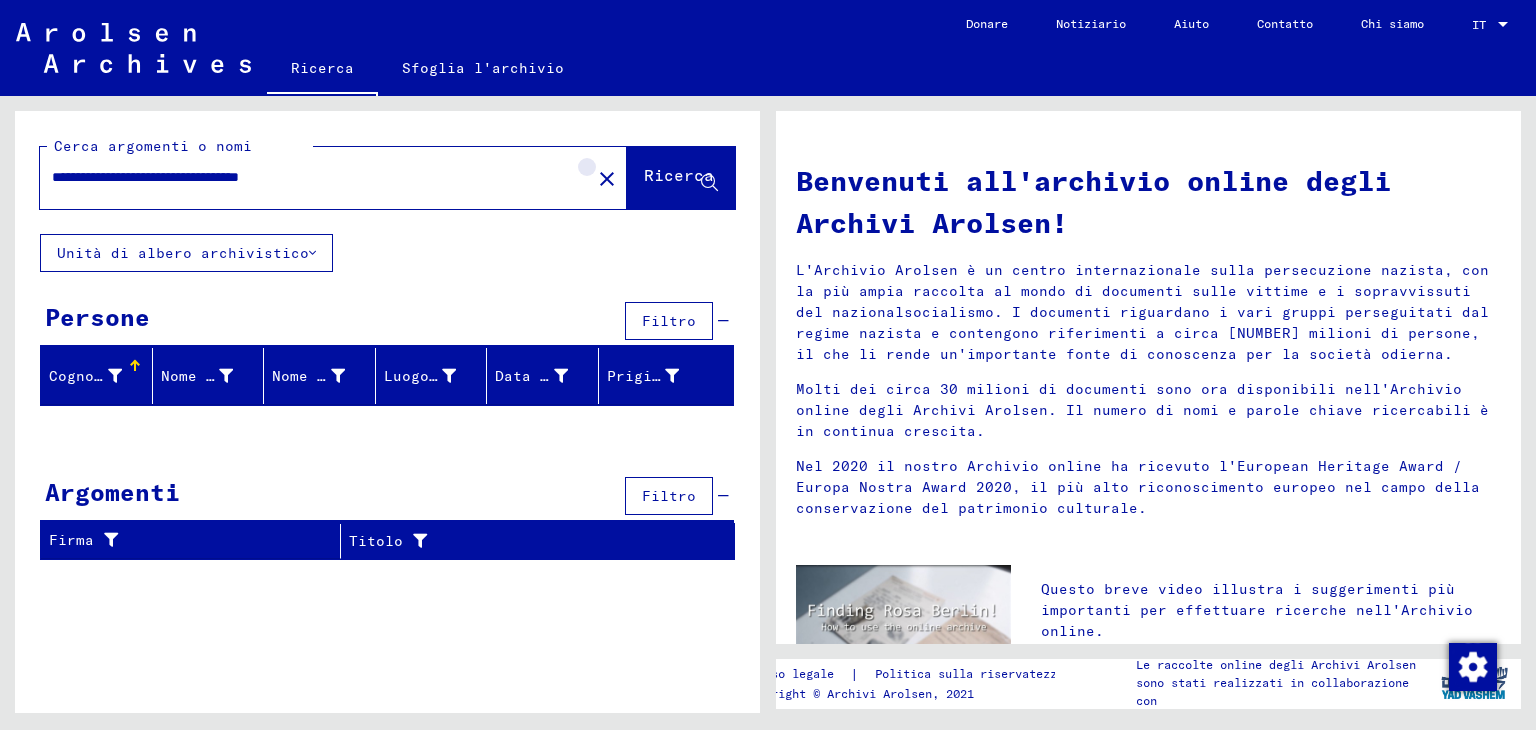 click on "close" 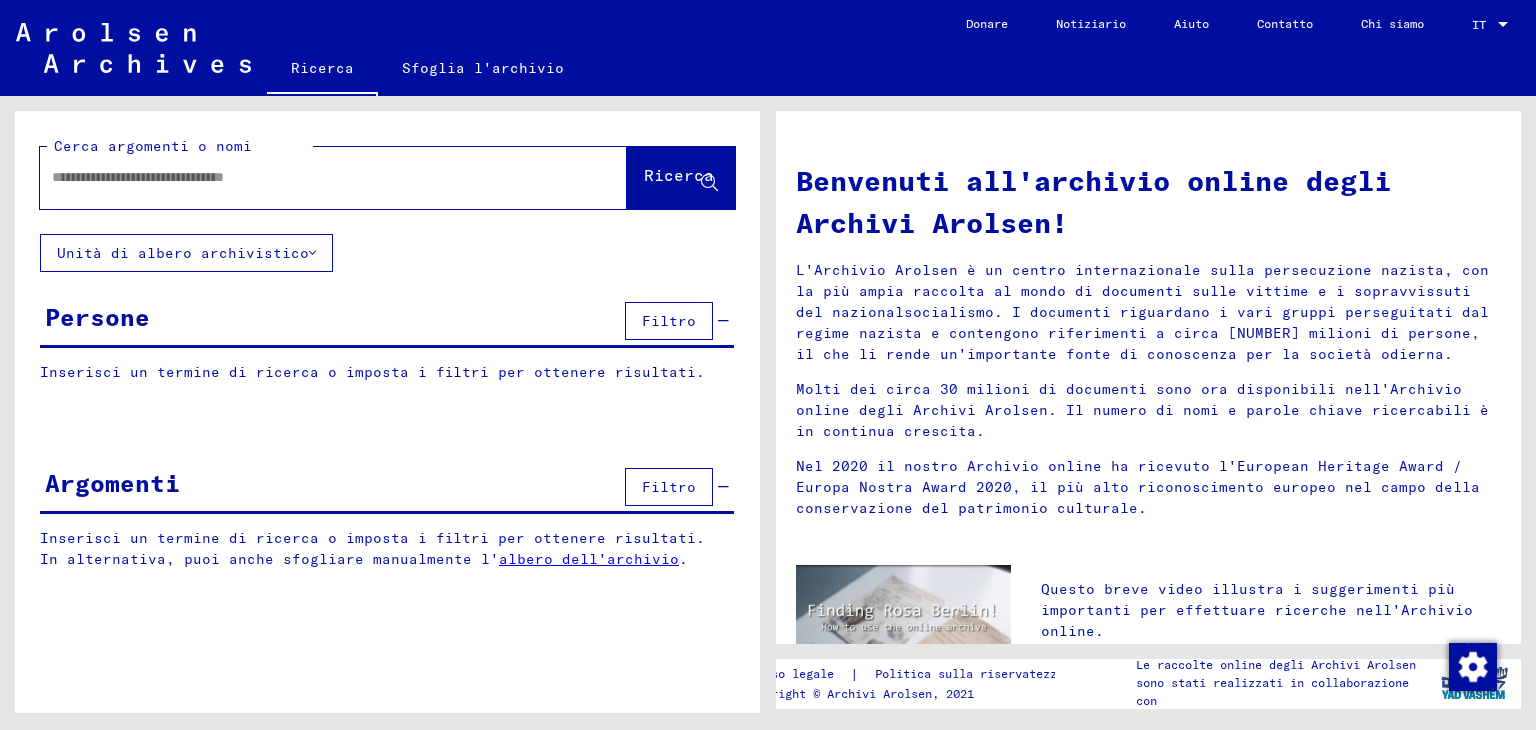 click on "Sfoglia l'archivio" 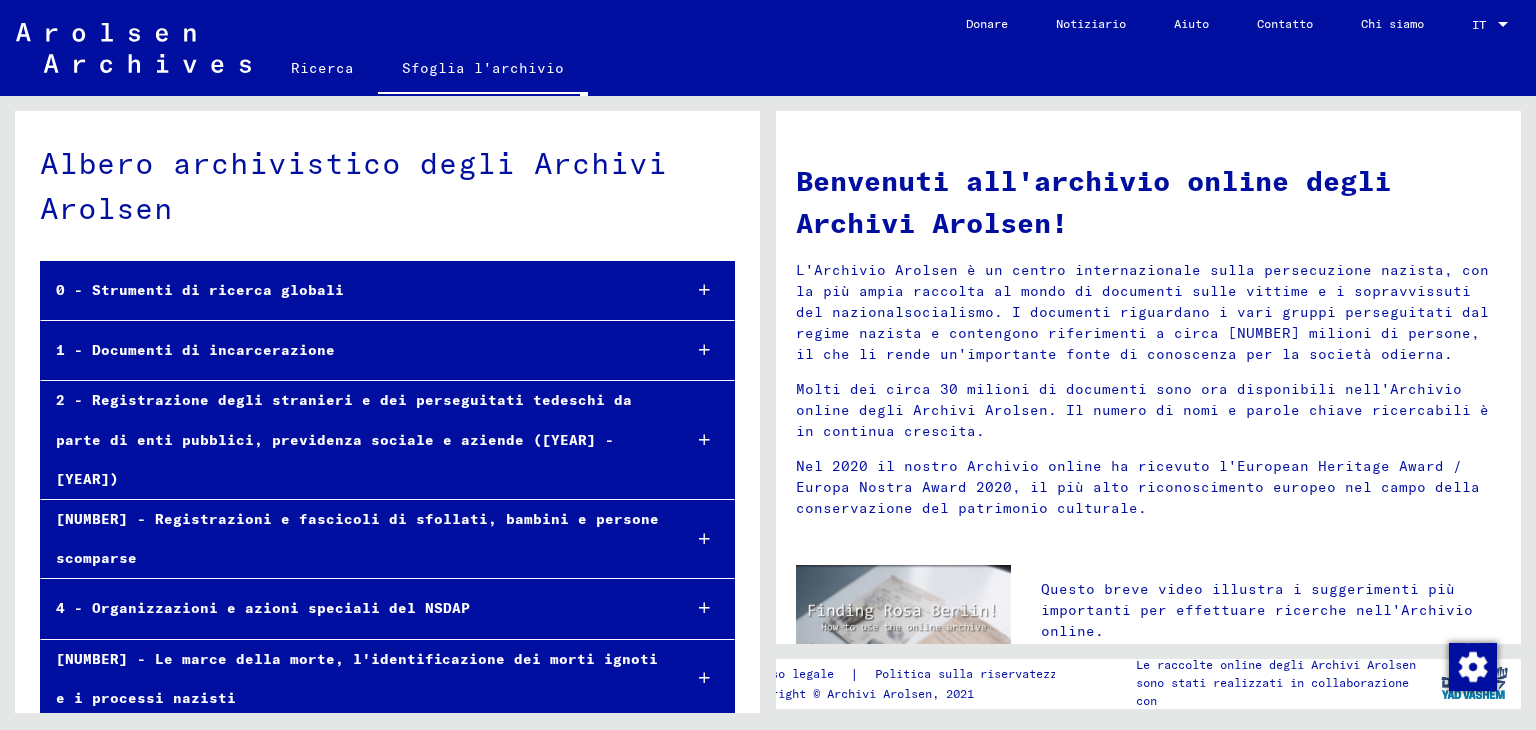 click on "0 - Strumenti di ricerca globali" at bounding box center [200, 290] 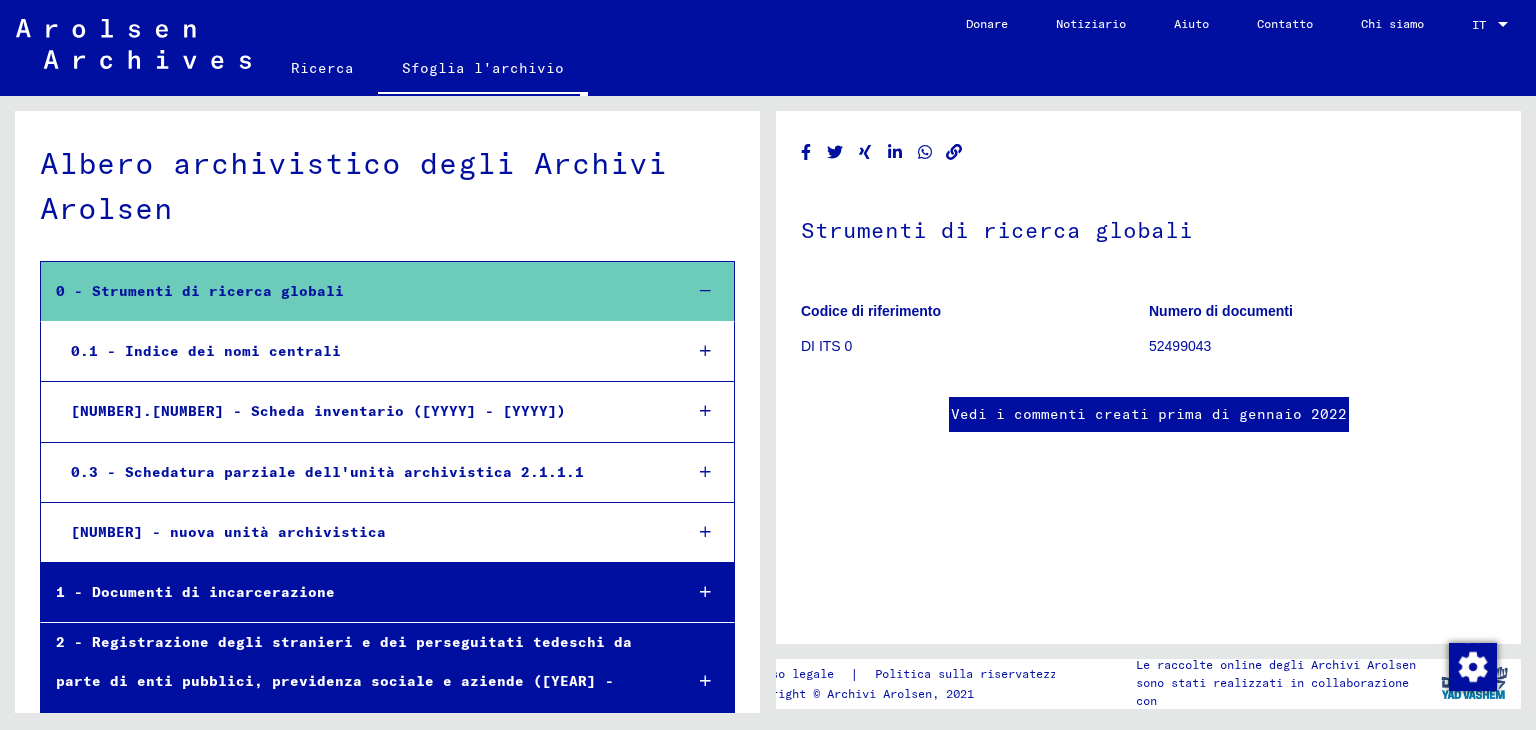 click on "0.1 - Indice dei nomi centrali" at bounding box center [361, 351] 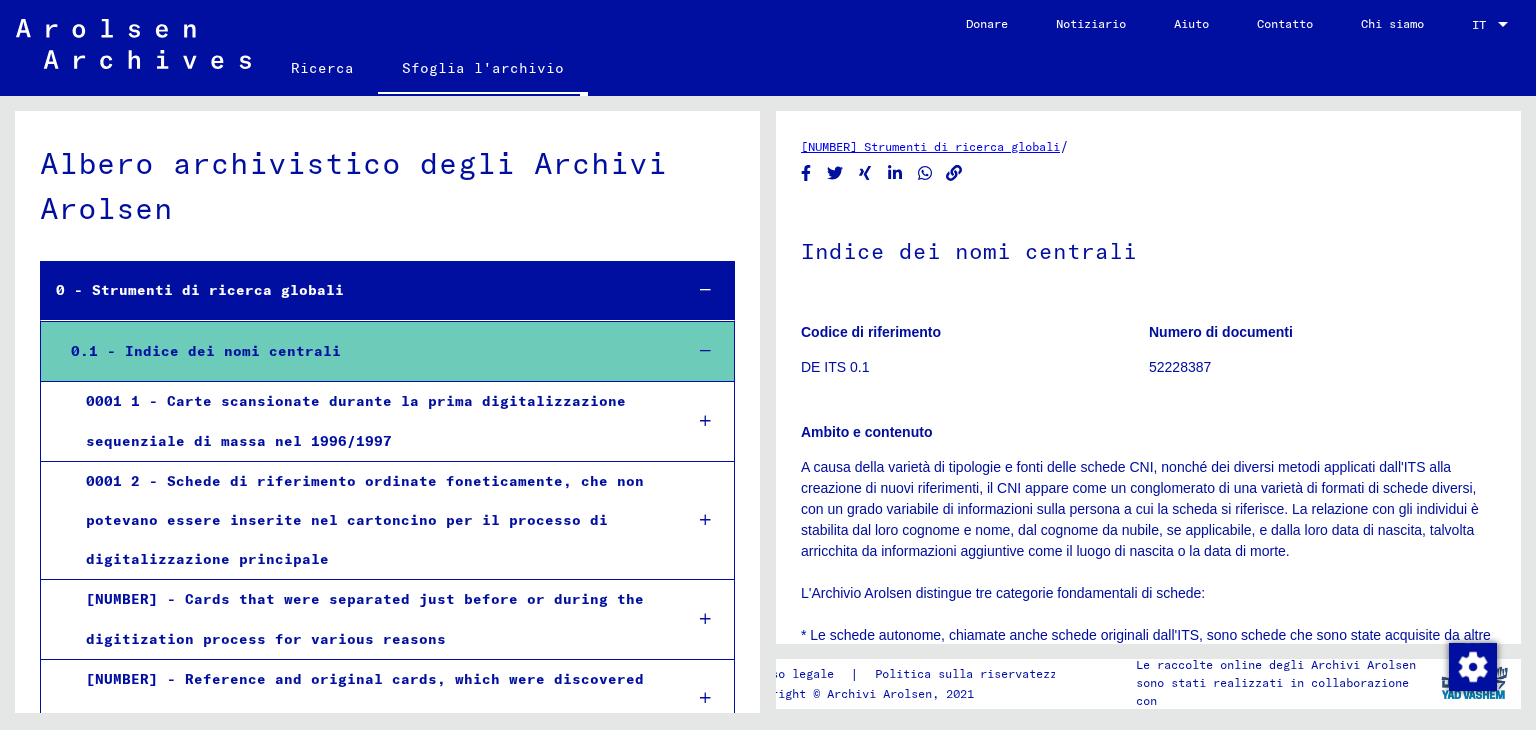 click on "0001 2 - Schede di riferimento ordinate foneticamente, che non potevano essere inserite nel cartoncino per il processo di digitalizzazione principale" at bounding box center [365, 520] 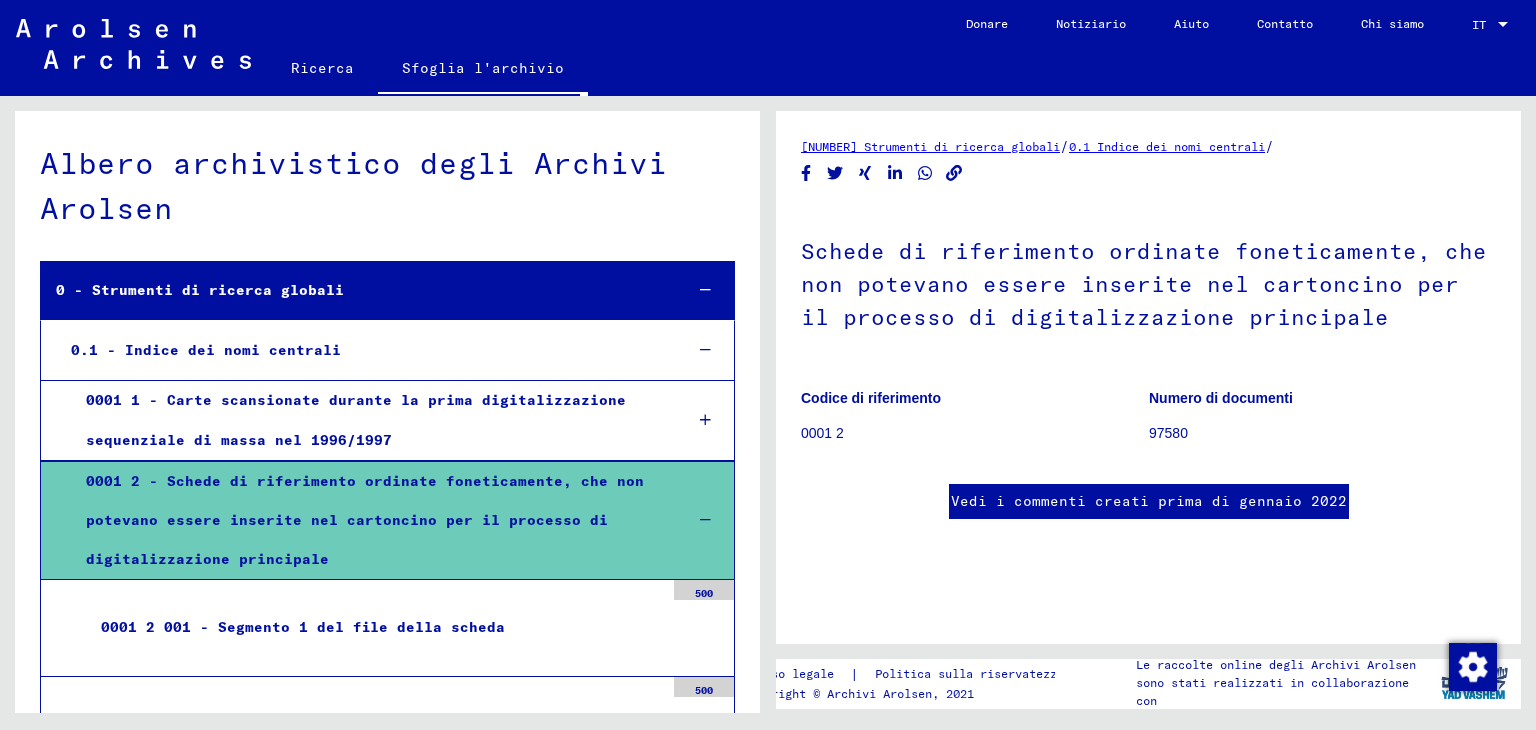 scroll, scrollTop: 400, scrollLeft: 0, axis: vertical 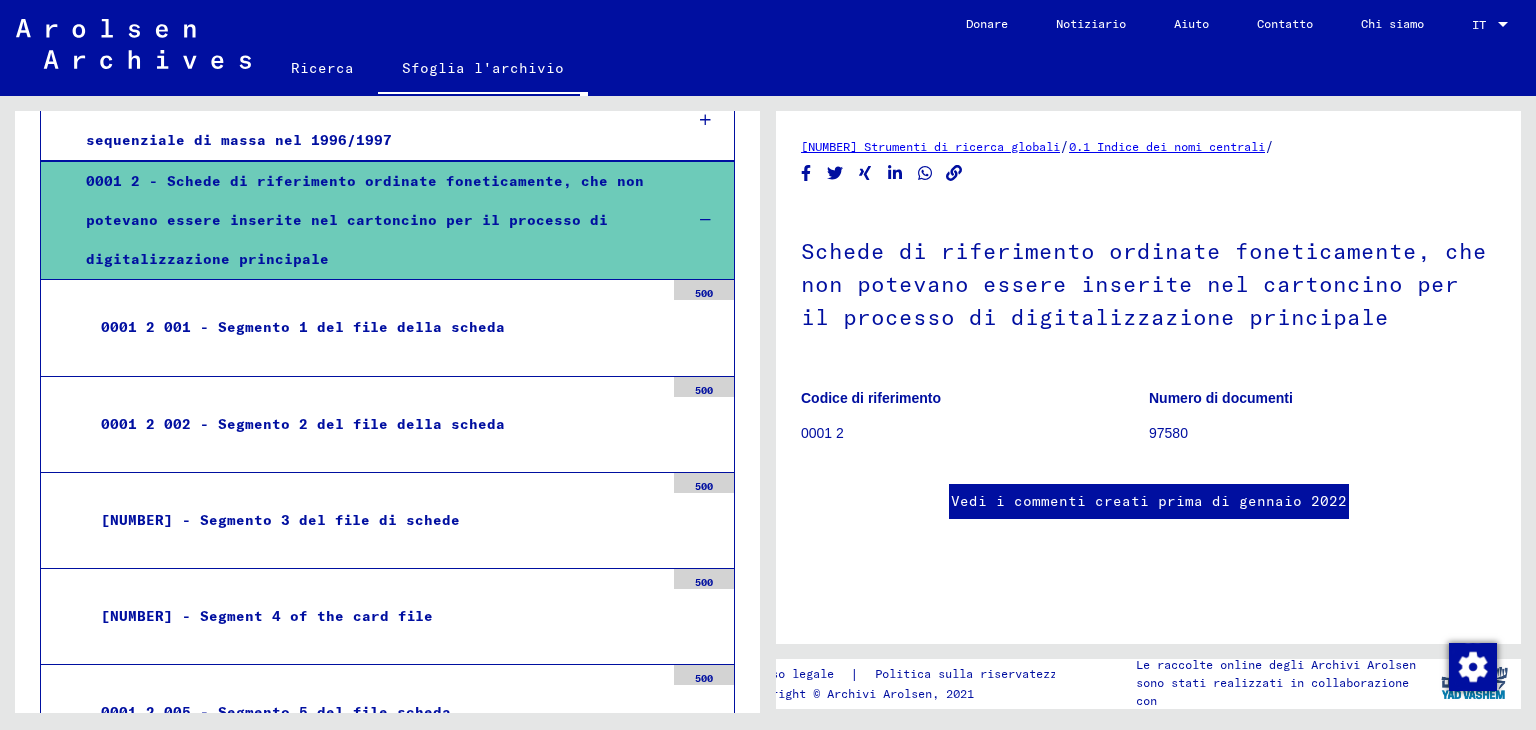 click on "0001 2 001 - Segmento 1 del file della scheda 500" at bounding box center [387, 328] 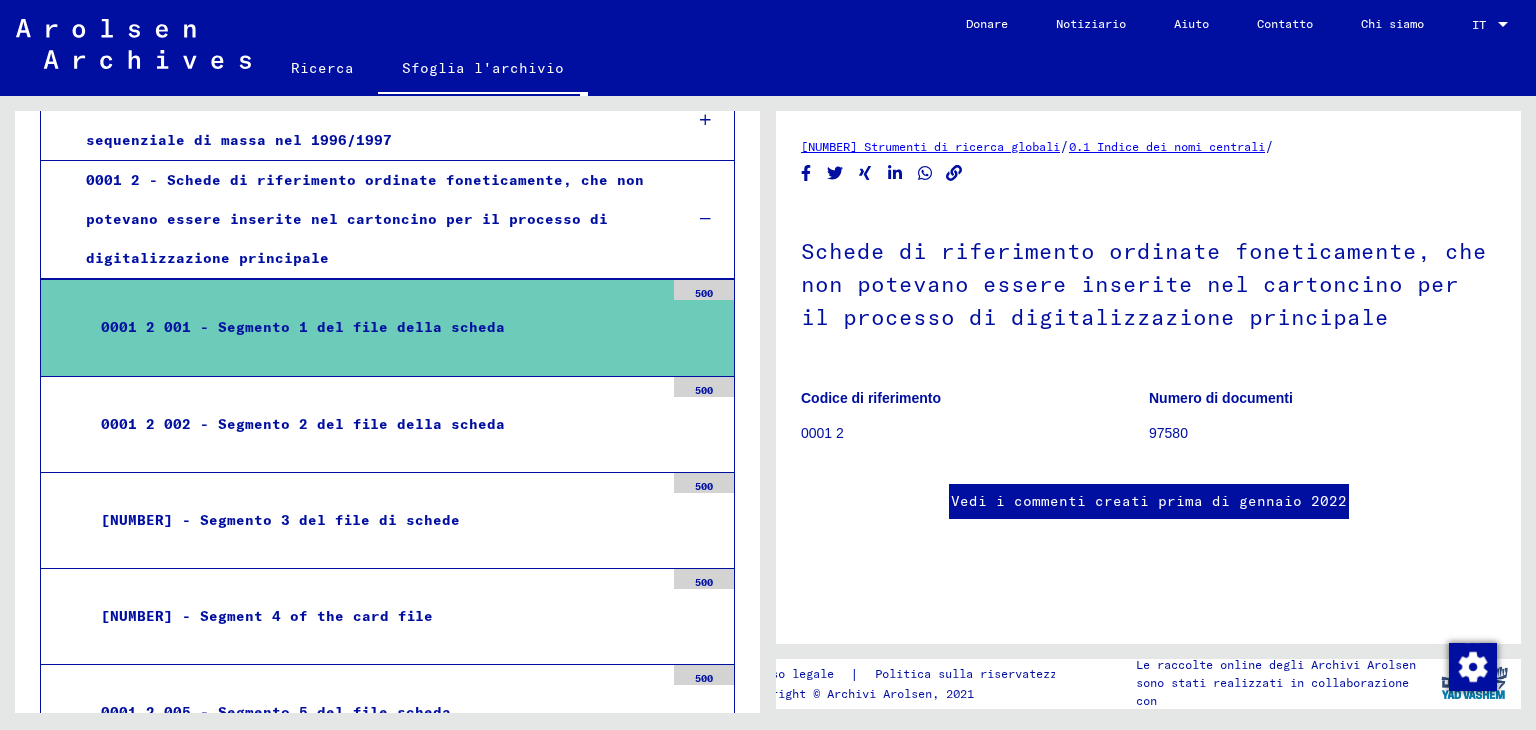click on "0001 2 001 - Segmento 1 del file della scheda" at bounding box center (375, 327) 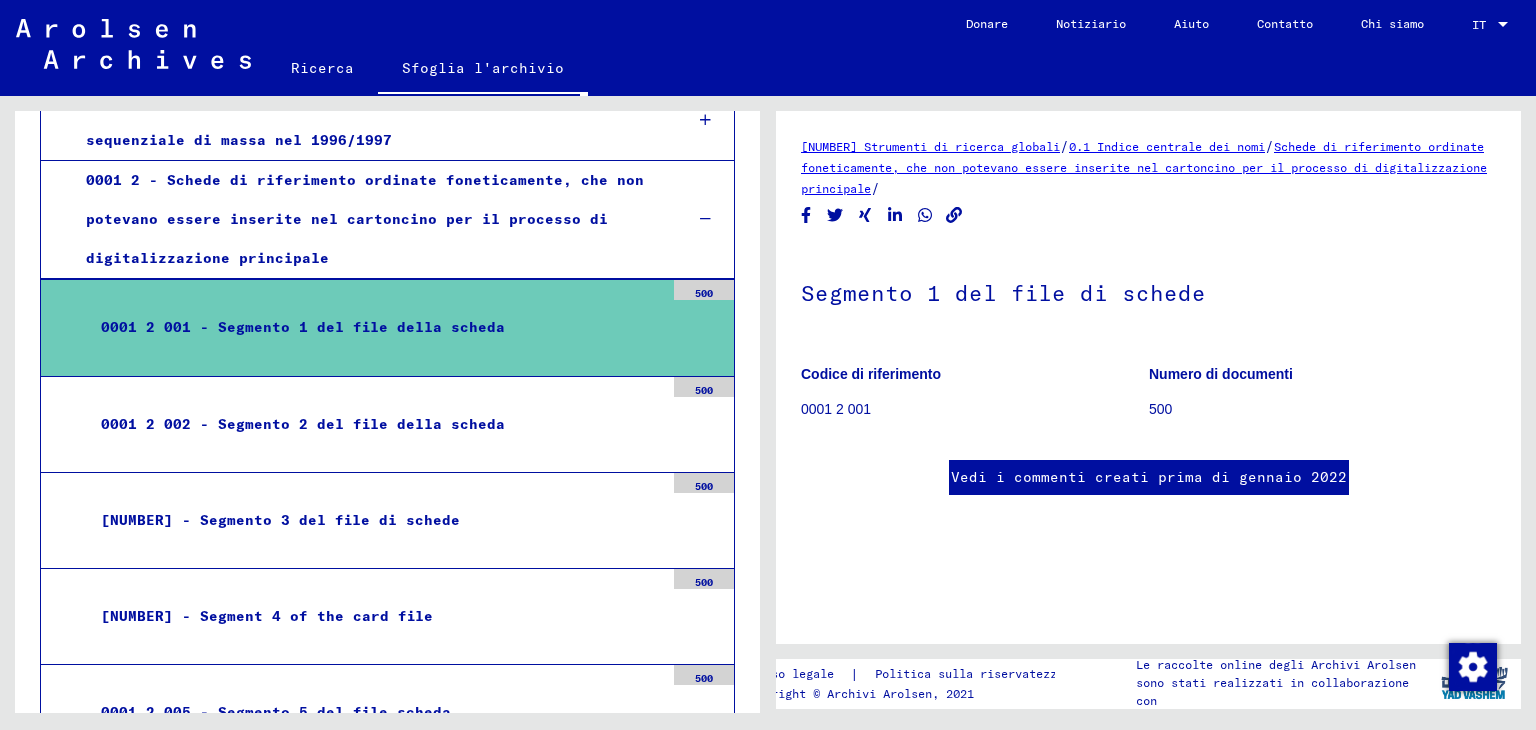 click on "0001 2 001" 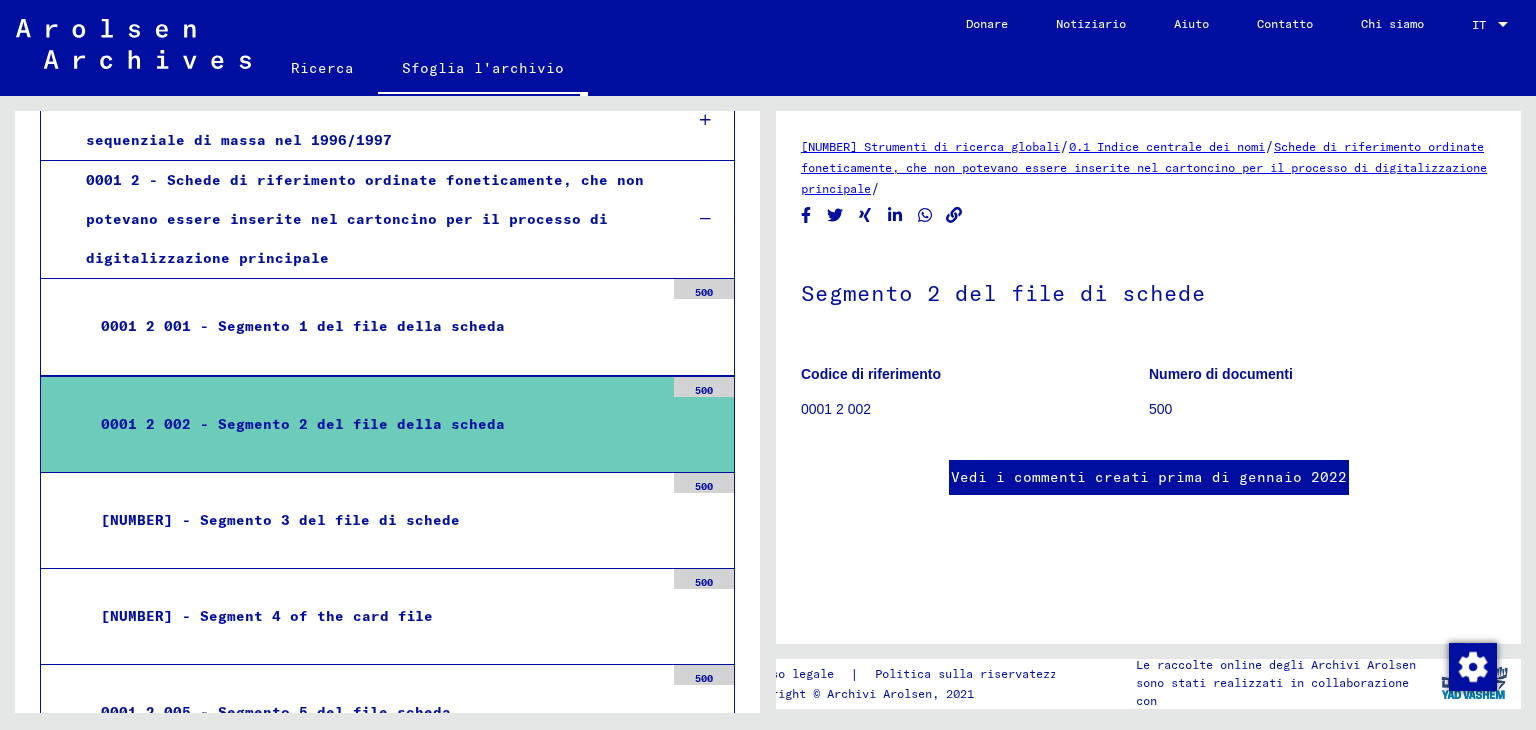 scroll, scrollTop: 0, scrollLeft: 0, axis: both 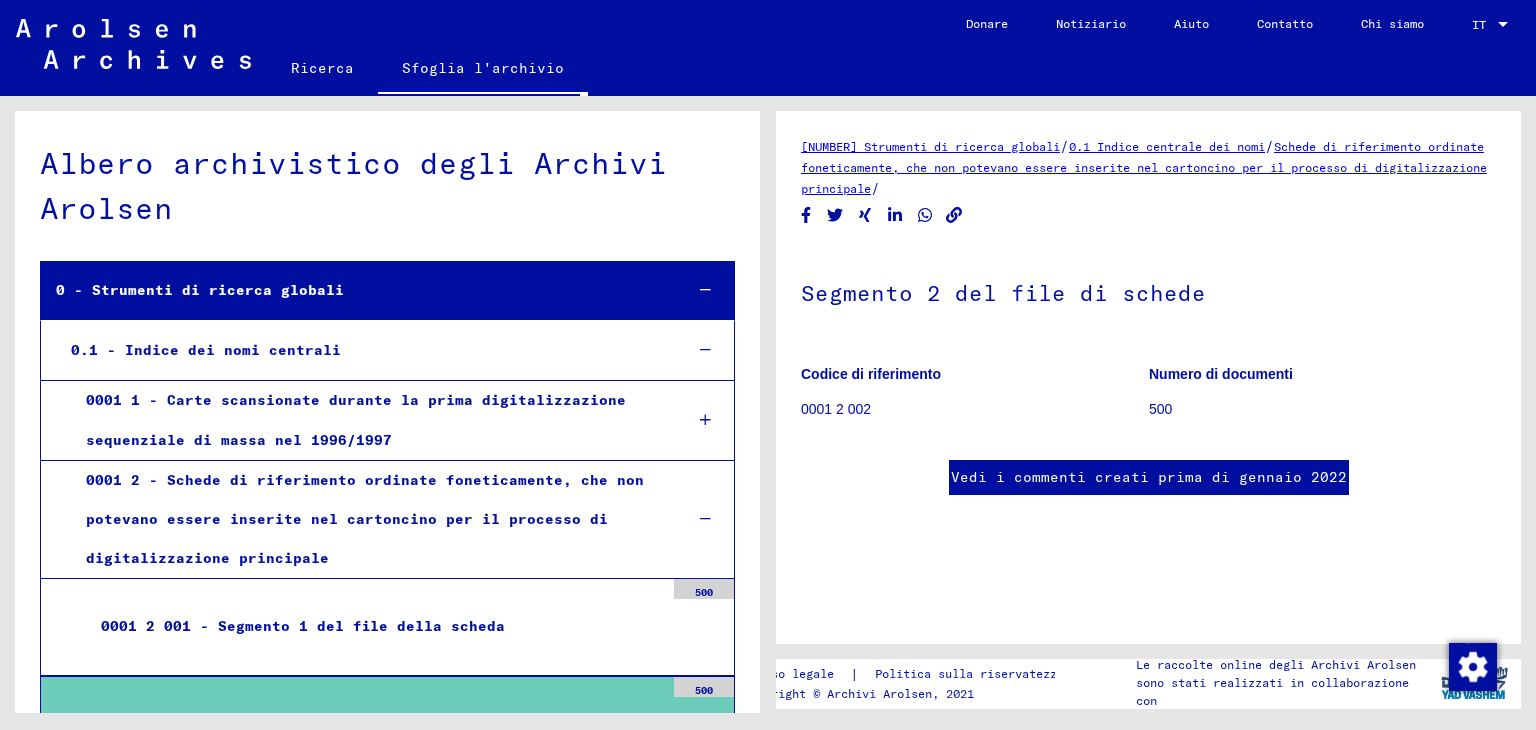 click on "Ricerca" 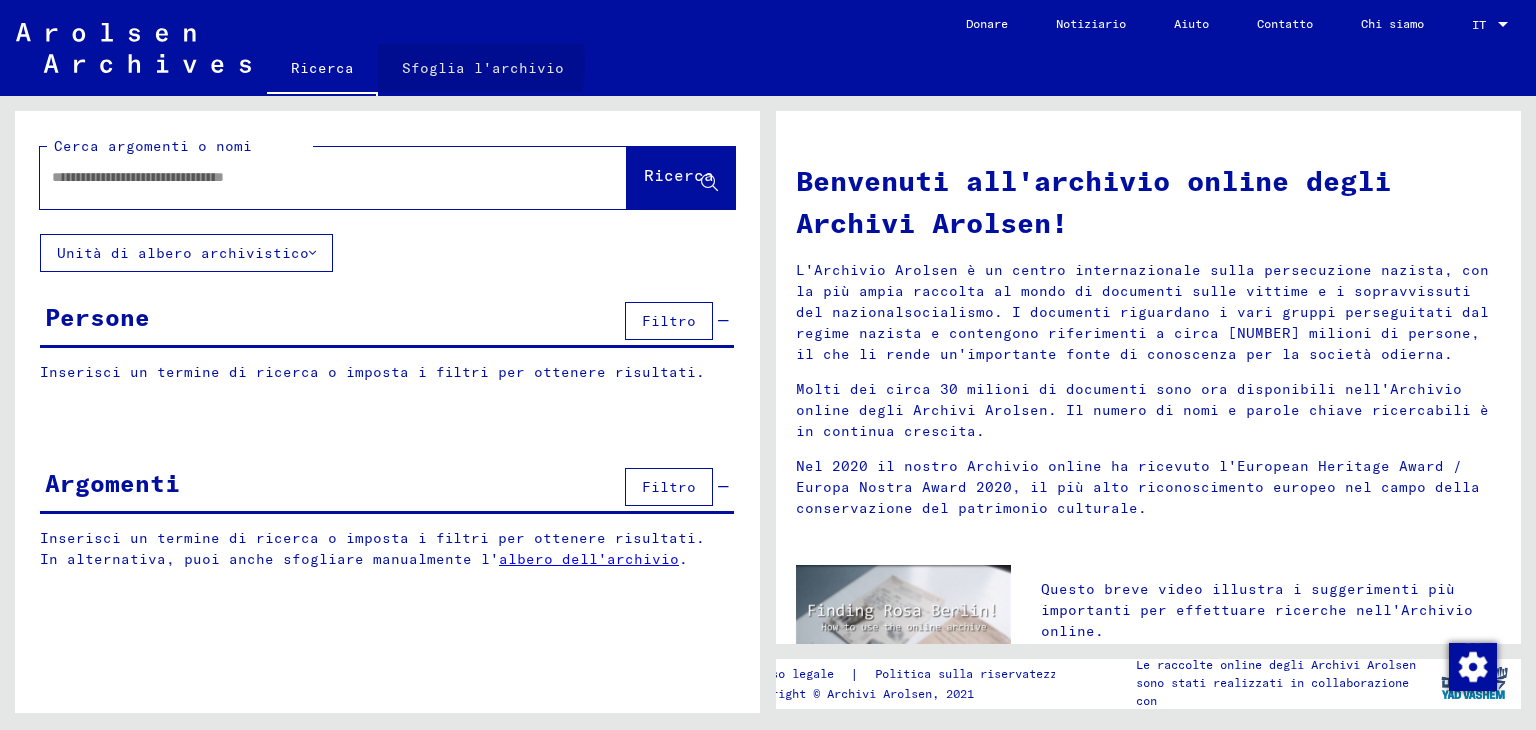 click on "Sfoglia l'archivio" 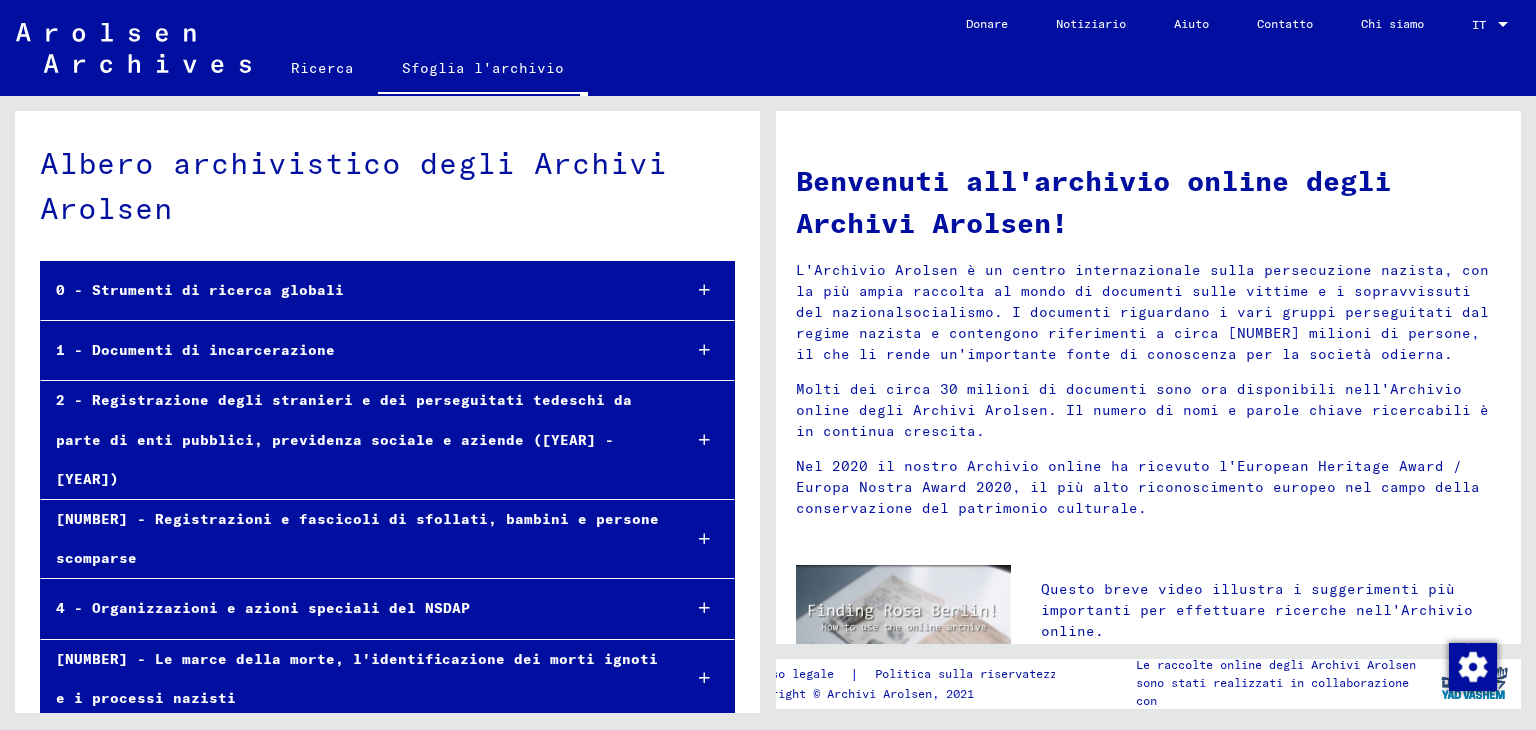 click on "0 - Strumenti di ricerca globali" at bounding box center (353, 290) 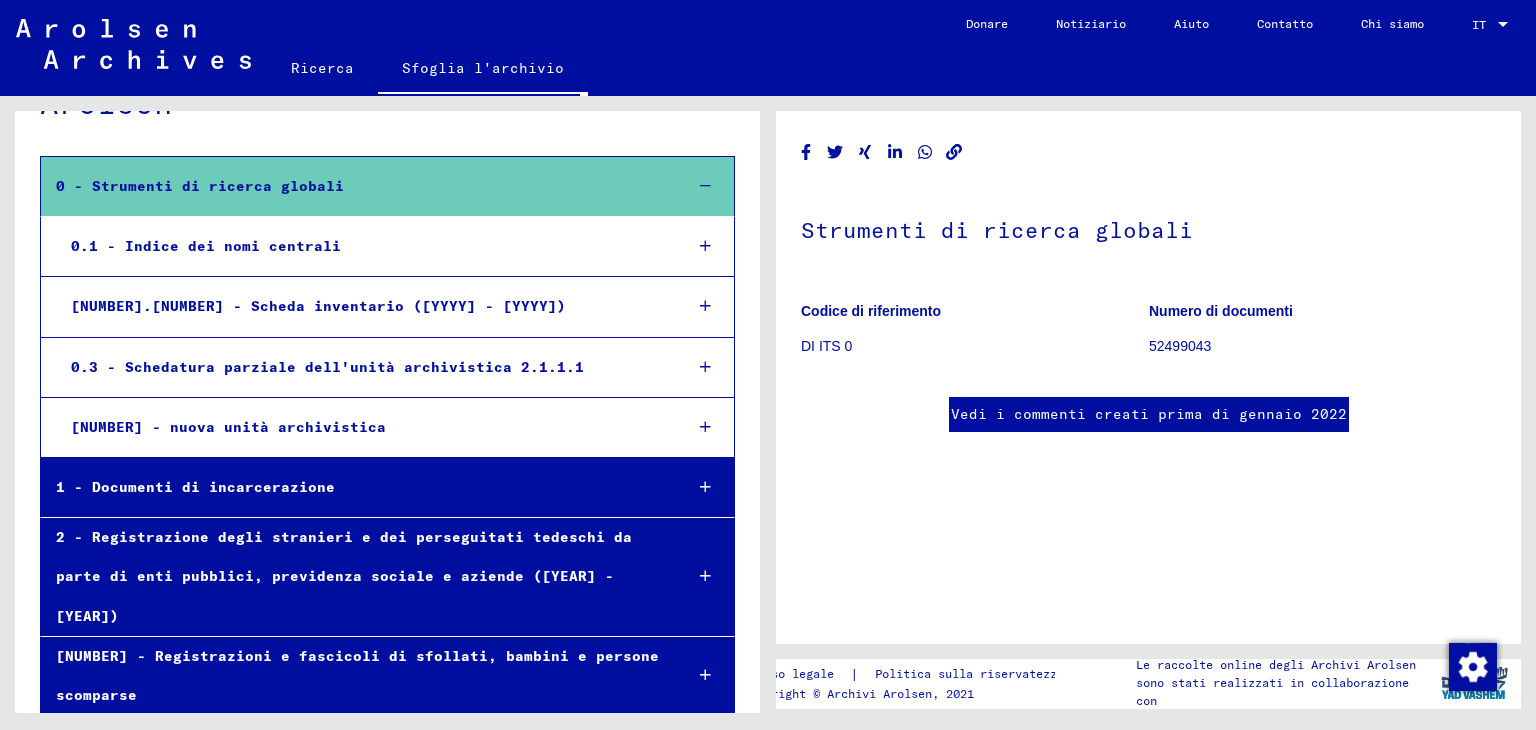 scroll, scrollTop: 100, scrollLeft: 0, axis: vertical 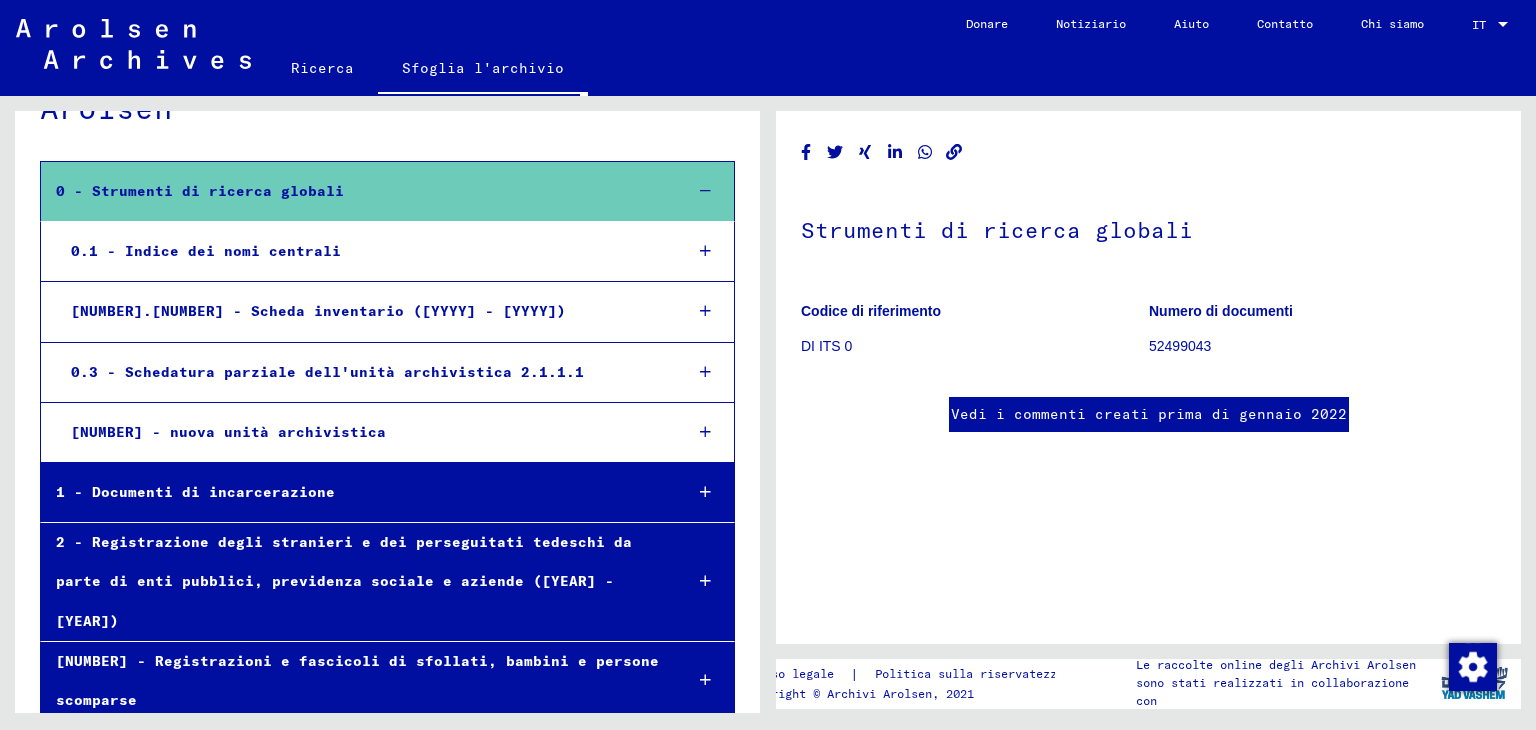 click on "0.1 - Indice dei nomi centrali" at bounding box center (361, 251) 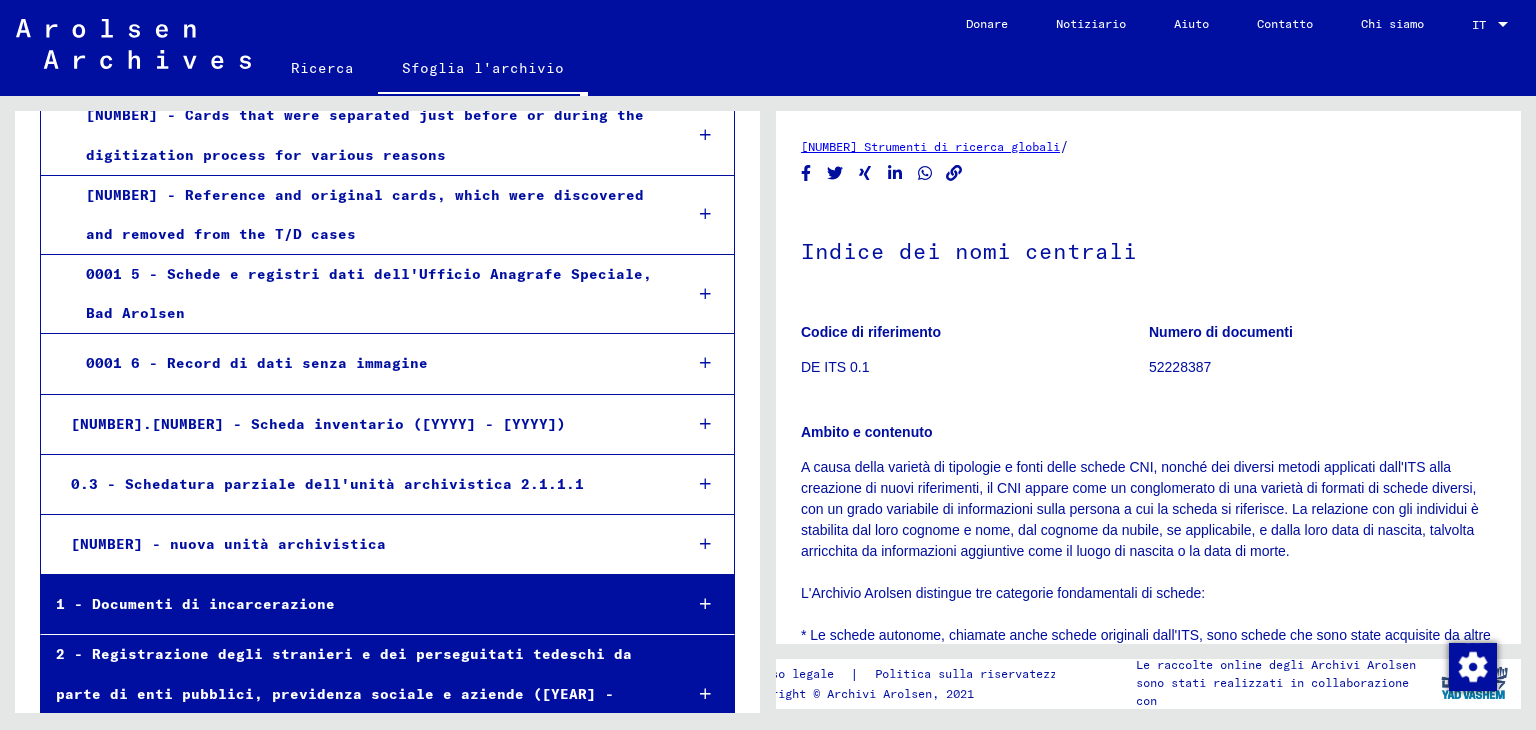 scroll, scrollTop: 500, scrollLeft: 0, axis: vertical 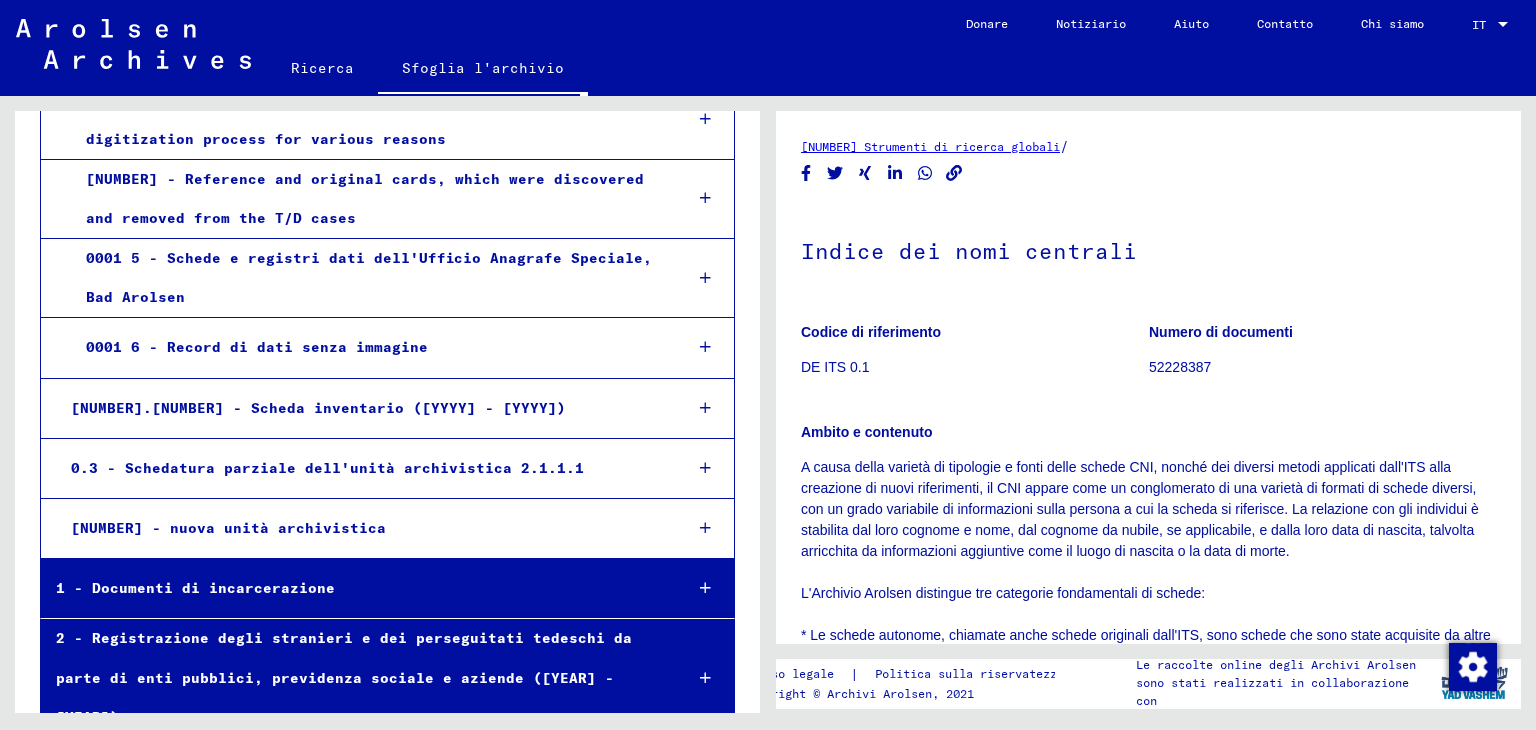 click on "1 - Documenti di incarcerazione" at bounding box center [195, 588] 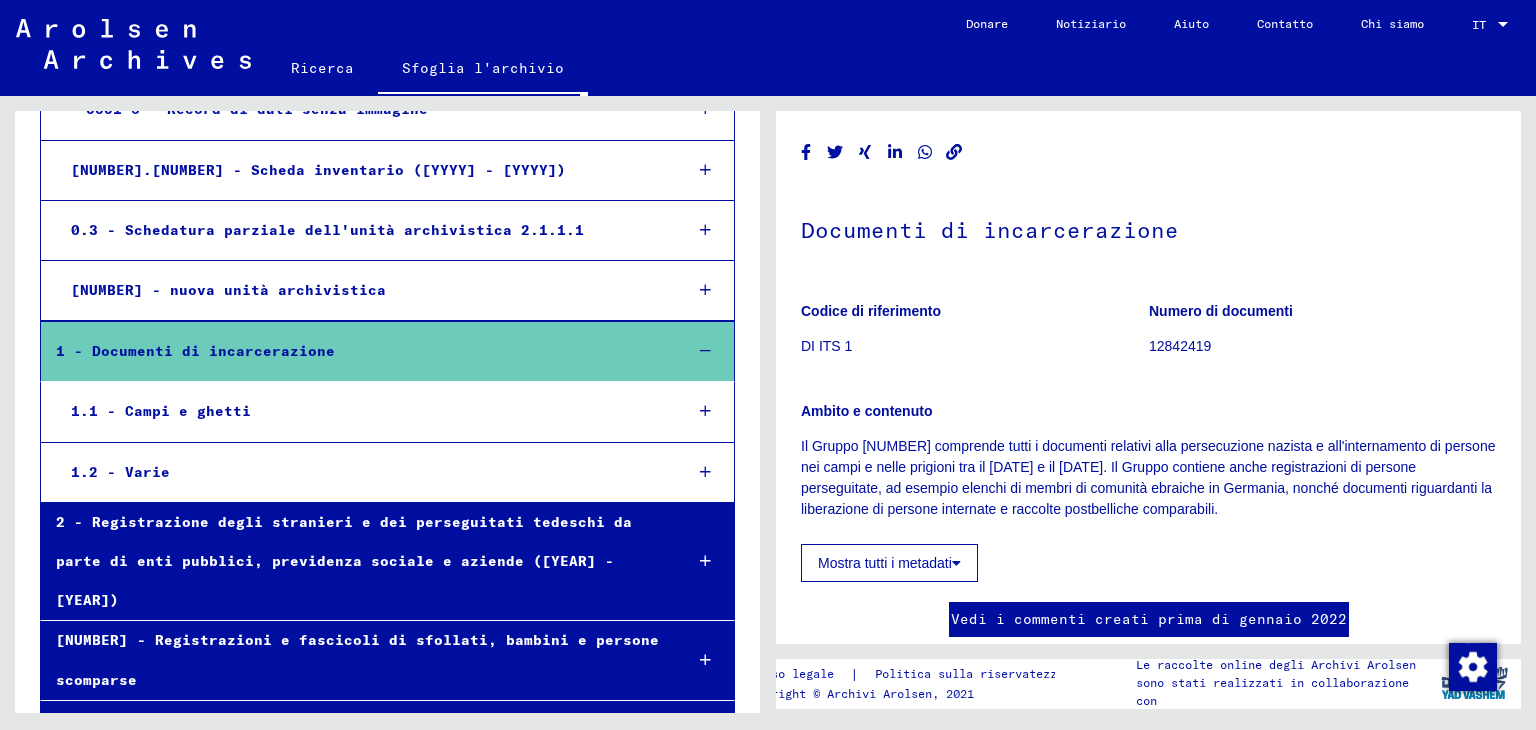 scroll, scrollTop: 799, scrollLeft: 0, axis: vertical 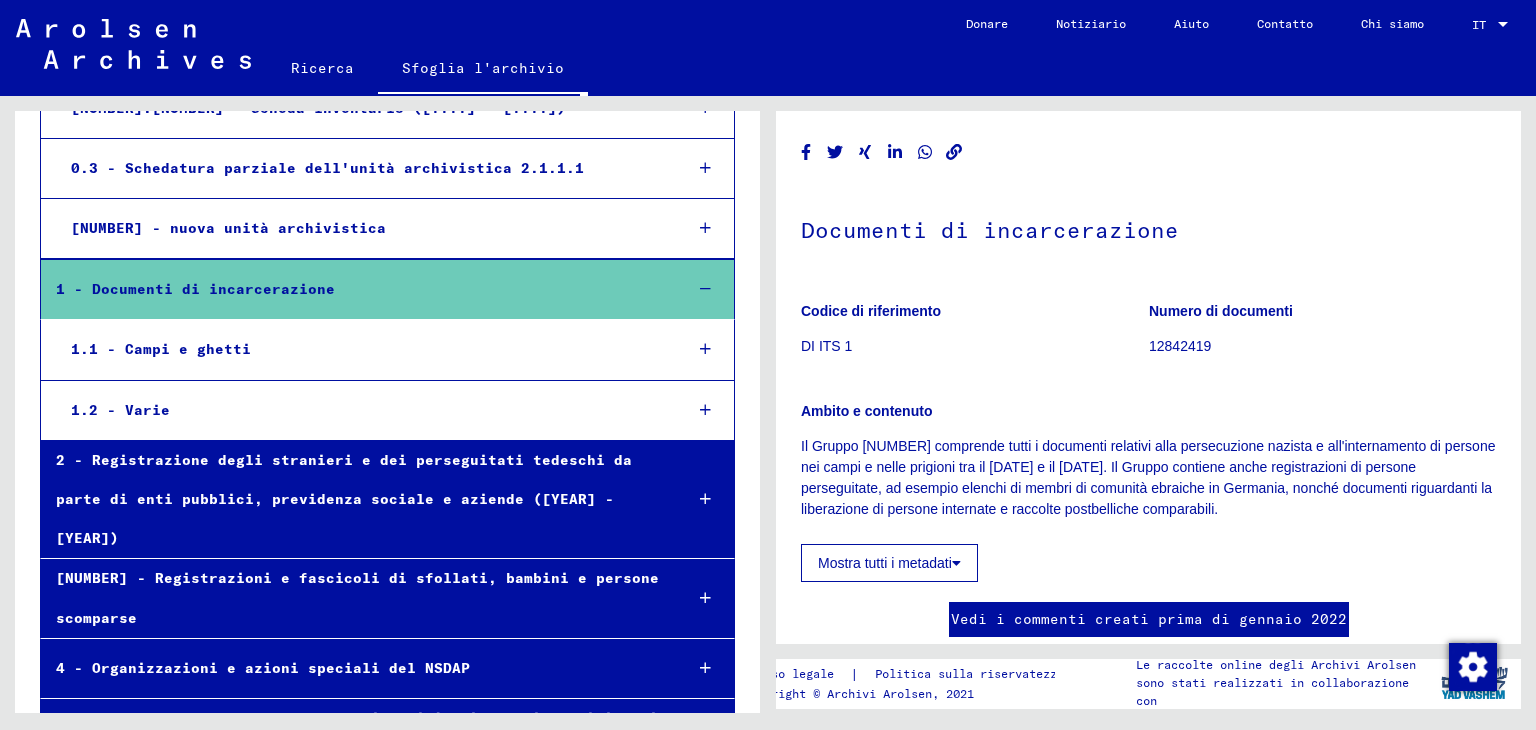 click on "1.1 - Campi e ghetti" at bounding box center (361, 349) 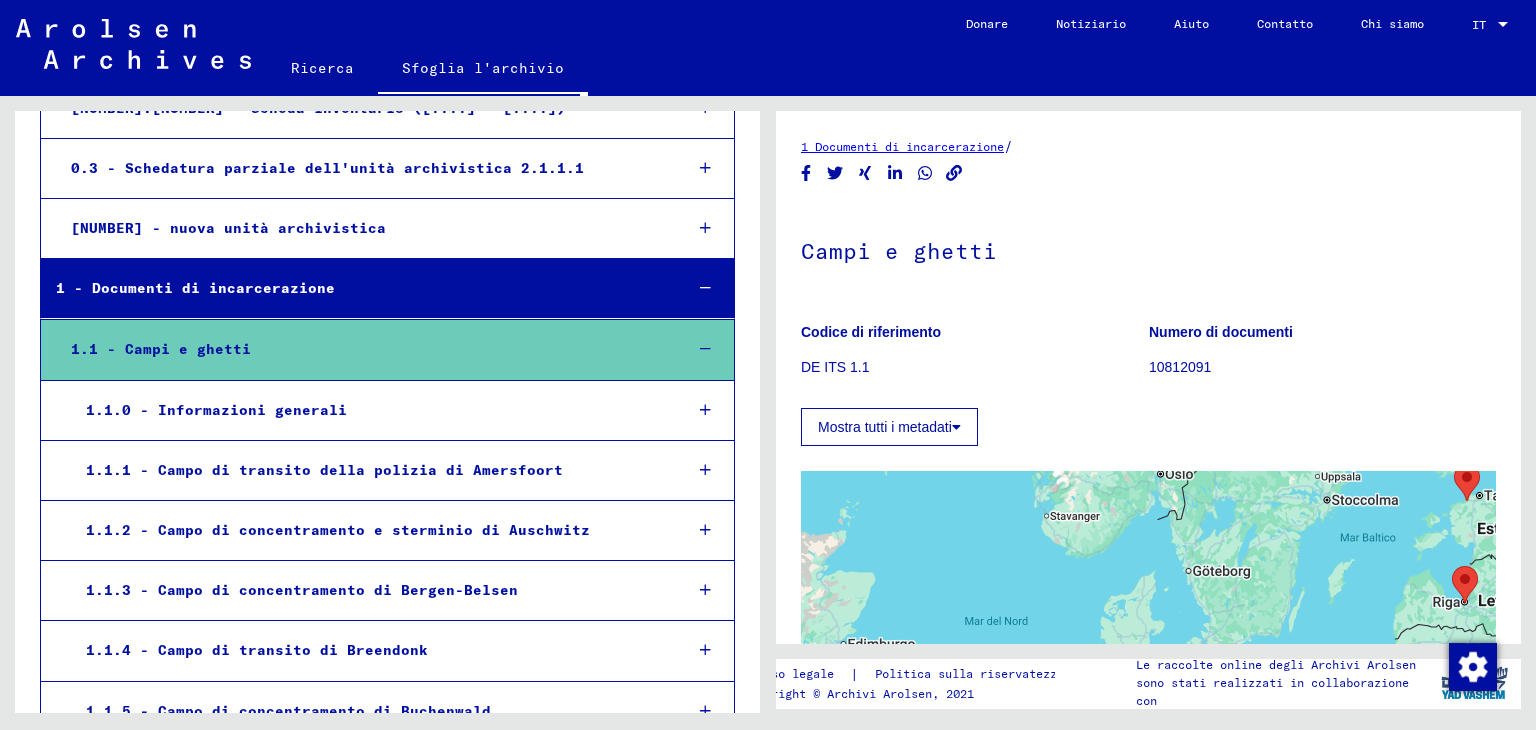scroll, scrollTop: 0, scrollLeft: 0, axis: both 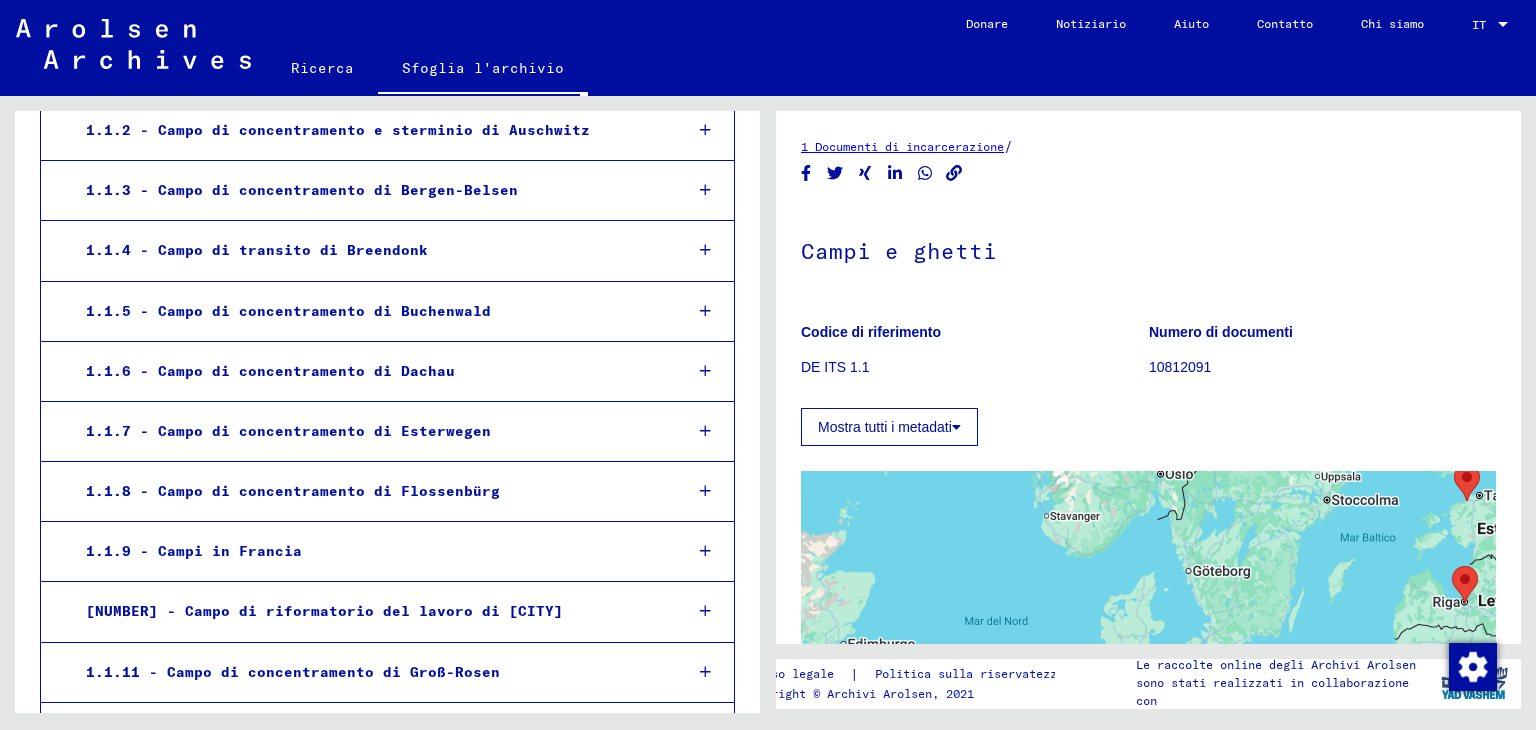 click on "1.1.9 - Campi in Francia" at bounding box center [368, 551] 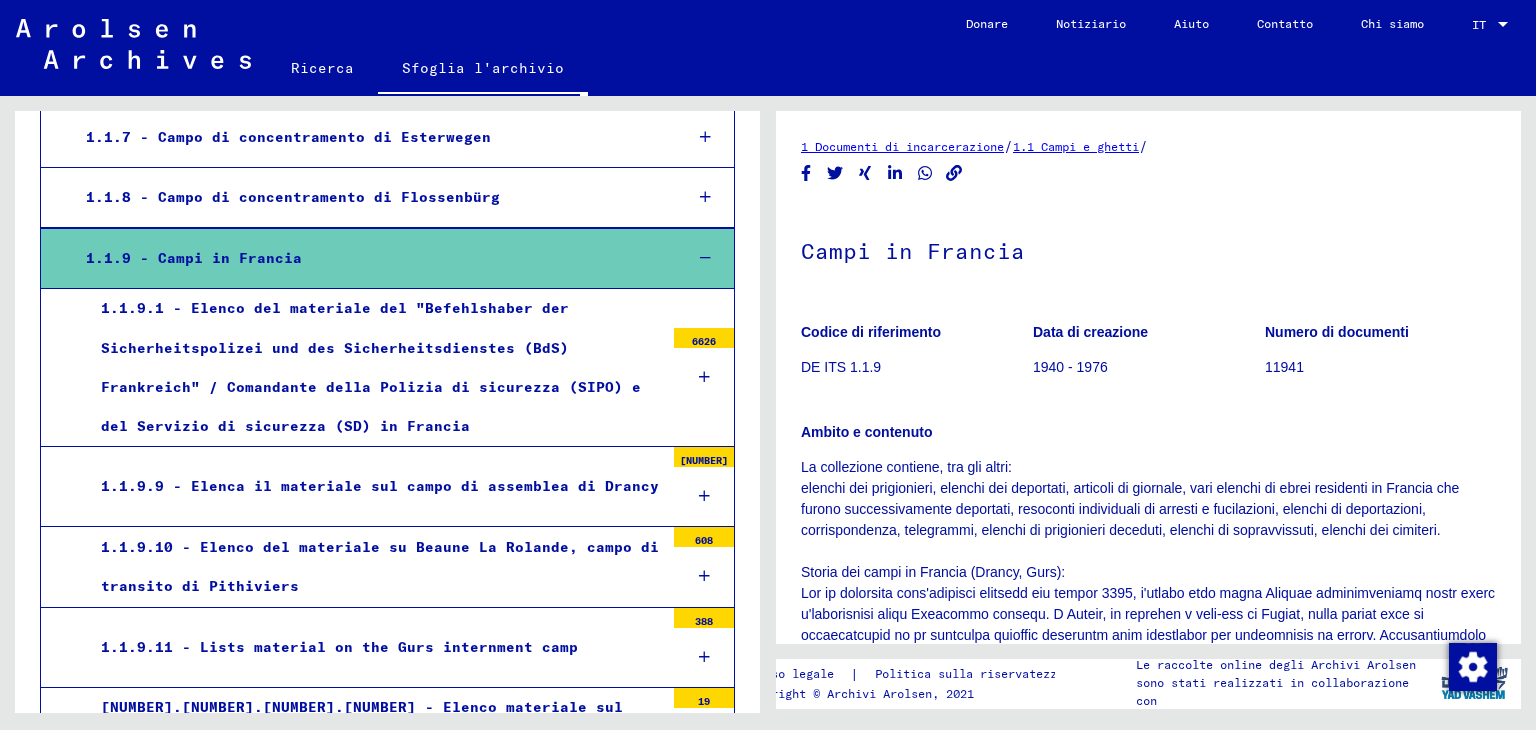 scroll, scrollTop: 1498, scrollLeft: 0, axis: vertical 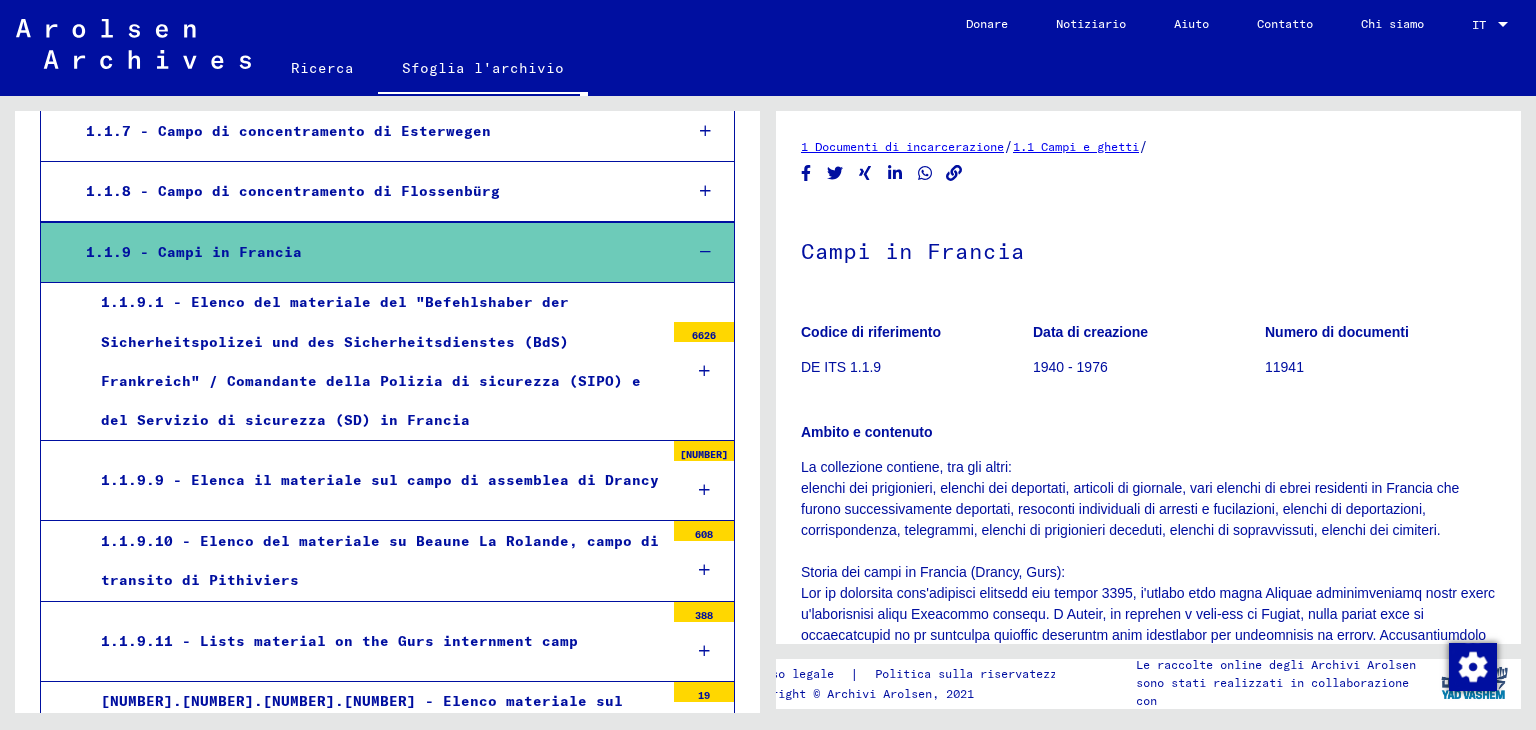 click on "1.1.9.1 - Elenco del materiale del "Befehlshaber der Sicherheitspolizei und des Sicherheitsdienstes (BdS) Frankreich" / Comandante della Polizia di sicurezza (SIPO) e del Servizio di sicurezza (SD) in Francia" at bounding box center (371, 361) 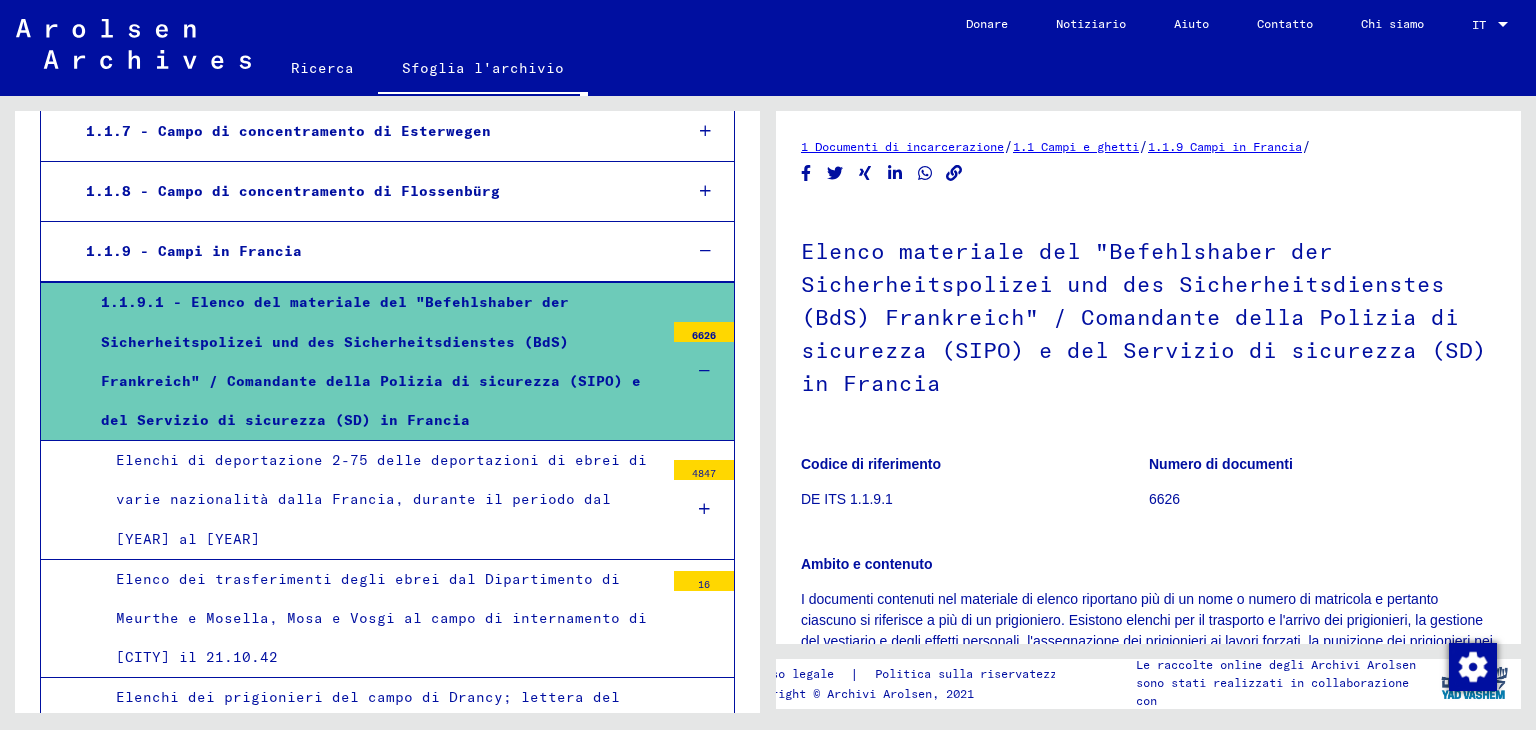 click on "1.1.9 - Campi in Francia" at bounding box center (368, 251) 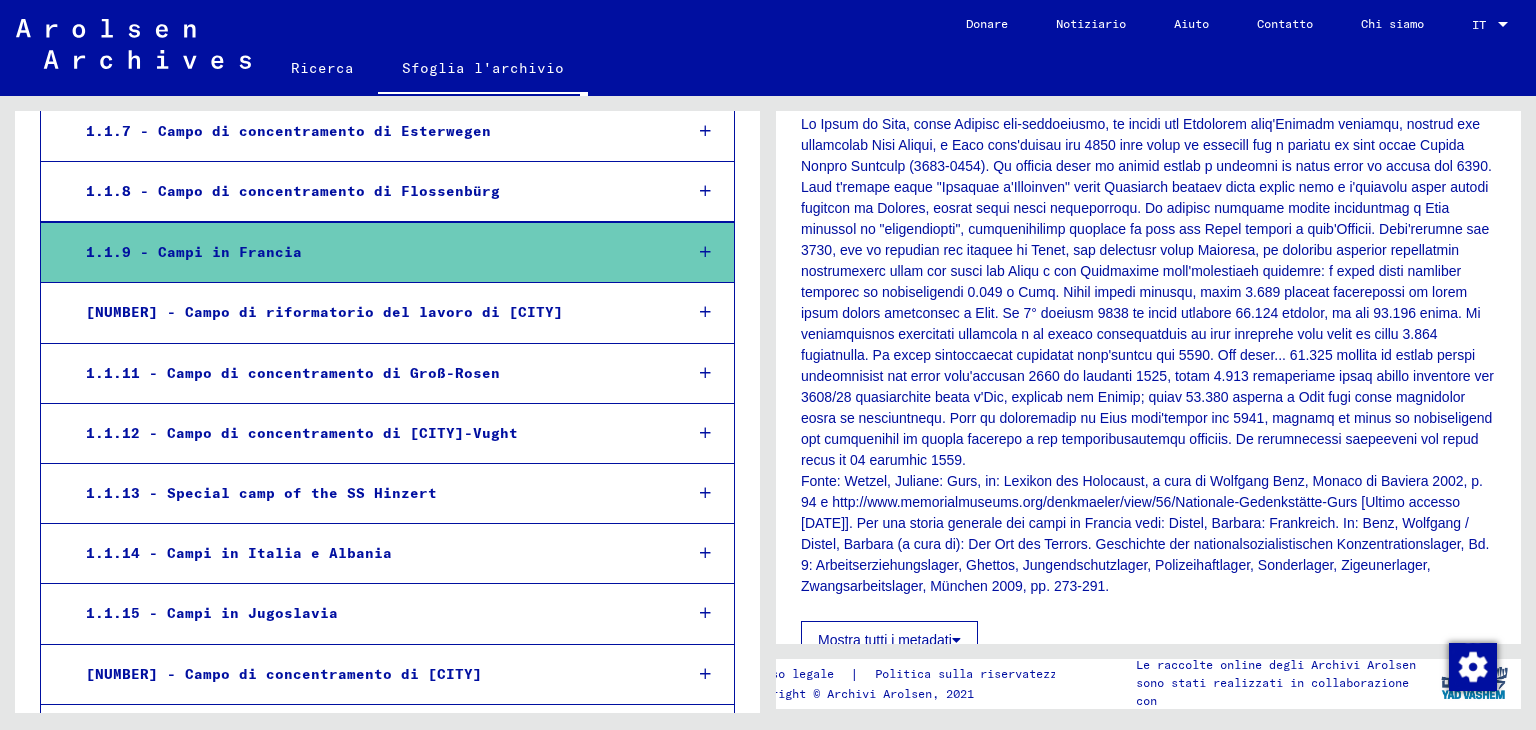 scroll, scrollTop: 1100, scrollLeft: 0, axis: vertical 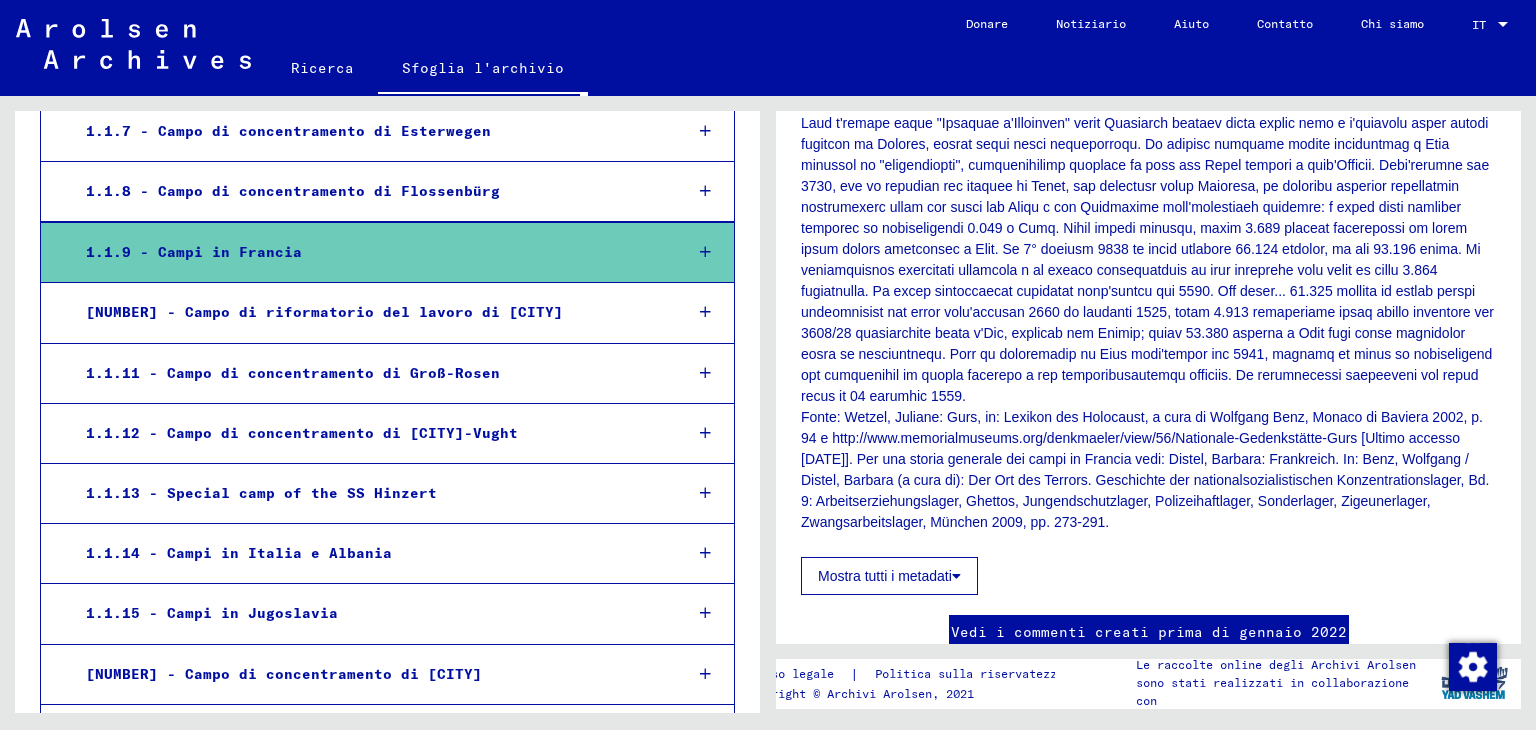 click on "[NUMBER] - Campo di riformatorio del lavoro di [CITY]" at bounding box center (324, 312) 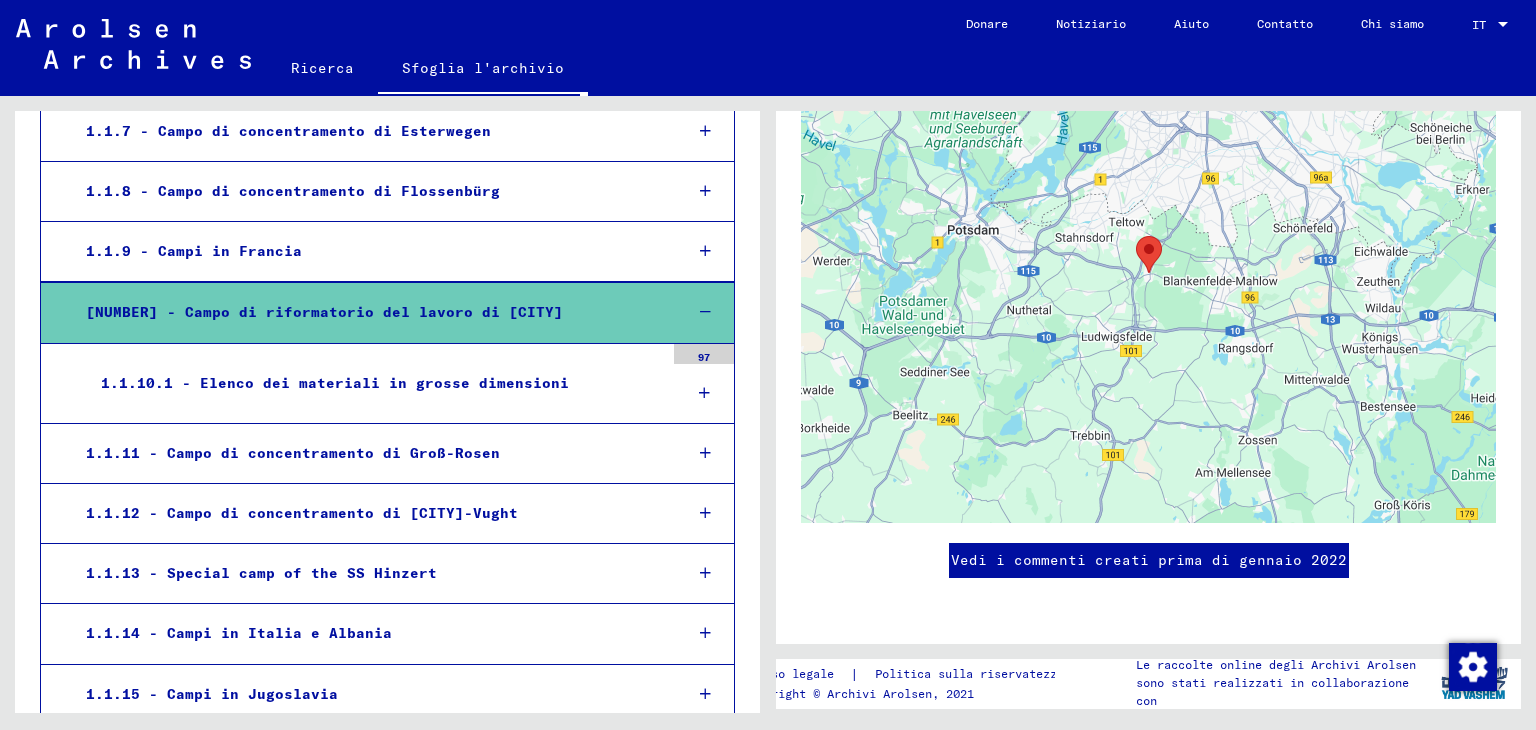 scroll, scrollTop: 900, scrollLeft: 0, axis: vertical 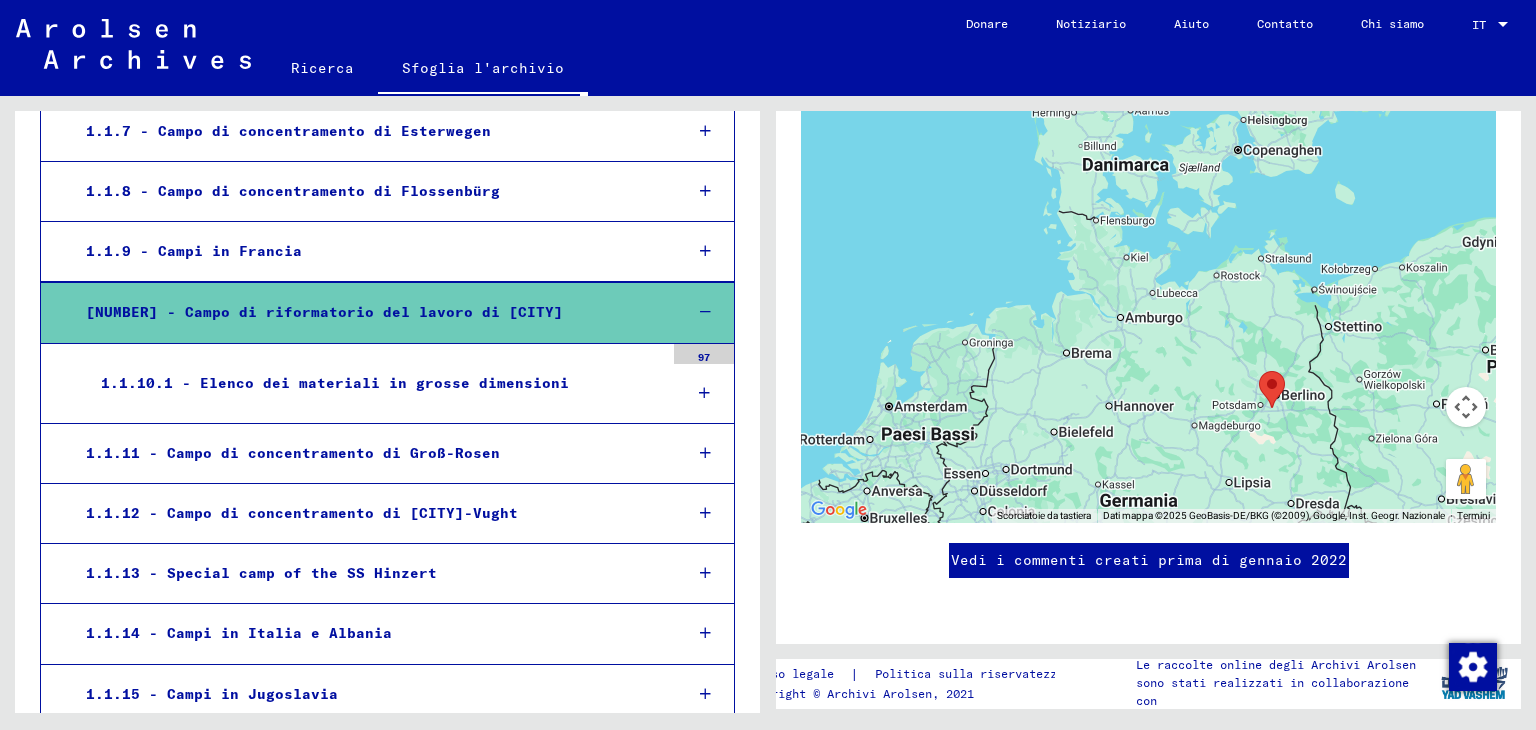 click on "1.1.10.1 - Elenco dei materiali in grosse dimensioni" at bounding box center [335, 383] 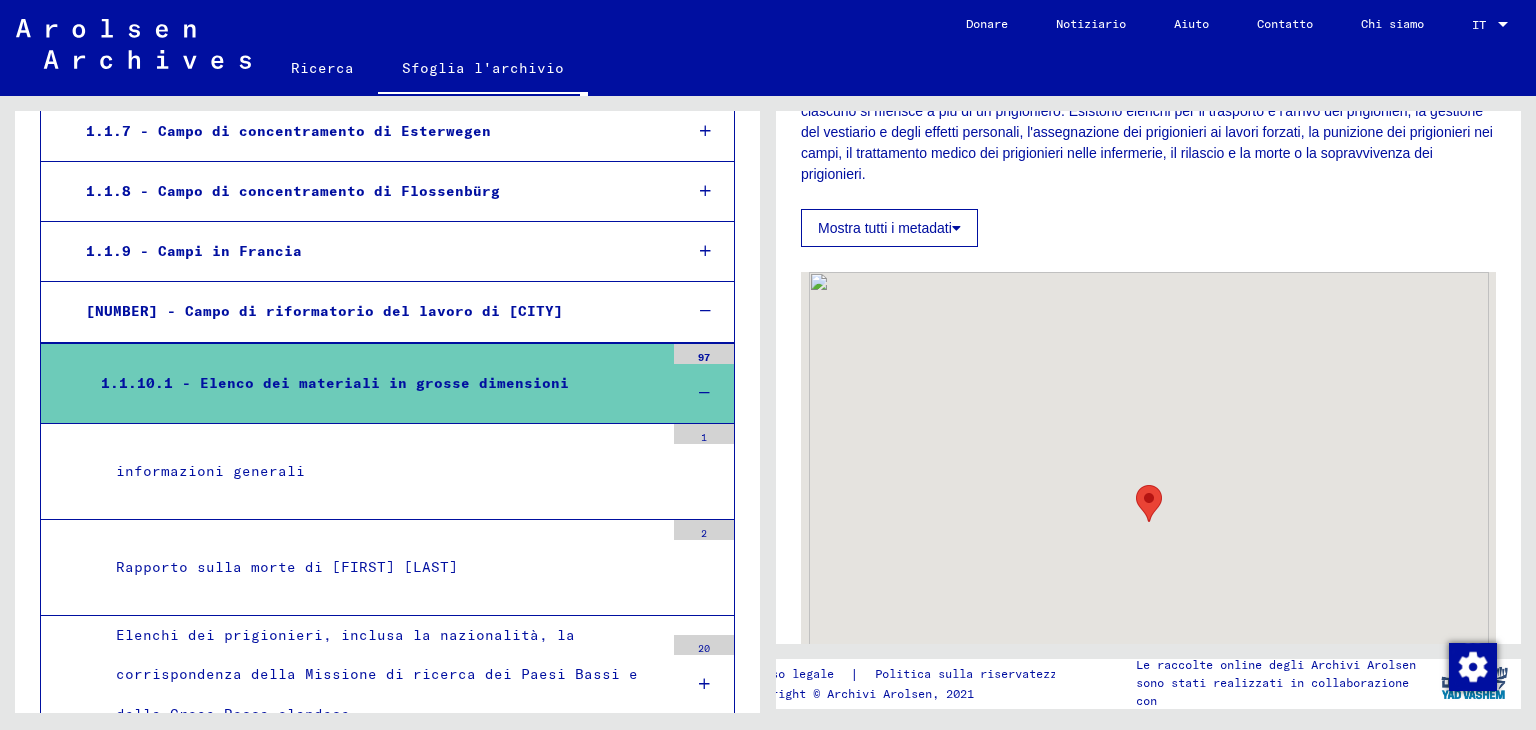 scroll, scrollTop: 400, scrollLeft: 0, axis: vertical 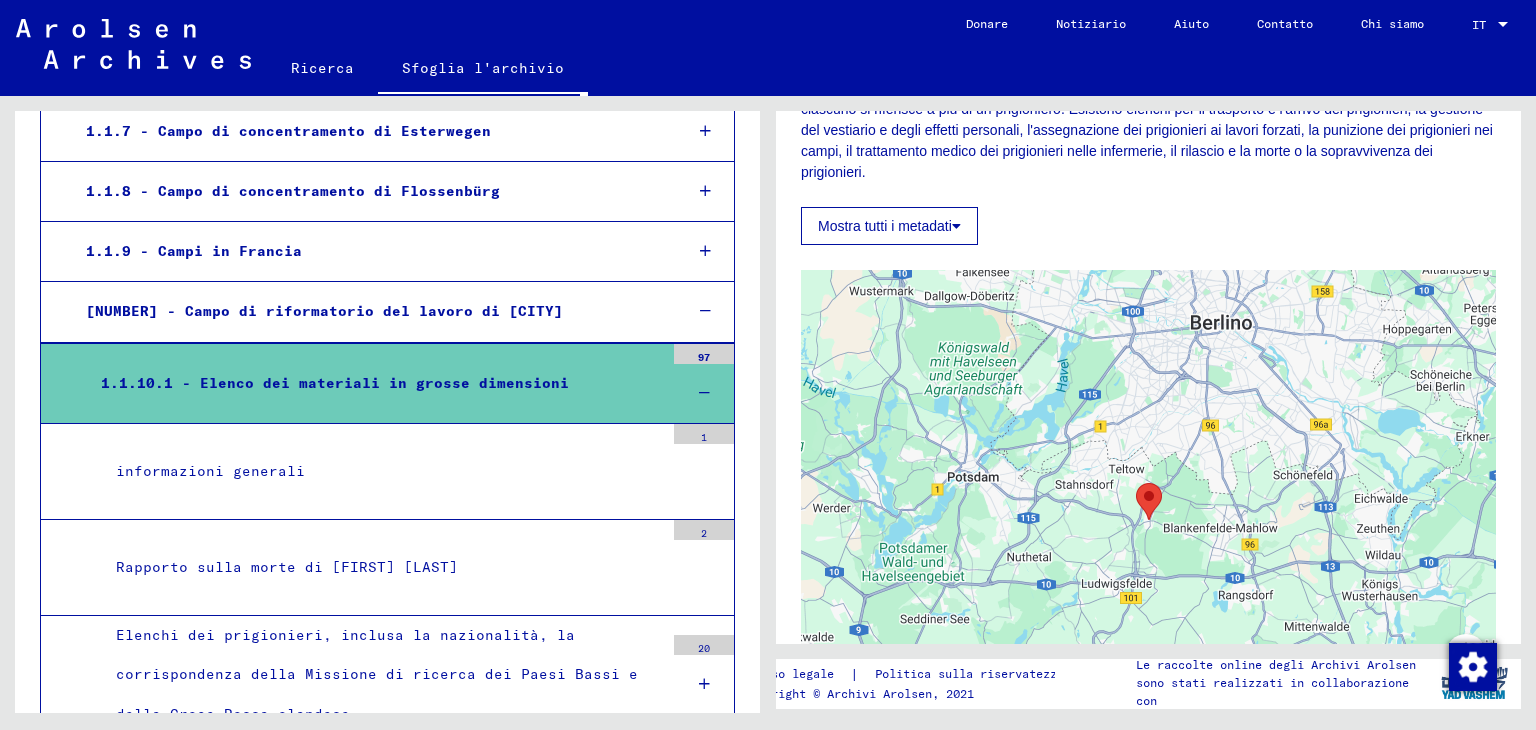 click on "informazioni generali" at bounding box center [382, 471] 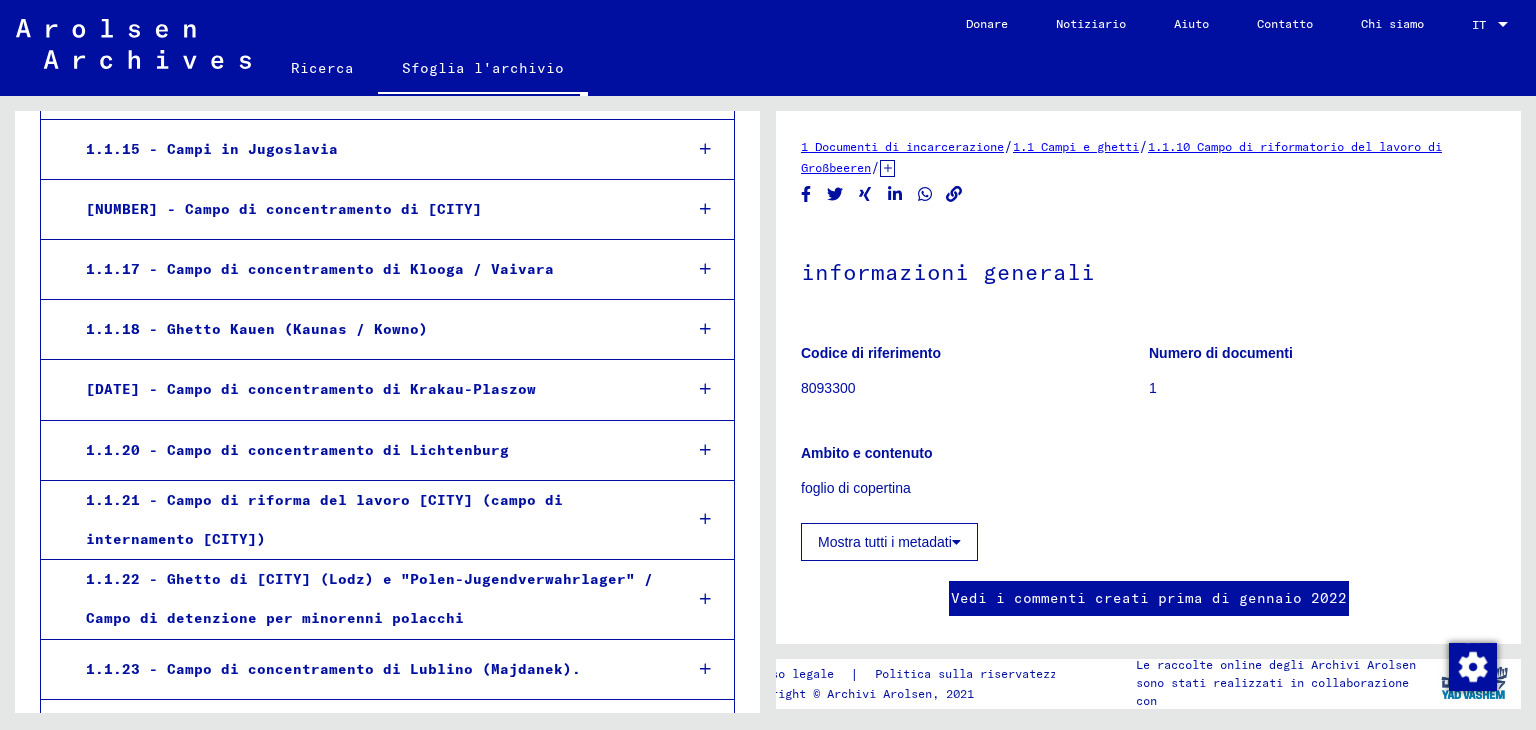 scroll, scrollTop: 2598, scrollLeft: 0, axis: vertical 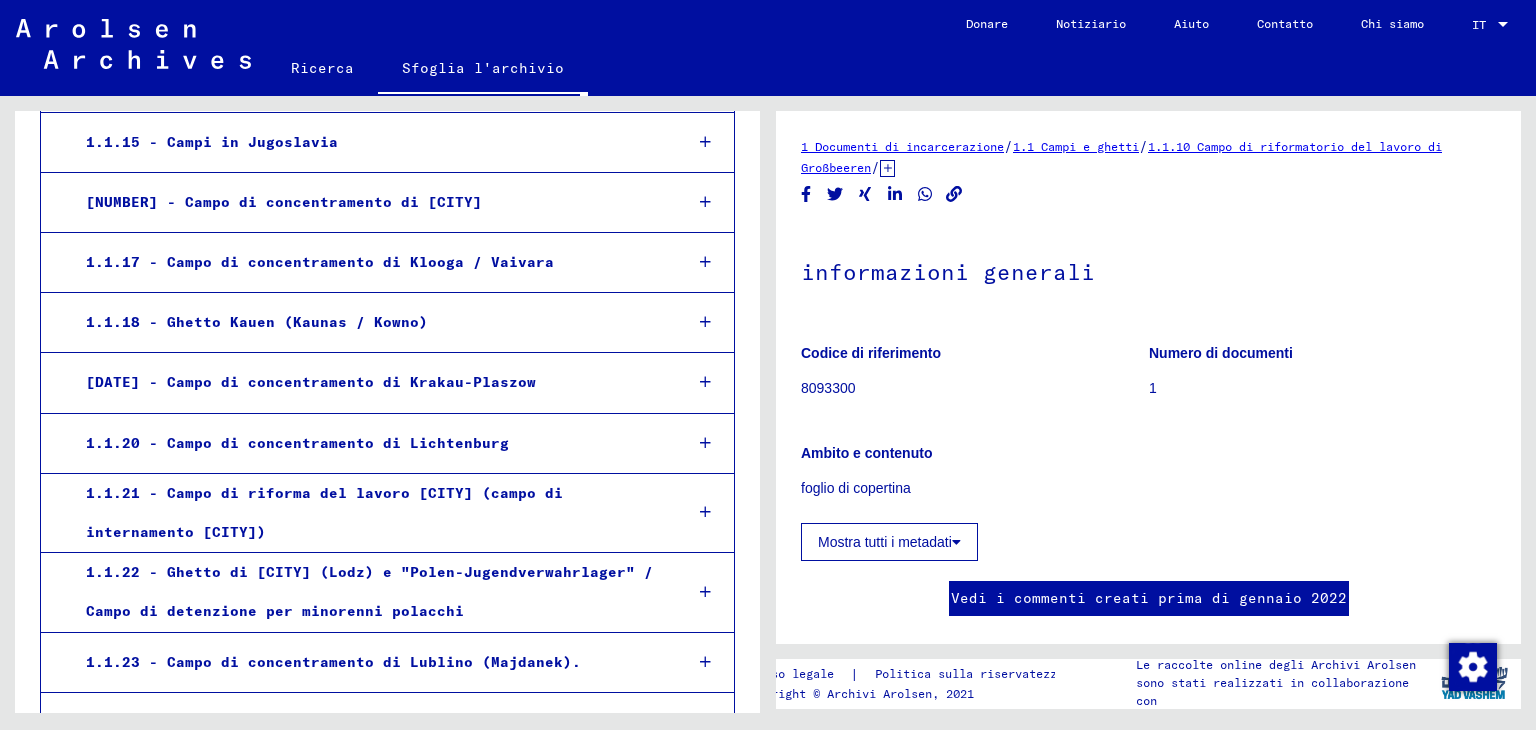 click on "1.1.21 - Campo di riforma del lavoro [CITY] (campo di internamento [CITY])" at bounding box center [368, 513] 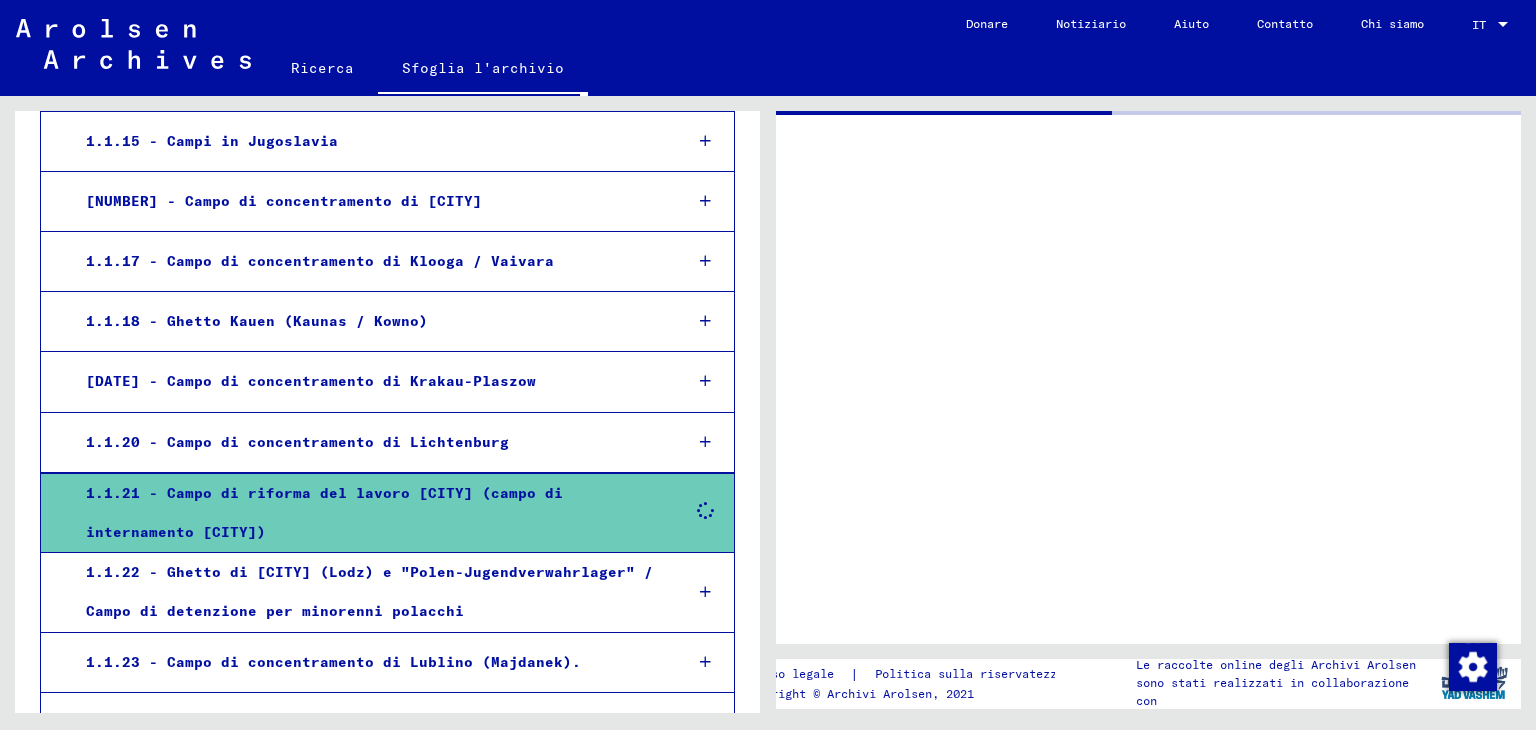 scroll, scrollTop: 2597, scrollLeft: 0, axis: vertical 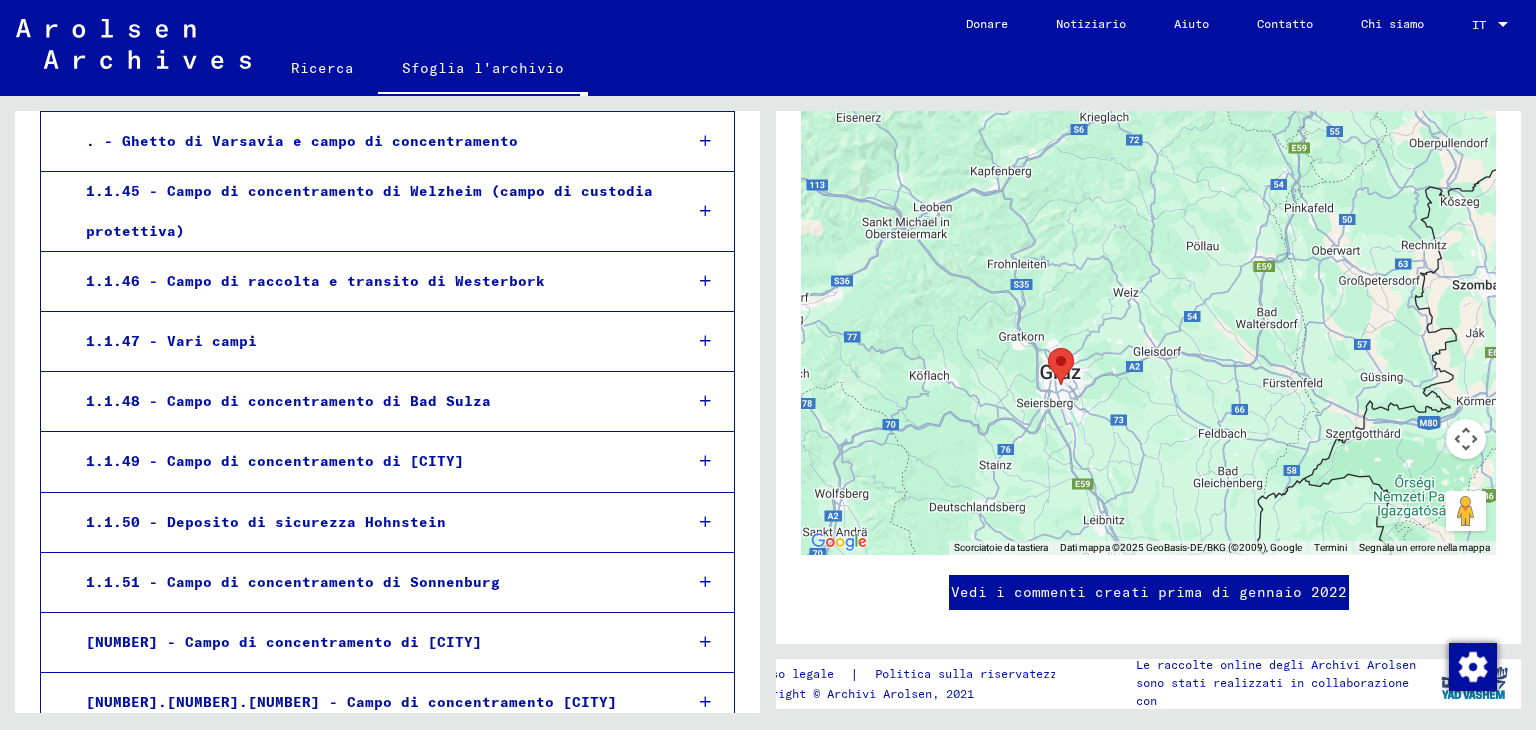 click on "1.1.47 - Vari campi" at bounding box center (368, 341) 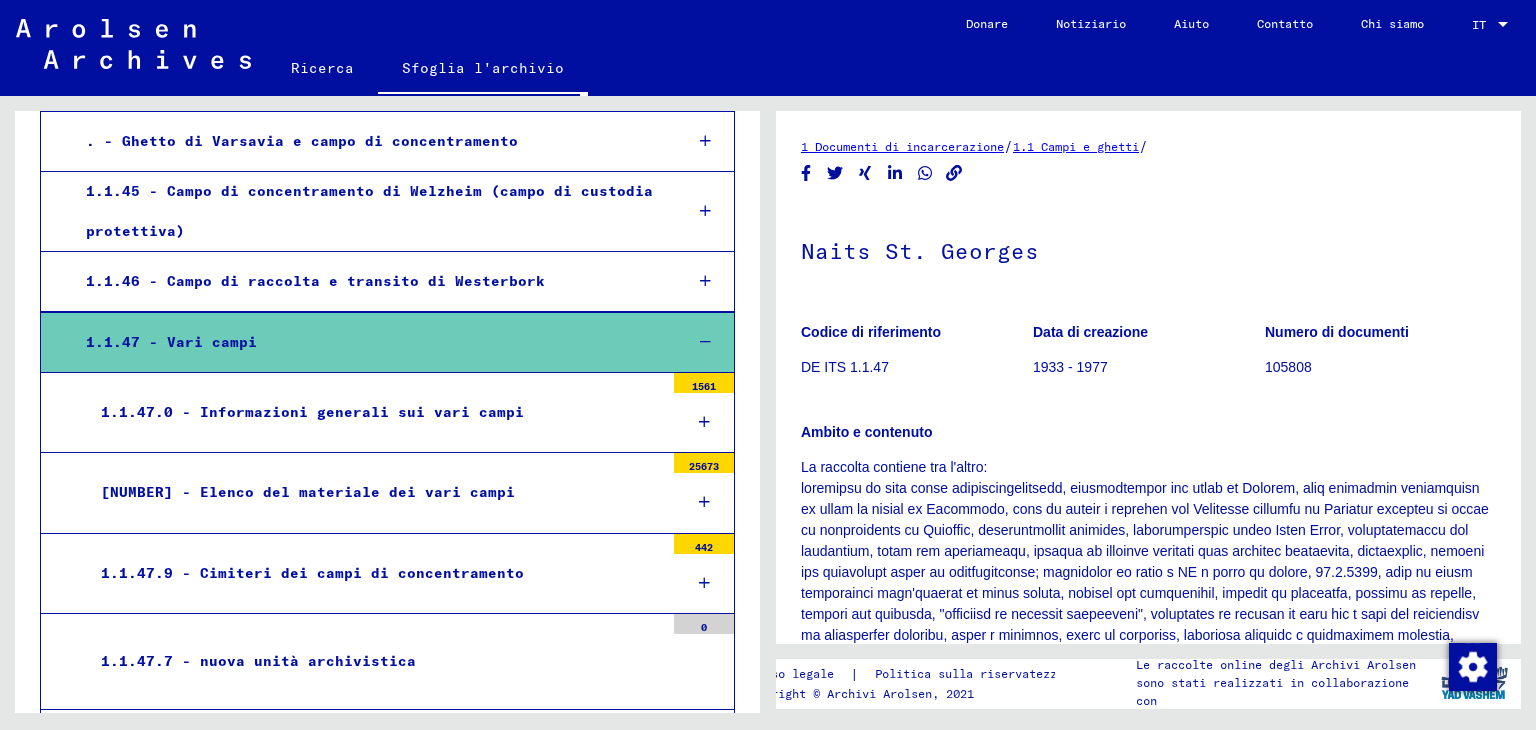 click on "1.1.47.0 - Informazioni generali sui vari campi" at bounding box center (375, 412) 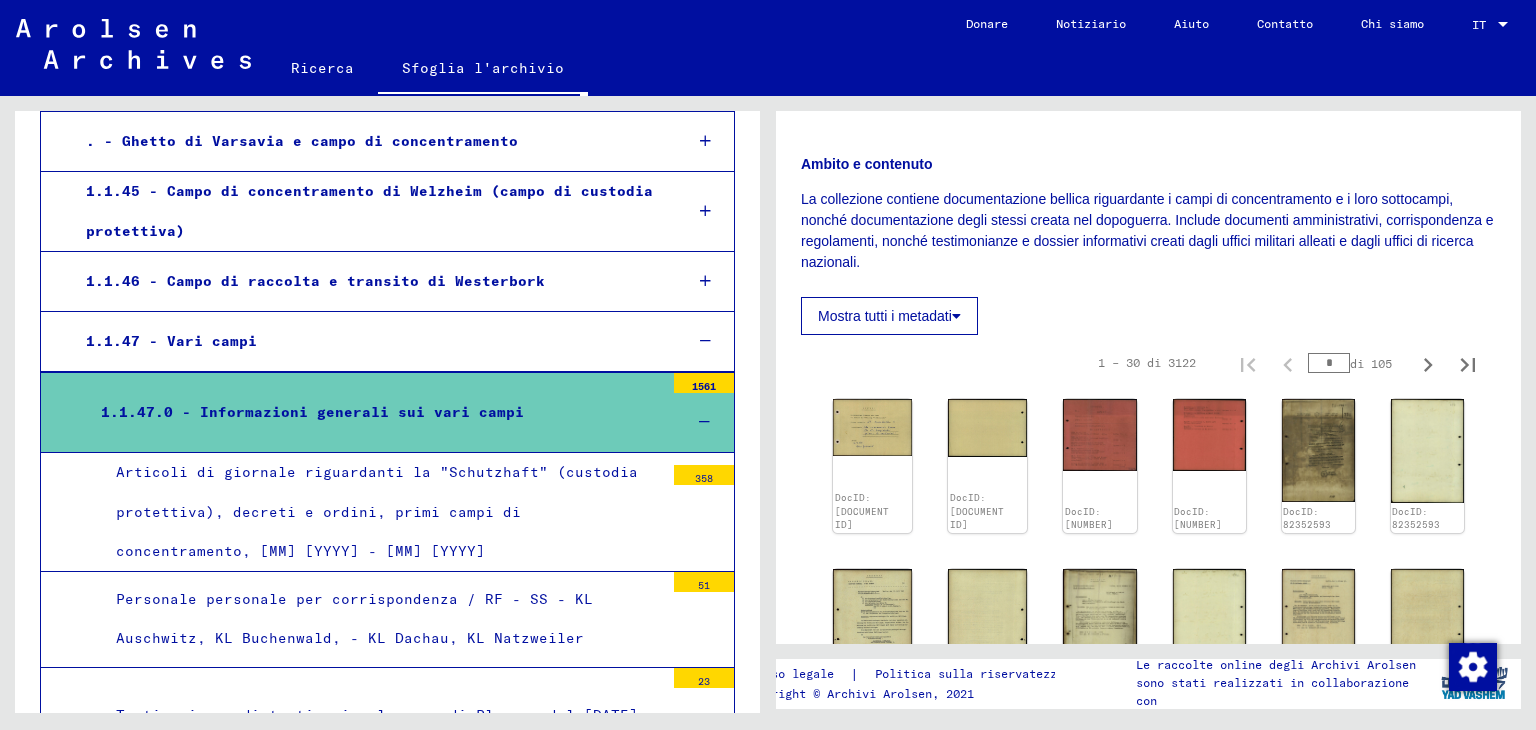 scroll, scrollTop: 500, scrollLeft: 0, axis: vertical 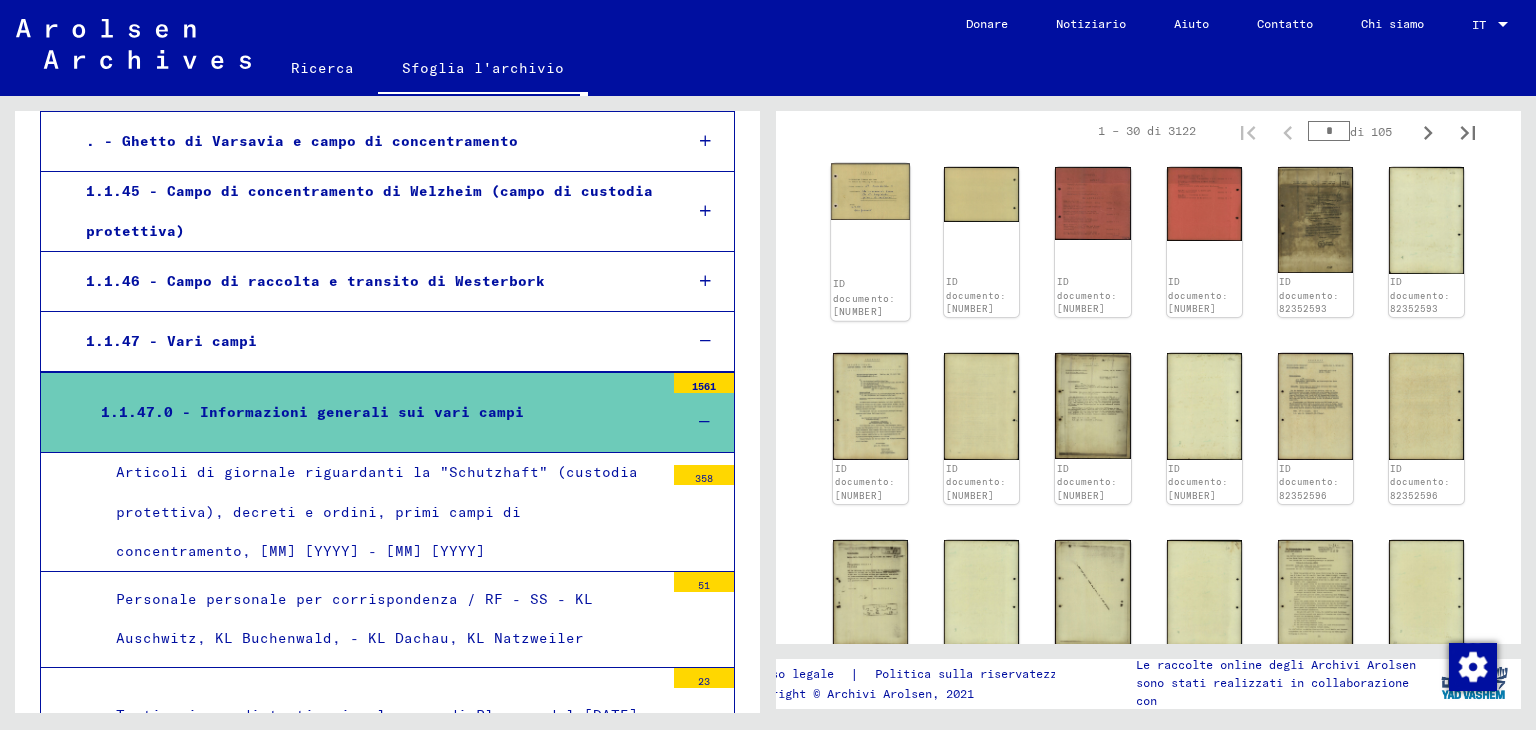 click 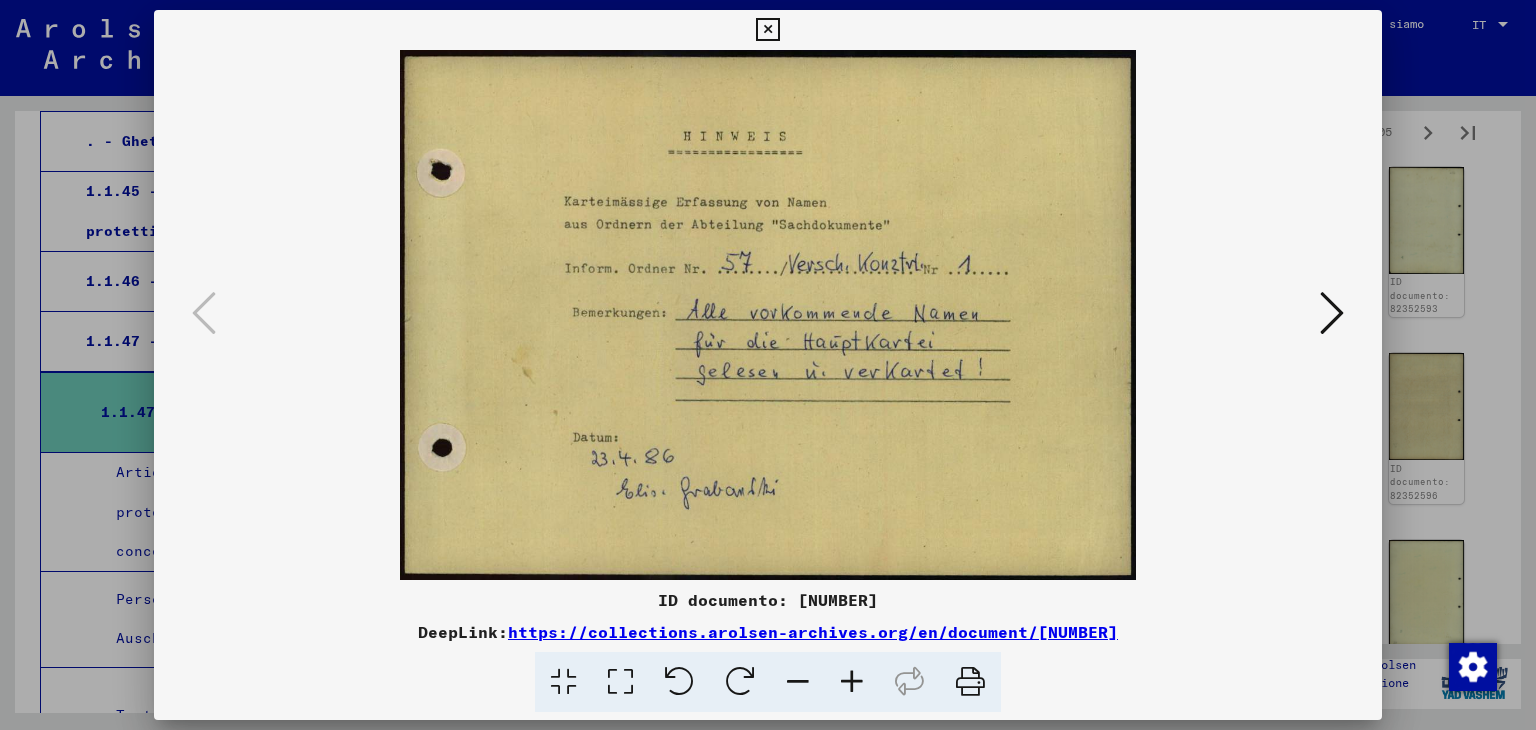 click at bounding box center [1332, 313] 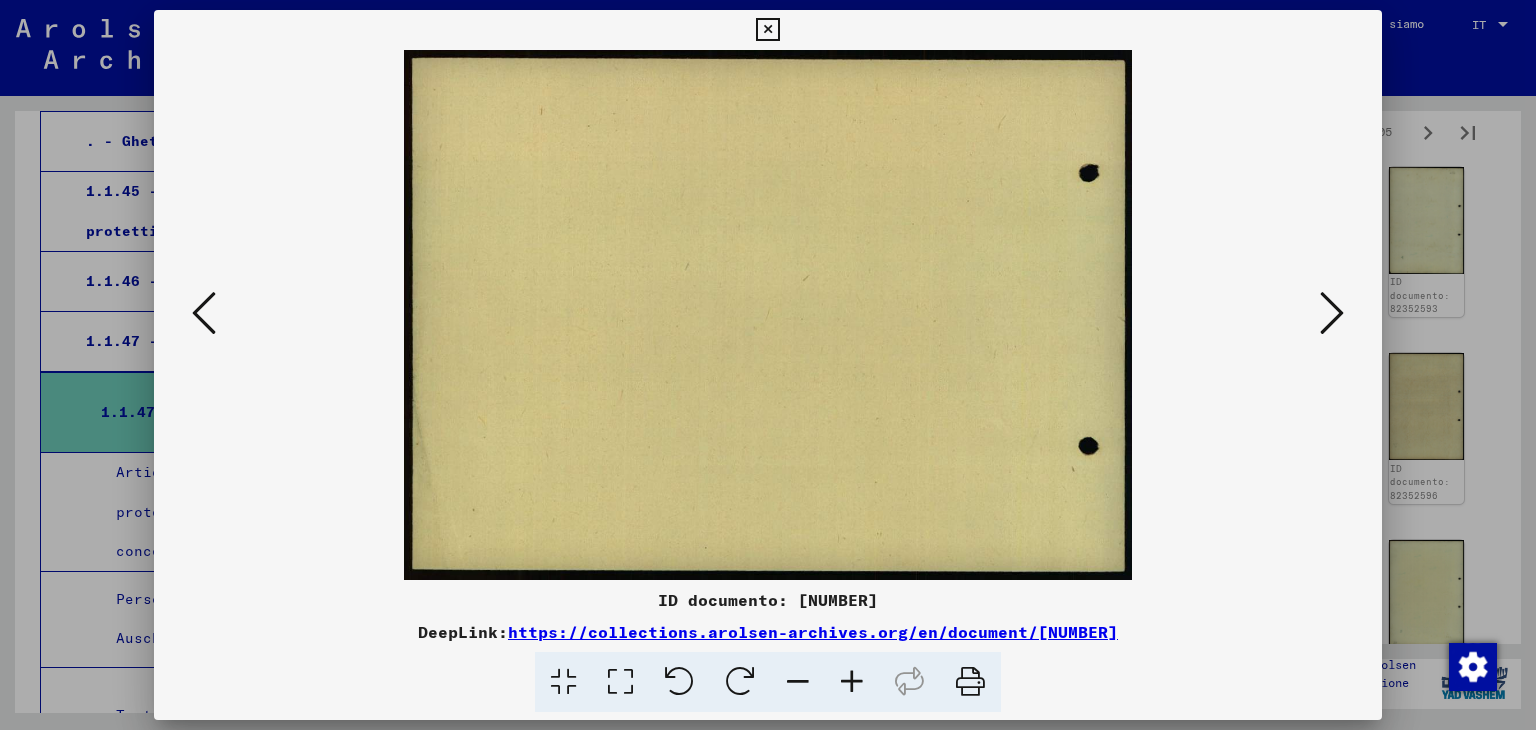 click at bounding box center (1332, 313) 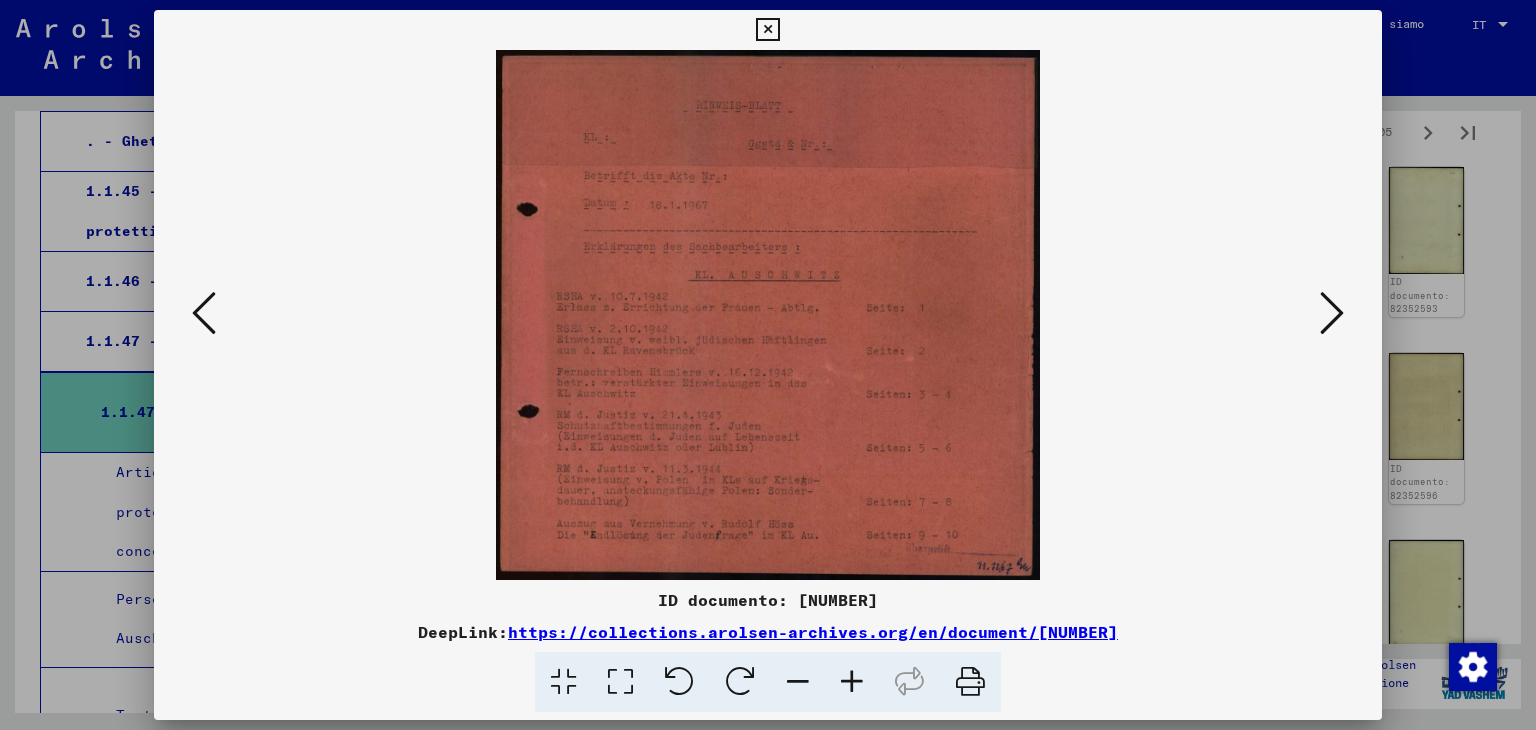 click at bounding box center [1332, 313] 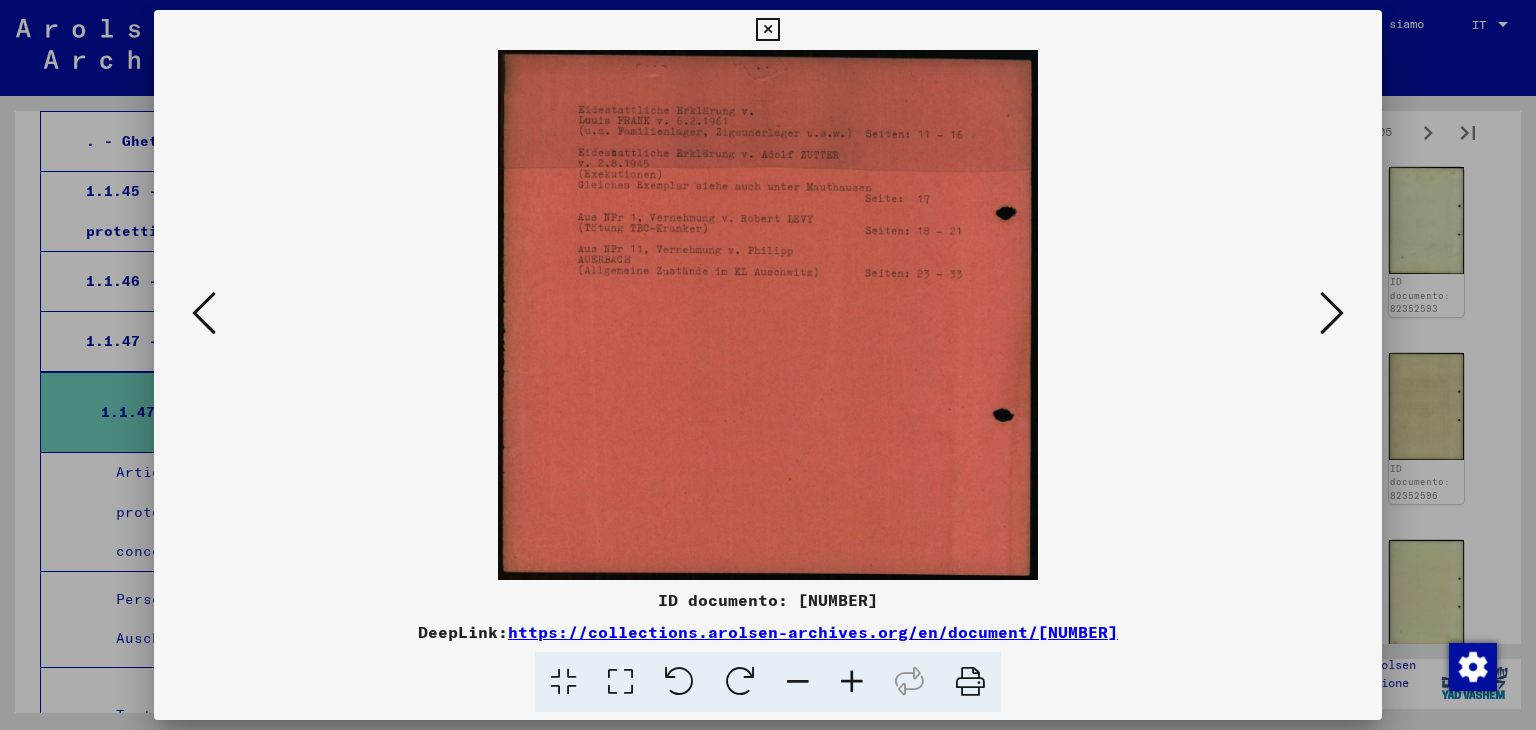 click at bounding box center [1332, 313] 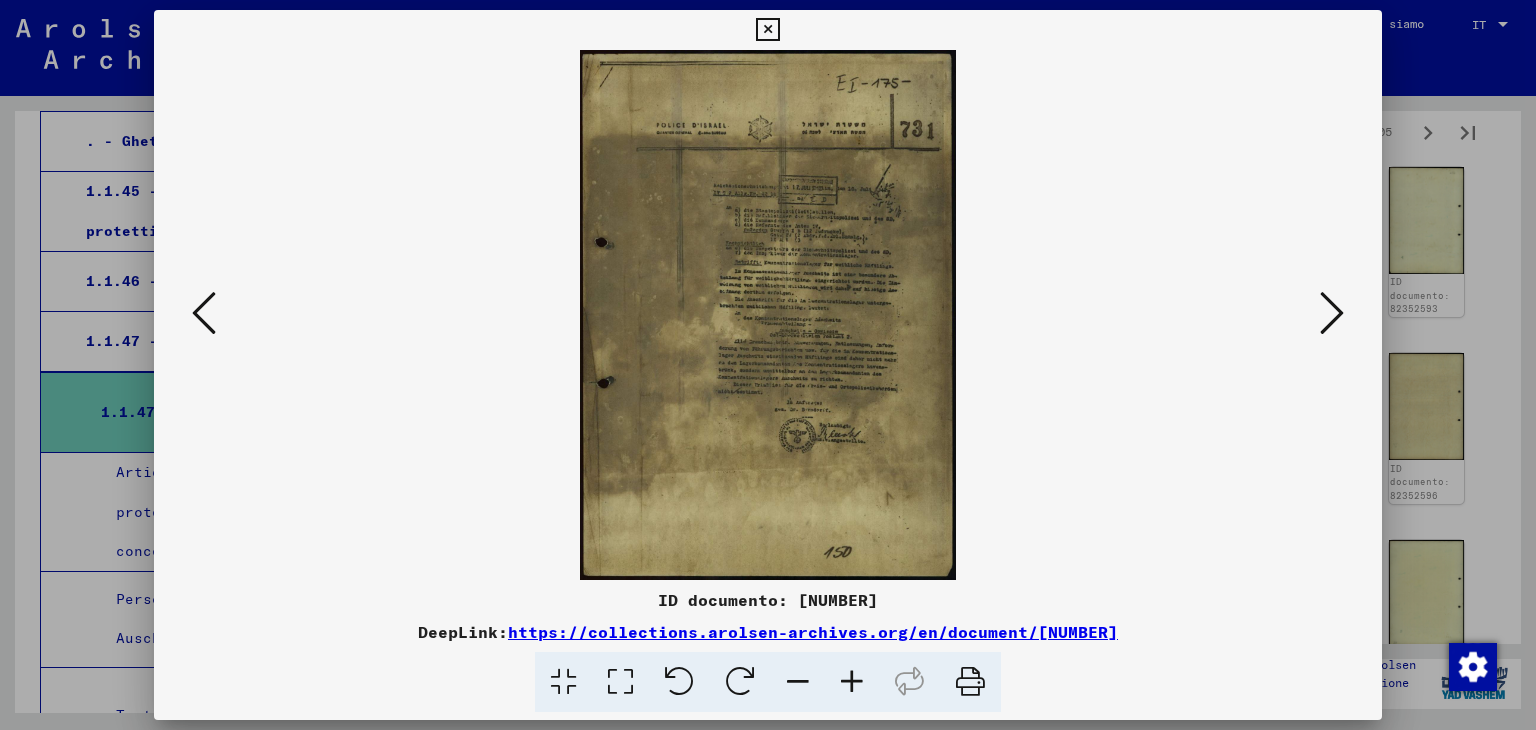 click at bounding box center (1332, 313) 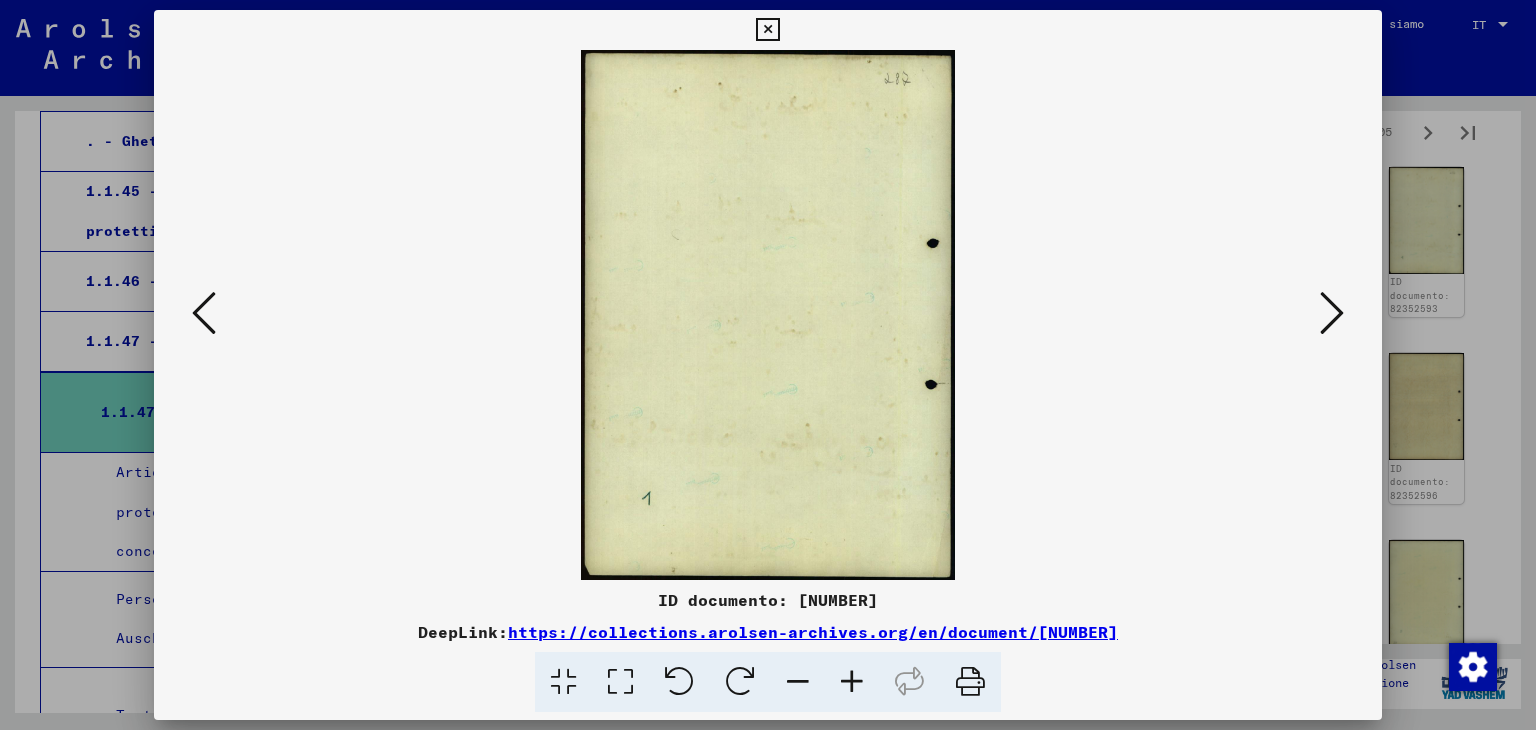 drag, startPoint x: 1314, startPoint y: 317, endPoint x: 1314, endPoint y: 305, distance: 12 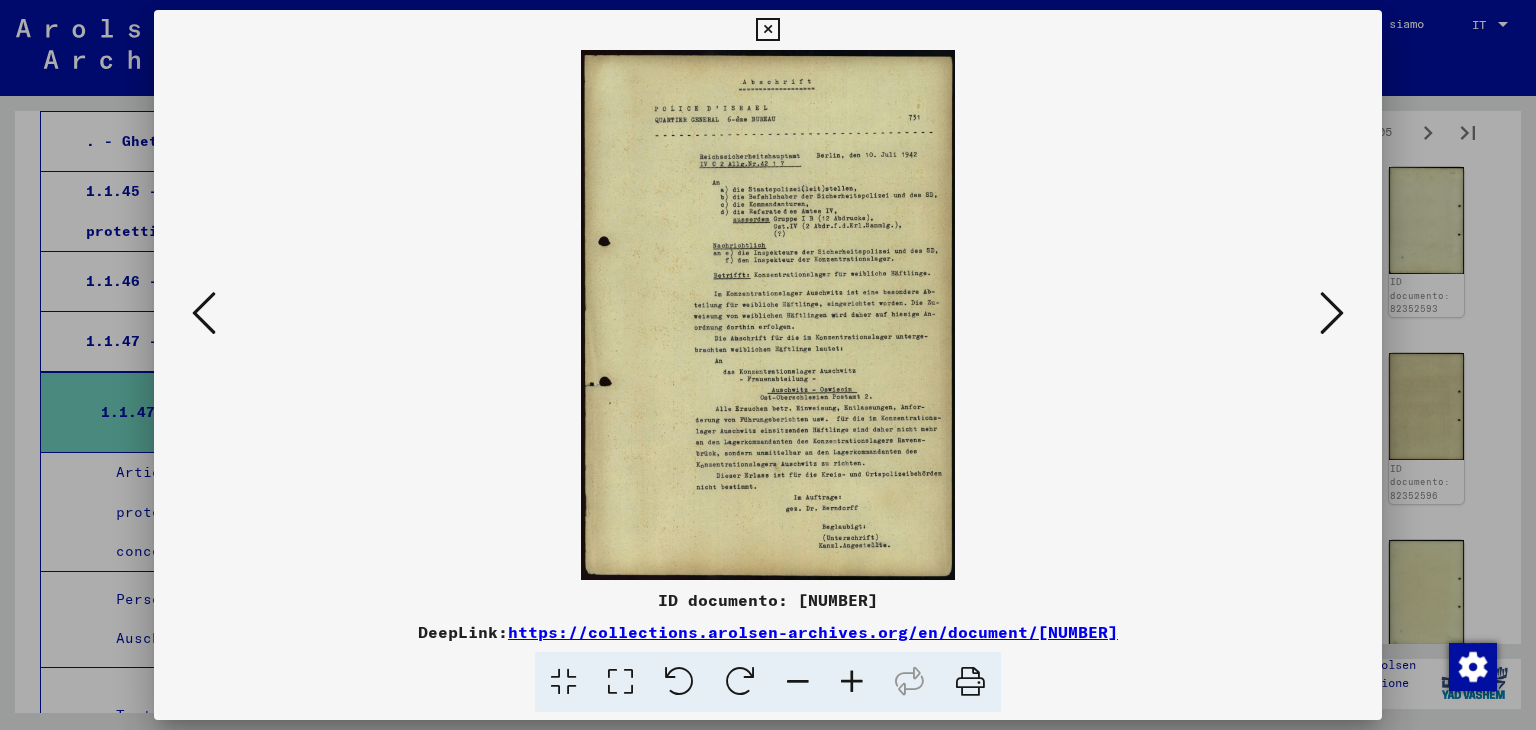 click at bounding box center (767, 30) 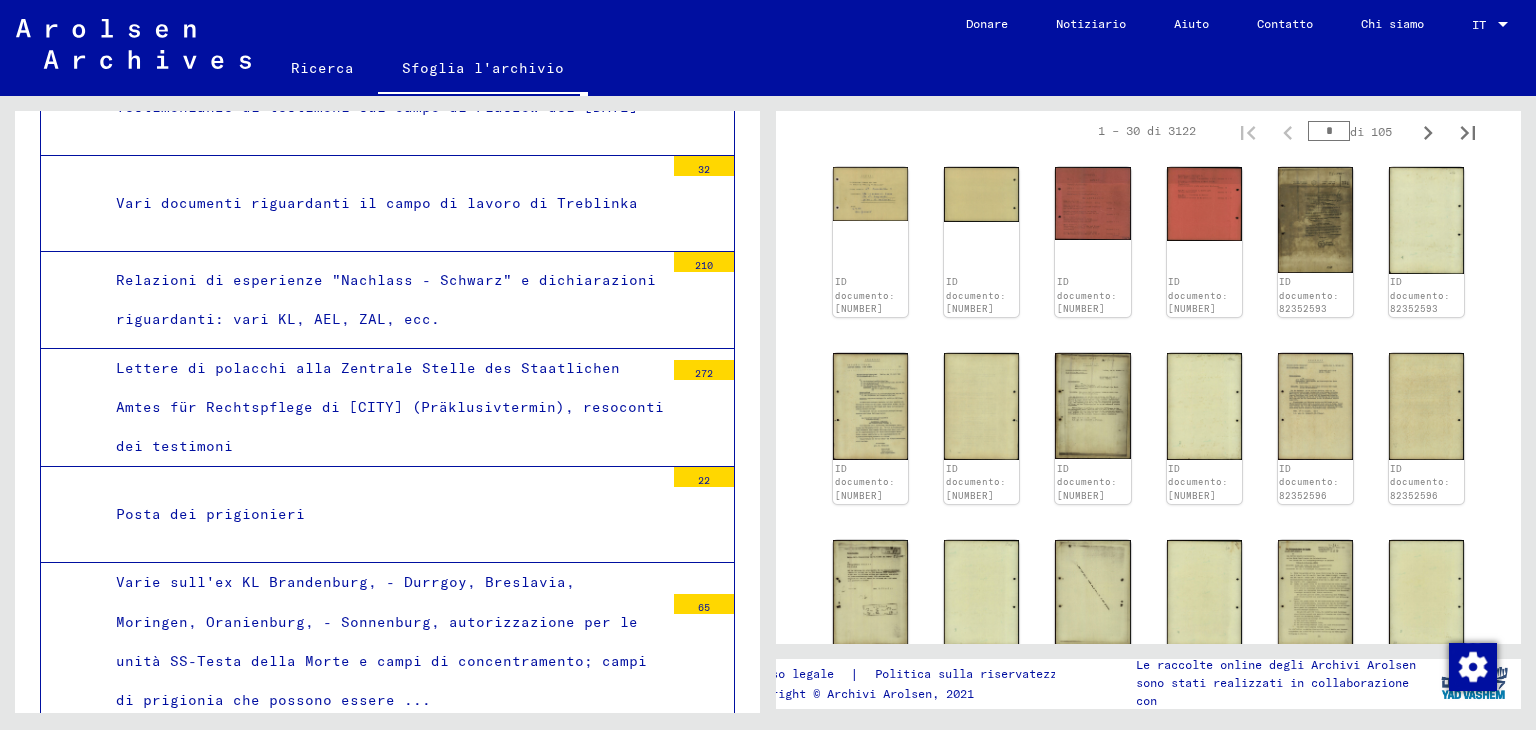 scroll, scrollTop: 5296, scrollLeft: 0, axis: vertical 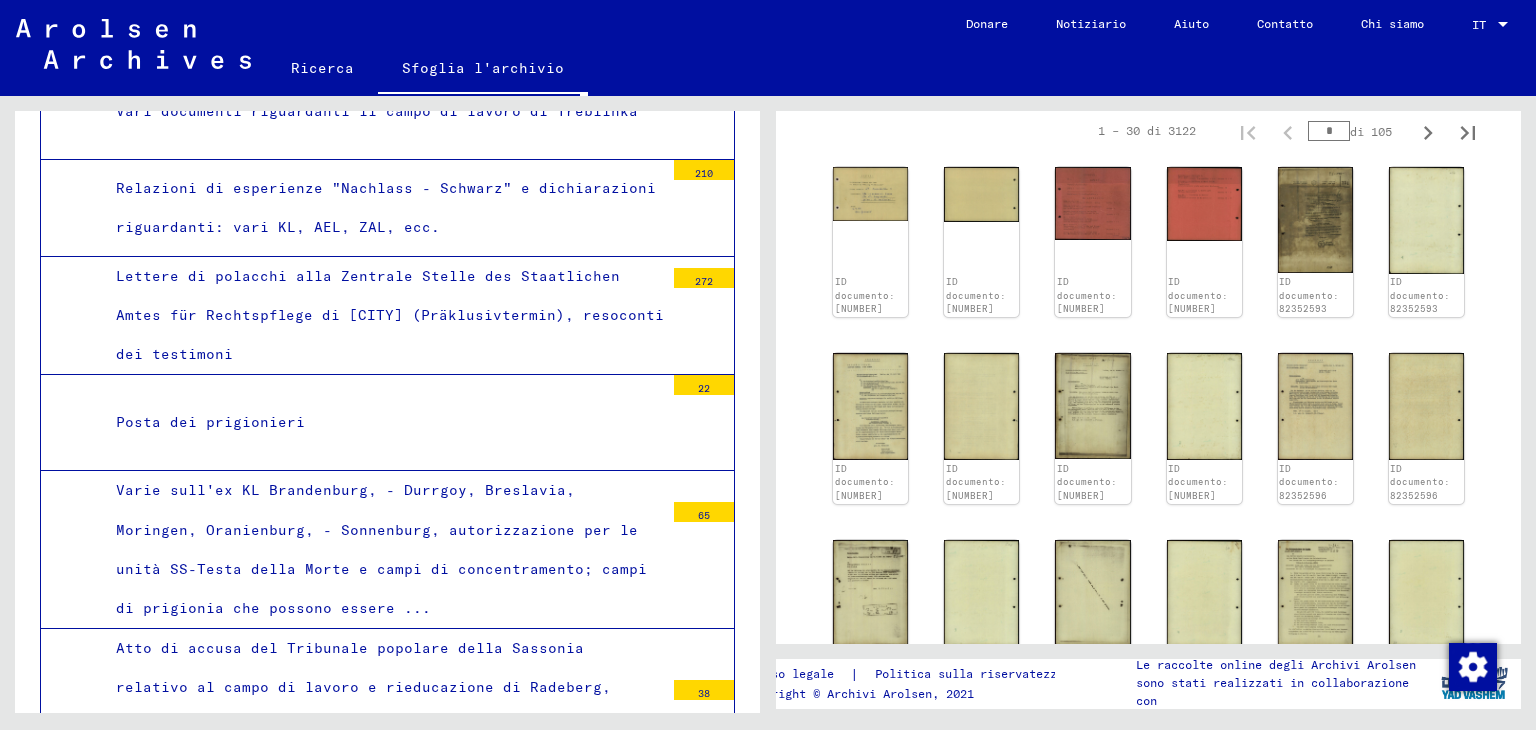 click on "Posta dei prigionieri" at bounding box center (382, 422) 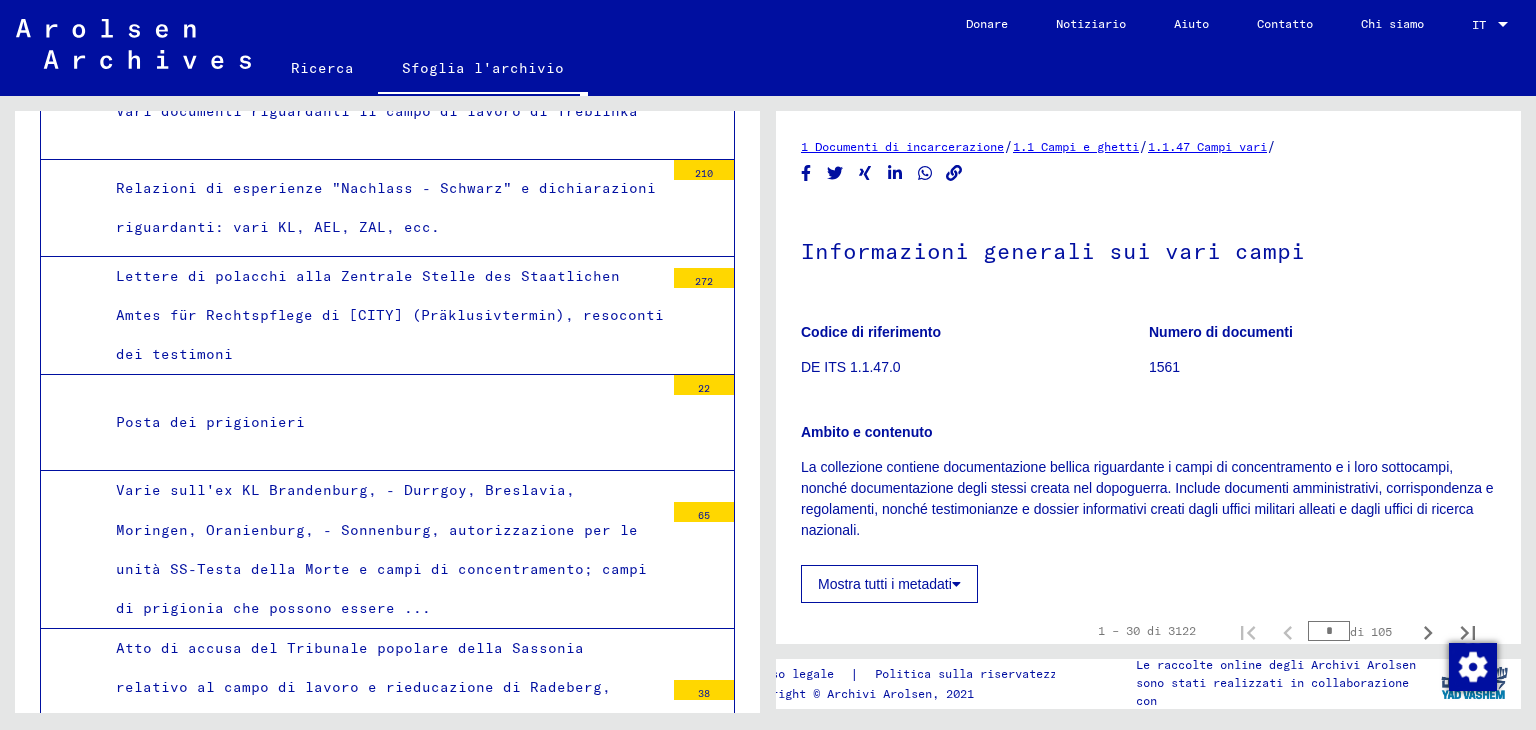 scroll, scrollTop: 5296, scrollLeft: 0, axis: vertical 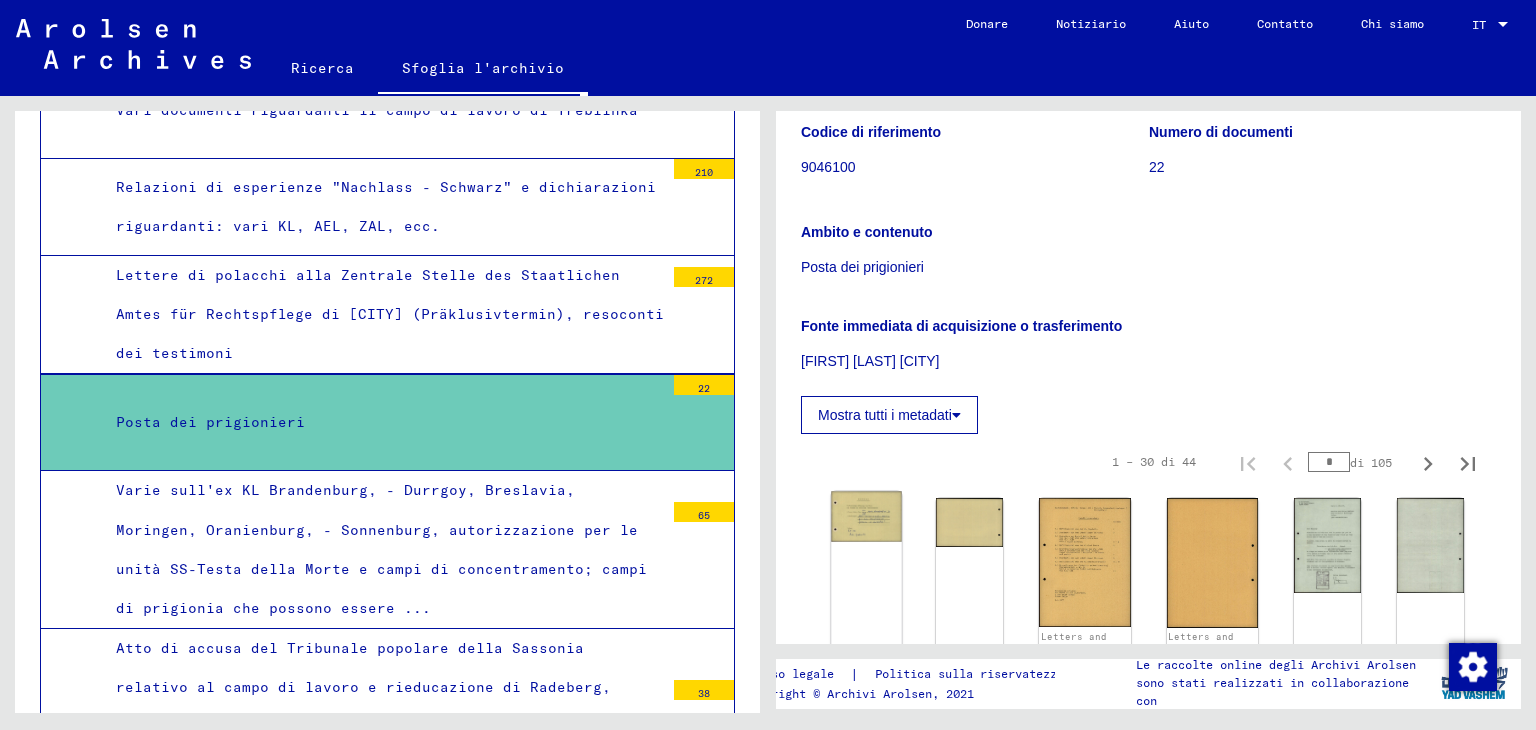 click 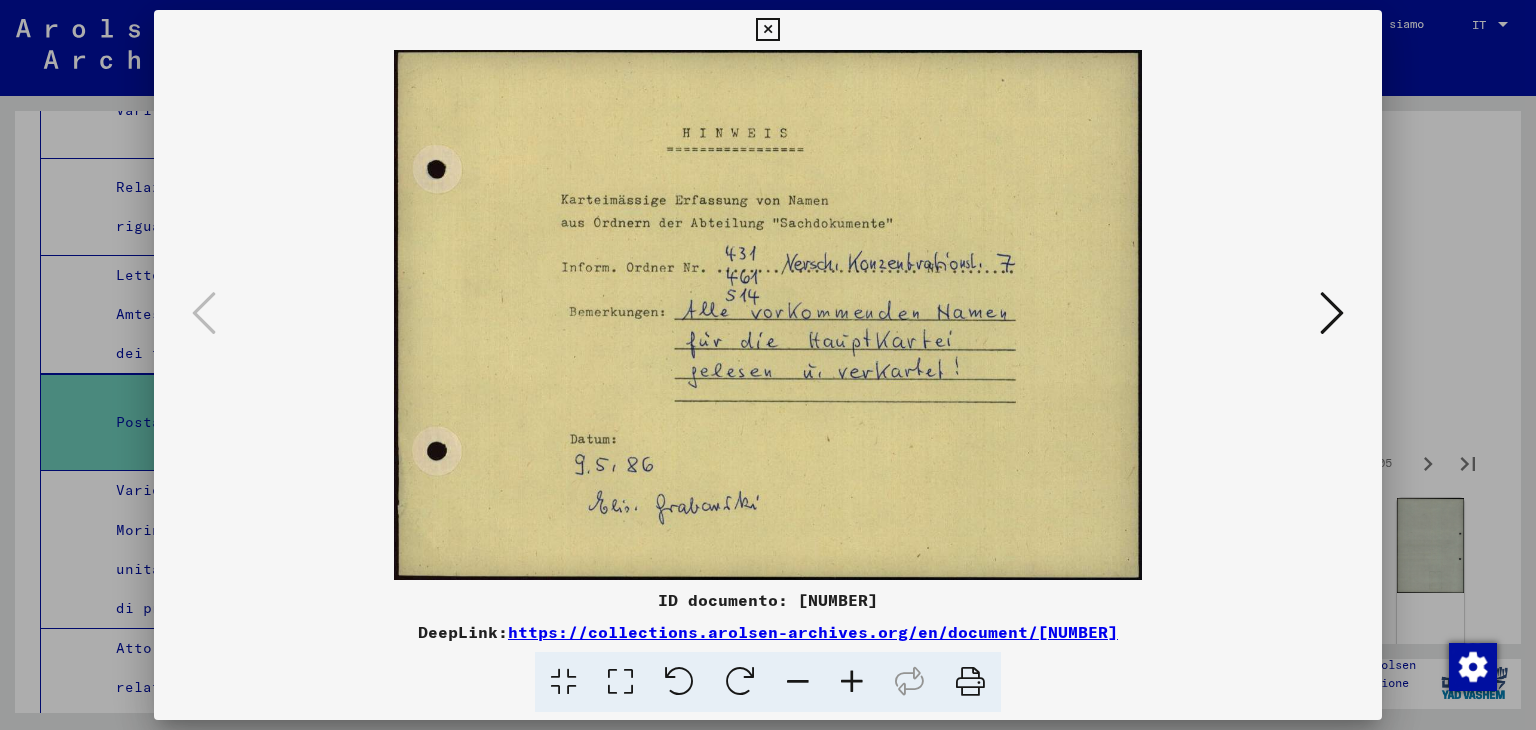 click at bounding box center (1332, 313) 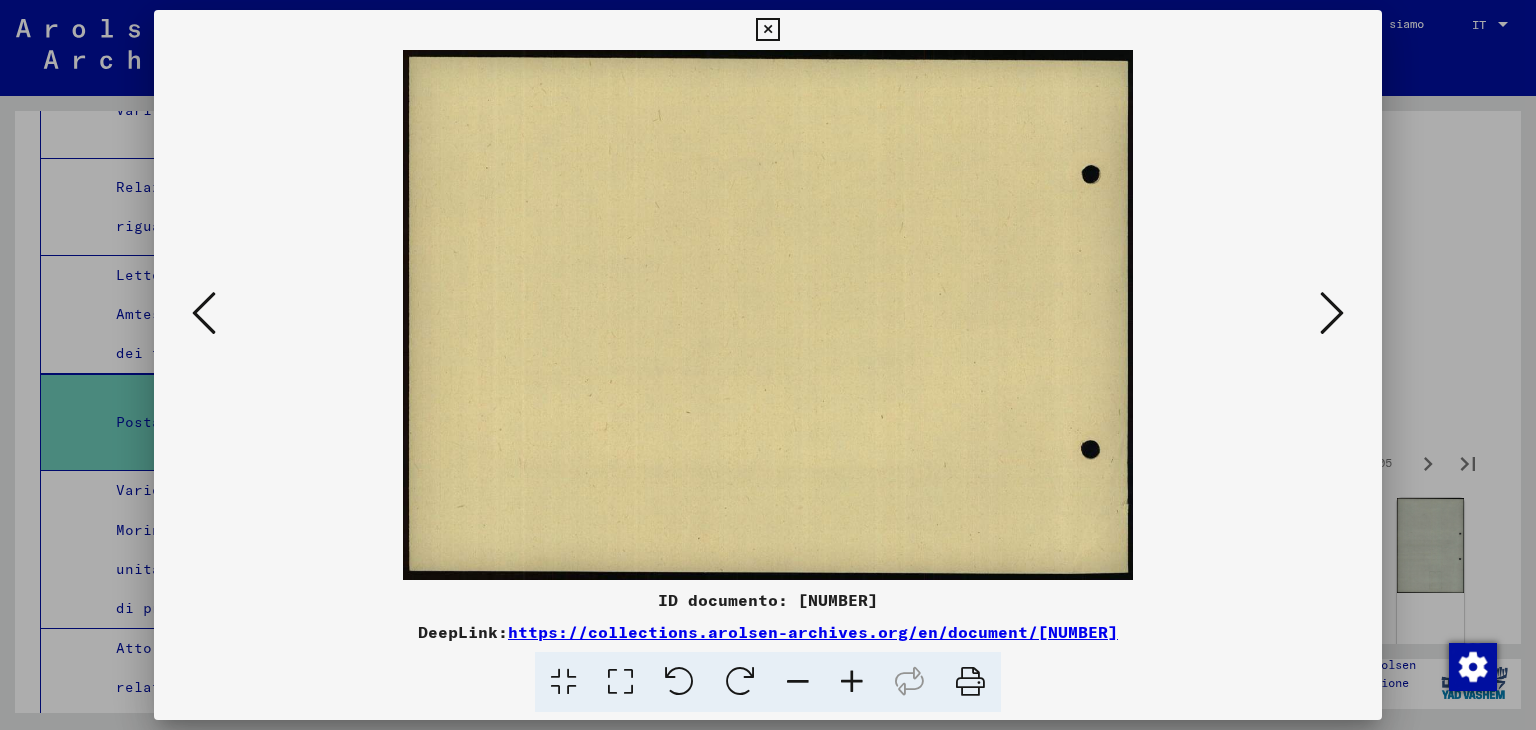 click at bounding box center [1332, 313] 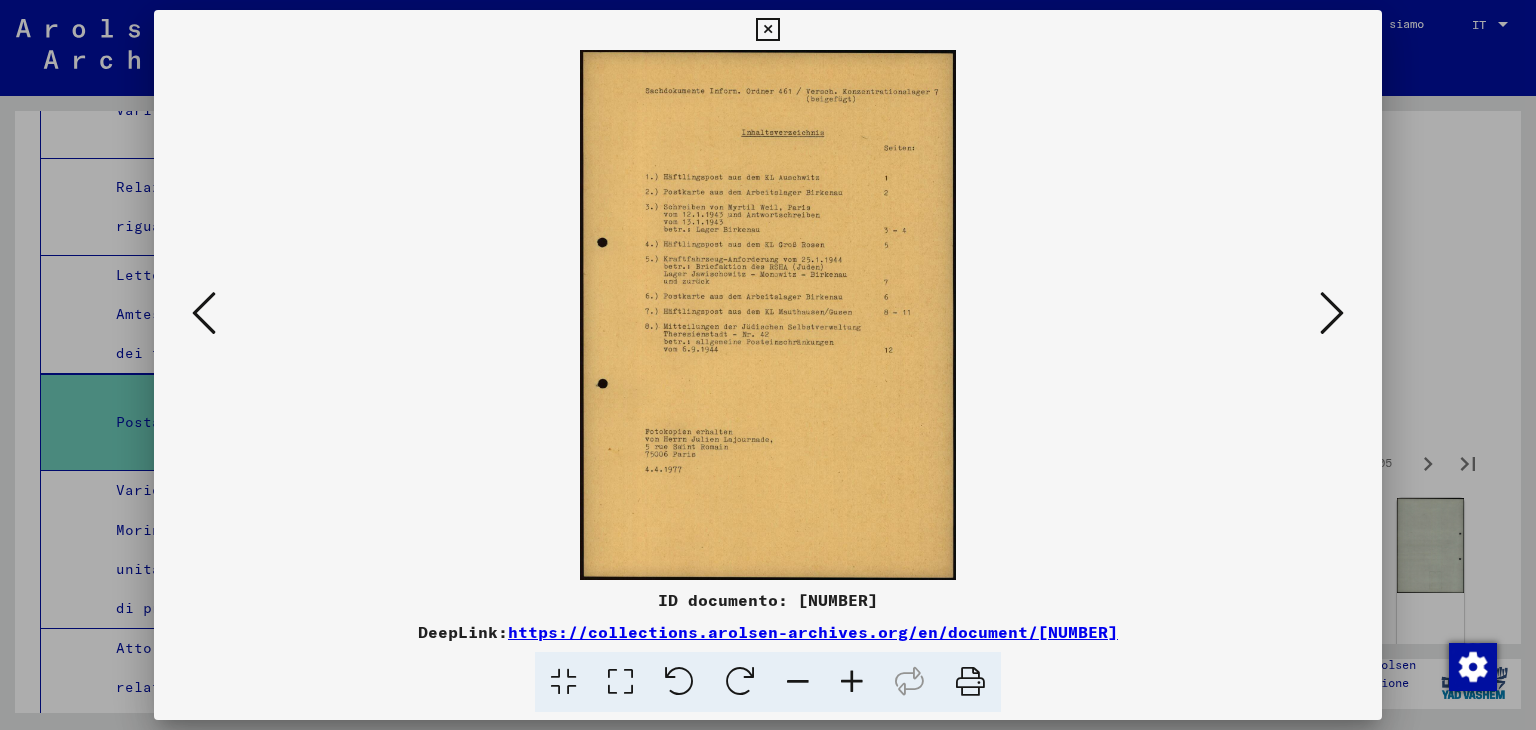 click at bounding box center (1332, 313) 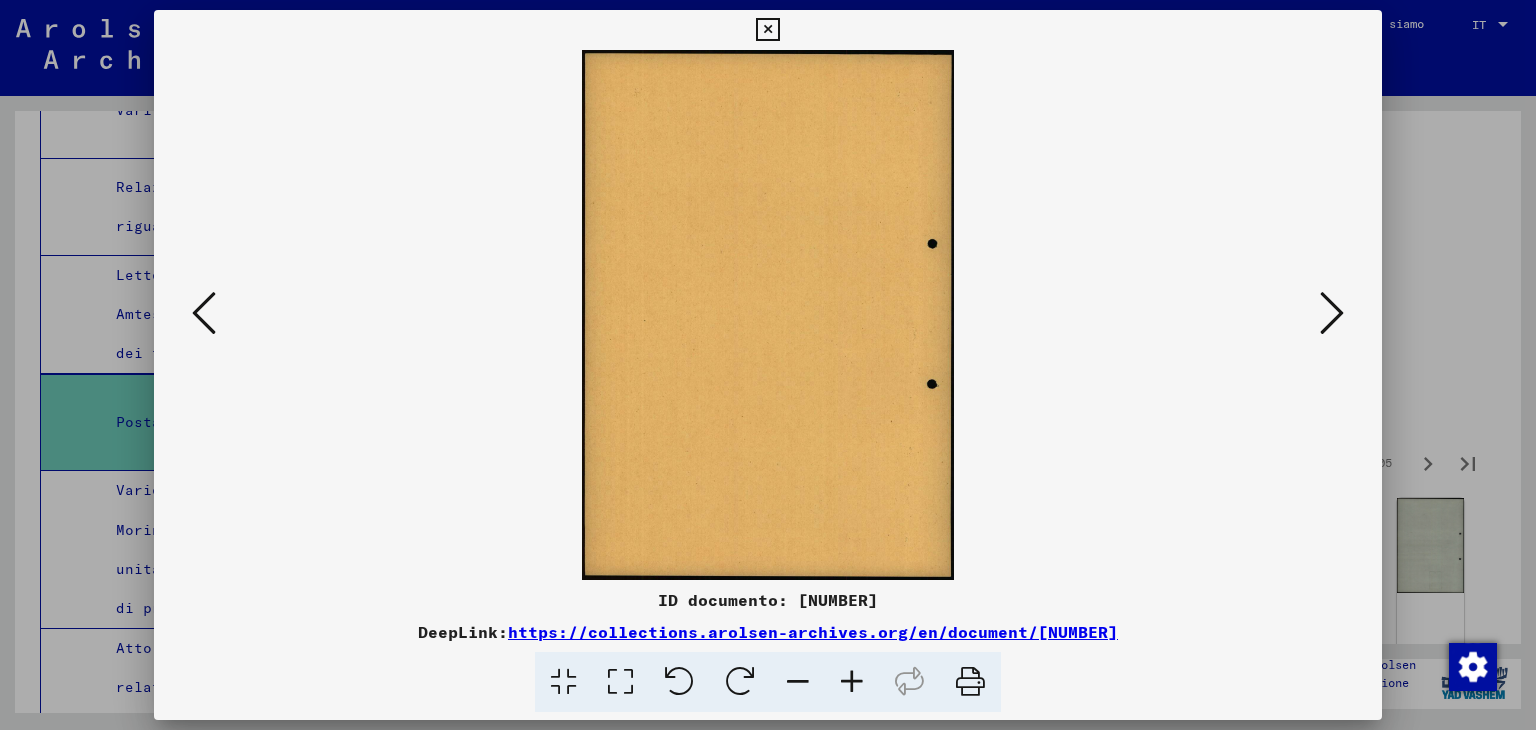 click at bounding box center (1332, 313) 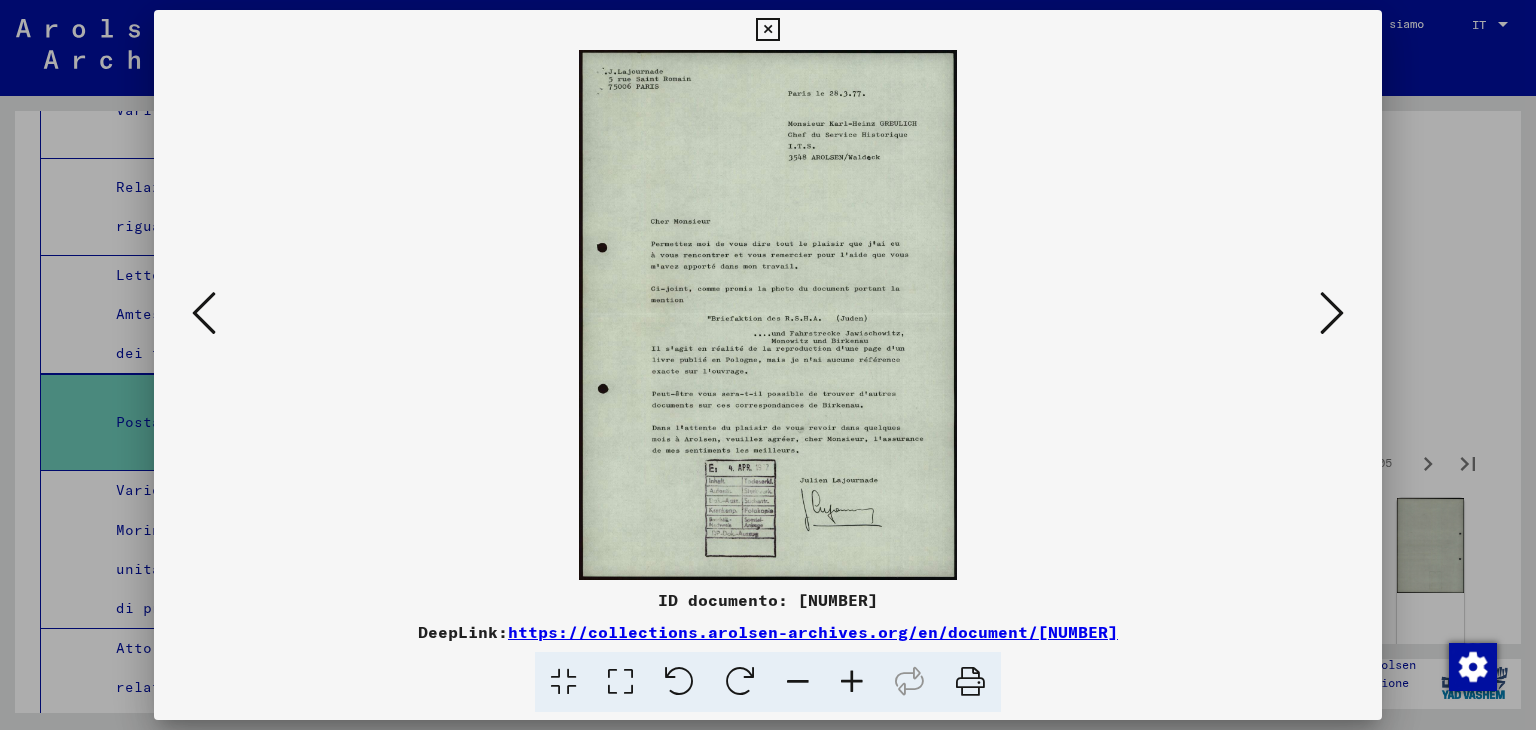 click at bounding box center (1332, 313) 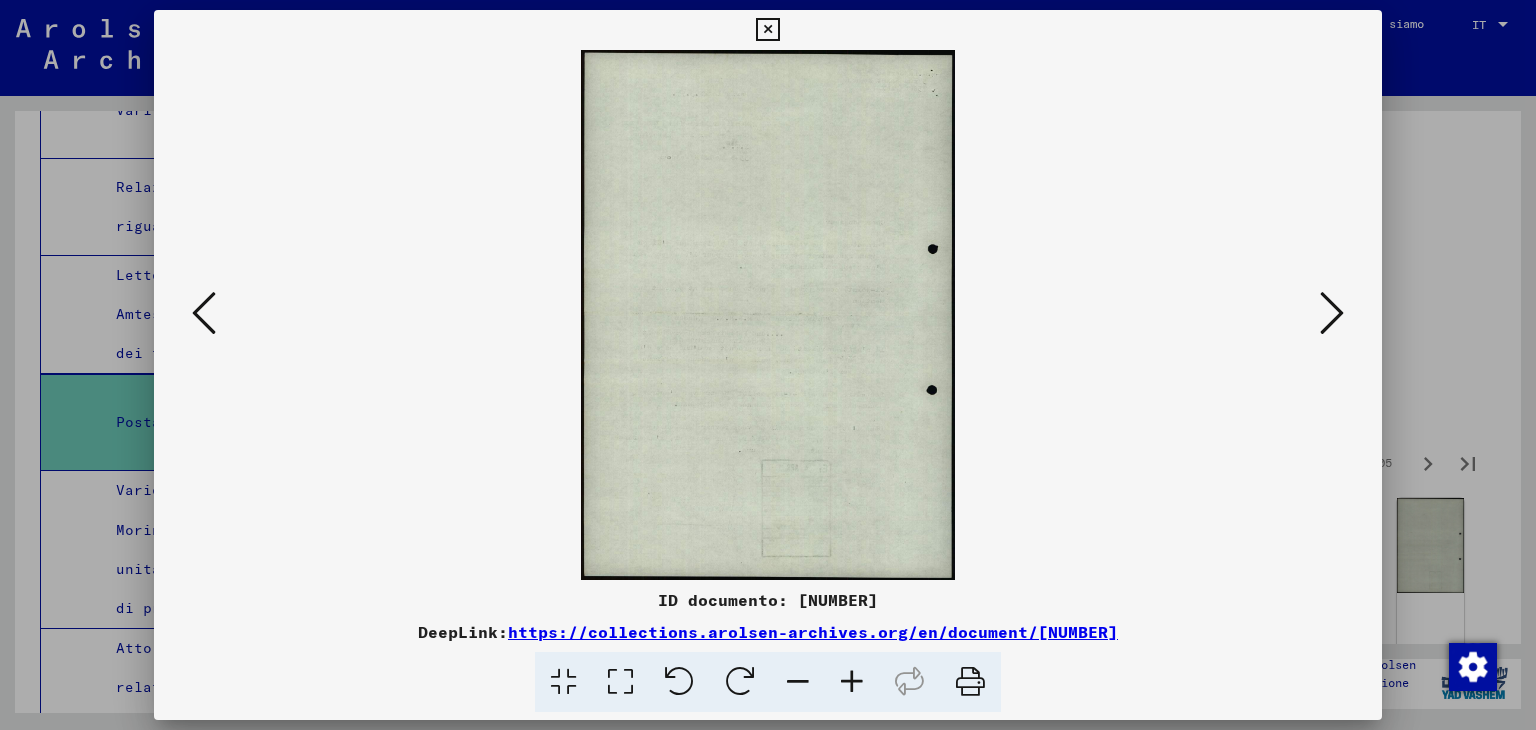 click at bounding box center (1332, 313) 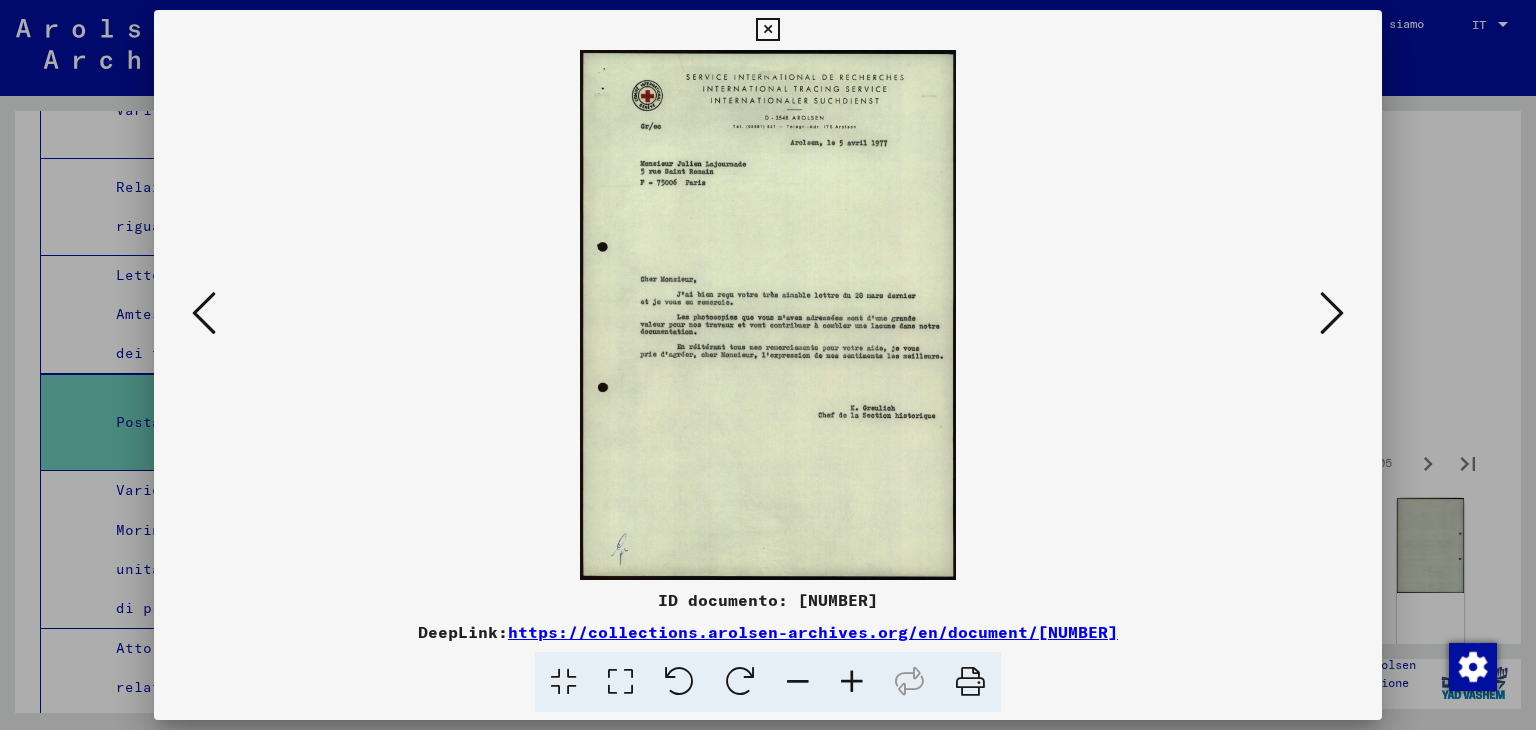 click at bounding box center (1332, 313) 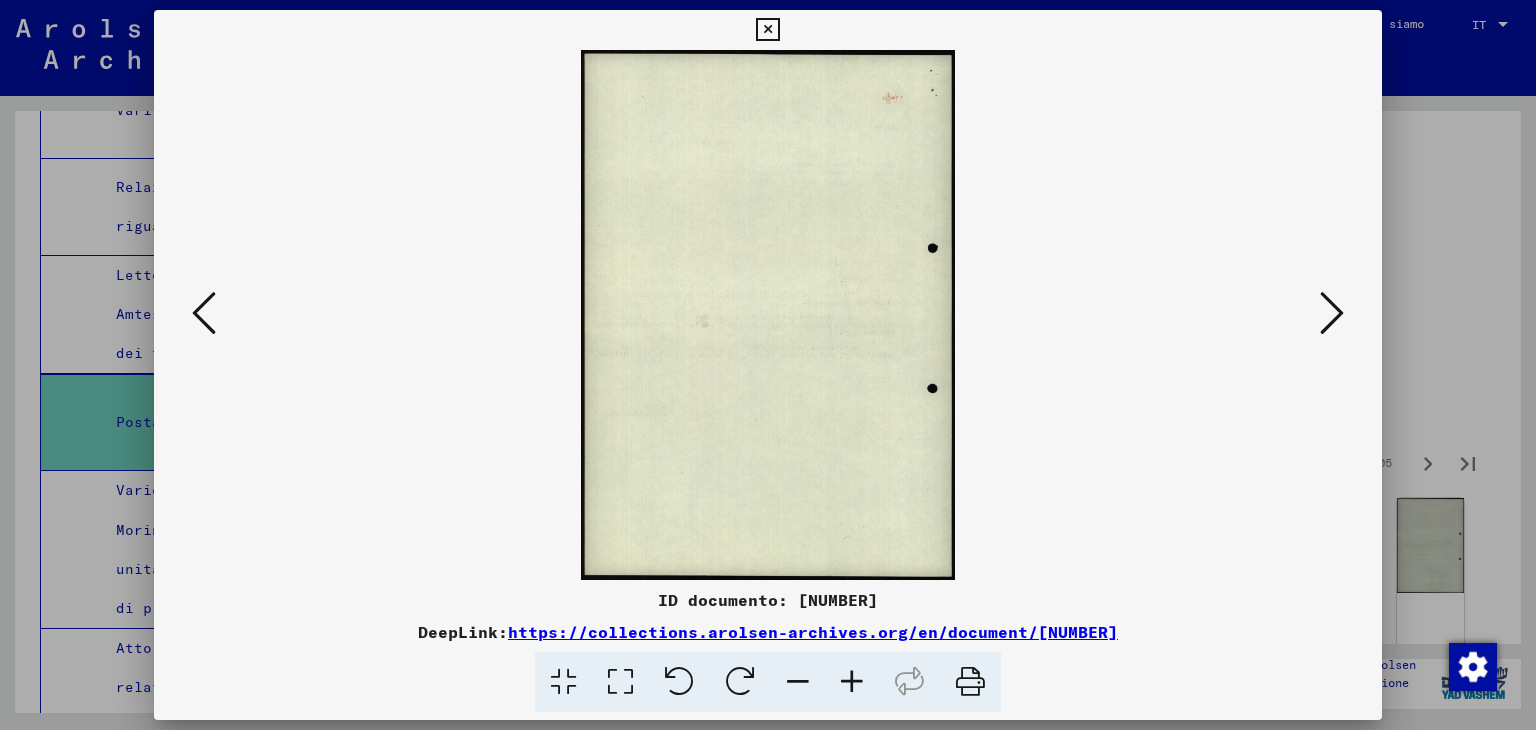 click at bounding box center [1332, 313] 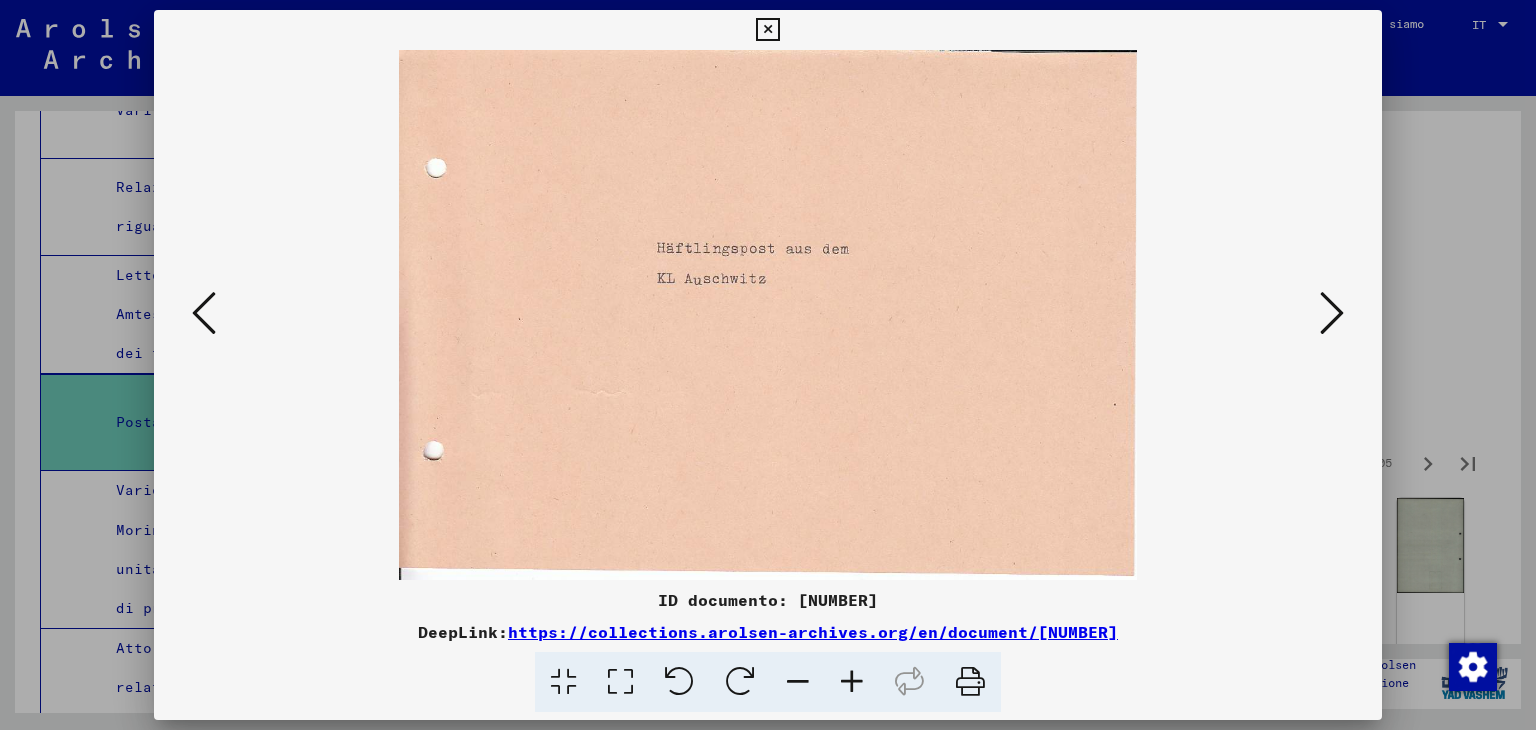 click at bounding box center [1332, 313] 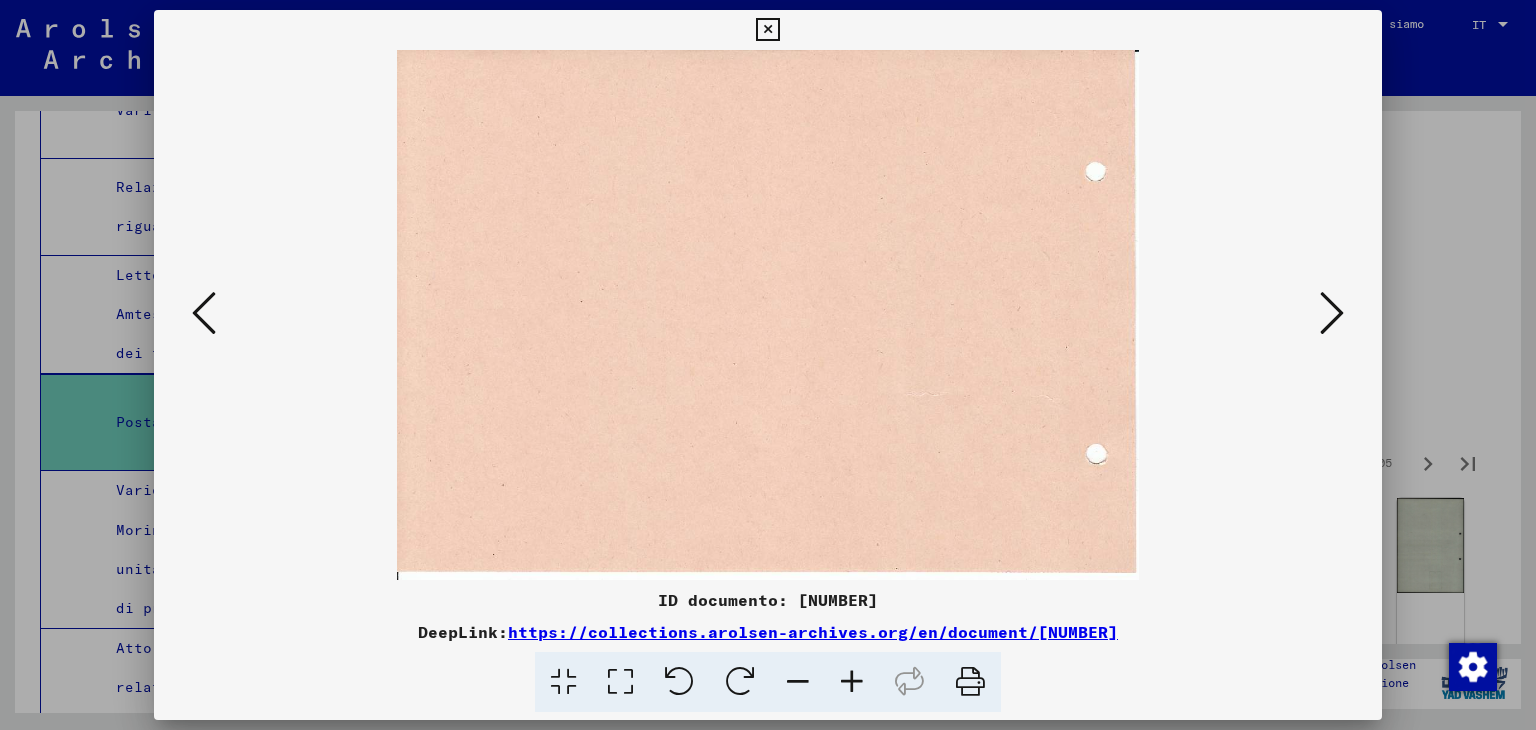 click at bounding box center [1332, 313] 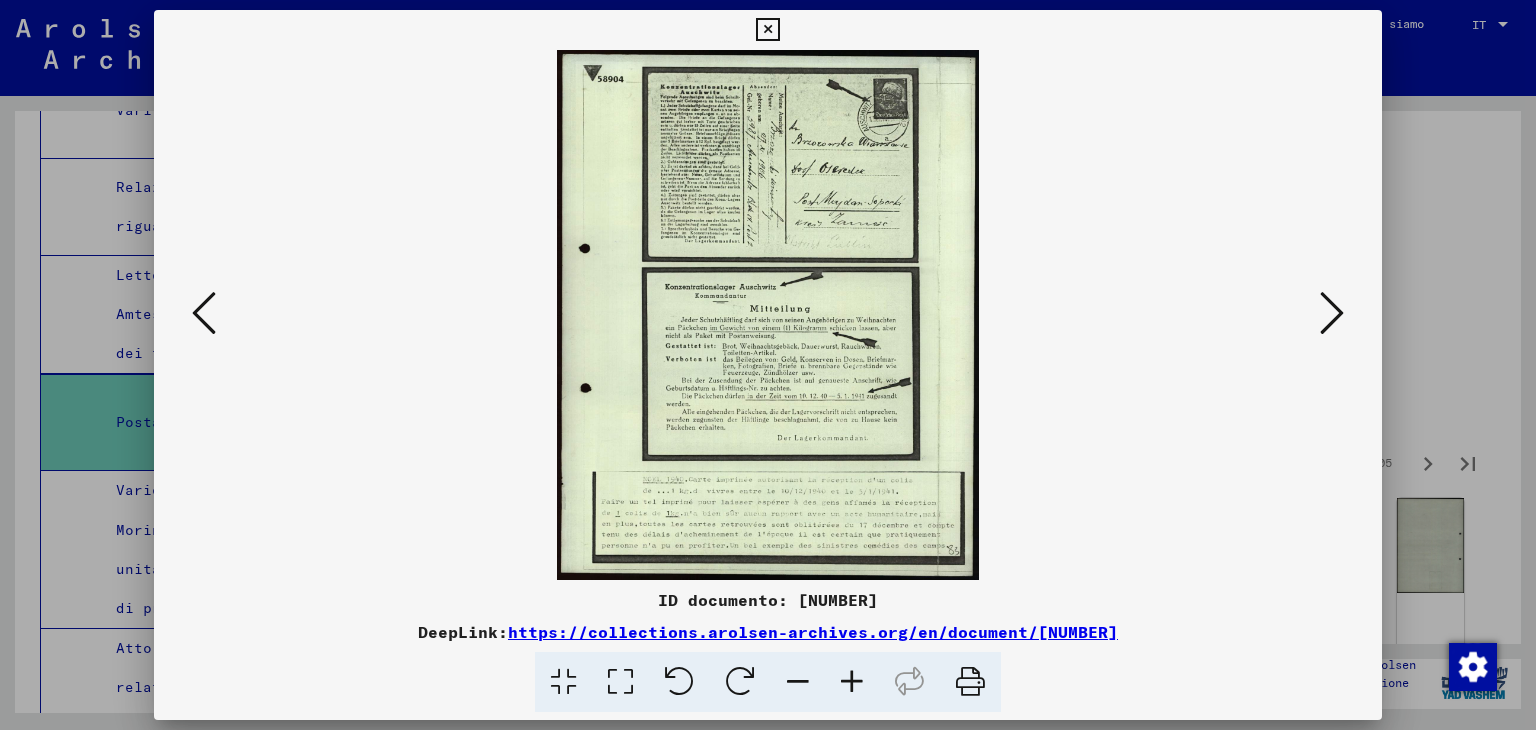 click at bounding box center (1332, 313) 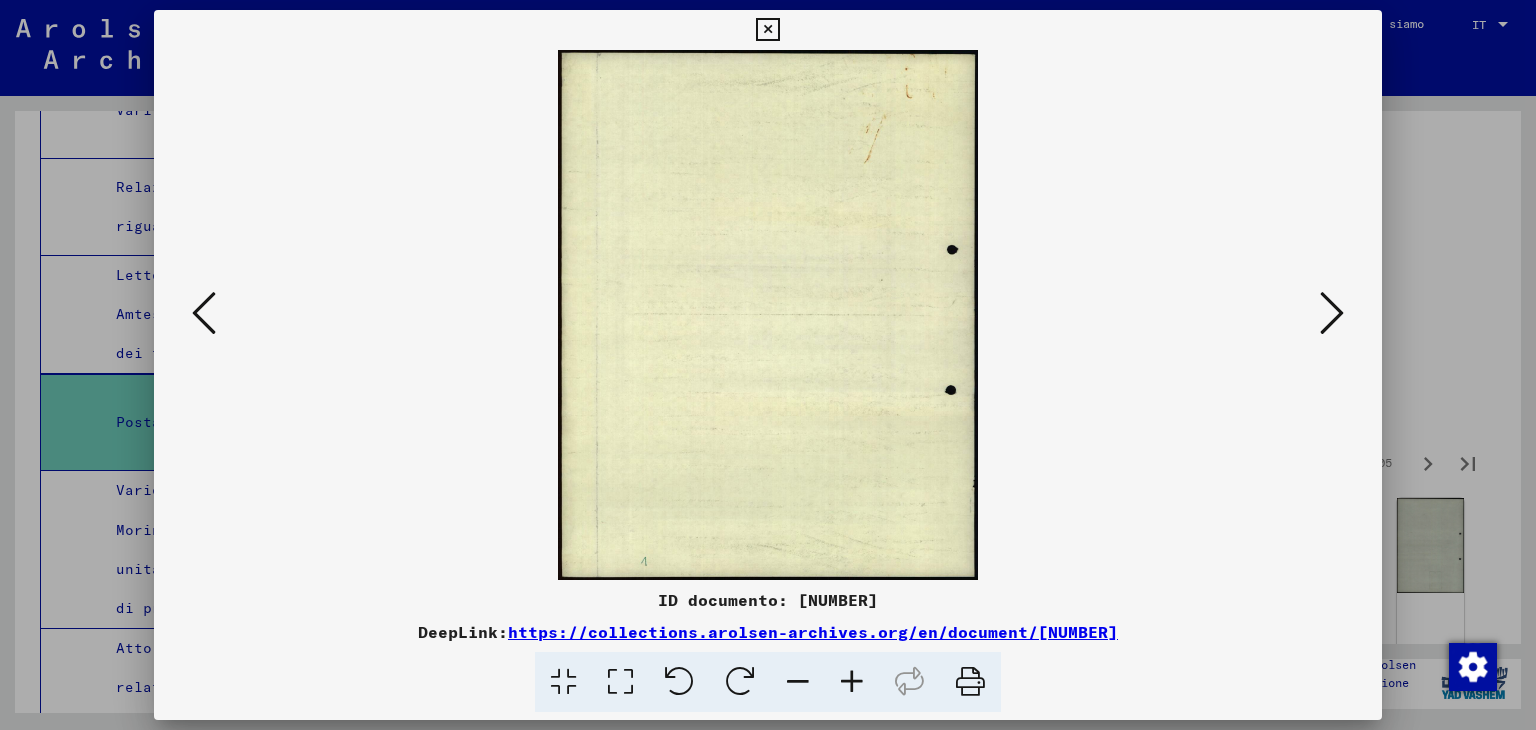 click at bounding box center (1332, 313) 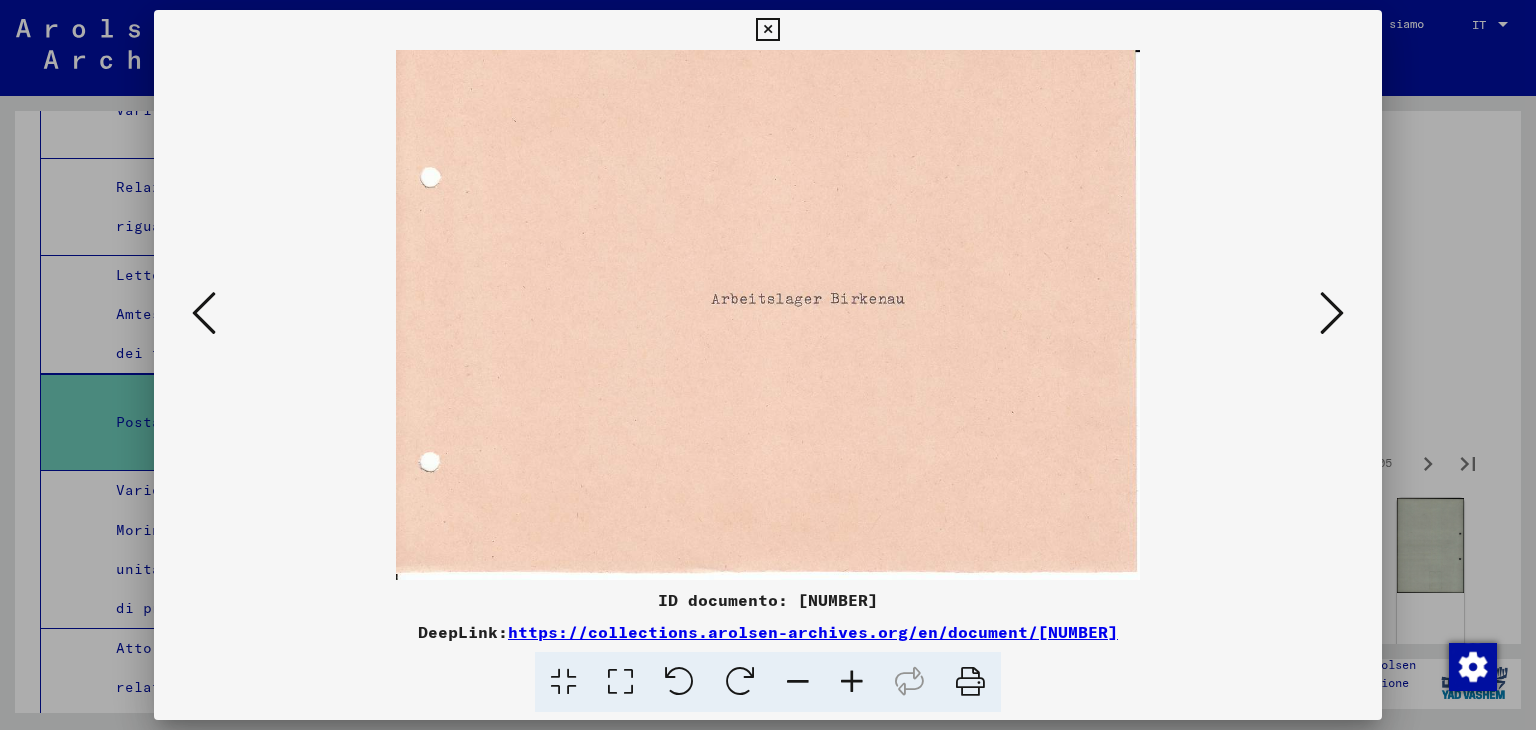 click at bounding box center [1332, 313] 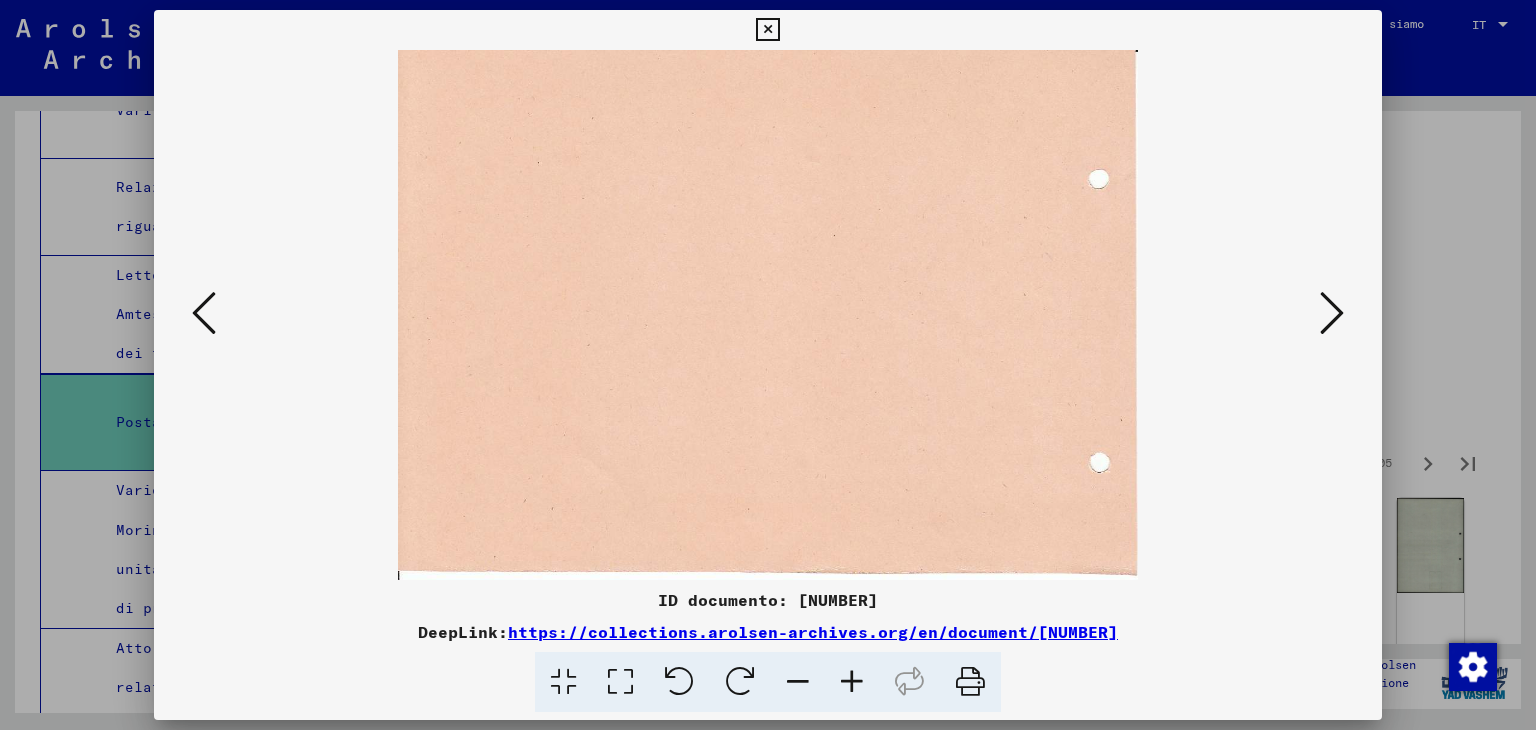 click at bounding box center (1332, 313) 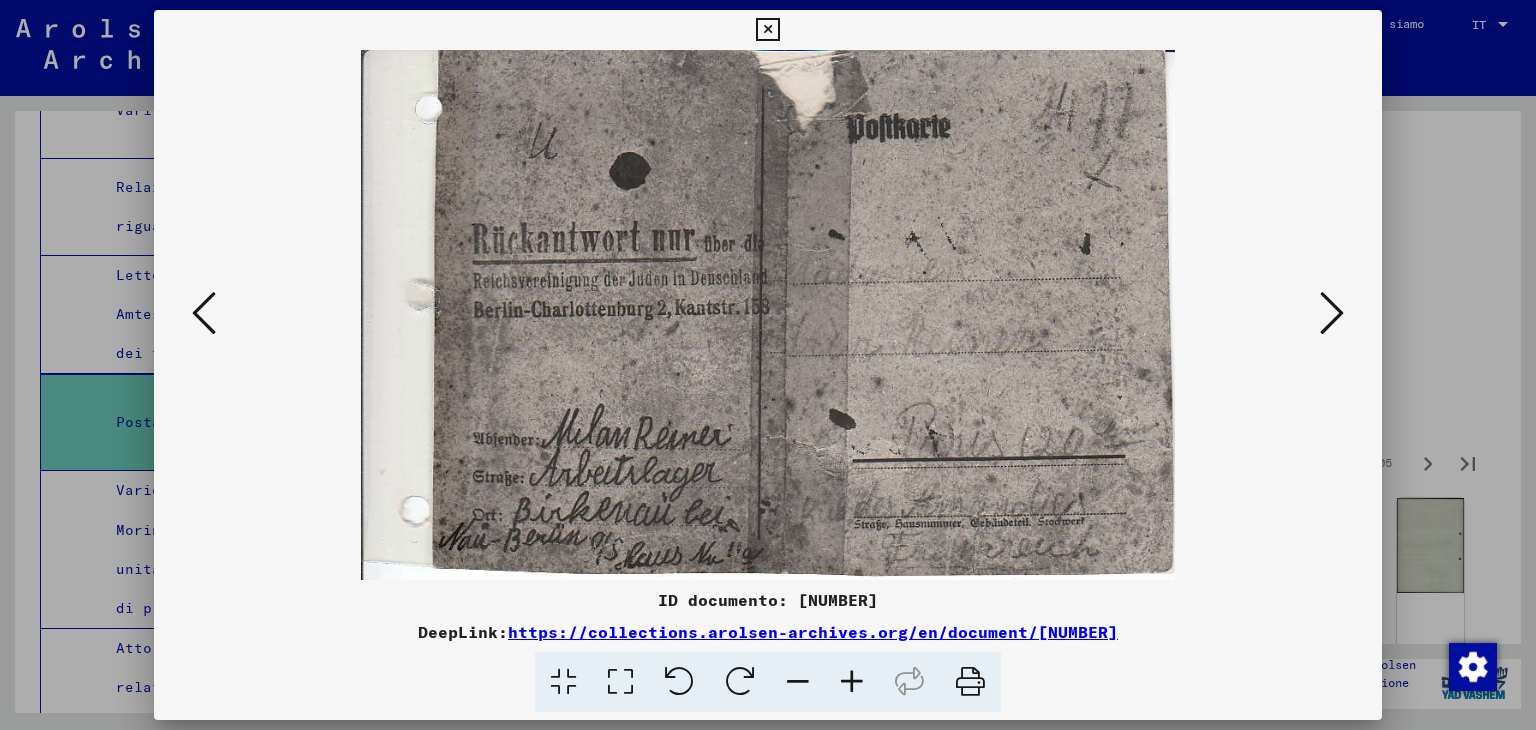 click at bounding box center [1332, 313] 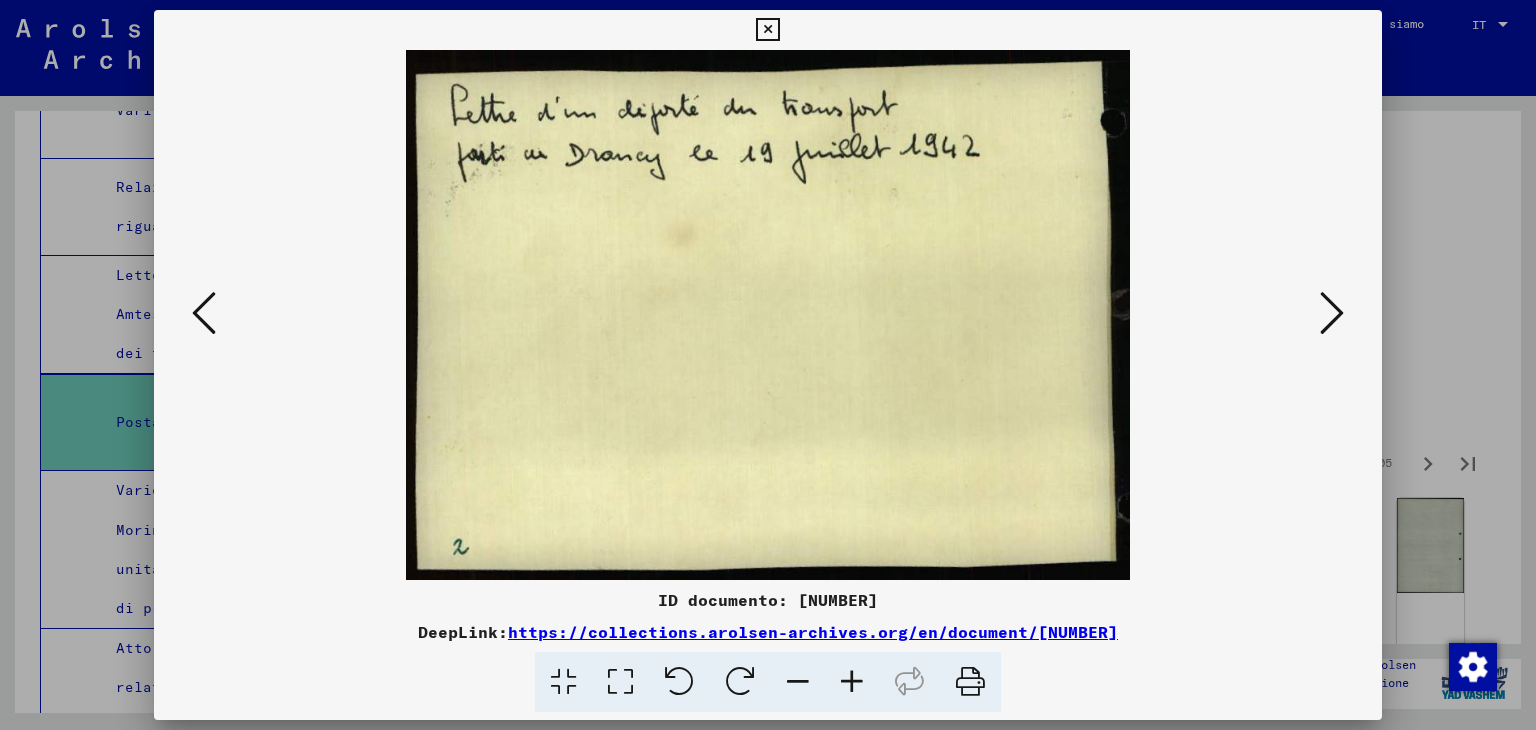 click at bounding box center [204, 313] 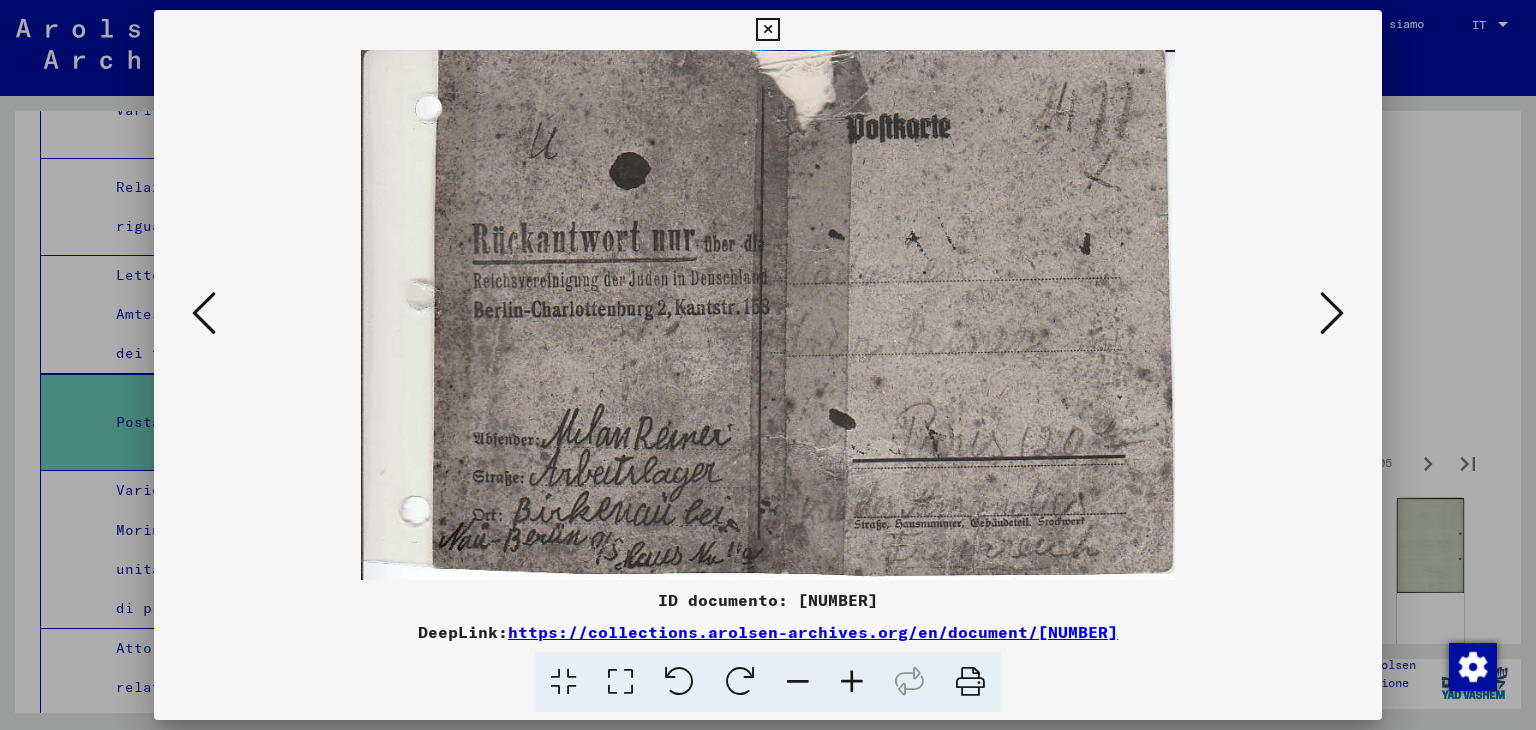 click at bounding box center [1332, 313] 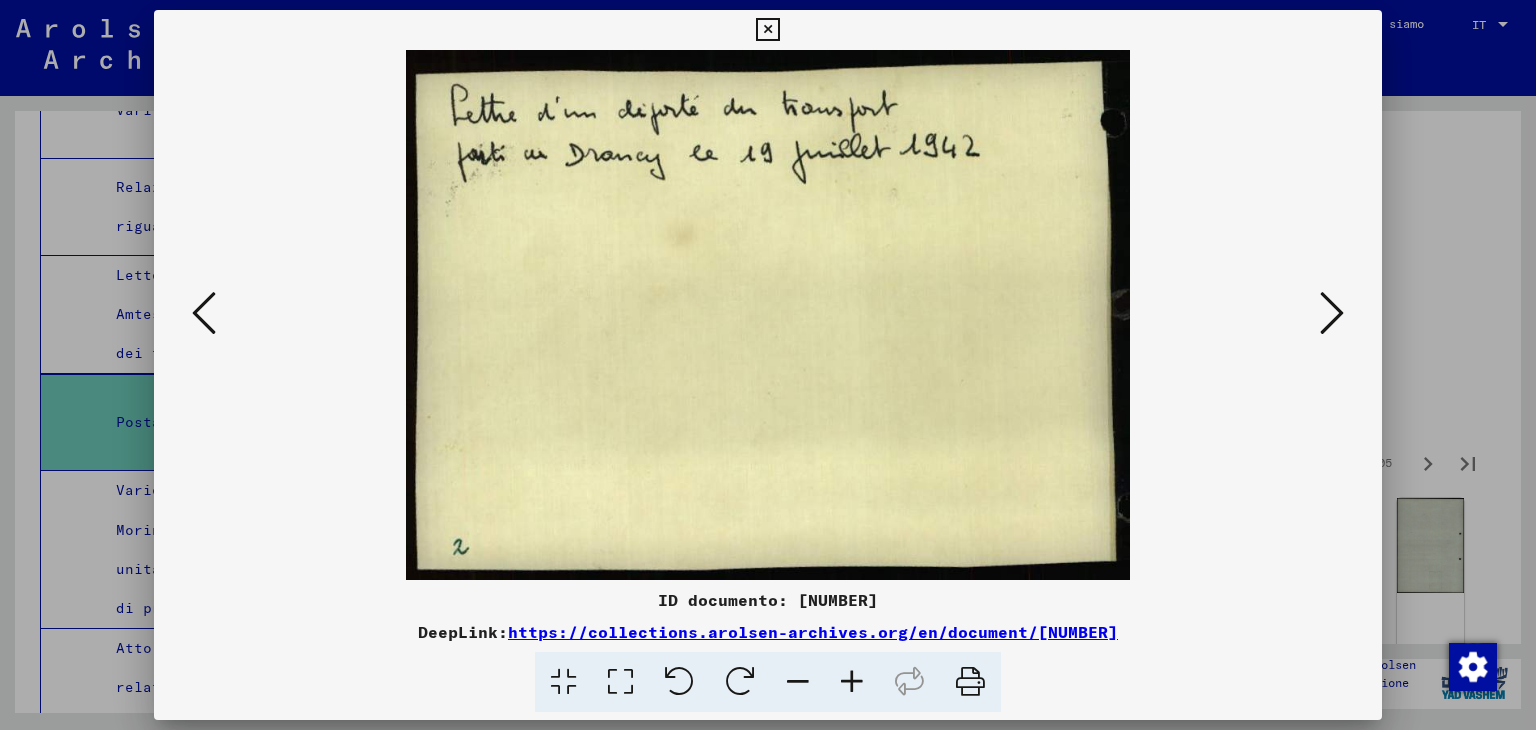 click at bounding box center (1332, 313) 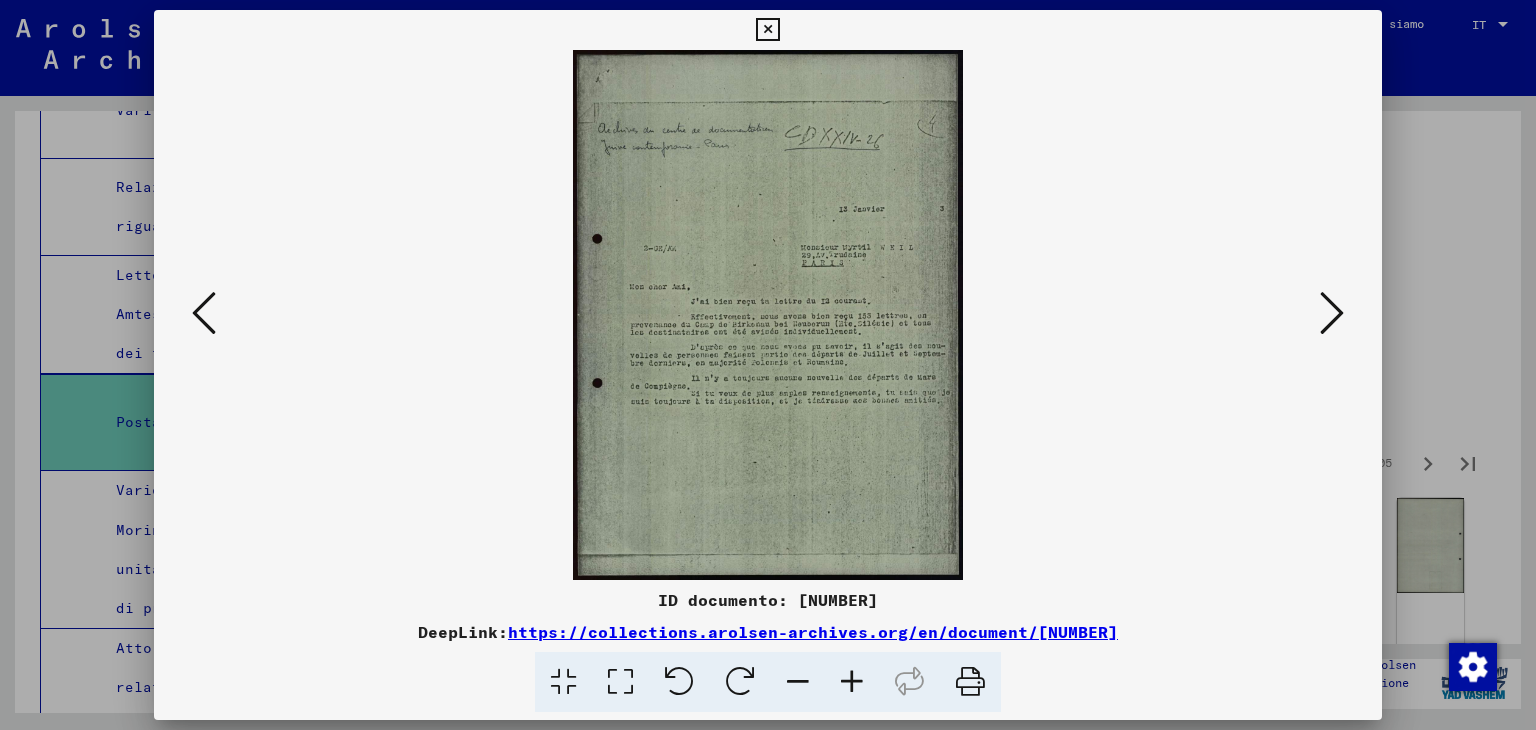 click at bounding box center (1332, 313) 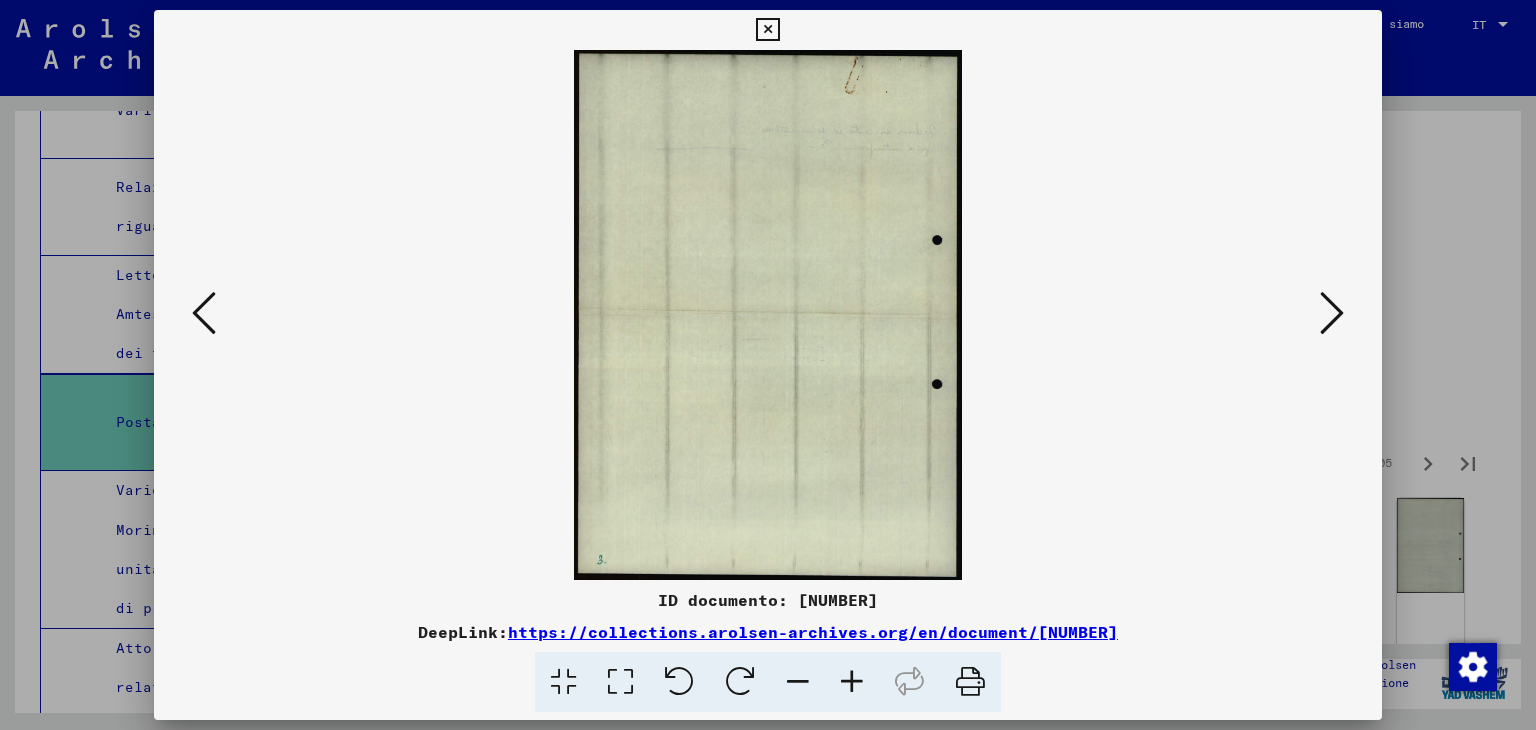 click at bounding box center (1332, 313) 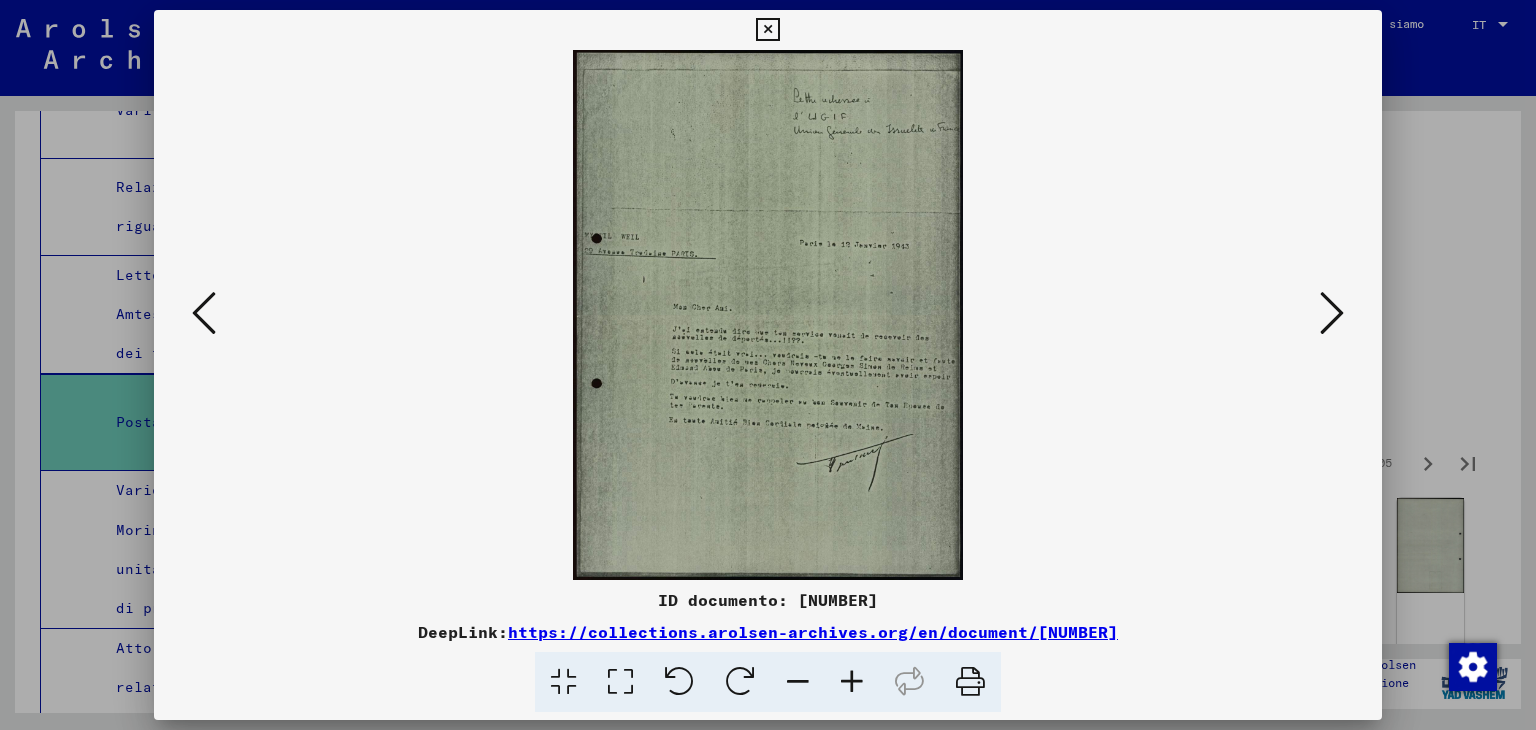 click at bounding box center [1332, 313] 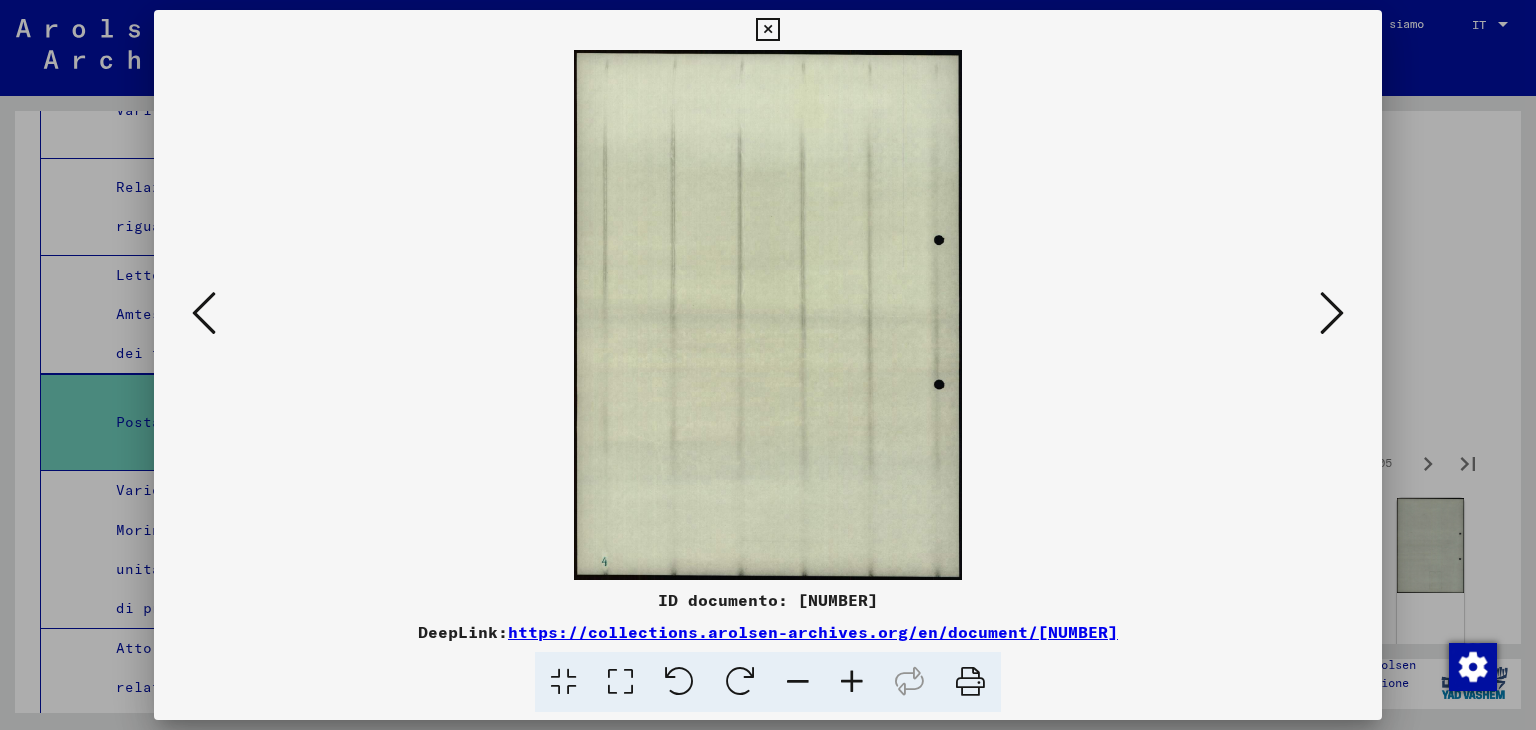 click at bounding box center (1332, 313) 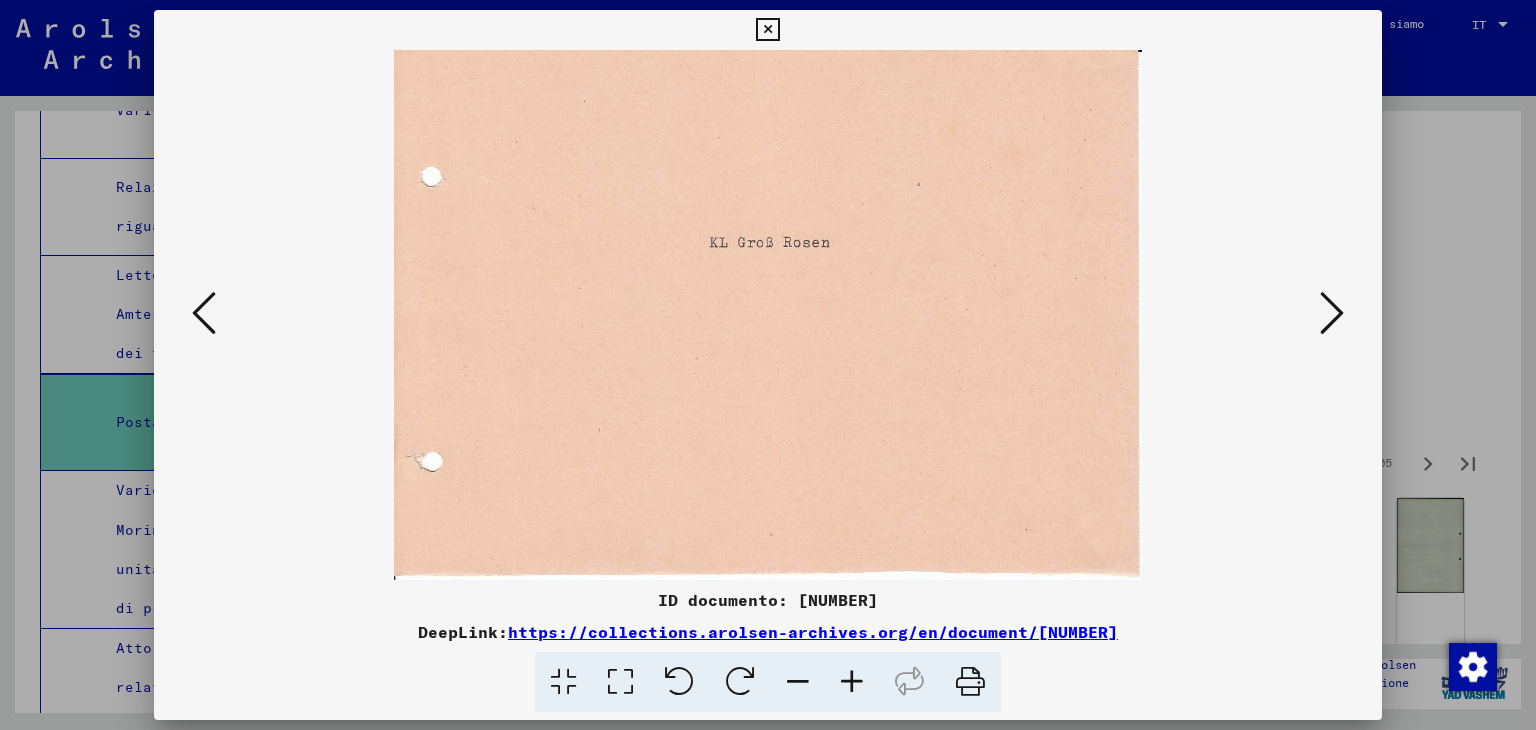 click at bounding box center [1332, 313] 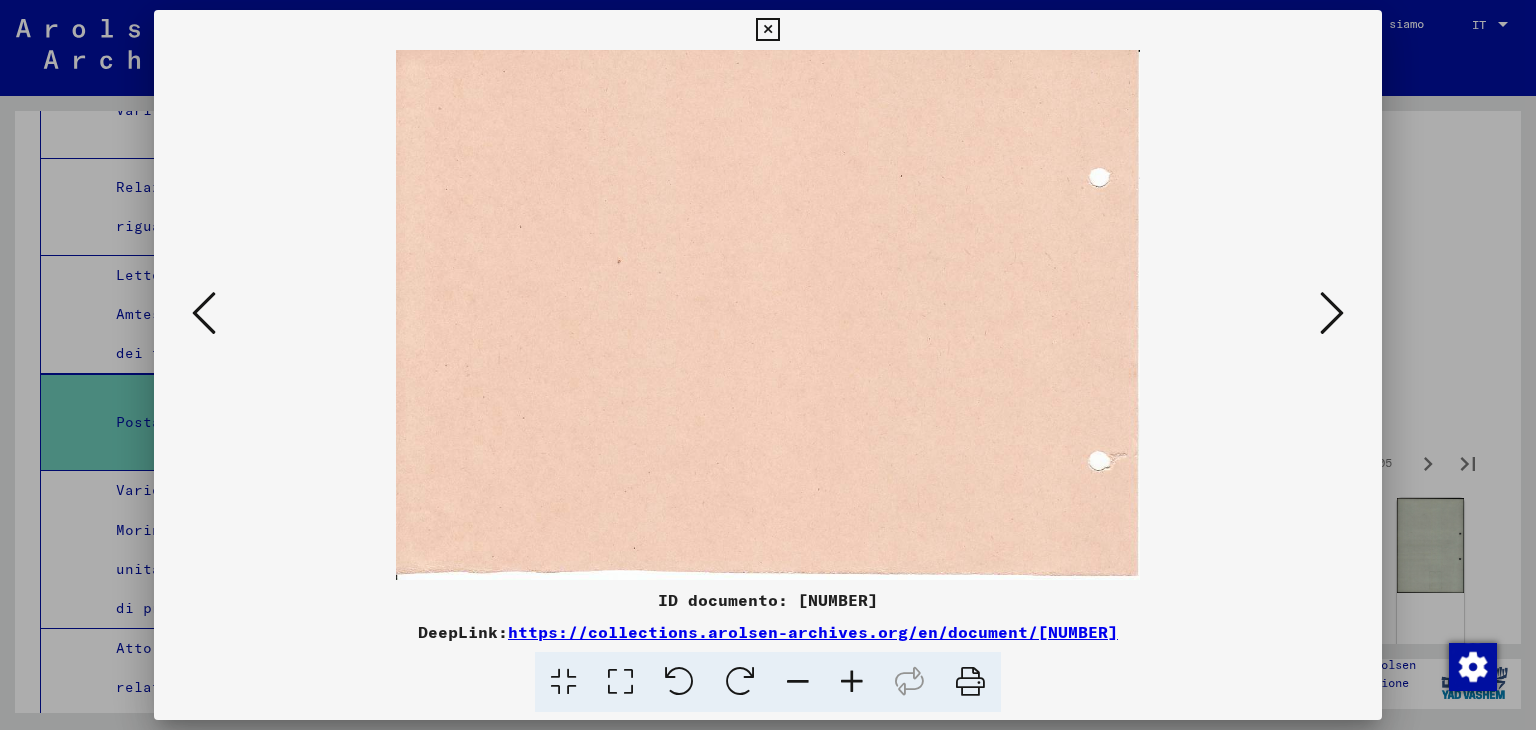 click at bounding box center (1332, 313) 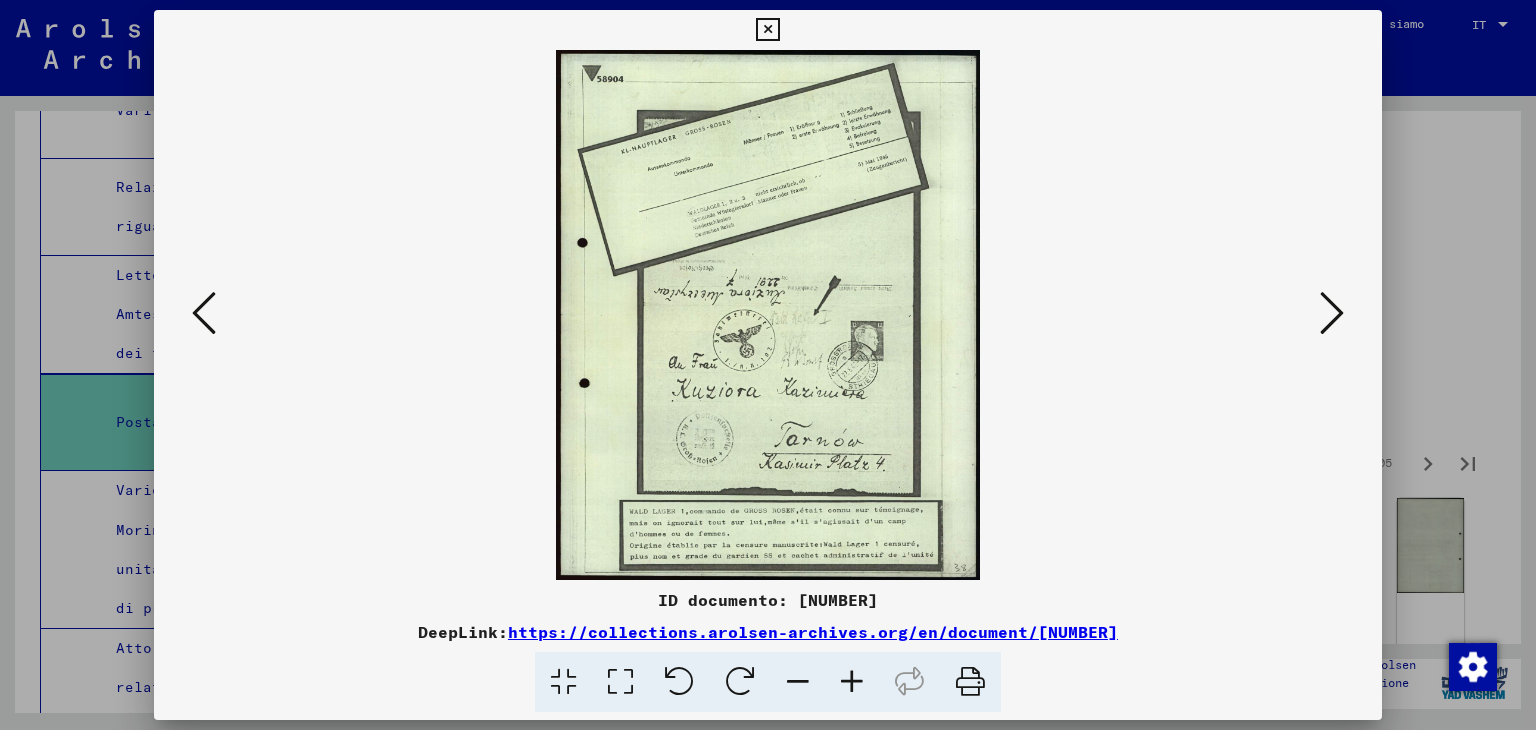 click at bounding box center (1332, 313) 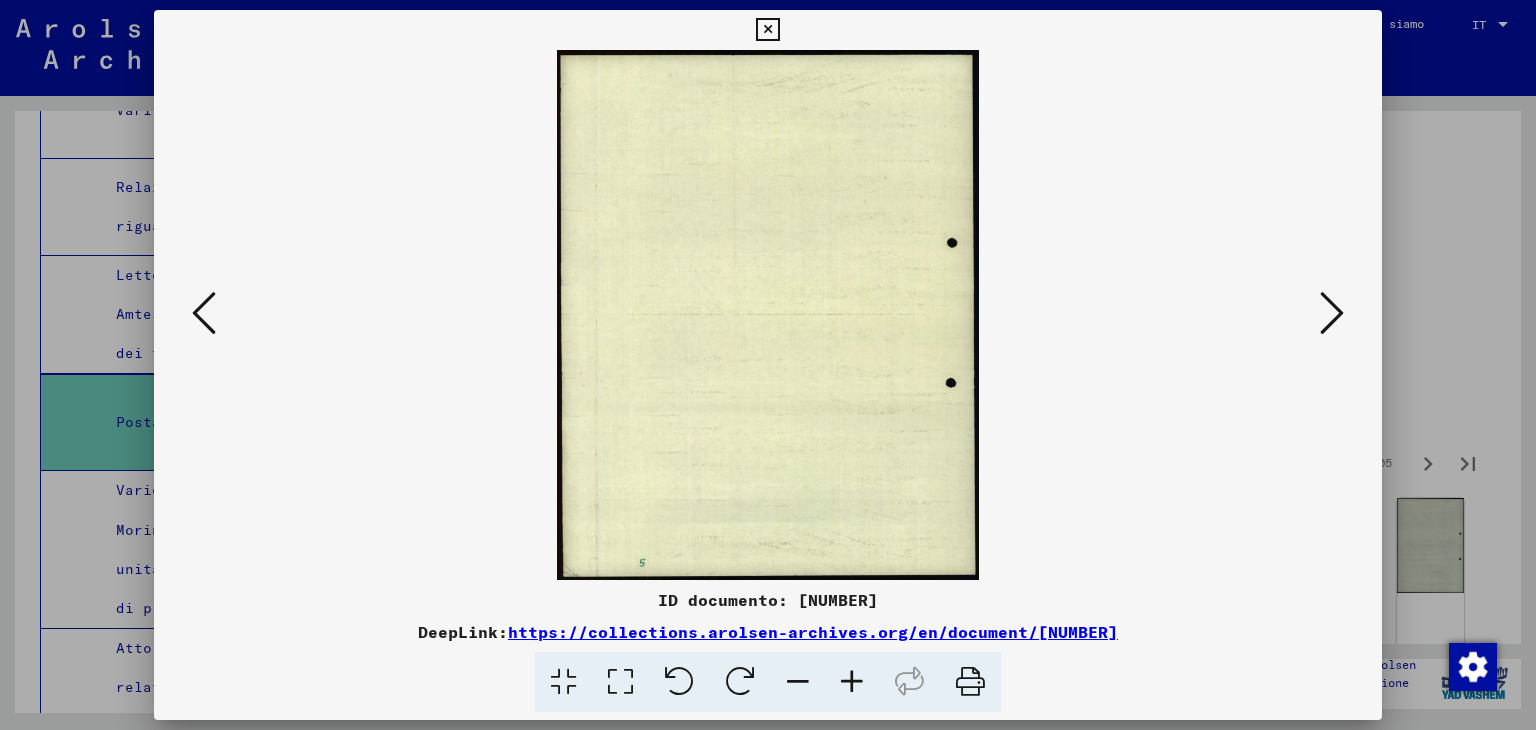 click at bounding box center (1332, 313) 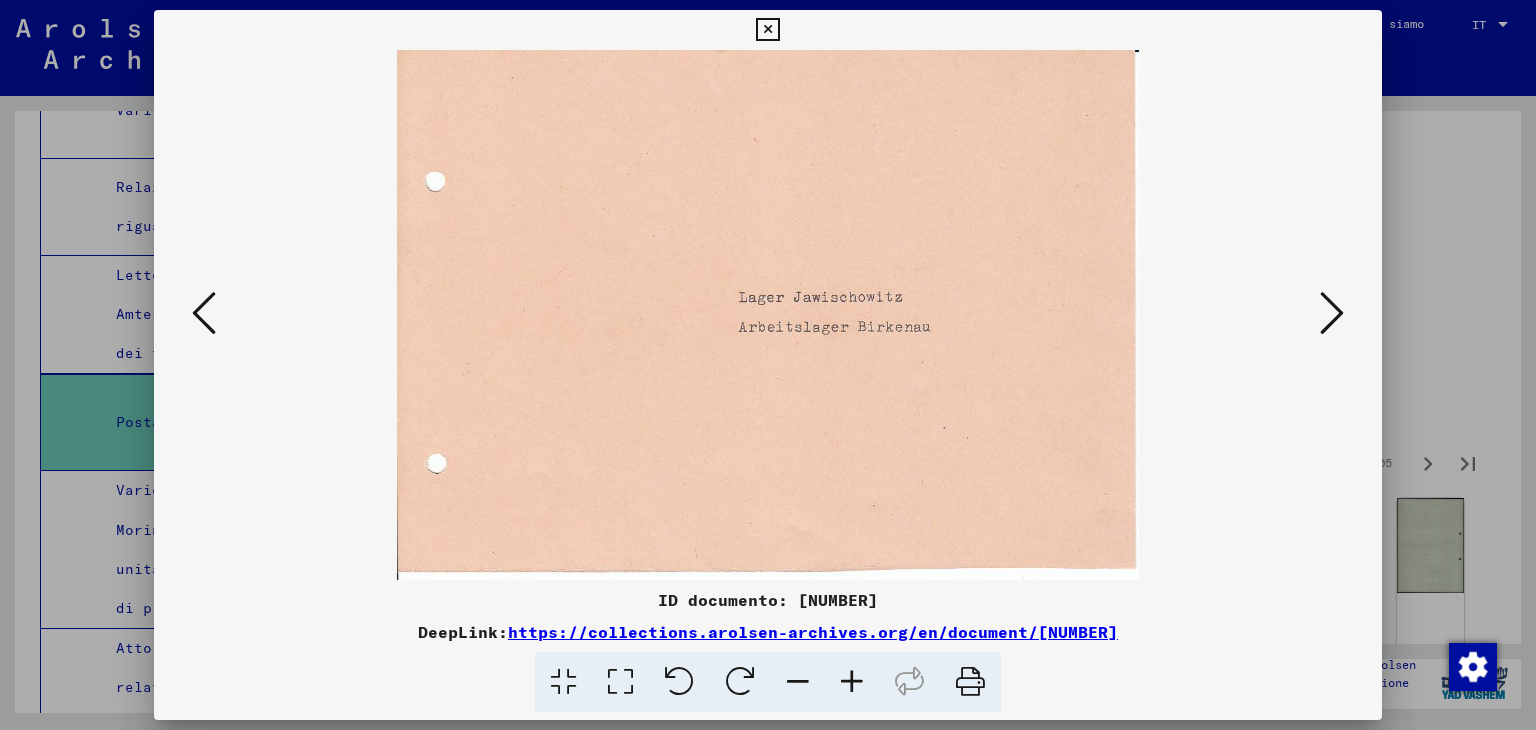 click at bounding box center [1332, 313] 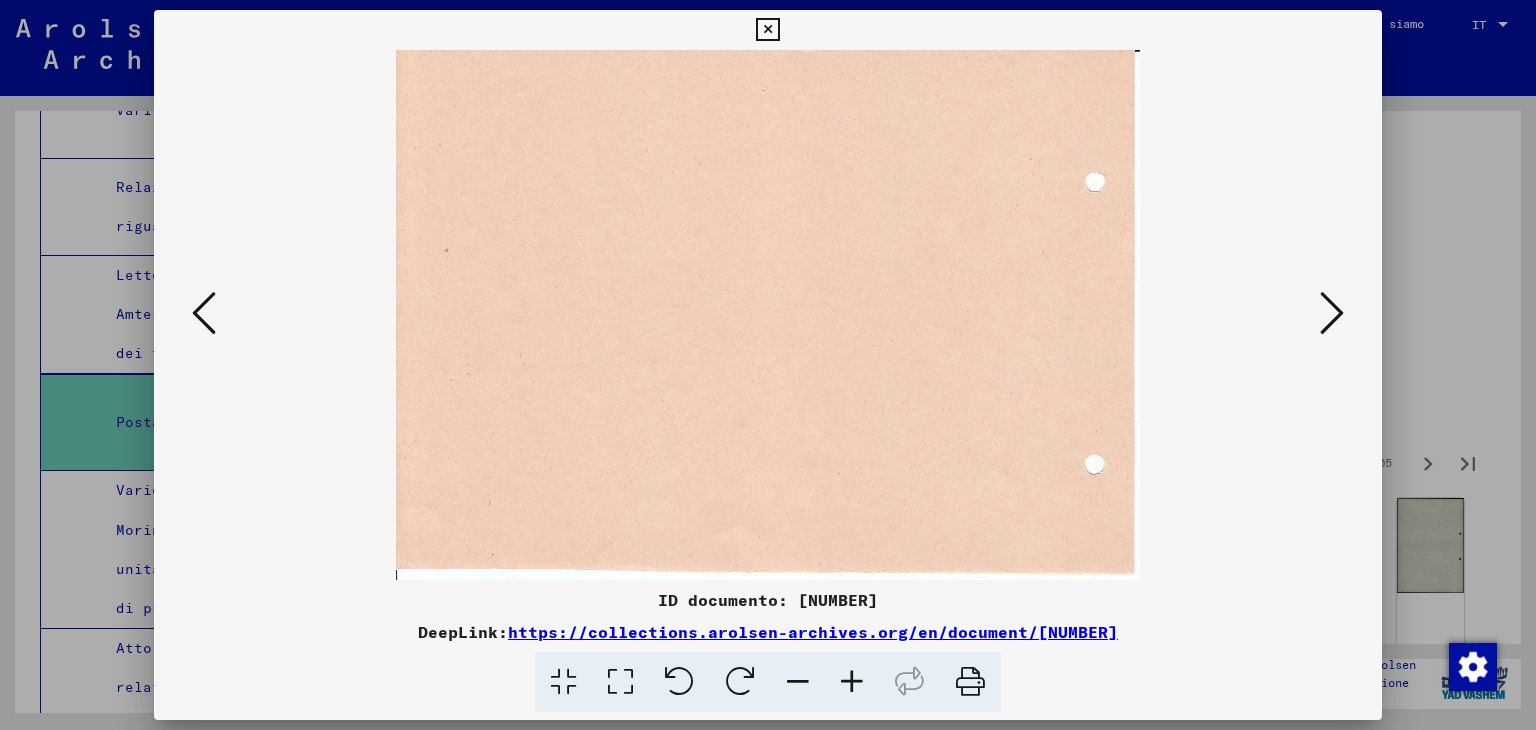 click at bounding box center (1332, 313) 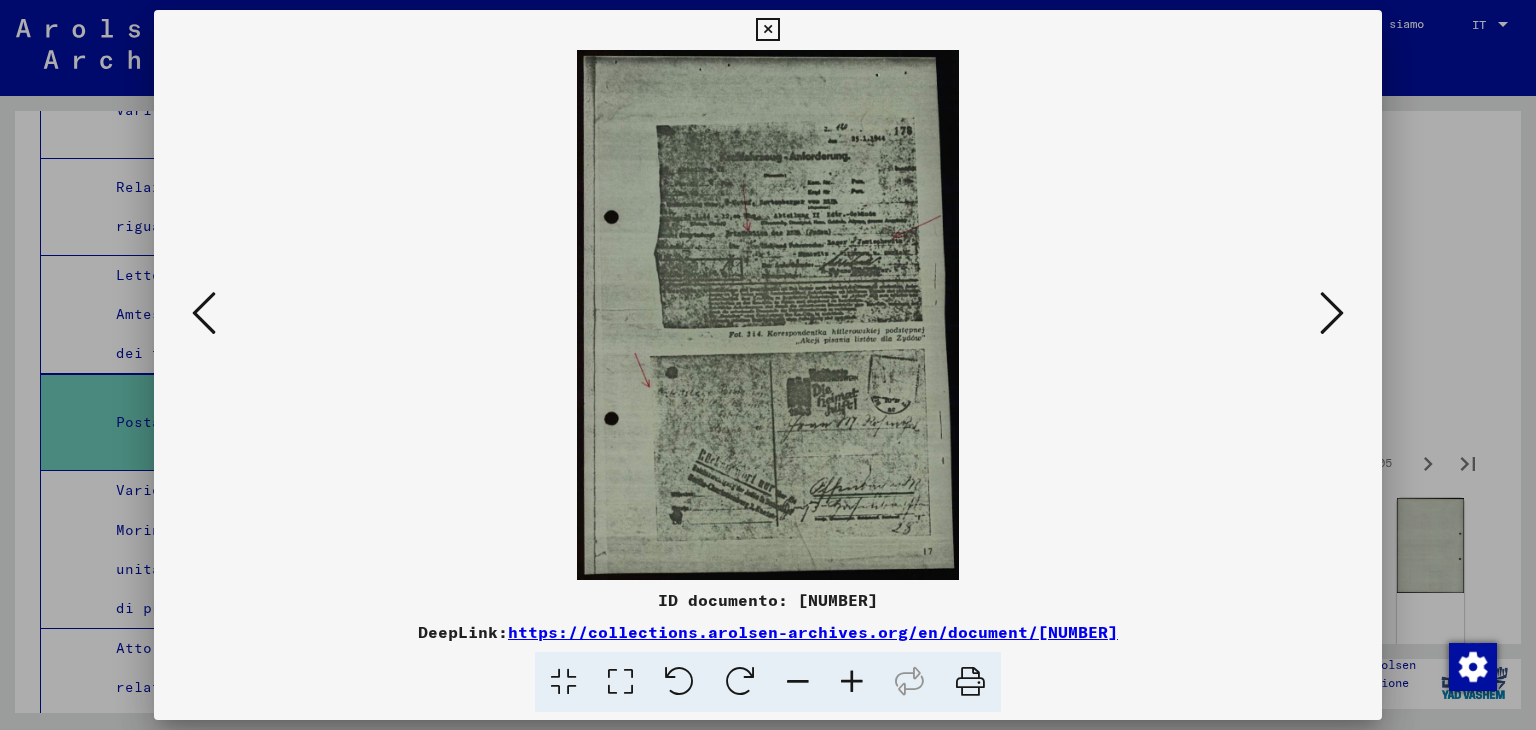 click at bounding box center (1332, 313) 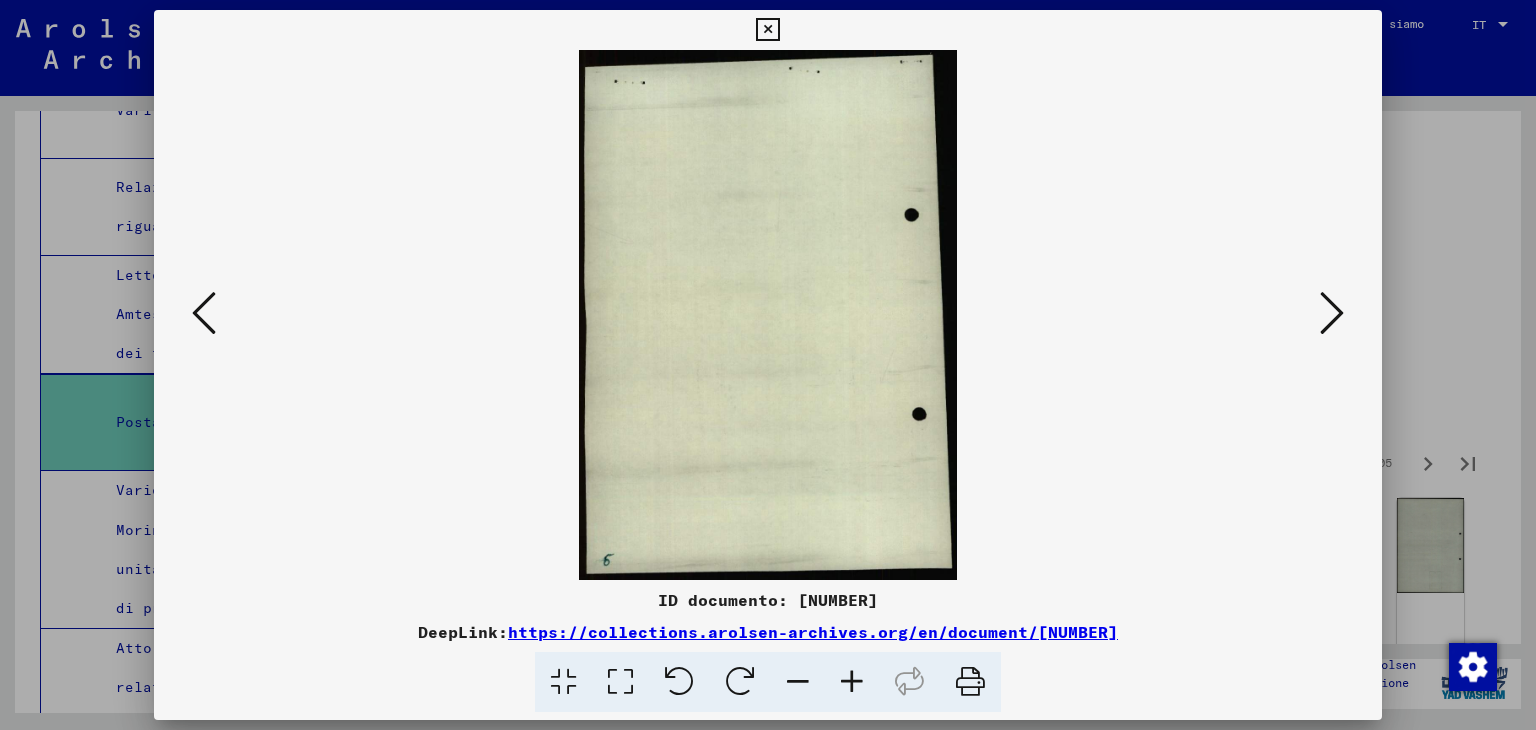 click at bounding box center (1332, 313) 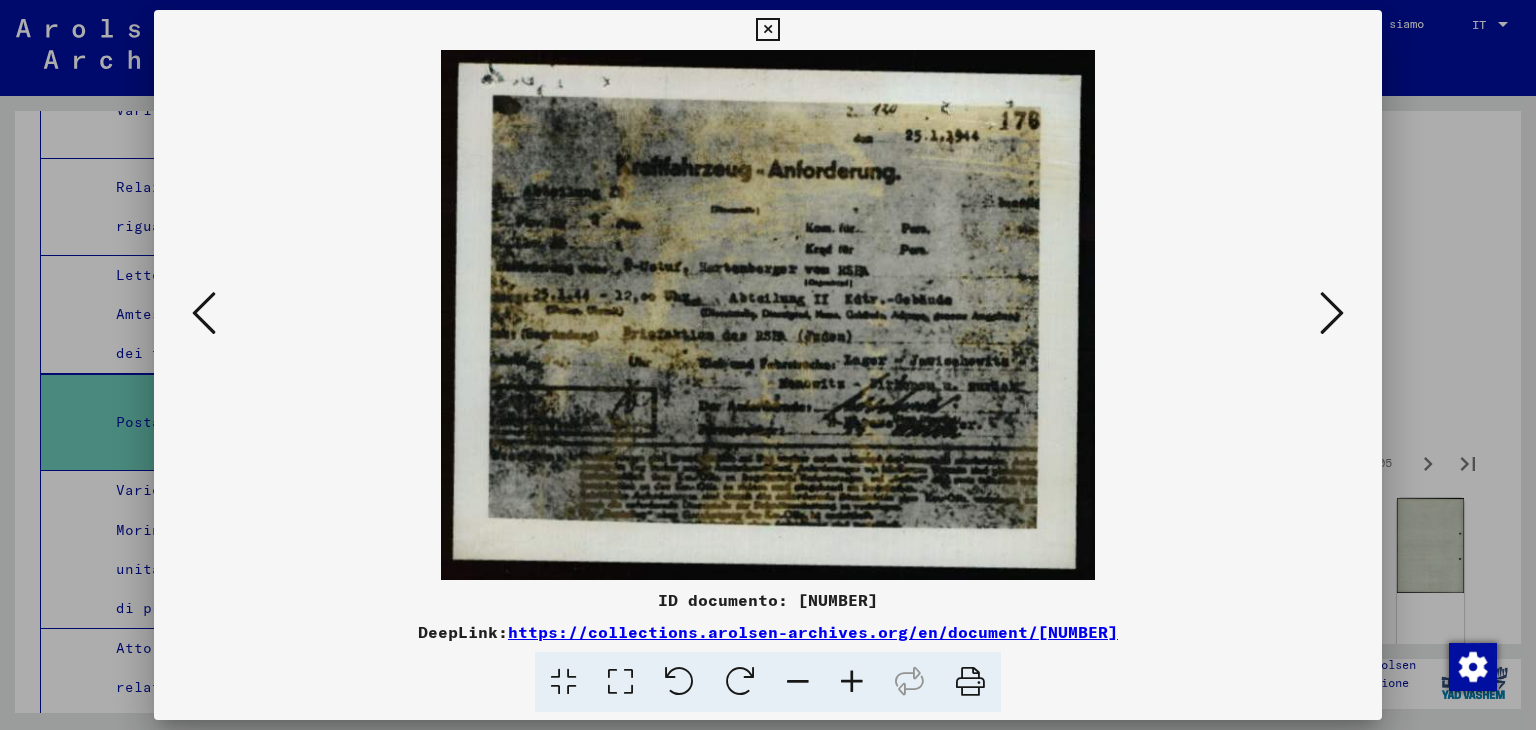 click at bounding box center [1332, 313] 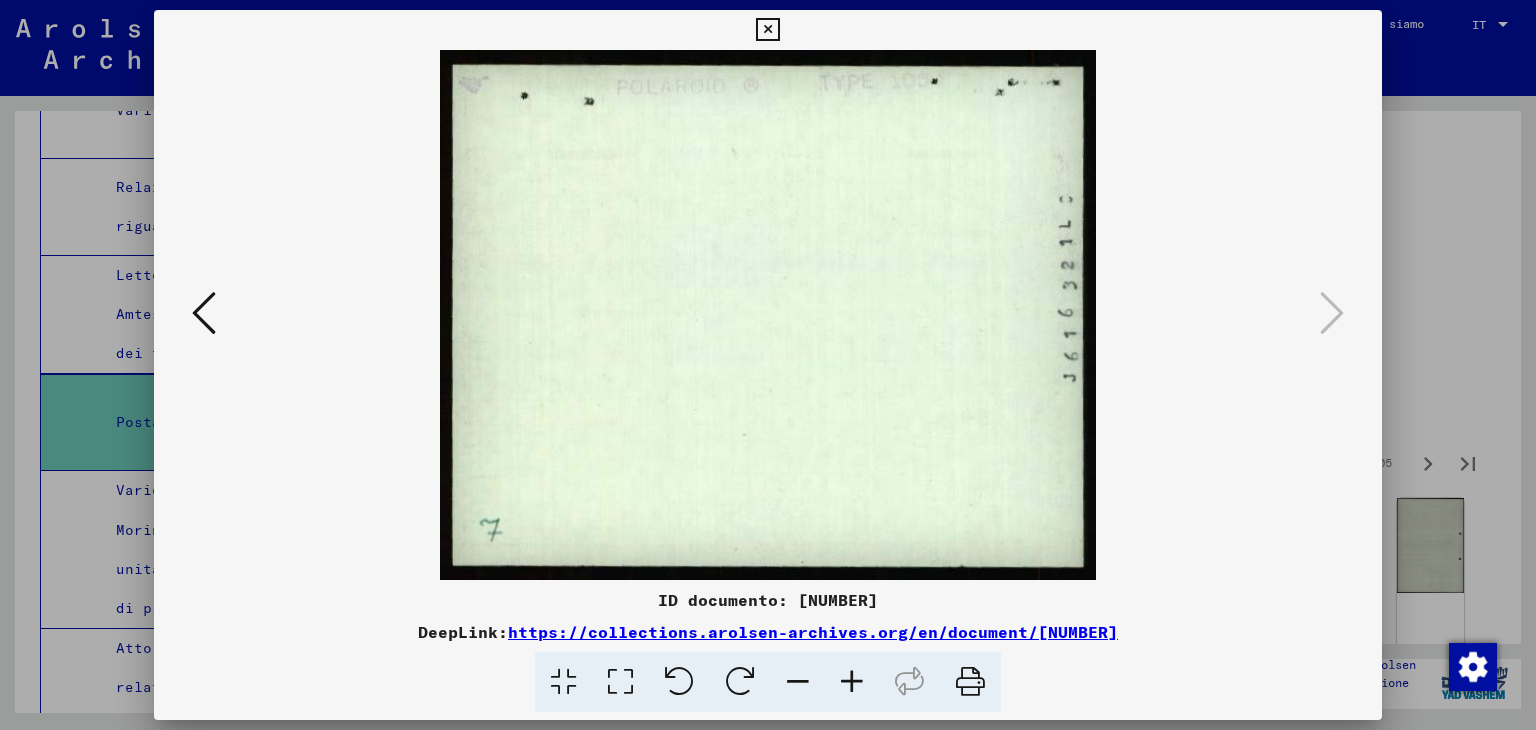 click at bounding box center (767, 30) 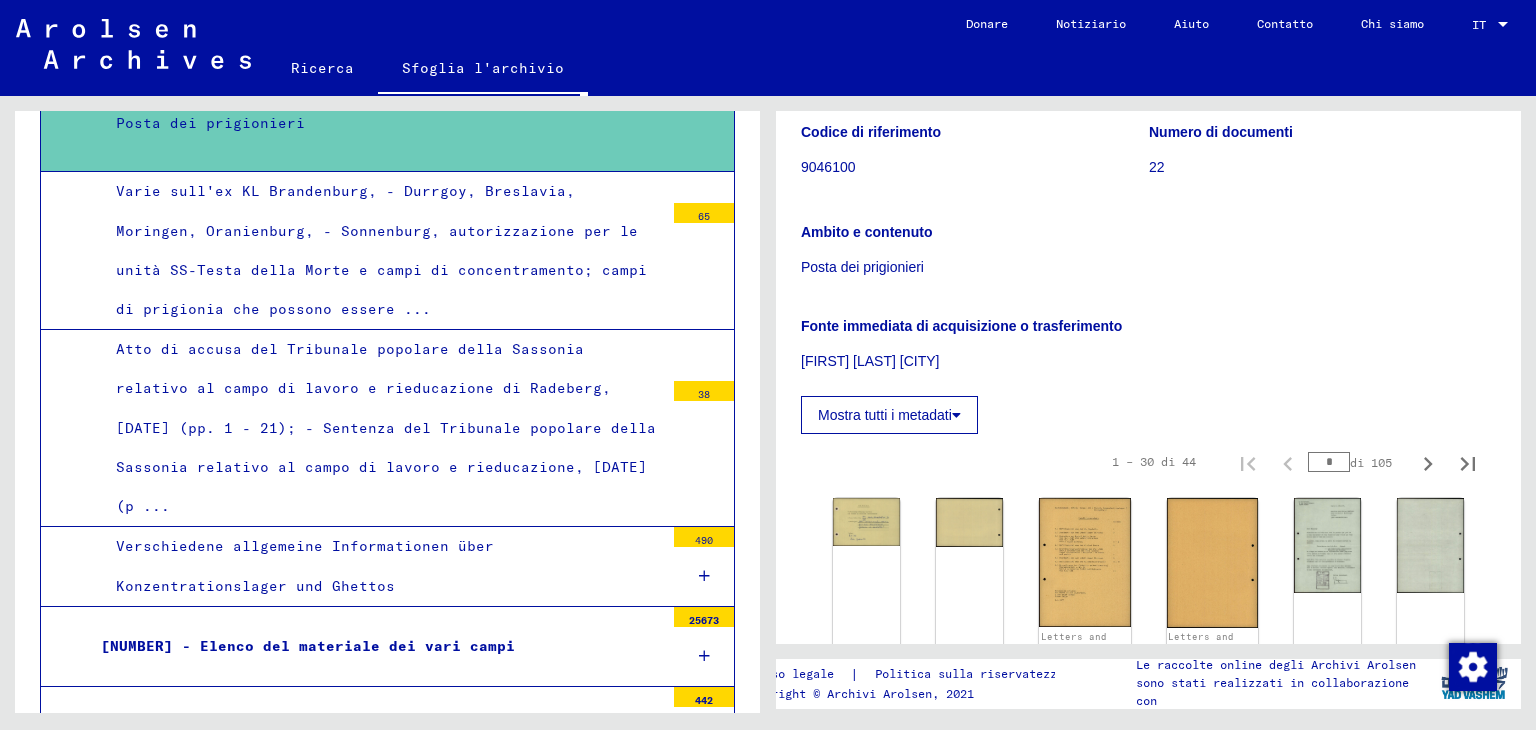 scroll, scrollTop: 5596, scrollLeft: 0, axis: vertical 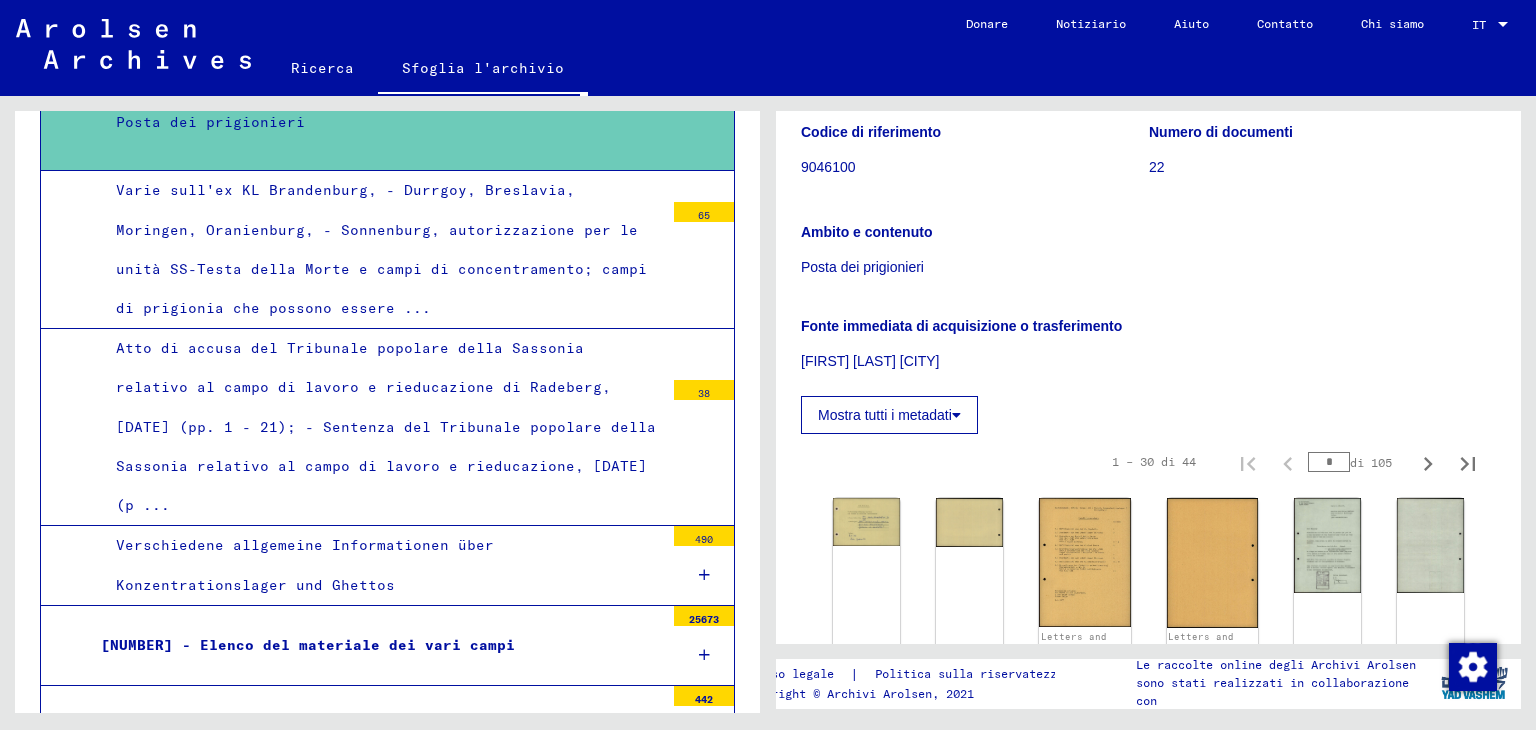 click on "[NUMBER] - Elenco del materiale dei vari campi" at bounding box center (375, 645) 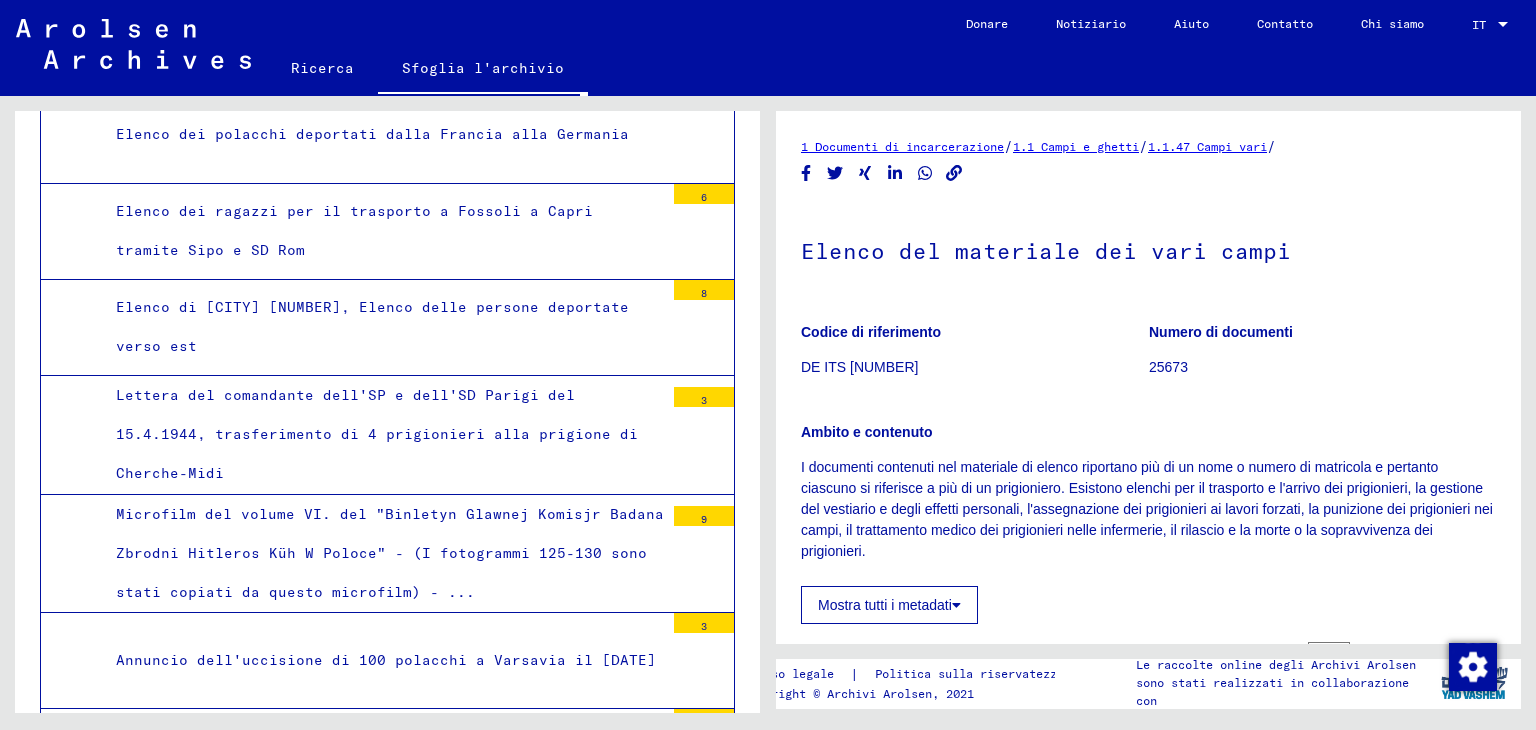 scroll, scrollTop: 5795, scrollLeft: 0, axis: vertical 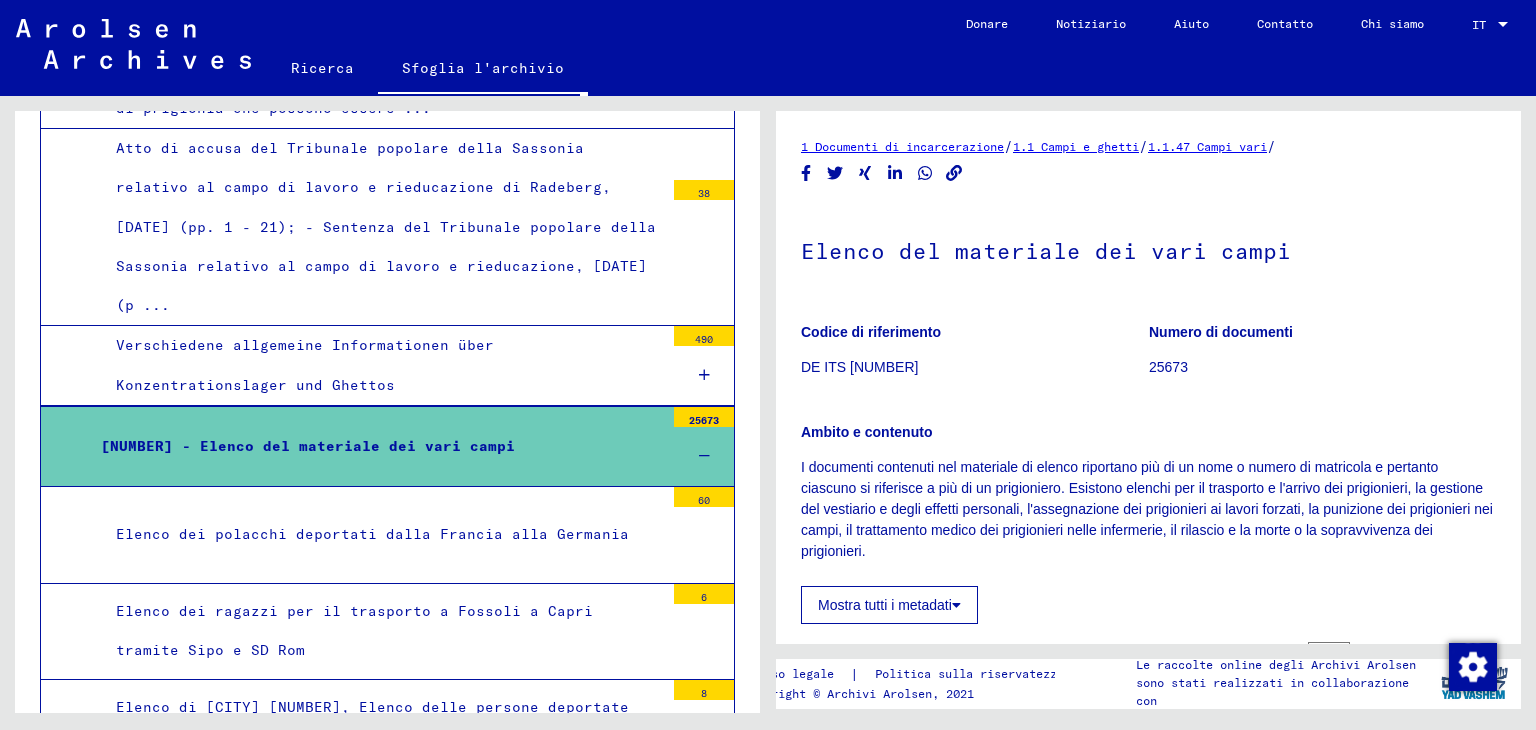 click on "Sfoglia l'archivio" 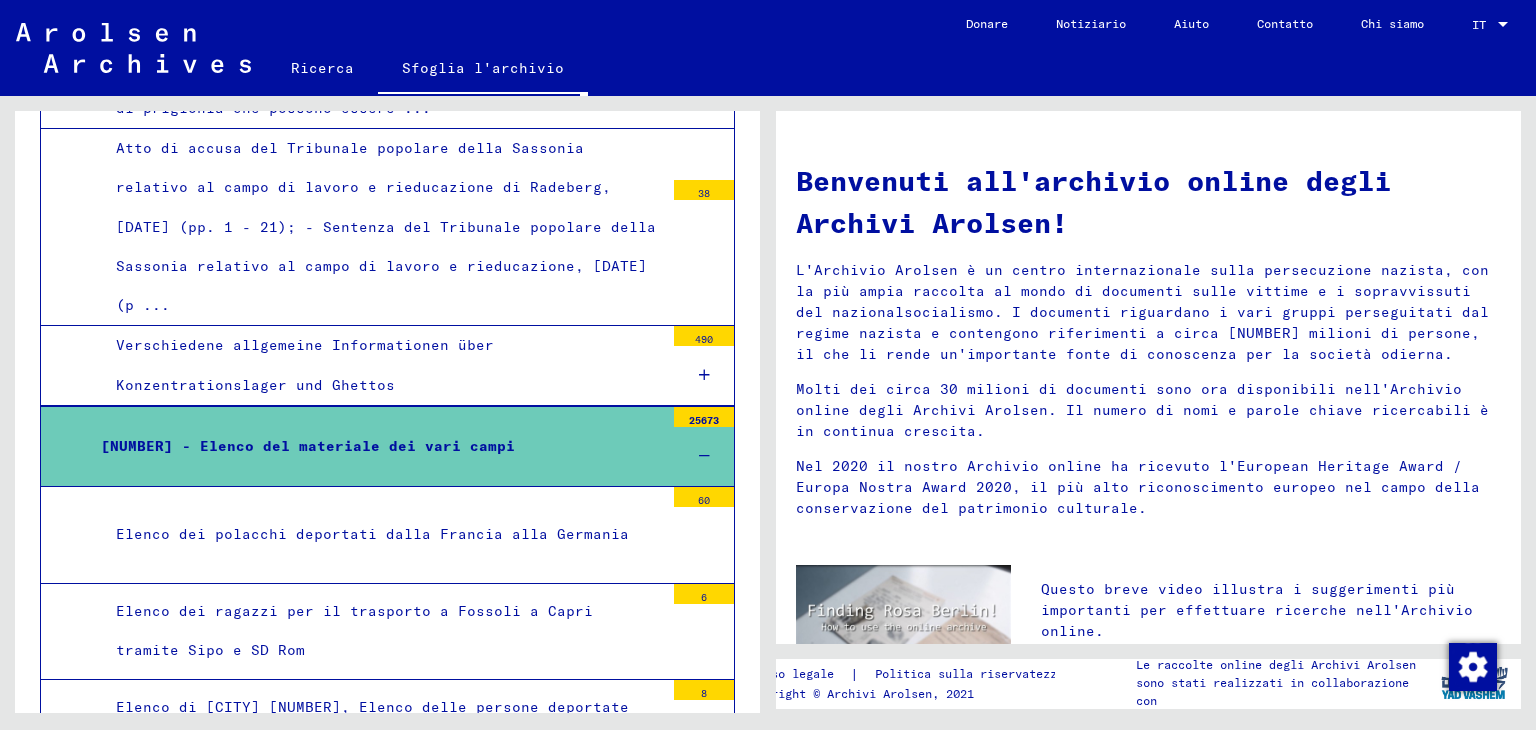 click on "Sfoglia l'archivio" 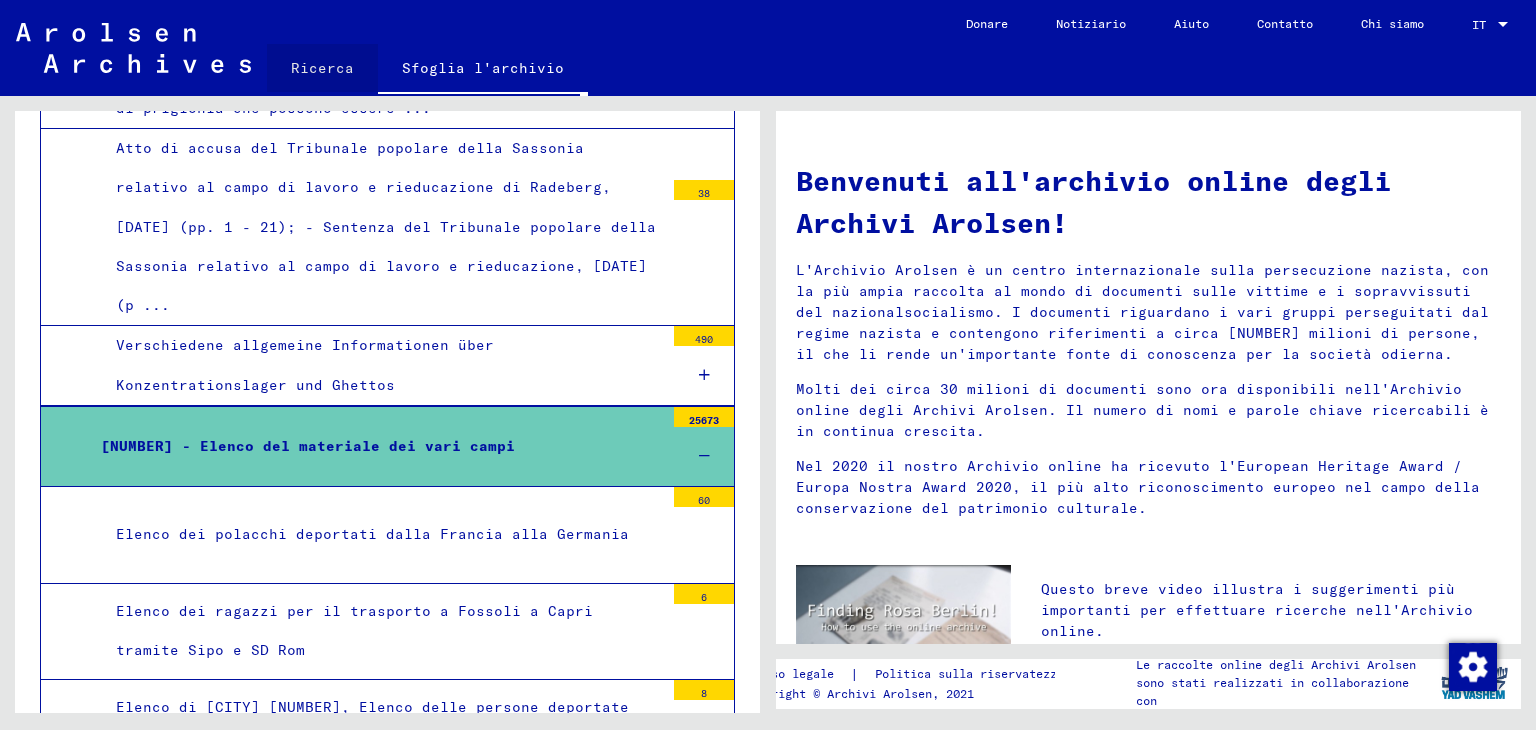 click on "Ricerca" 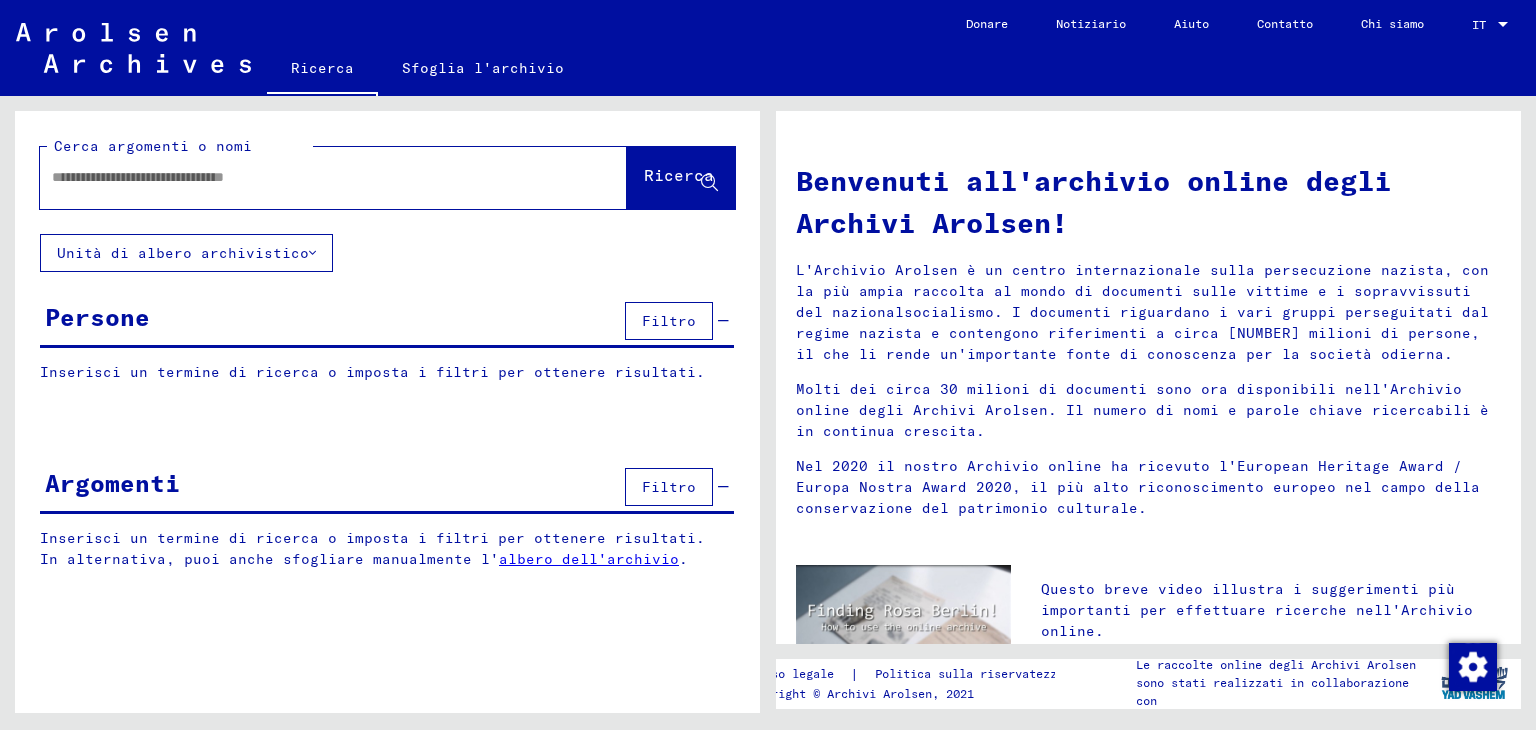 click on "Ricerca" 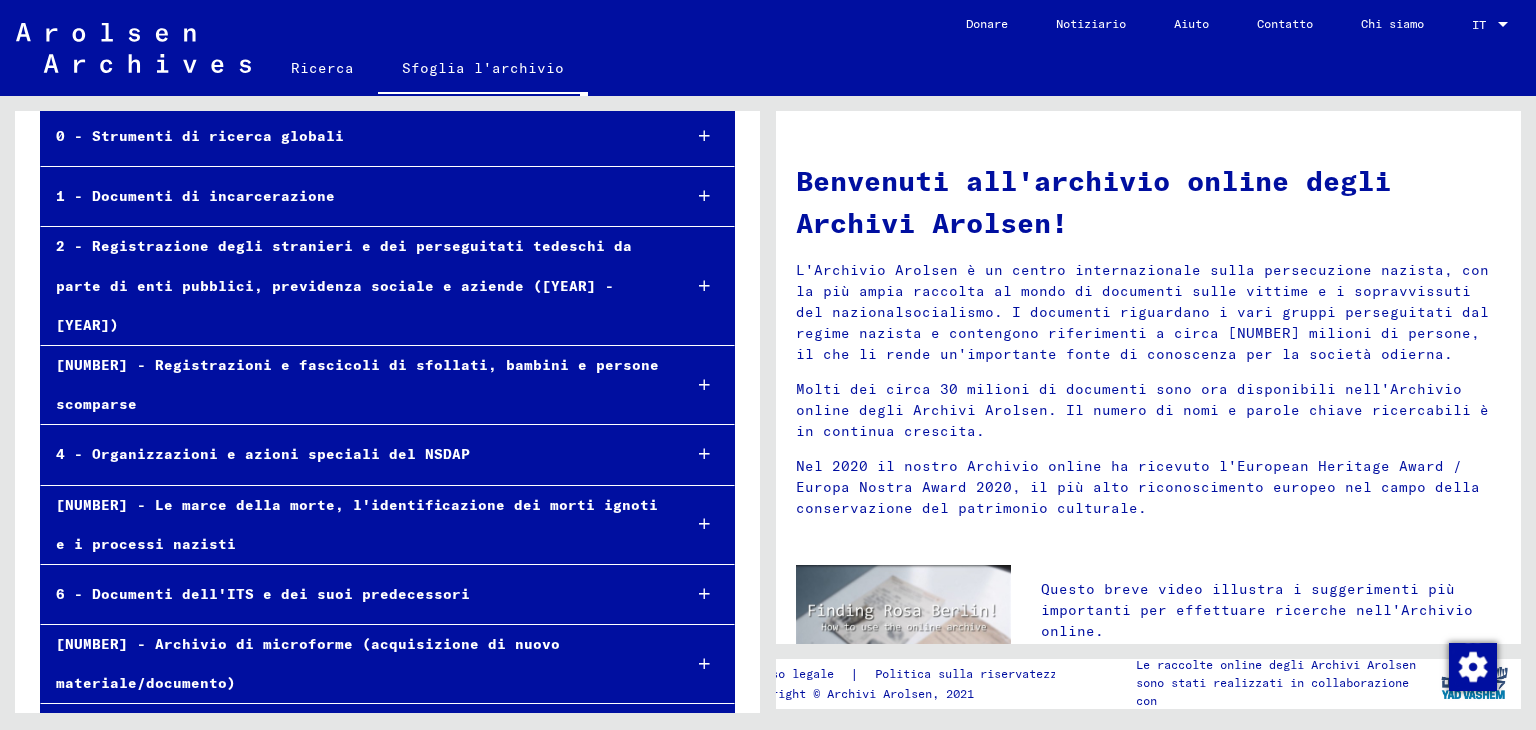 scroll, scrollTop: 175, scrollLeft: 0, axis: vertical 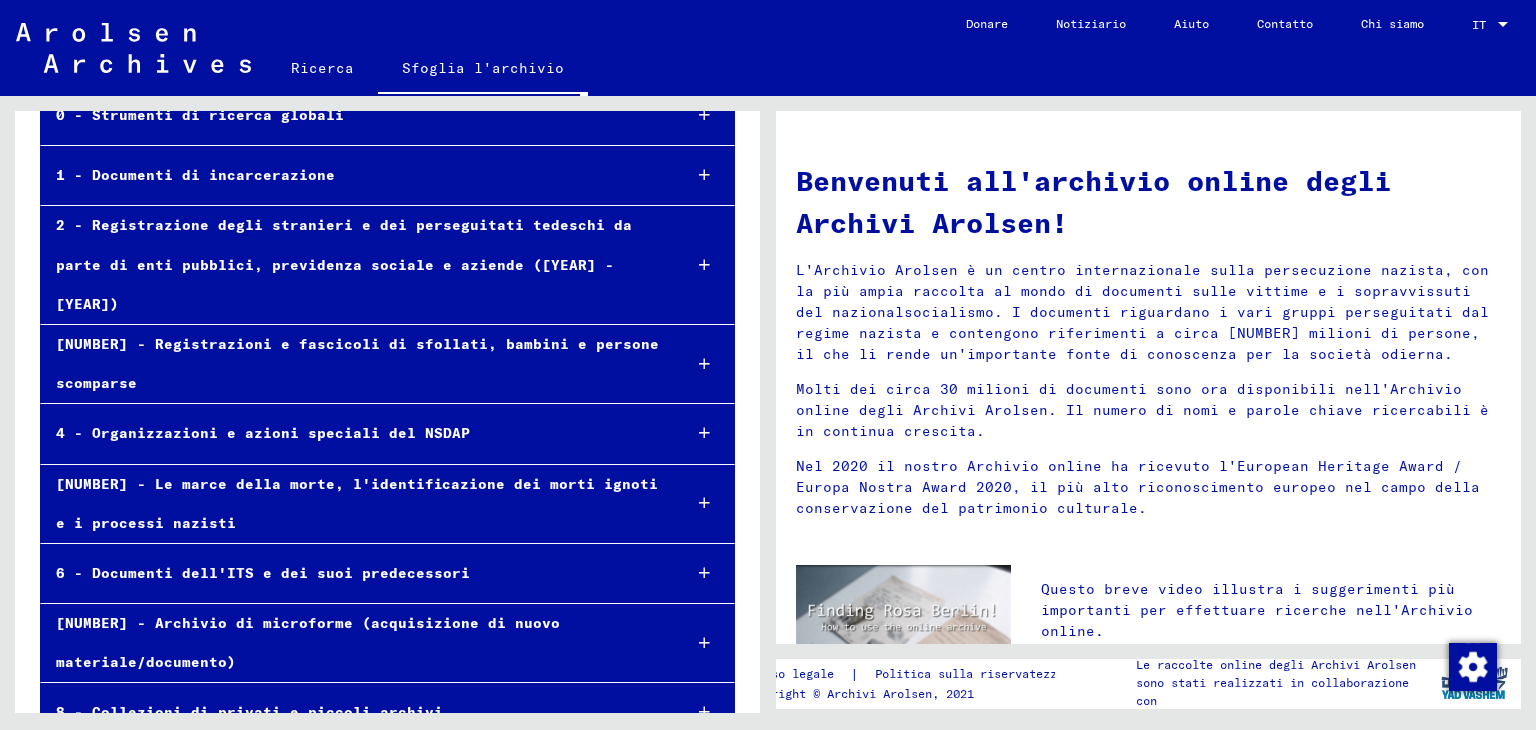click on "6 - Documenti dell'ITS e dei suoi predecessori" at bounding box center [353, 573] 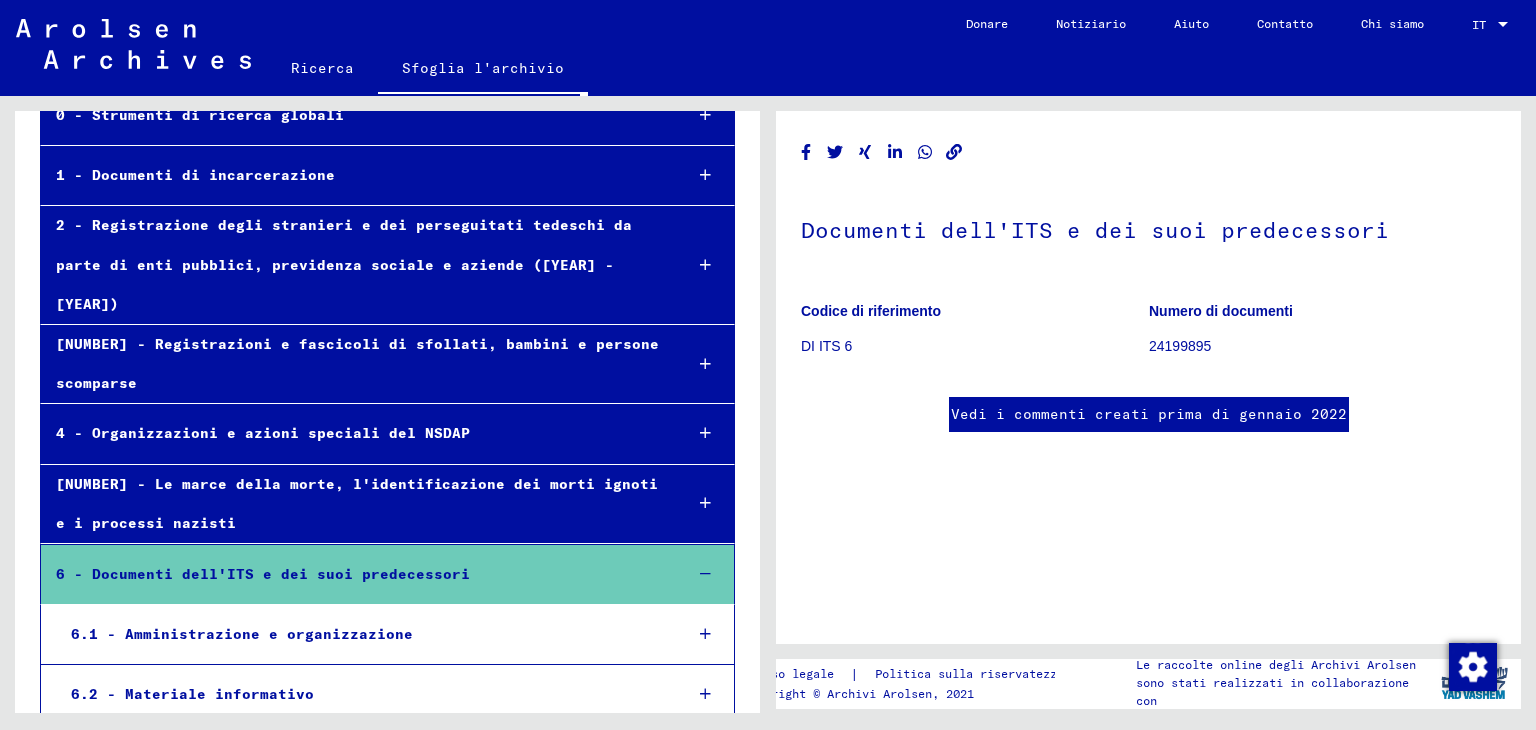 scroll, scrollTop: 0, scrollLeft: 0, axis: both 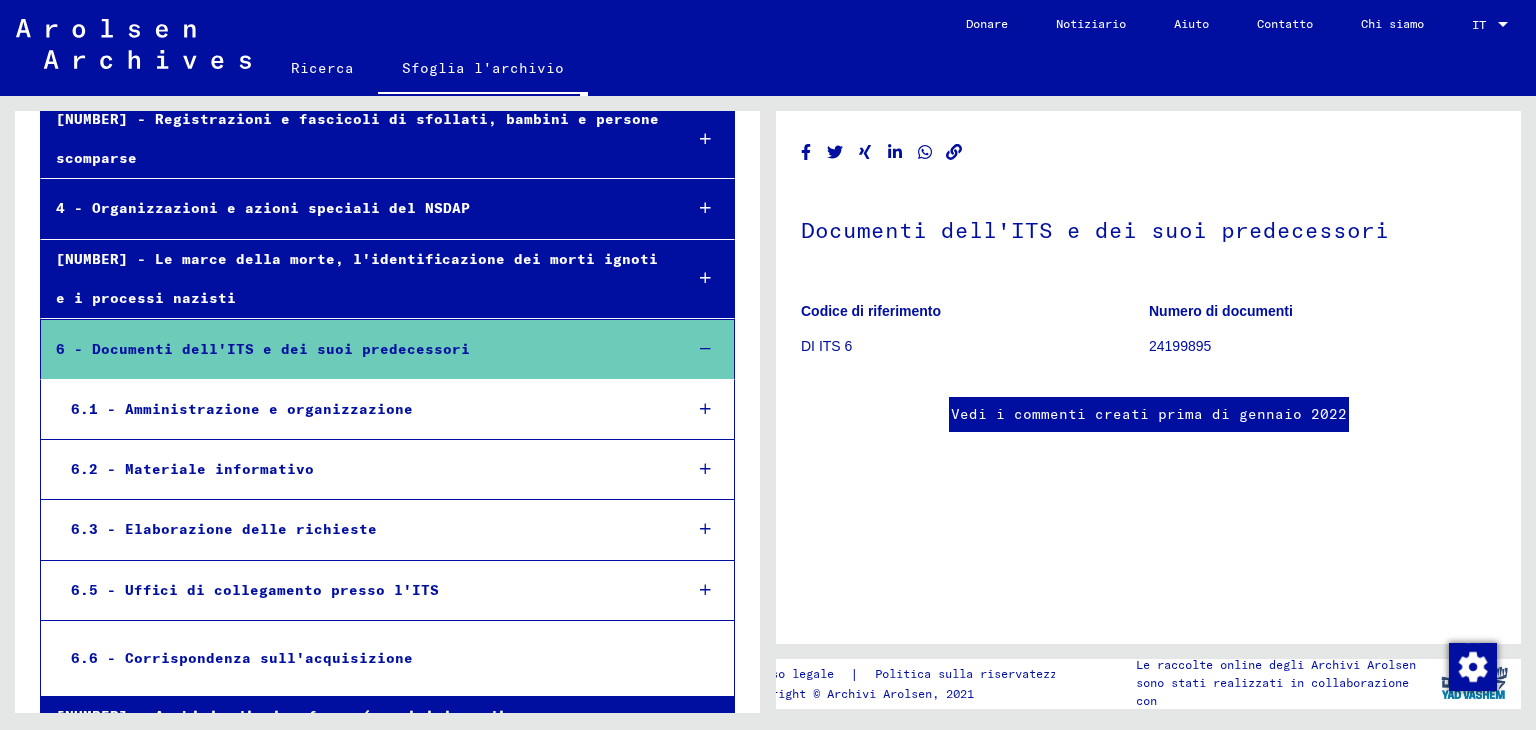 click on "6.3 - Elaborazione delle richieste" at bounding box center [361, 529] 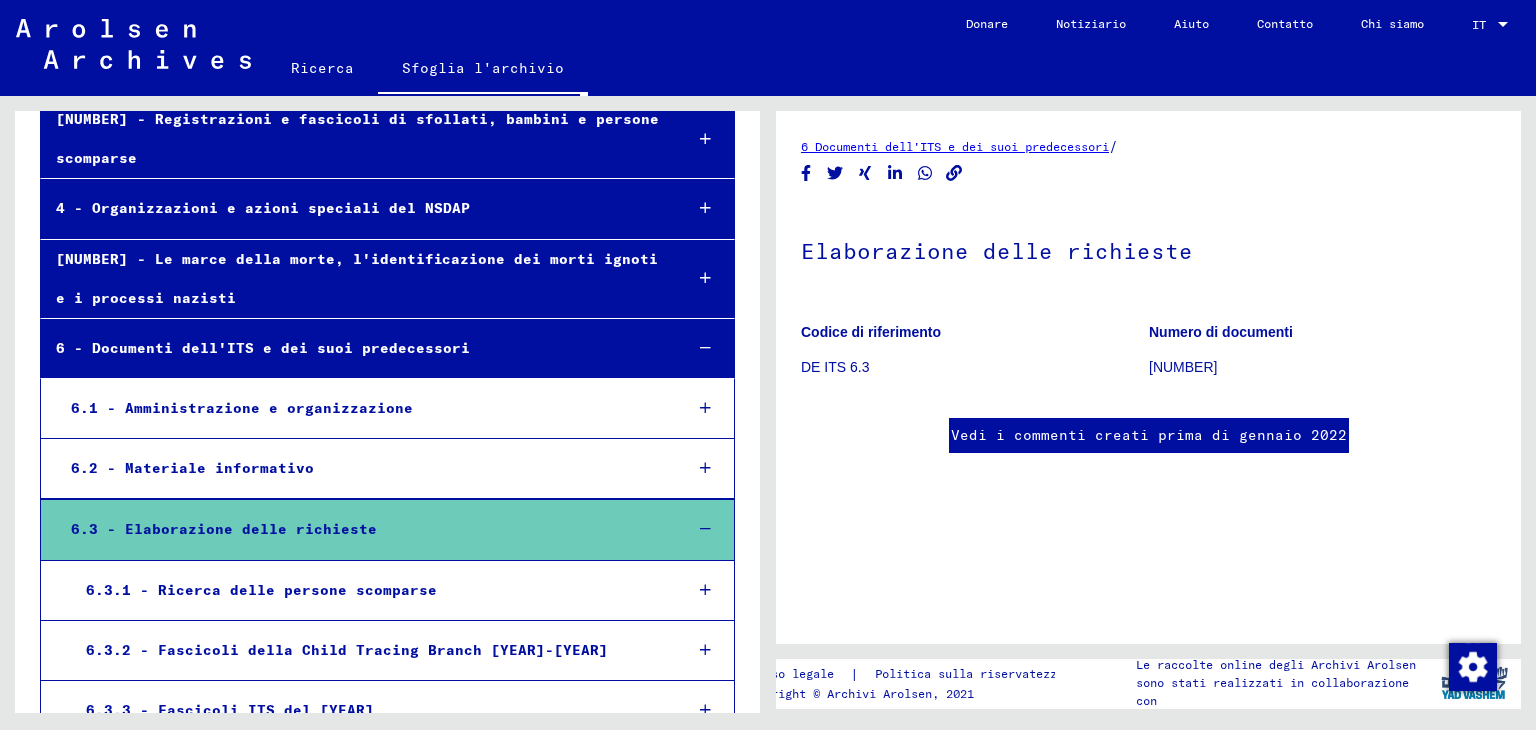 scroll, scrollTop: 0, scrollLeft: 0, axis: both 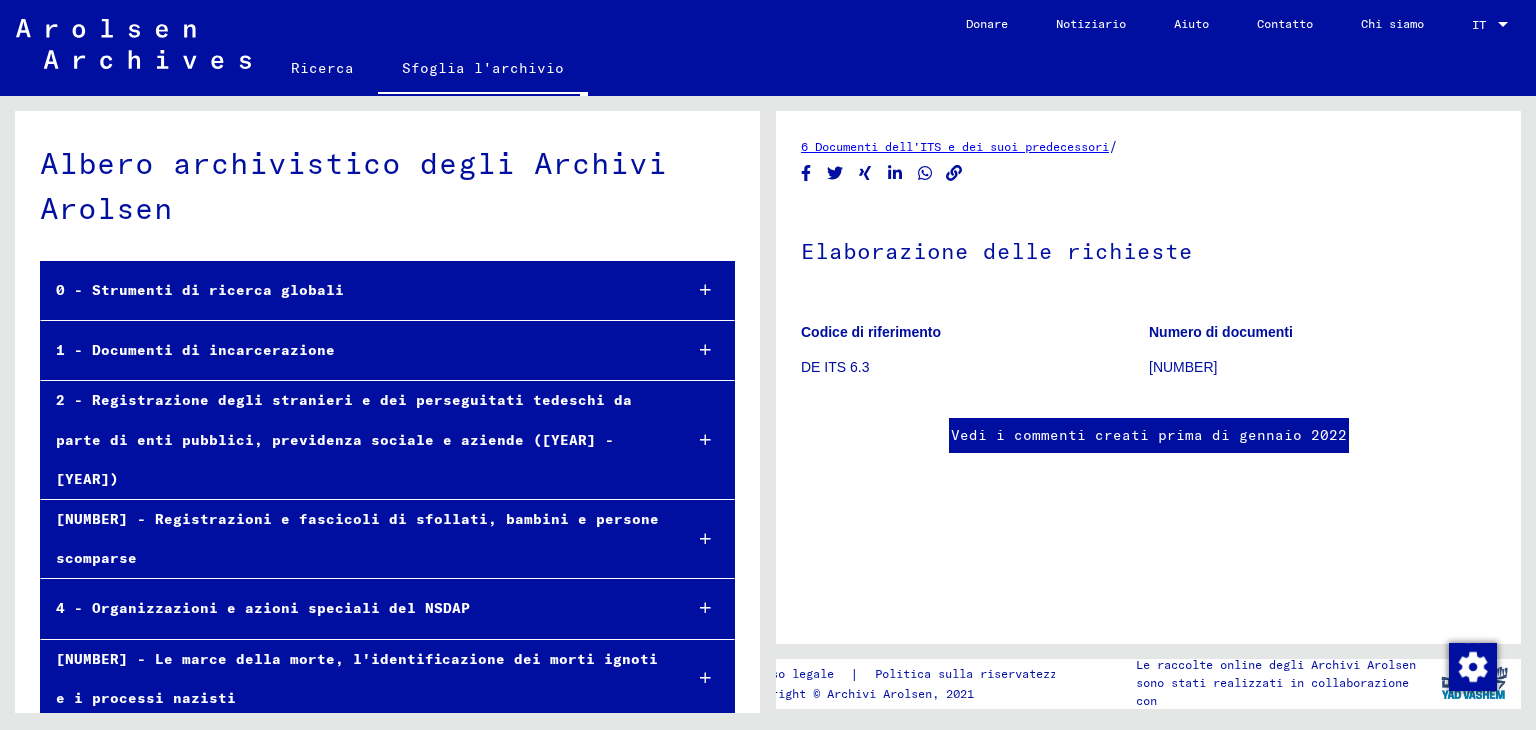 click on "1 - Documenti di incarcerazione" at bounding box center (195, 350) 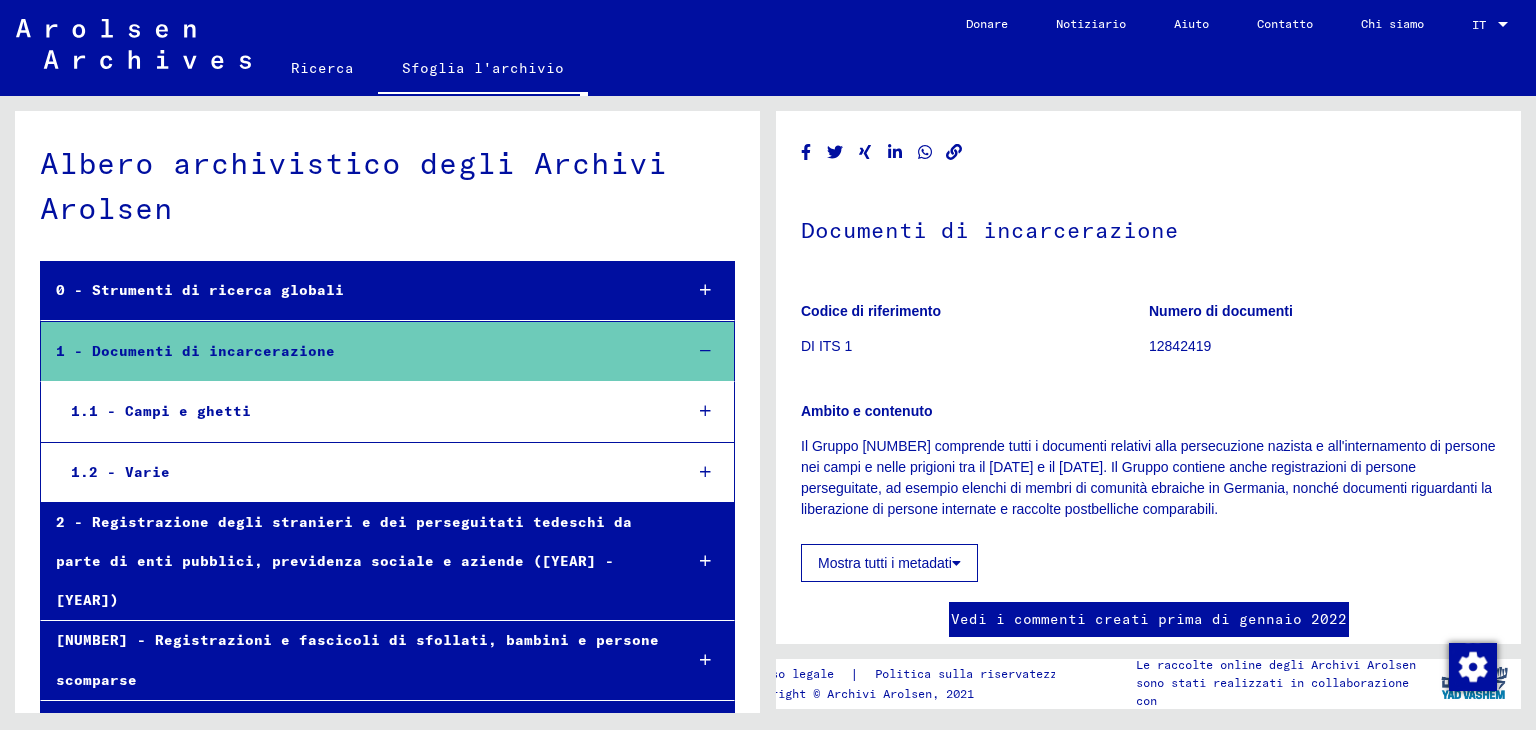click on "1.2 - Varie" at bounding box center [361, 472] 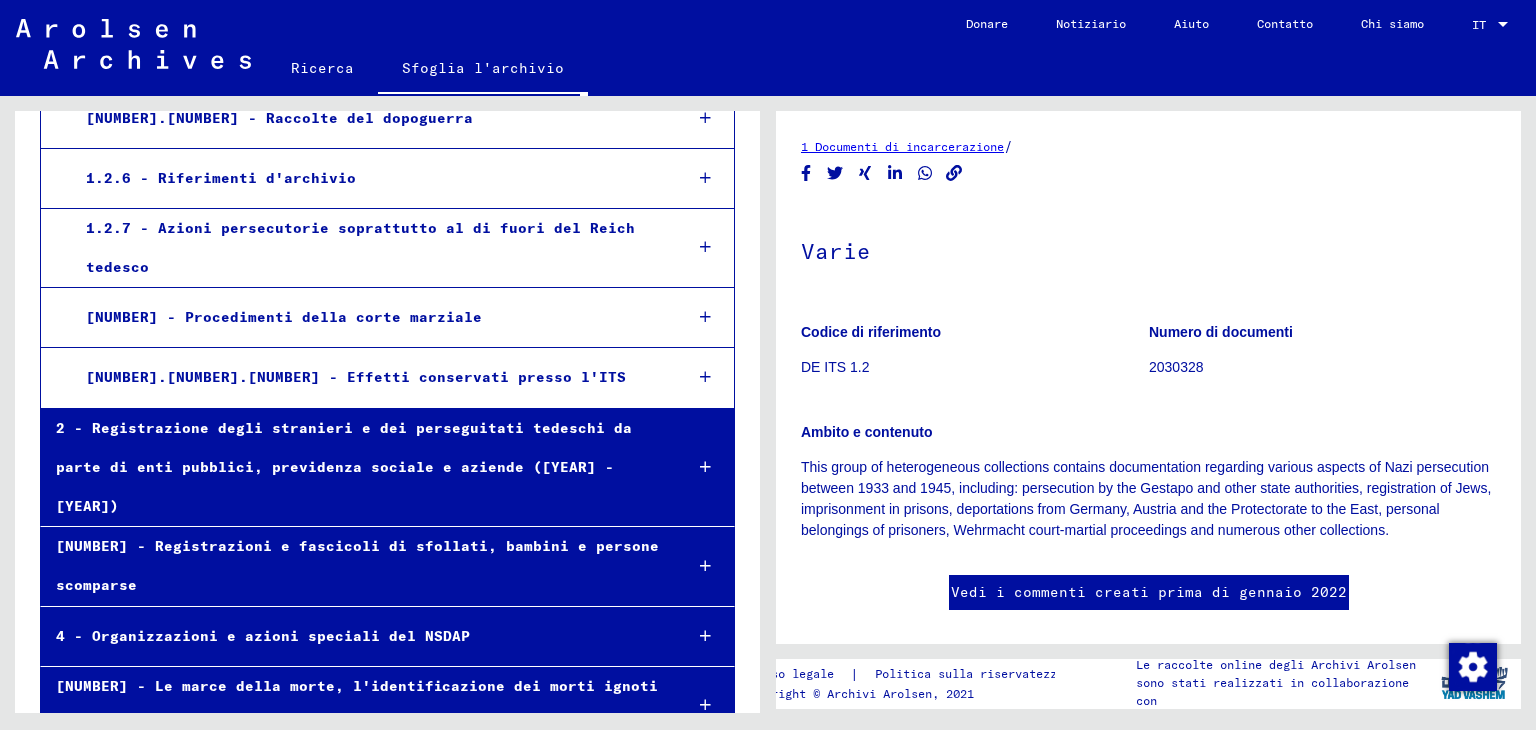 scroll, scrollTop: 500, scrollLeft: 0, axis: vertical 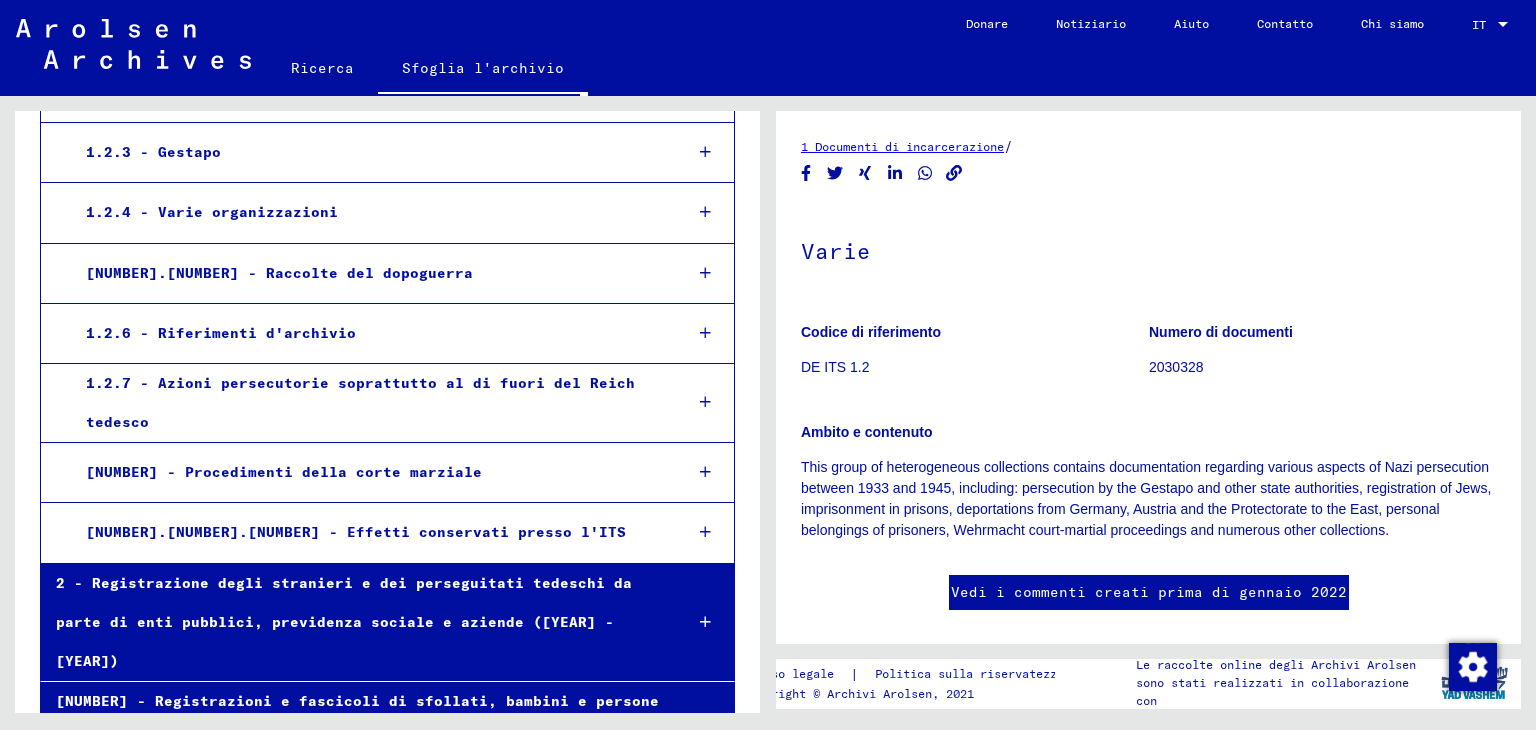 click on "1.2.7 - Azioni persecutorie soprattutto al di fuori del Reich tedesco" at bounding box center (360, 402) 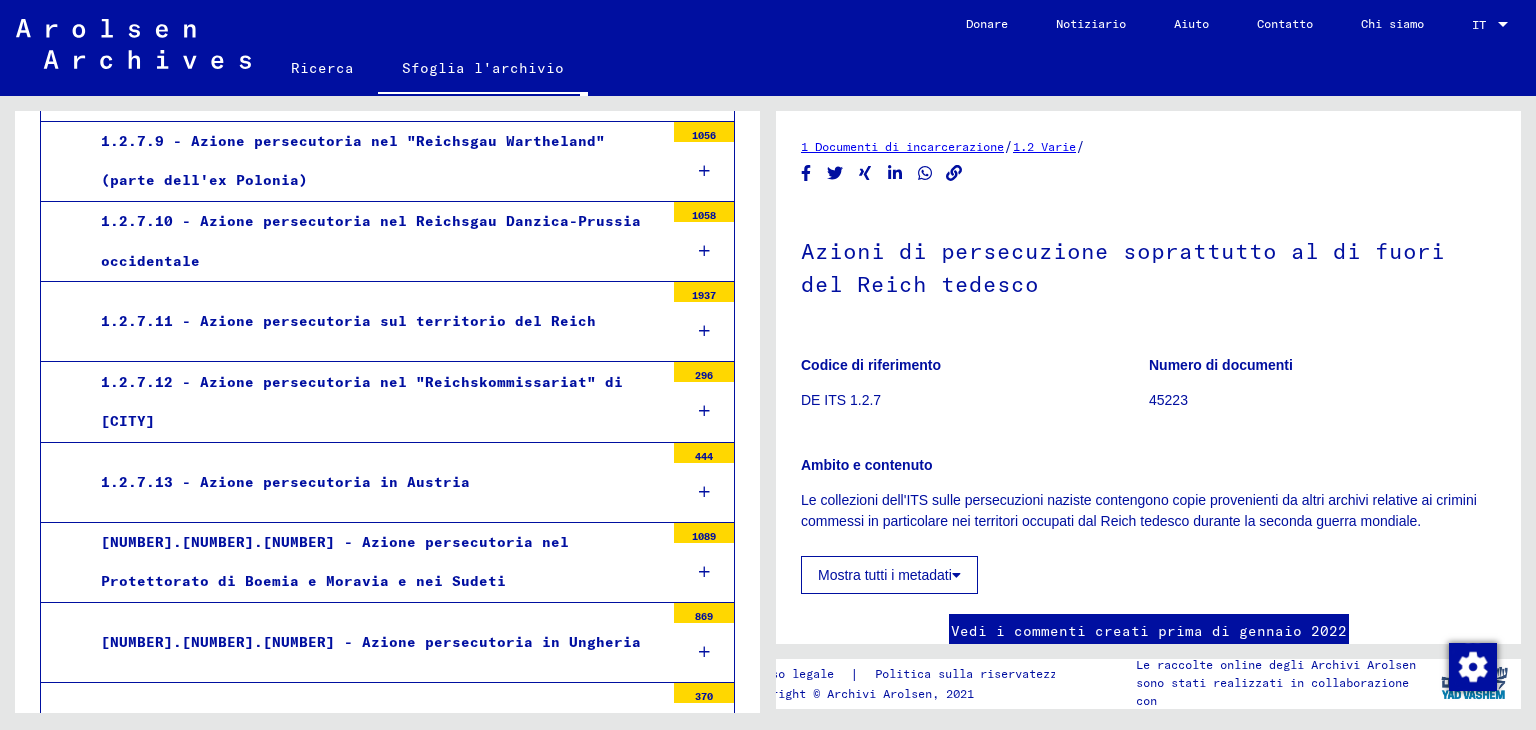 scroll, scrollTop: 1299, scrollLeft: 0, axis: vertical 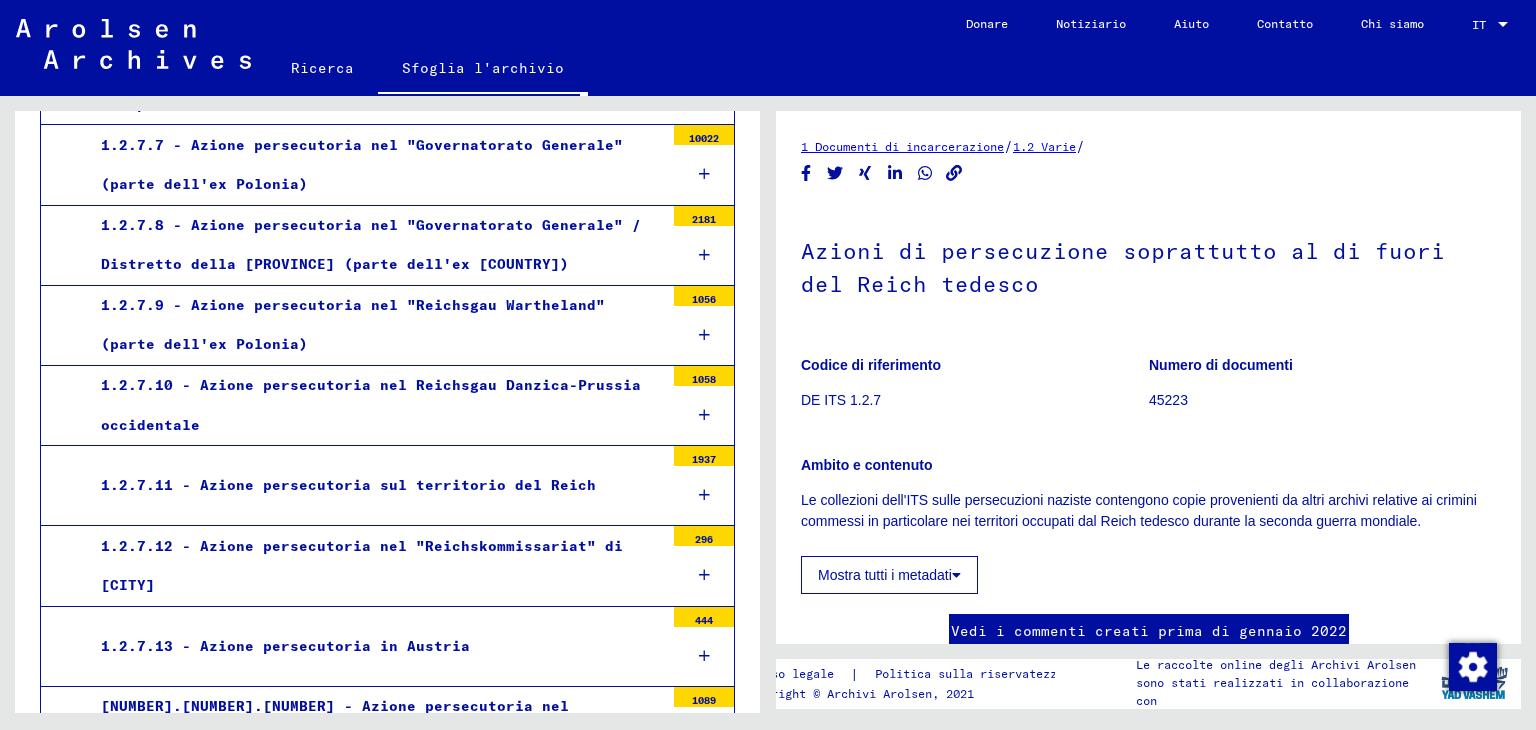 click on "Sfoglia l'archivio" 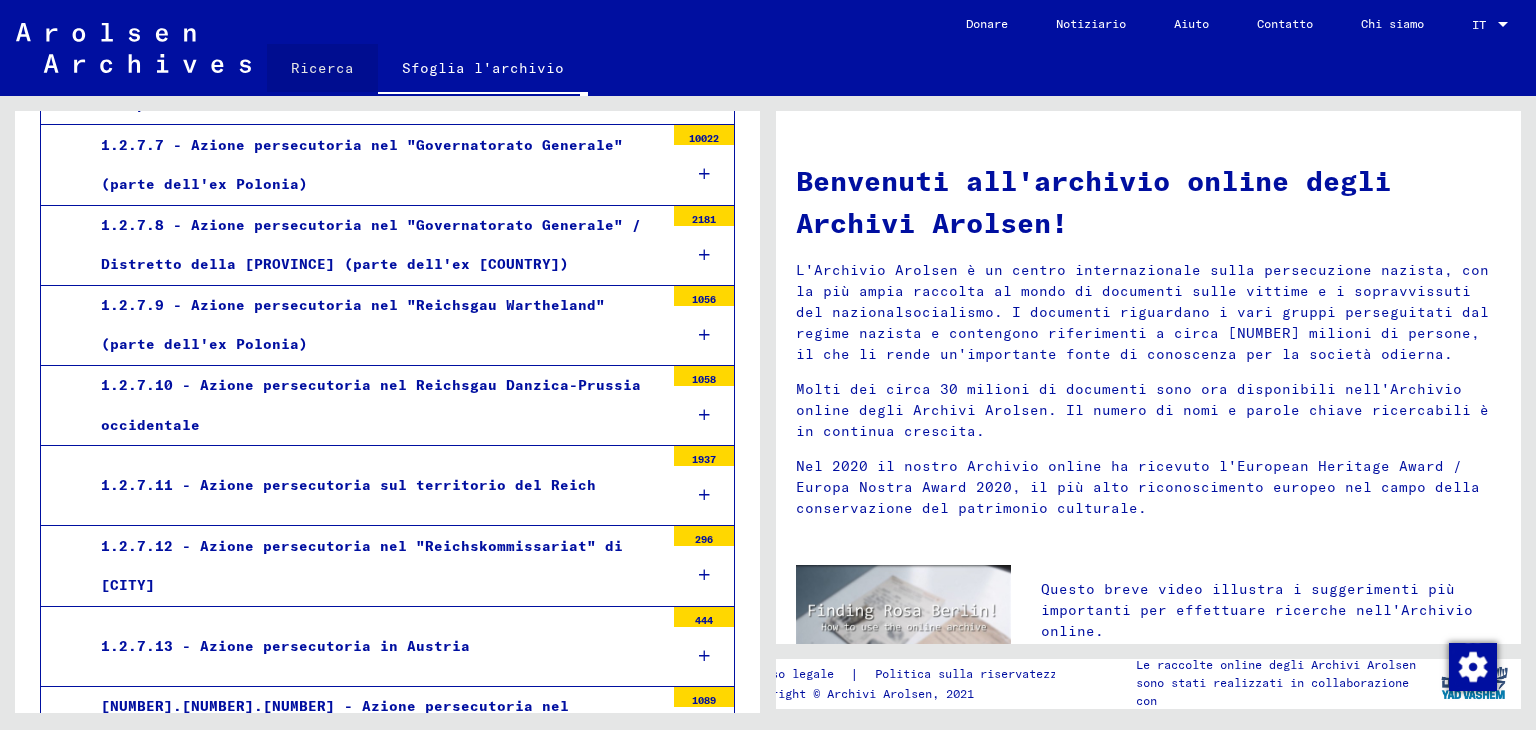 click on "Ricerca" 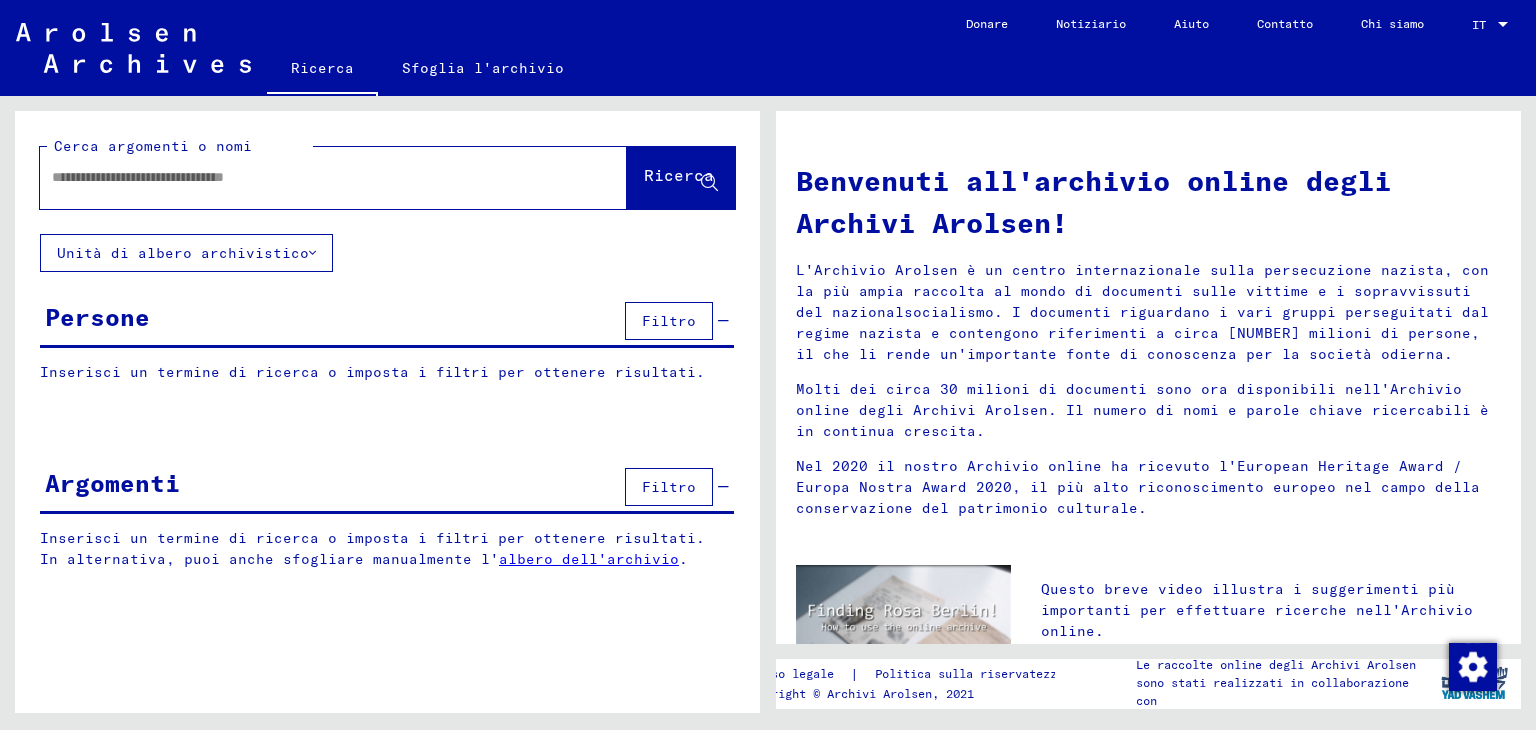 click on "Sfoglia l'archivio" 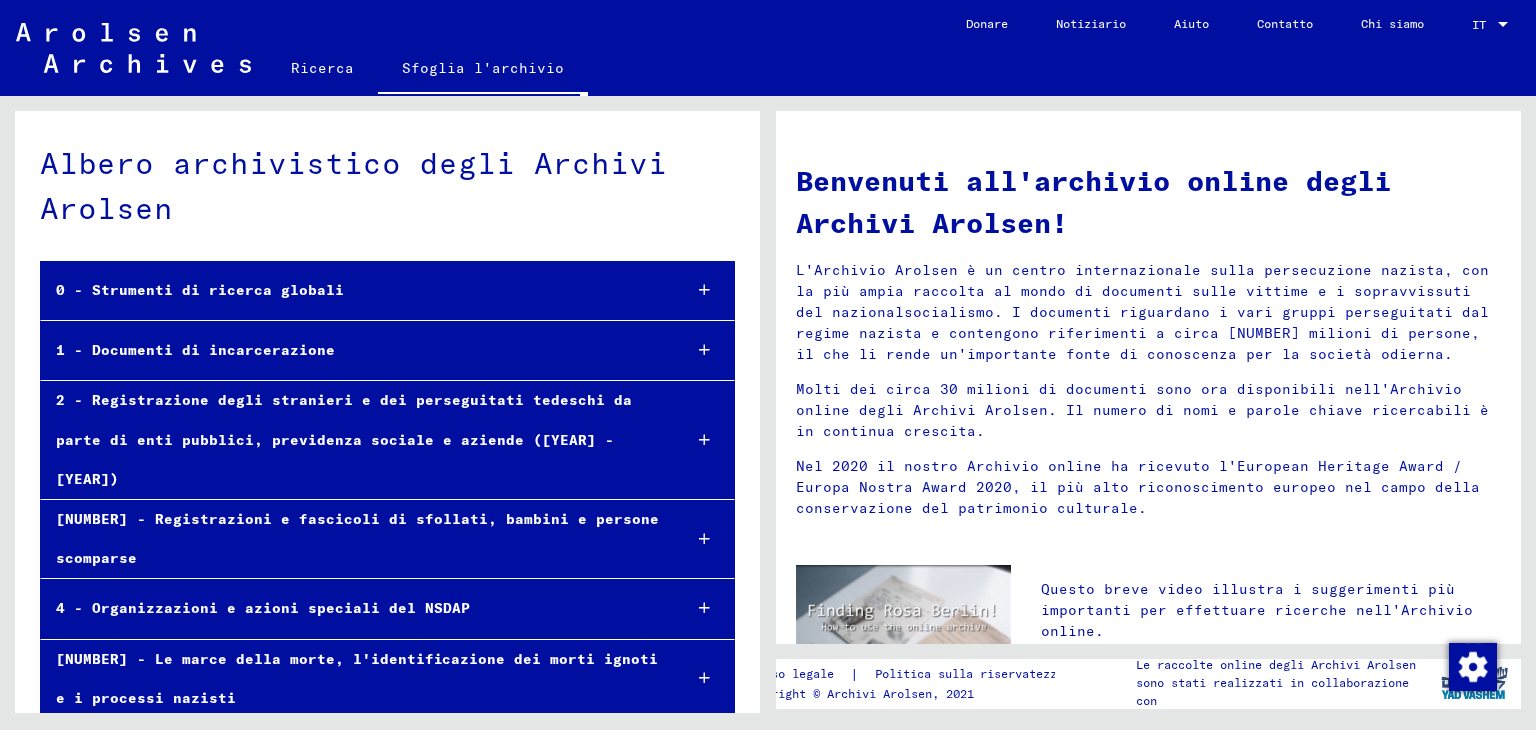 click on "1 - Documenti di incarcerazione" at bounding box center [353, 350] 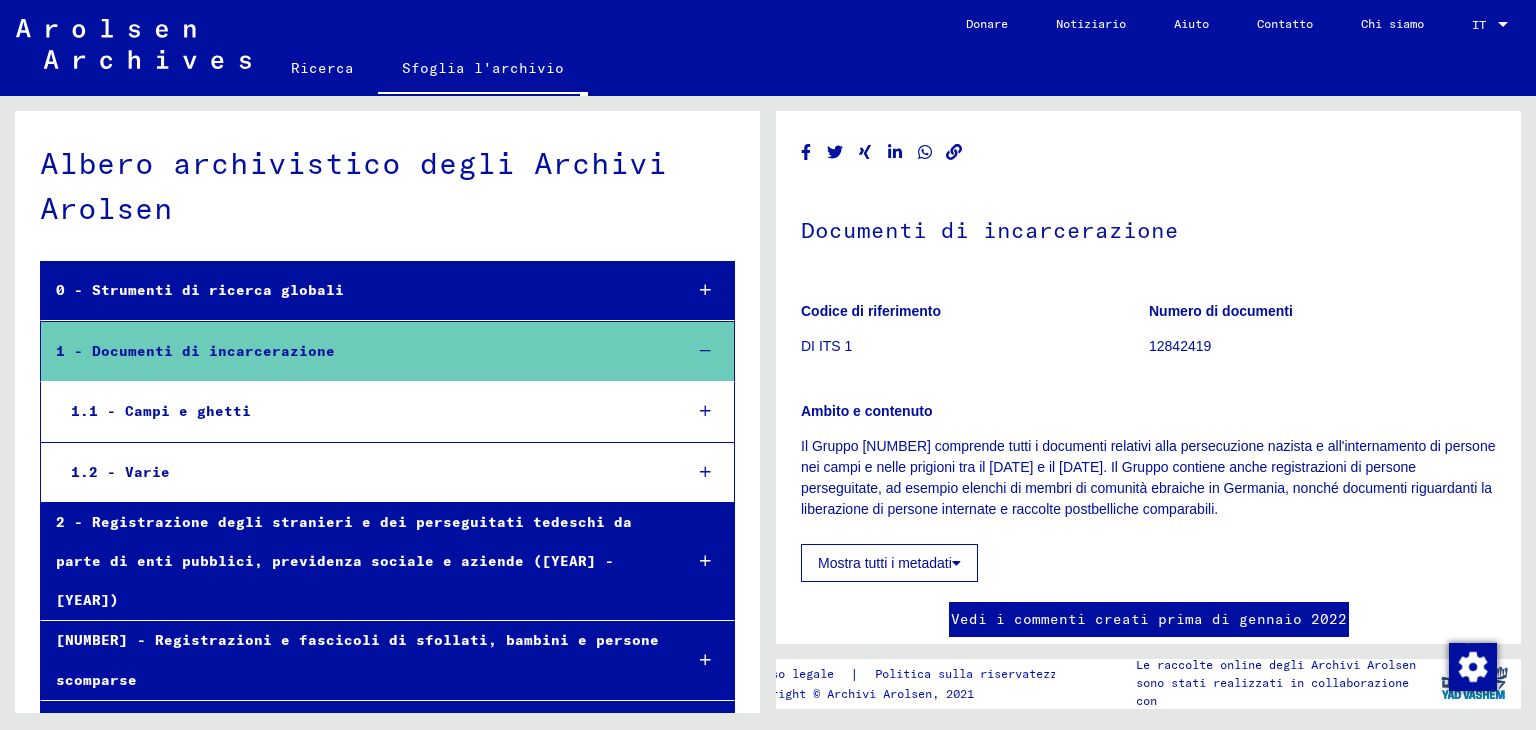 click on "1.2 - Varie" at bounding box center [361, 472] 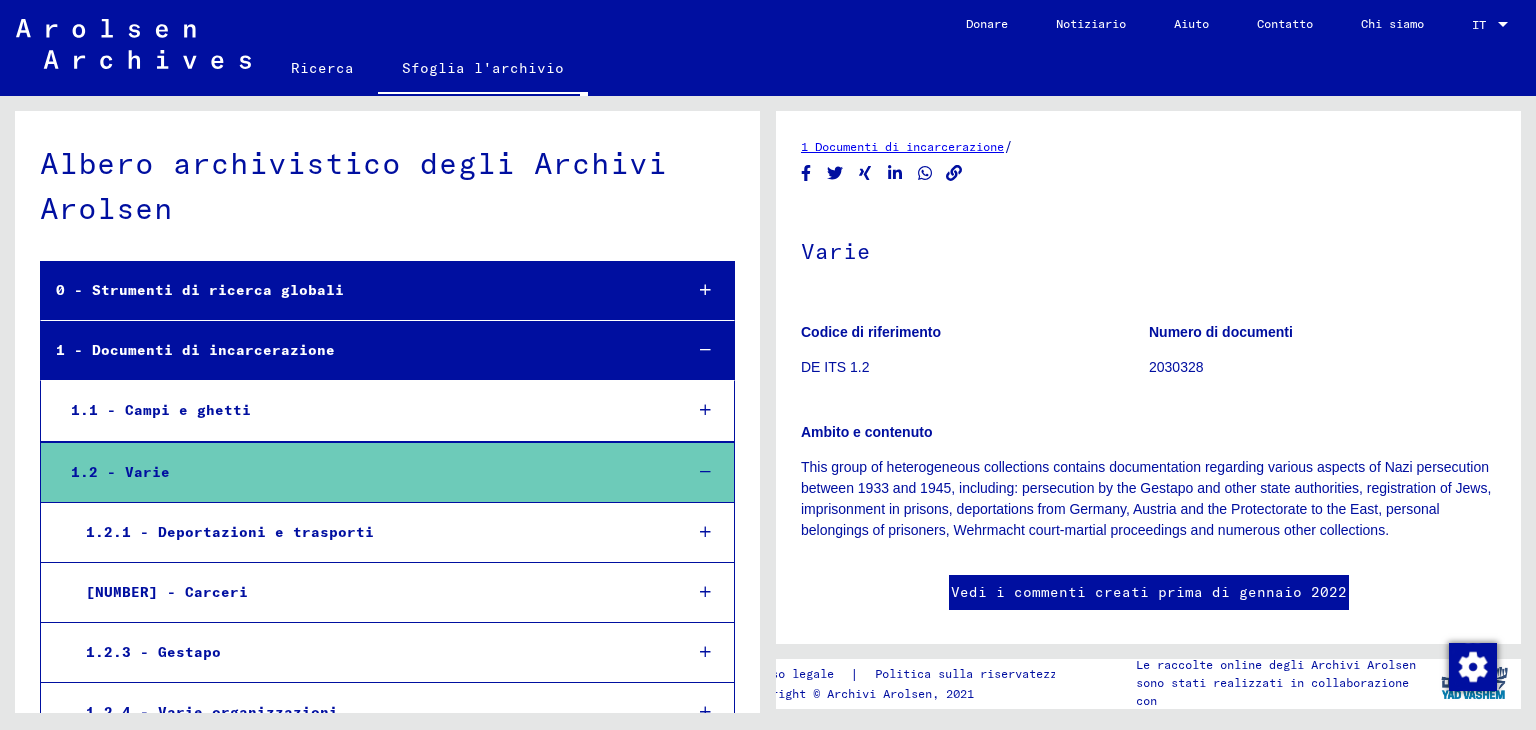 click on "1.2.1 - Deportazioni e trasporti" at bounding box center (230, 532) 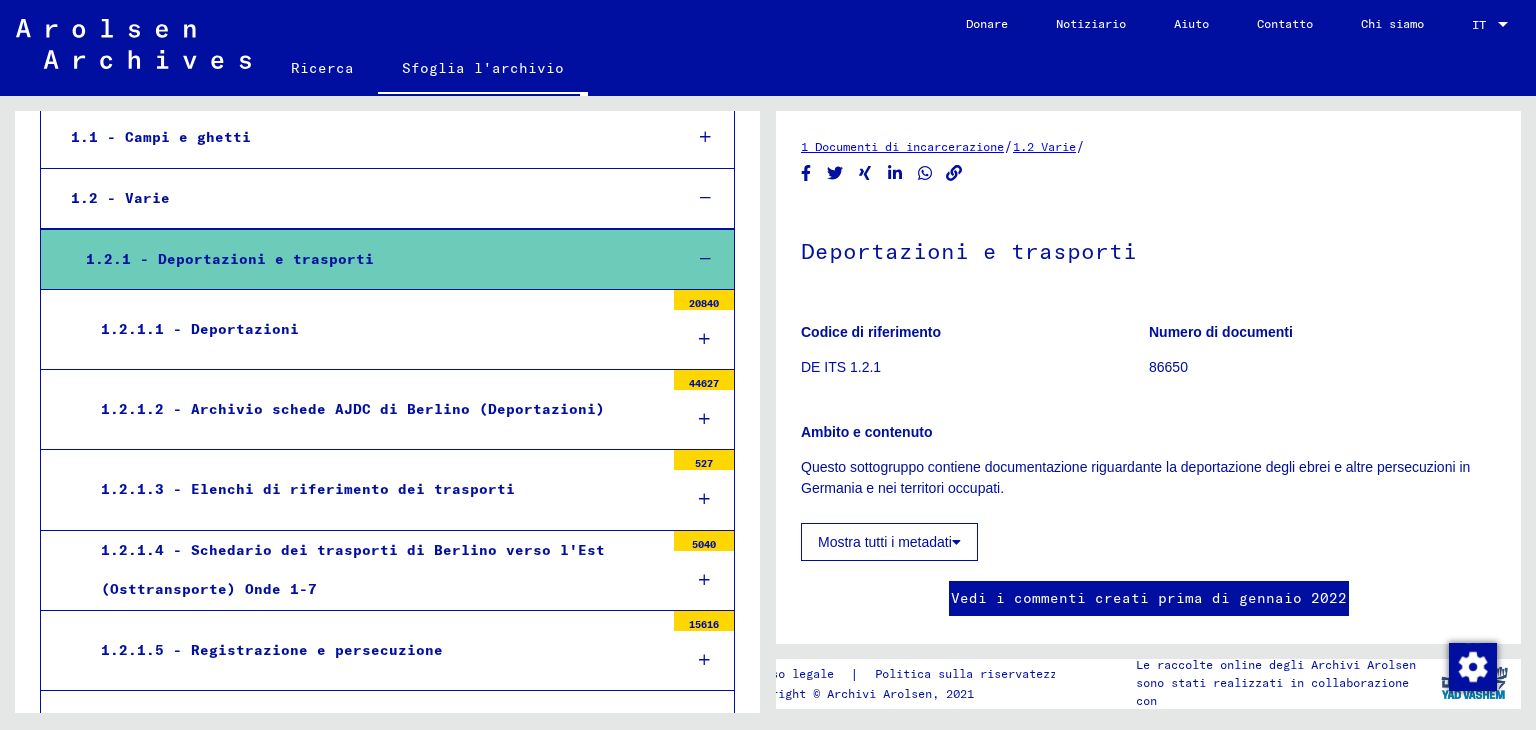 scroll, scrollTop: 300, scrollLeft: 0, axis: vertical 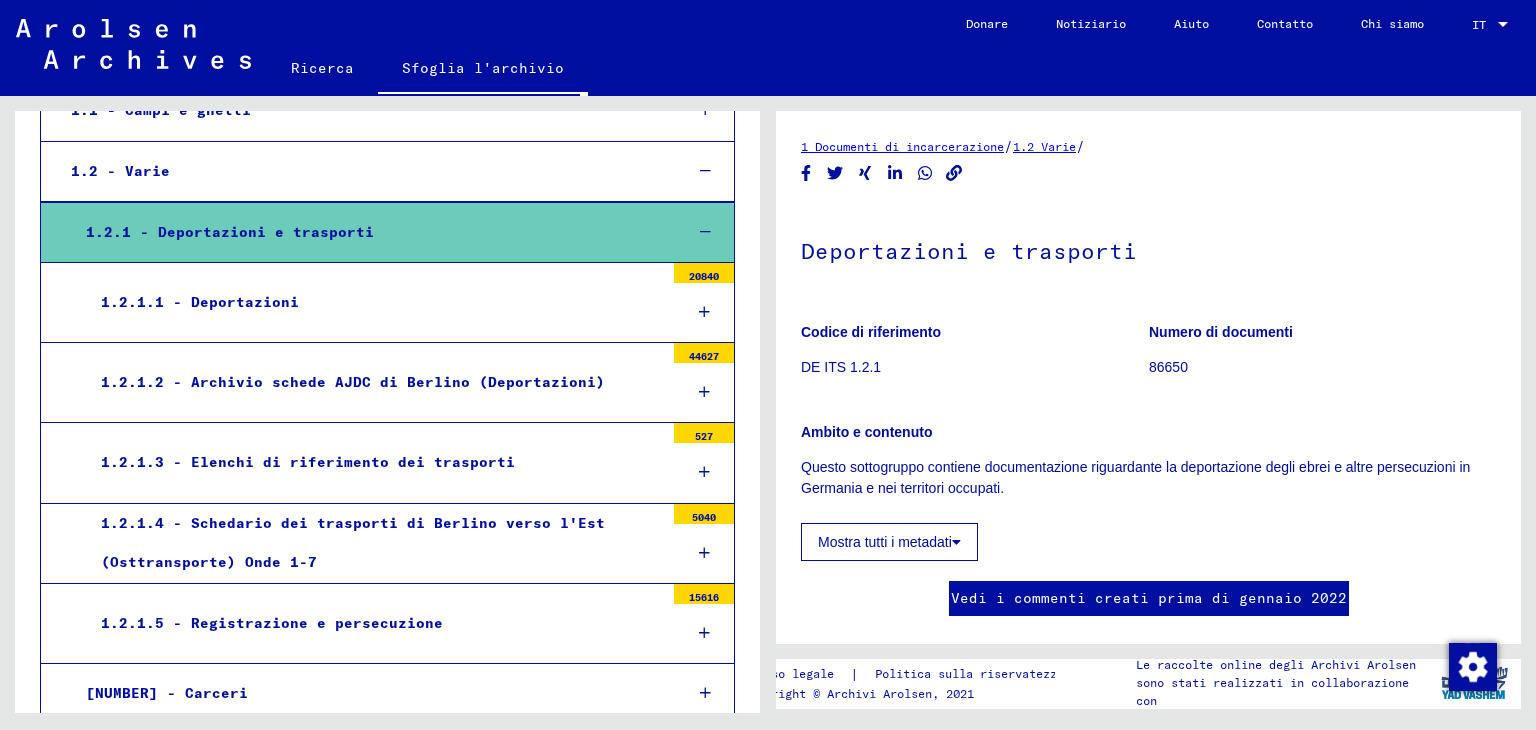 click on "1.2.1.2 - Archivio schede AJDC di Berlino (Deportazioni)" at bounding box center [353, 382] 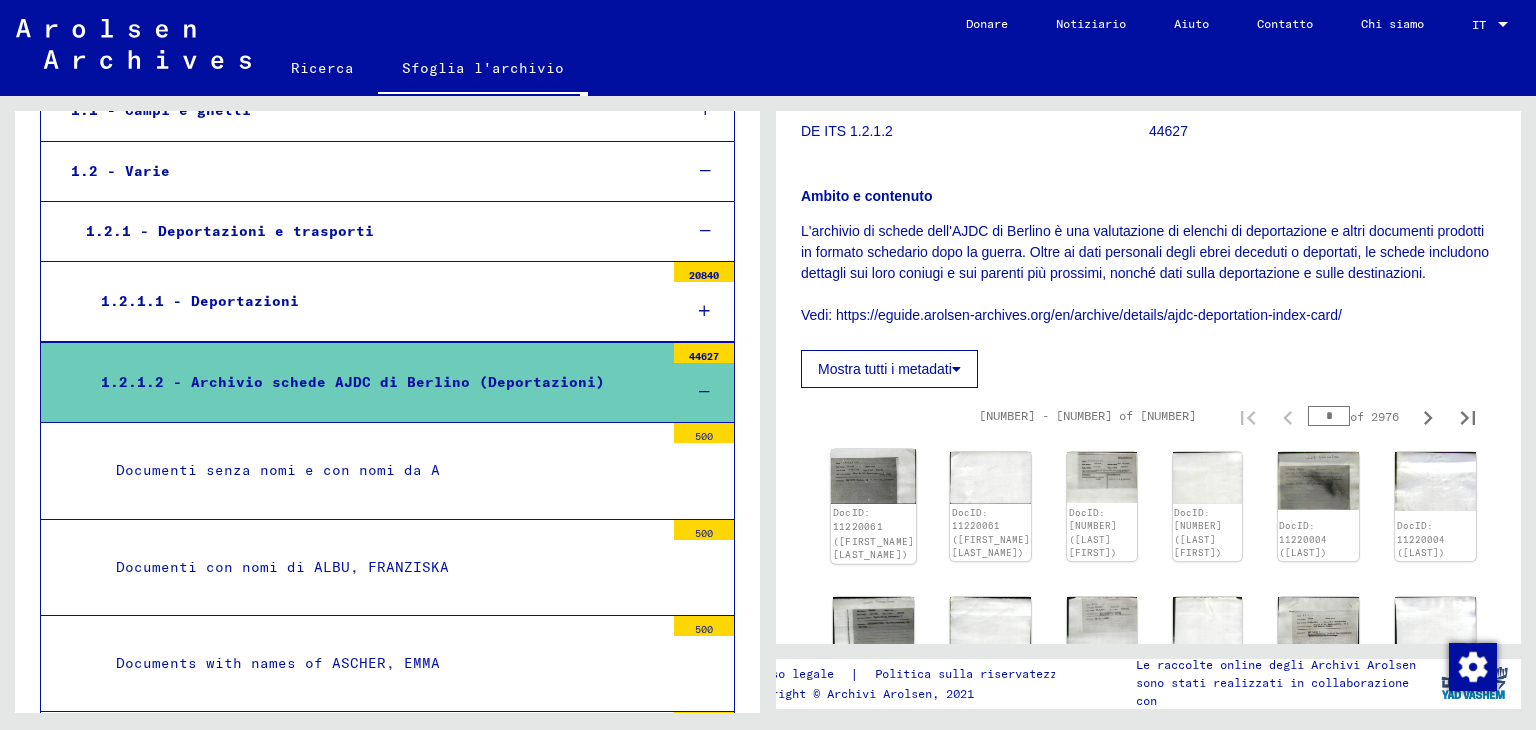 scroll, scrollTop: 500, scrollLeft: 0, axis: vertical 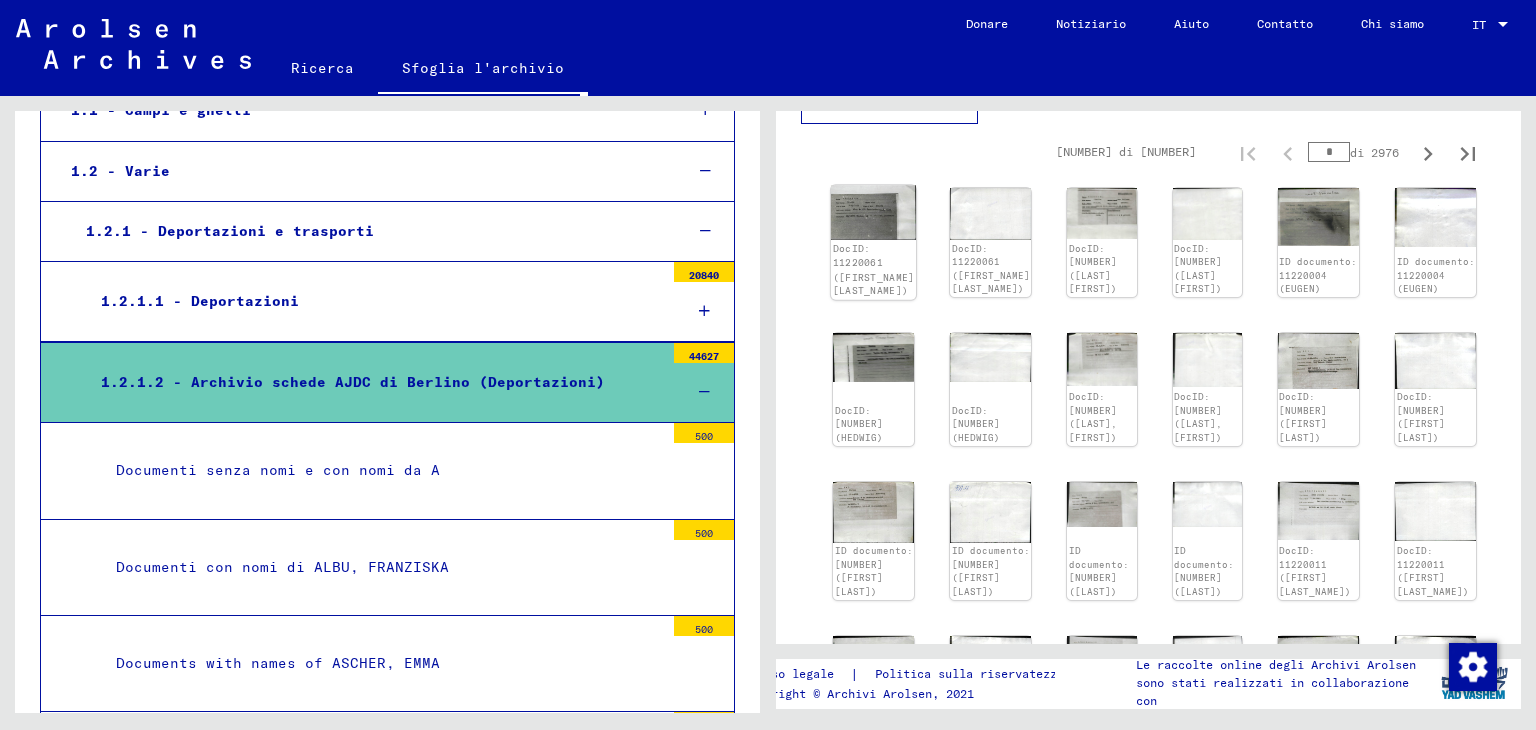 click on "DocID: 11220061 ([FIRST_NAME] [LAST_NAME])" 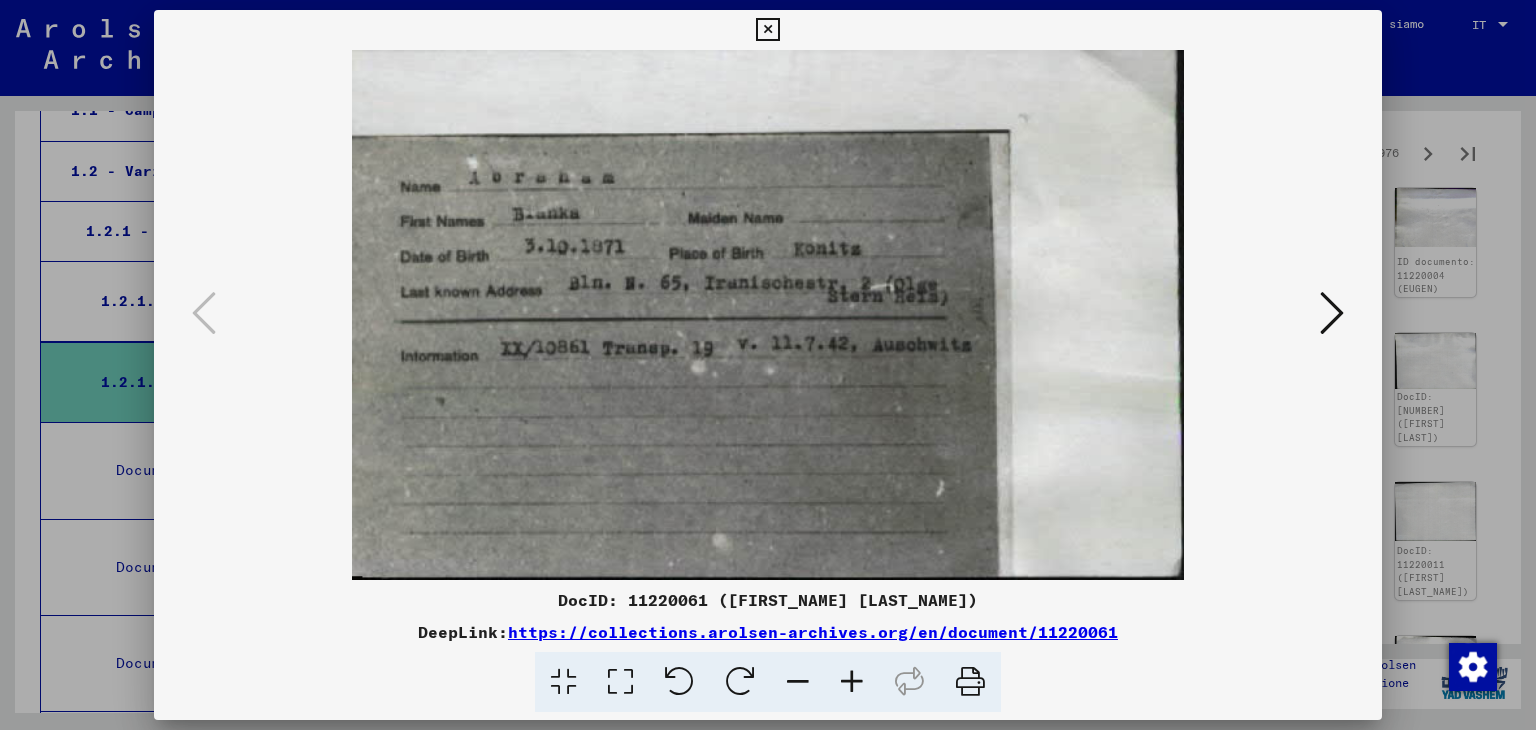click at bounding box center (1332, 314) 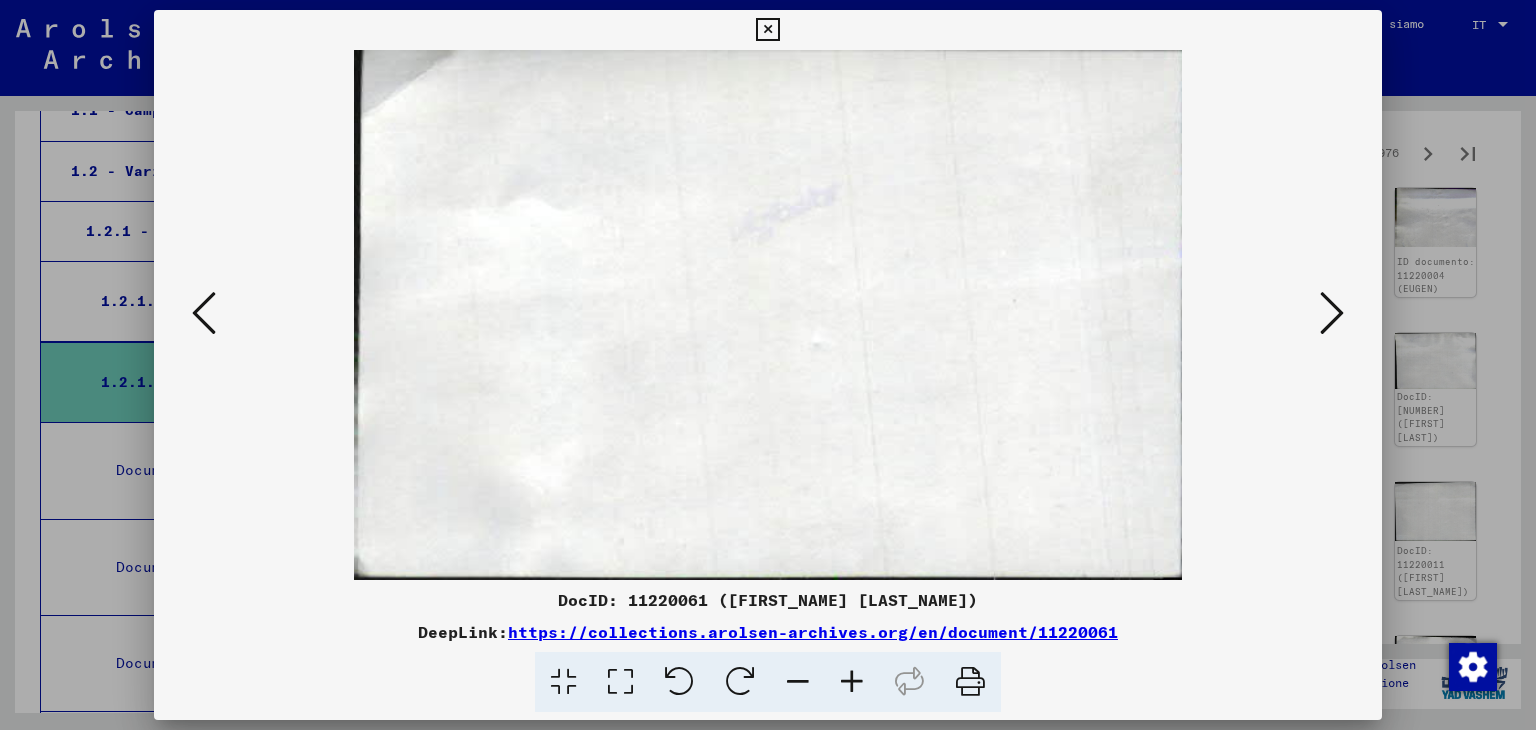 click at bounding box center (1332, 313) 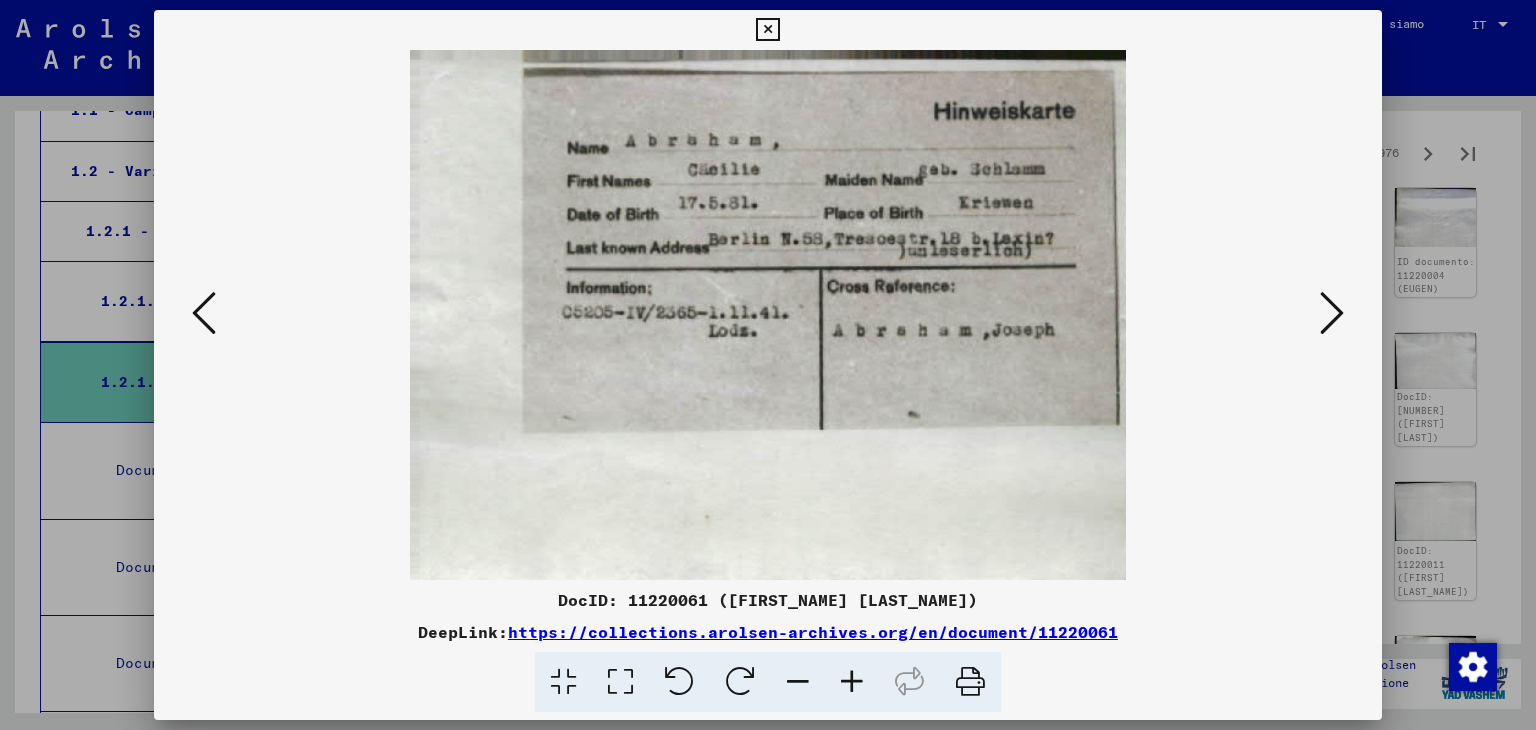 click at bounding box center (1332, 313) 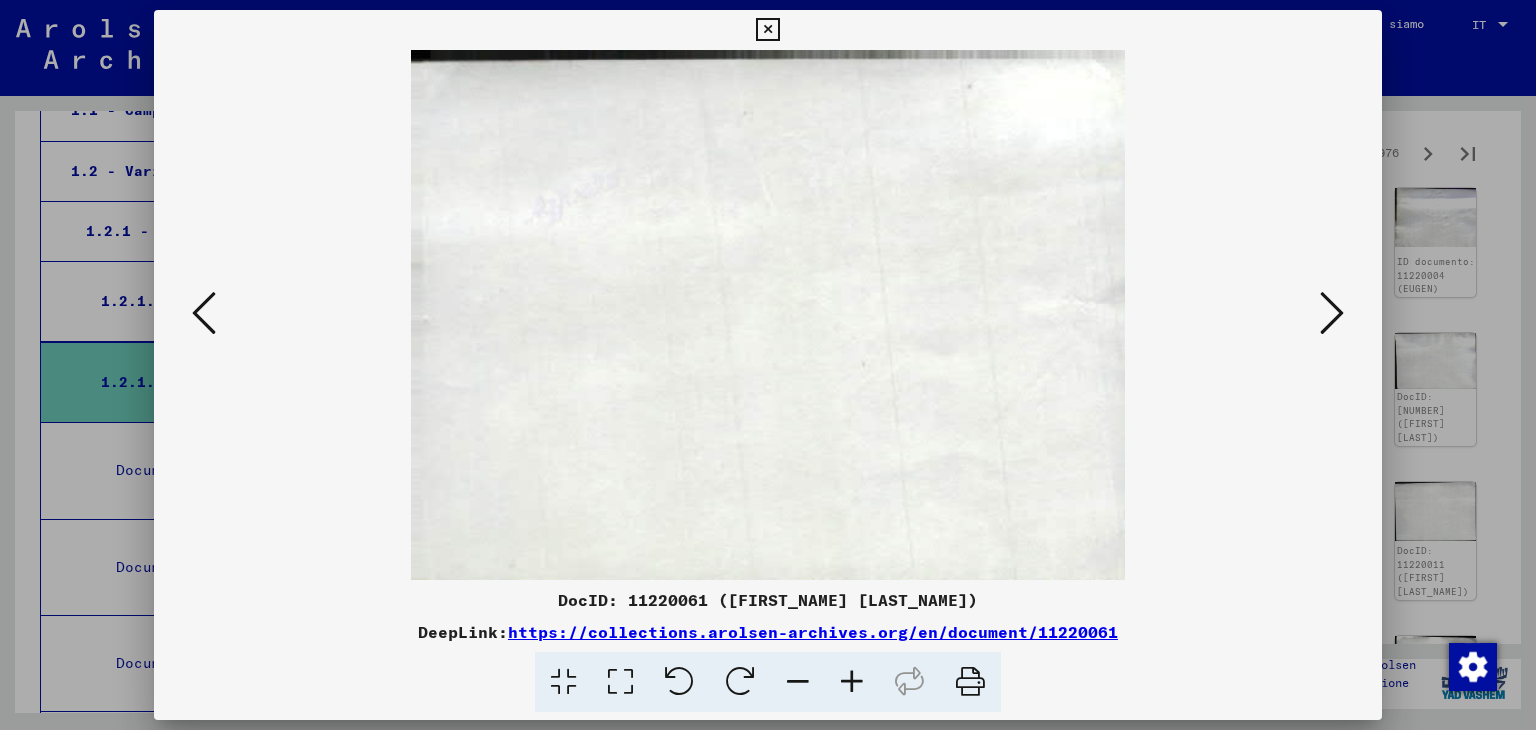 click at bounding box center [1332, 313] 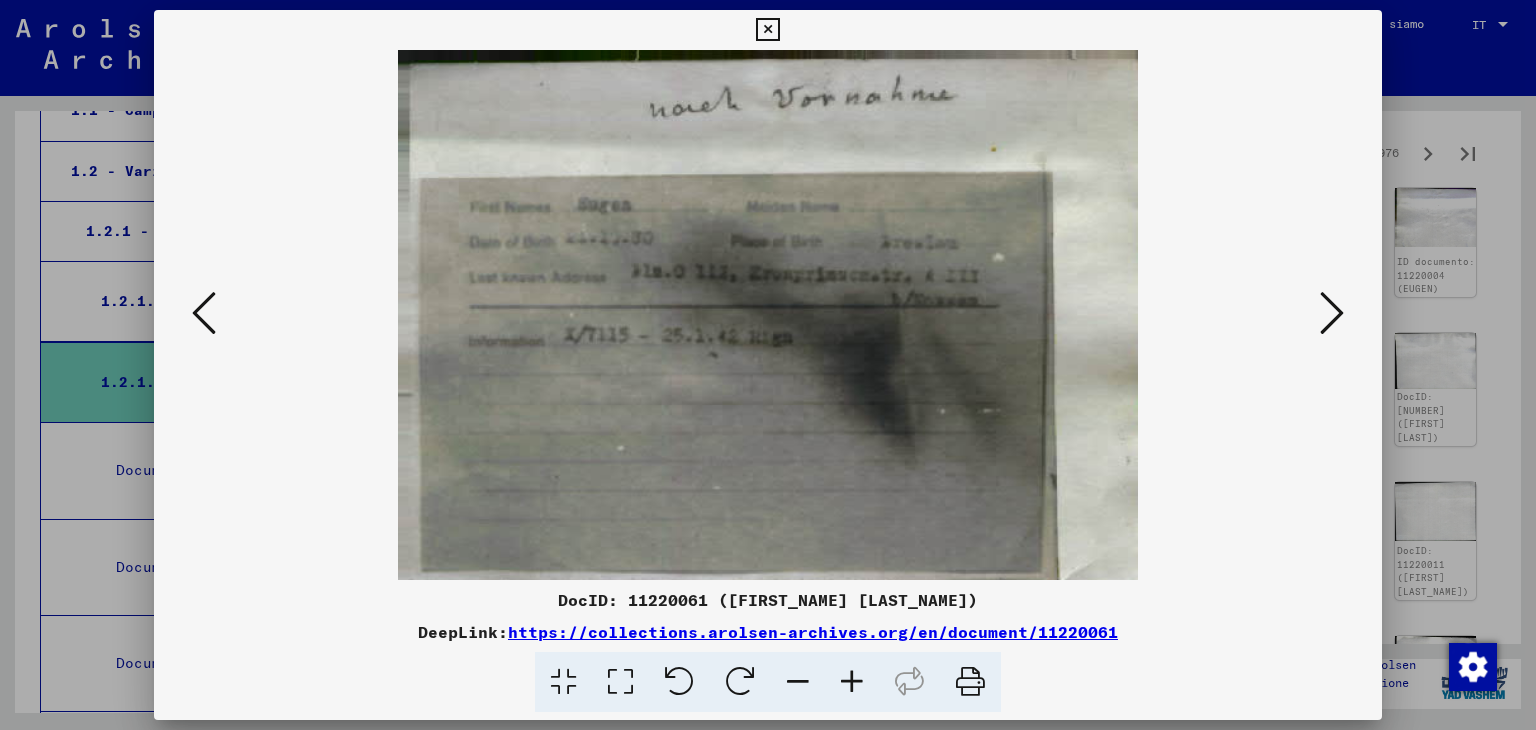 click at bounding box center (1332, 313) 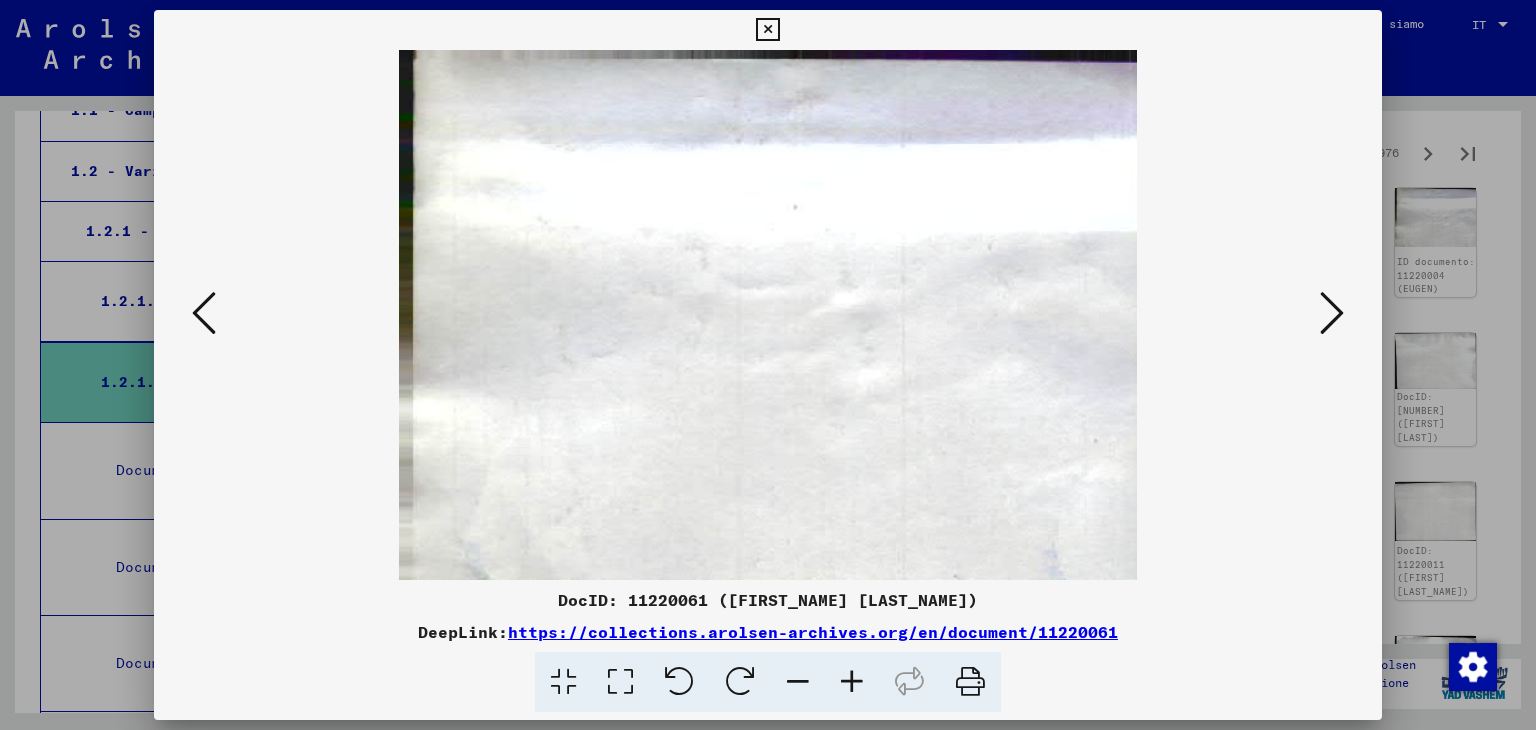 click at bounding box center [1332, 313] 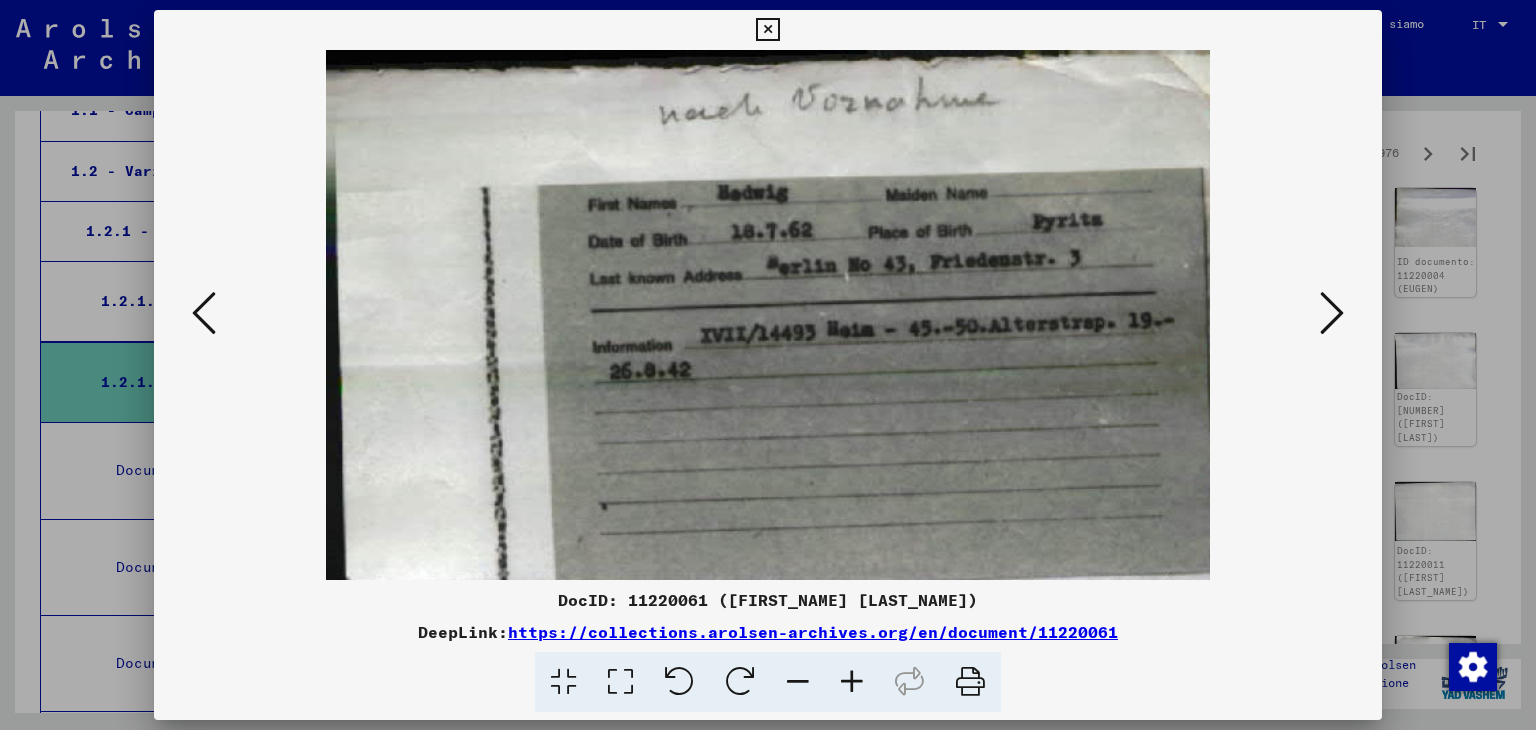 click at bounding box center [1332, 313] 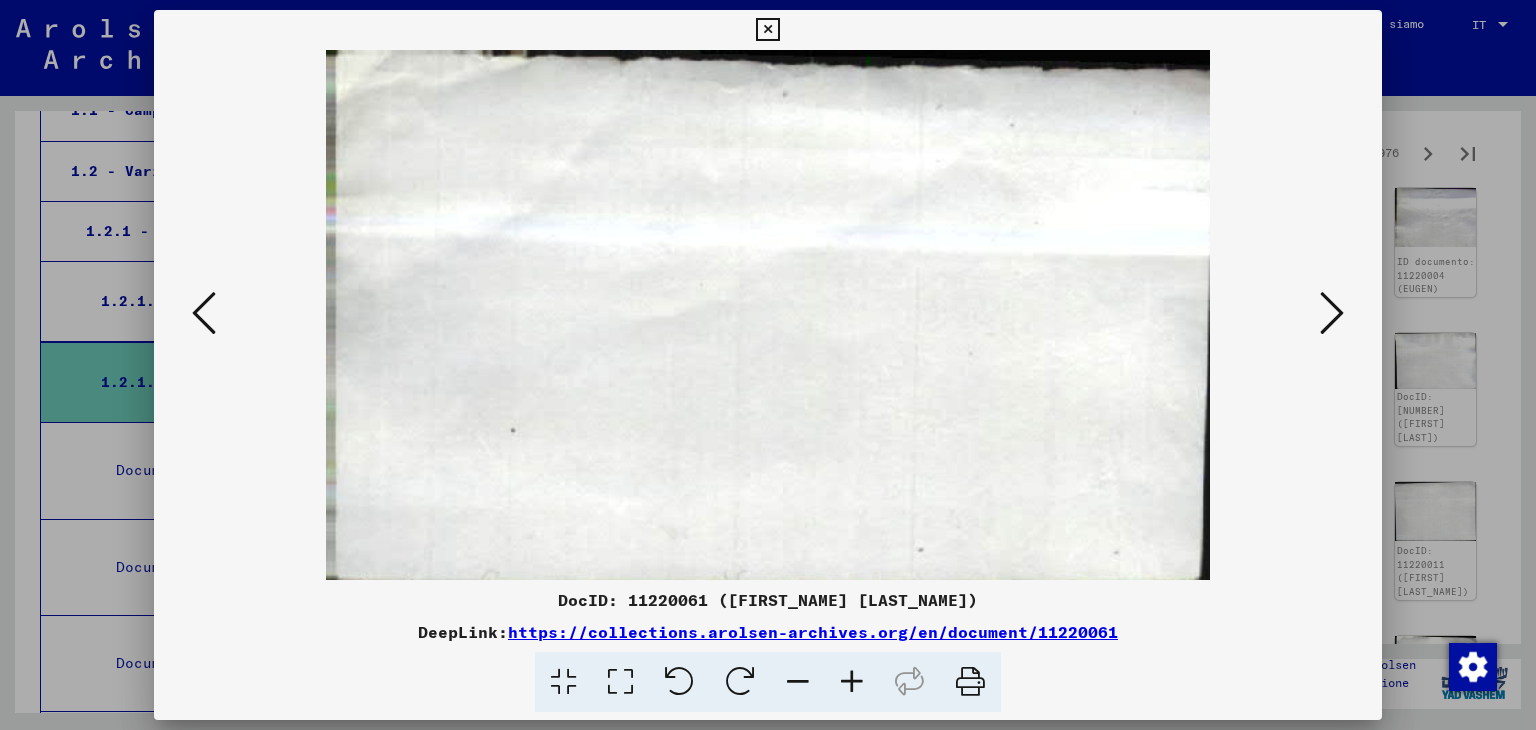 click at bounding box center (1332, 313) 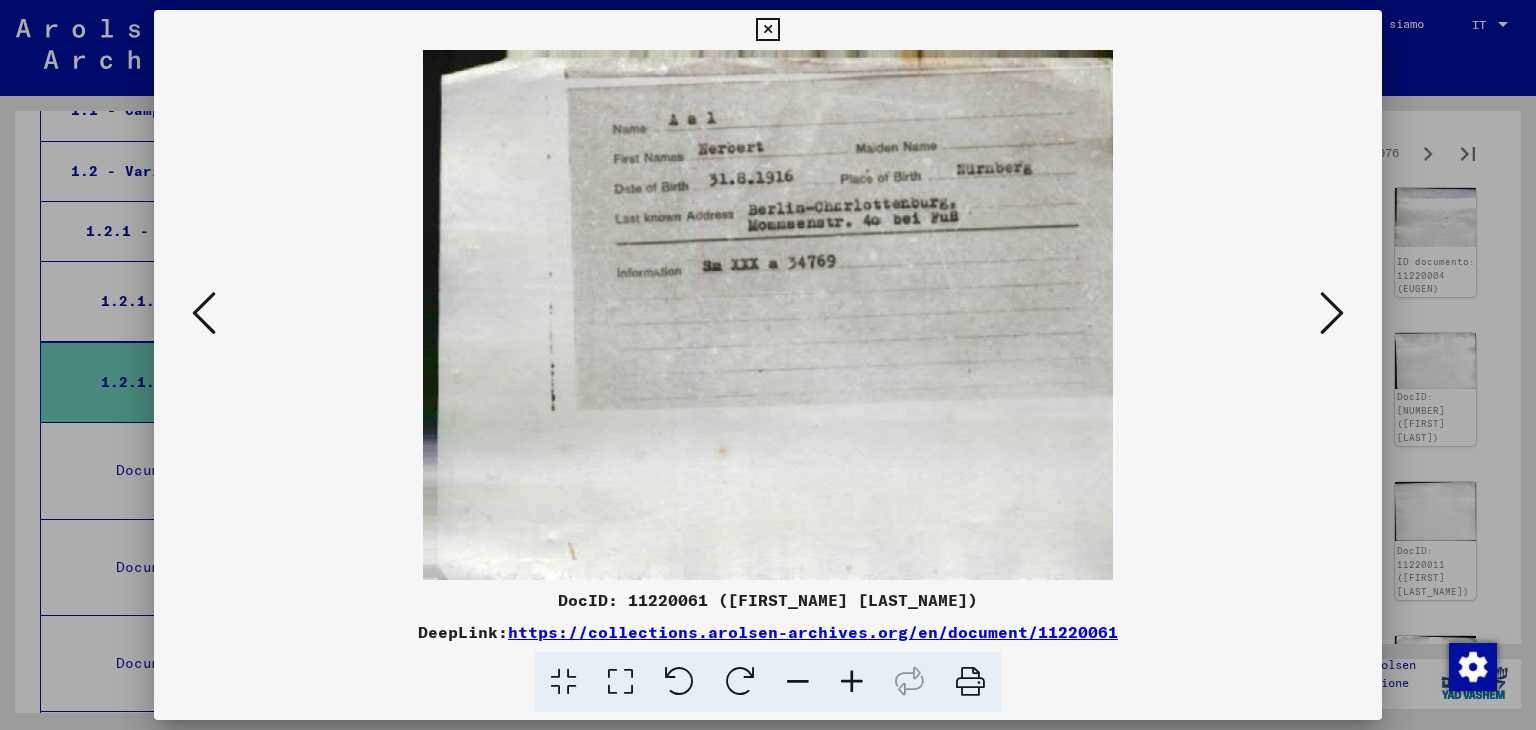 click at bounding box center [1332, 313] 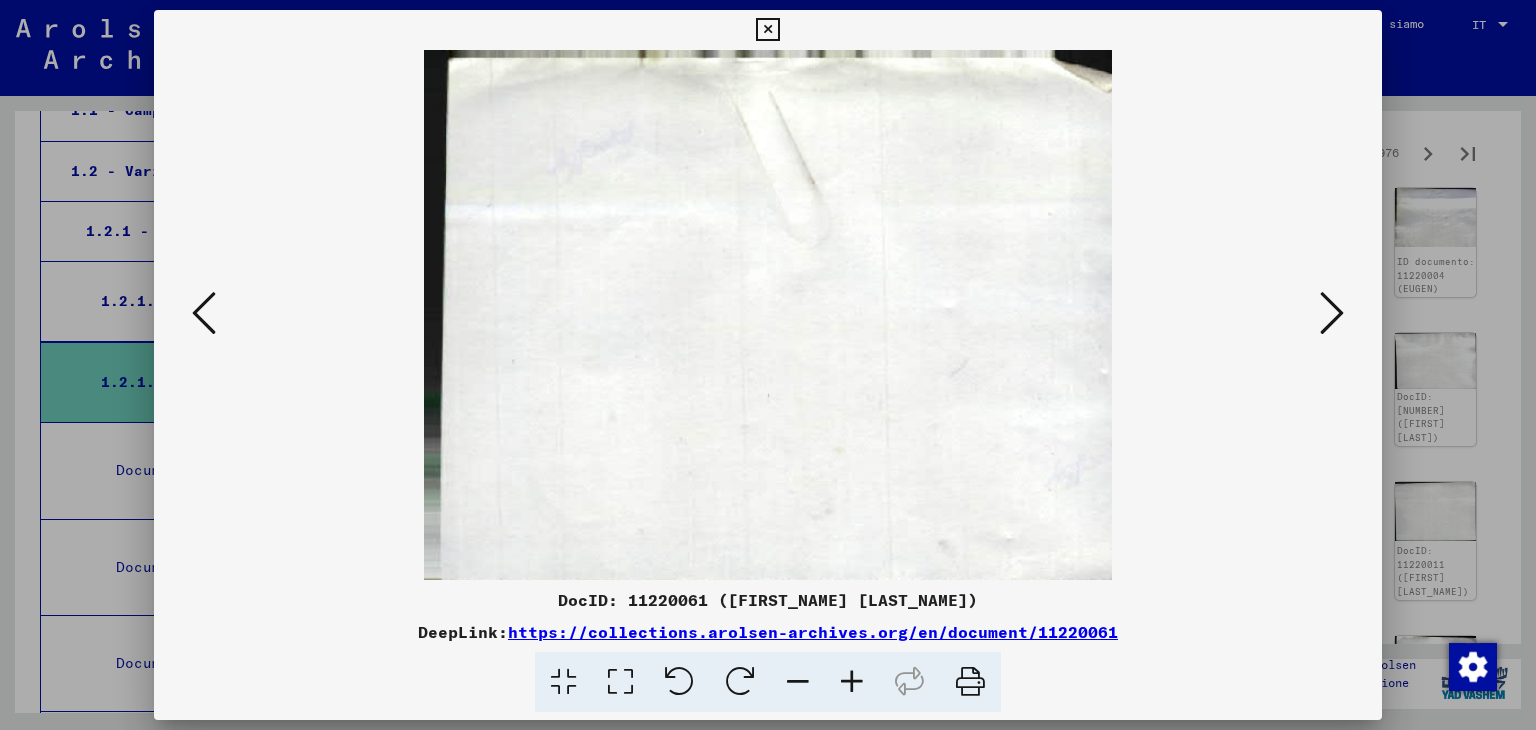 click at bounding box center (1332, 313) 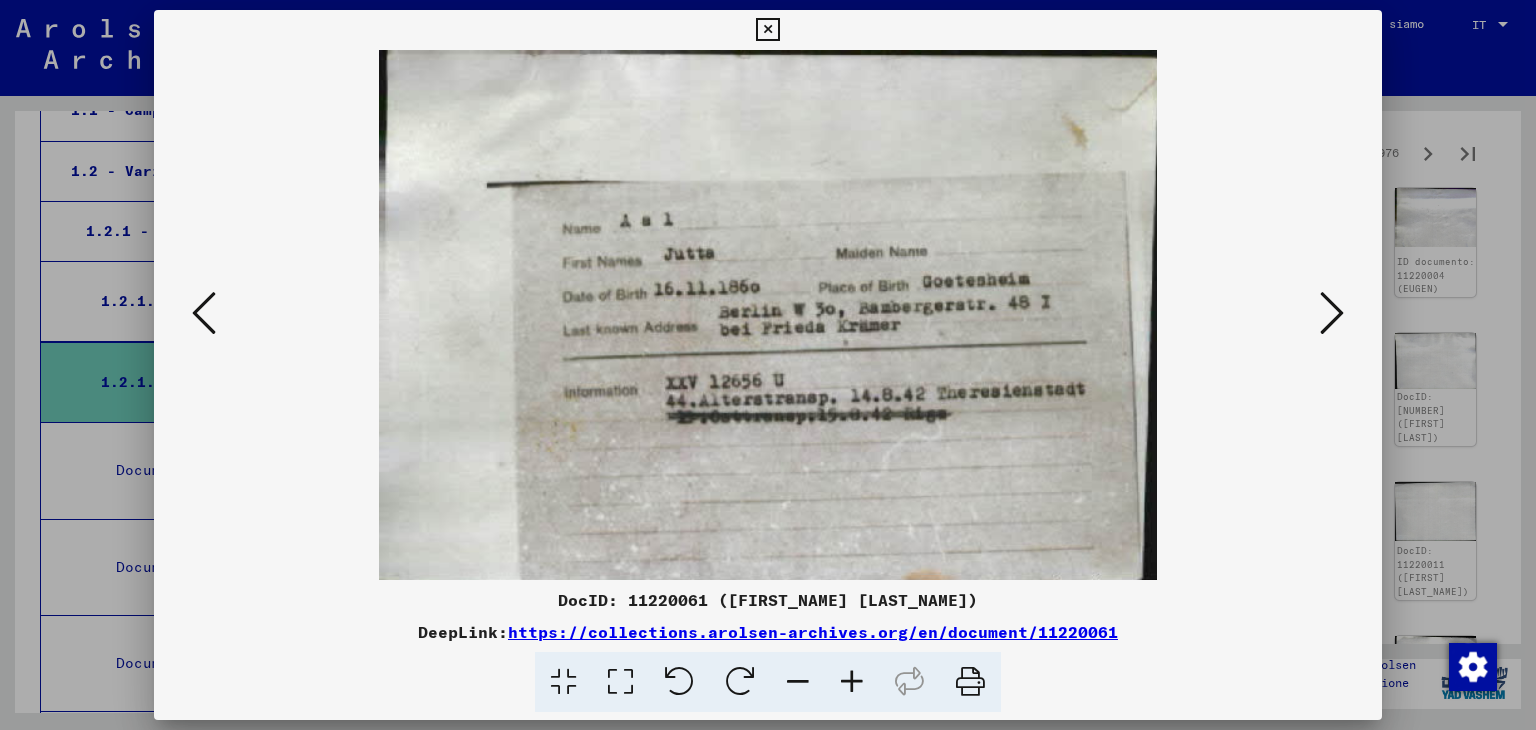 click at bounding box center [1332, 313] 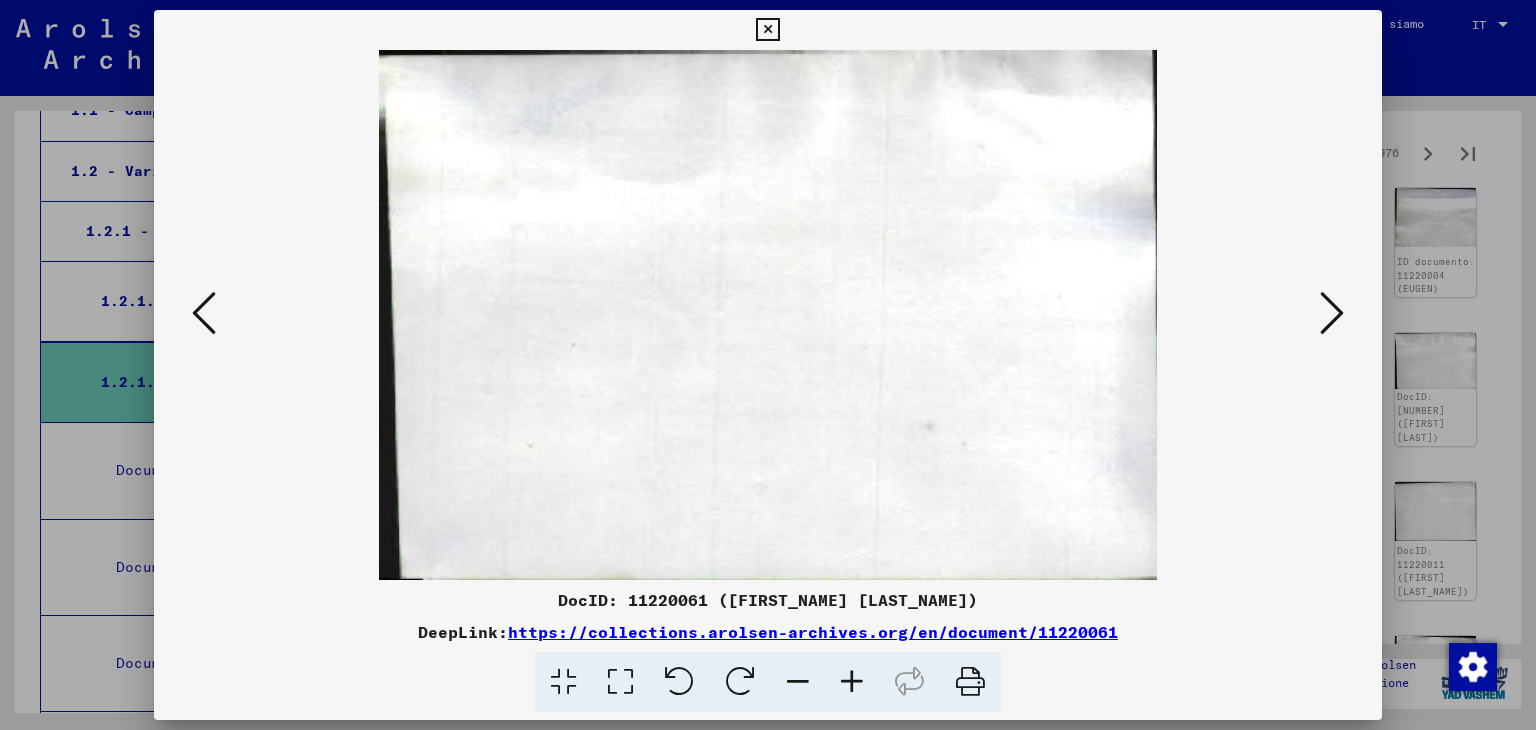 click at bounding box center (1332, 313) 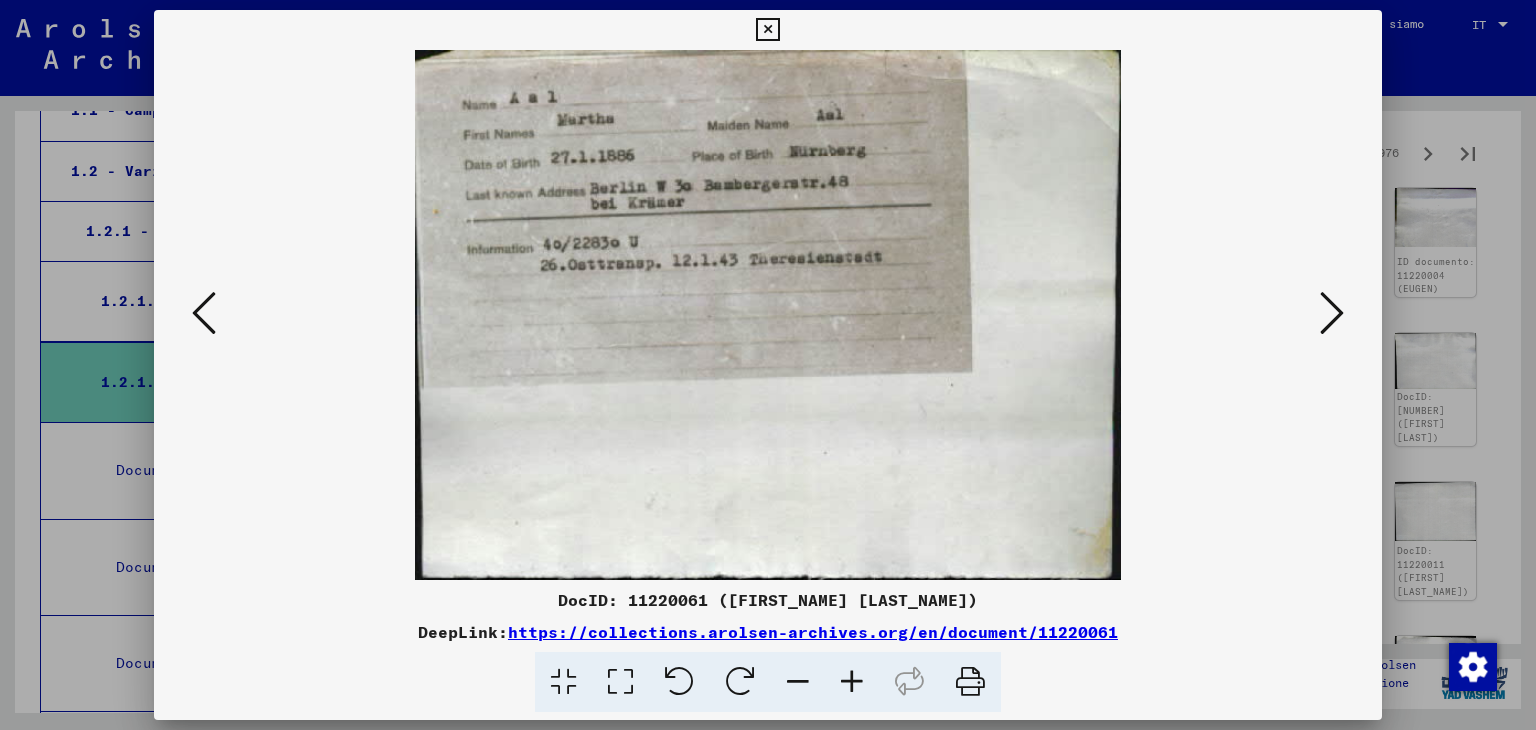 click at bounding box center (1332, 313) 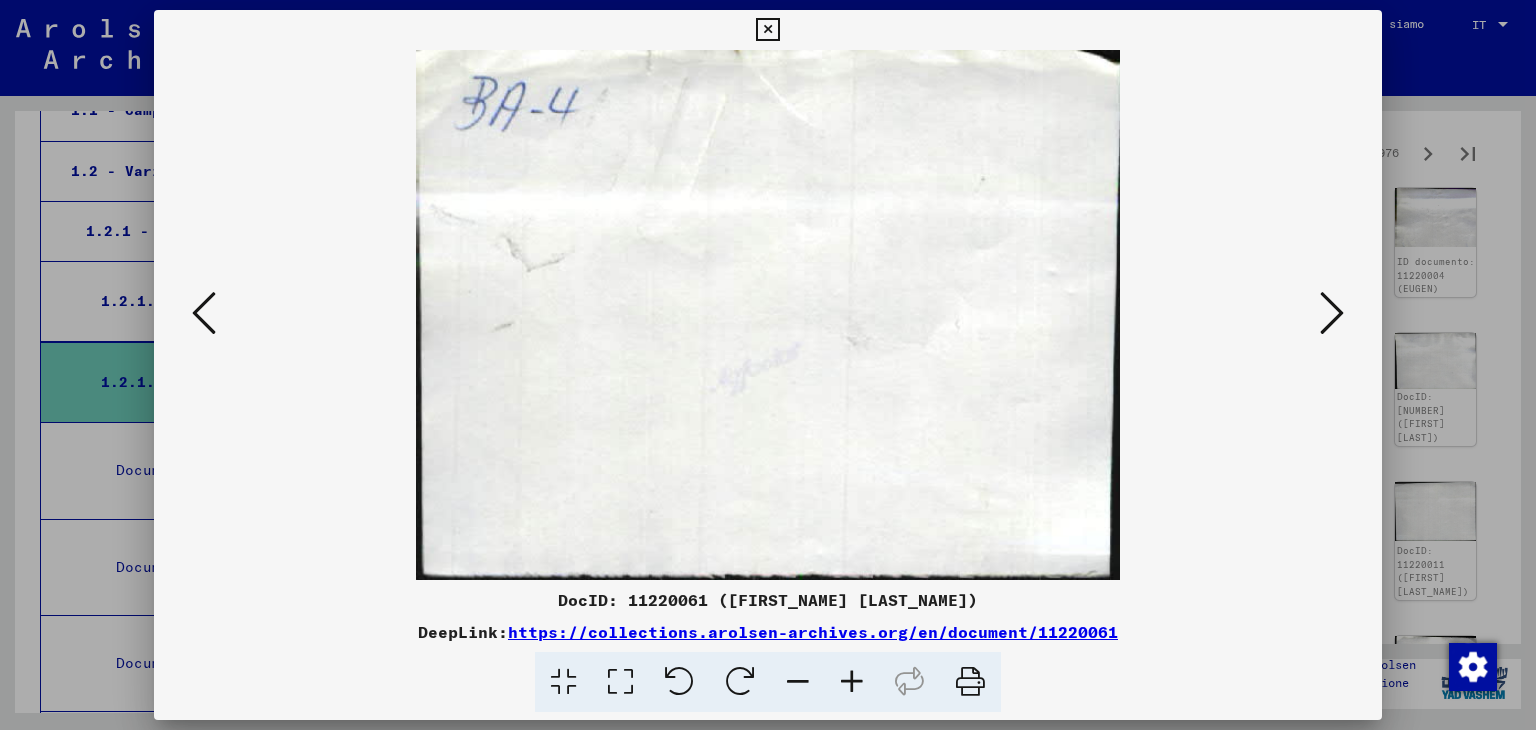 click at bounding box center (1332, 313) 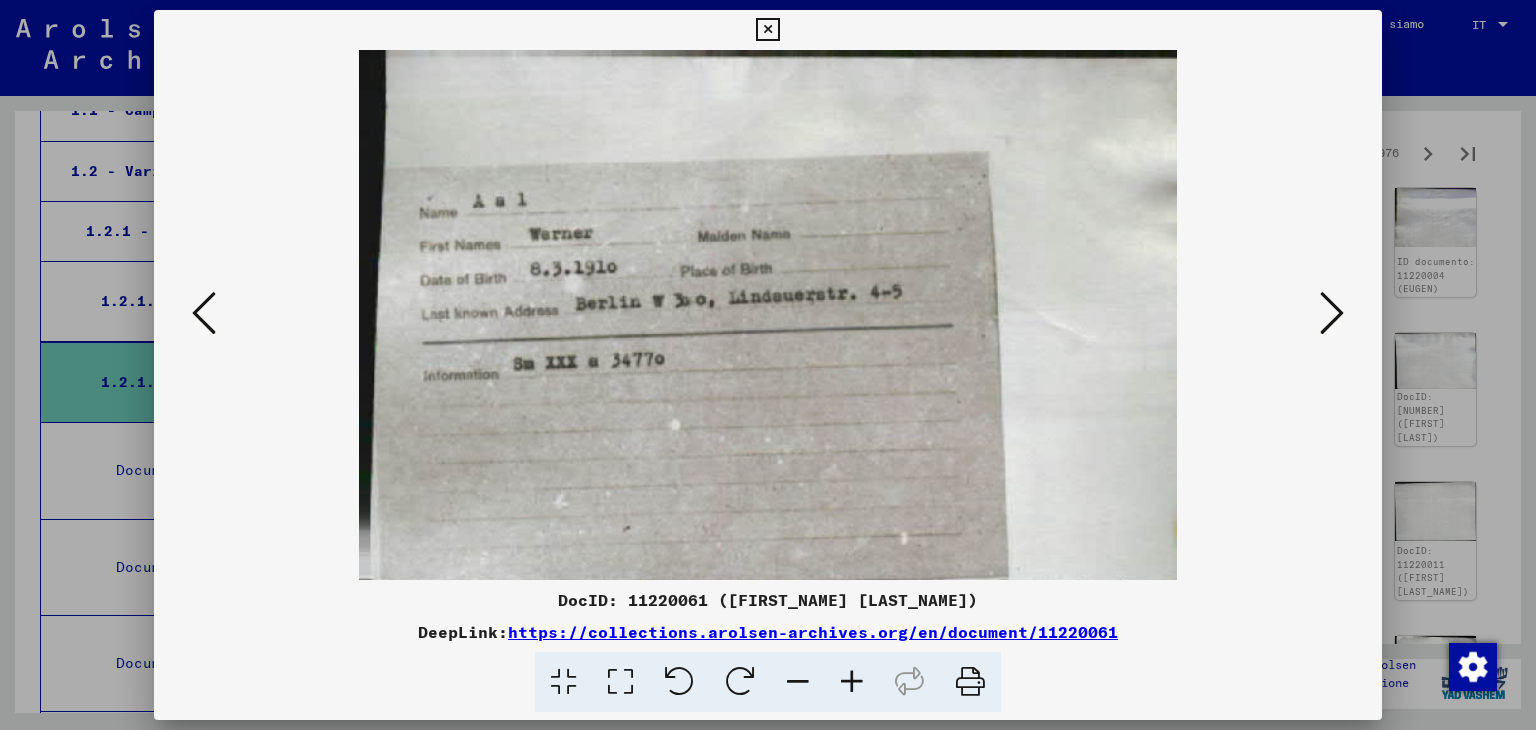 click at bounding box center [1332, 313] 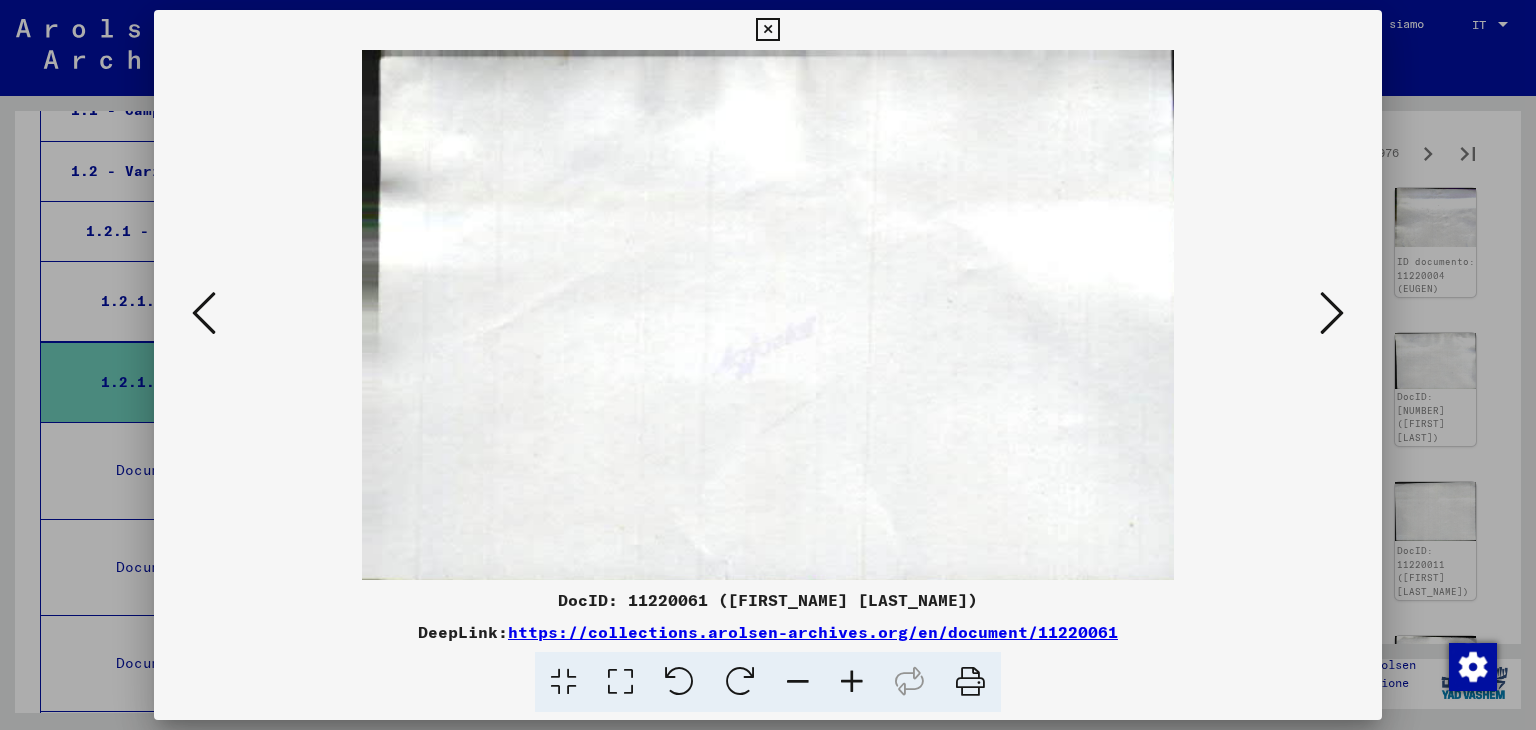 click at bounding box center [1332, 313] 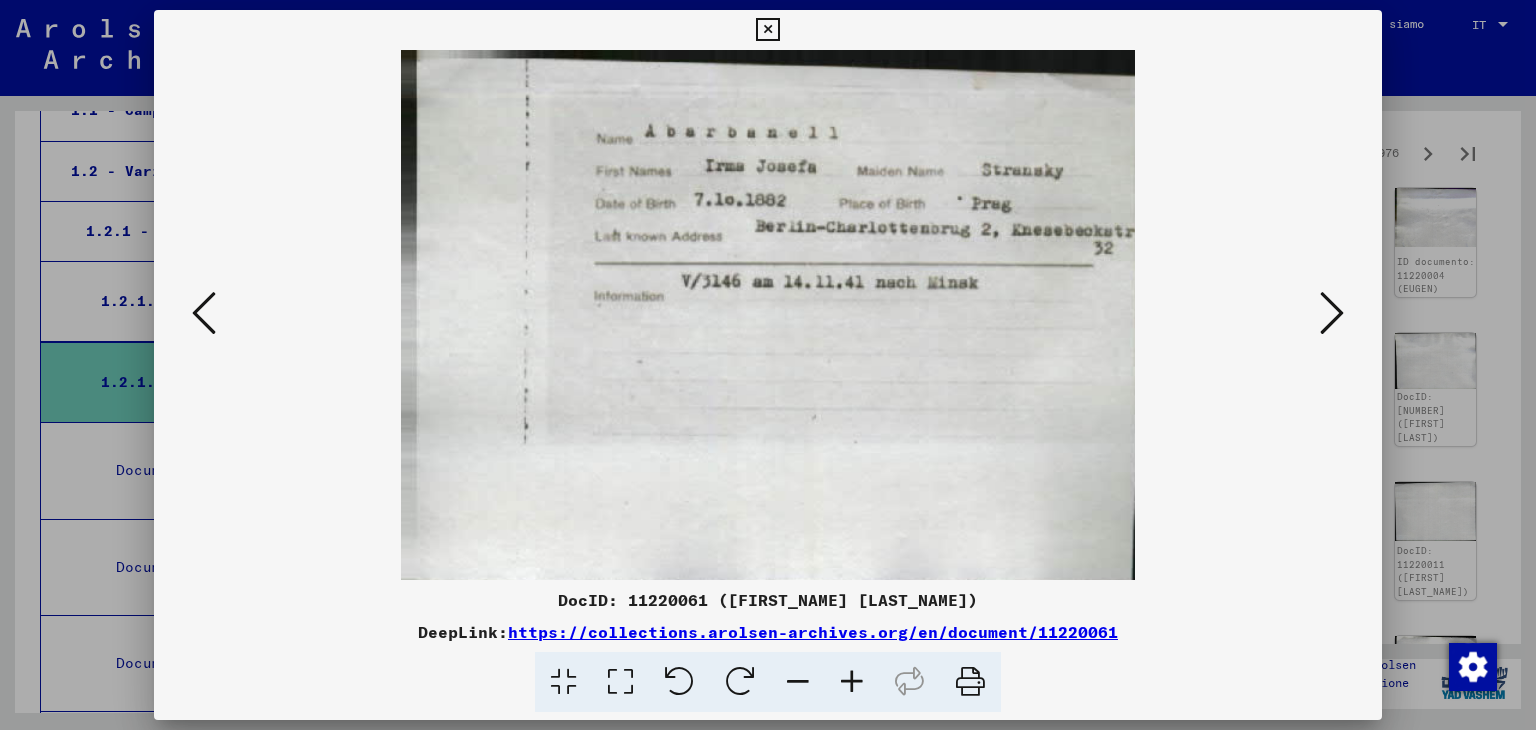 click at bounding box center [1332, 313] 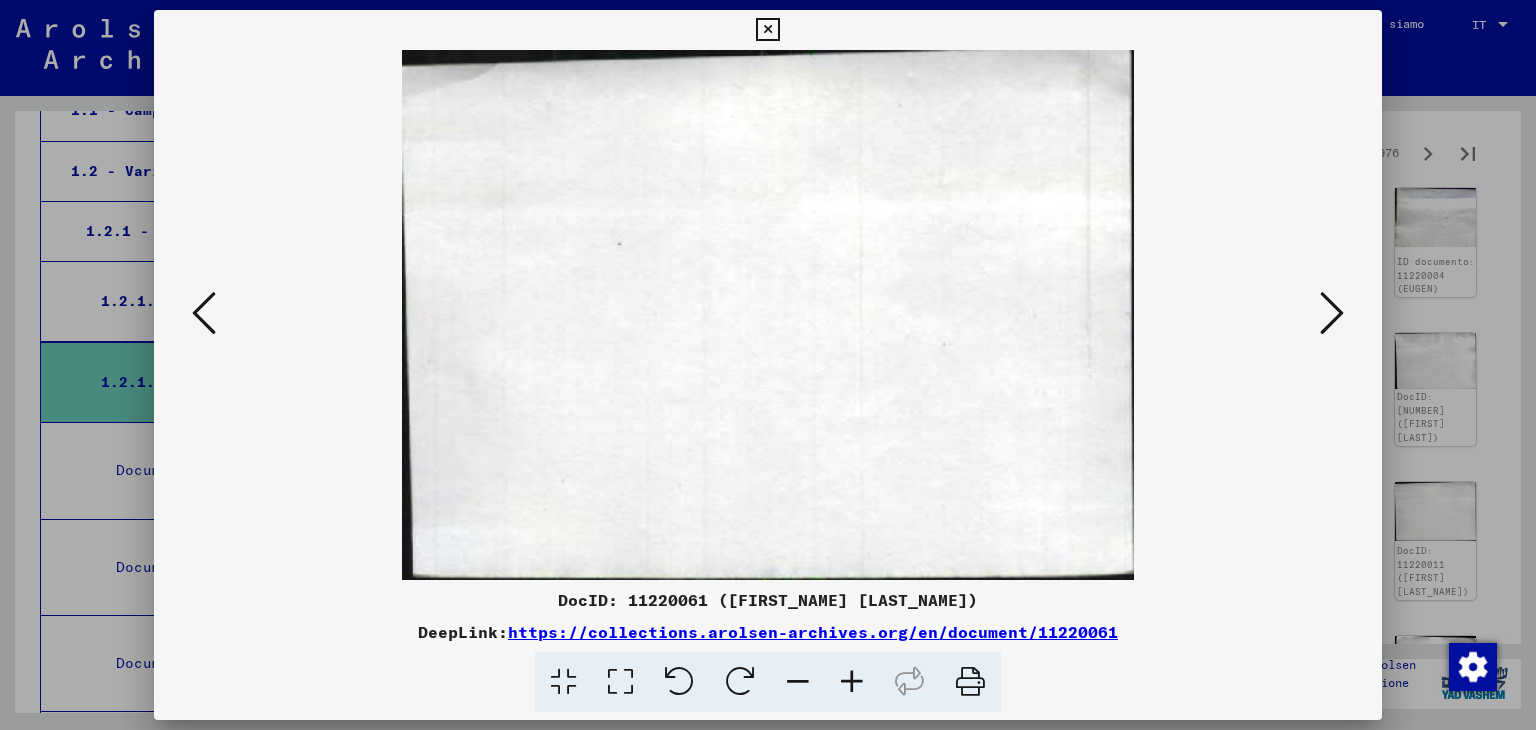 click at bounding box center (1332, 313) 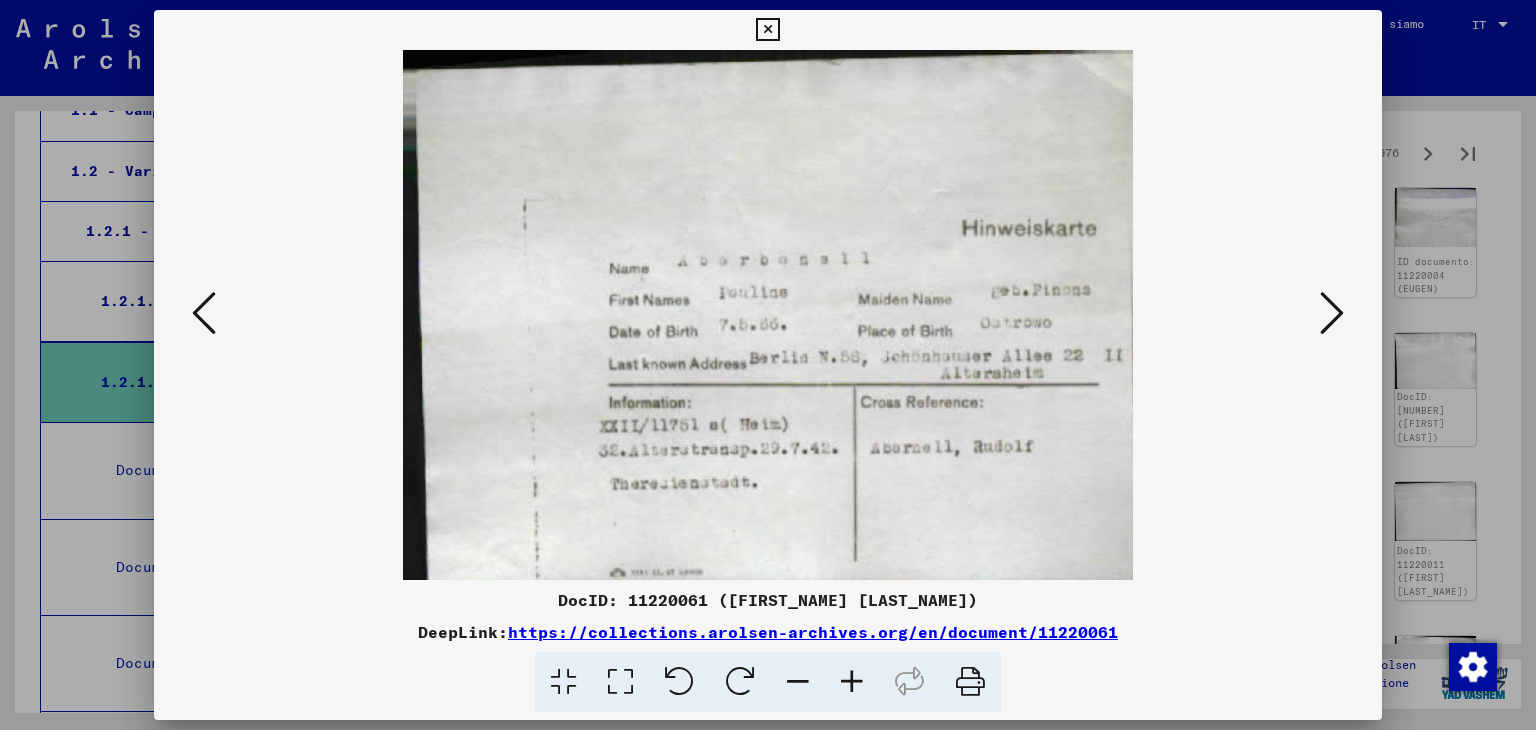 click at bounding box center (1332, 313) 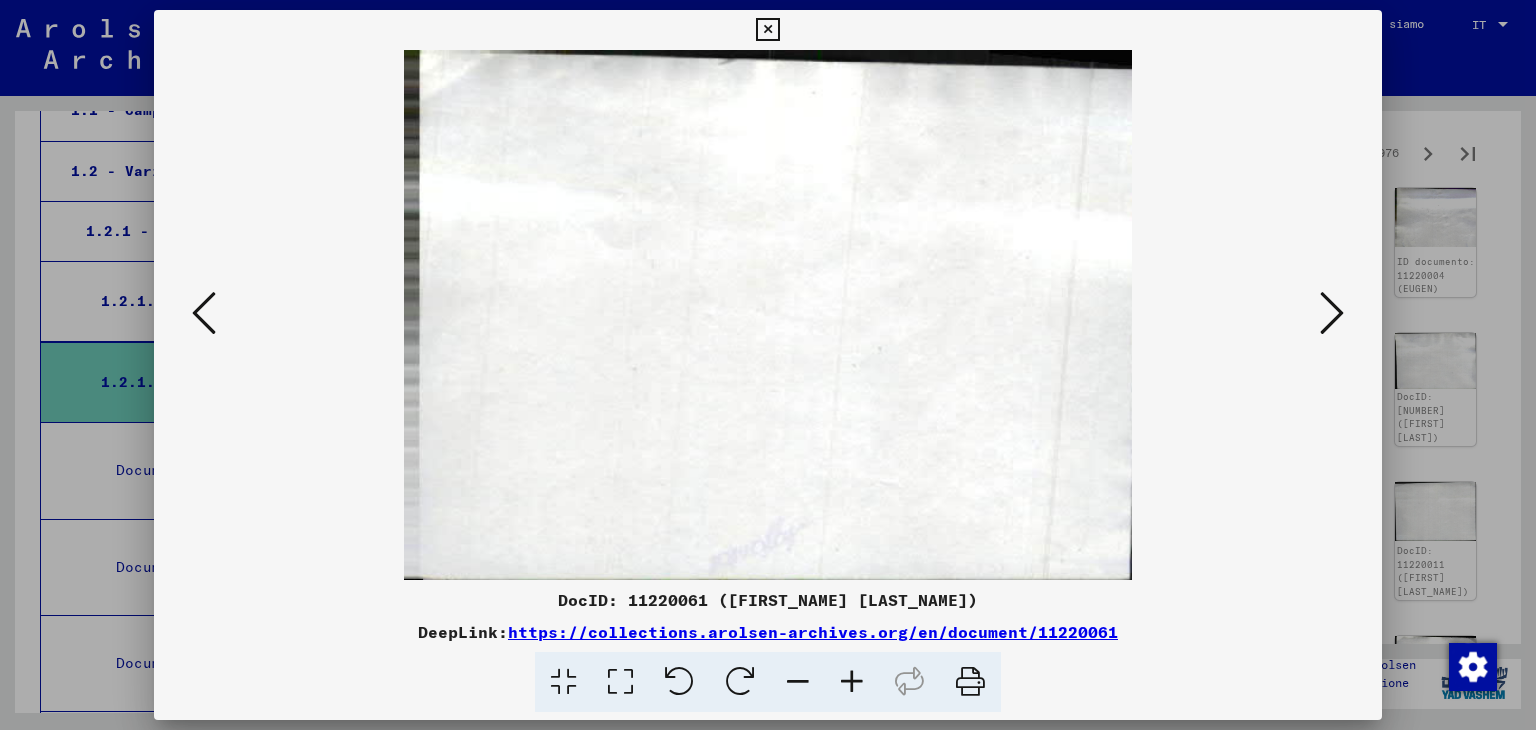 click at bounding box center (1332, 313) 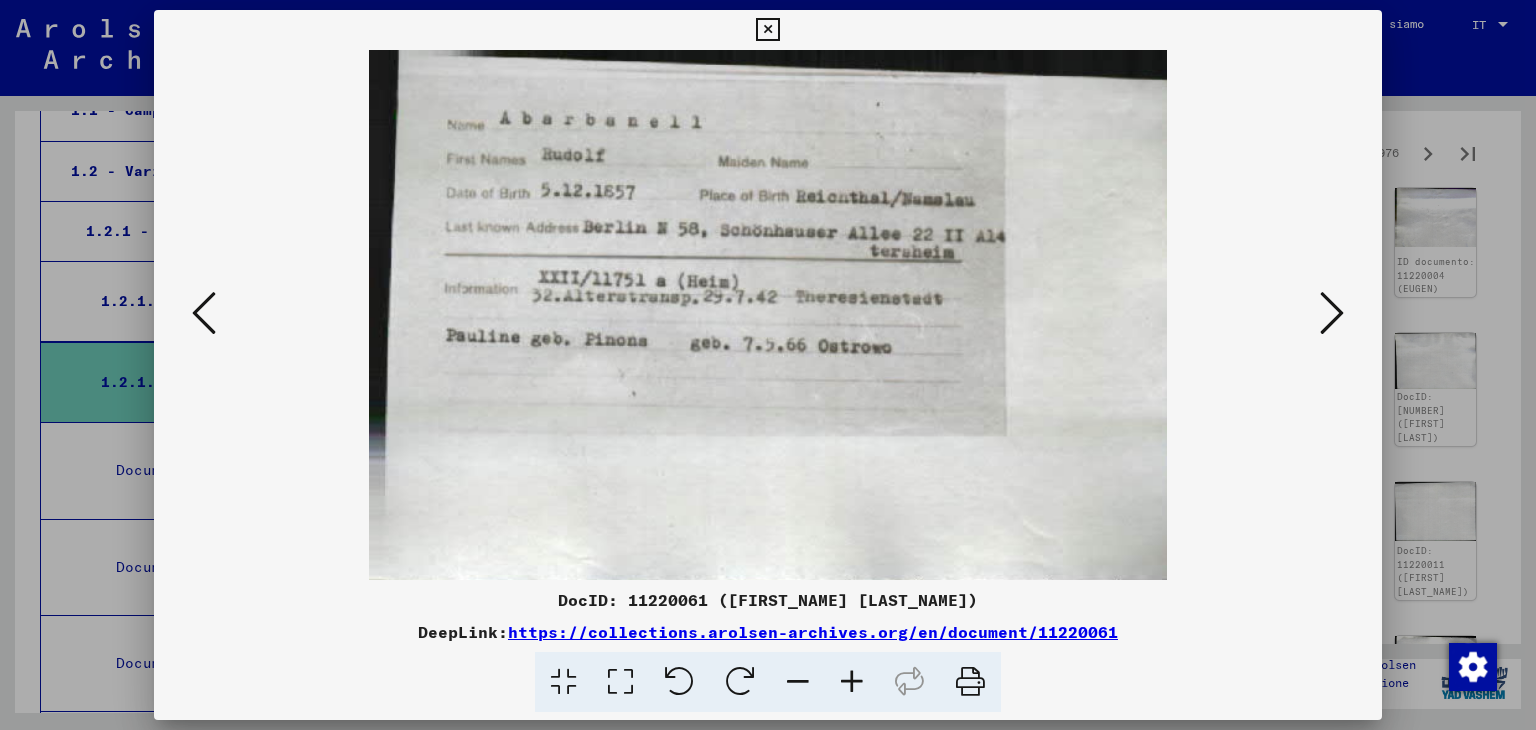 click at bounding box center (1332, 313) 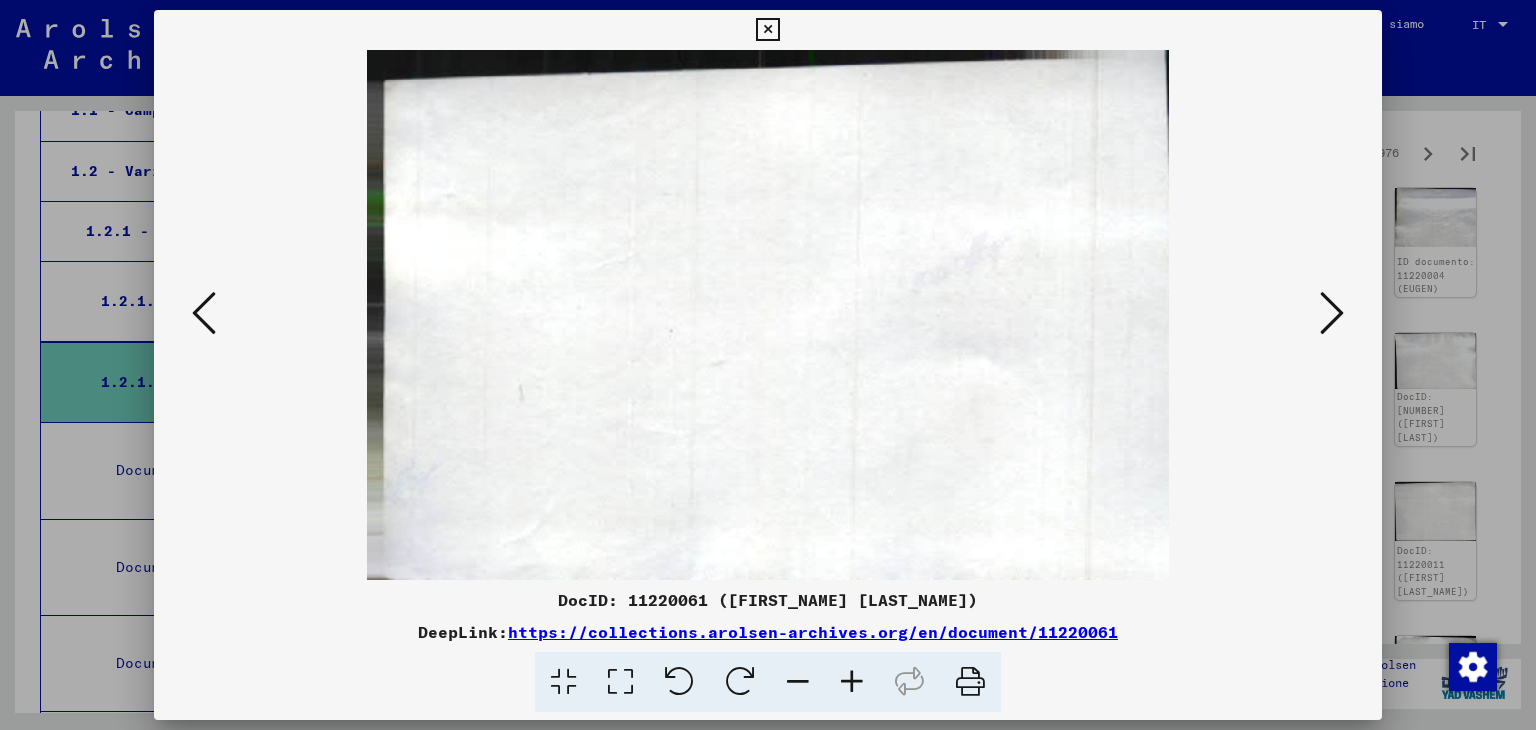 click at bounding box center [1332, 313] 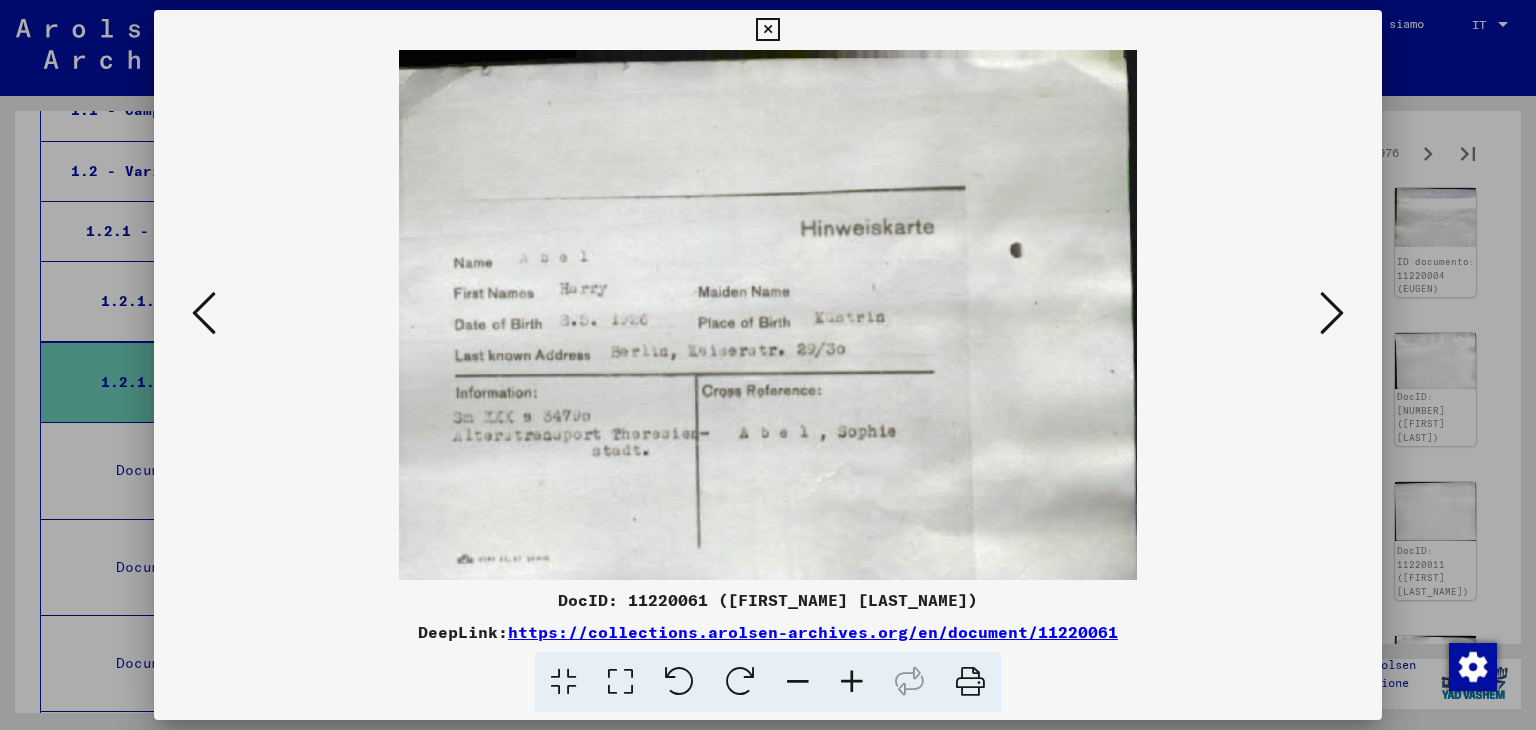 click at bounding box center (1332, 313) 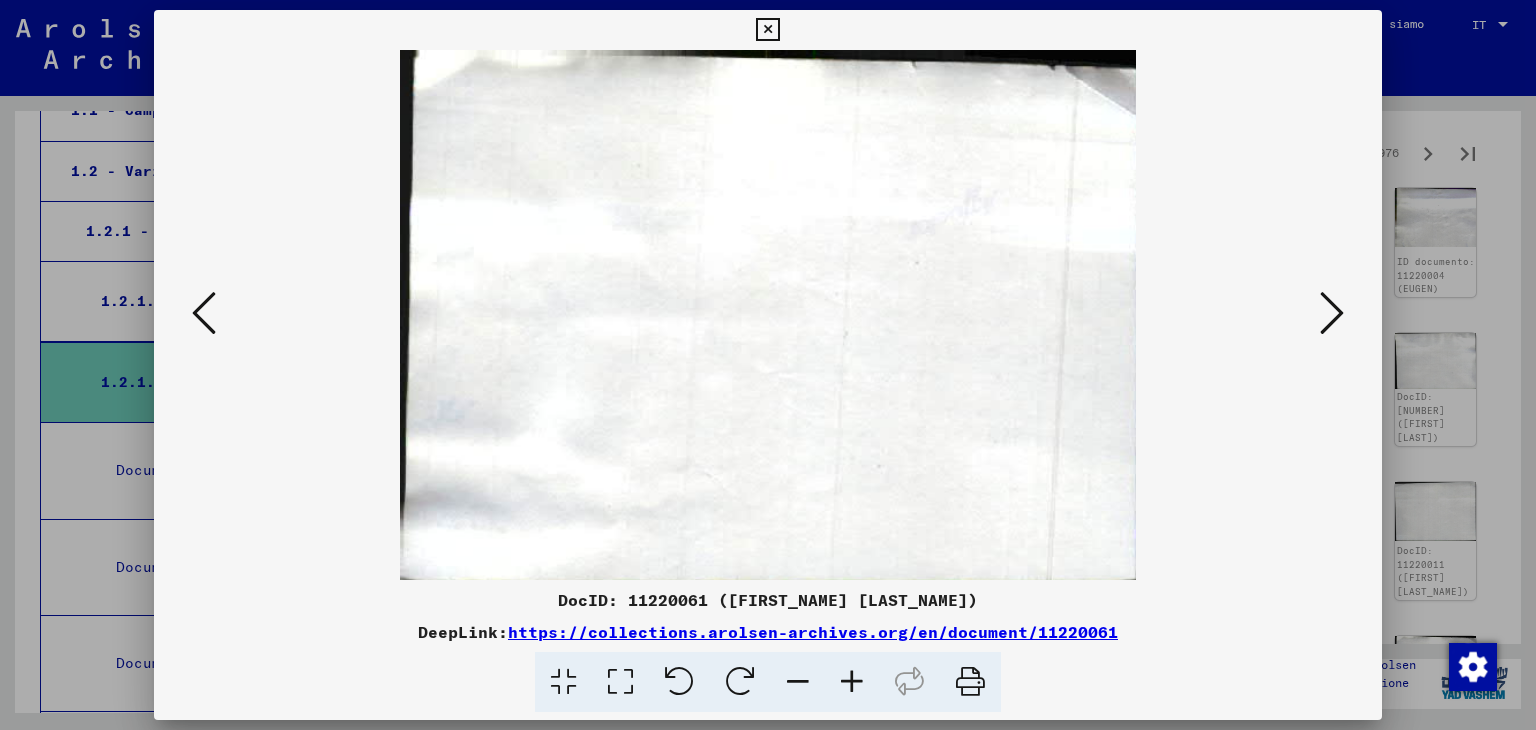 click at bounding box center (1332, 313) 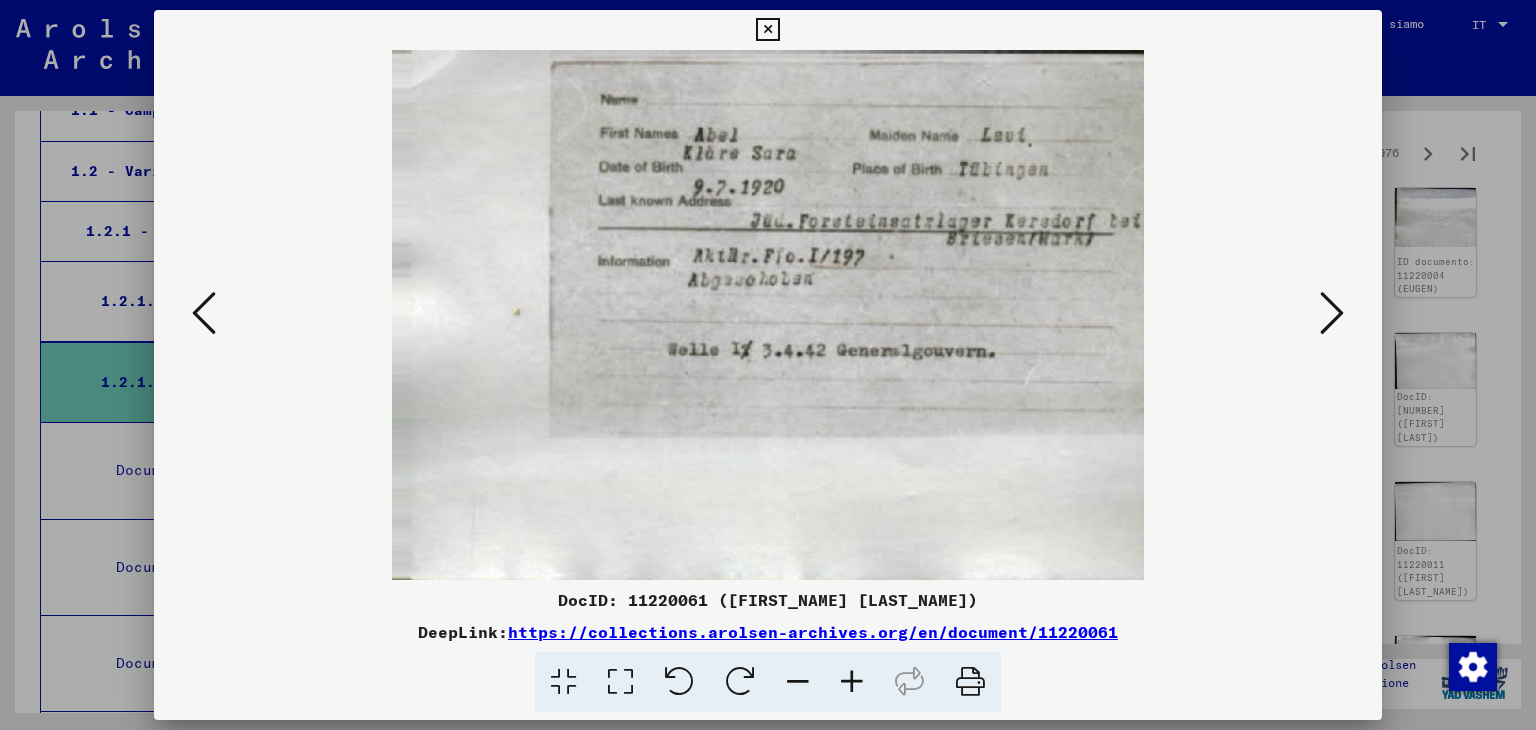 click at bounding box center (1332, 313) 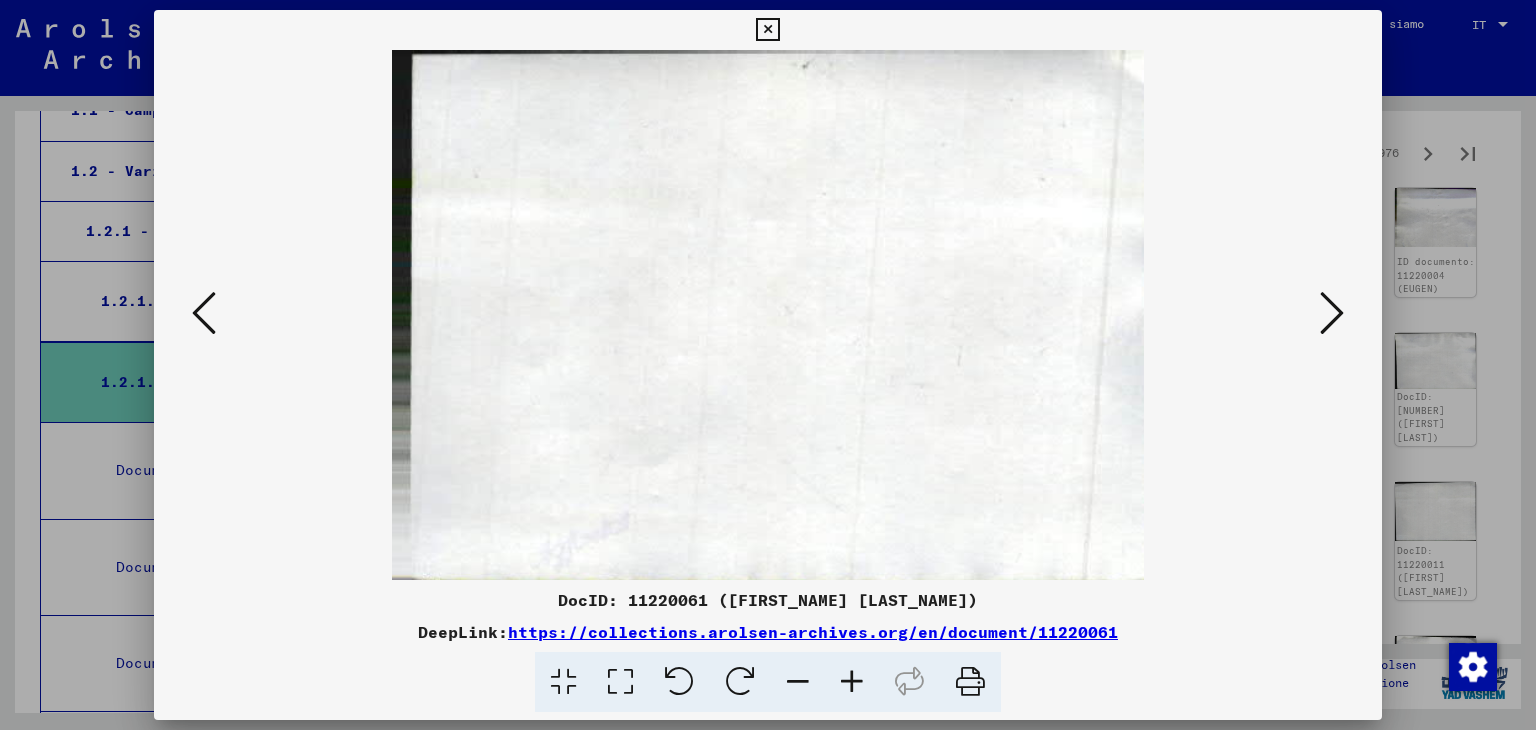 click at bounding box center (1332, 313) 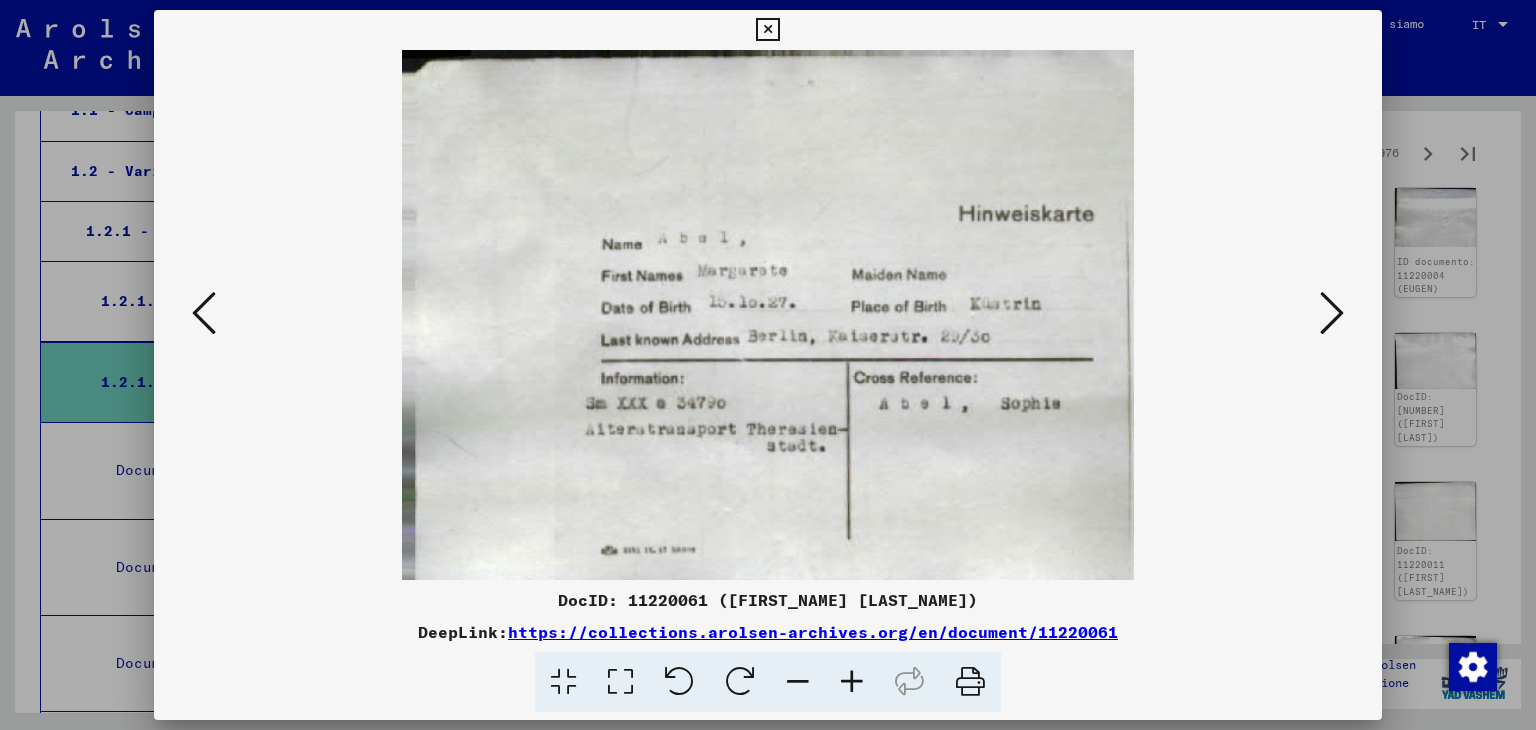 click at bounding box center (1332, 313) 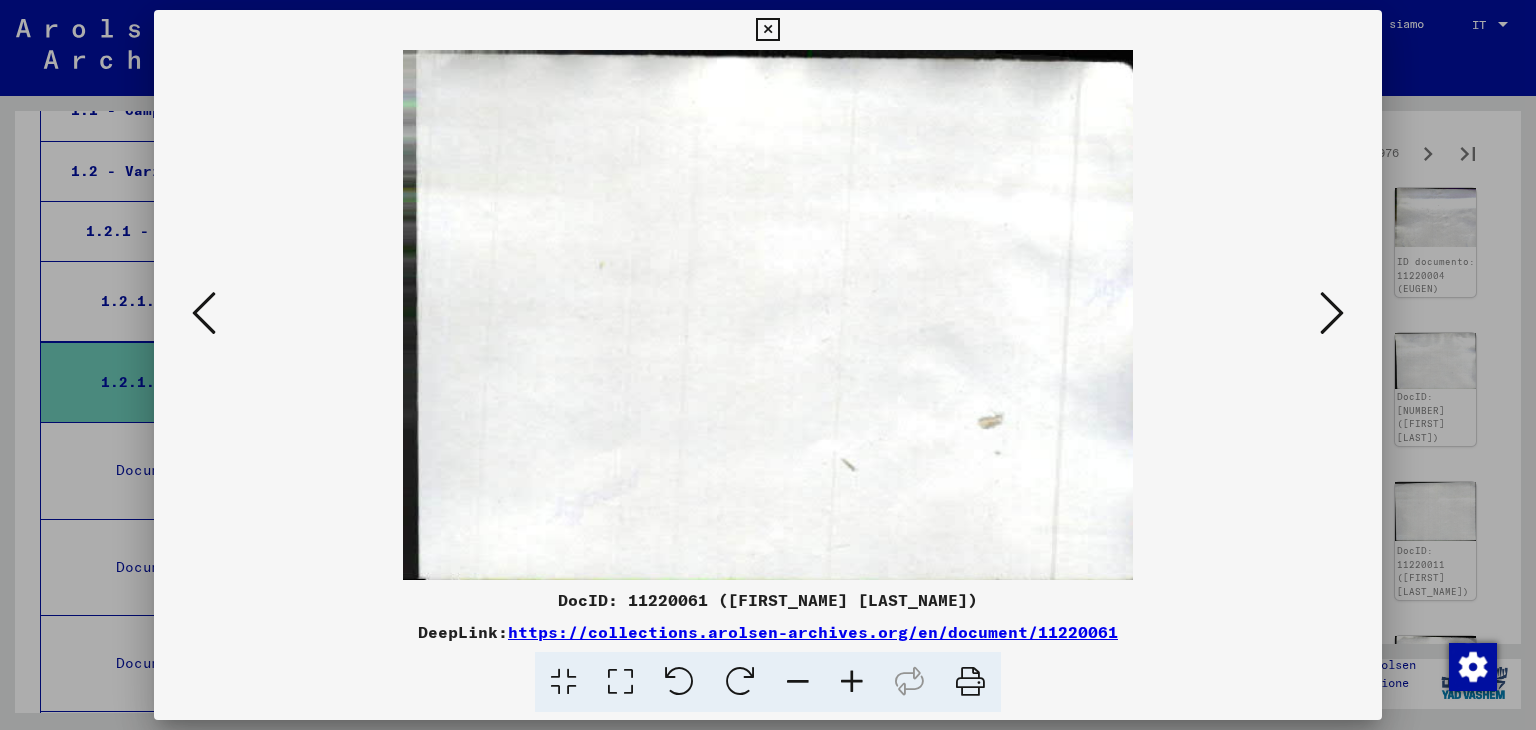 click at bounding box center [1332, 313] 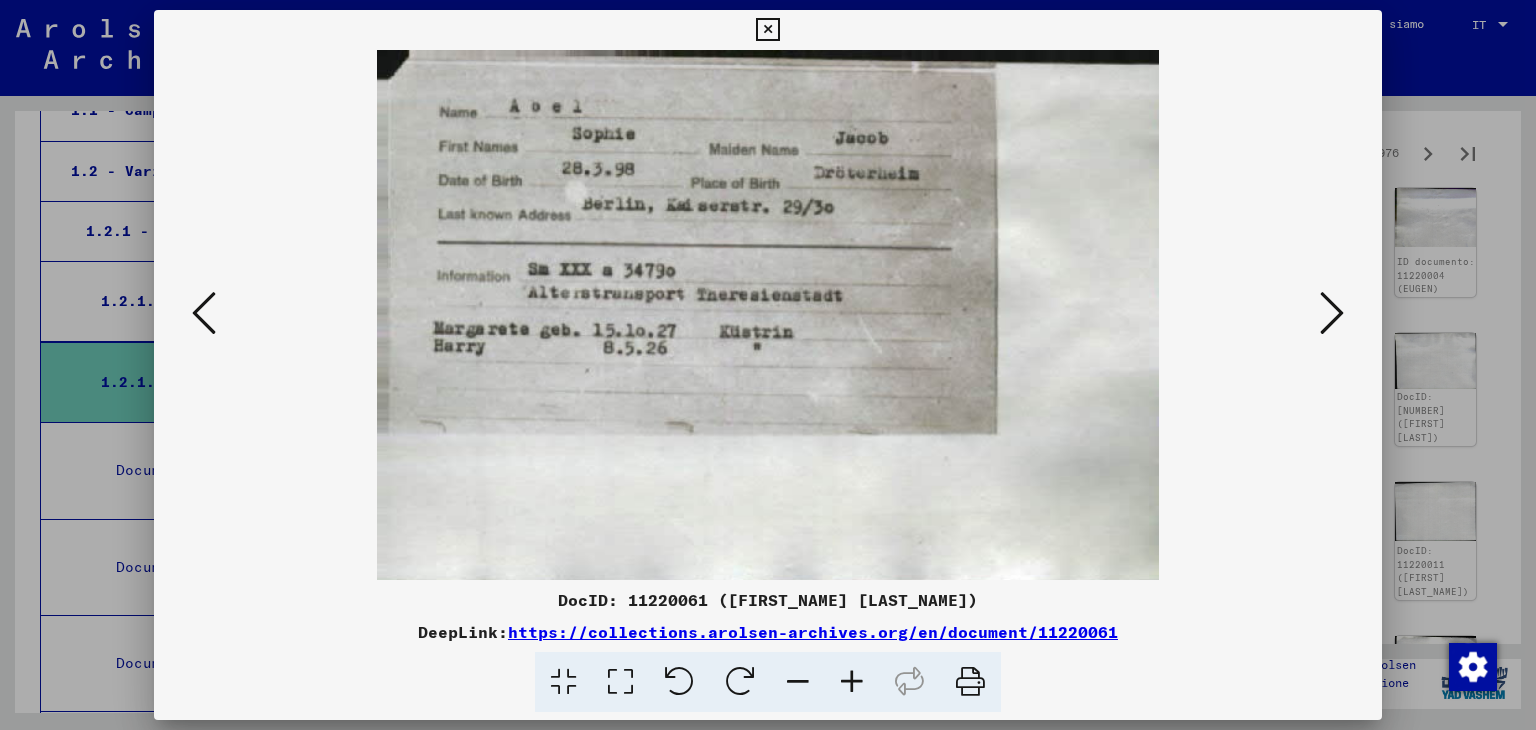 click at bounding box center [1332, 313] 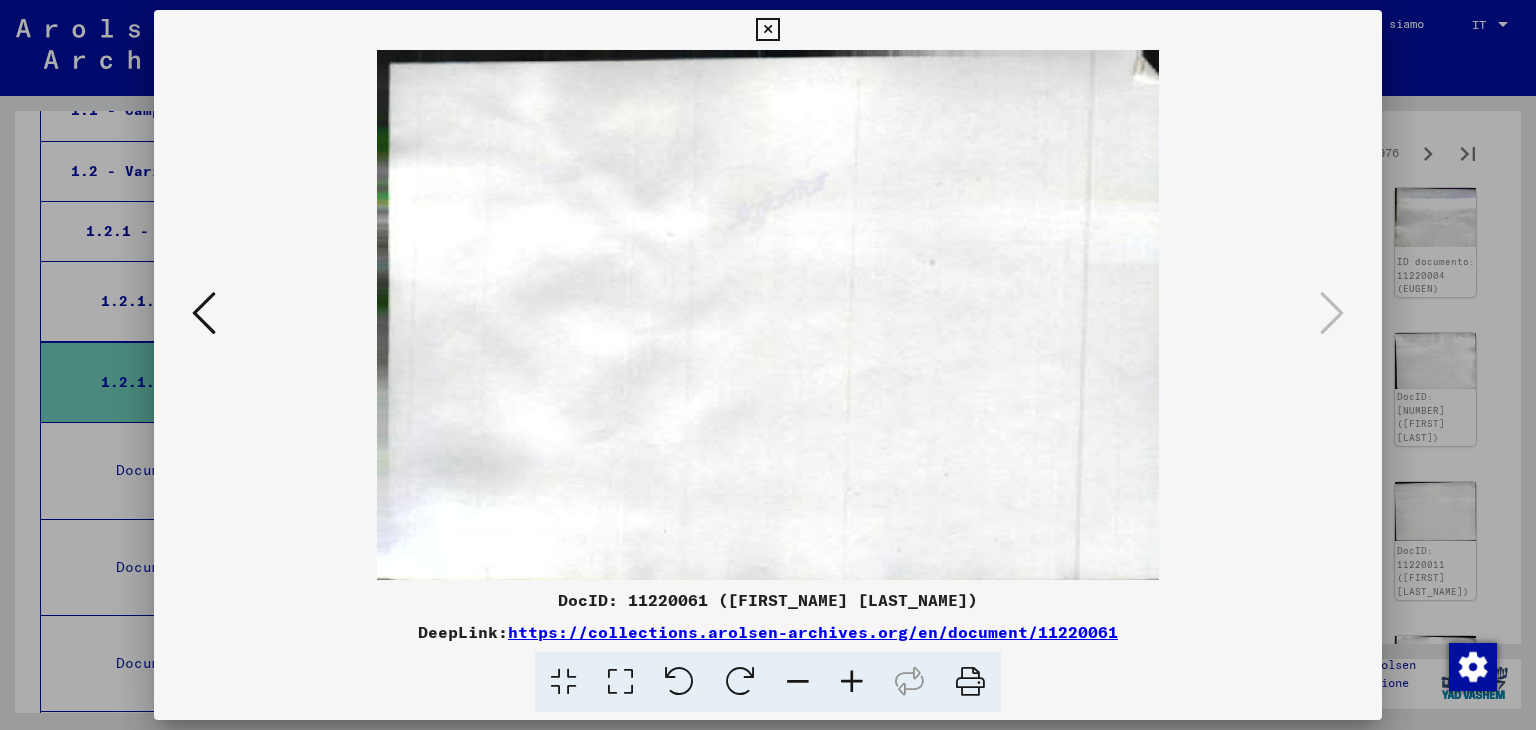 click at bounding box center (767, 30) 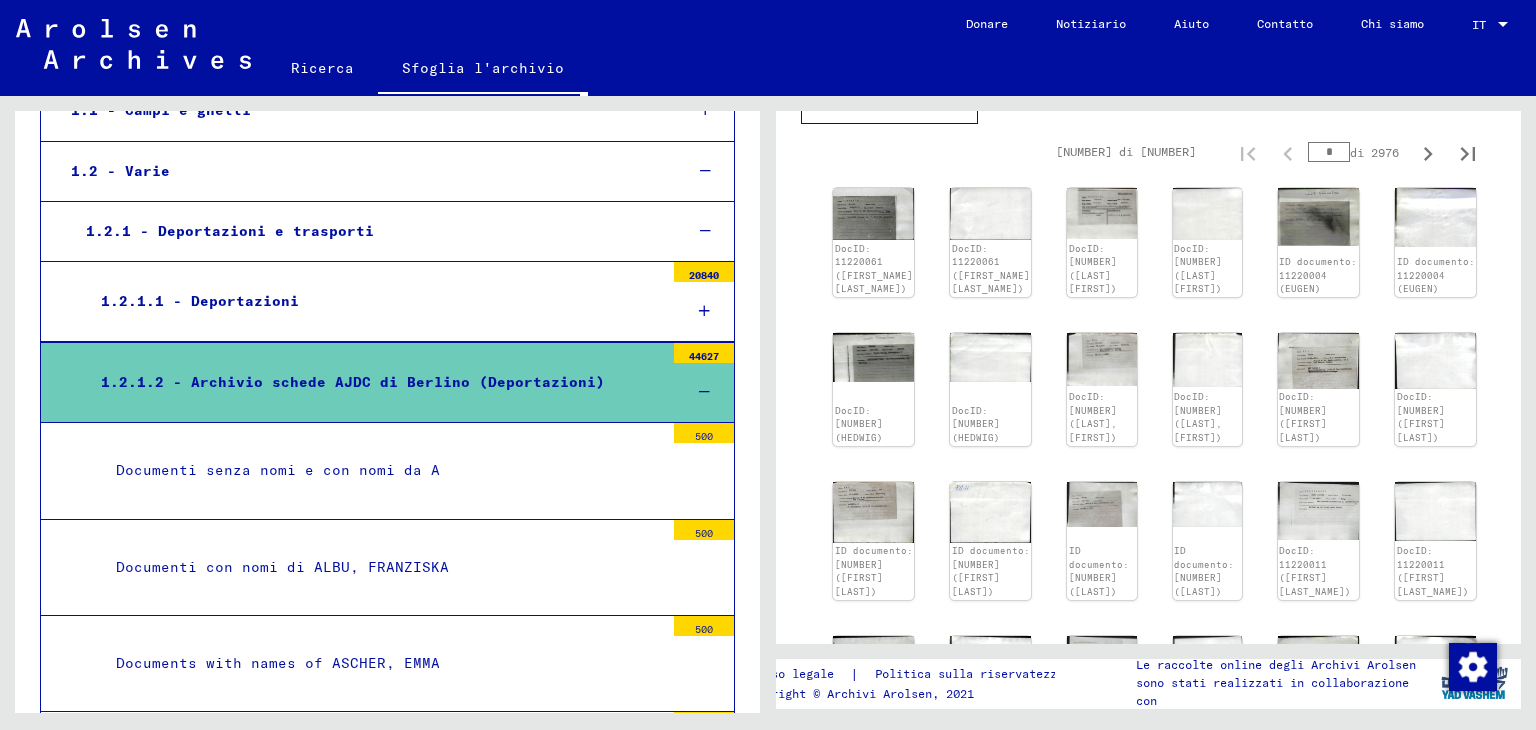 click on "Documenti senza nomi e con nomi da A [NUMBER]" at bounding box center (387, 471) 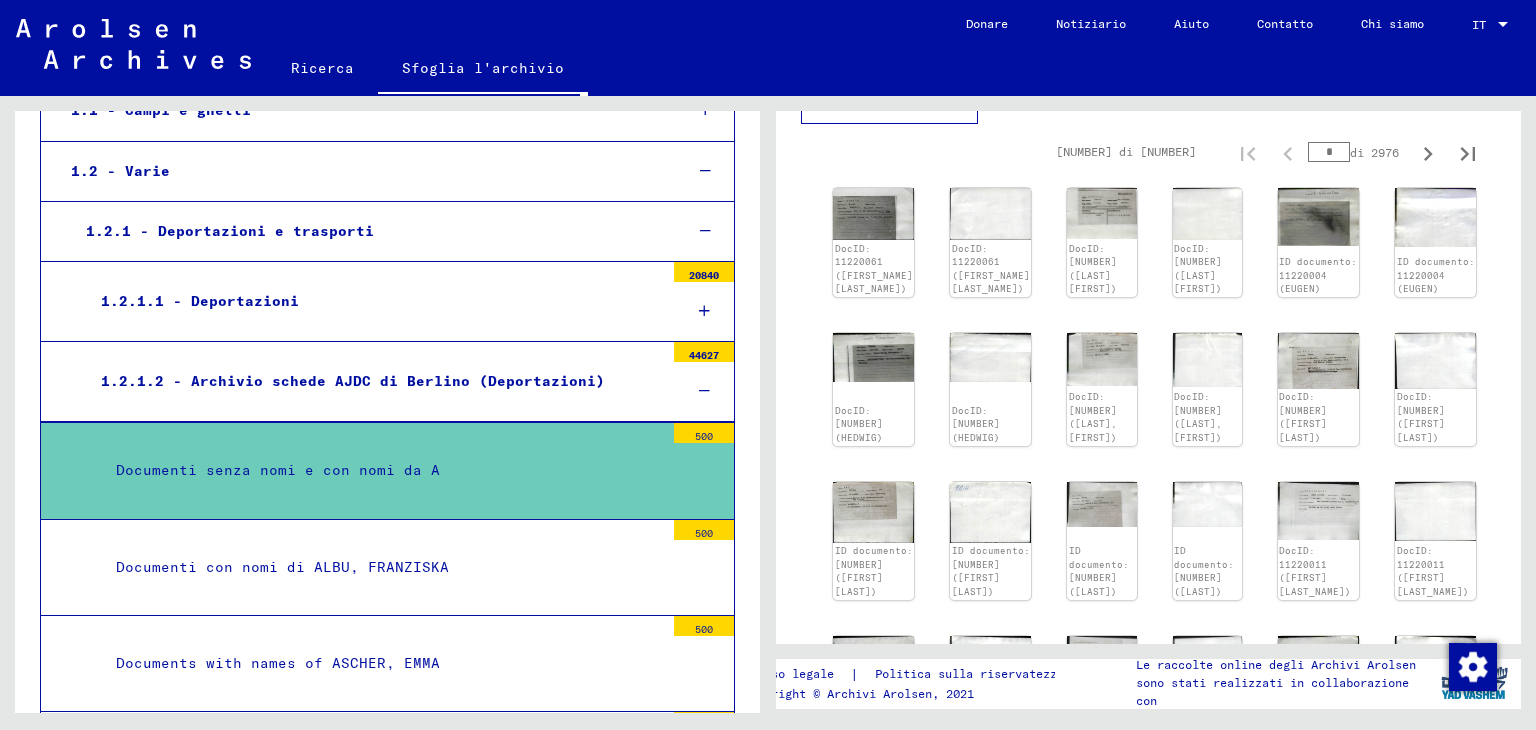 click on "Documenti senza nomi e con nomi da A" at bounding box center (382, 470) 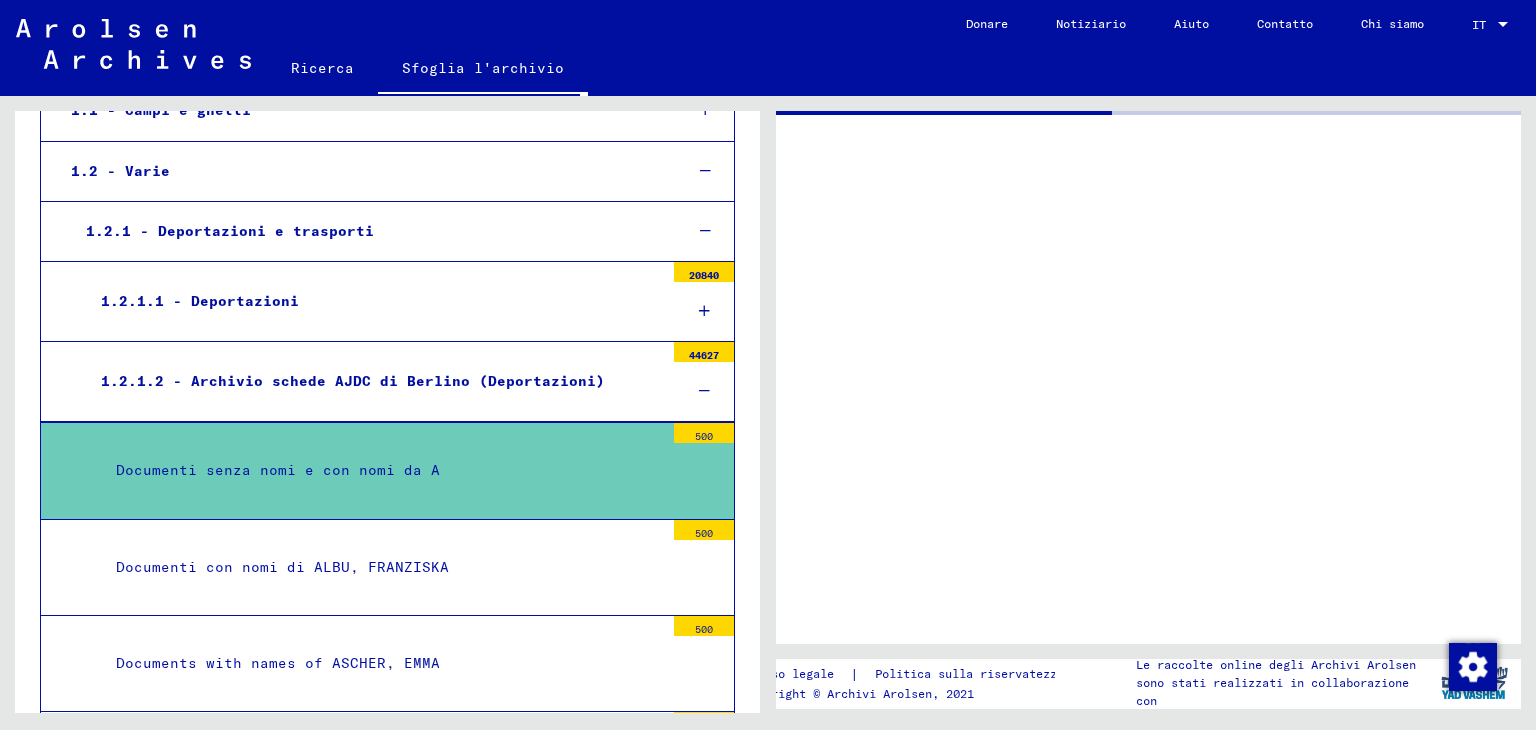 scroll, scrollTop: 0, scrollLeft: 0, axis: both 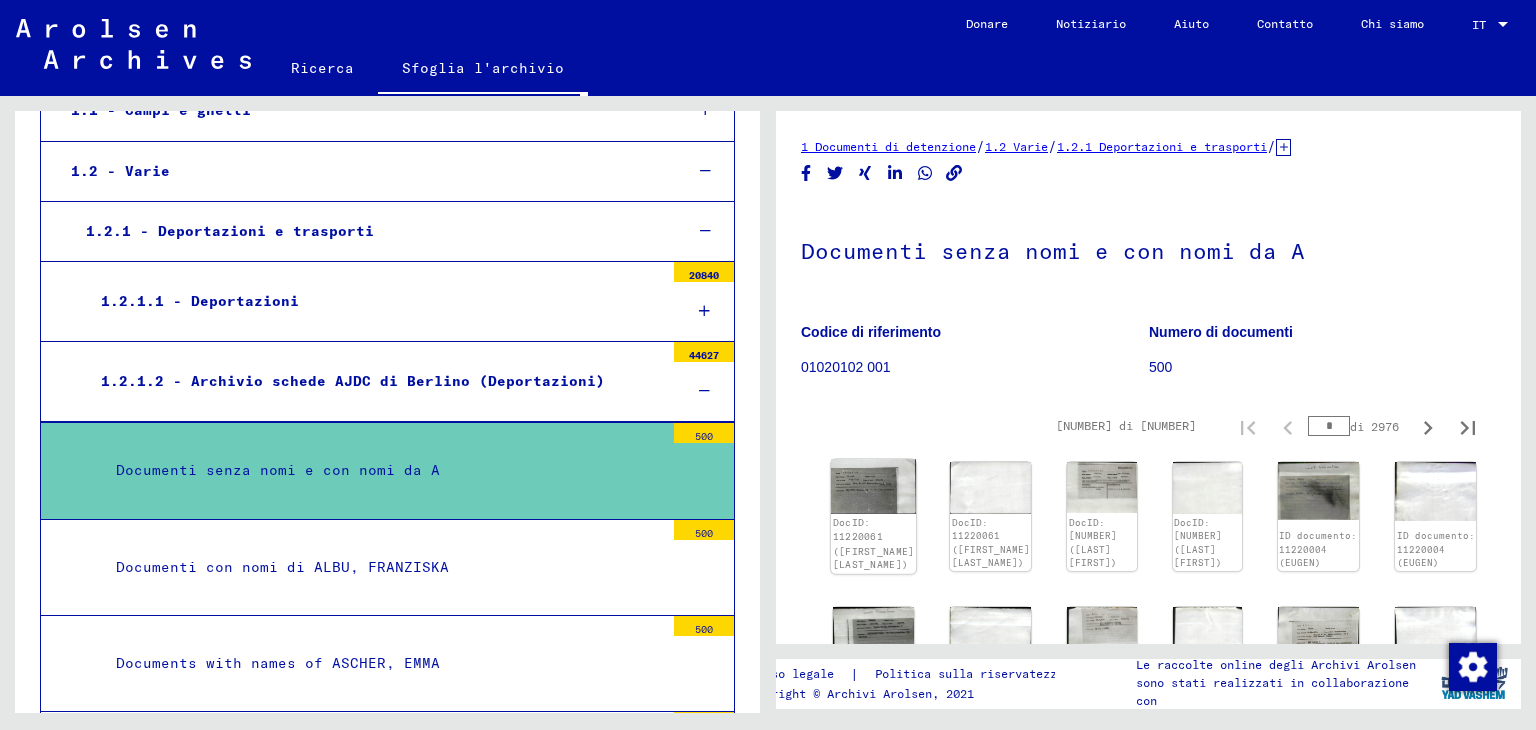 click 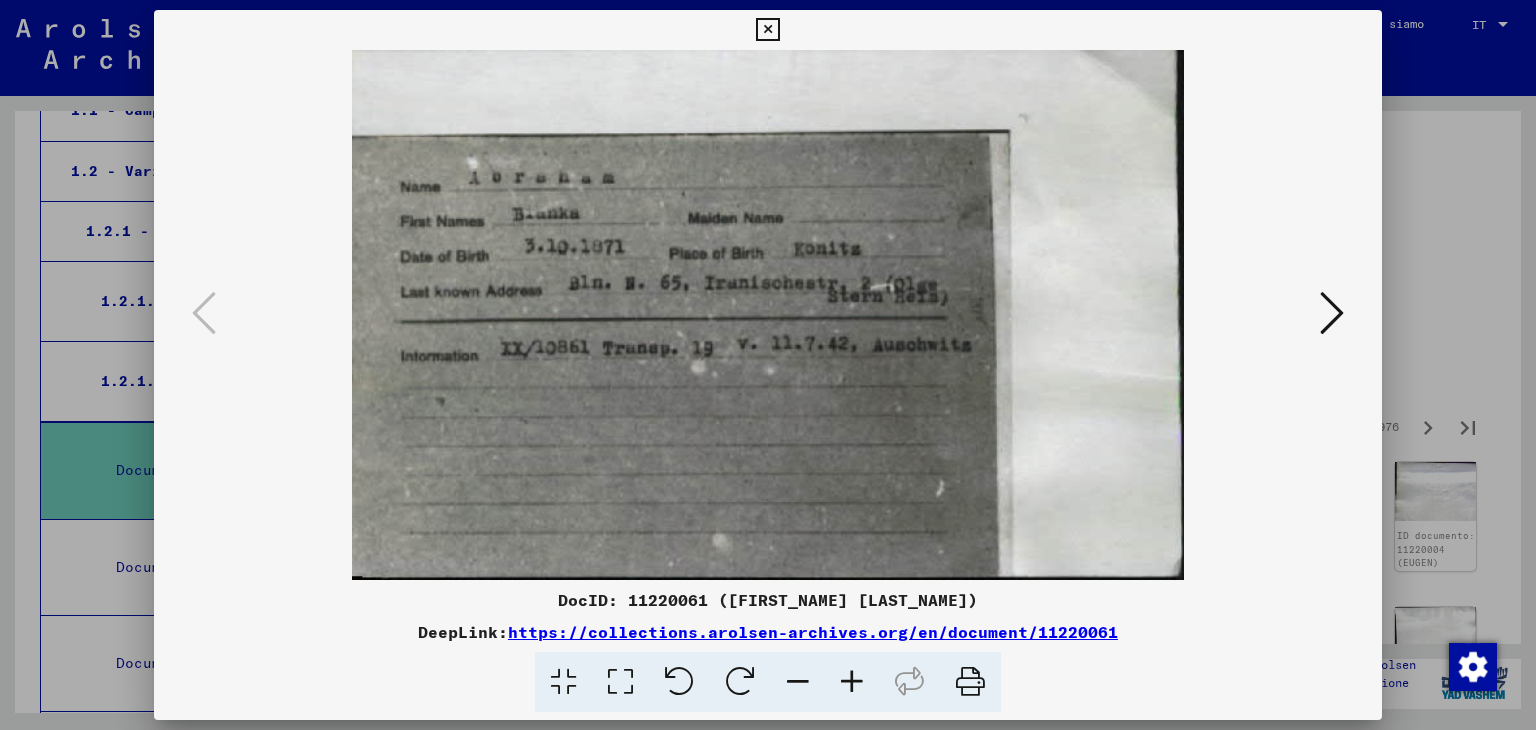 click at bounding box center [1332, 313] 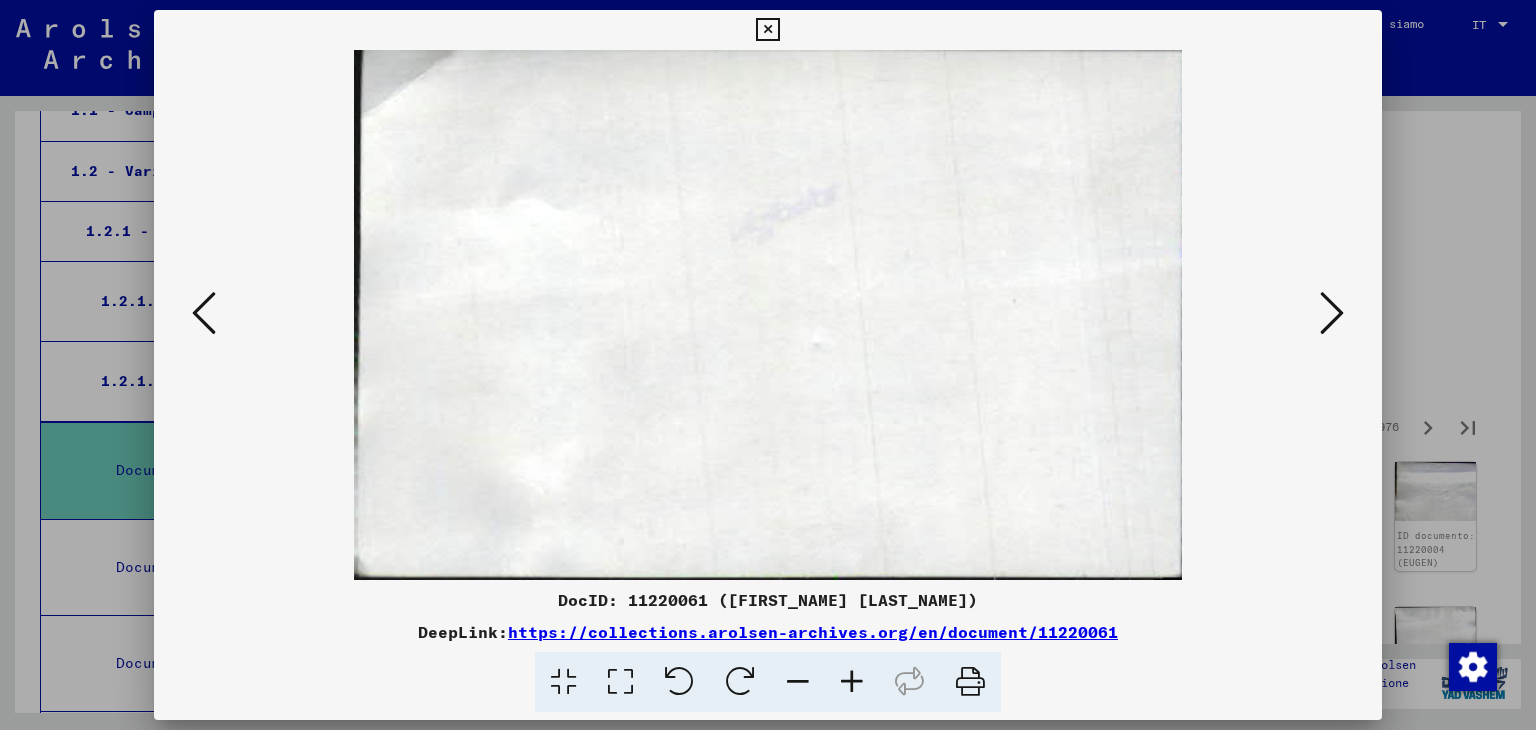 click at bounding box center (1332, 313) 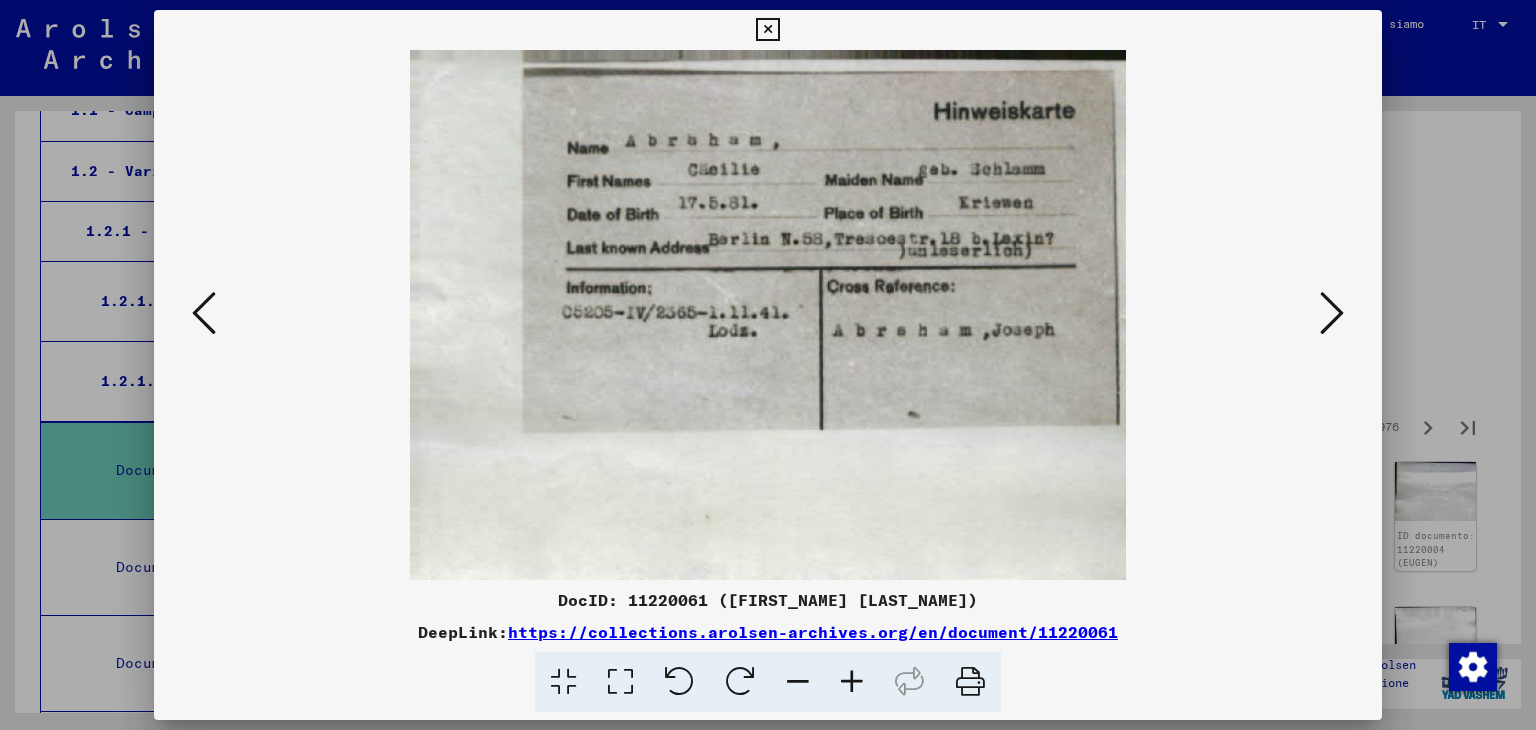 click at bounding box center (1332, 313) 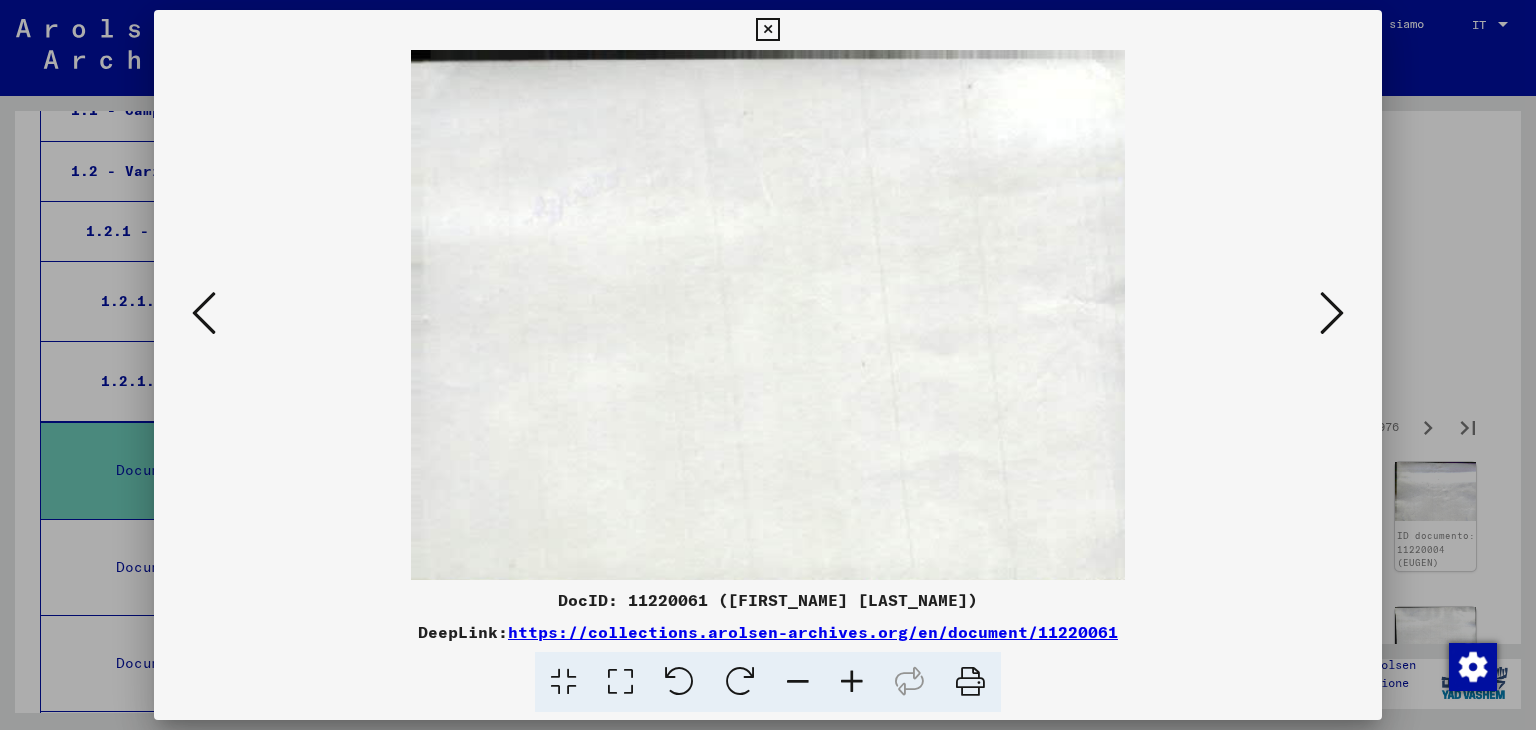 click at bounding box center (1332, 313) 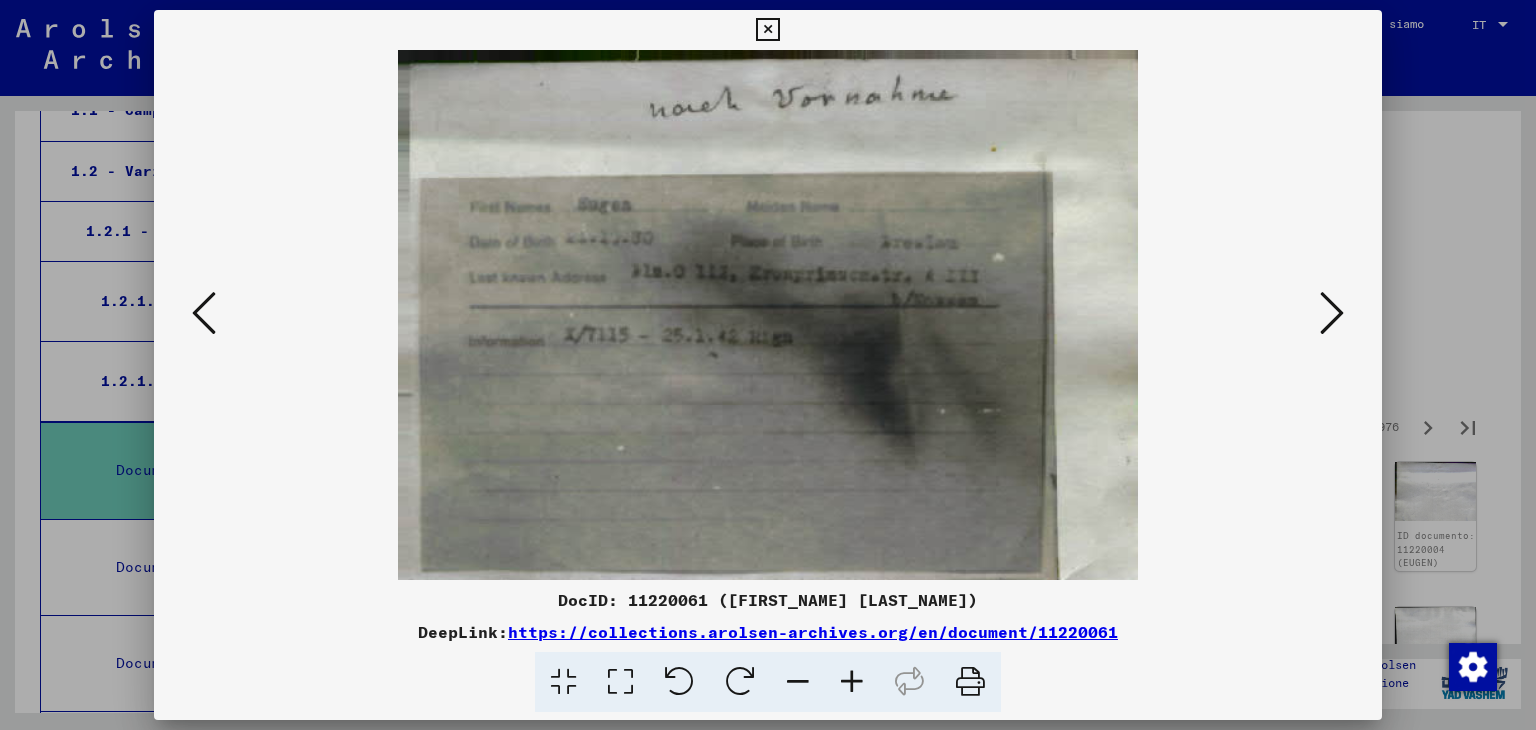 click at bounding box center [1332, 313] 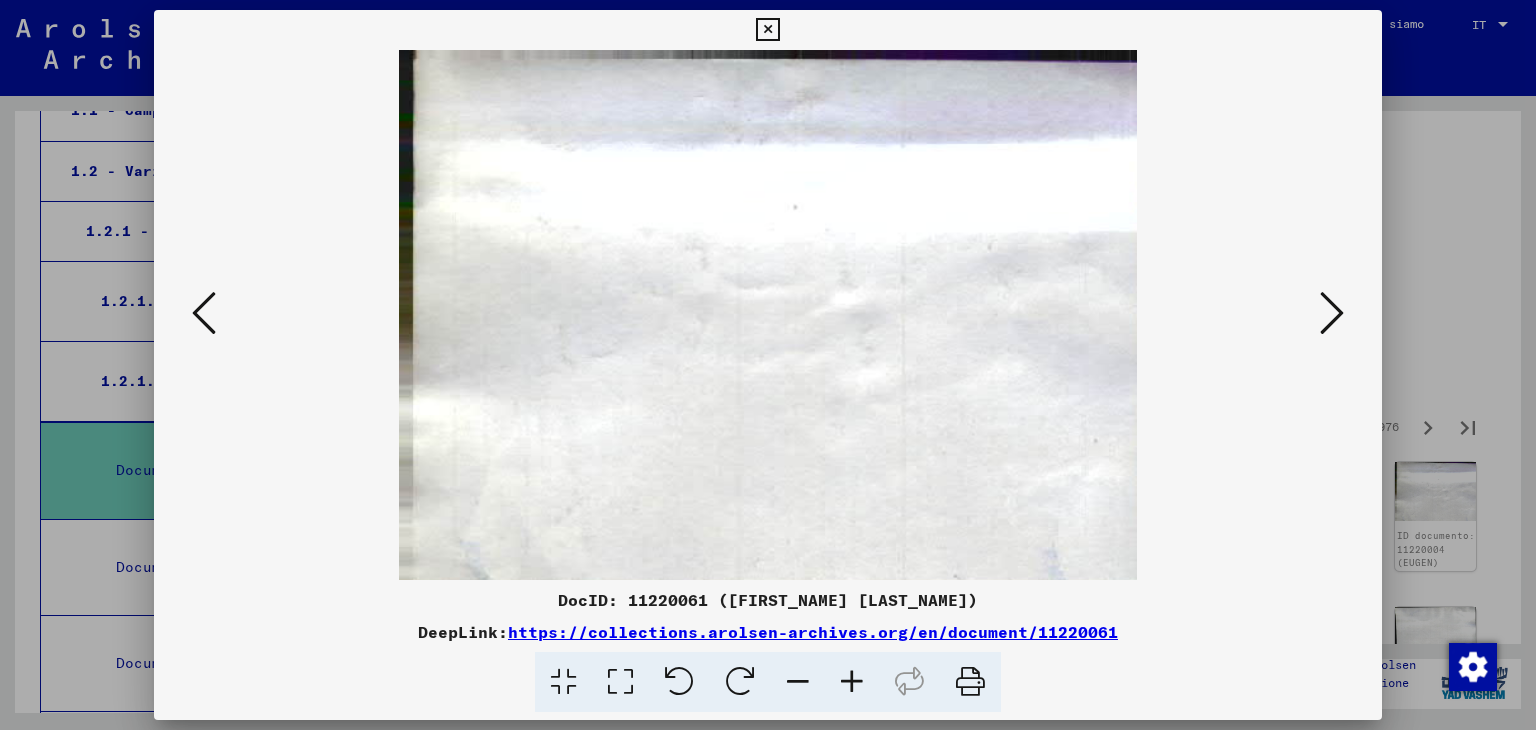 click at bounding box center (1332, 313) 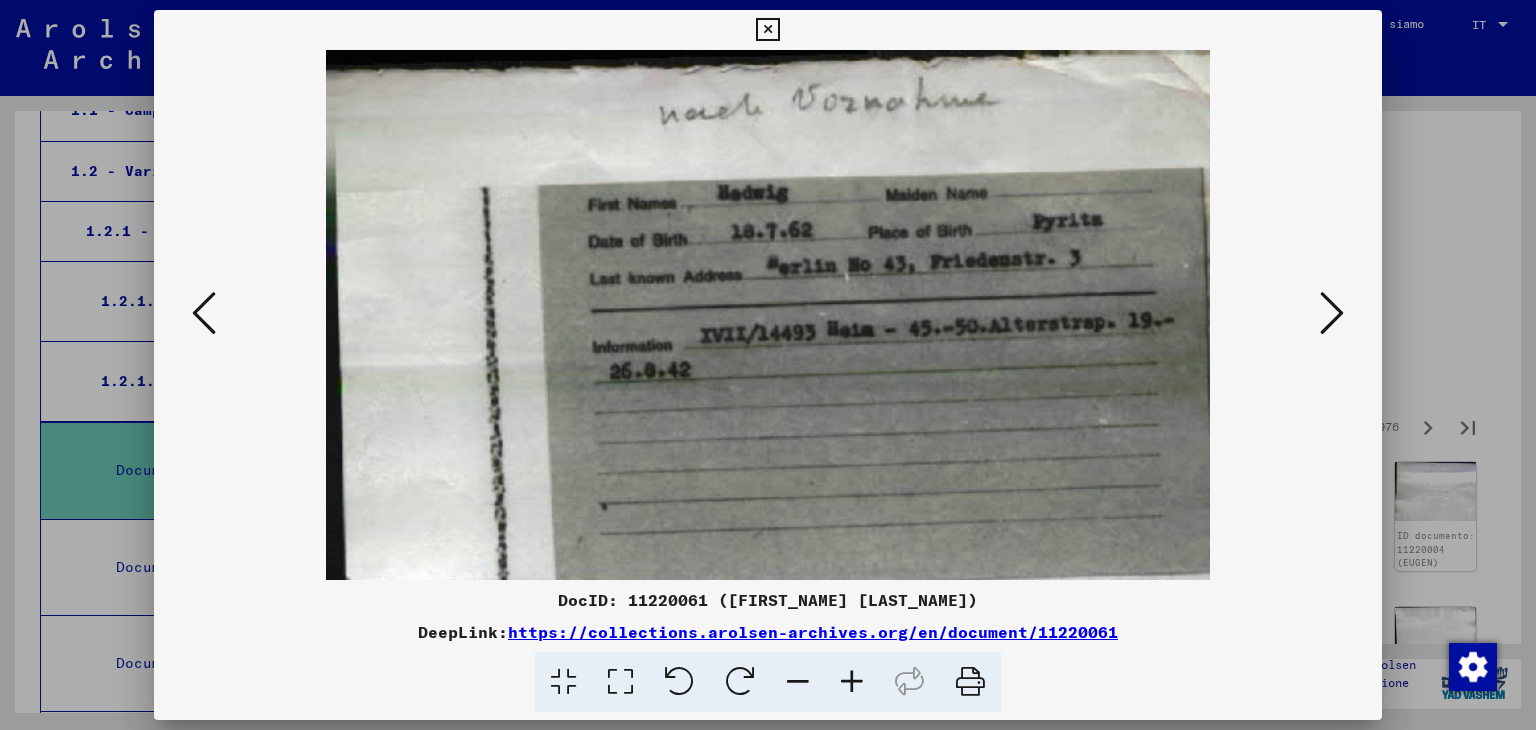 click at bounding box center [1332, 313] 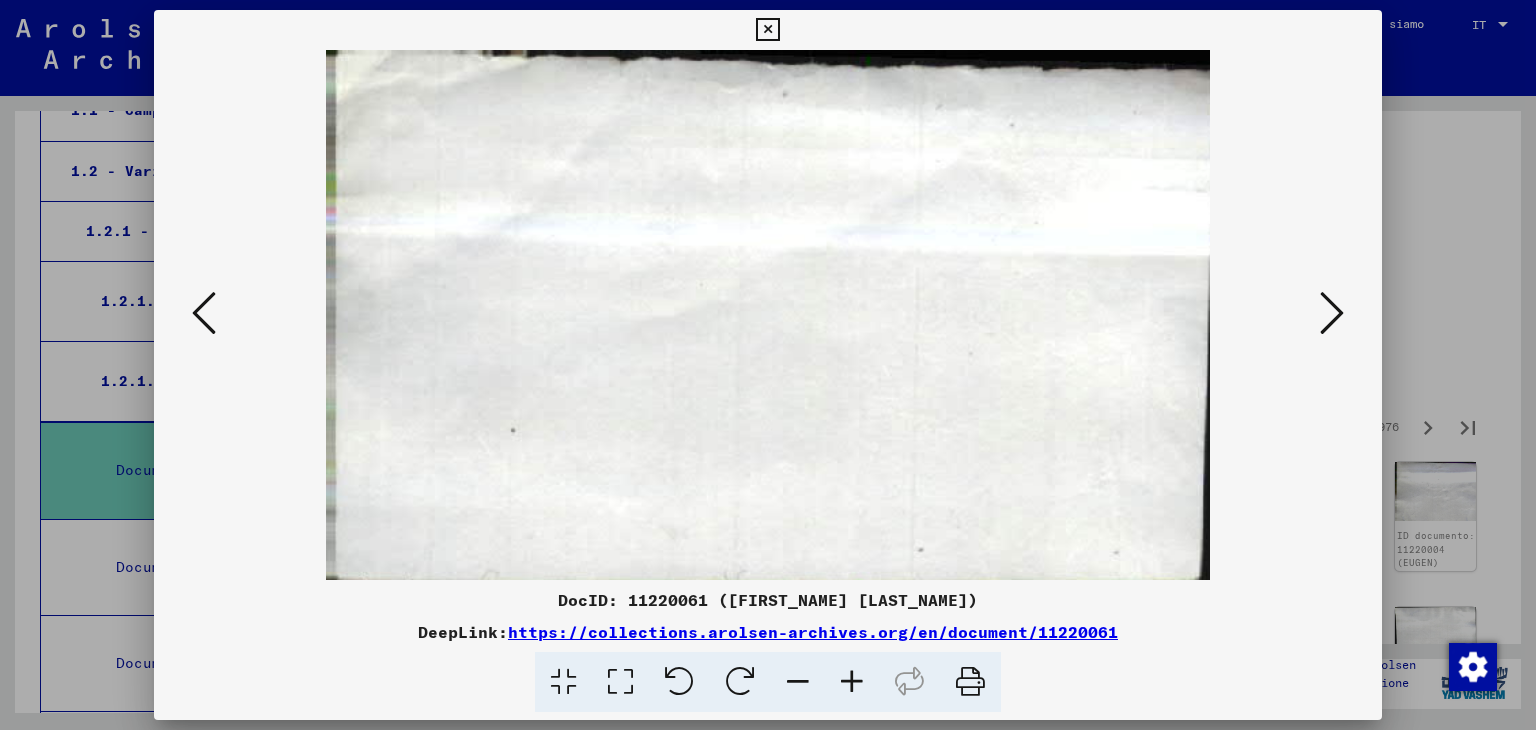 click at bounding box center (1332, 313) 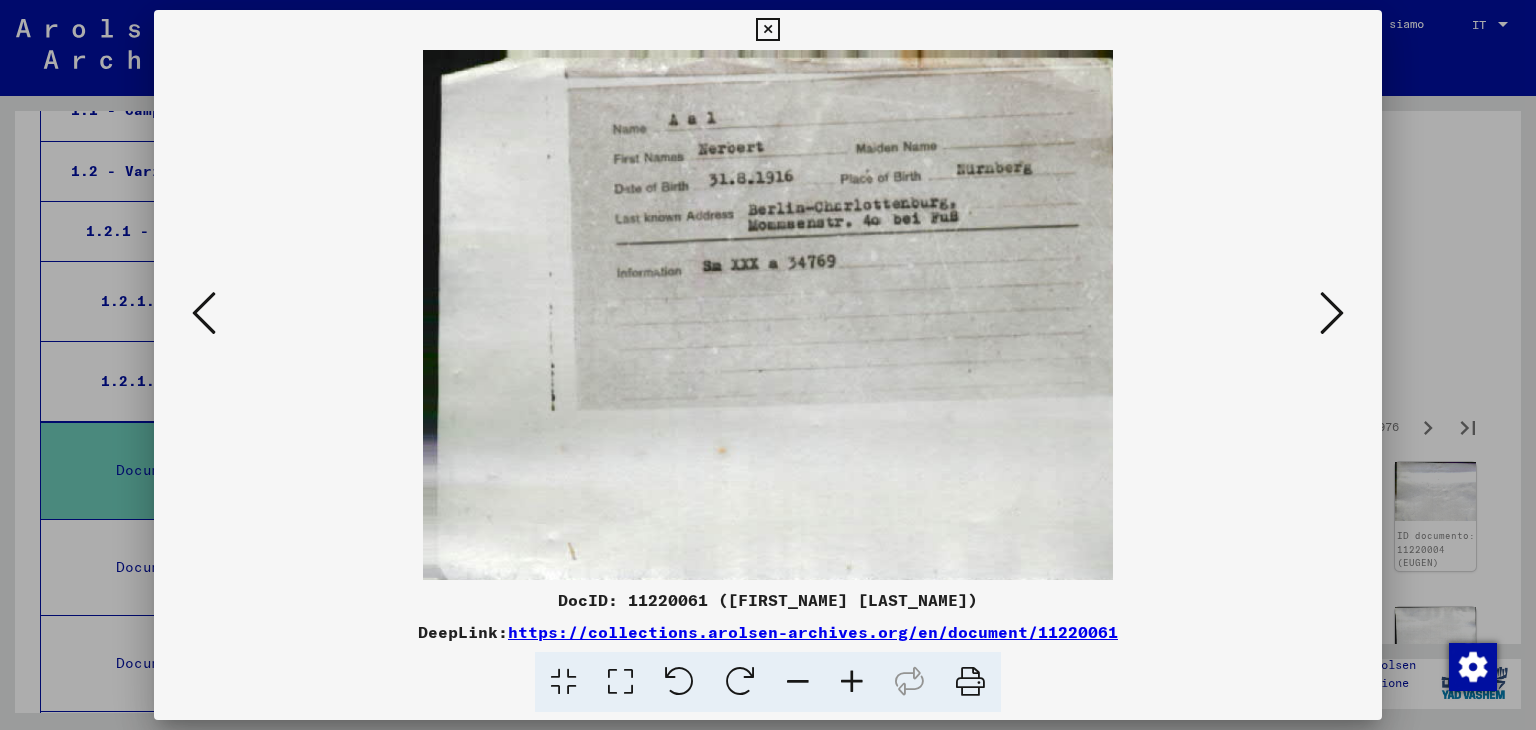 click at bounding box center (1332, 313) 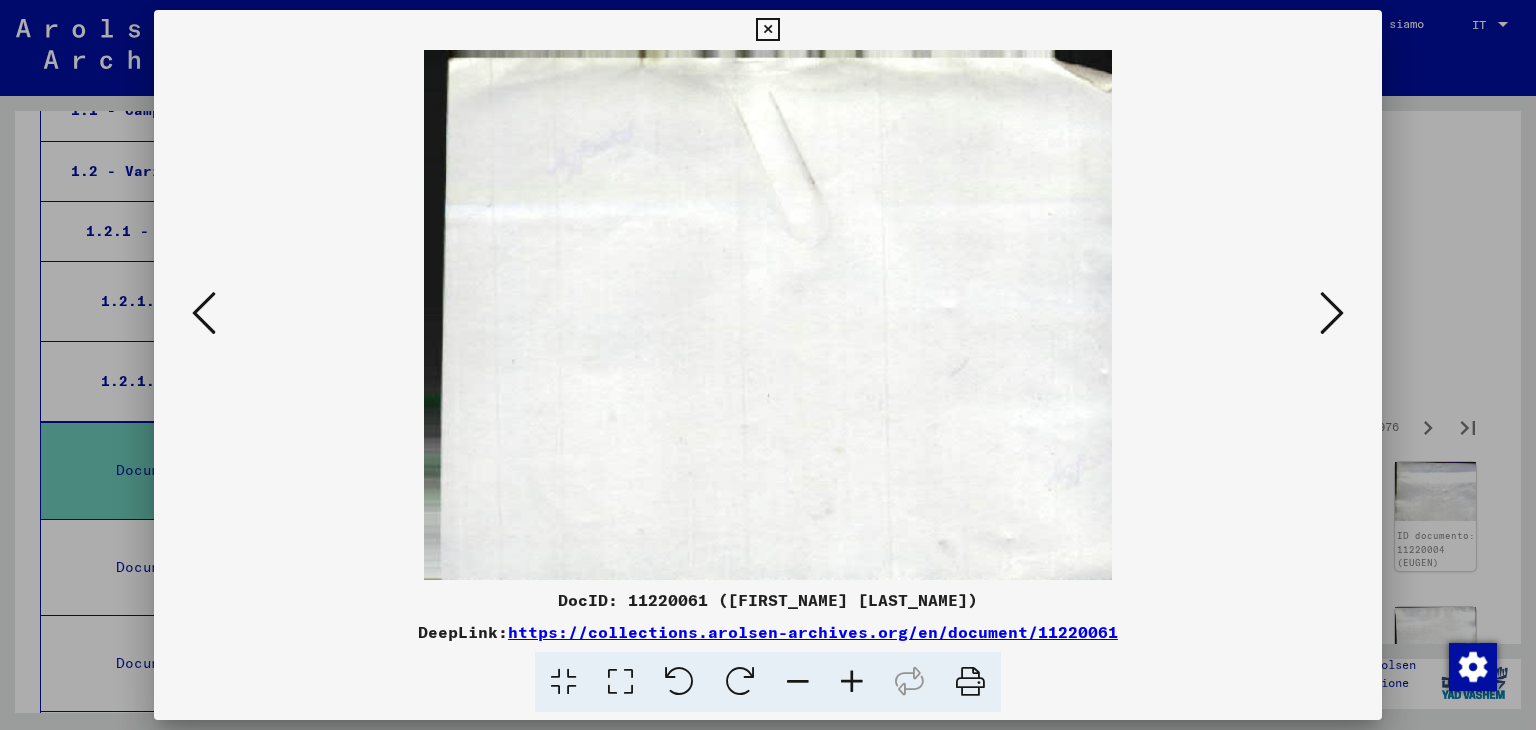 click at bounding box center (1332, 313) 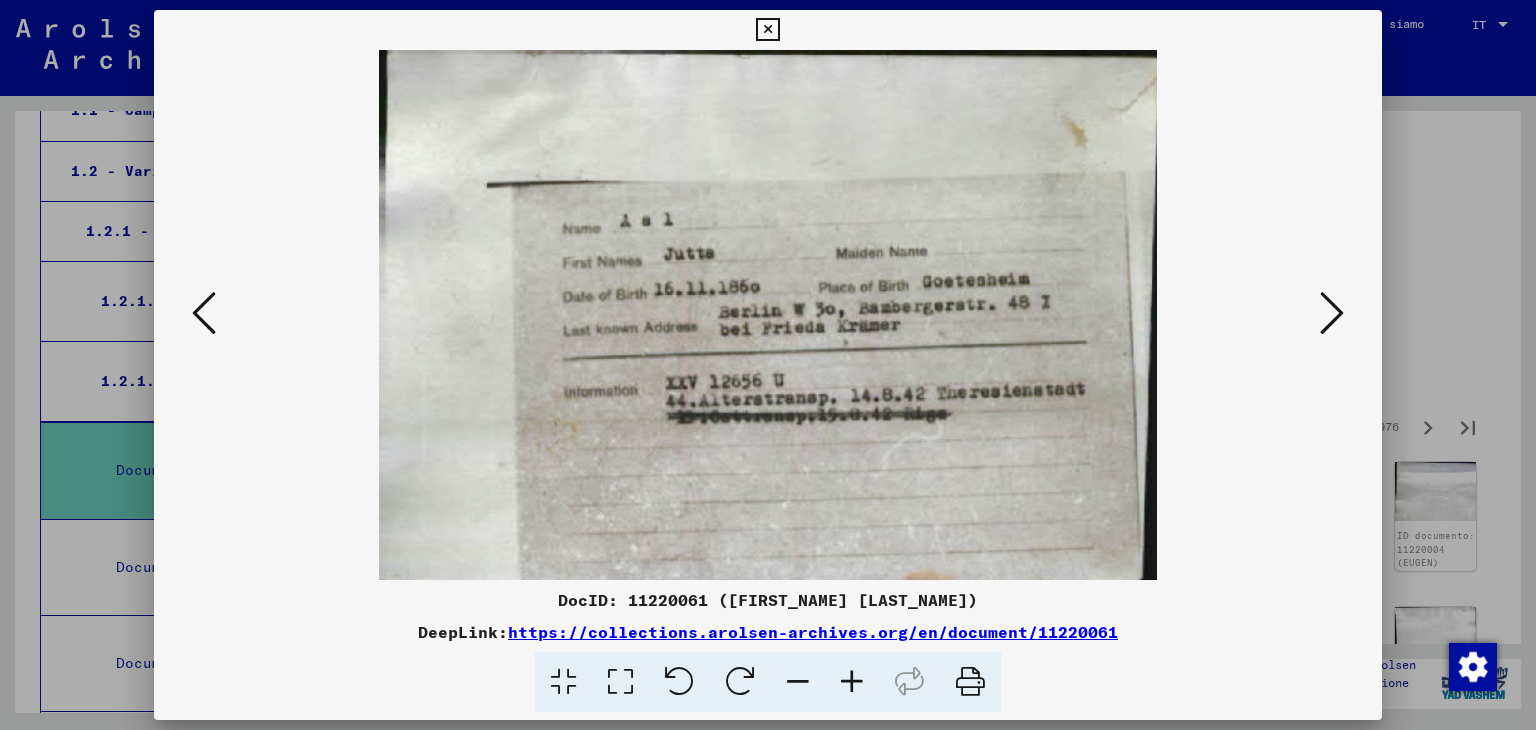 click at bounding box center (1332, 313) 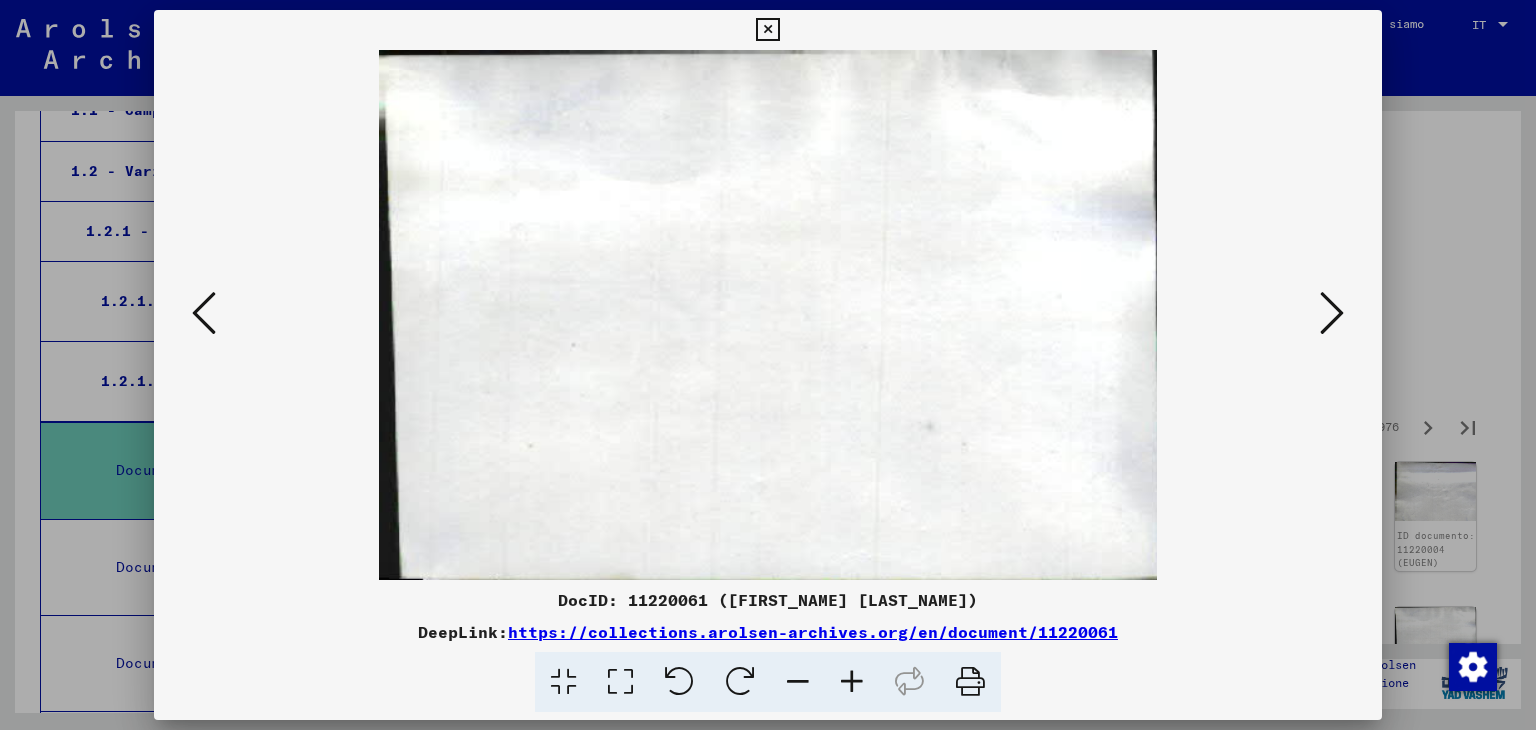 click at bounding box center [1332, 313] 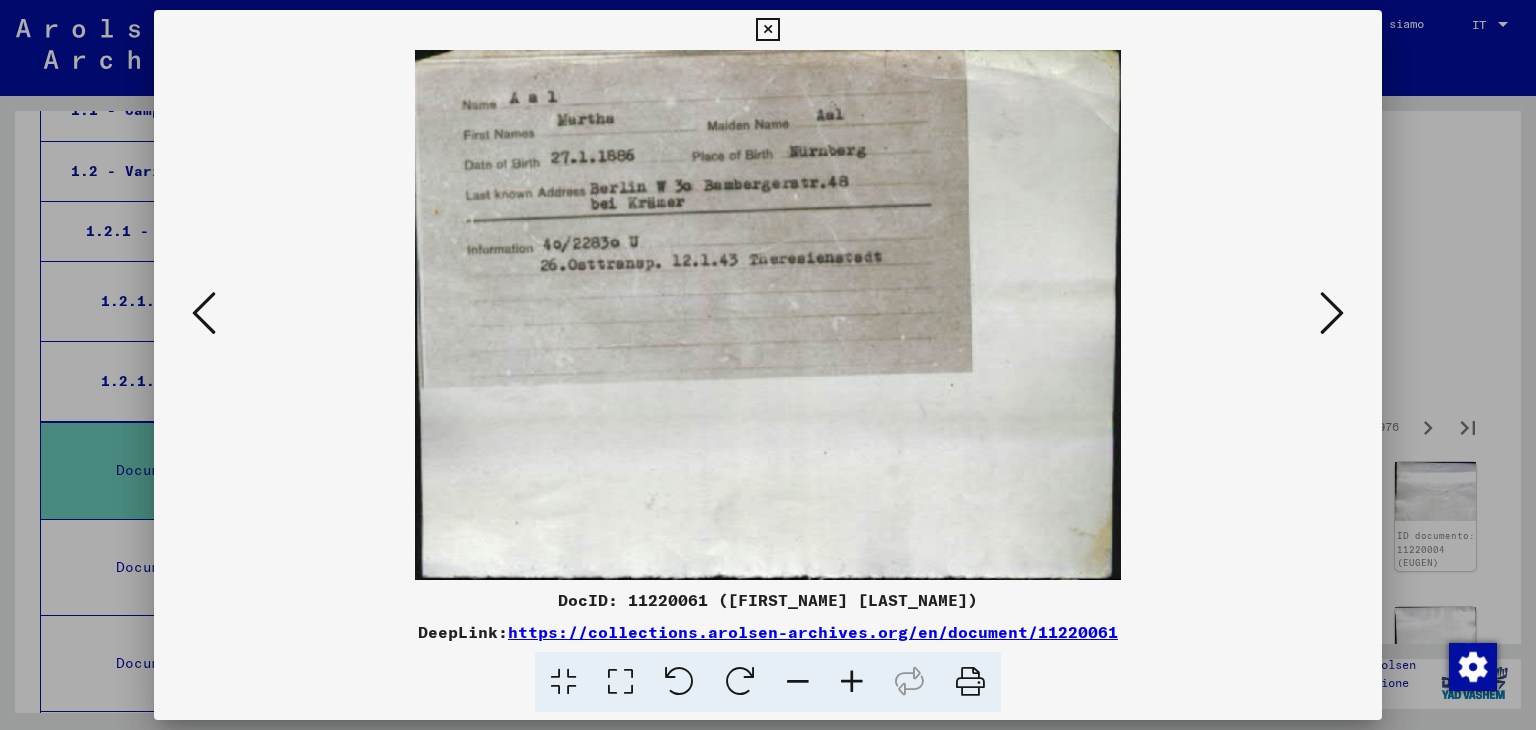 click at bounding box center [1332, 313] 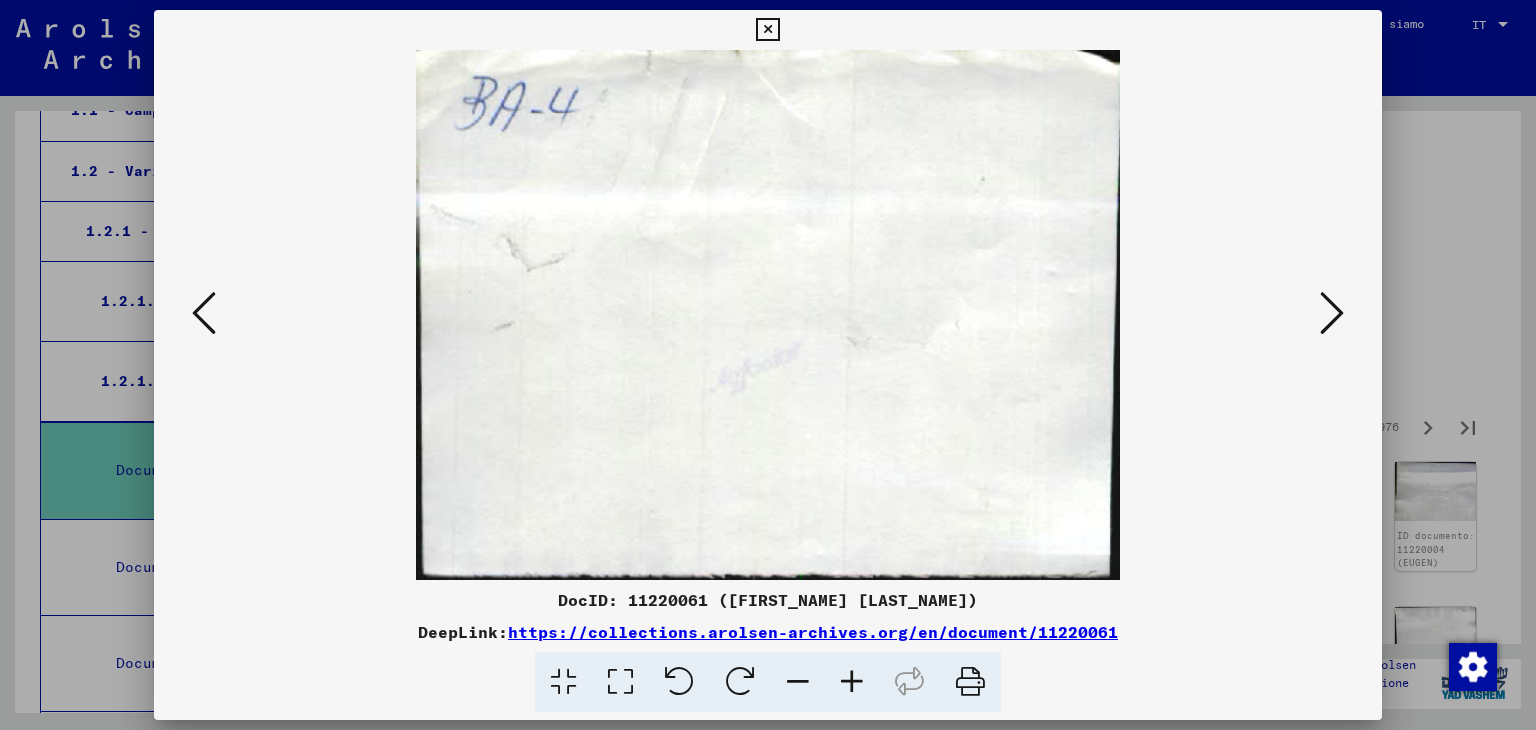 click at bounding box center [1332, 313] 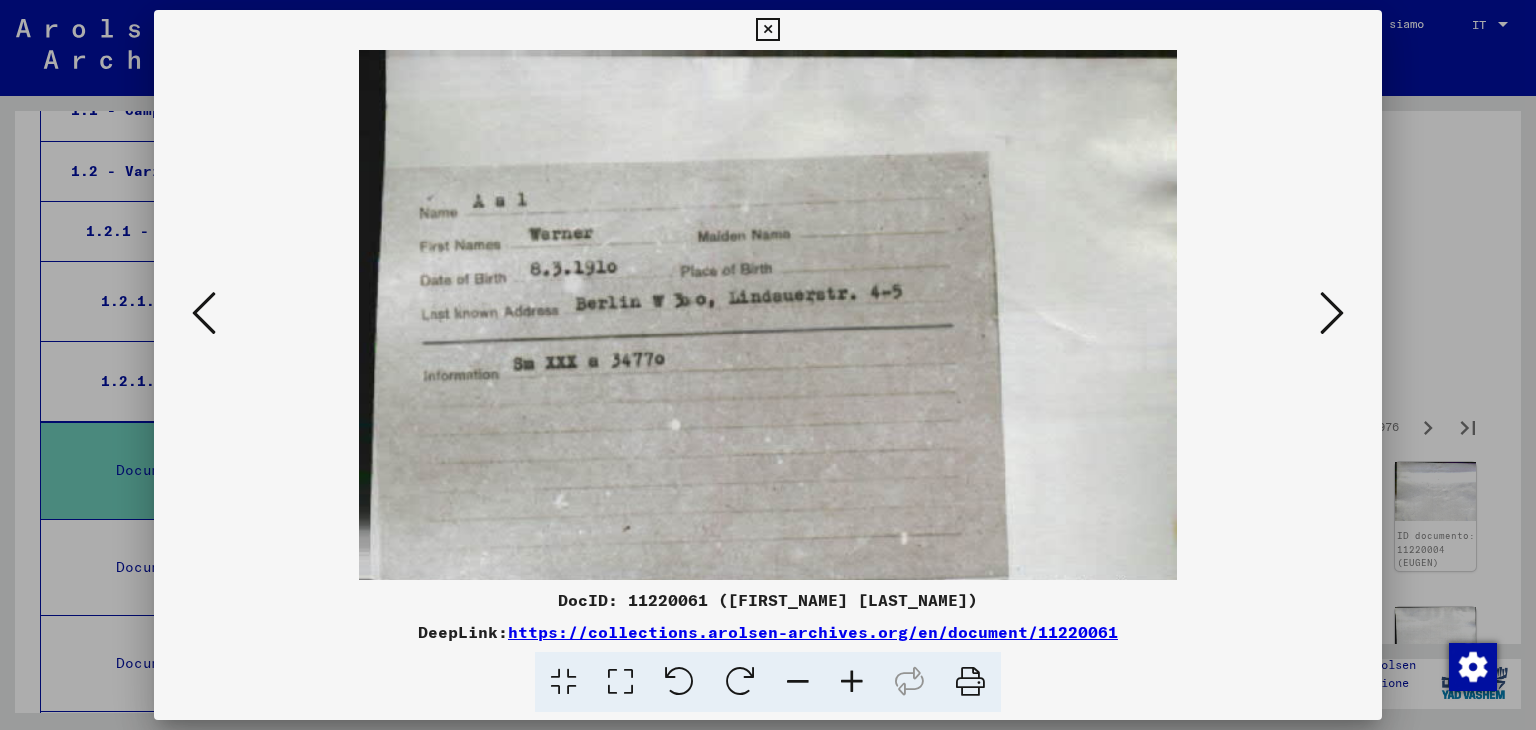 click at bounding box center (1332, 313) 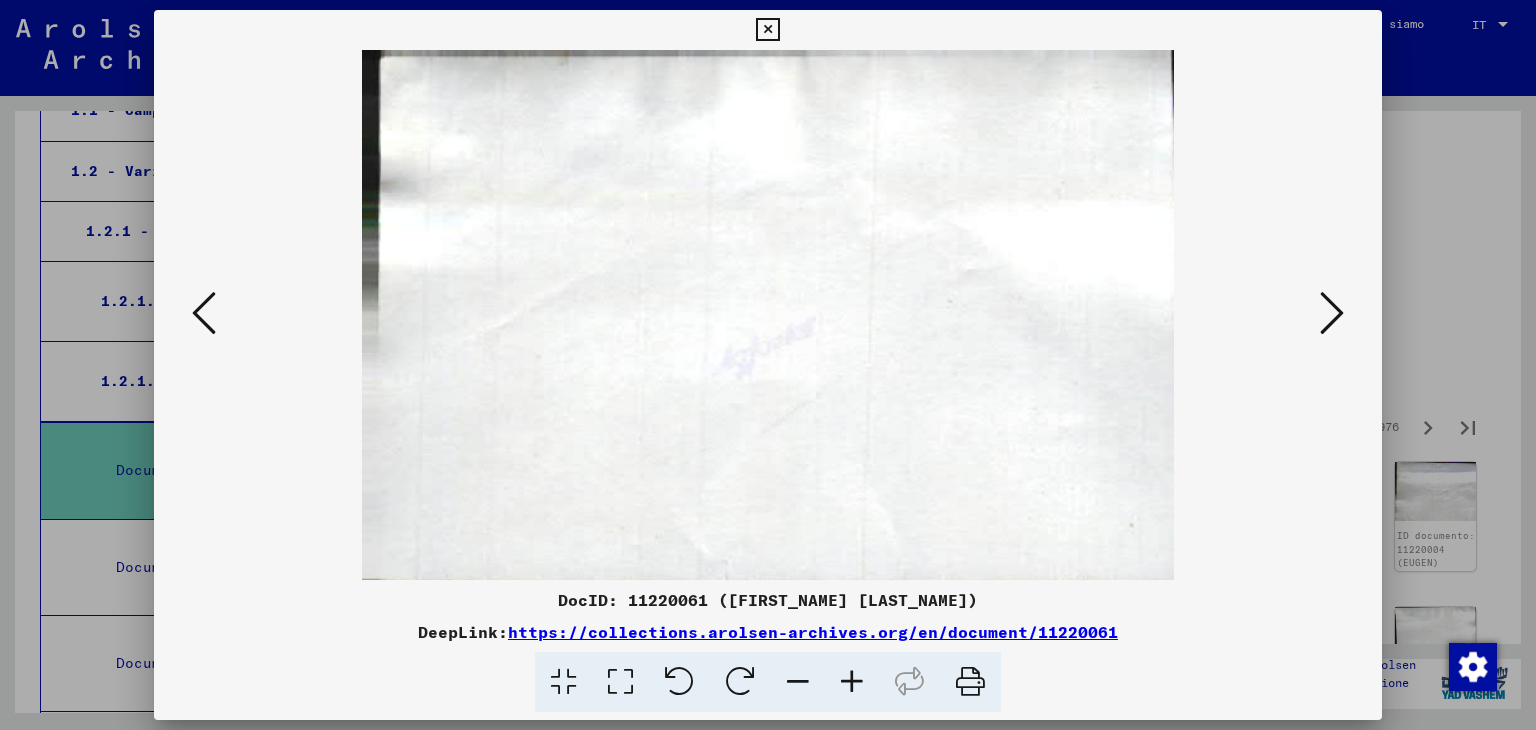 click at bounding box center (1332, 313) 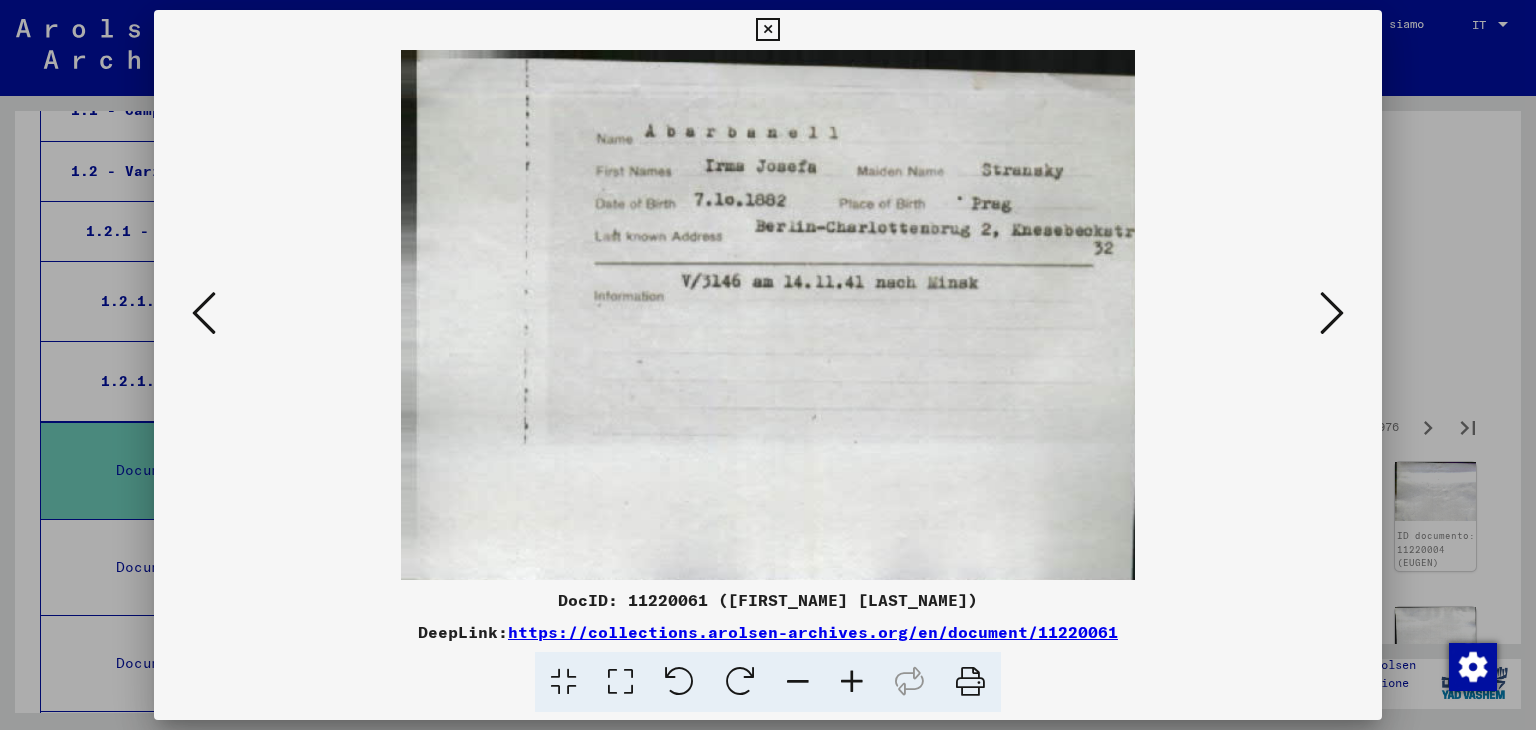 click at bounding box center (1332, 313) 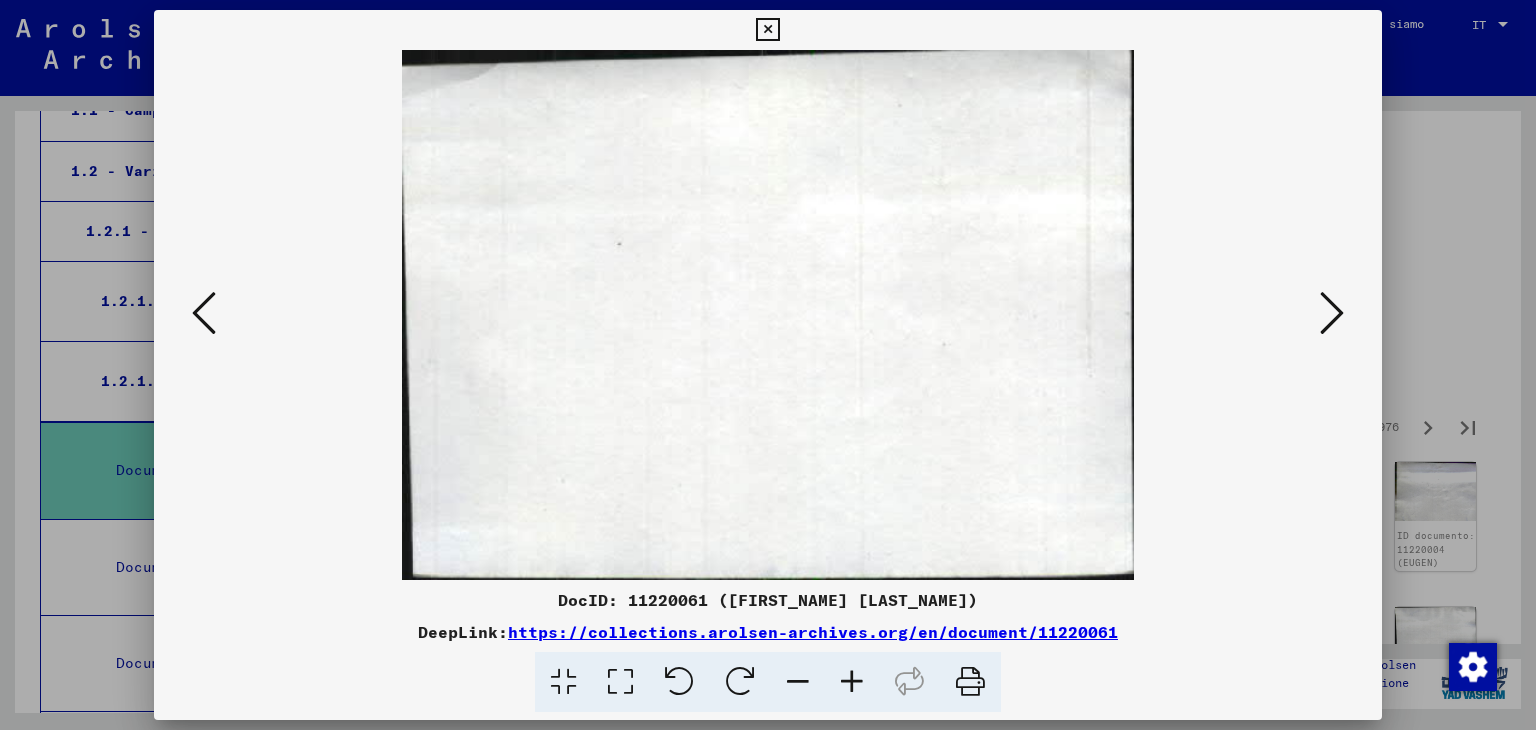 click at bounding box center [1332, 313] 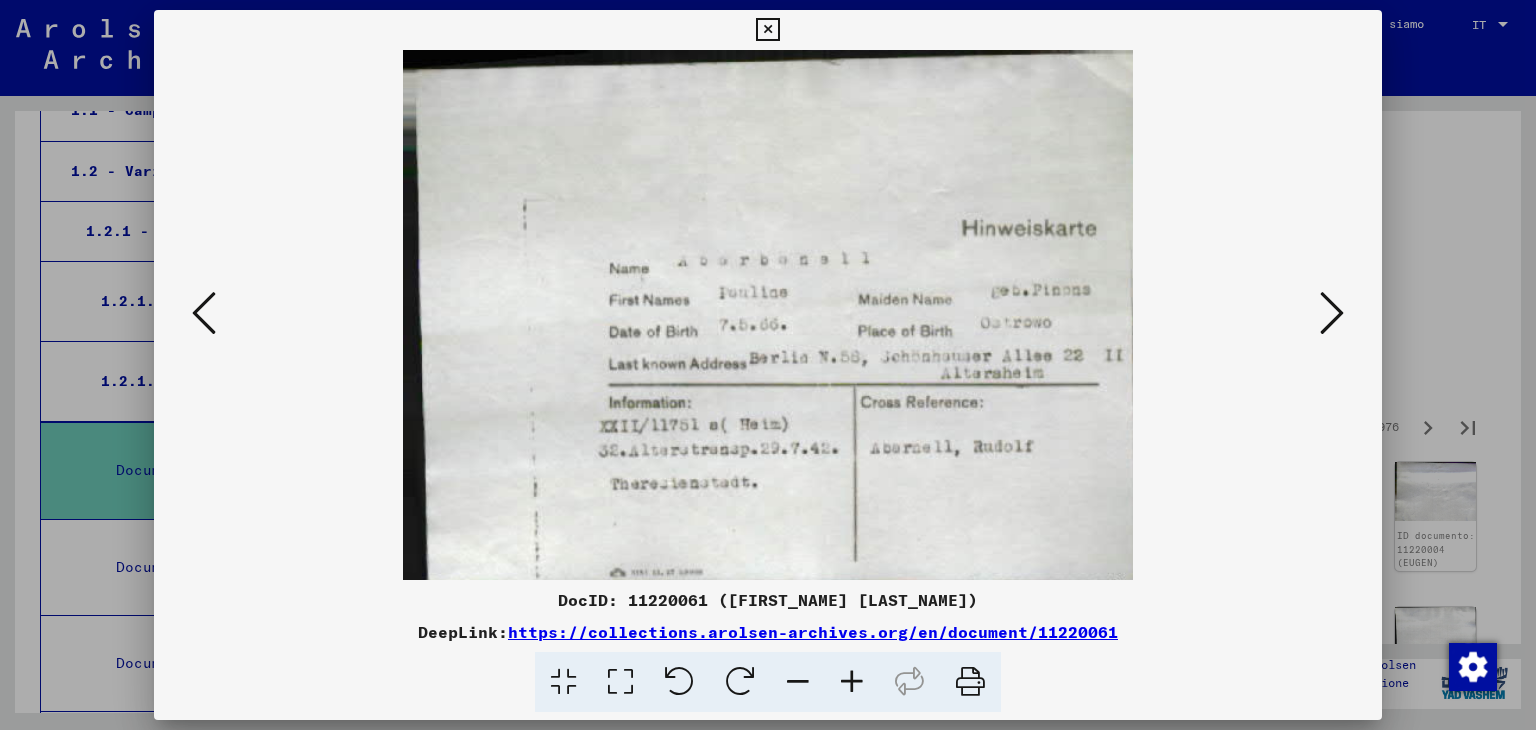 click at bounding box center (1332, 313) 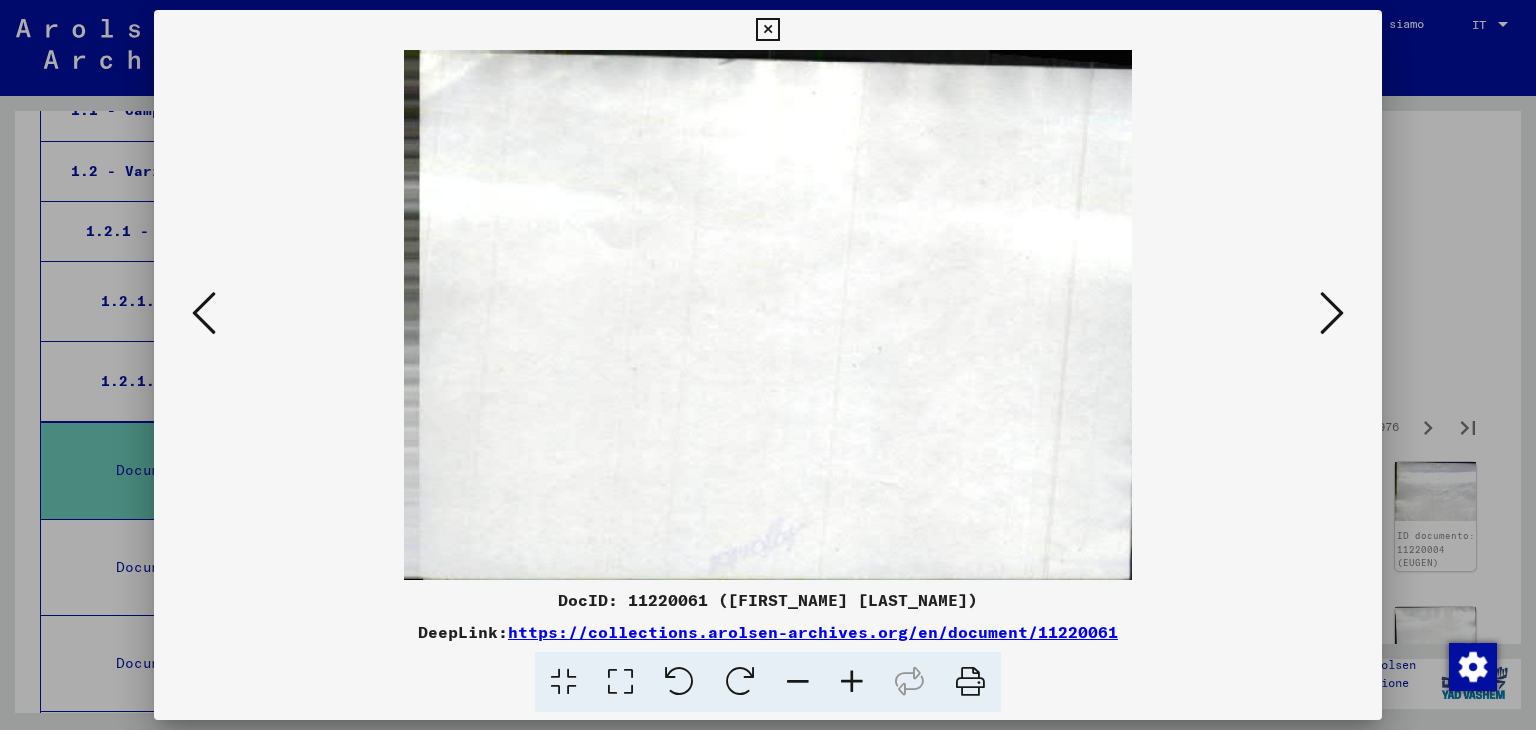 click at bounding box center (1332, 313) 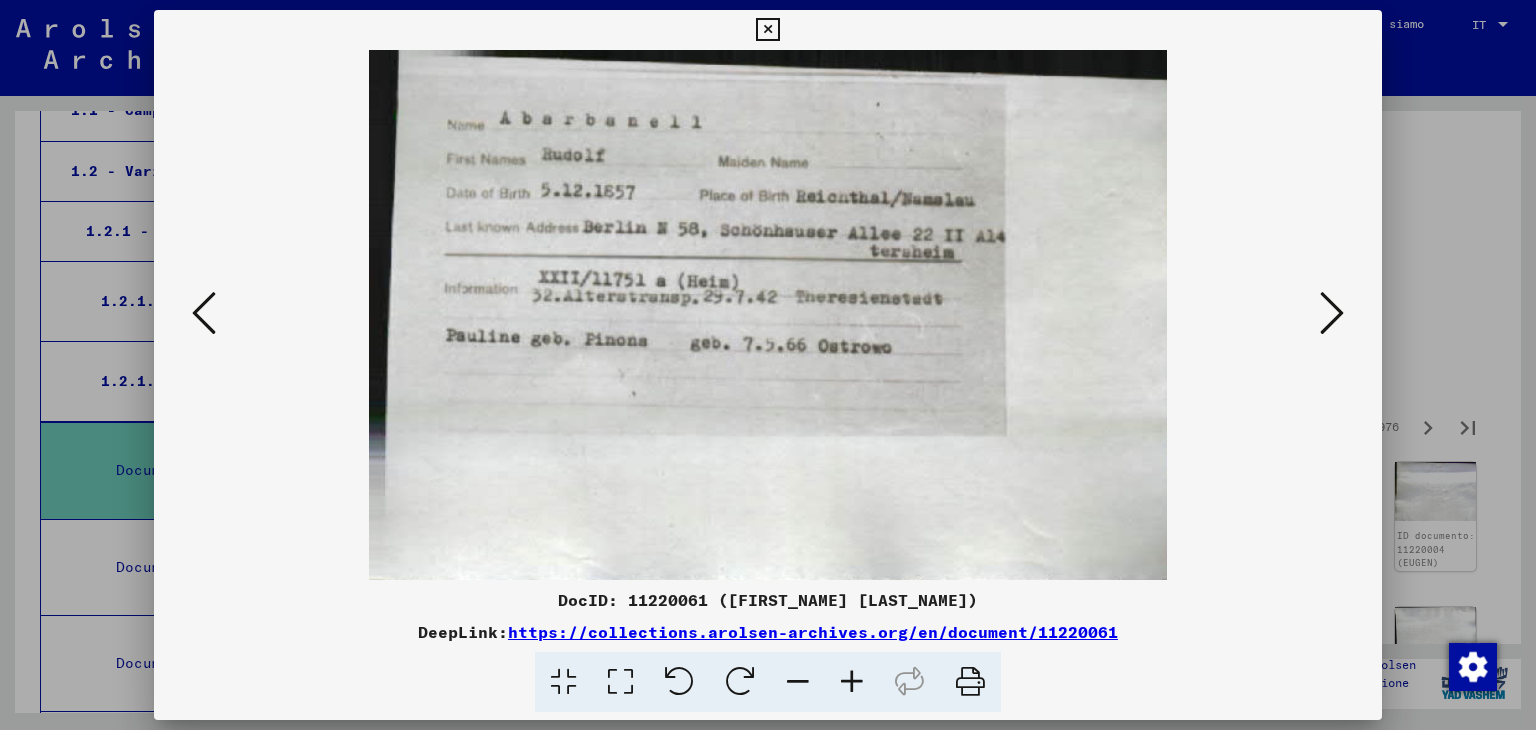 click at bounding box center (1332, 313) 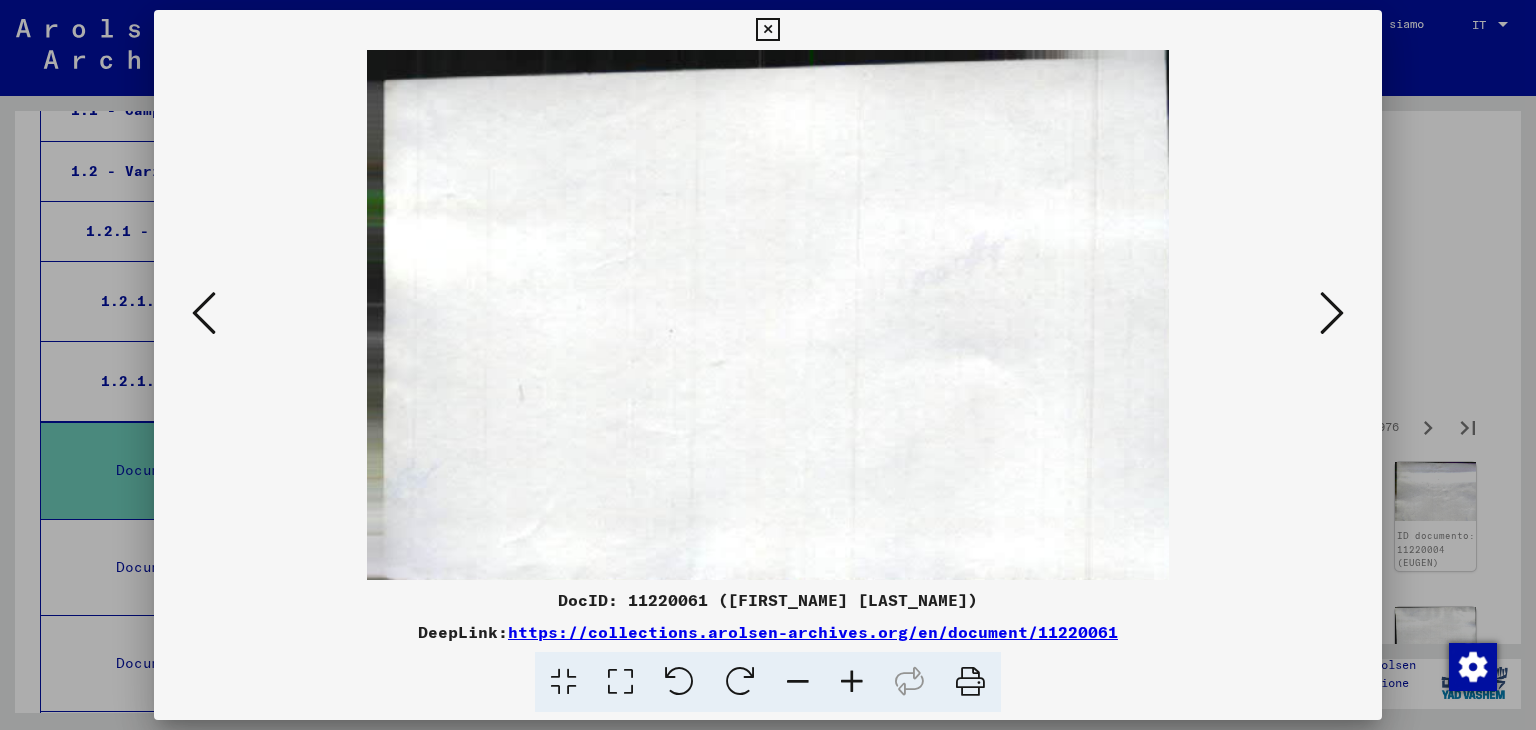 click at bounding box center [1332, 313] 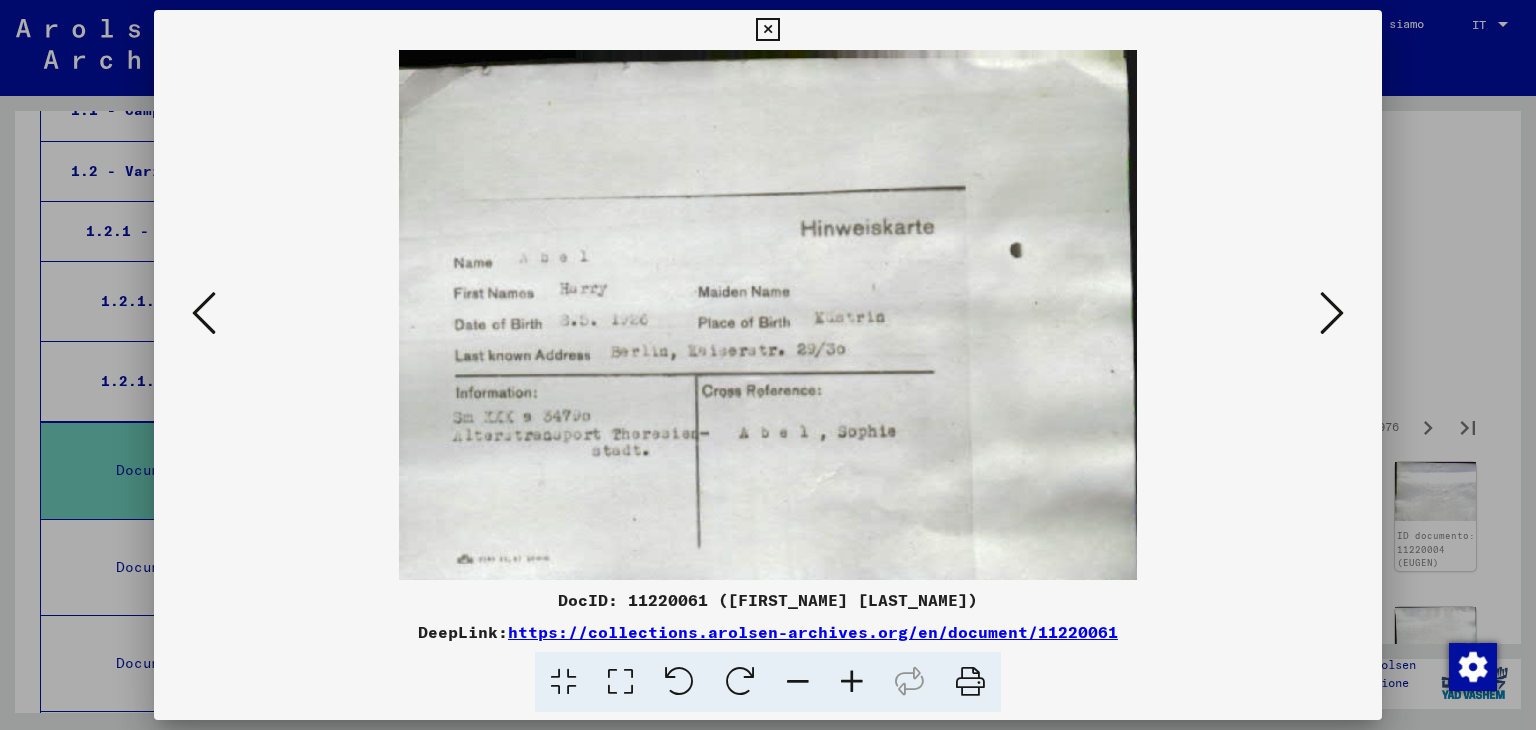 click at bounding box center [1332, 313] 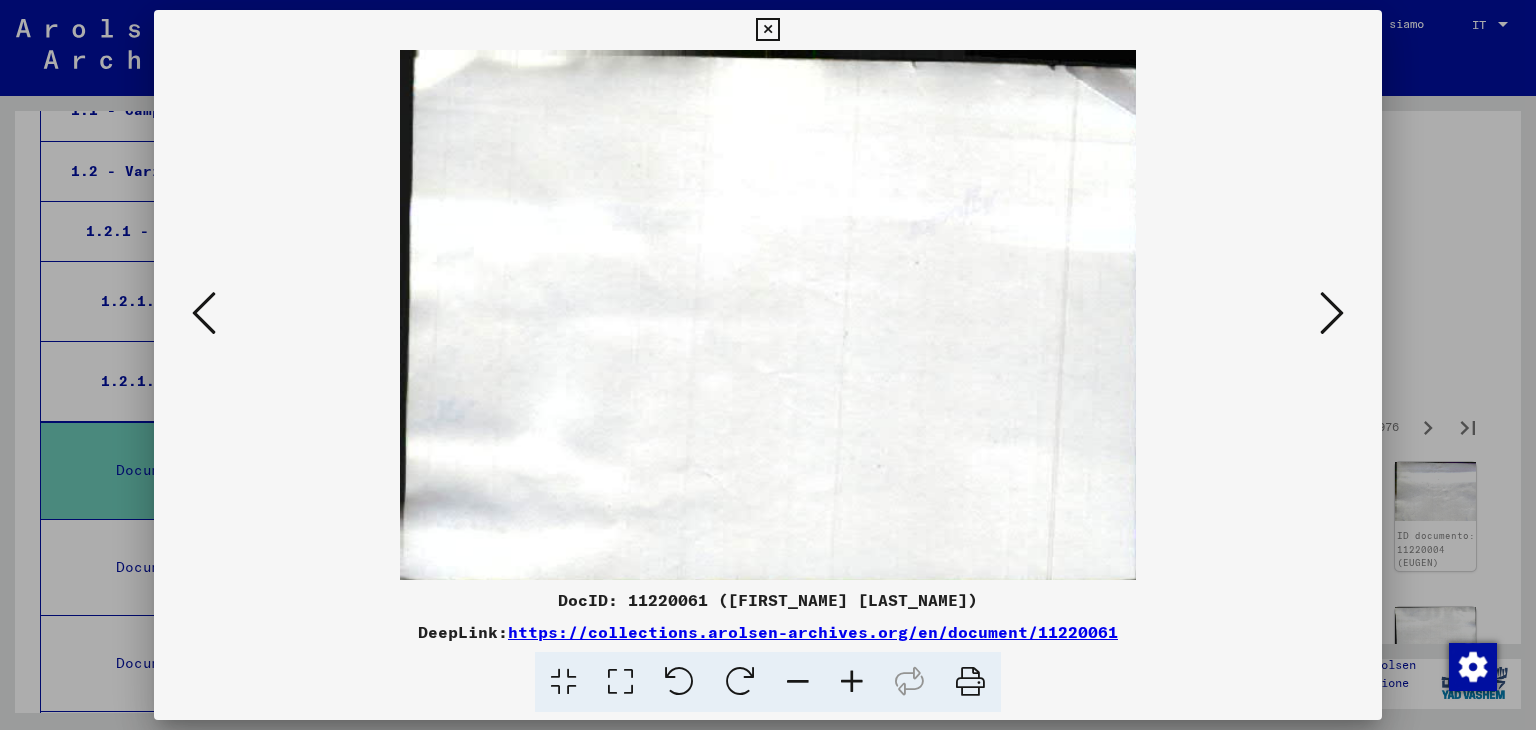 click at bounding box center (1332, 313) 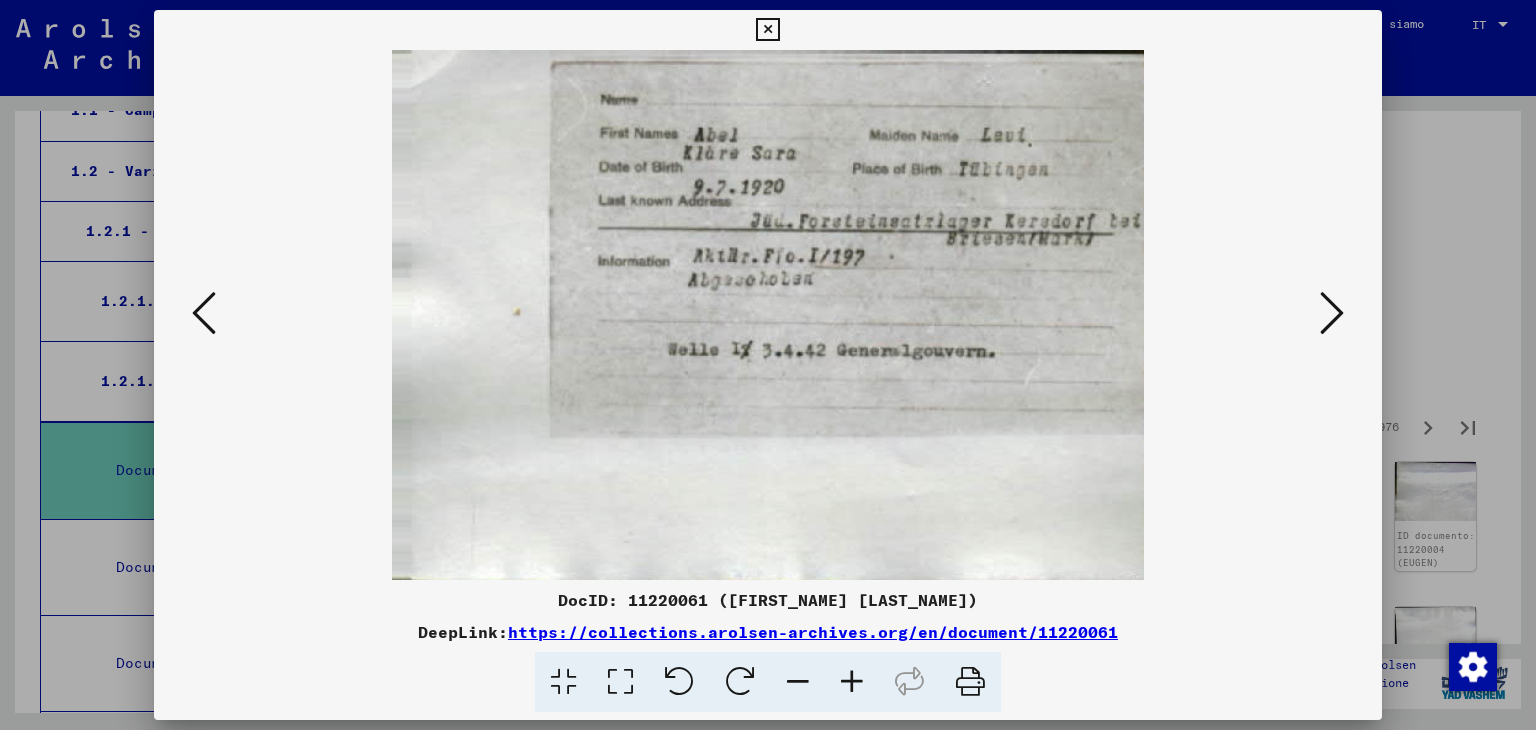 click at bounding box center (767, 30) 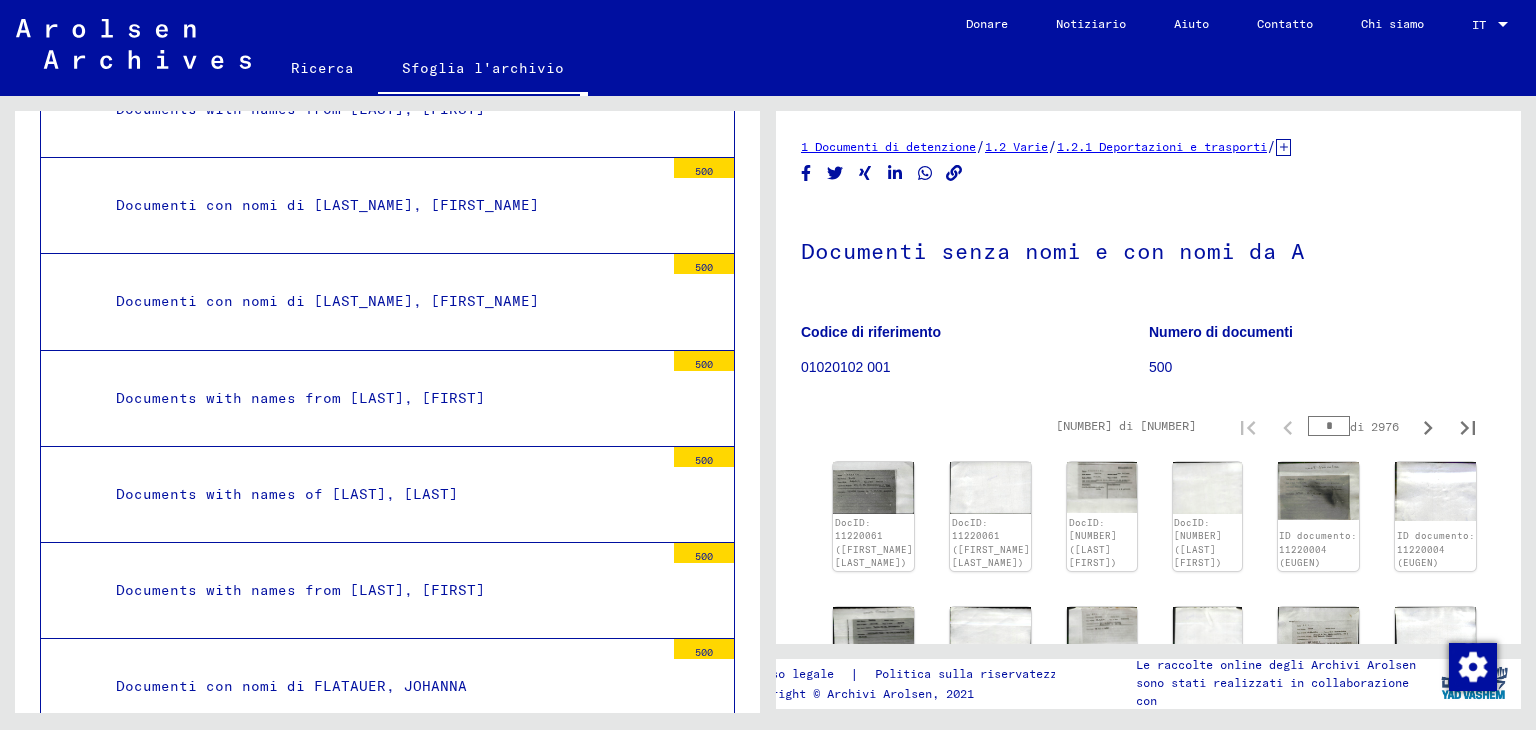 scroll, scrollTop: 1900, scrollLeft: 0, axis: vertical 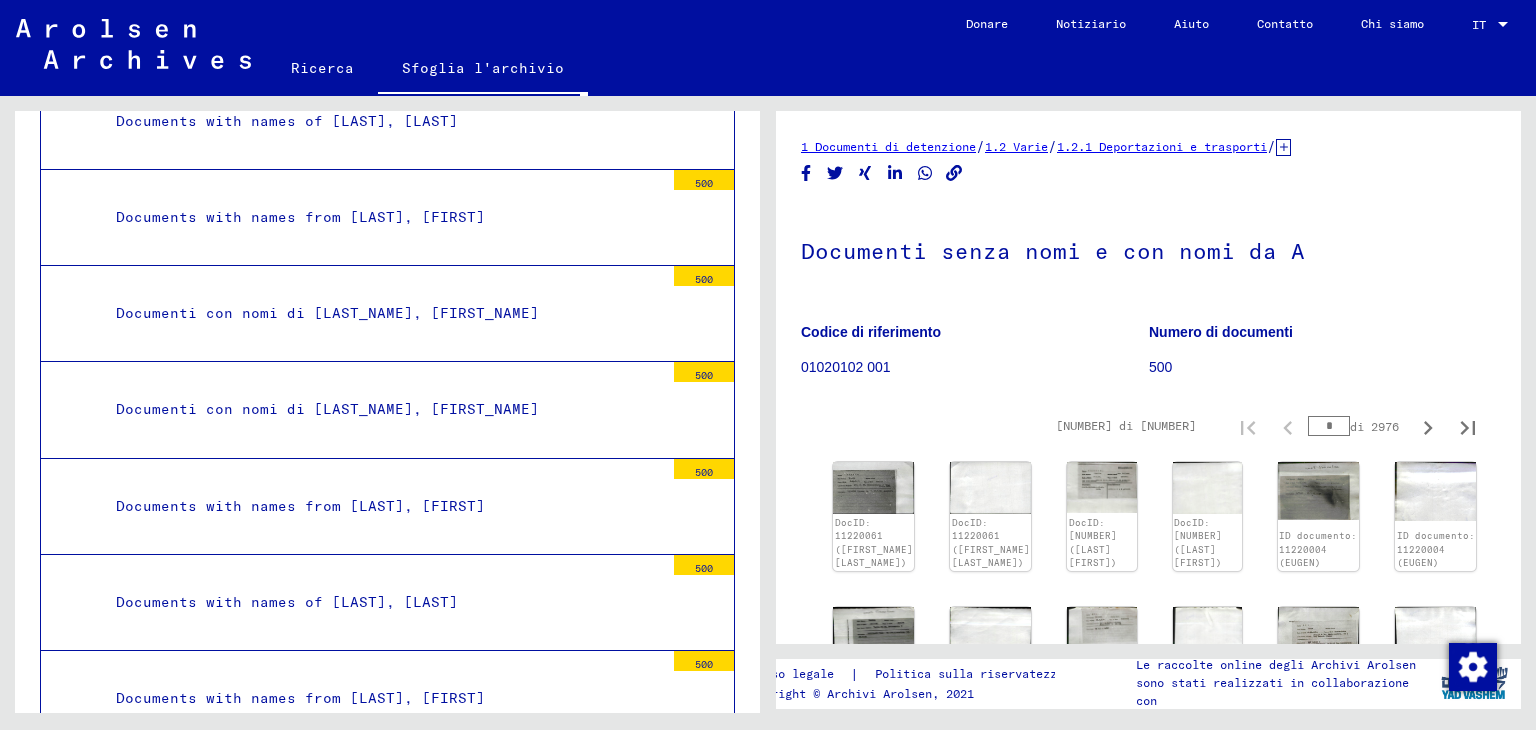 click on "Documents with names from [LAST], [FIRST]" at bounding box center [300, 506] 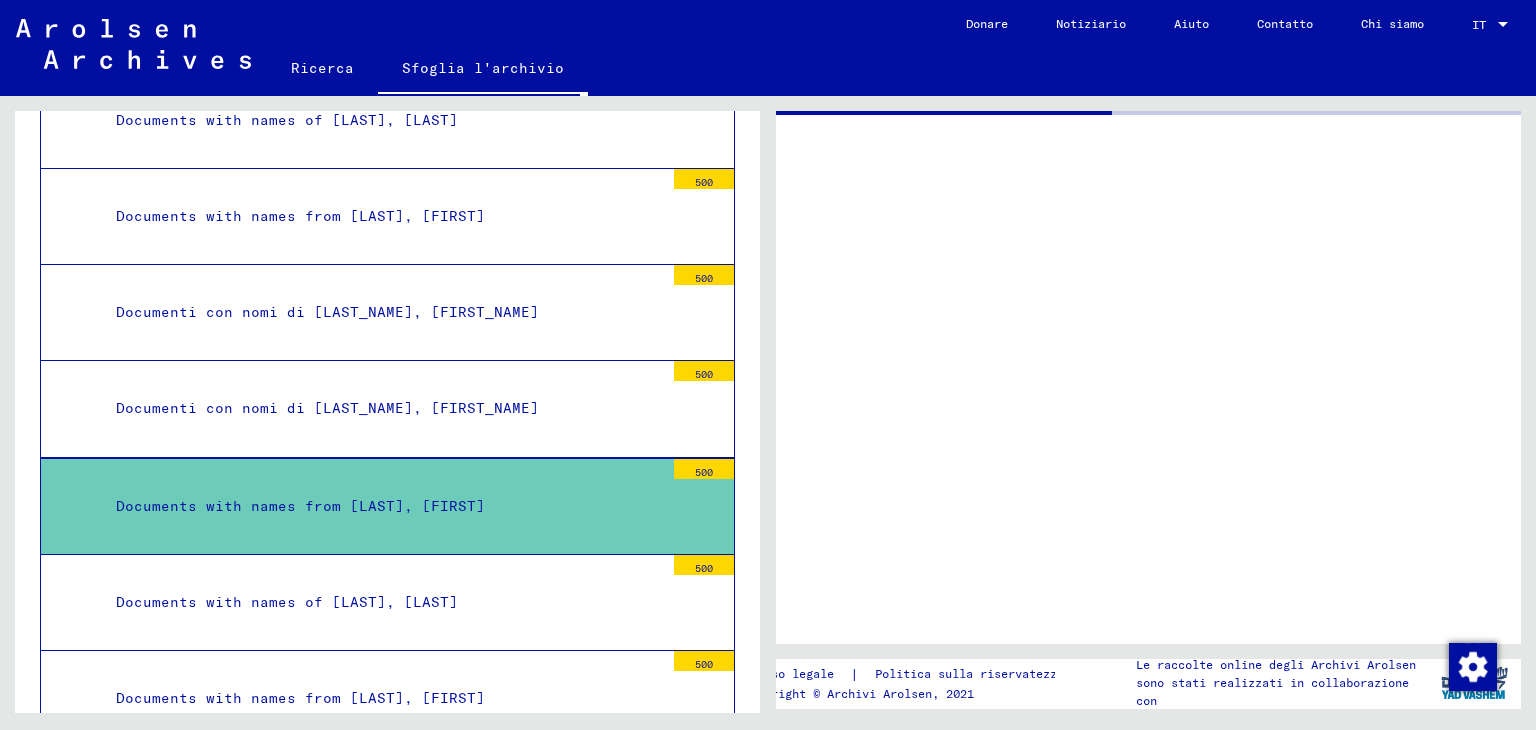 scroll, scrollTop: 1899, scrollLeft: 0, axis: vertical 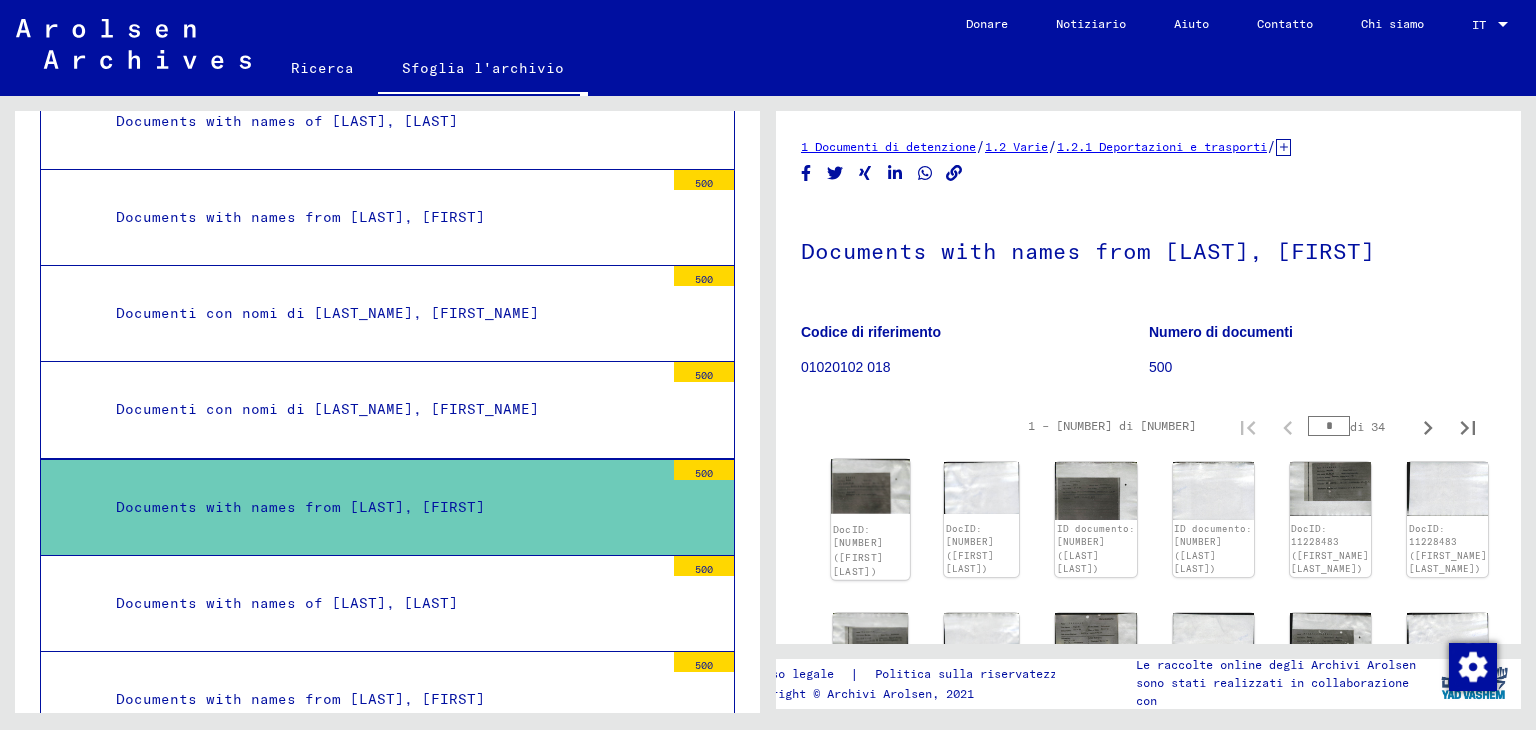 click on "DocID: [NUMBER] ([FIRST] [LAST])" 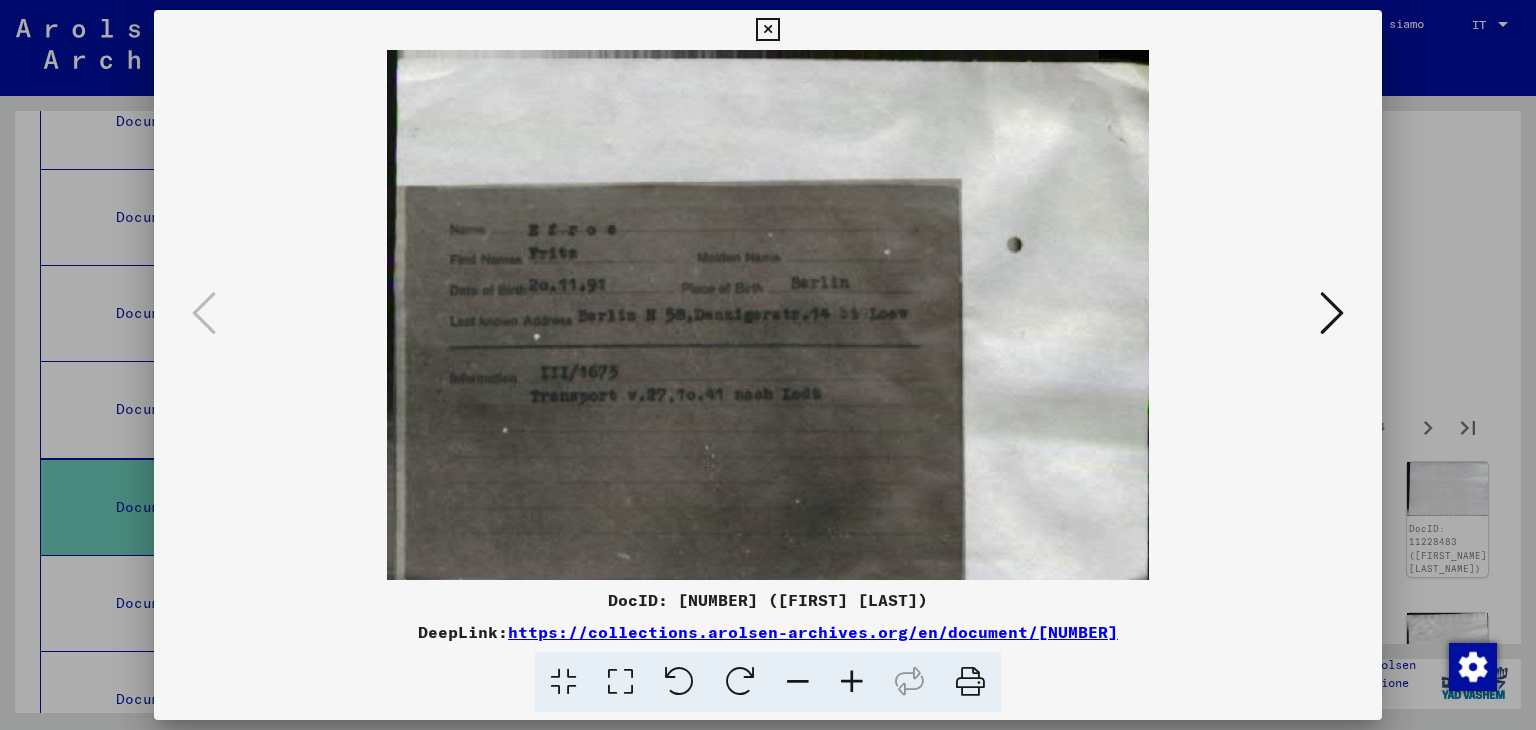 click at bounding box center (1332, 313) 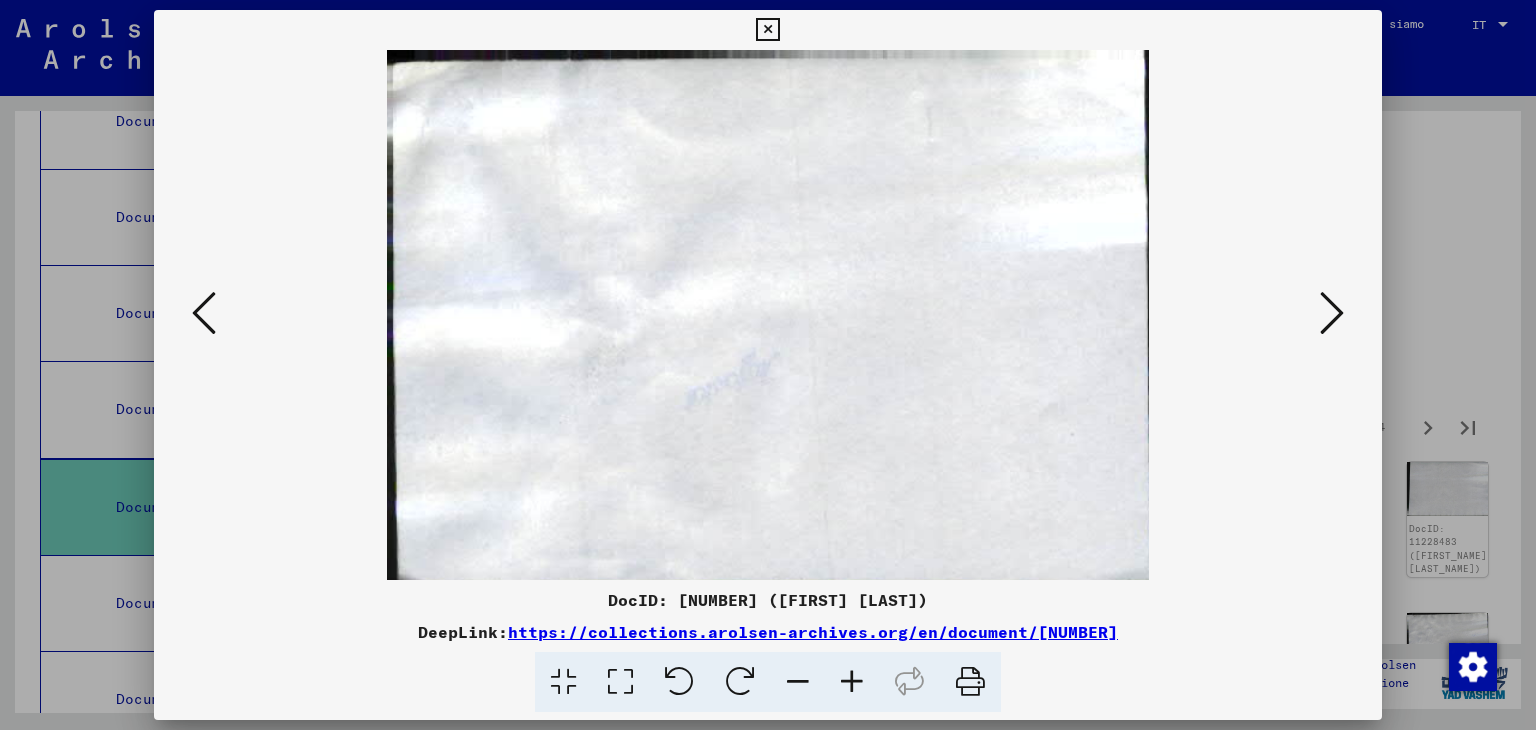 click at bounding box center [1332, 313] 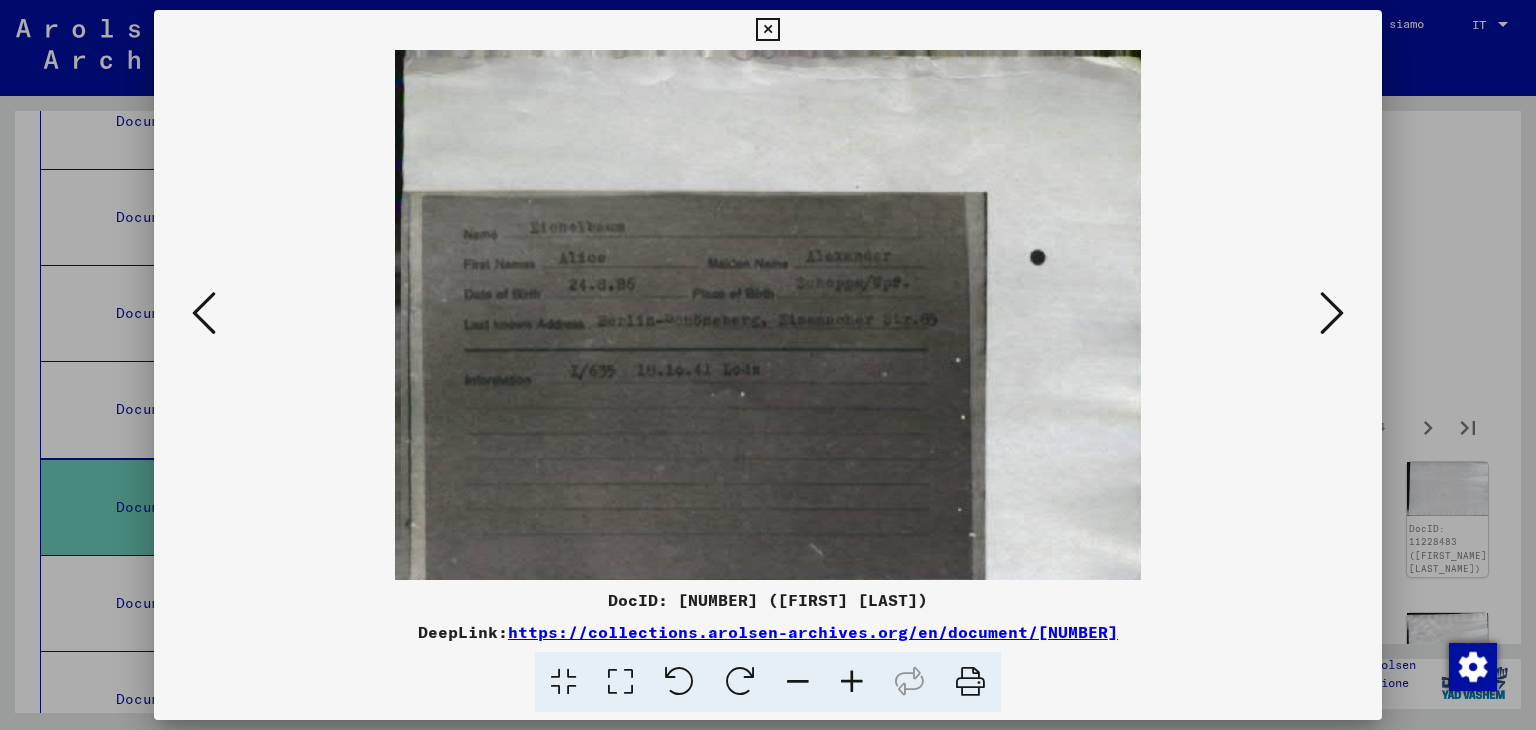 click at bounding box center (1332, 313) 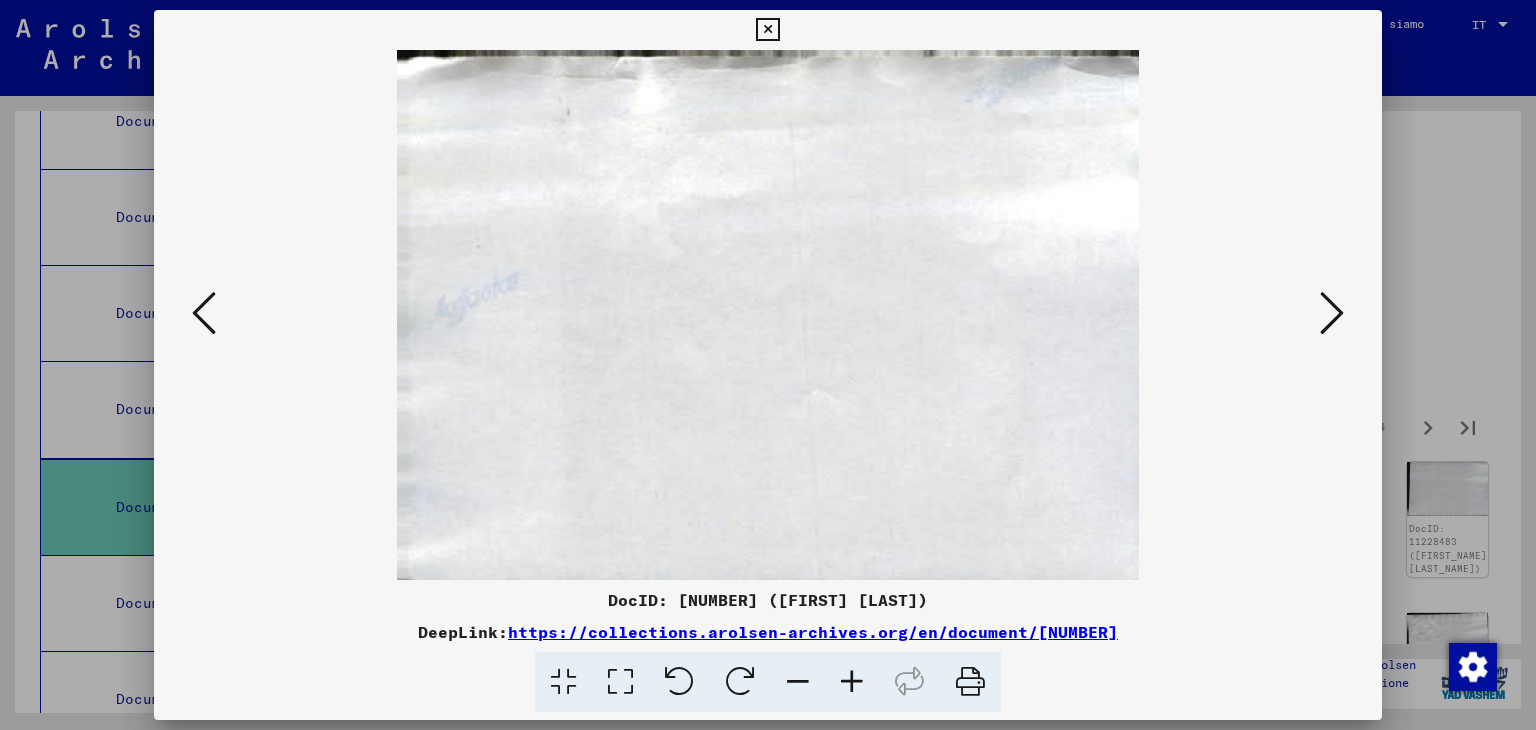 click at bounding box center [1332, 313] 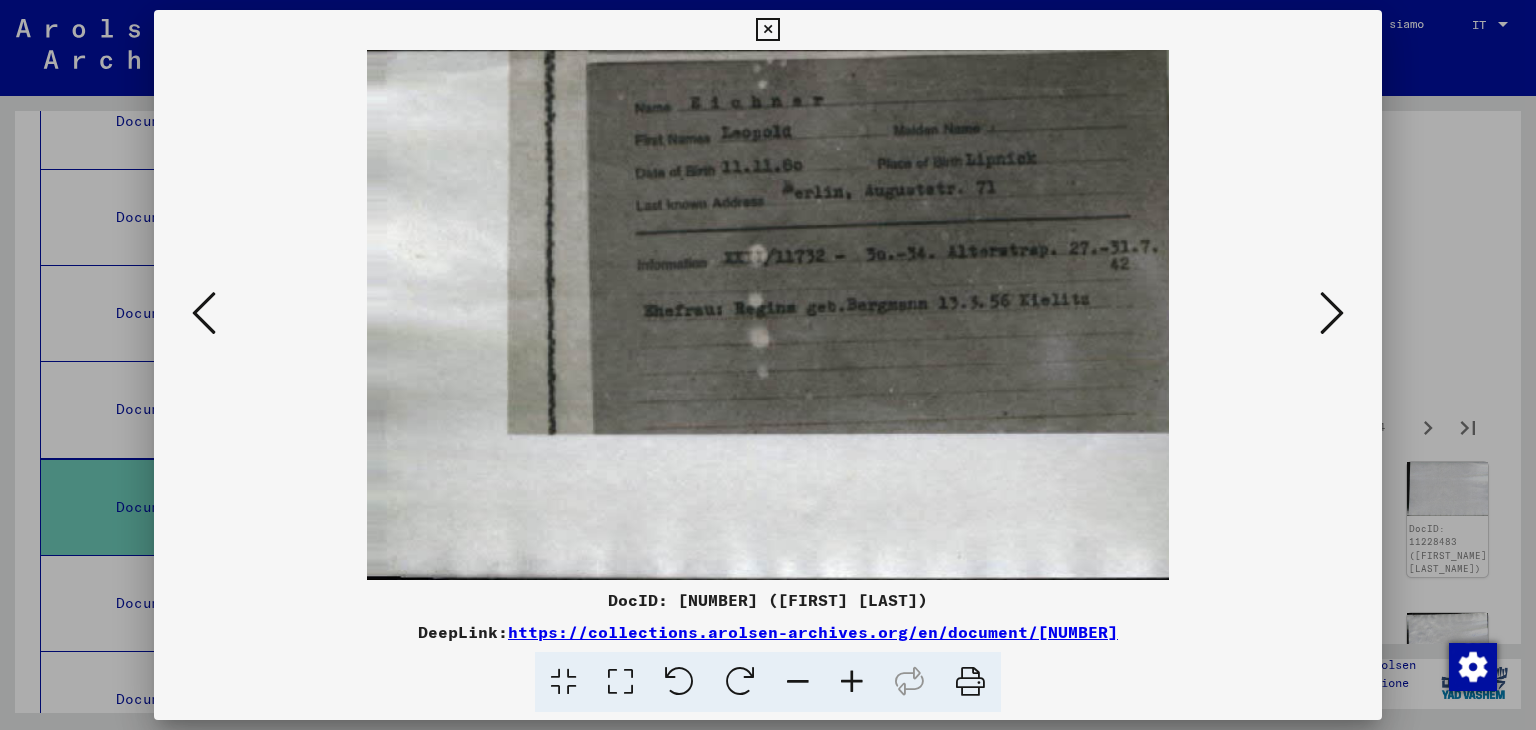 click at bounding box center [1332, 313] 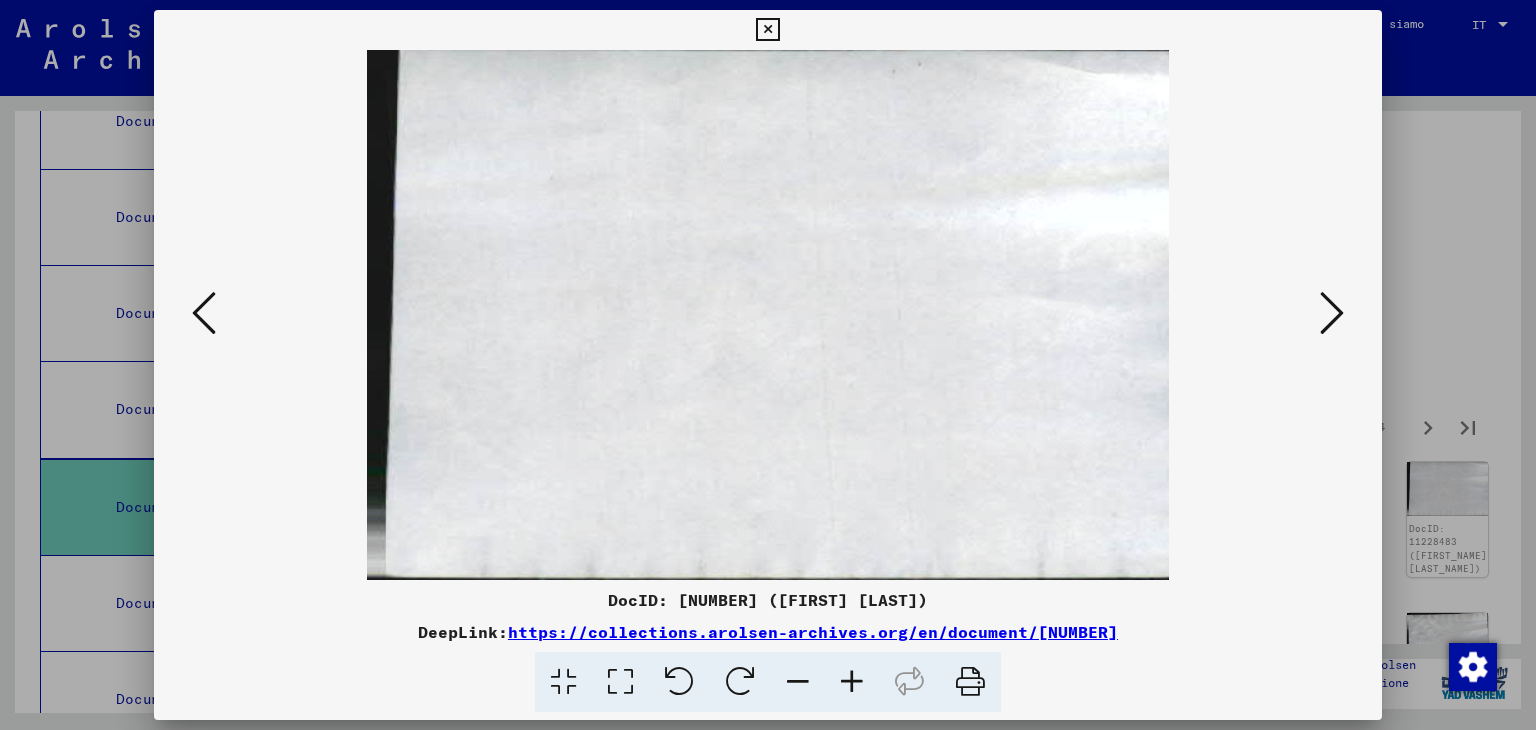 click at bounding box center [1332, 313] 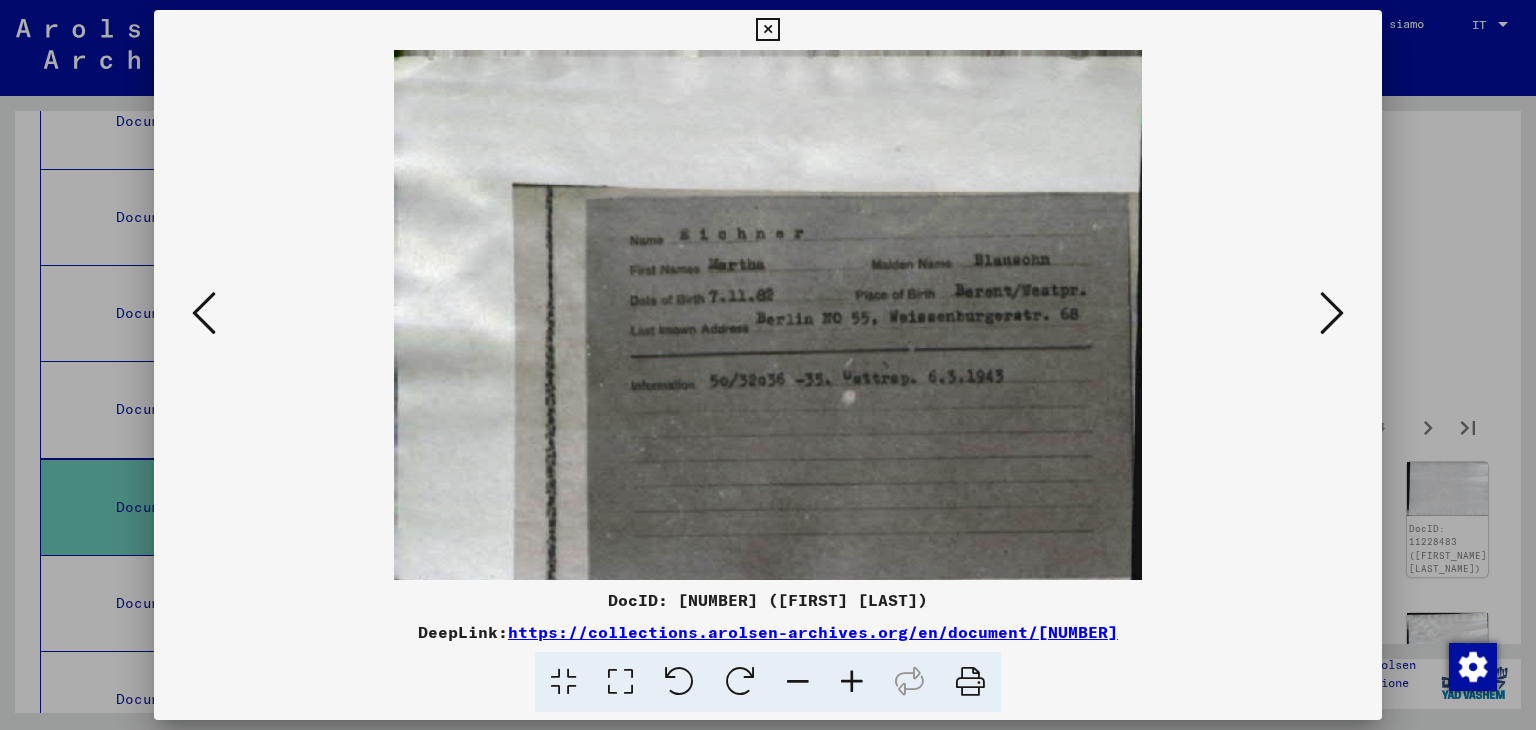 click at bounding box center (1332, 313) 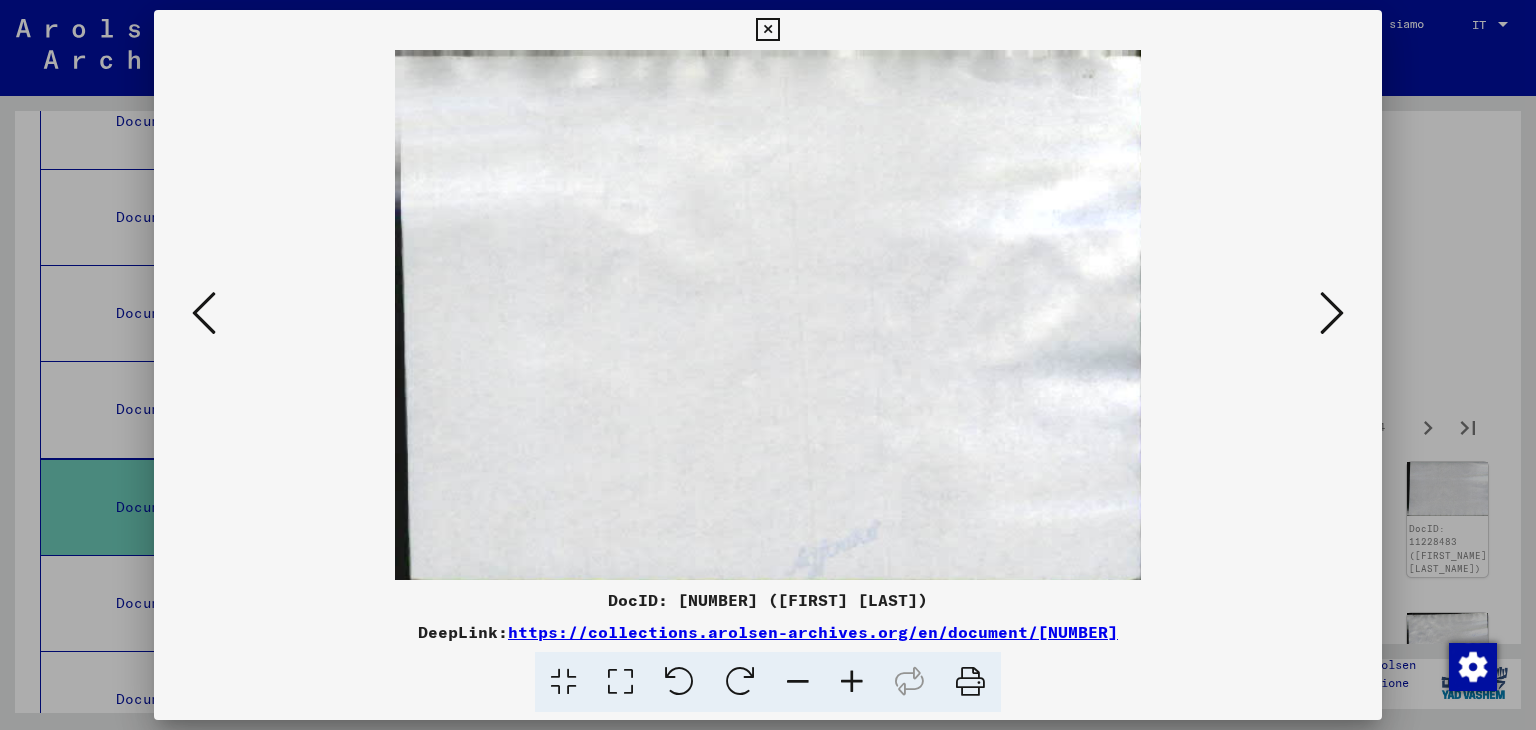 click at bounding box center (1332, 313) 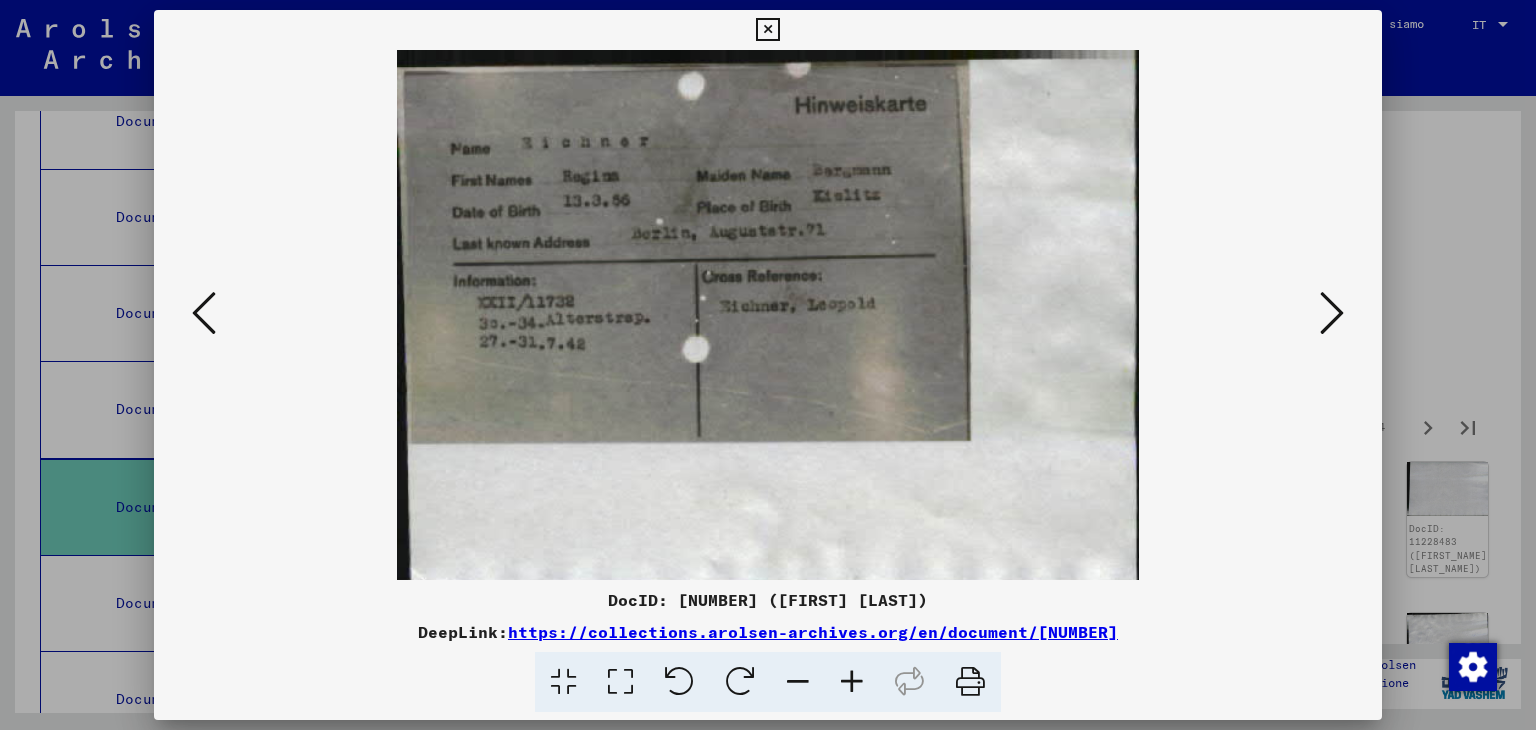 click at bounding box center [1332, 313] 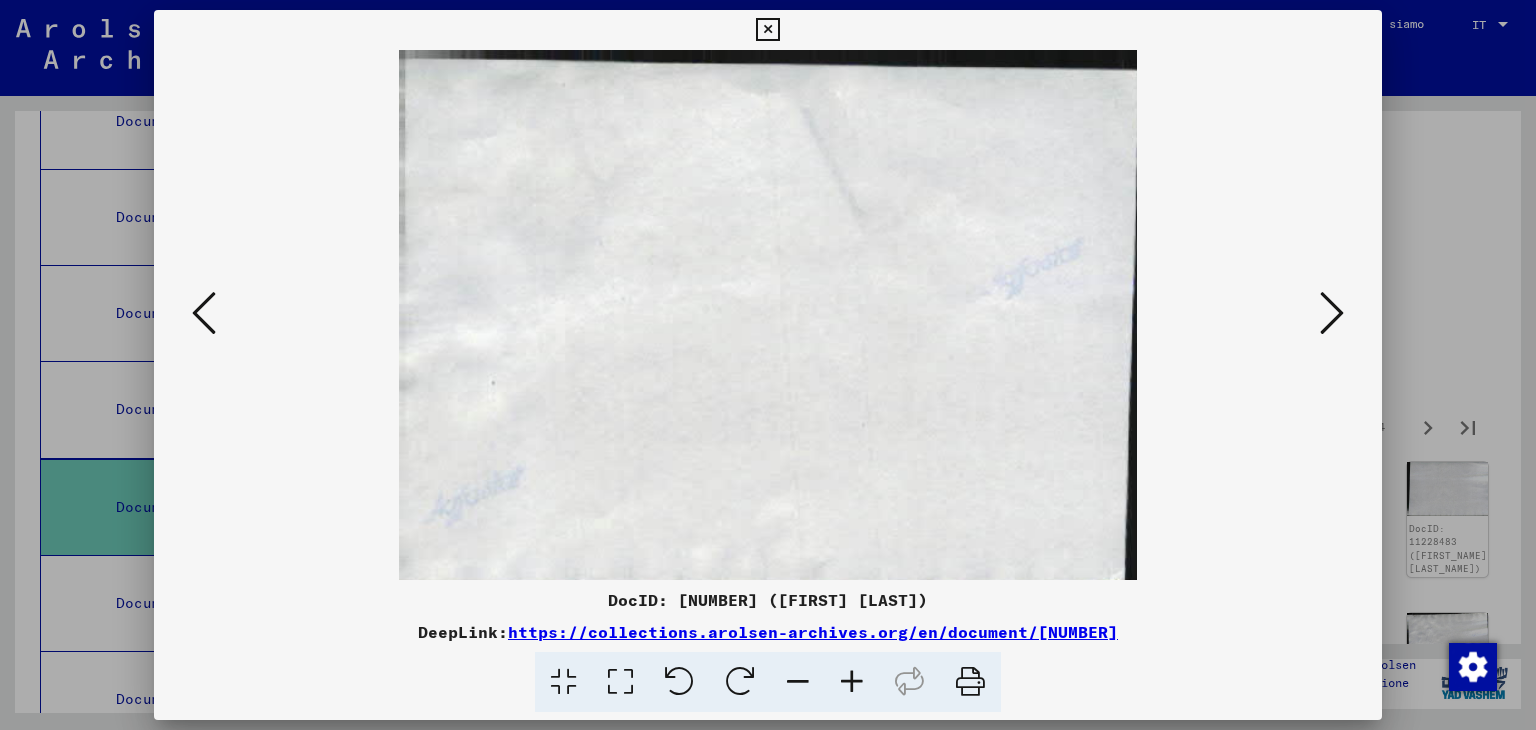 click at bounding box center (1332, 313) 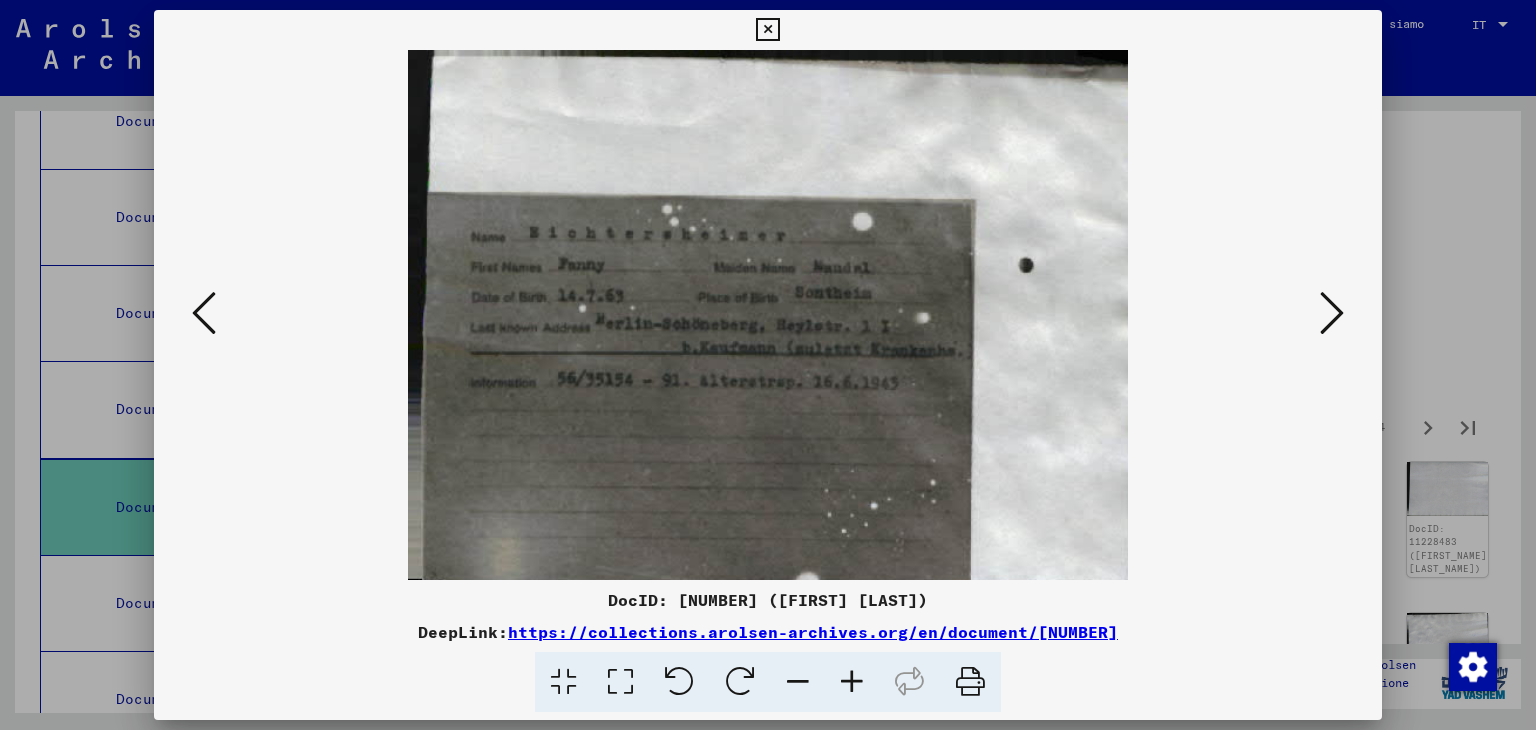 click at bounding box center [1332, 313] 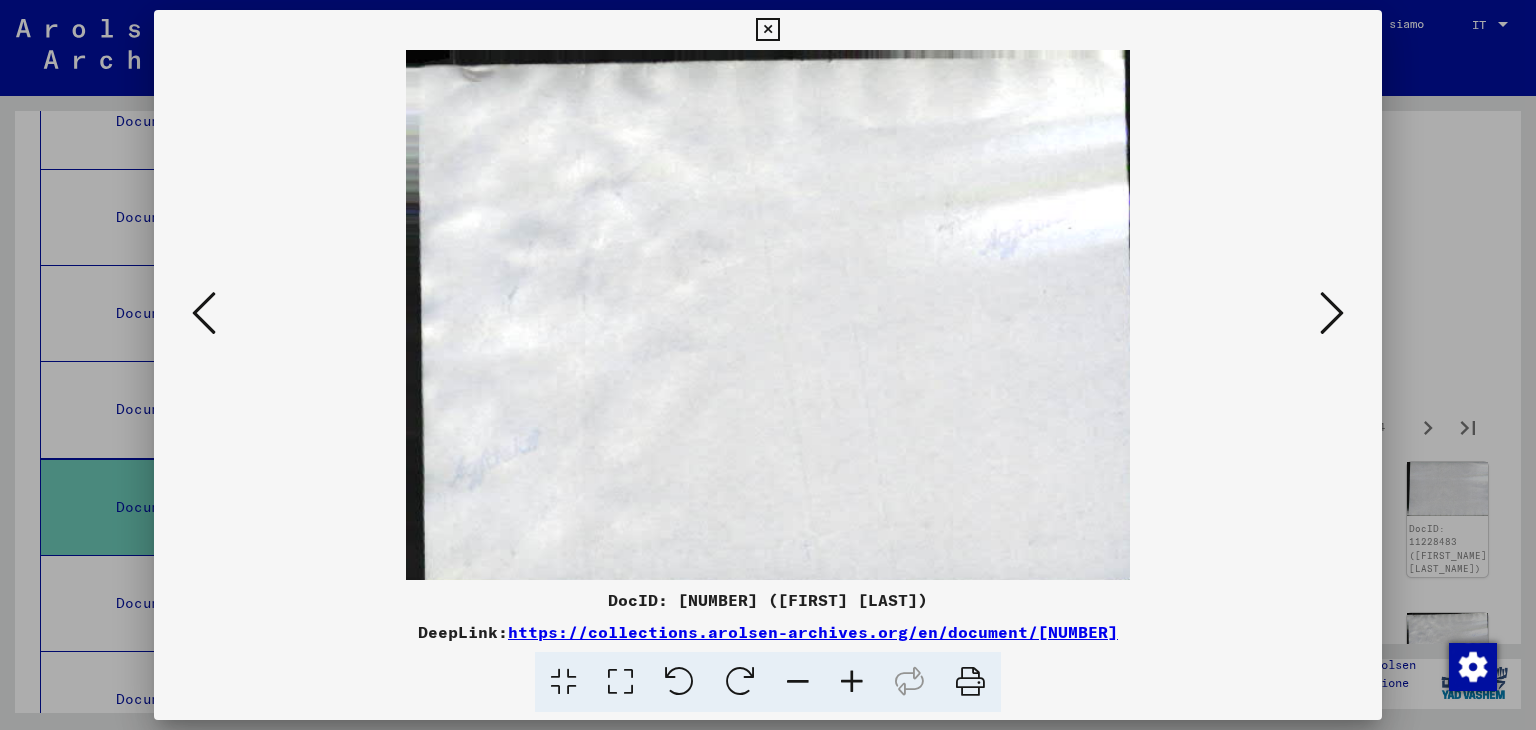 click at bounding box center [1332, 313] 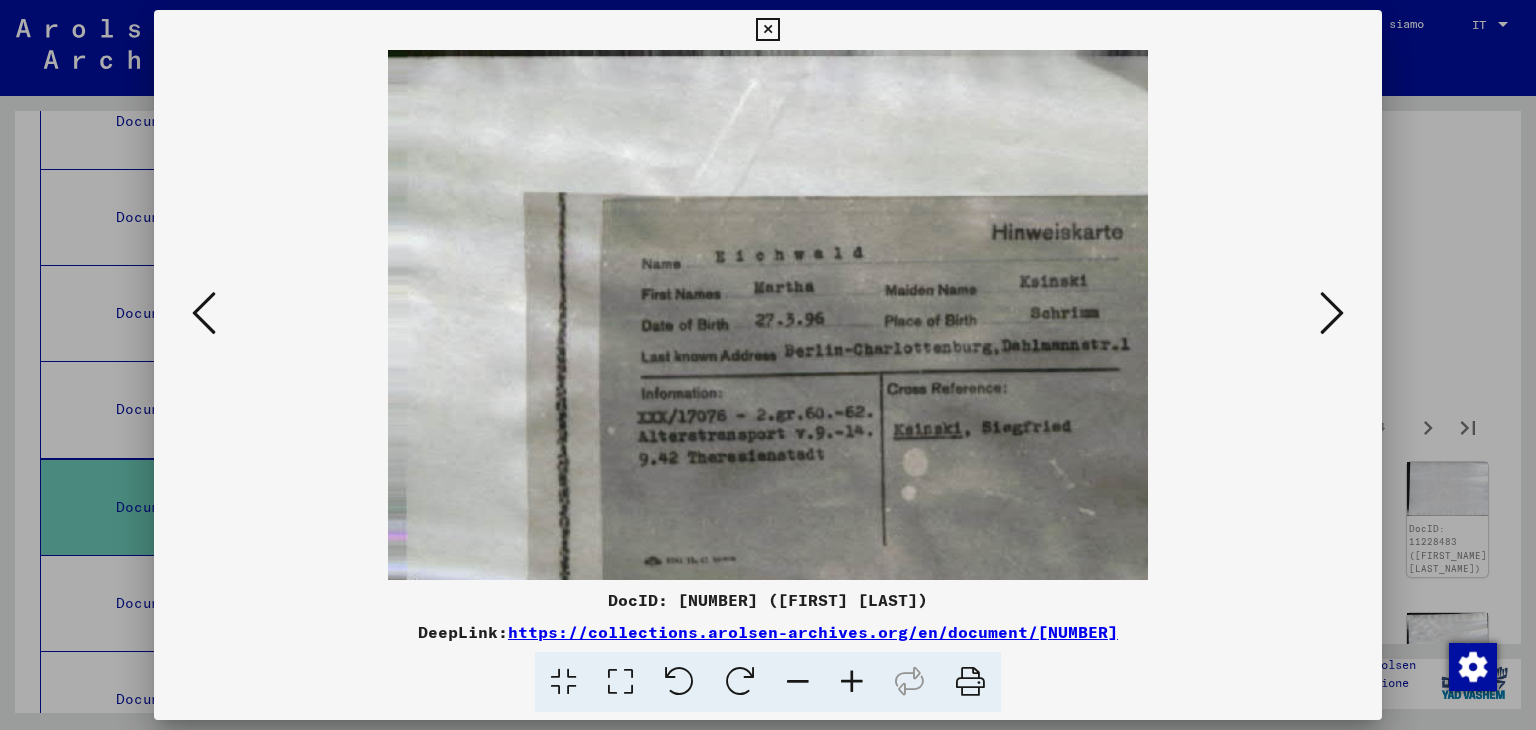 click at bounding box center [1332, 313] 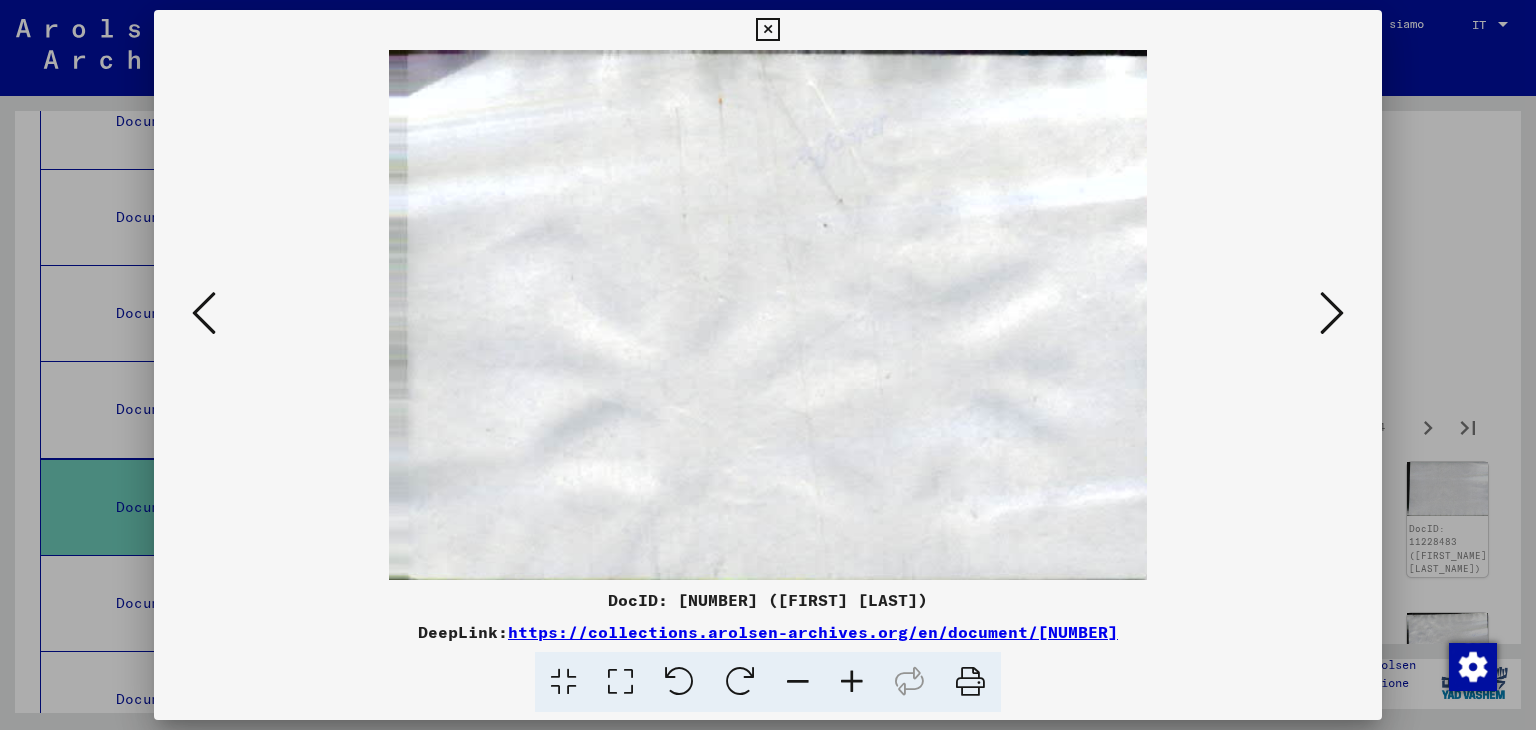 click at bounding box center [767, 30] 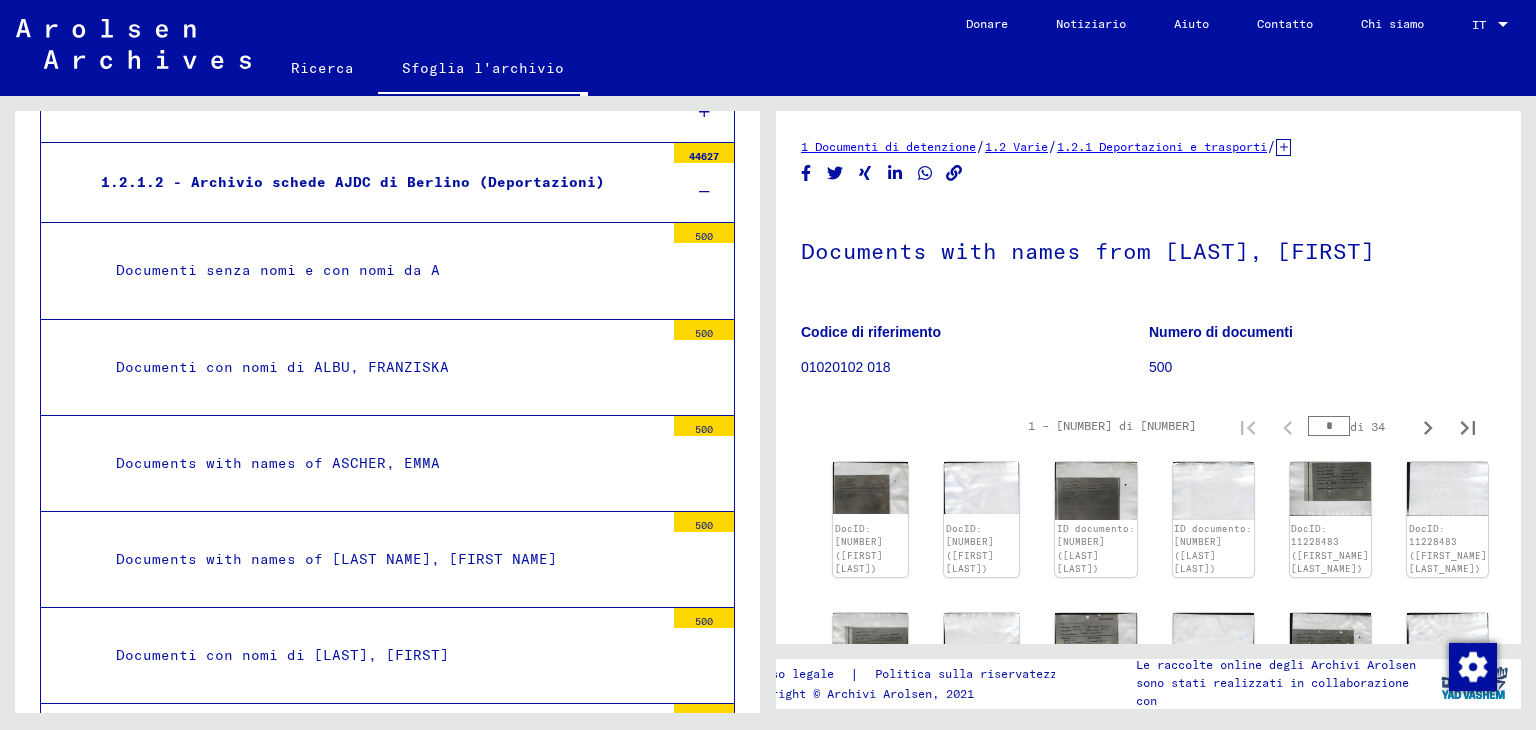 scroll, scrollTop: 0, scrollLeft: 0, axis: both 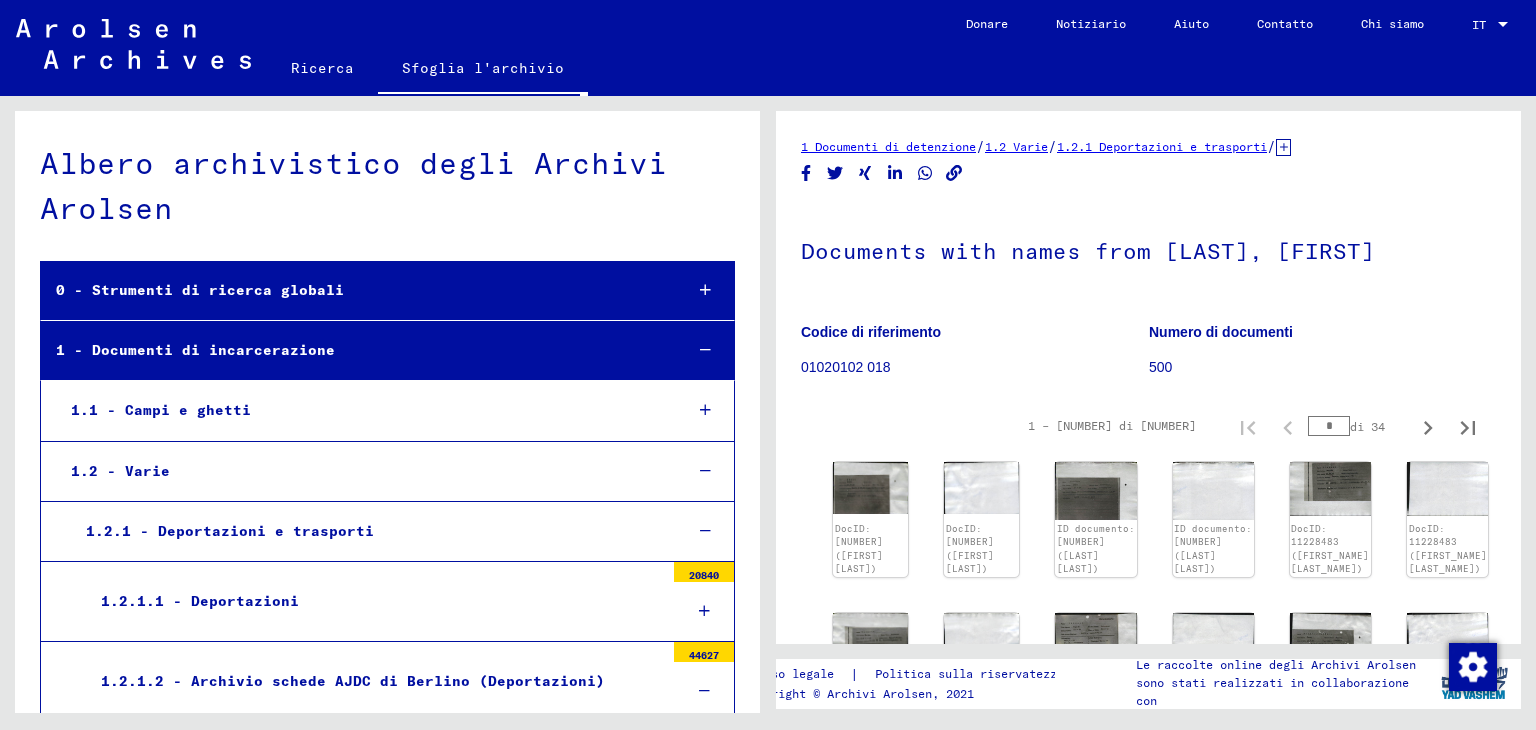 click on "1.1 - Campi e ghetti" at bounding box center [161, 410] 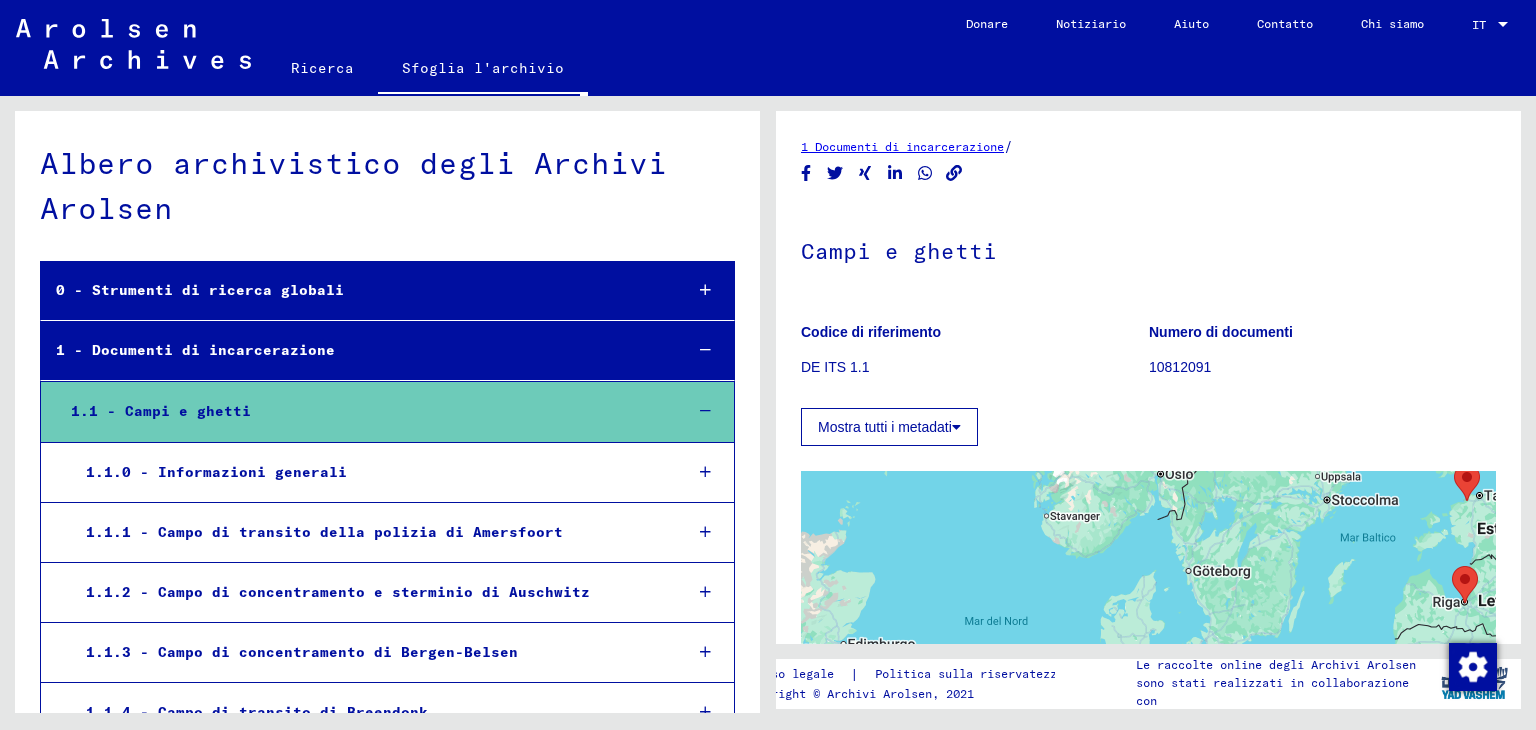scroll, scrollTop: 0, scrollLeft: 0, axis: both 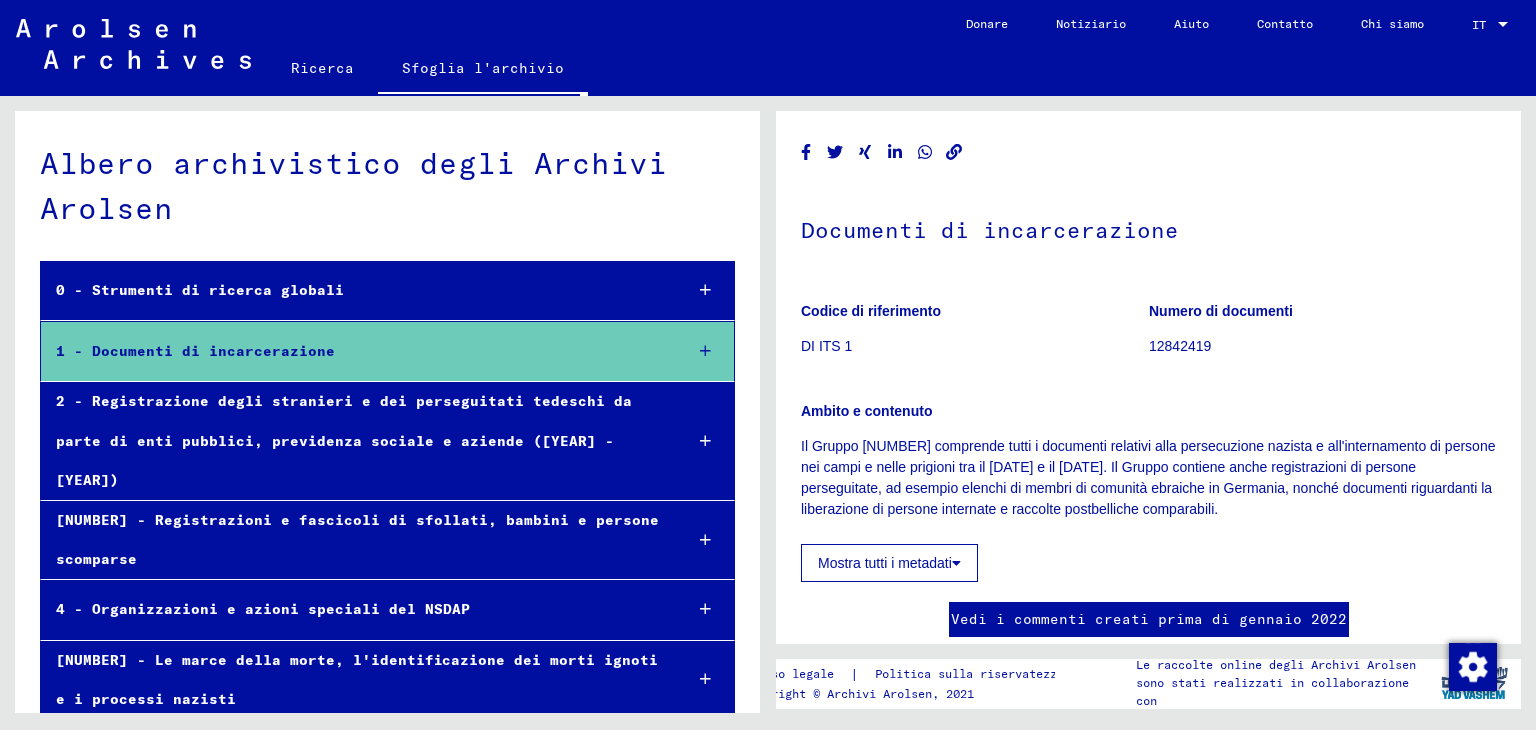 click on "0 - Strumenti di ricerca globali" at bounding box center [200, 290] 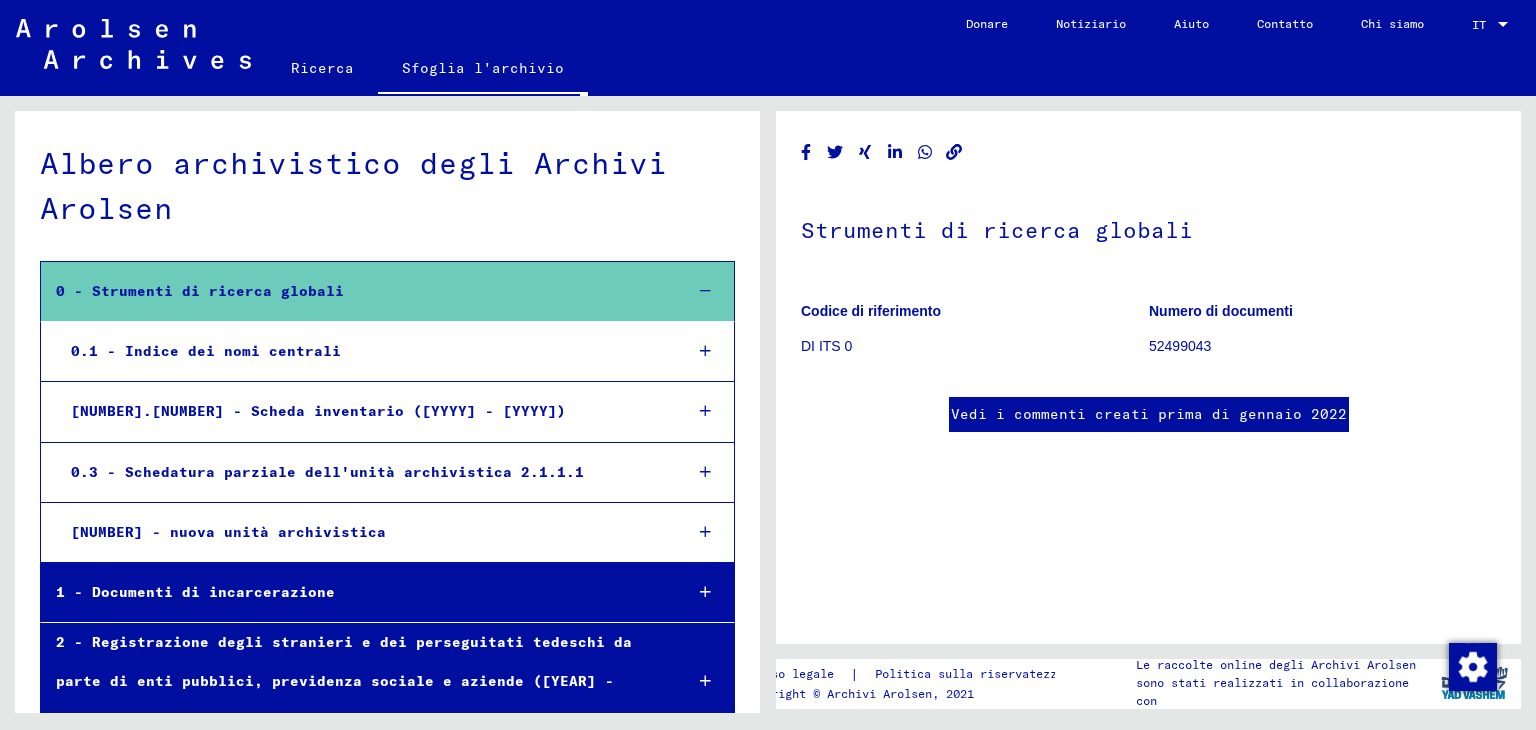 click on "0.1 - Indice dei nomi centrali" at bounding box center [361, 351] 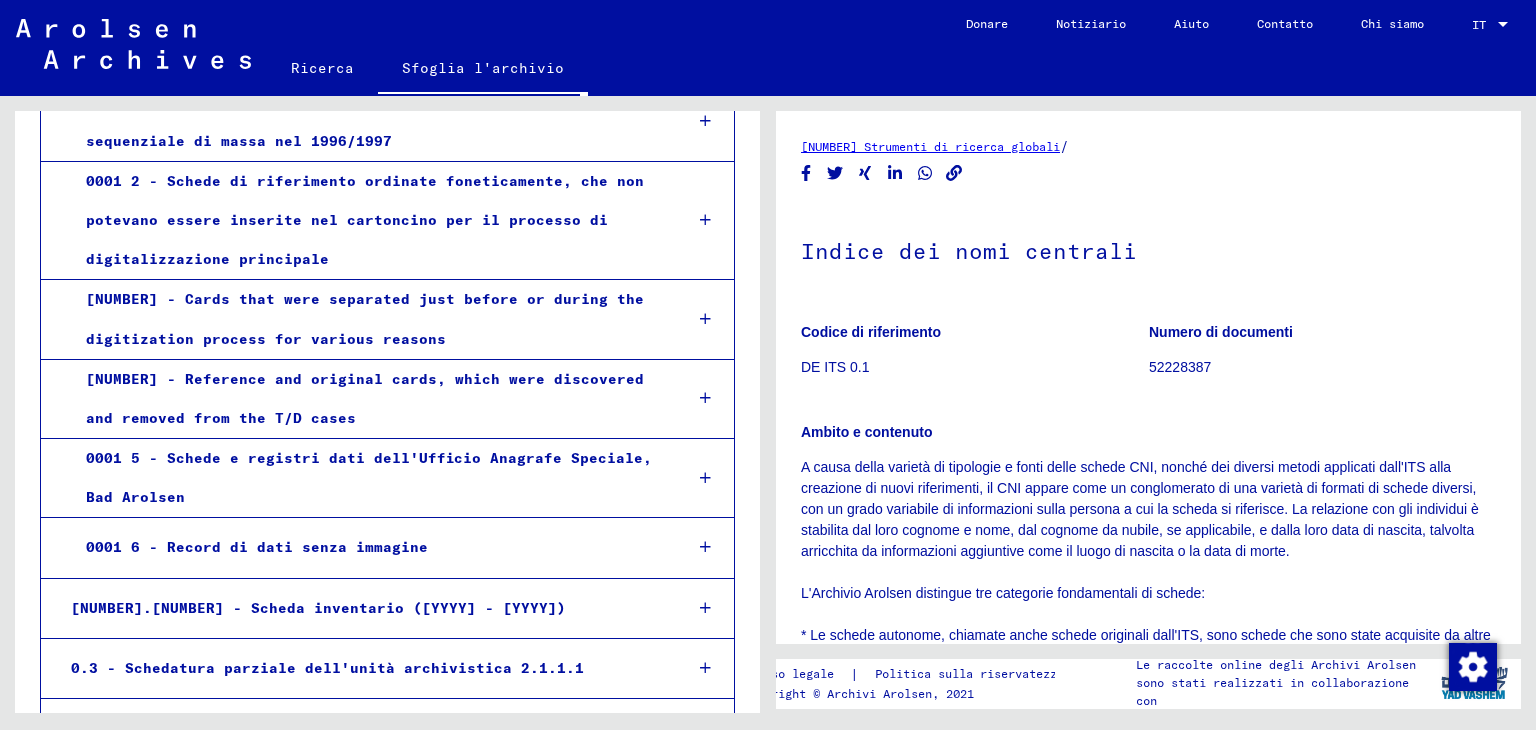 scroll, scrollTop: 0, scrollLeft: 0, axis: both 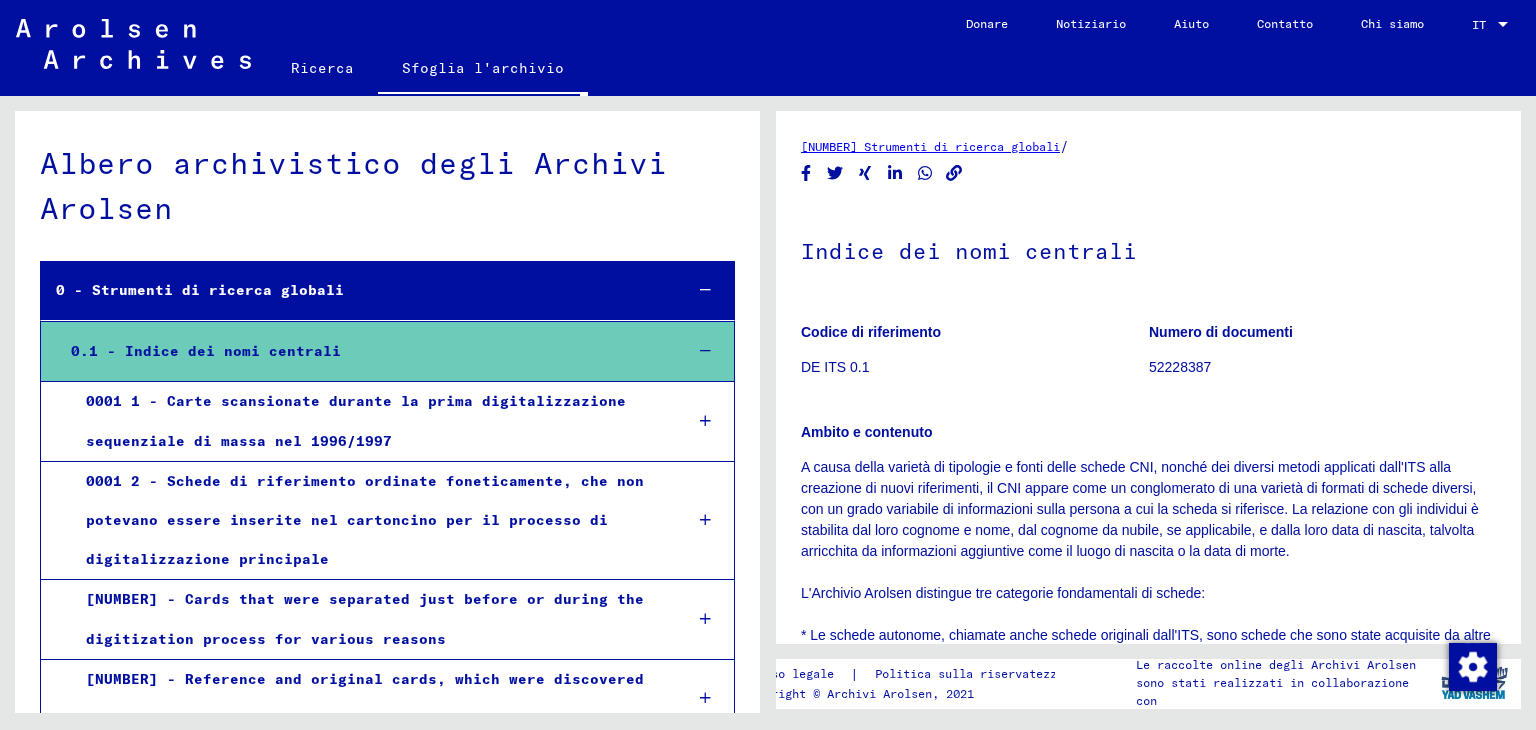 click on "0 - Strumenti di ricerca globali" at bounding box center [200, 290] 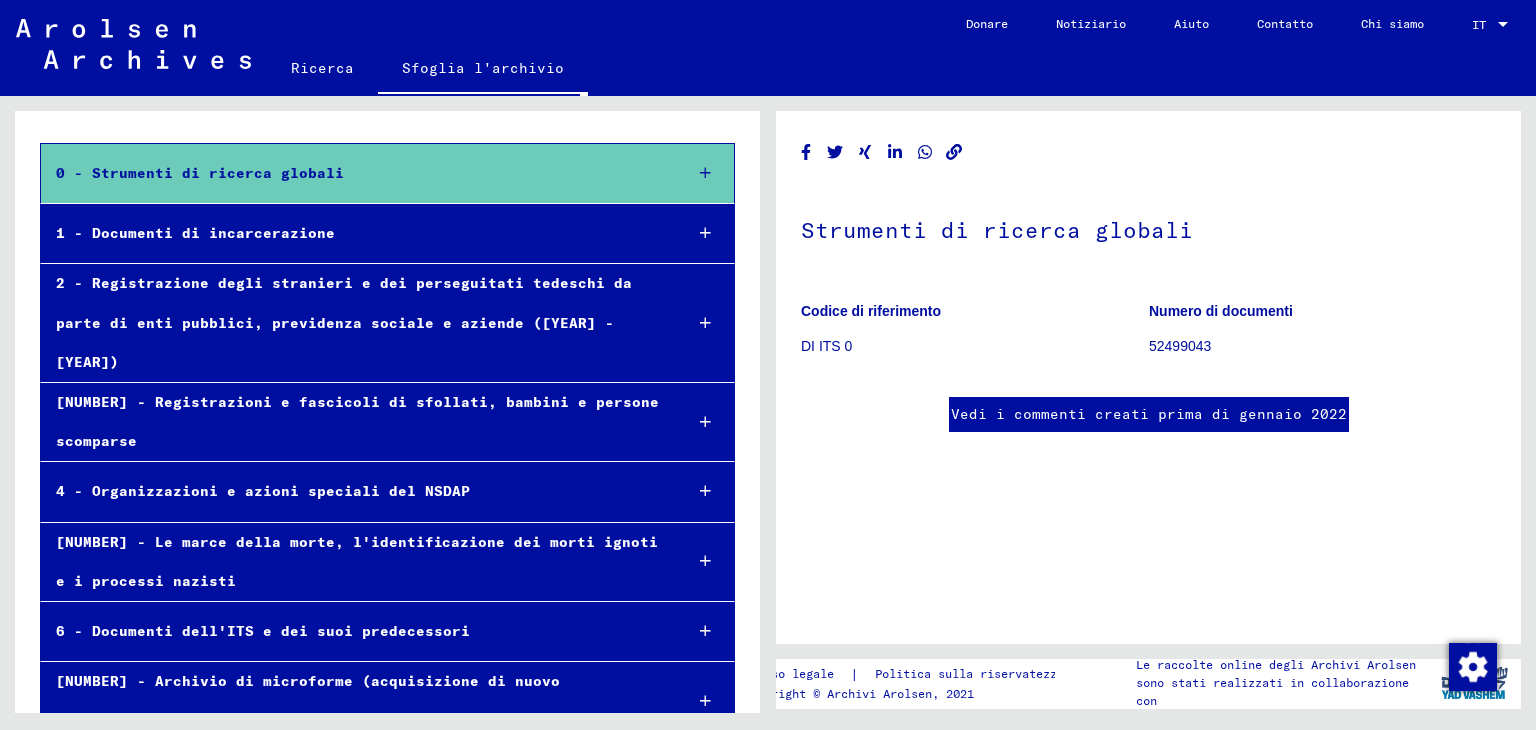 scroll, scrollTop: 176, scrollLeft: 0, axis: vertical 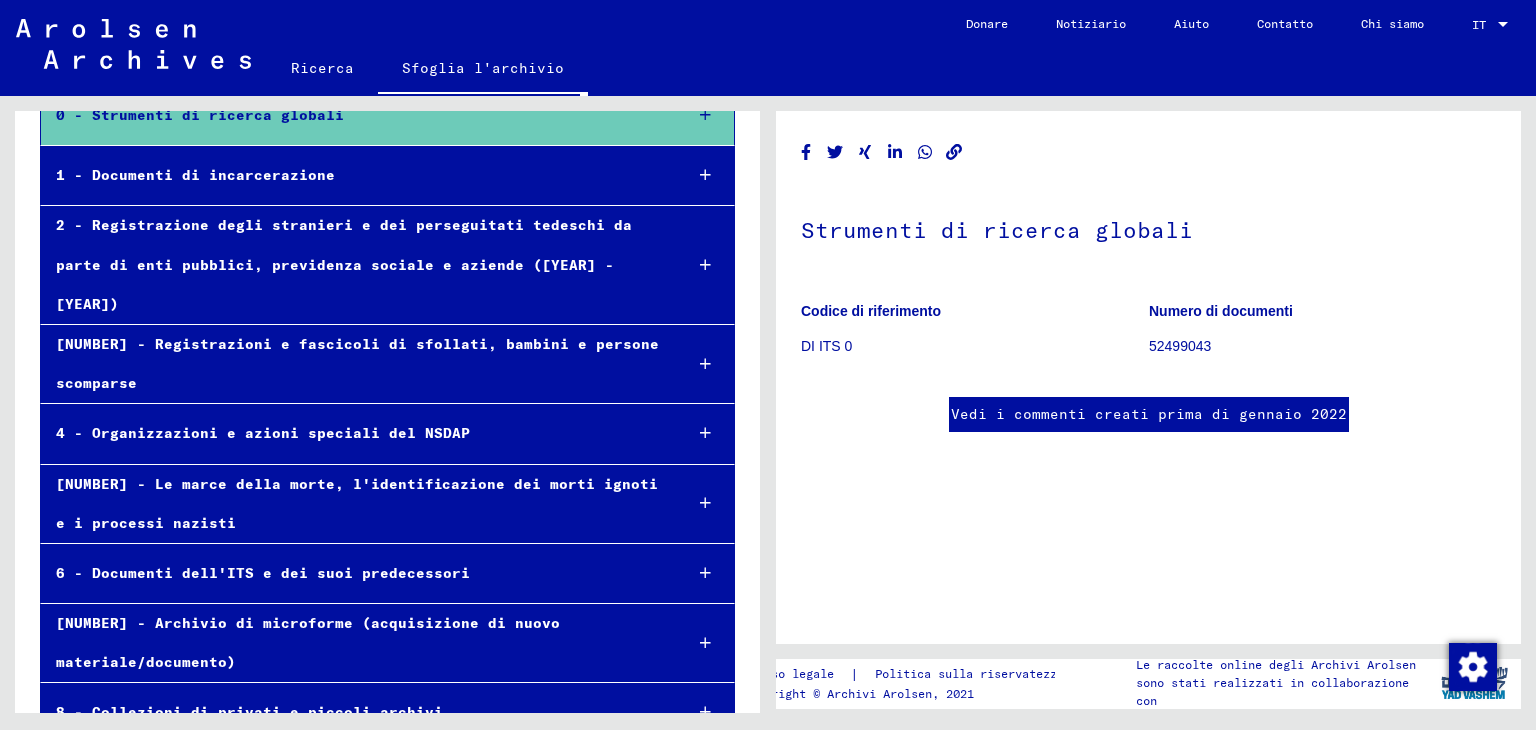 click on "4 - Organizzazioni e azioni speciali del NSDAP" at bounding box center (353, 433) 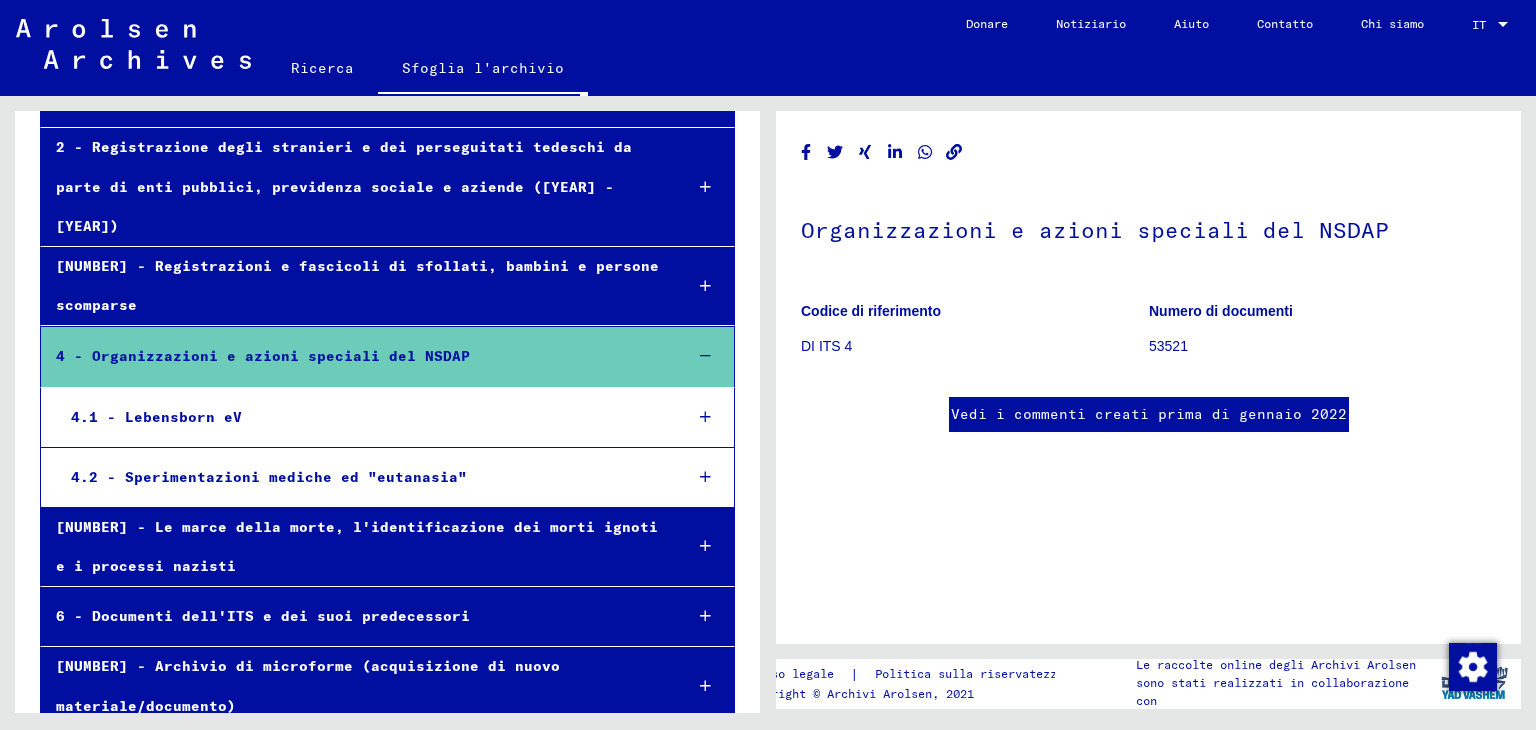 scroll, scrollTop: 275, scrollLeft: 0, axis: vertical 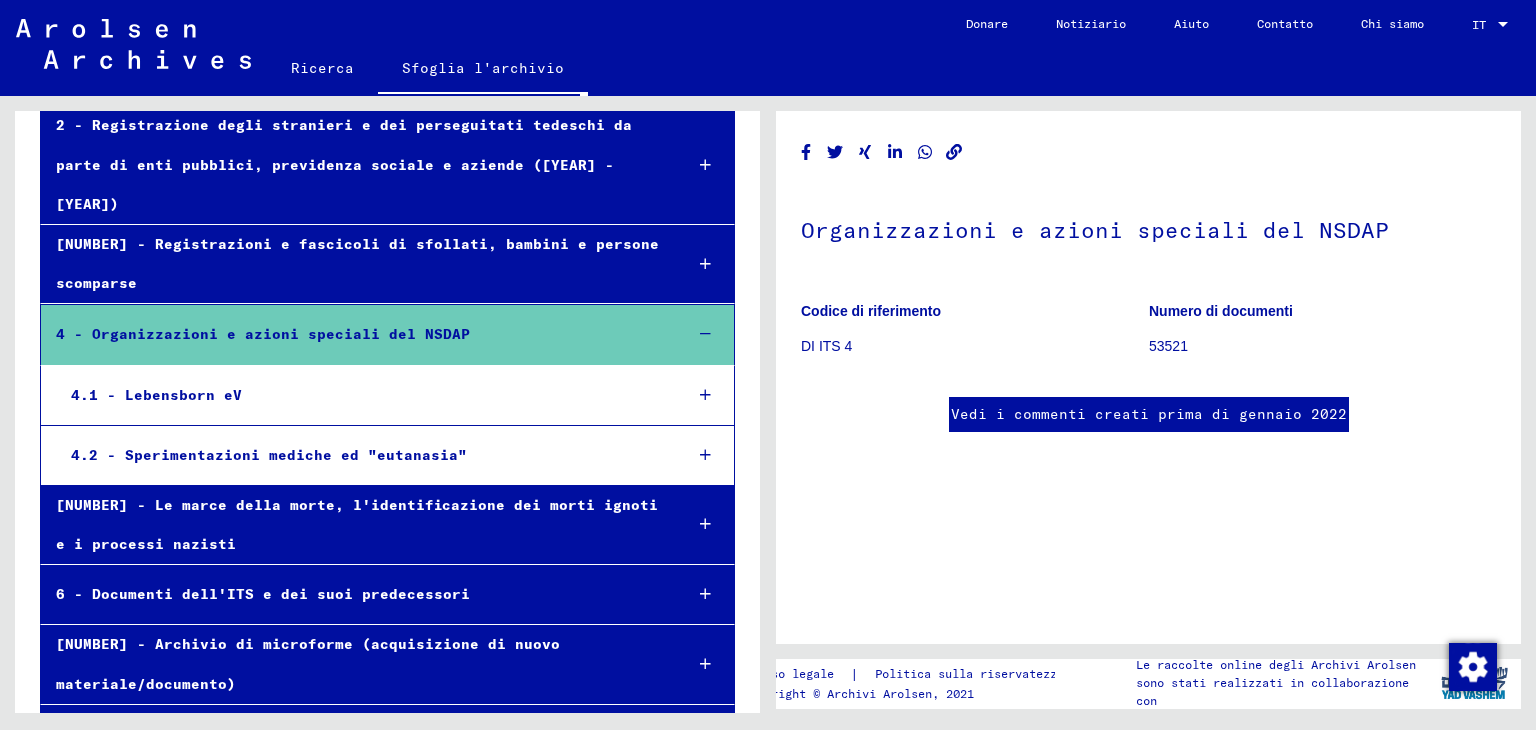 click on "4.1 - Lebensborn eV" at bounding box center [361, 395] 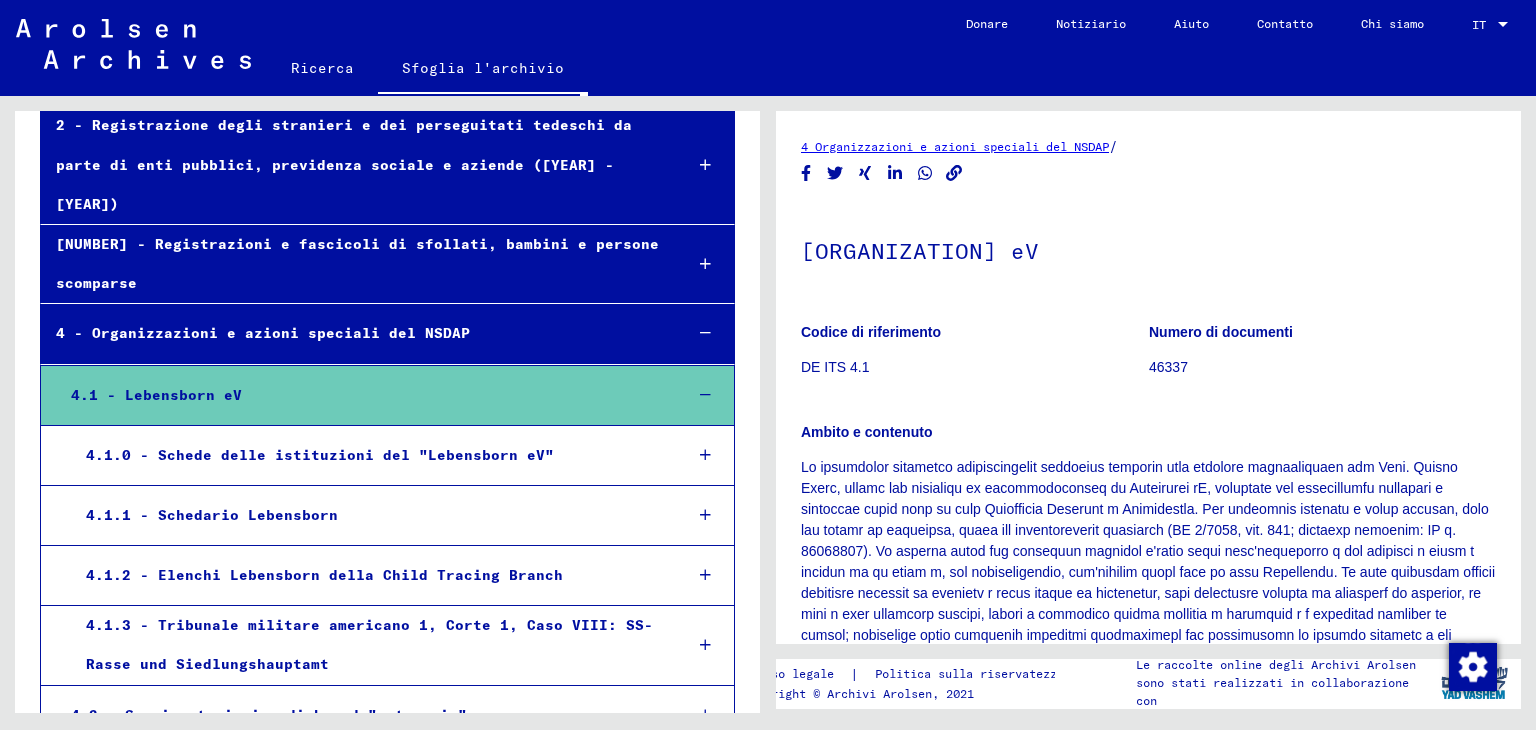 scroll, scrollTop: 0, scrollLeft: 0, axis: both 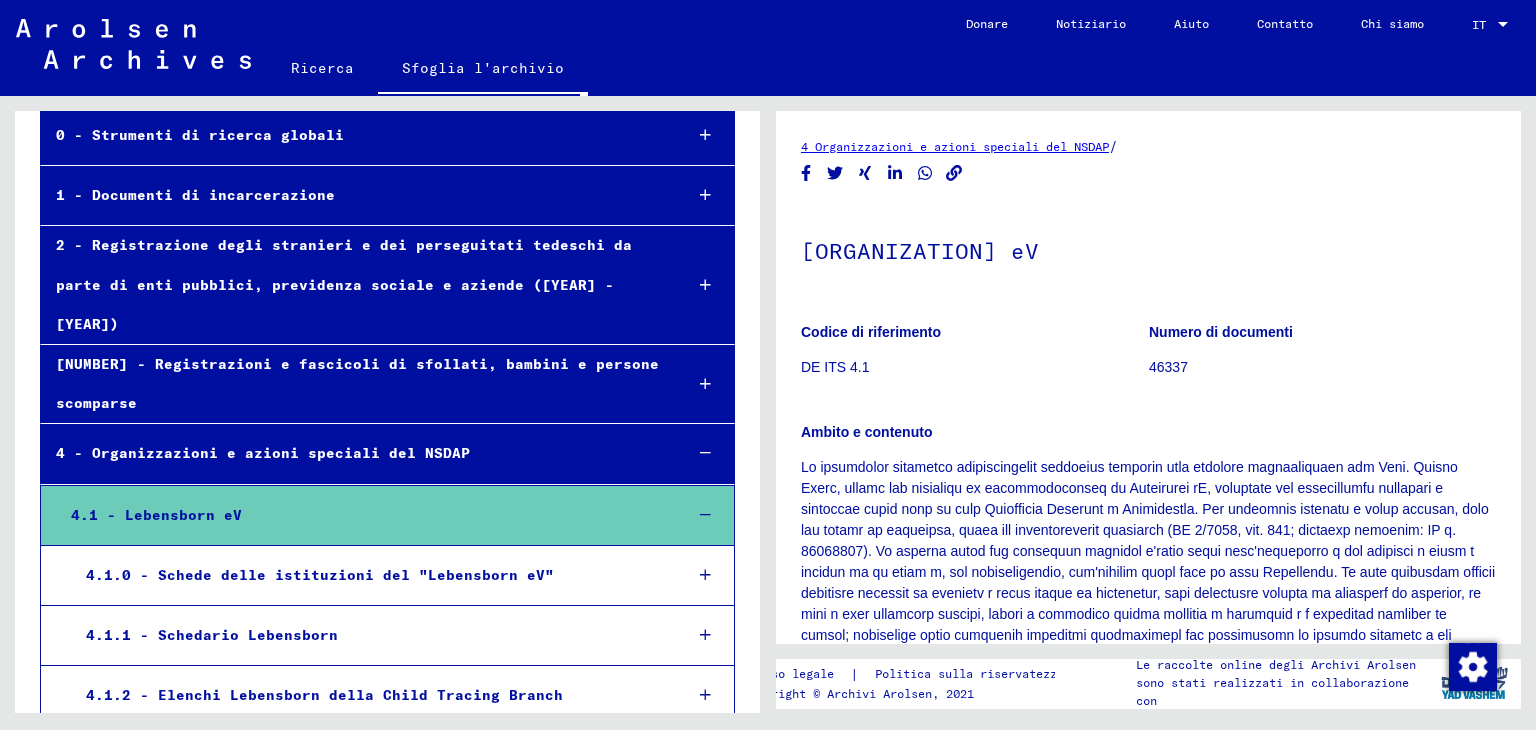click on "4.1.0 - Schede delle istituzioni del "Lebensborn eV"" at bounding box center (320, 575) 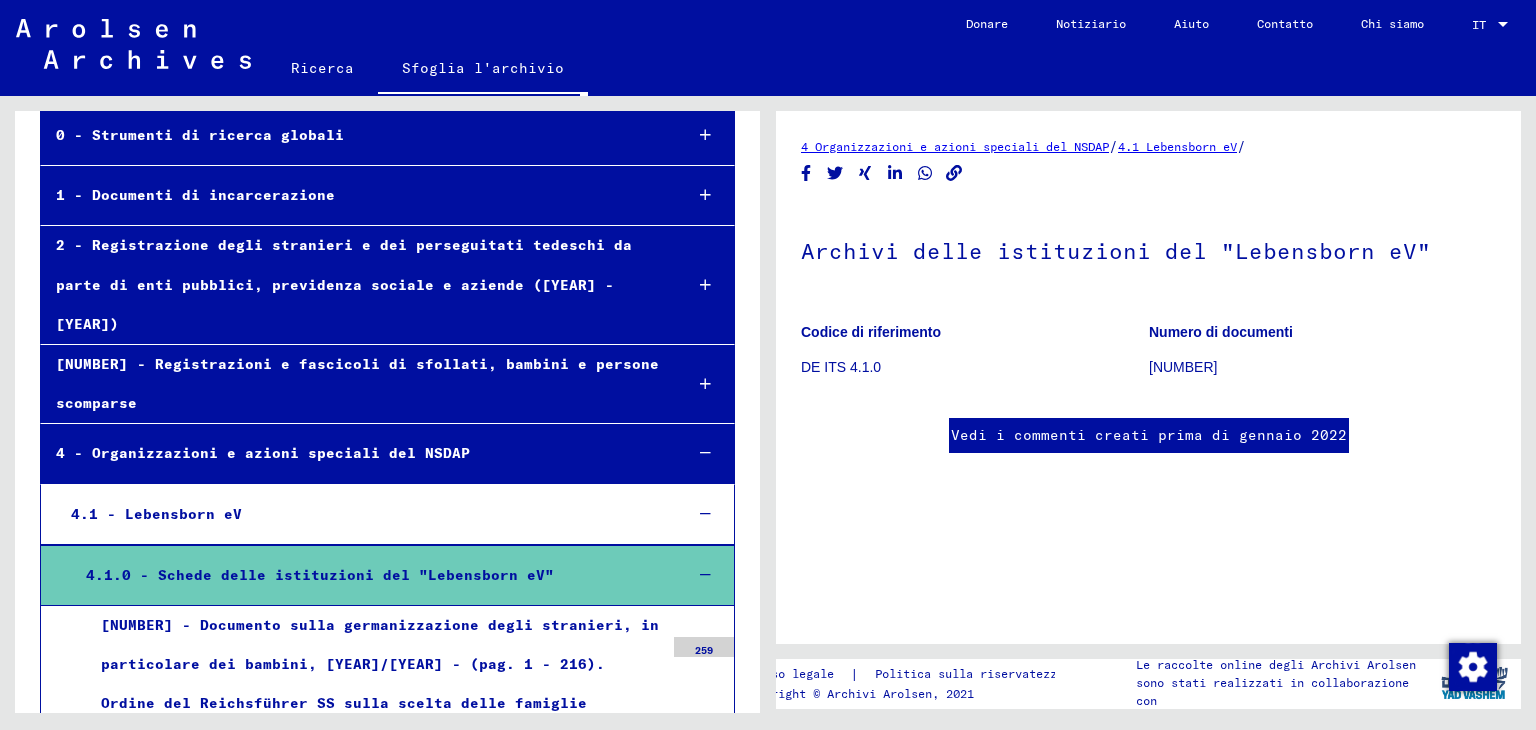 scroll, scrollTop: 508, scrollLeft: 0, axis: vertical 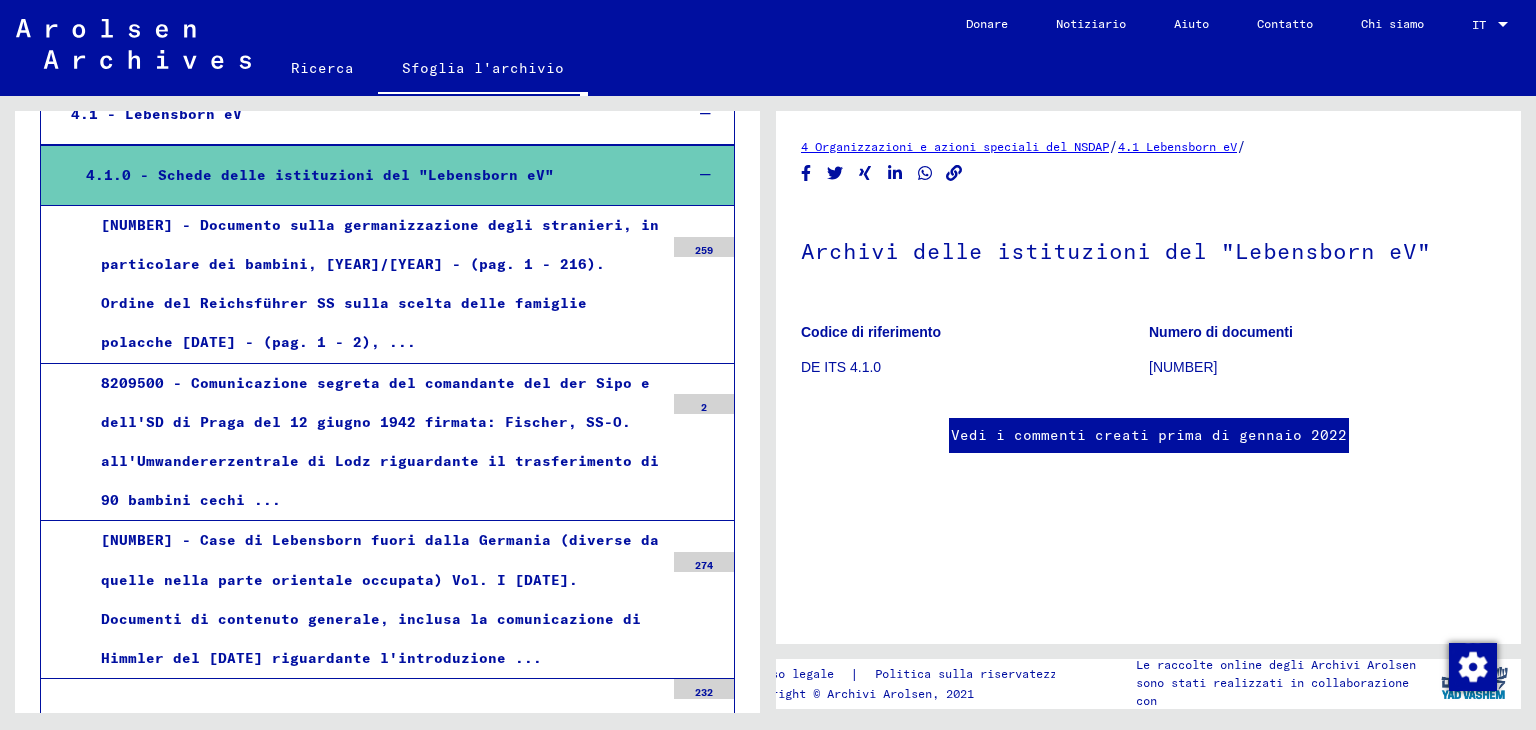 click on "[NUMBER] - Case di Lebensborn fuori dalla Germania (diverse da quelle nella parte orientale occupata) Vol. I [DATE]. Documenti di contenuto generale, inclusa la comunicazione di Himmler del [DATE] riguardante l'introduzione ..." at bounding box center [375, 599] 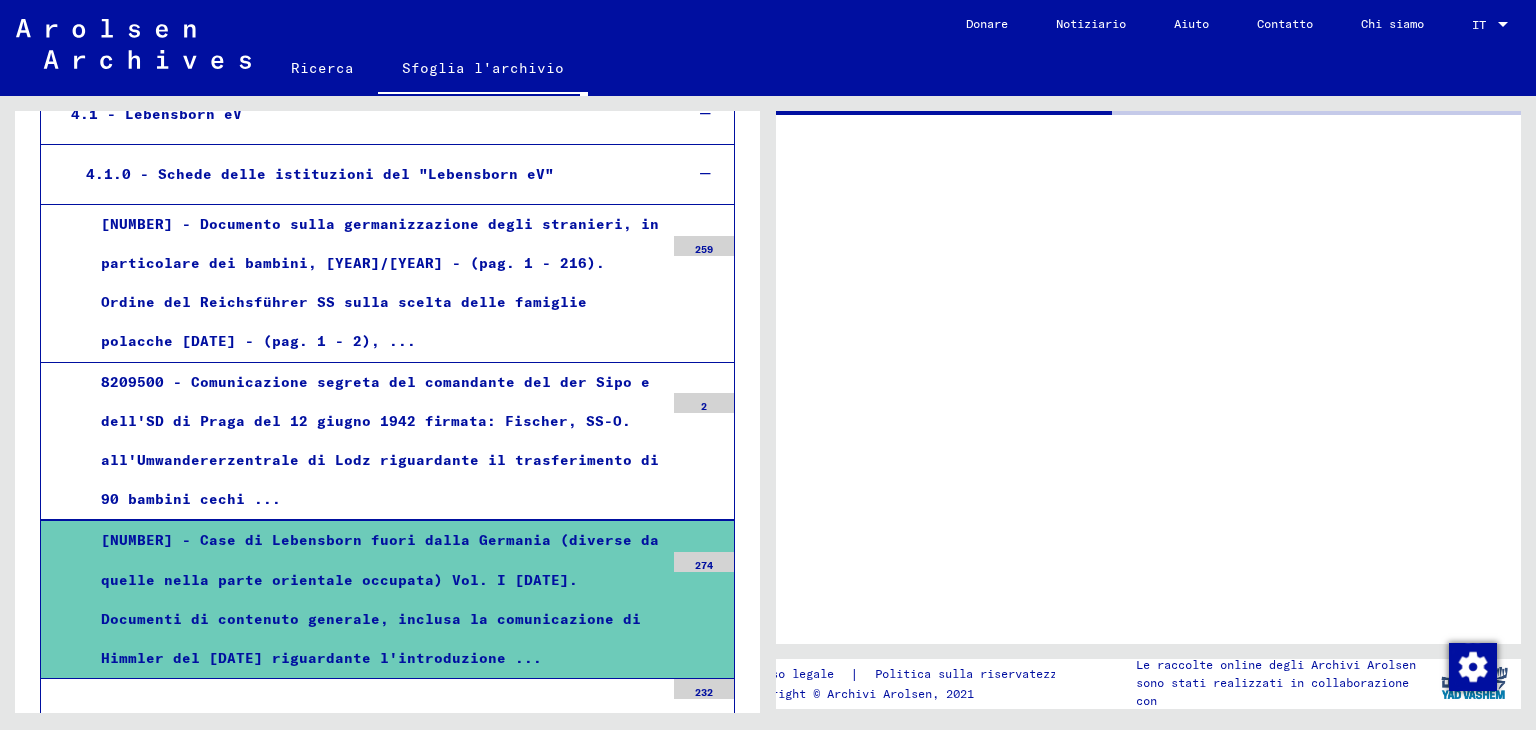 scroll, scrollTop: 0, scrollLeft: 0, axis: both 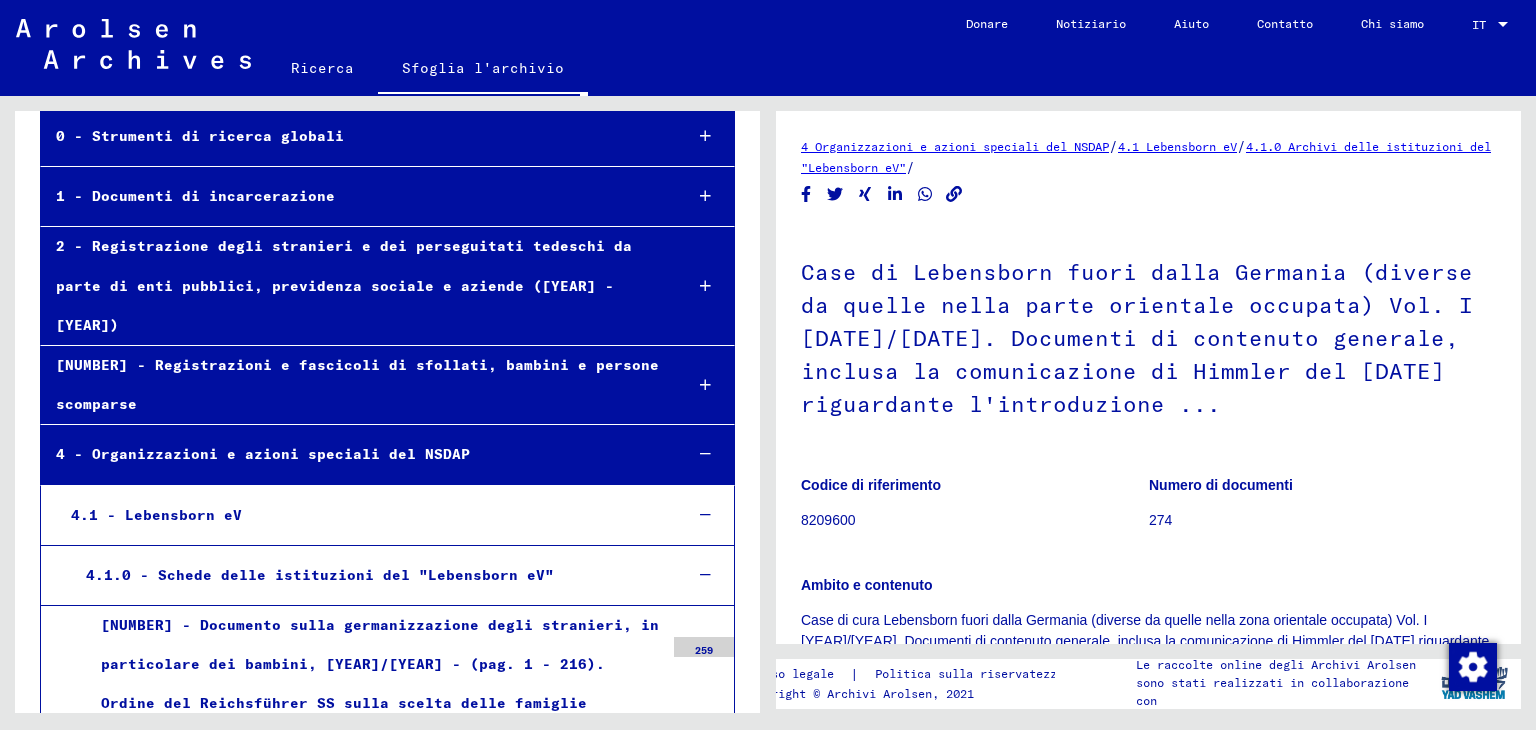 click on "2 - Registrazione degli stranieri e dei perseguitati tedeschi da parte di enti pubblici, previdenza sociale e aziende ([YEAR] - [YEAR])" at bounding box center [344, 285] 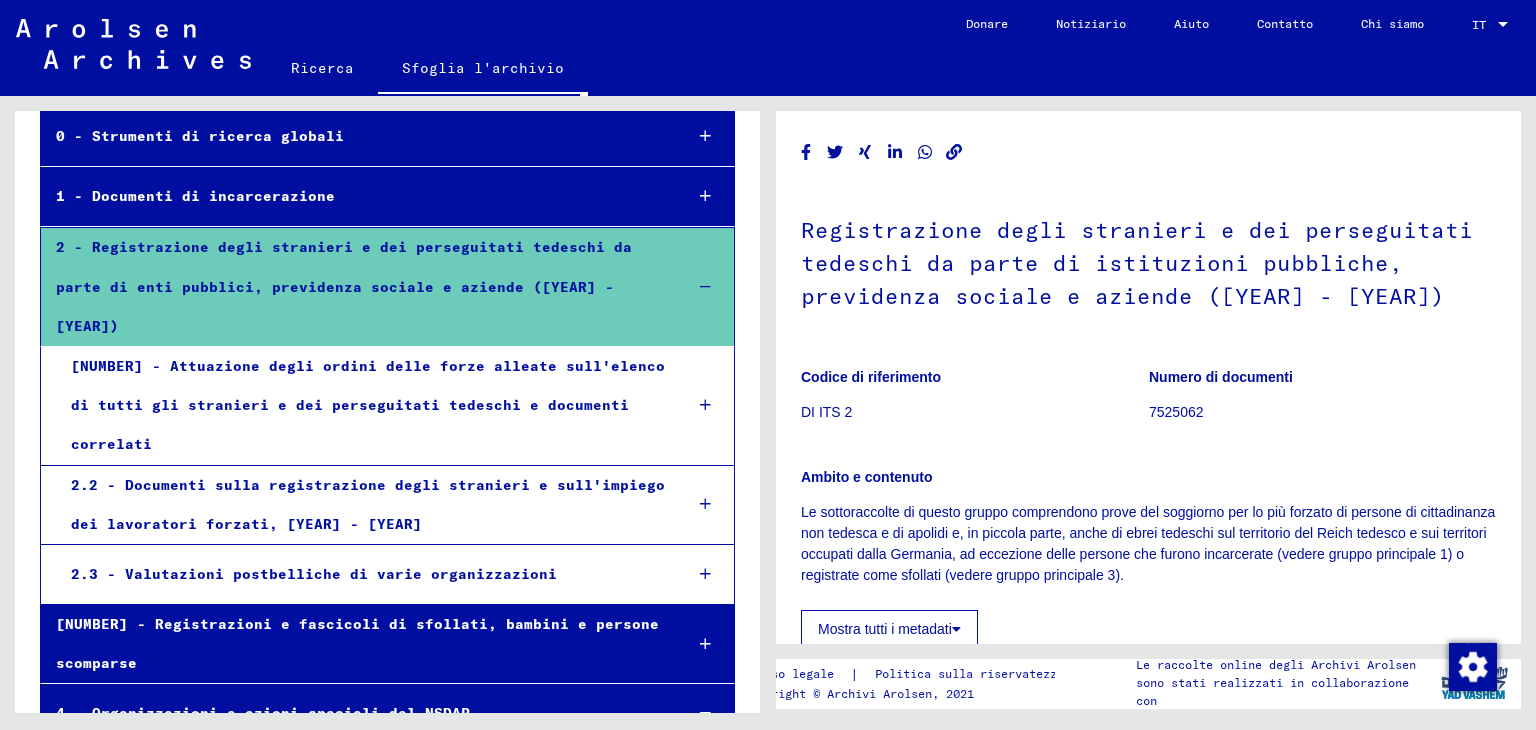 click on "0 - Strumenti di ricerca globali" at bounding box center [200, 136] 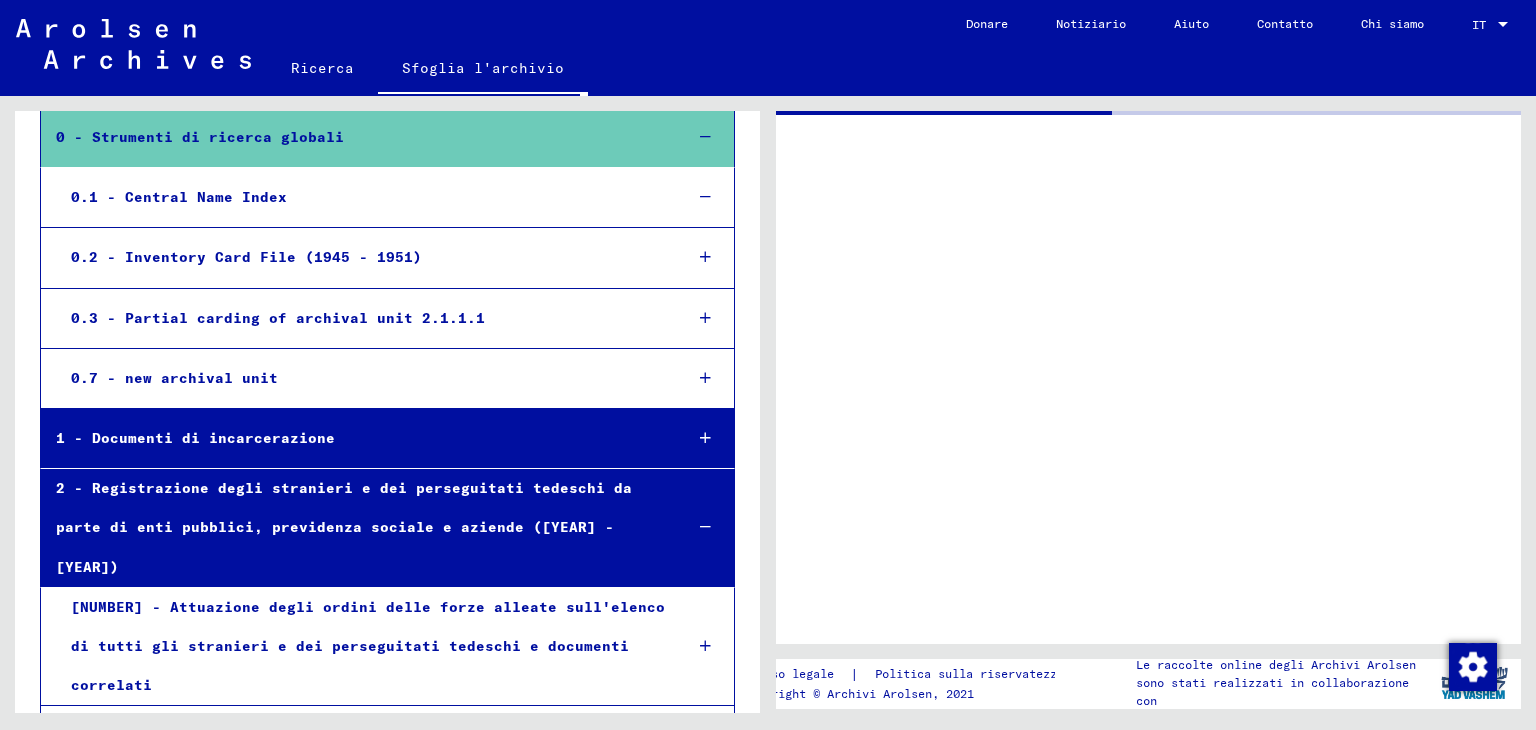 scroll, scrollTop: 150, scrollLeft: 0, axis: vertical 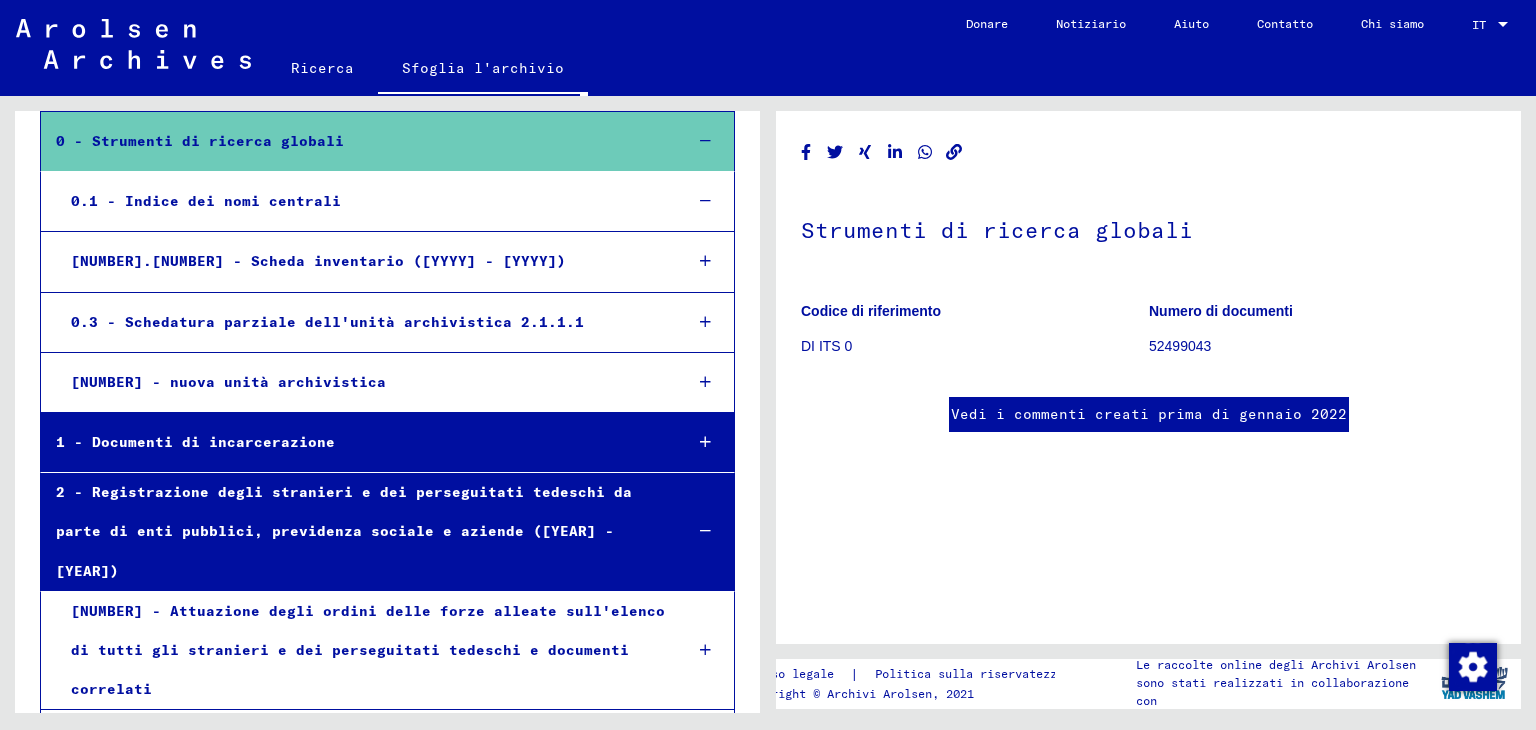 click on "Sfoglia l'archivio" 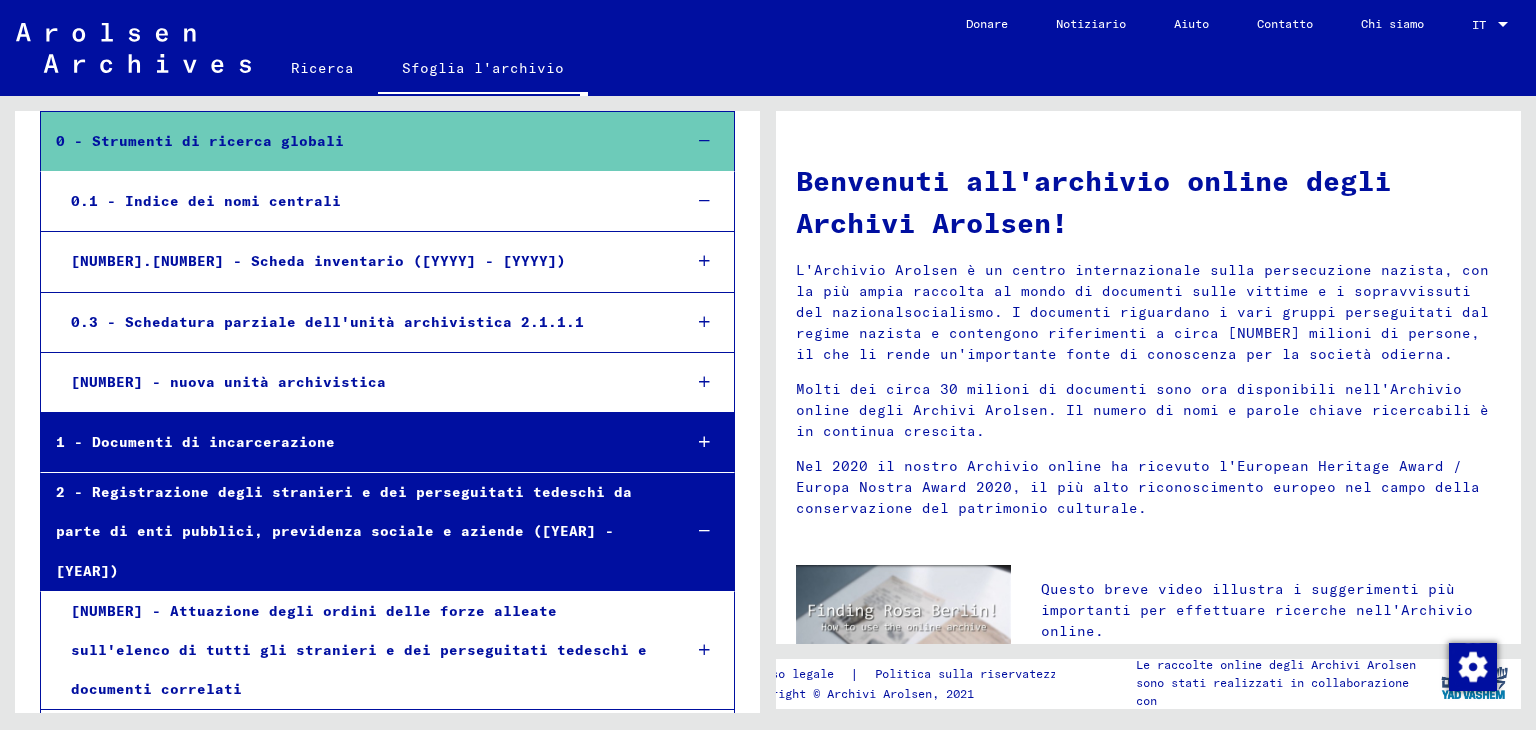 click on "Ricerca" 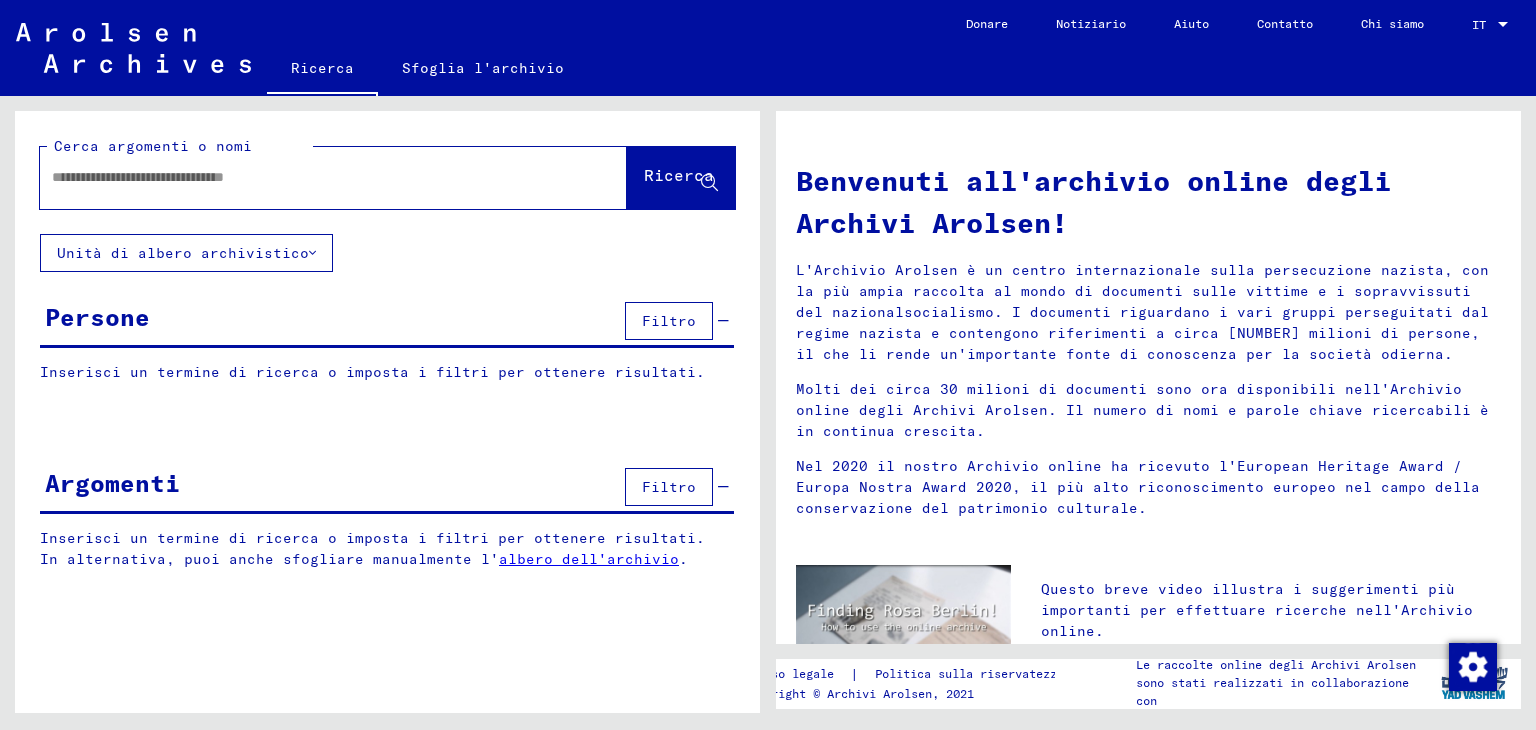 click on "Ricerca" 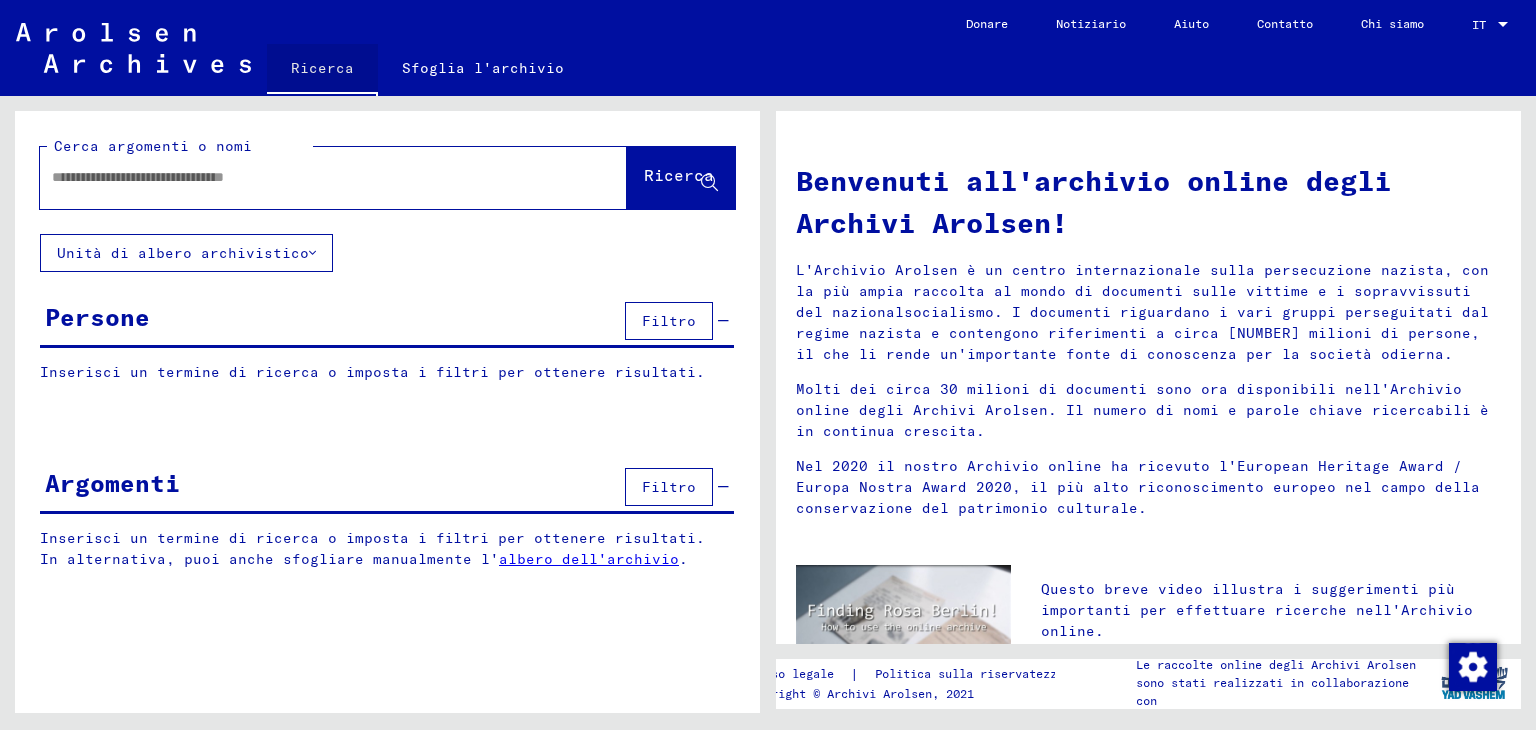 click on "Sfoglia l'archivio" 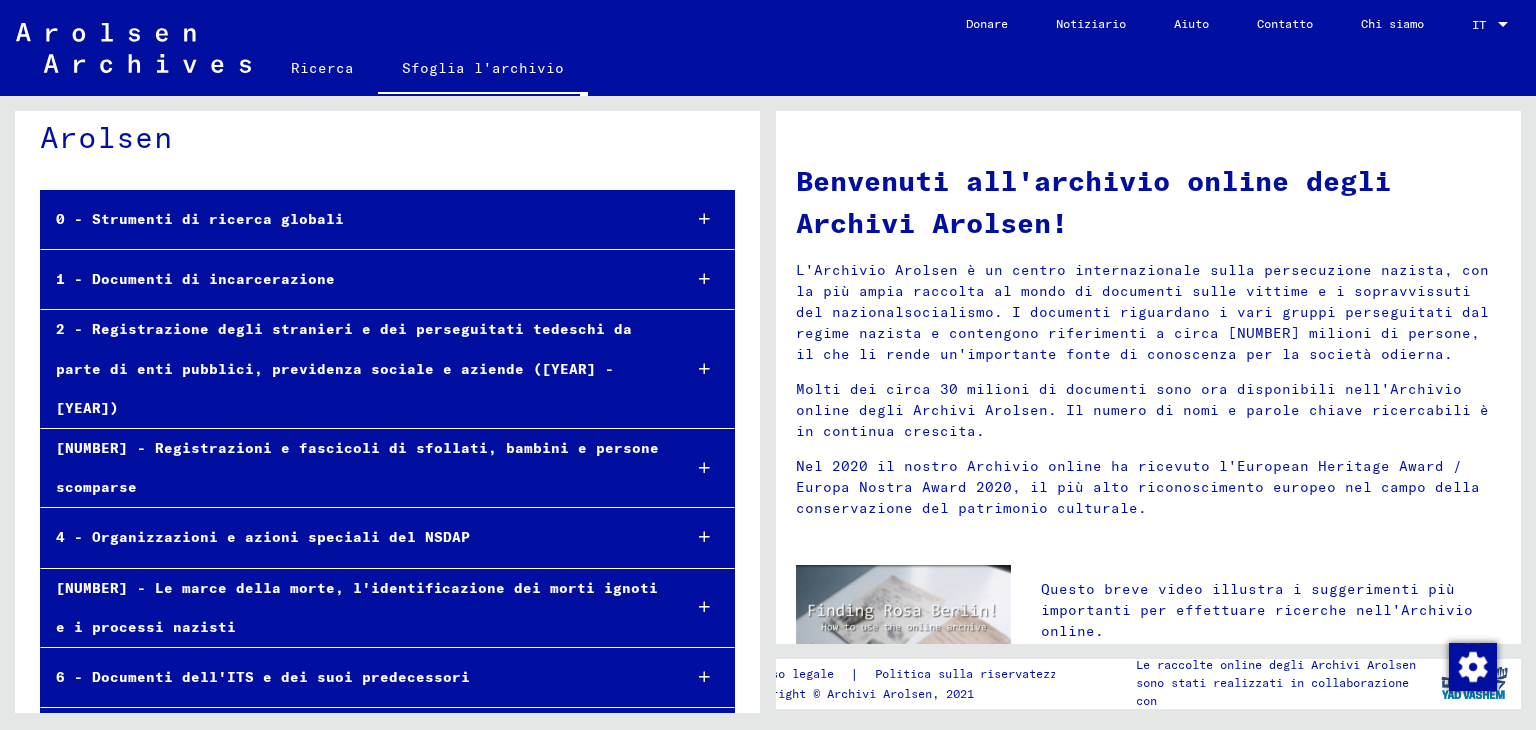 scroll, scrollTop: 175, scrollLeft: 0, axis: vertical 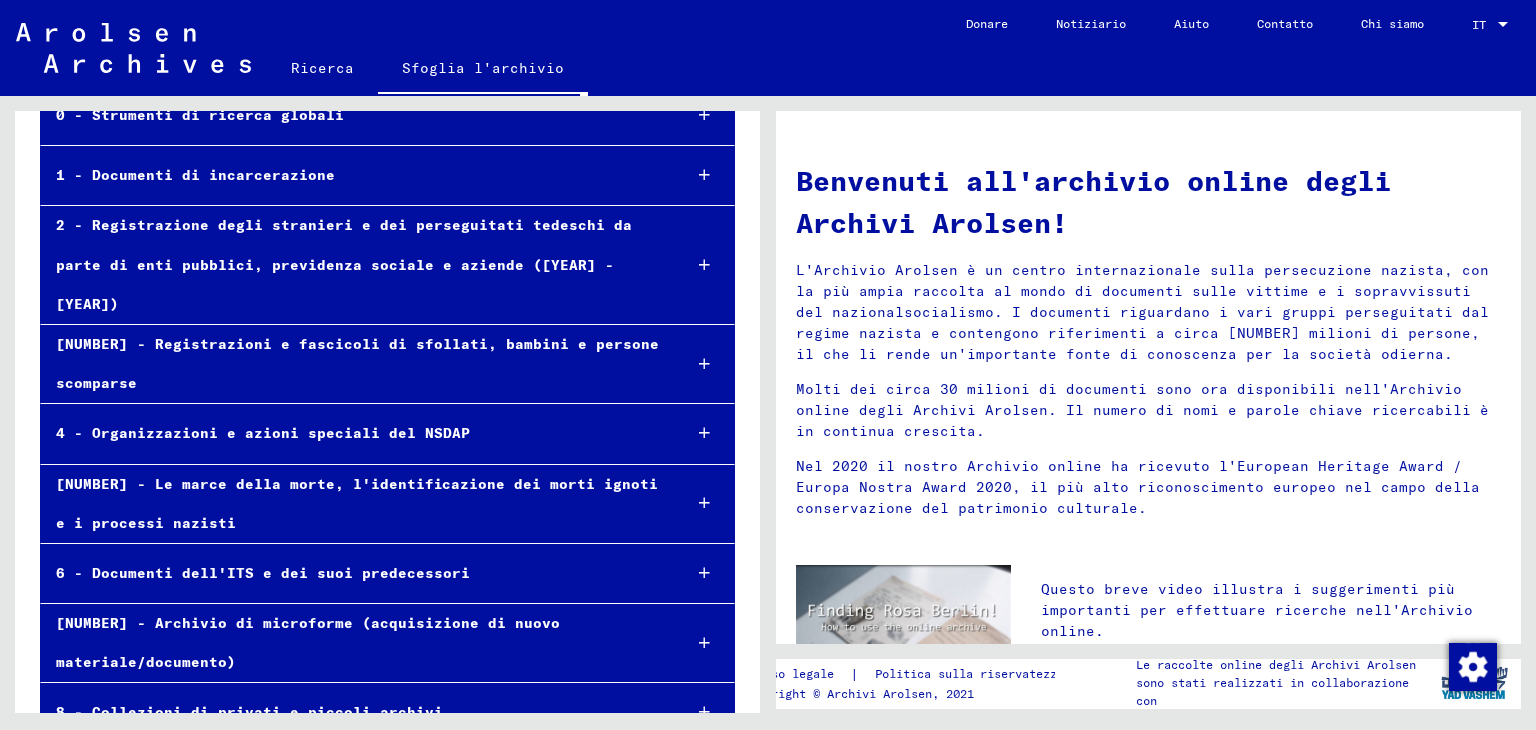 click on "8 - Collezioni di privati e piccoli archivi" at bounding box center (249, 712) 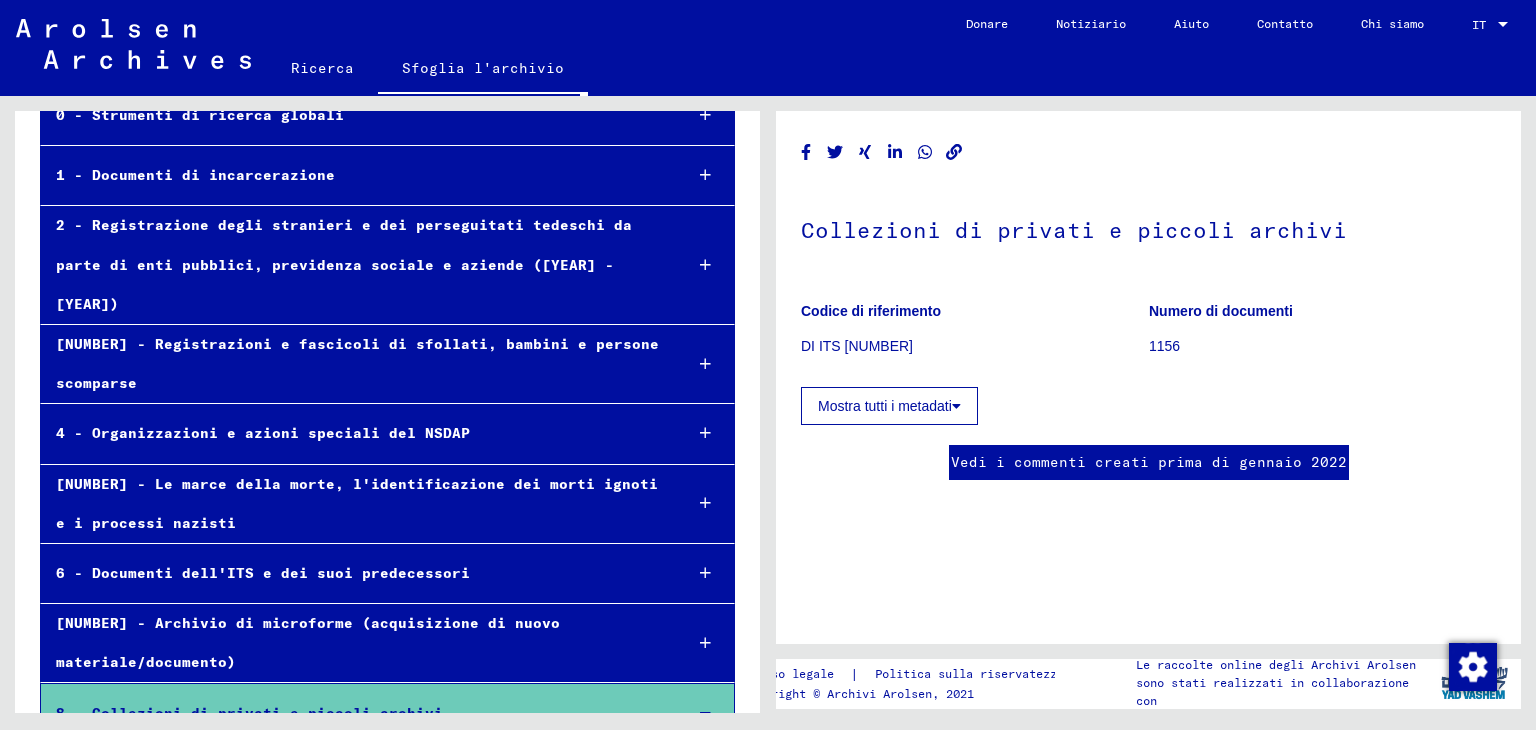 scroll, scrollTop: 0, scrollLeft: 0, axis: both 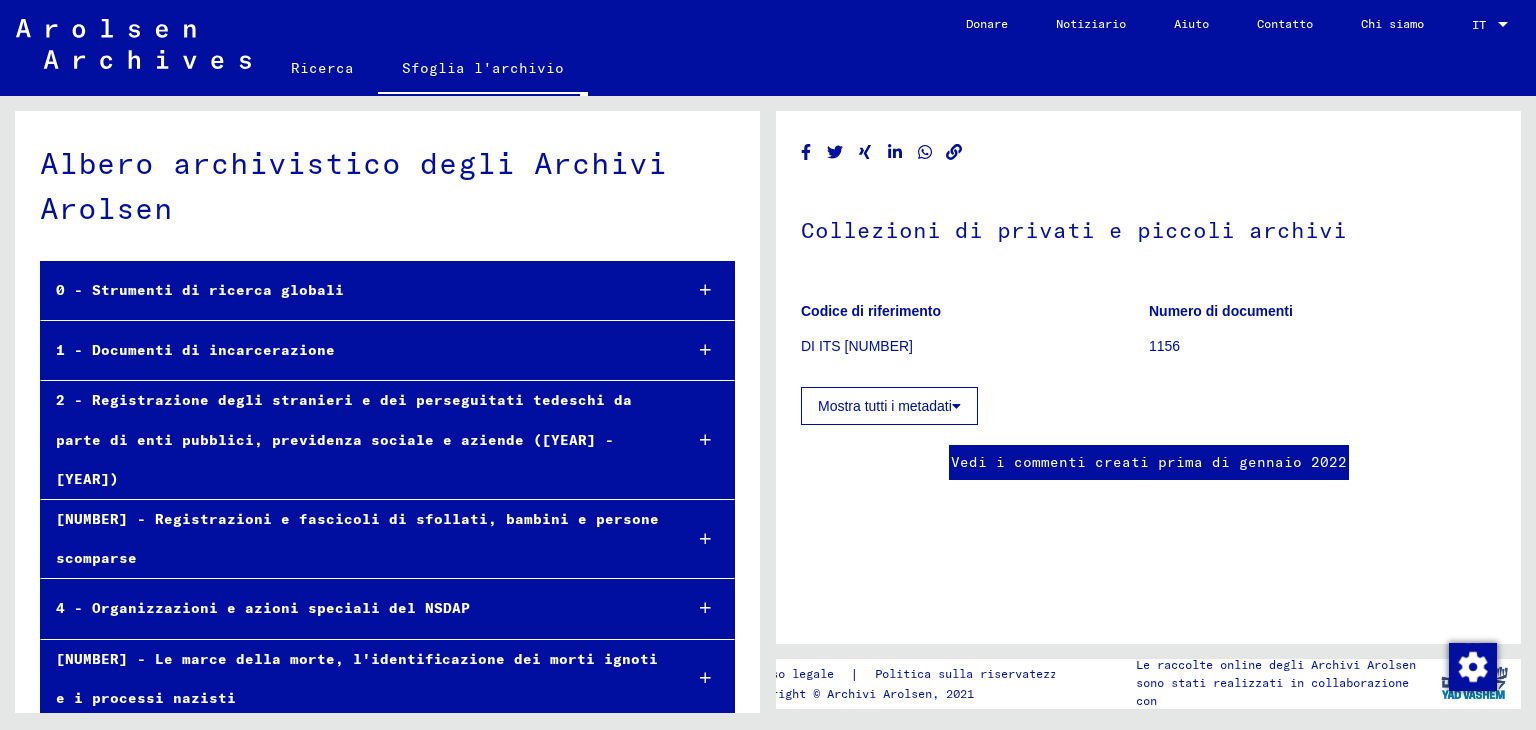 click on "1 - Documenti di incarcerazione" at bounding box center [195, 350] 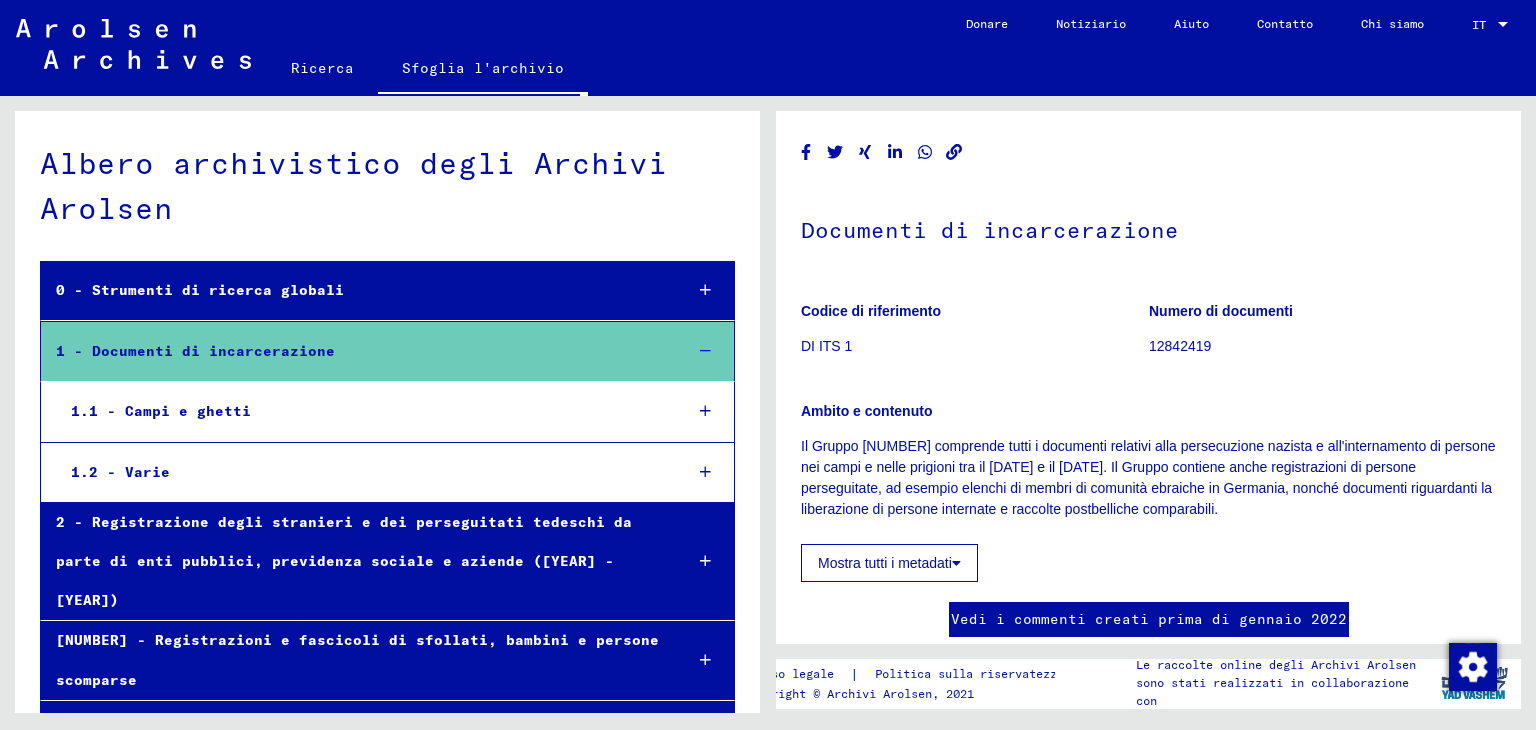 click on "1.2 - Varie" at bounding box center (120, 472) 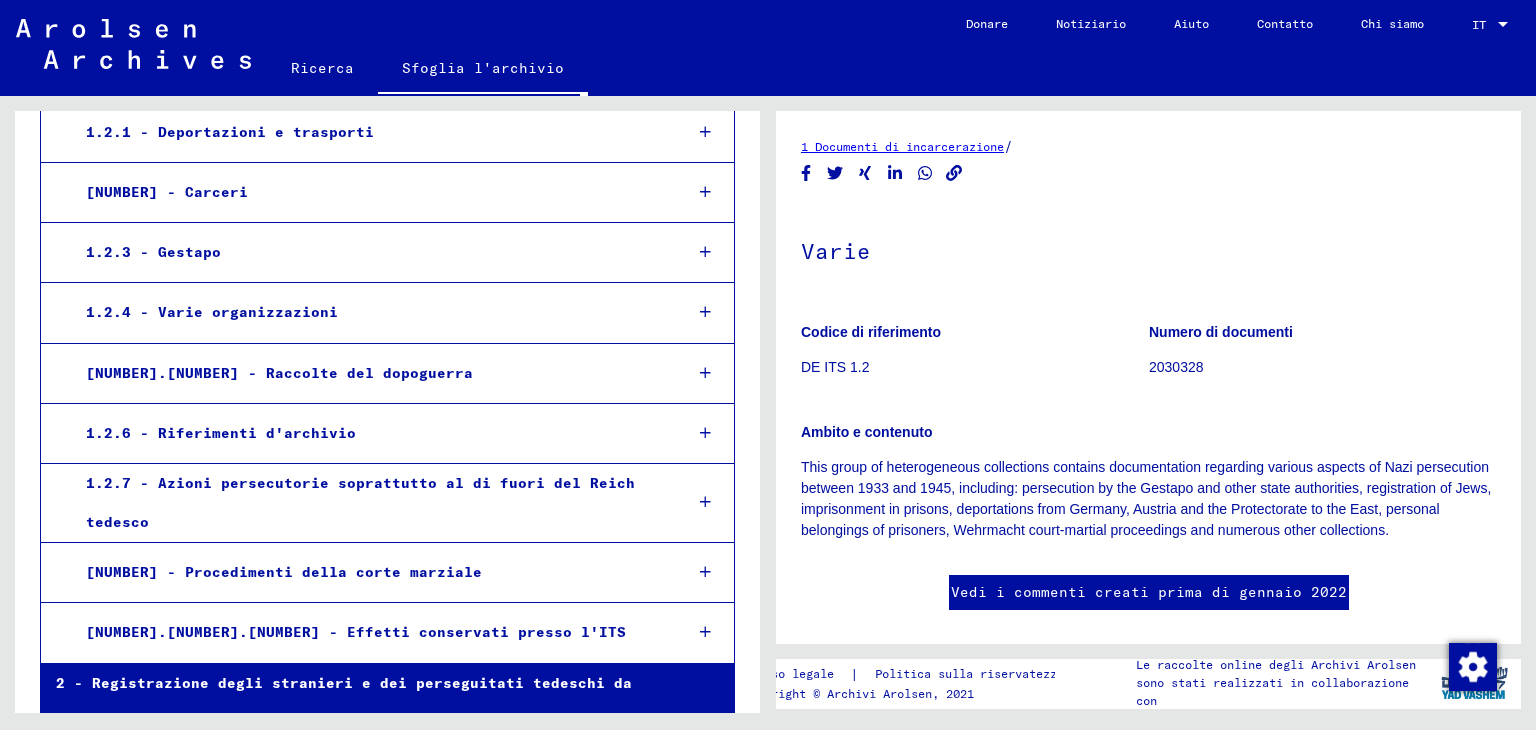 click on "1.2.1 - Deportazioni e trasporti" at bounding box center [230, 132] 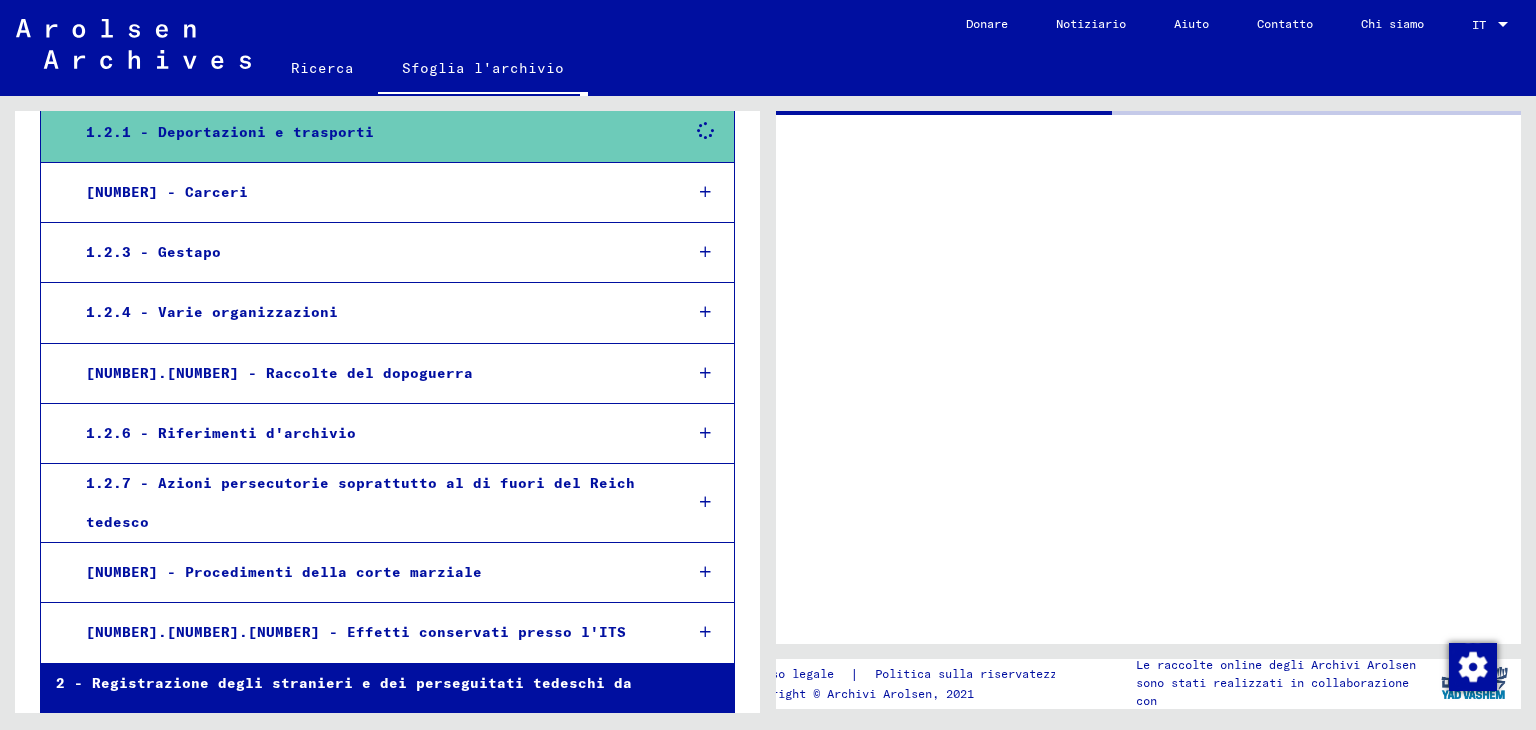 scroll, scrollTop: 390, scrollLeft: 0, axis: vertical 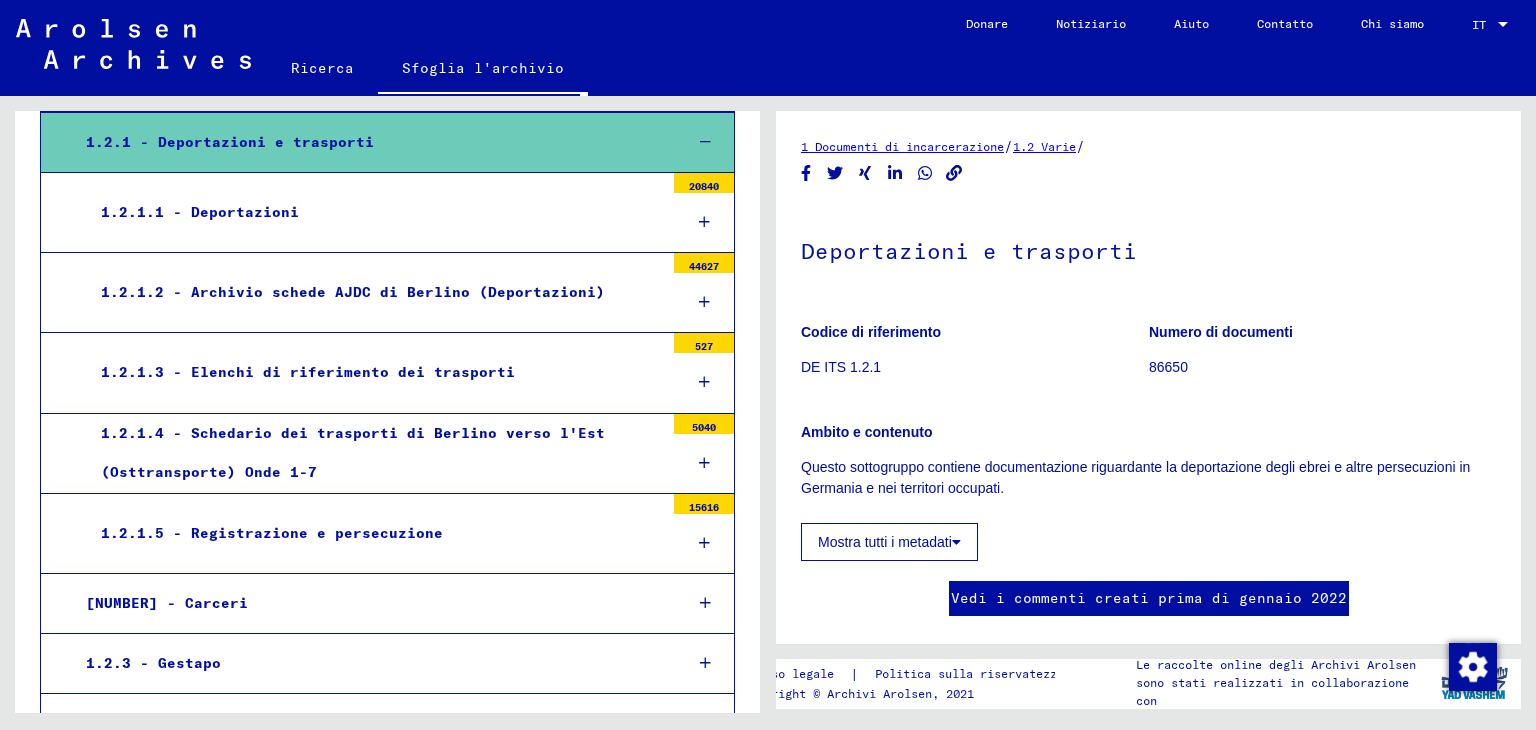 click on "1.2.1.1 - Deportazioni" at bounding box center [375, 212] 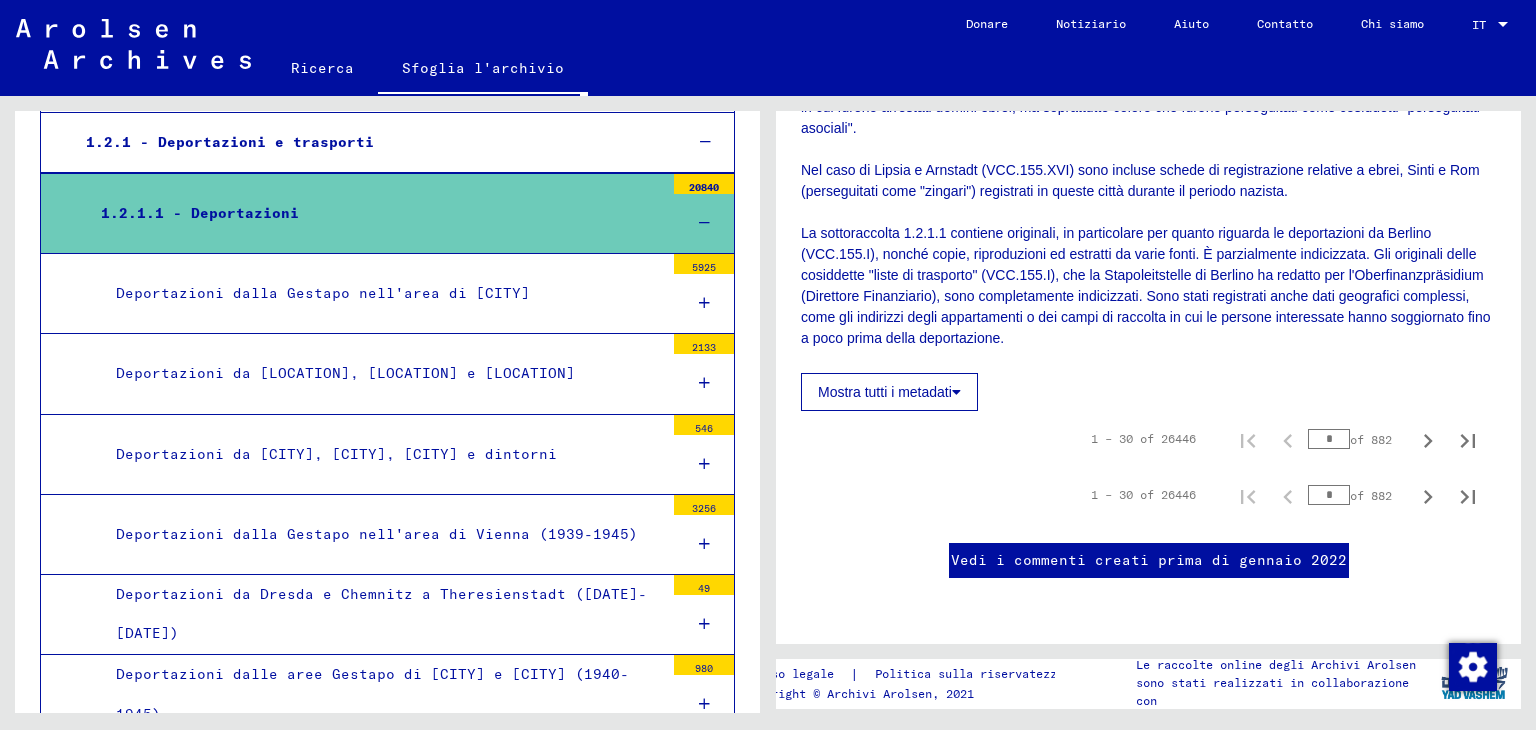 scroll, scrollTop: 1400, scrollLeft: 0, axis: vertical 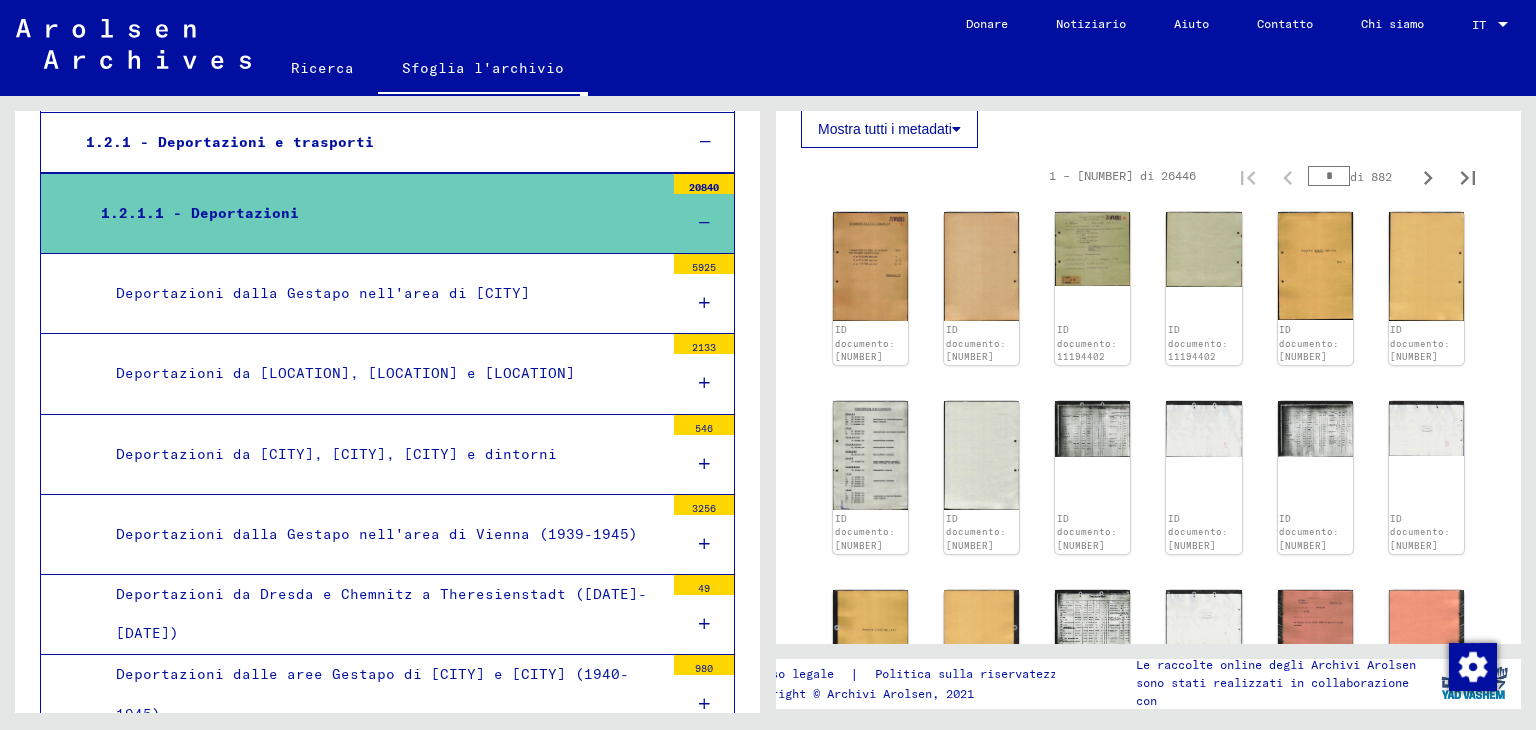 click on "Deportazioni da [CITY], [CITY], [CITY] e dintorni" at bounding box center (382, 454) 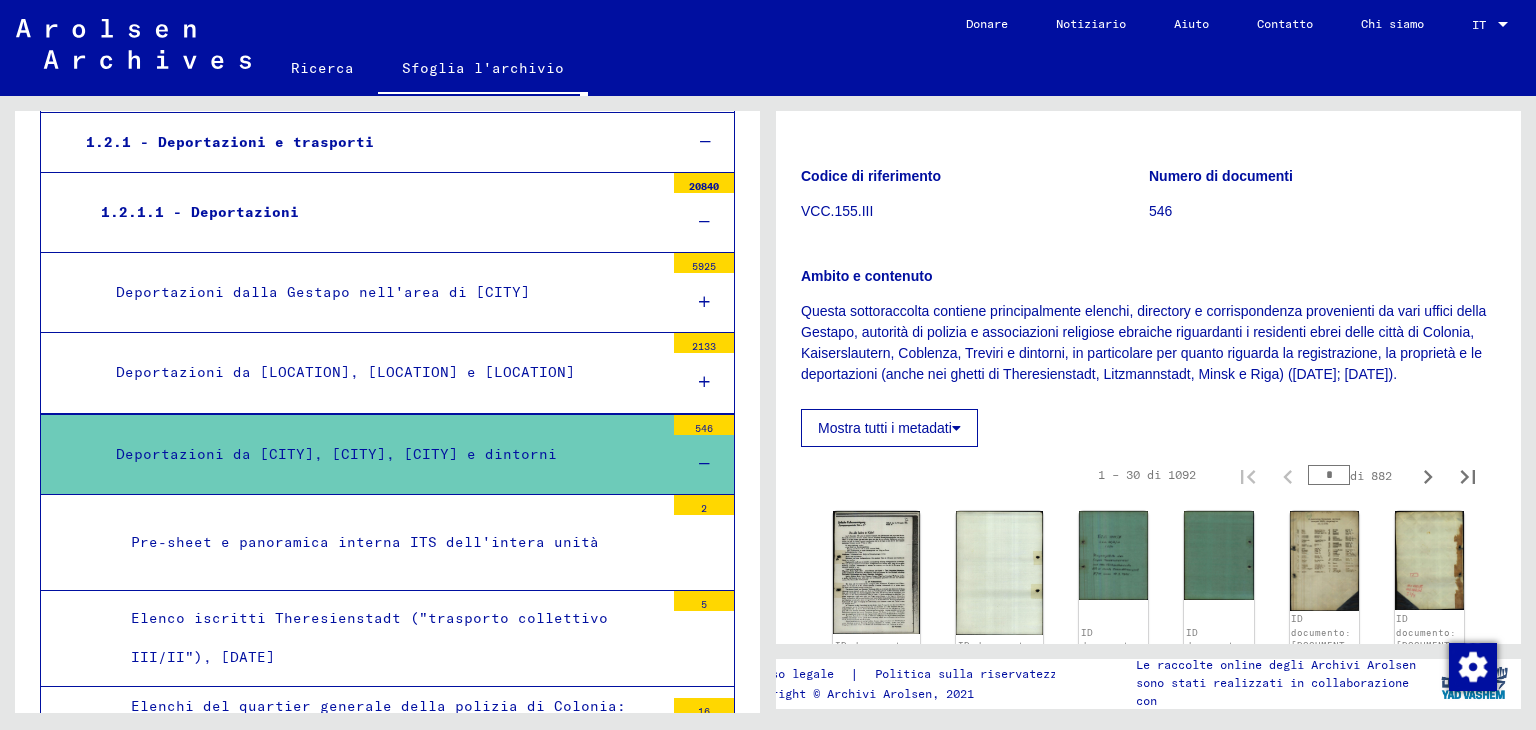 scroll, scrollTop: 400, scrollLeft: 0, axis: vertical 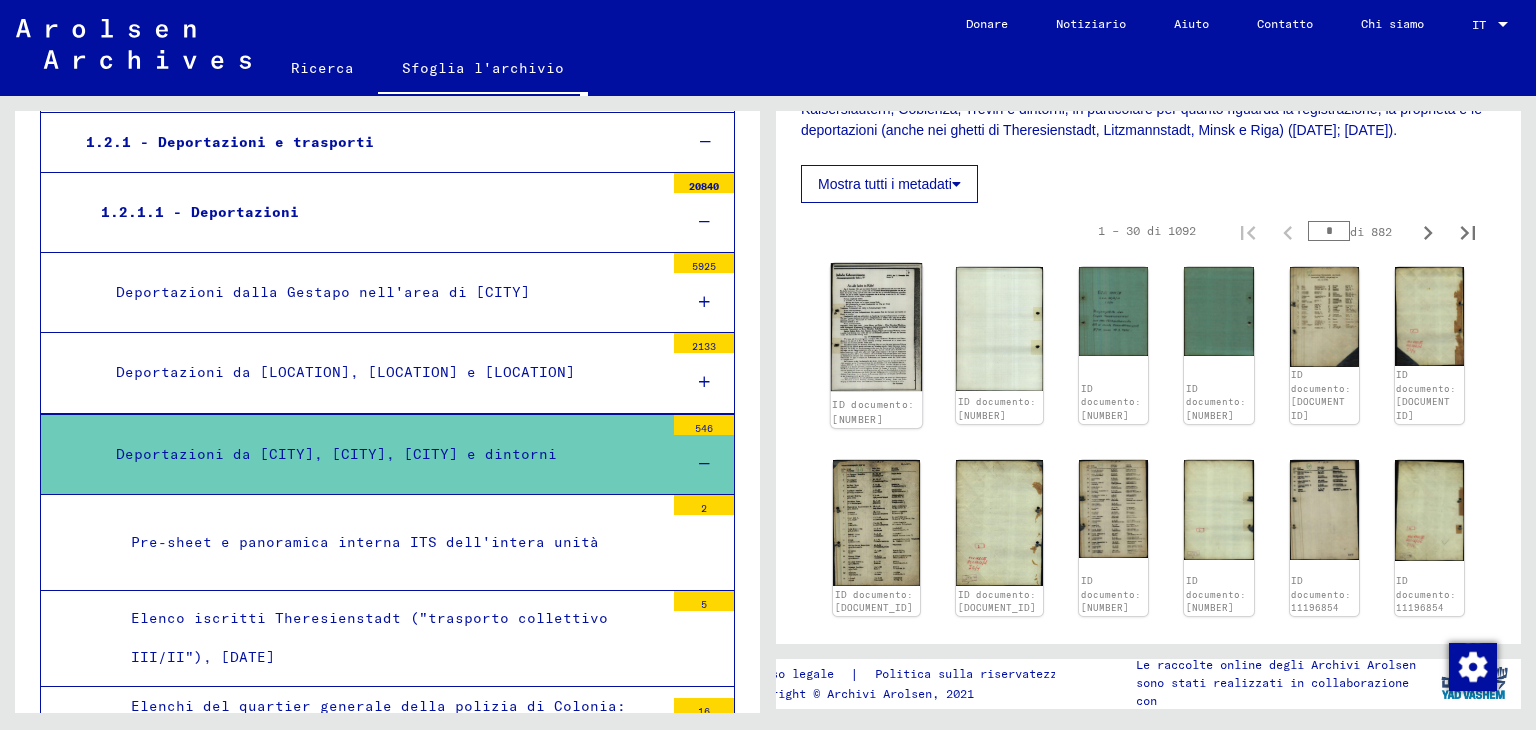 click 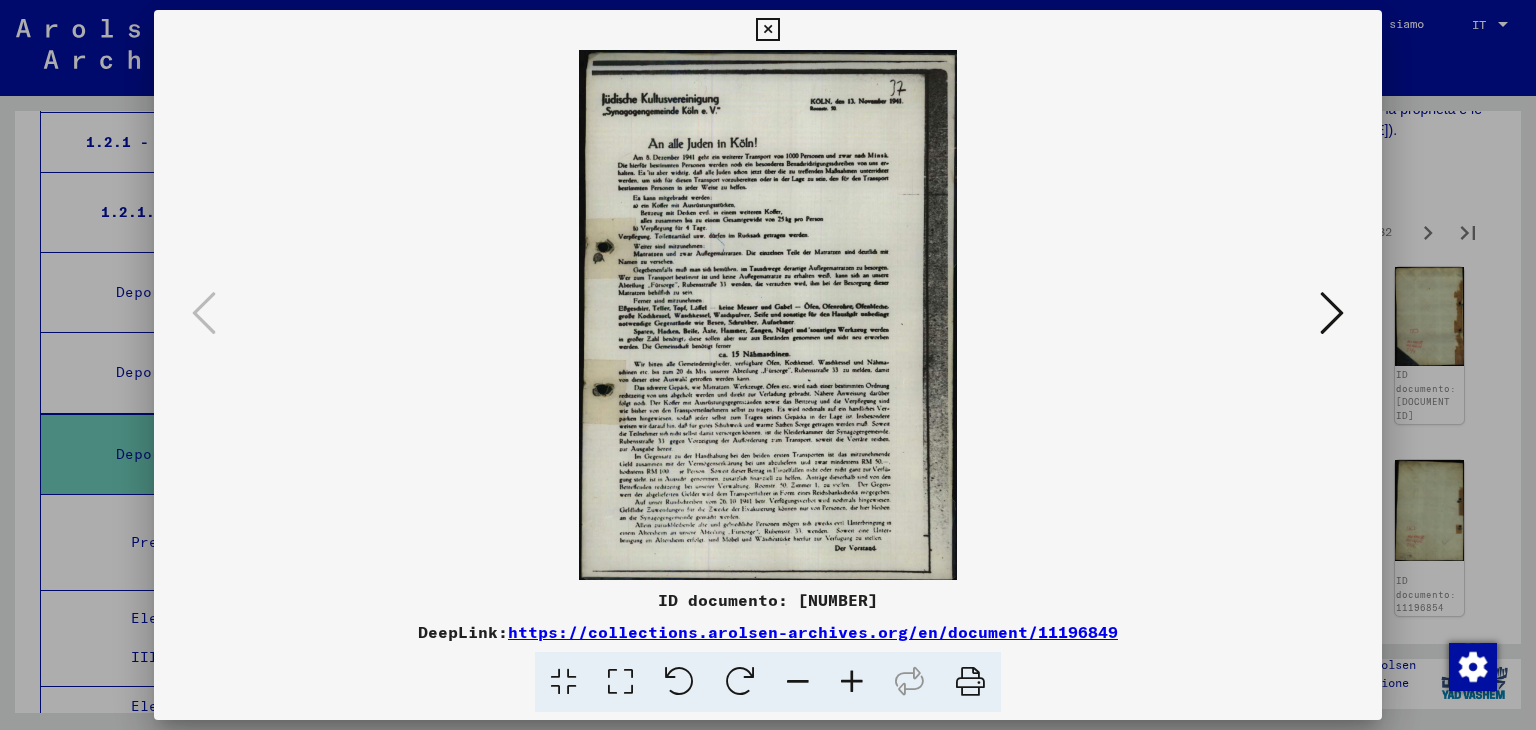 click at bounding box center [1332, 313] 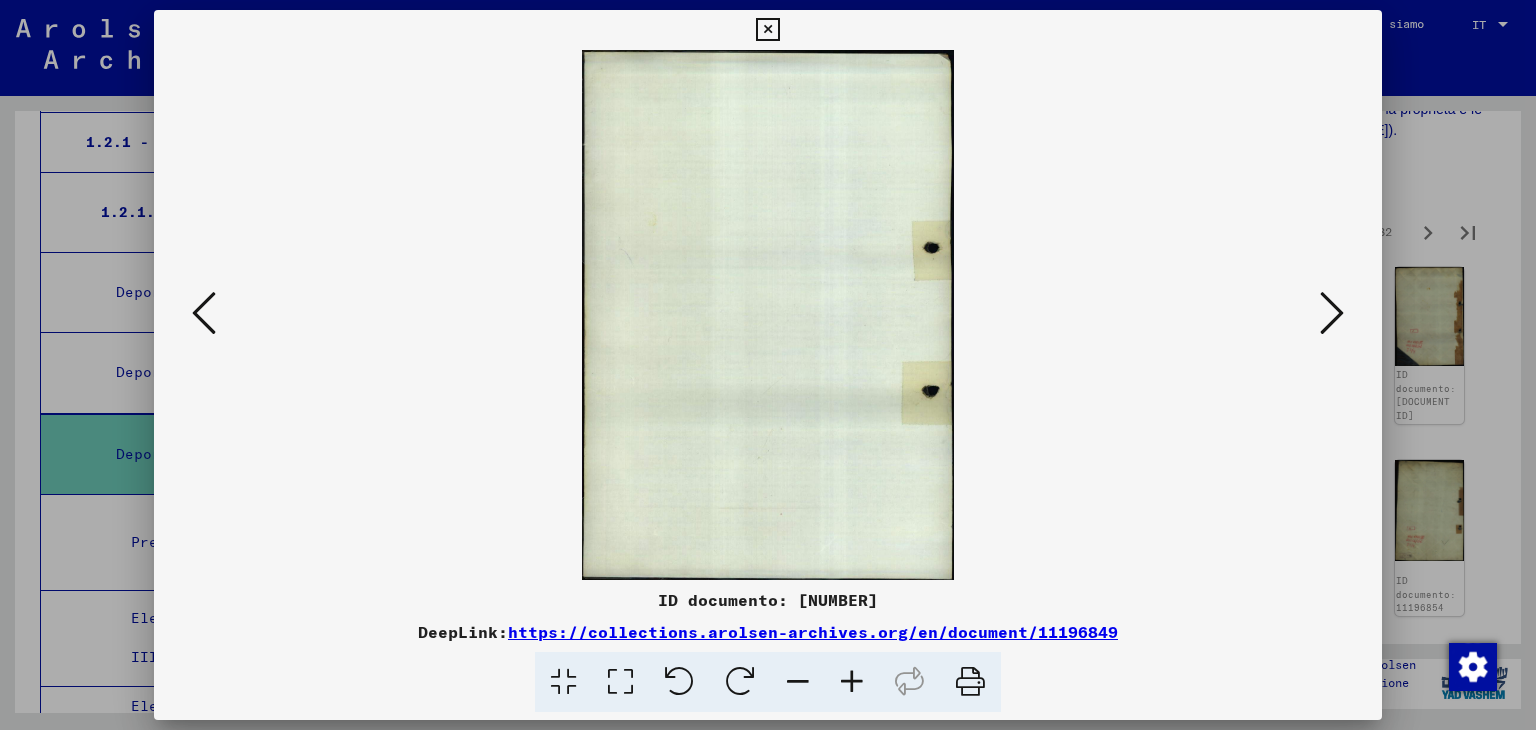 click at bounding box center [1332, 313] 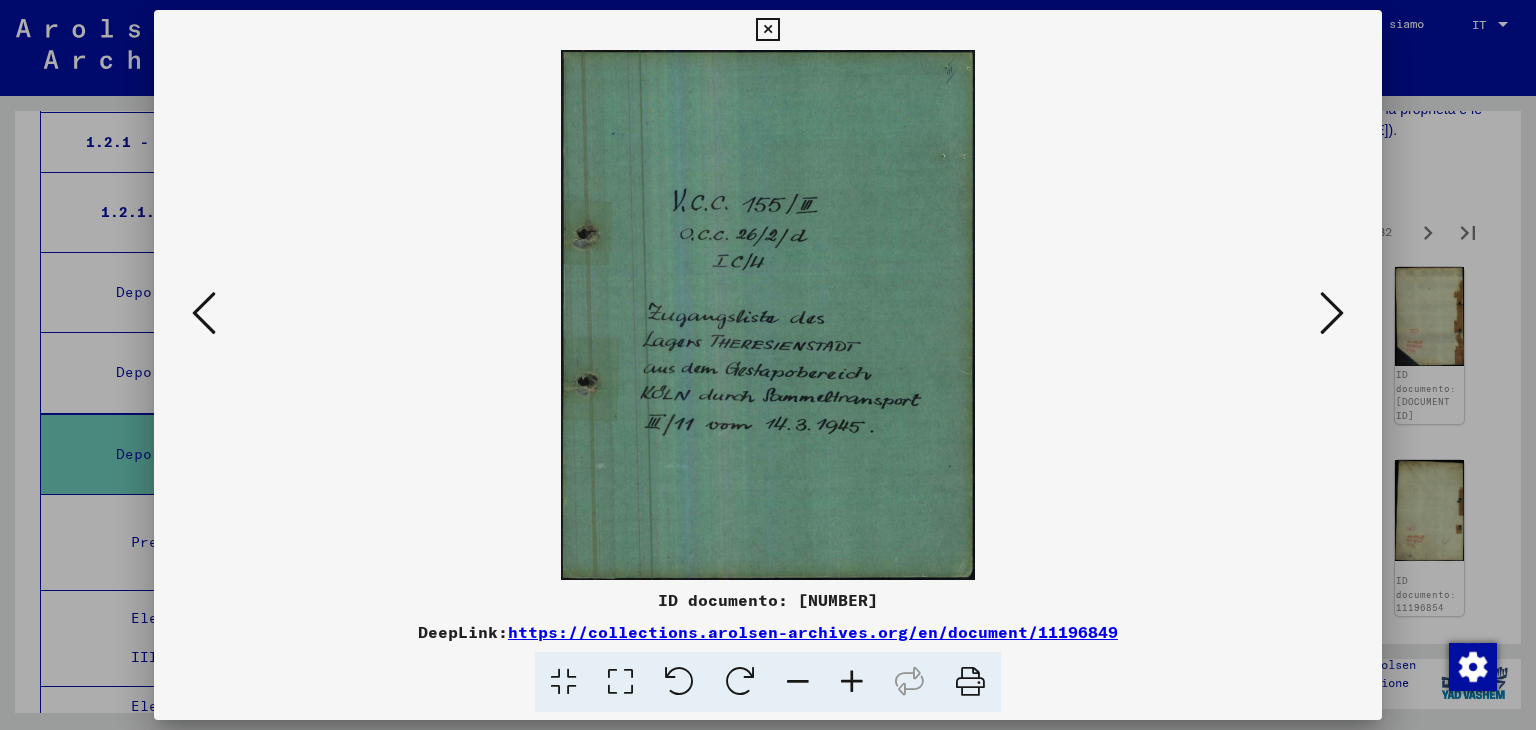 click at bounding box center (1332, 313) 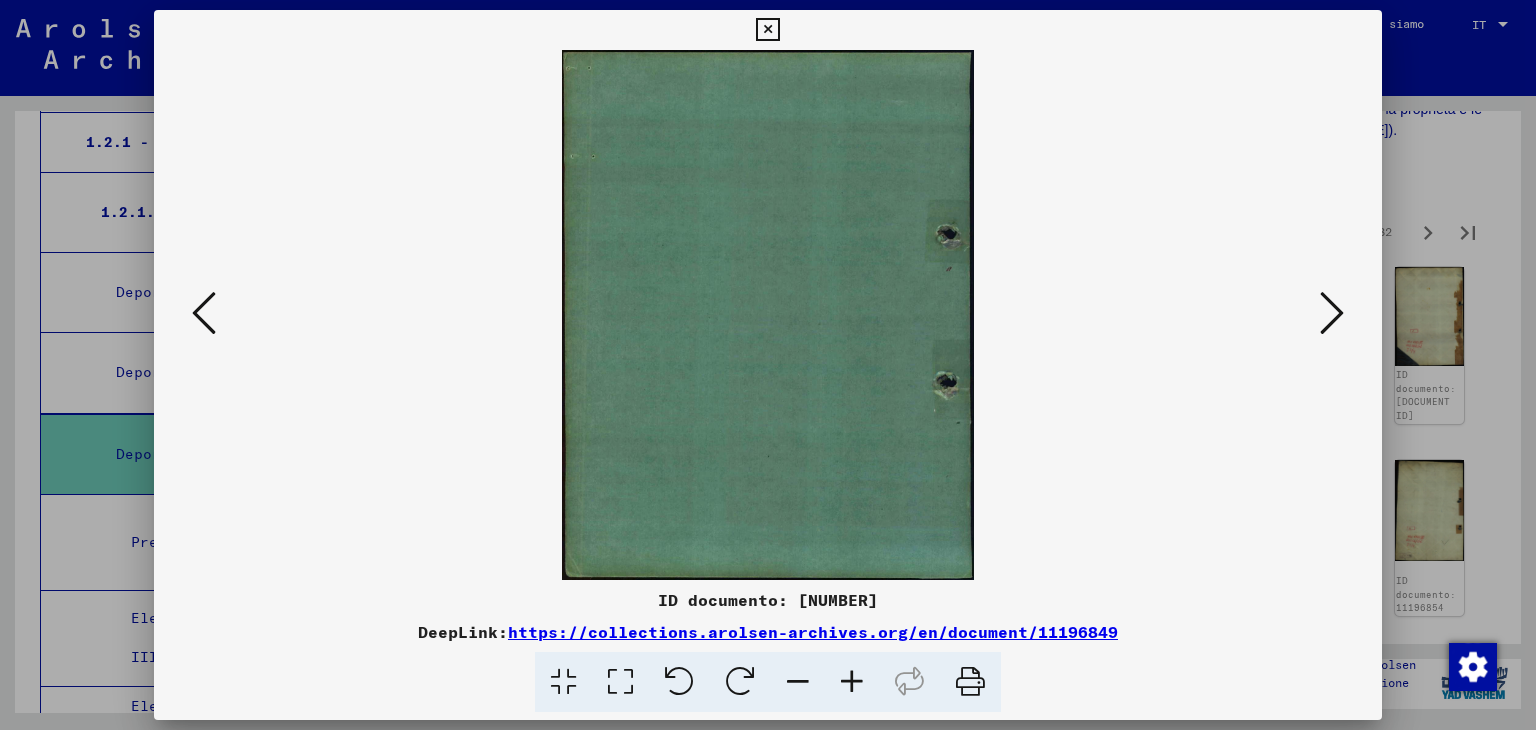 click at bounding box center (1332, 313) 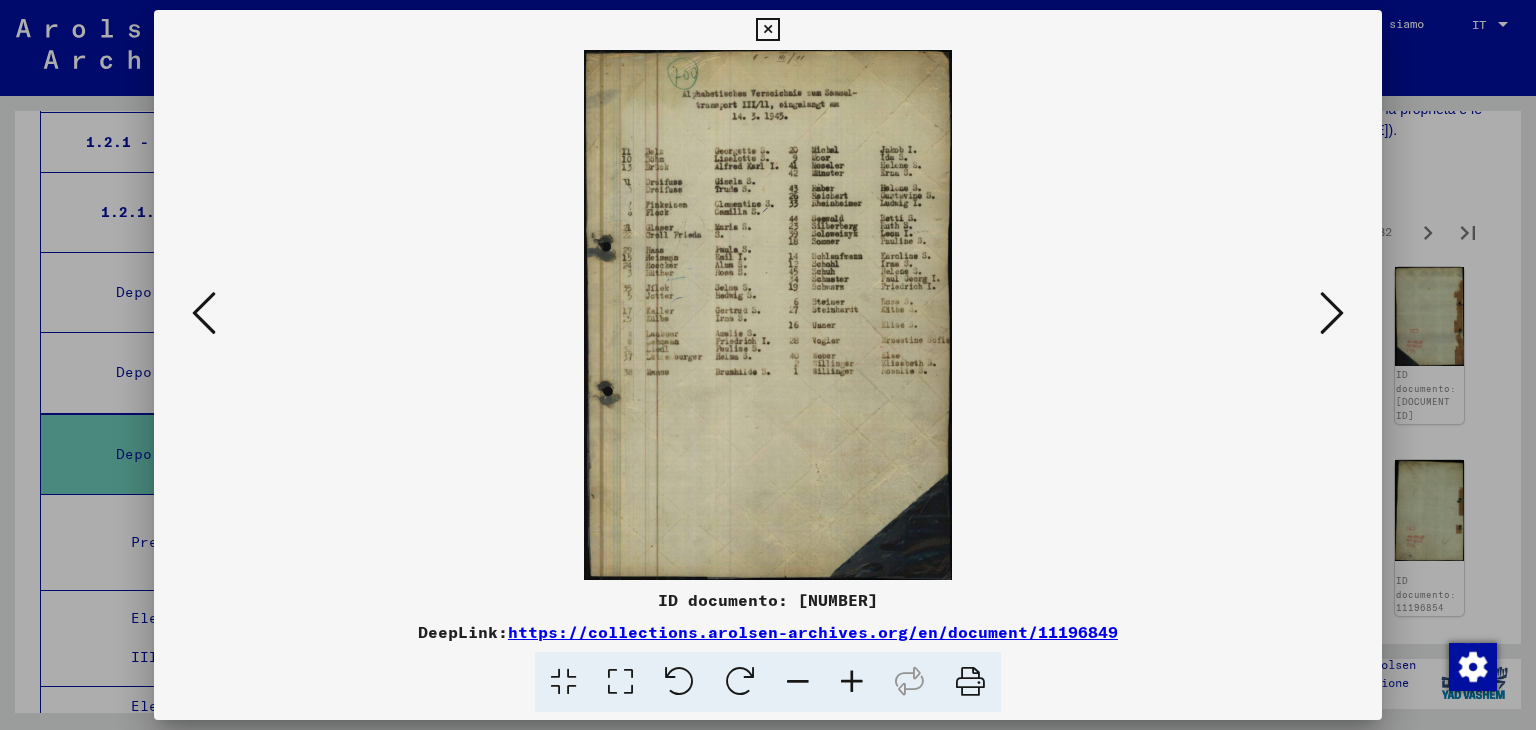 click at bounding box center [1332, 313] 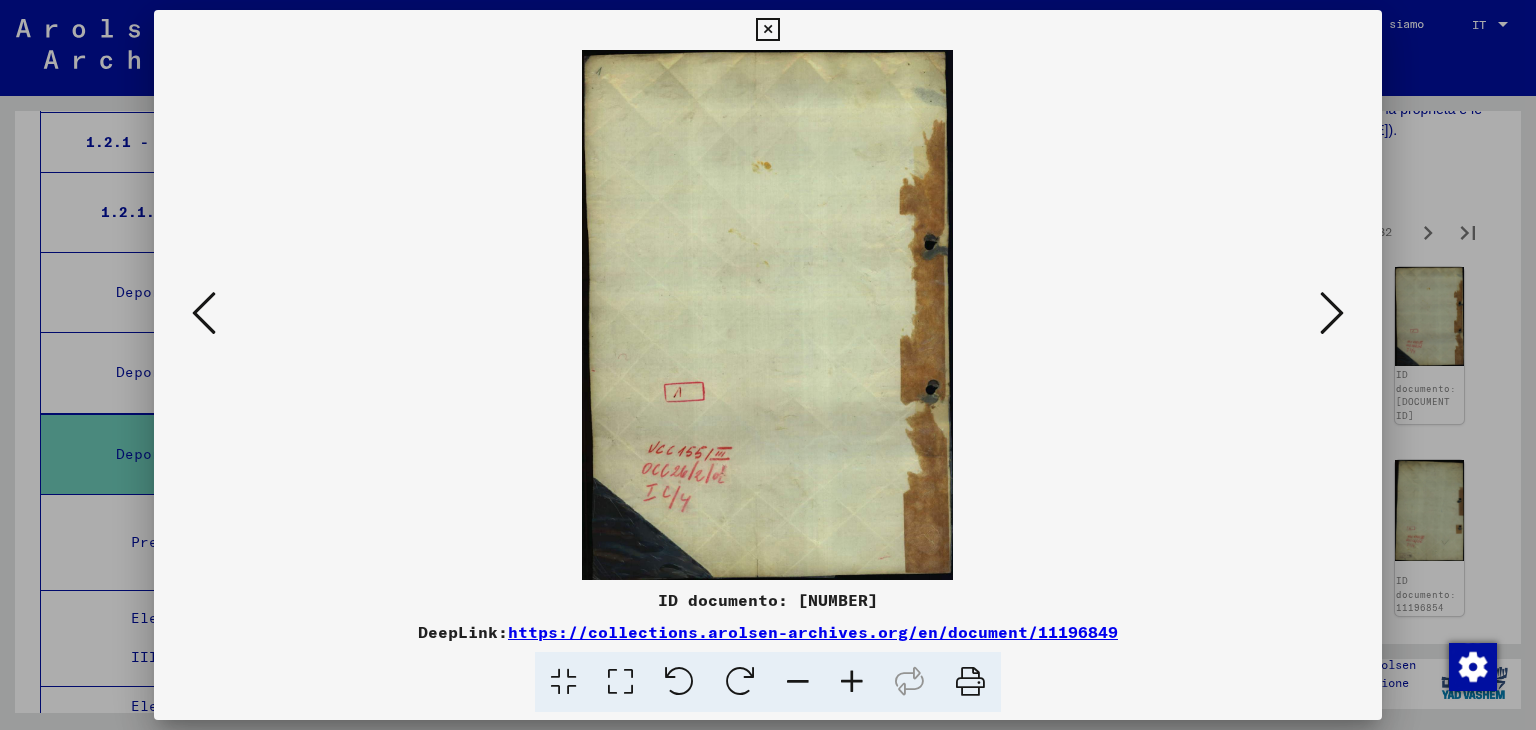 click at bounding box center (1332, 313) 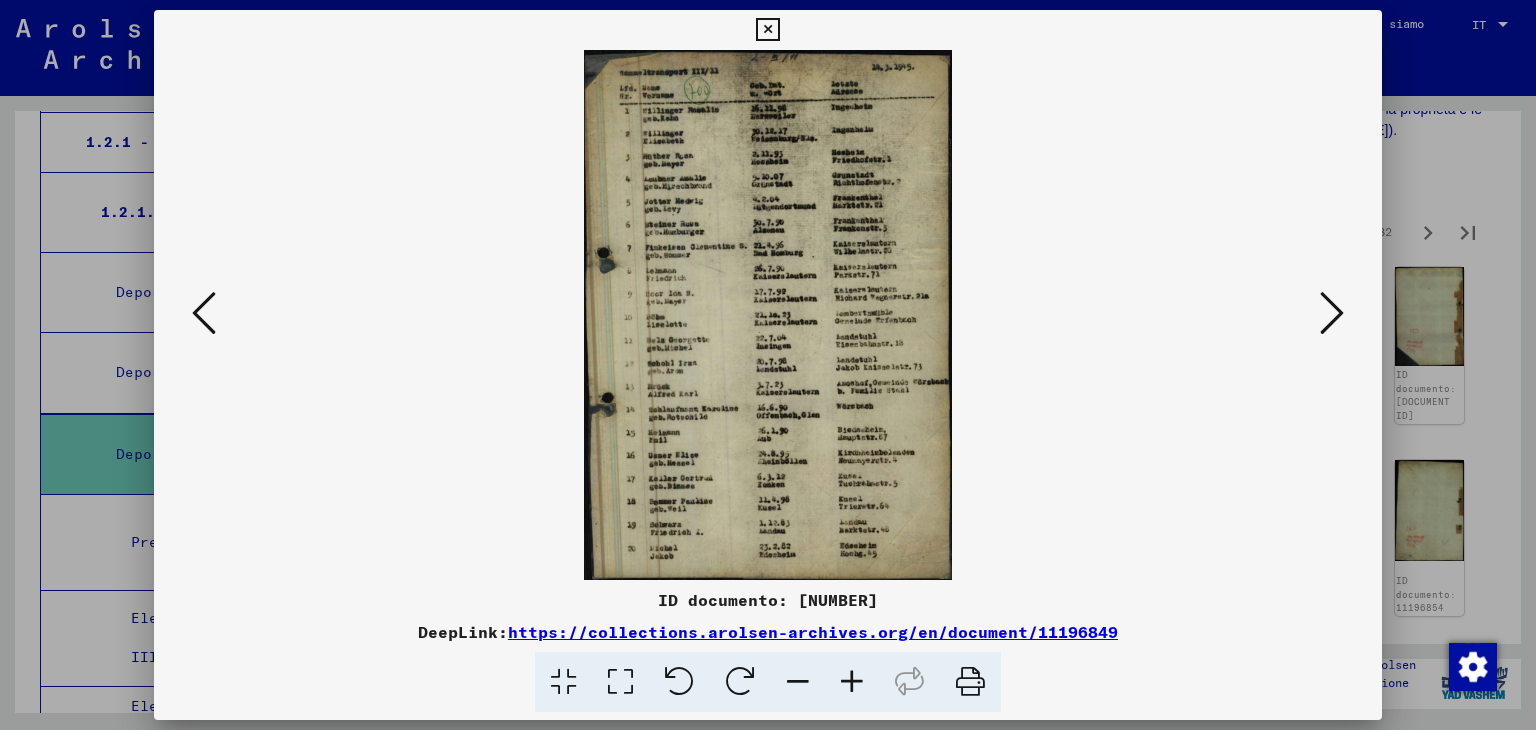 click at bounding box center [1332, 314] 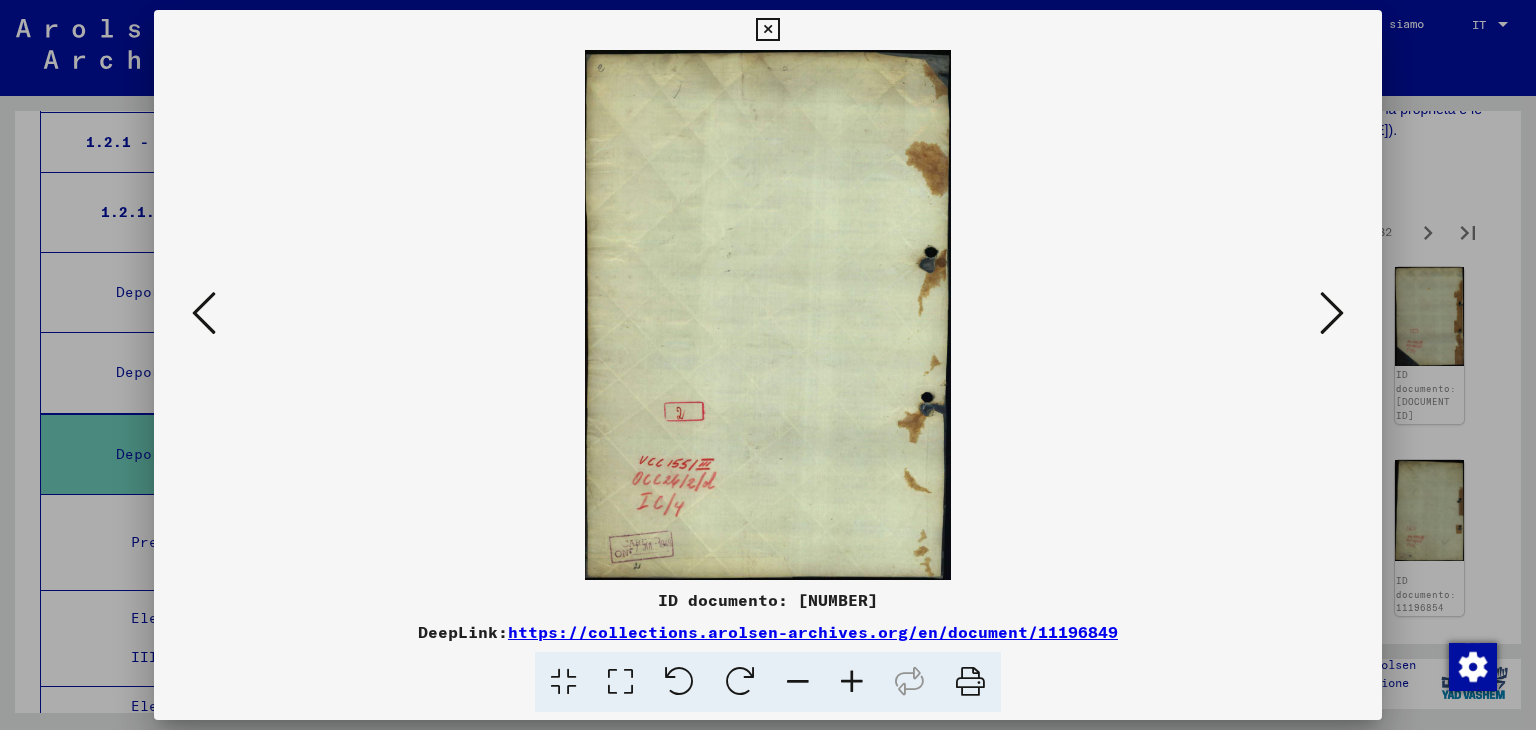 click at bounding box center (1332, 314) 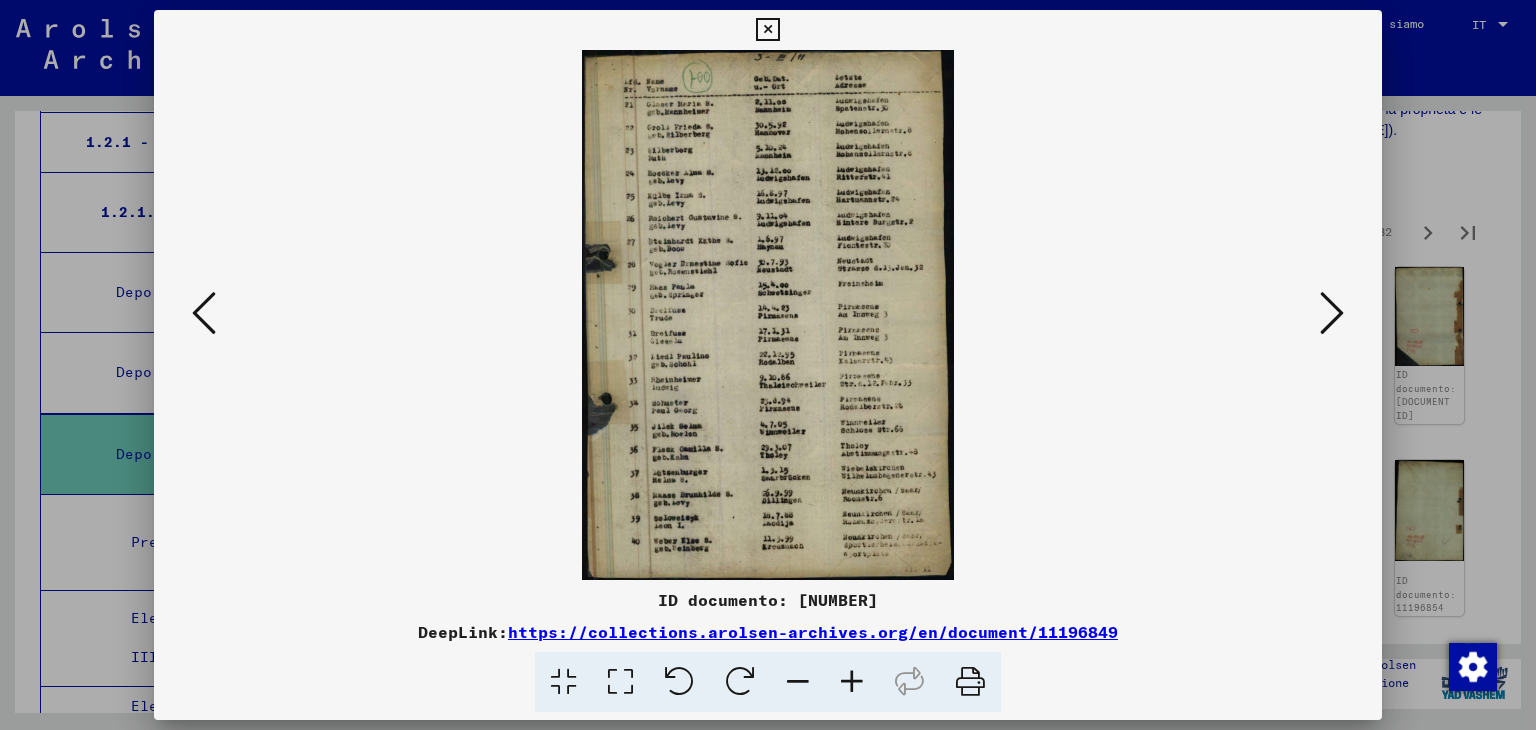 click at bounding box center [1332, 314] 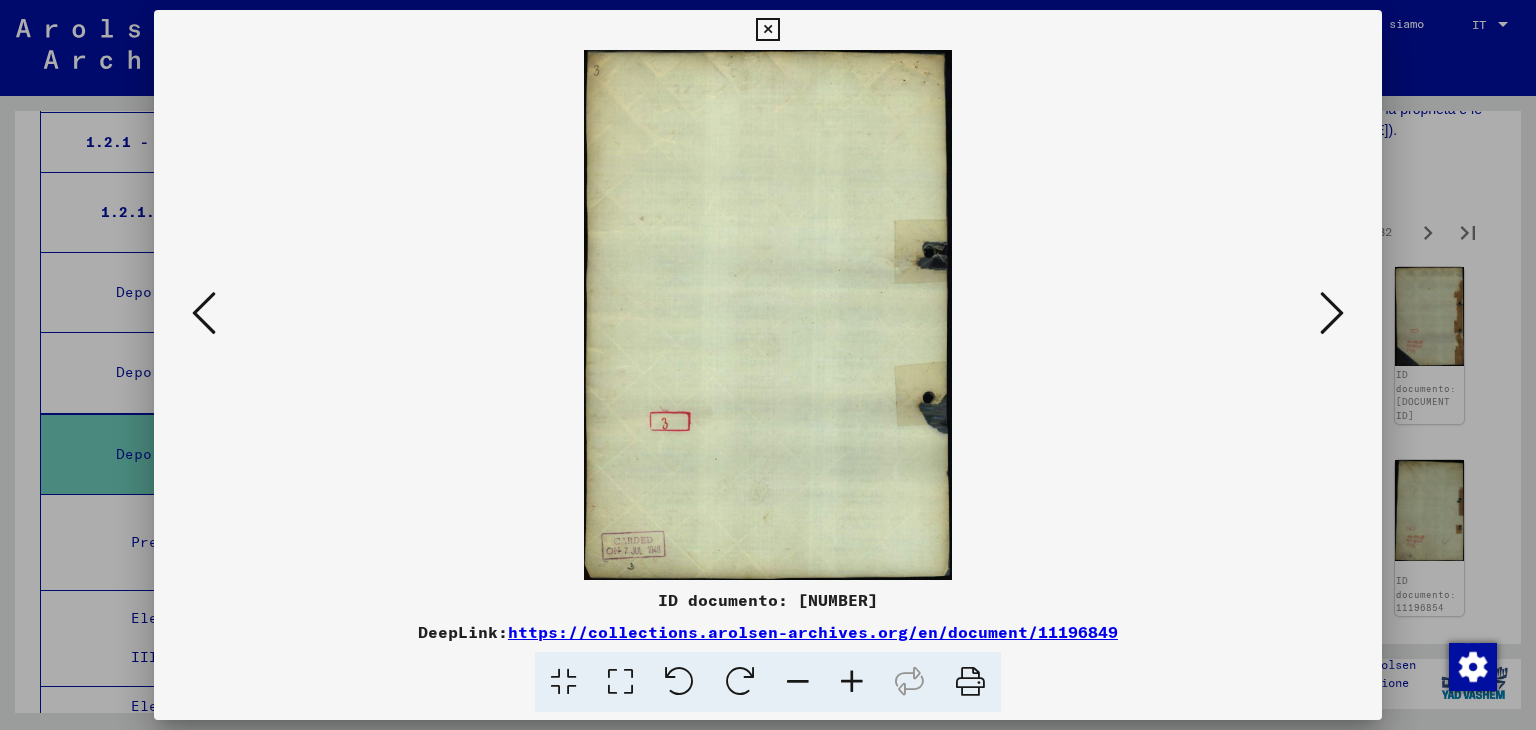 click at bounding box center (1332, 314) 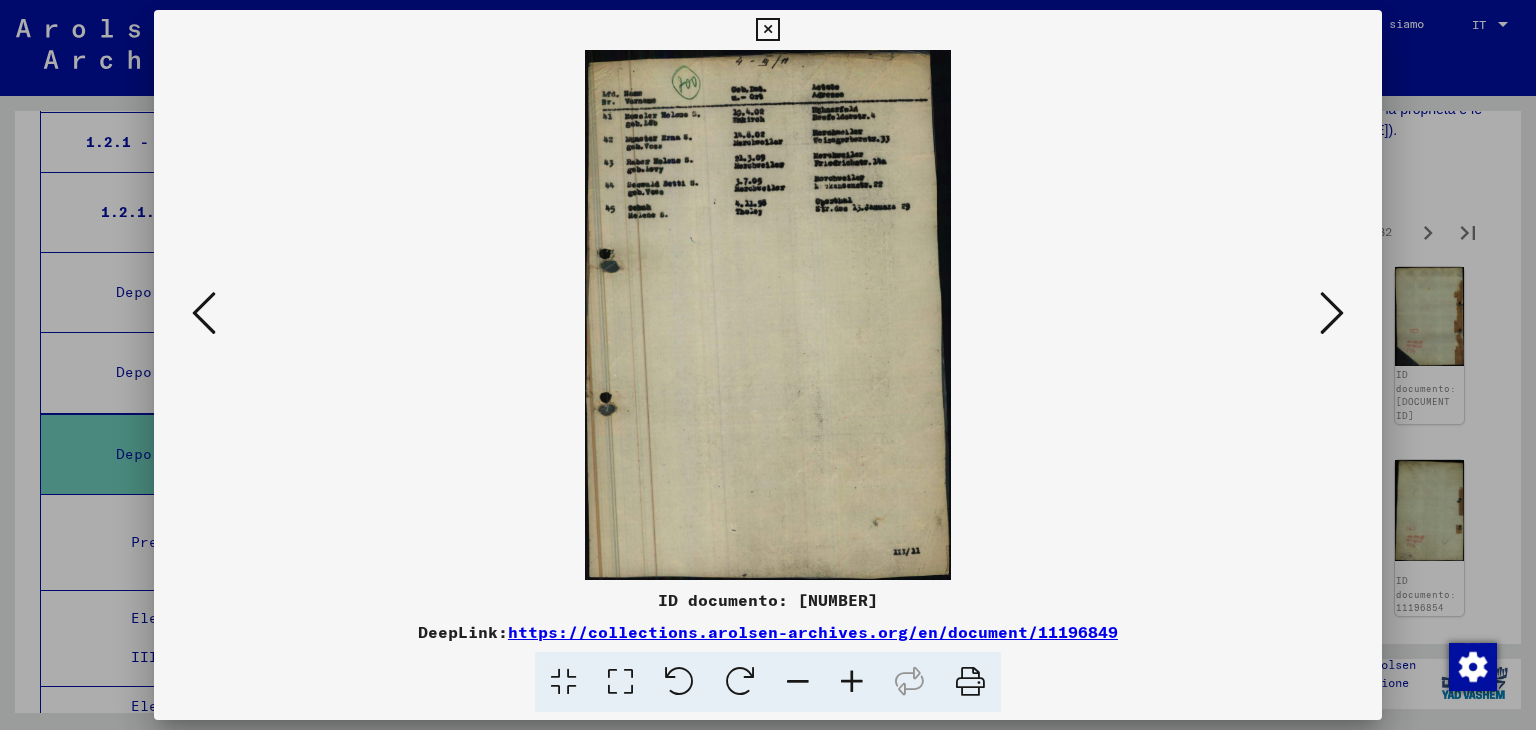 click at bounding box center (1332, 314) 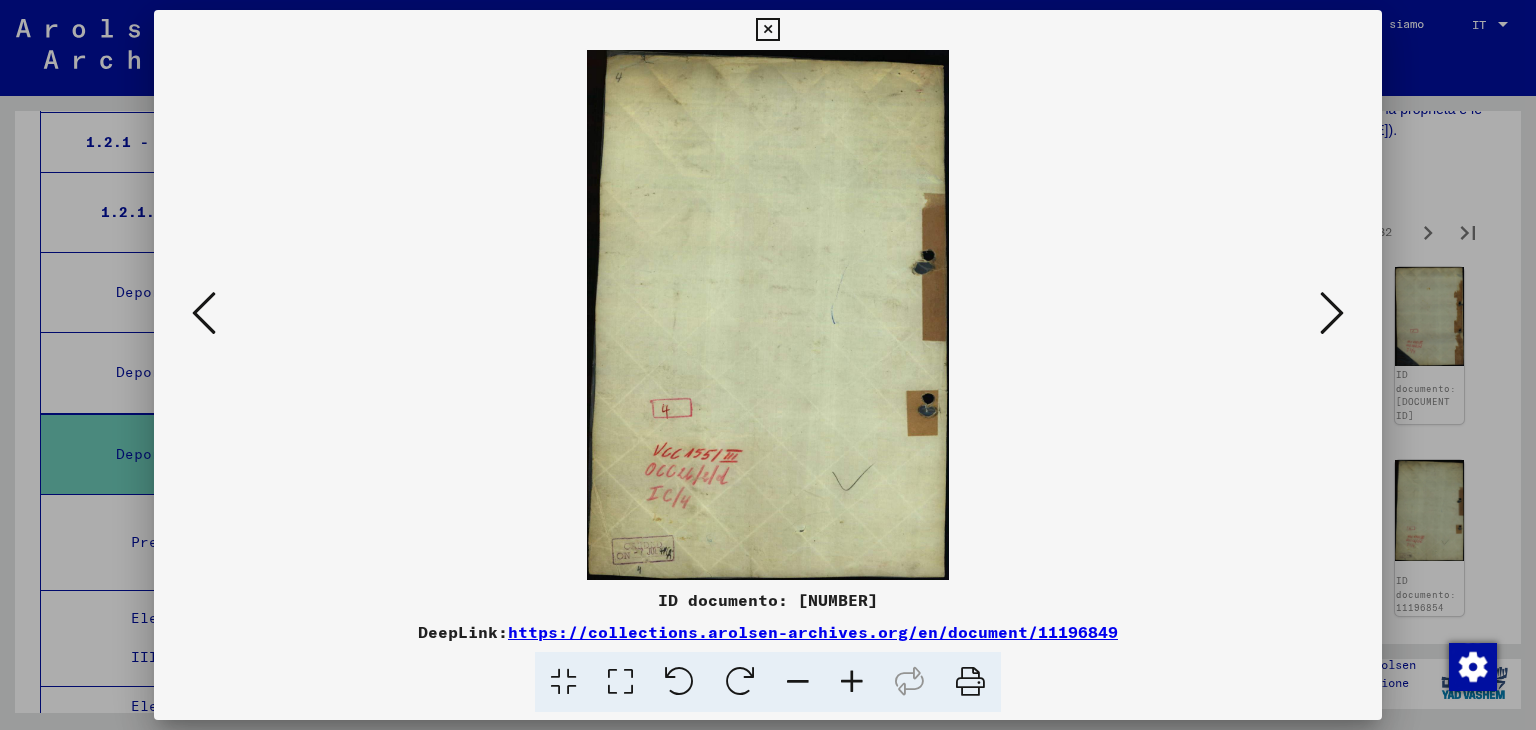 click at bounding box center (1332, 314) 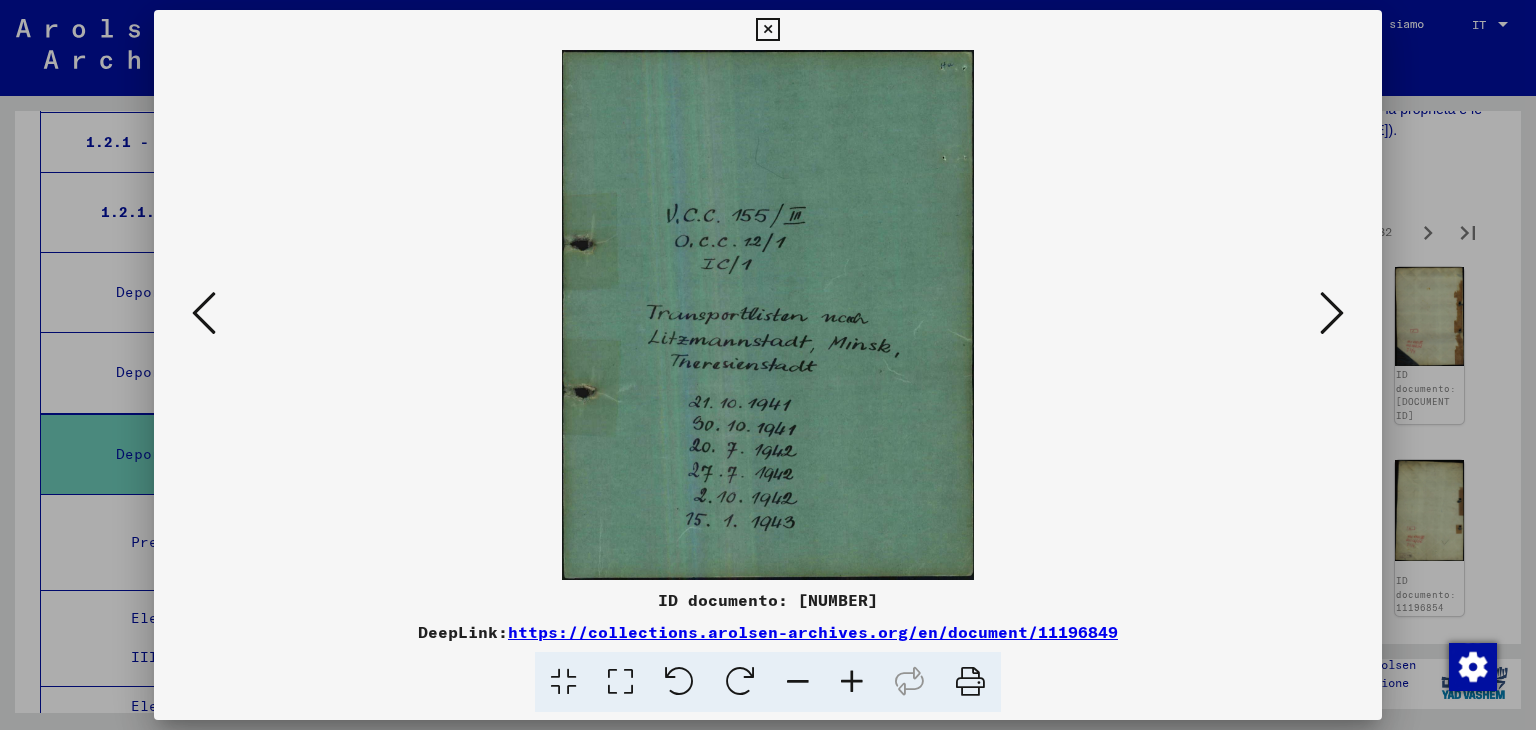 click at bounding box center (1332, 314) 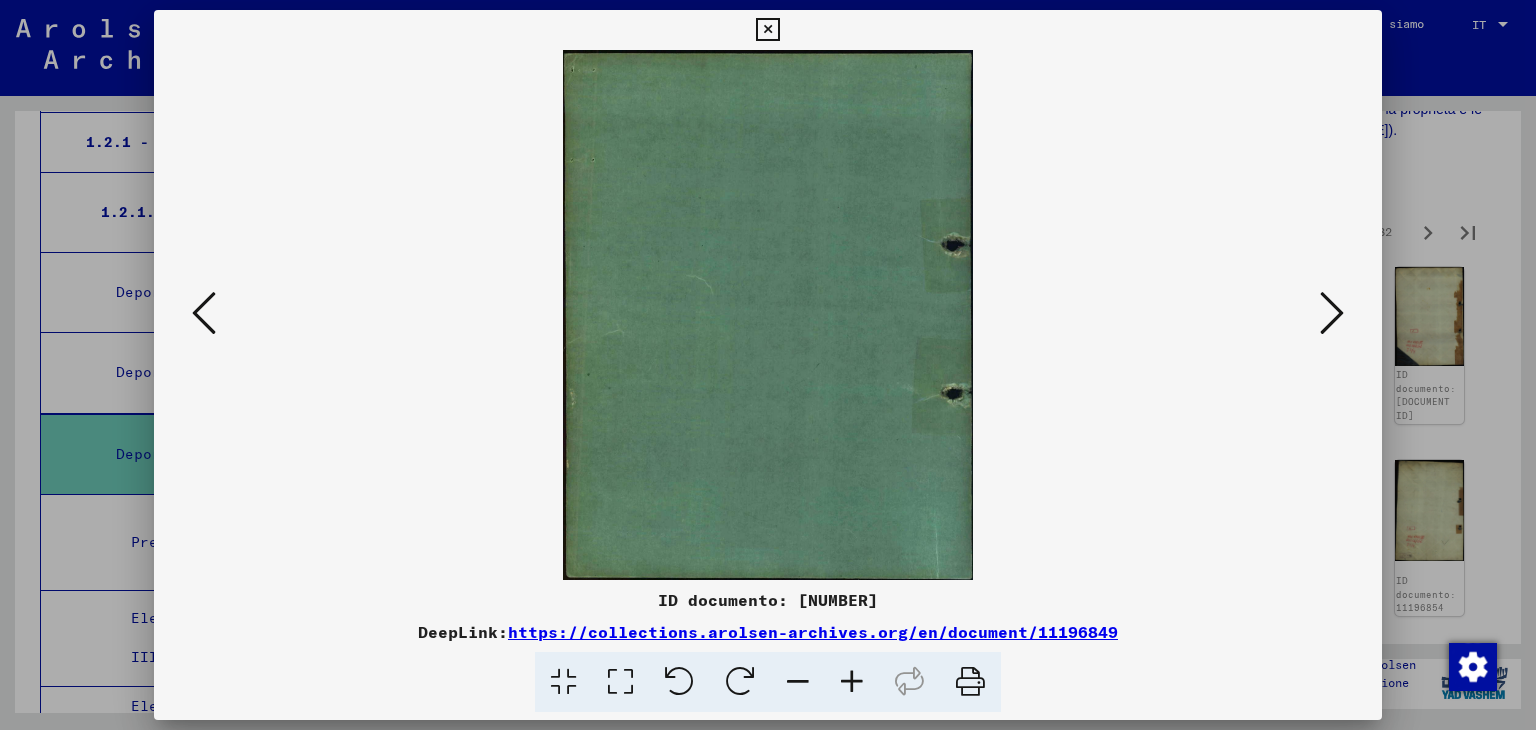 click at bounding box center [1332, 314] 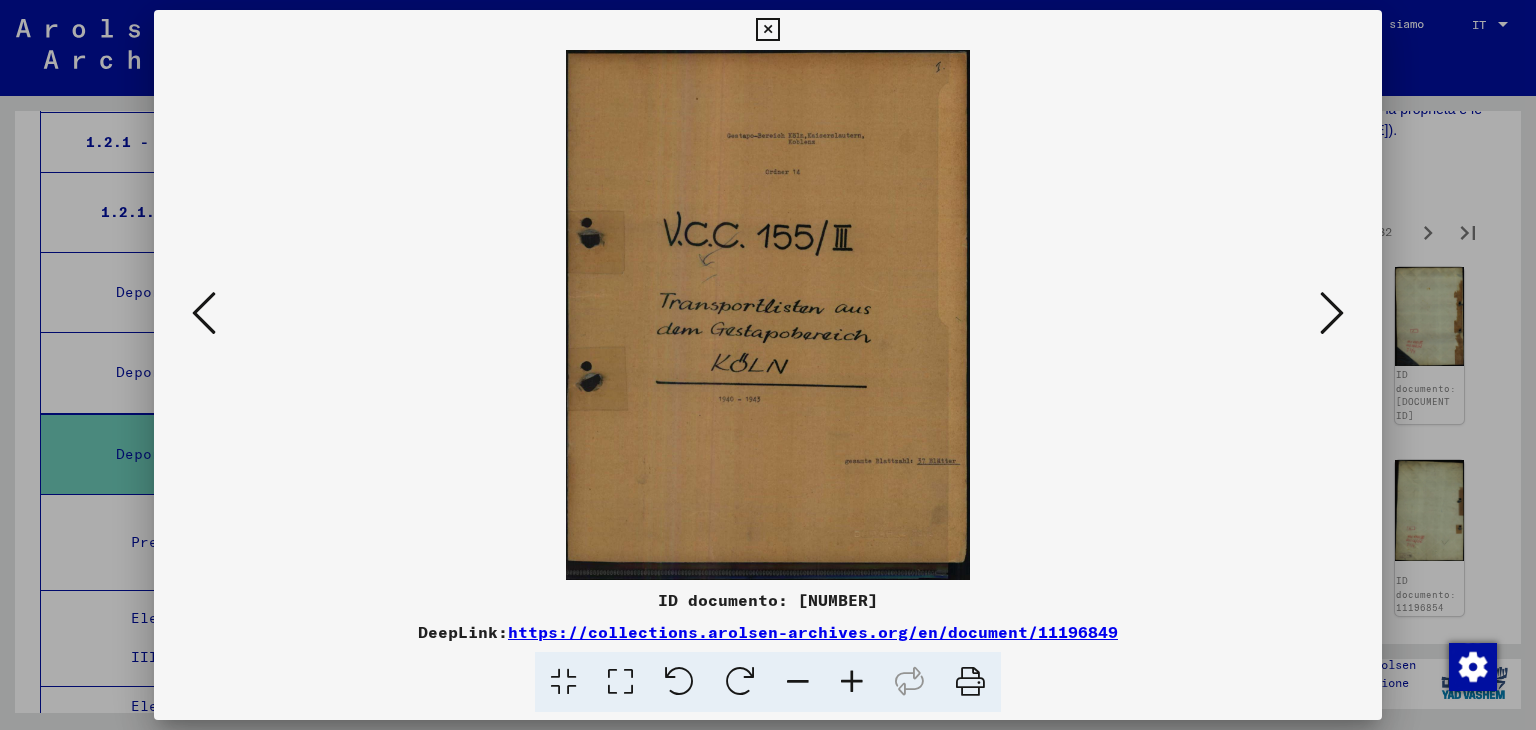 click at bounding box center [1332, 314] 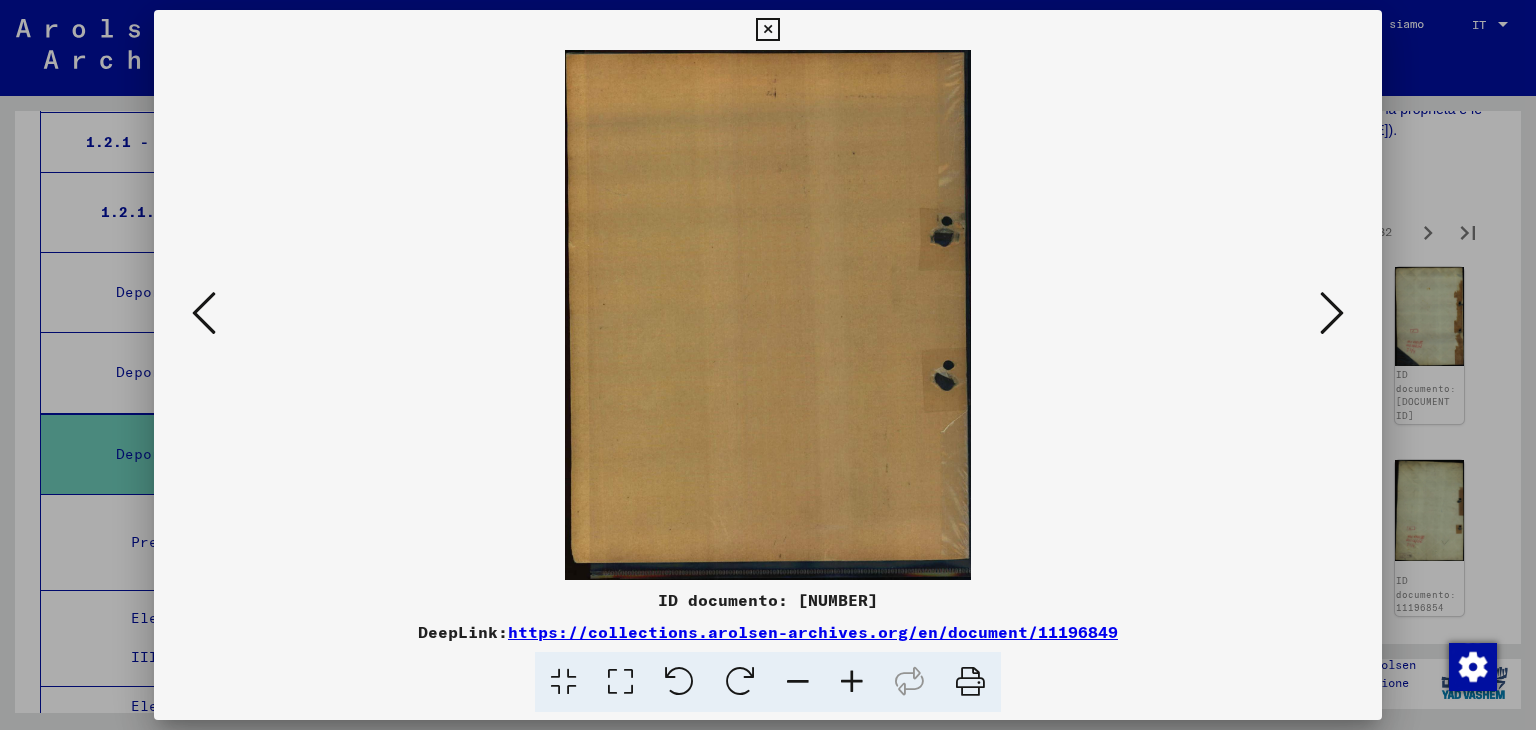 click at bounding box center (1332, 314) 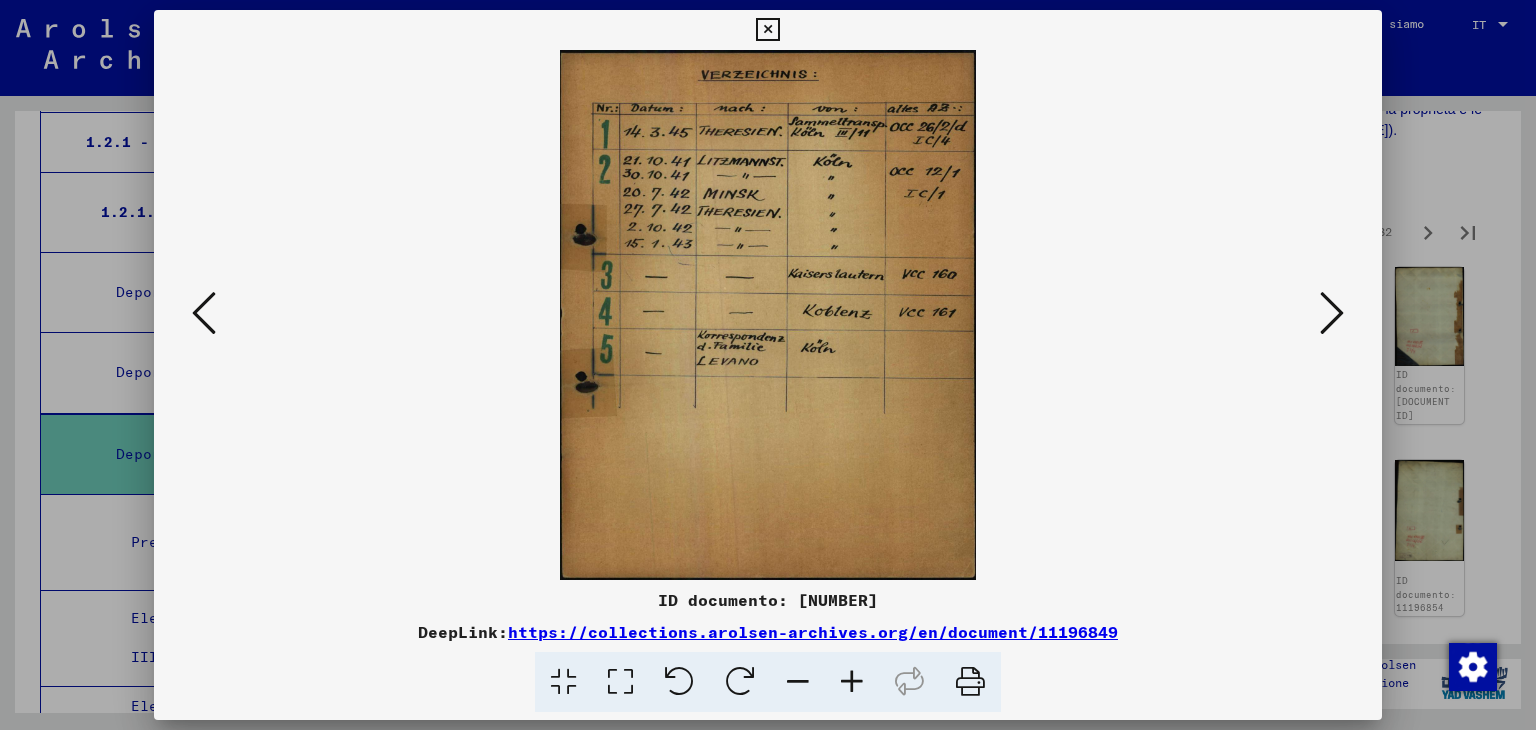click at bounding box center (1332, 314) 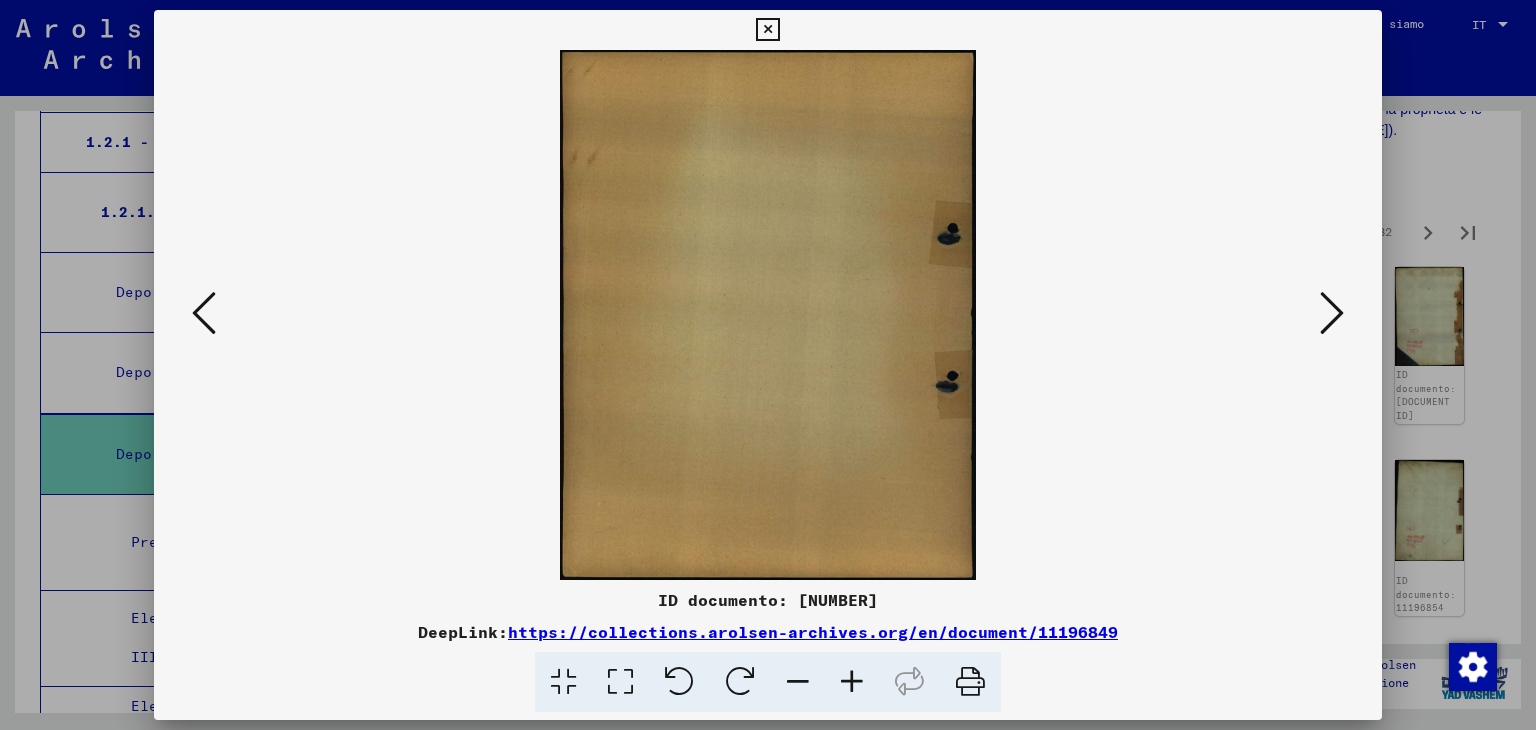 click at bounding box center (1332, 314) 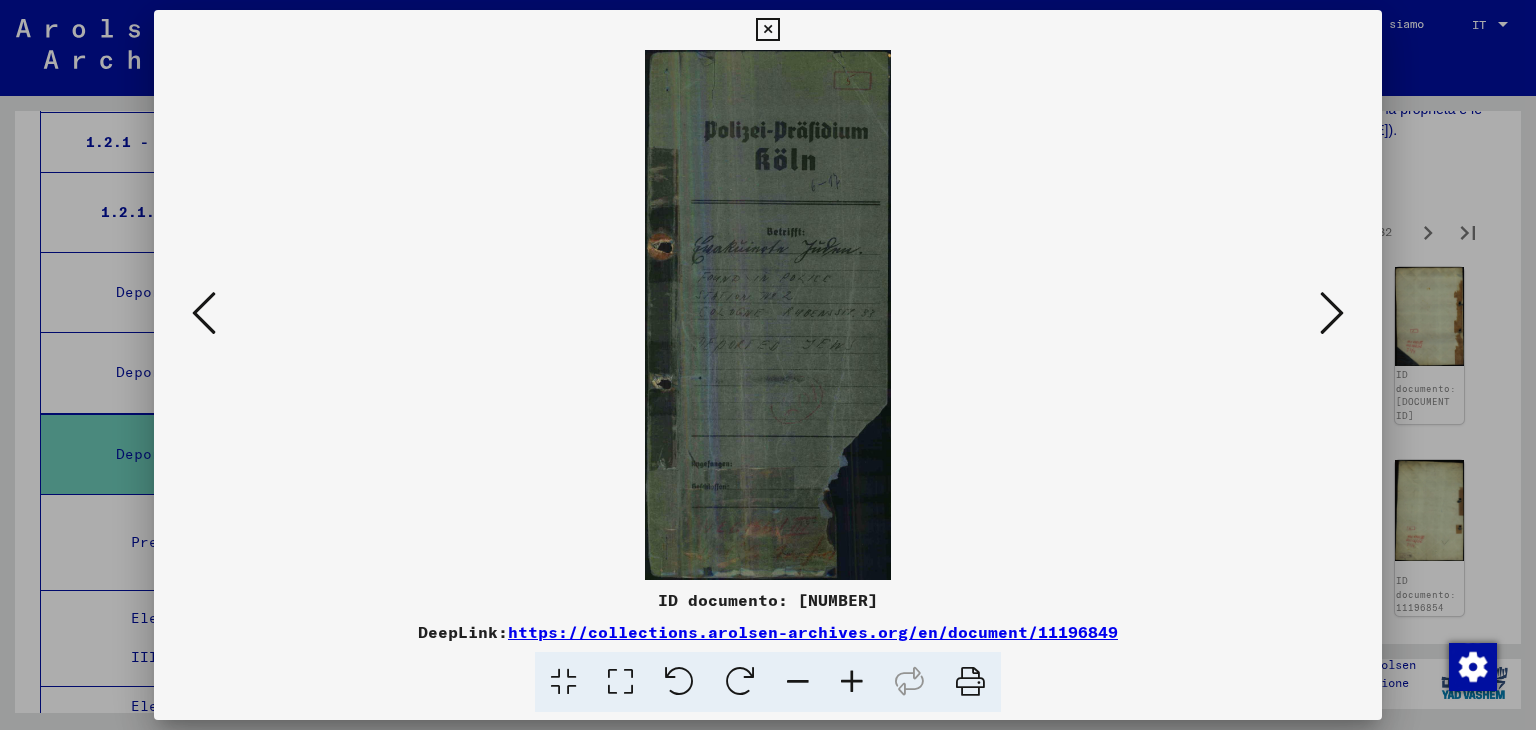 click at bounding box center (1332, 314) 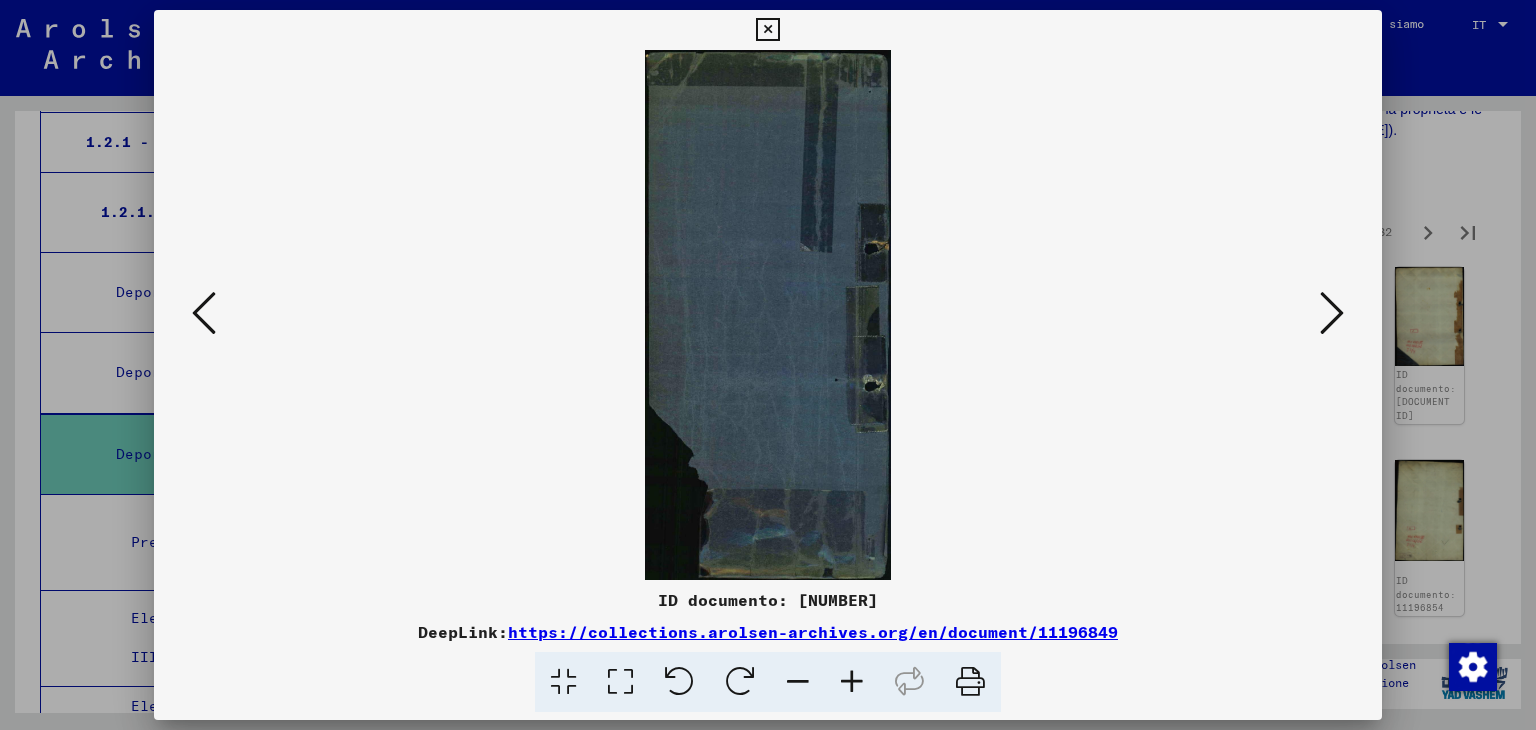 click at bounding box center (1332, 314) 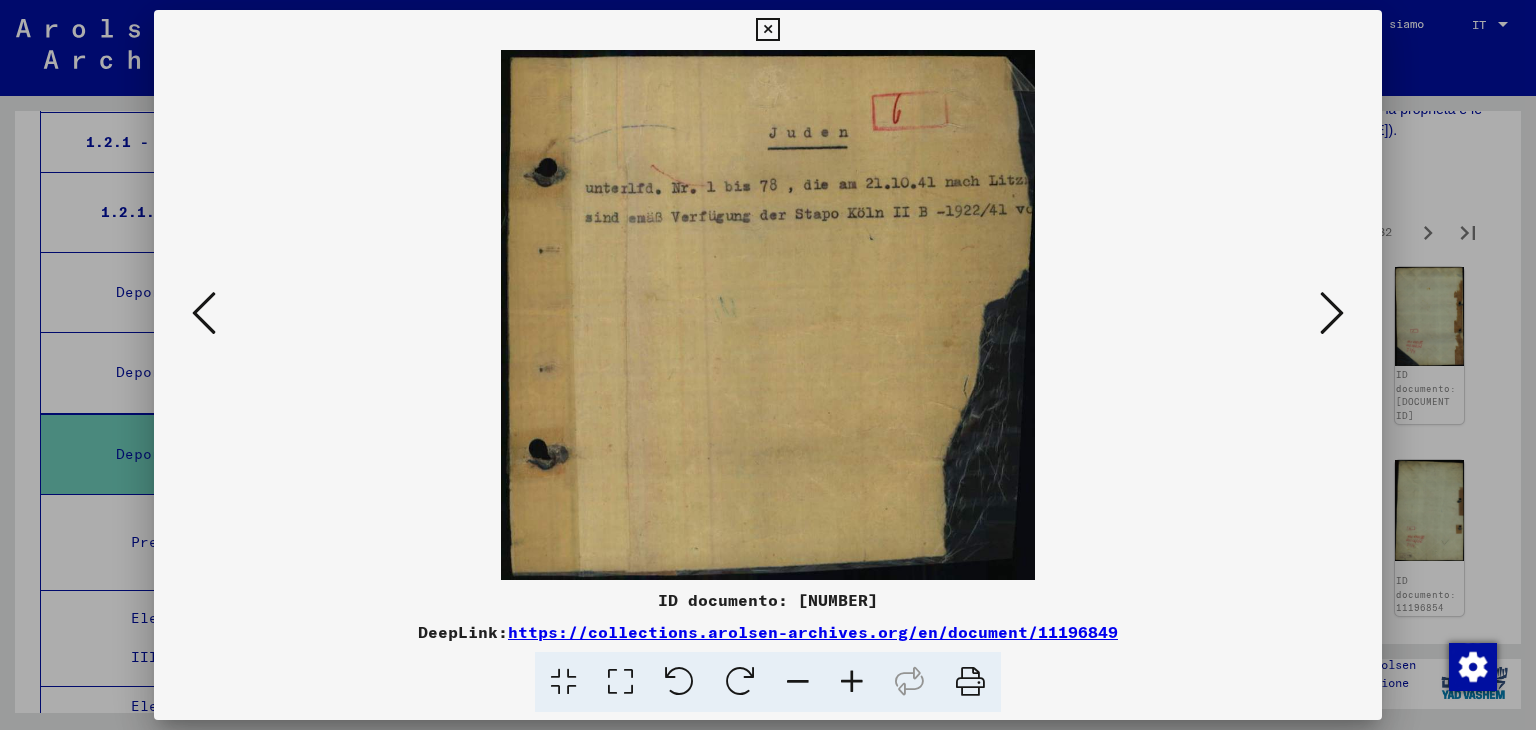 click at bounding box center (1332, 314) 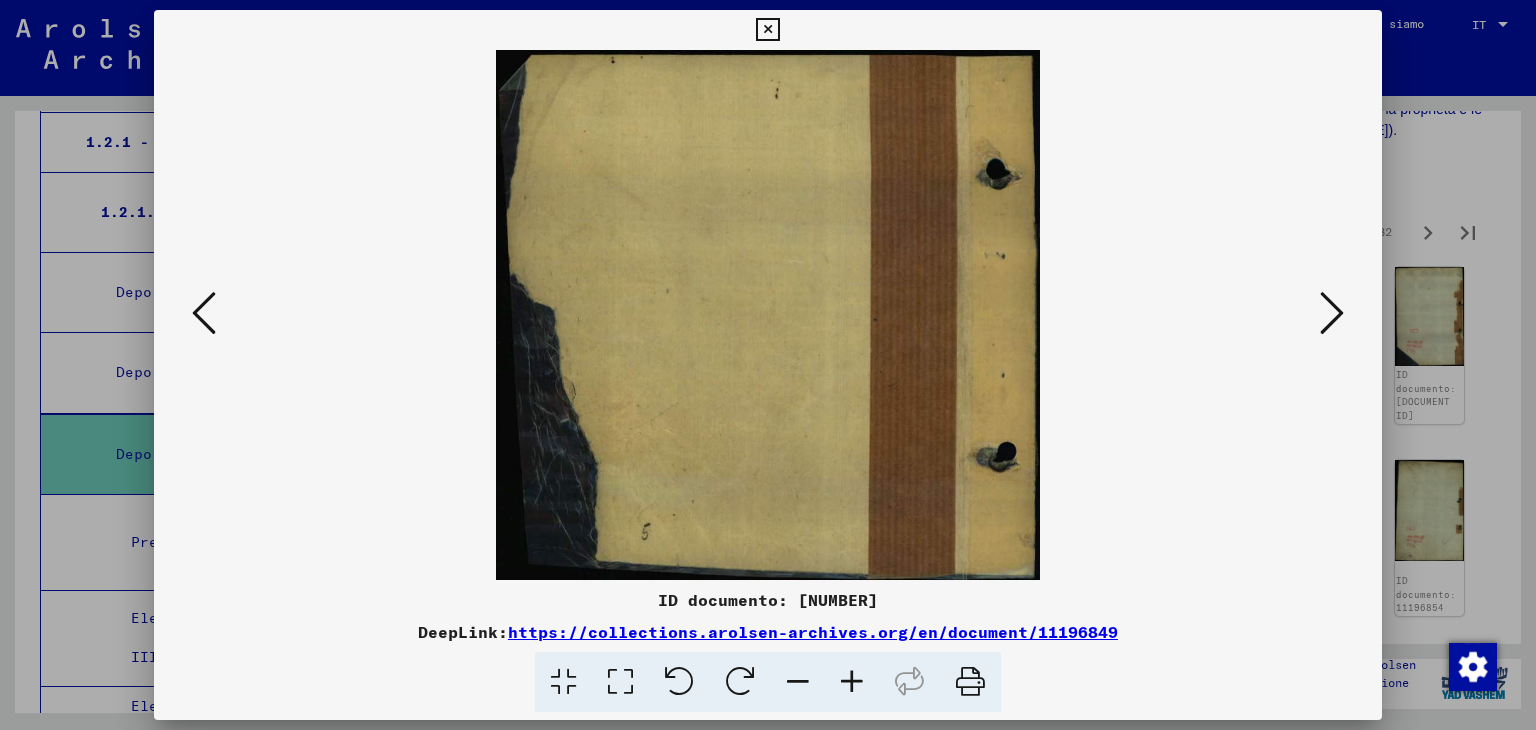 click at bounding box center [1332, 314] 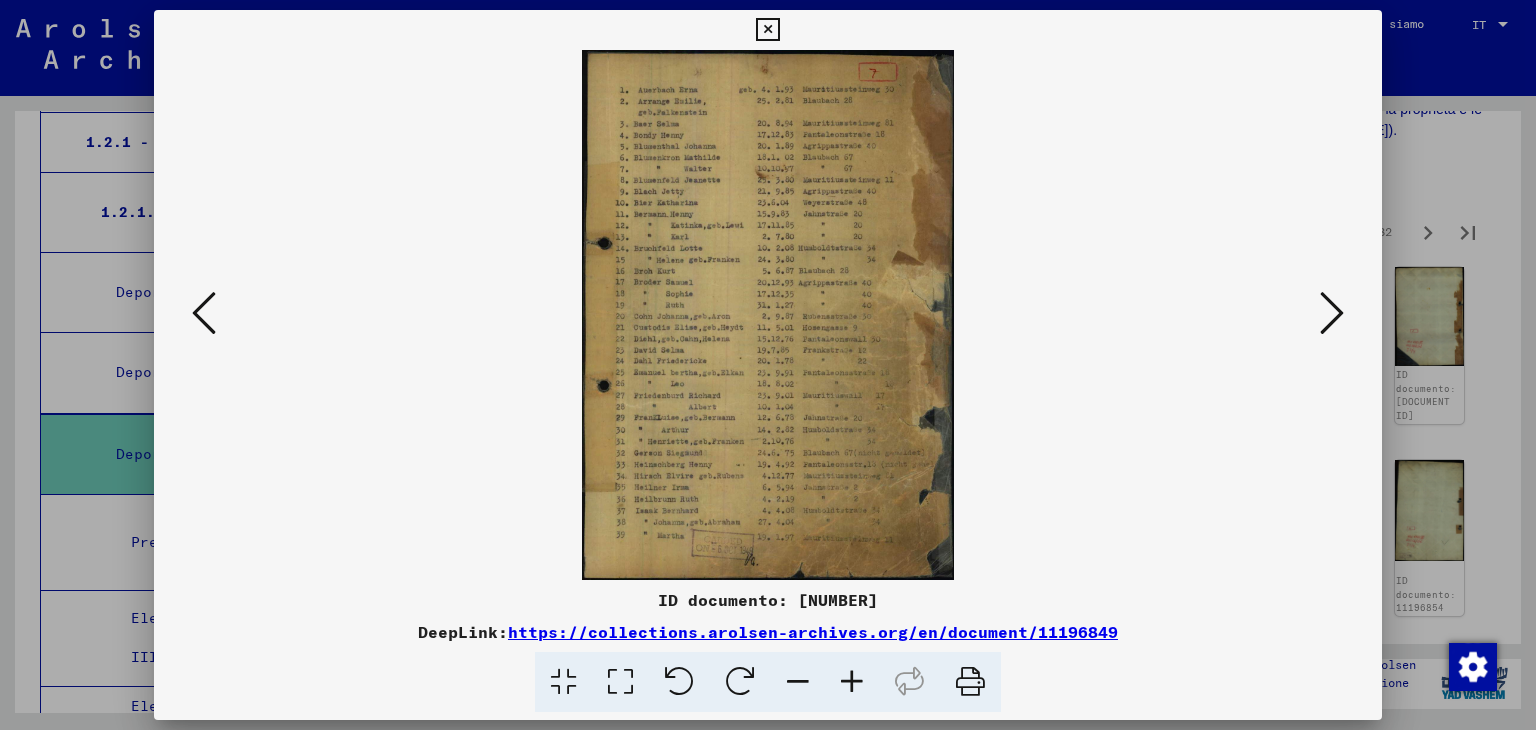 click at bounding box center (1332, 314) 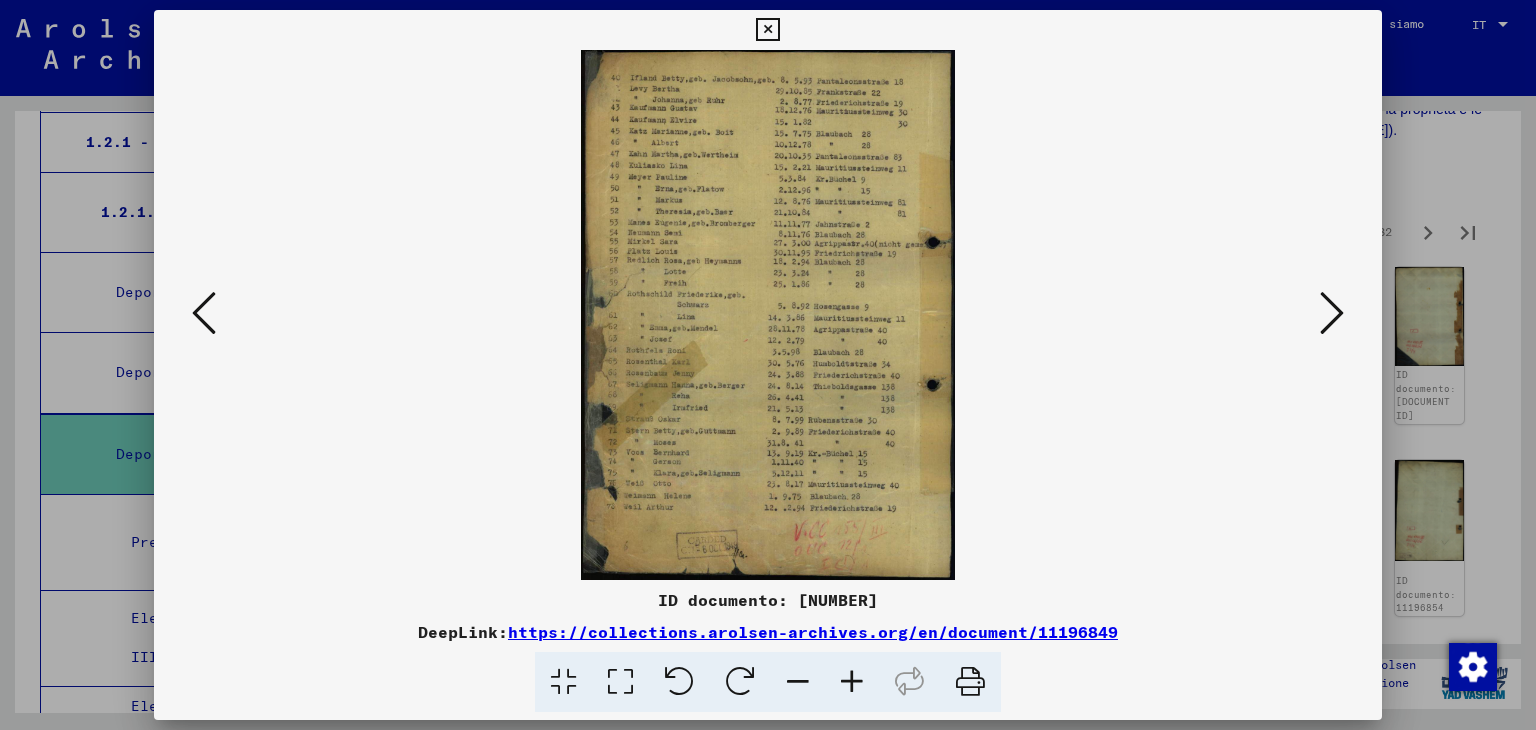 click at bounding box center (1332, 313) 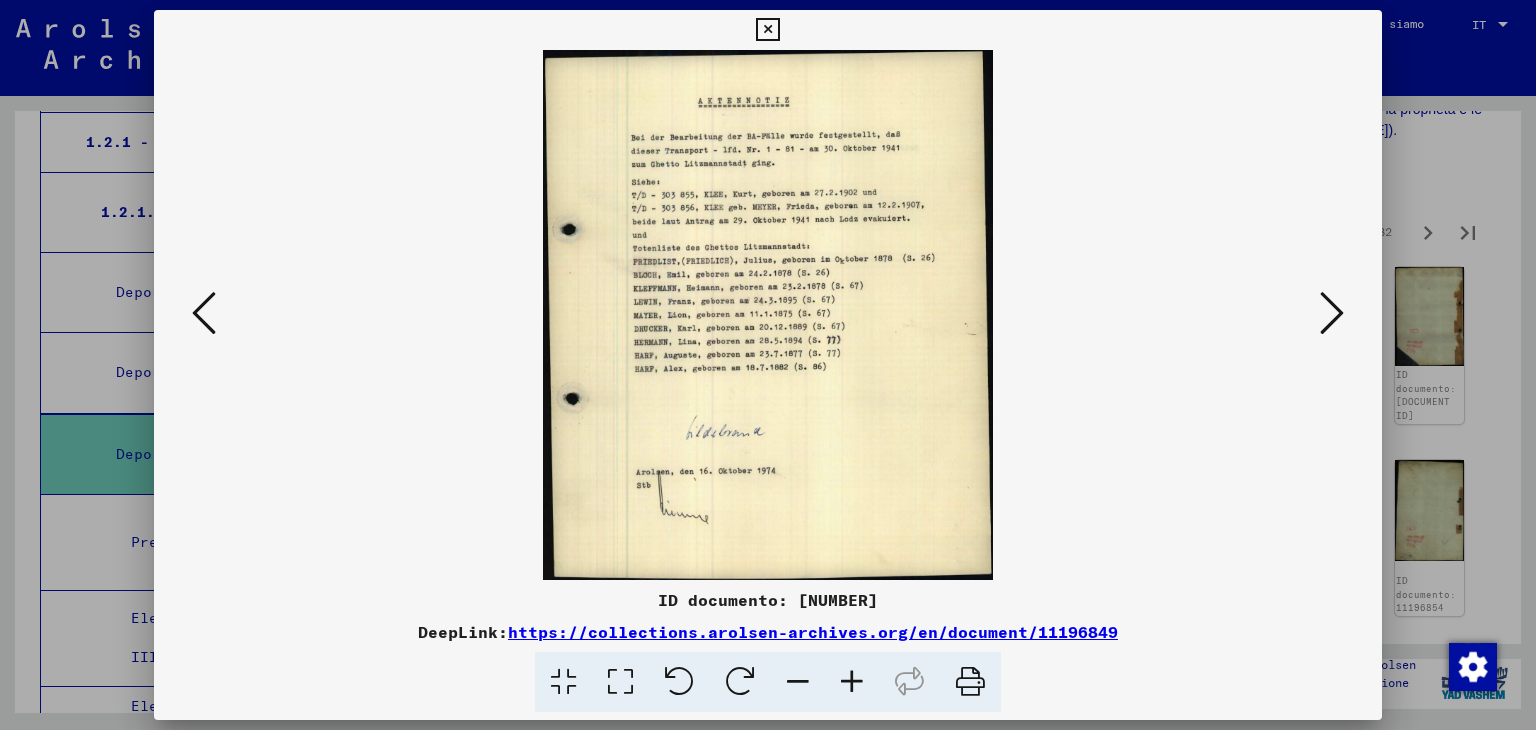 click at bounding box center (1332, 313) 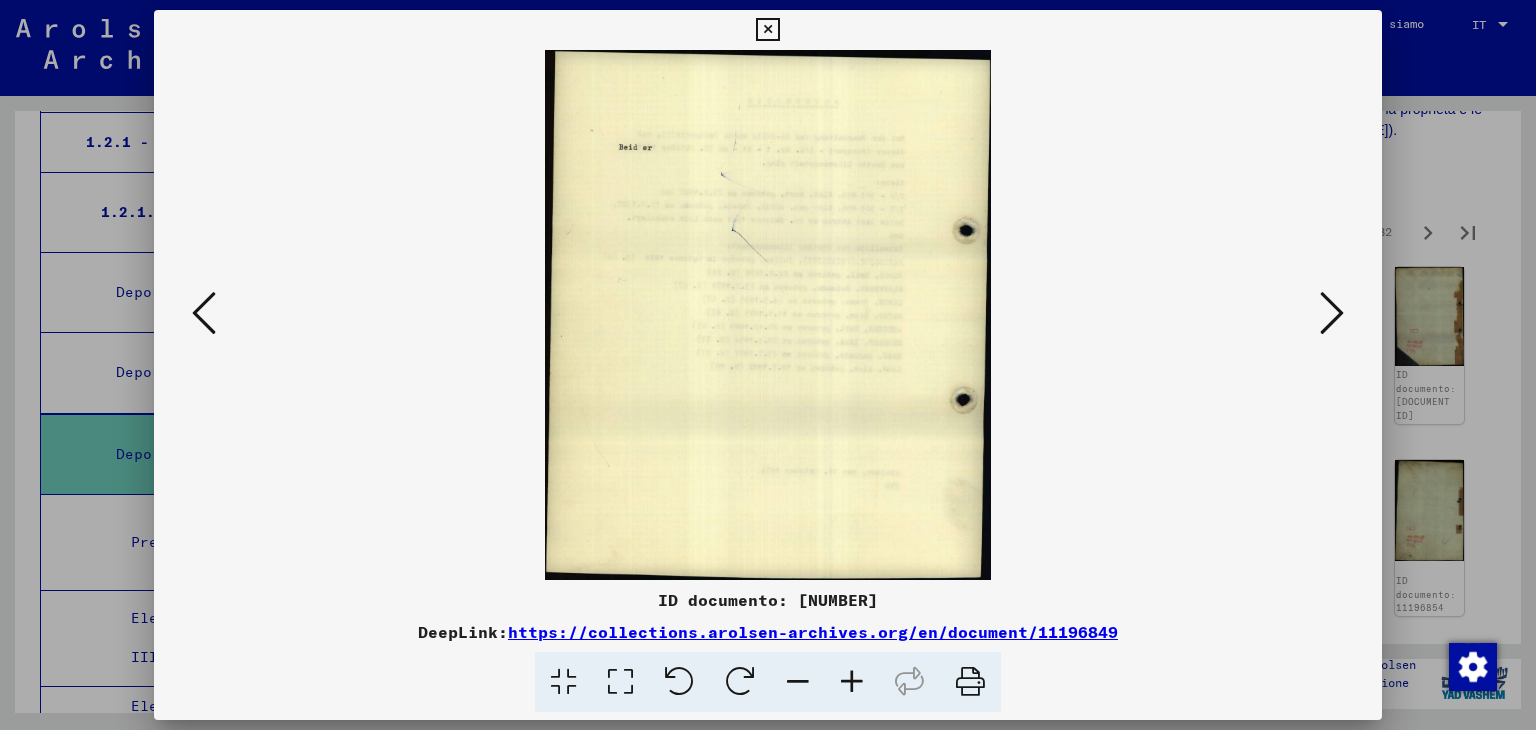 click at bounding box center [1332, 313] 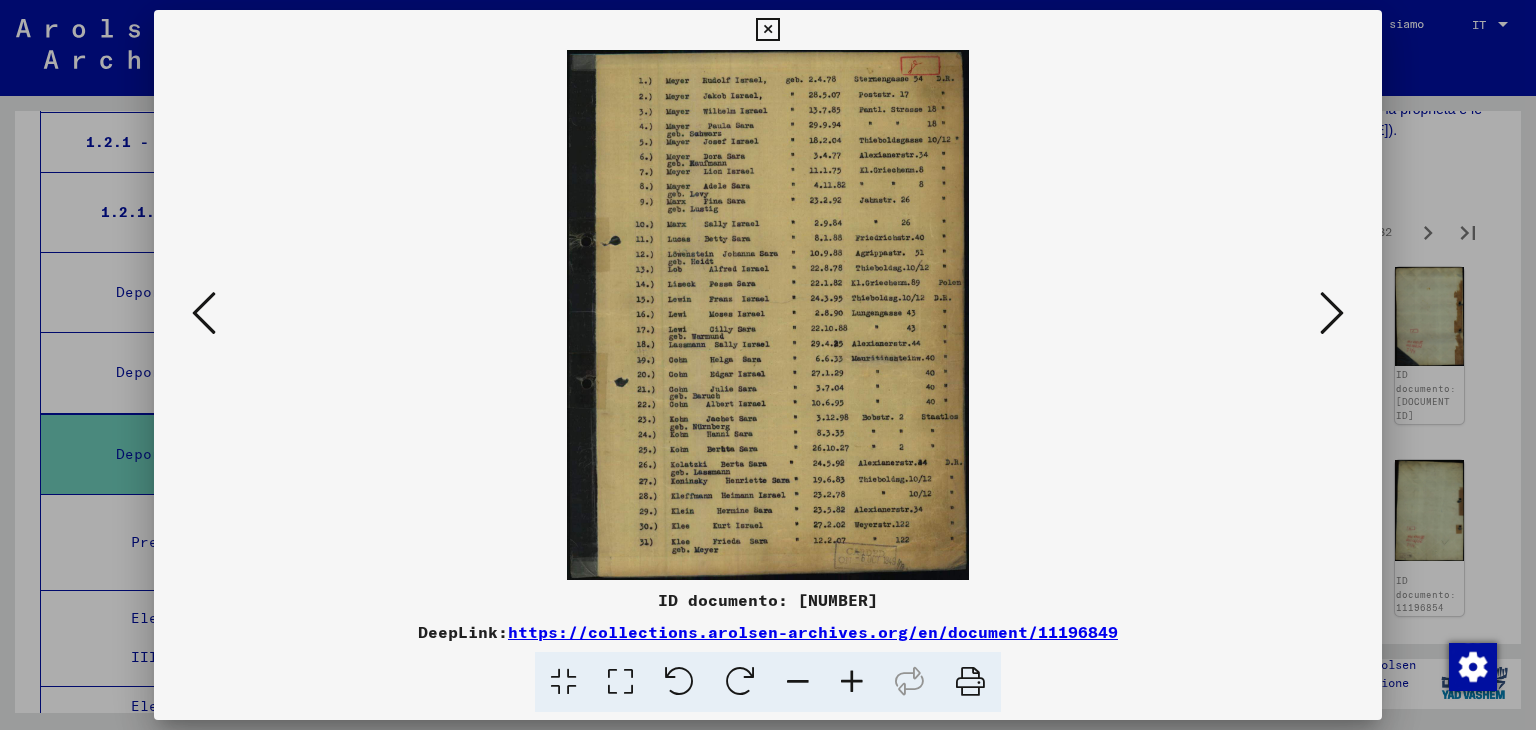 click at bounding box center (1332, 313) 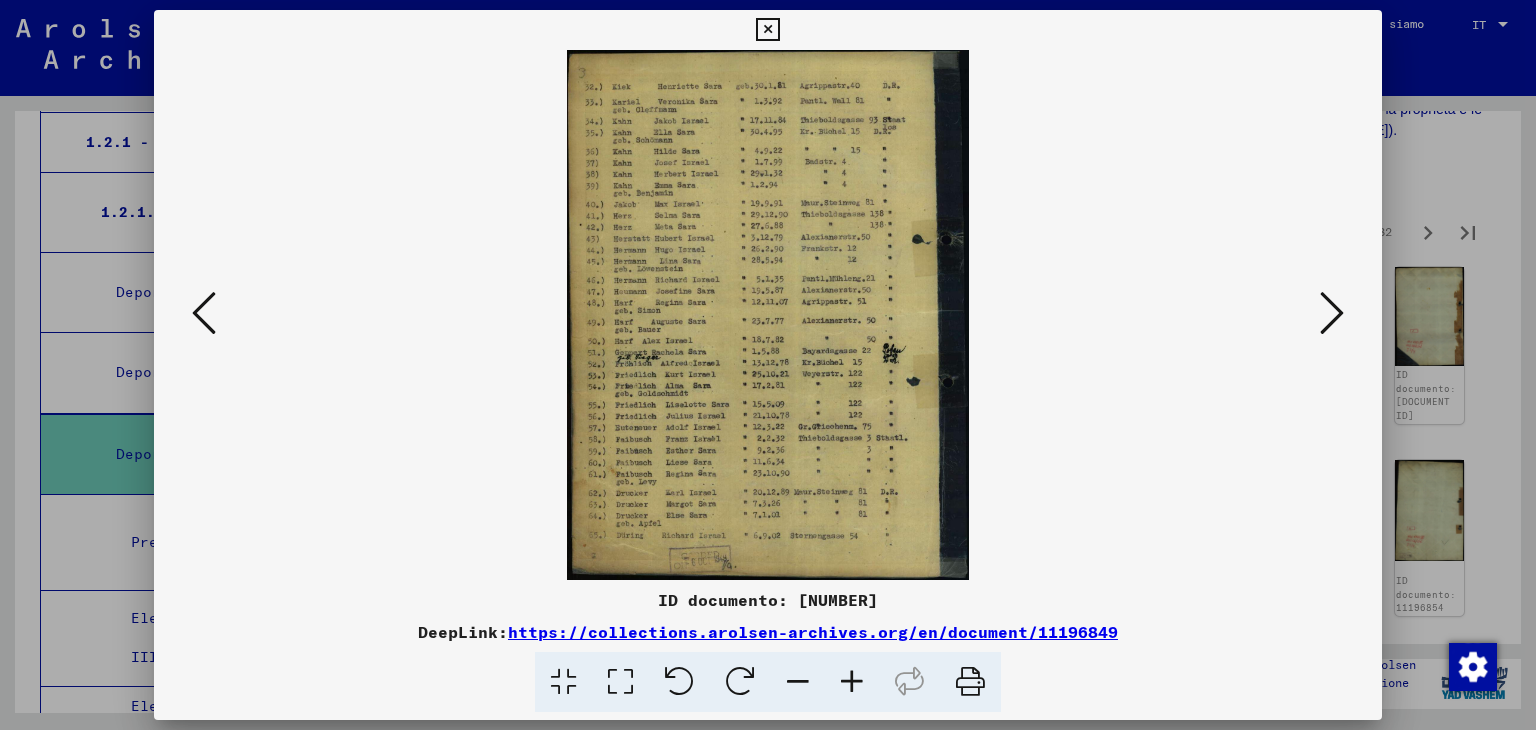 click at bounding box center [1332, 313] 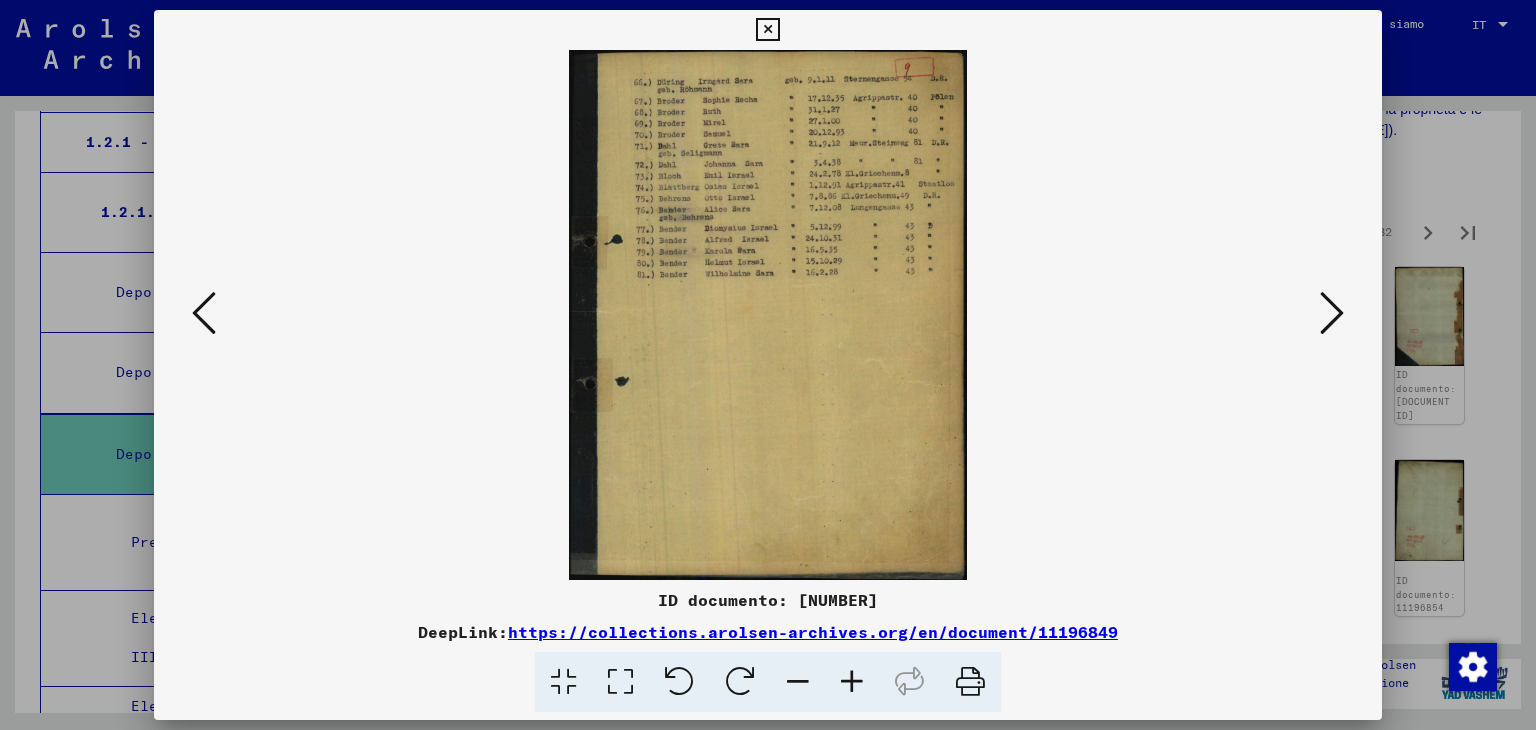 click at bounding box center (1332, 313) 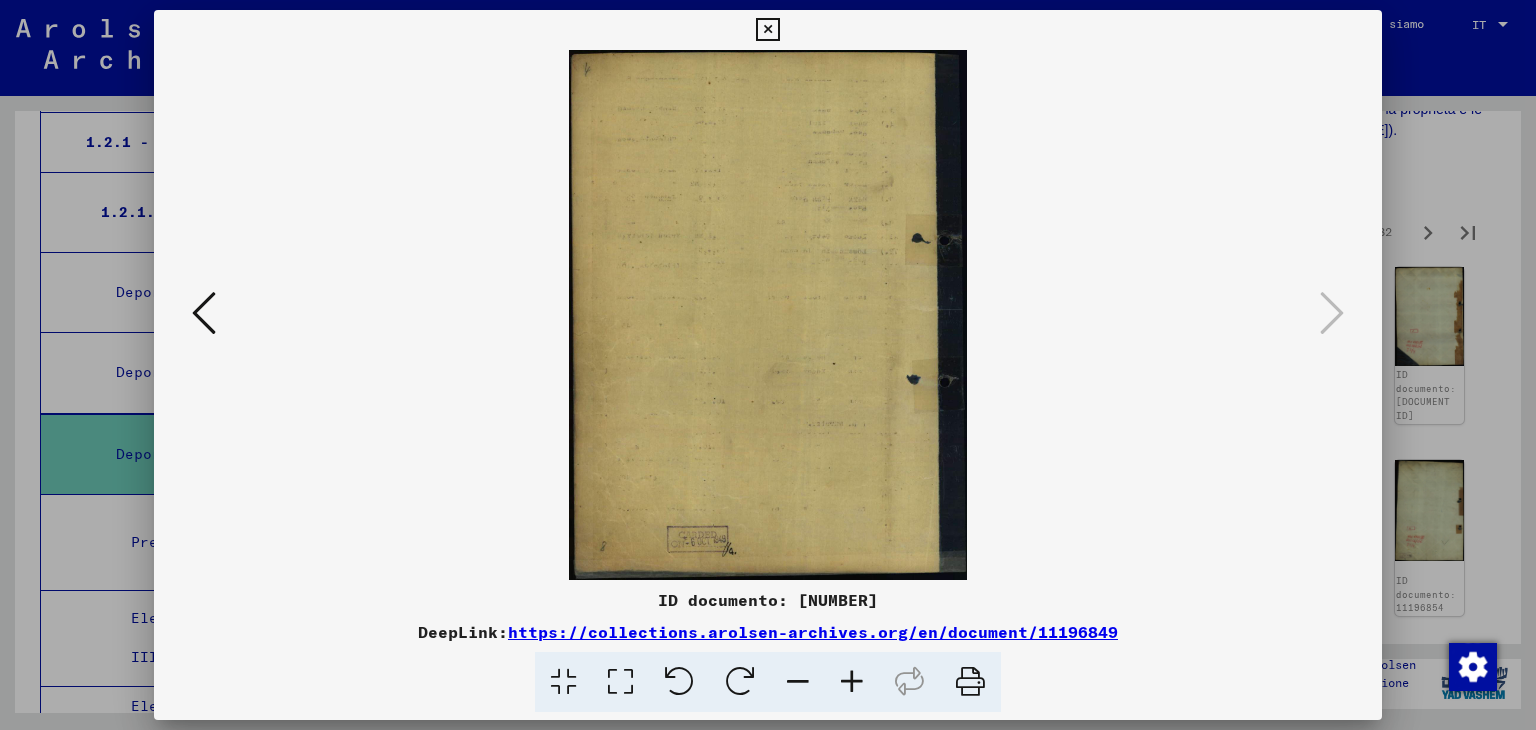 click at bounding box center (767, 30) 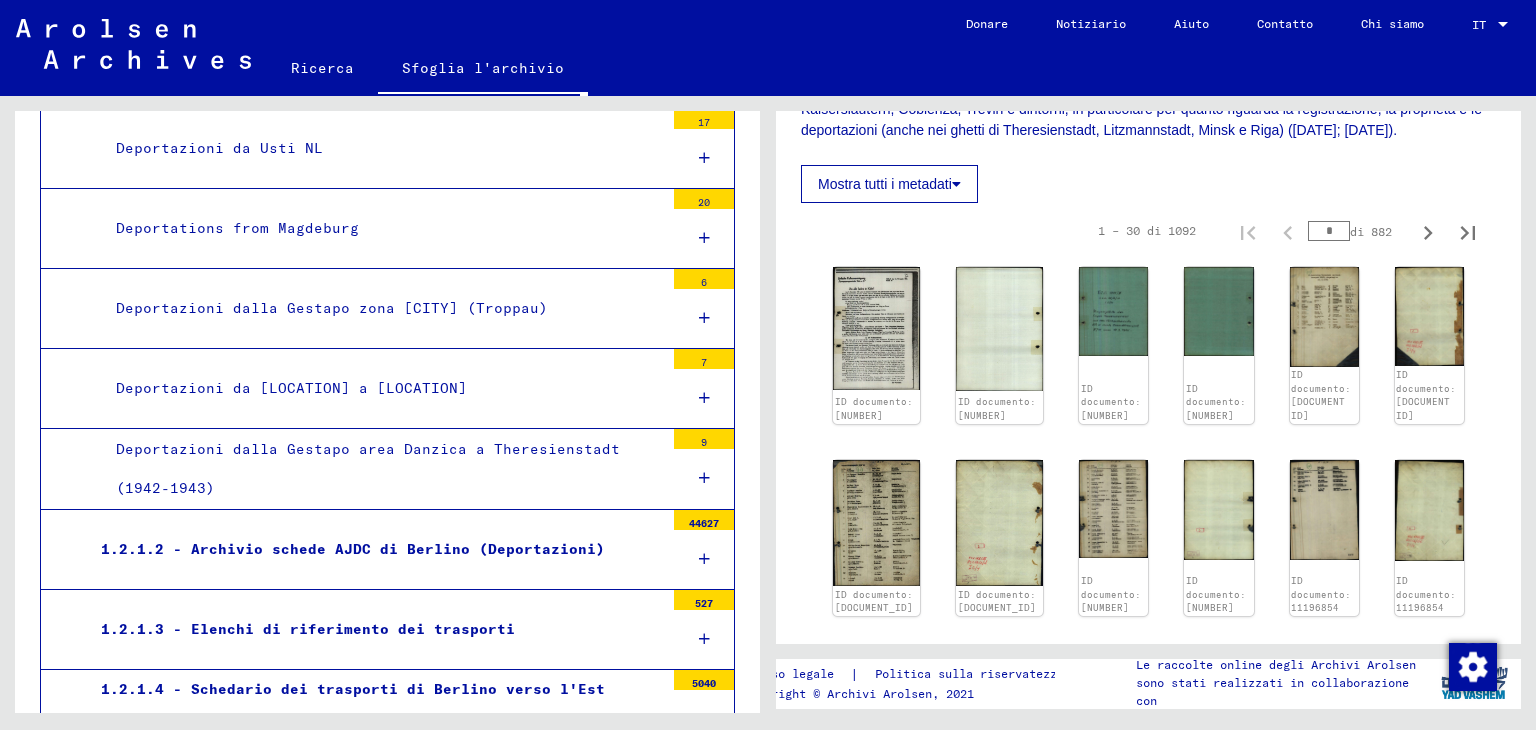 scroll, scrollTop: 3189, scrollLeft: 0, axis: vertical 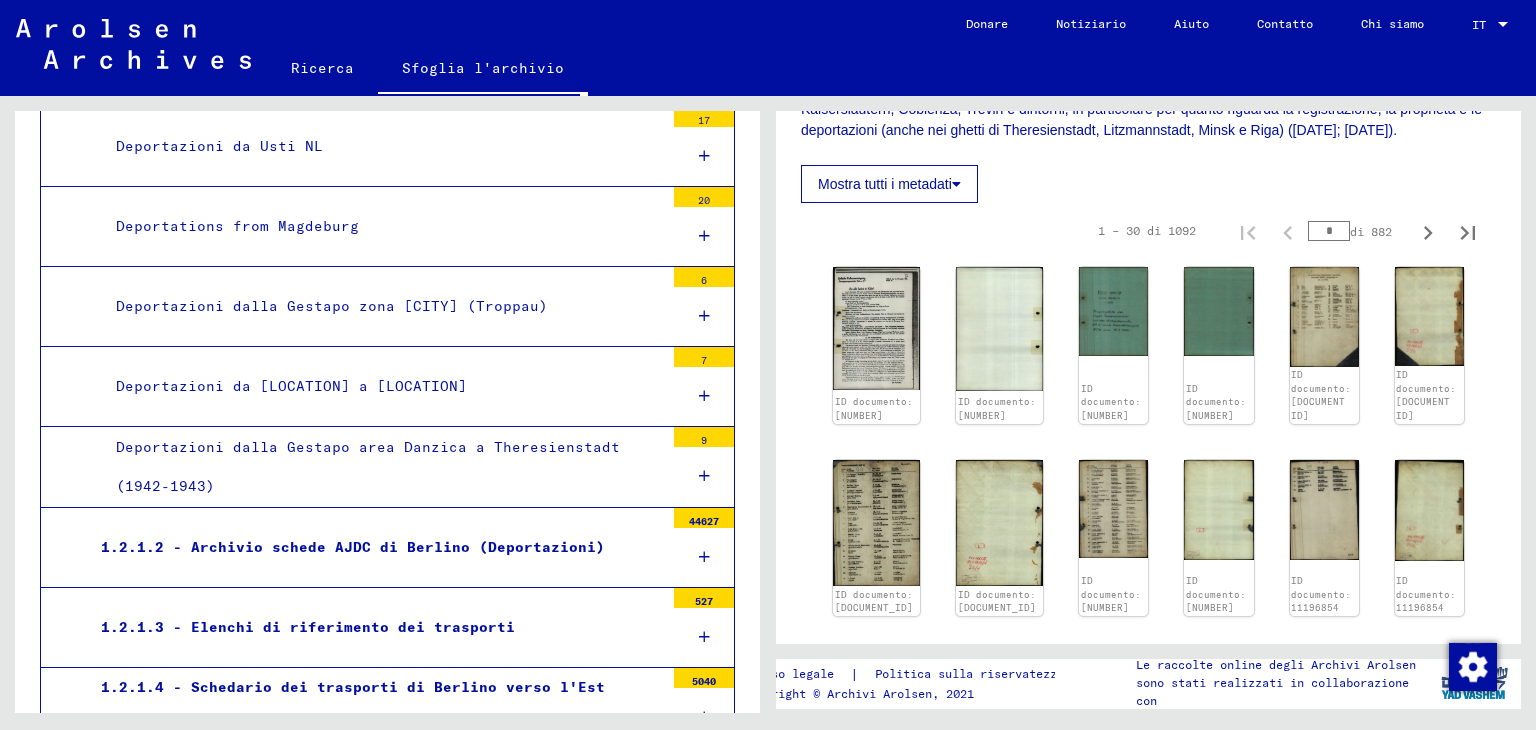 click on "1.2.1.4 - Schedario dei trasporti di Berlino verso l'Est (Osttransporte) Onde 1-7" at bounding box center [353, 706] 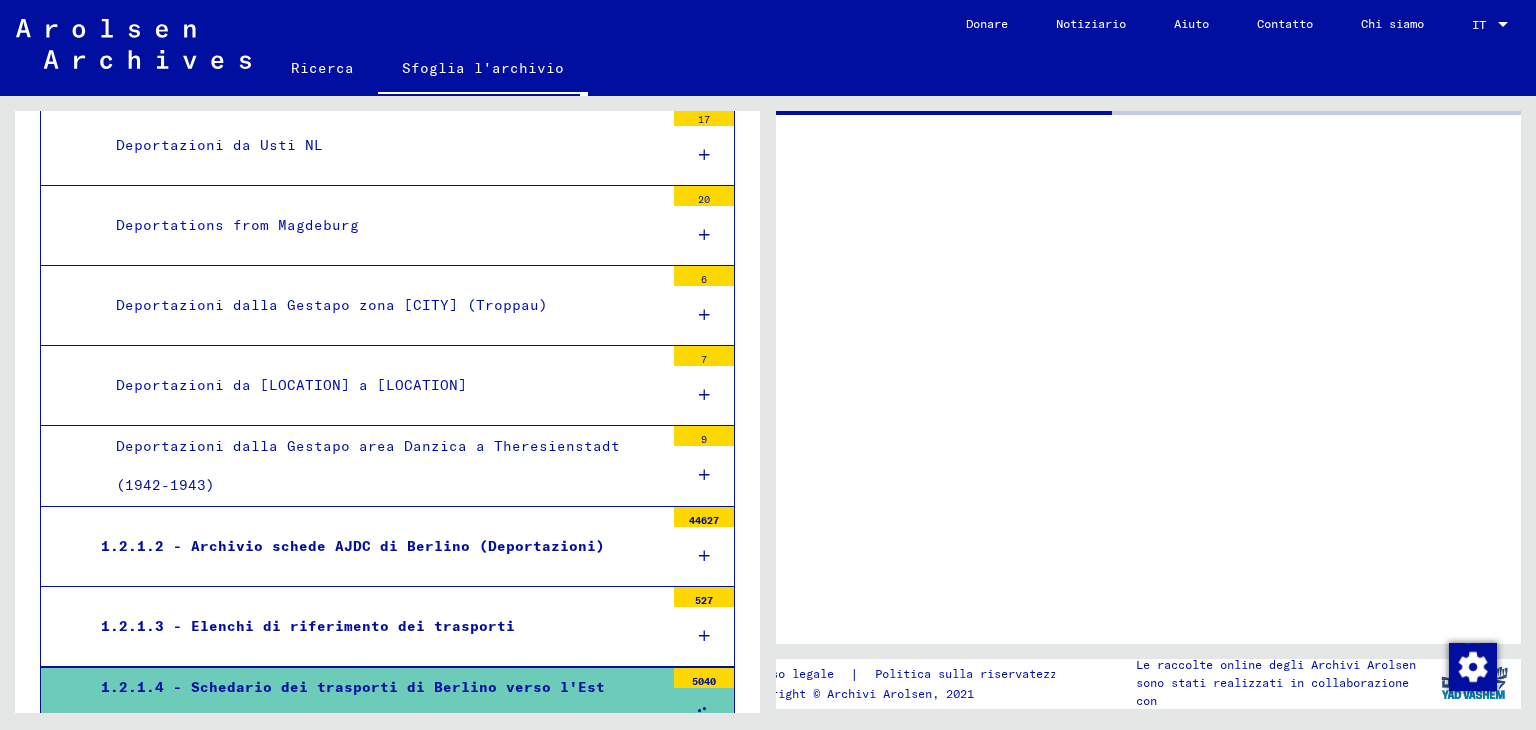 scroll, scrollTop: 0, scrollLeft: 0, axis: both 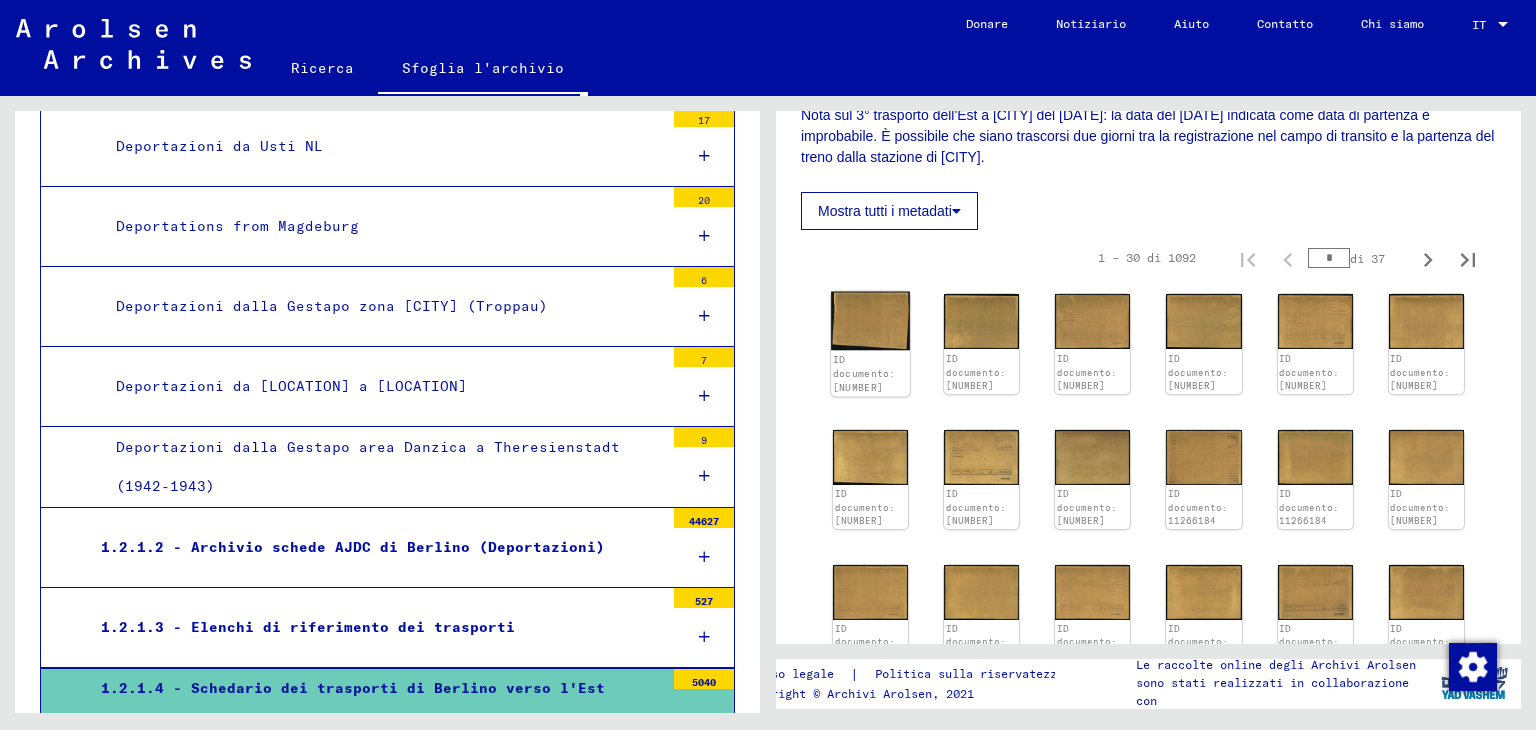 click 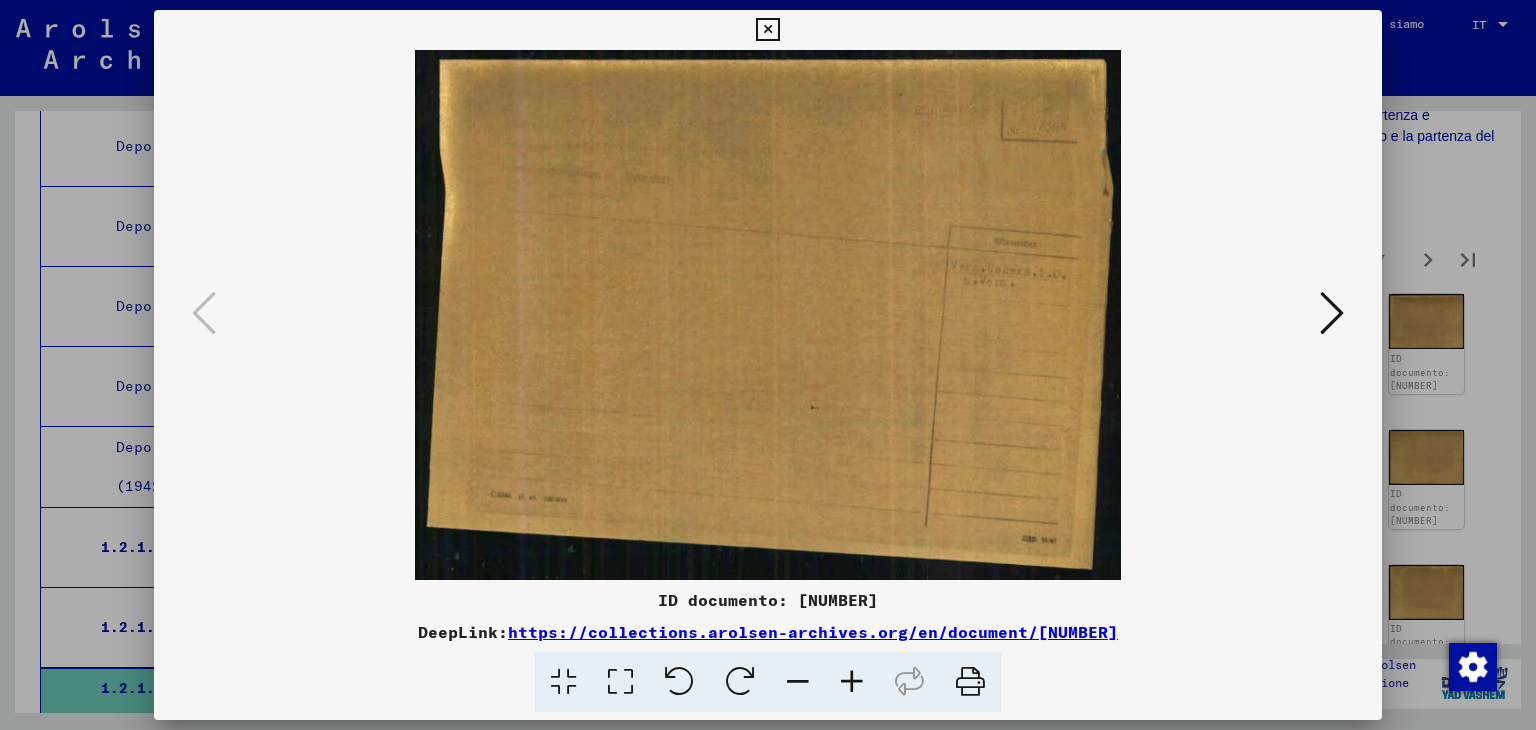 click at bounding box center (1332, 313) 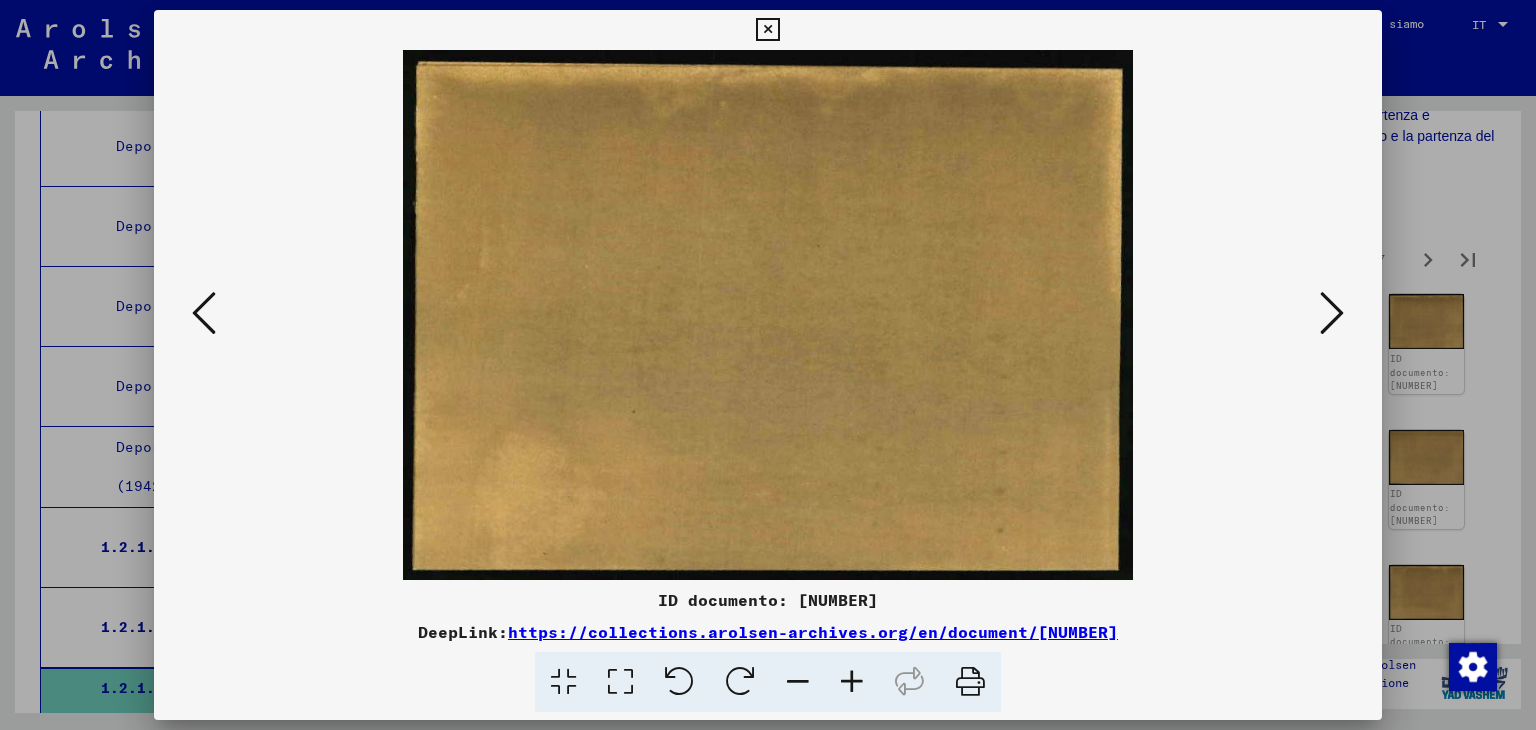 click at bounding box center [1332, 313] 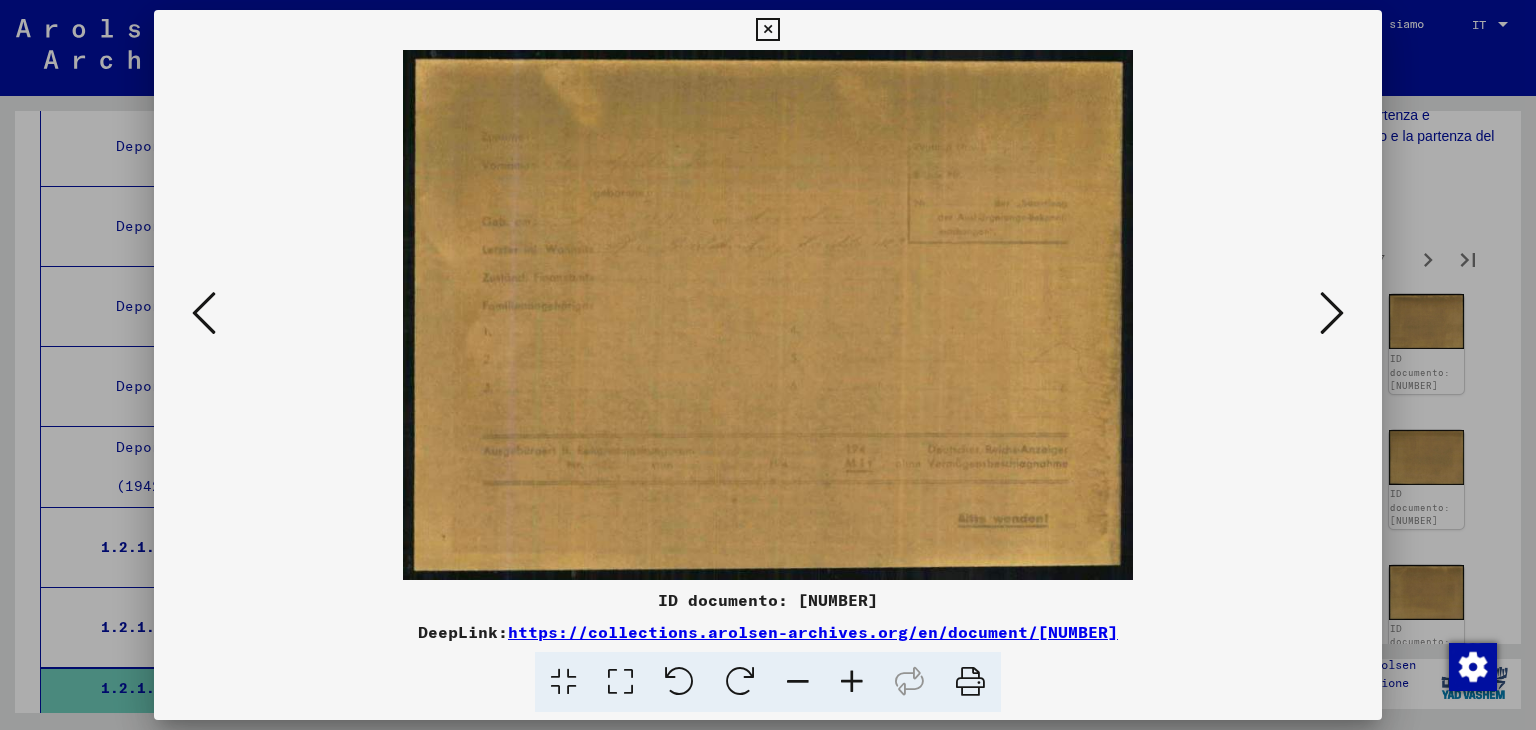click at bounding box center (1332, 313) 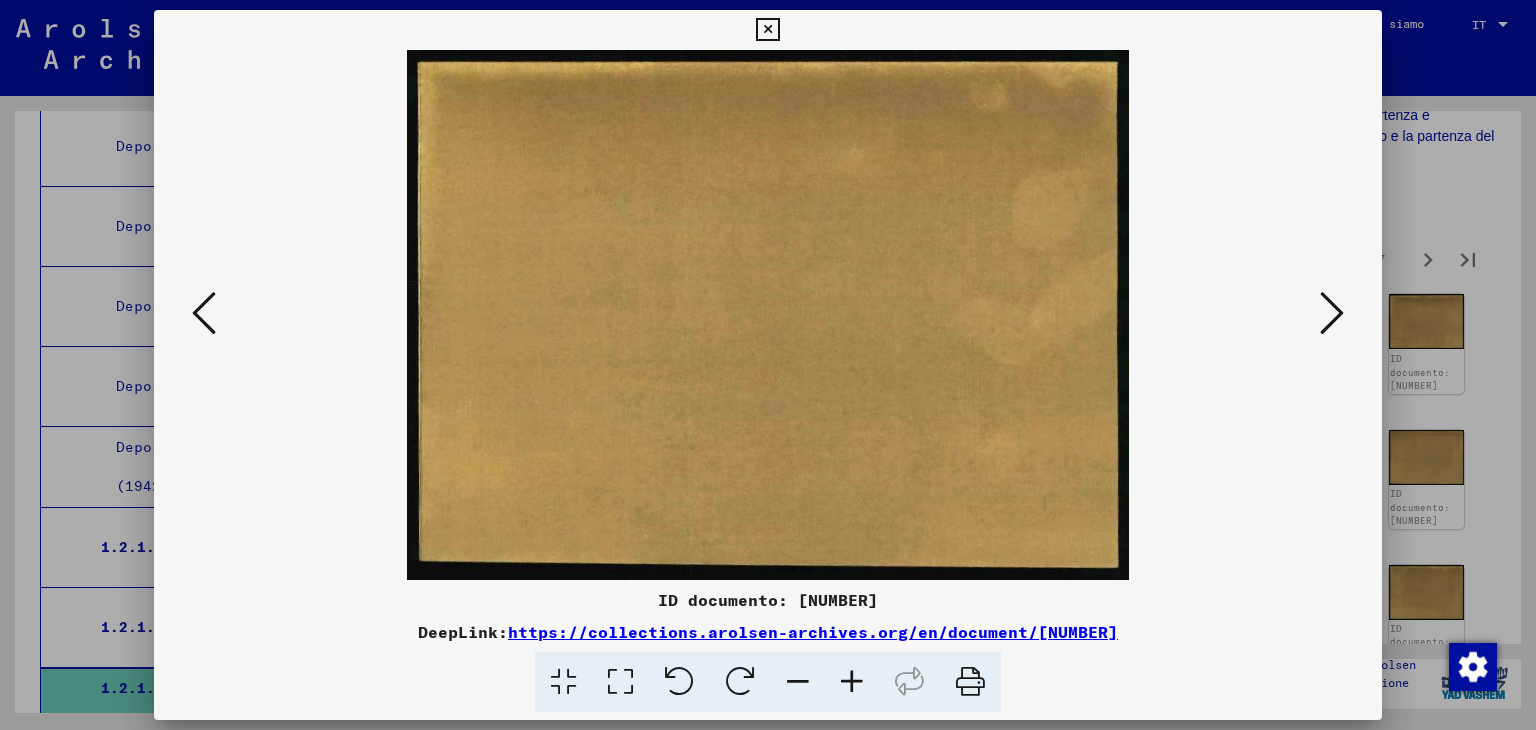 click at bounding box center [1332, 313] 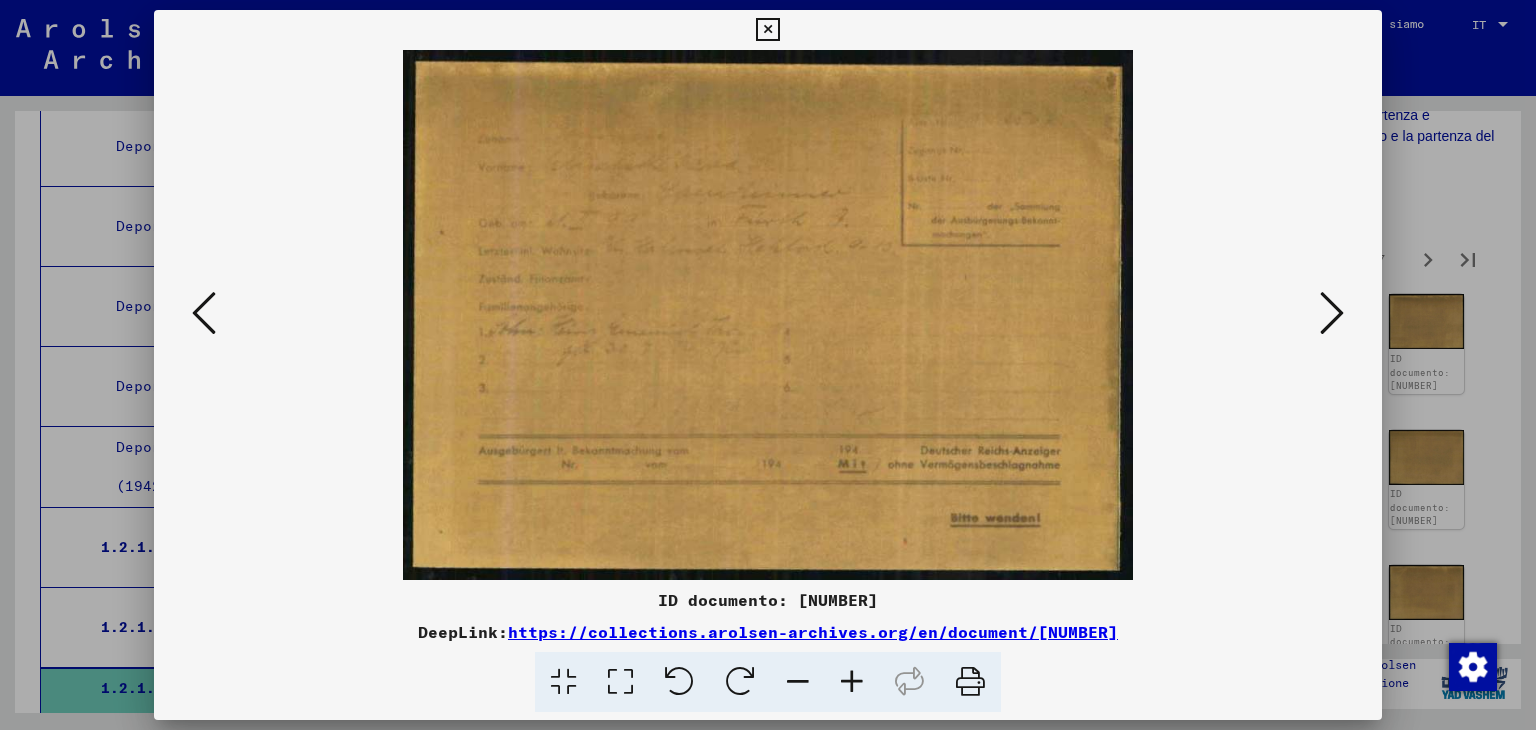 click at bounding box center (1332, 313) 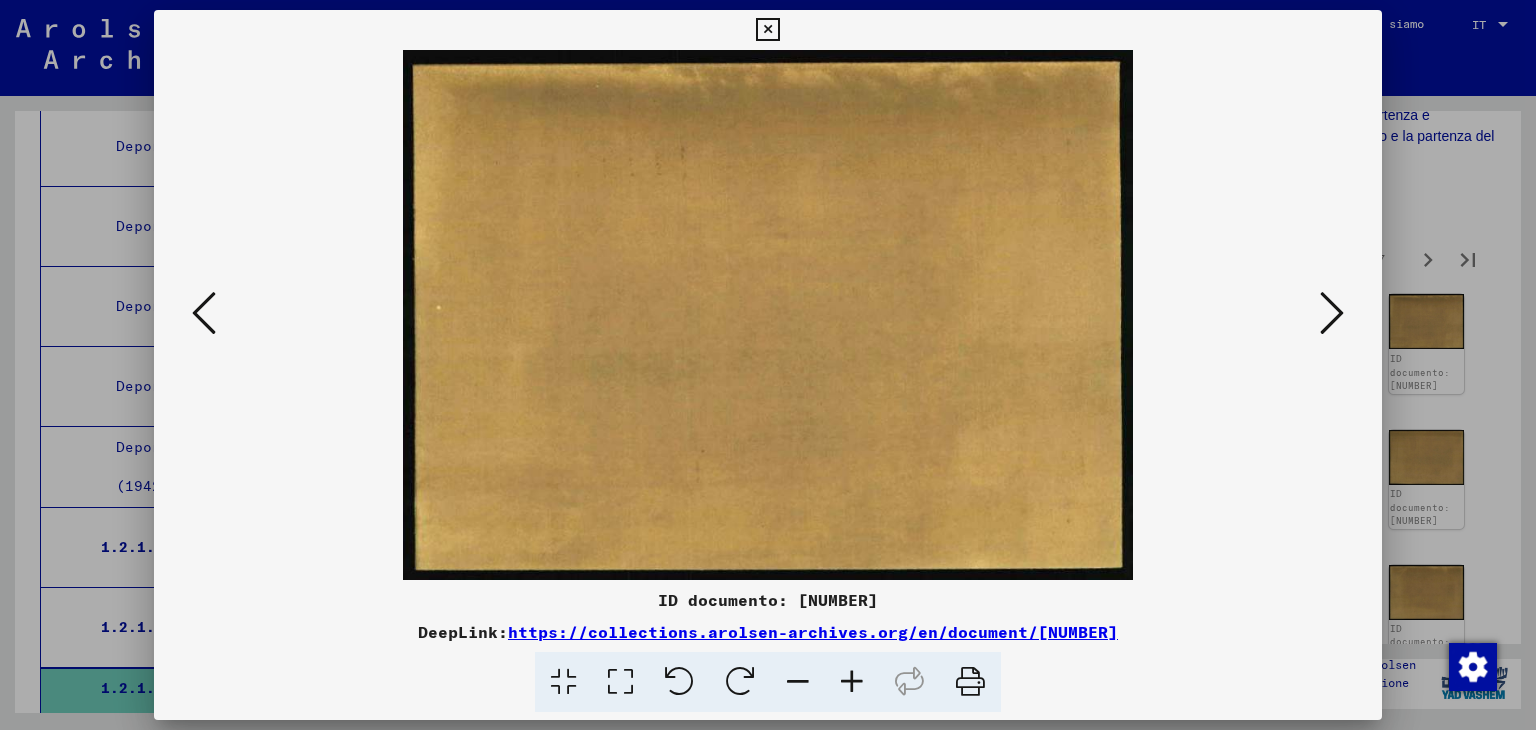 click at bounding box center (1332, 313) 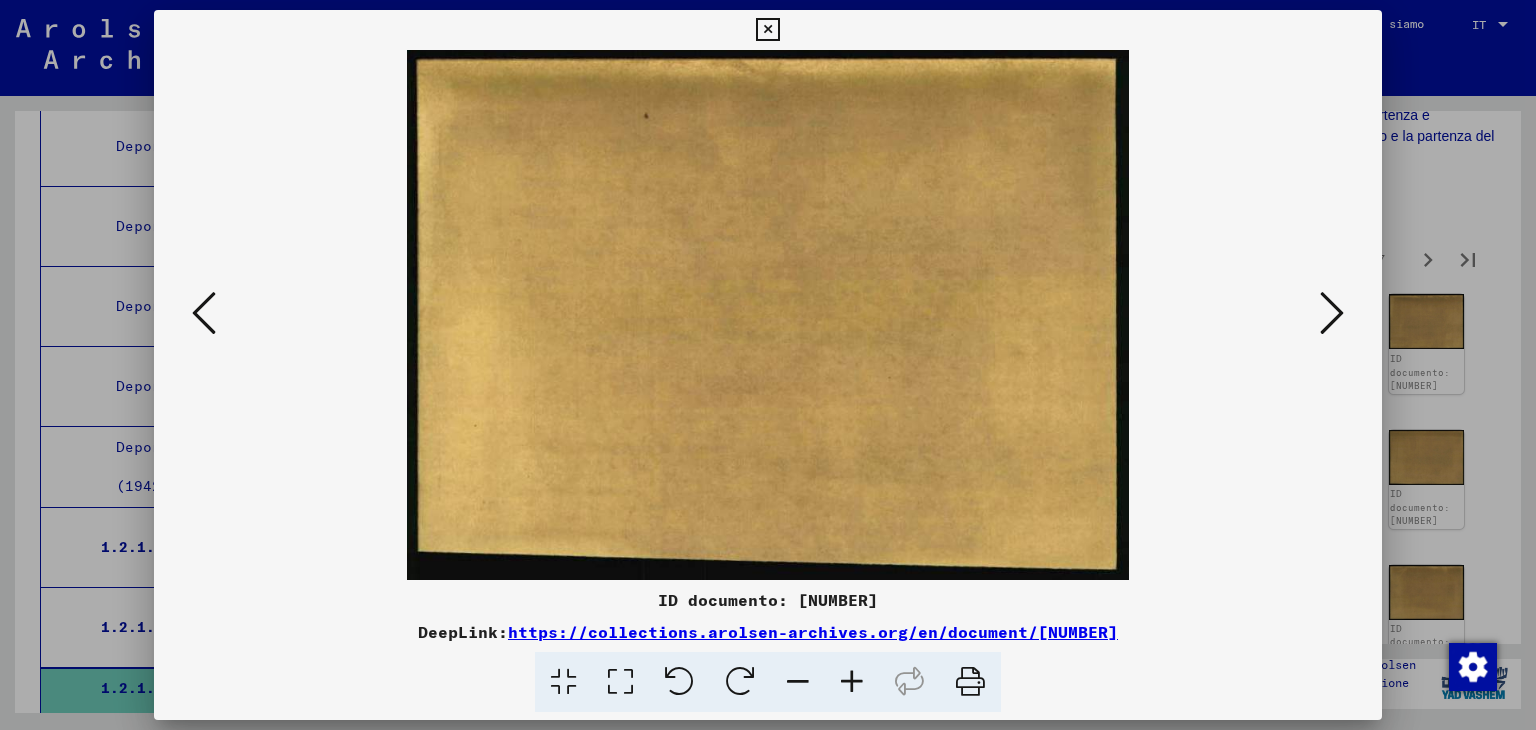 click at bounding box center [1332, 313] 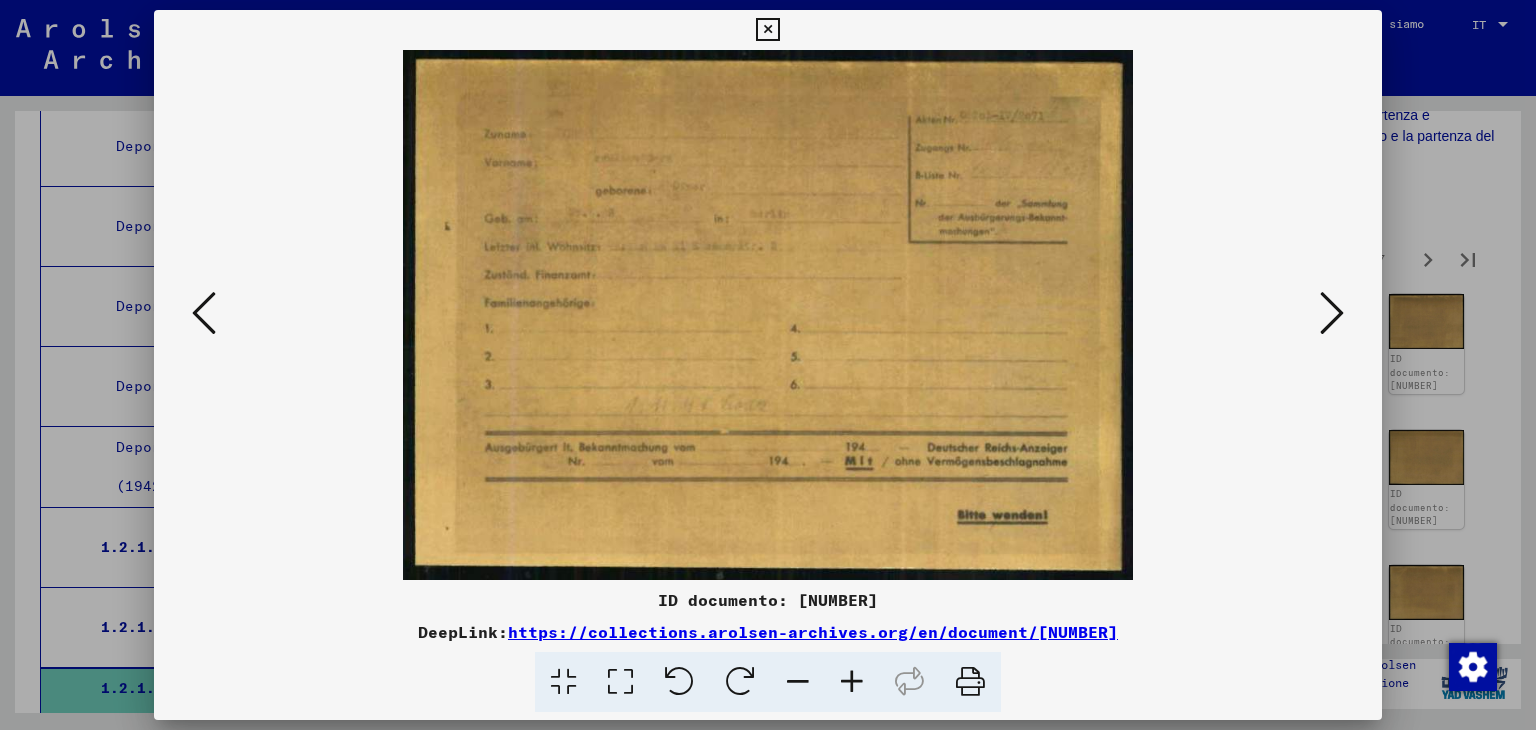 click at bounding box center [1332, 313] 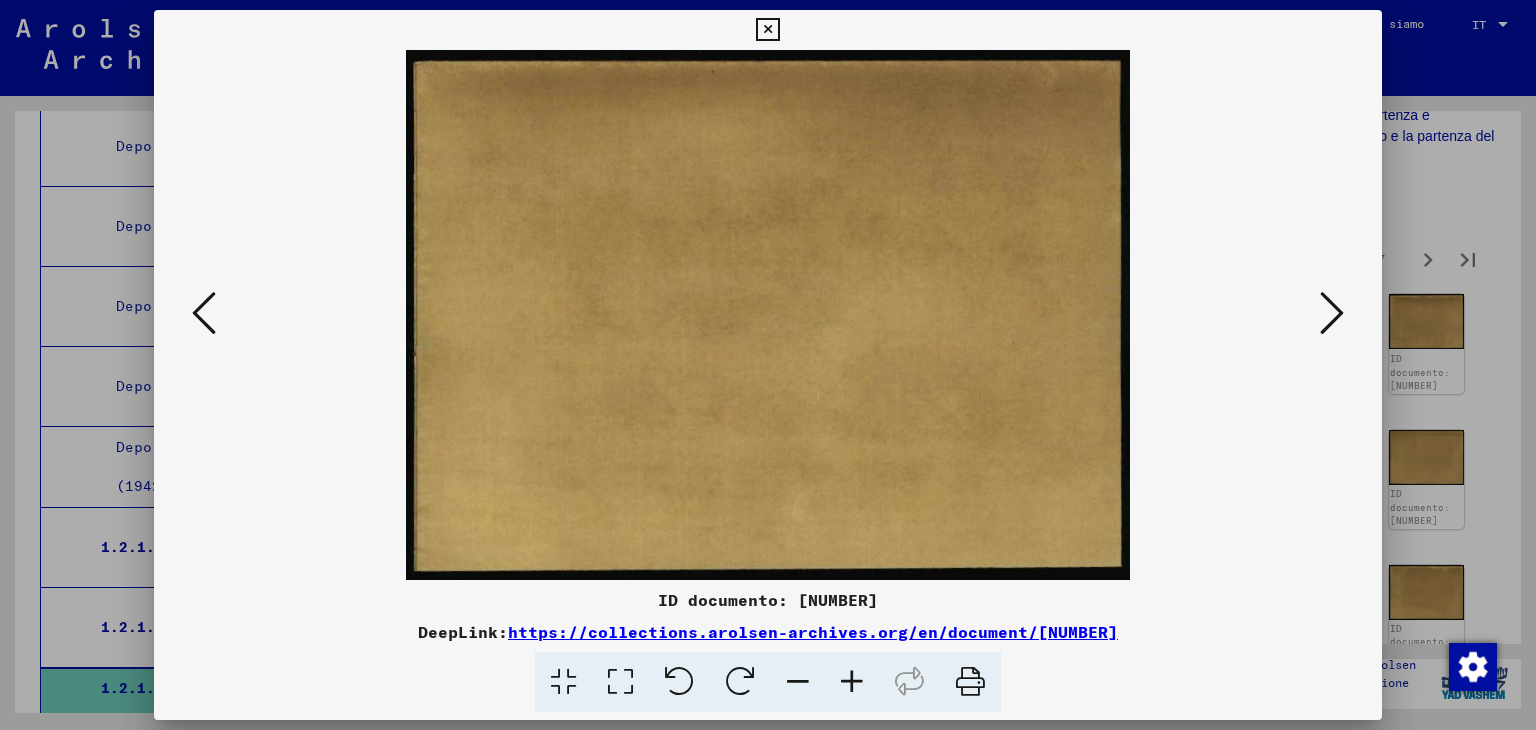 click at bounding box center [1332, 313] 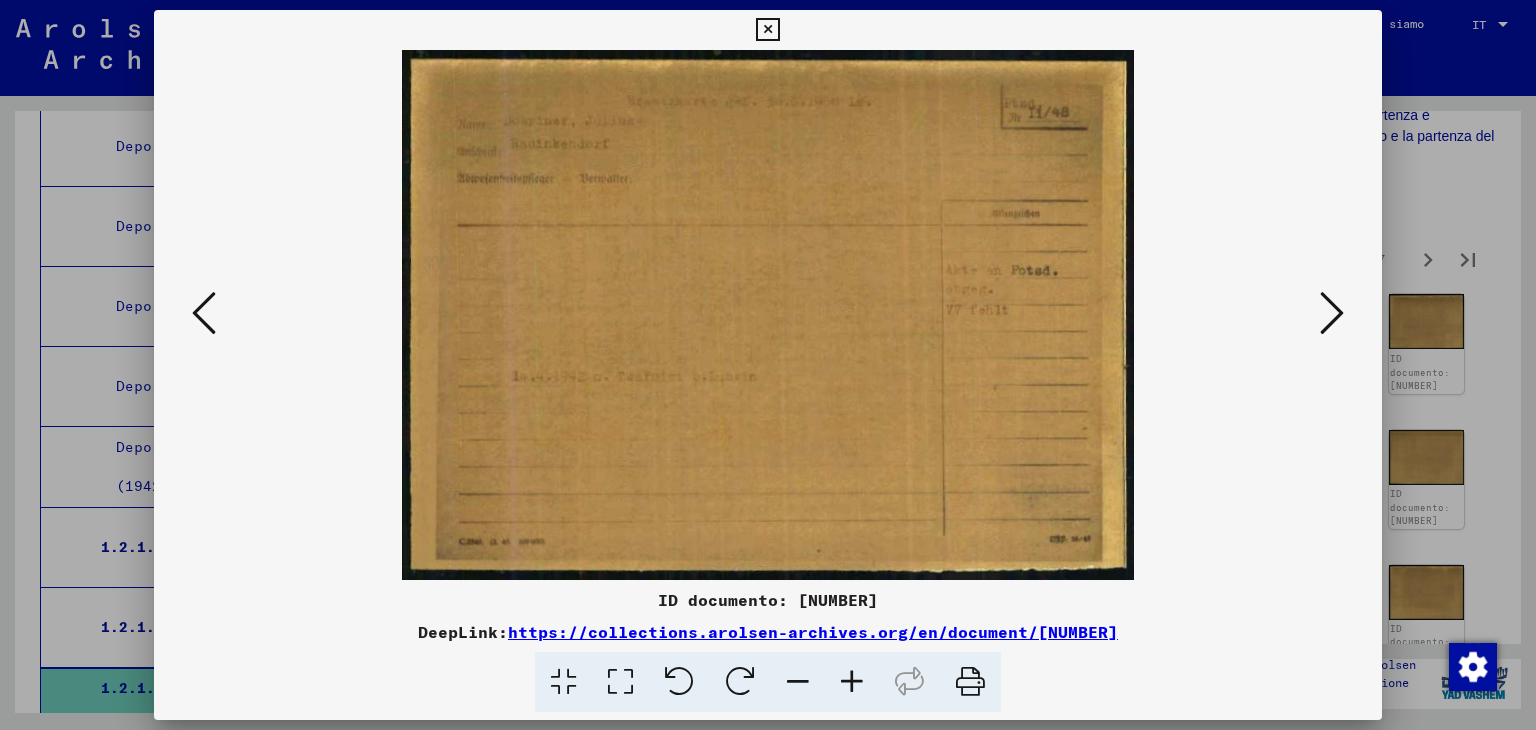 click at bounding box center [1332, 313] 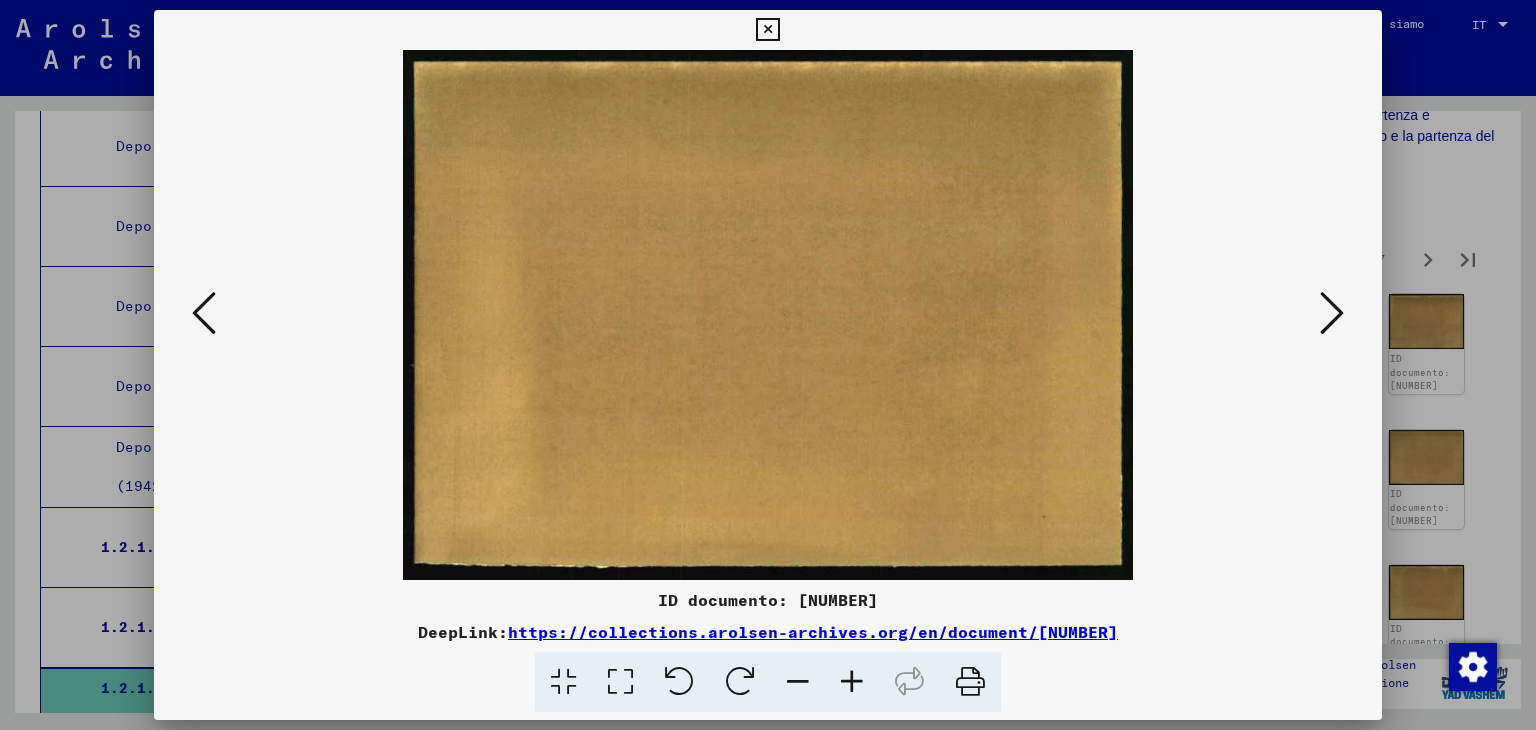 click at bounding box center (1332, 313) 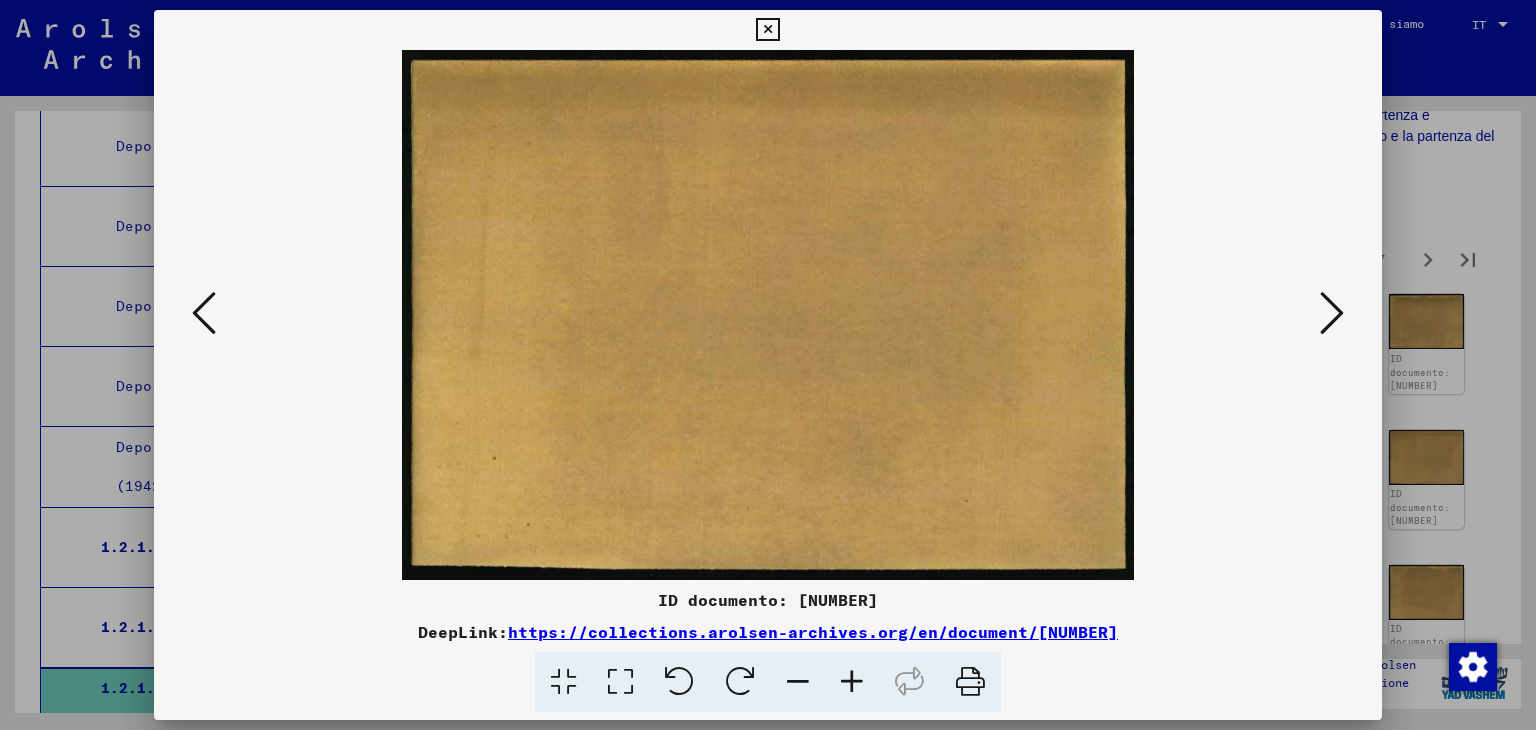 click at bounding box center (1332, 313) 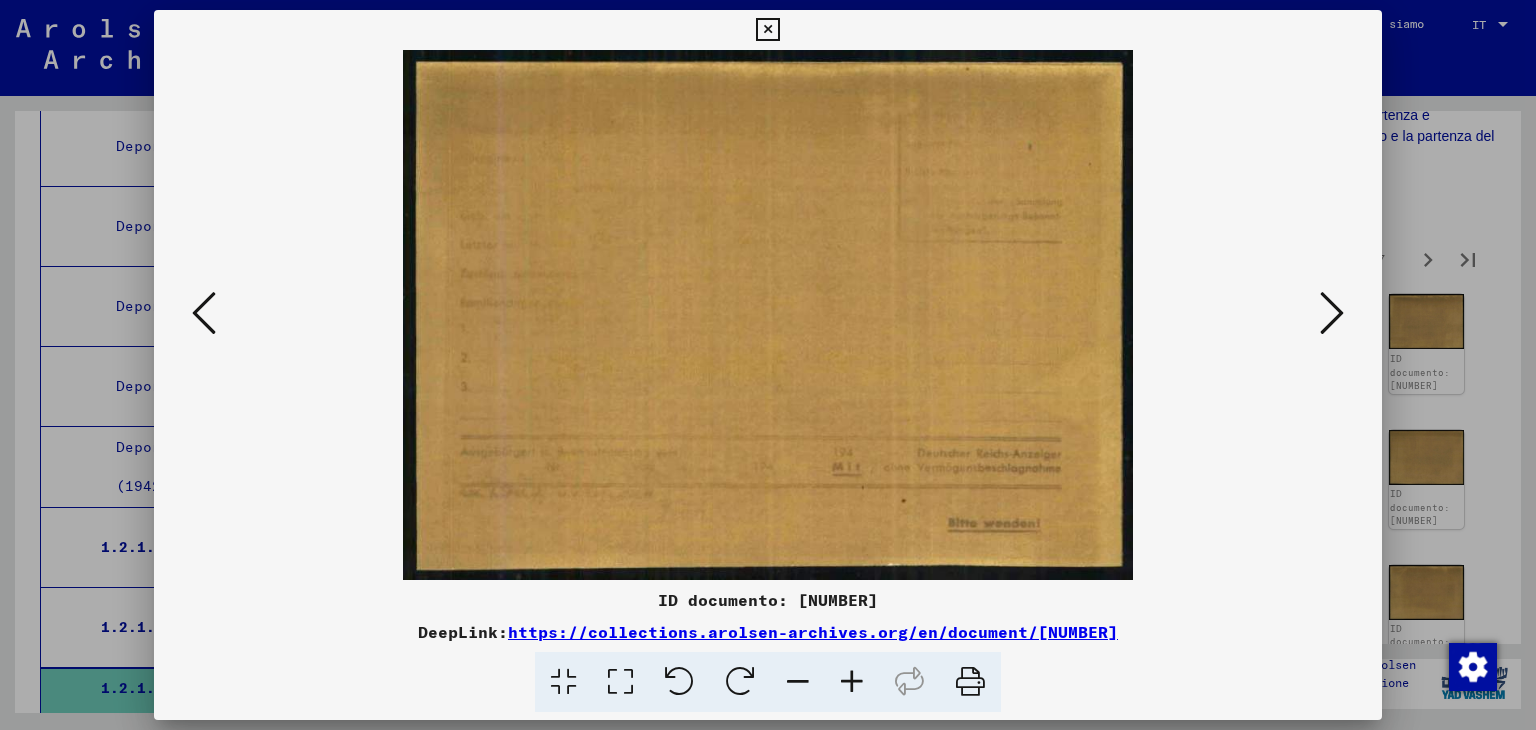 click at bounding box center [1332, 313] 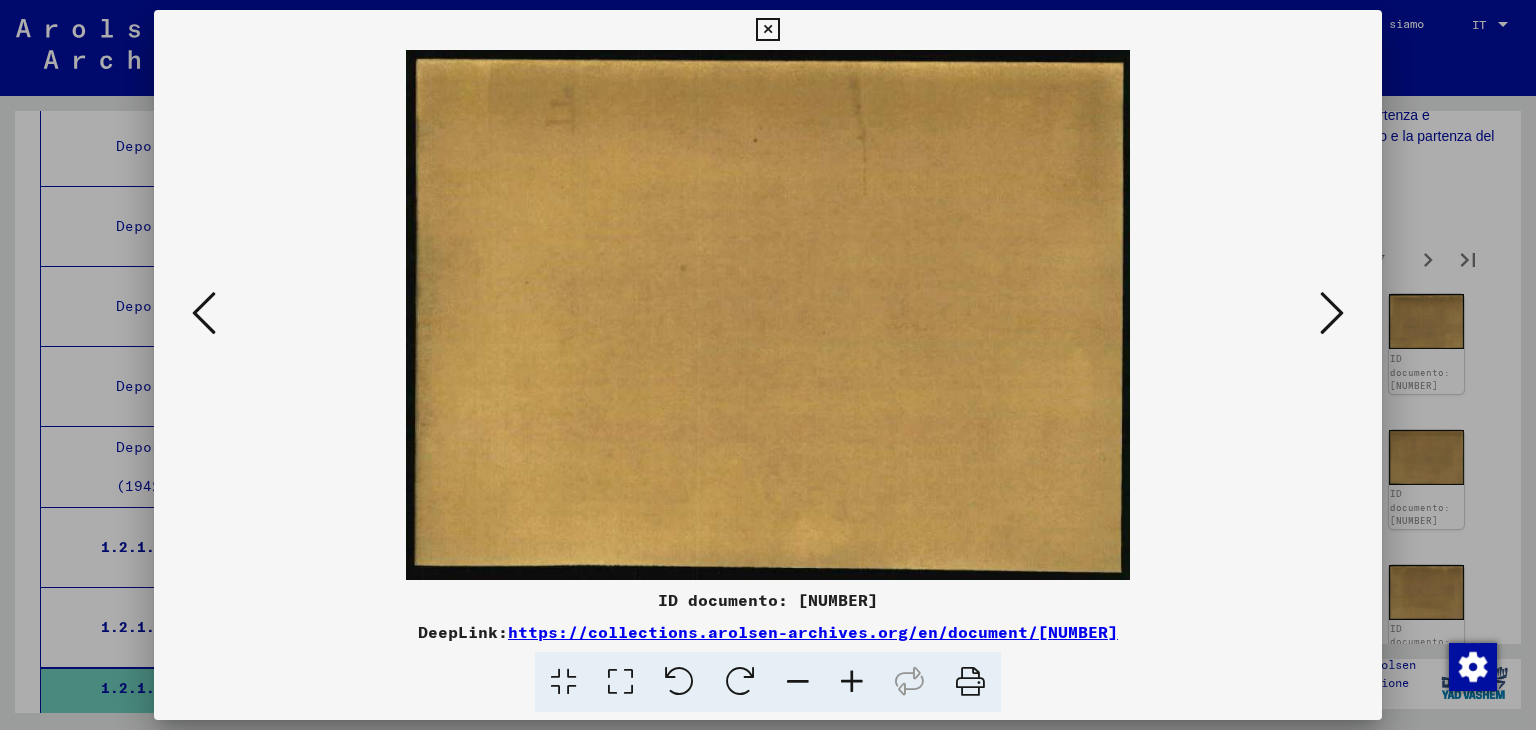 click at bounding box center [1332, 313] 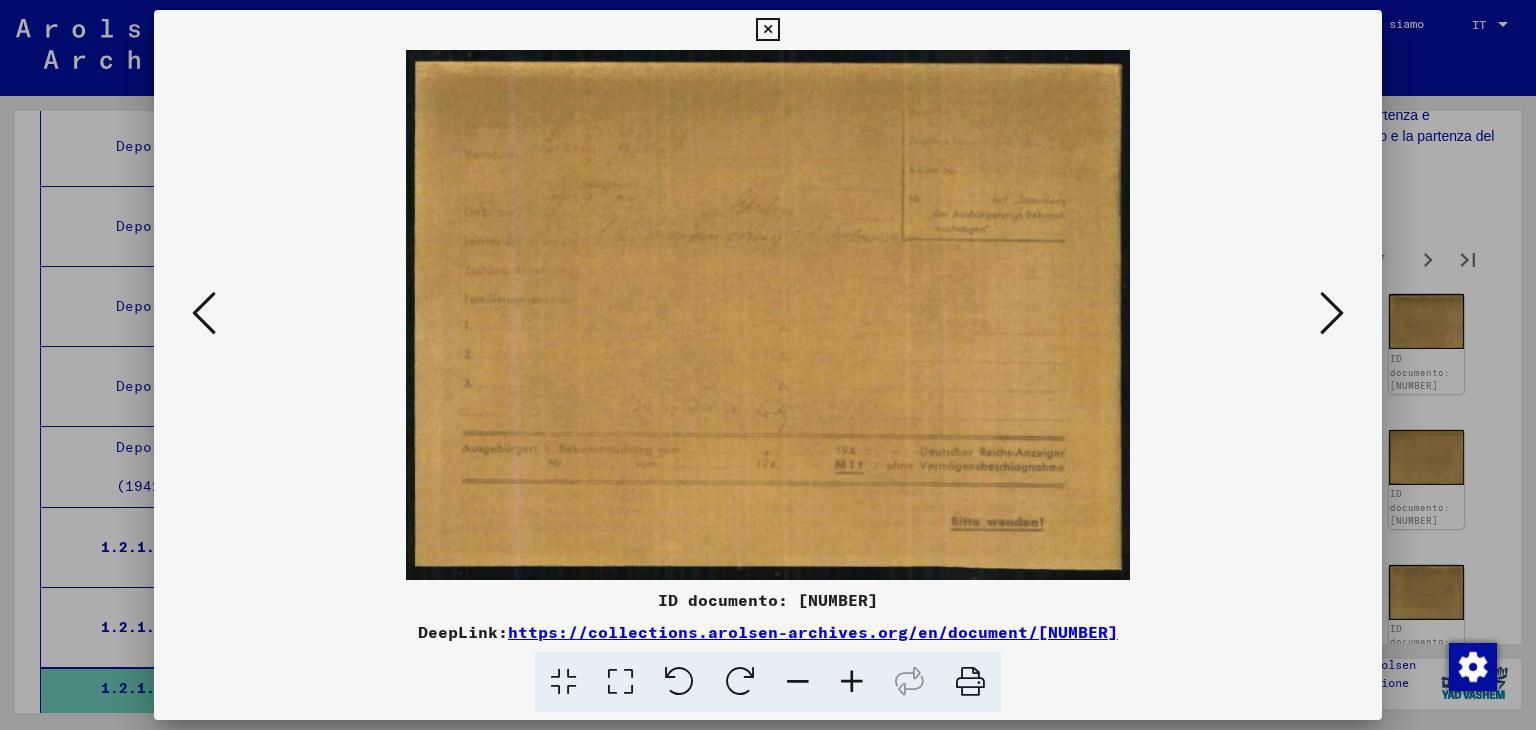 click at bounding box center [1332, 313] 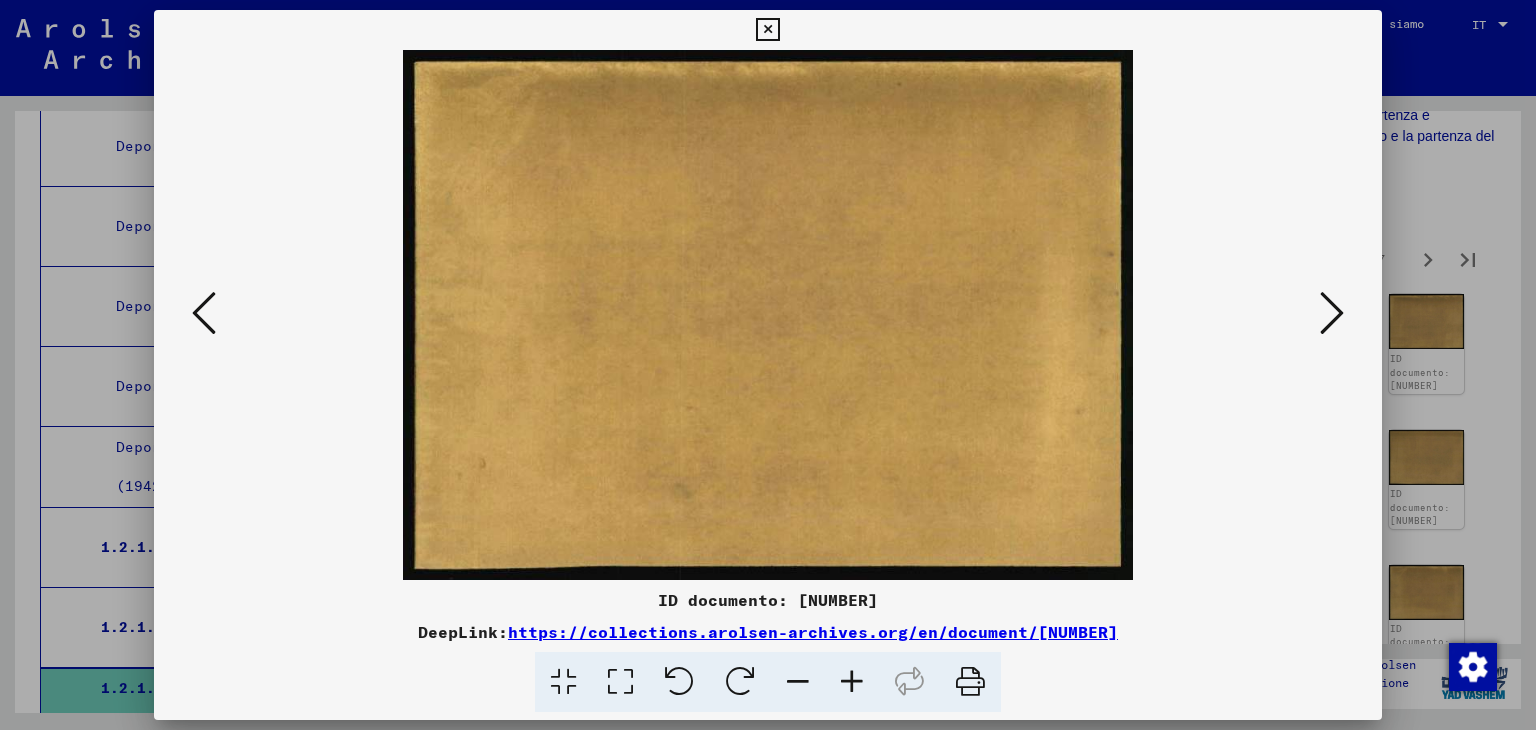 click at bounding box center (1332, 313) 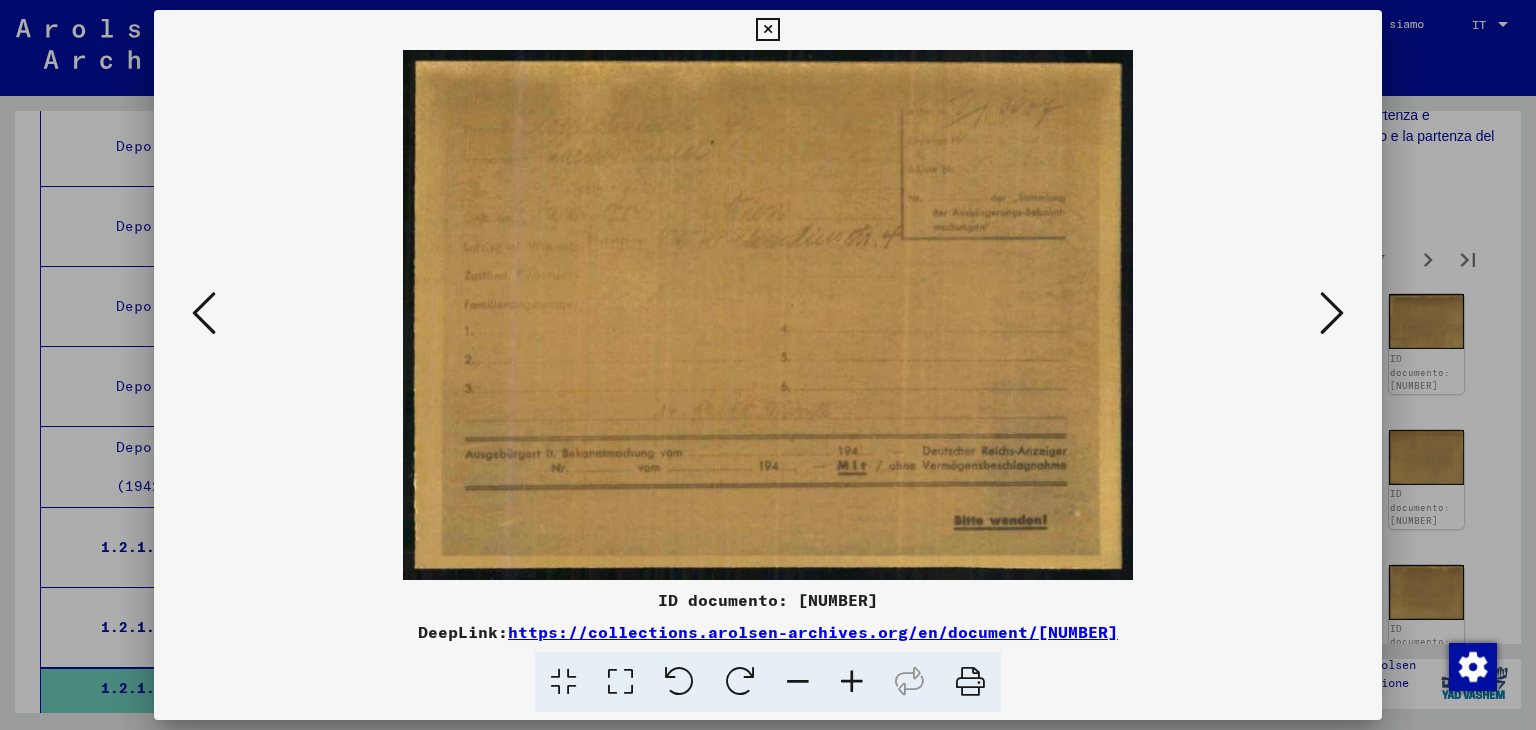 click at bounding box center (1332, 313) 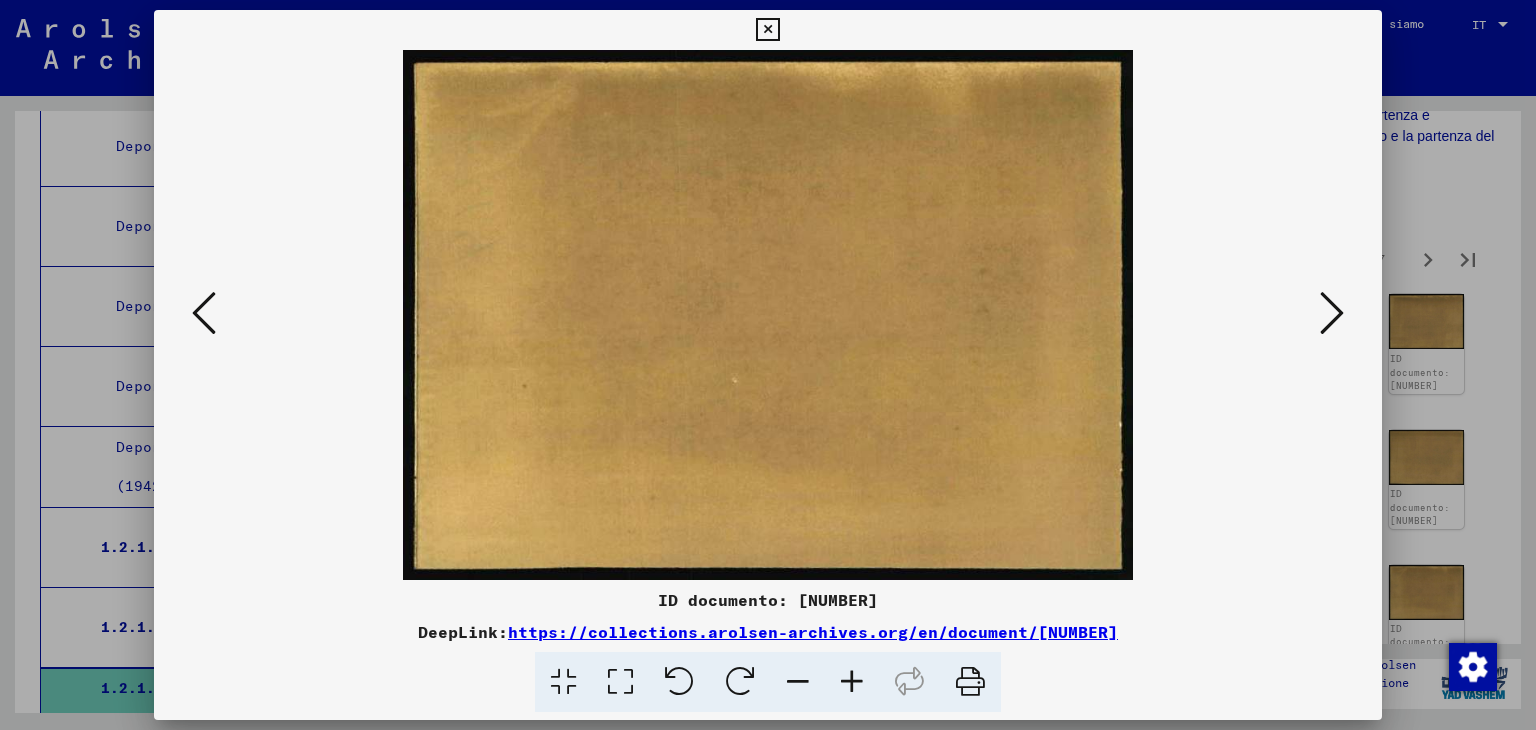 click at bounding box center (1332, 313) 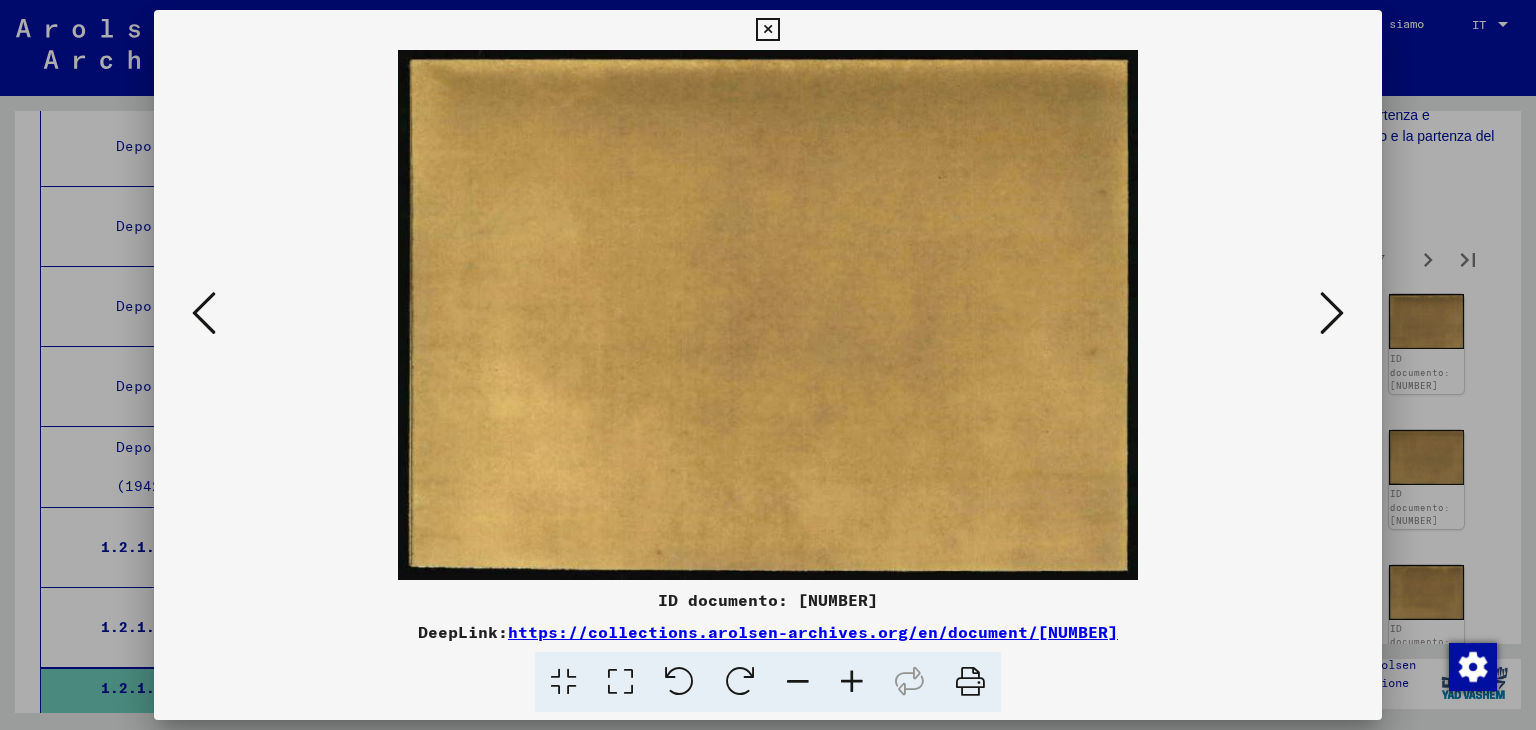 click at bounding box center (1332, 313) 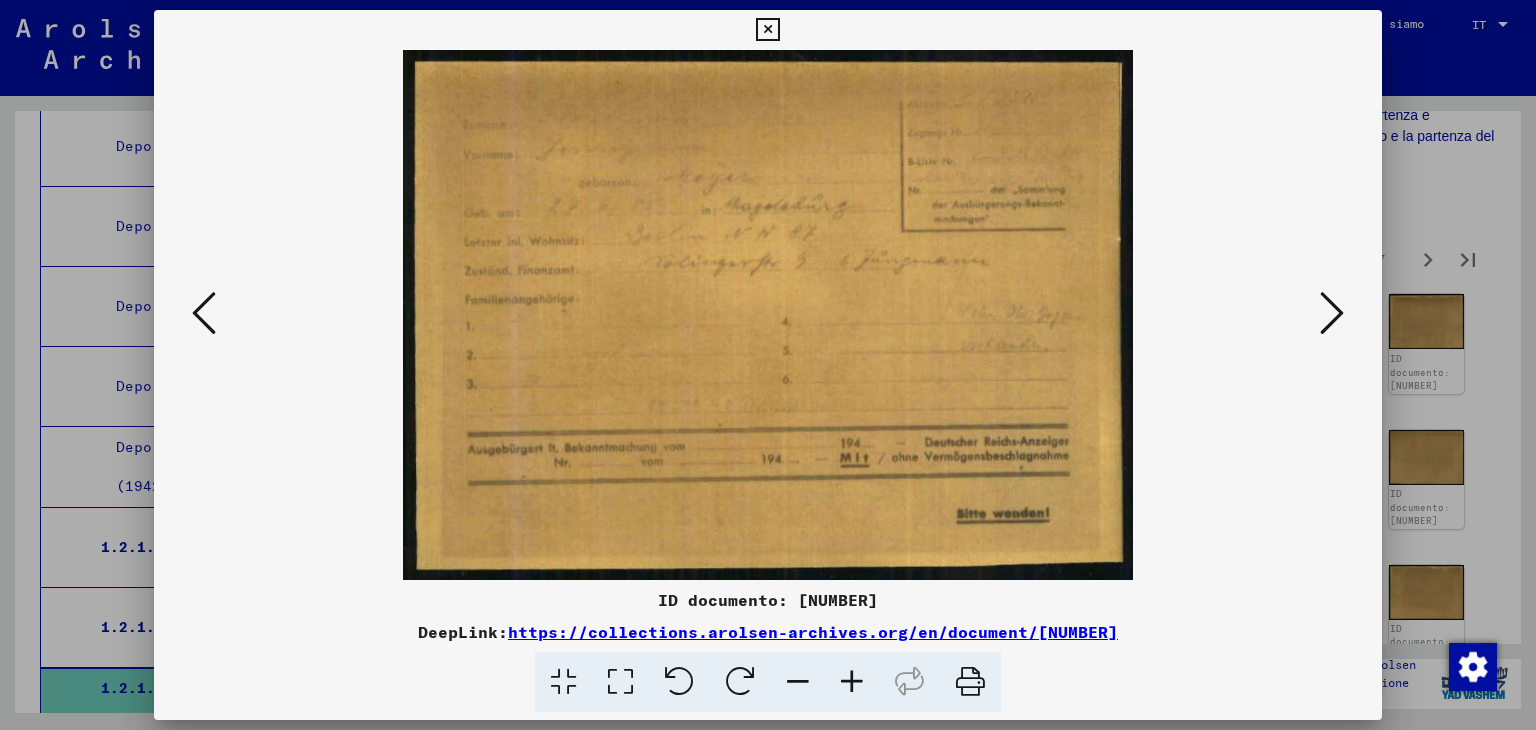 click at bounding box center (1332, 313) 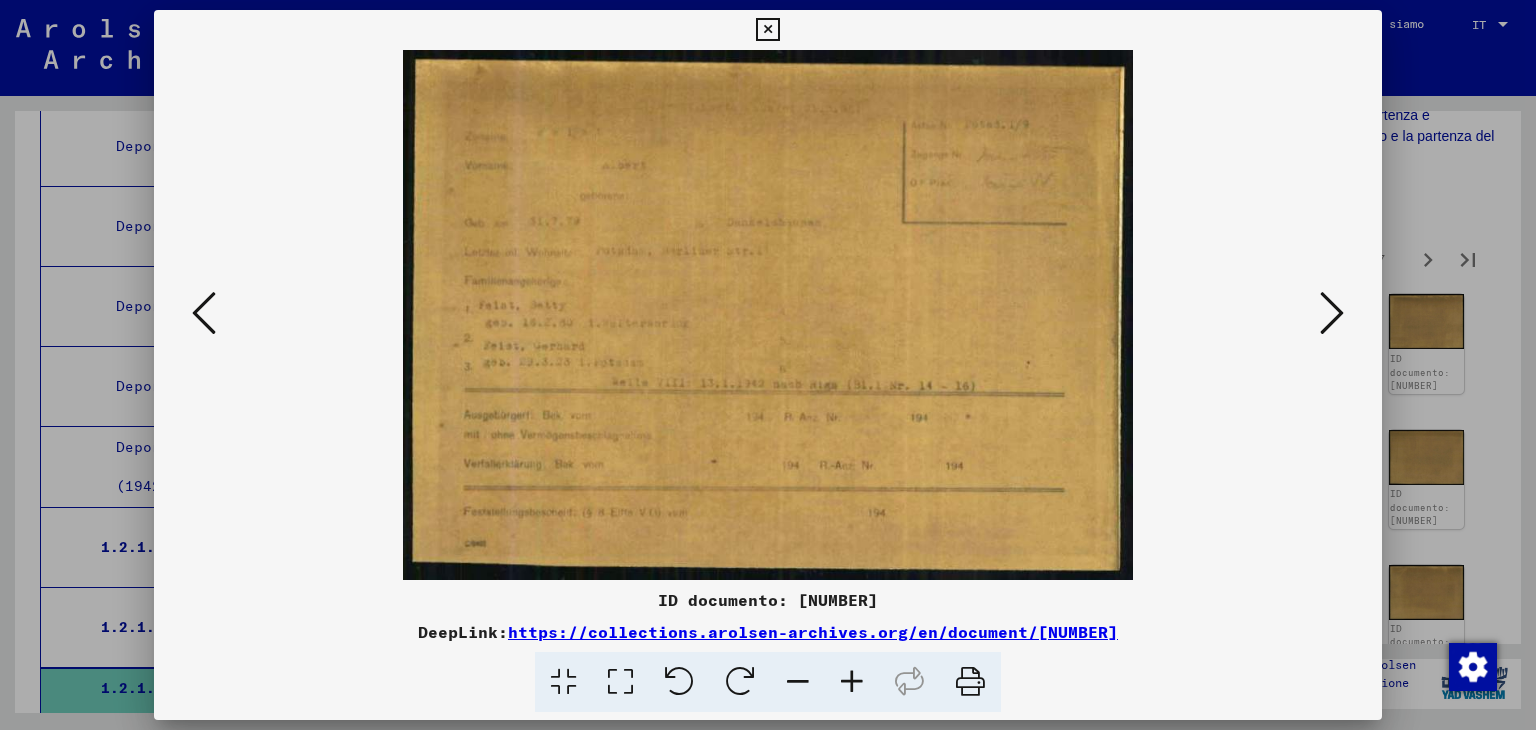 click at bounding box center (1332, 313) 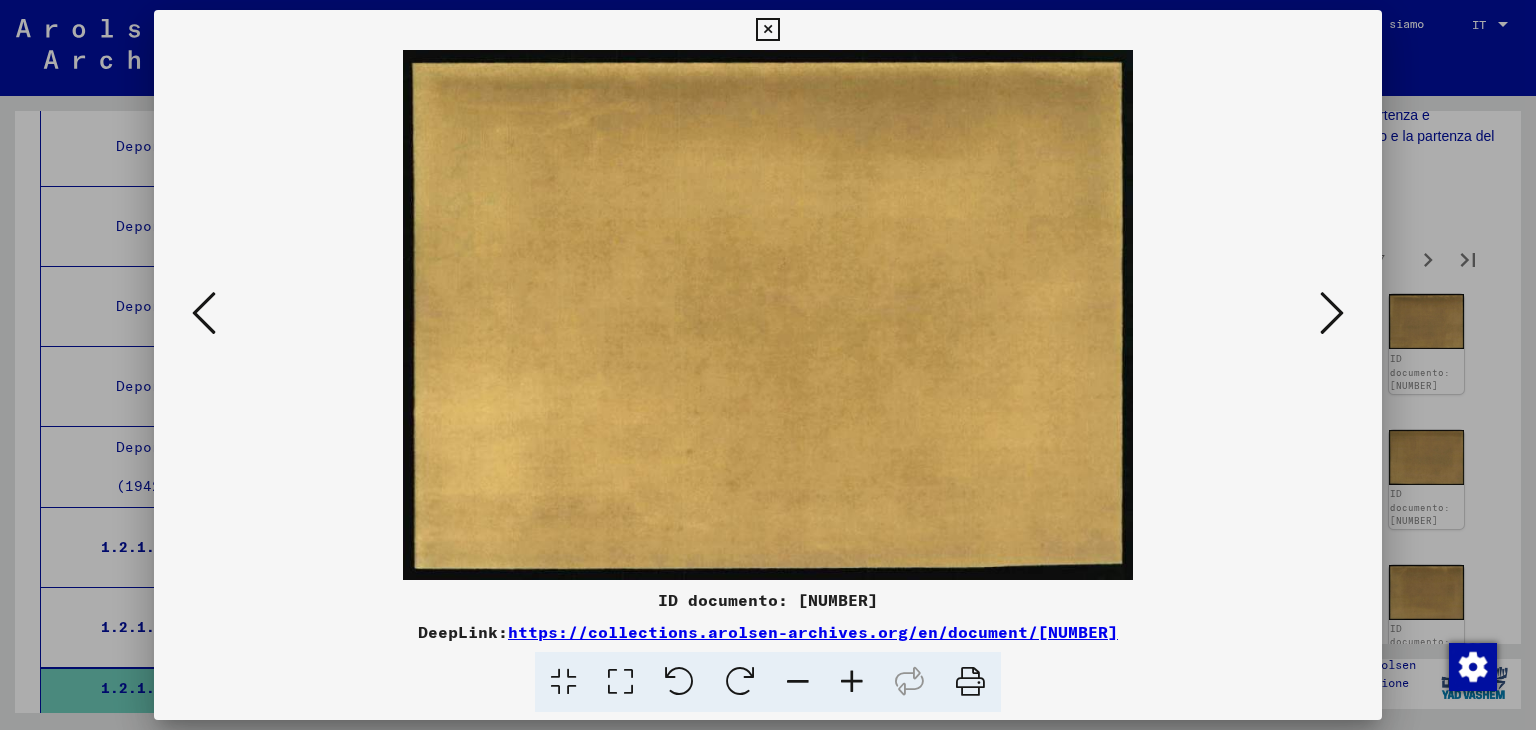 click at bounding box center (1332, 313) 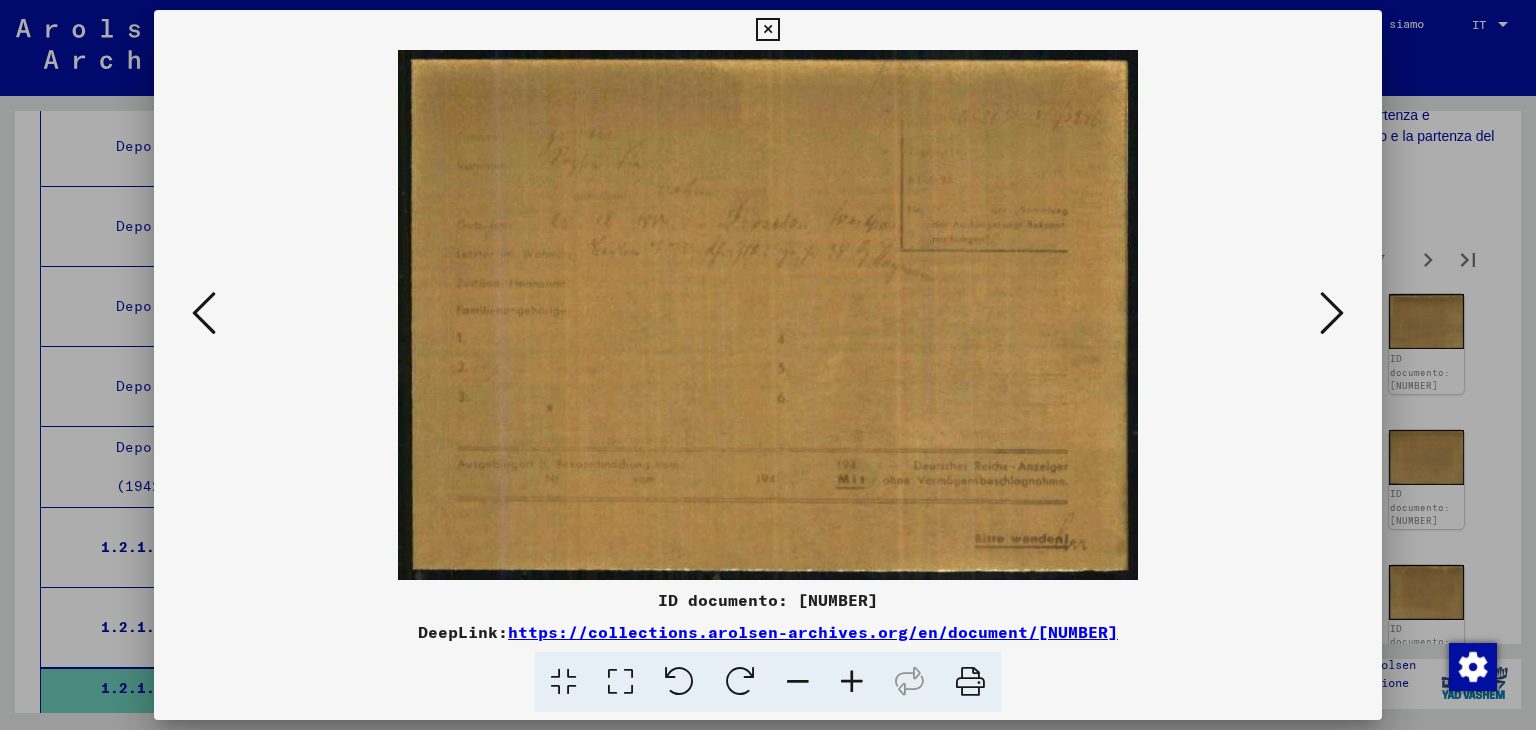 click at bounding box center (1332, 313) 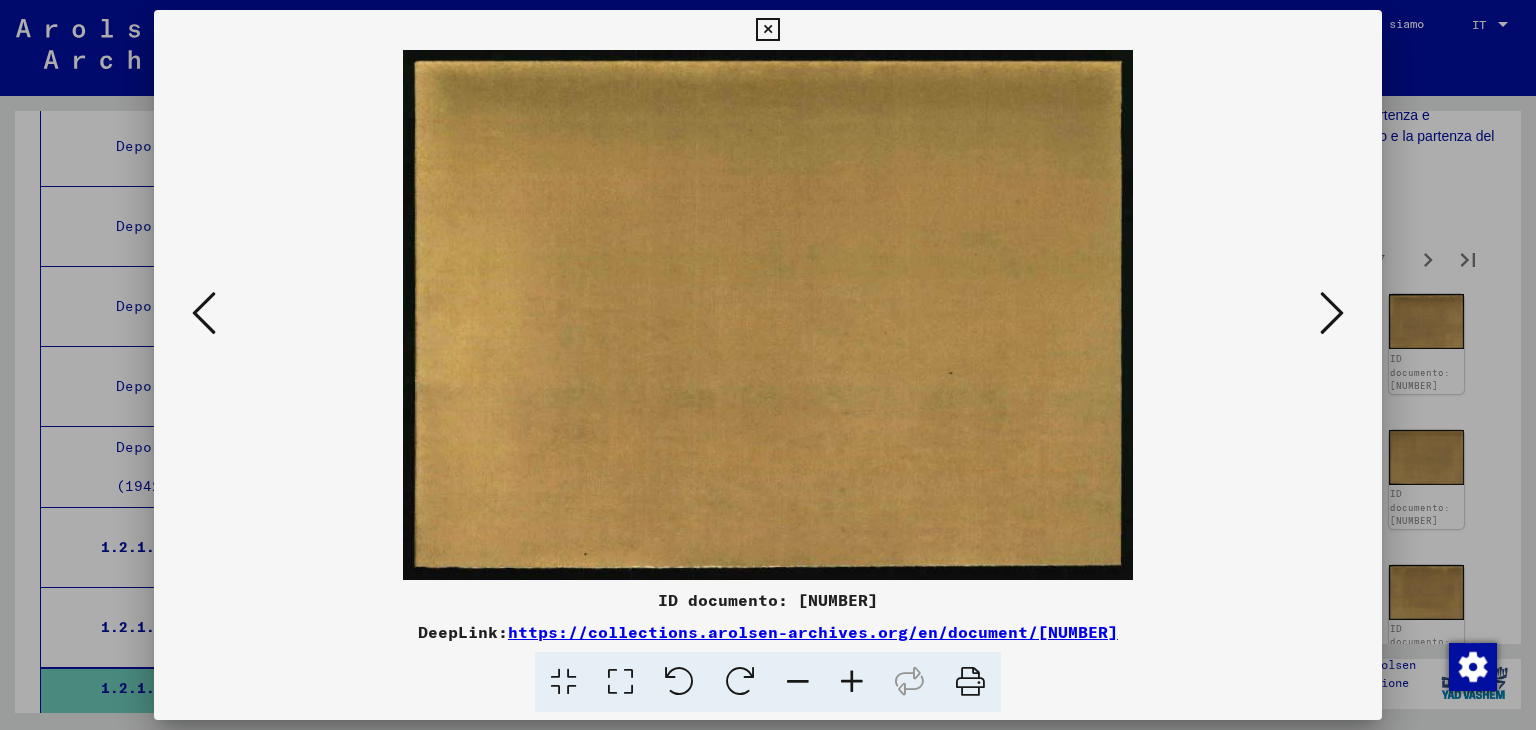 click at bounding box center [1332, 313] 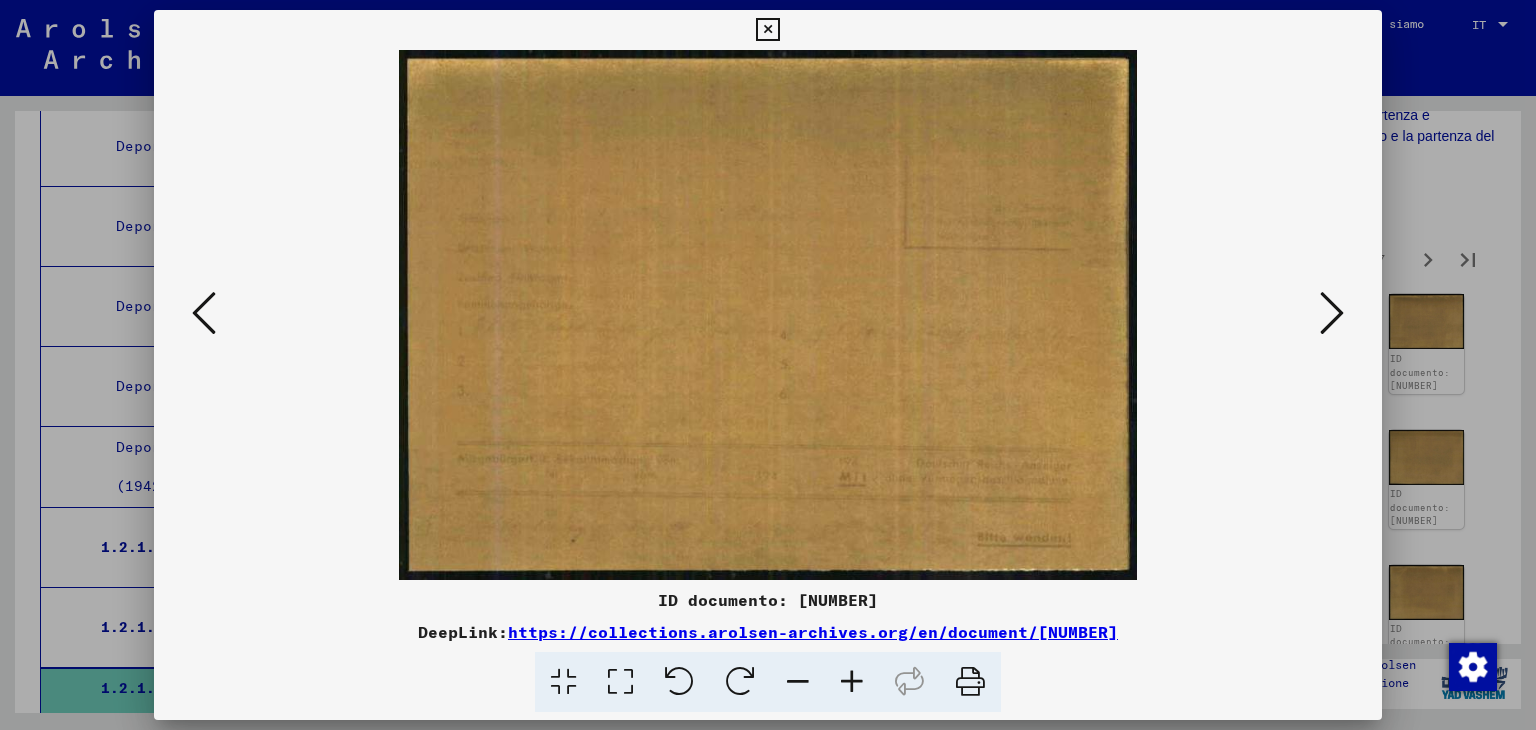 click at bounding box center [767, 30] 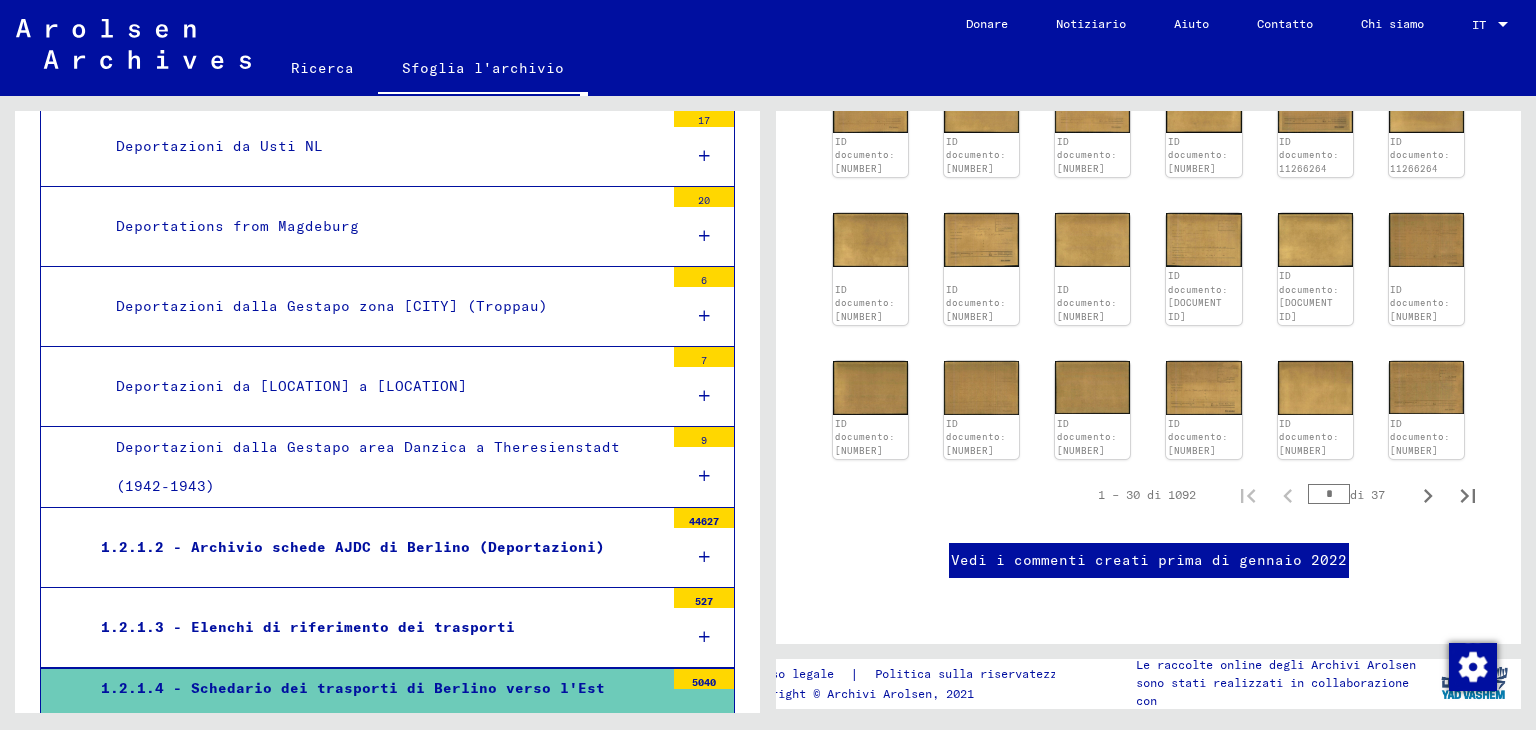 scroll, scrollTop: 1200, scrollLeft: 0, axis: vertical 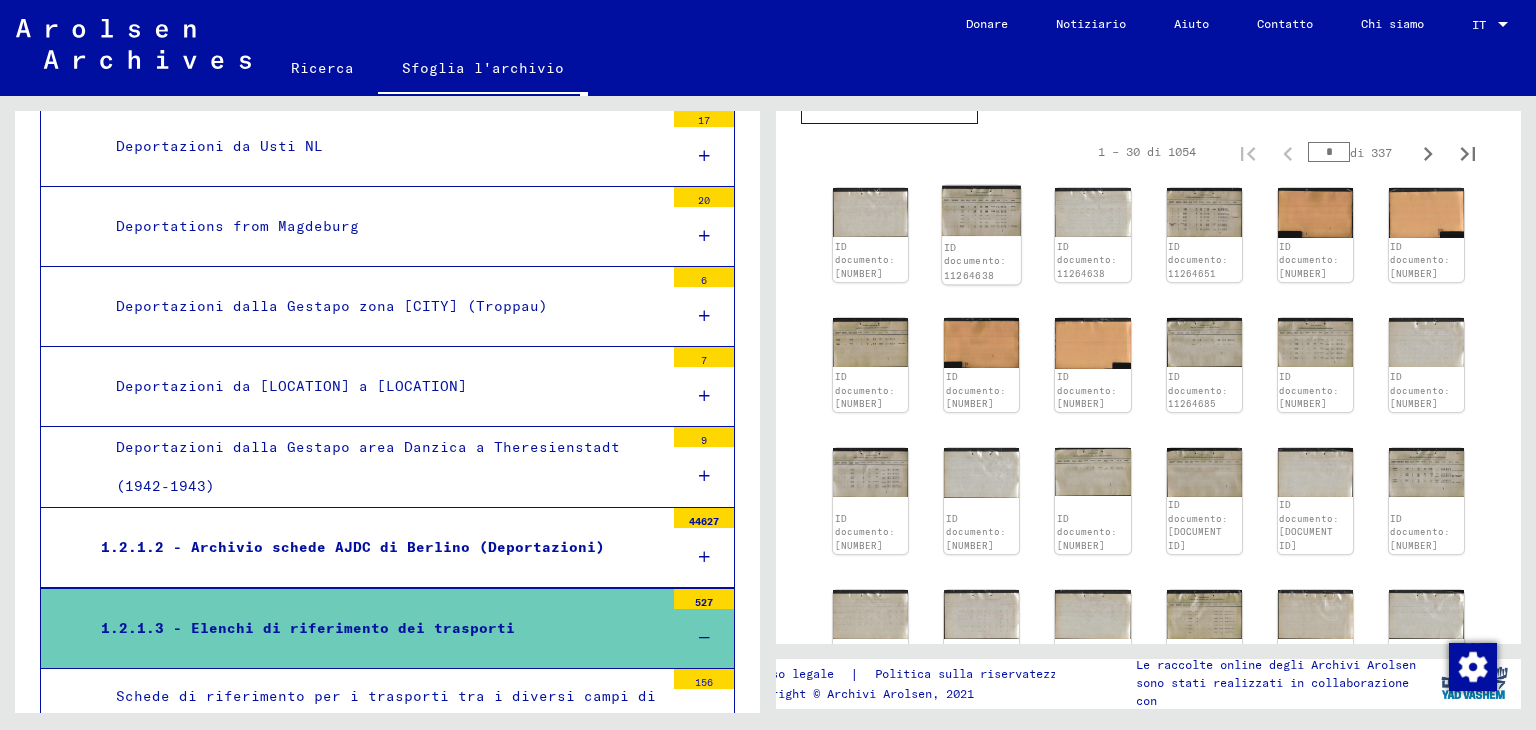 click 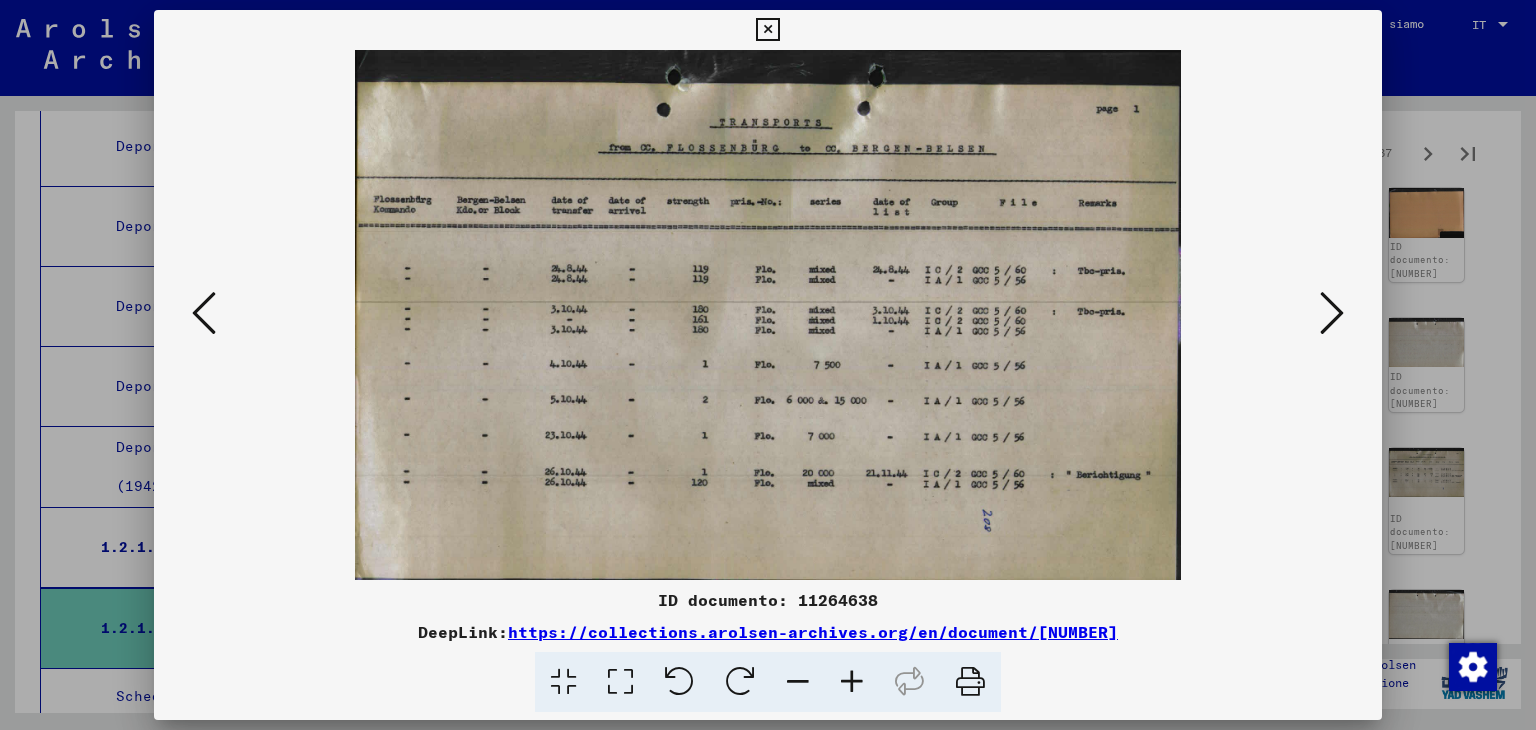 click at bounding box center [767, 30] 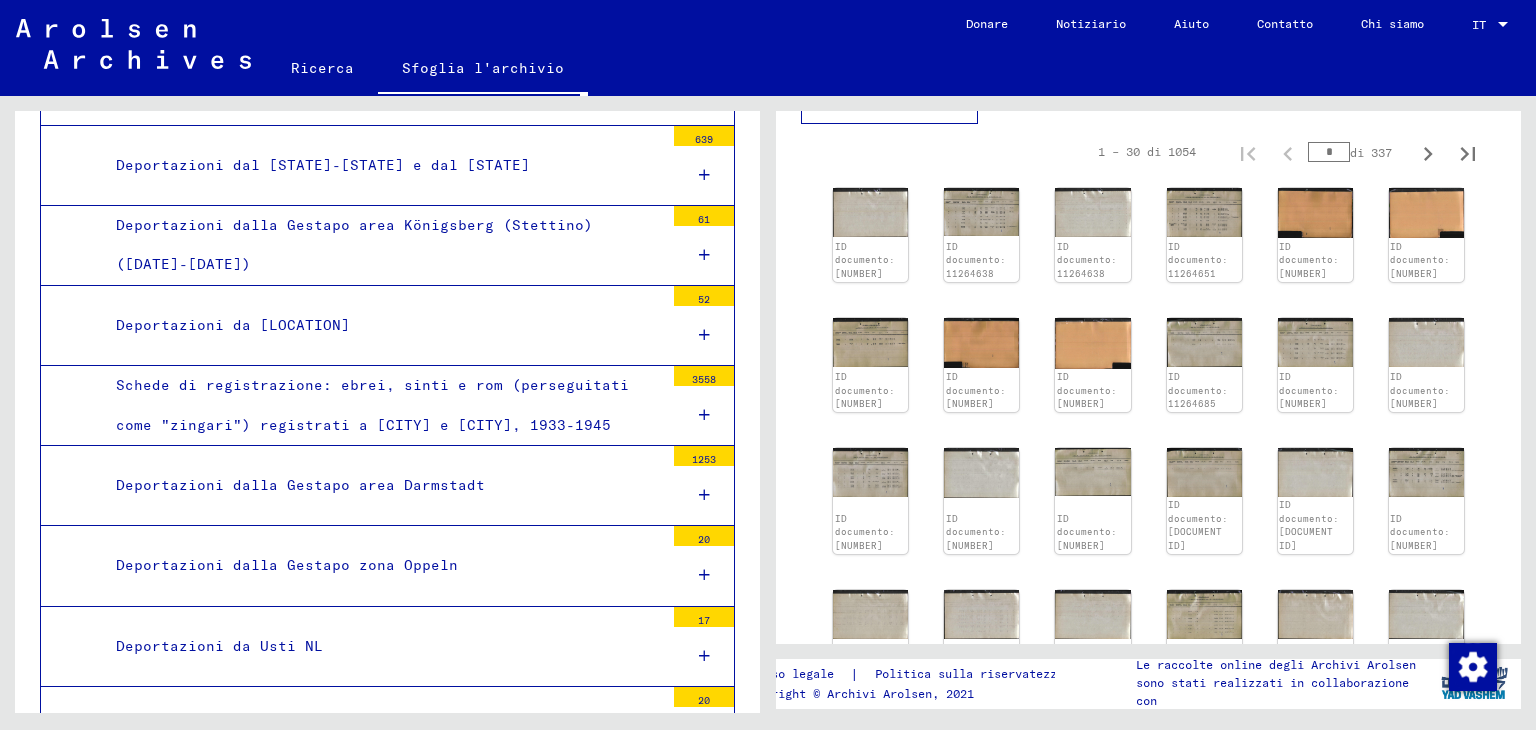 scroll, scrollTop: 1988, scrollLeft: 0, axis: vertical 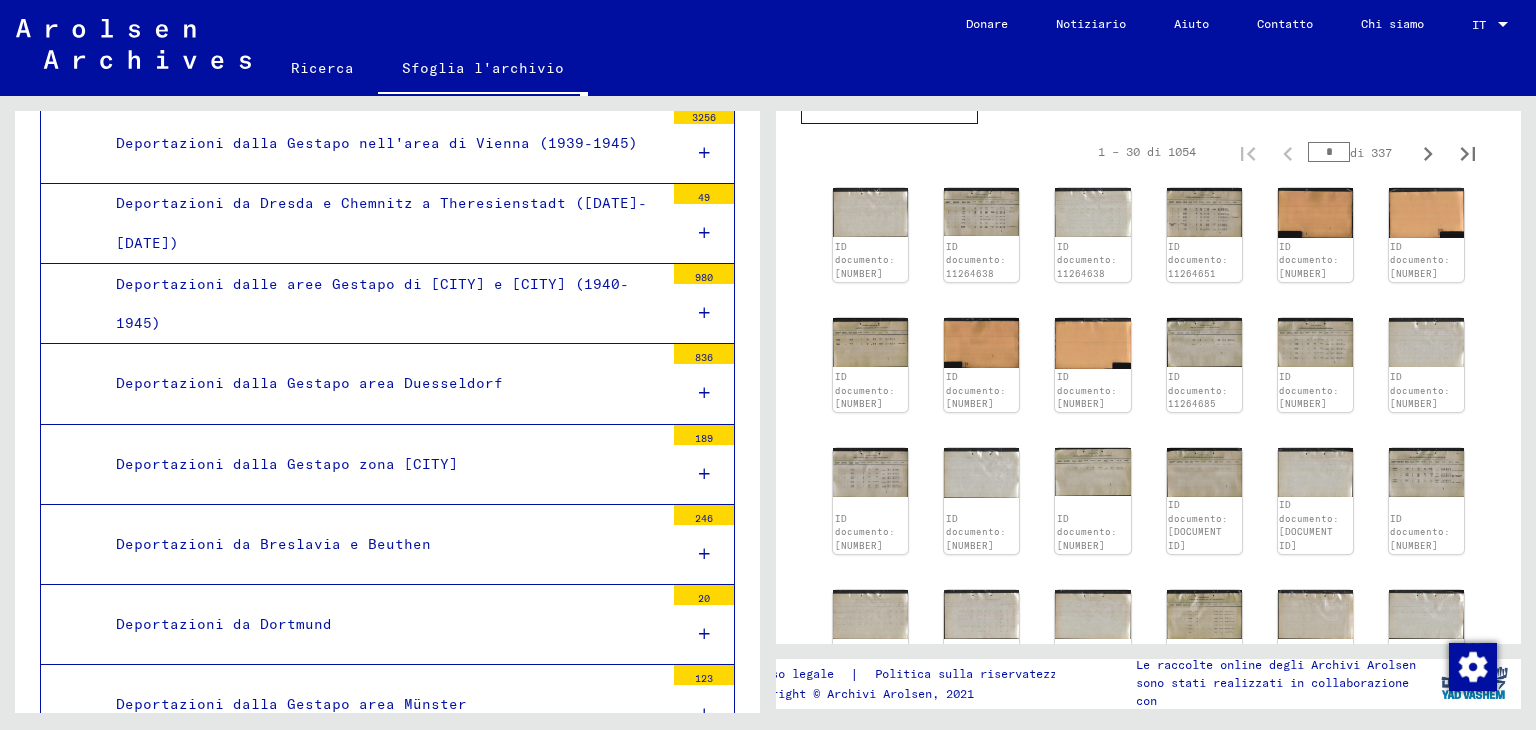 click on "Sfoglia l'archivio" 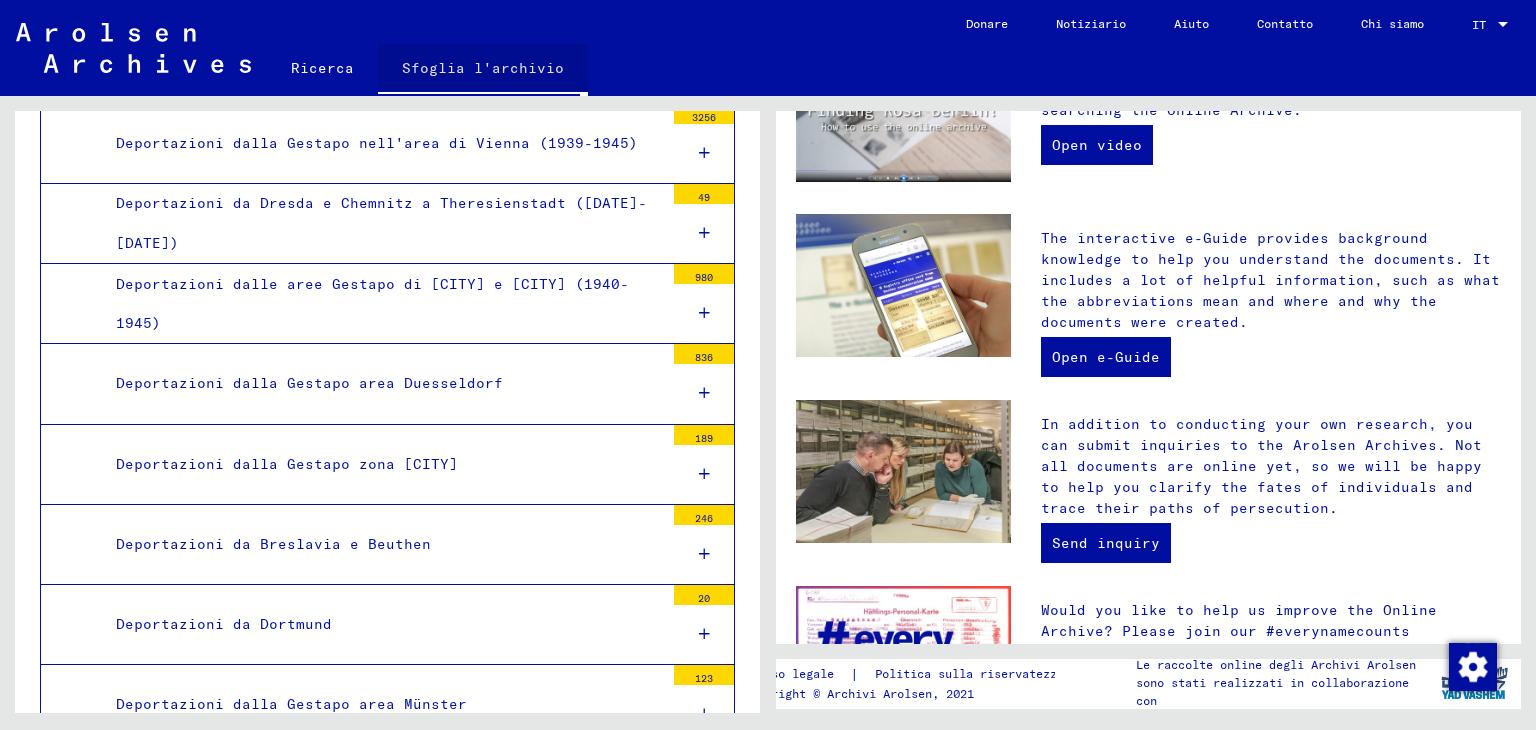 scroll, scrollTop: 0, scrollLeft: 0, axis: both 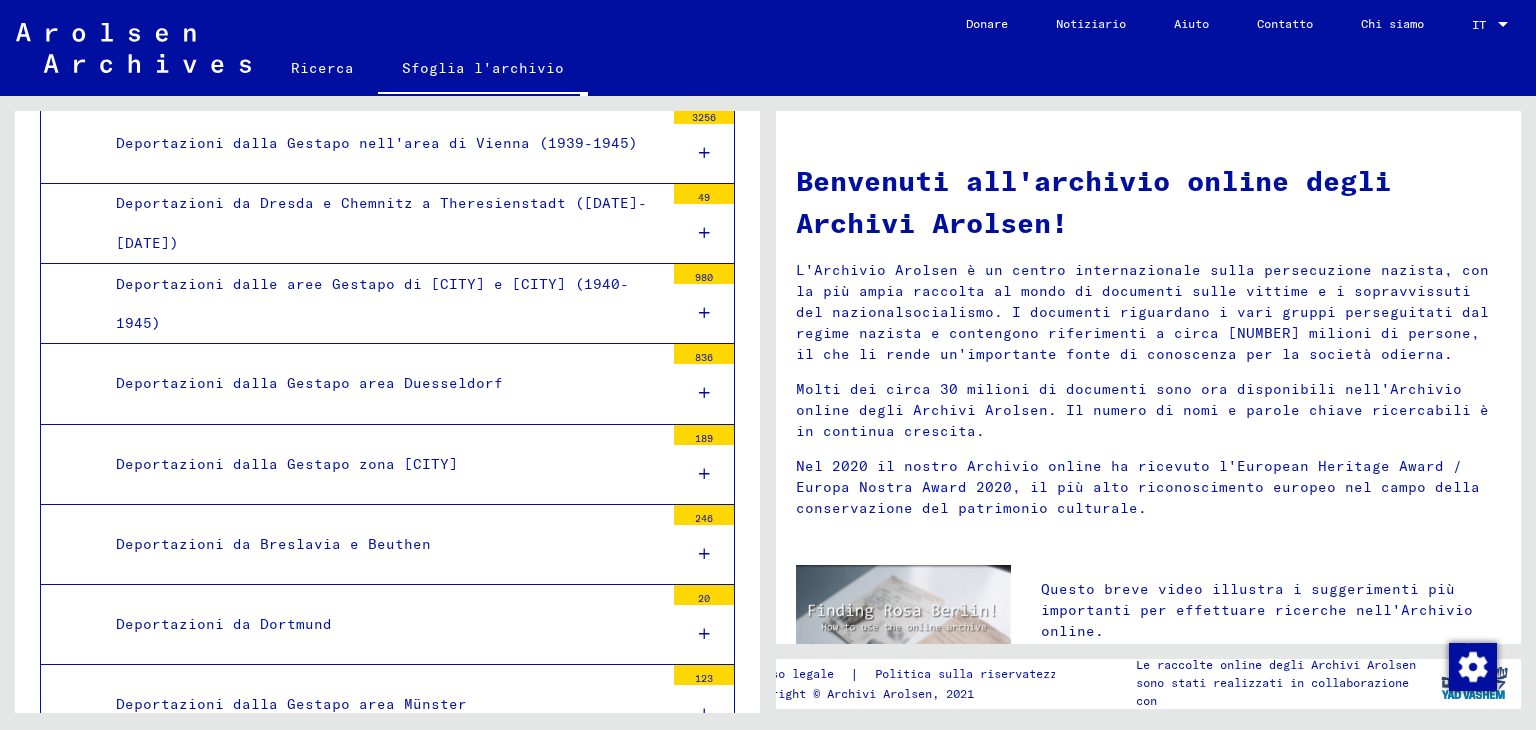 click on "Sfoglia l'archivio" 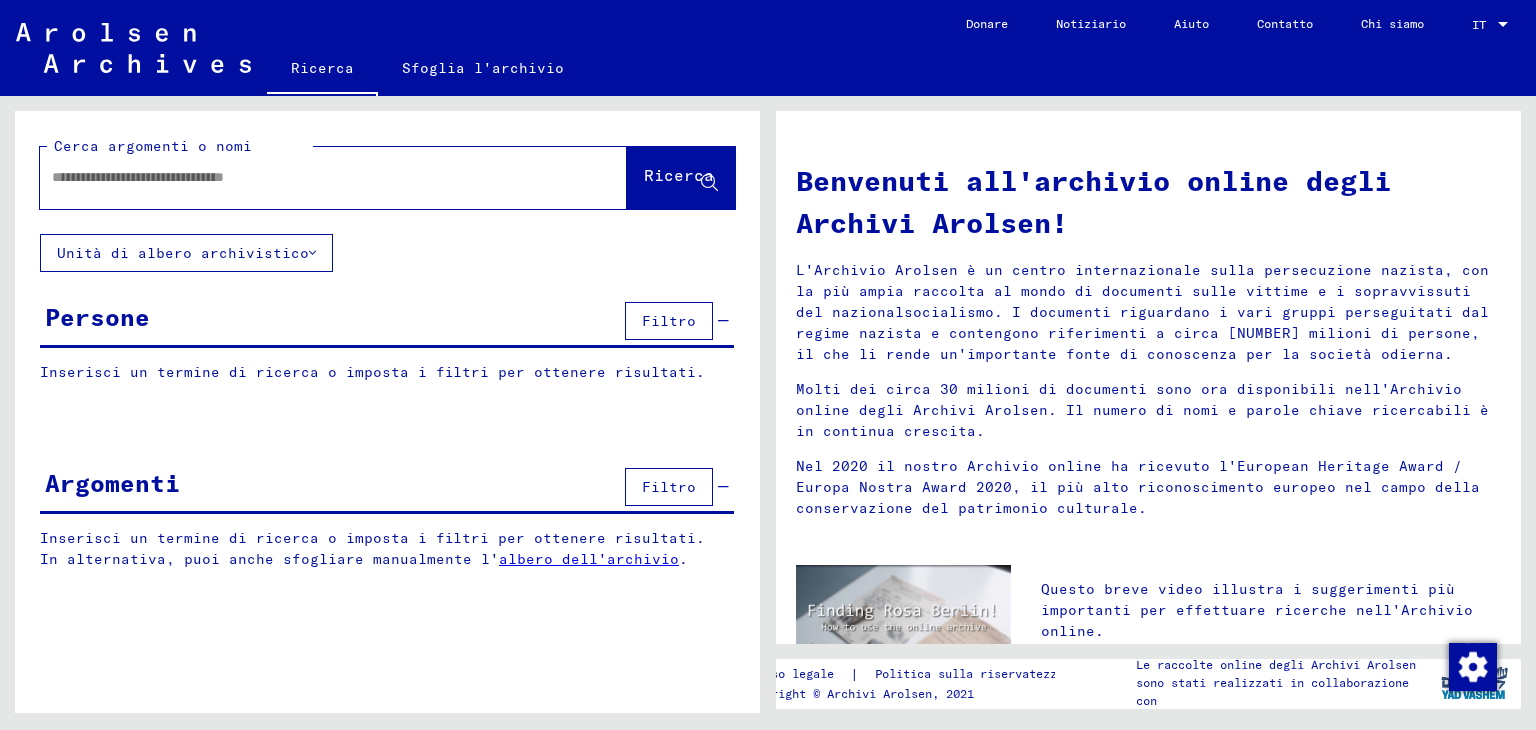 click on "Sfoglia l'archivio" 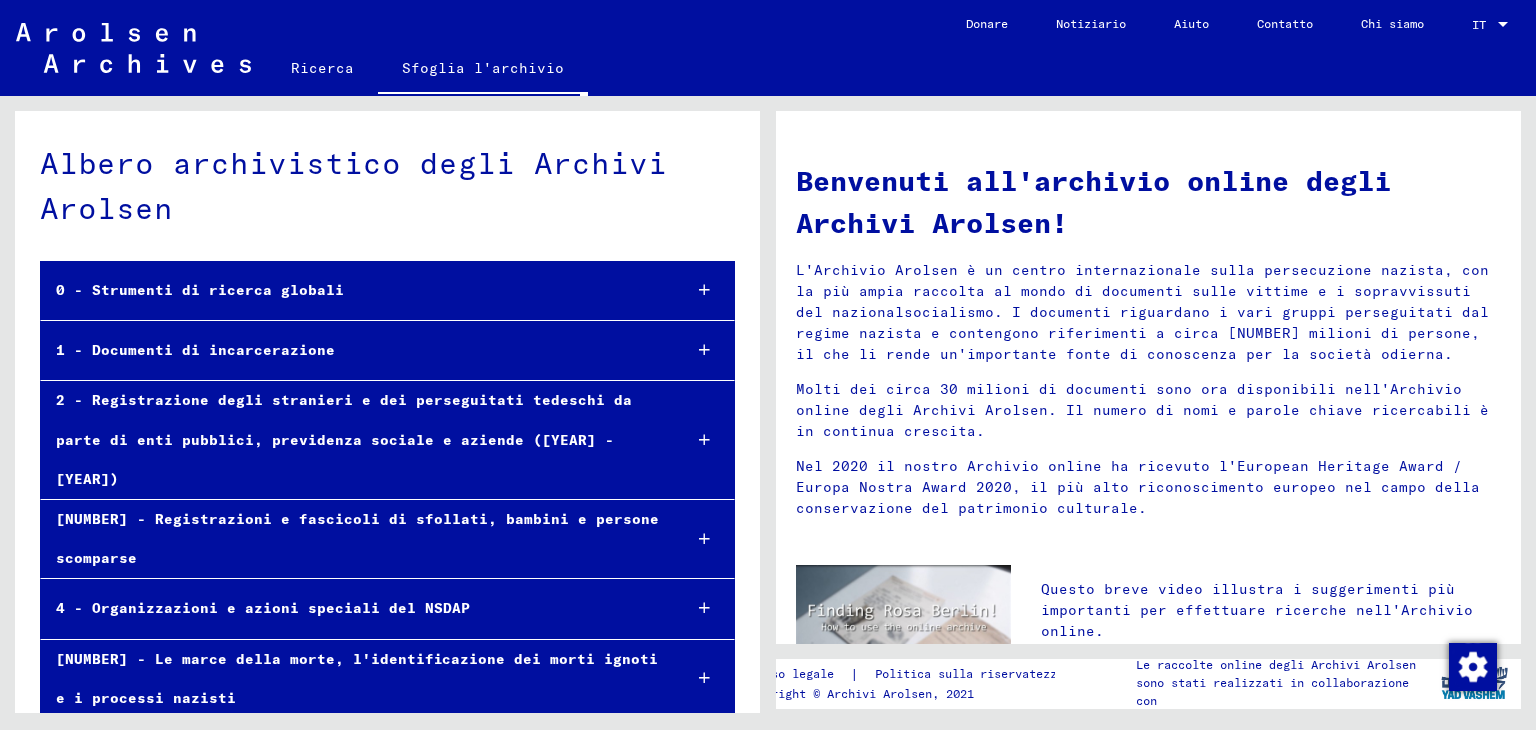 click on "0 - Strumenti di ricerca globali" at bounding box center (353, 290) 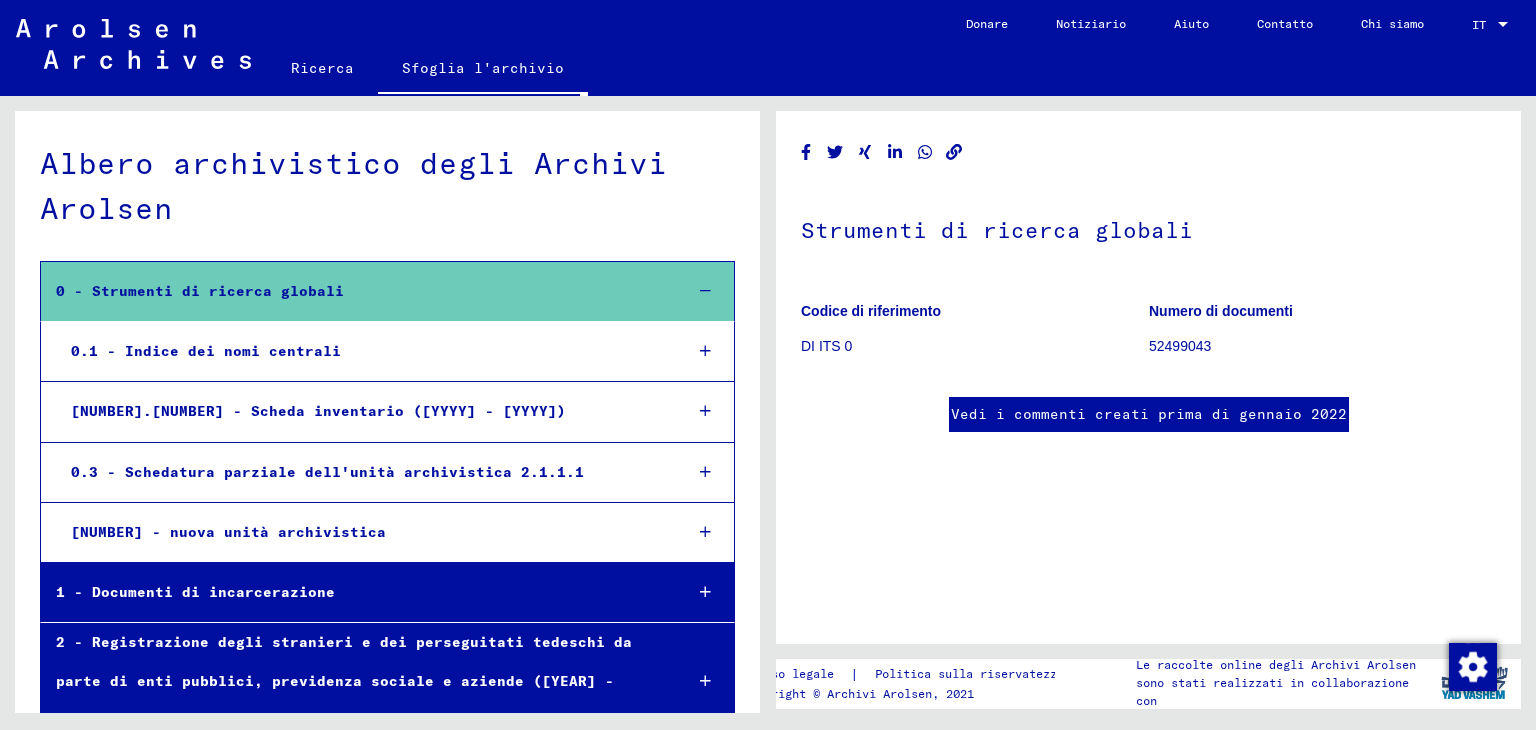 scroll, scrollTop: 200, scrollLeft: 0, axis: vertical 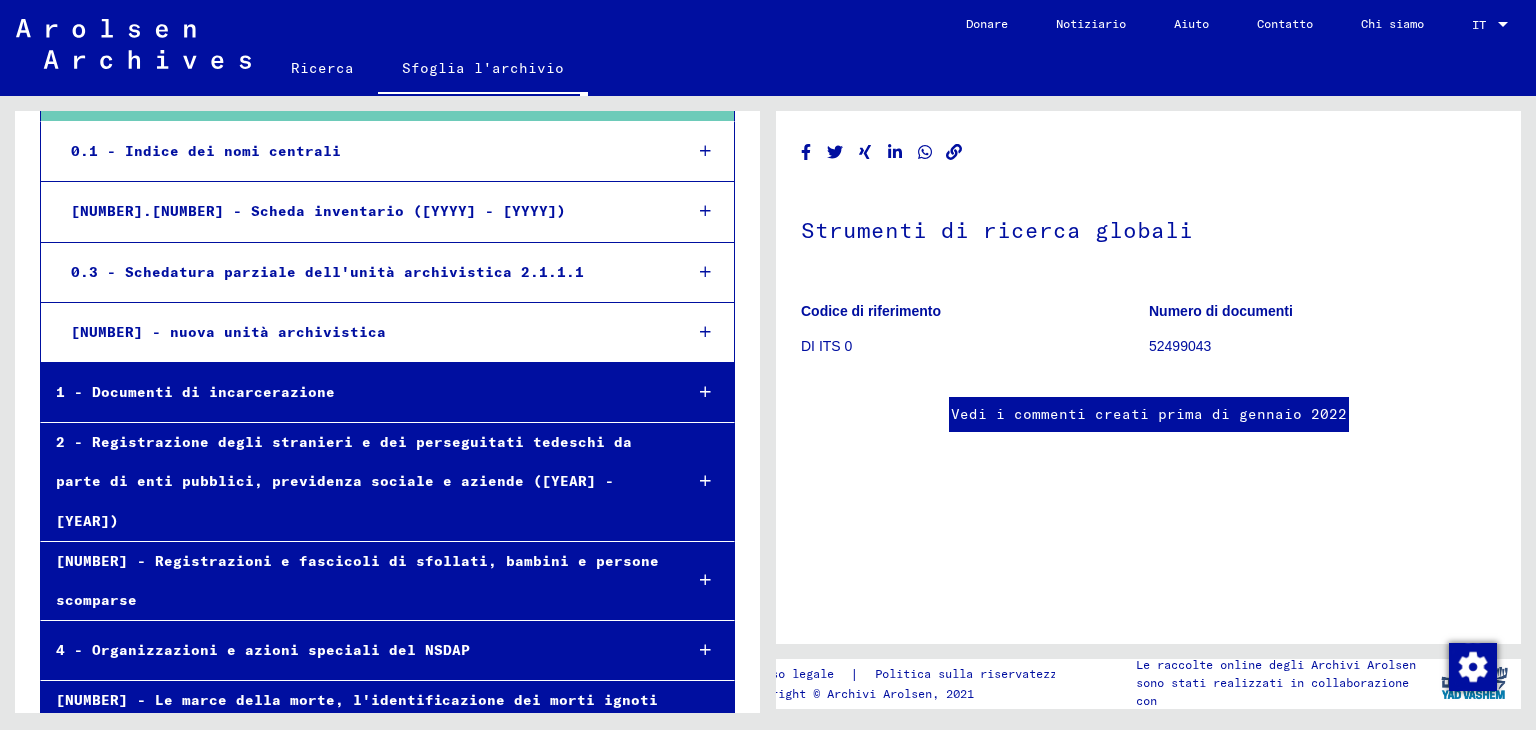click on "1 - Documenti di incarcerazione" at bounding box center (353, 392) 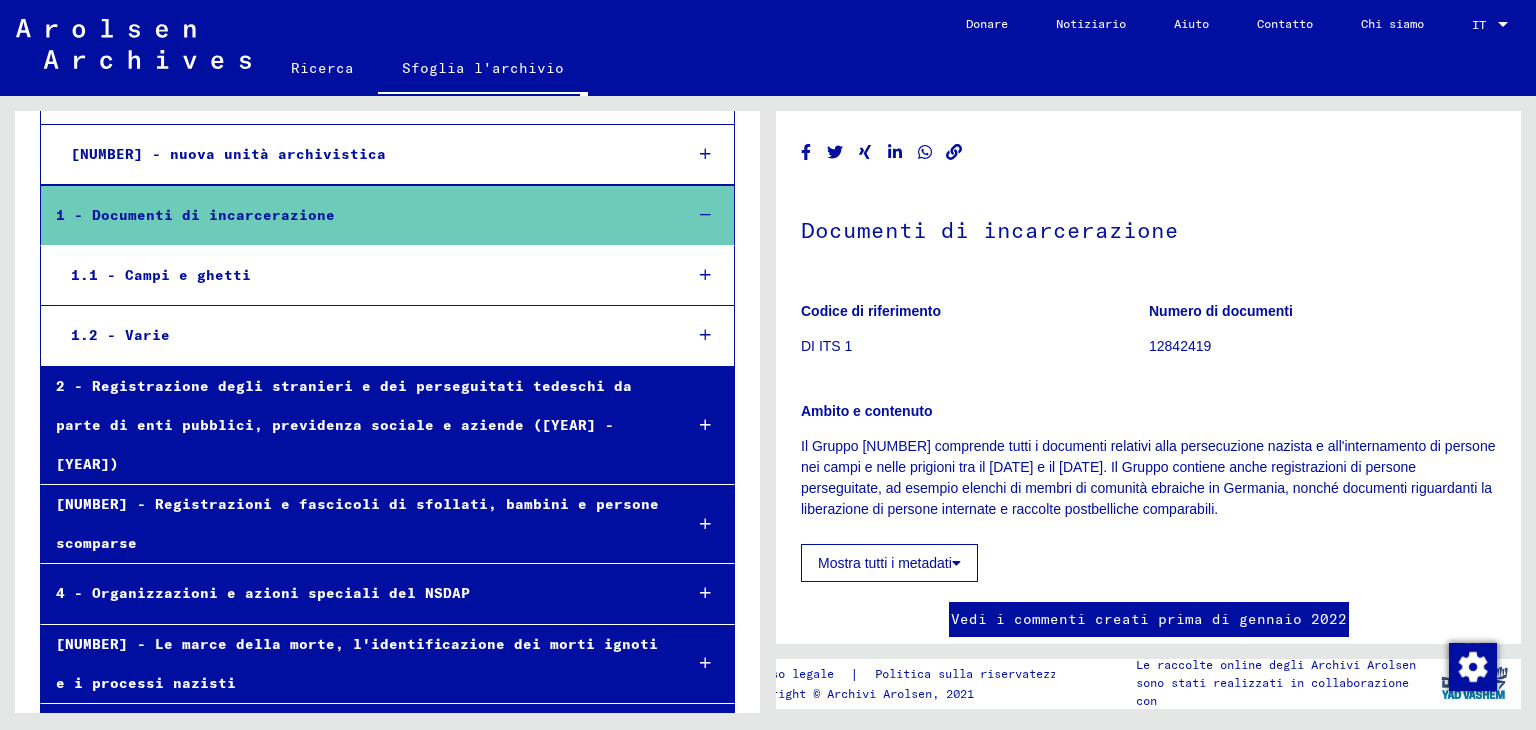 scroll, scrollTop: 399, scrollLeft: 0, axis: vertical 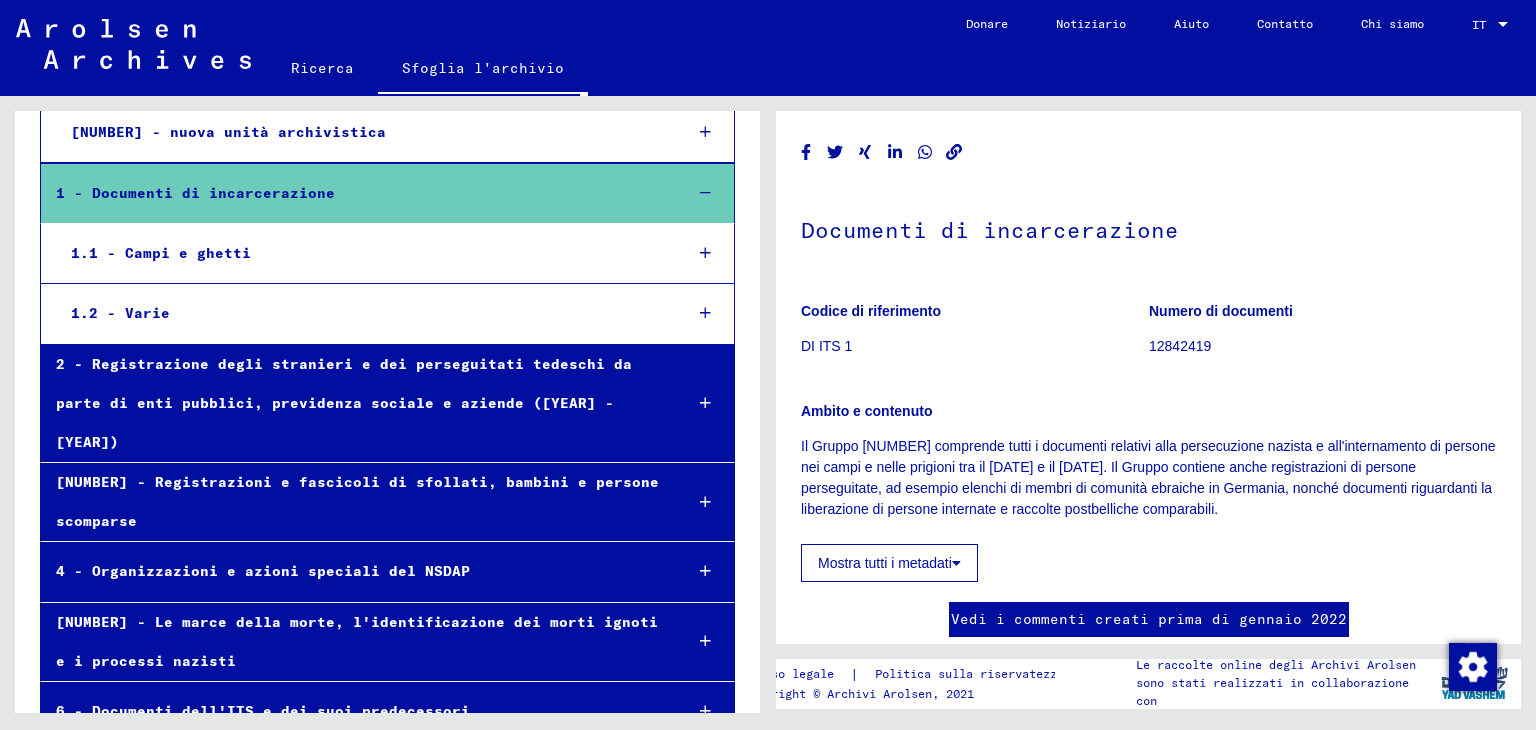 click on "1.1 - Campi e ghetti" at bounding box center (361, 253) 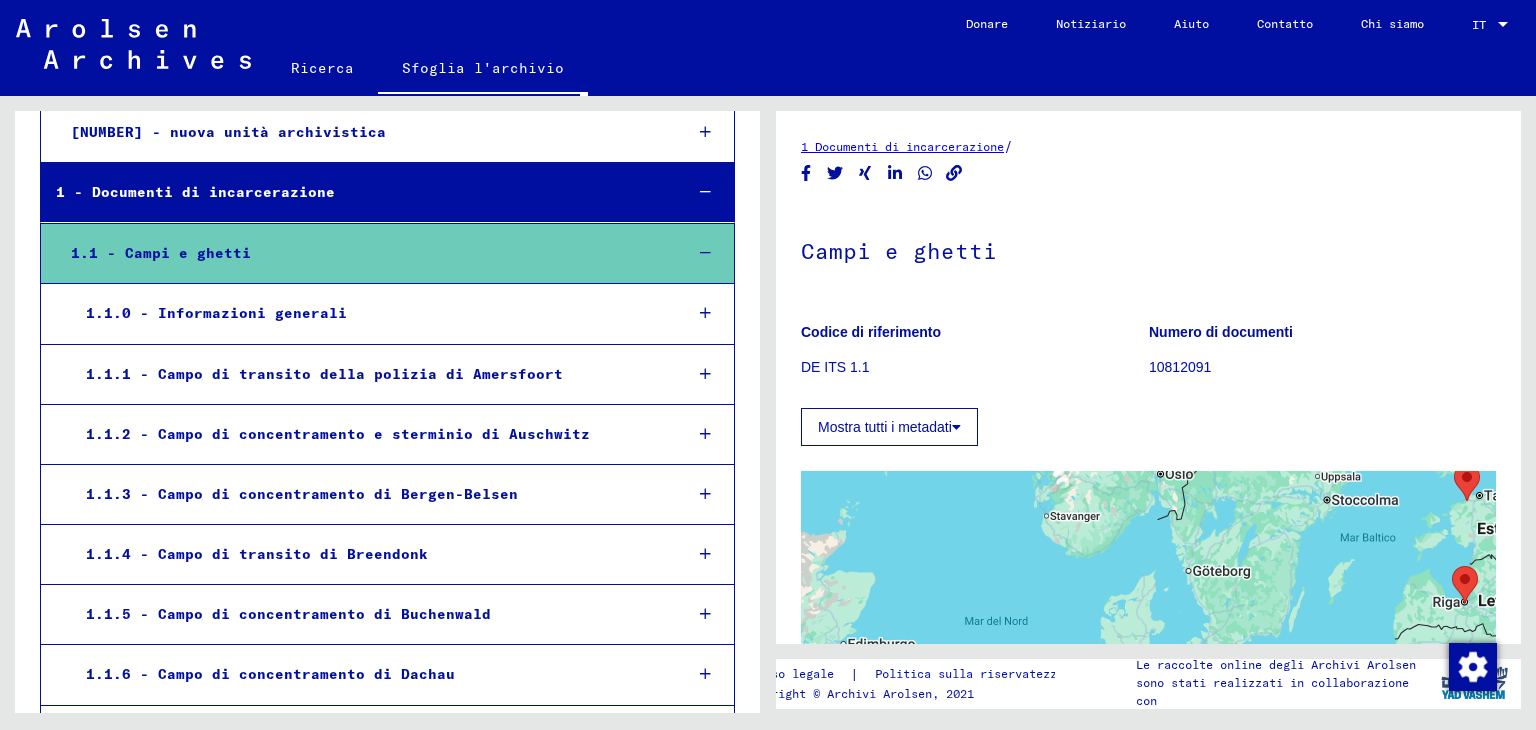 scroll, scrollTop: 0, scrollLeft: 0, axis: both 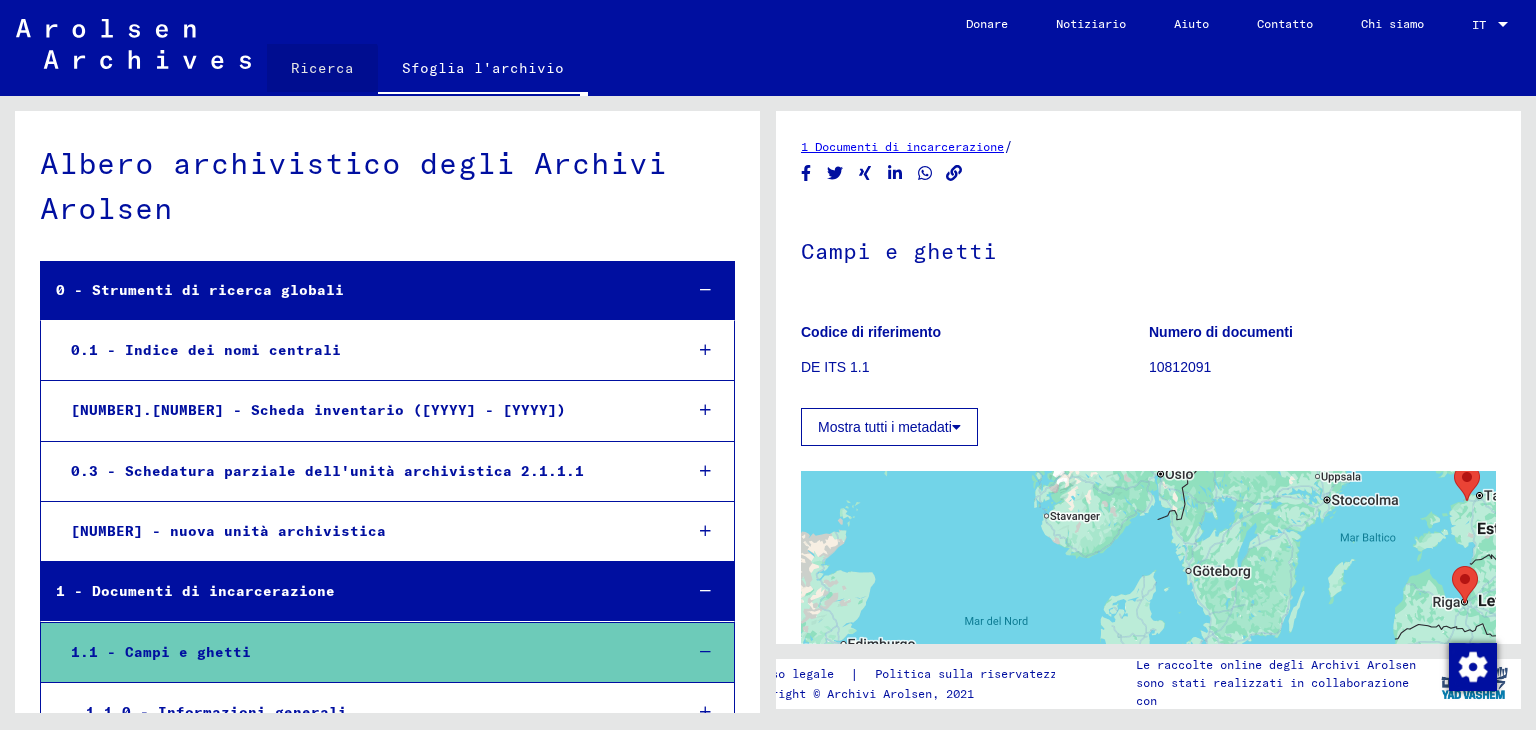 click on "Ricerca" 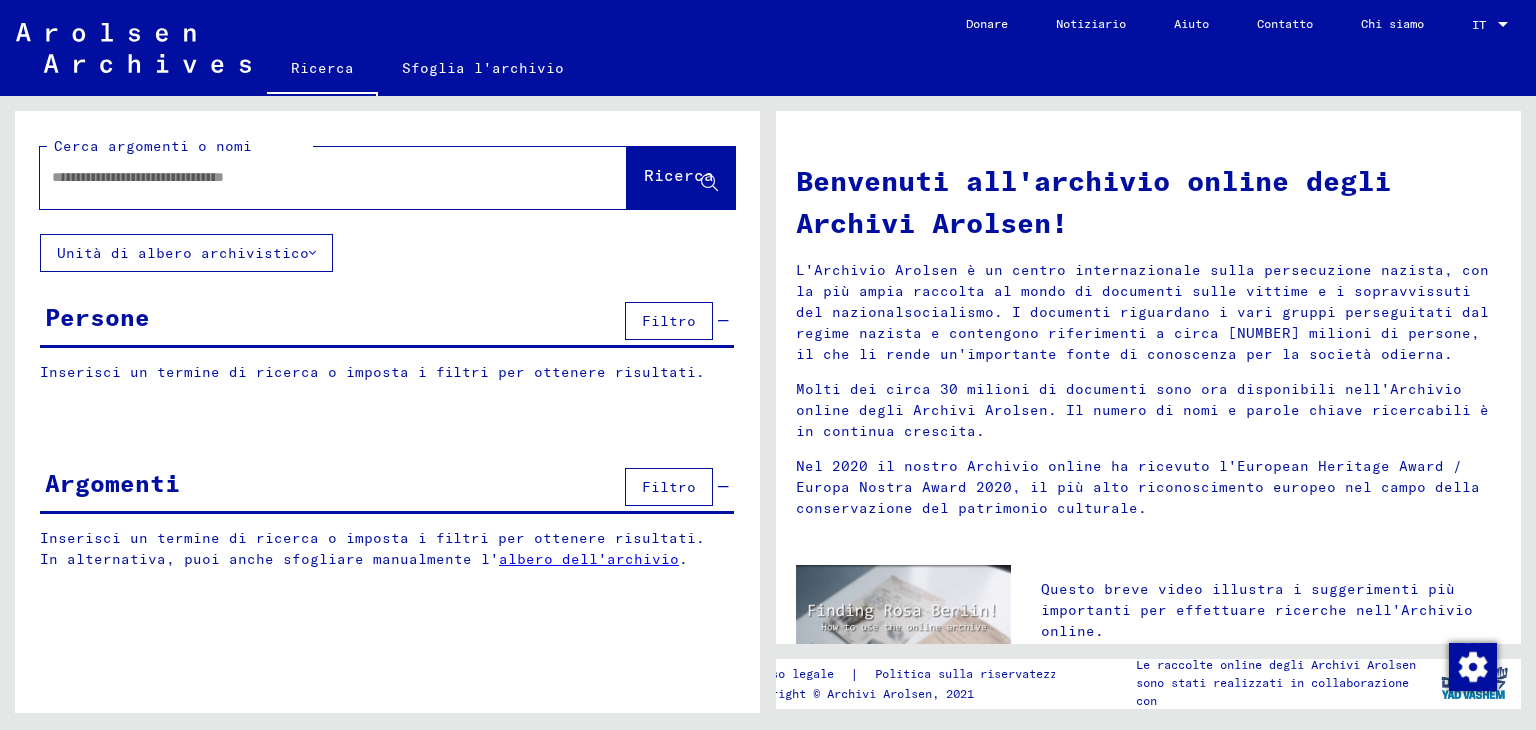 click 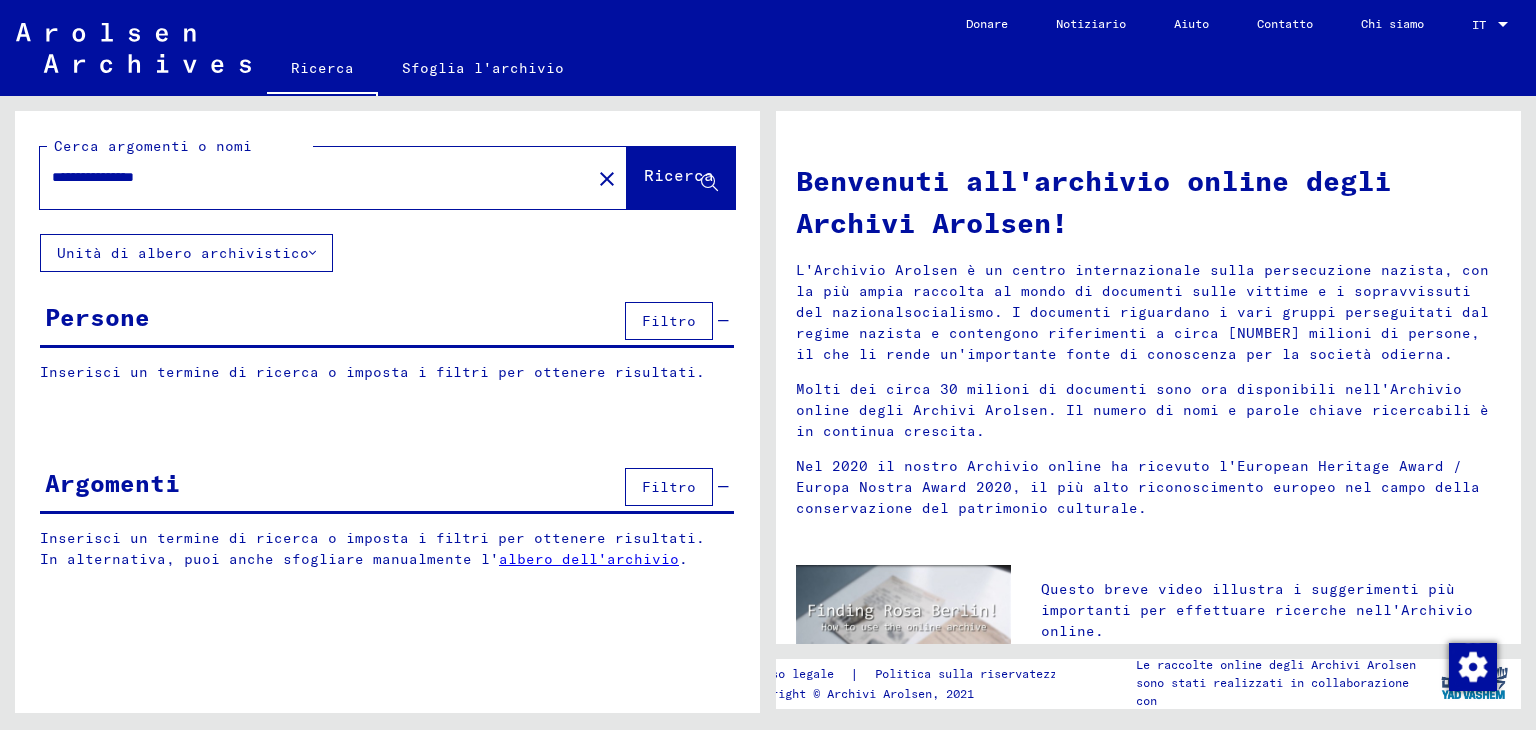 type on "**********" 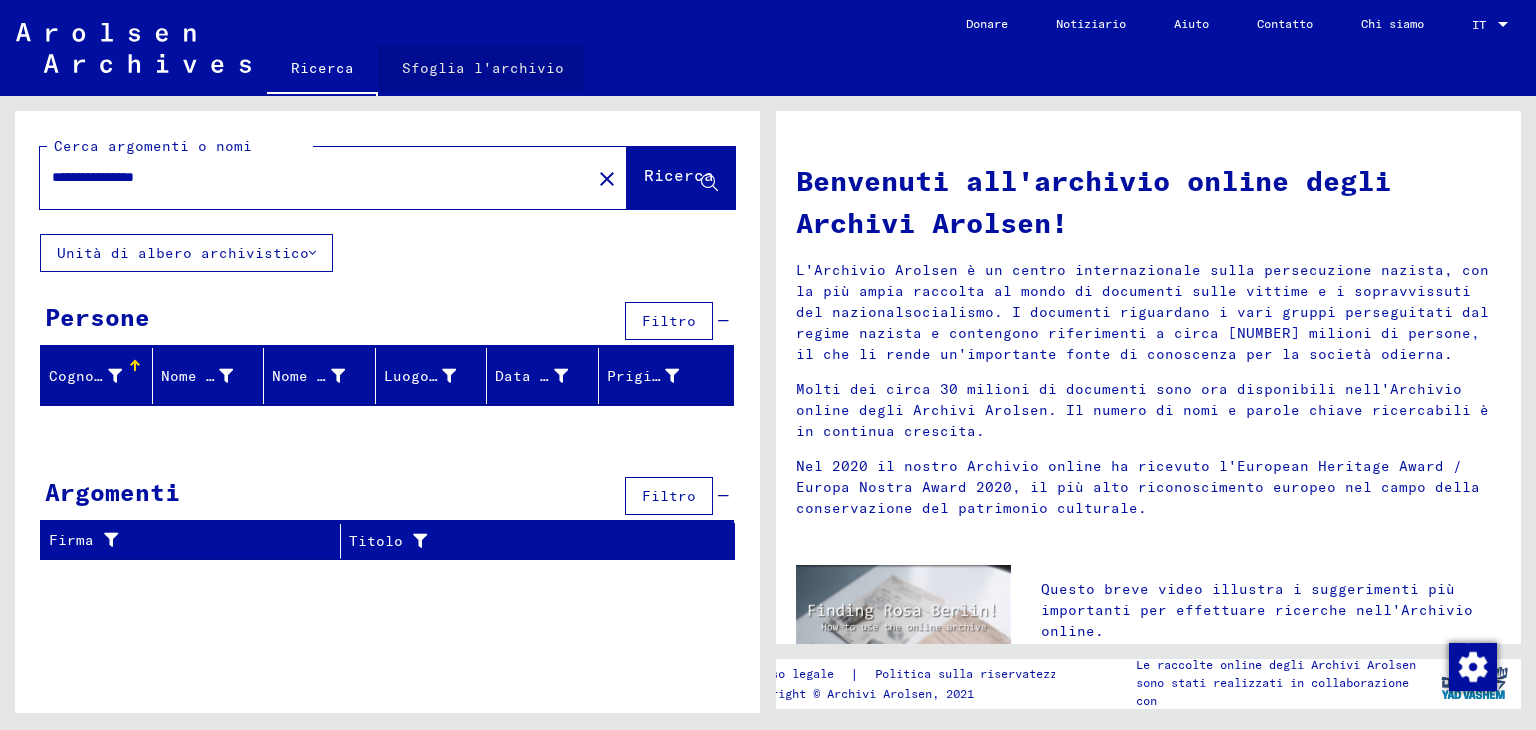 click on "Sfoglia l'archivio" 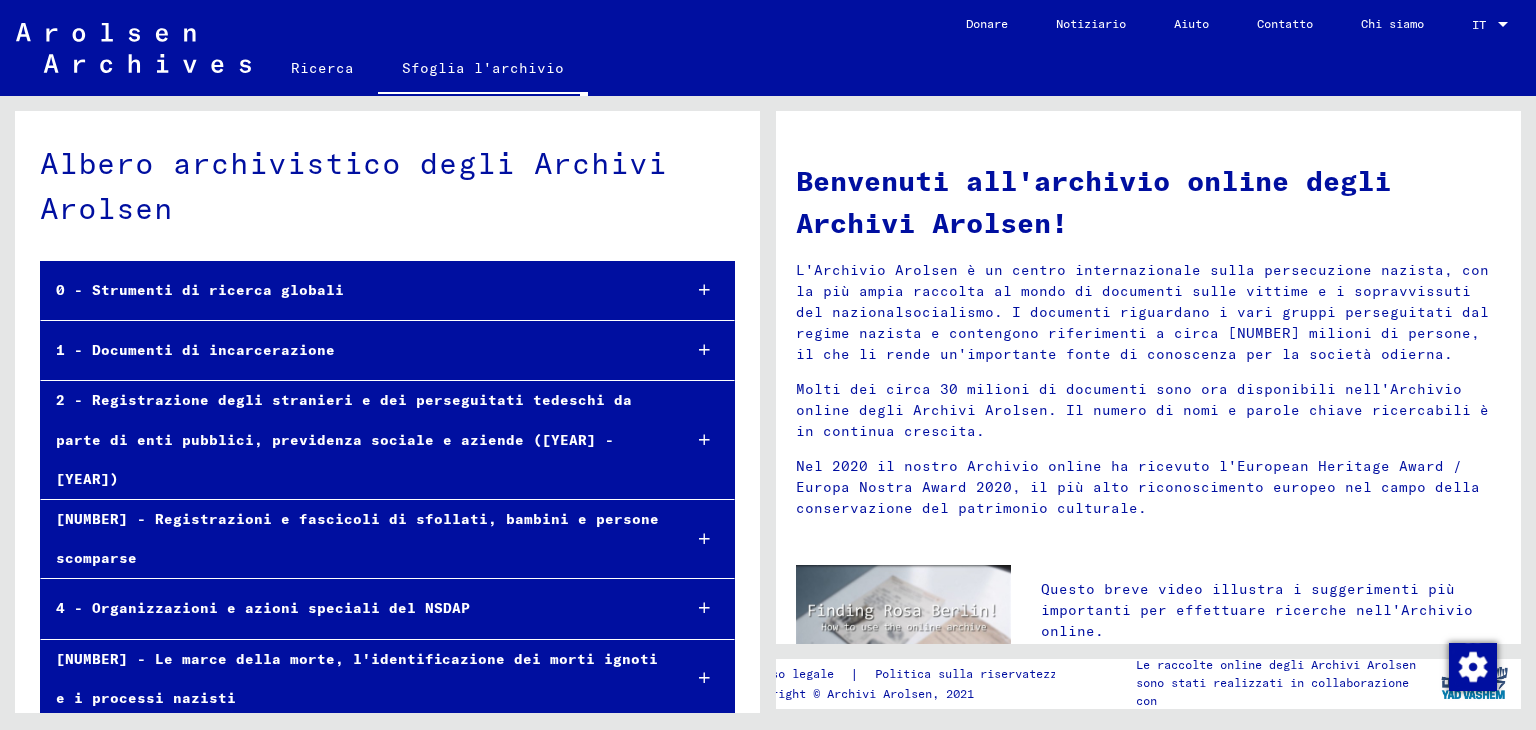 scroll, scrollTop: 175, scrollLeft: 0, axis: vertical 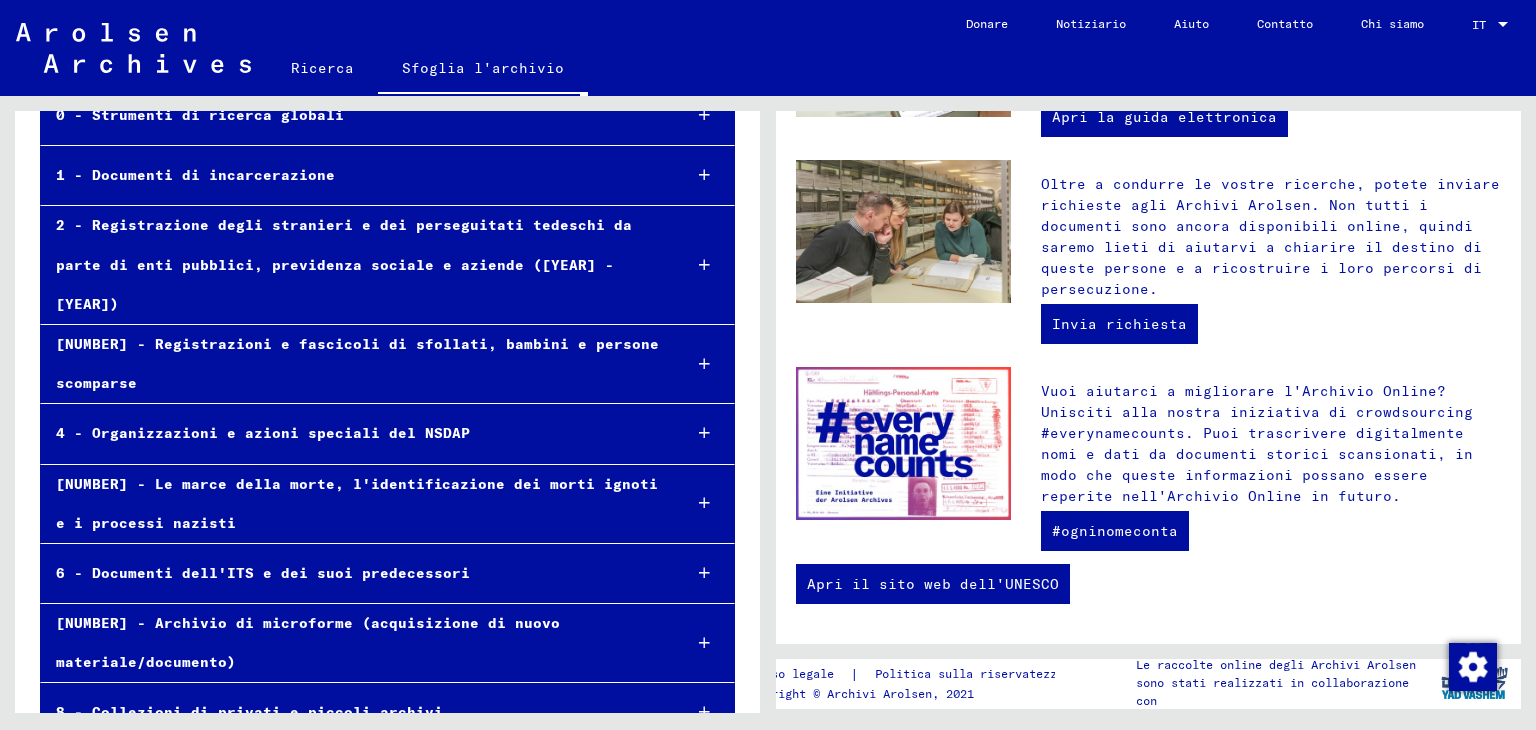 click on "[NUMBER] - Archivio di microforme (acquisizione di nuovo materiale/documento)" at bounding box center [353, 643] 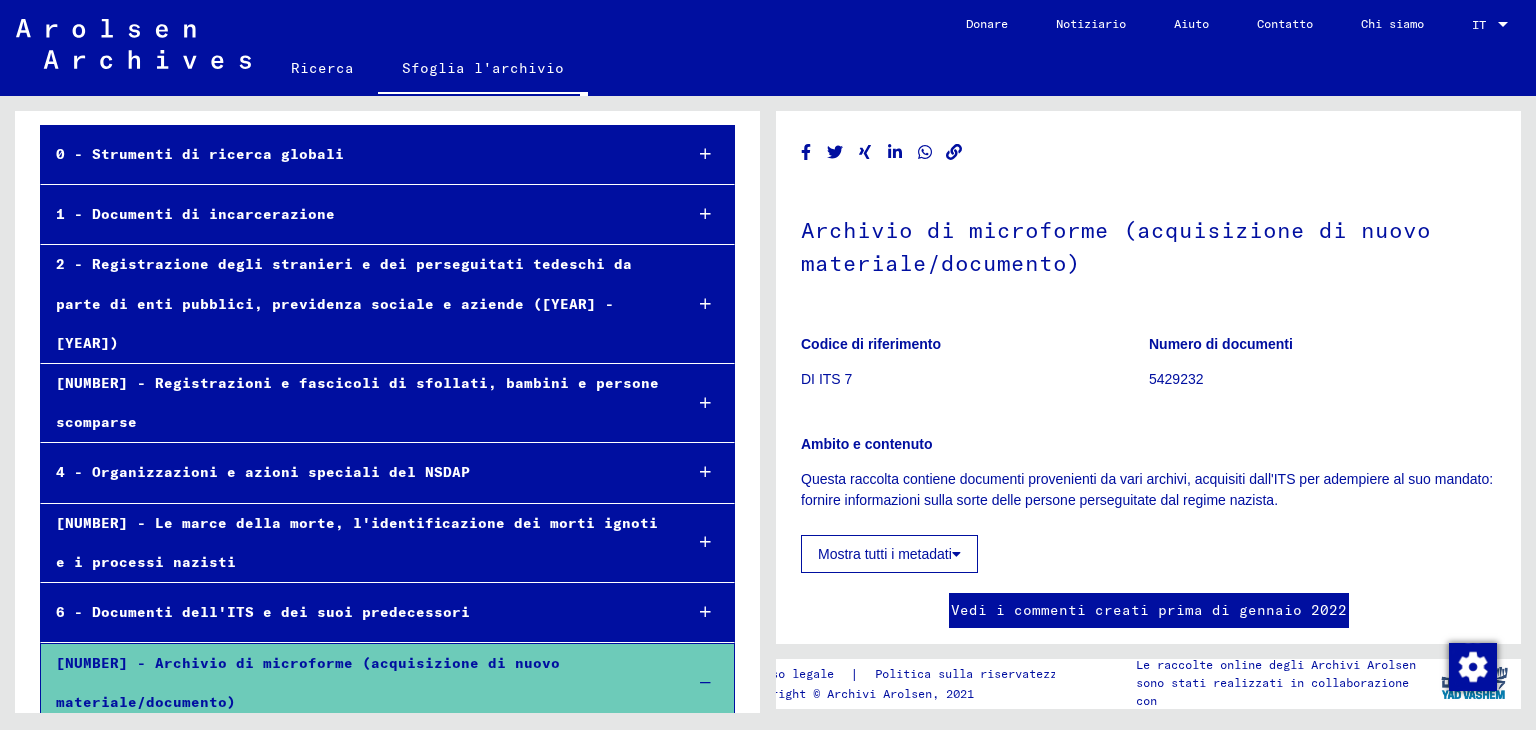 scroll, scrollTop: 0, scrollLeft: 0, axis: both 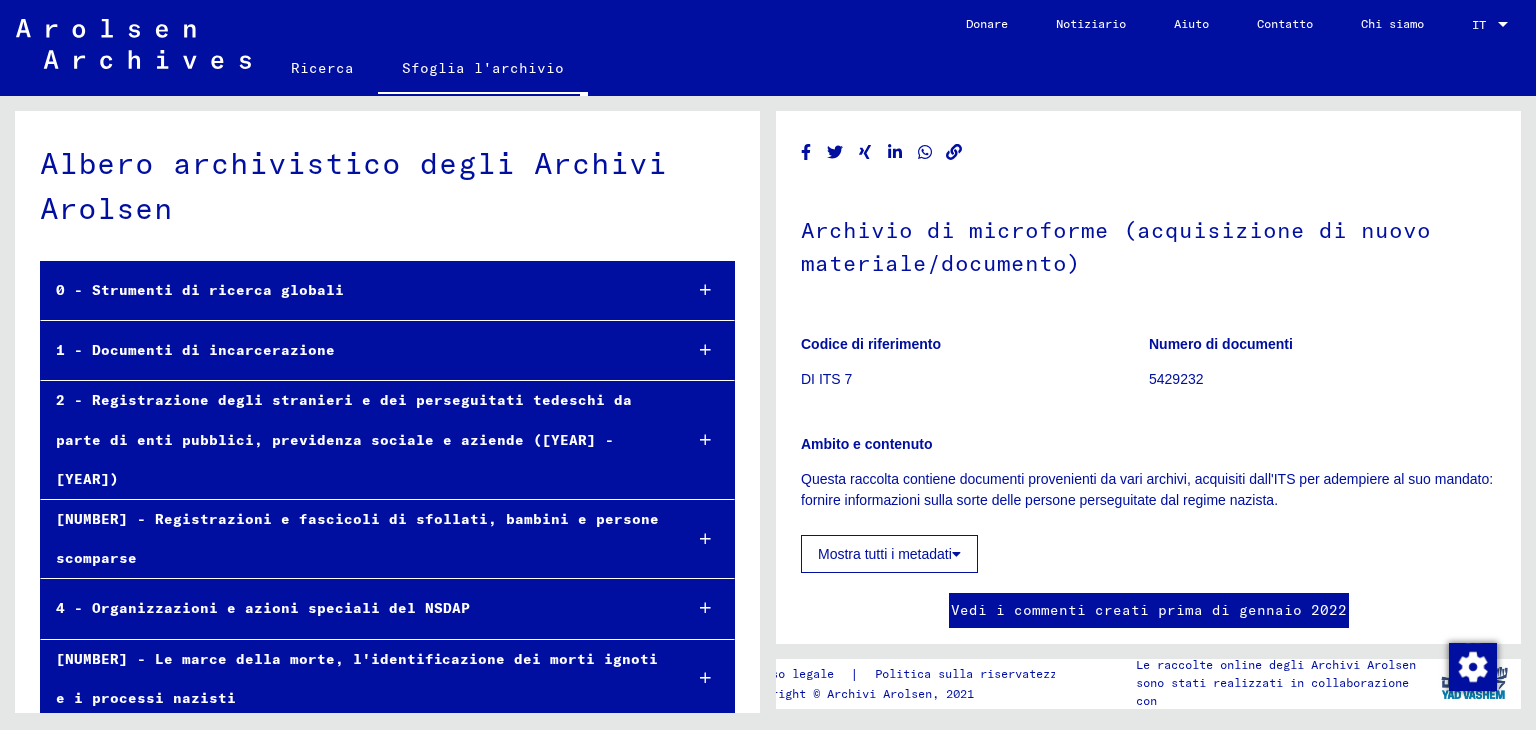 click on "1 - Documenti di incarcerazione" at bounding box center (353, 350) 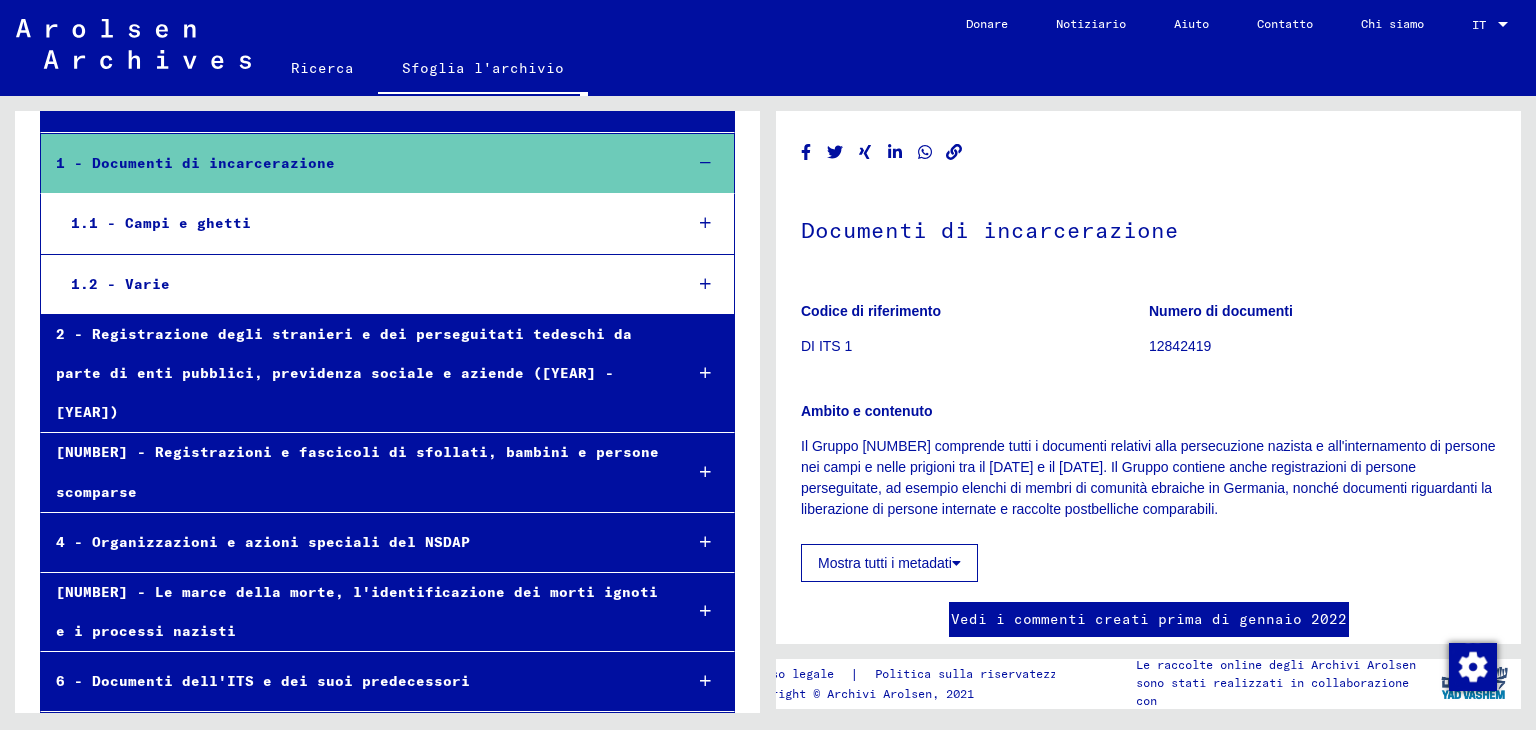 scroll, scrollTop: 200, scrollLeft: 0, axis: vertical 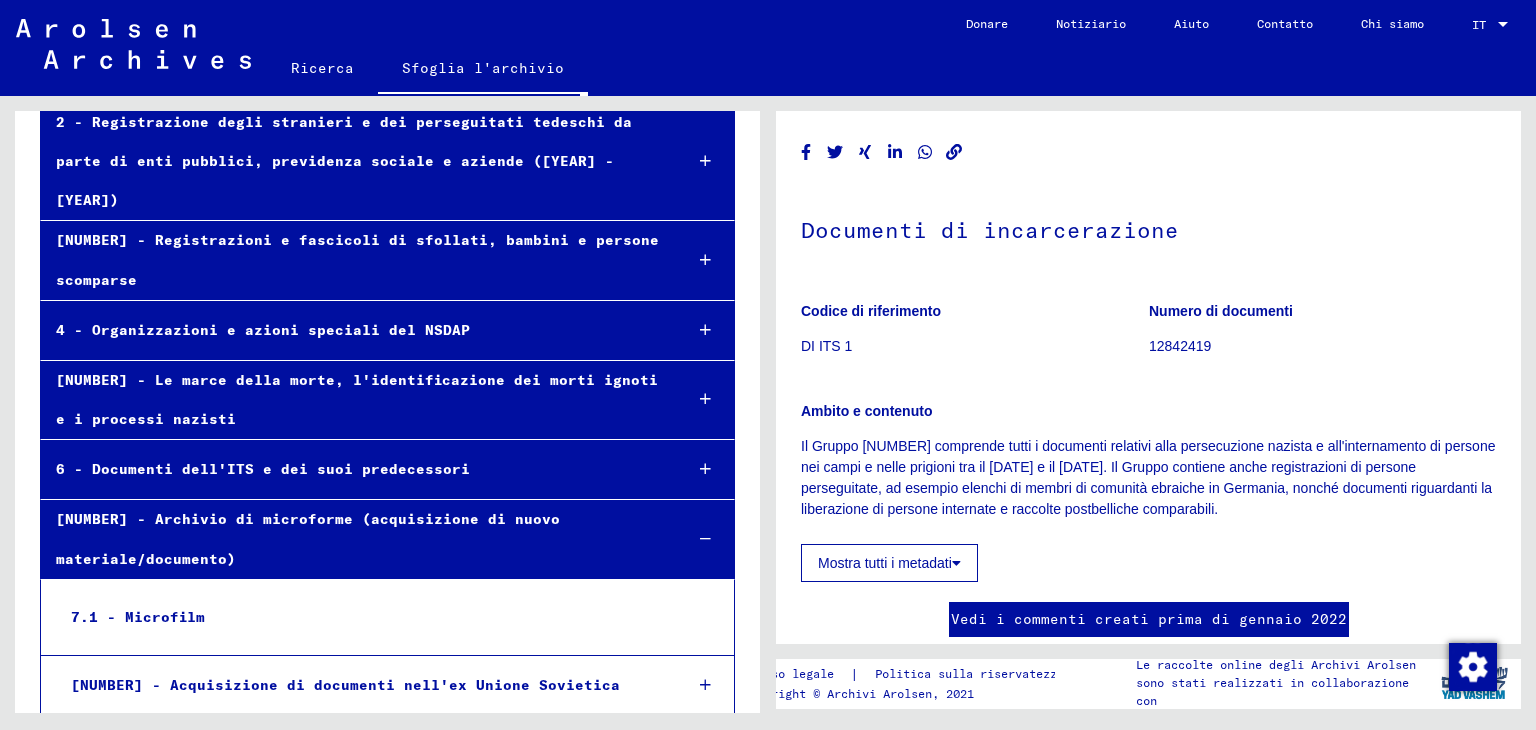 click on "7.1 - Microfilm" at bounding box center (360, 617) 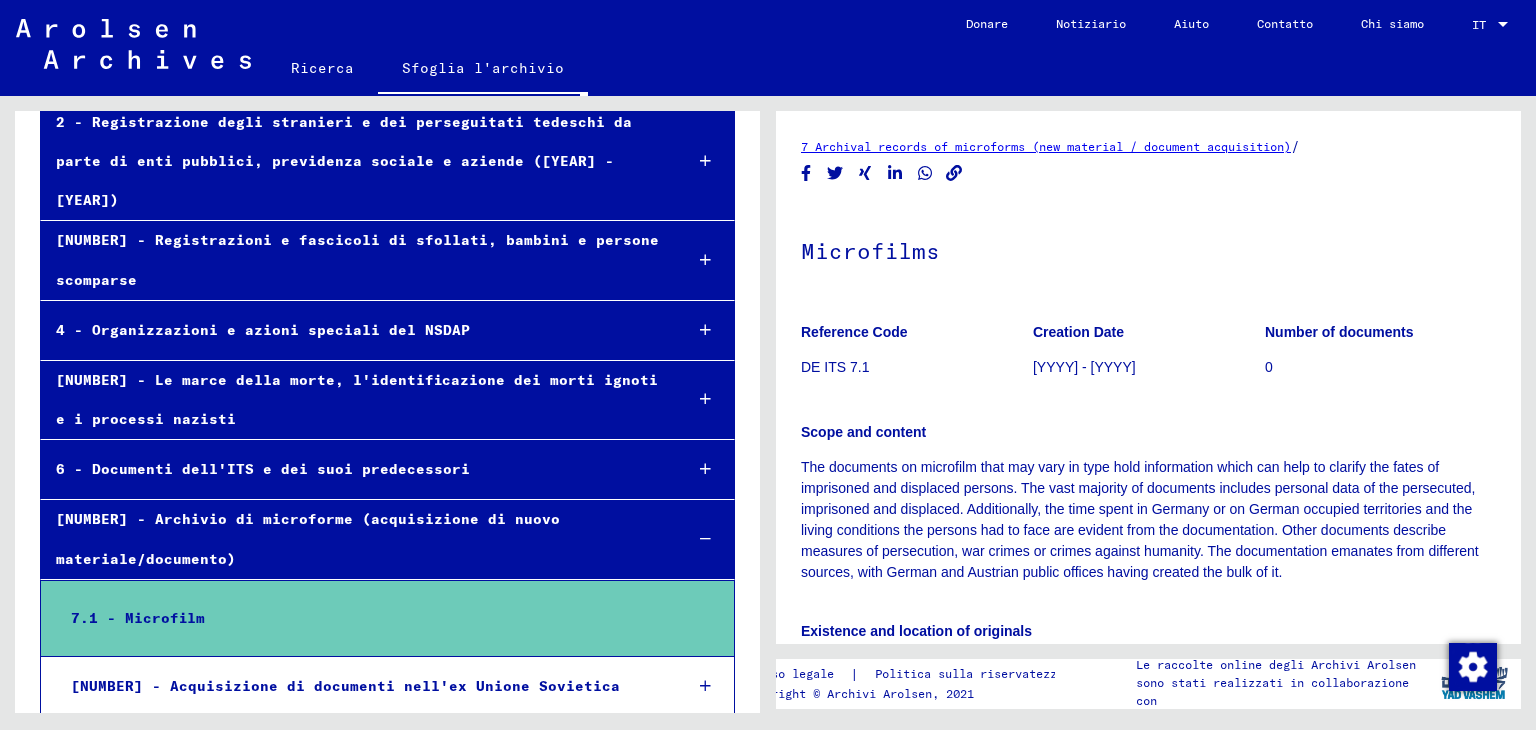 scroll, scrollTop: 0, scrollLeft: 0, axis: both 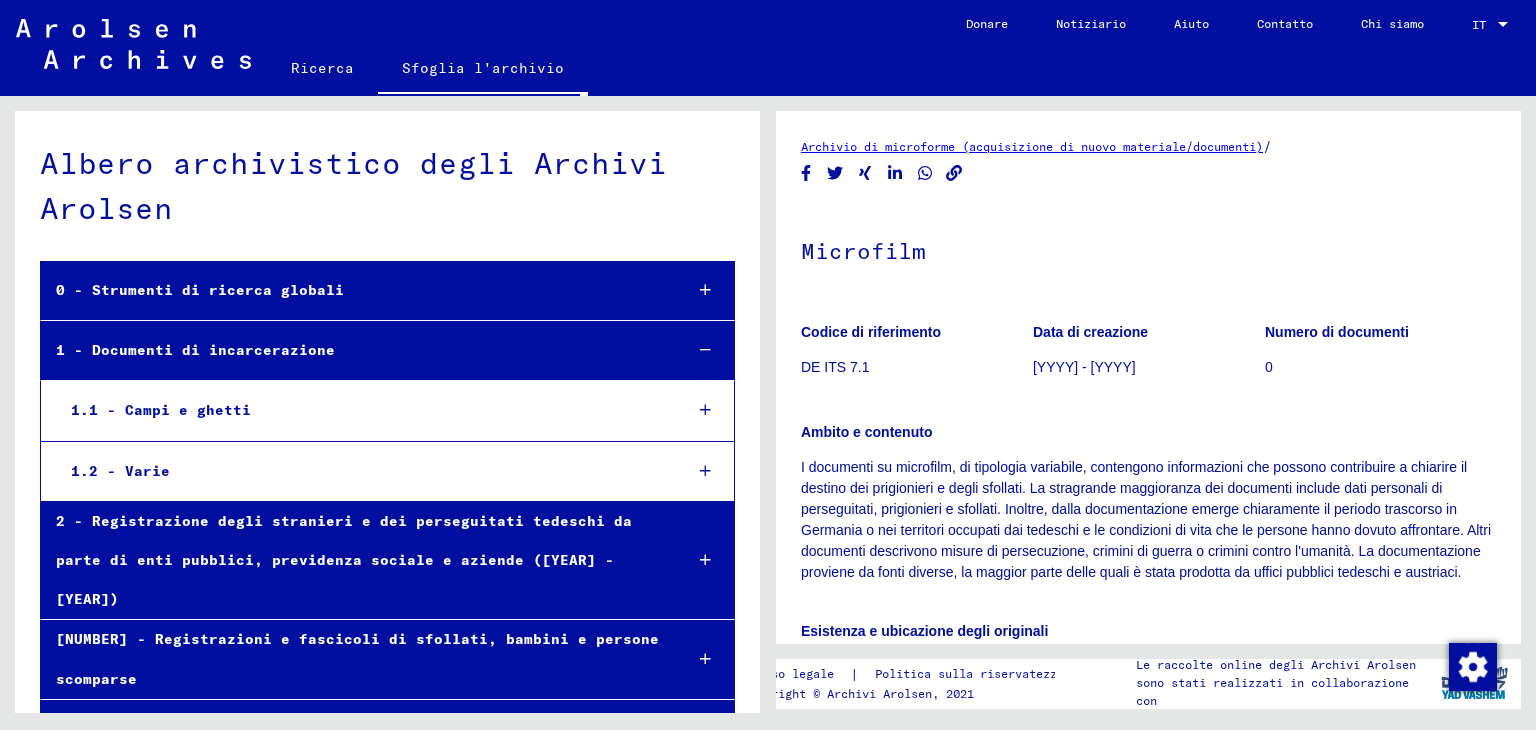 click on "1.1 - Campi e ghetti" at bounding box center [361, 410] 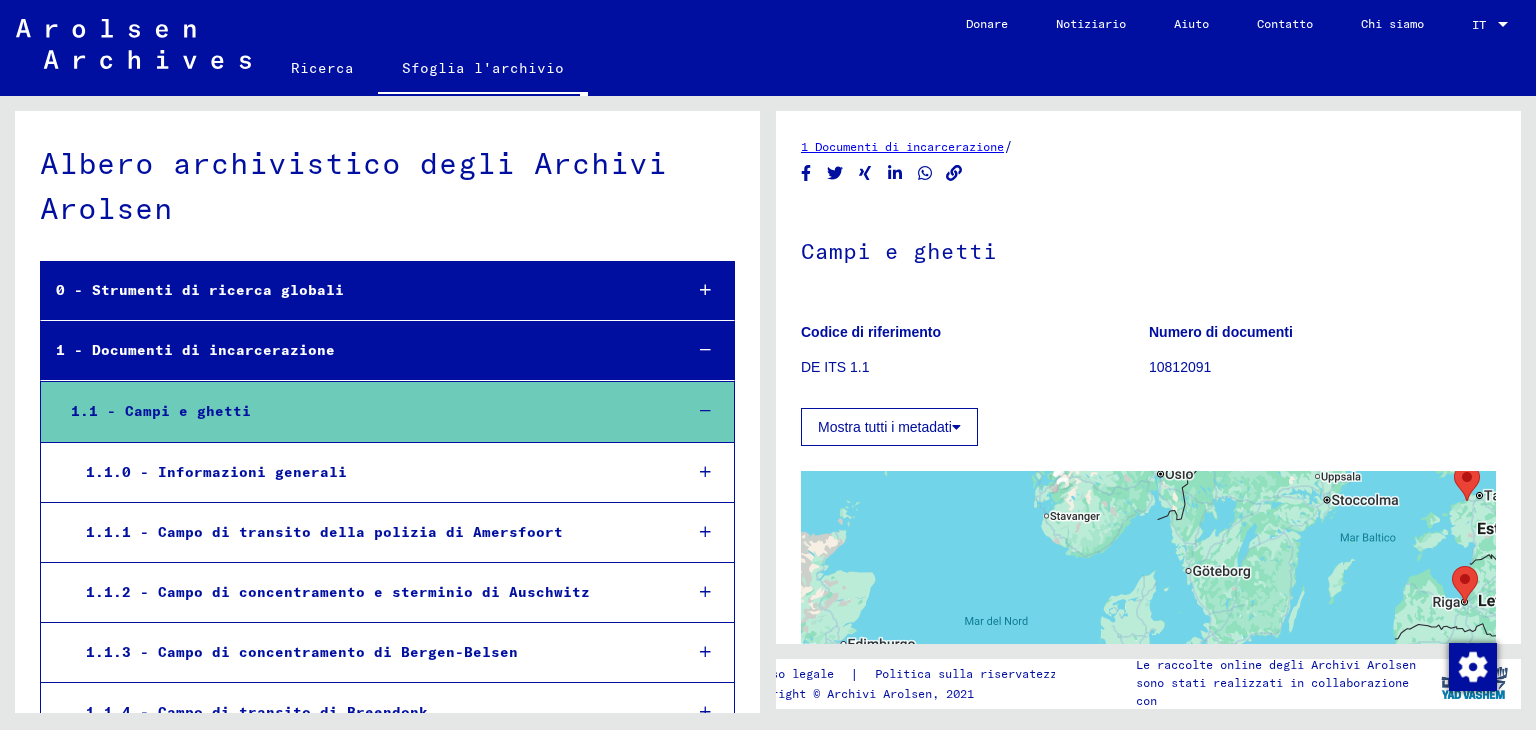 scroll, scrollTop: 0, scrollLeft: 0, axis: both 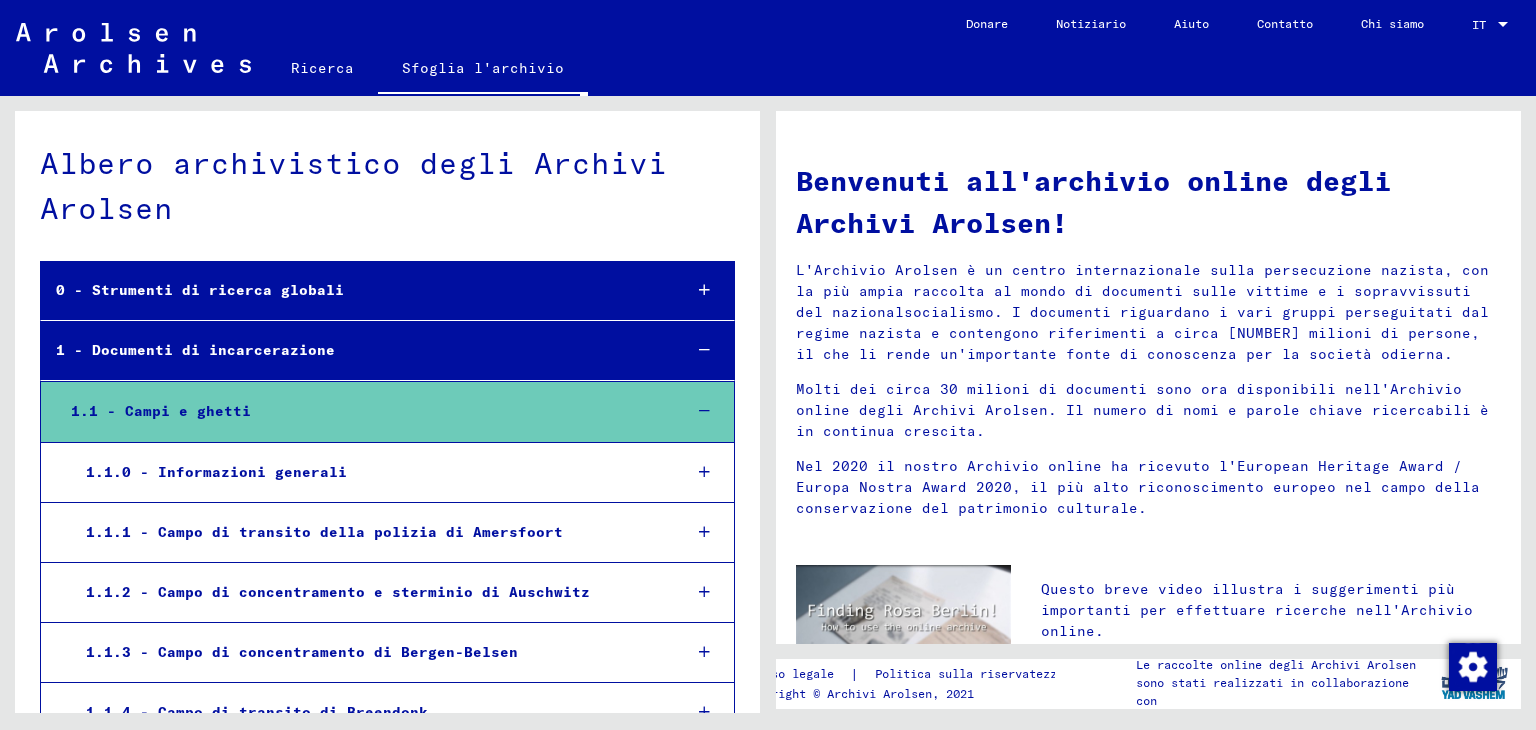 click on "Ricerca" 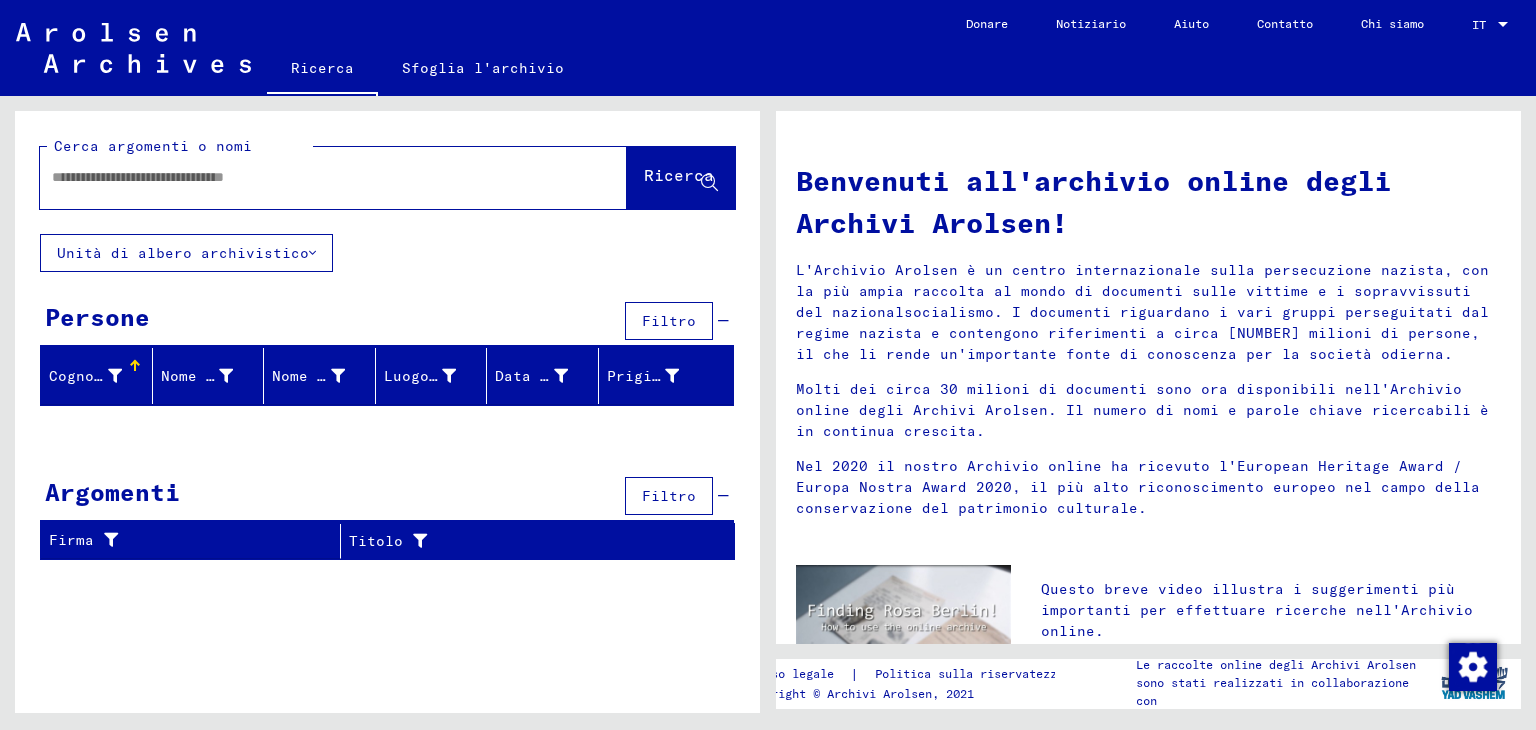 click on "Sfoglia l'archivio" 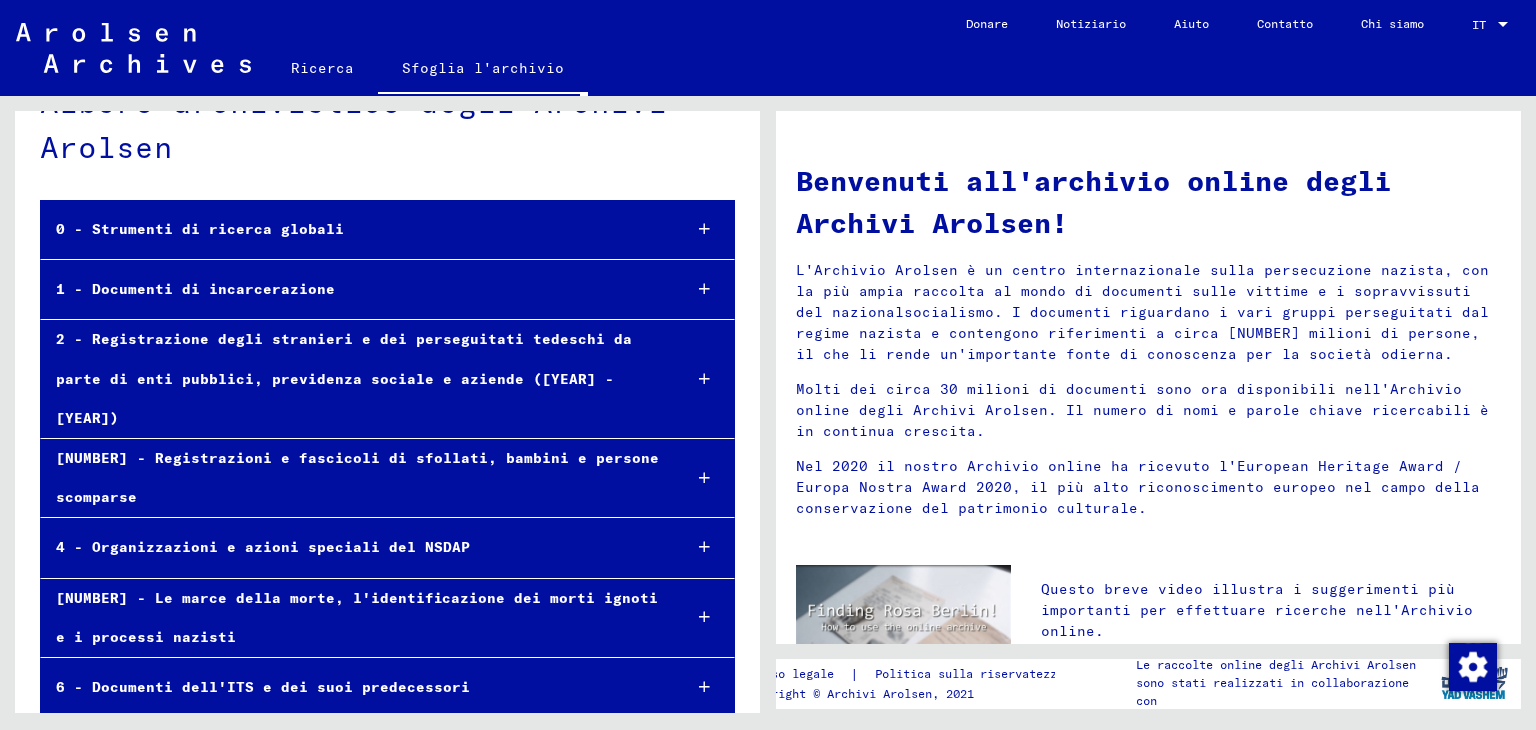 scroll, scrollTop: 0, scrollLeft: 0, axis: both 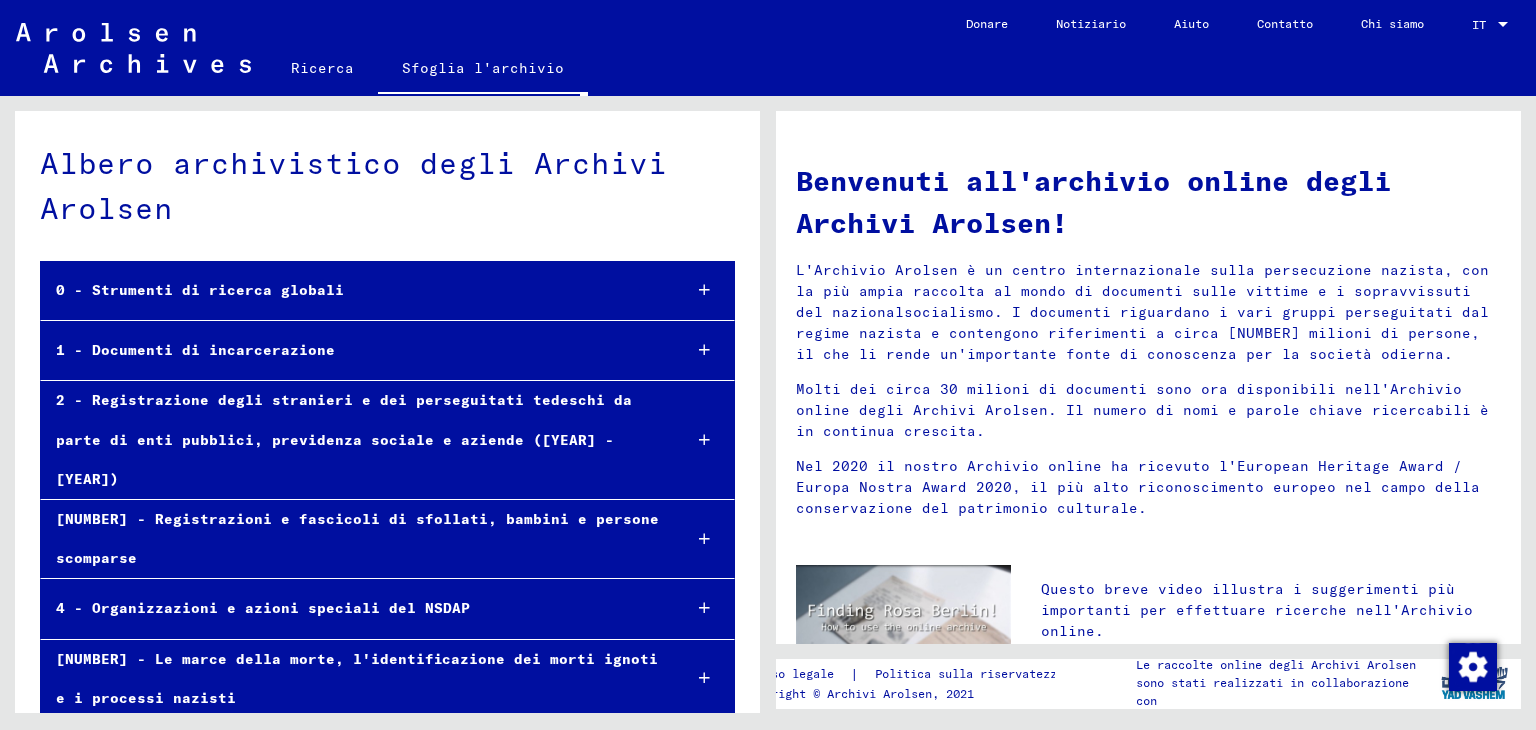 click on "Ricerca" 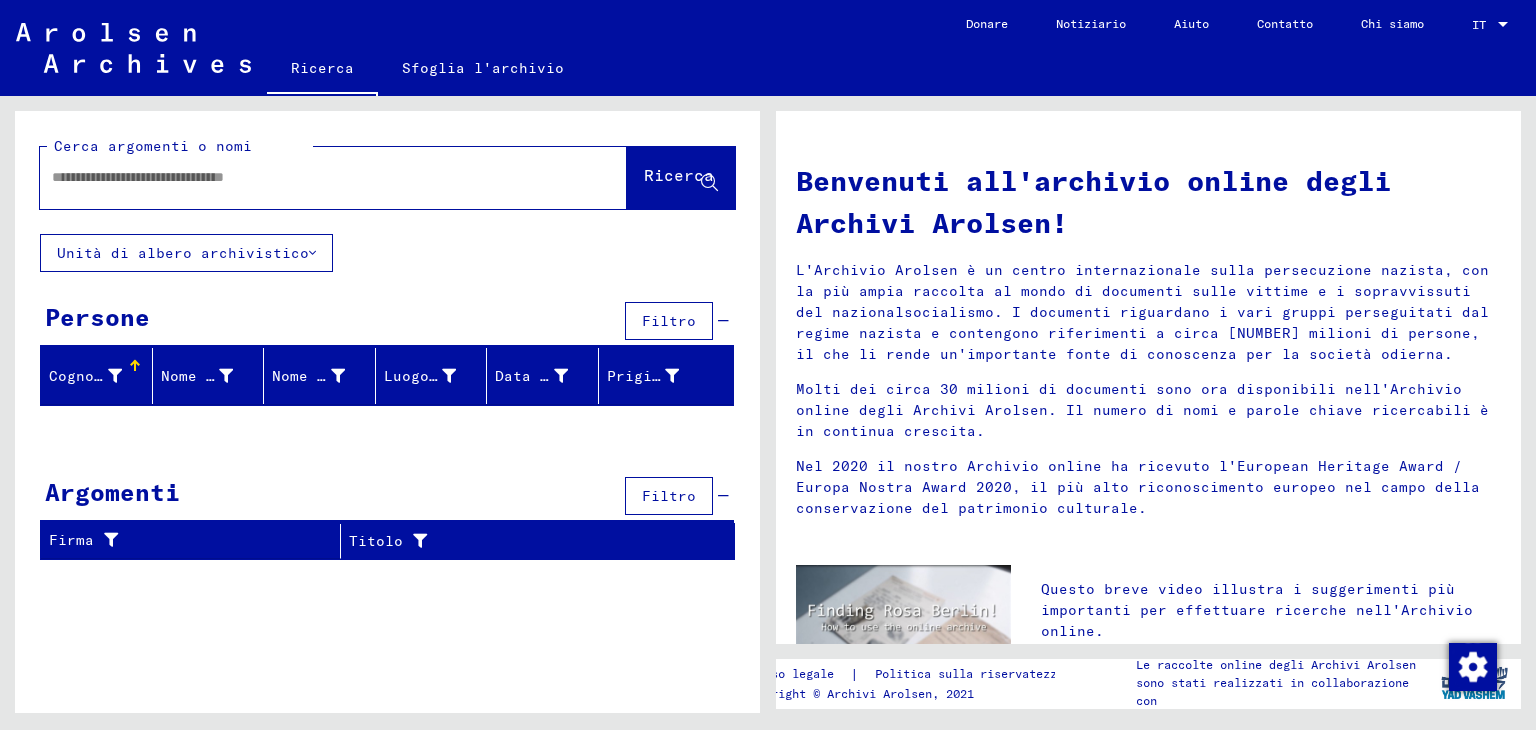 click at bounding box center [309, 177] 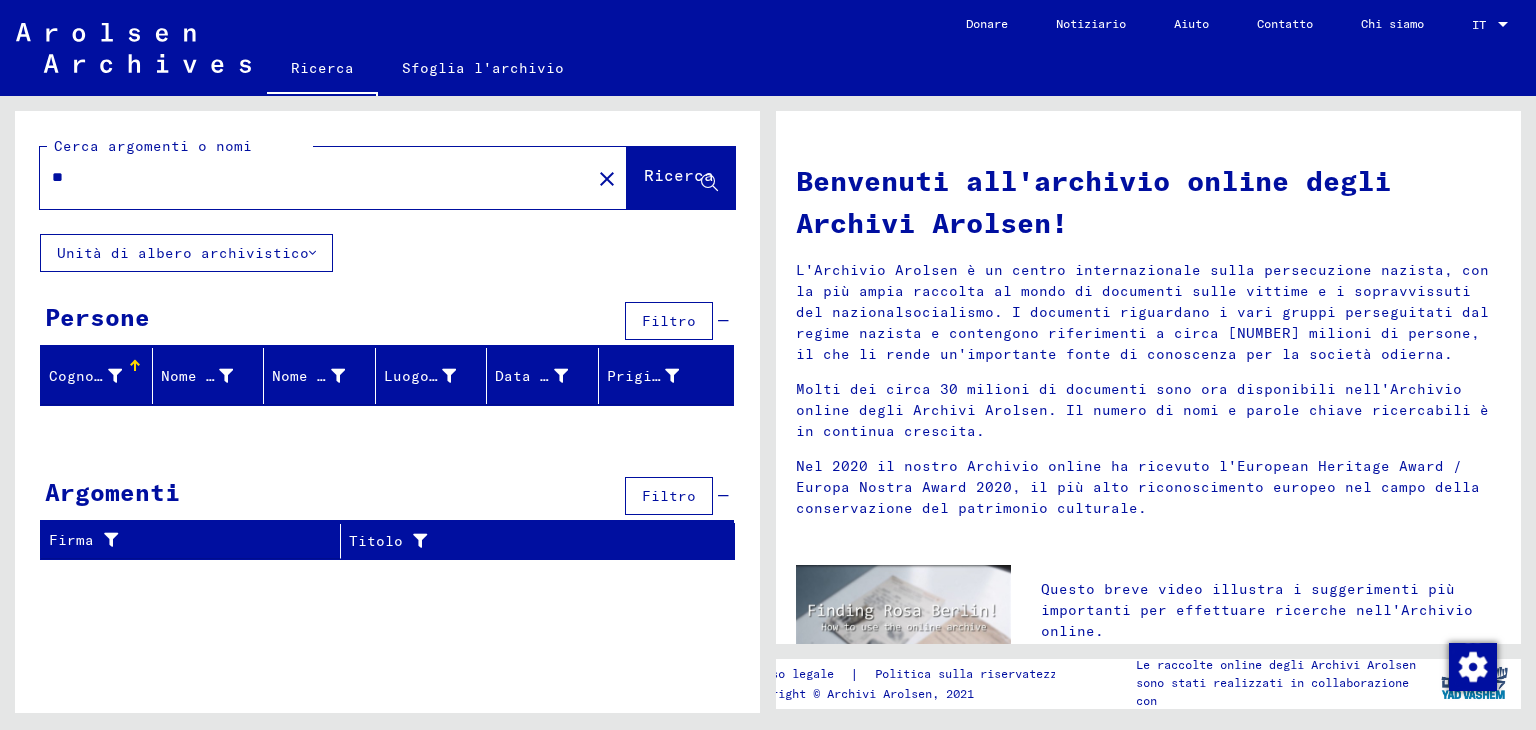 type on "*" 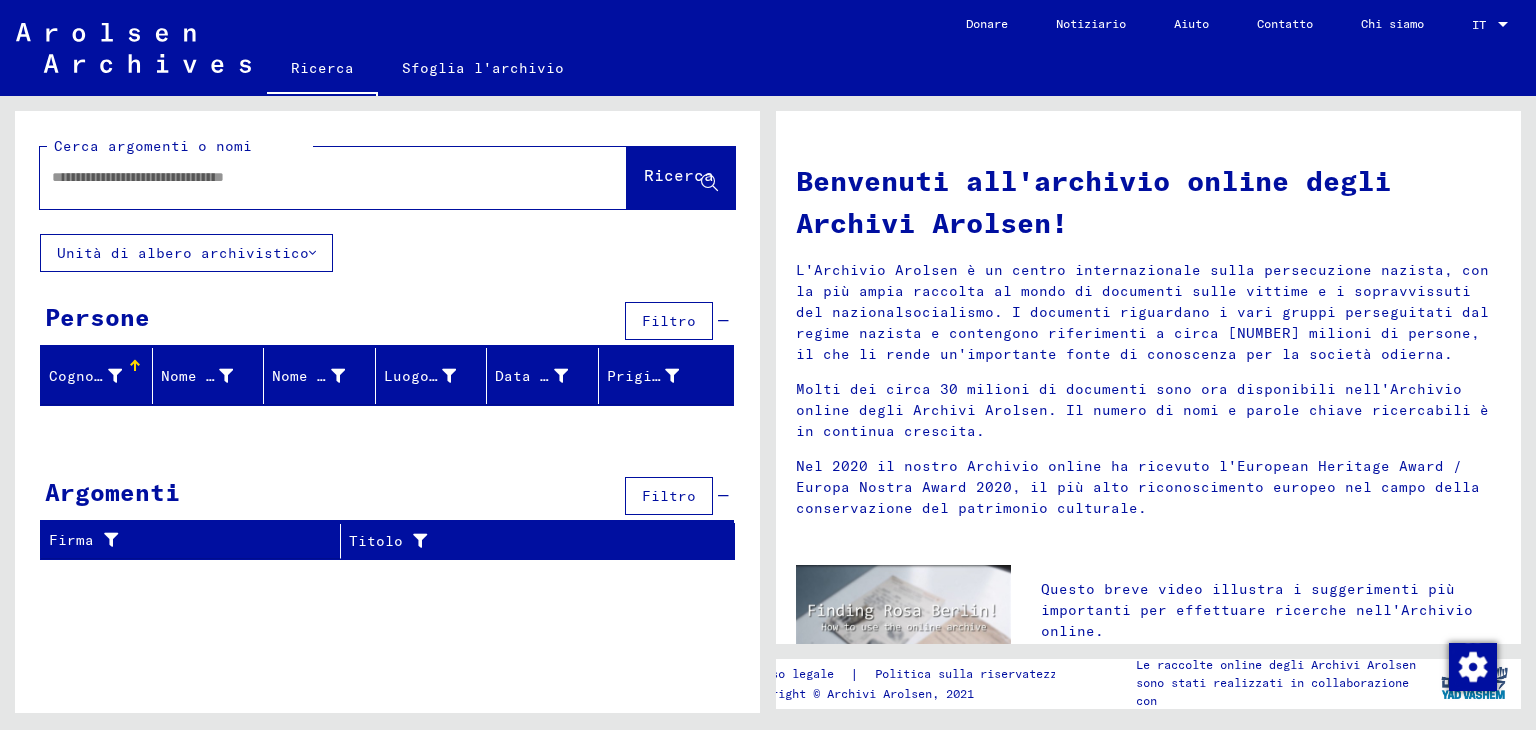 click at bounding box center [309, 177] 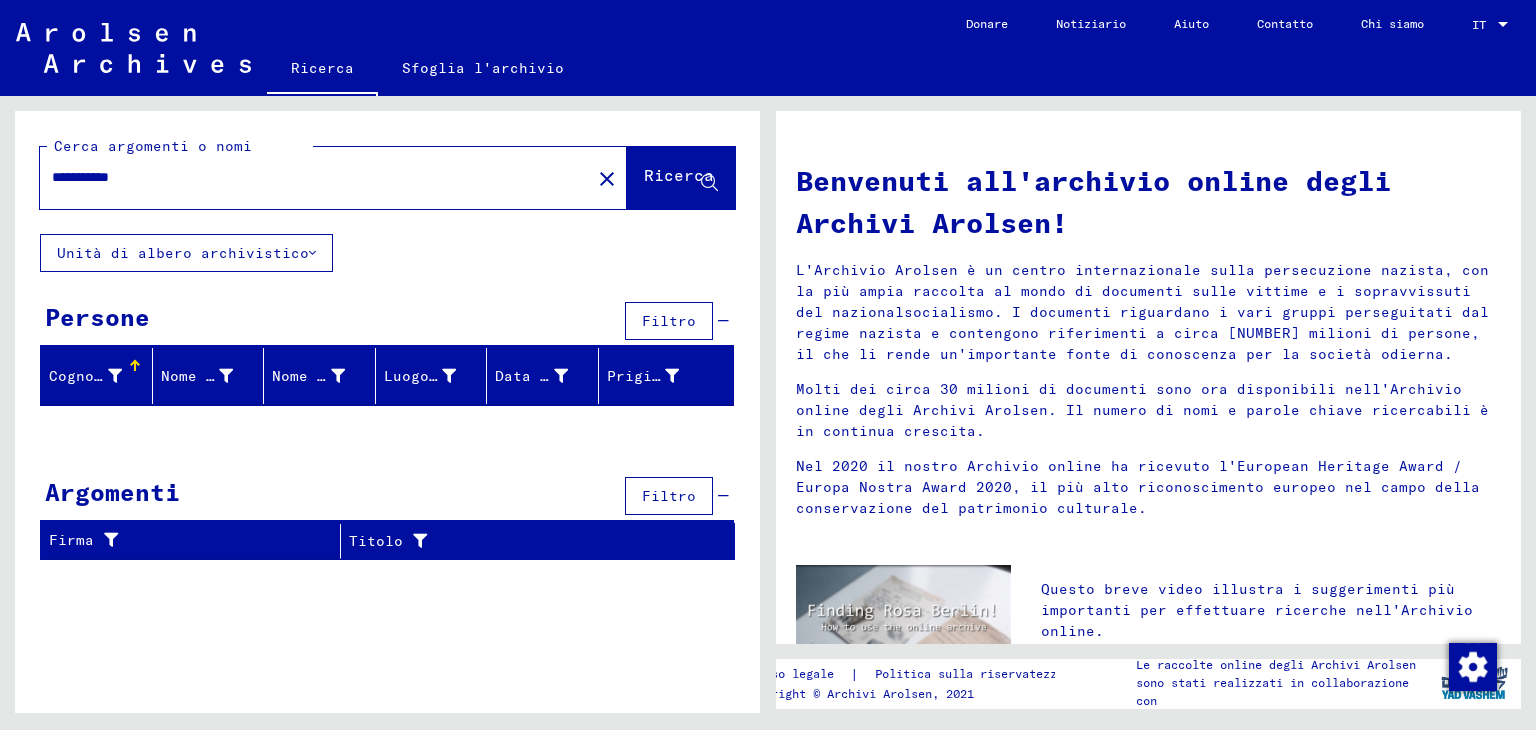 type on "**********" 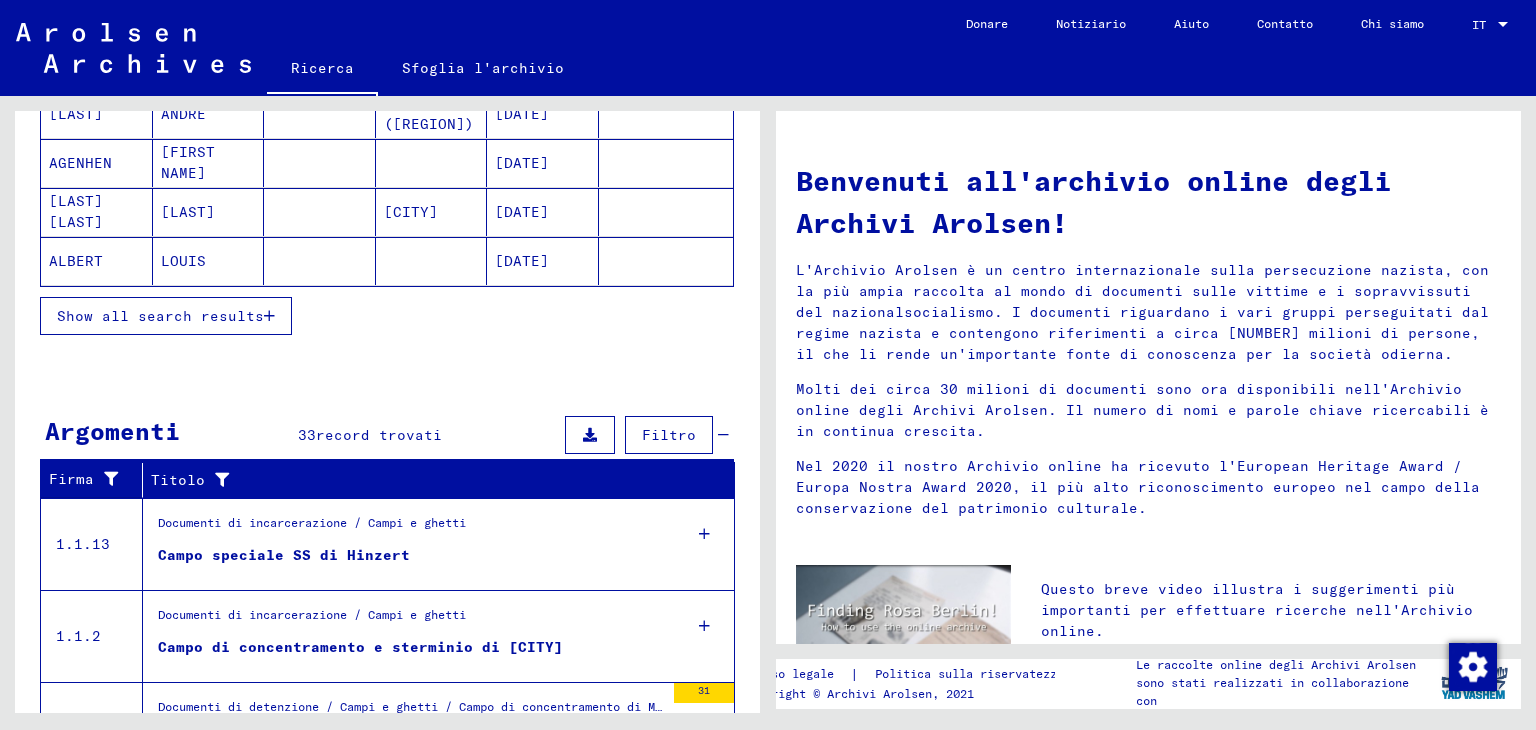 scroll, scrollTop: 662, scrollLeft: 0, axis: vertical 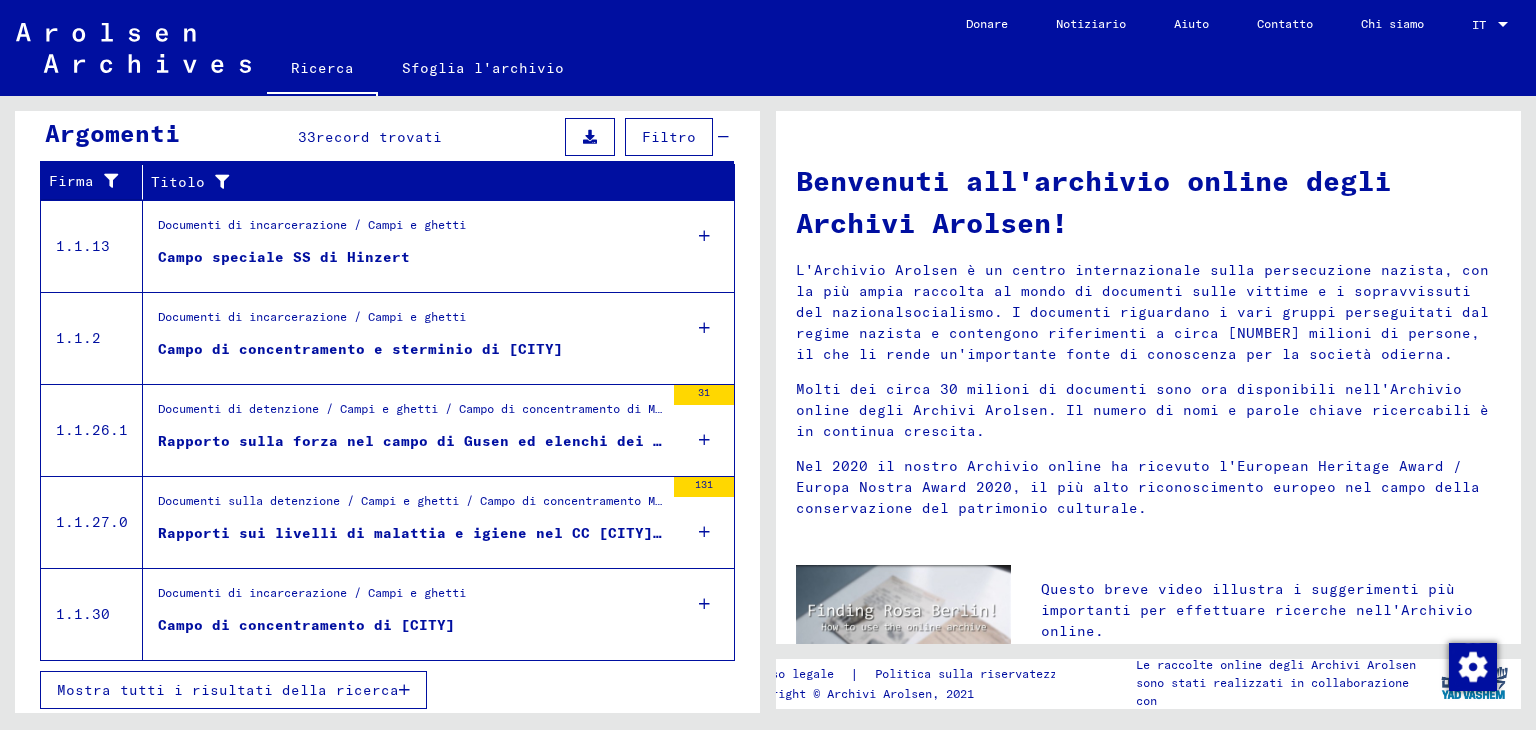 click on "Mostra tutti i risultati della ricerca" at bounding box center [233, 690] 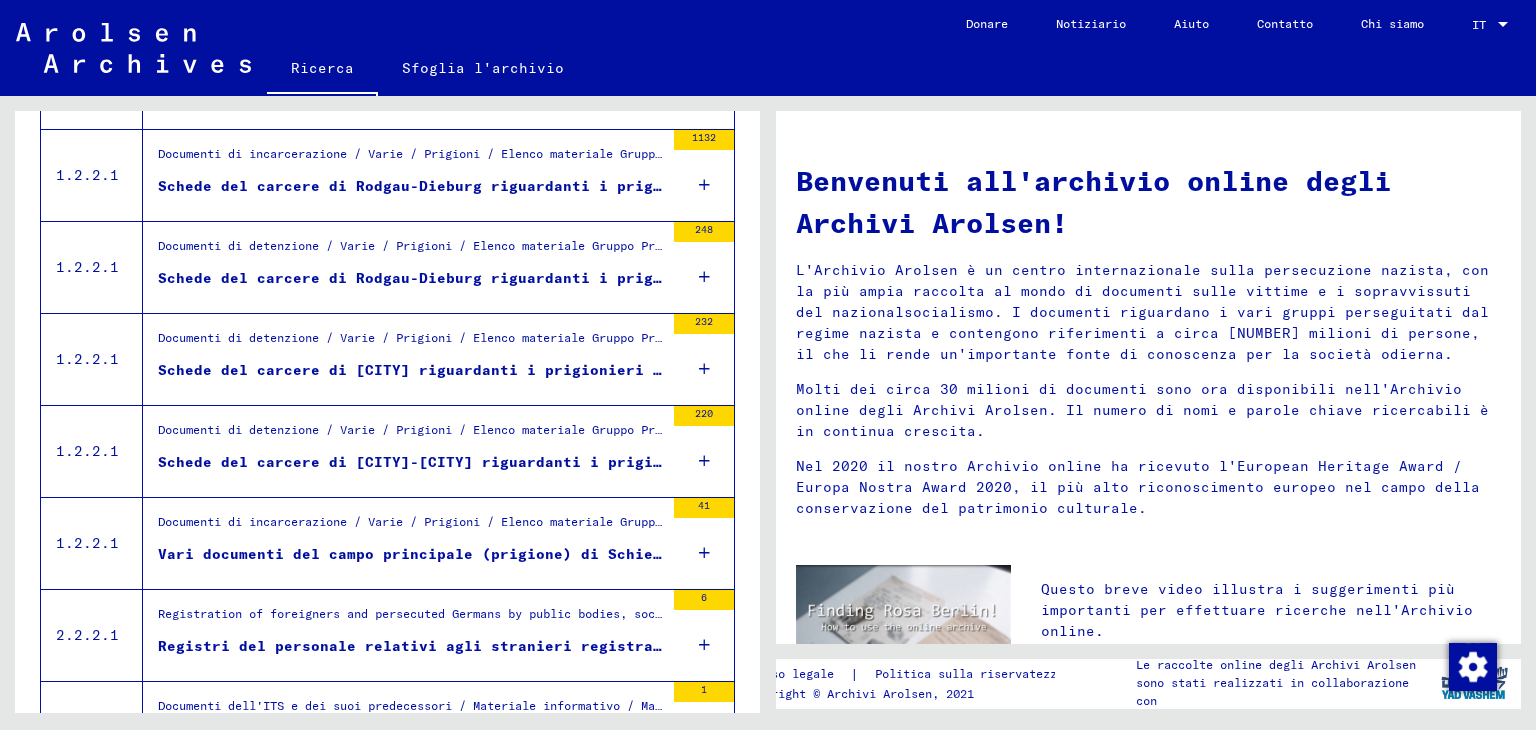 scroll, scrollTop: 1503, scrollLeft: 0, axis: vertical 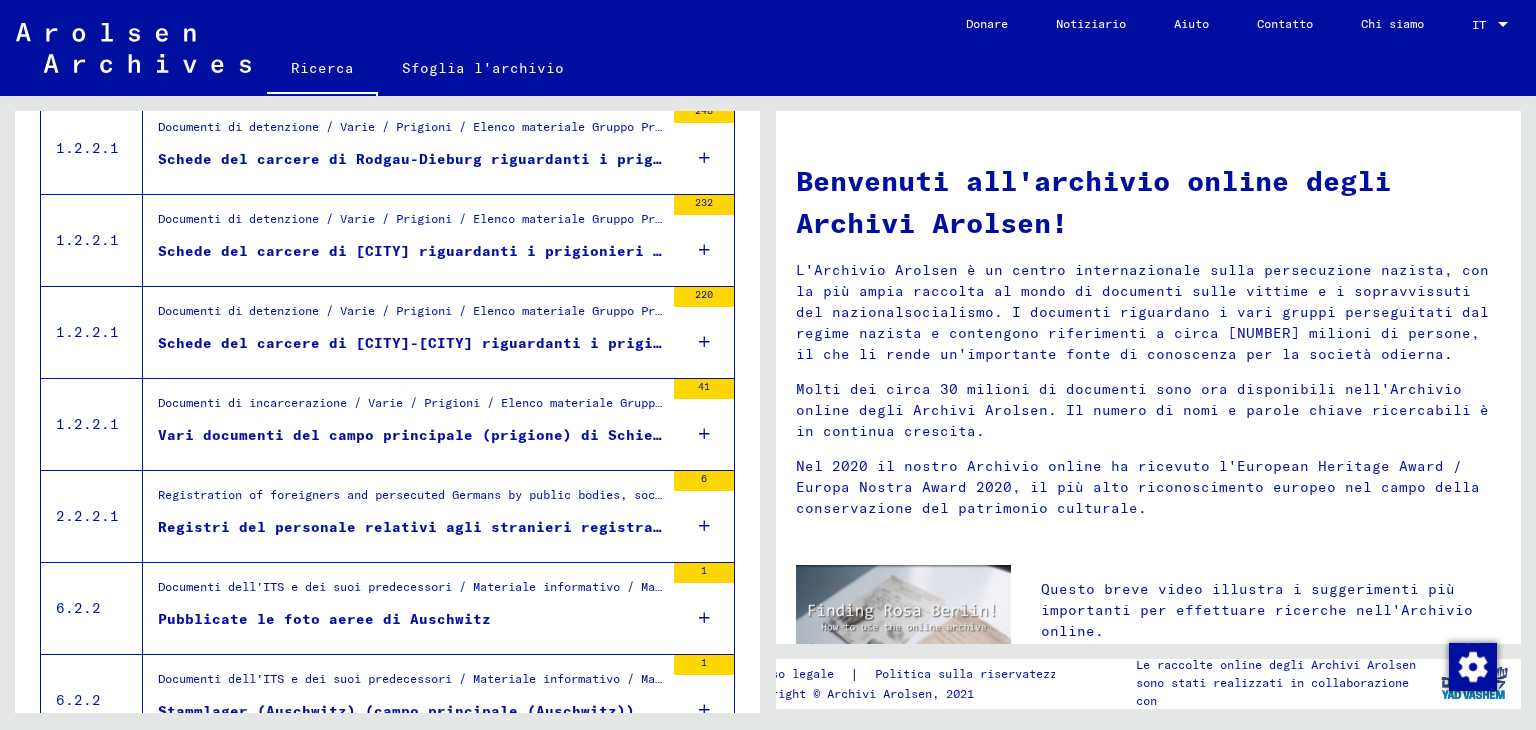 click on "Vari documenti del campo principale (prigione) di Schieratz - 1) indice dei prigionieri (con trasferimenti a KL Auschwitz e Mauthausen - ..." at bounding box center (411, 435) 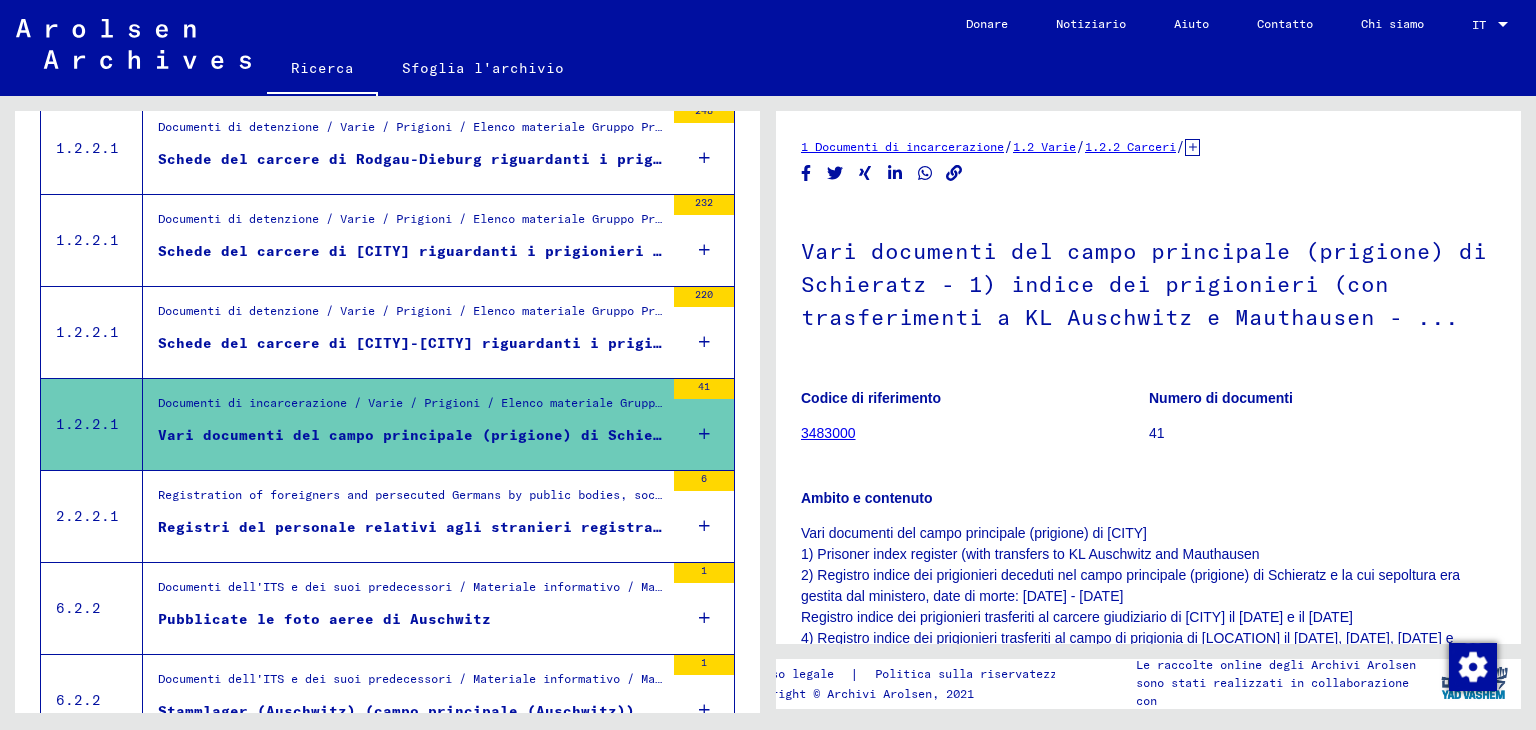 scroll, scrollTop: 0, scrollLeft: 0, axis: both 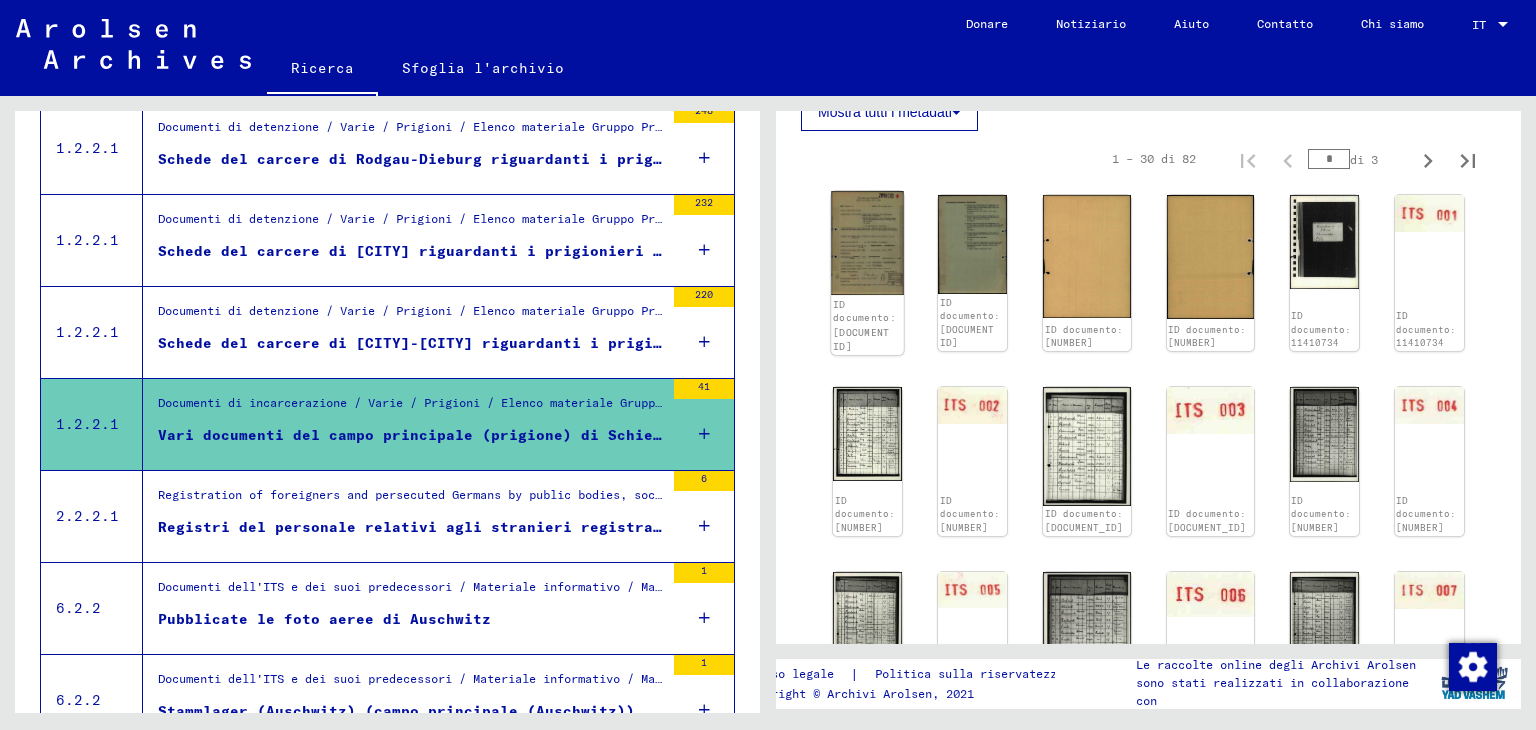 click 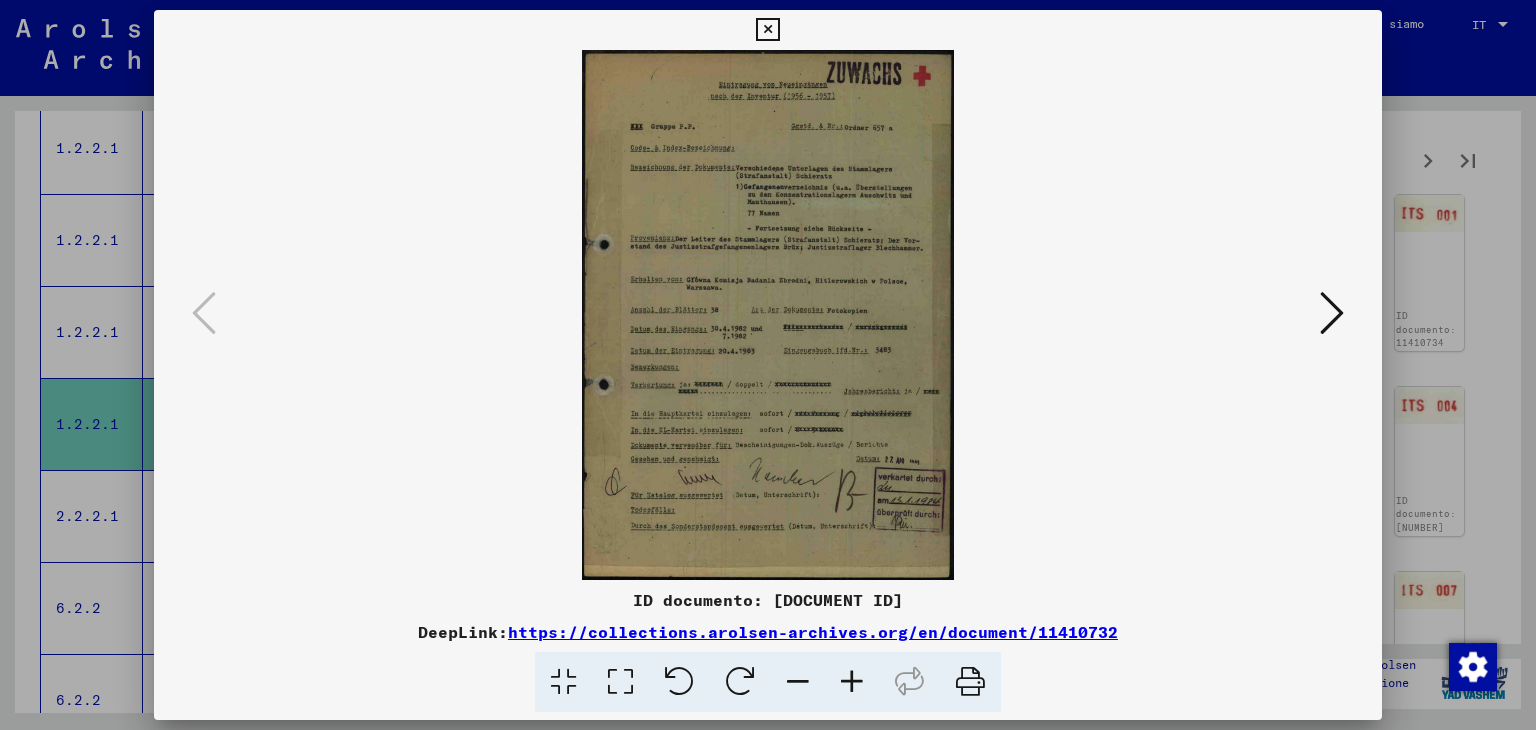 click at bounding box center (1332, 313) 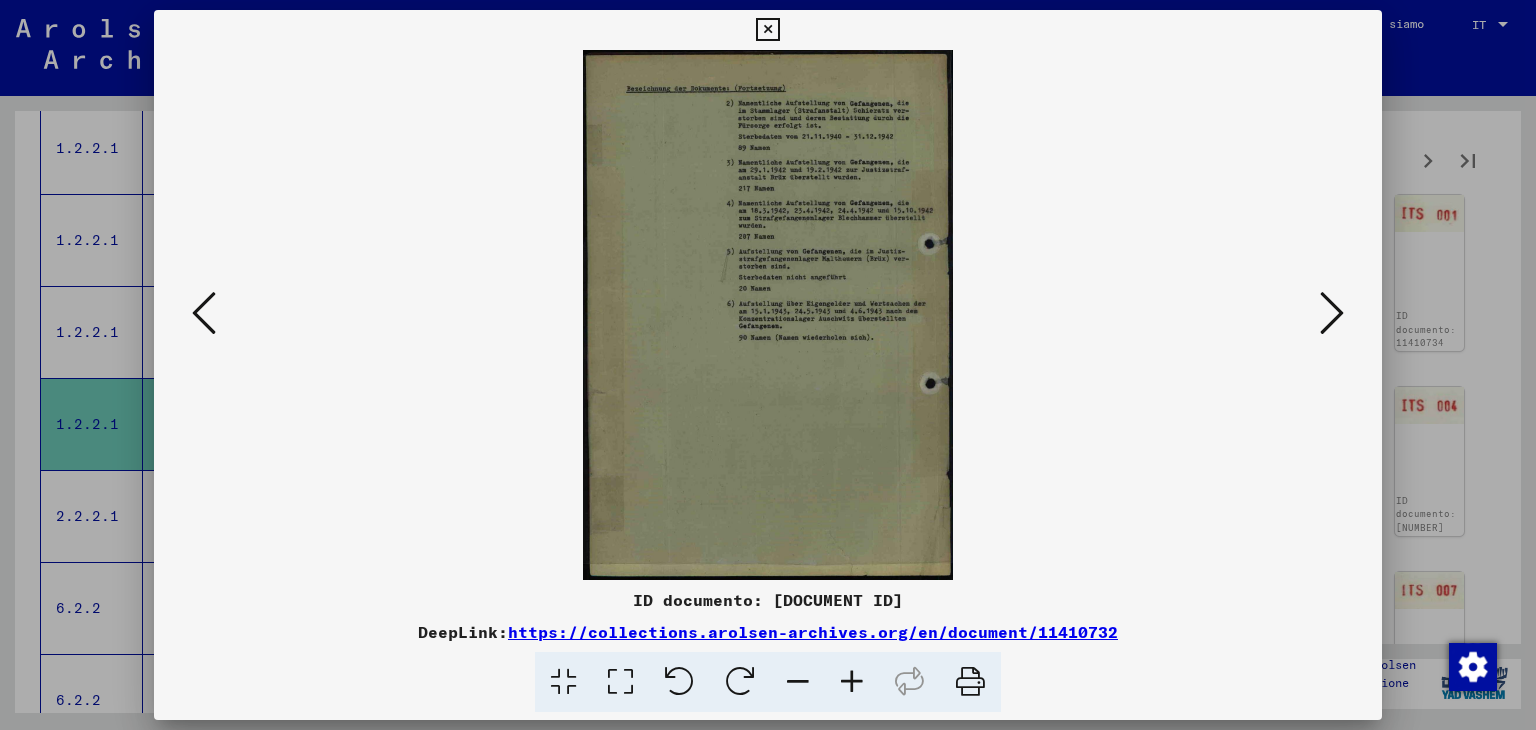 click at bounding box center [1332, 313] 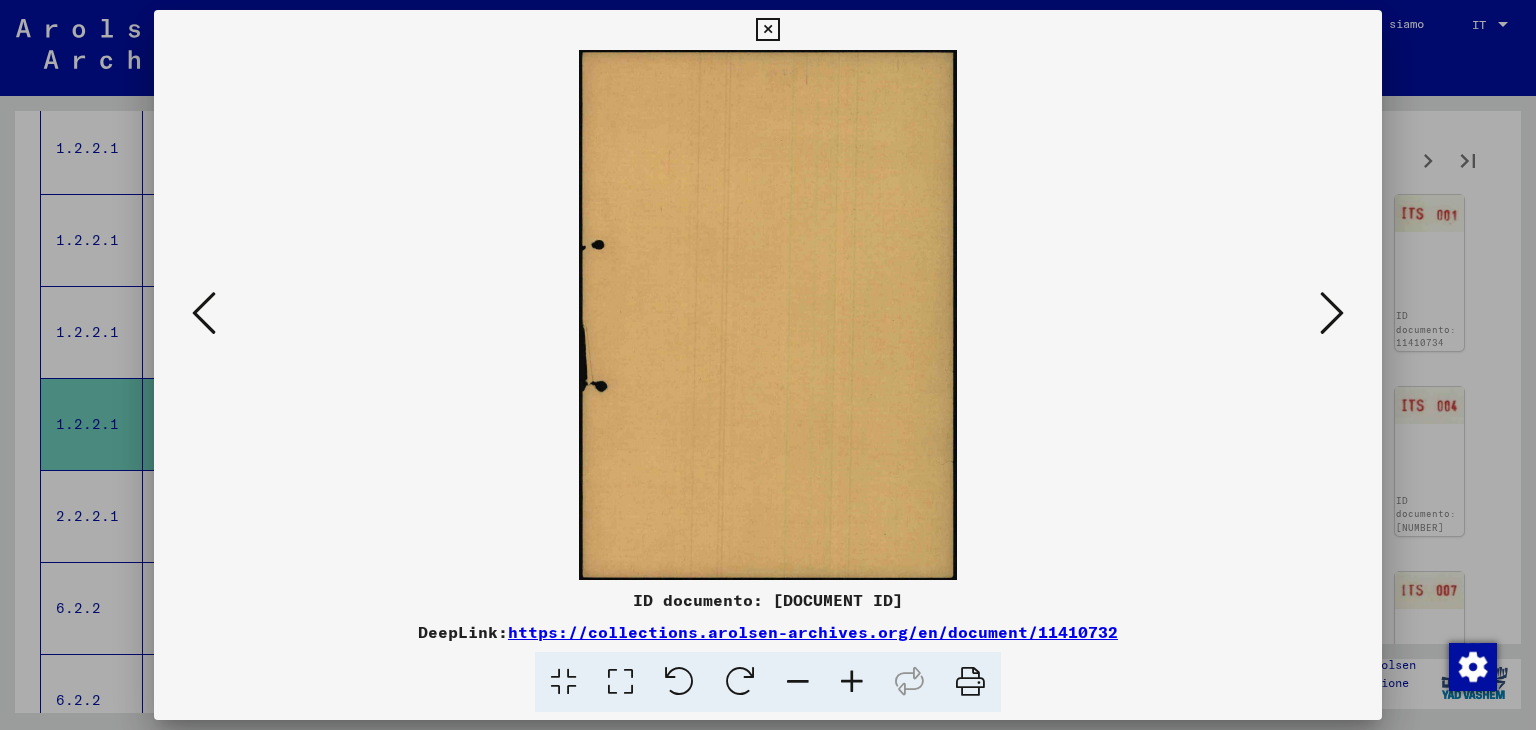 click at bounding box center (1332, 313) 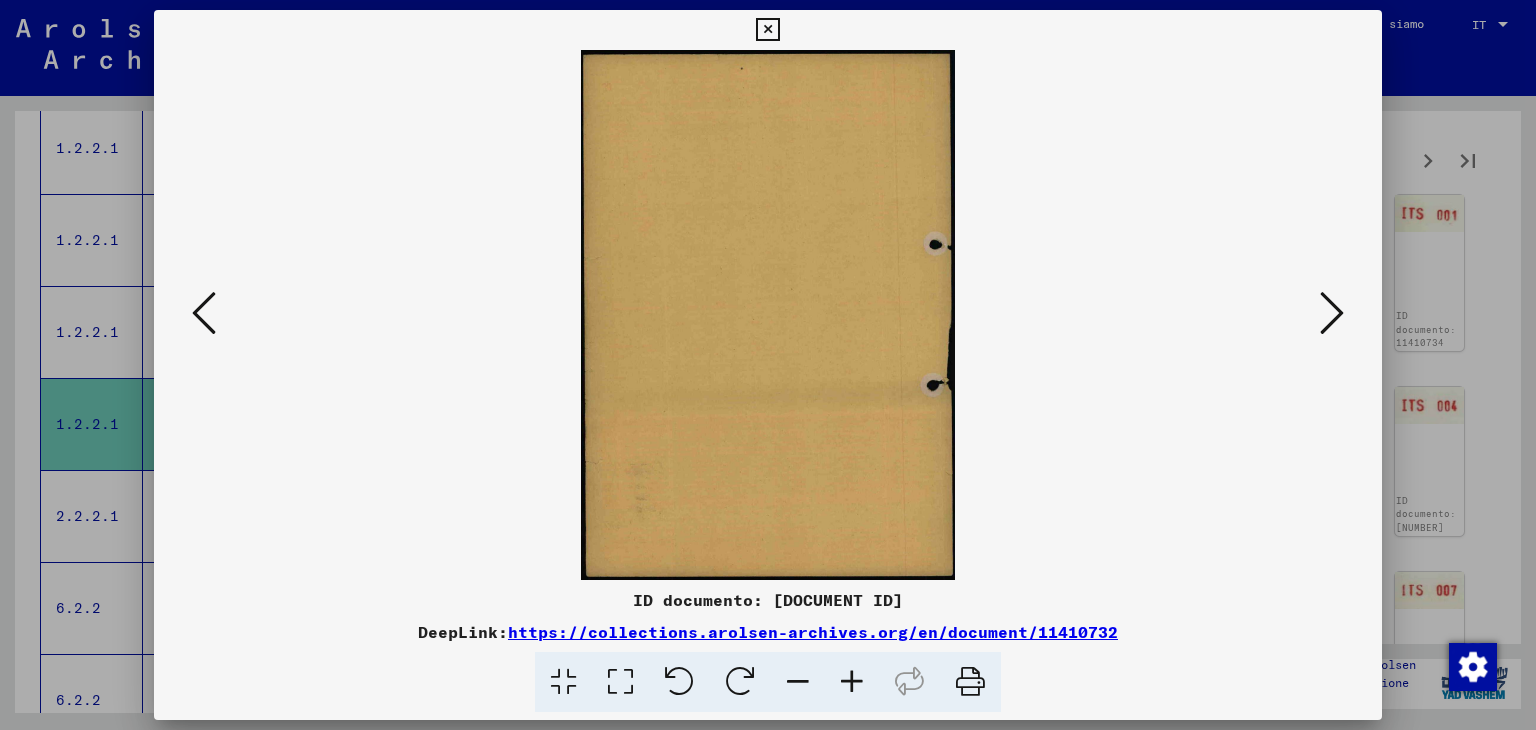 click at bounding box center [1332, 313] 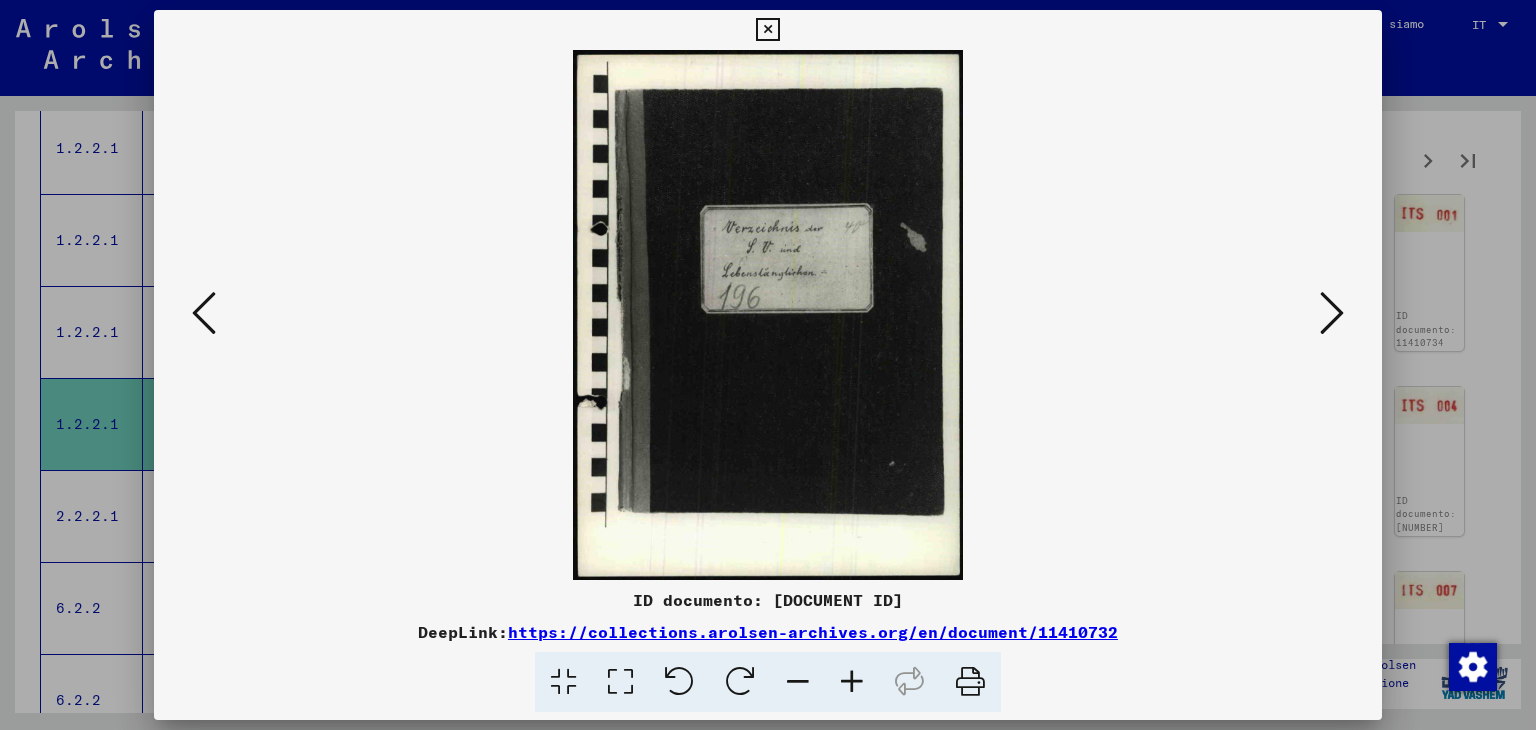 click at bounding box center [1332, 313] 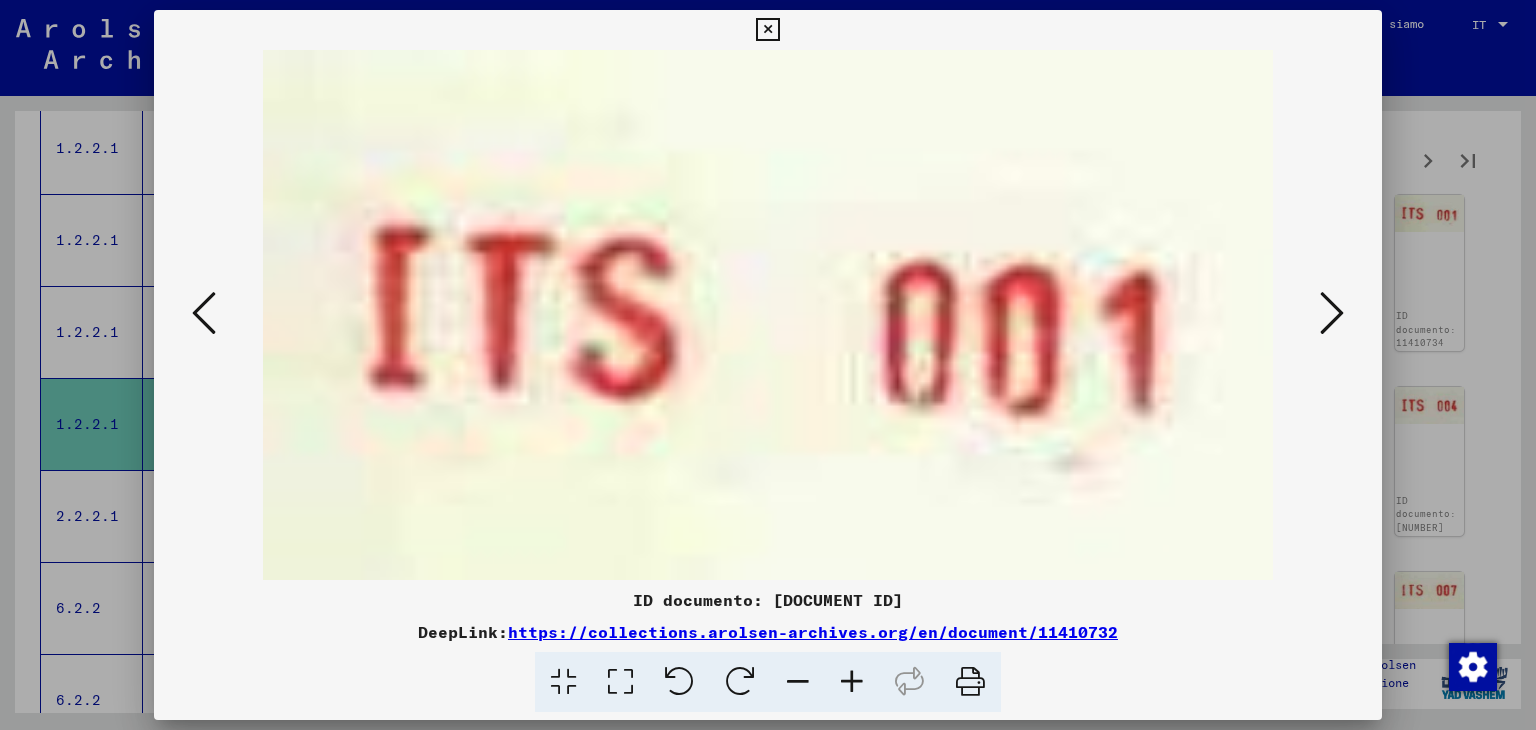 click at bounding box center (1332, 313) 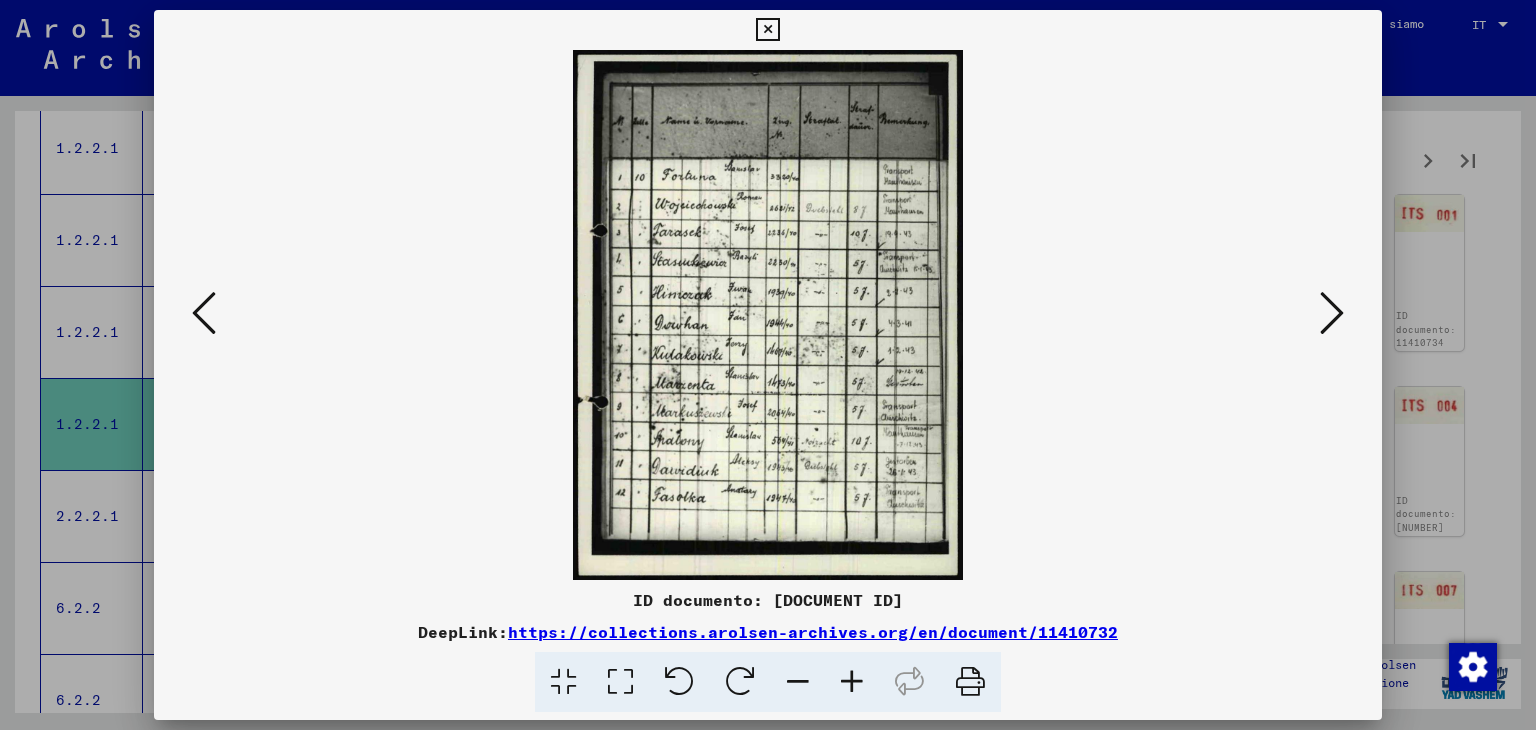 click at bounding box center [1332, 313] 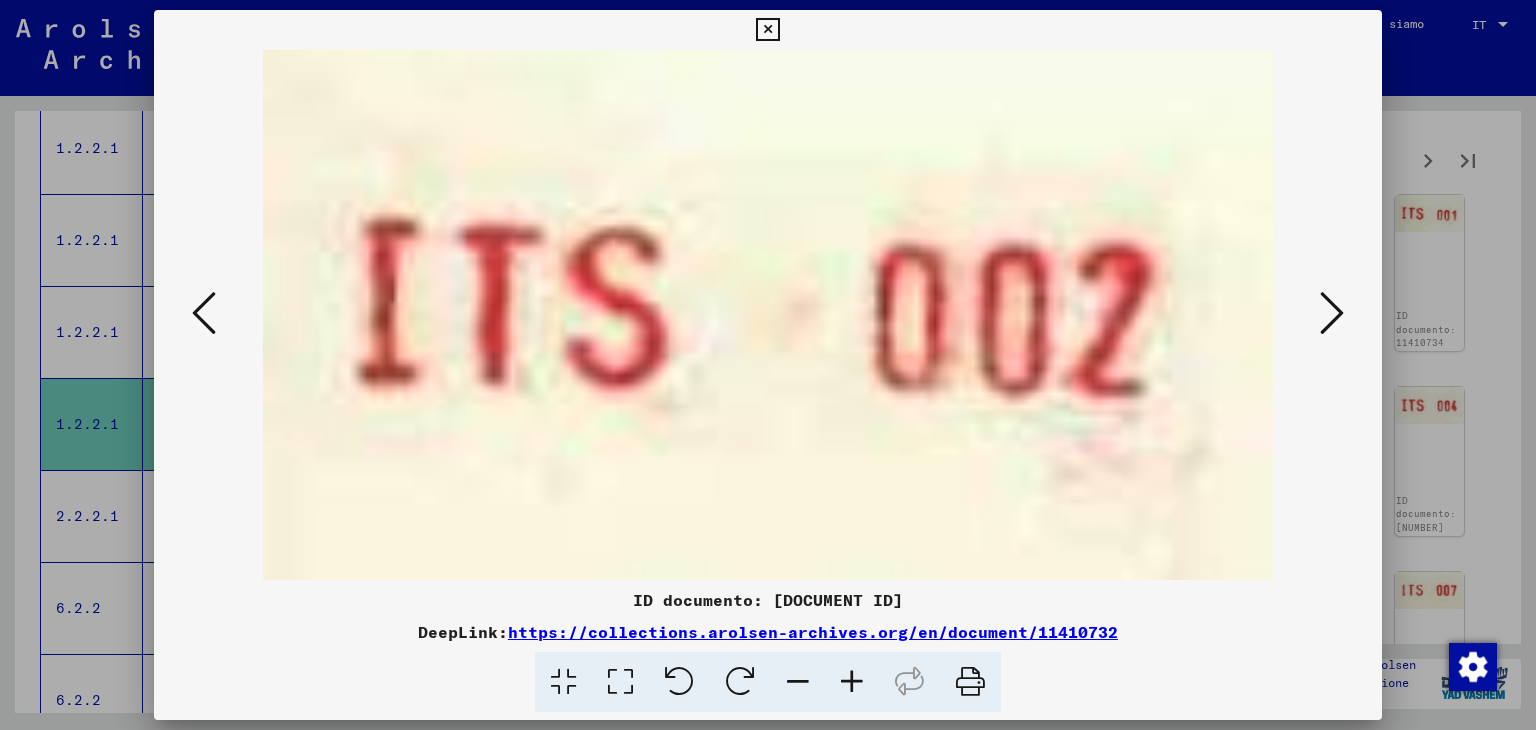 click at bounding box center [1332, 313] 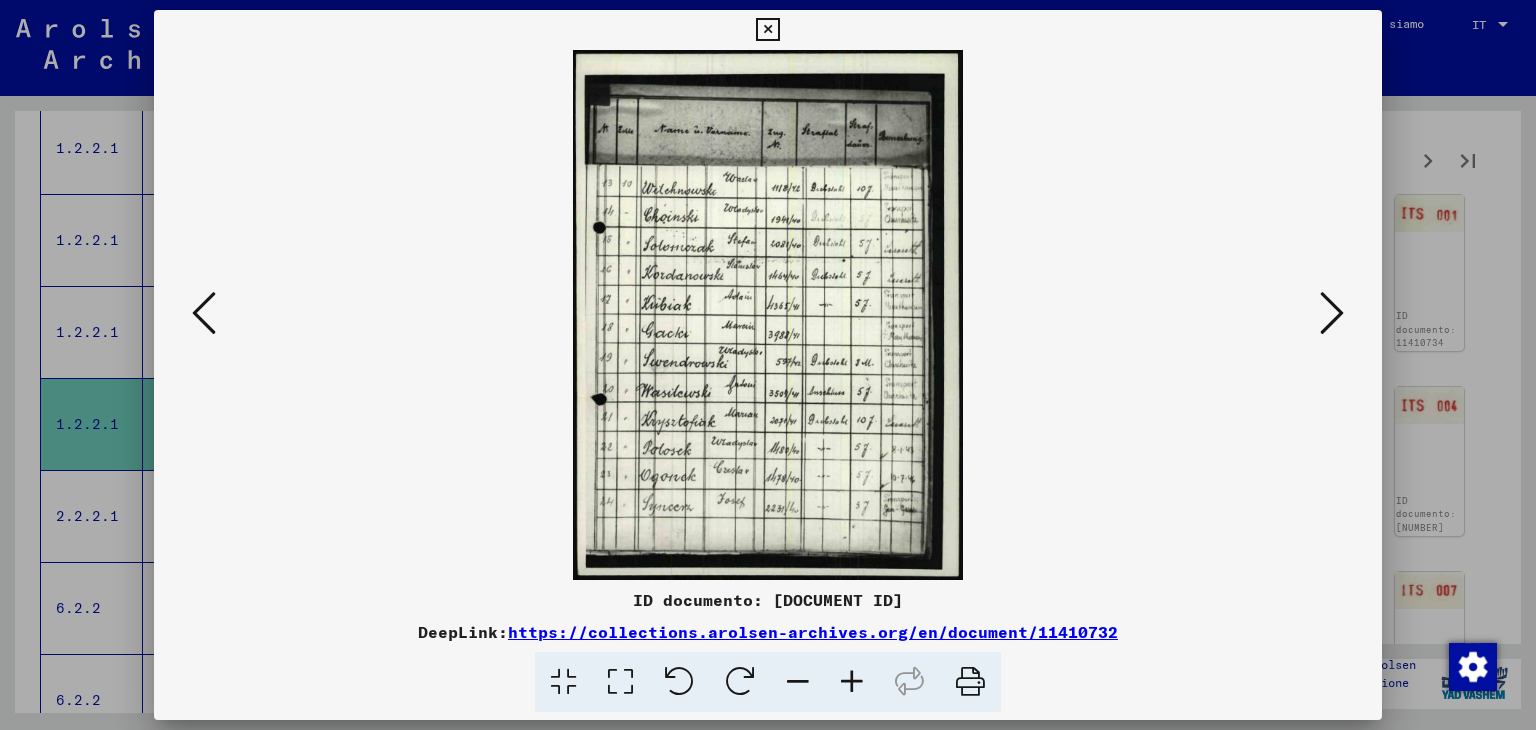 click at bounding box center [1332, 313] 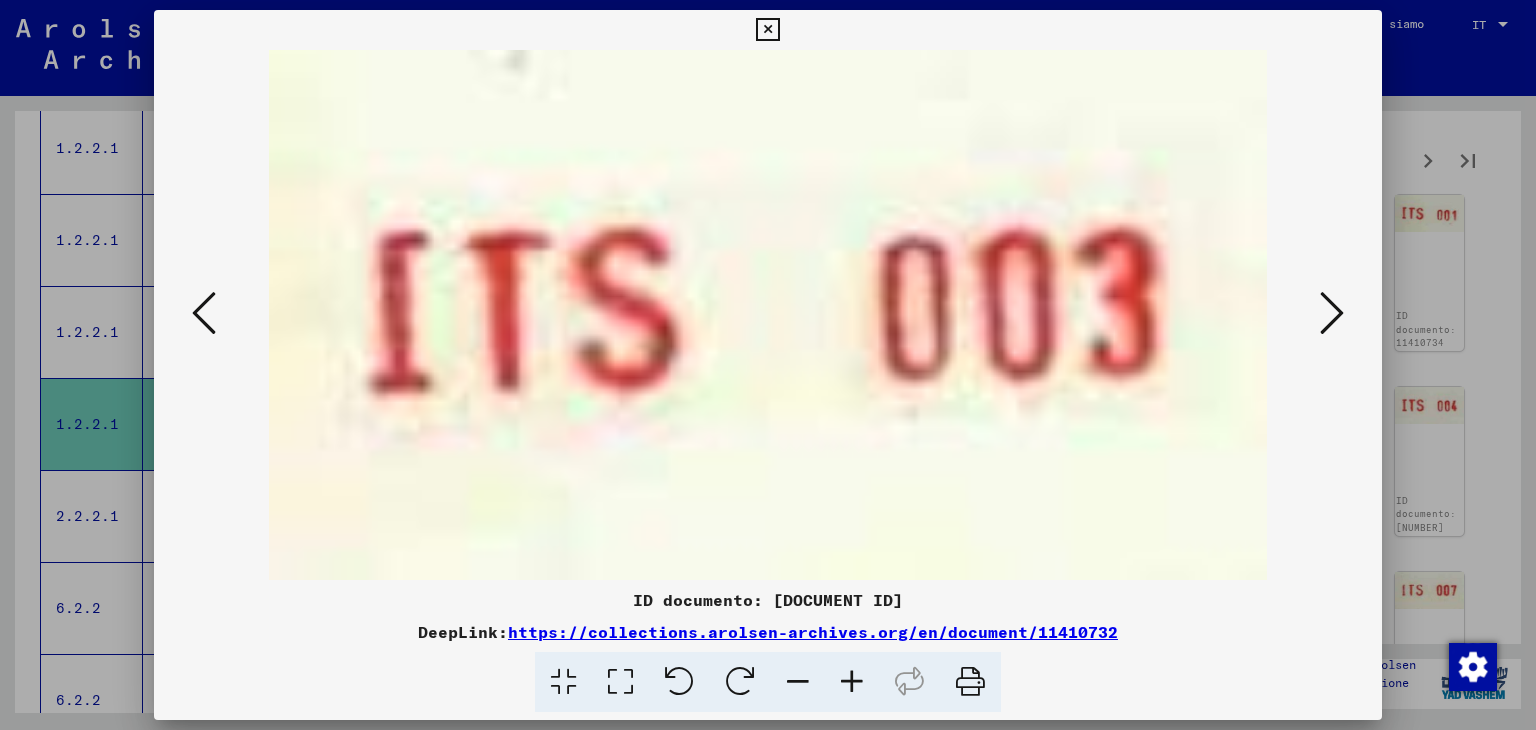 click at bounding box center (1332, 313) 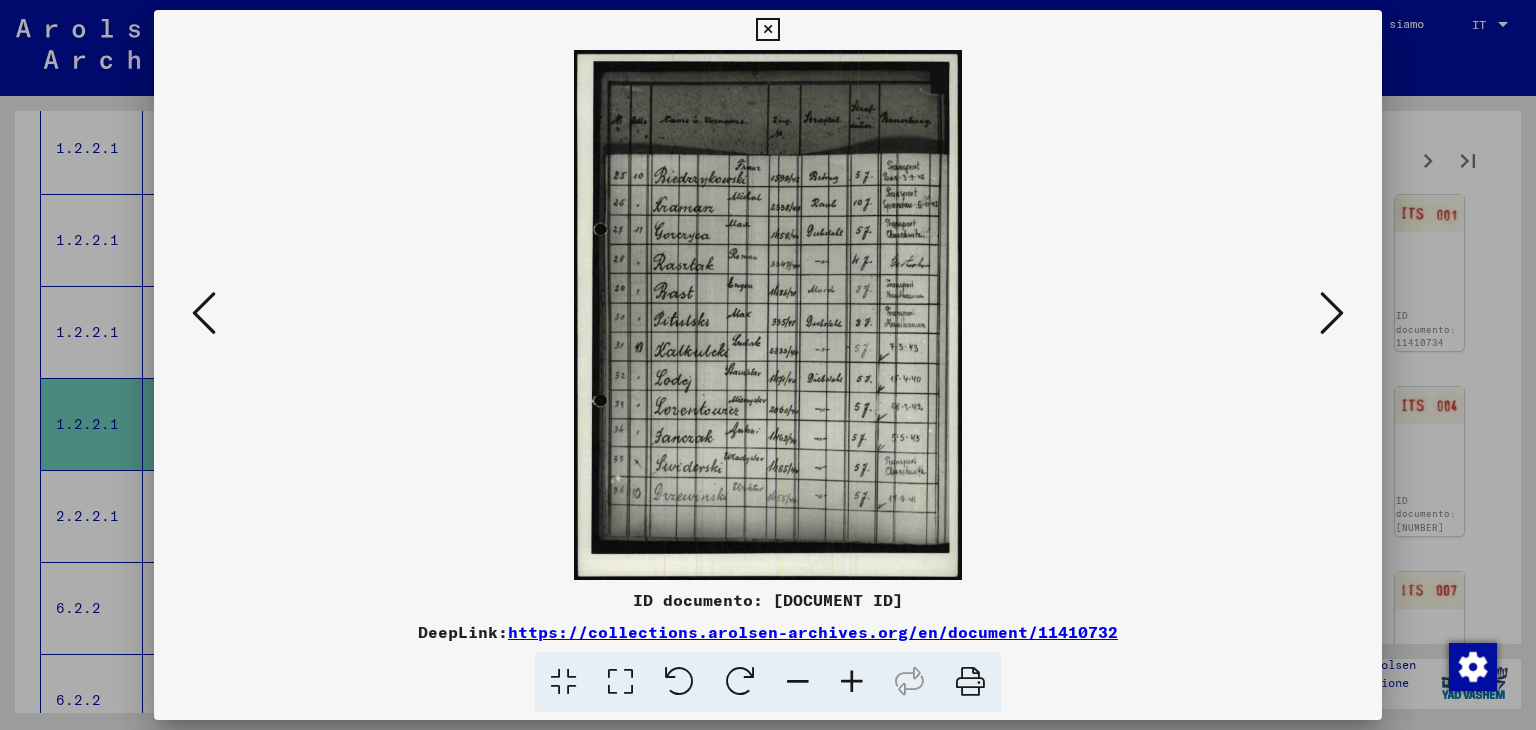 click at bounding box center (1332, 313) 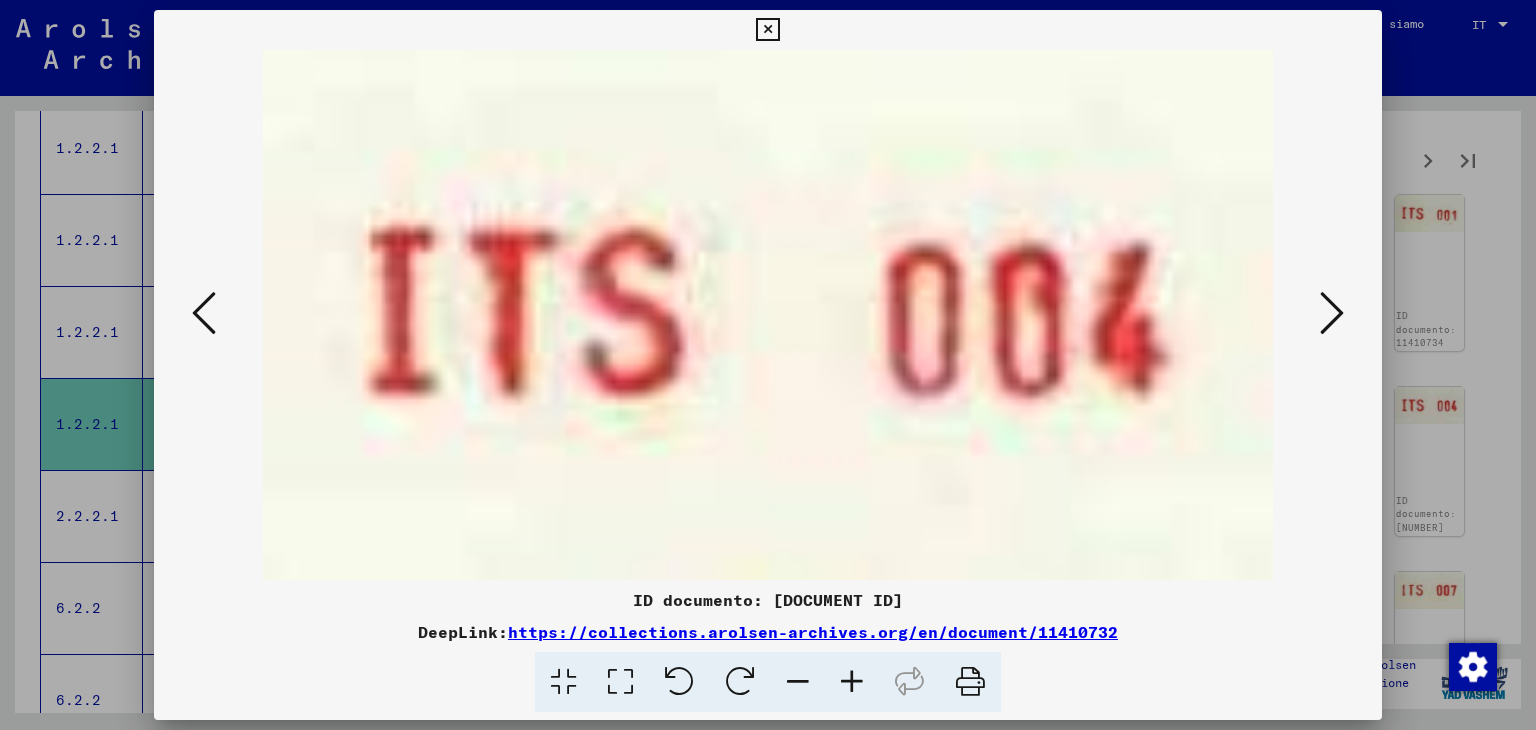 click at bounding box center (1332, 313) 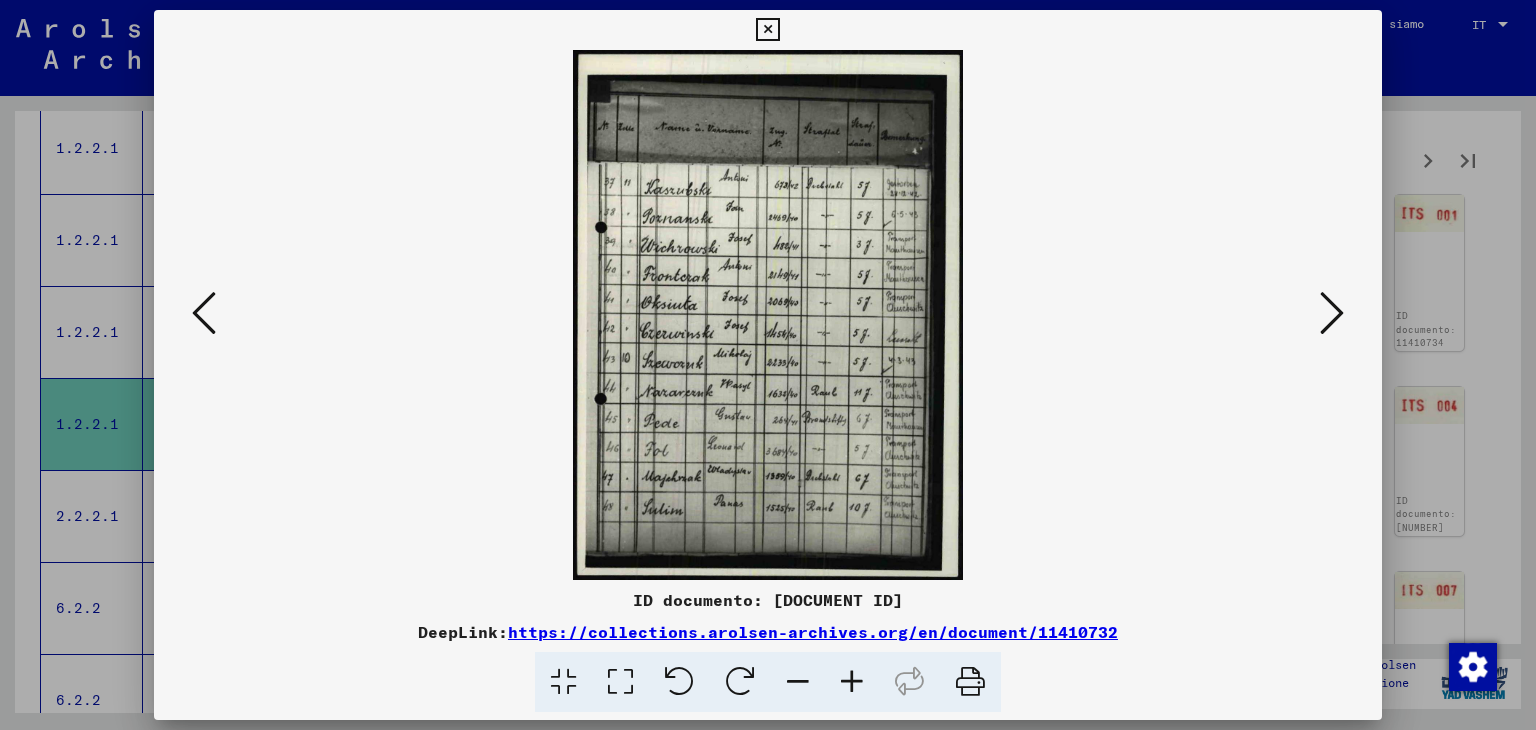 click at bounding box center [1332, 313] 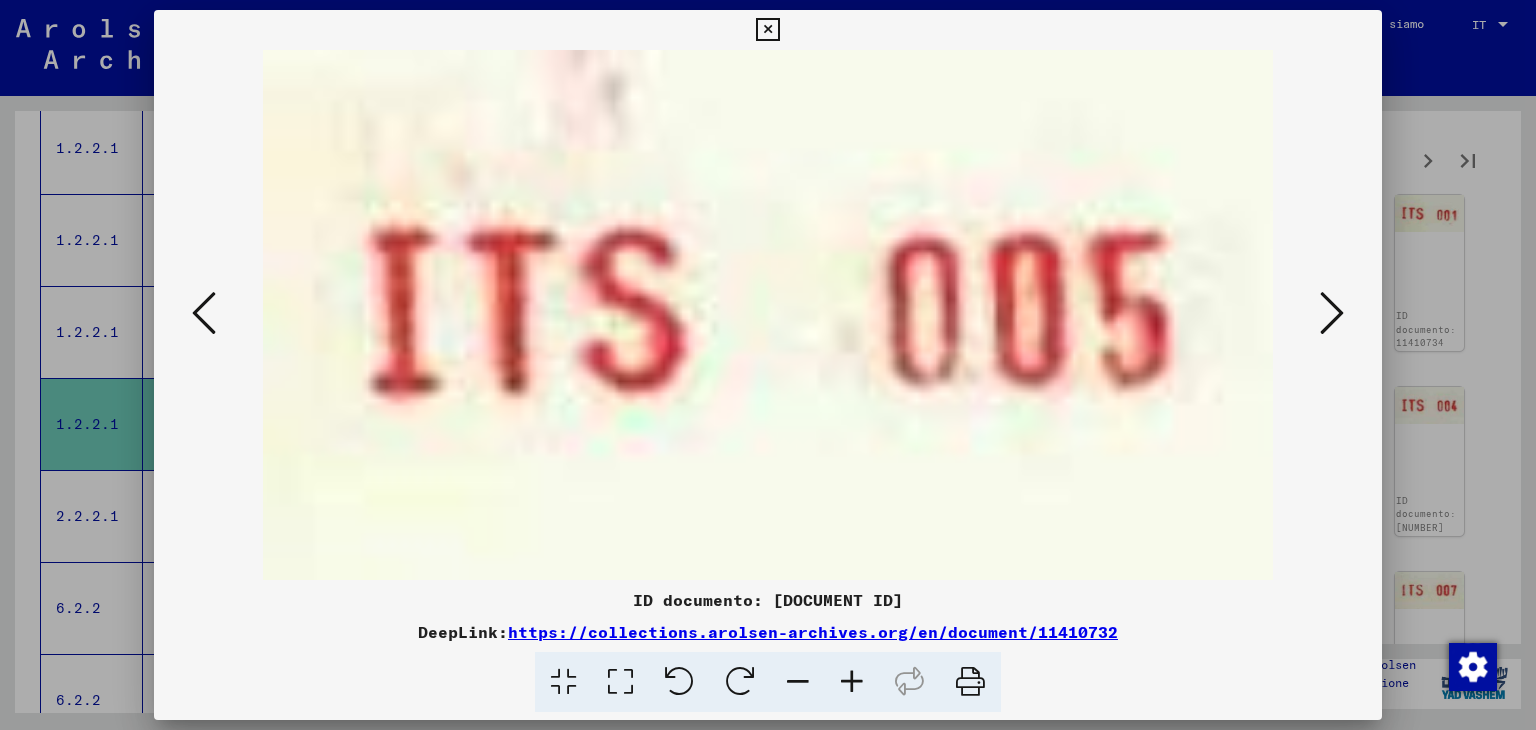 click at bounding box center [1332, 313] 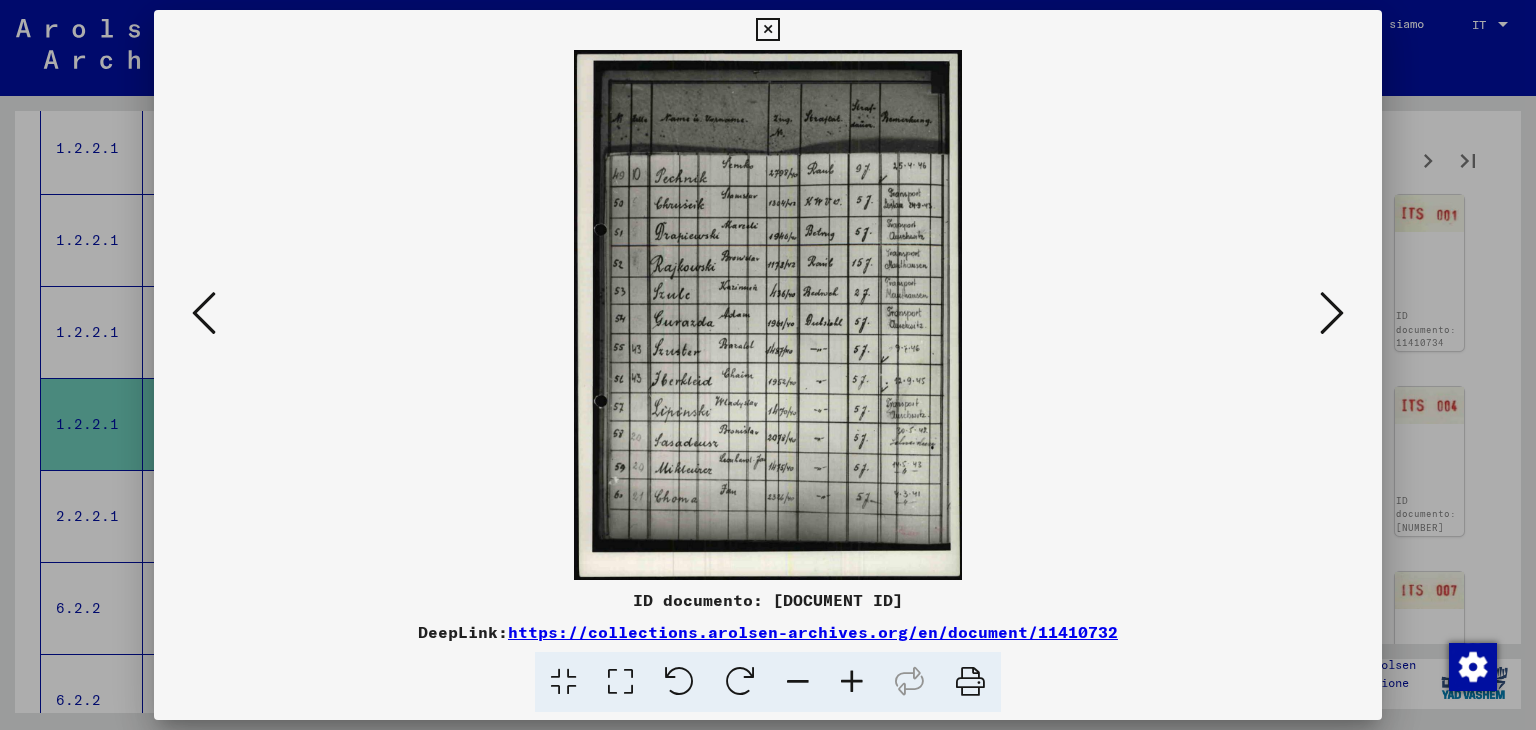 click at bounding box center [1332, 313] 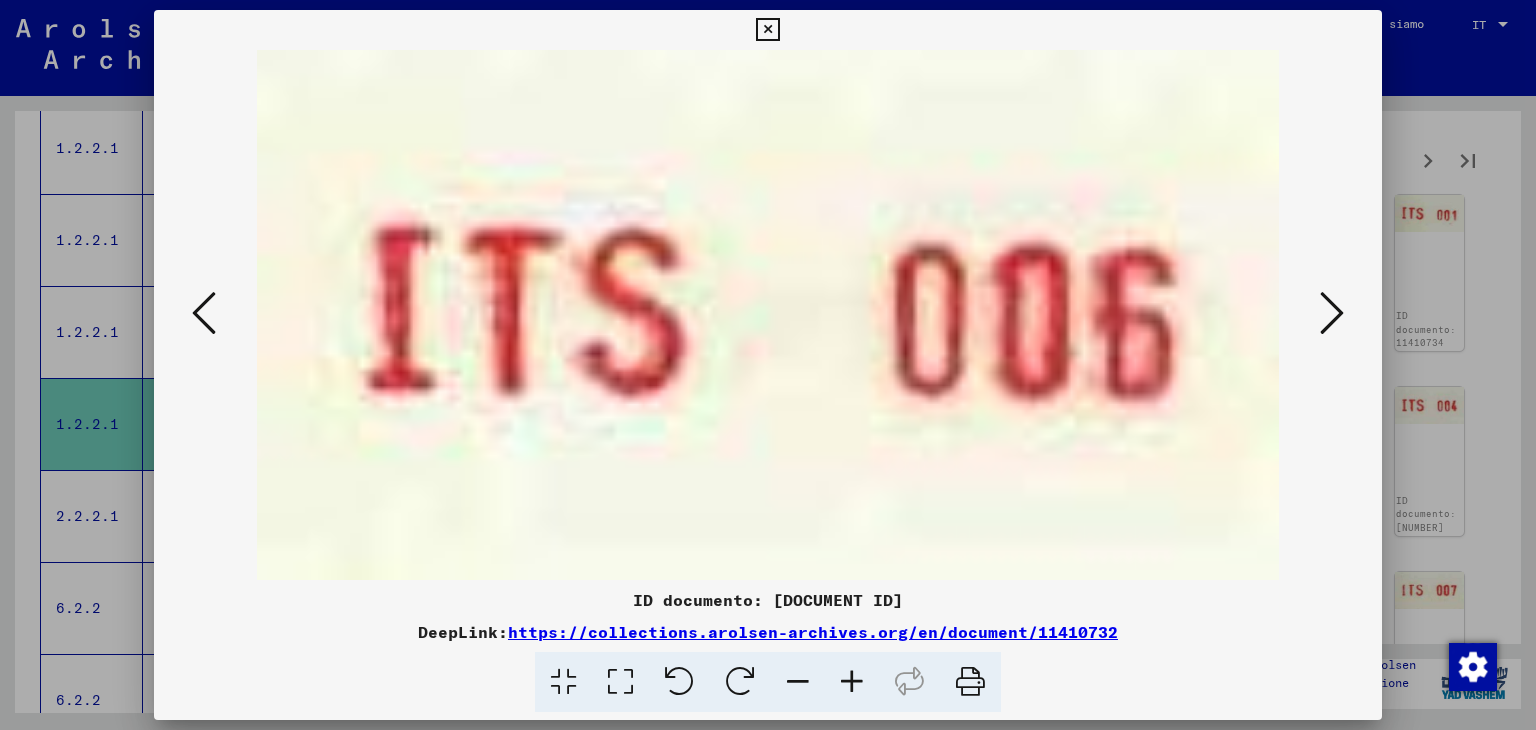 click at bounding box center (1332, 313) 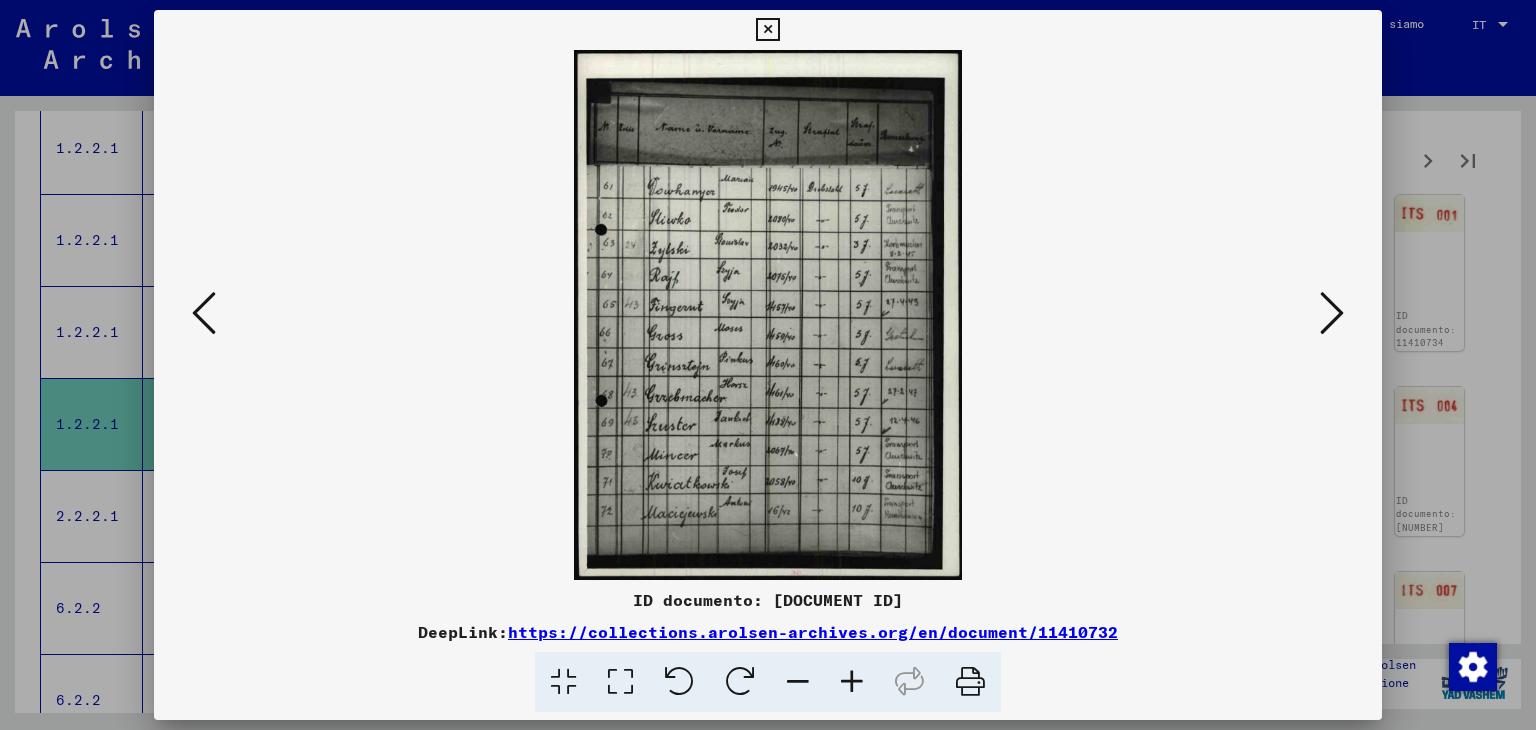 click at bounding box center (1332, 313) 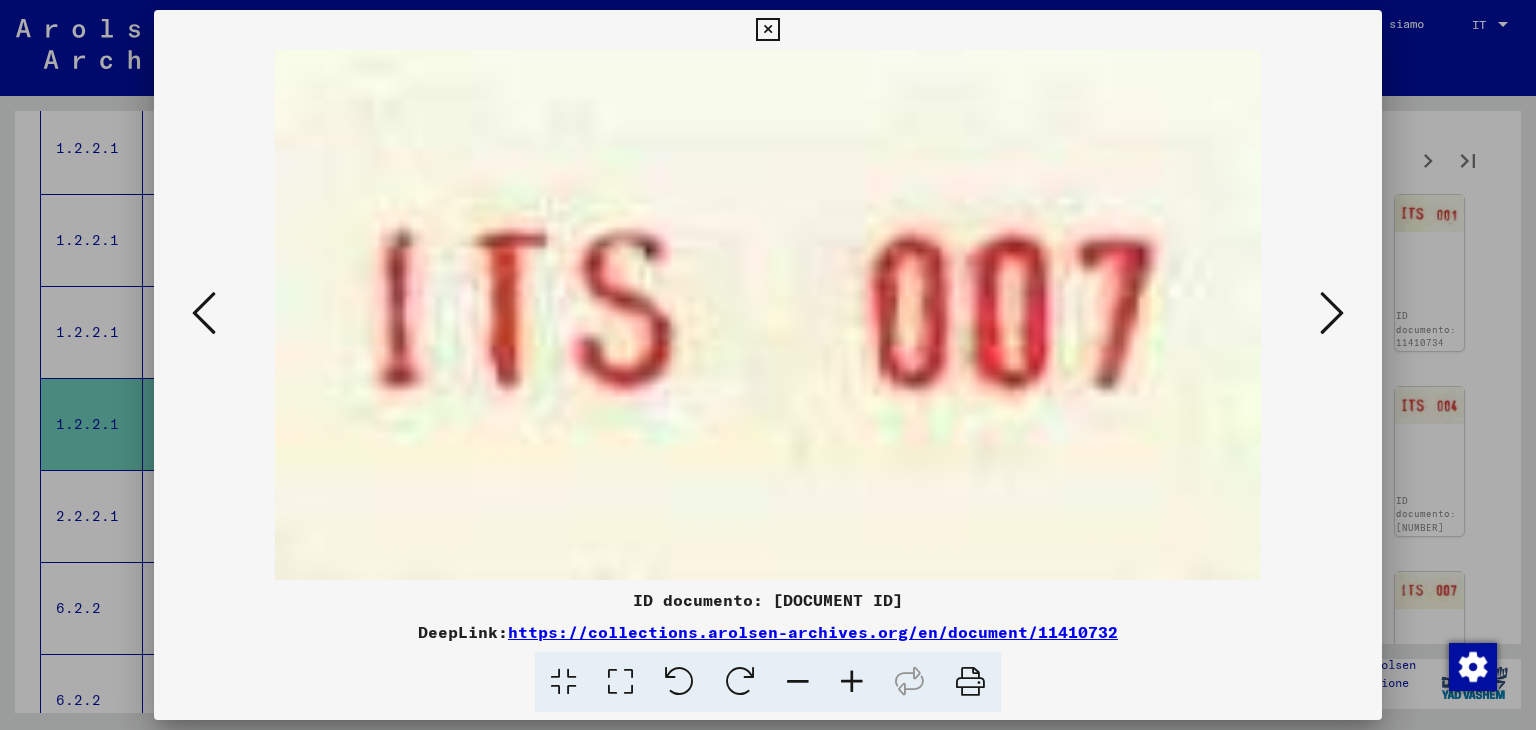 click at bounding box center [1332, 313] 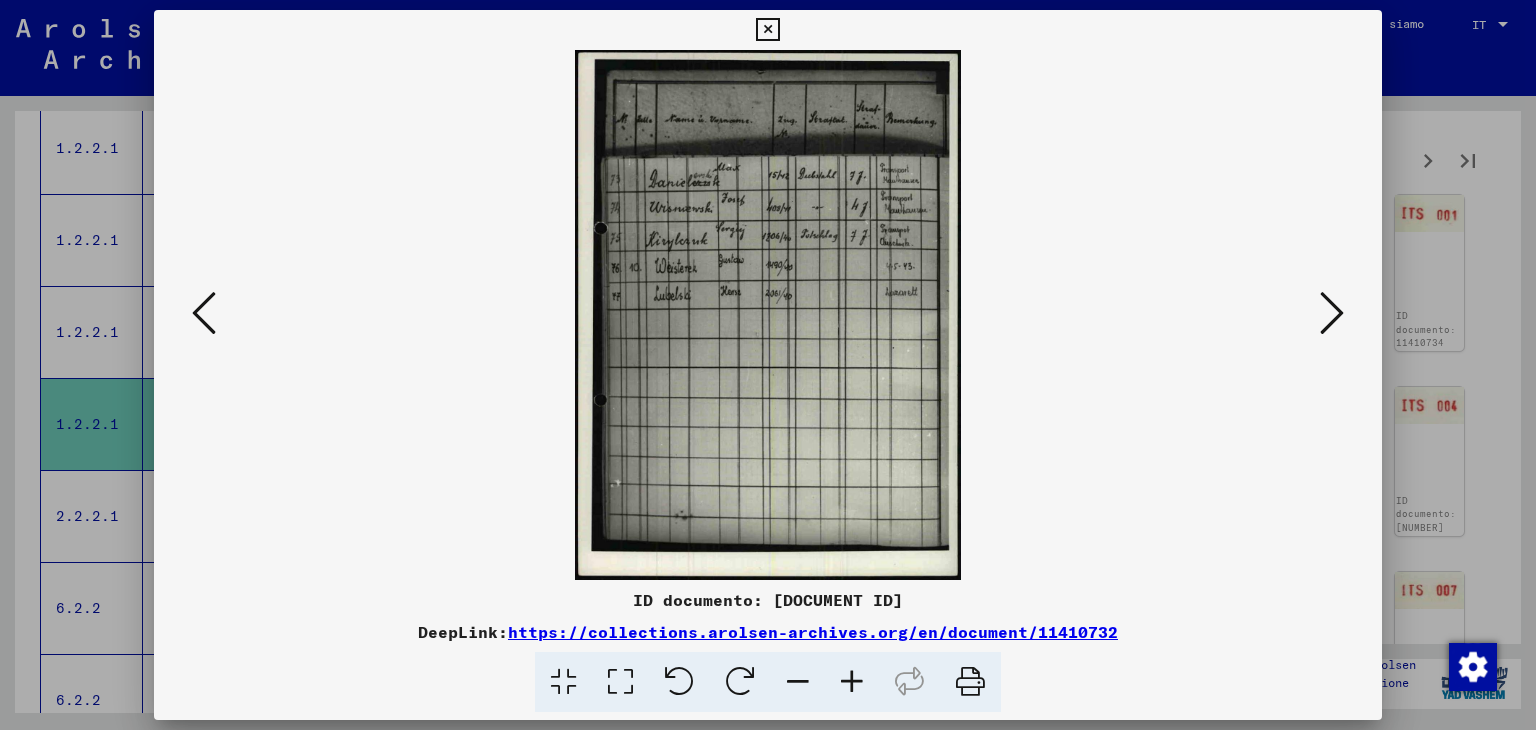 click at bounding box center [1332, 313] 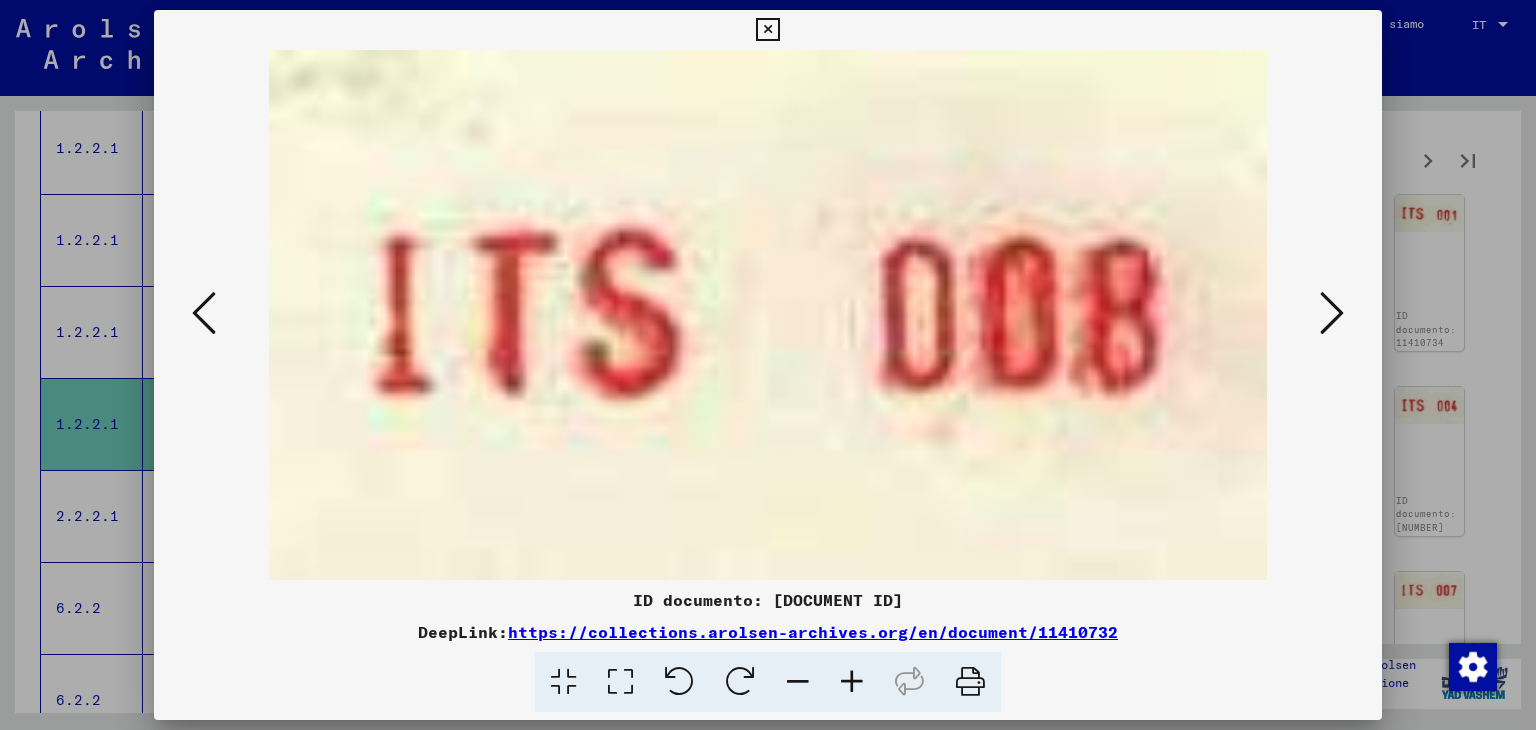 click at bounding box center [1332, 313] 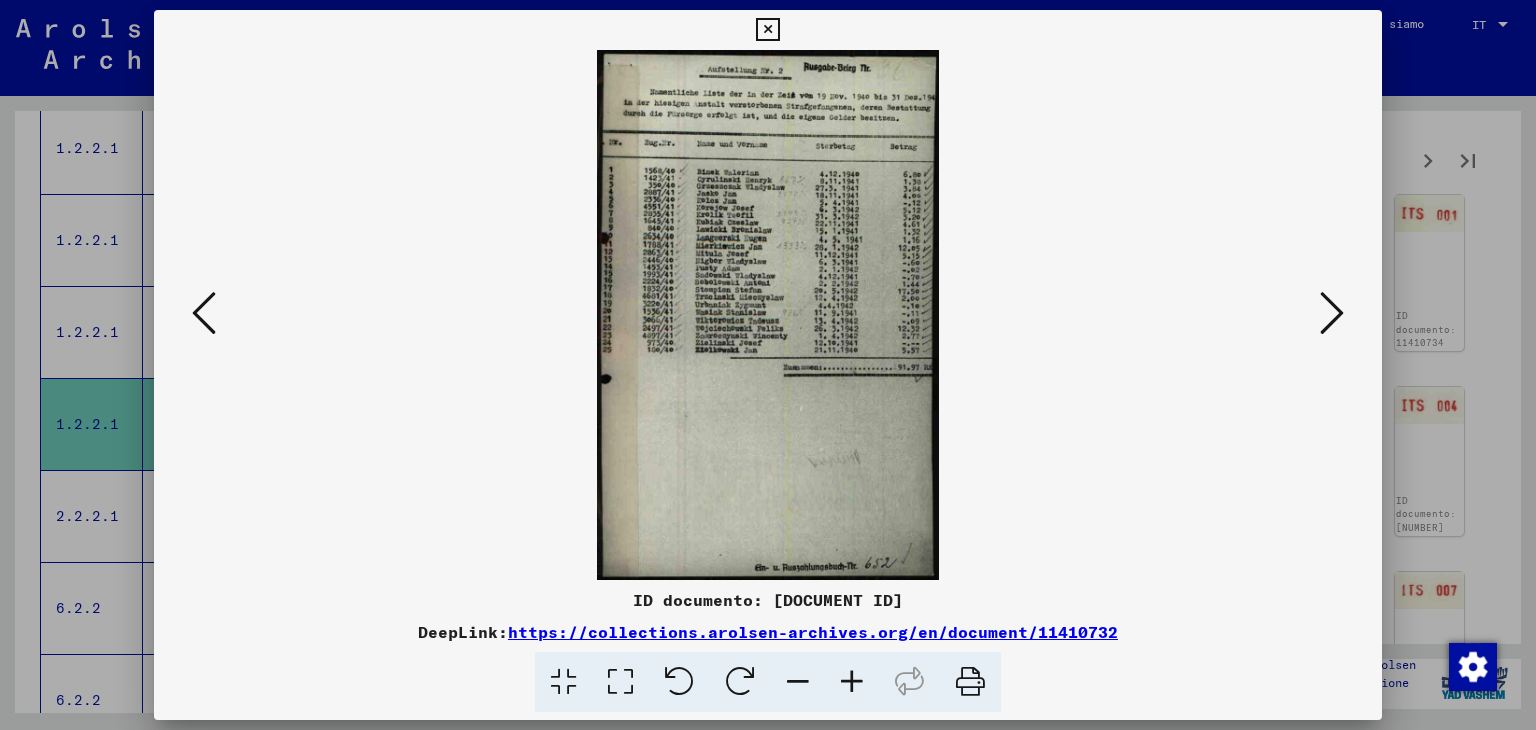 click at bounding box center [1332, 313] 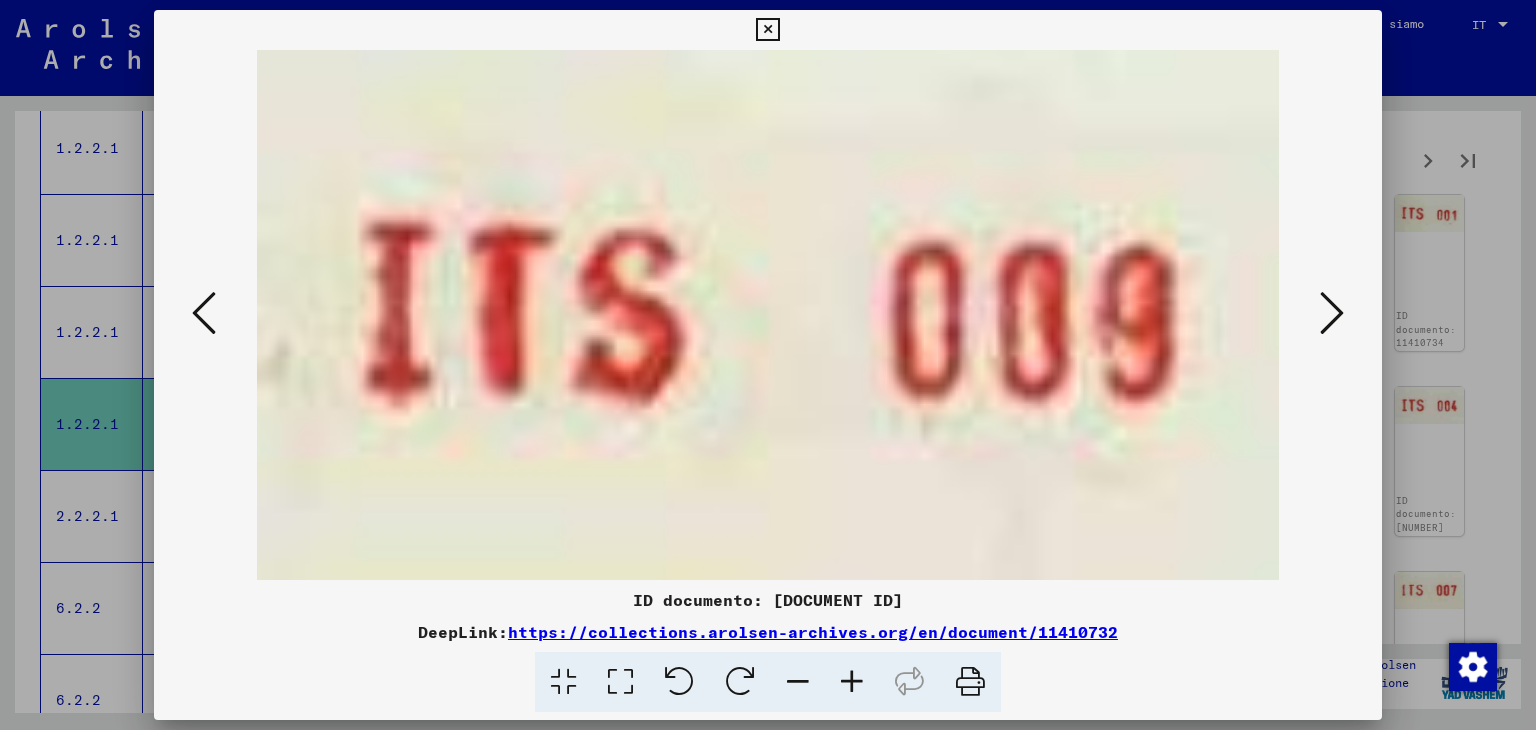 click at bounding box center [1332, 313] 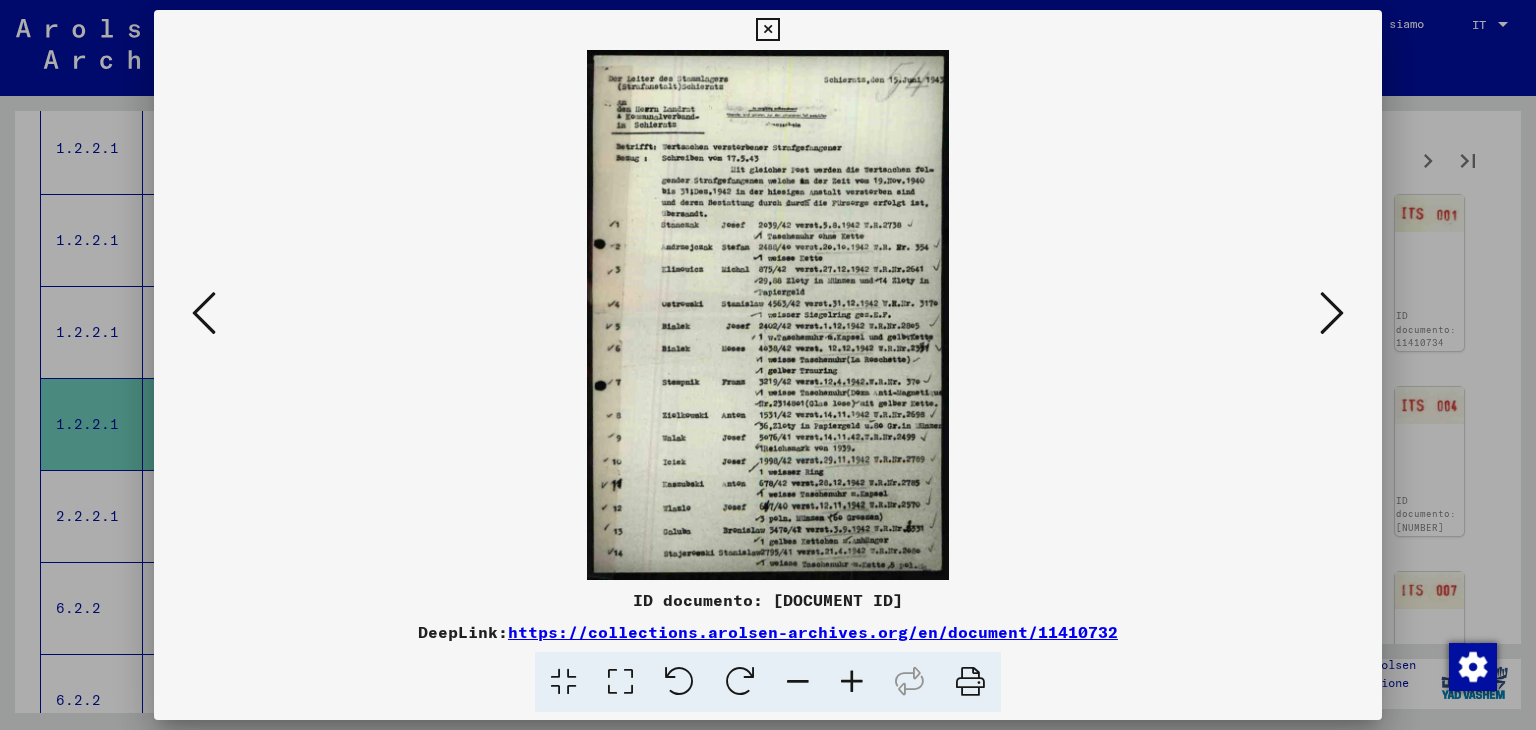 click at bounding box center (1332, 313) 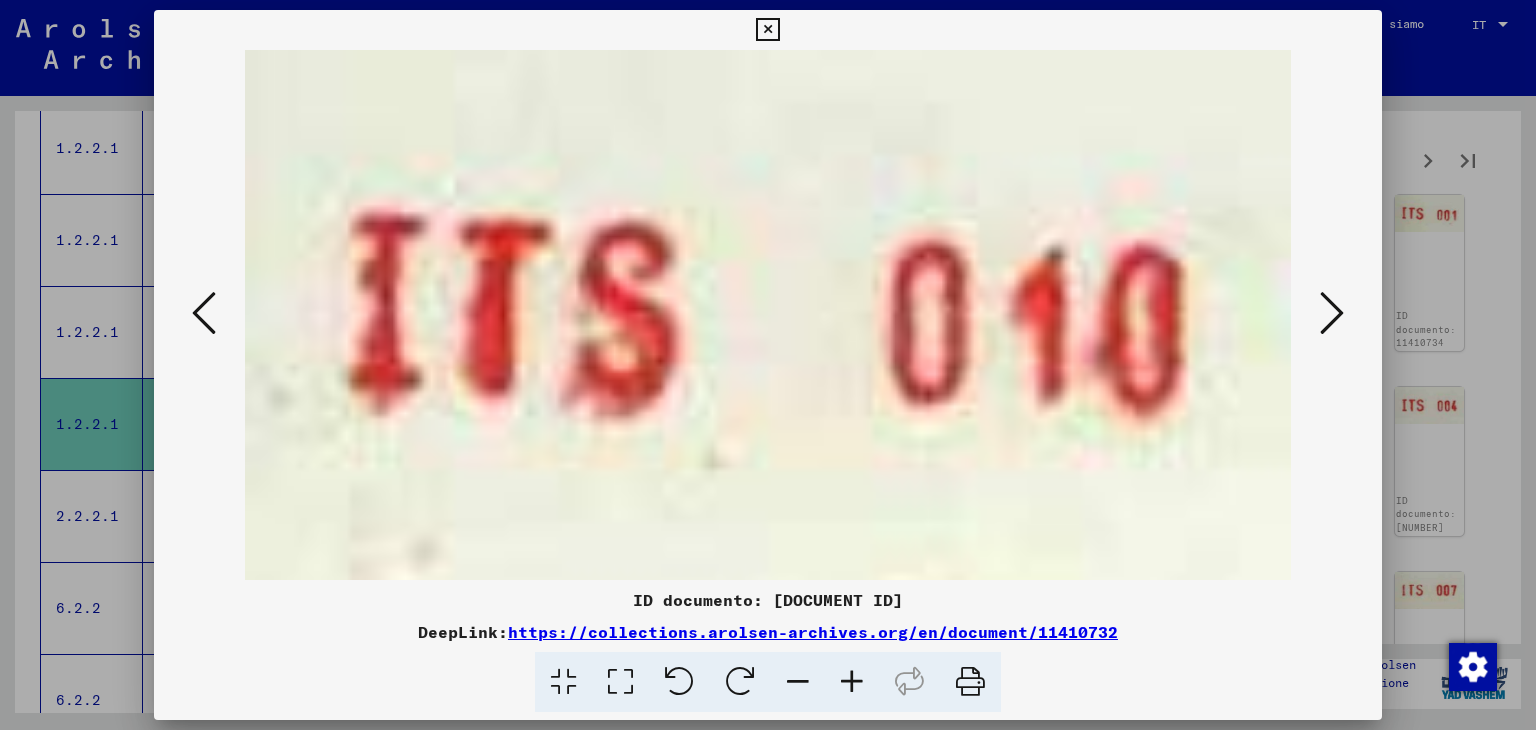 click at bounding box center [1332, 313] 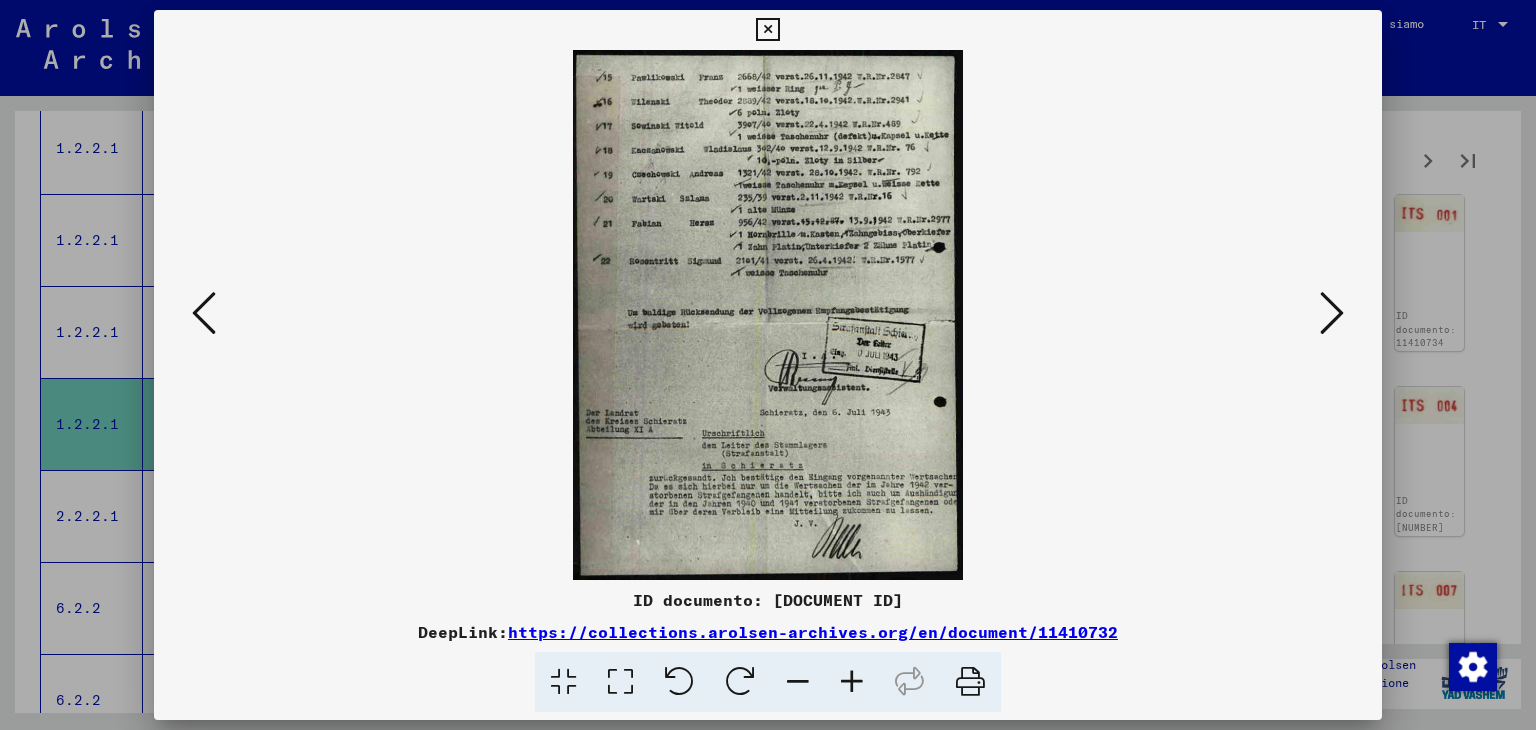 click at bounding box center (1332, 313) 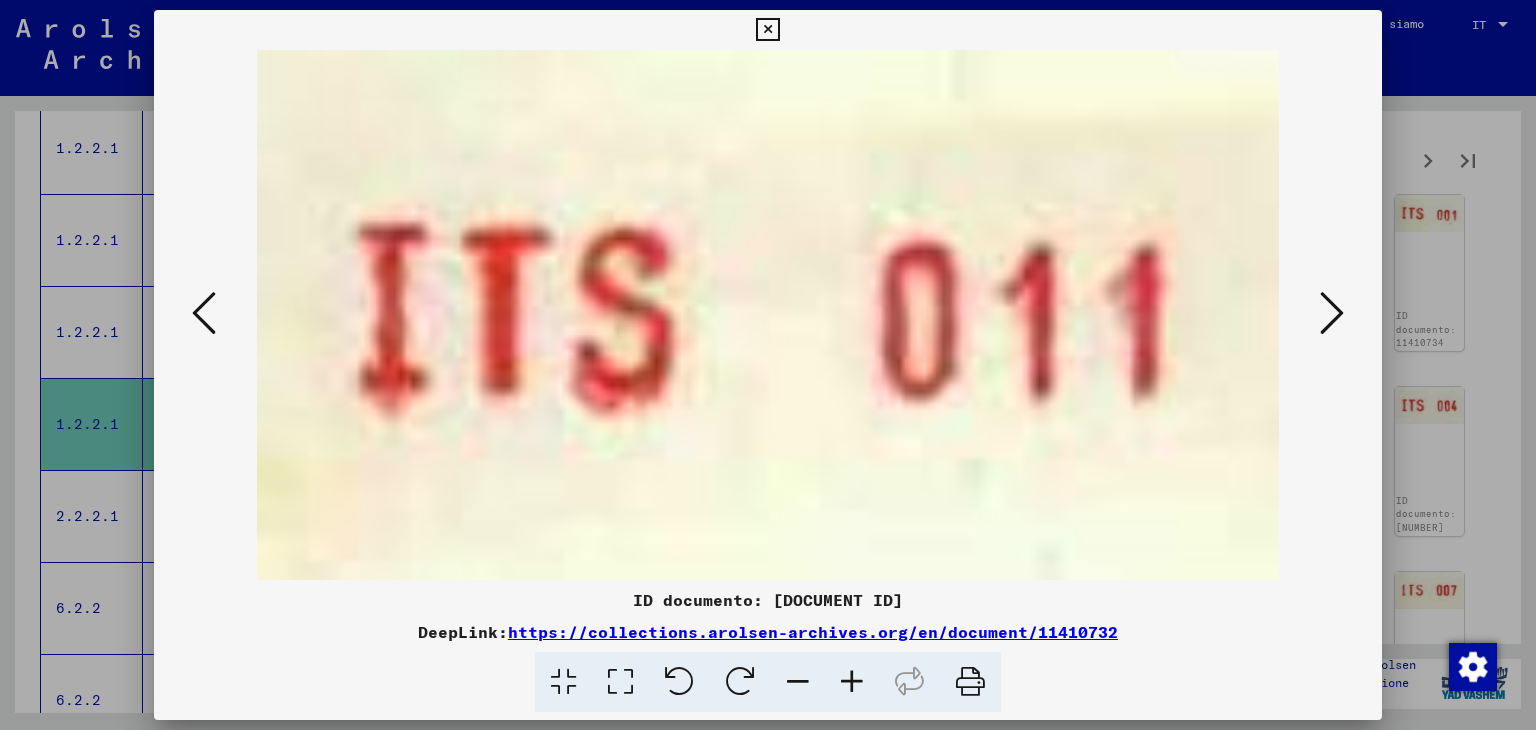 click at bounding box center (1332, 313) 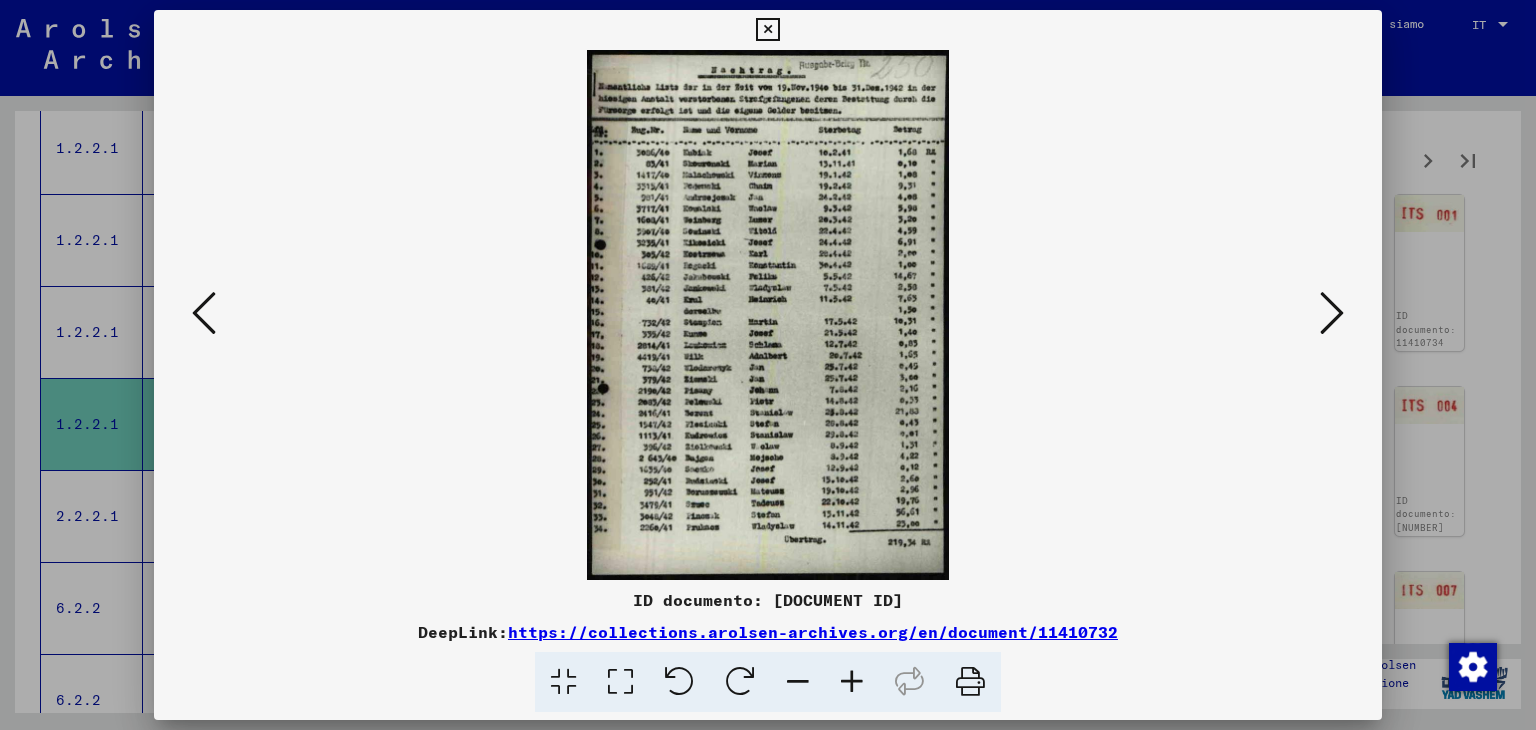 click at bounding box center [1332, 313] 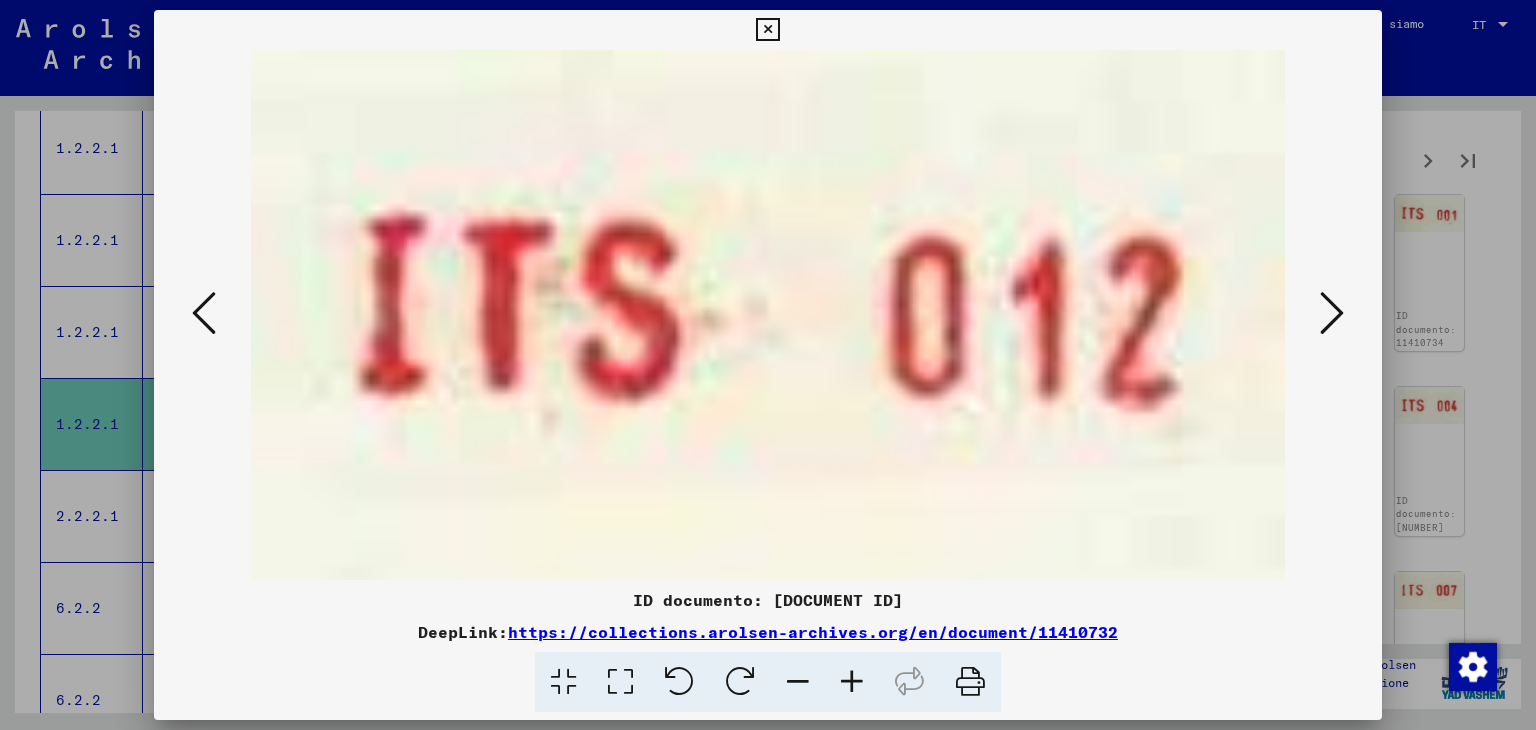 click at bounding box center [1332, 313] 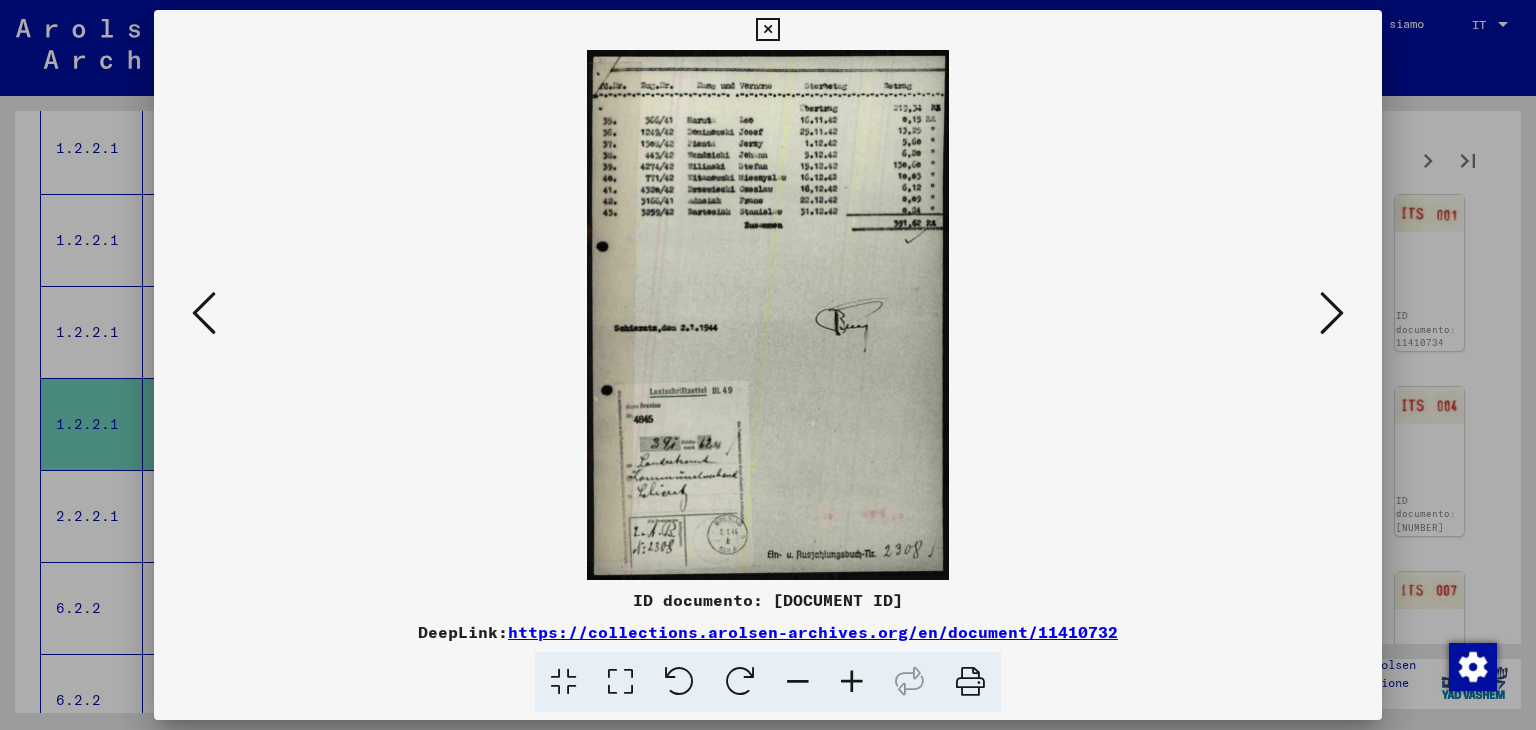 click at bounding box center [1332, 313] 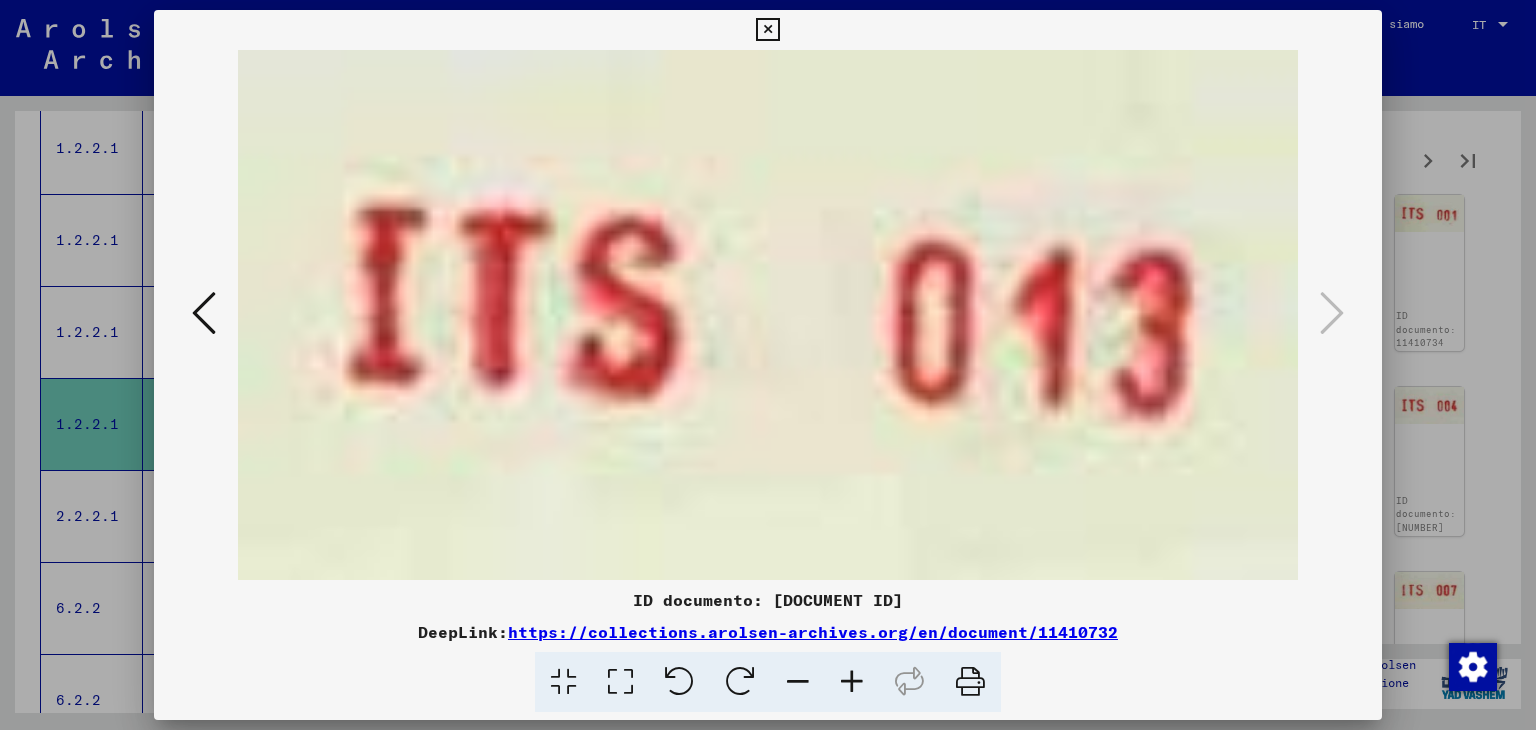 click at bounding box center (767, 30) 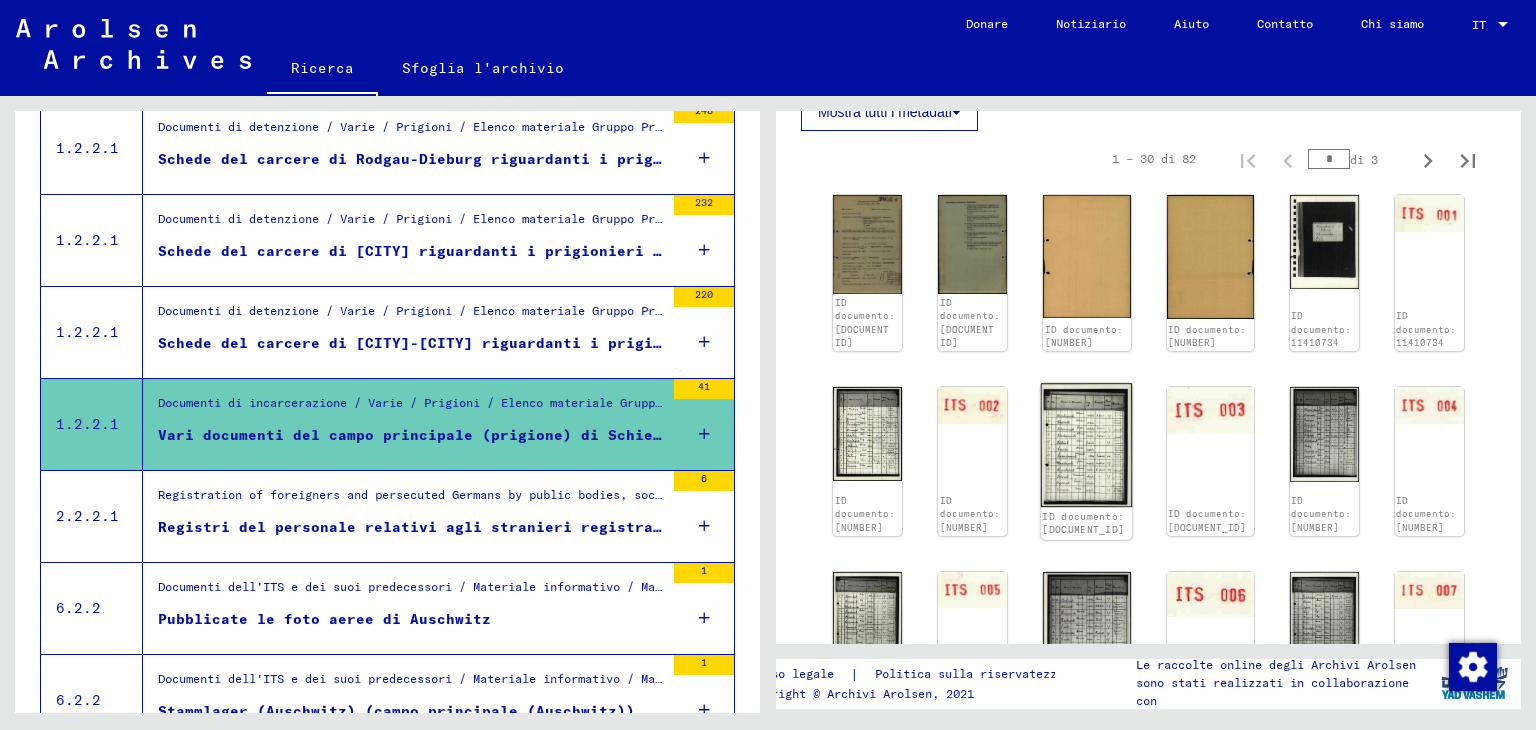 click 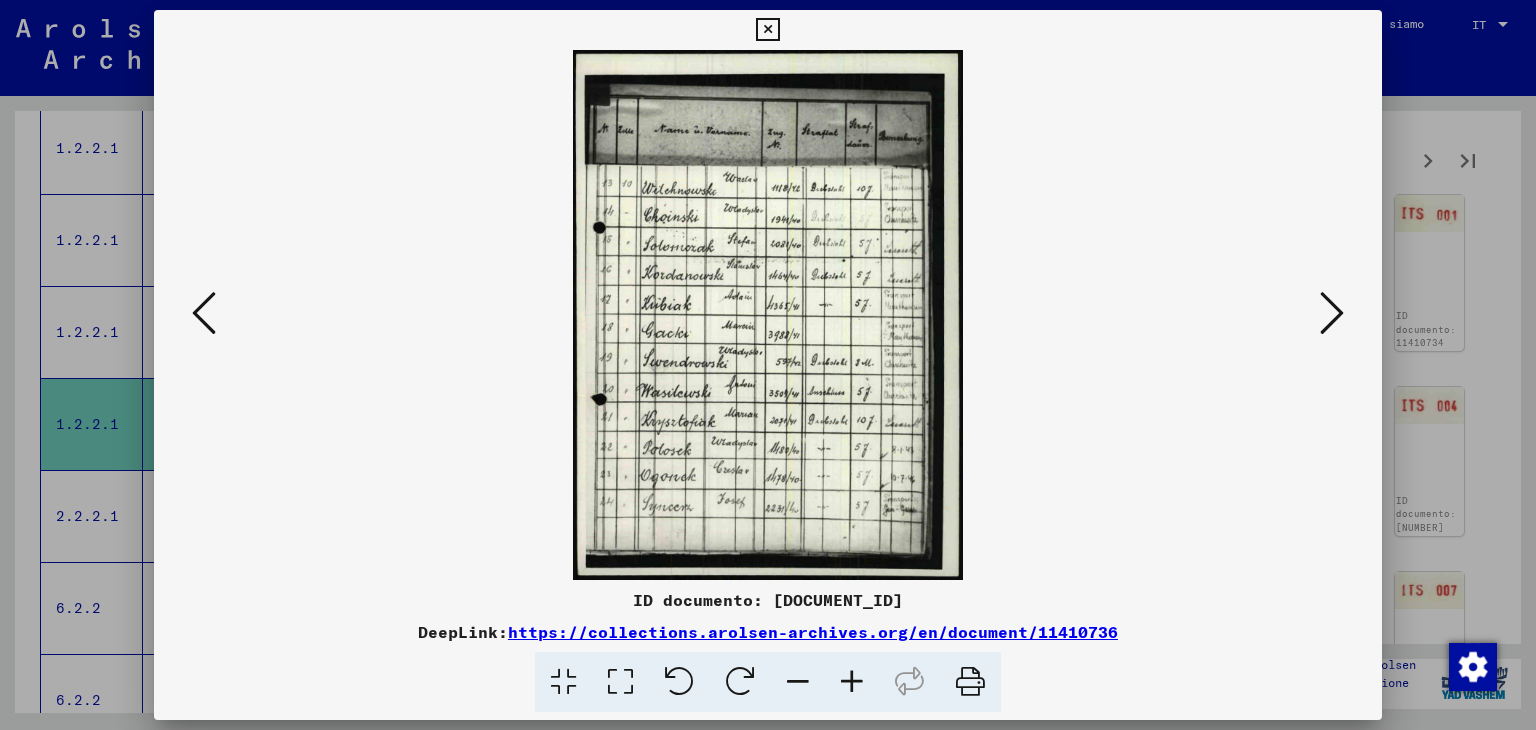 click at bounding box center [1332, 313] 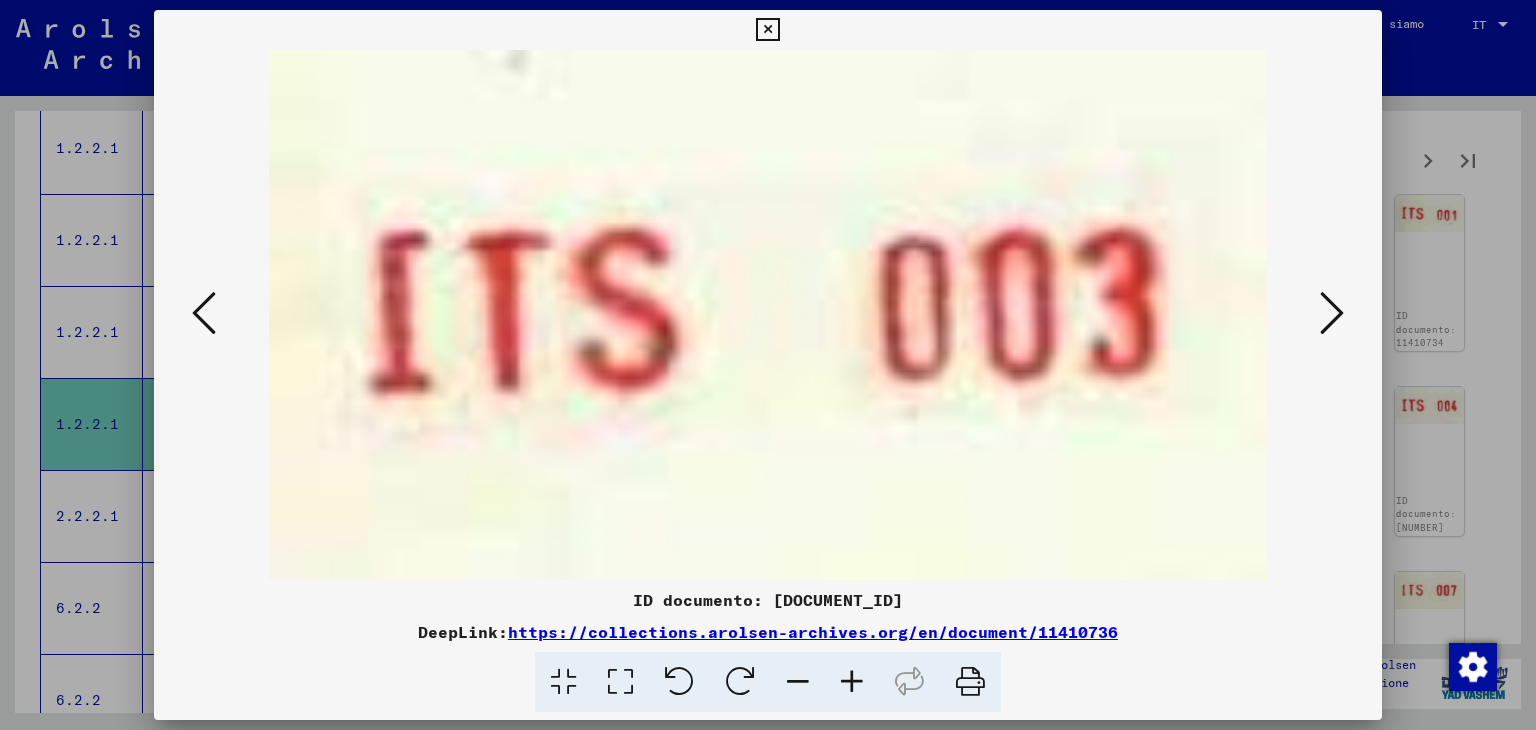 click at bounding box center [1332, 313] 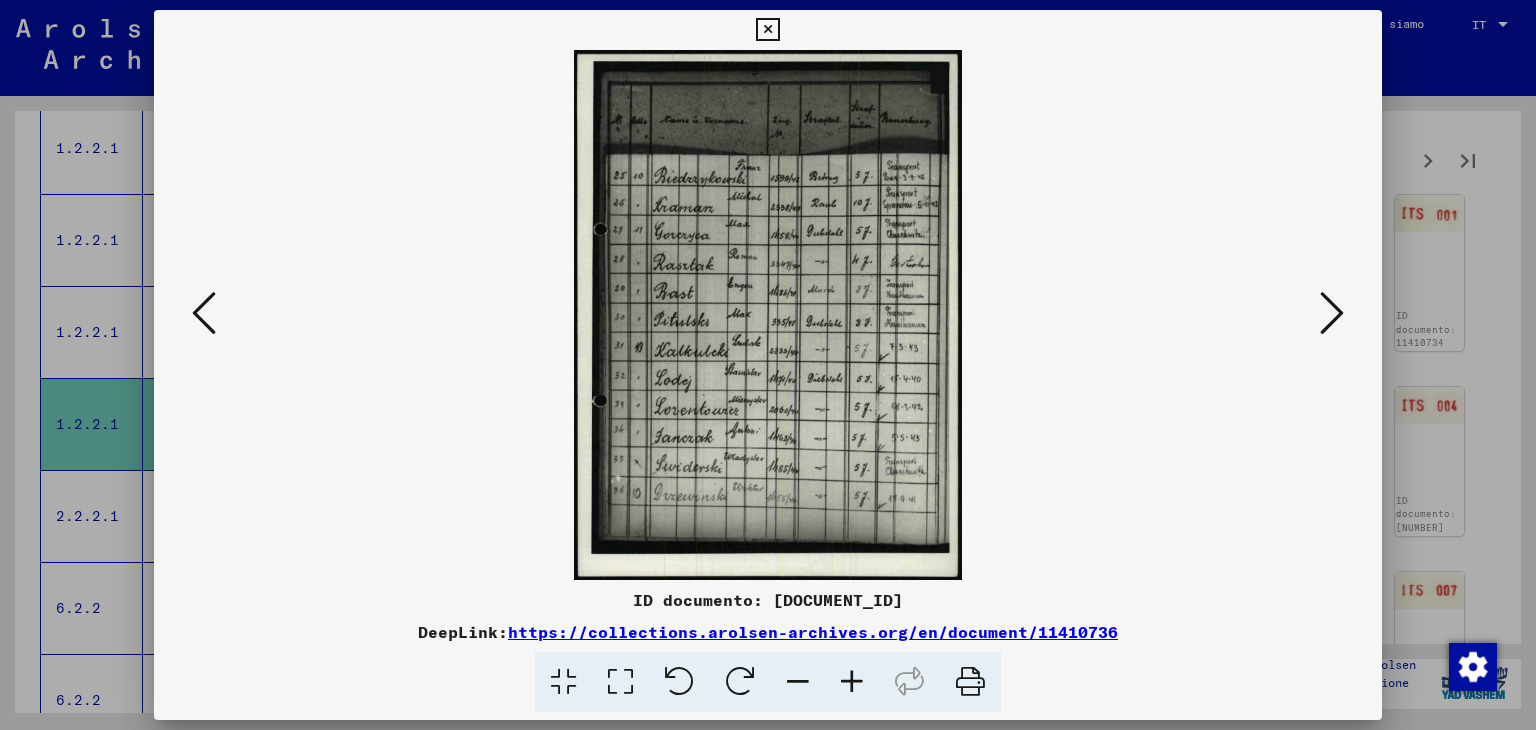 click at bounding box center [1332, 313] 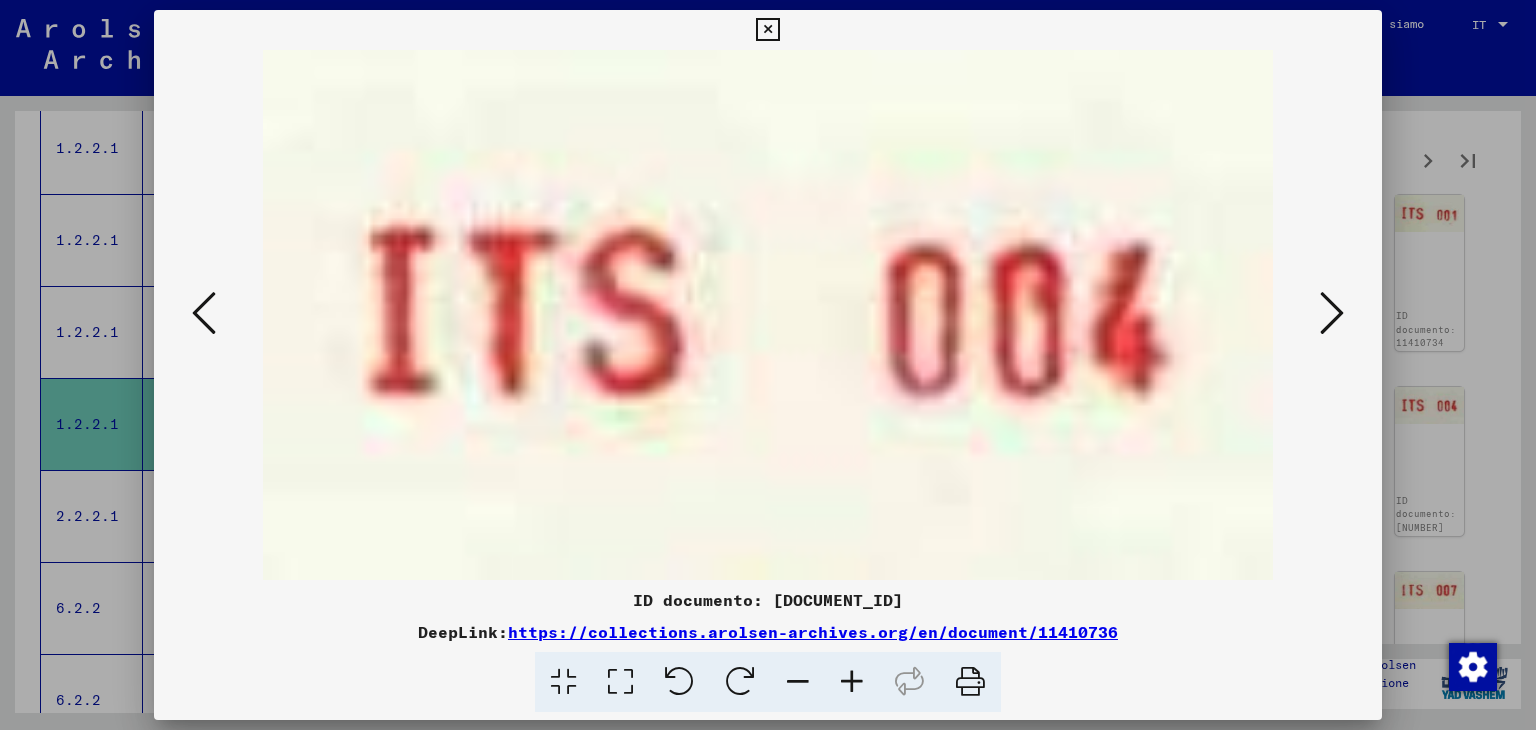 click at bounding box center (1332, 313) 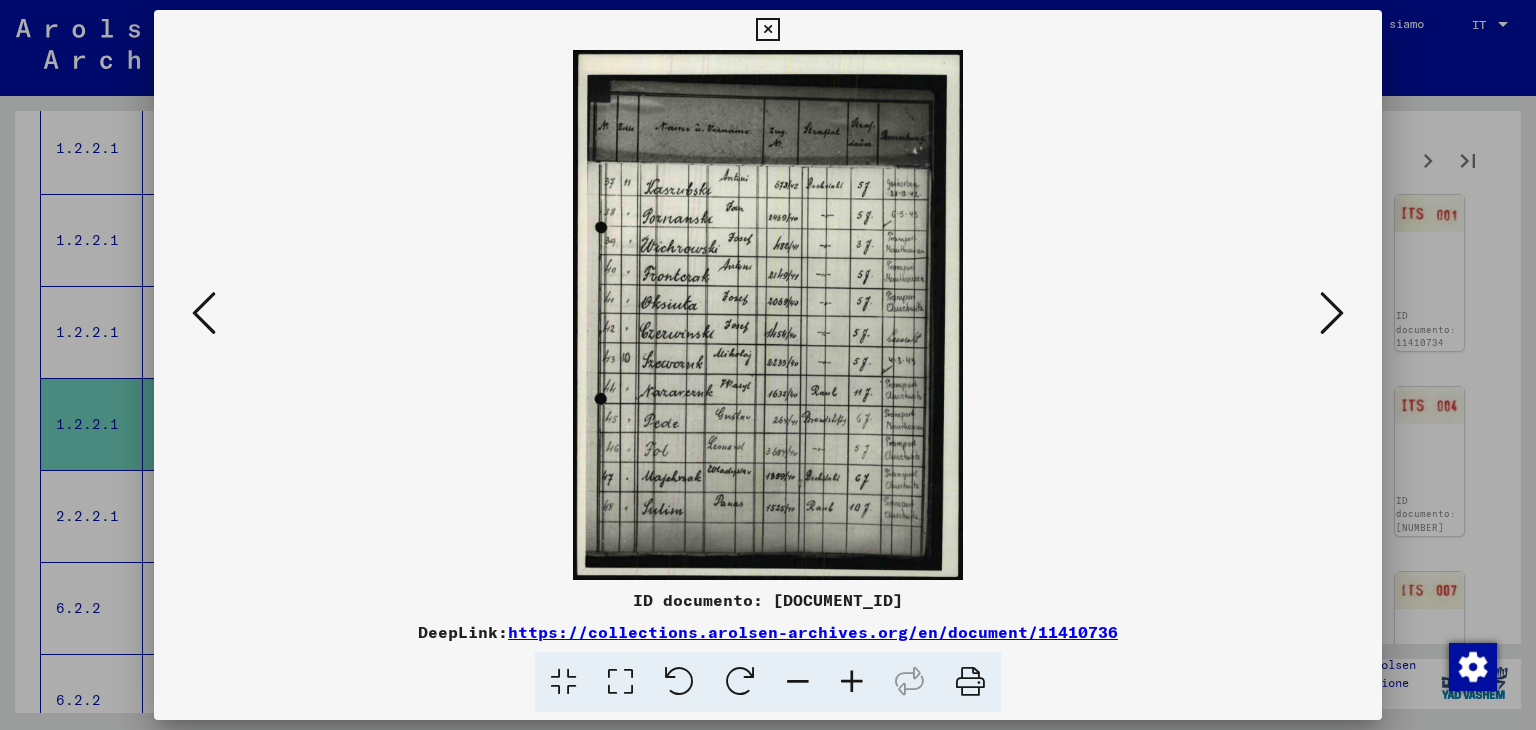 click at bounding box center (768, 315) 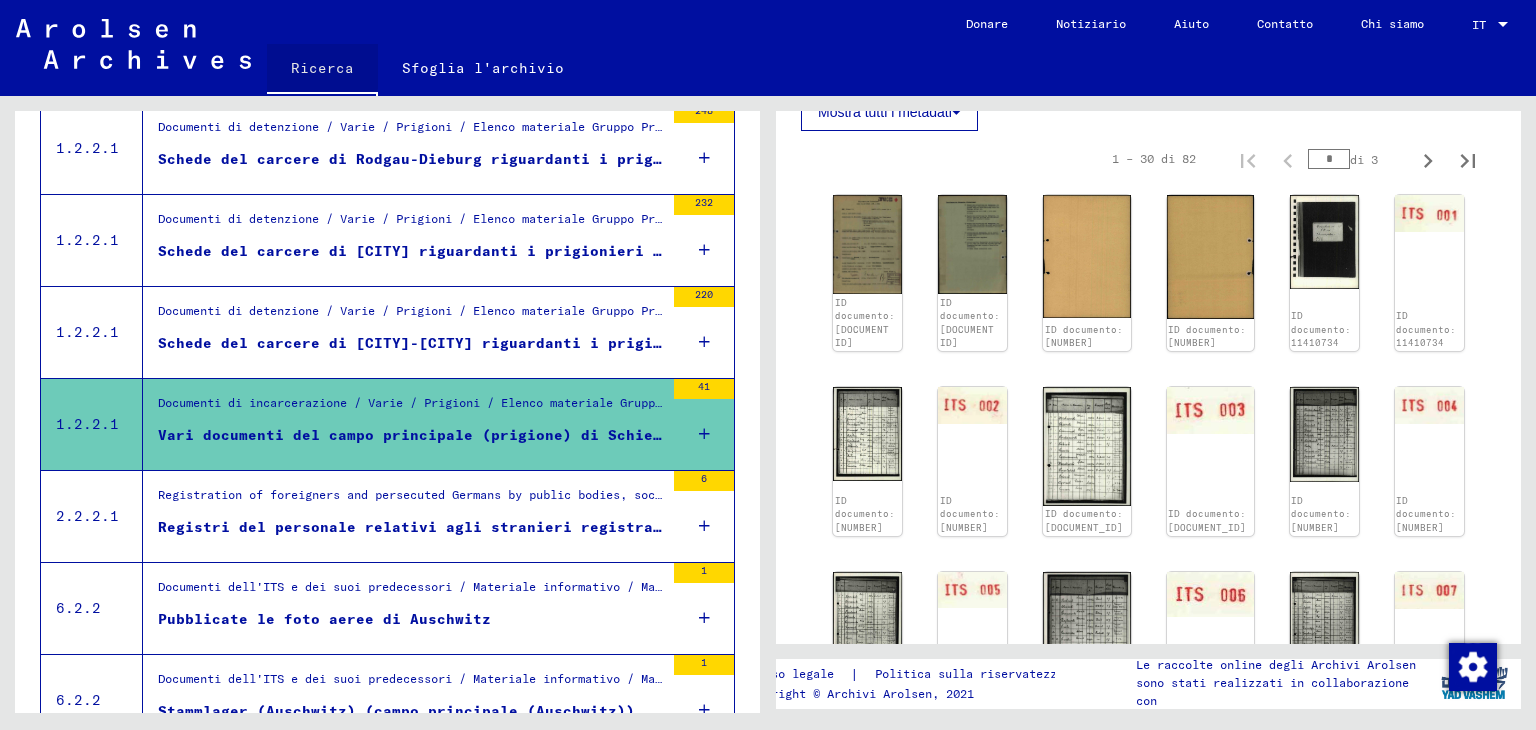 click on "Ricerca" 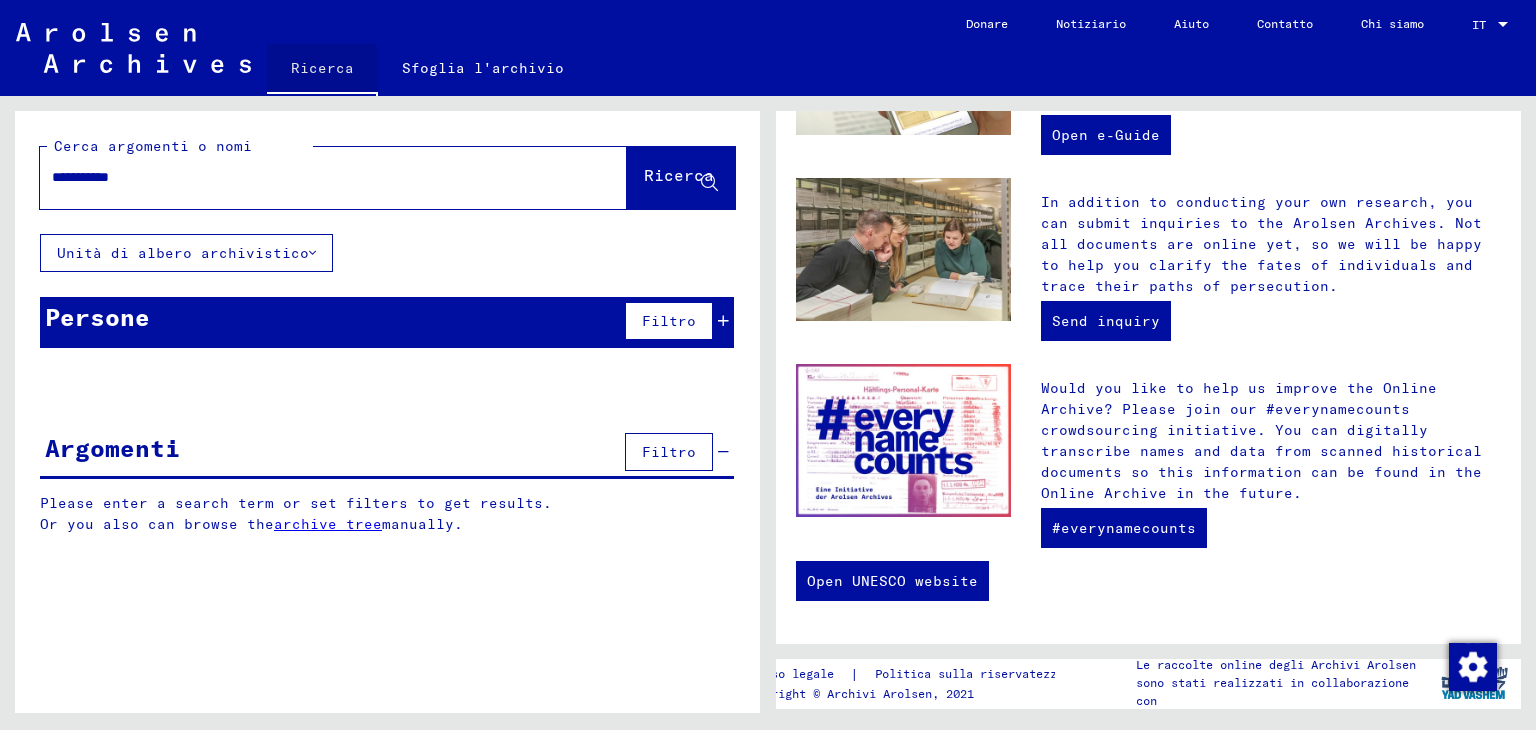 scroll, scrollTop: 0, scrollLeft: 0, axis: both 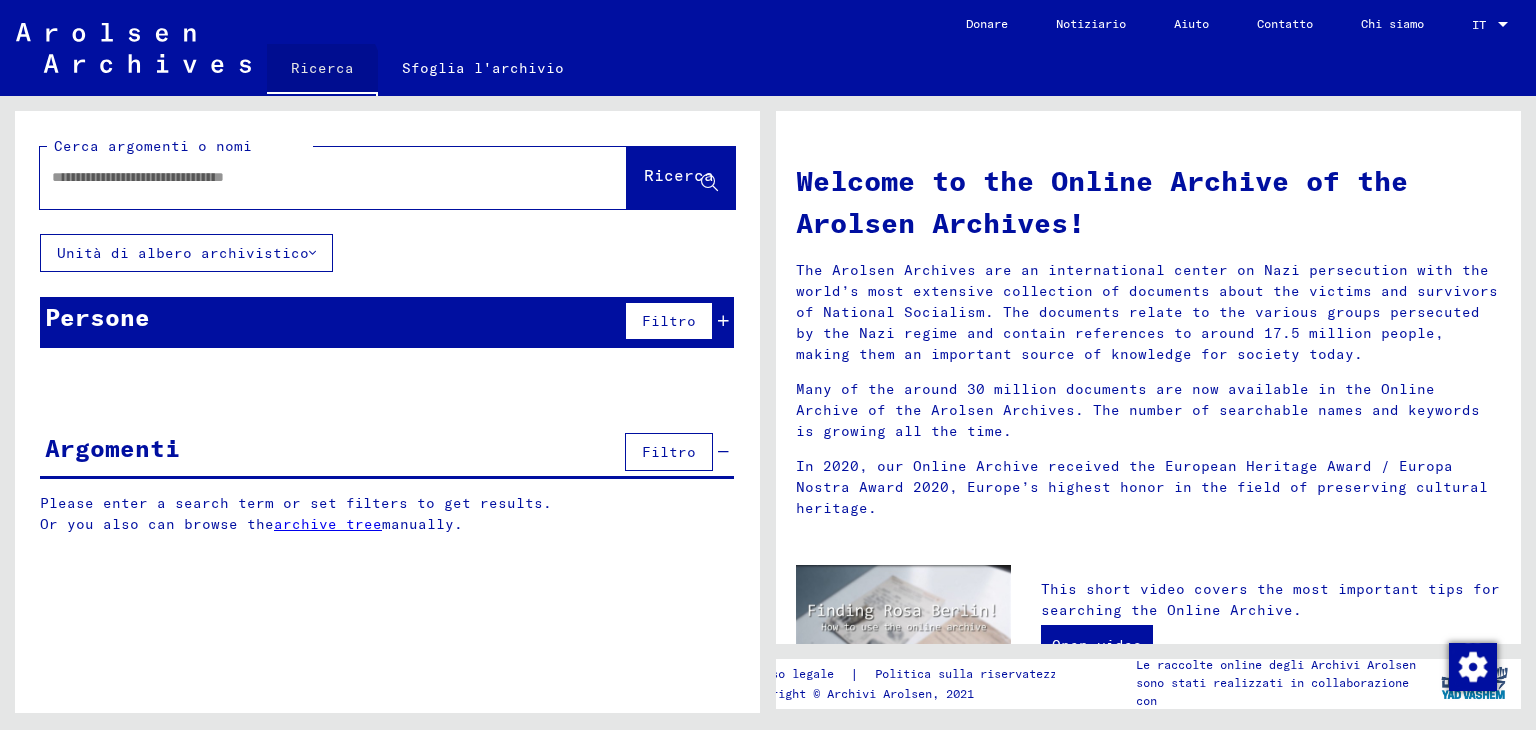 click on "Ricerca" 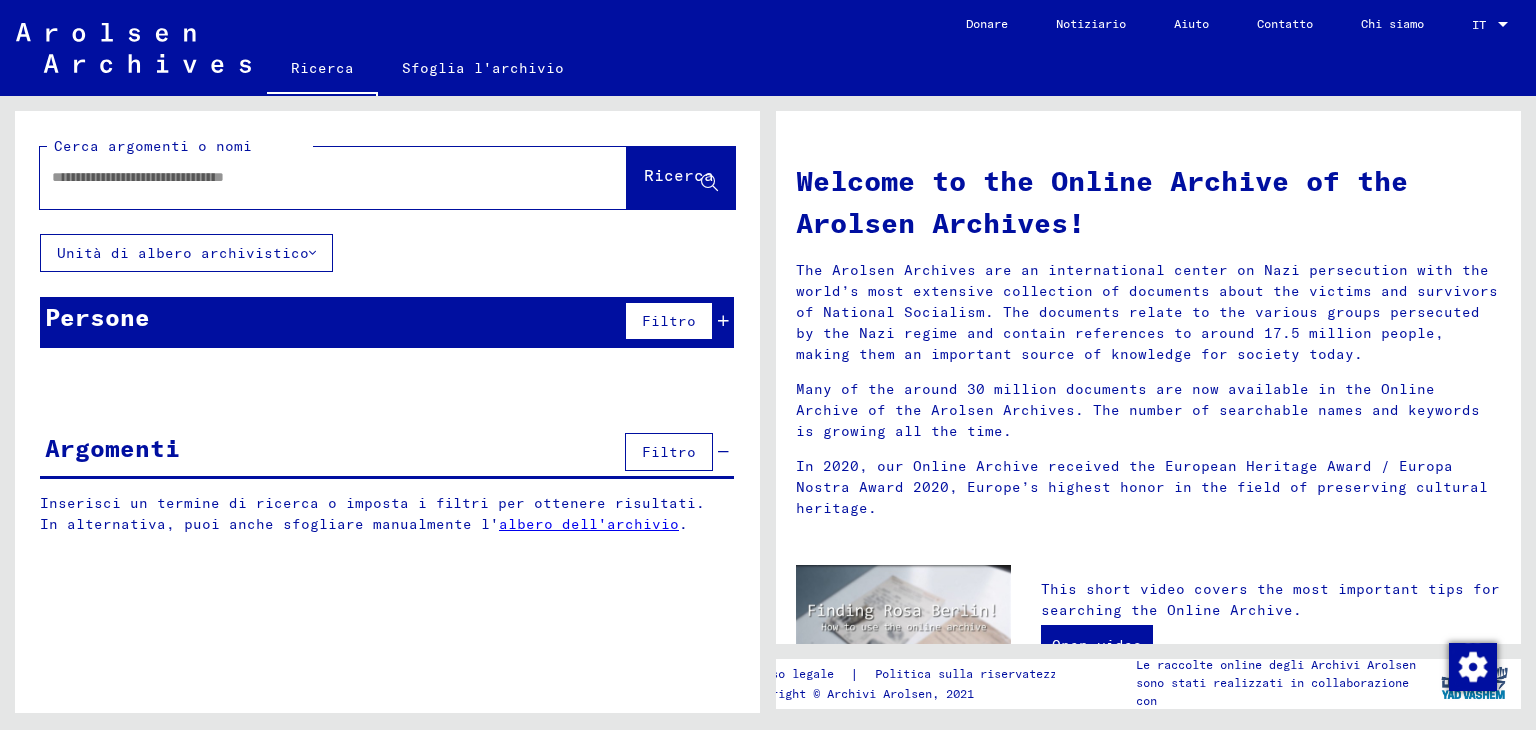 click at bounding box center (309, 177) 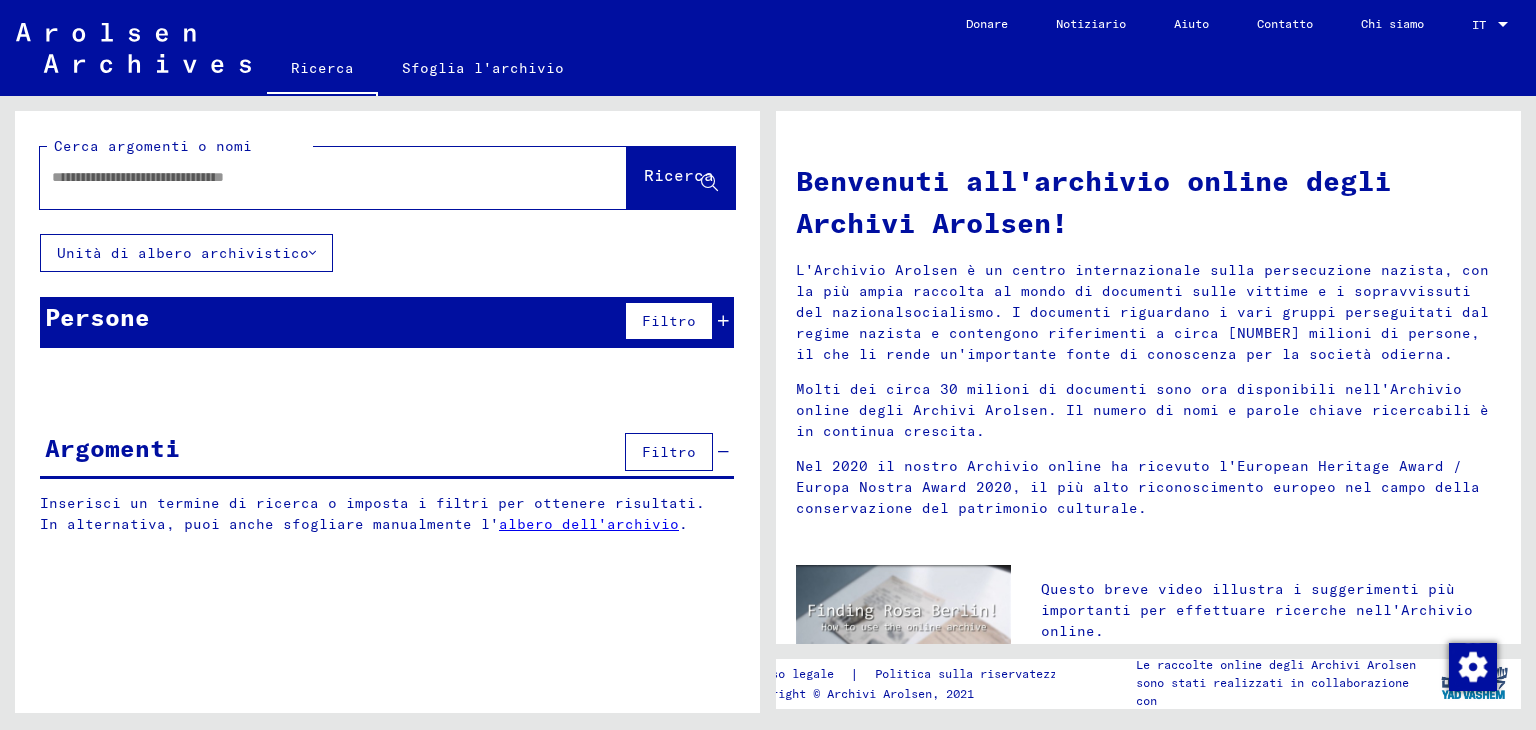 click 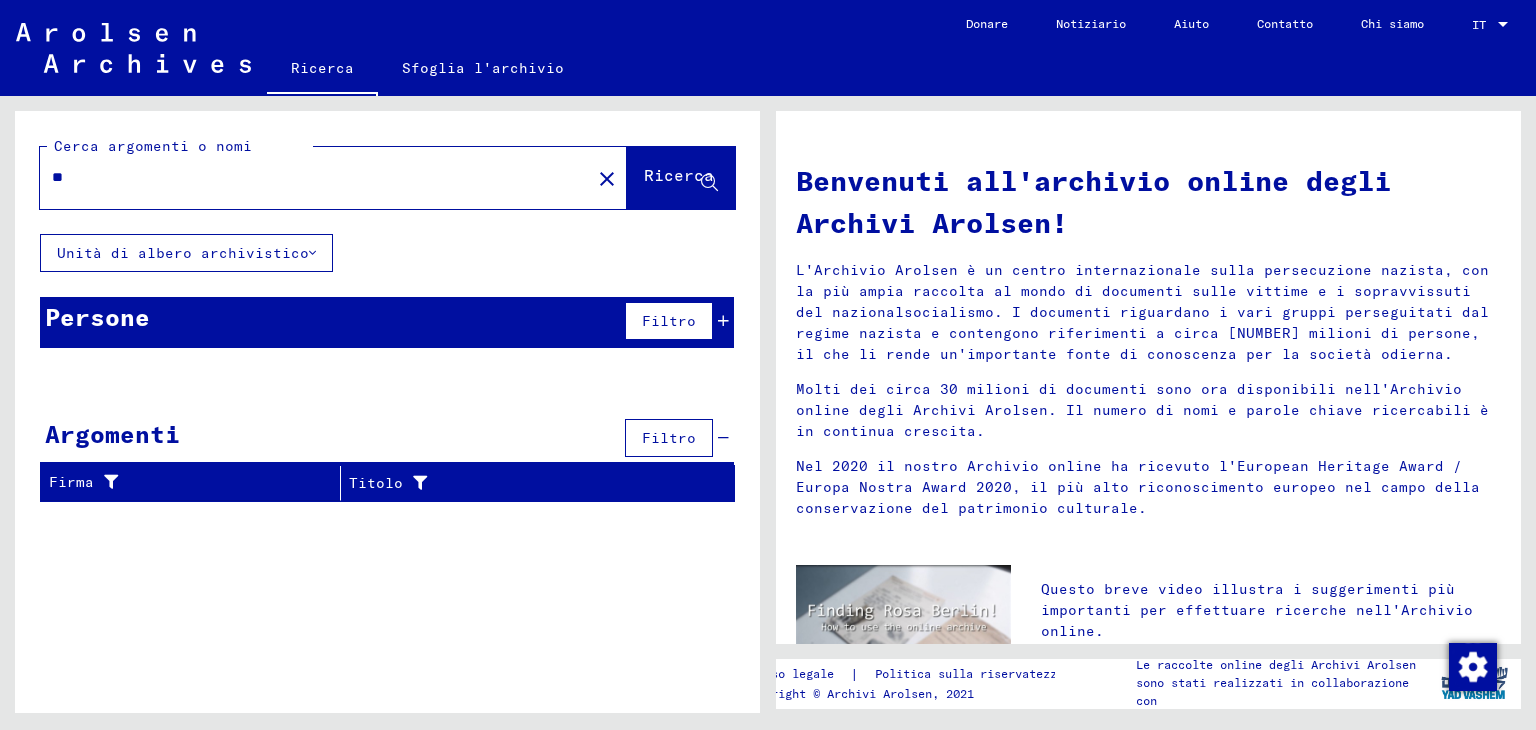 type on "*" 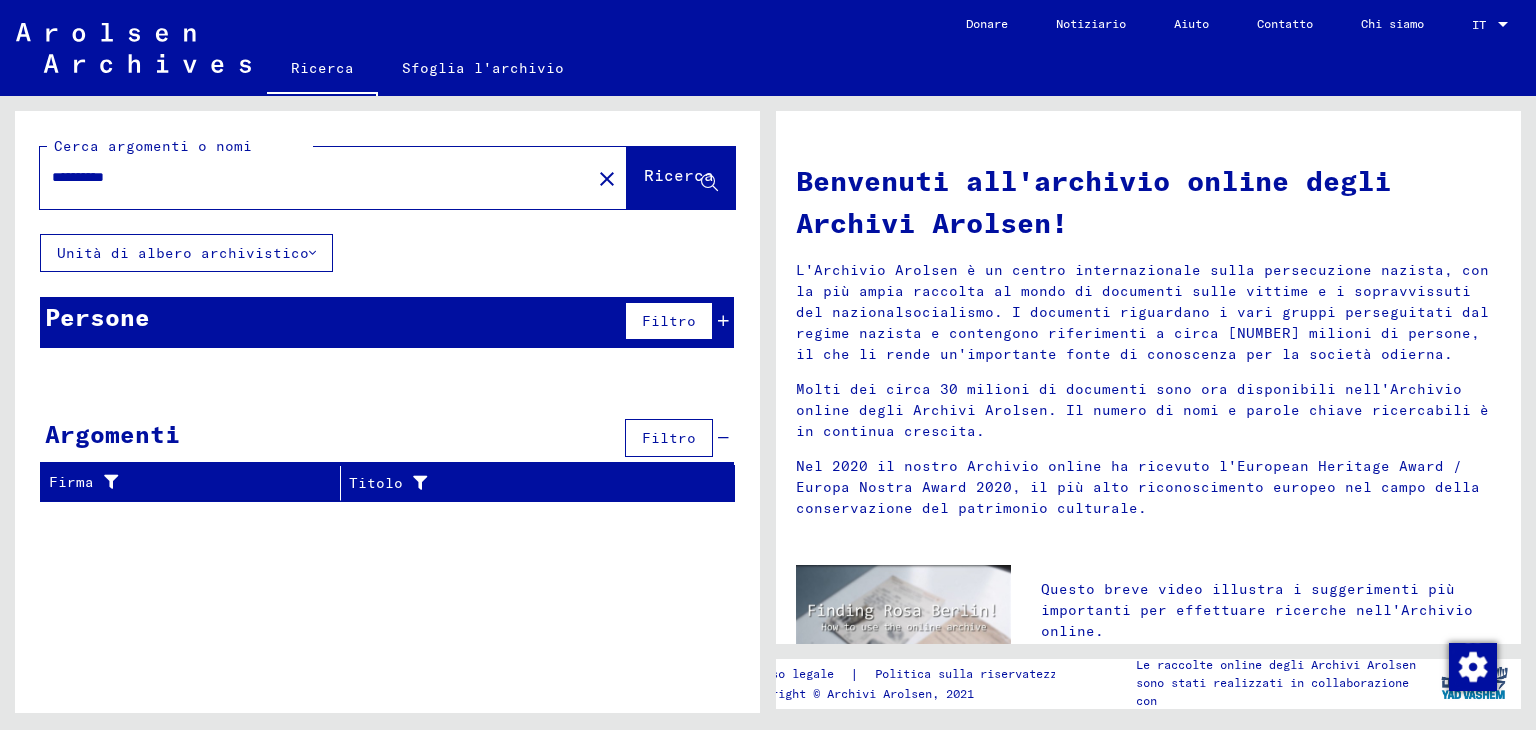 type on "**********" 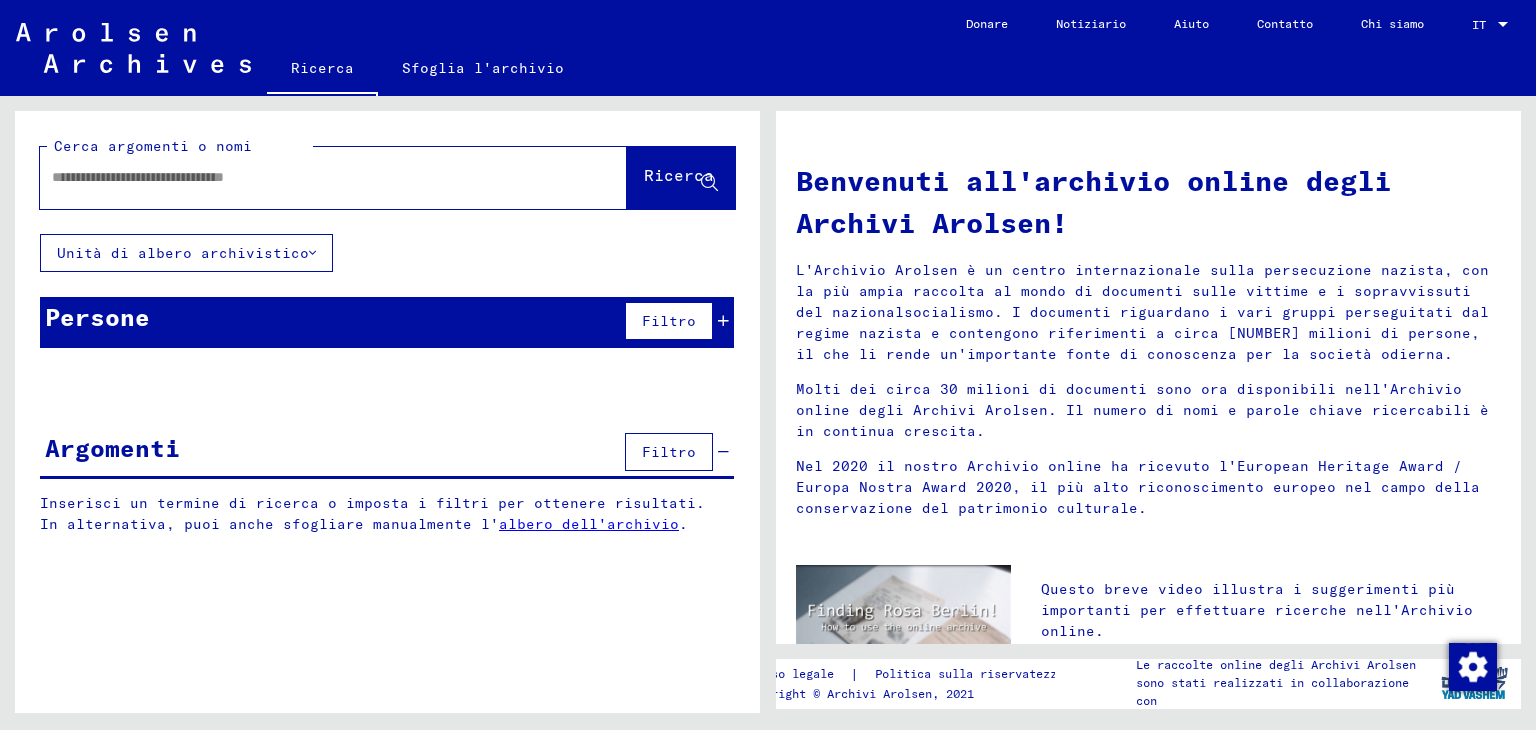 click on "Sfoglia l'archivio" 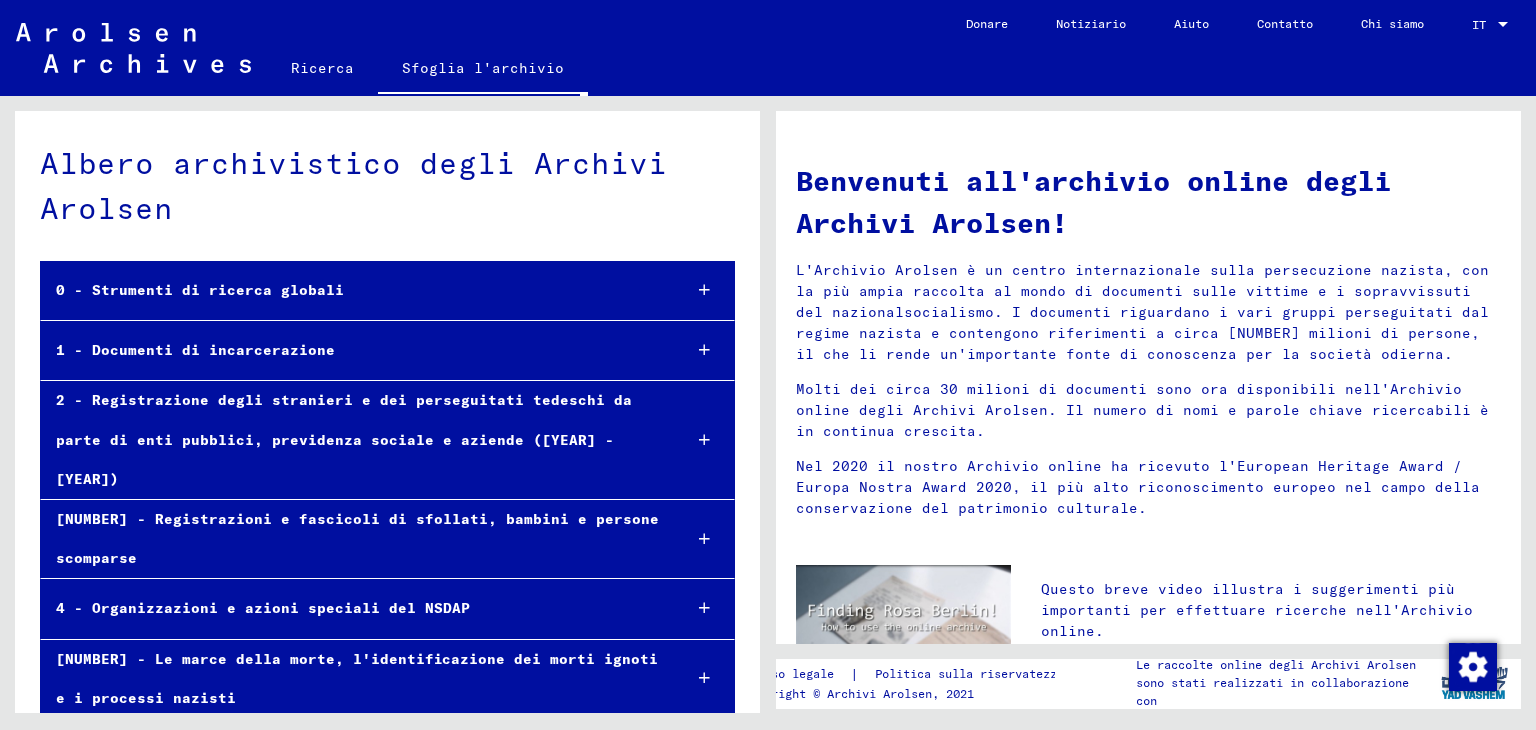 click on "1 - Documenti di incarcerazione" at bounding box center (353, 350) 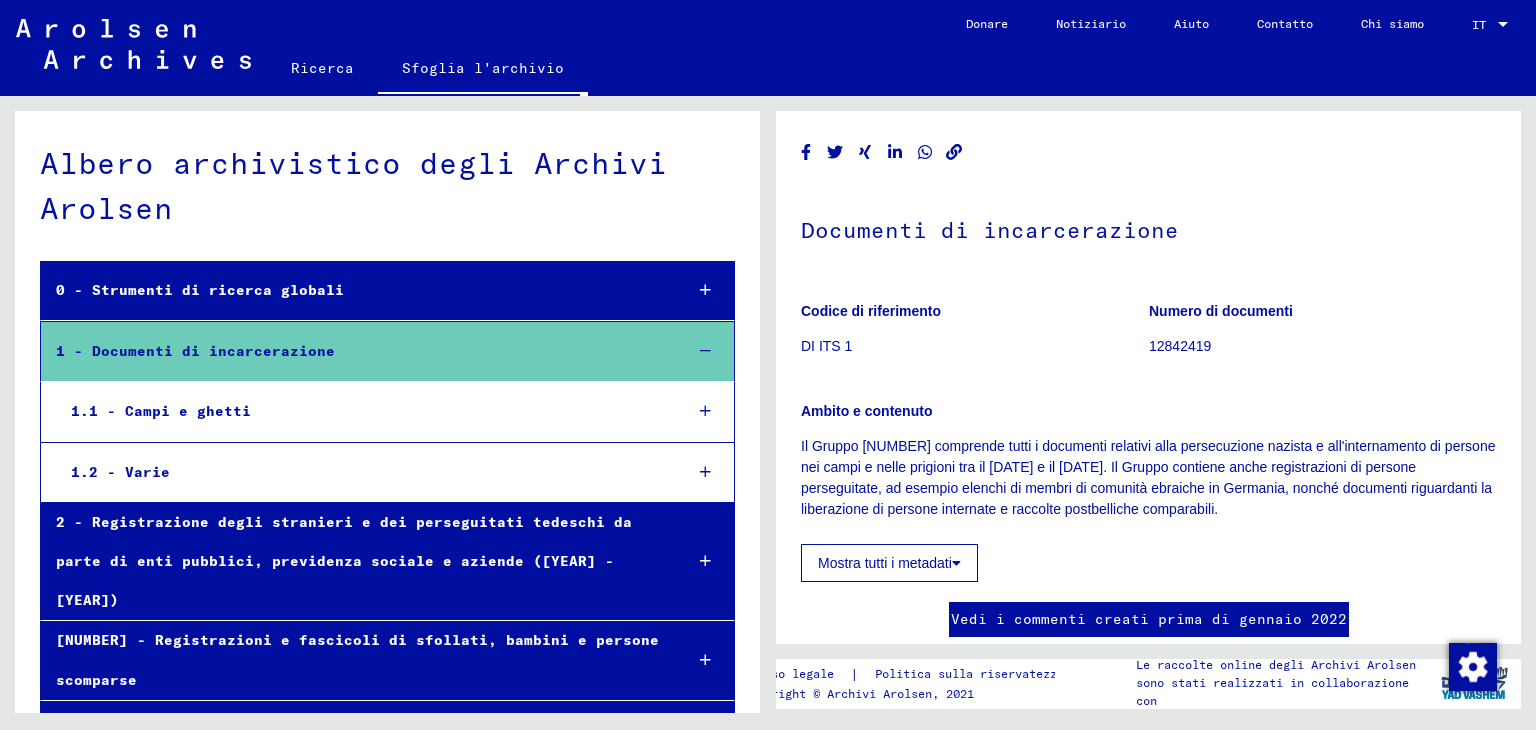 click on "1.1 - Campi e ghetti" at bounding box center [361, 411] 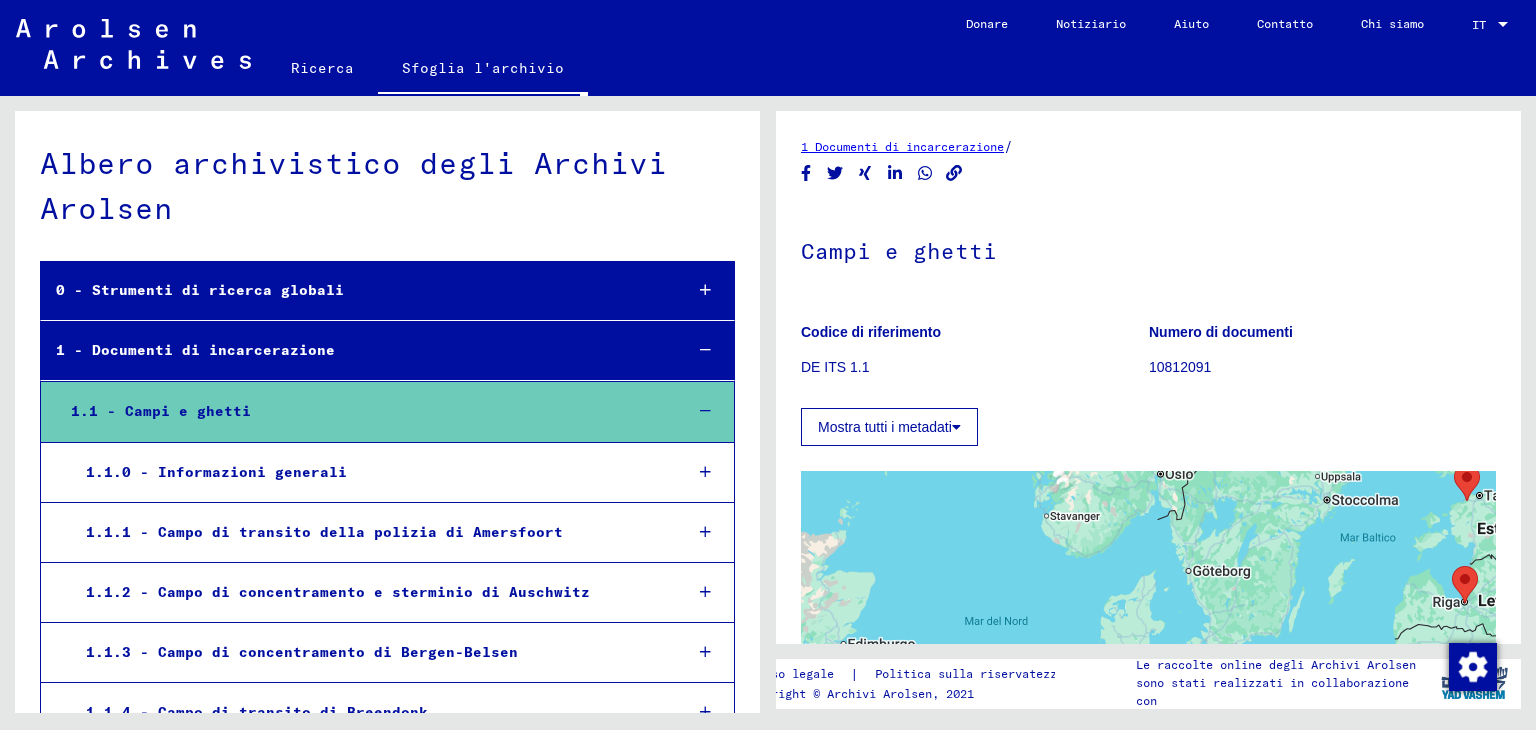 scroll, scrollTop: 0, scrollLeft: 0, axis: both 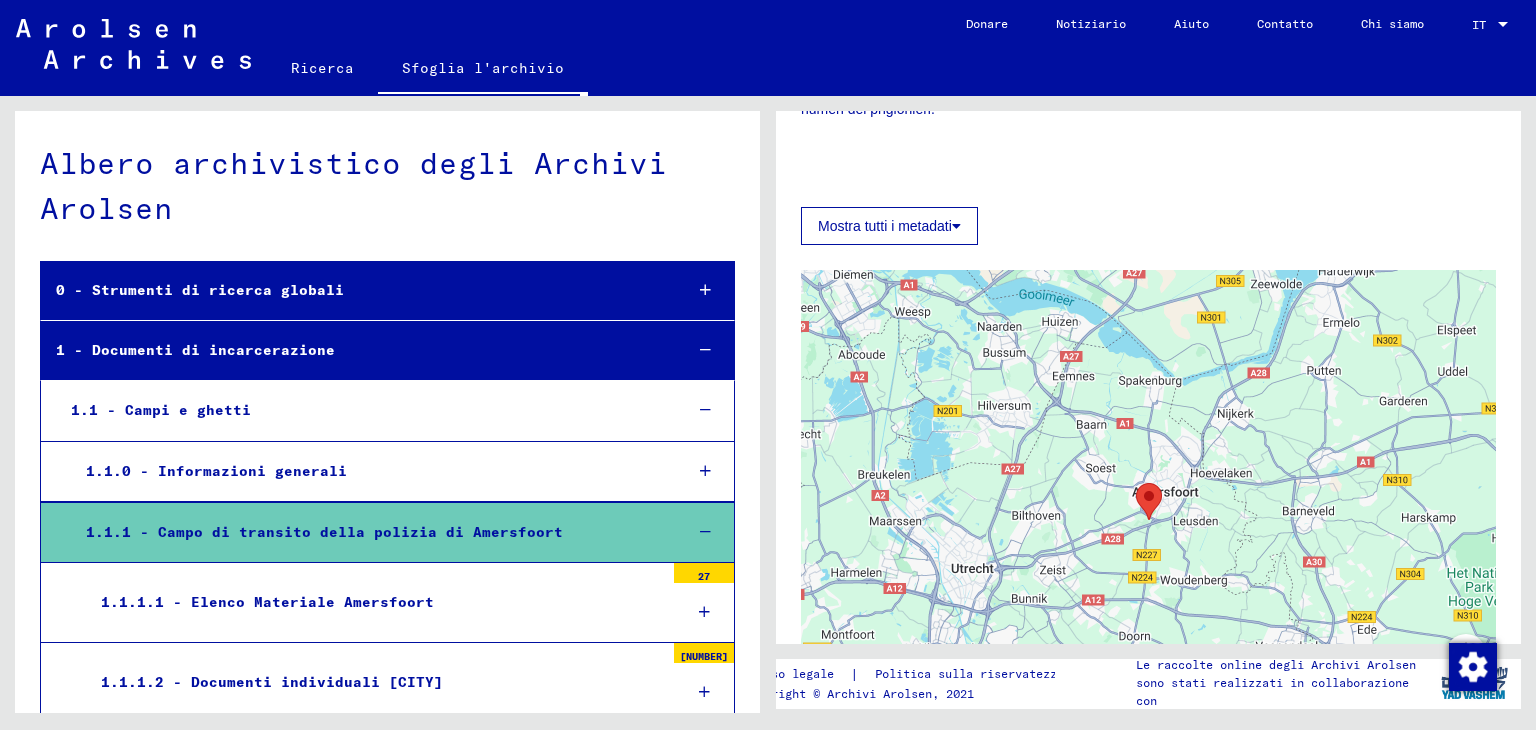 click 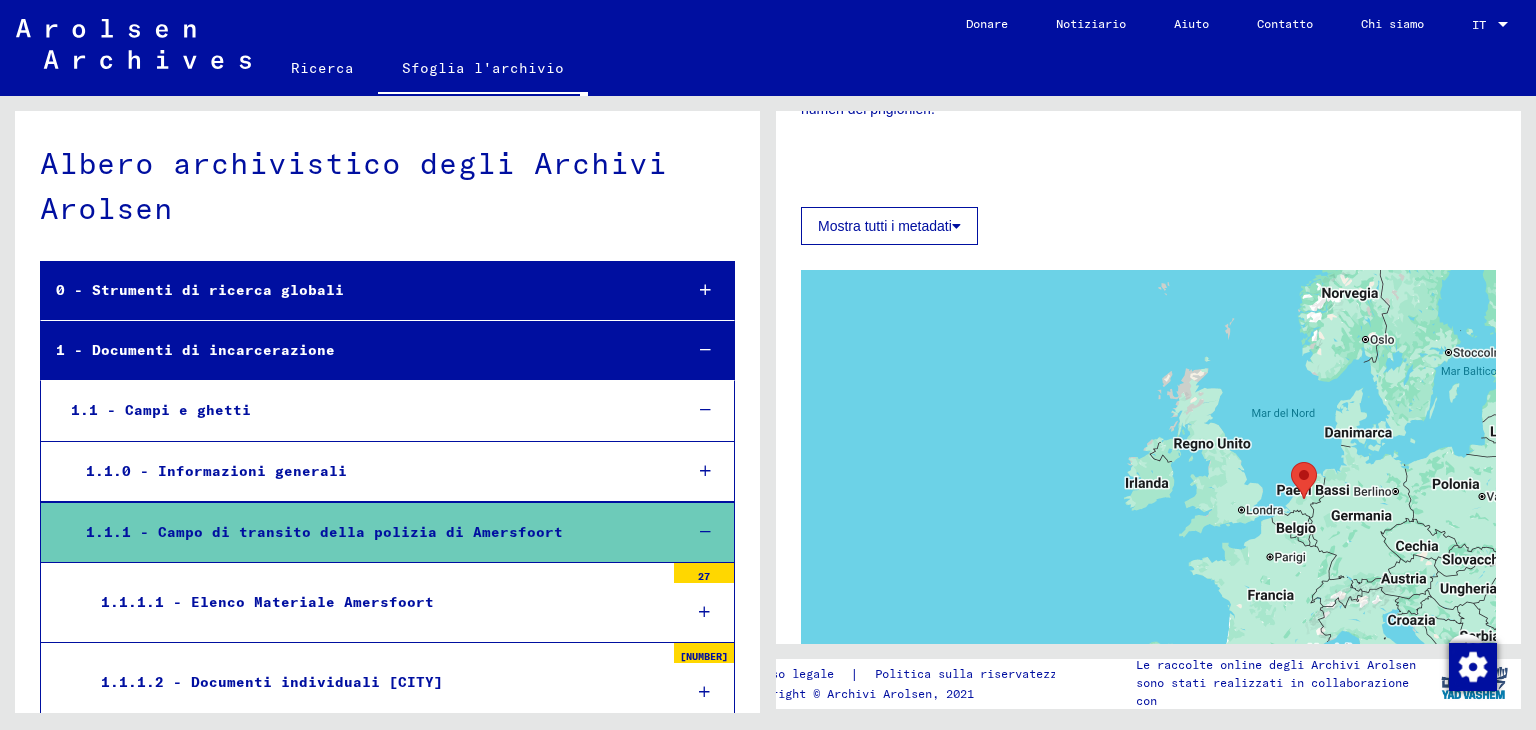 click on "Per navigare, premi i tasti Freccia." 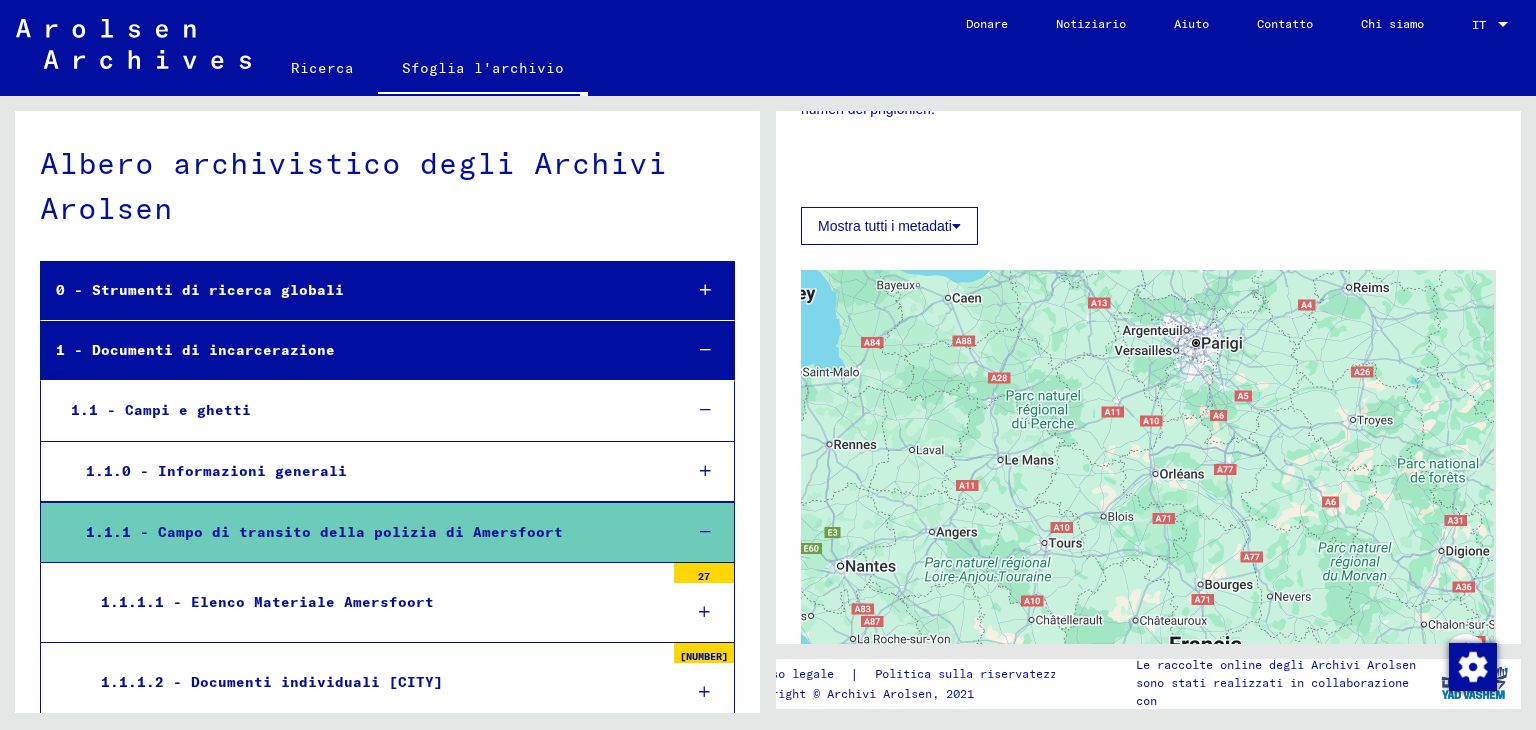 click on "1.1.1.1 - Elenco Materiale Amersfoort" at bounding box center (267, 602) 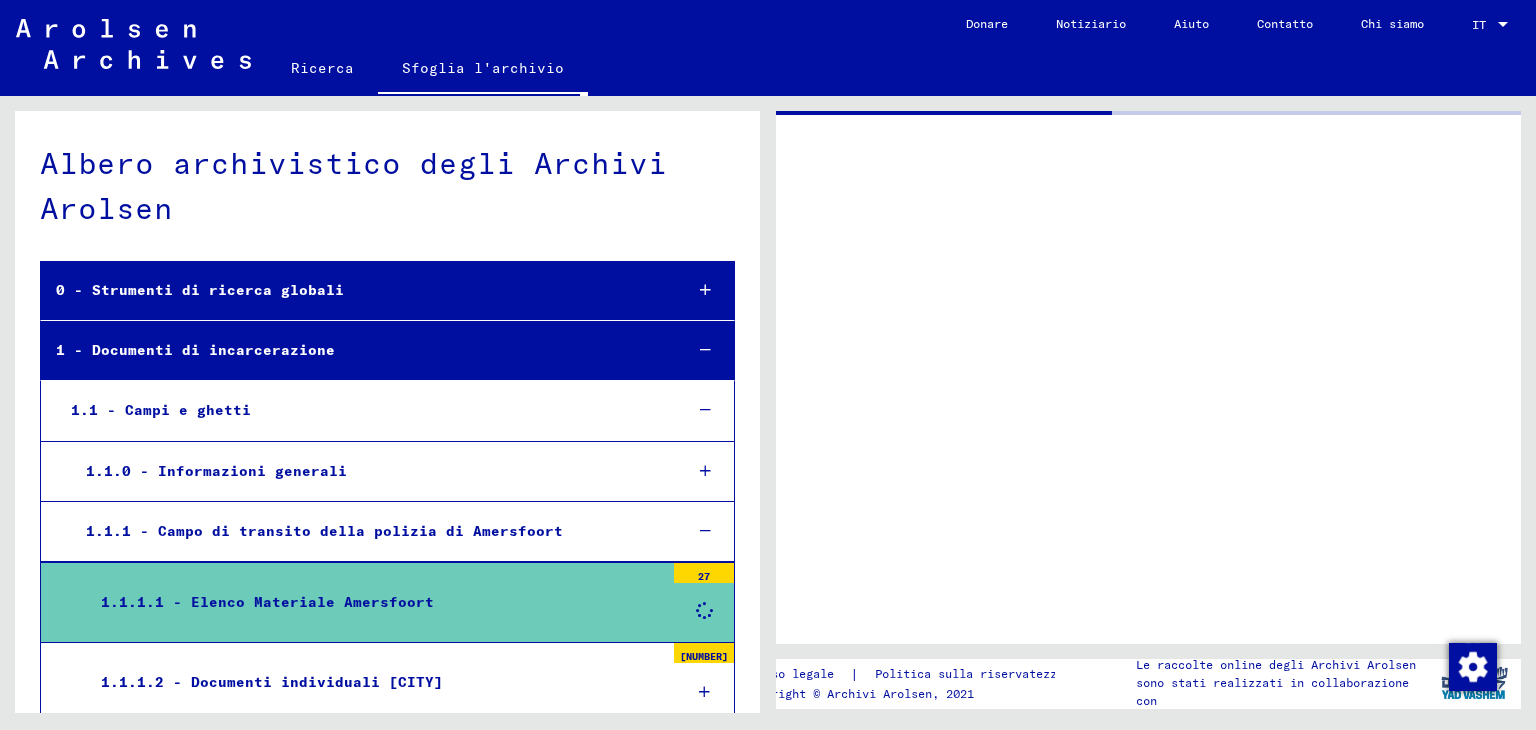scroll, scrollTop: 0, scrollLeft: 0, axis: both 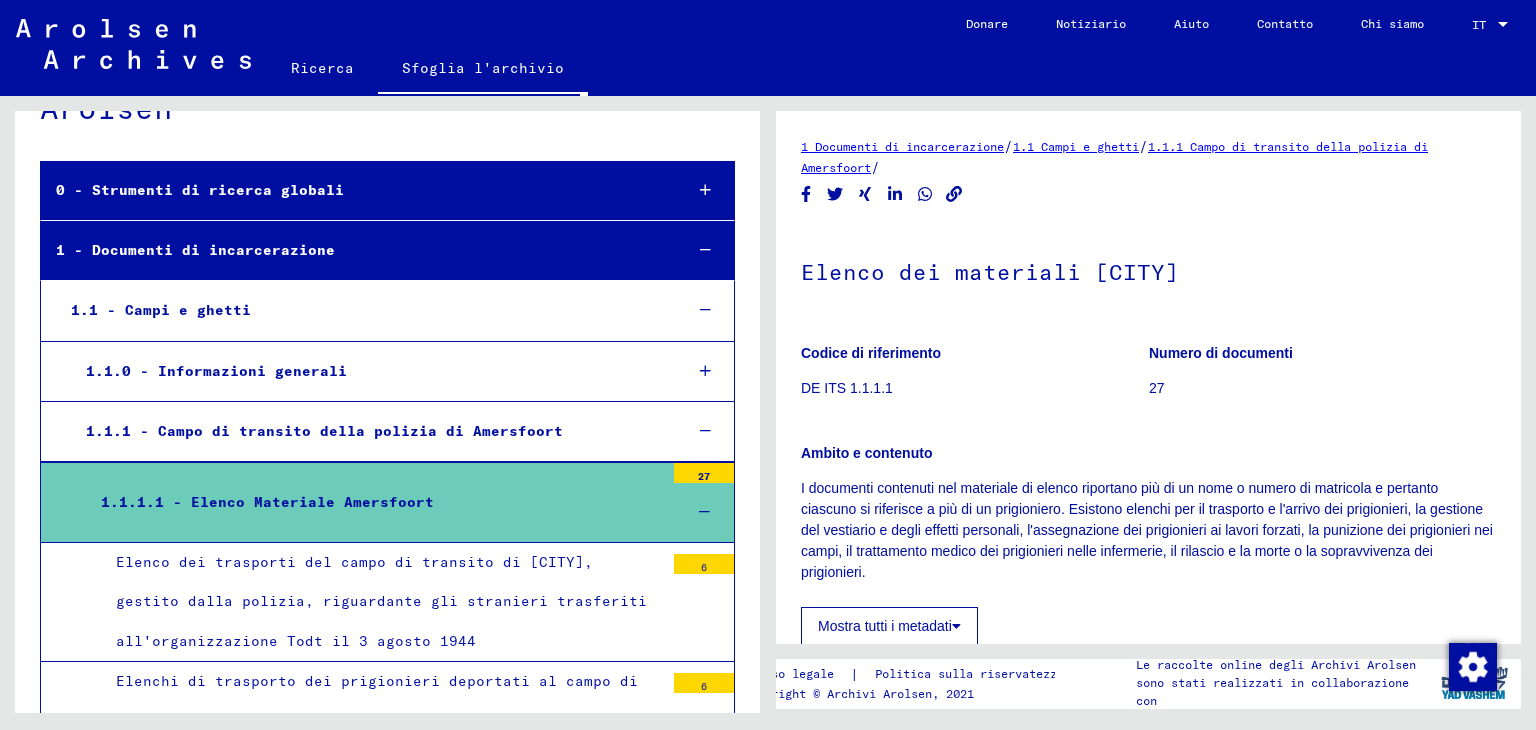 click on "1.1.0 - Informazioni generali" at bounding box center [368, 371] 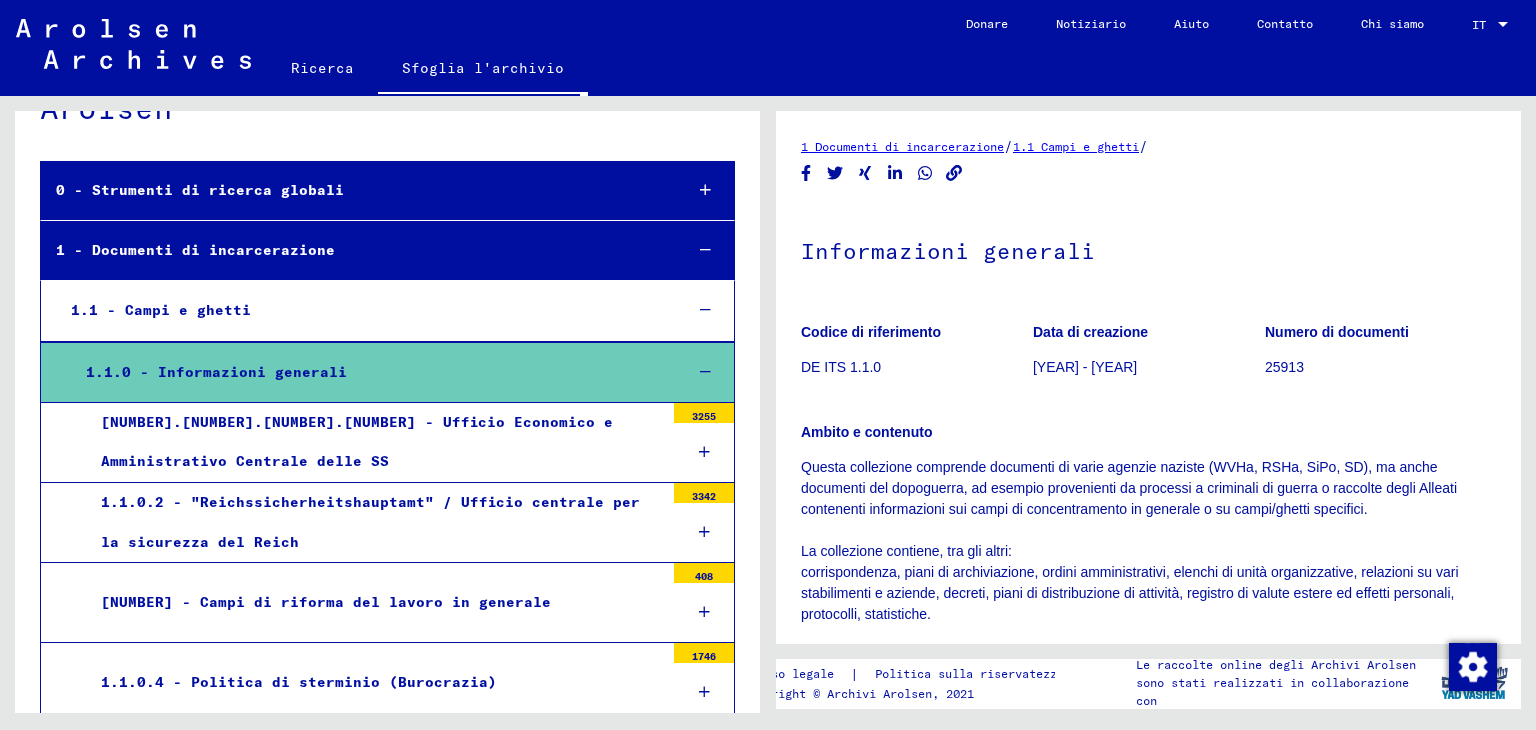 click on "1.1 - Campi e ghetti" at bounding box center [361, 310] 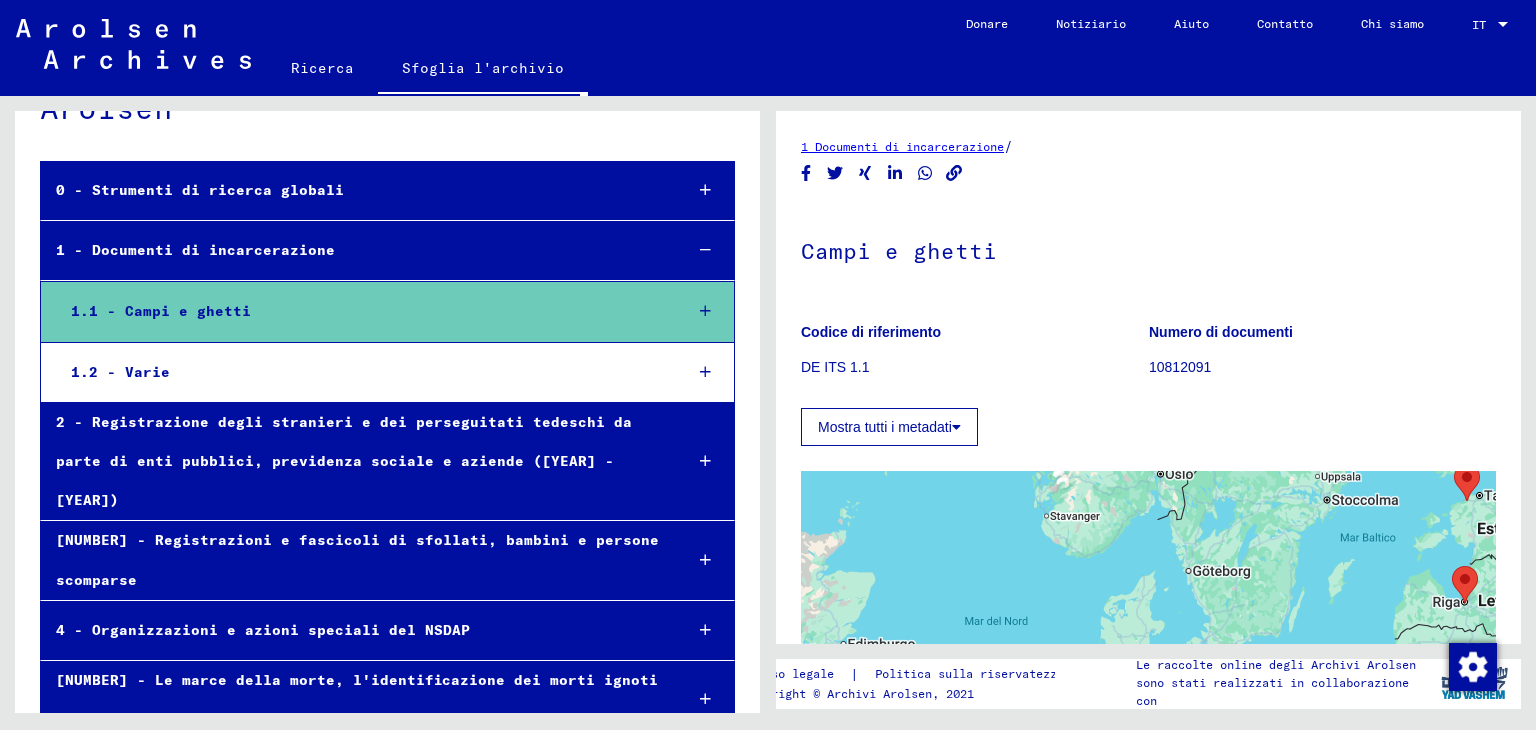 scroll, scrollTop: 0, scrollLeft: 0, axis: both 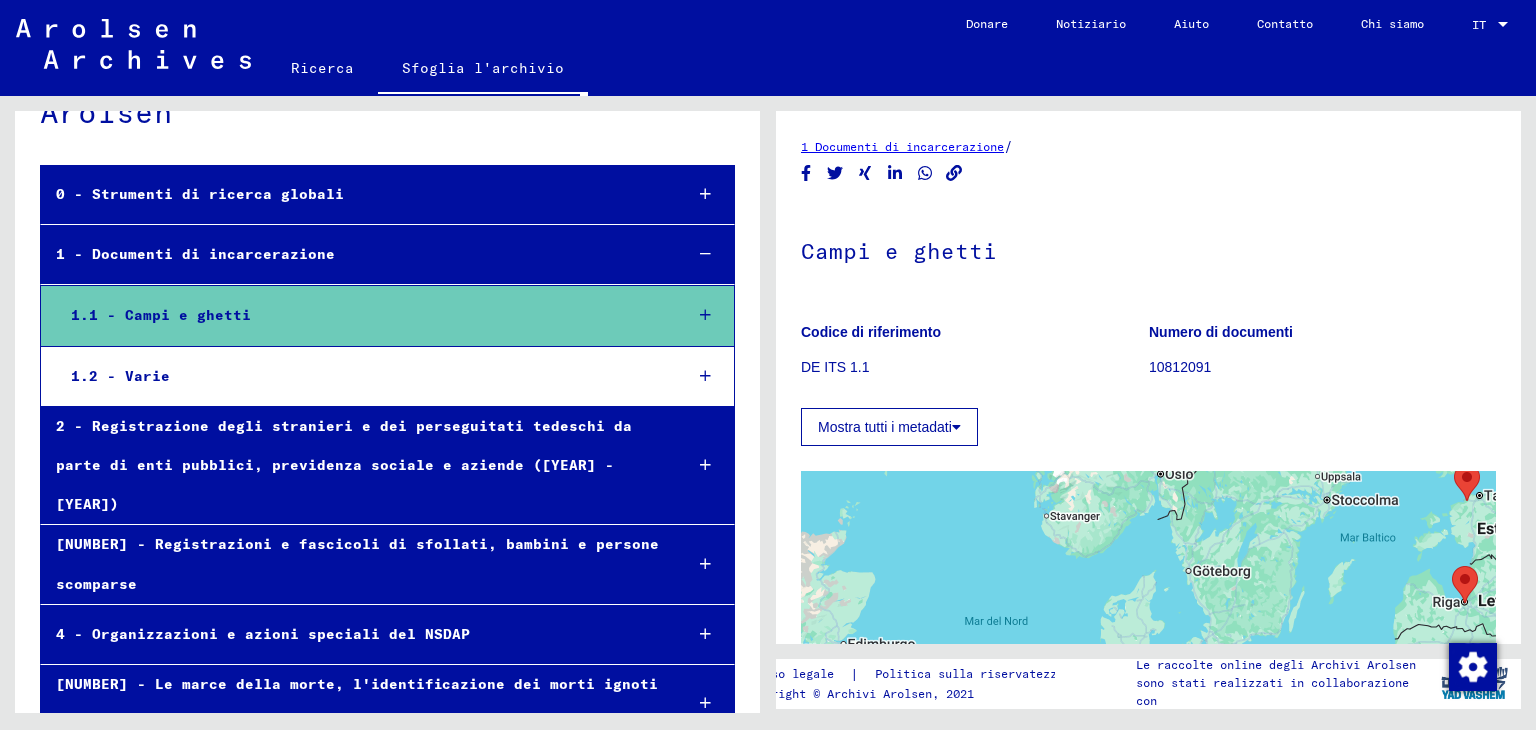 click on "2 - Registrazione degli stranieri e dei perseguitati tedeschi da parte di enti pubblici, previdenza sociale e aziende ([YEAR] - [YEAR])" at bounding box center (353, 466) 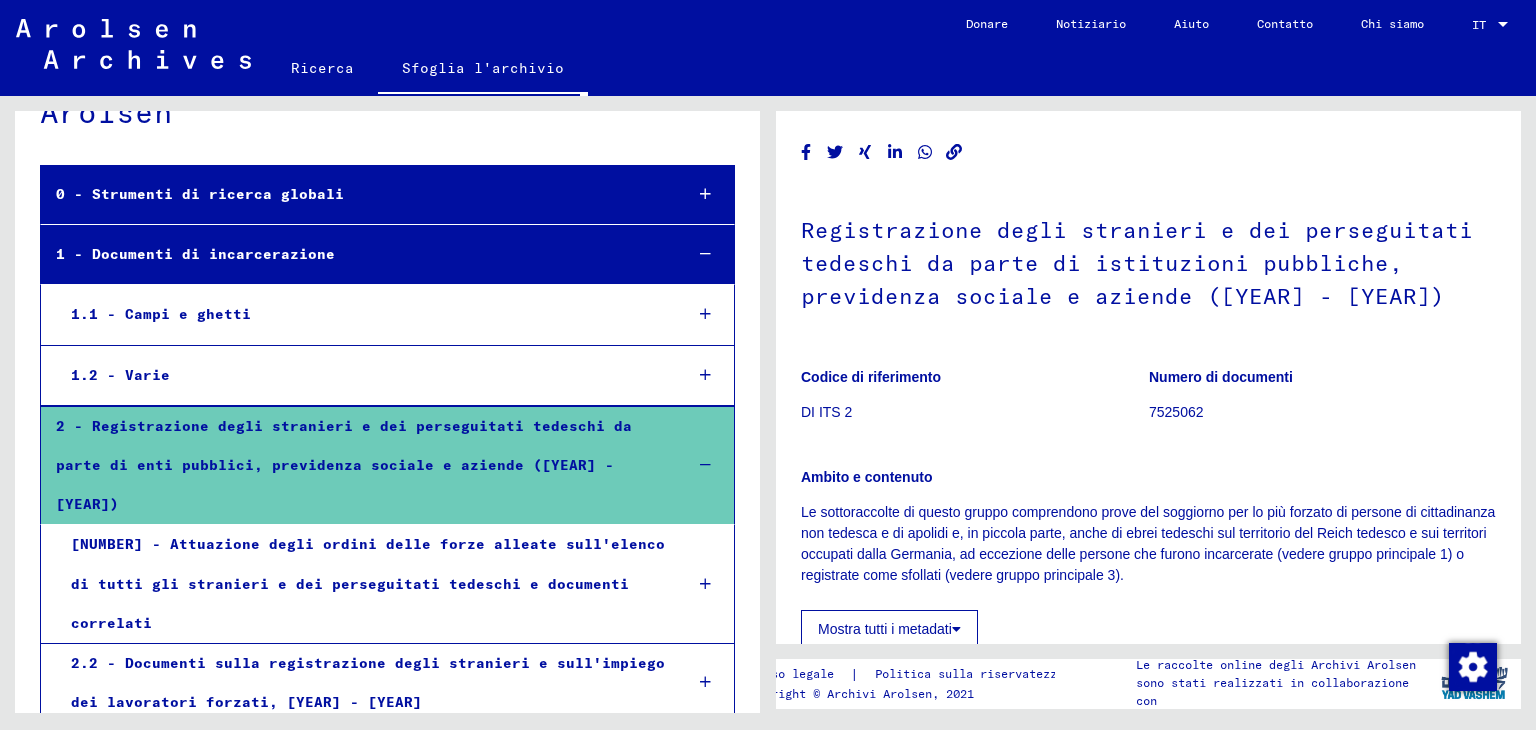 click on "[NUMBER] - Attuazione degli ordini delle forze alleate sull'elenco di tutti gli stranieri e dei perseguitati tedeschi e documenti correlati" at bounding box center (361, 584) 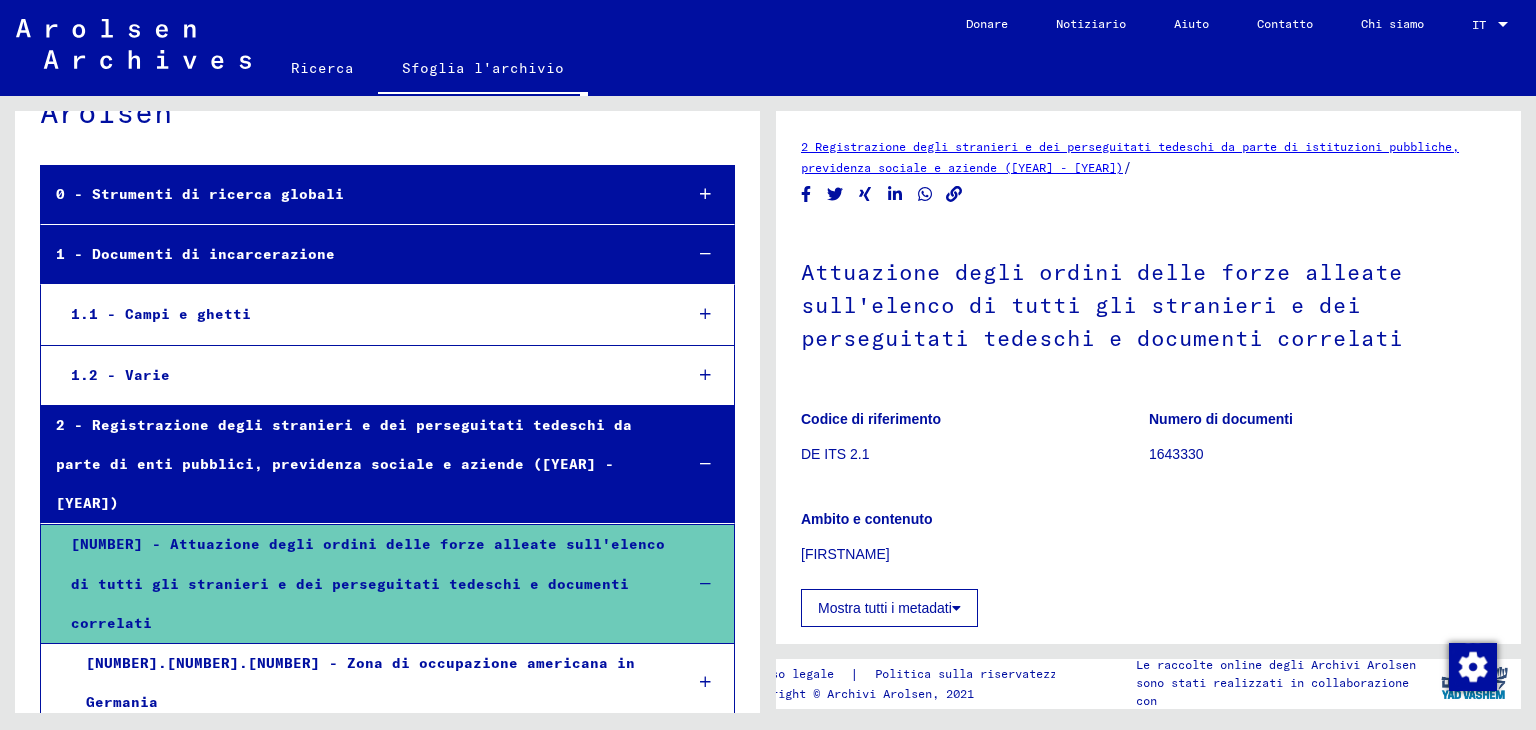 scroll, scrollTop: 300, scrollLeft: 0, axis: vertical 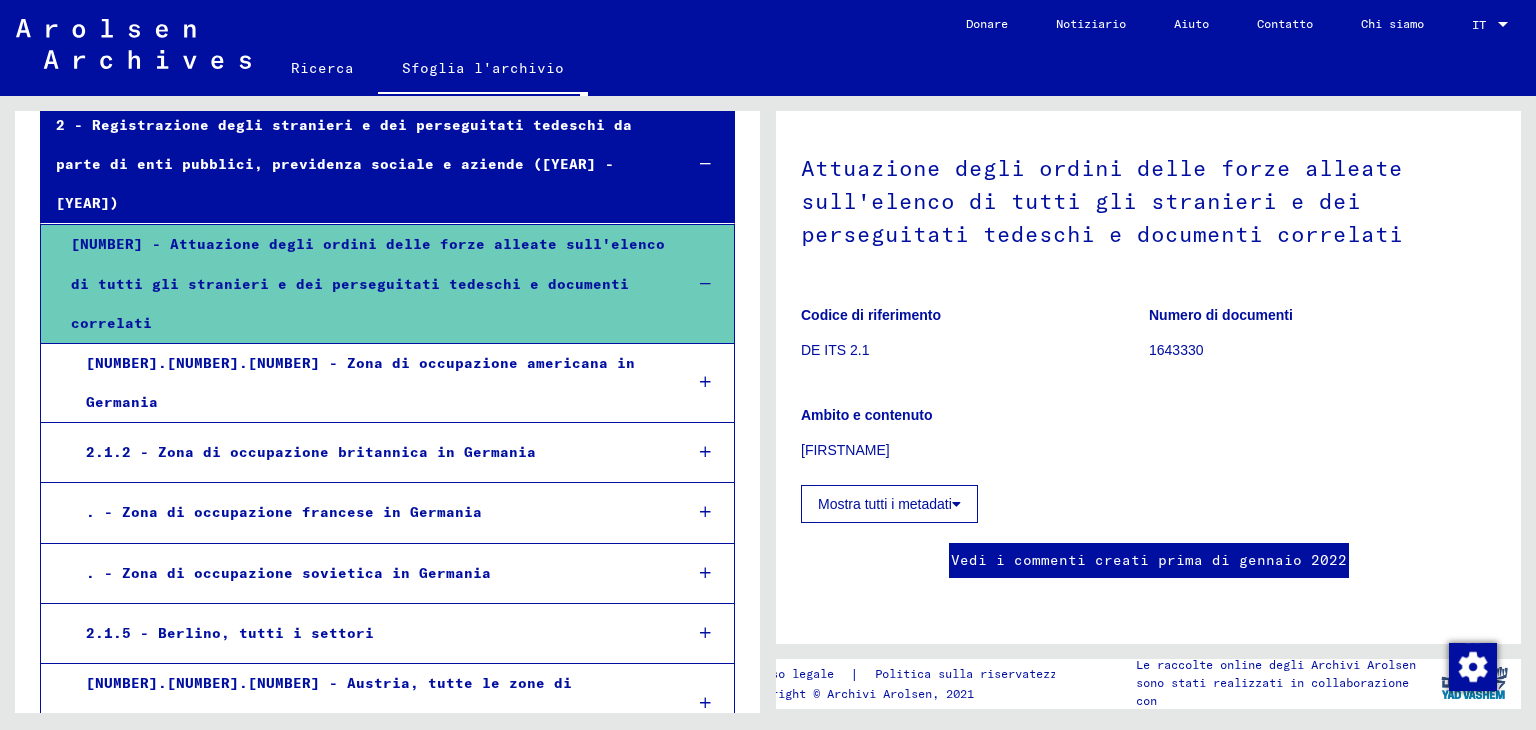 click on ". - Zona di occupazione francese in Germania" at bounding box center [368, 512] 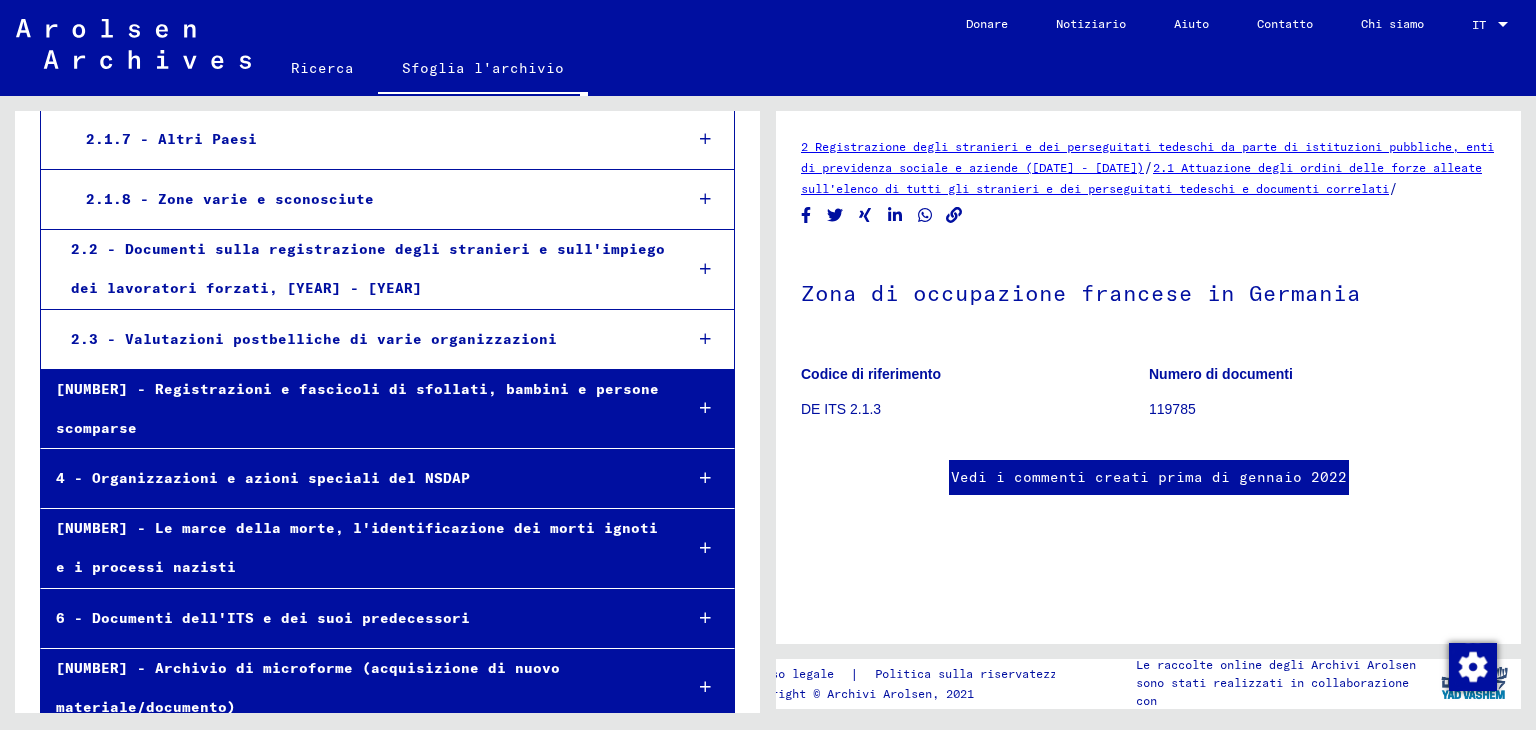 scroll, scrollTop: 1193, scrollLeft: 0, axis: vertical 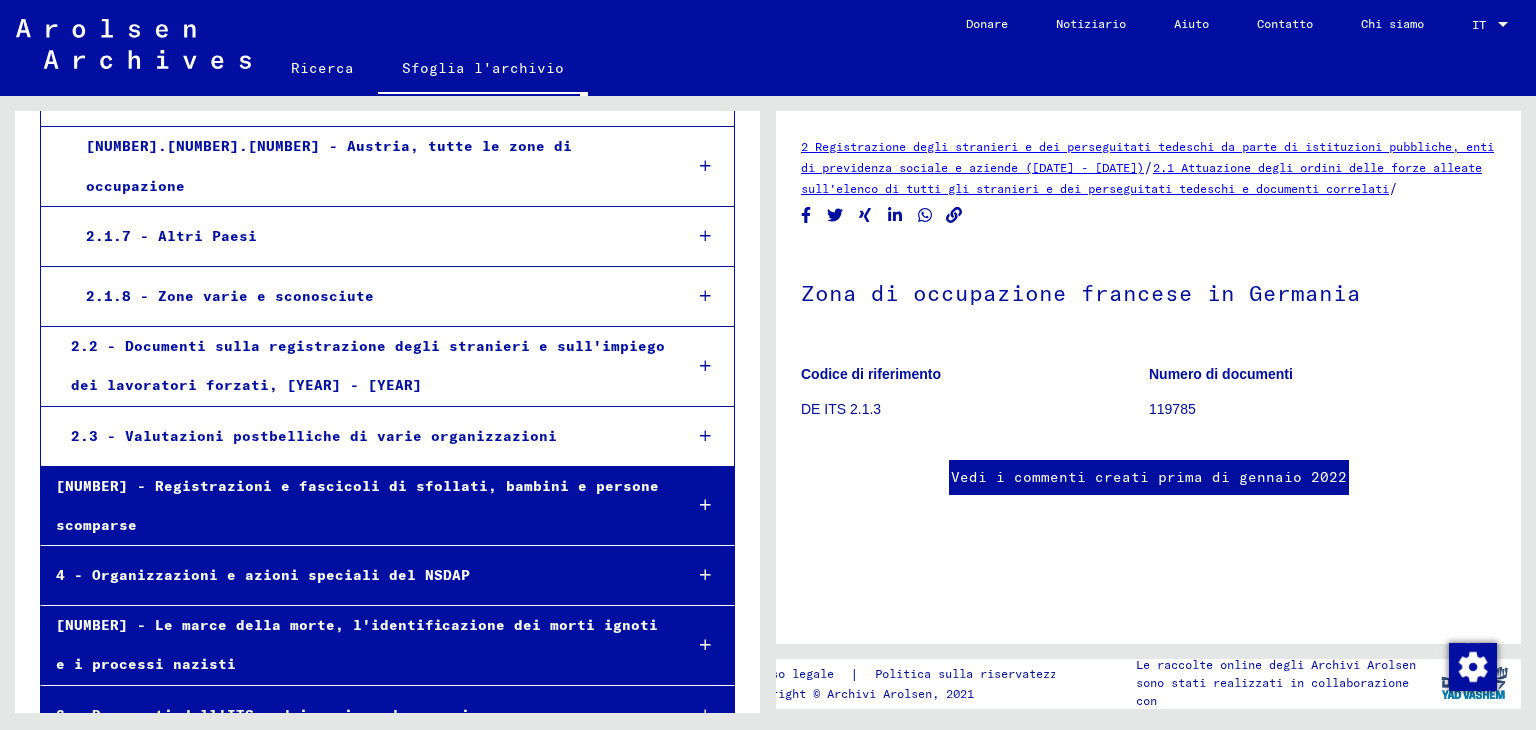 drag, startPoint x: 458, startPoint y: 359, endPoint x: 449, endPoint y: 365, distance: 10.816654 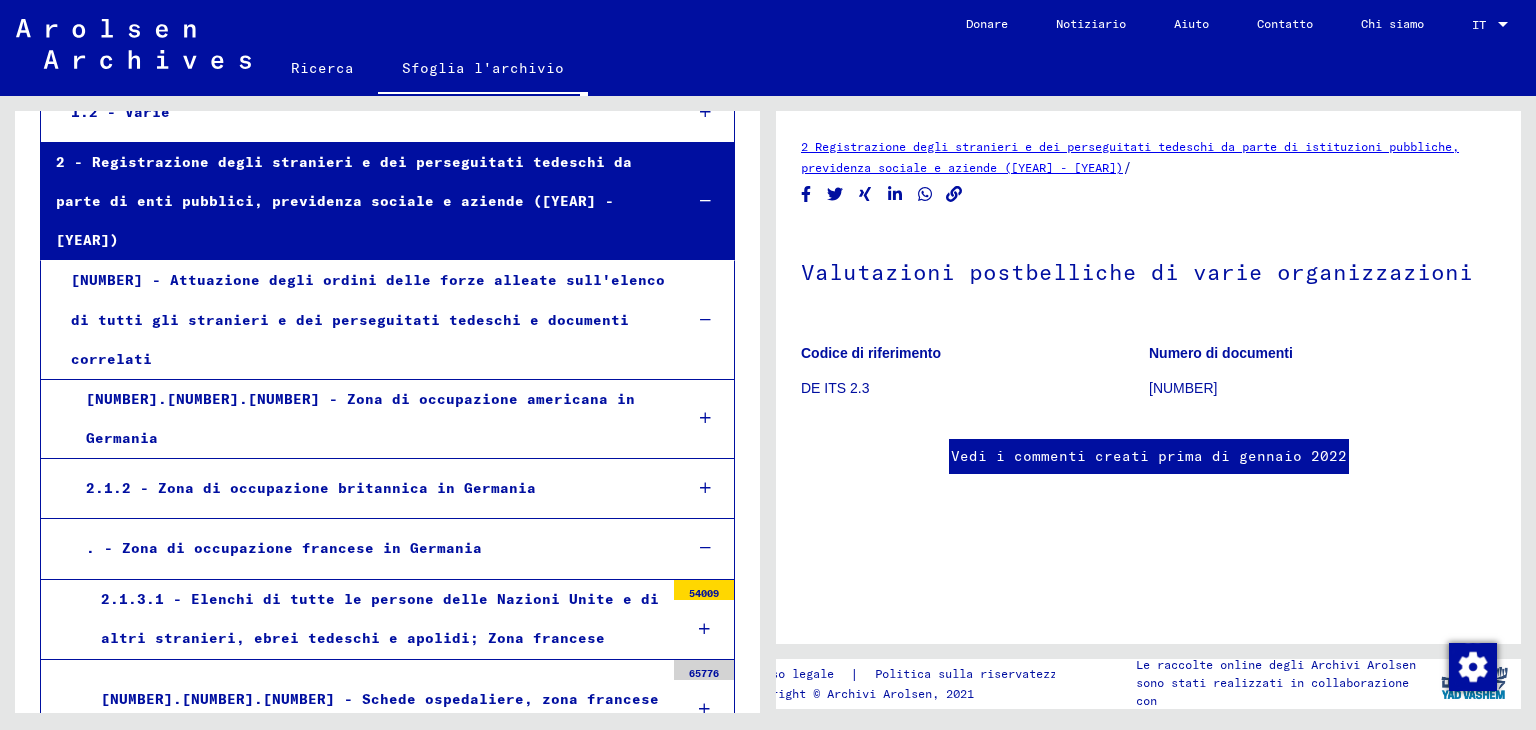 scroll, scrollTop: 153, scrollLeft: 0, axis: vertical 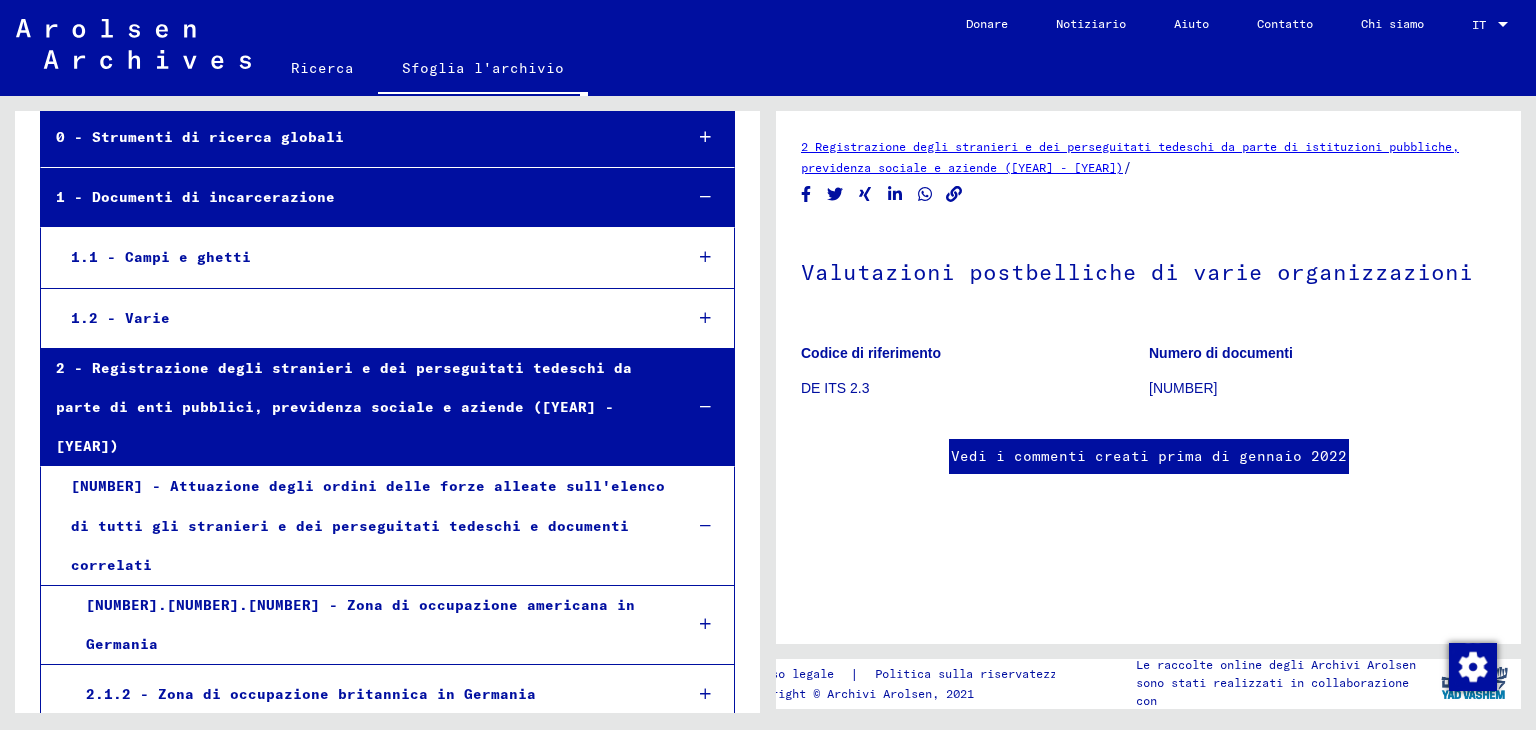 click on "[NUMBER].[NUMBER].[NUMBER] - Zona di occupazione americana in Germania" at bounding box center (368, 625) 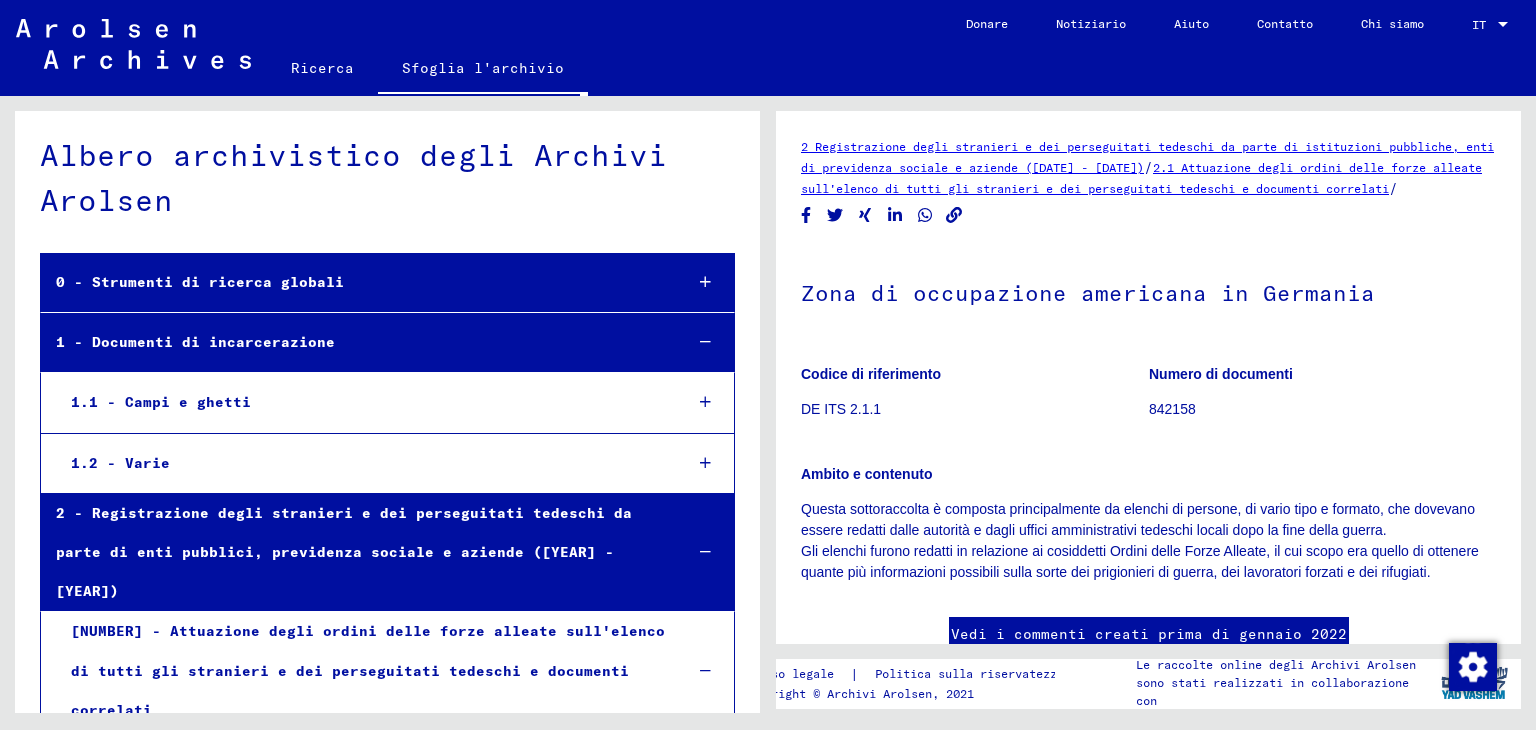 scroll, scrollTop: 0, scrollLeft: 0, axis: both 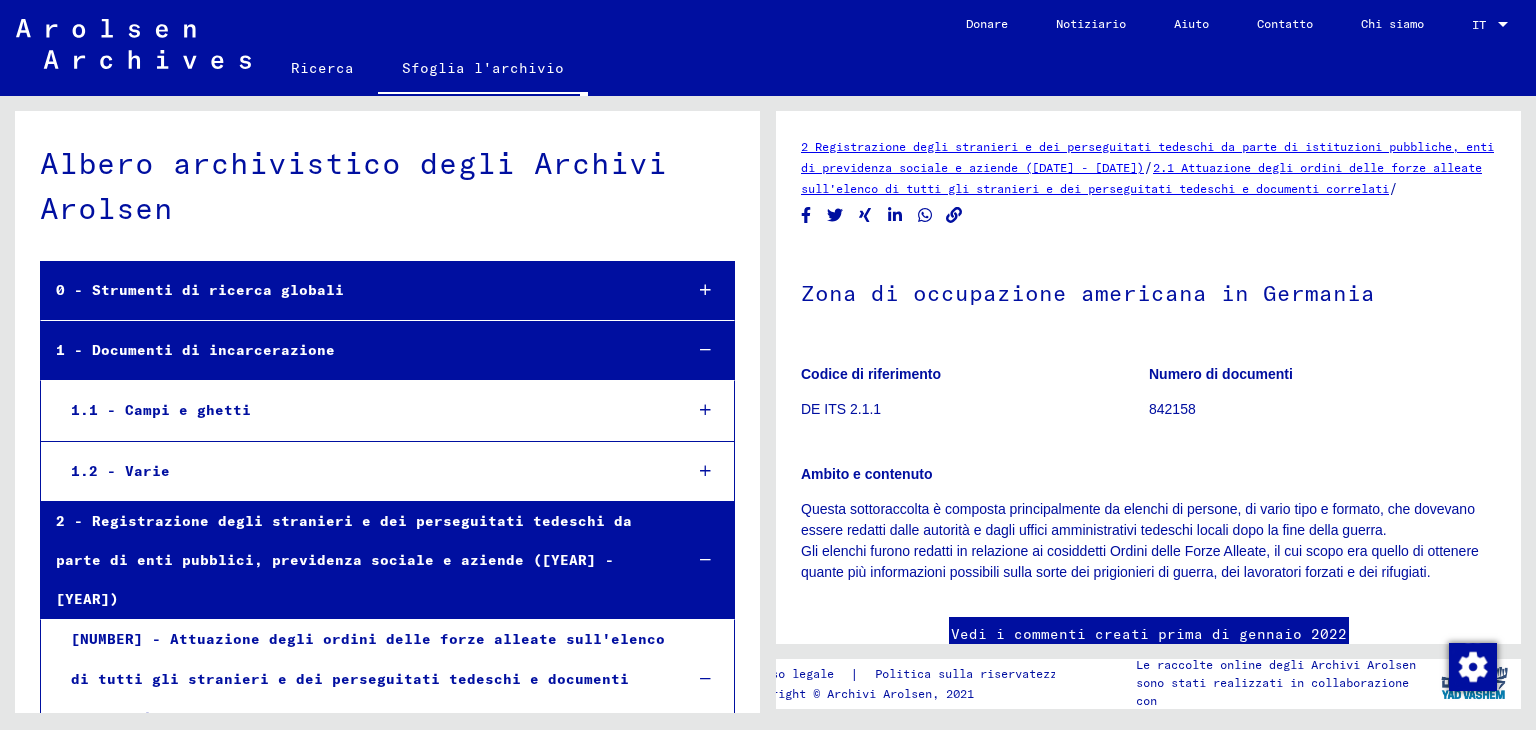 click on "Ricerca" 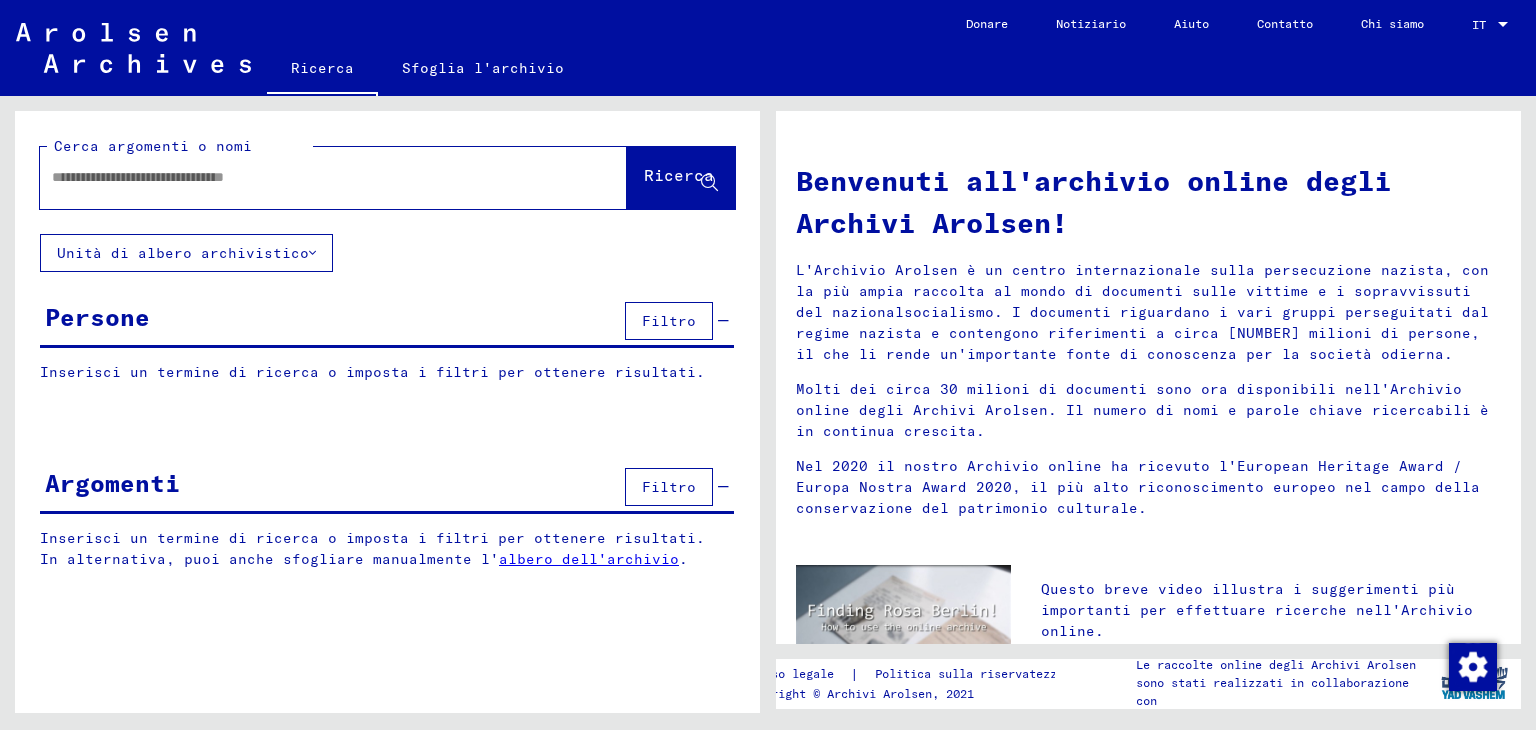 click at bounding box center [309, 177] 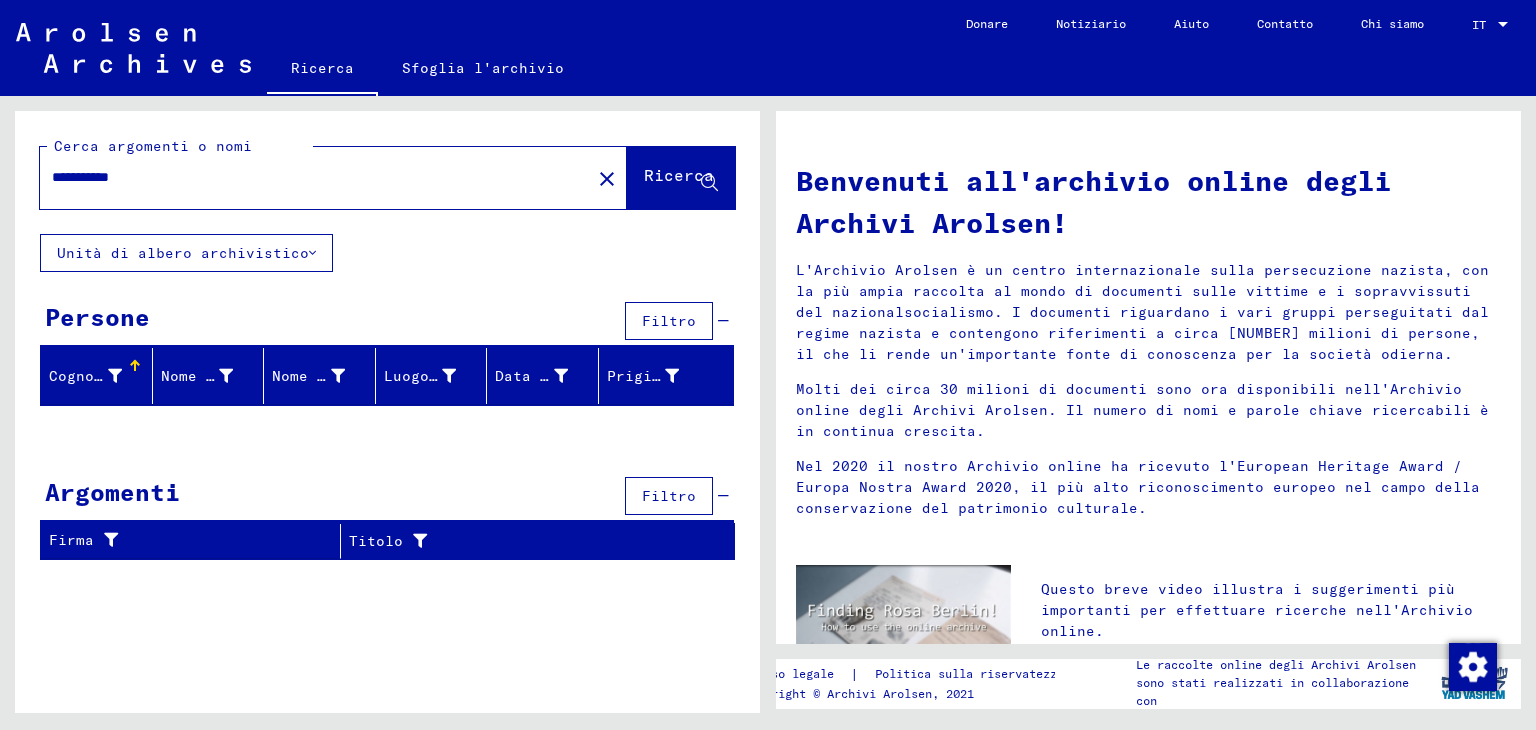 drag, startPoint x: 179, startPoint y: 177, endPoint x: 0, endPoint y: 177, distance: 179 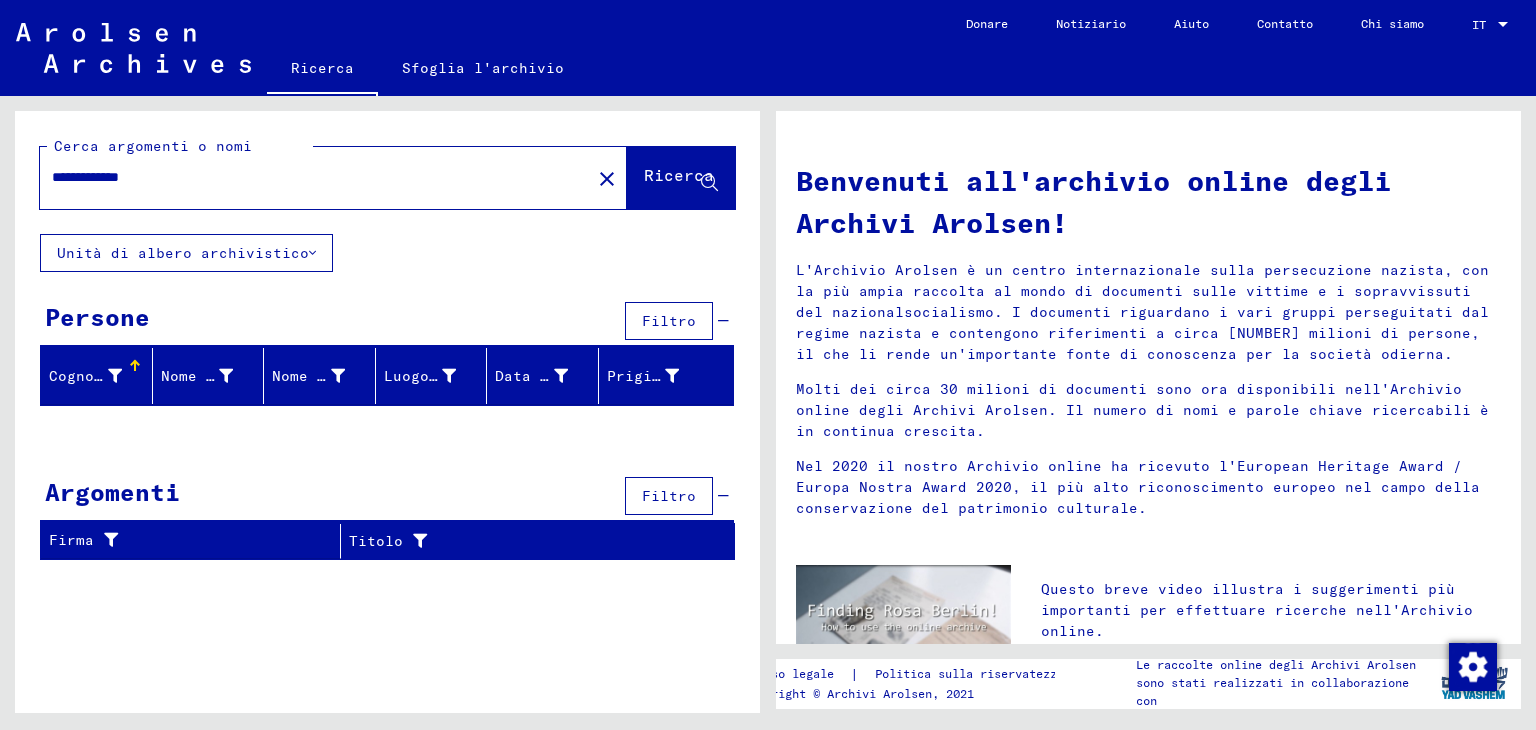 type on "**********" 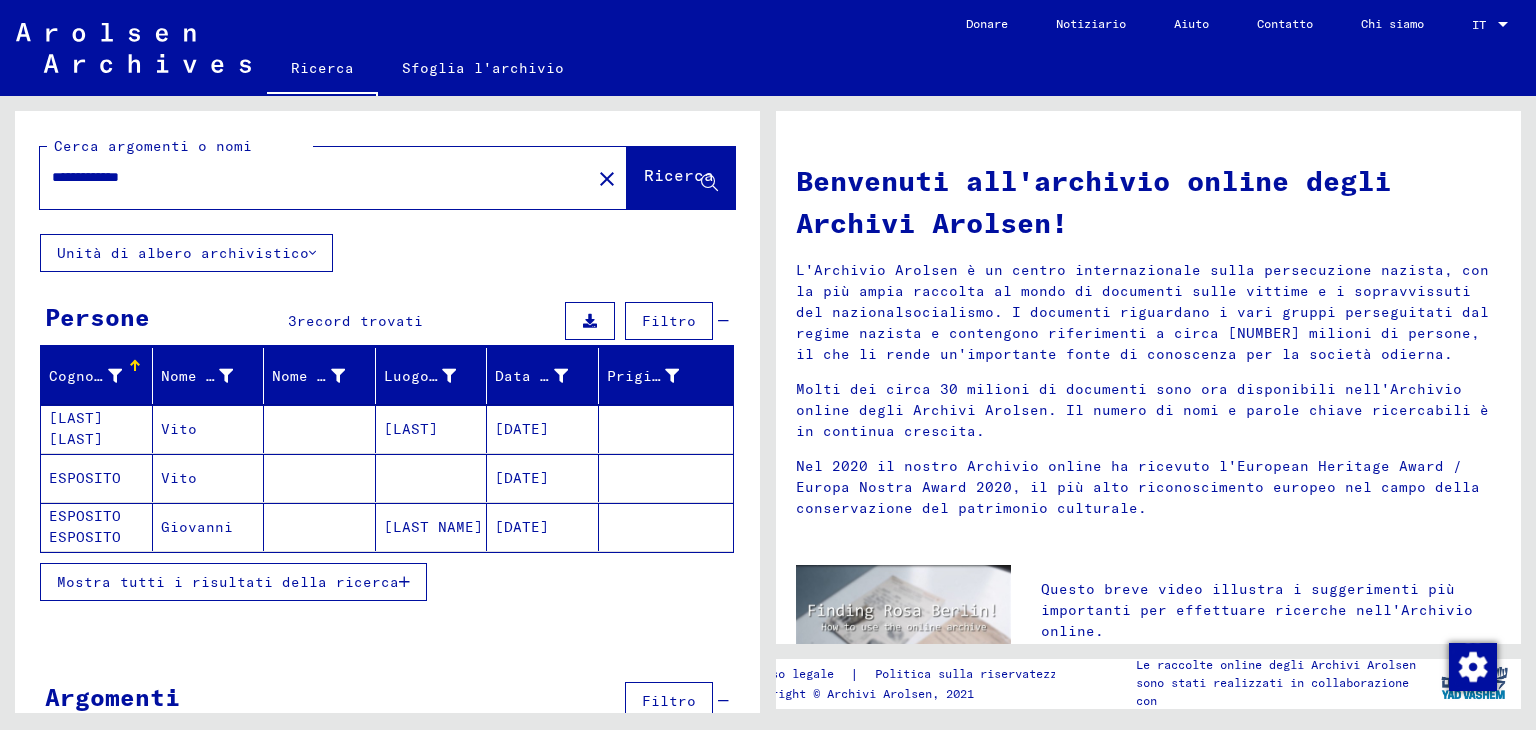 click on "Mostra tutti i risultati della ricerca" at bounding box center (228, 582) 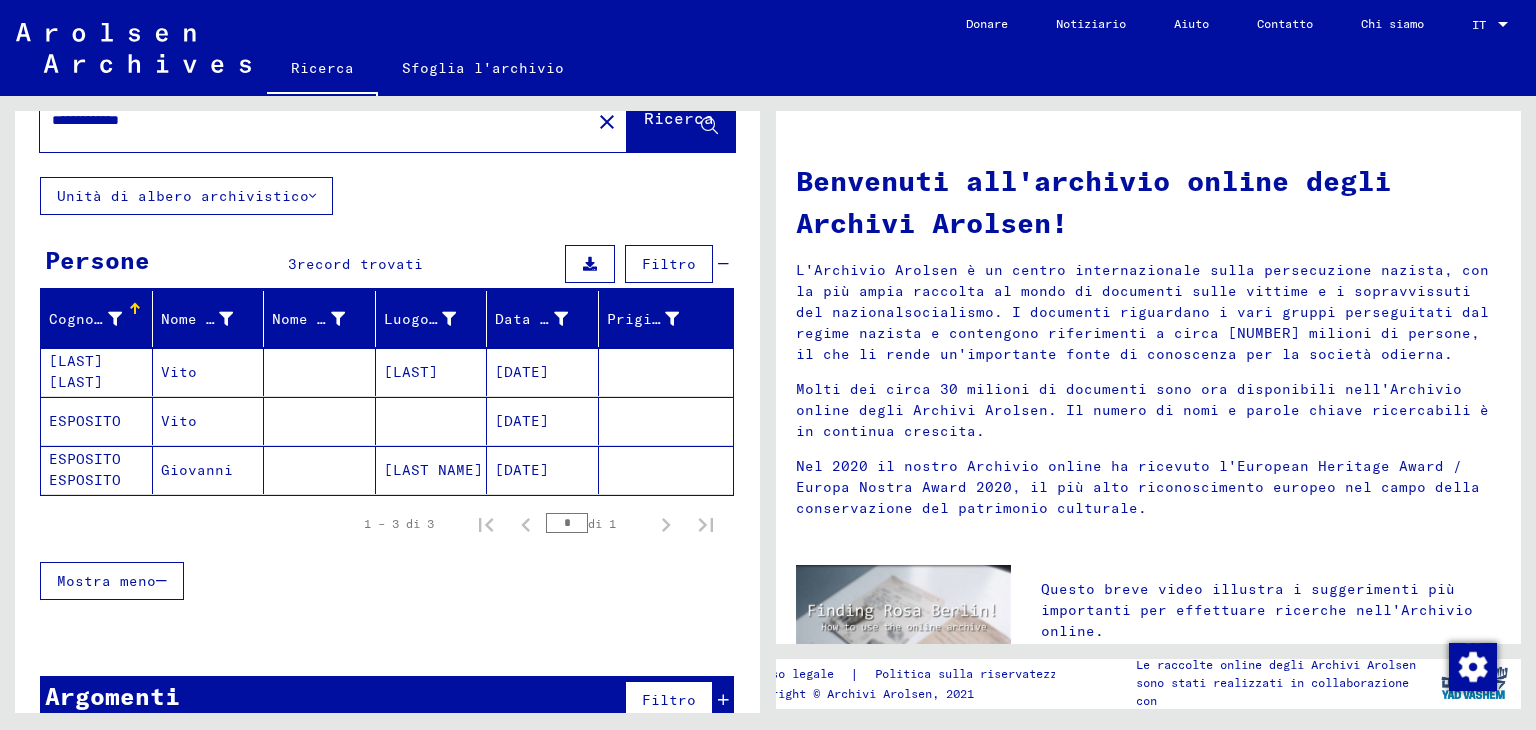 scroll, scrollTop: 88, scrollLeft: 0, axis: vertical 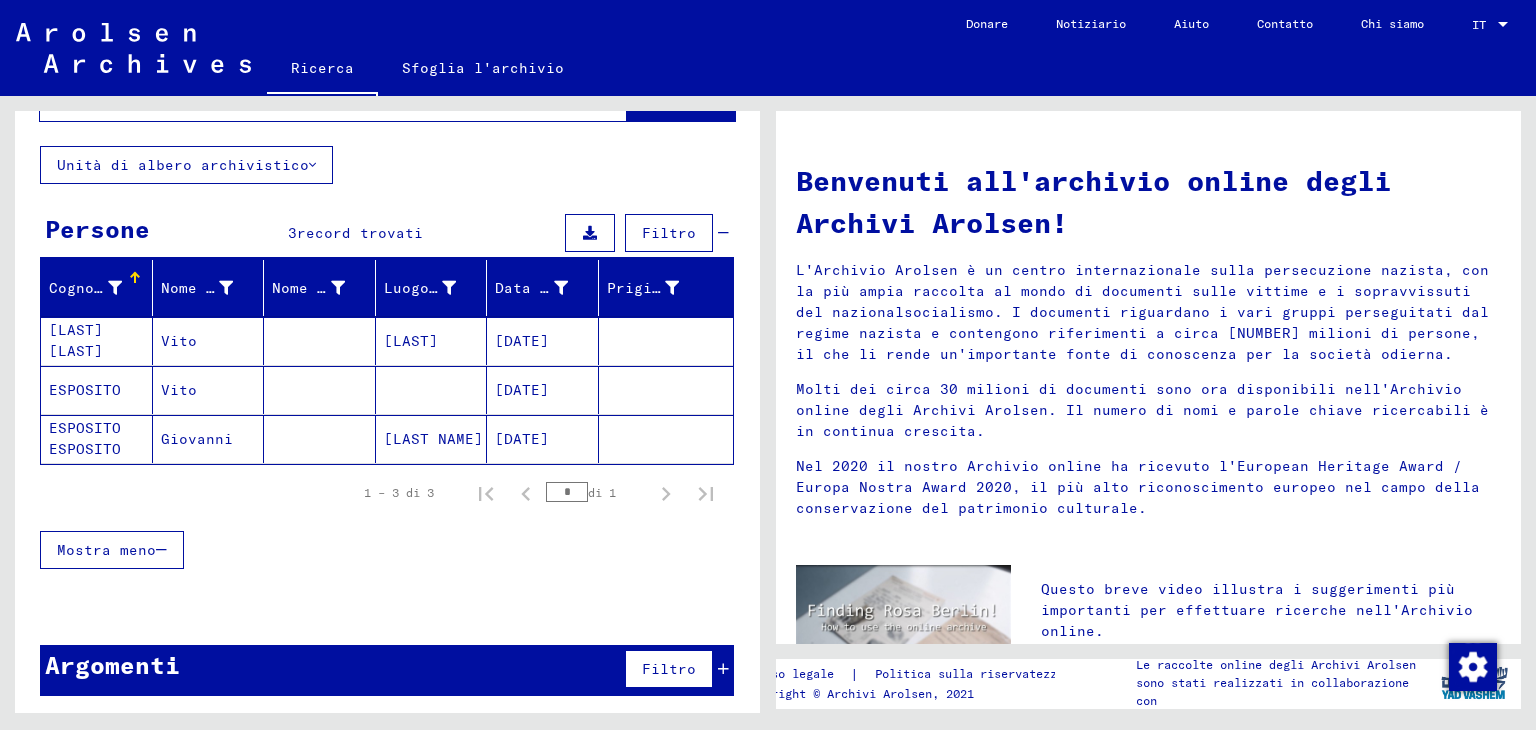 click on "Vito" at bounding box center (209, 390) 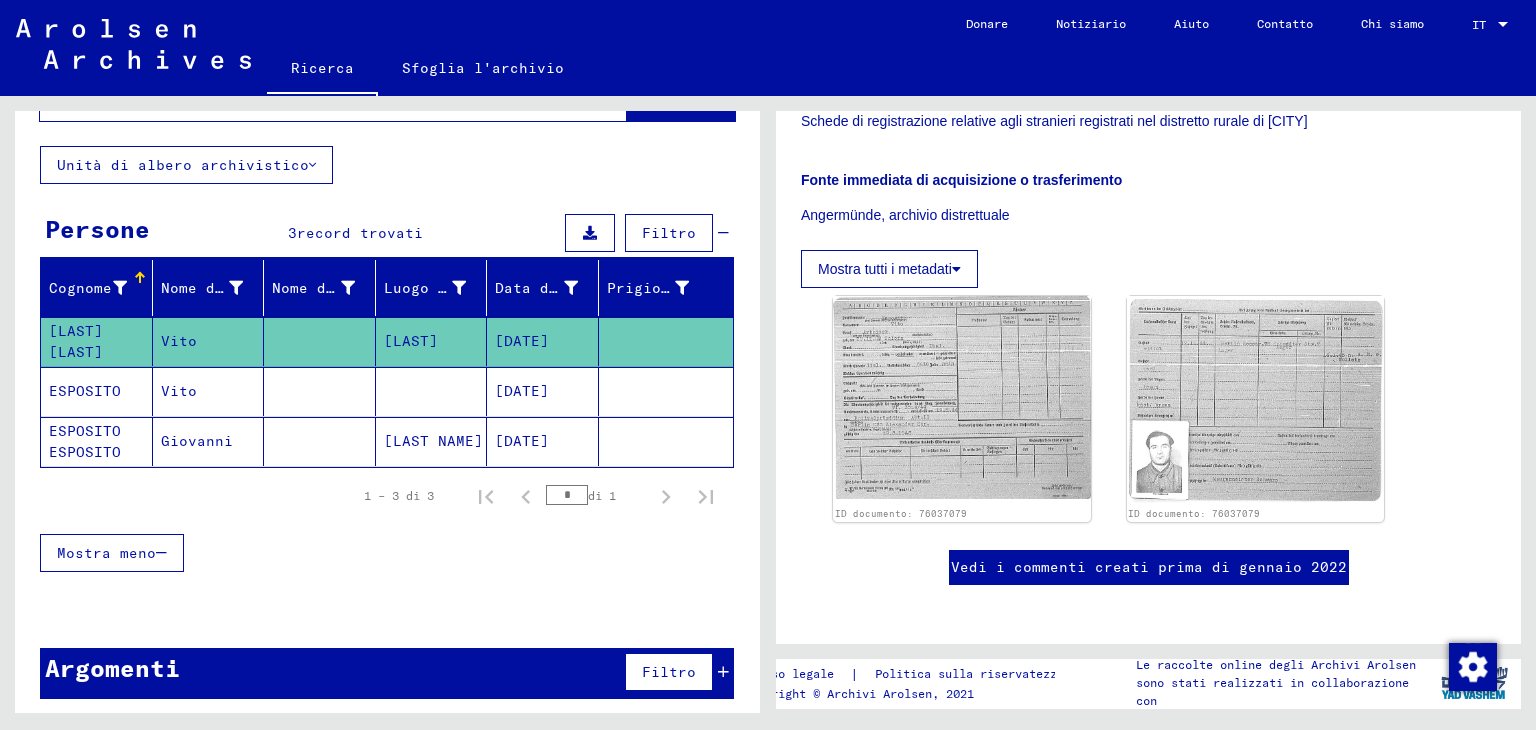 scroll, scrollTop: 500, scrollLeft: 0, axis: vertical 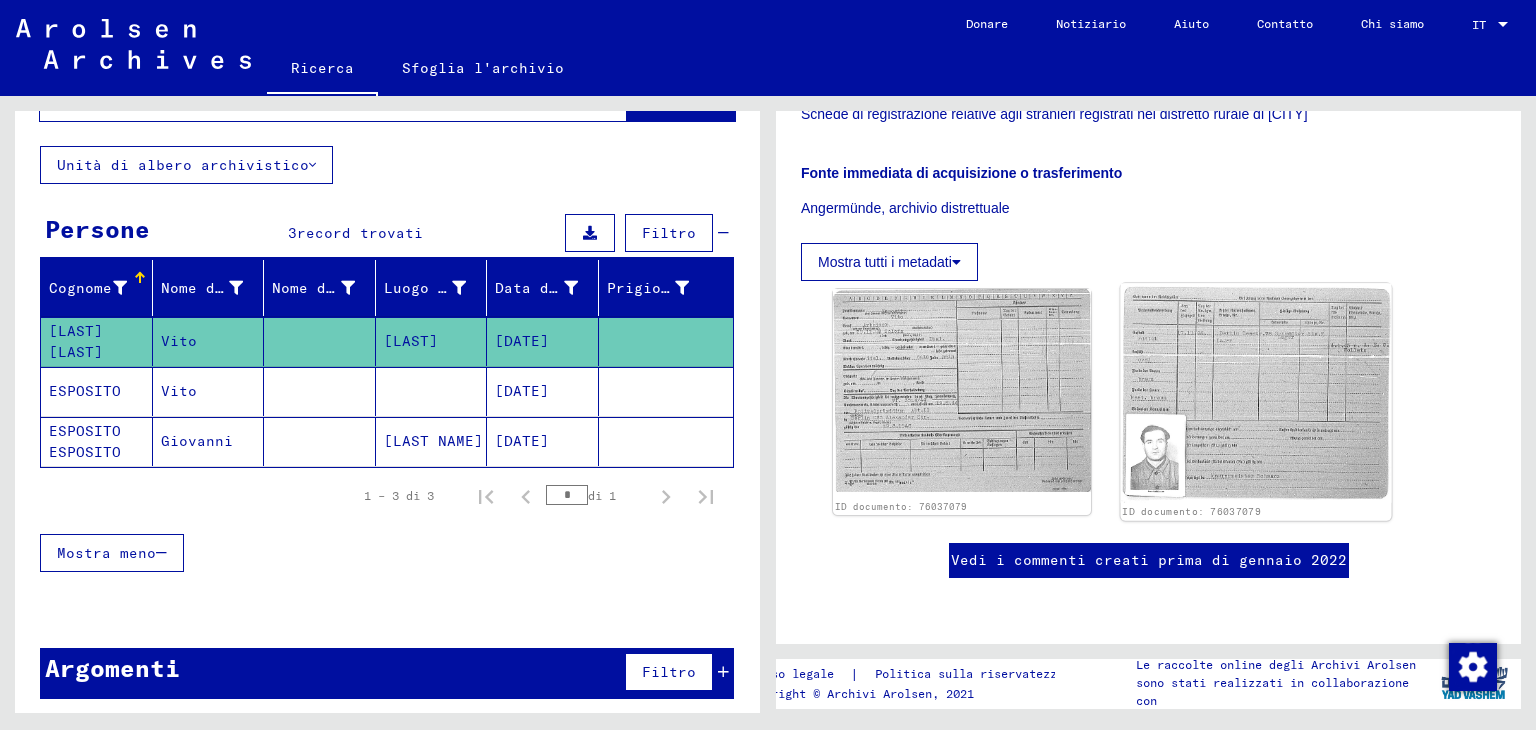click 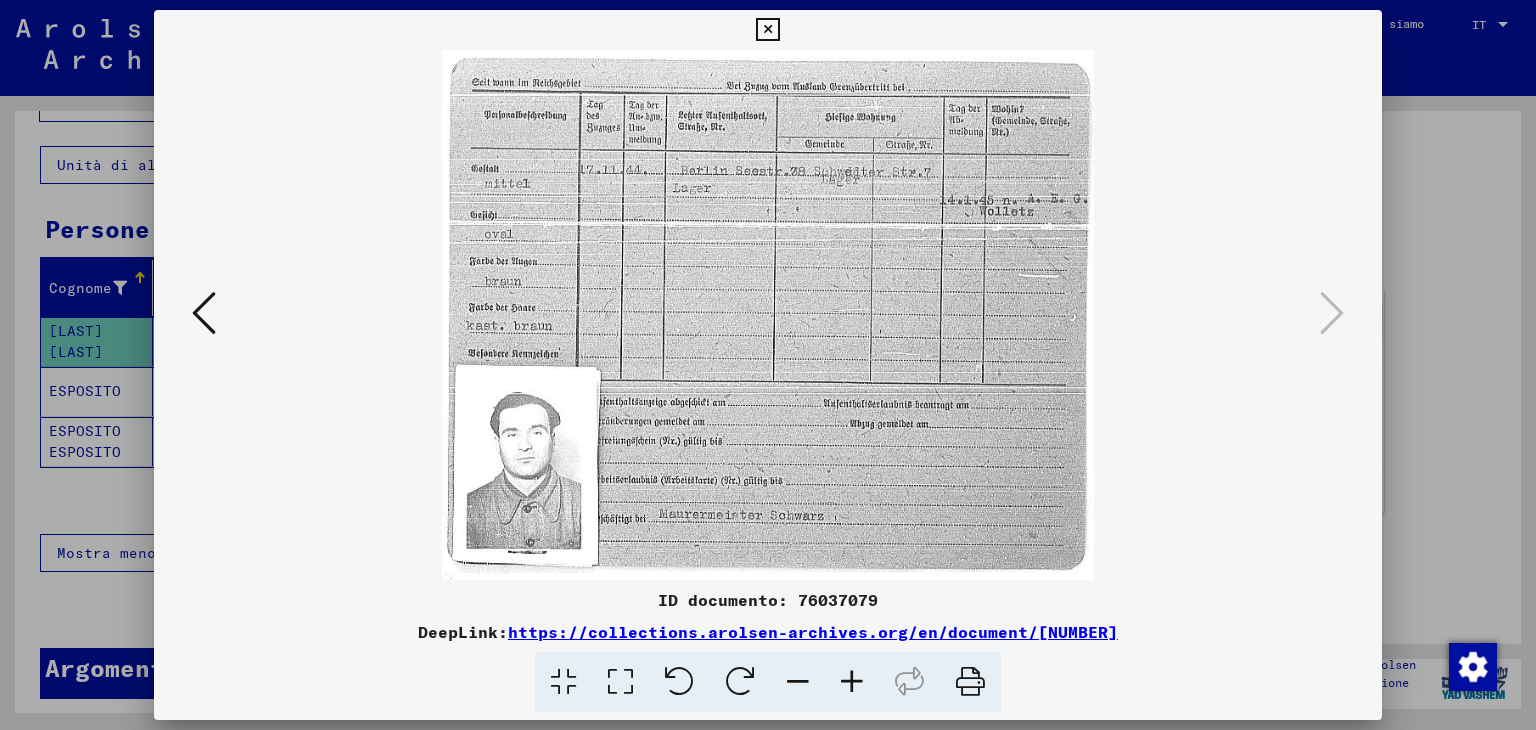 click at bounding box center [767, 30] 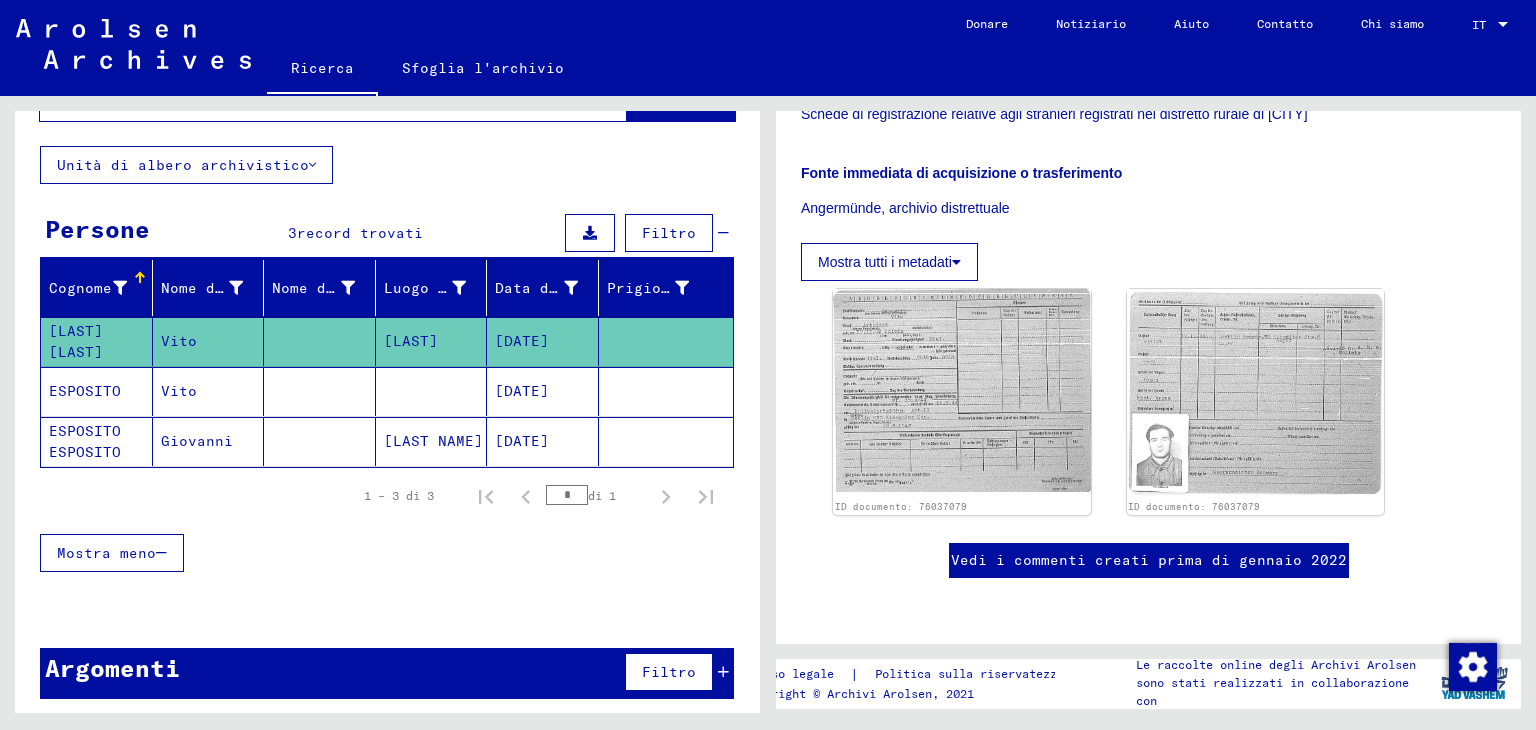 click on "ESPOSITO" at bounding box center (85, 441) 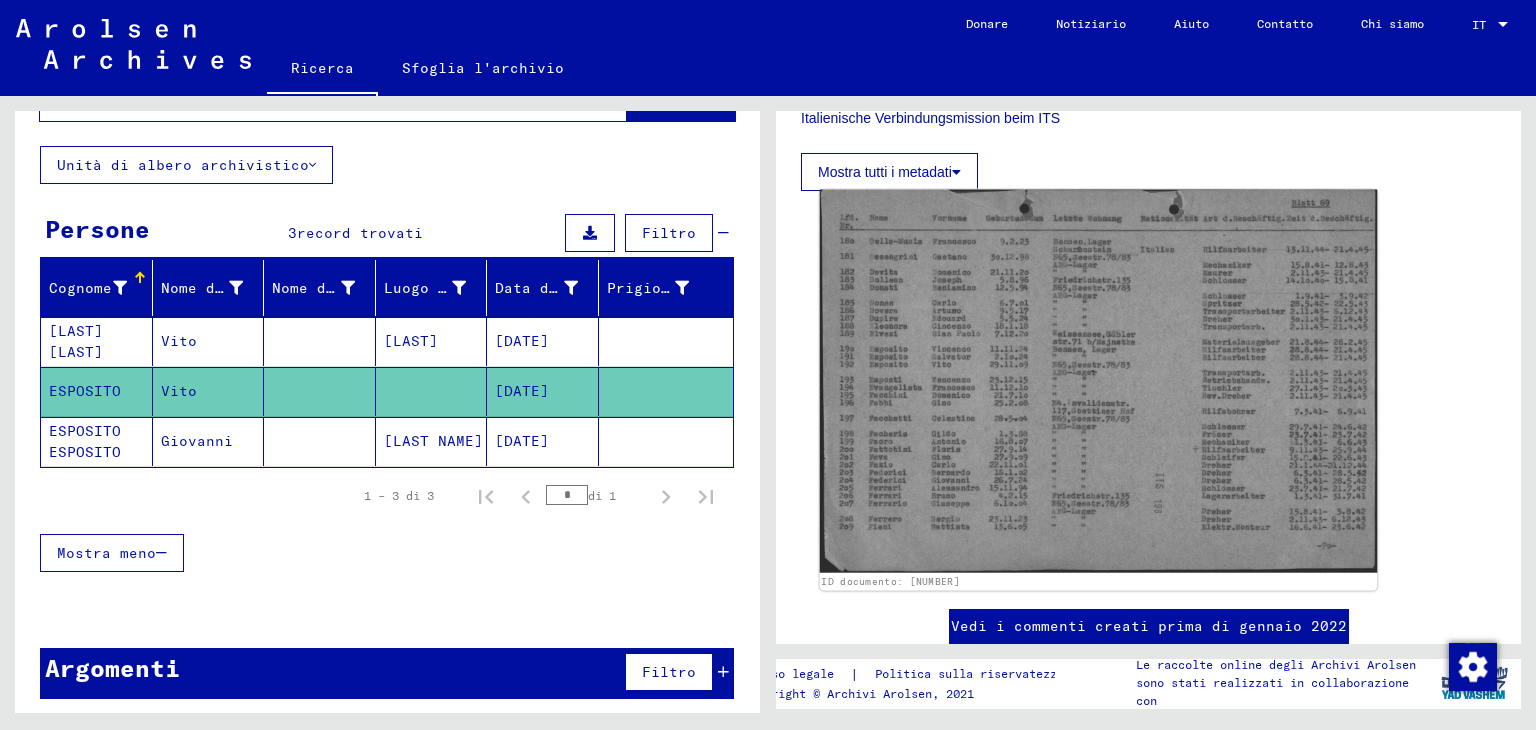 scroll, scrollTop: 800, scrollLeft: 0, axis: vertical 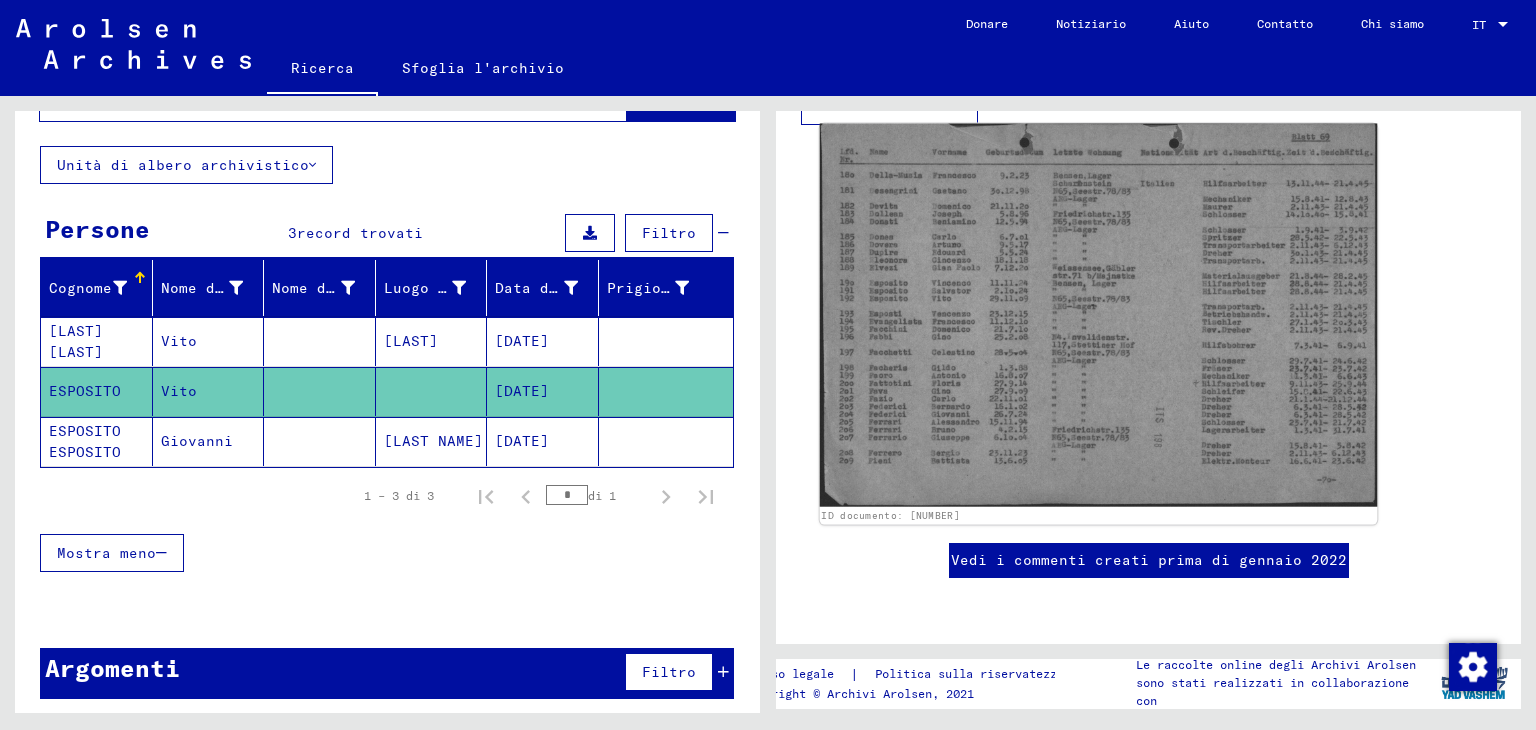 click 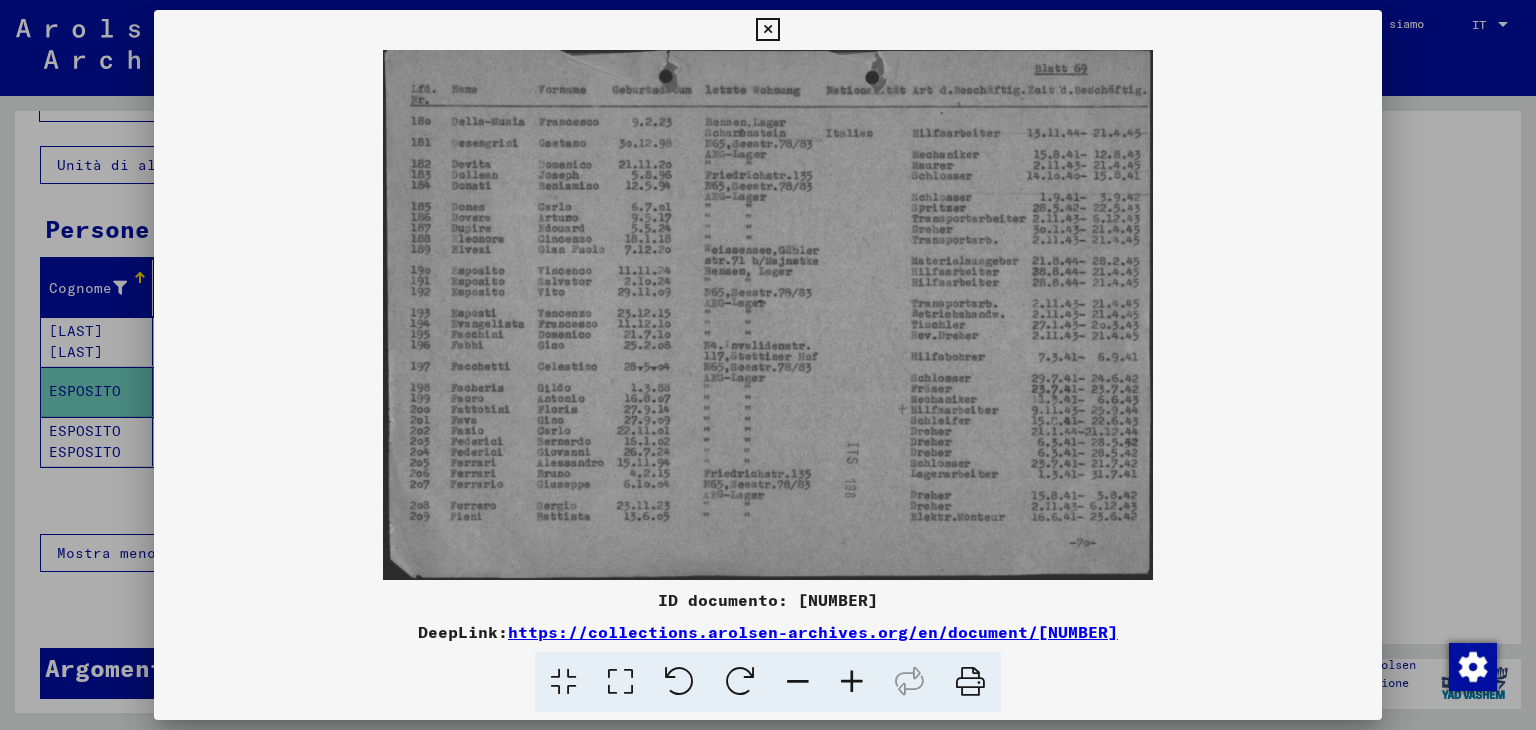 click at bounding box center [767, 30] 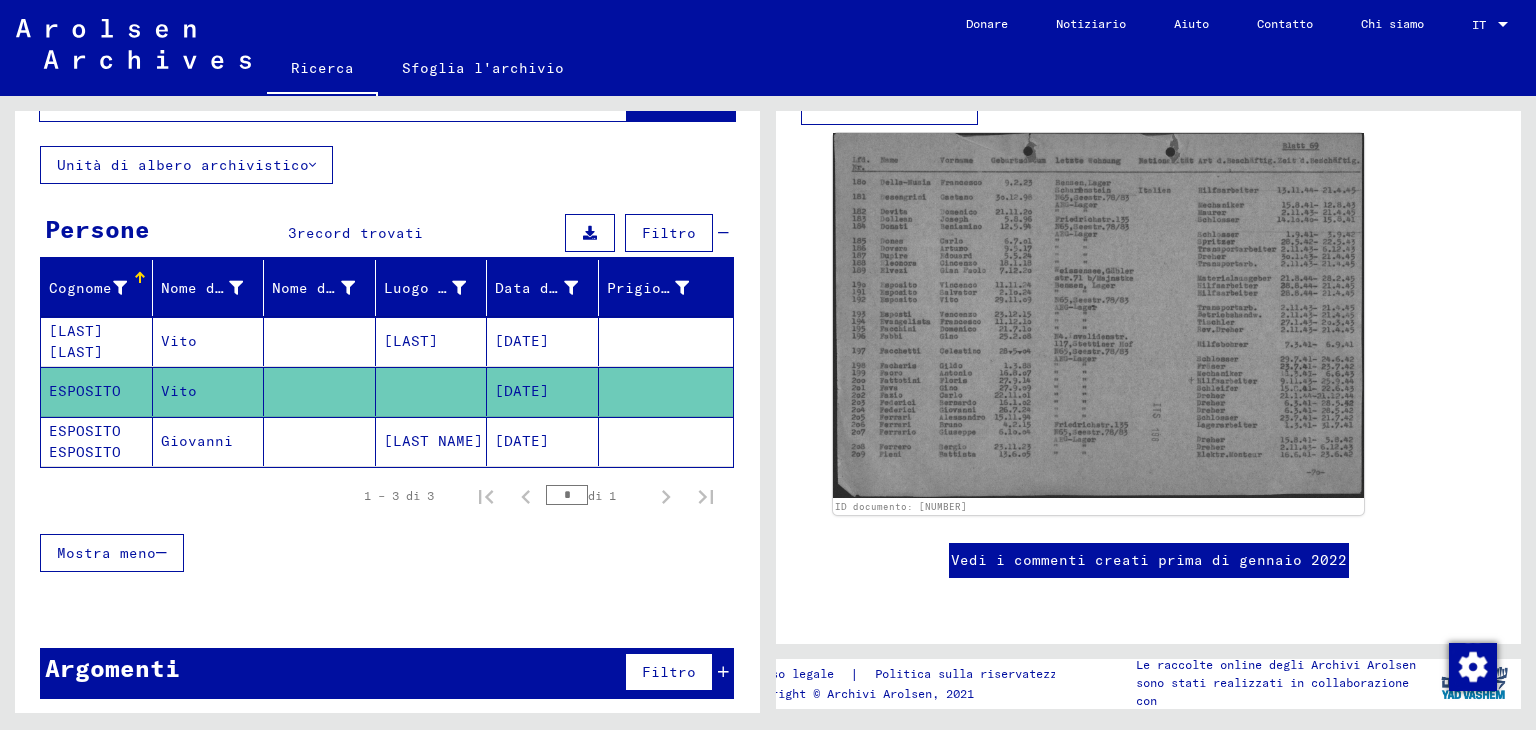 click on "Giovanni" 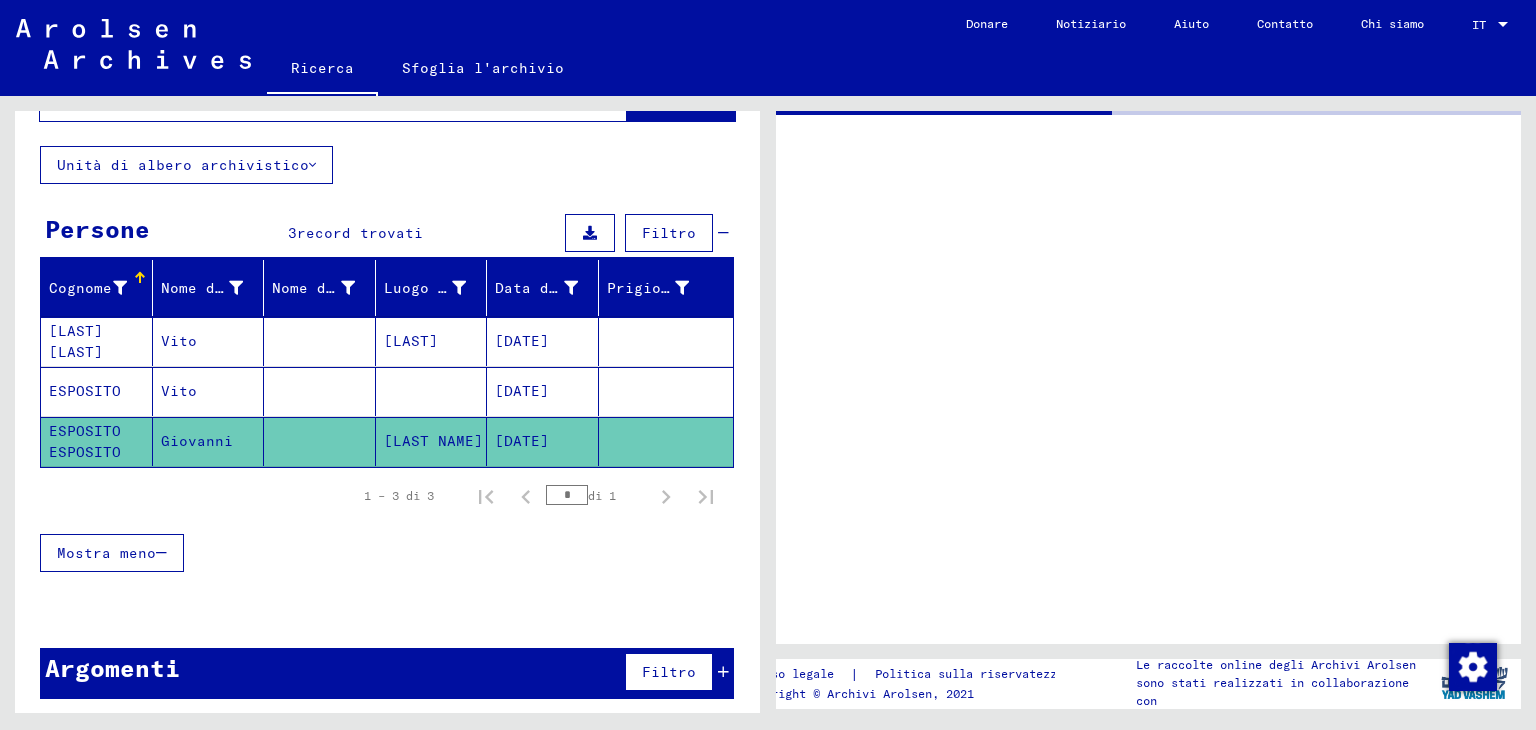 scroll, scrollTop: 0, scrollLeft: 0, axis: both 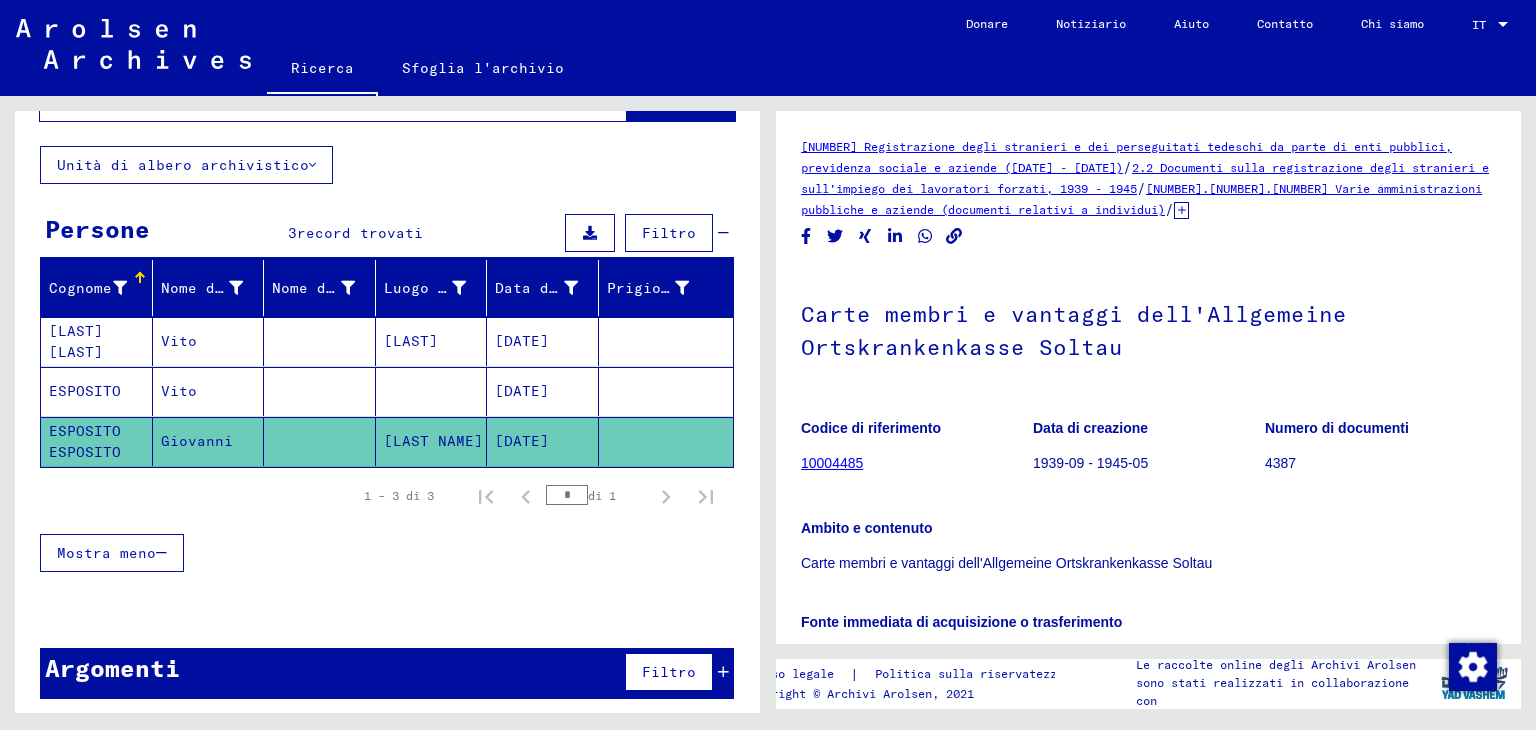 click on "10004485" 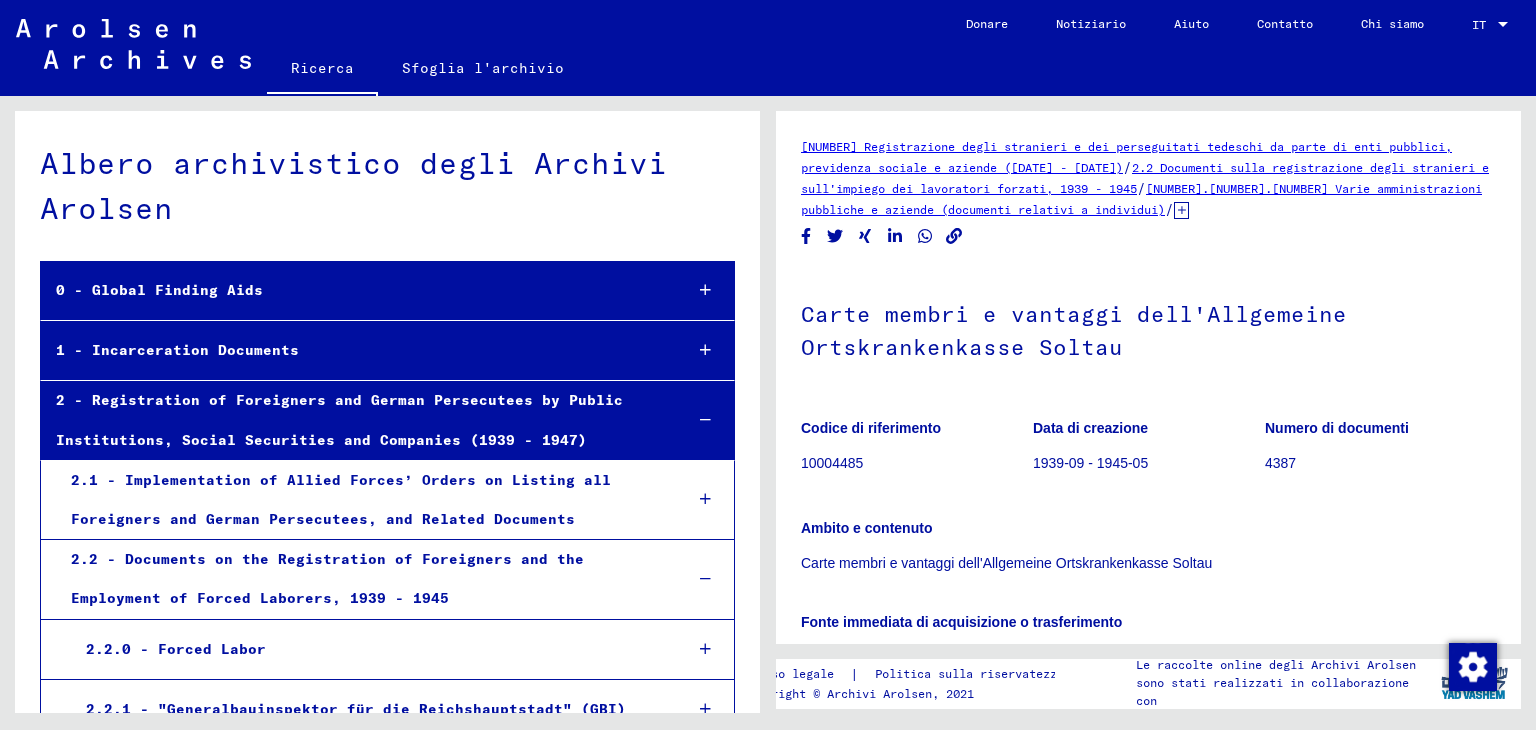 scroll, scrollTop: 26959, scrollLeft: 0, axis: vertical 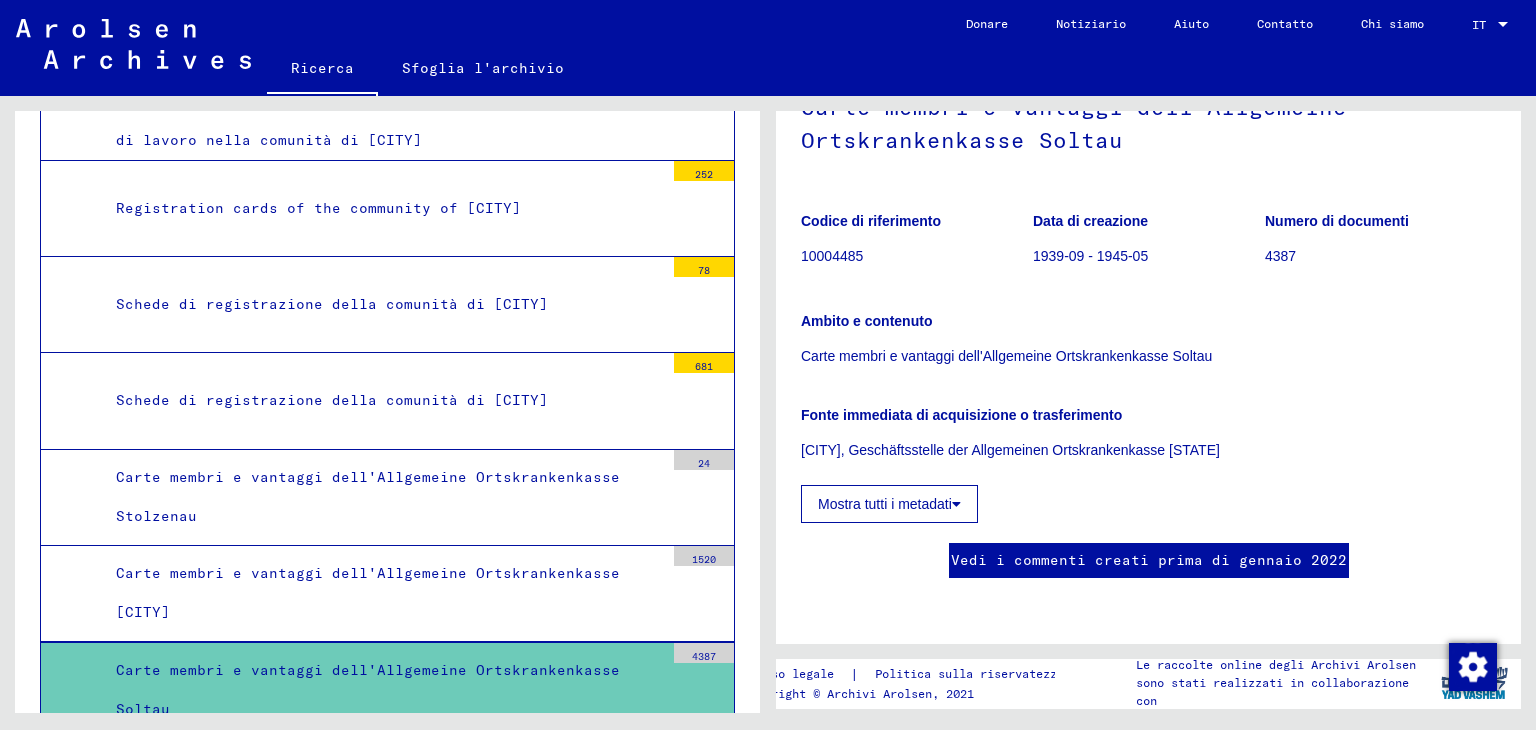 click on "Carte membri e vantaggi dell'Allgemeine Ortskrankenkasse Soltau" at bounding box center [382, 690] 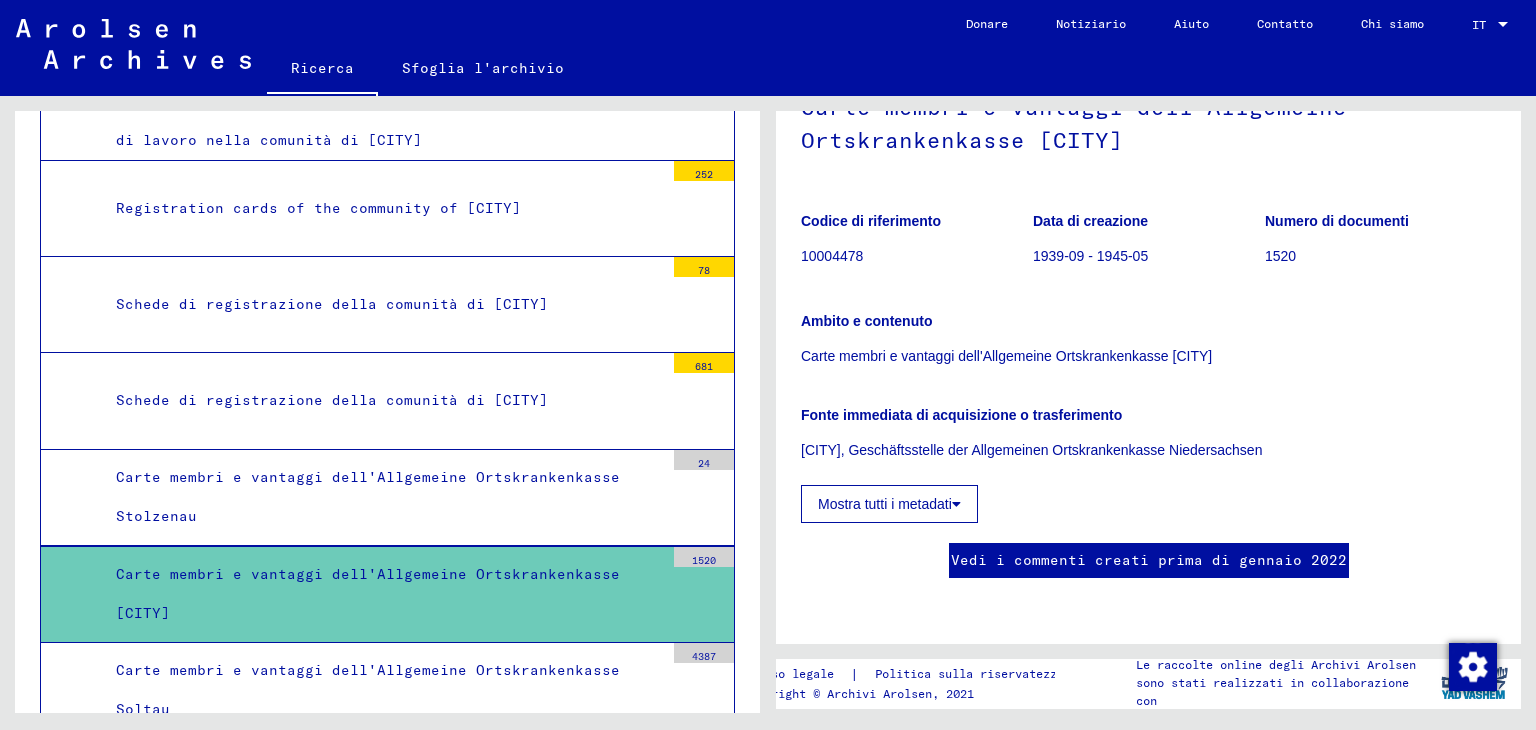 scroll, scrollTop: 200, scrollLeft: 0, axis: vertical 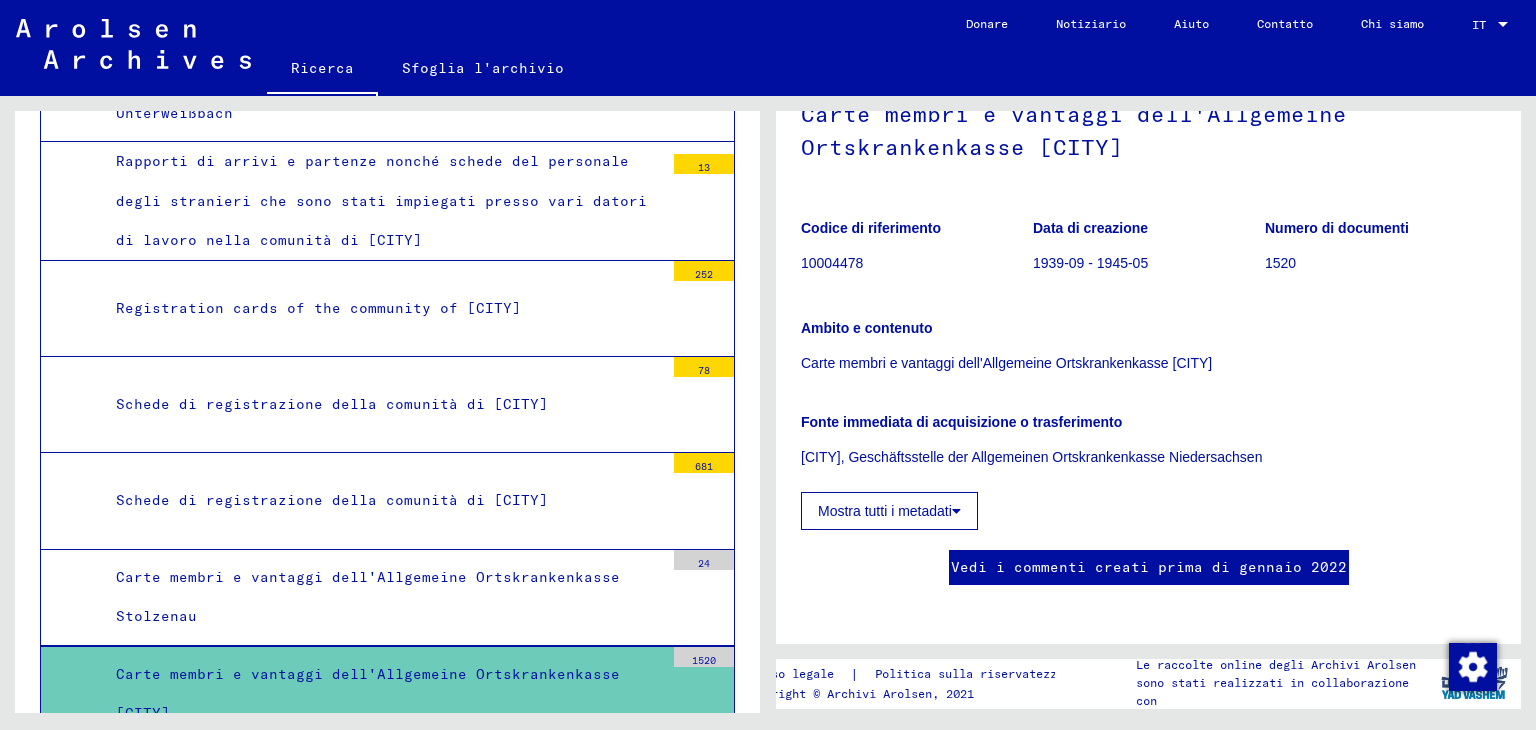 click on "Carte membri e vantaggi dell'Allgemeine Ortskrankenkasse Stolzenau" at bounding box center [382, 597] 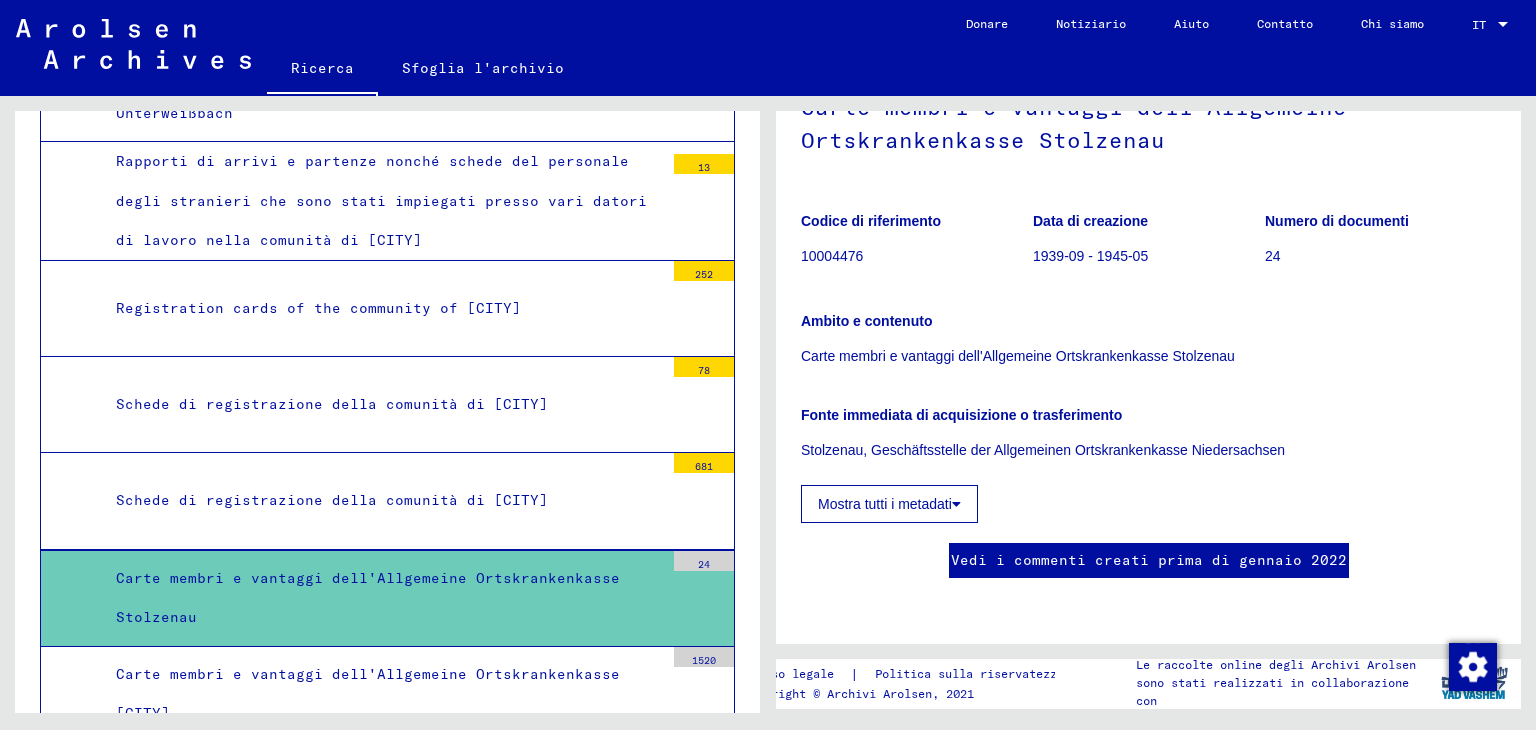 scroll, scrollTop: 840, scrollLeft: 0, axis: vertical 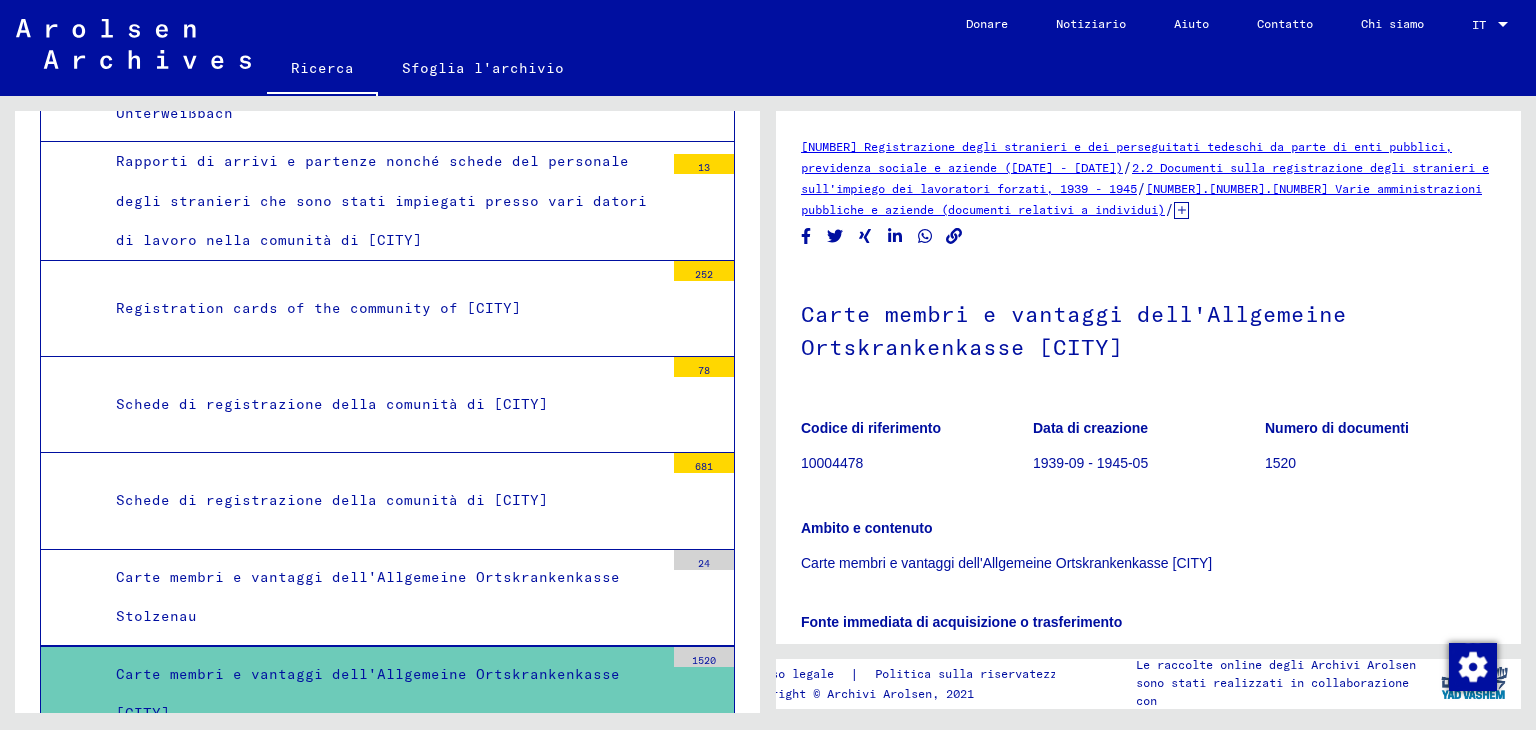 click on "Codice di riferimento" 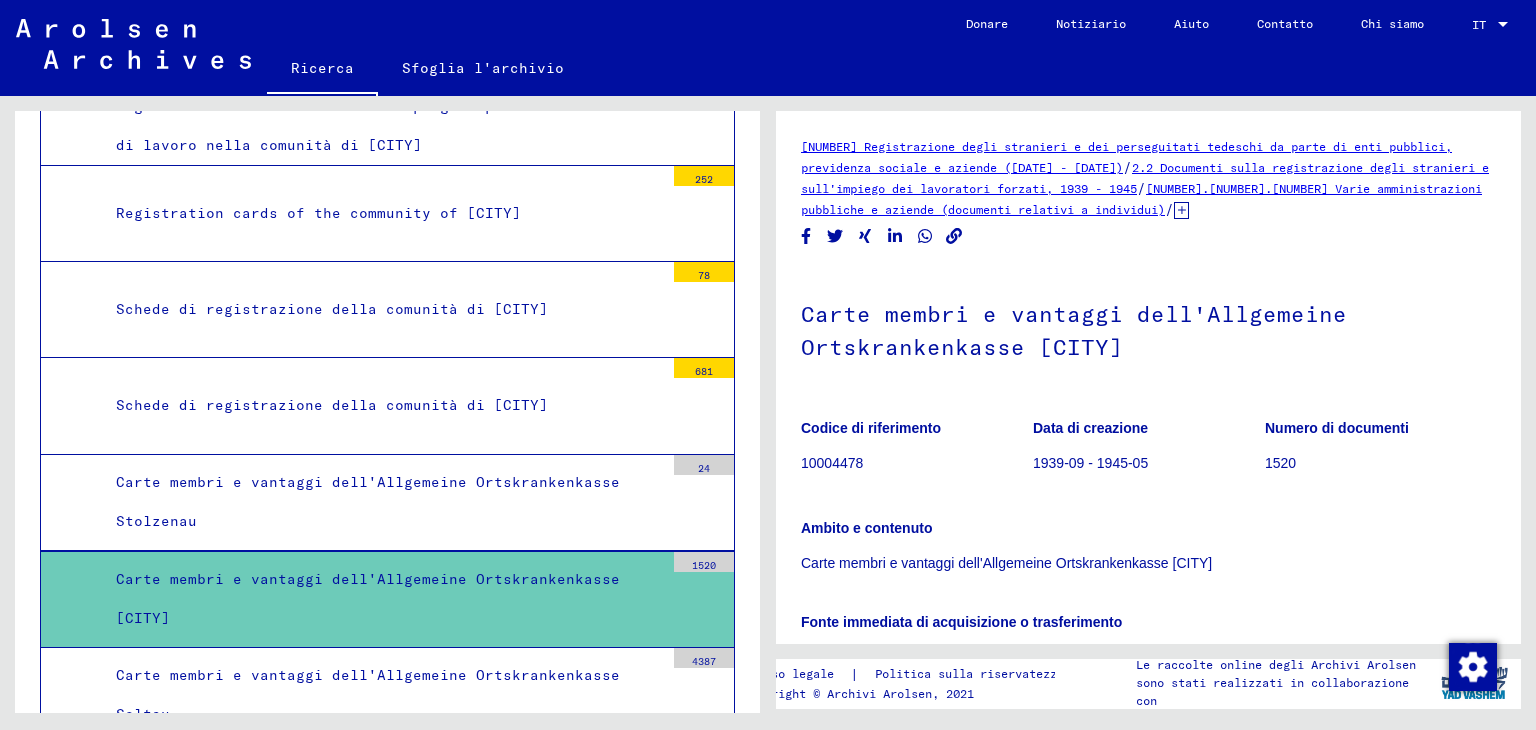 scroll, scrollTop: 27059, scrollLeft: 0, axis: vertical 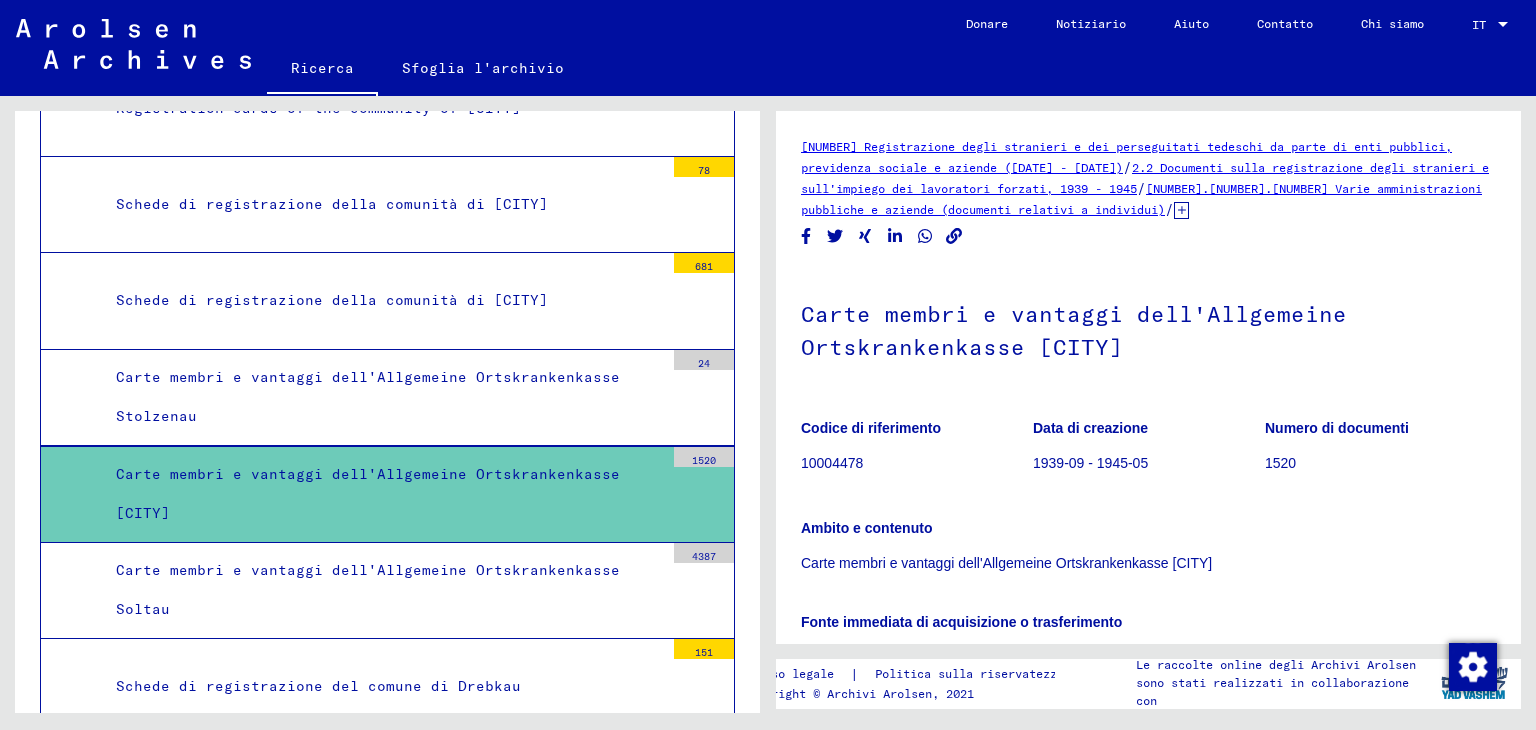 click on "Quaderni di lavoro di vari uffici per l'impiego" at bounding box center [382, 782] 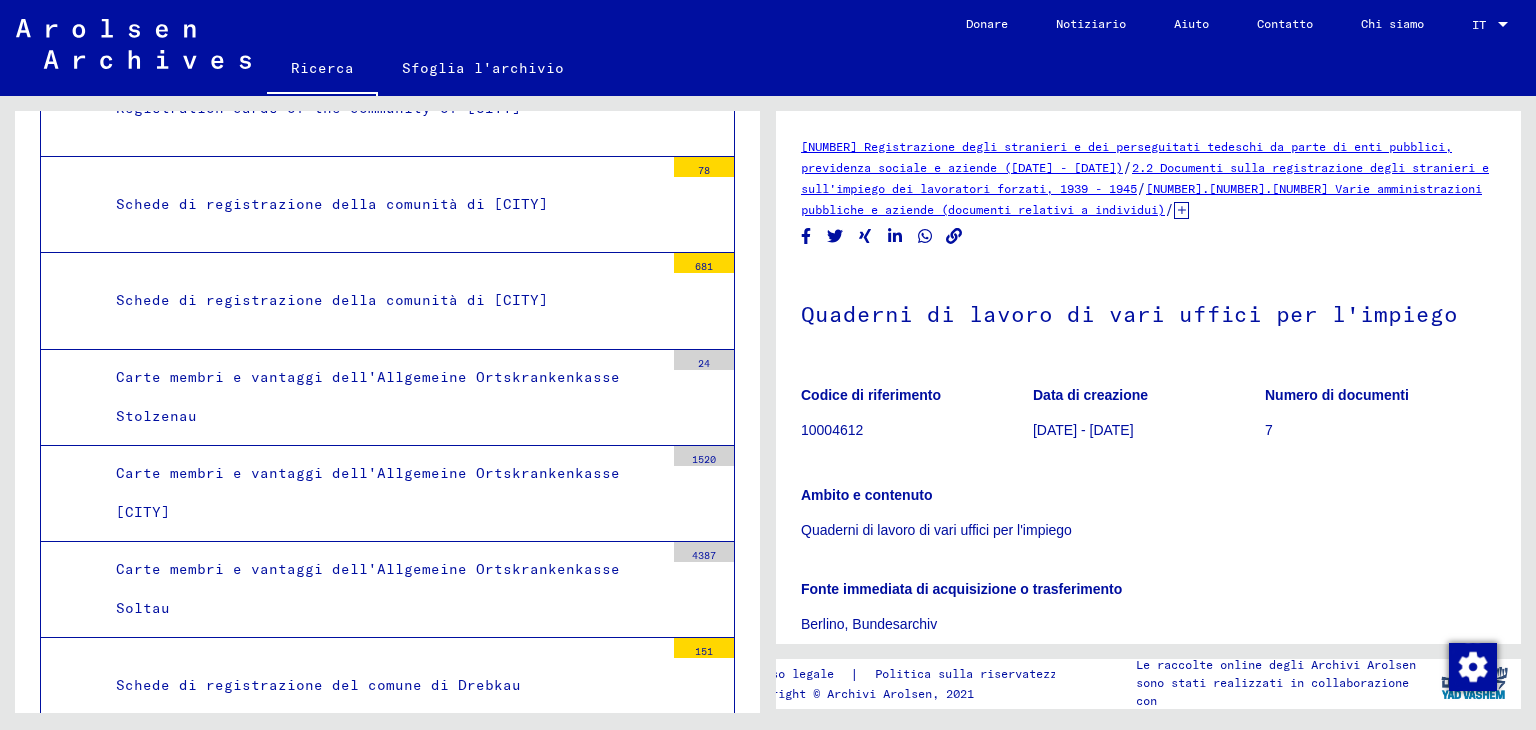 scroll, scrollTop: 400, scrollLeft: 0, axis: vertical 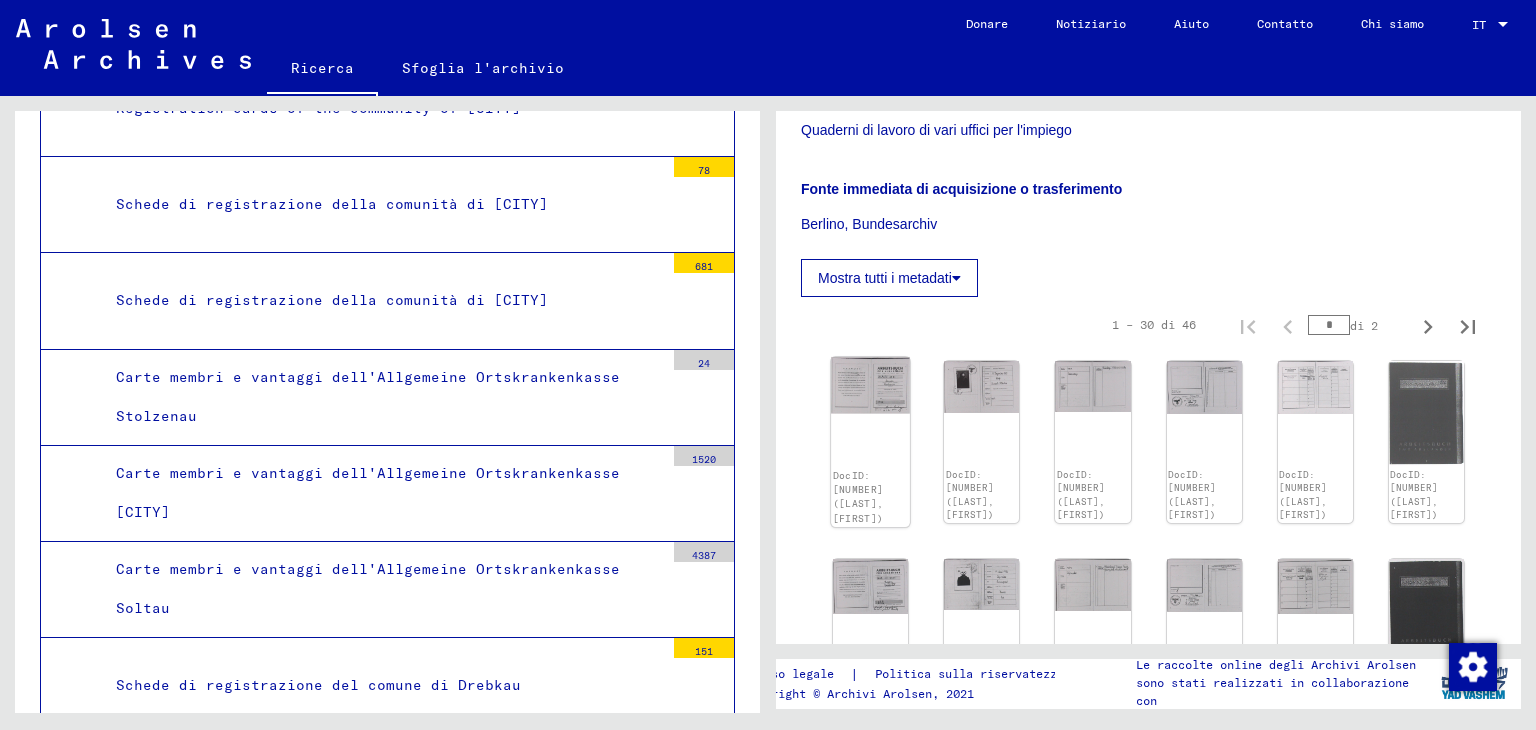 click 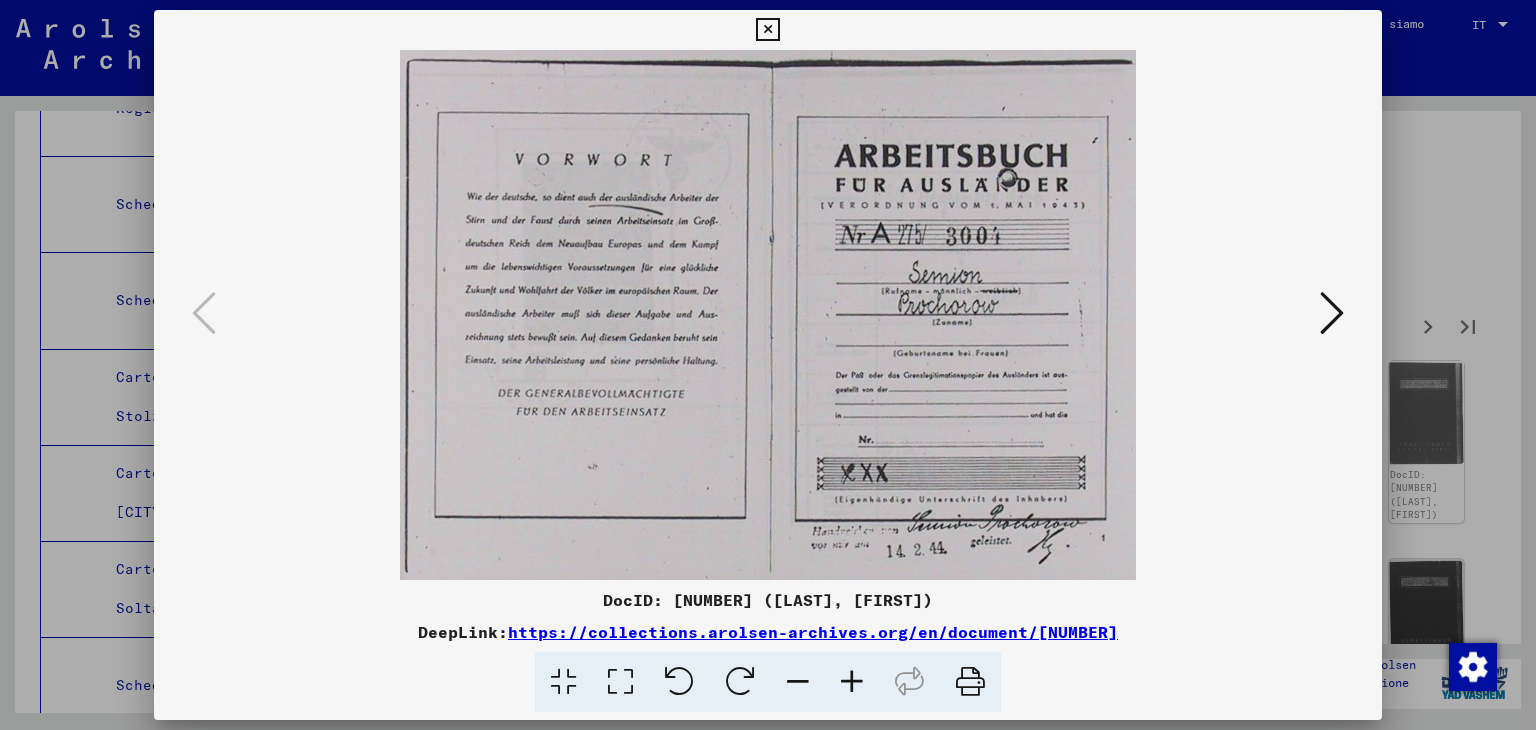 click at bounding box center [1332, 313] 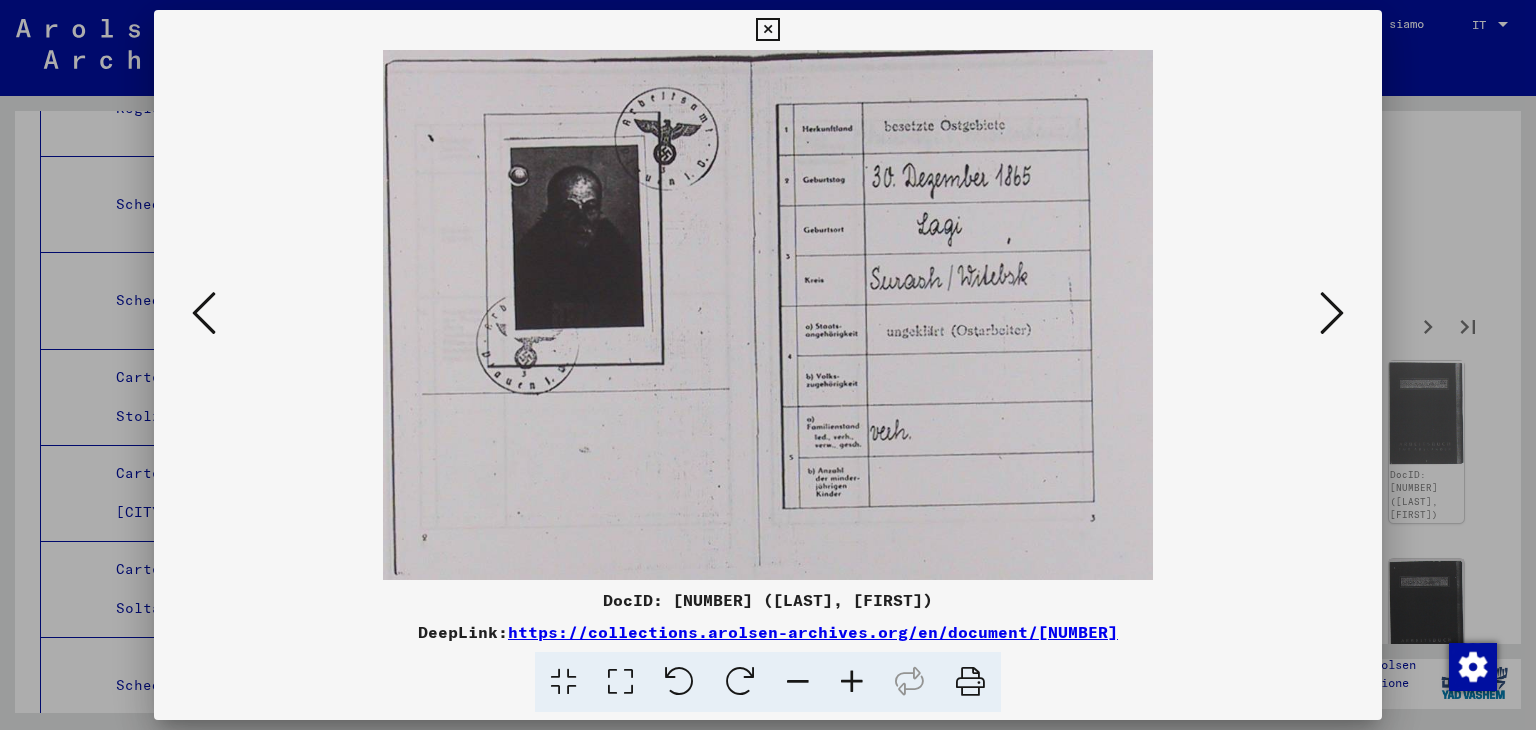 click at bounding box center (1332, 313) 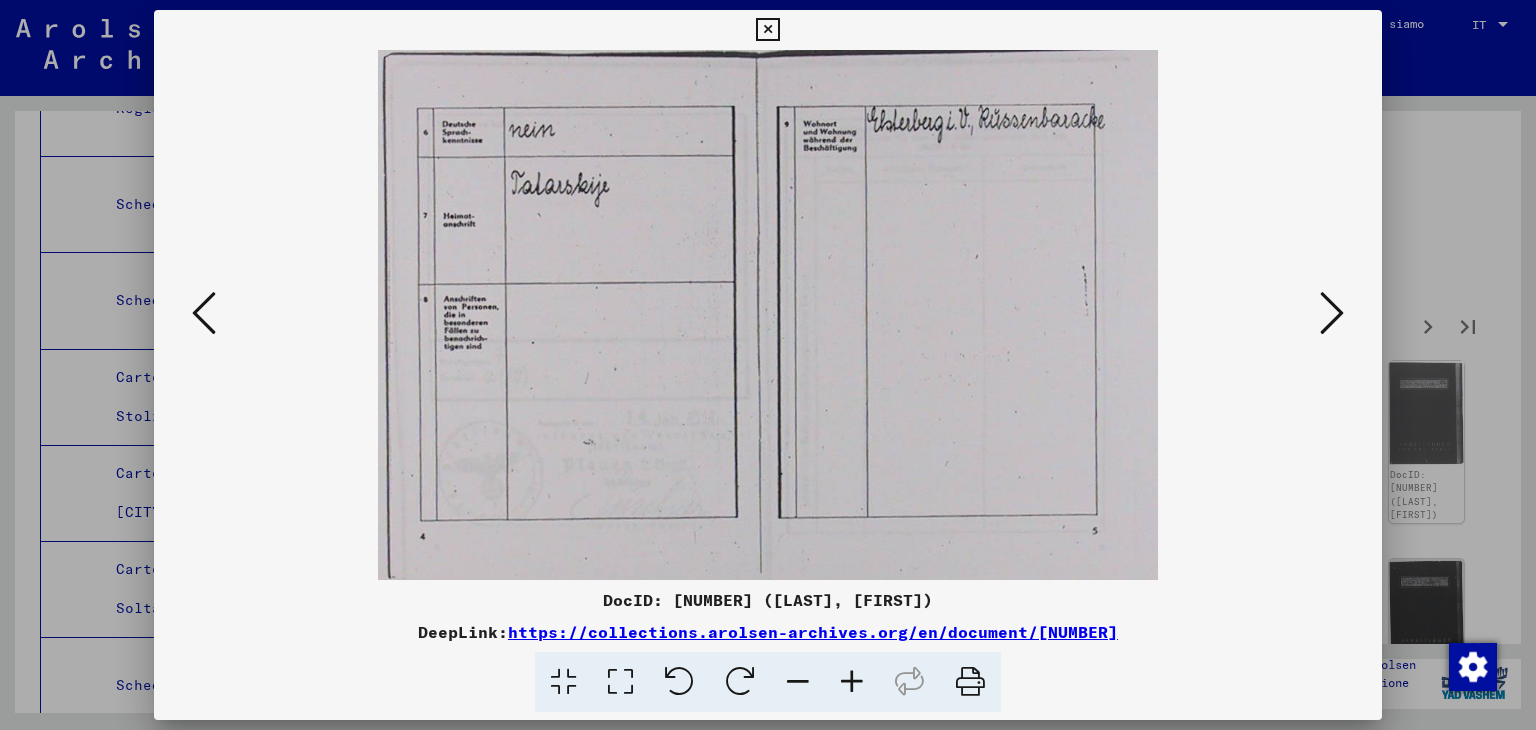 click at bounding box center (1332, 313) 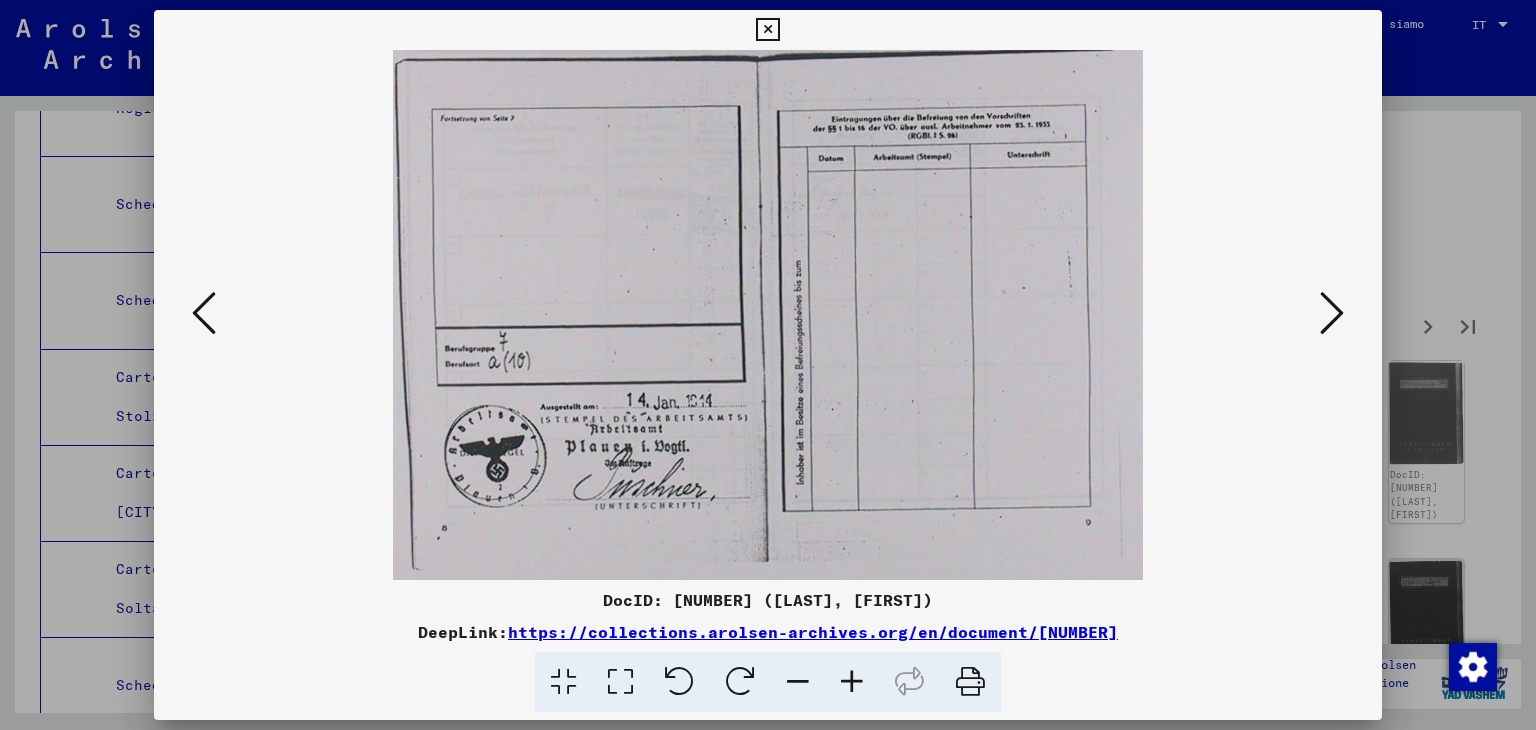 click at bounding box center [1332, 313] 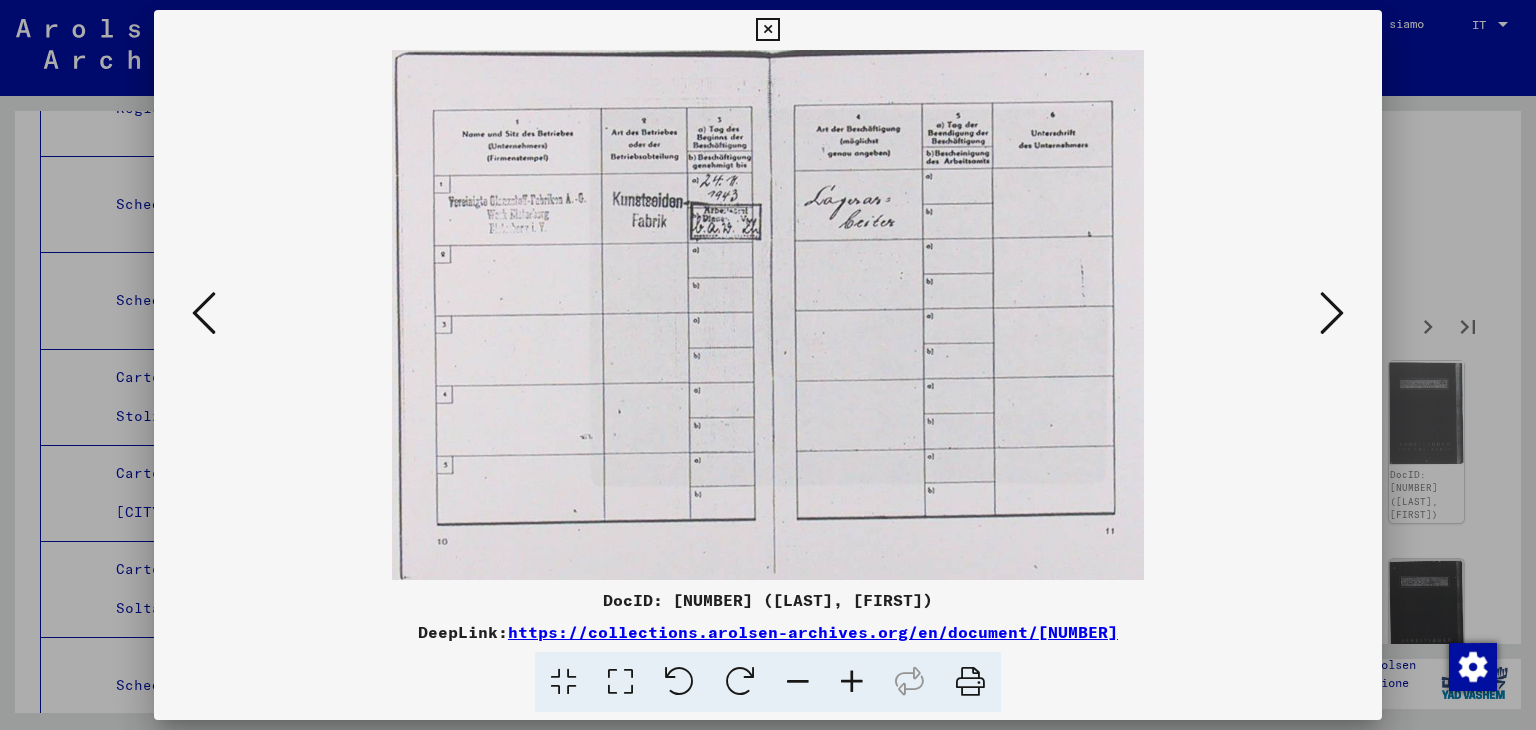 click at bounding box center (1332, 313) 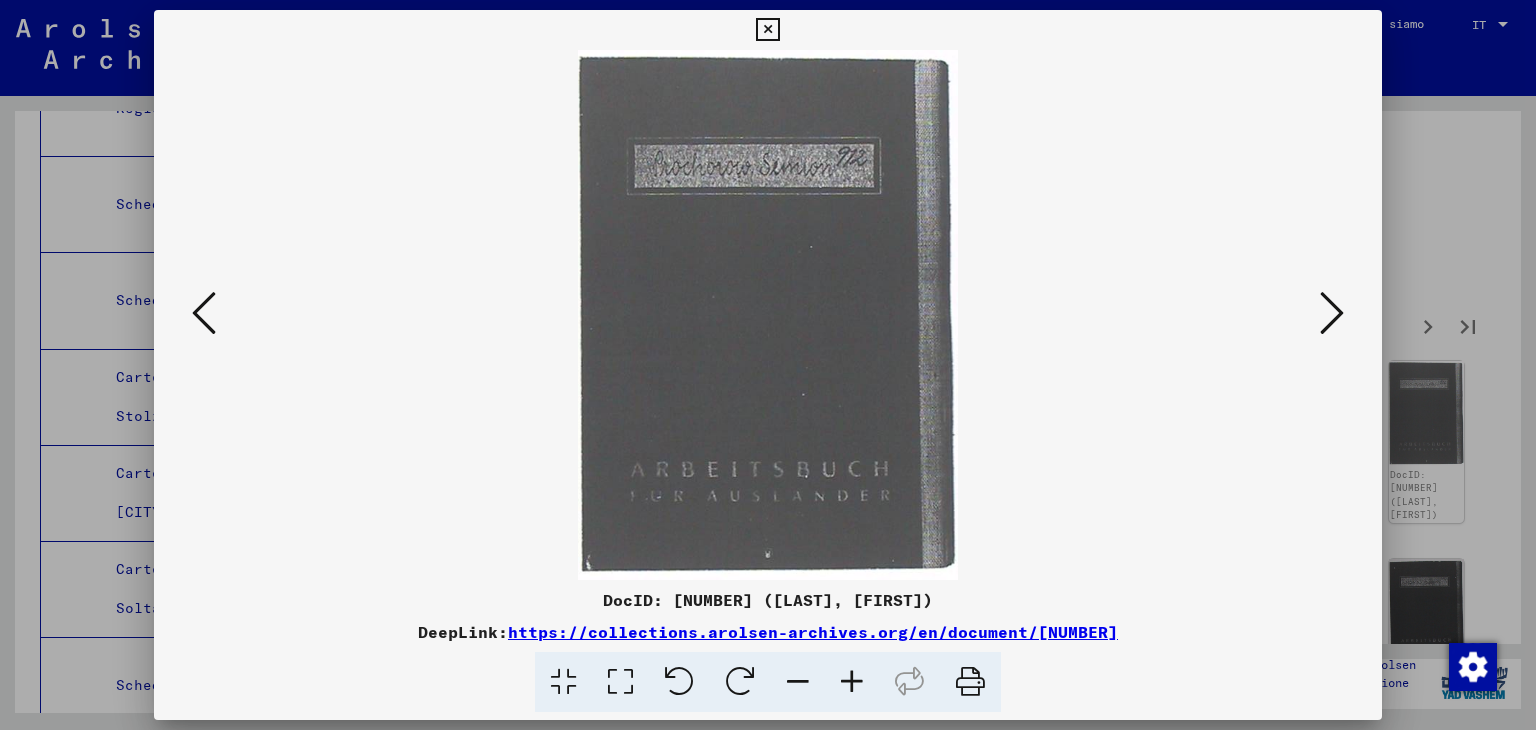 click at bounding box center (1332, 313) 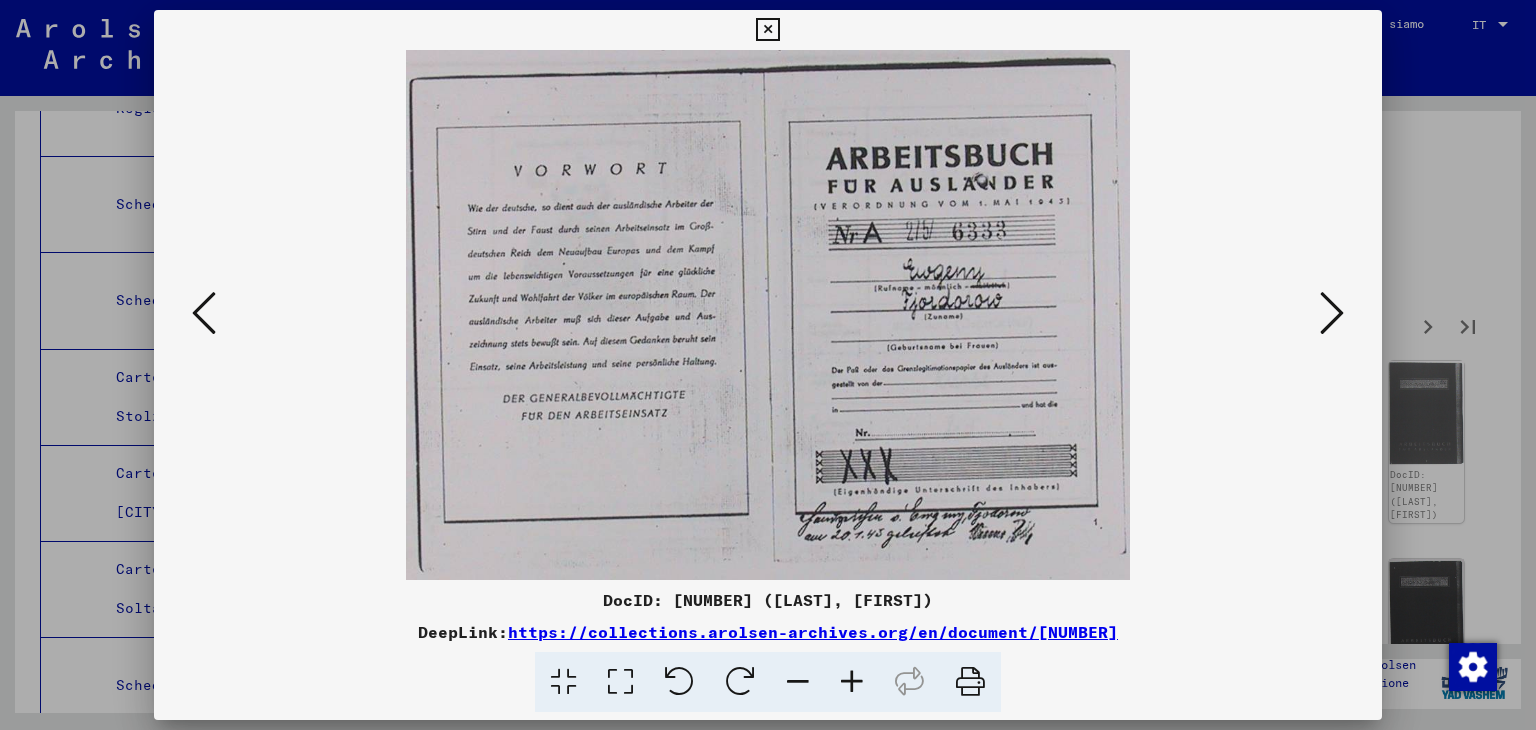 click at bounding box center [1332, 313] 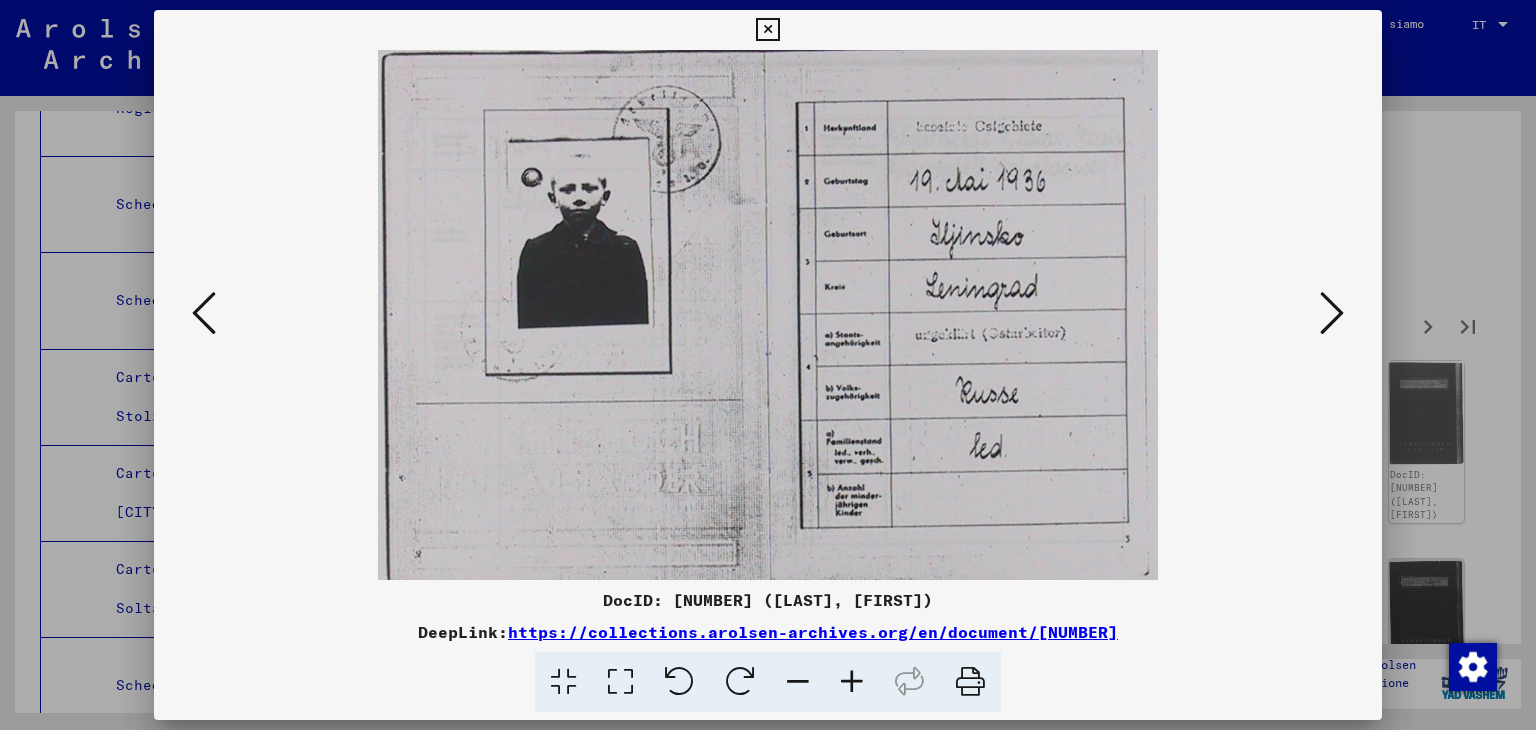 click at bounding box center (1332, 313) 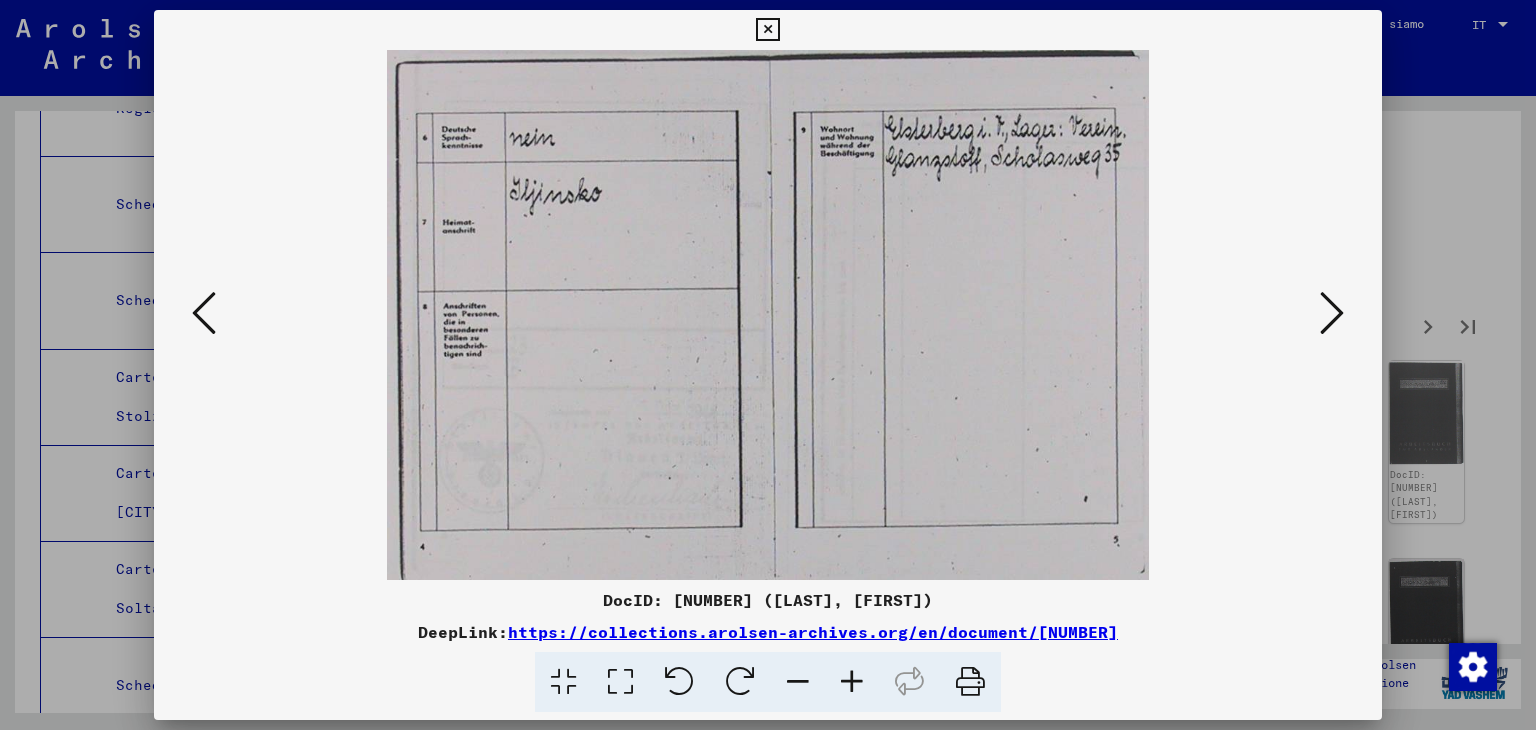 click at bounding box center [1332, 313] 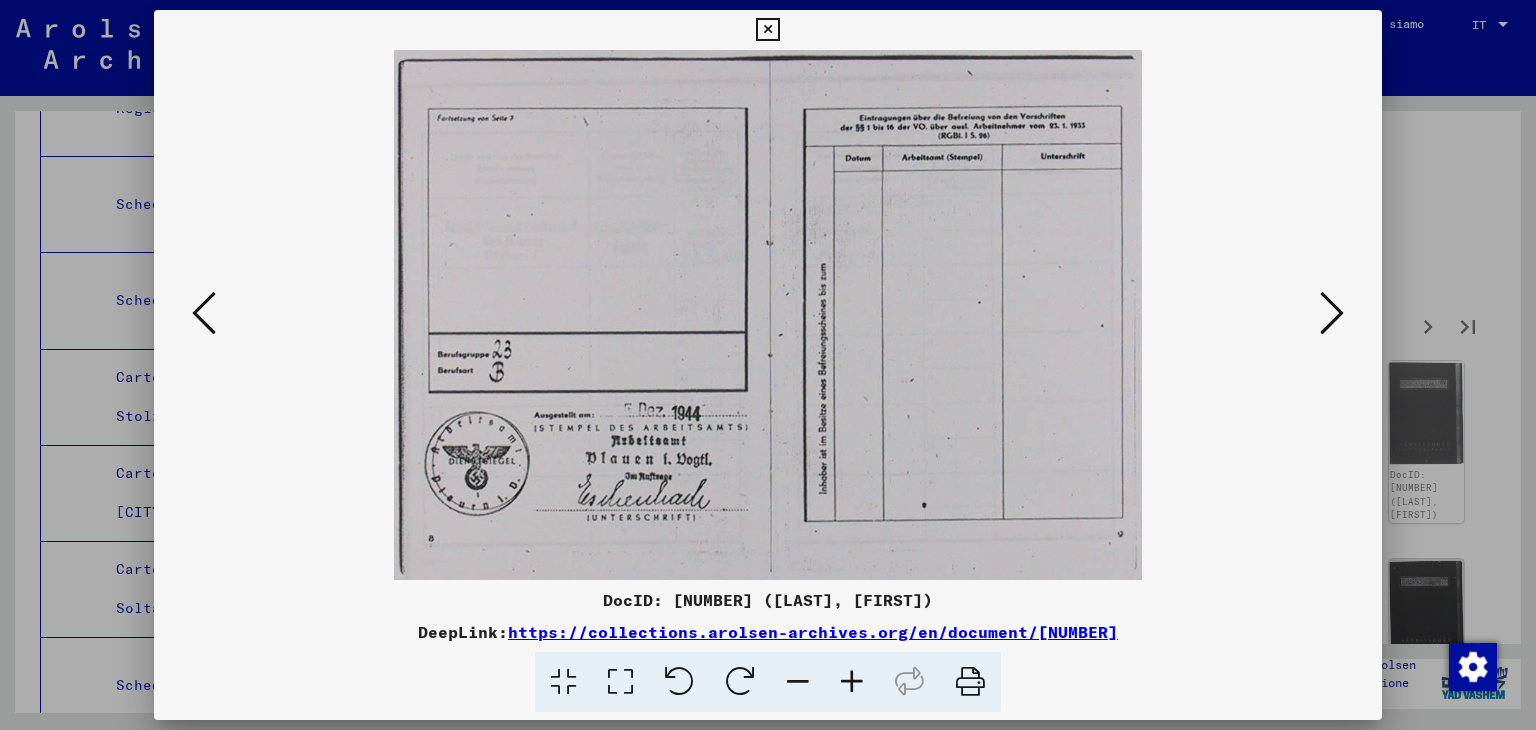 click at bounding box center [1332, 313] 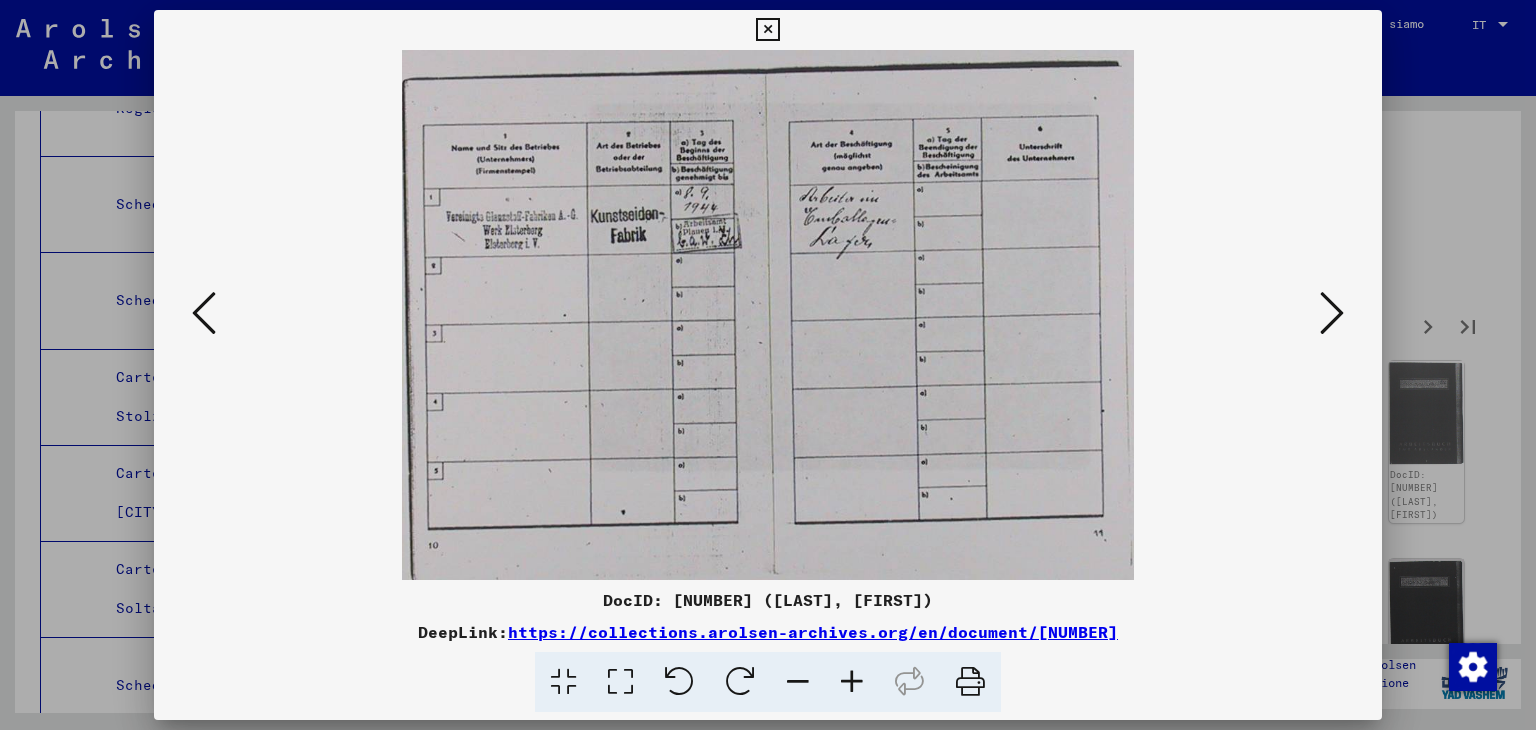 click at bounding box center [1332, 313] 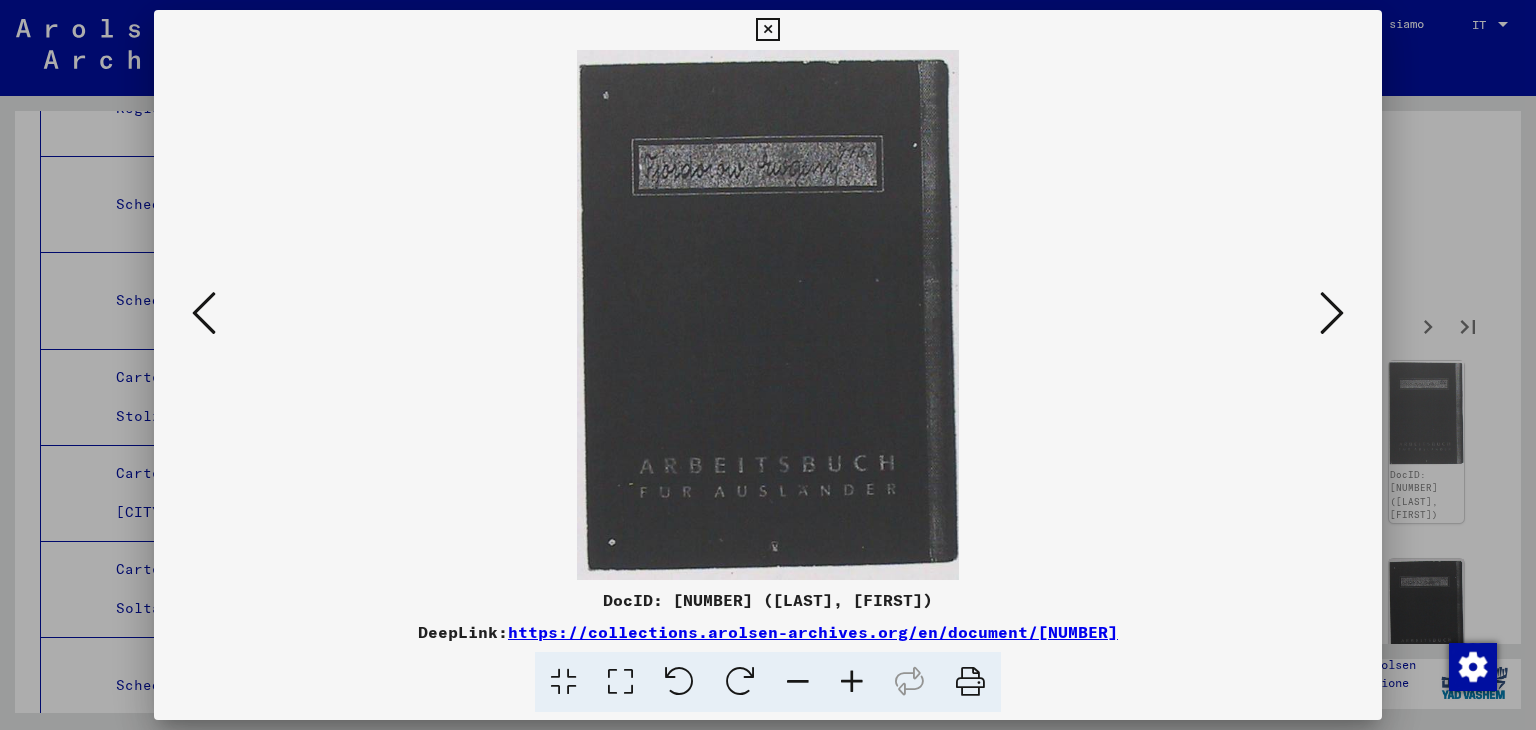click at bounding box center [1332, 313] 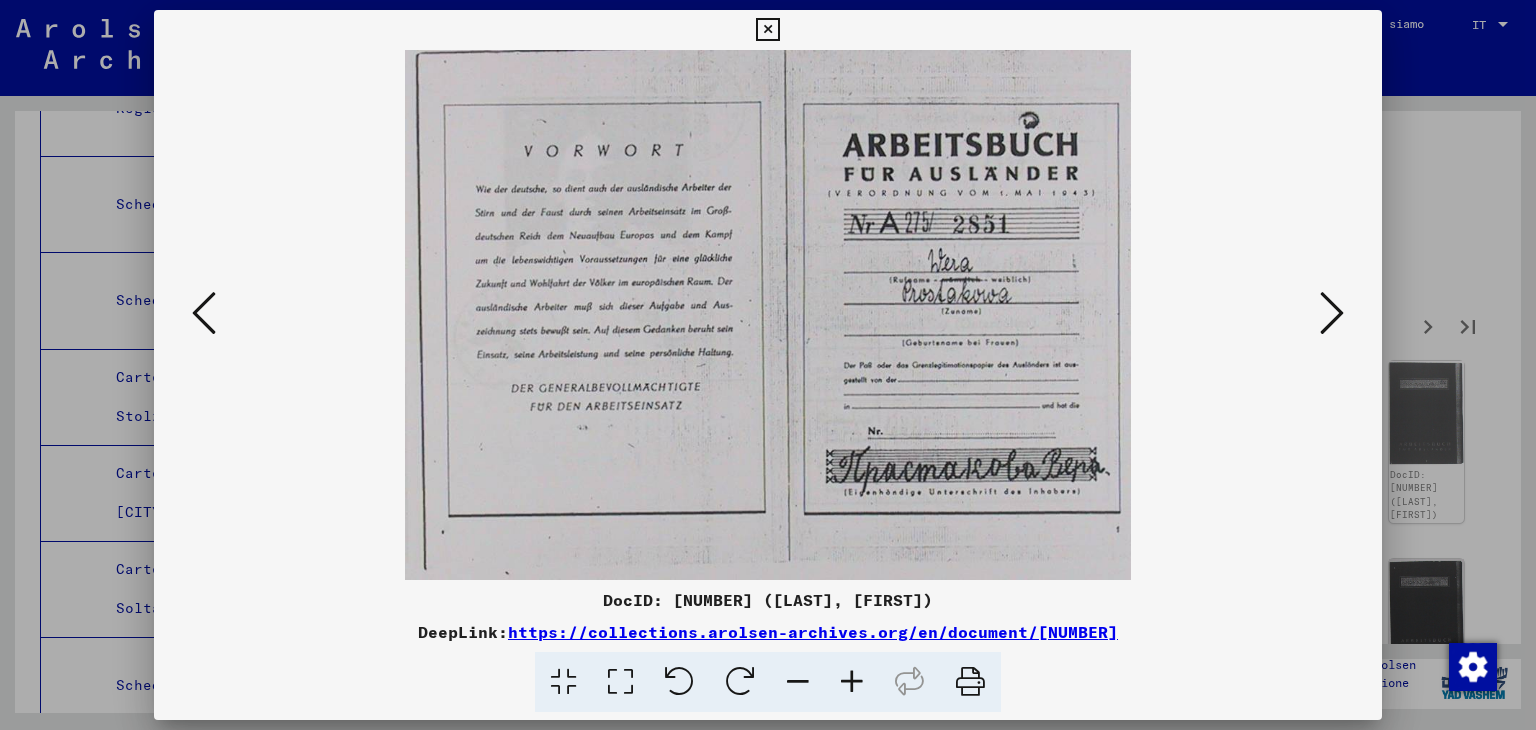 click at bounding box center [1332, 313] 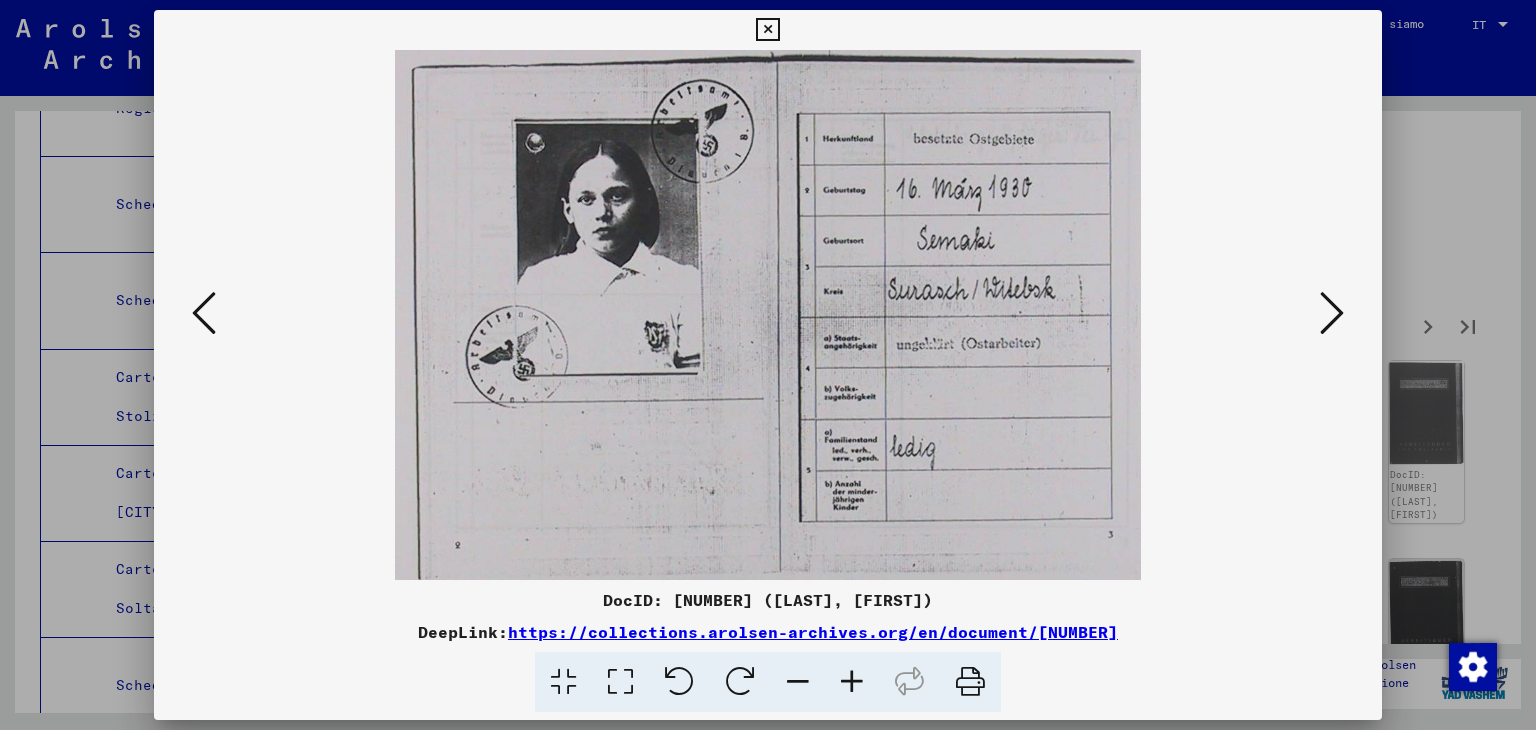 click at bounding box center (1332, 313) 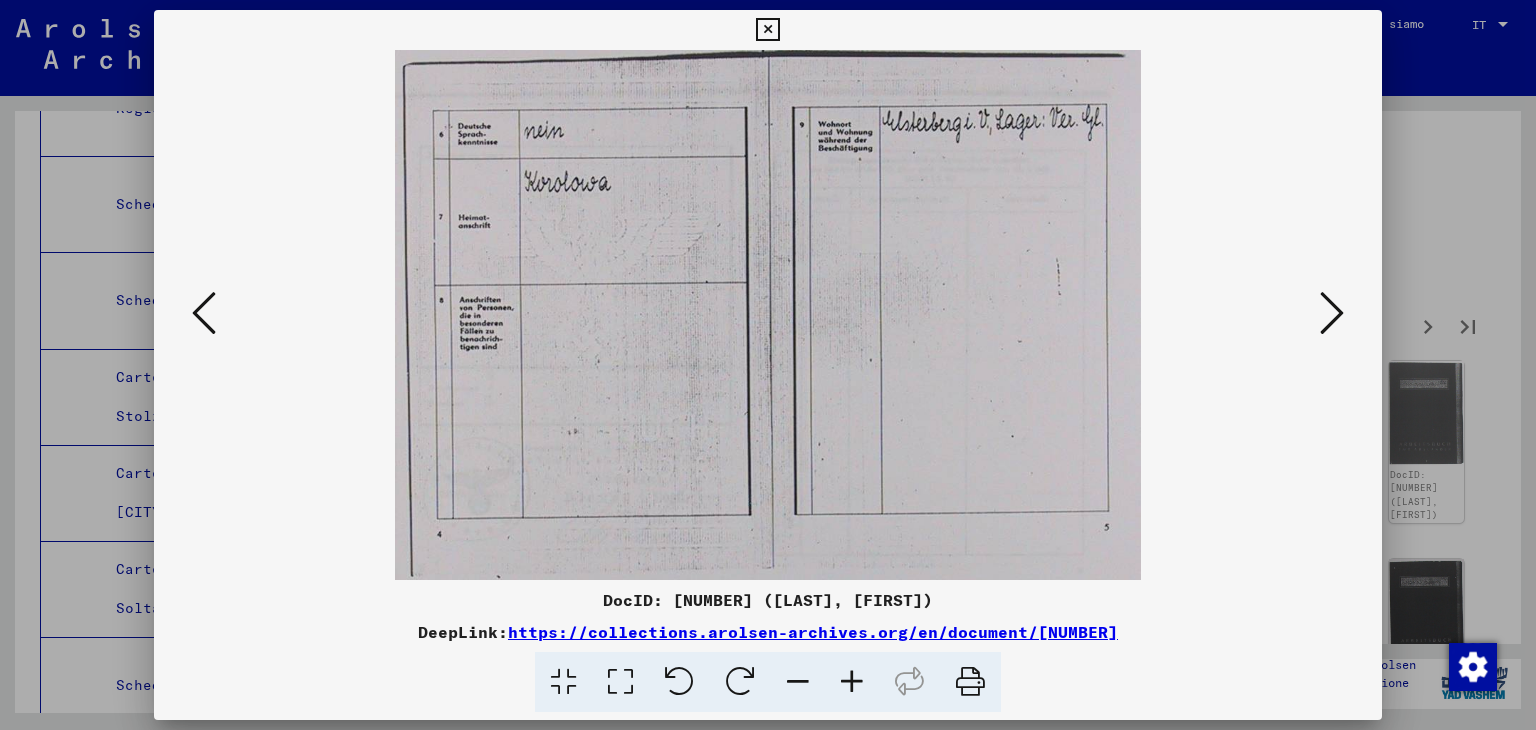 click at bounding box center [1332, 313] 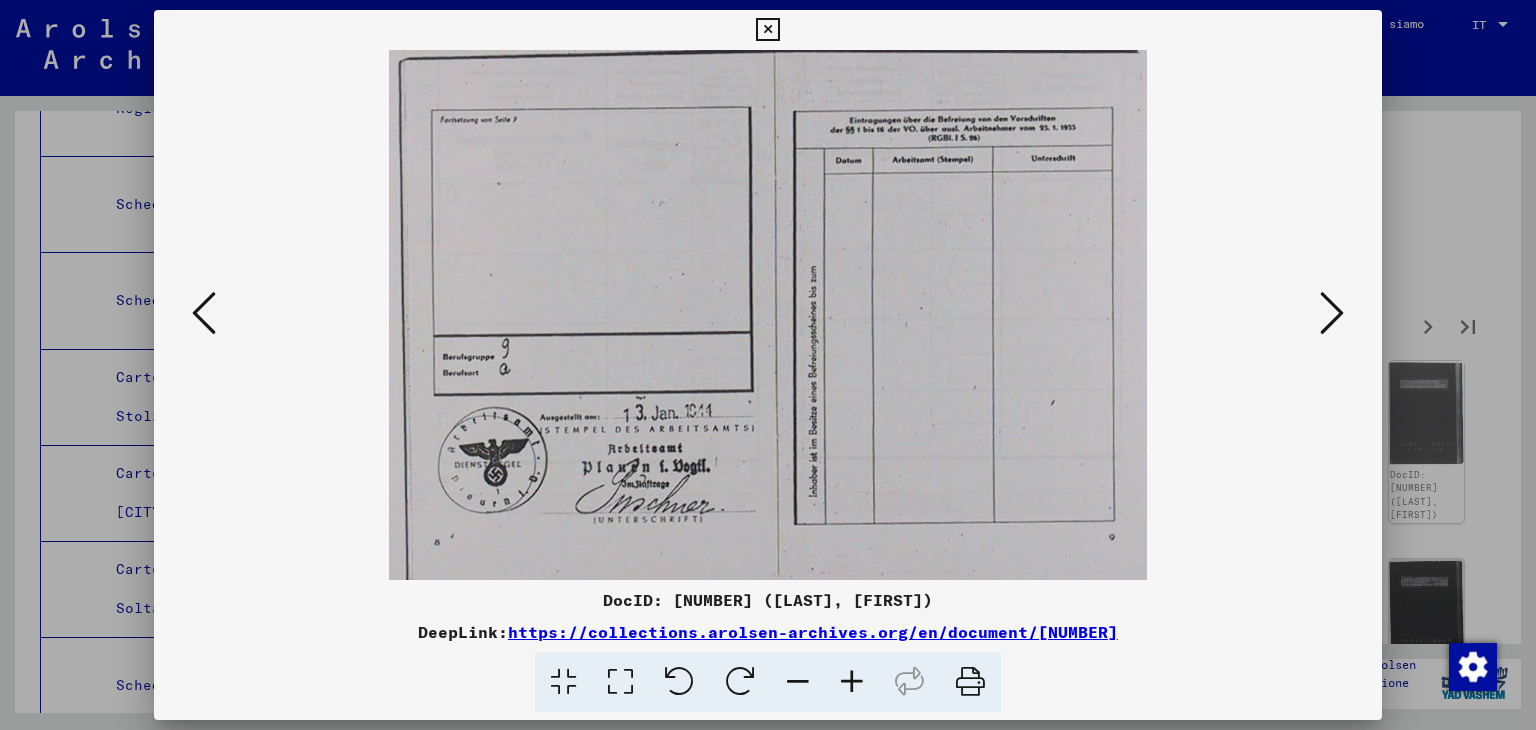 click at bounding box center [1332, 313] 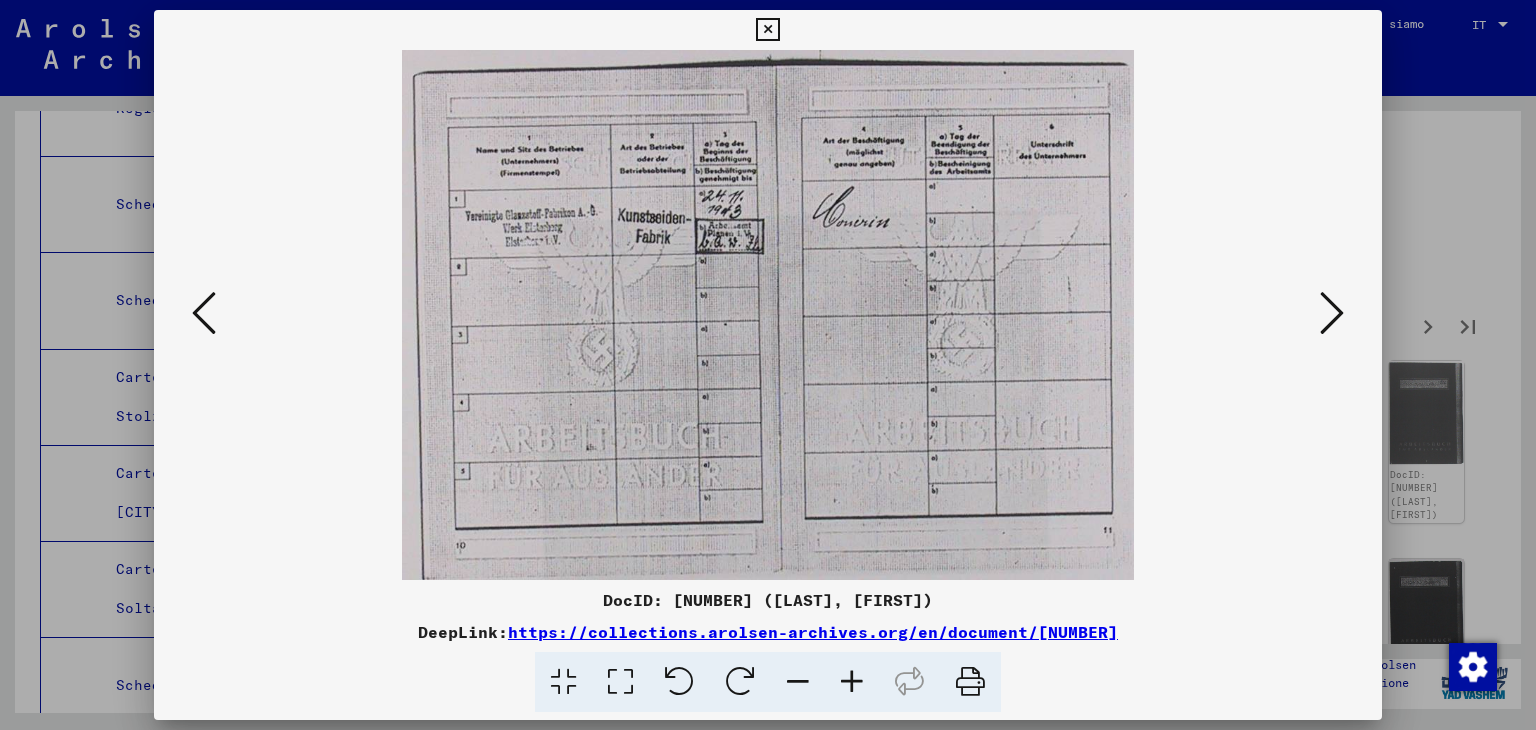 click at bounding box center (1332, 313) 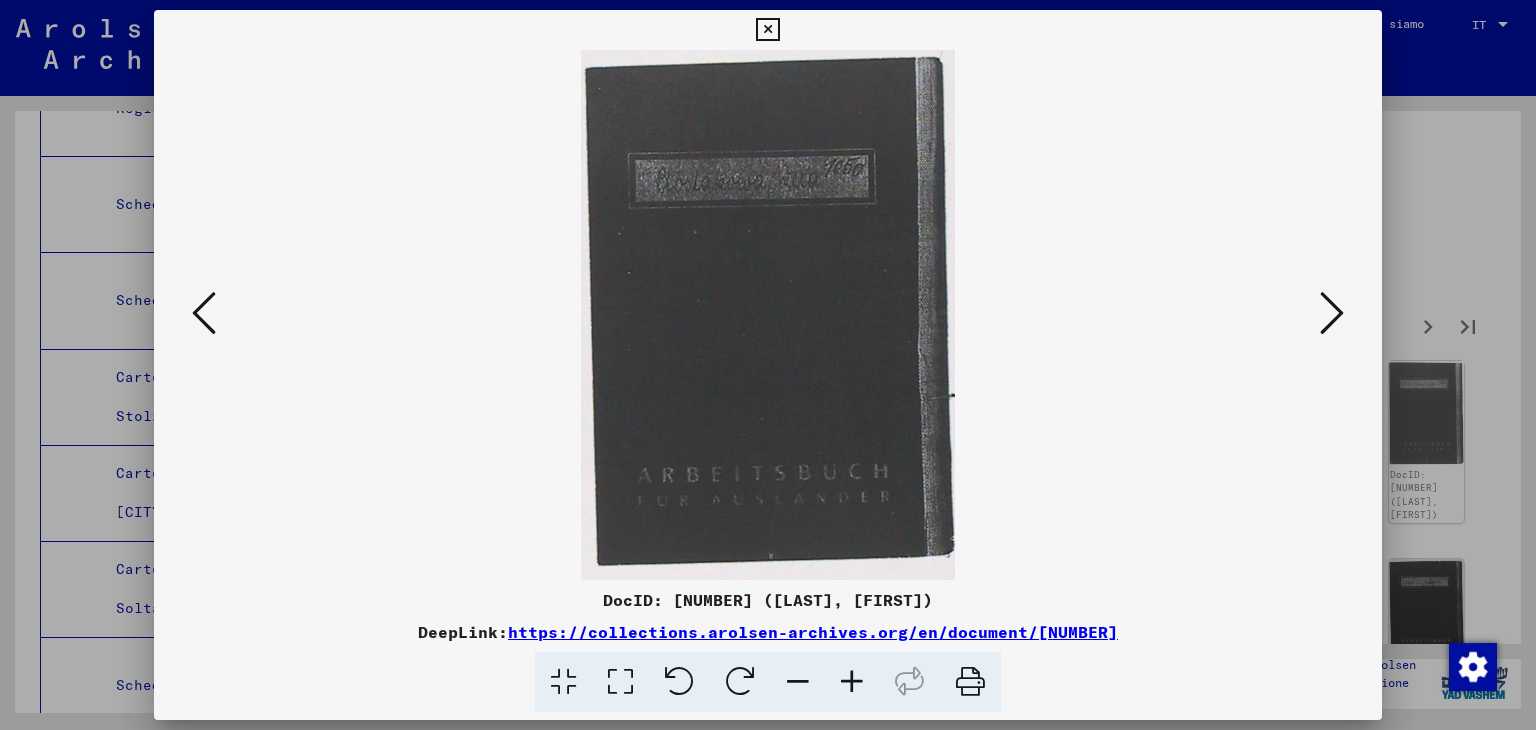 click at bounding box center (1332, 313) 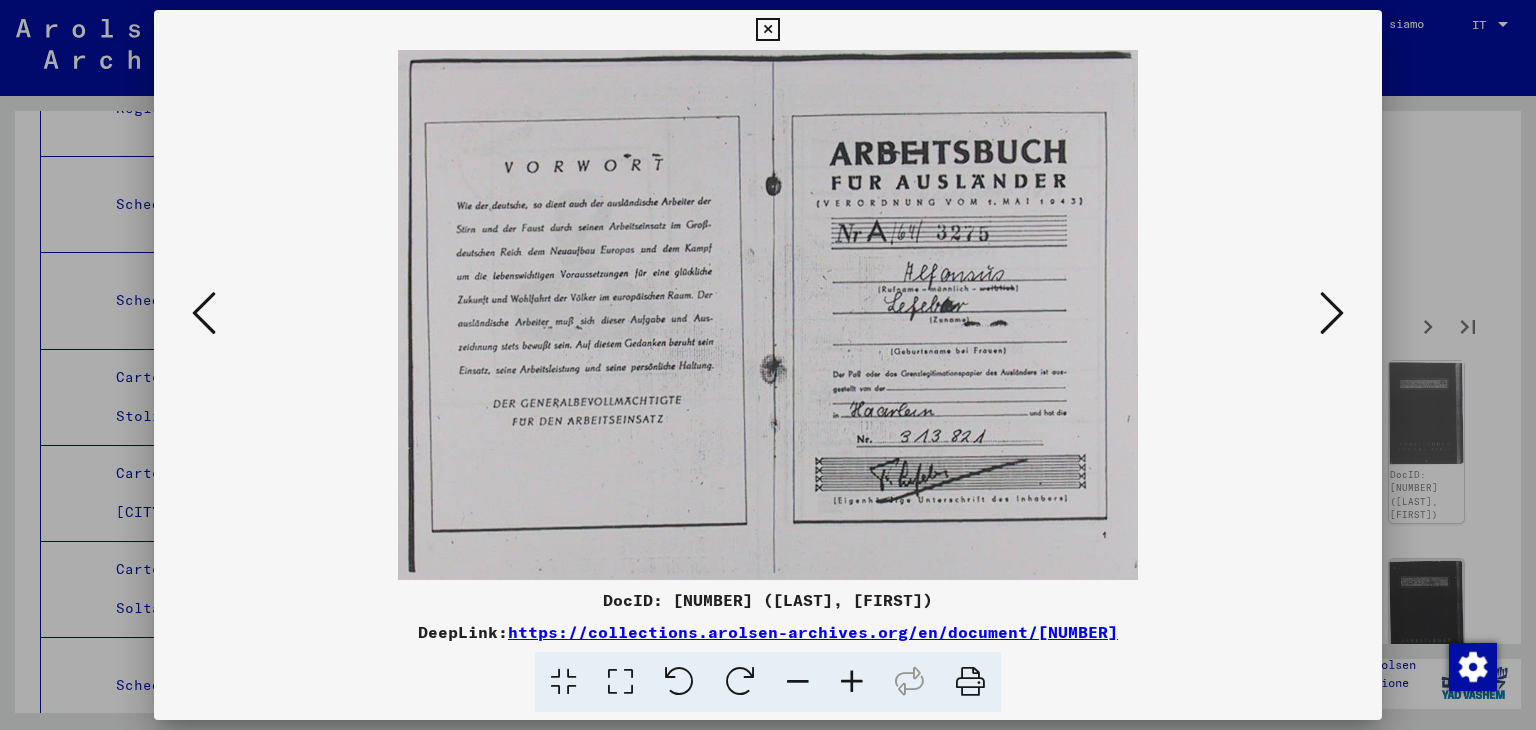 click at bounding box center (1332, 313) 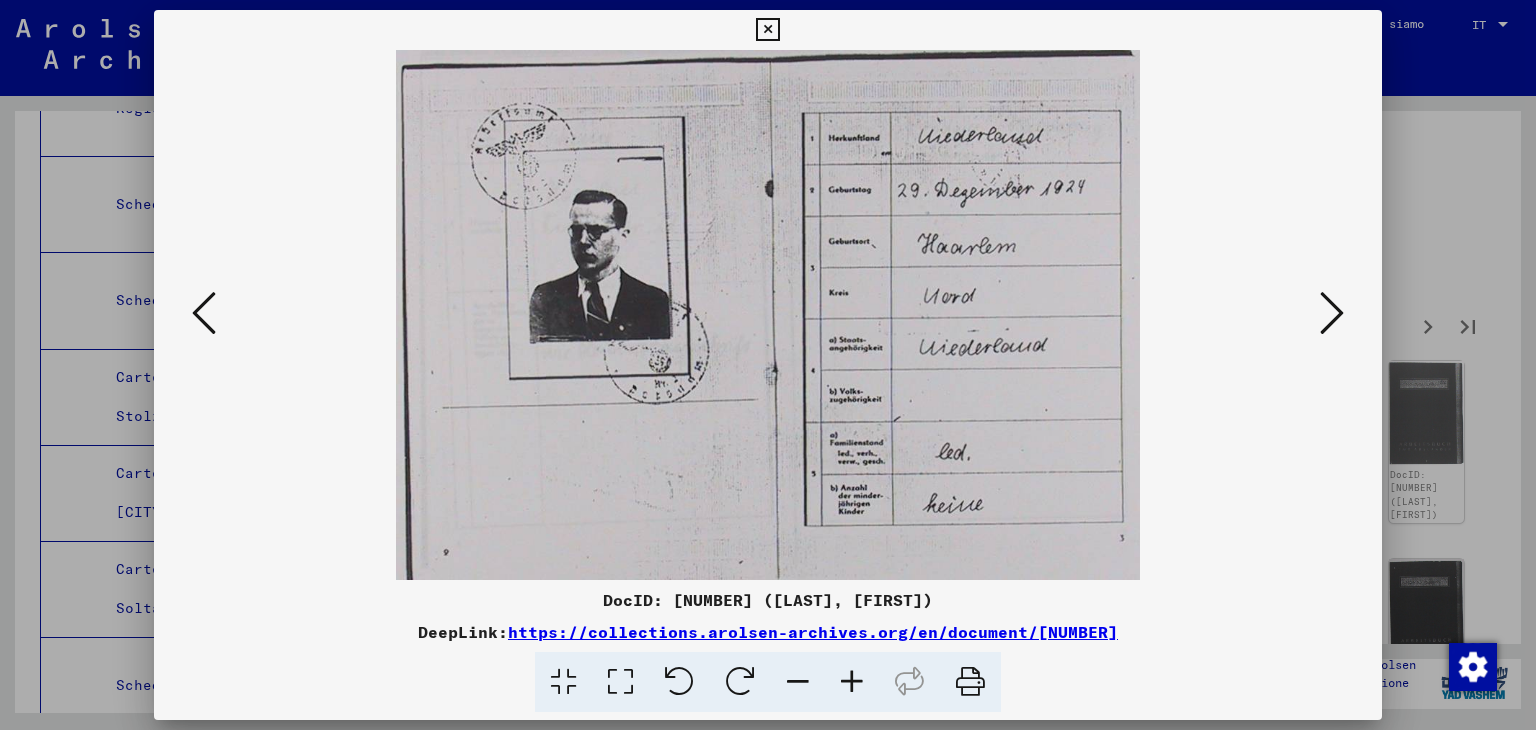 click at bounding box center (1332, 313) 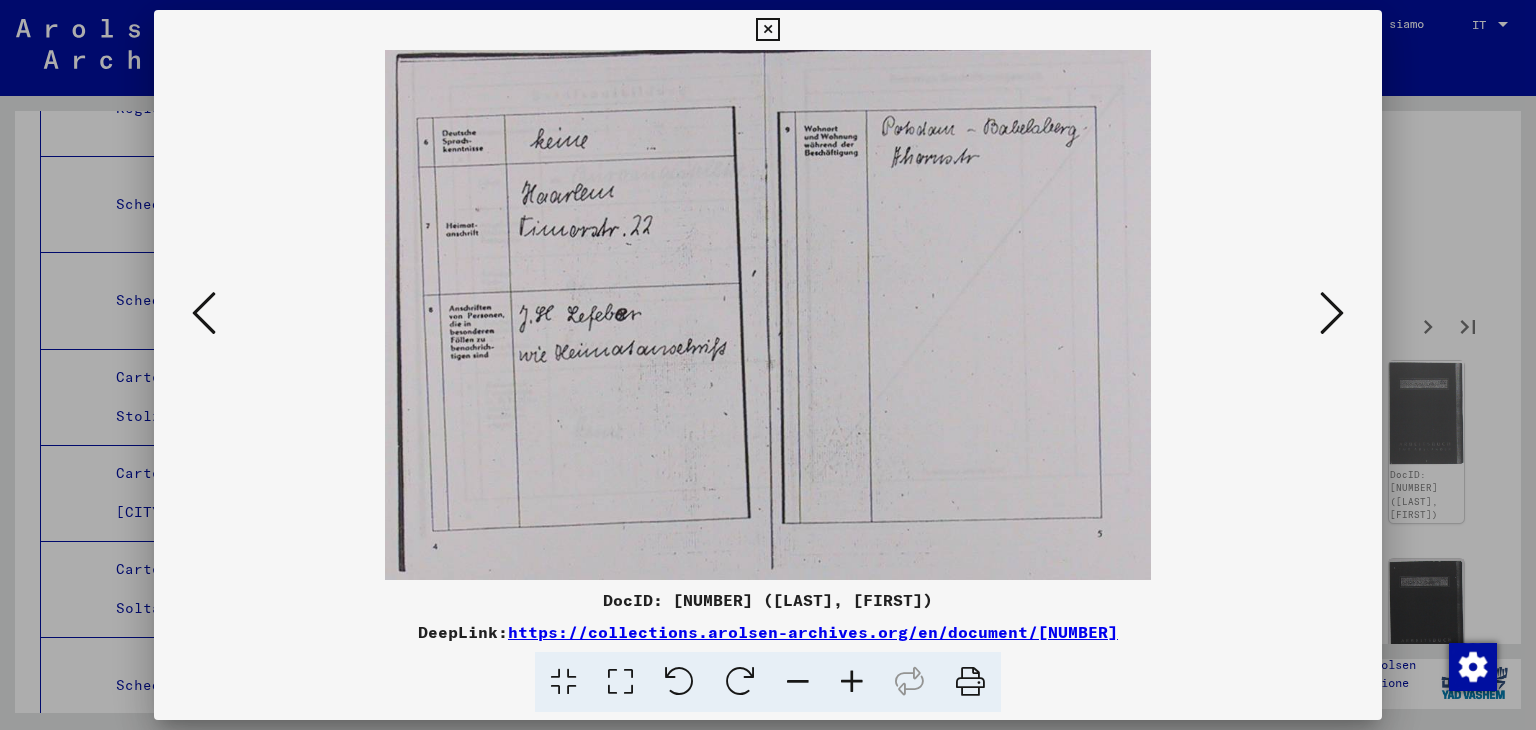 click at bounding box center [1332, 313] 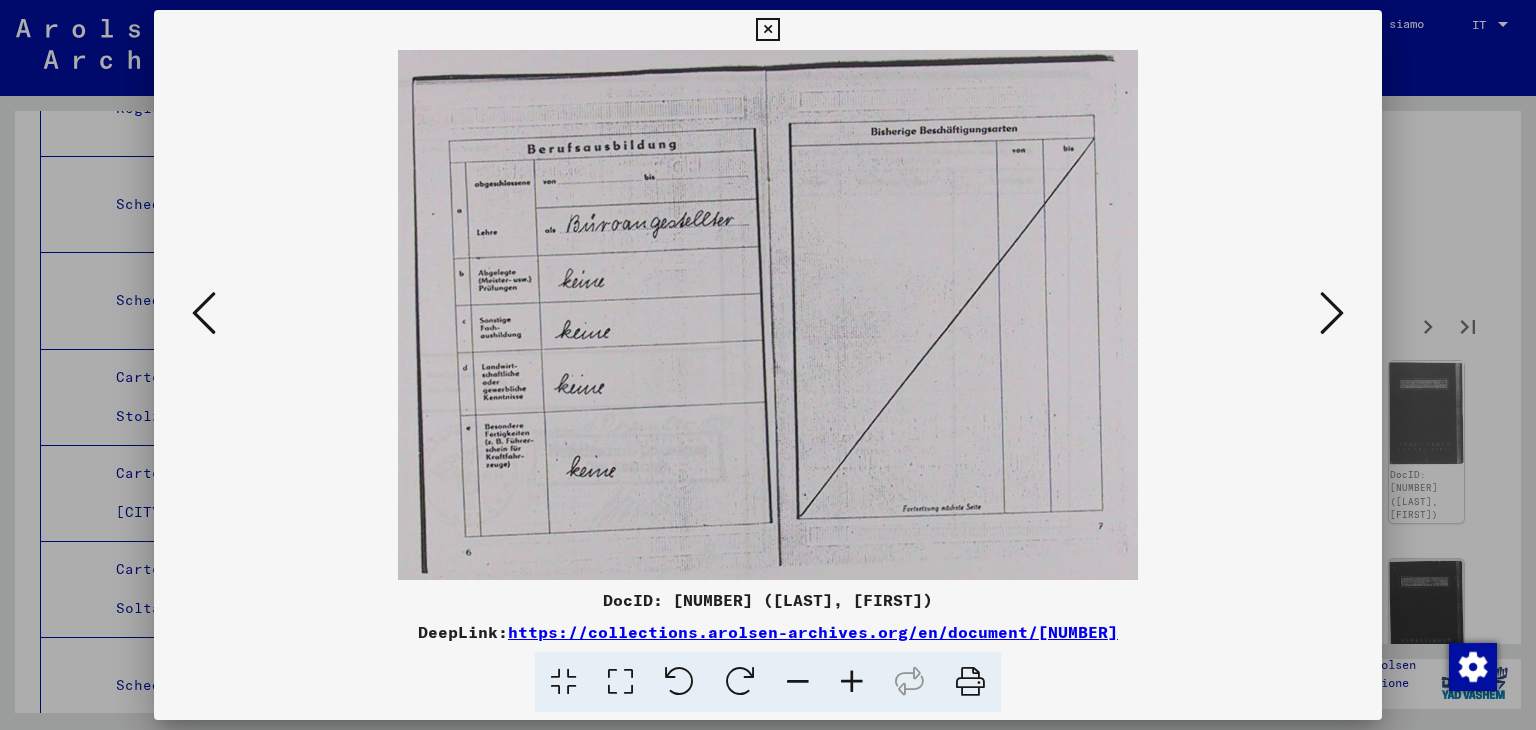 click at bounding box center [1332, 313] 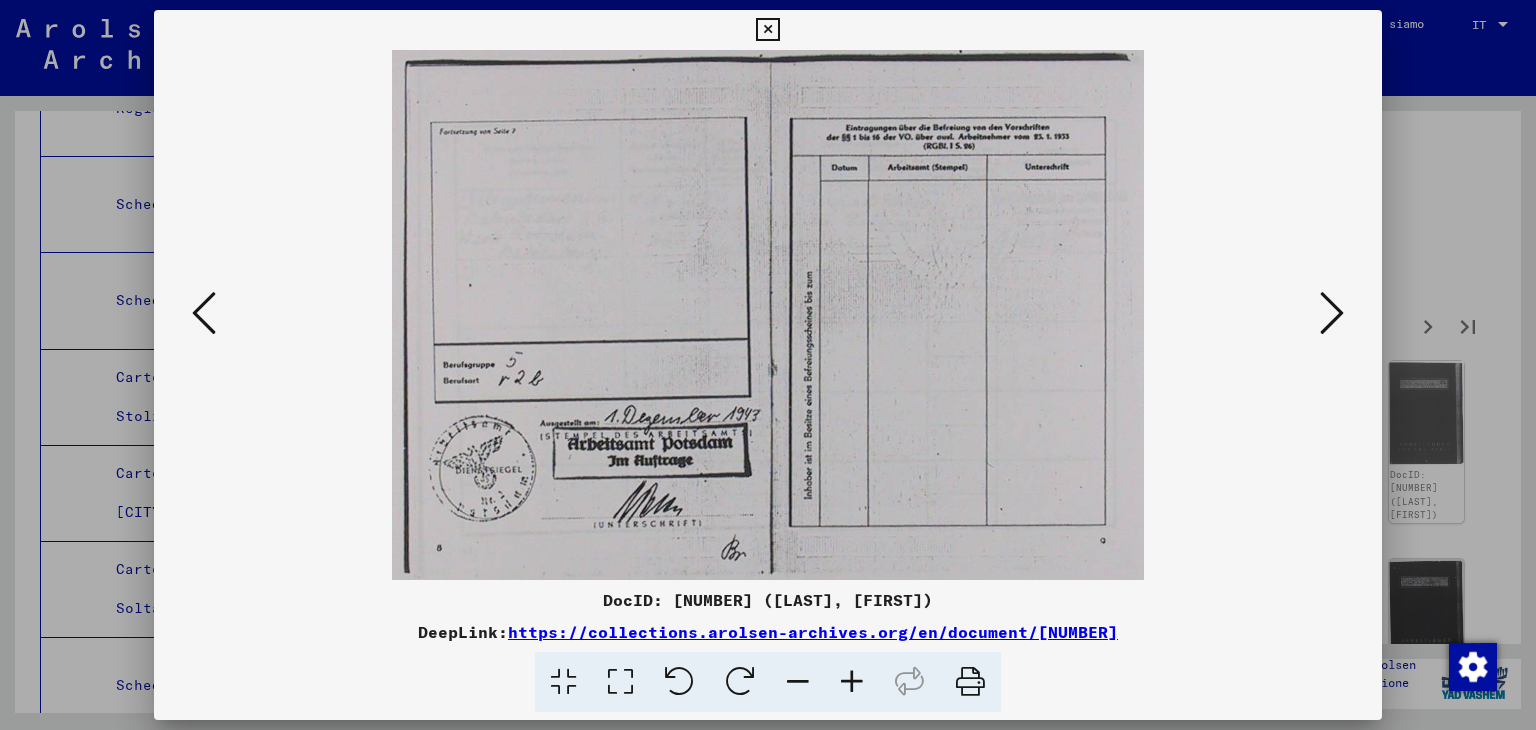 click at bounding box center [1332, 313] 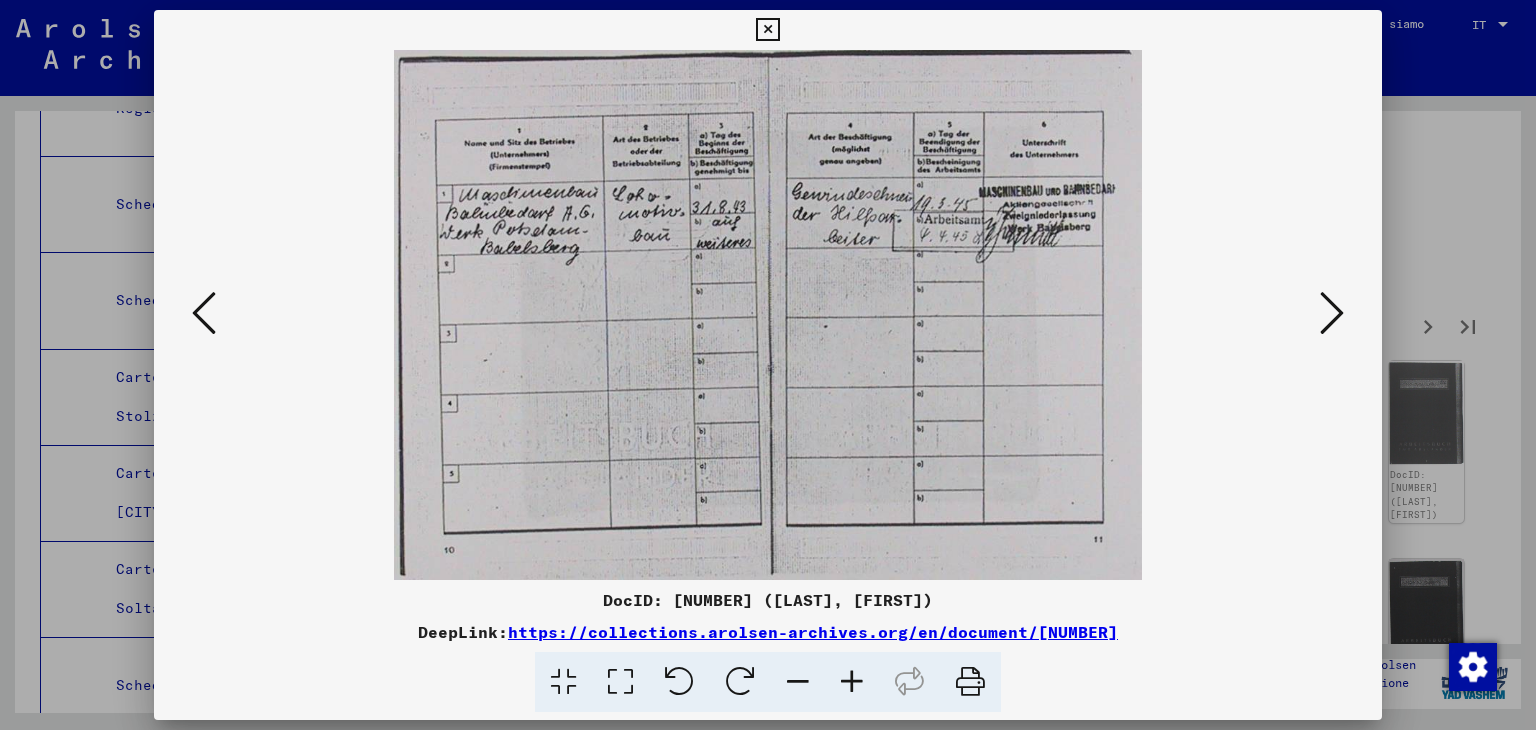 click at bounding box center [1332, 313] 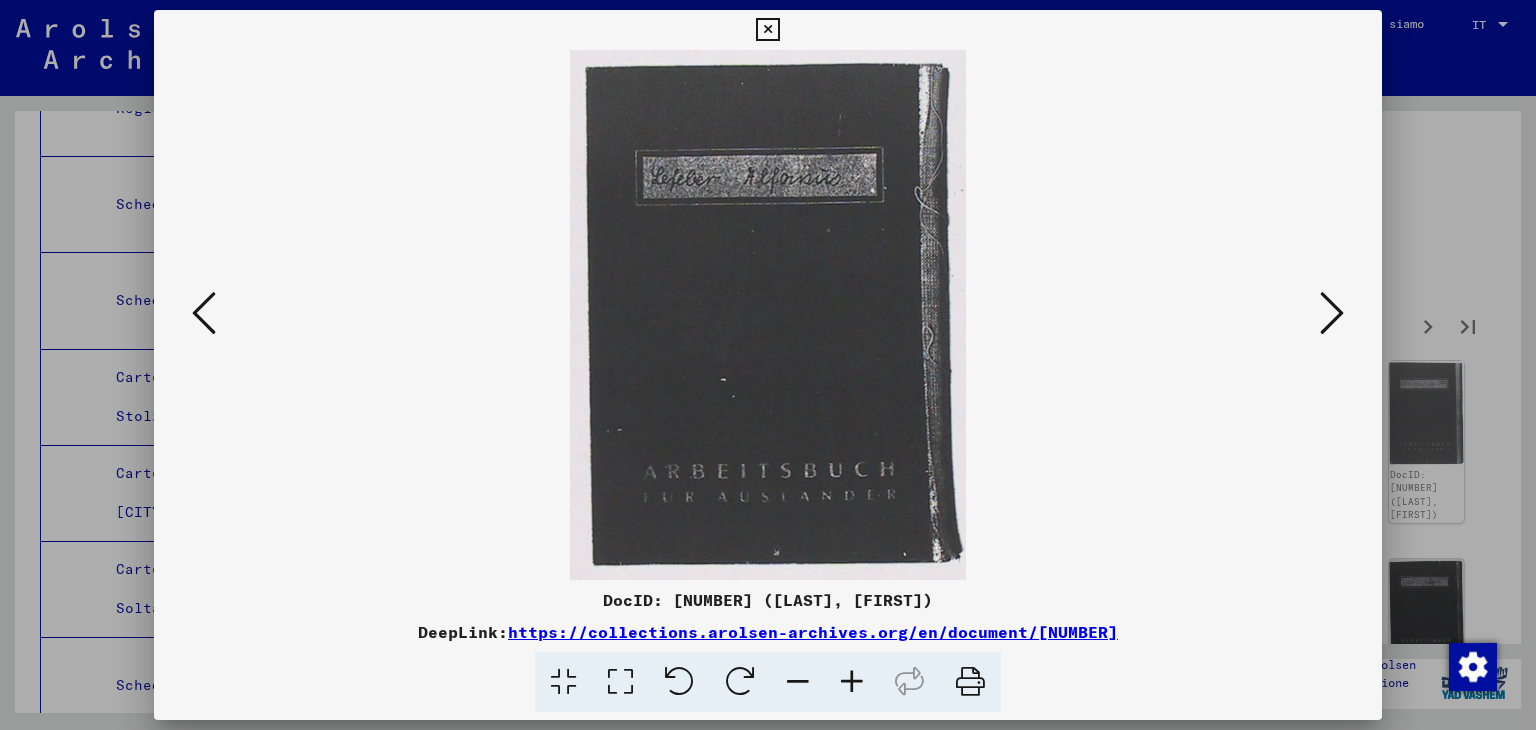 click at bounding box center [1332, 313] 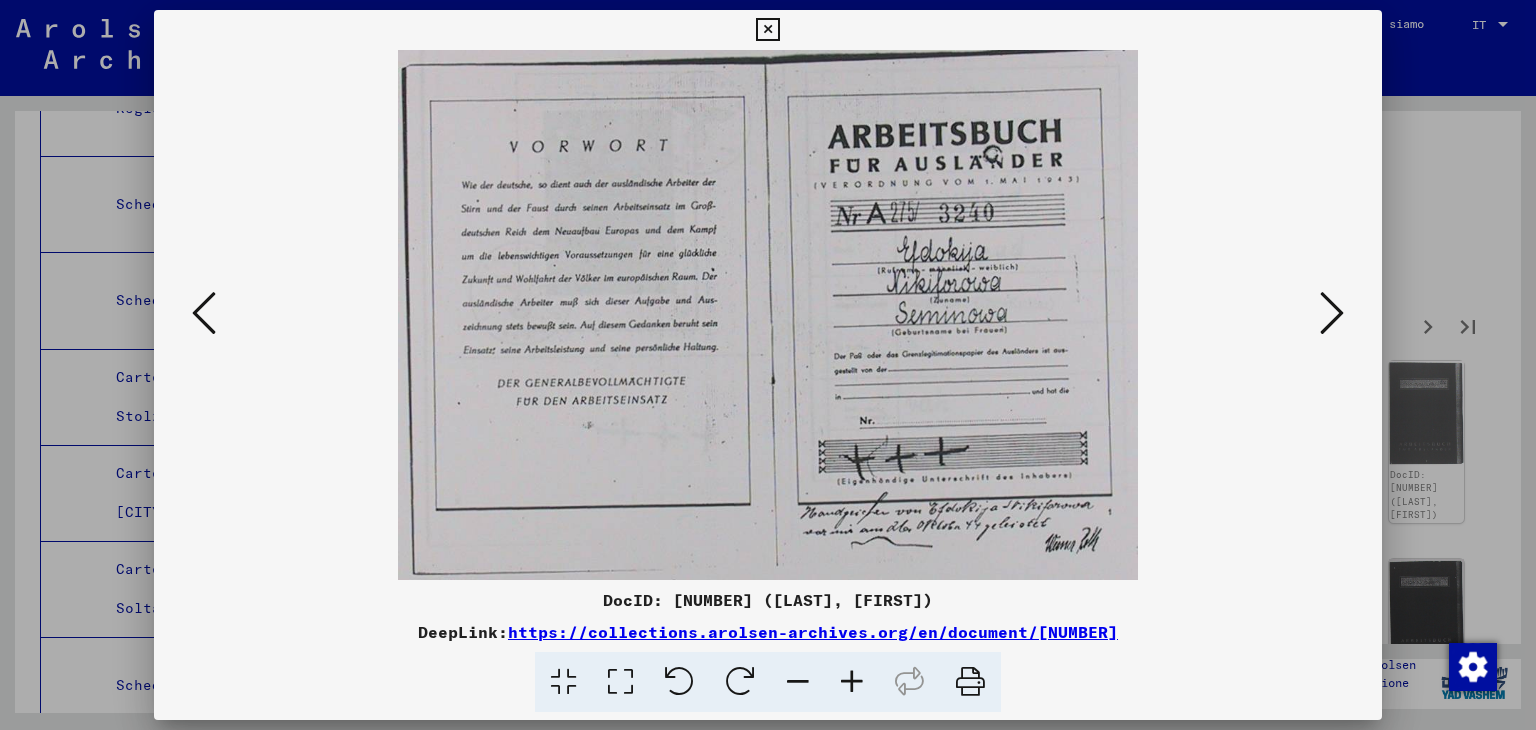 click at bounding box center (1332, 313) 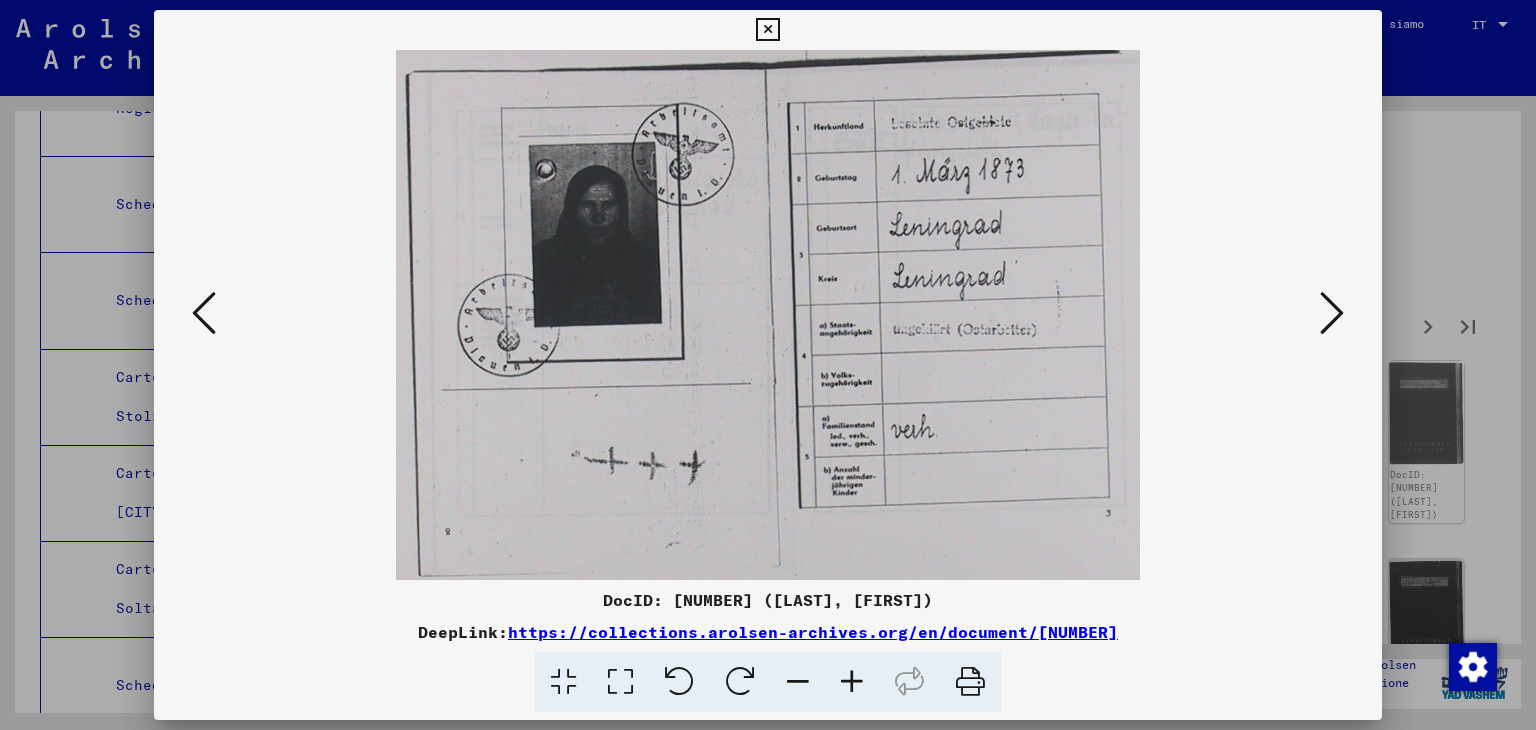 click at bounding box center [1332, 313] 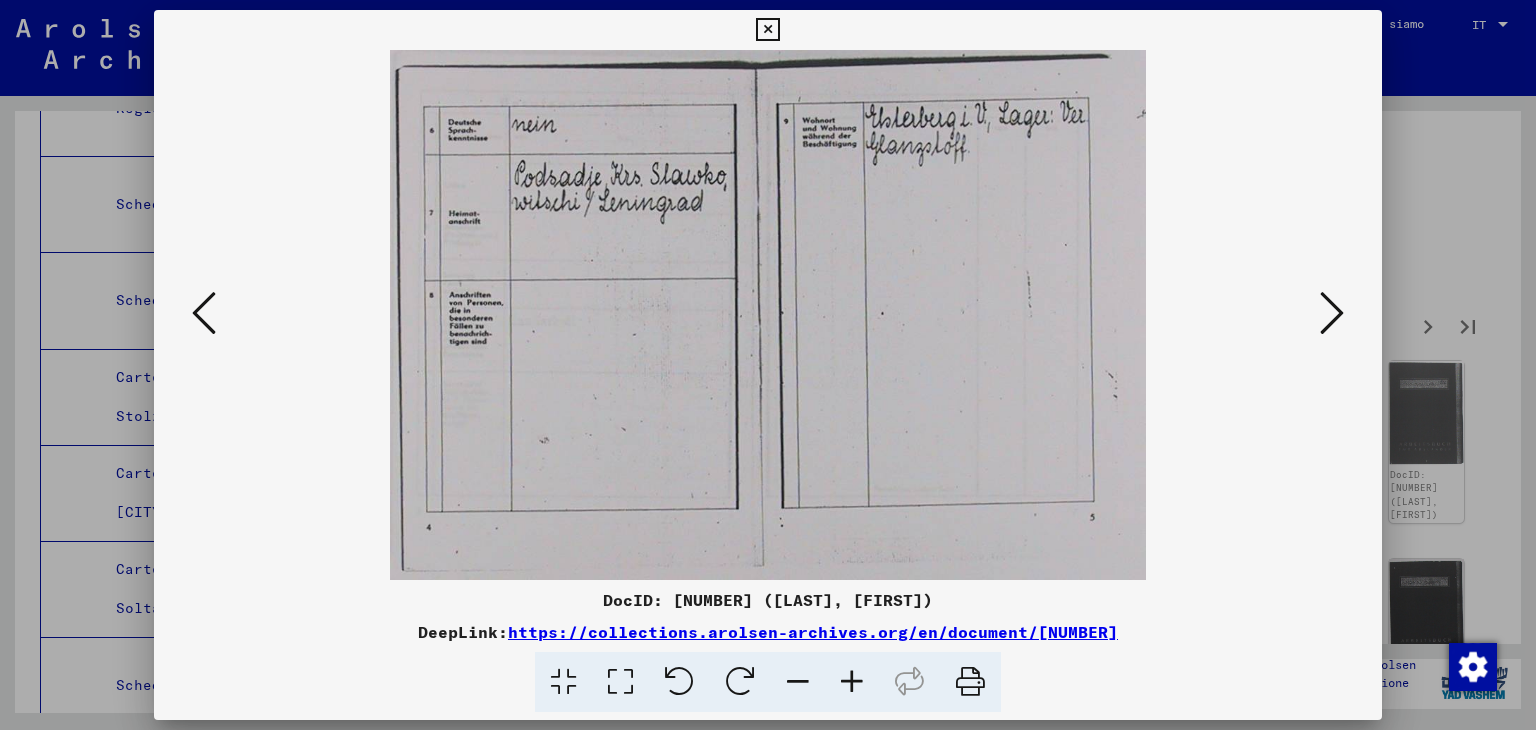 click at bounding box center (1332, 313) 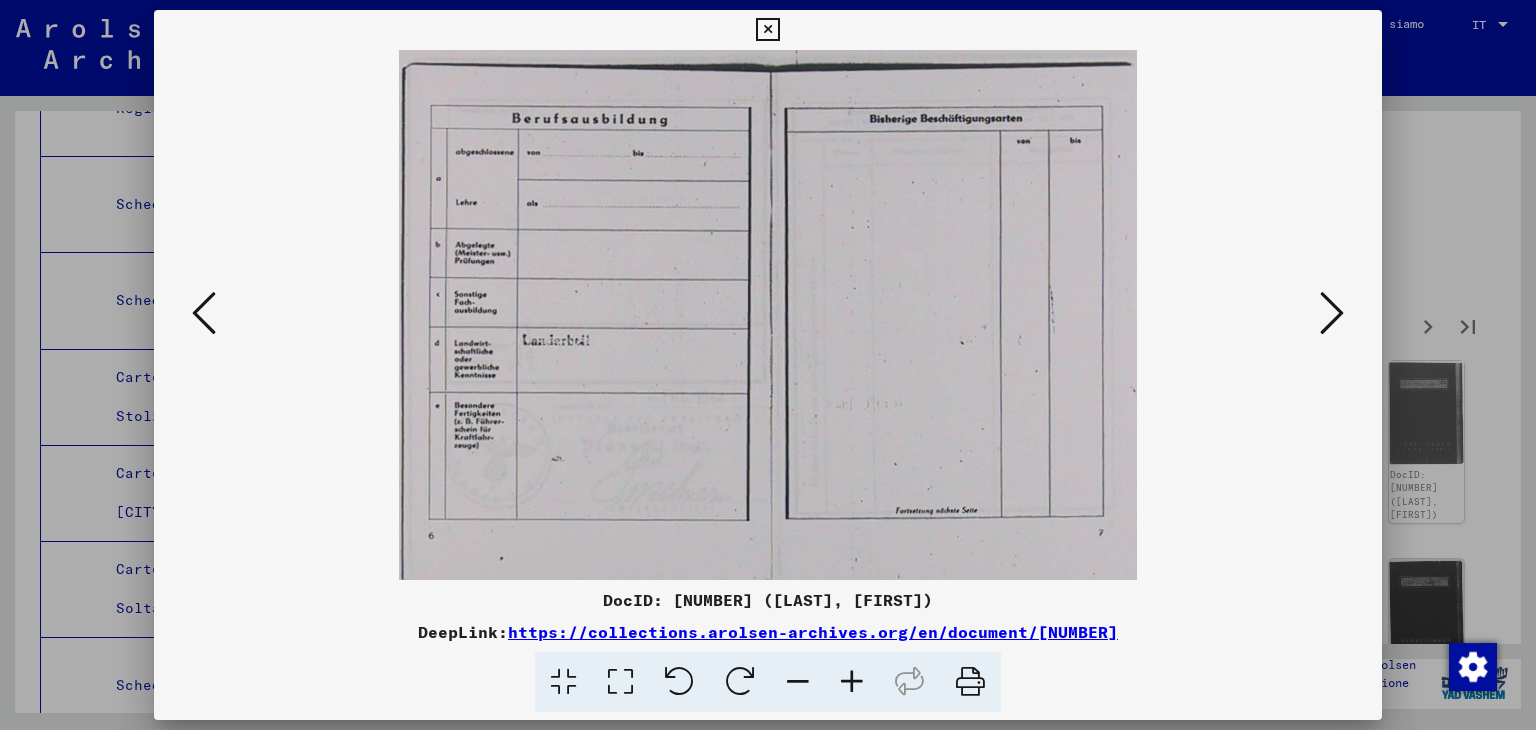 click at bounding box center [1332, 313] 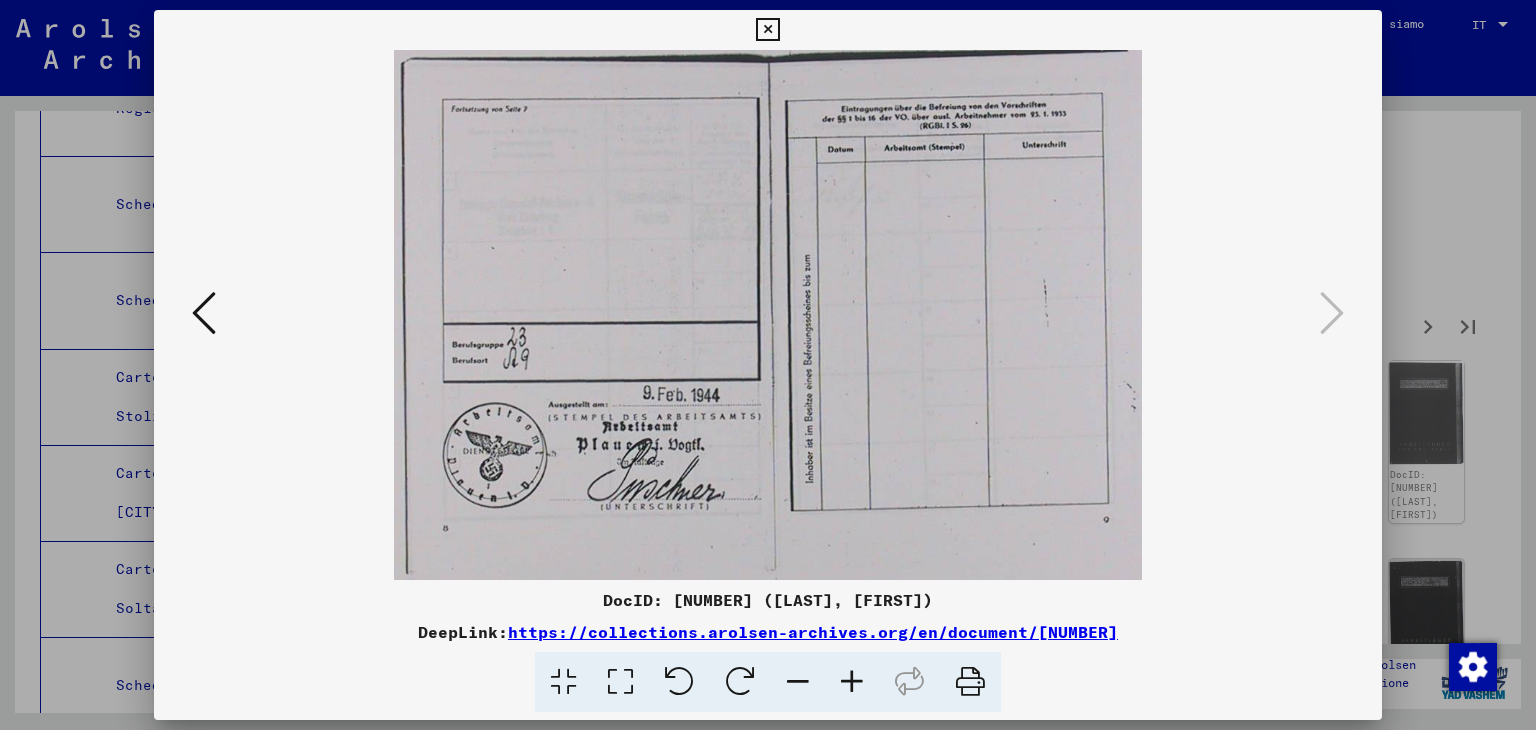 drag, startPoint x: 765, startPoint y: 29, endPoint x: 736, endPoint y: 39, distance: 30.675724 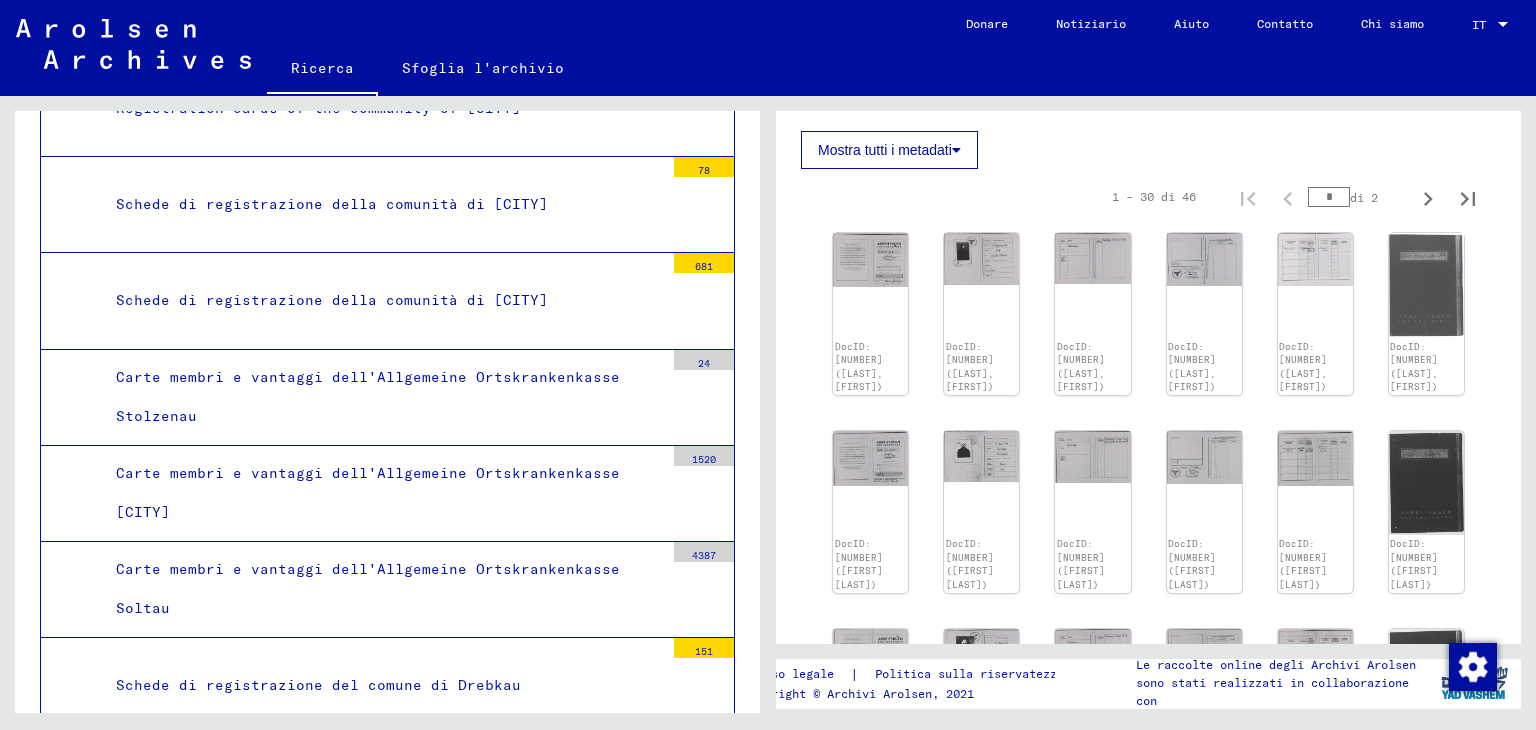 scroll, scrollTop: 900, scrollLeft: 0, axis: vertical 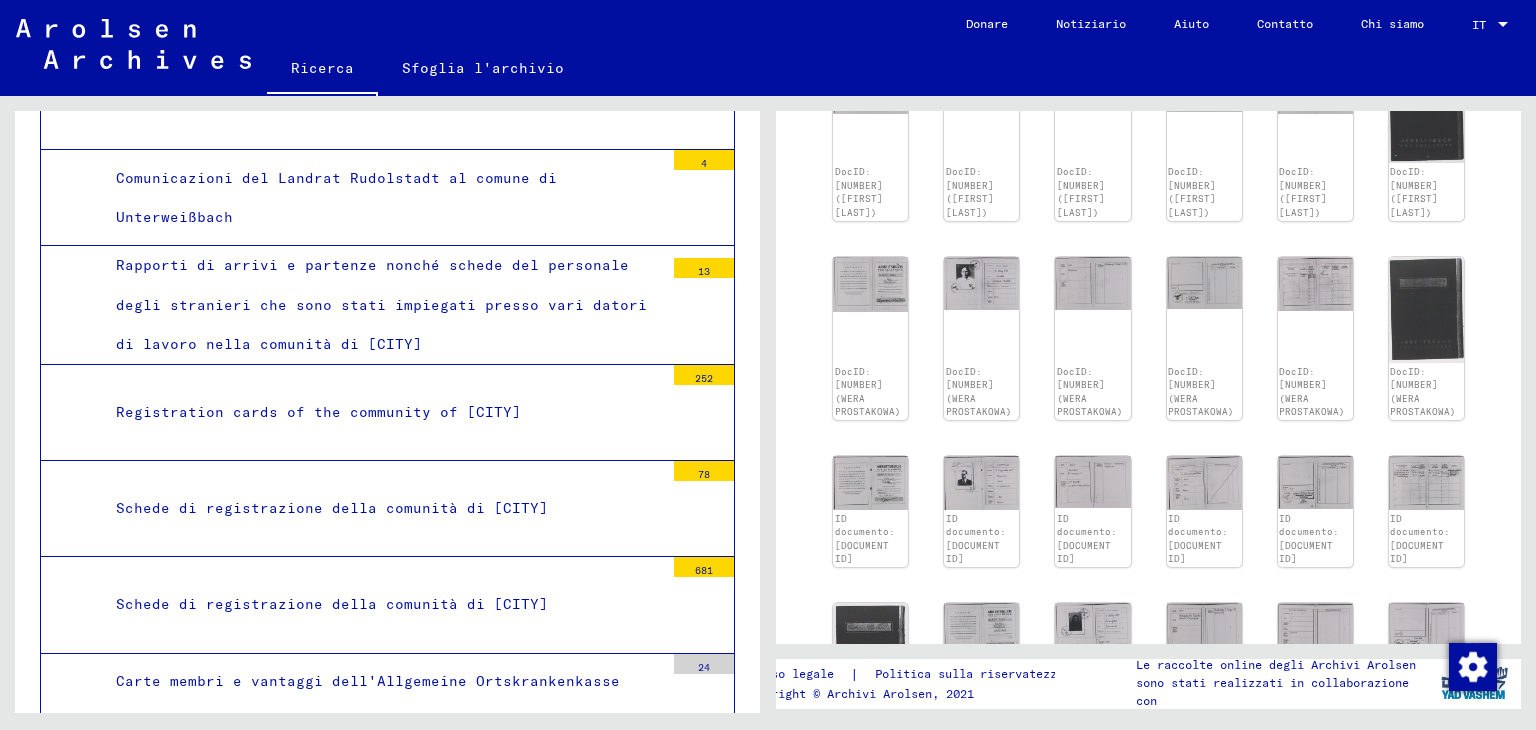 click on "Ricerca" 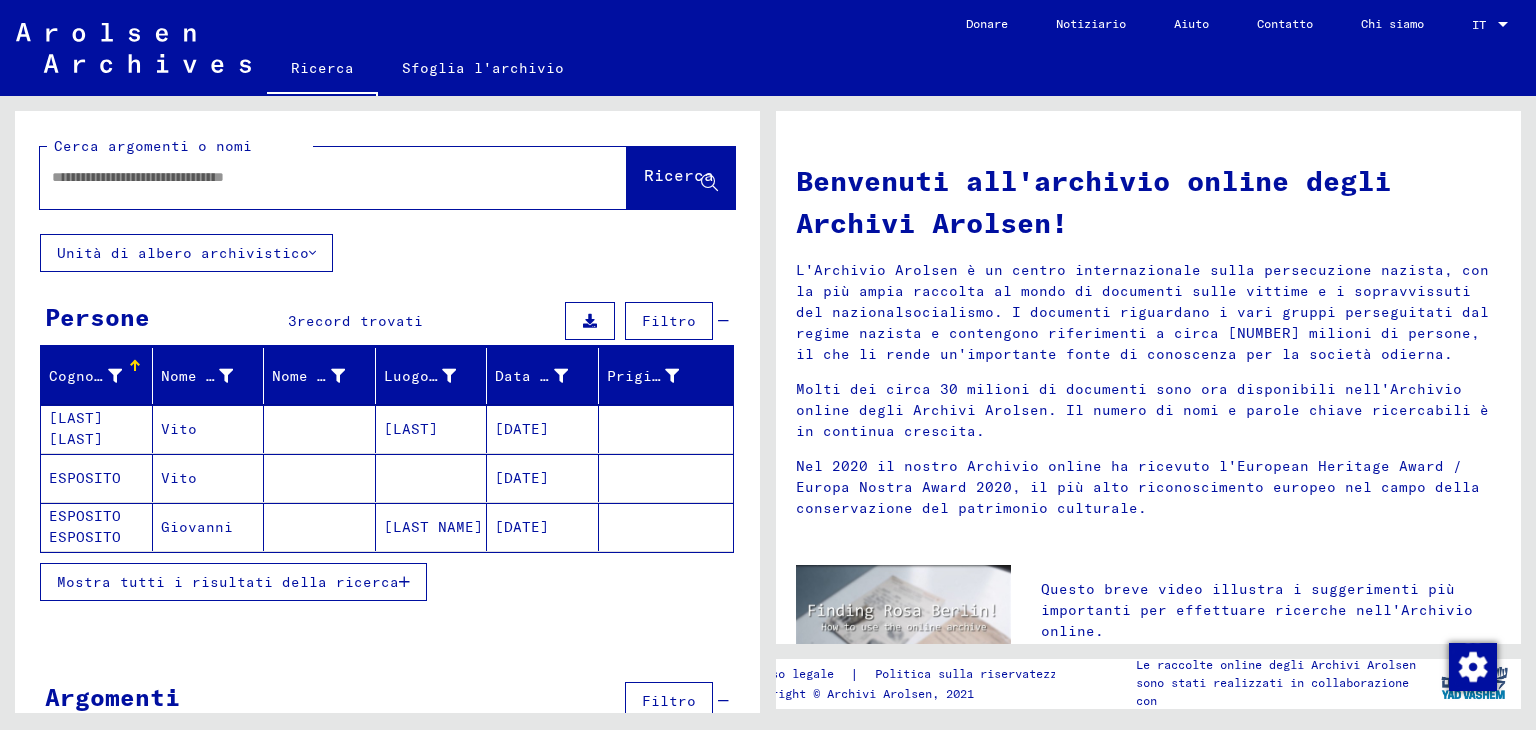 click on "Mostra tutti i risultati della ricerca" at bounding box center [228, 582] 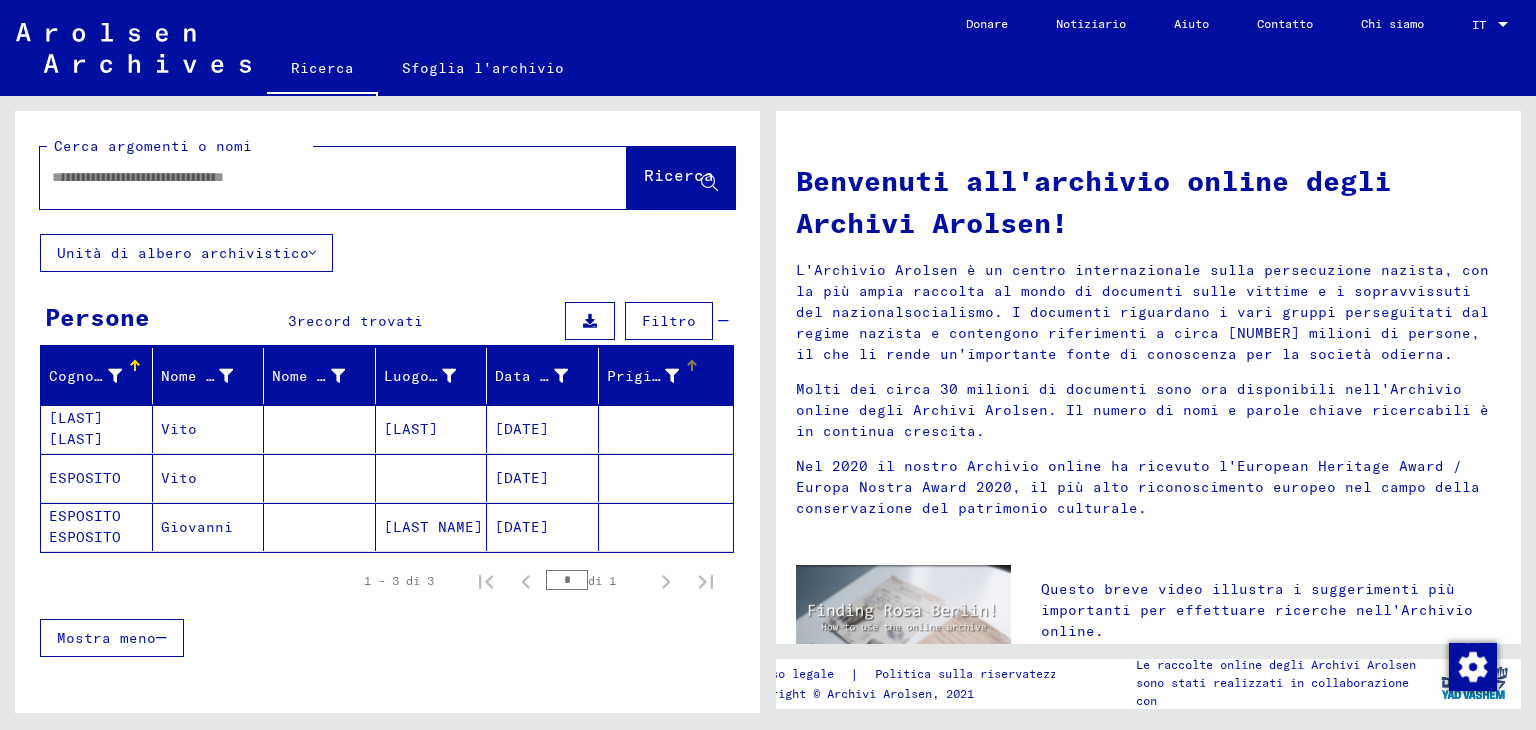click on "Prigioniero n." at bounding box center [670, 376] 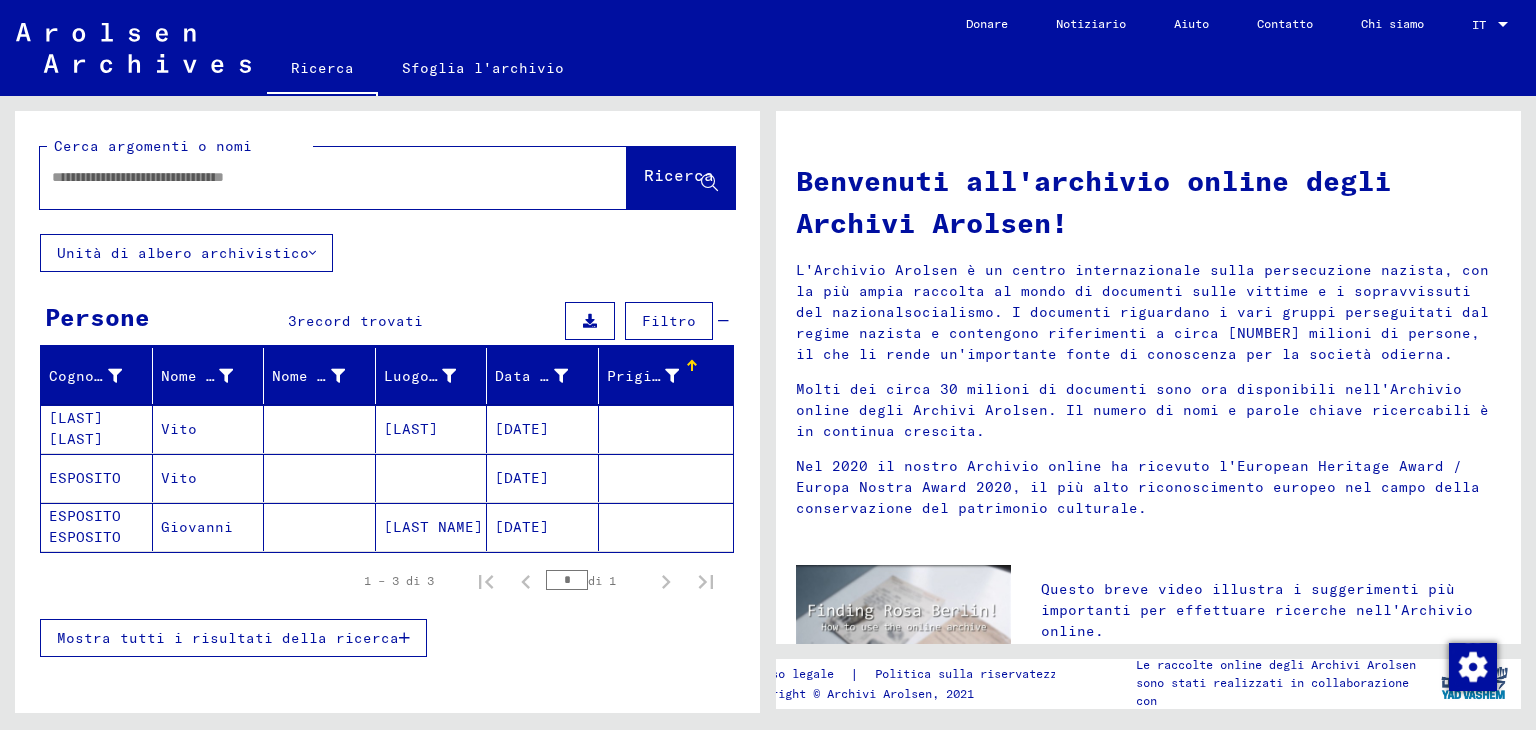 click at bounding box center [309, 177] 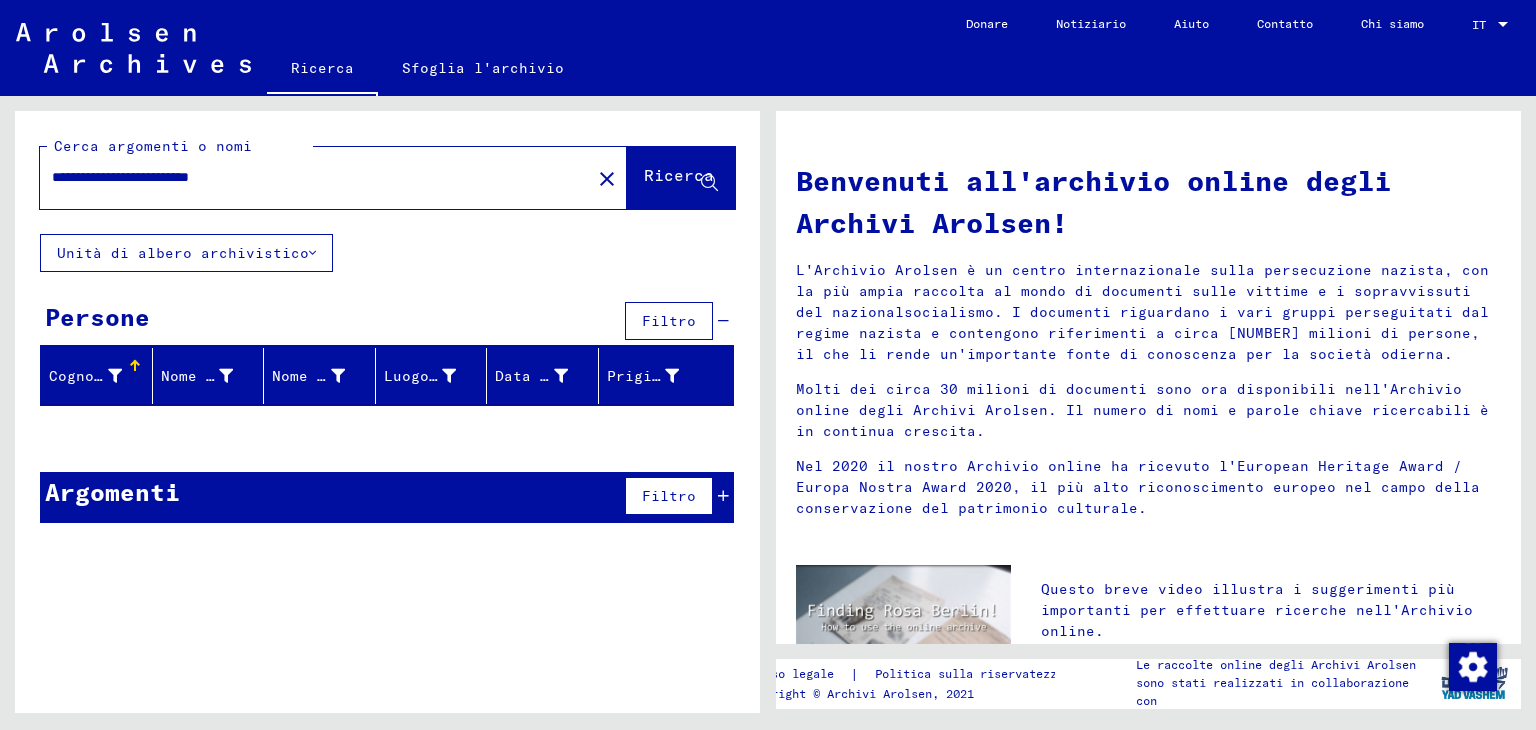 click on "Unità di albero archivistico" 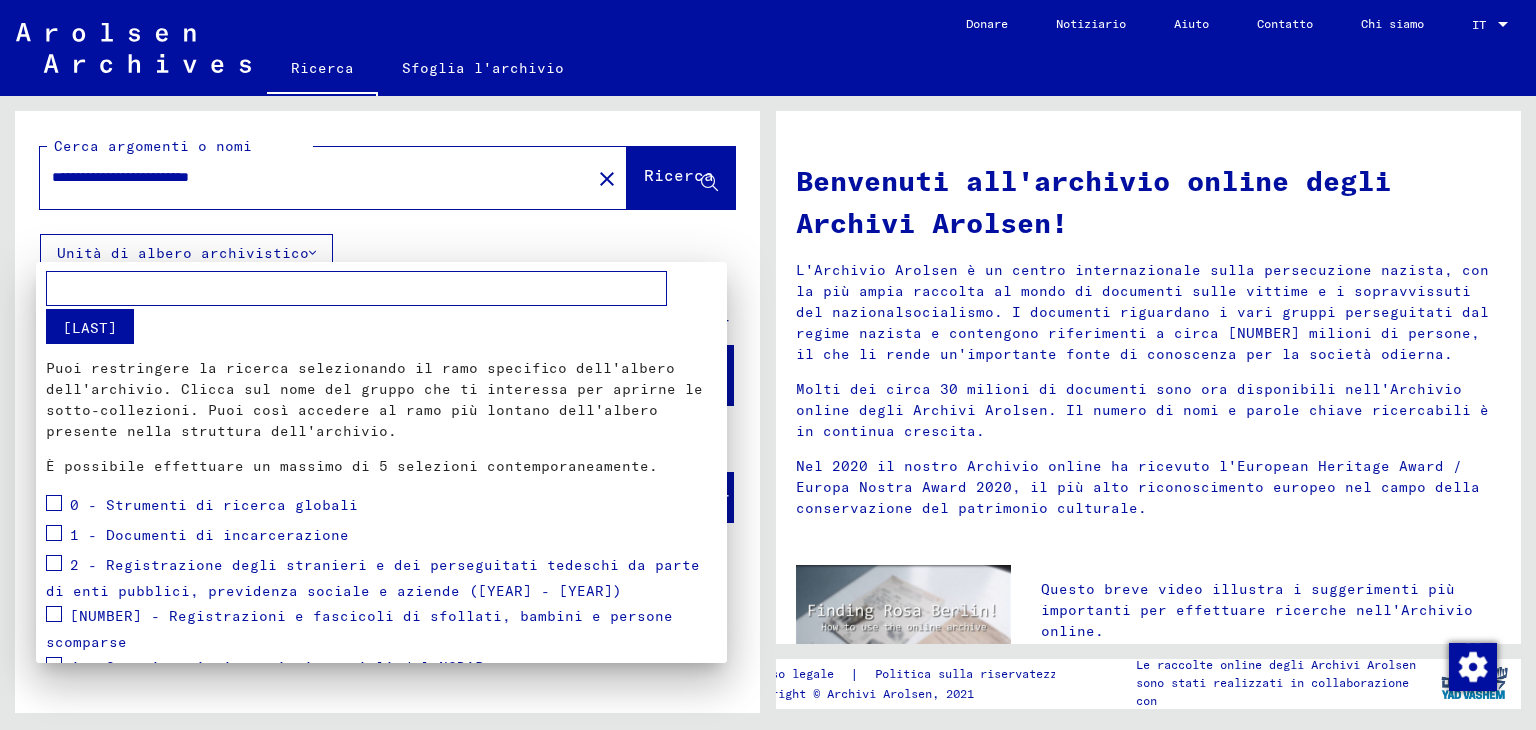 click at bounding box center [768, 365] 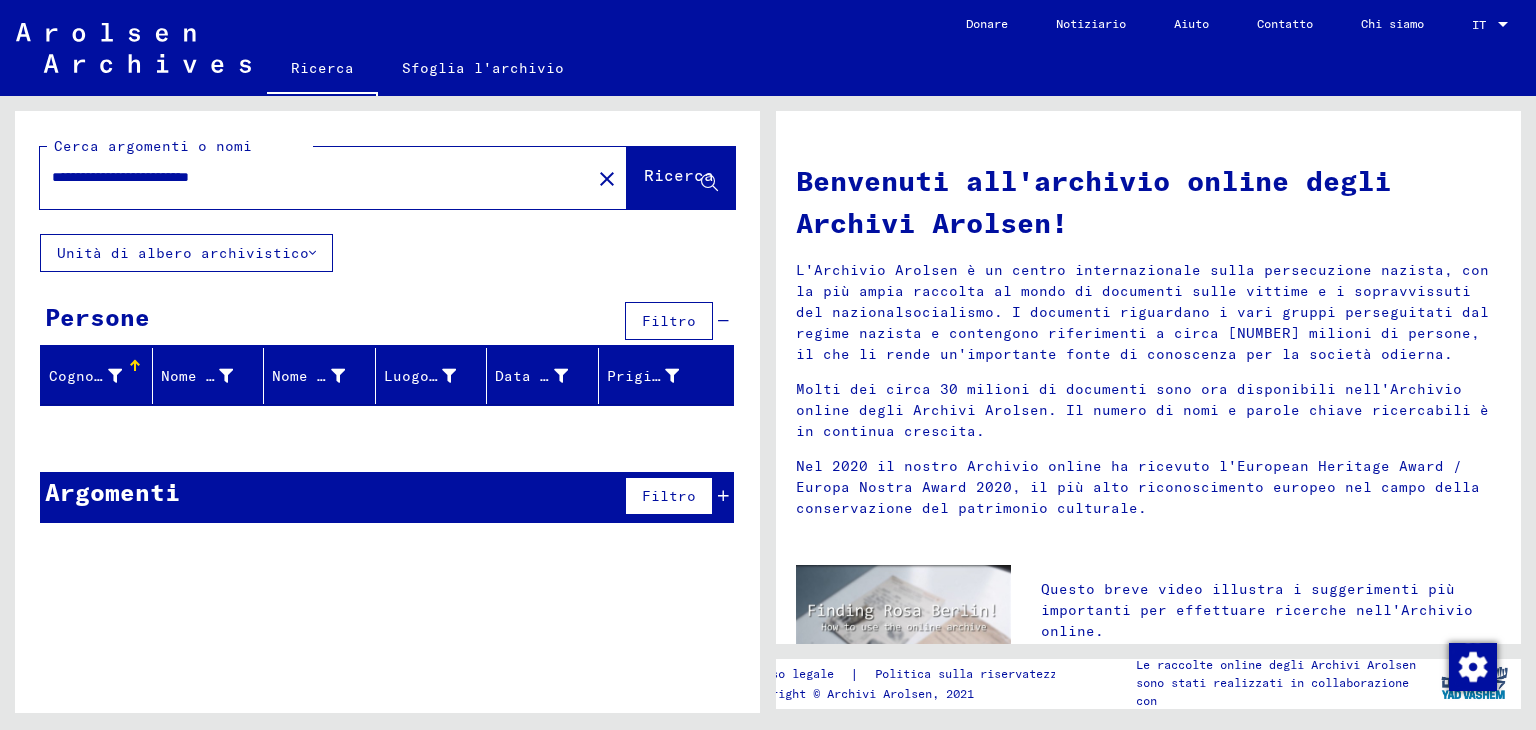 click on "Unità di albero archivistico" 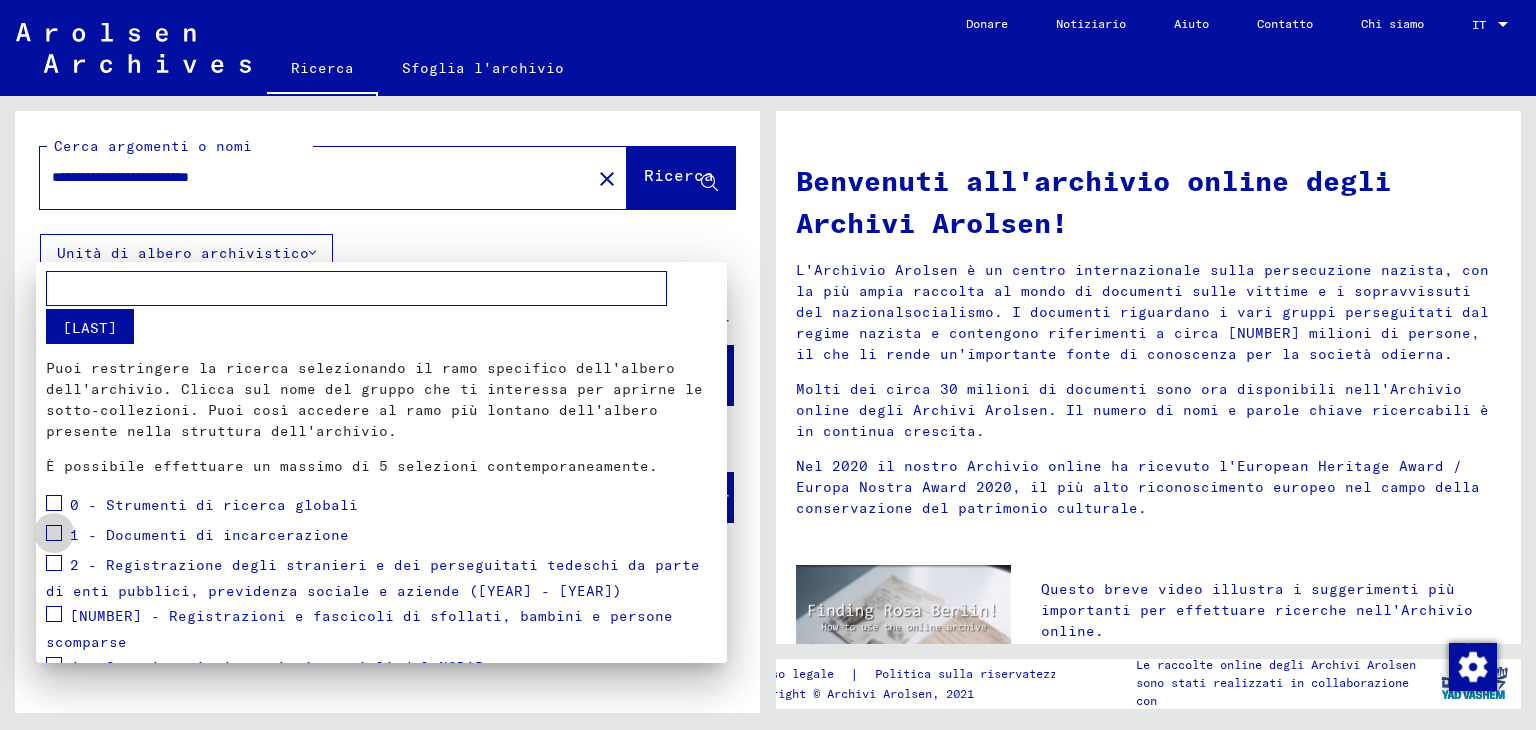click at bounding box center (54, 533) 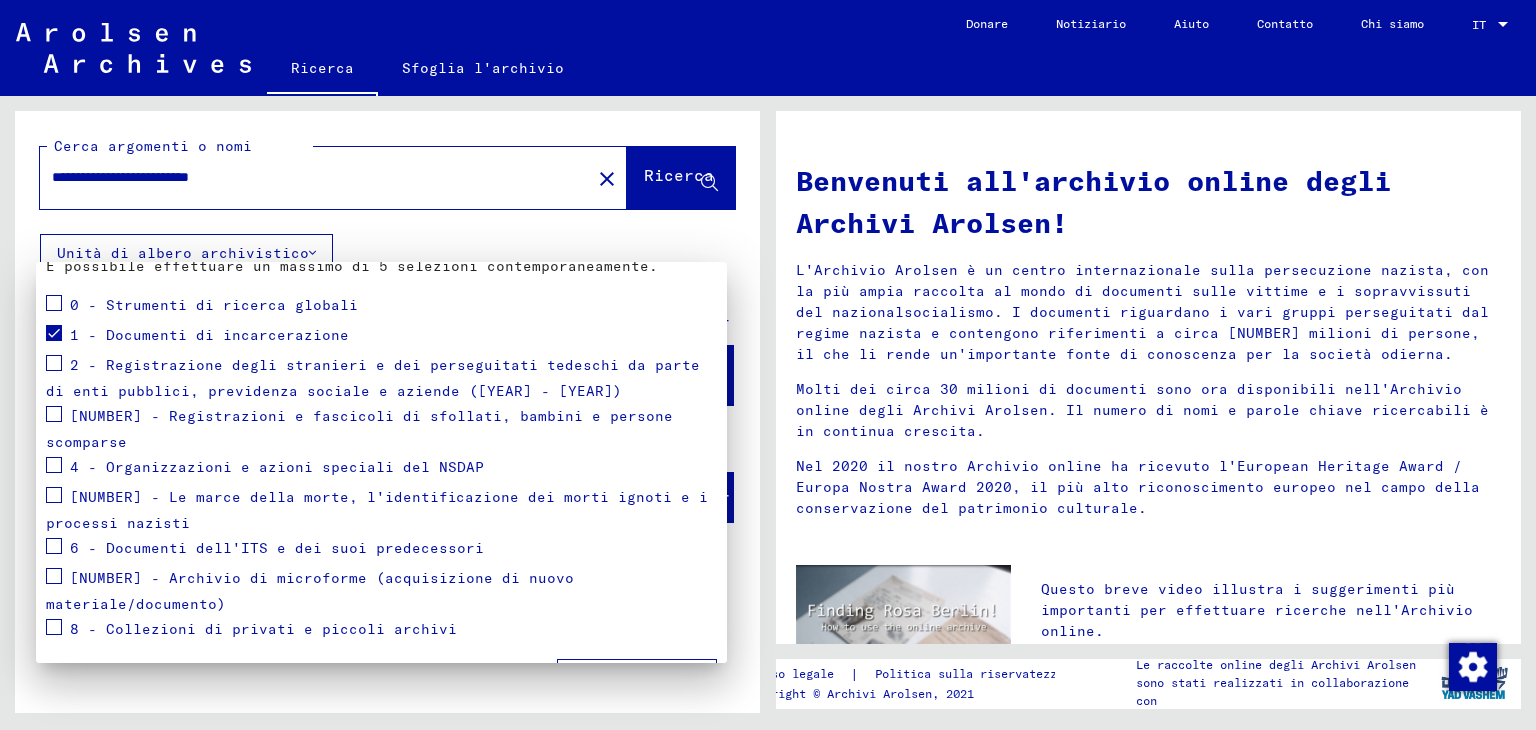 scroll, scrollTop: 201, scrollLeft: 0, axis: vertical 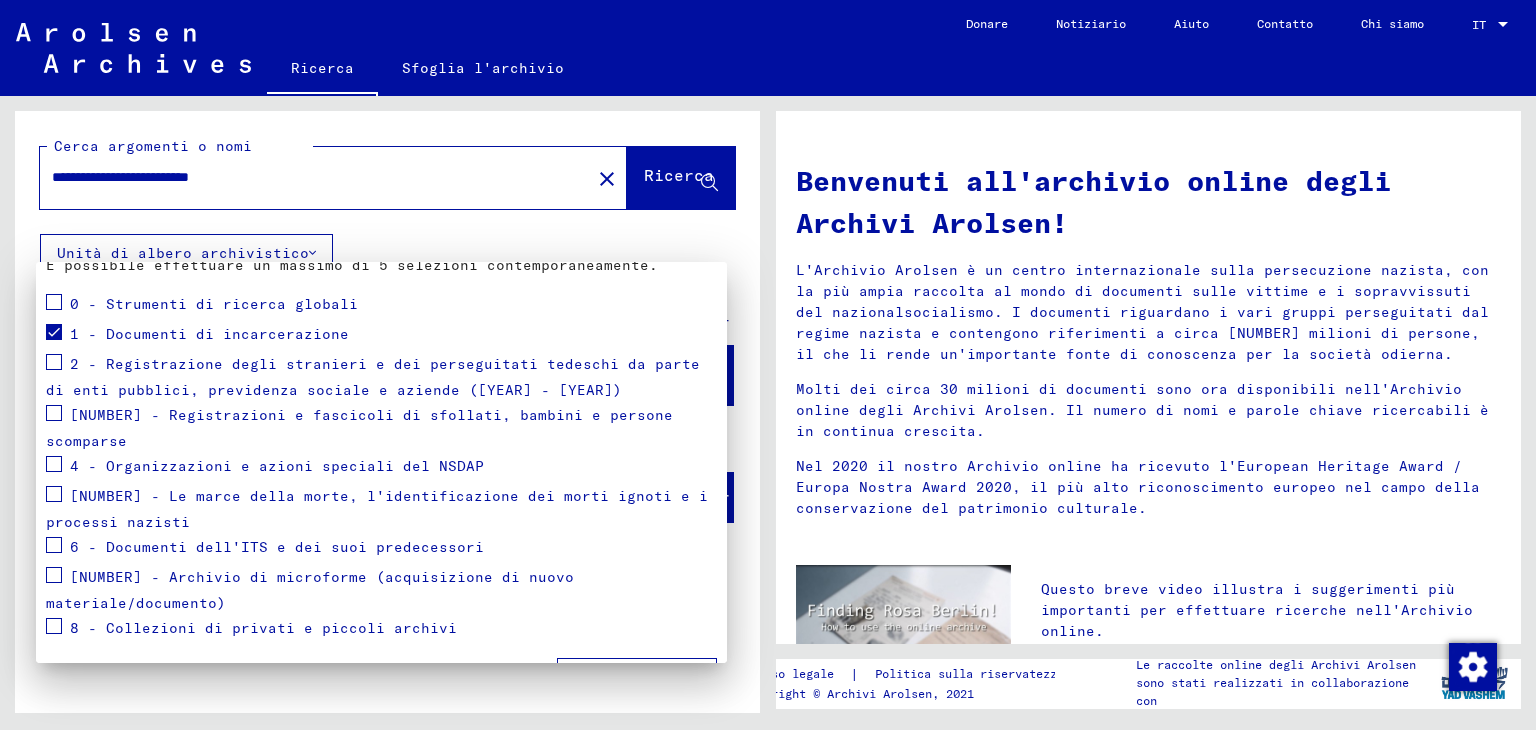 click on "Fare domanda a" at bounding box center [637, 677] 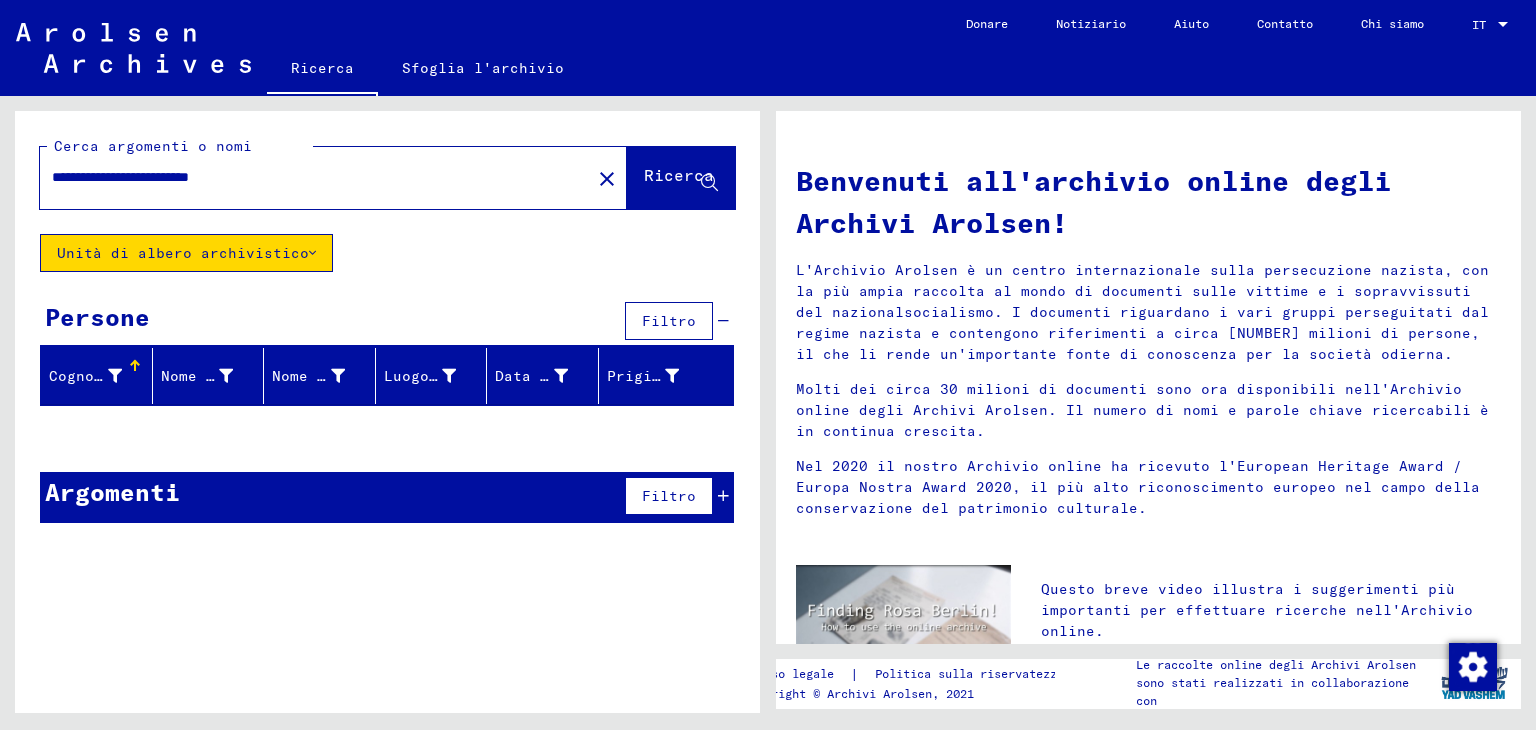 drag, startPoint x: 292, startPoint y: 173, endPoint x: 43, endPoint y: 173, distance: 249 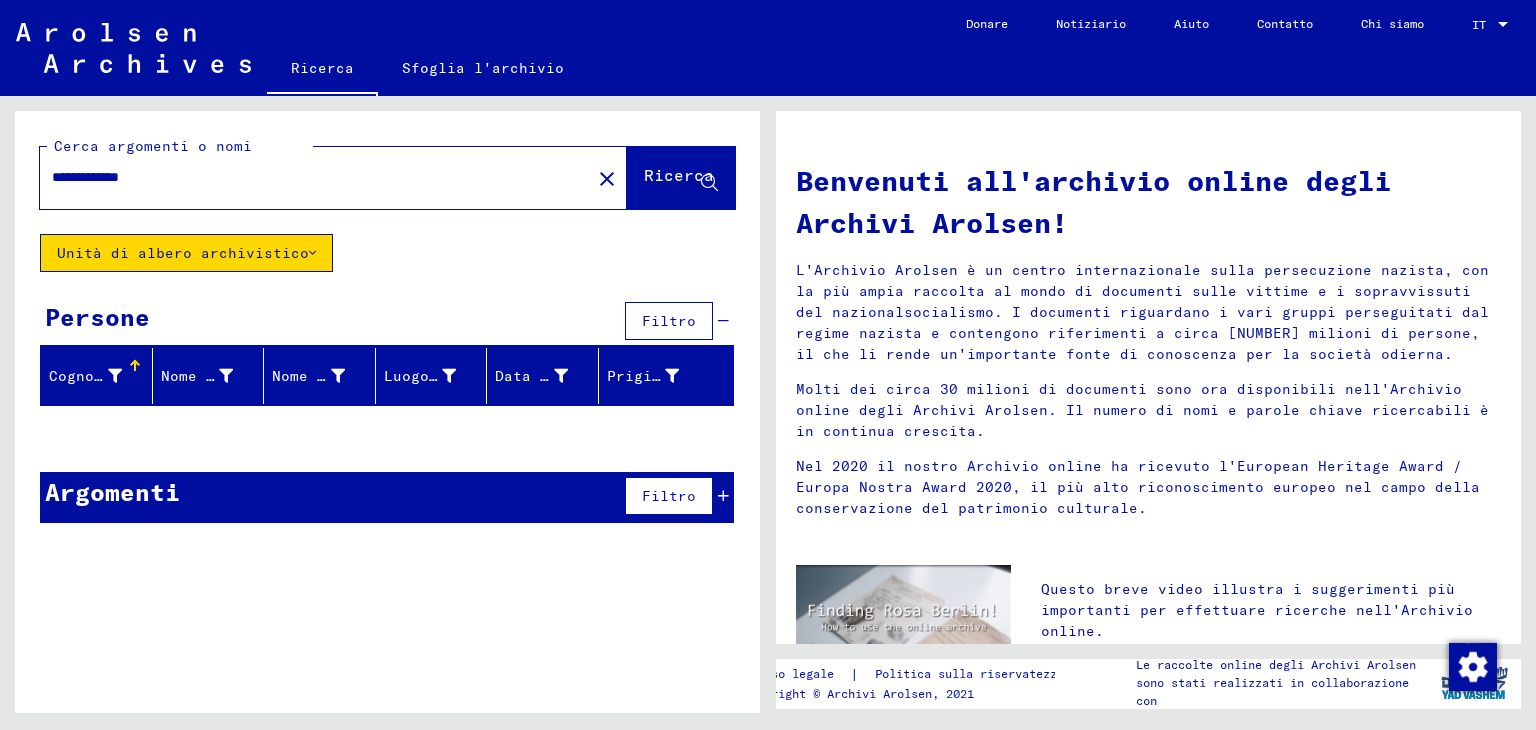 type on "**********" 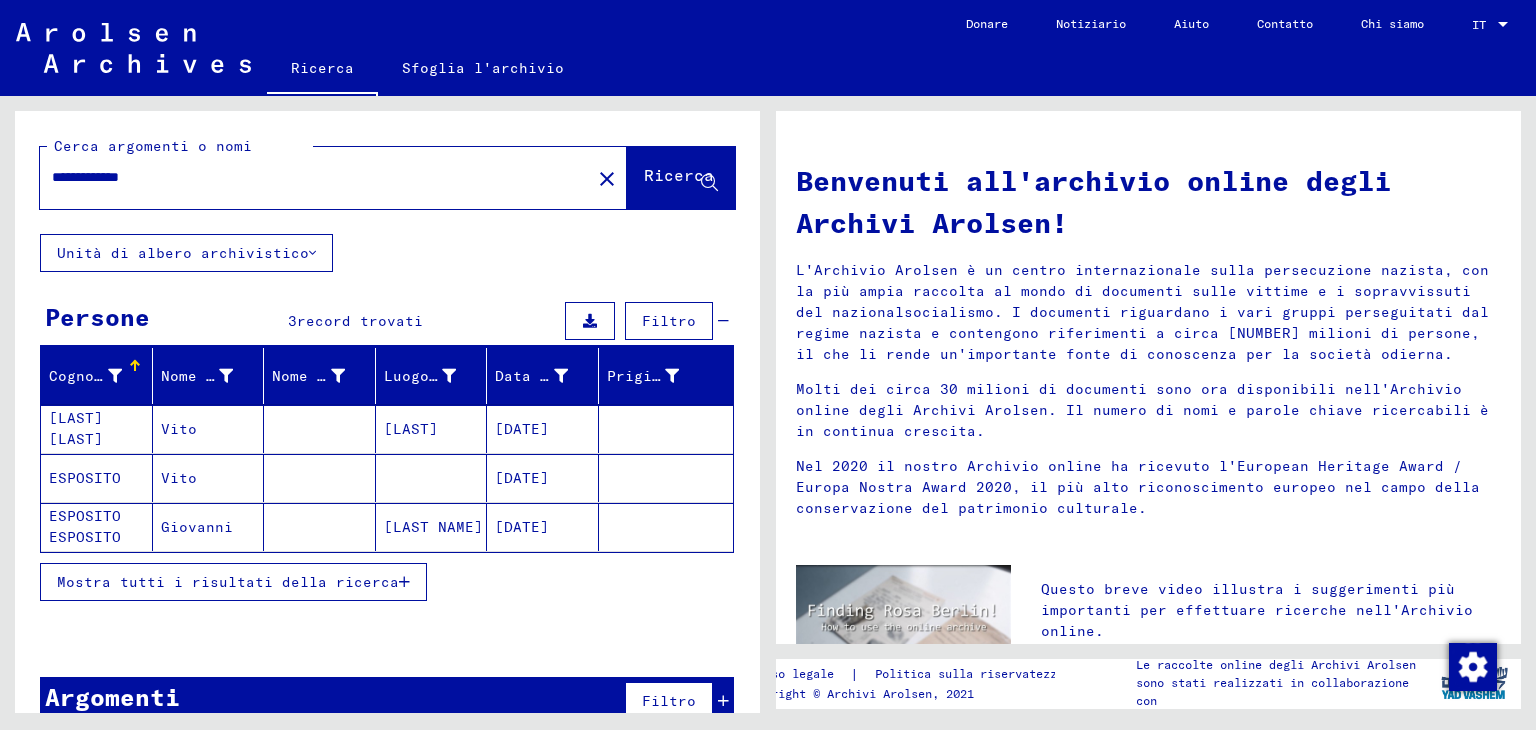 click on "Unità di albero archivistico" 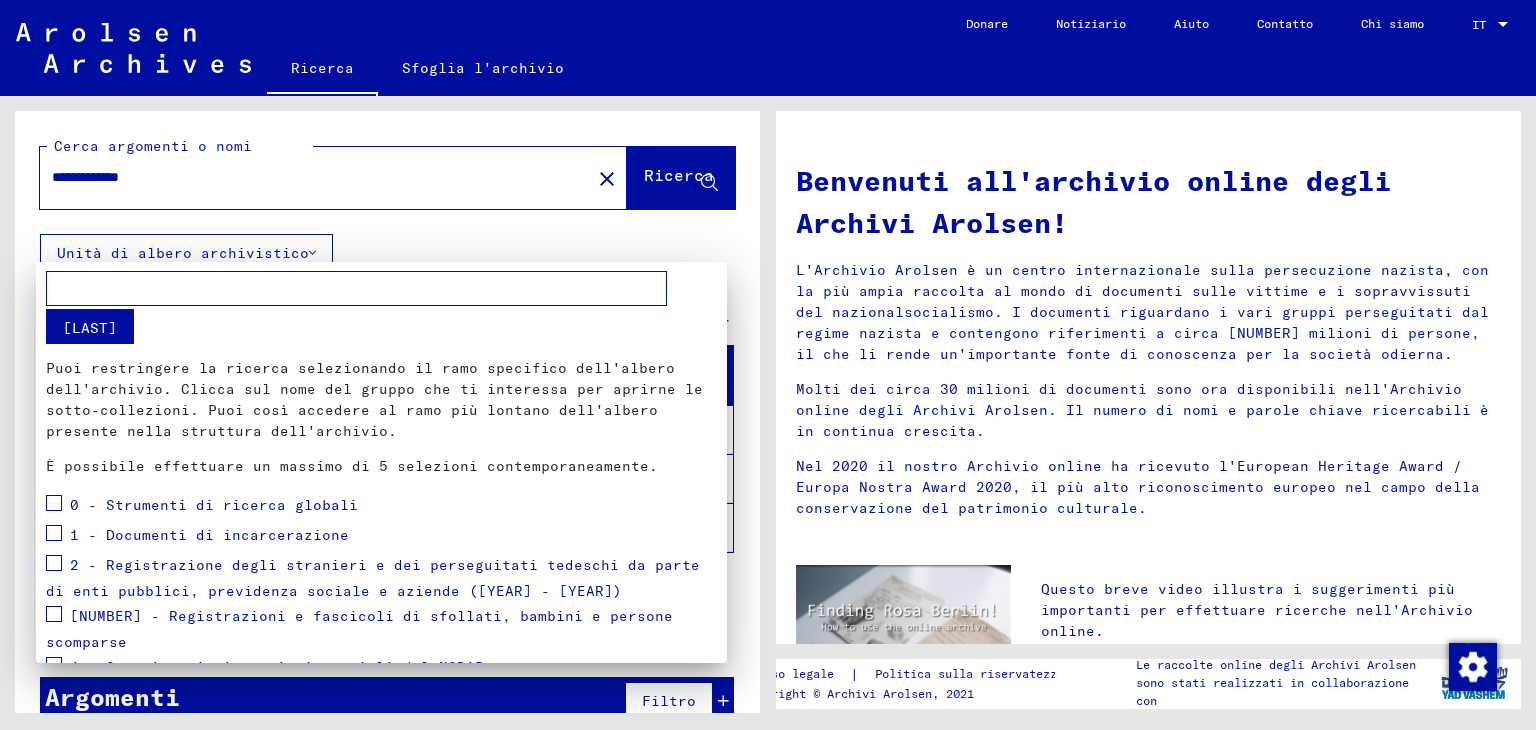 click at bounding box center (54, 533) 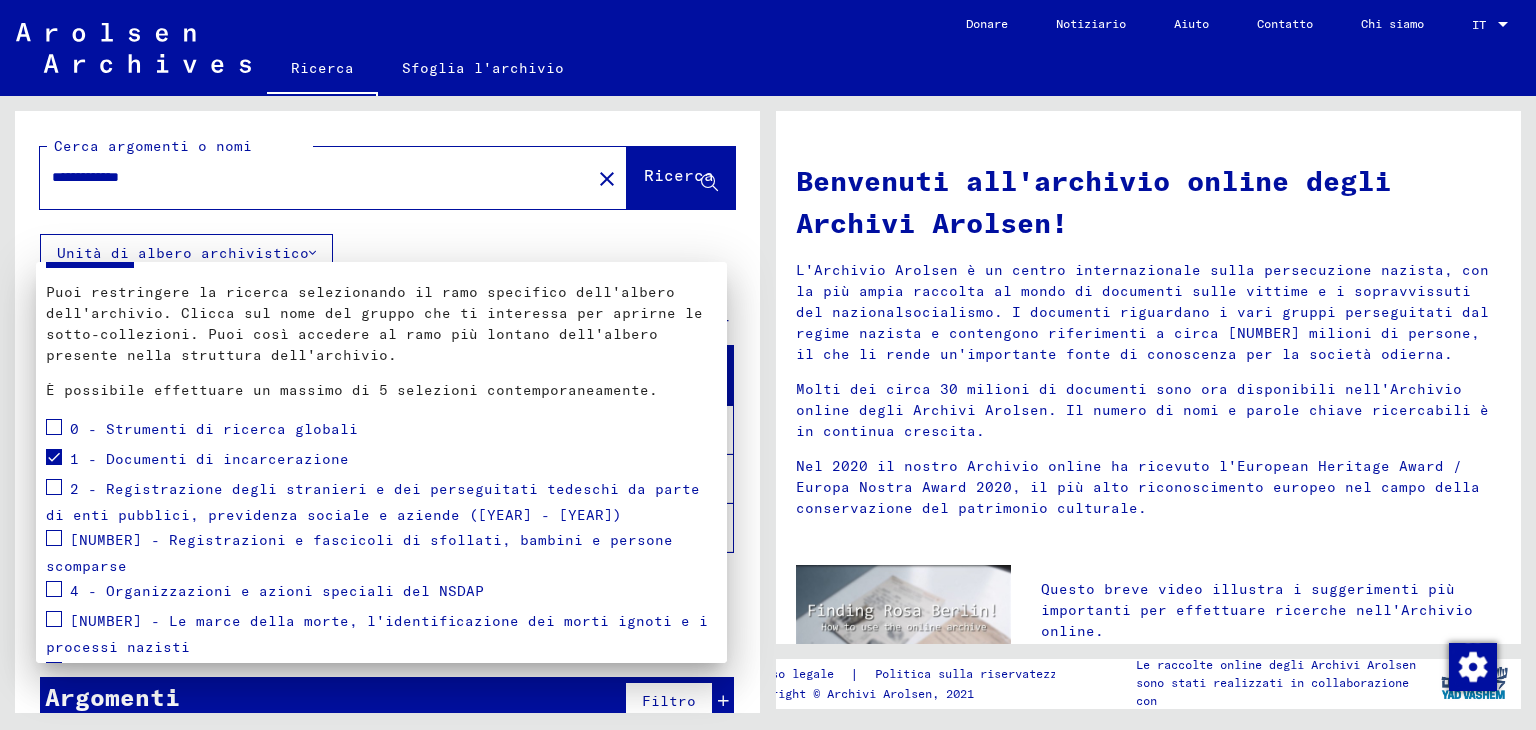 scroll, scrollTop: 201, scrollLeft: 0, axis: vertical 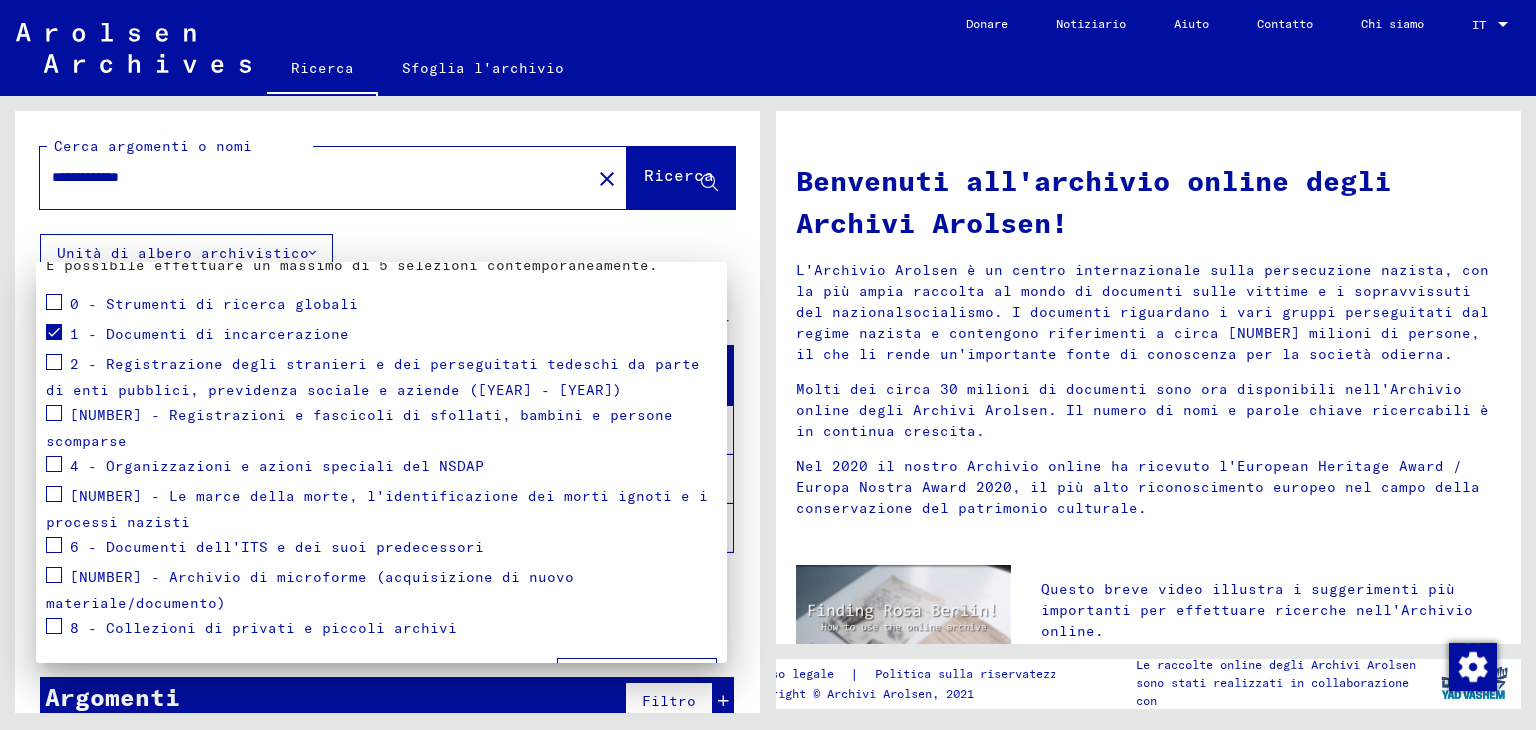 click on "Fare domanda a" at bounding box center [637, 677] 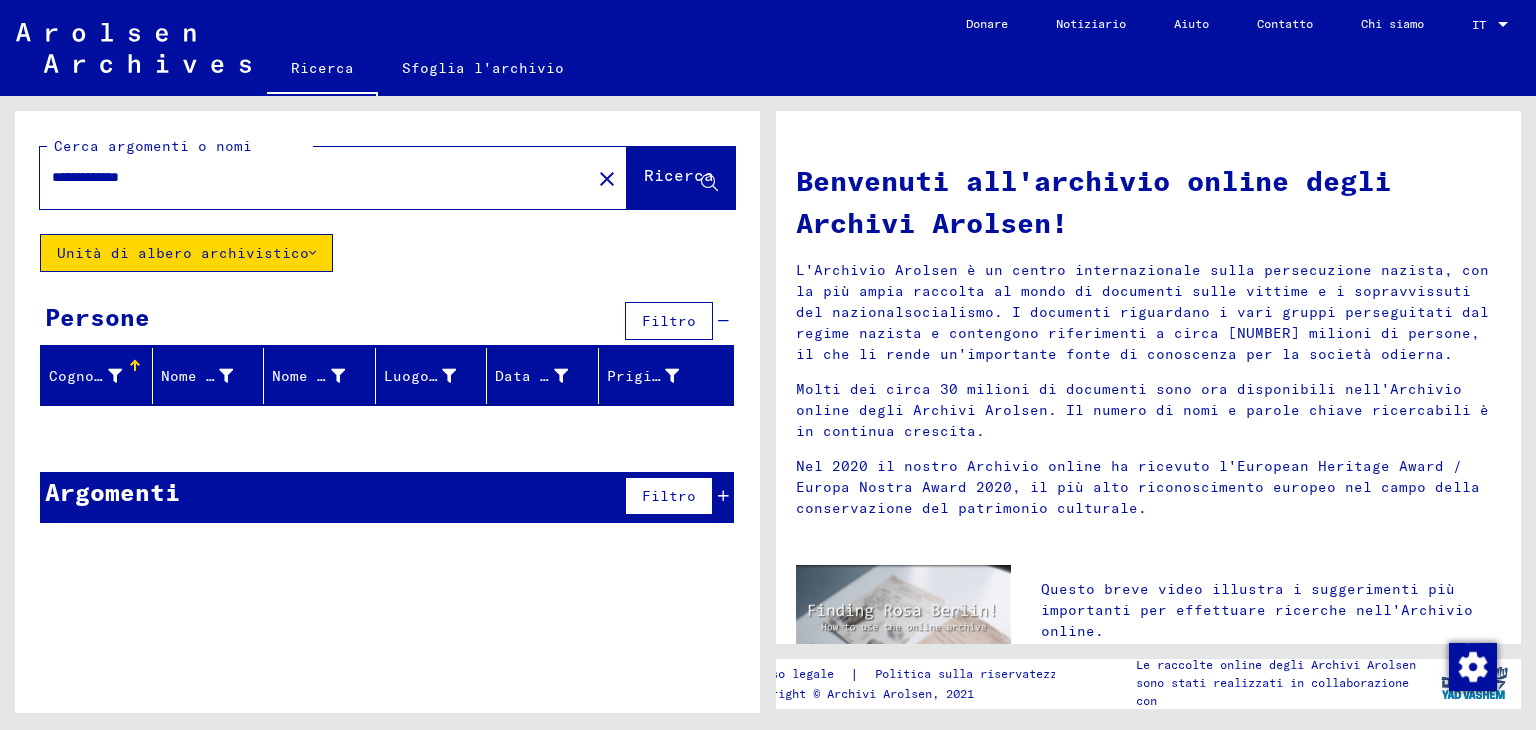 click on "Cognome" at bounding box center [80, 376] 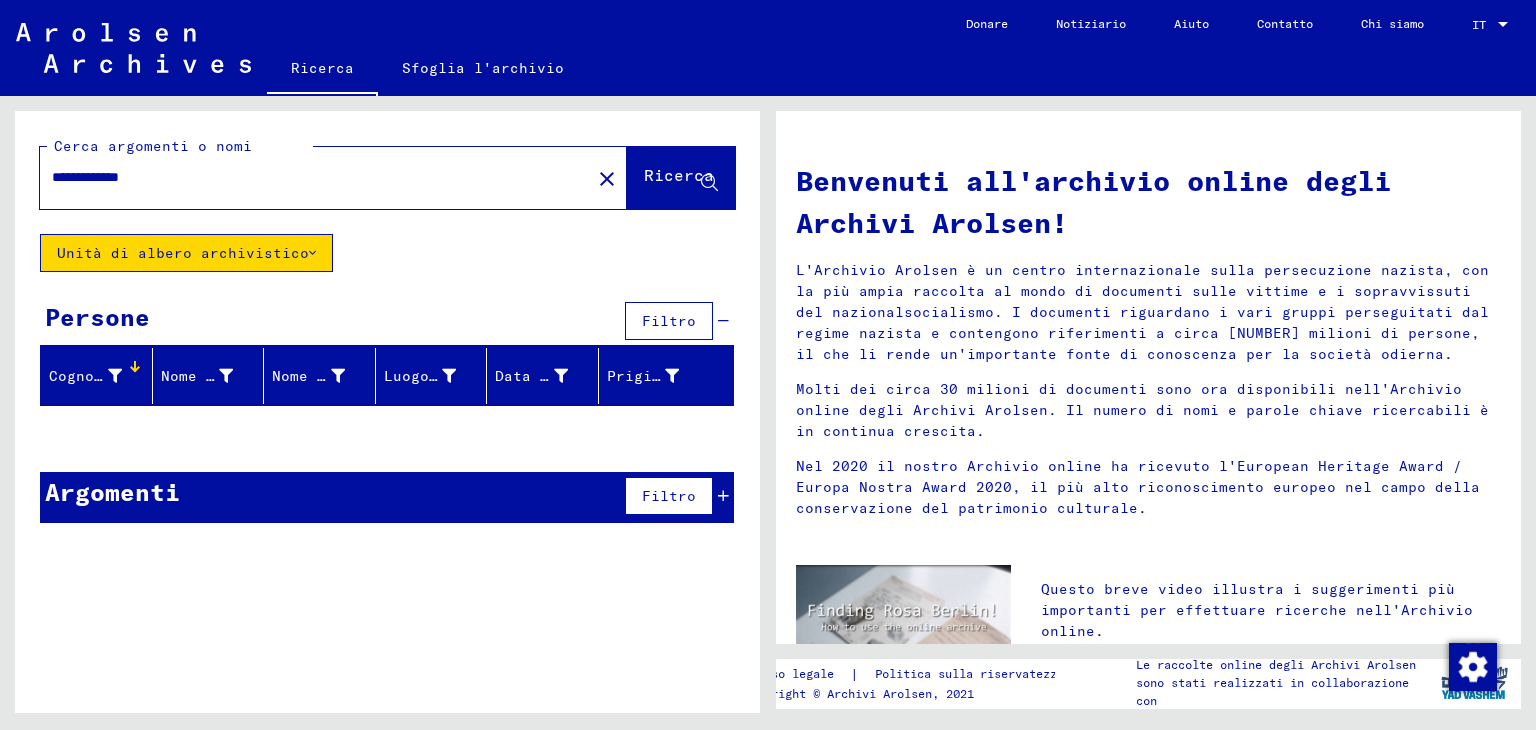 click on "Cognome" at bounding box center [100, 376] 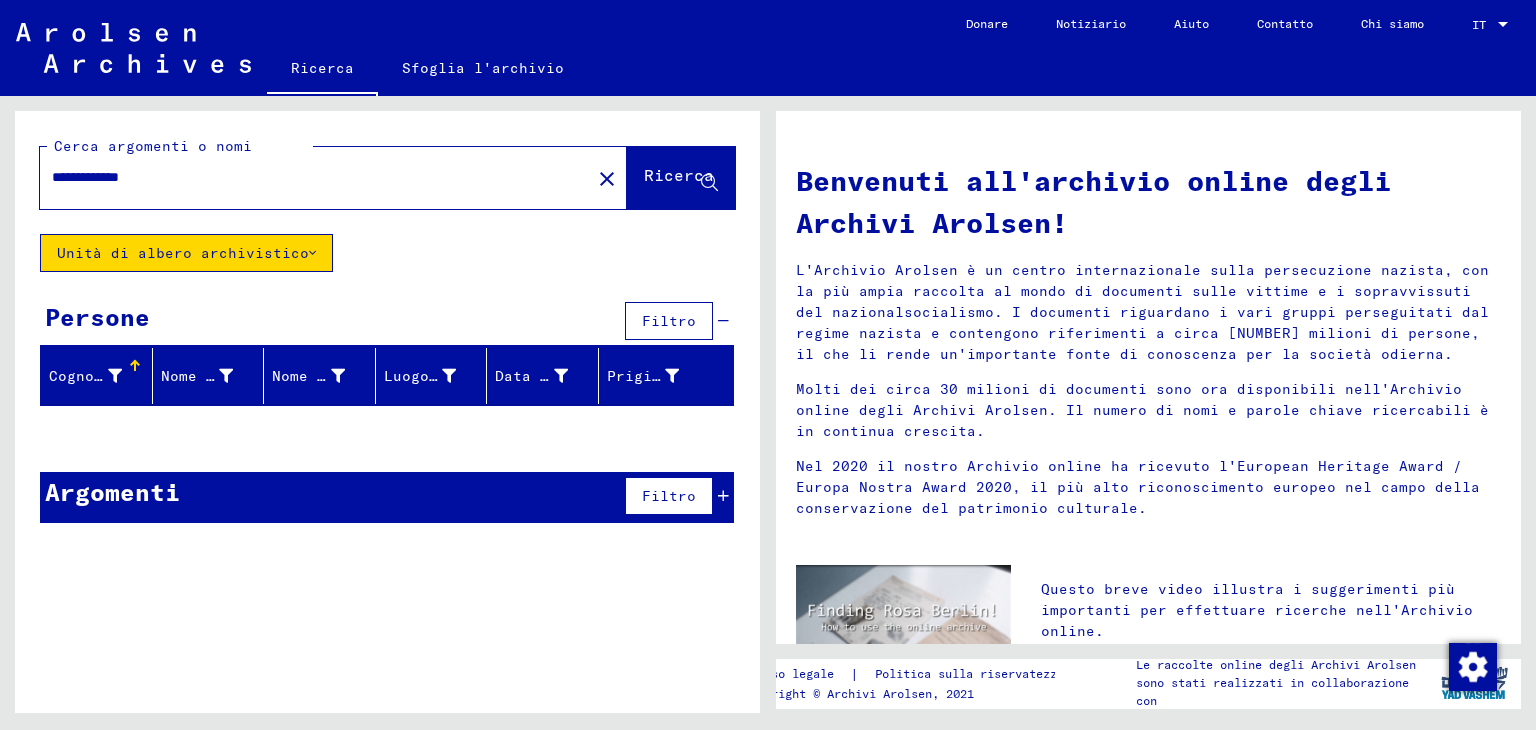 click at bounding box center [135, 366] 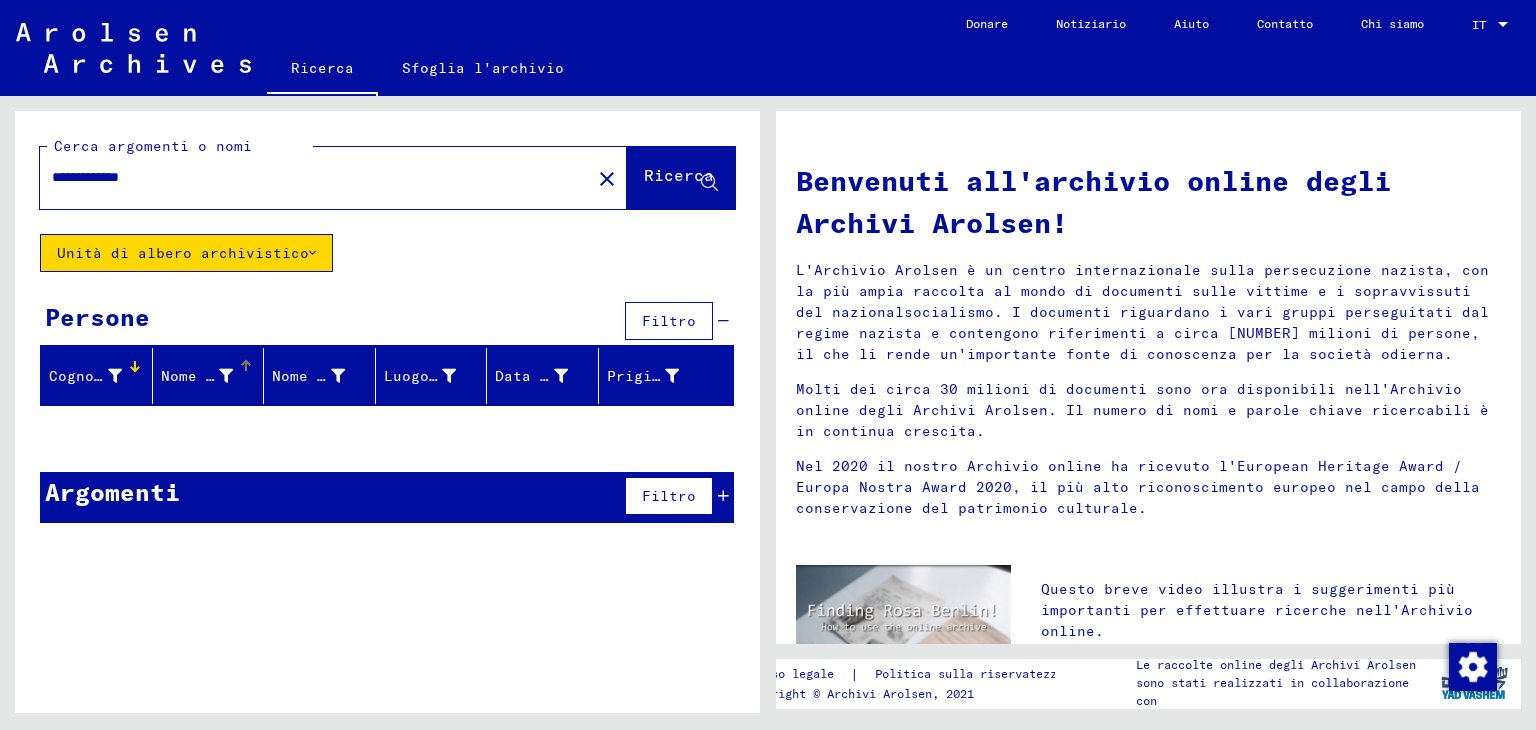 click on "Nome di battesimo" at bounding box center [237, 376] 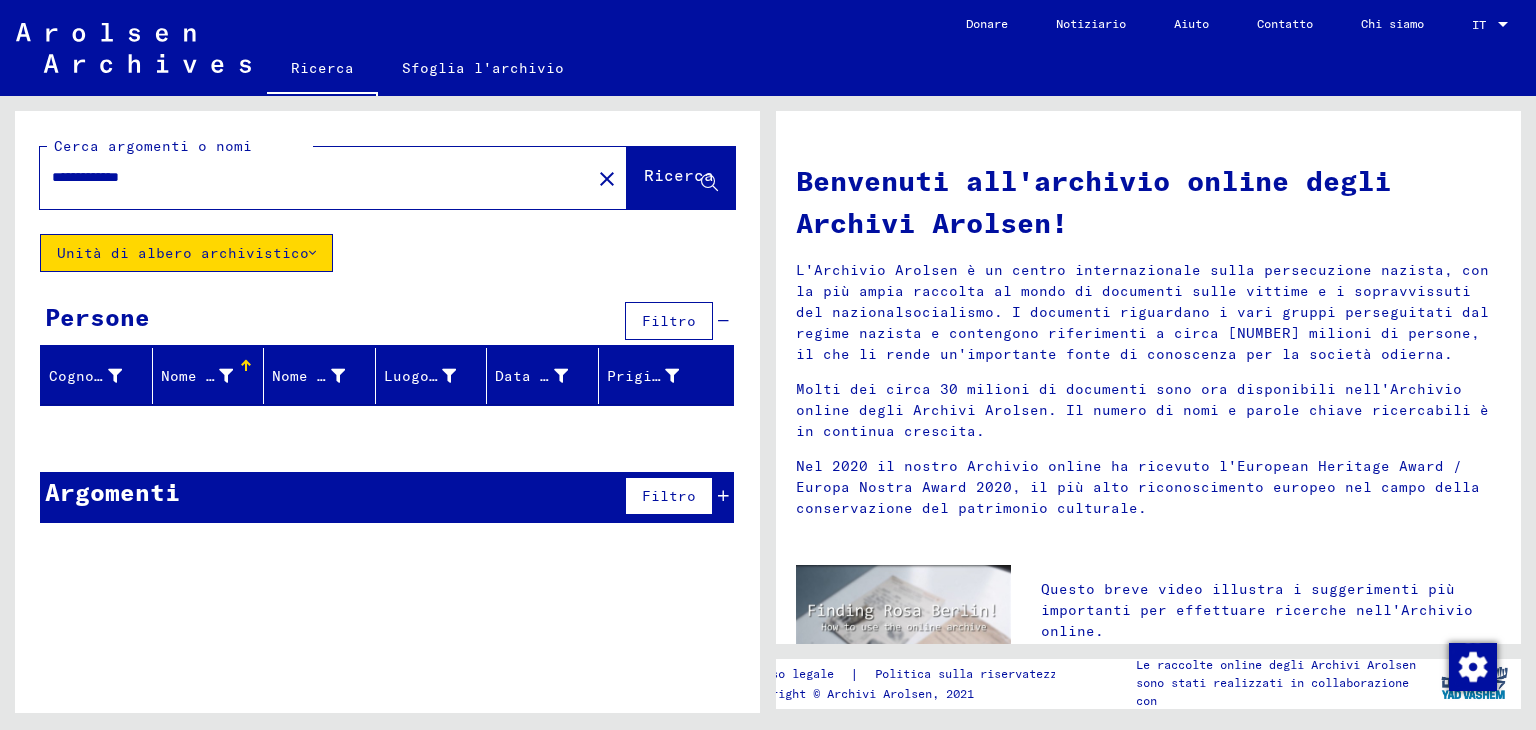 click at bounding box center (244, 363) 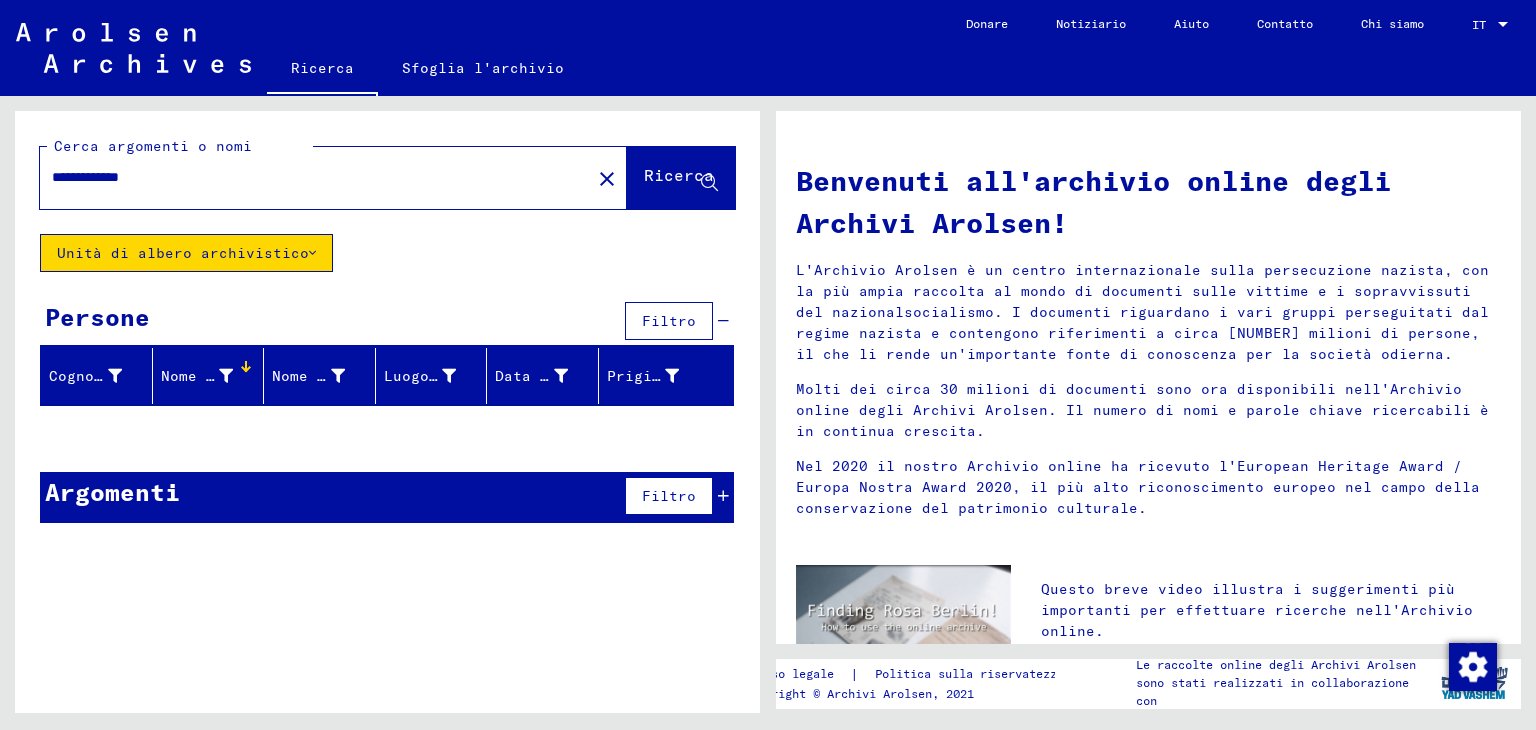 click on "Nome di battesimo" at bounding box center [237, 376] 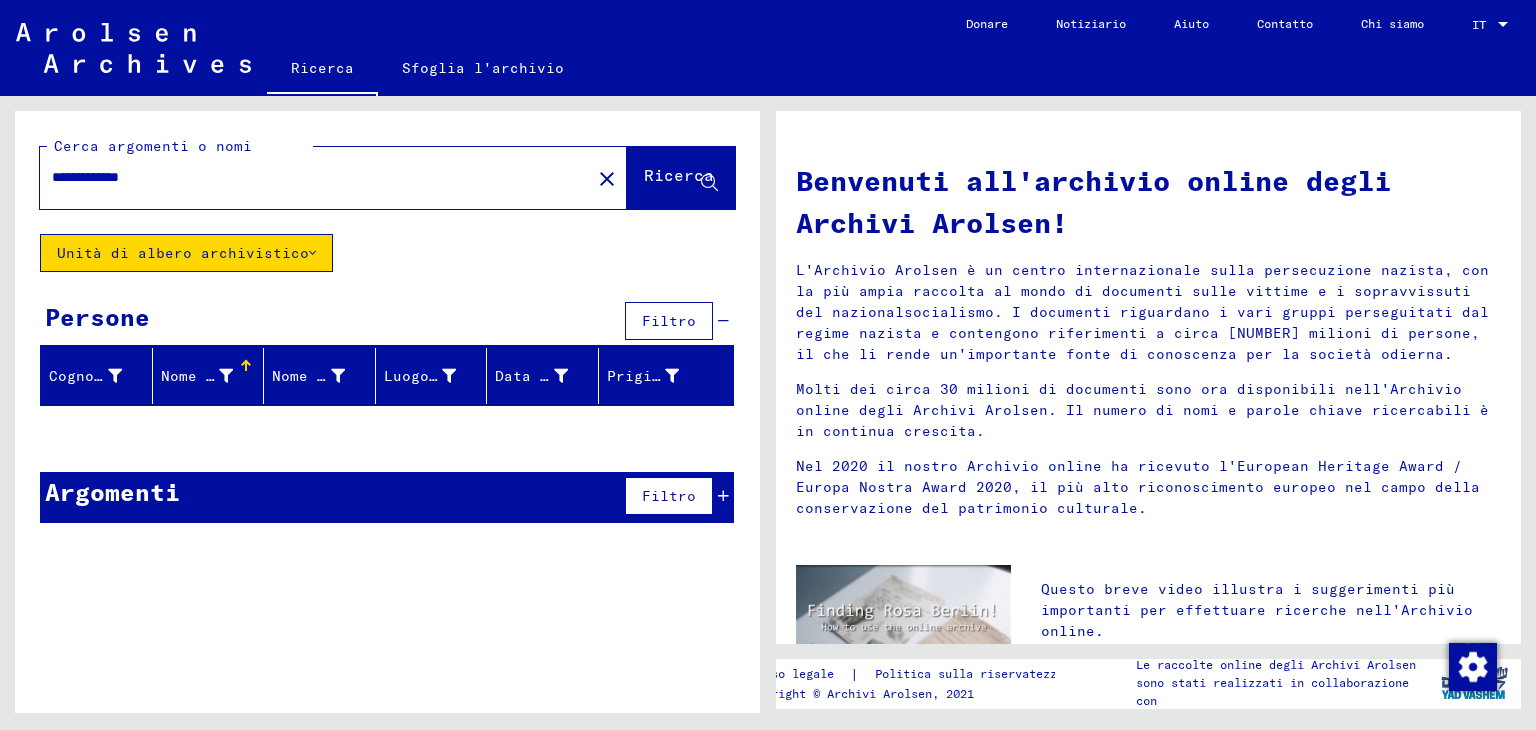 click on "Filtro" at bounding box center (669, 321) 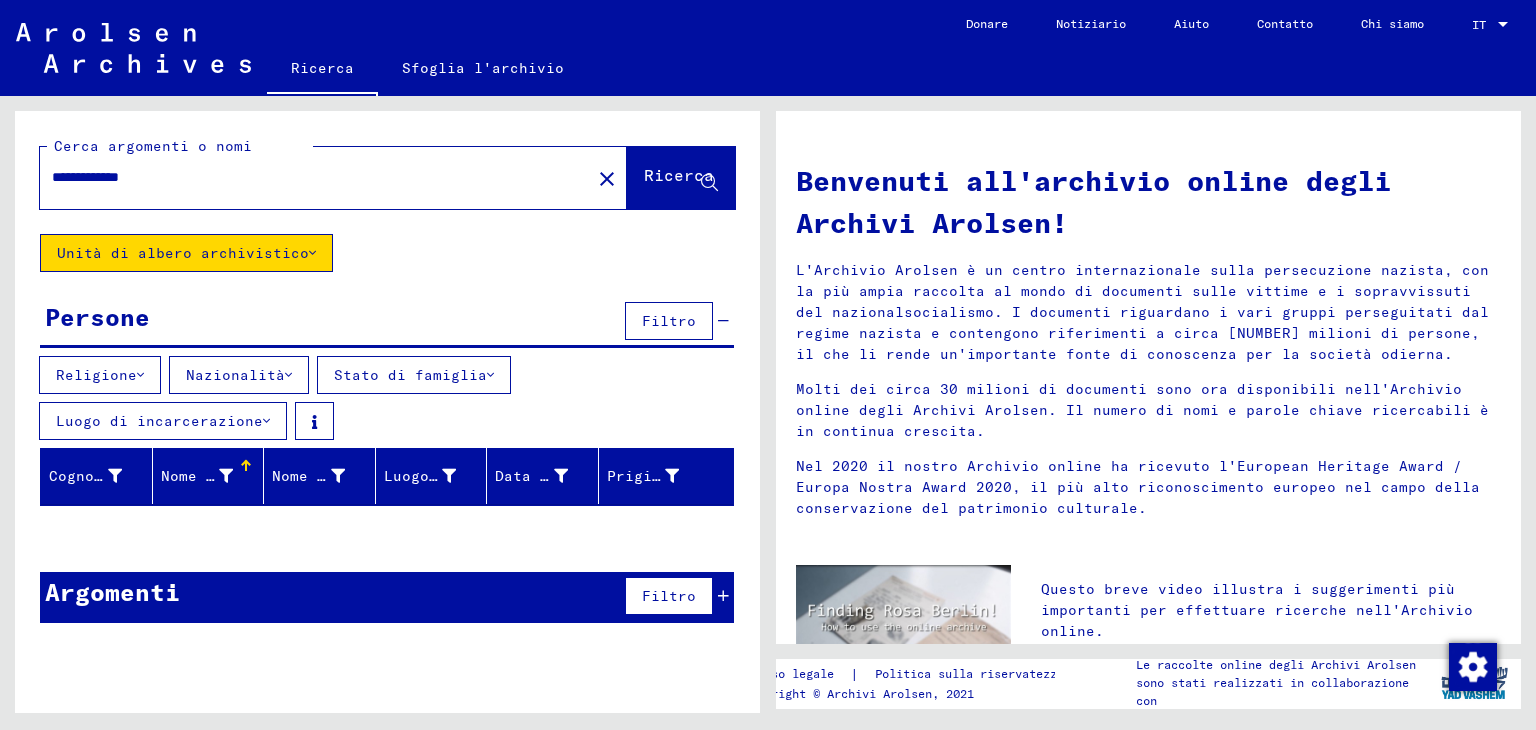 click on "Religione" at bounding box center [96, 375] 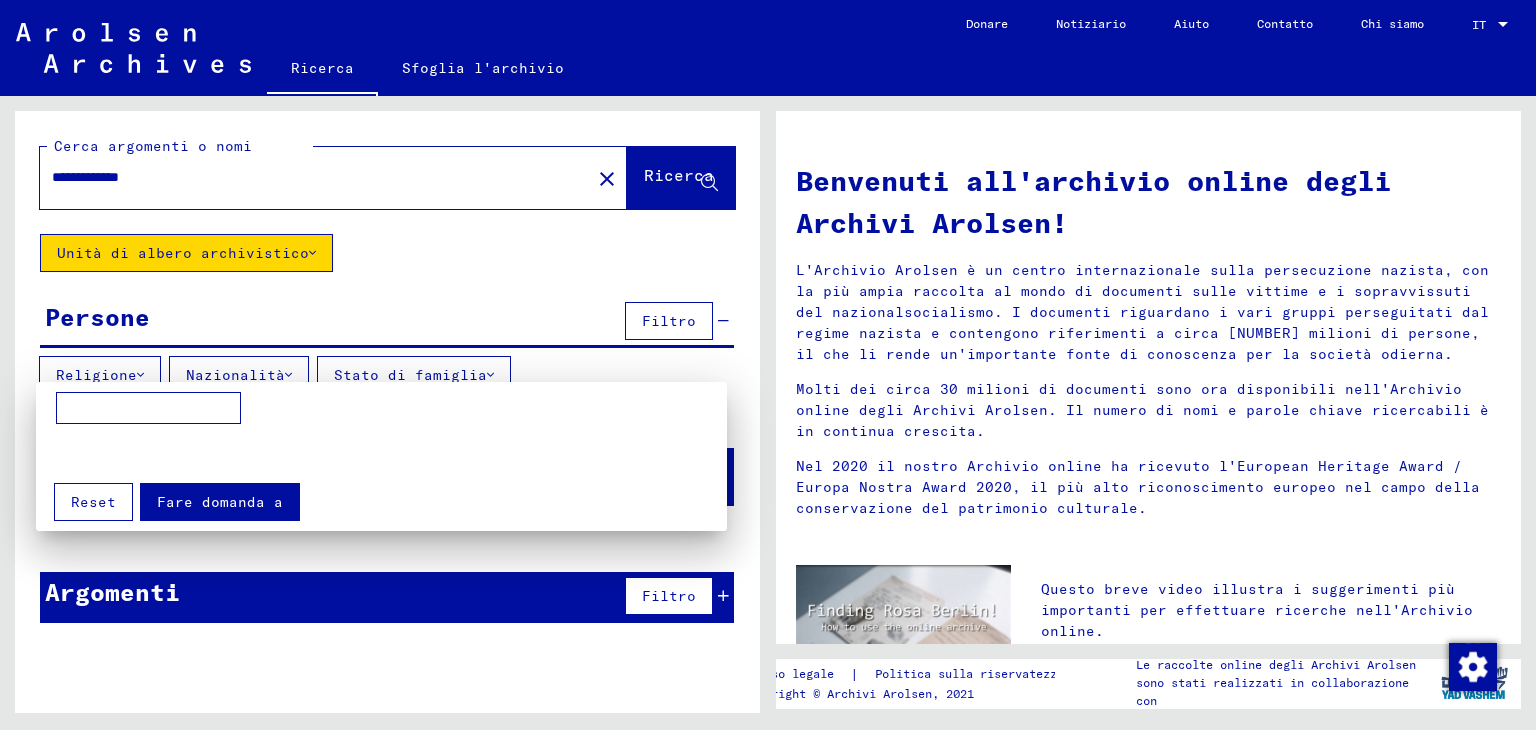 click at bounding box center [148, 408] 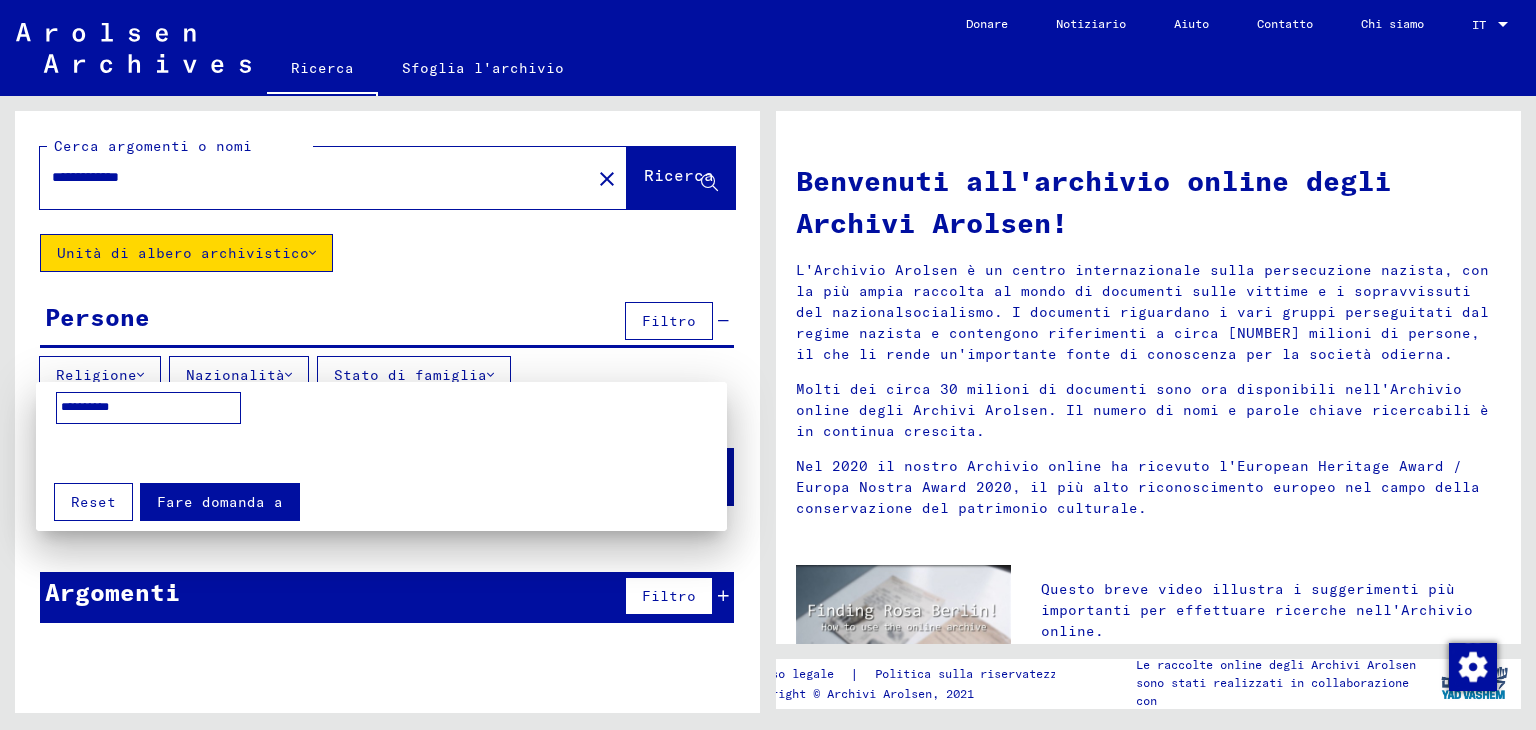 type on "*********" 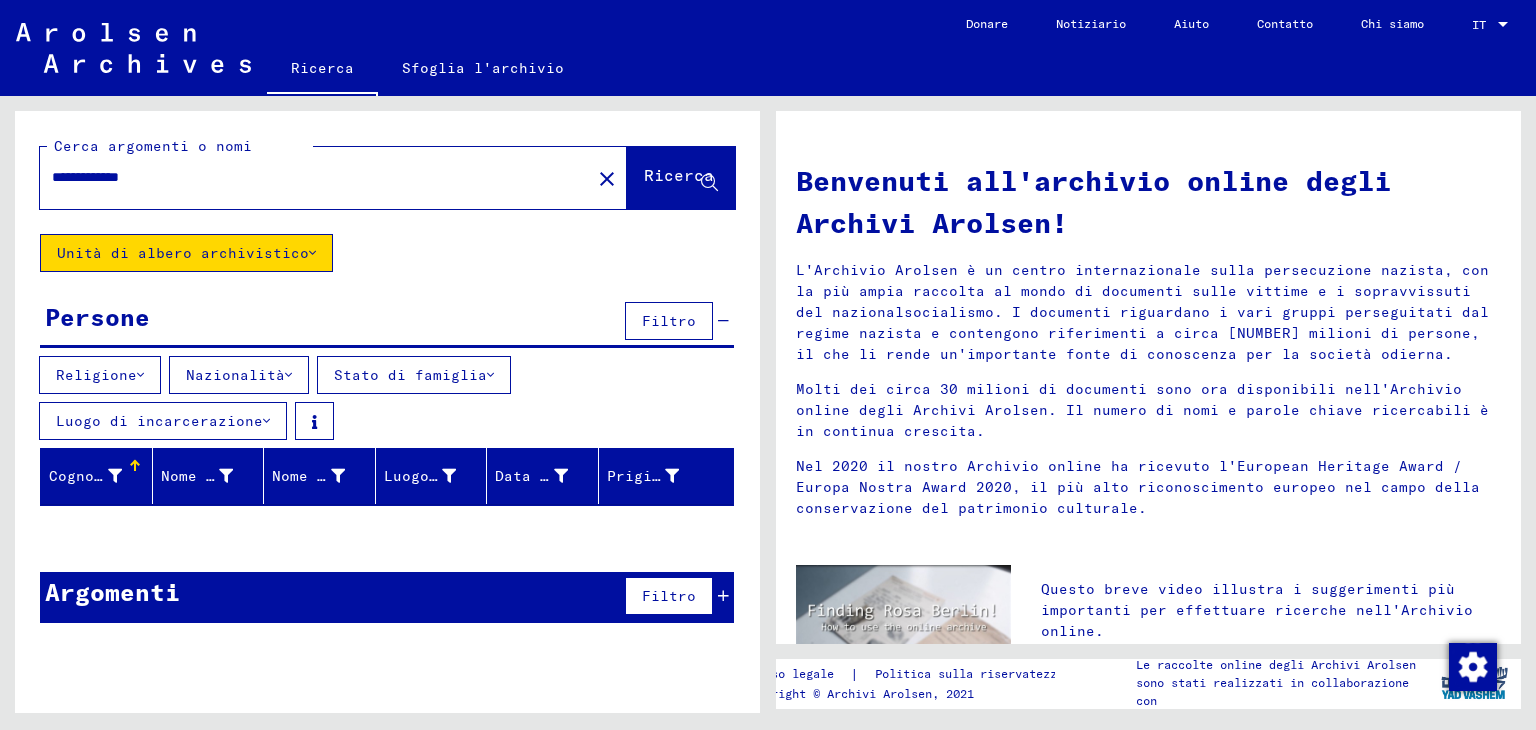 click on "Nazionalità" at bounding box center (235, 375) 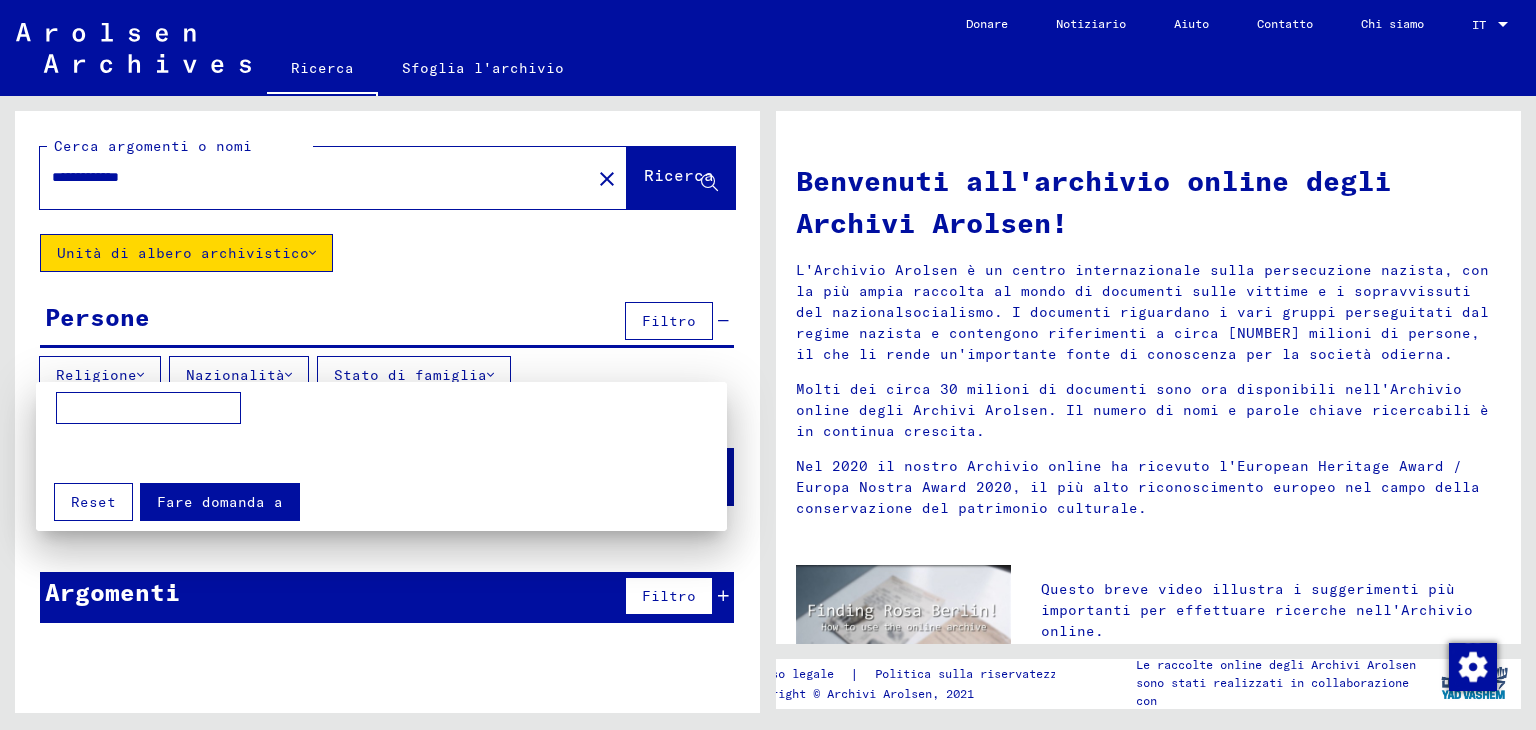 click at bounding box center [148, 408] 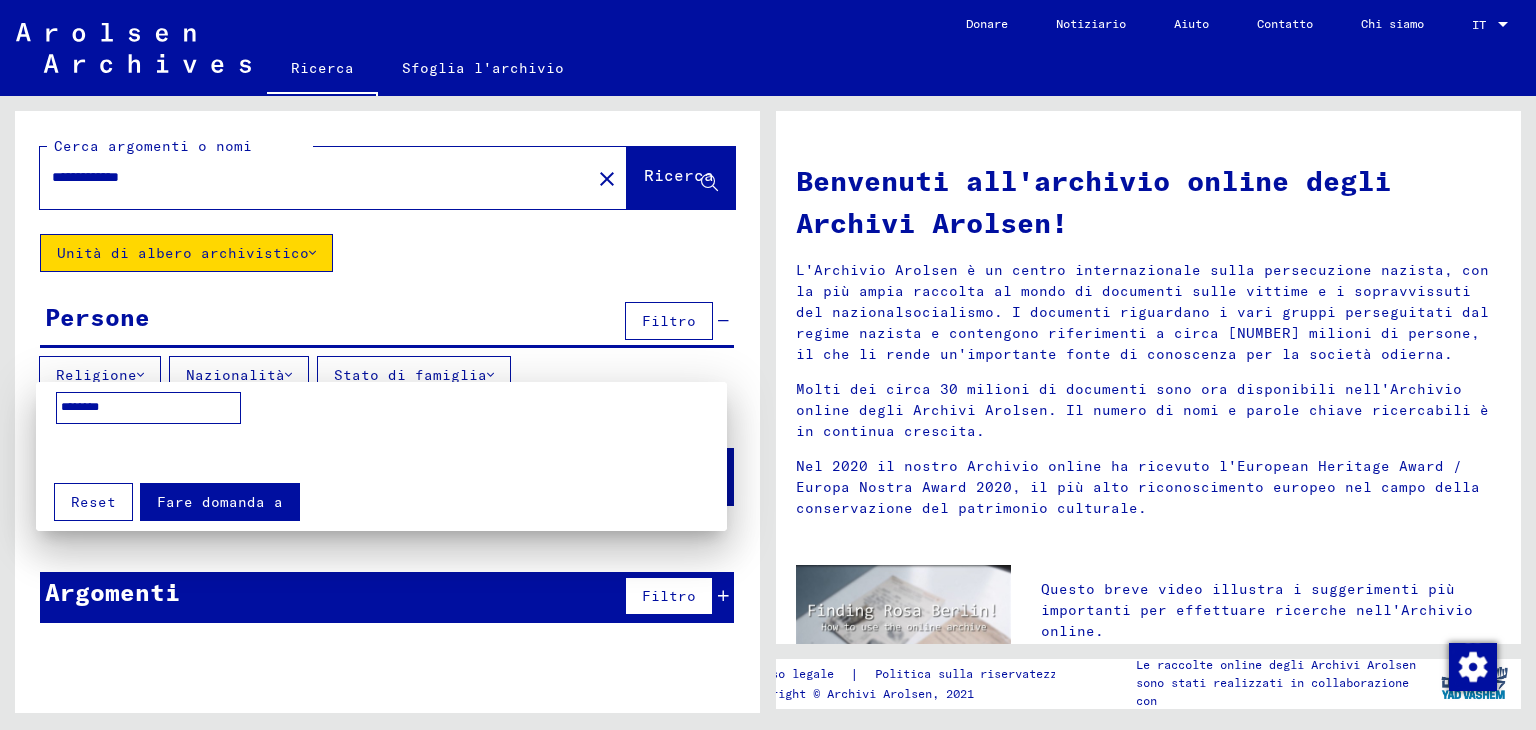type on "********" 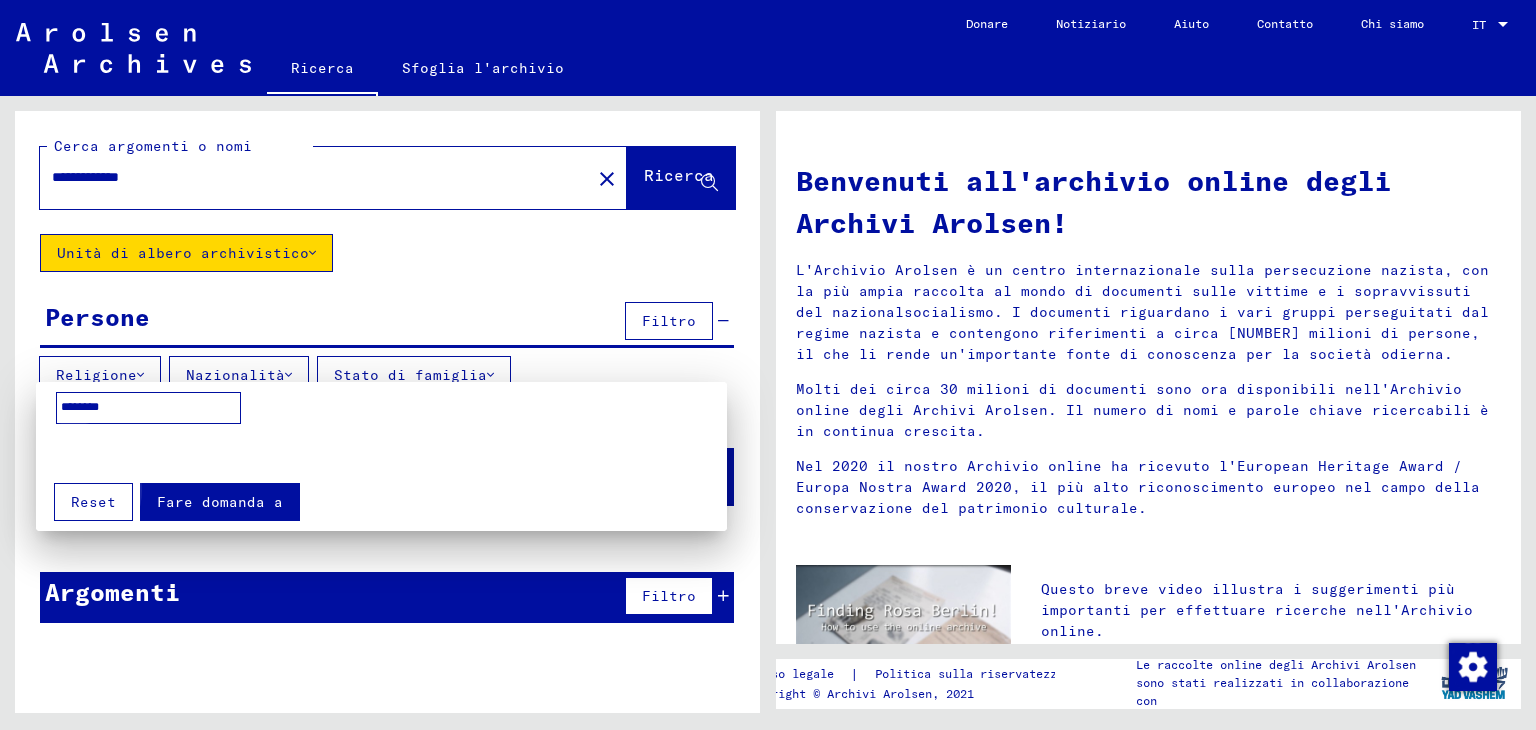 click on "Fare domanda a" at bounding box center (220, 502) 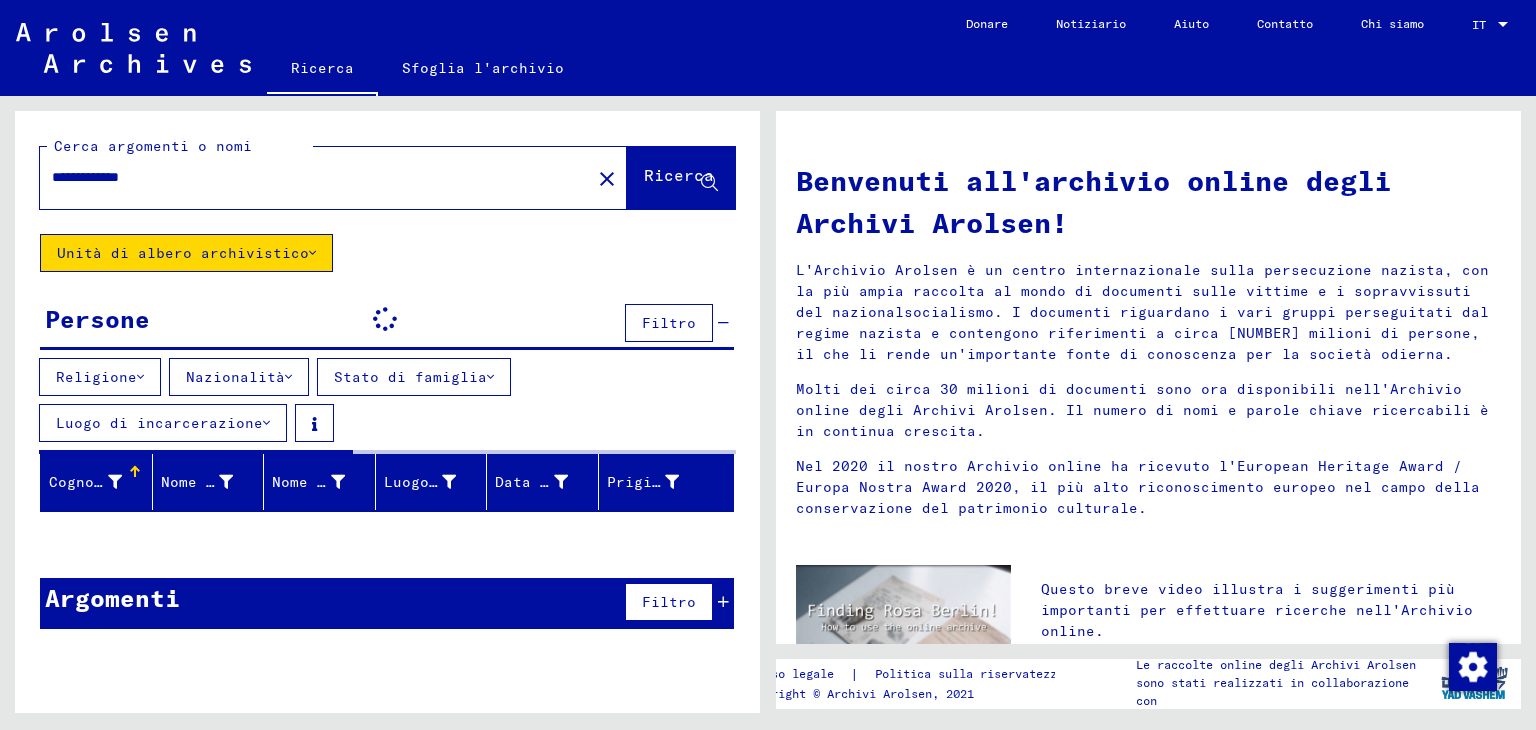 click on "Stato di famiglia" at bounding box center [410, 377] 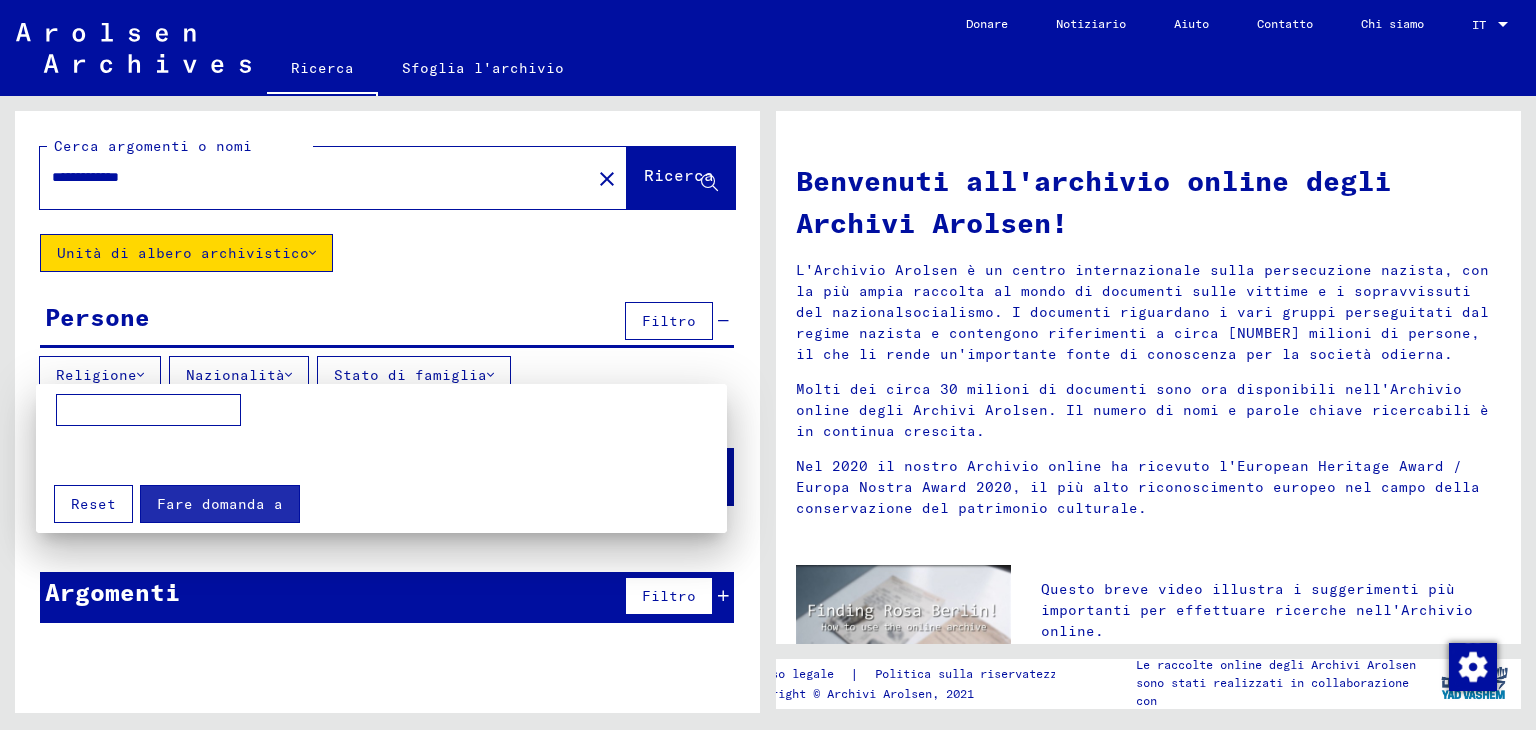 click at bounding box center (148, 410) 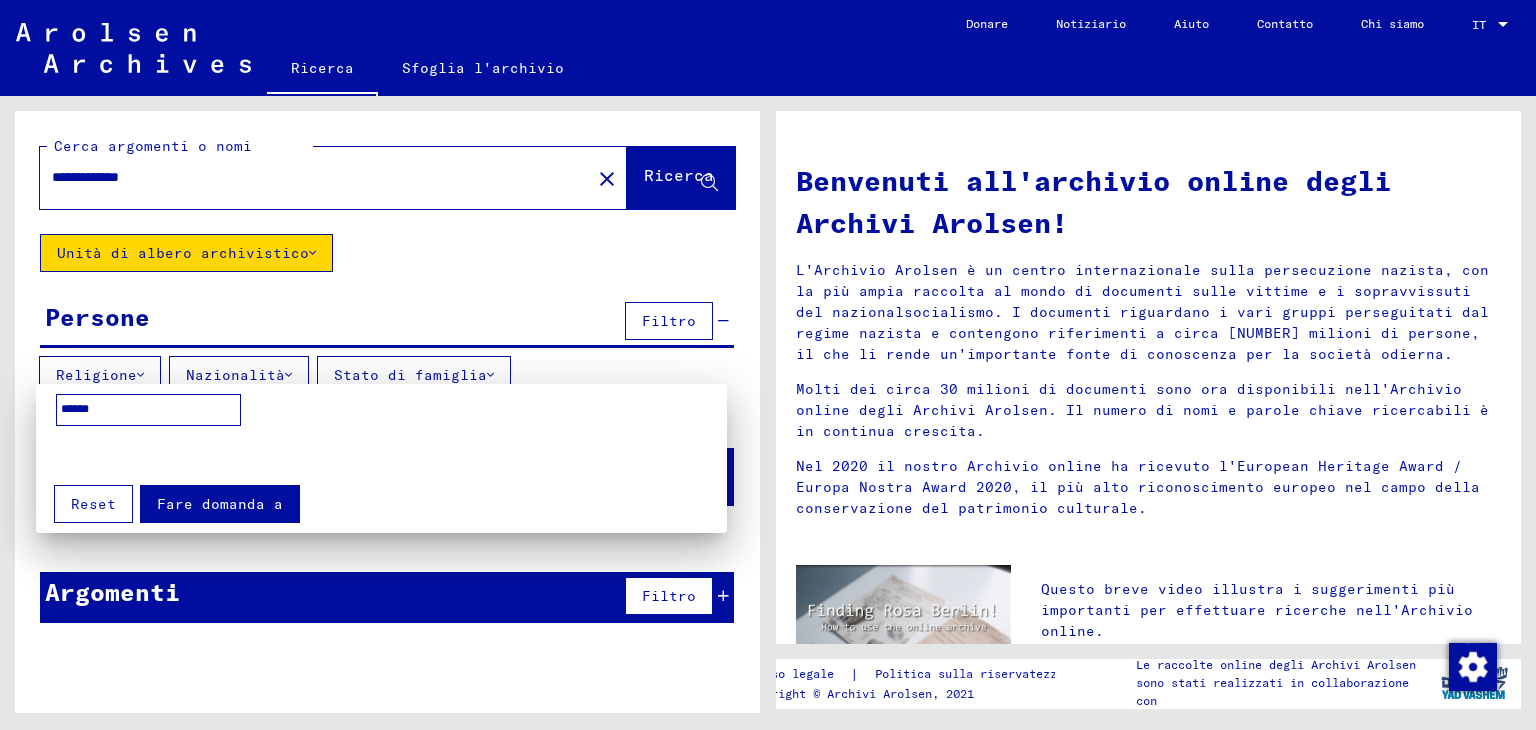 type on "******" 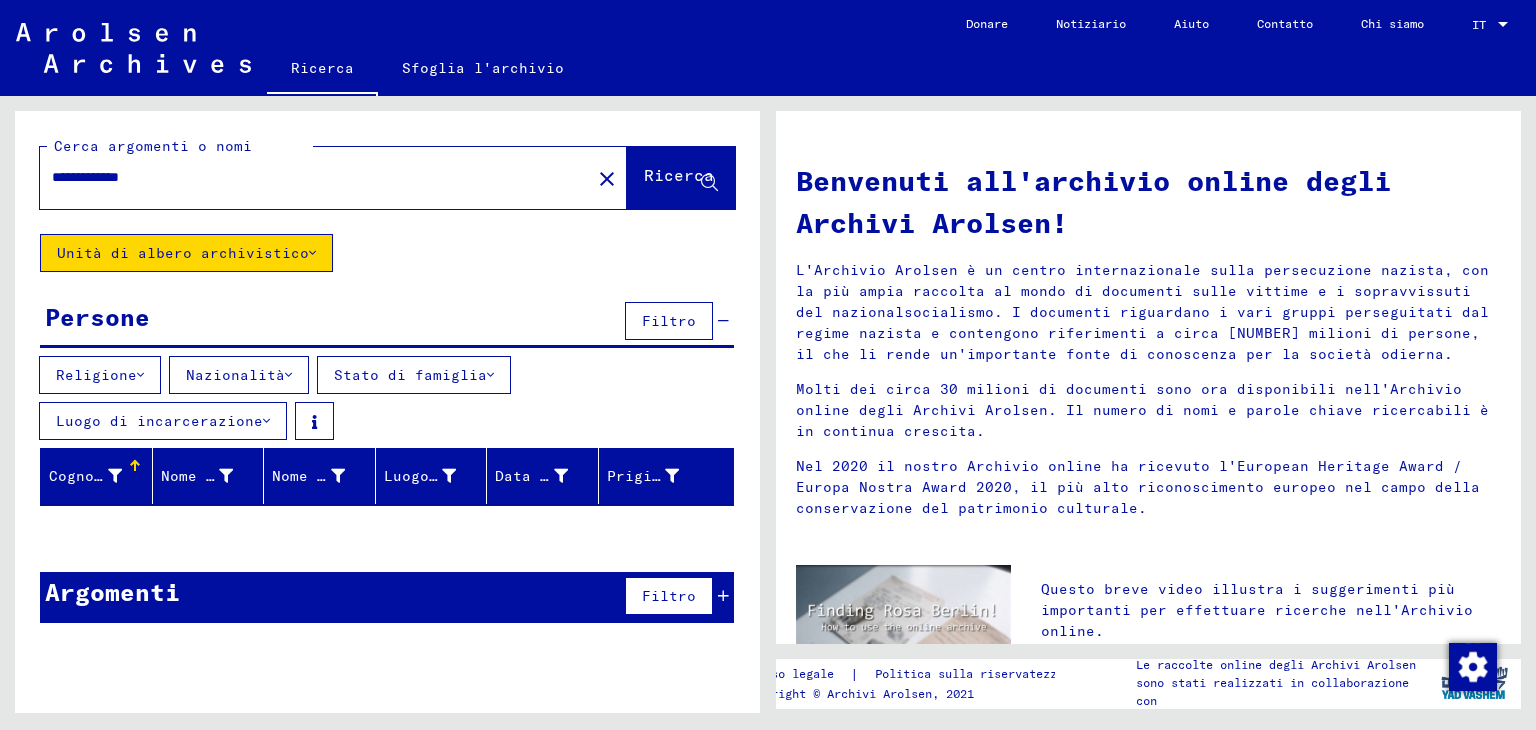 click on "Luogo di incarcerazione" at bounding box center [159, 421] 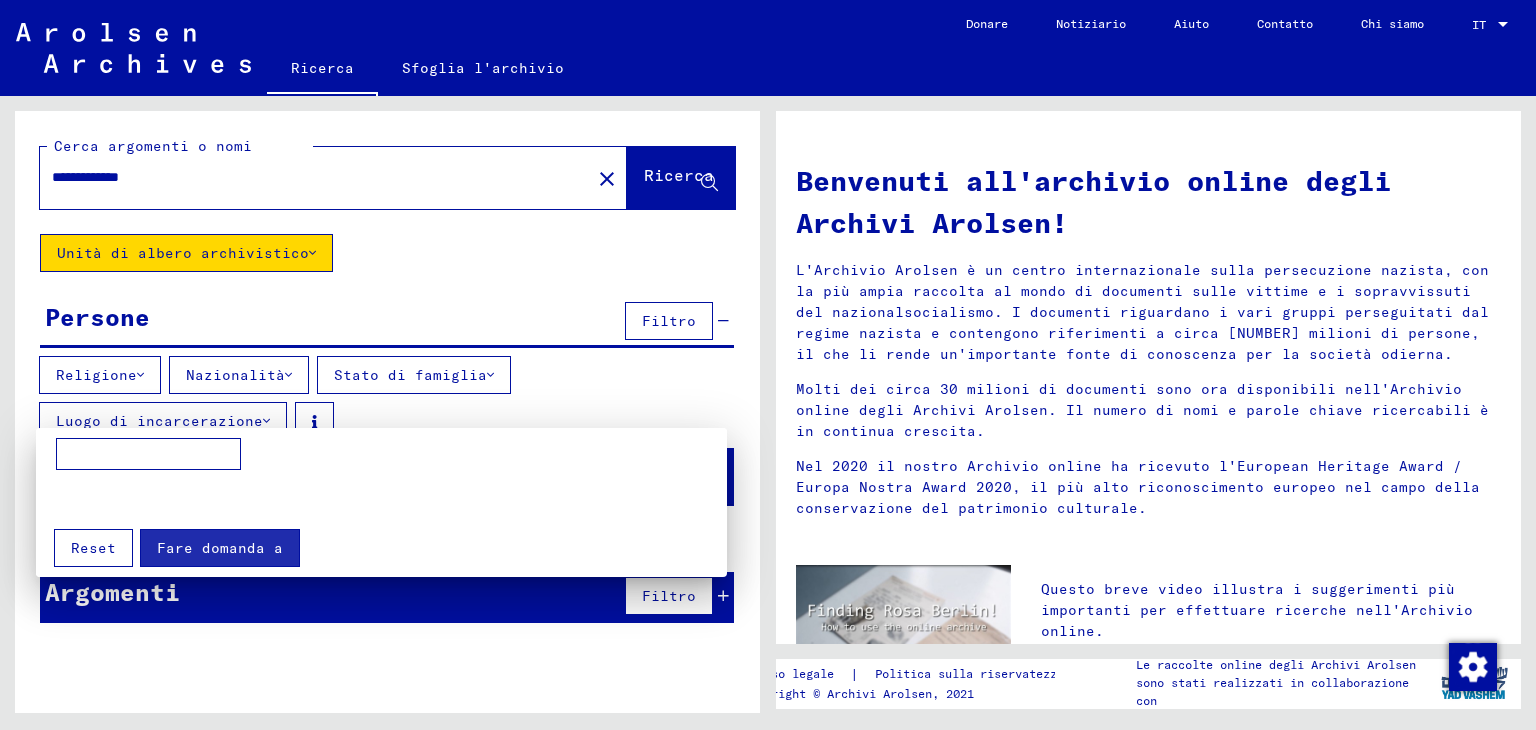click at bounding box center (148, 454) 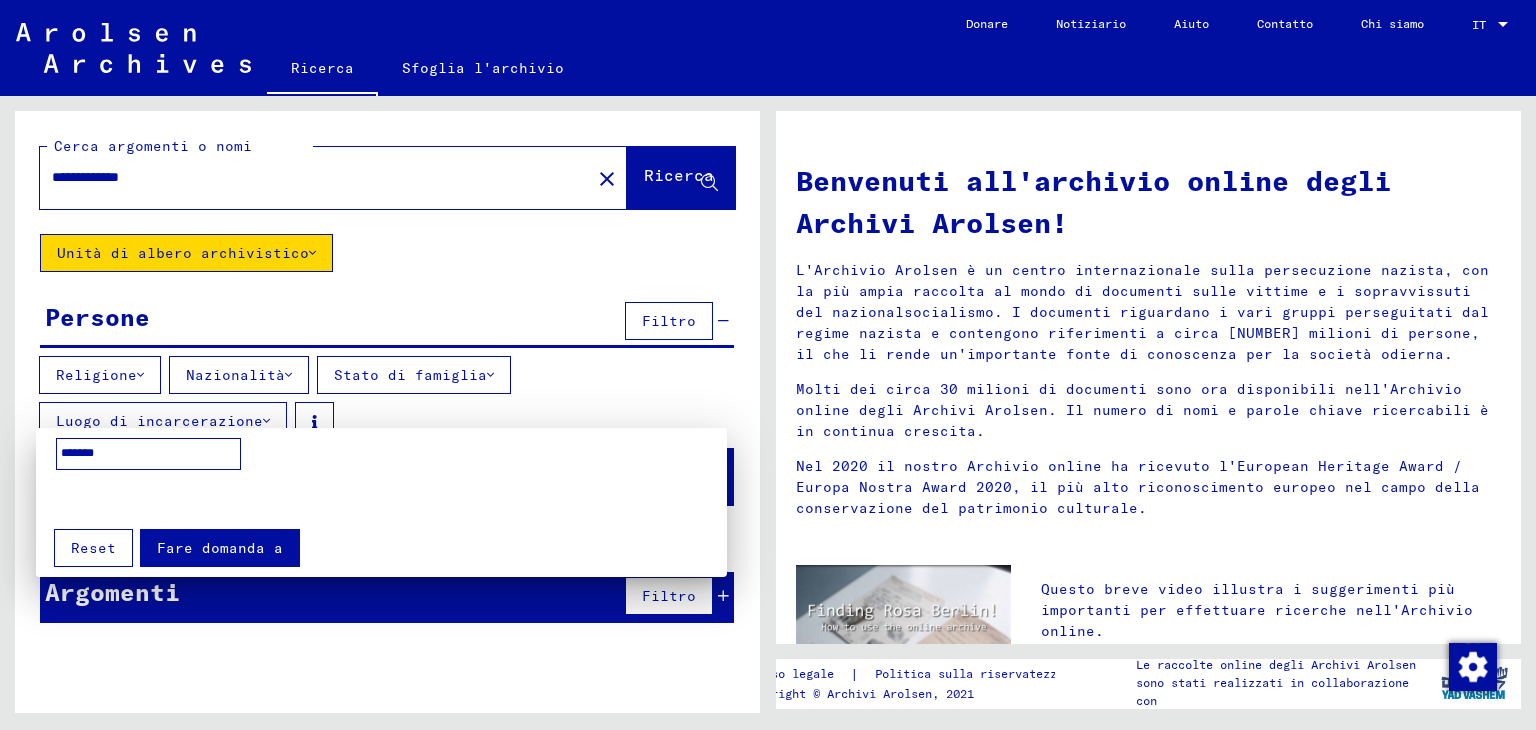 type on "*******" 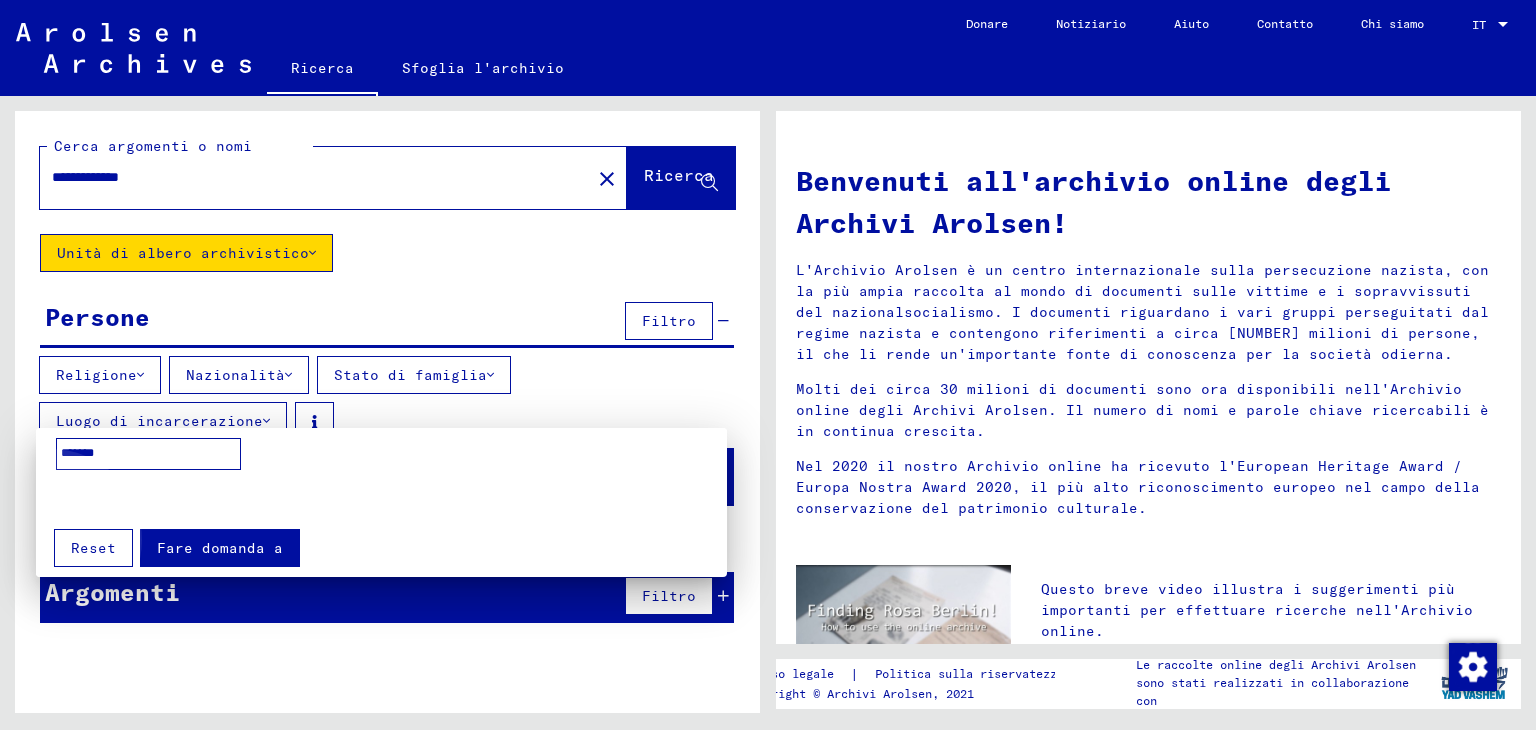click on "Fare domanda a" at bounding box center [220, 548] 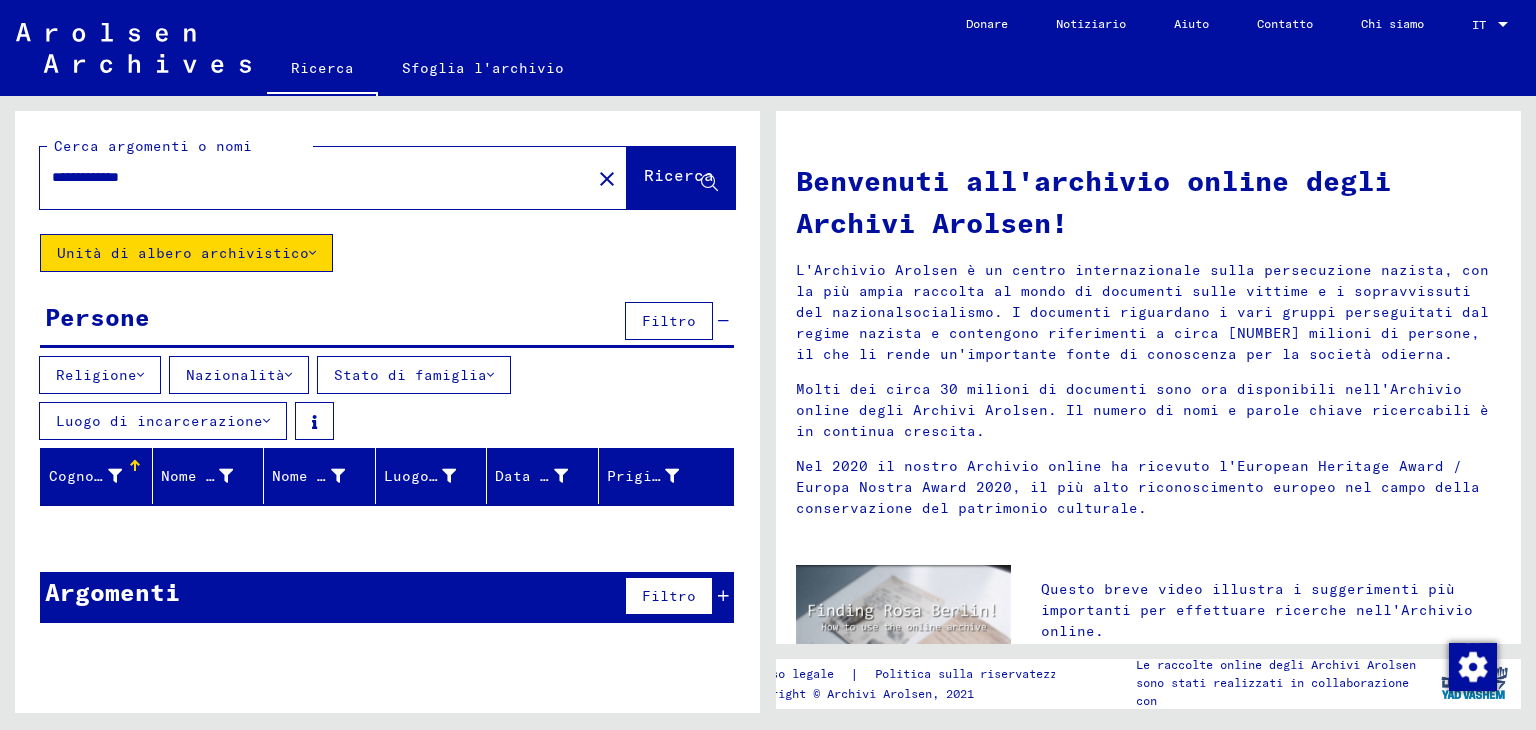 click on "Ricerca" 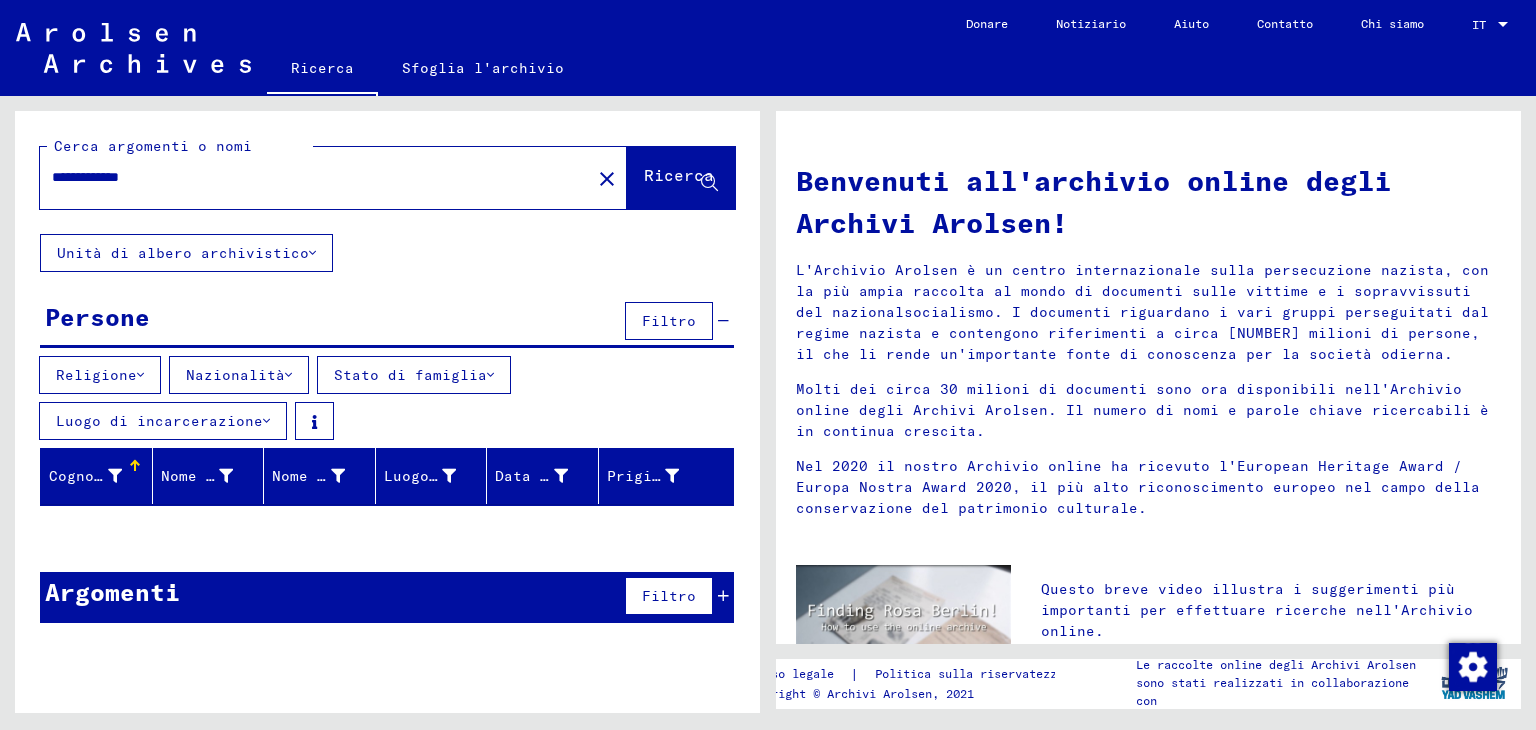 click on "Filtro" at bounding box center (669, 596) 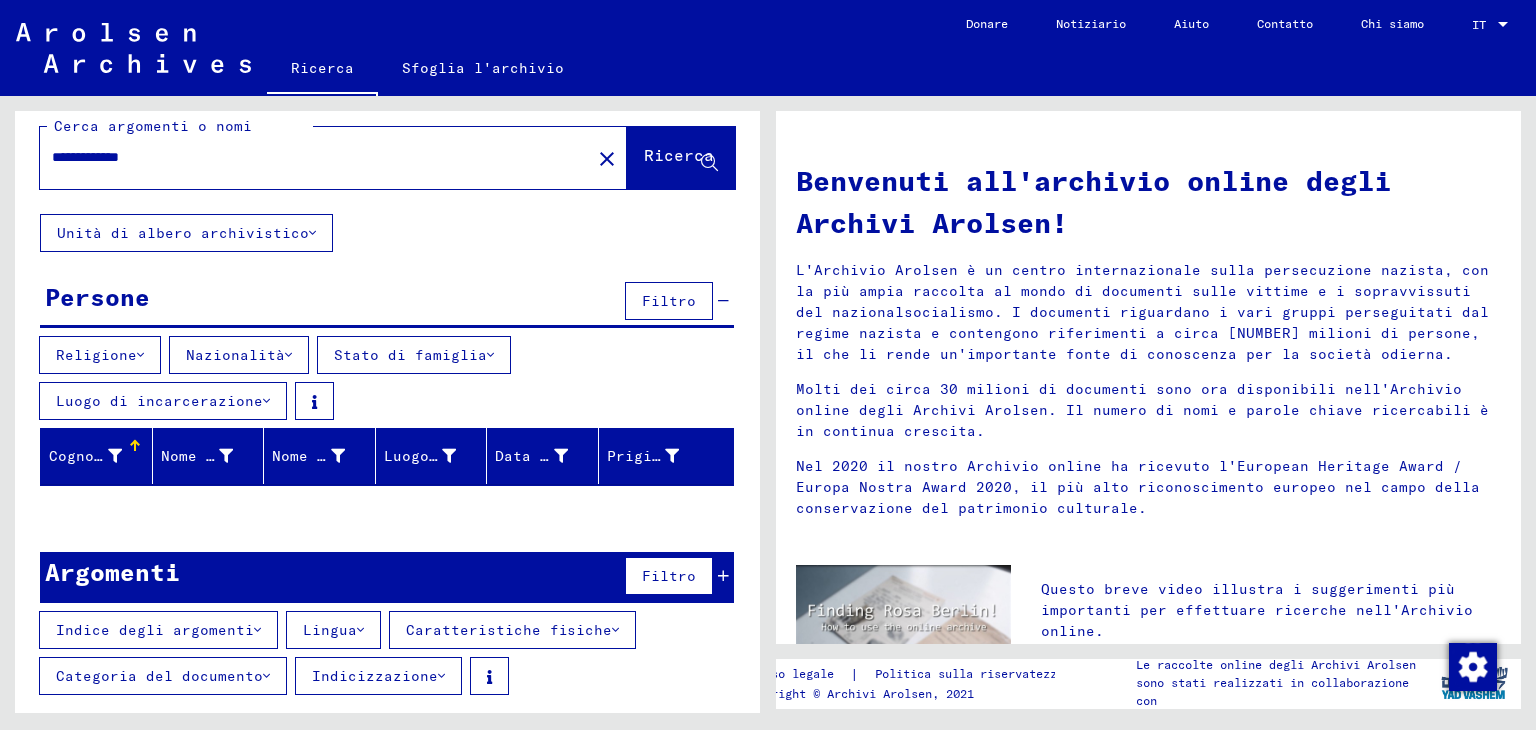 scroll, scrollTop: 26, scrollLeft: 0, axis: vertical 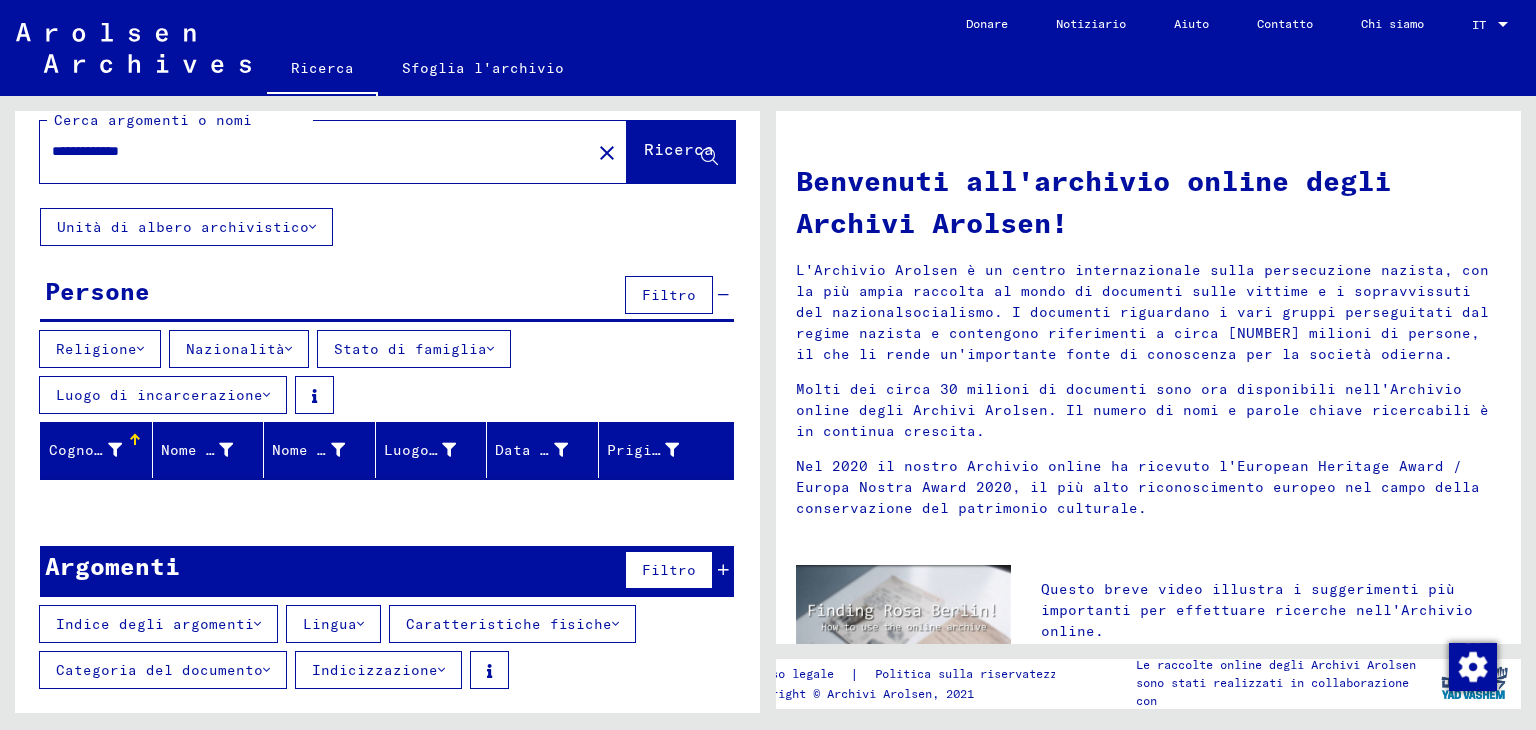 click on "Indice degli argomenti" at bounding box center (155, 624) 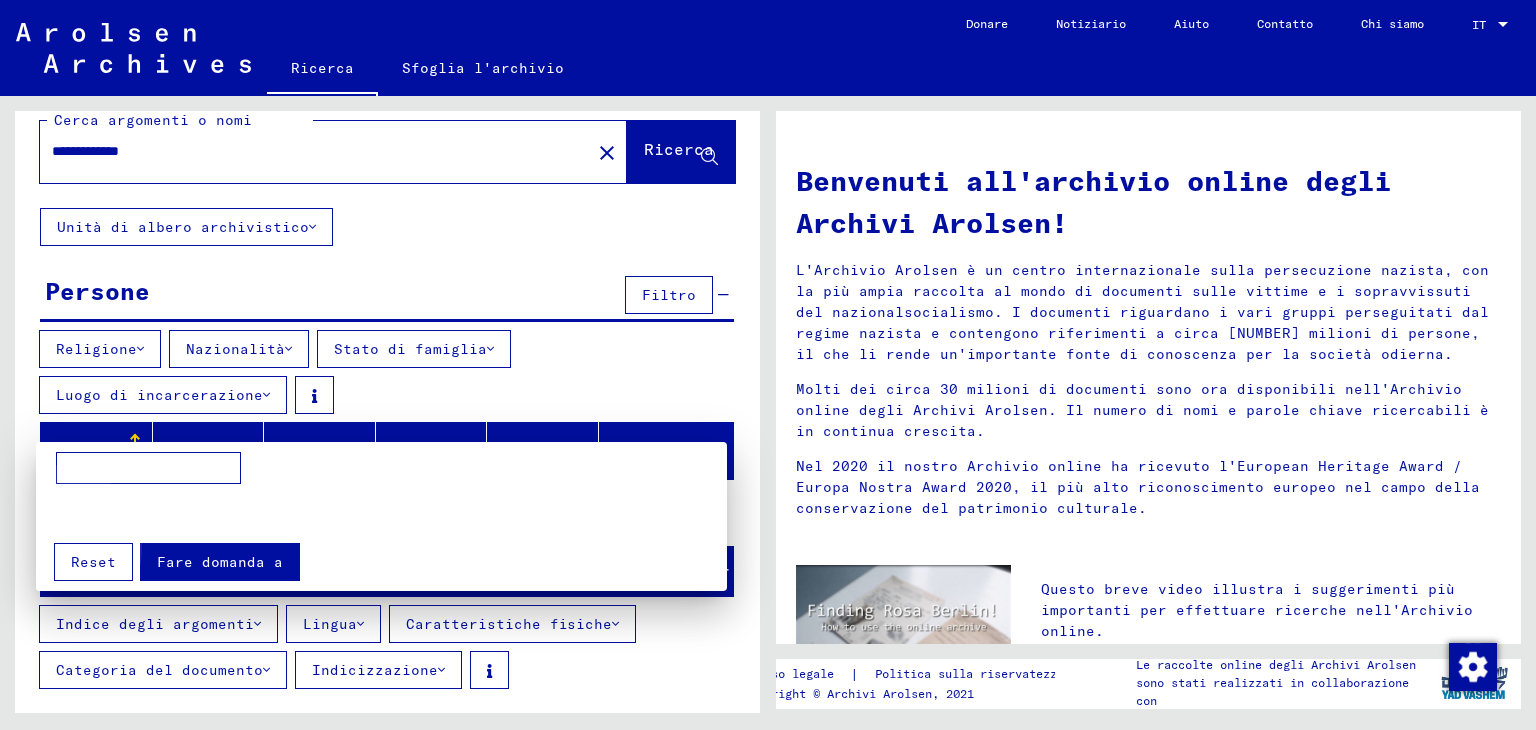 click on "Fare domanda a" at bounding box center [220, 562] 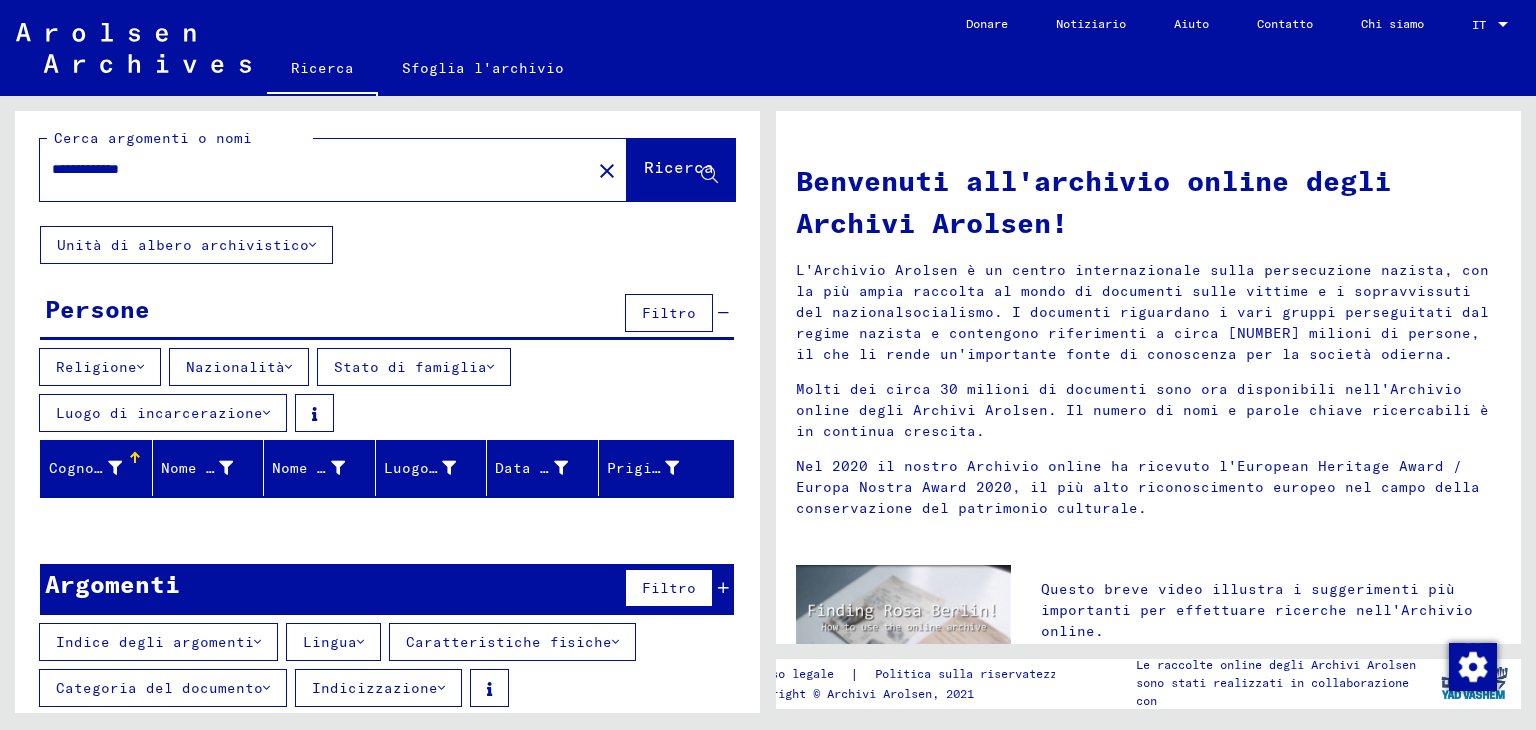 scroll, scrollTop: 6, scrollLeft: 0, axis: vertical 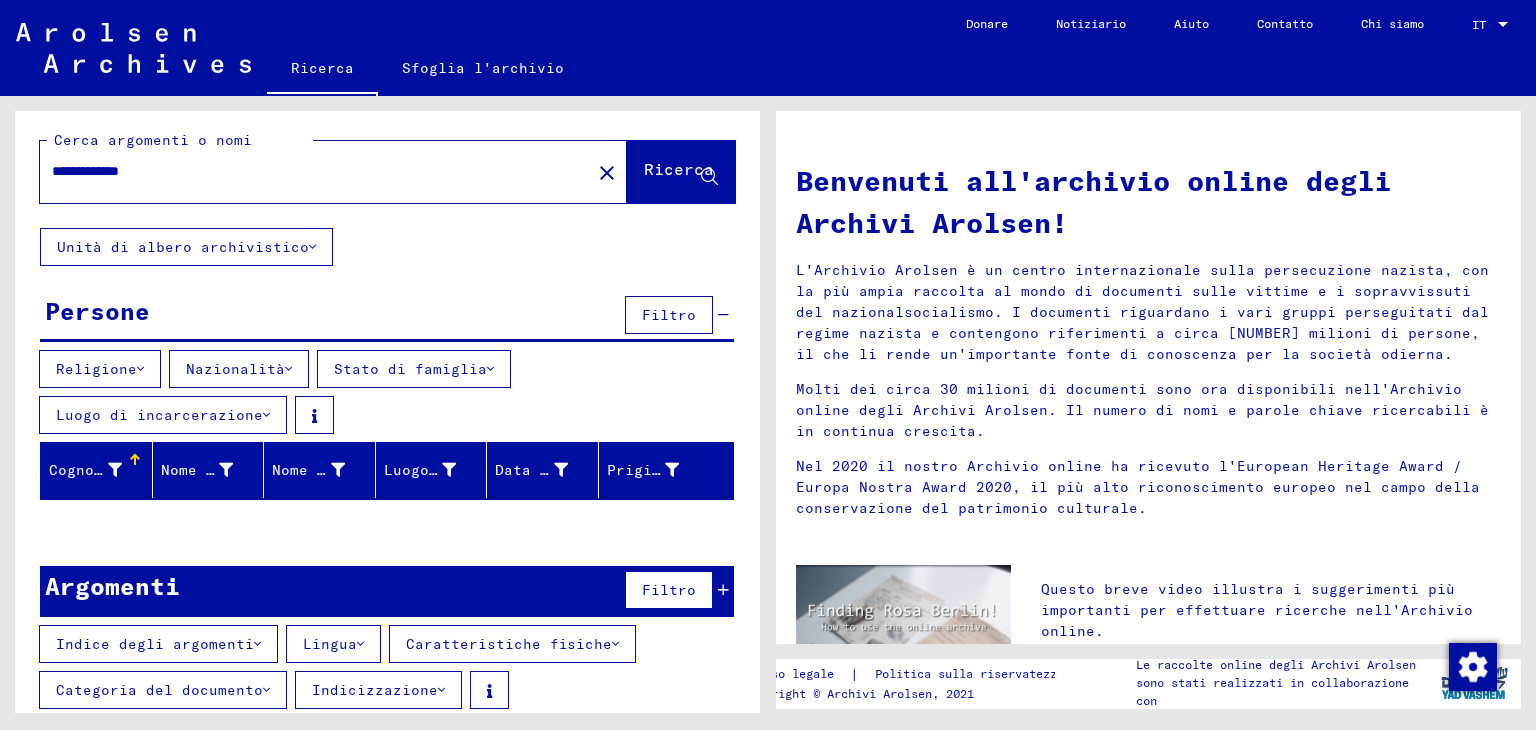 click on "Lingua" at bounding box center [330, 644] 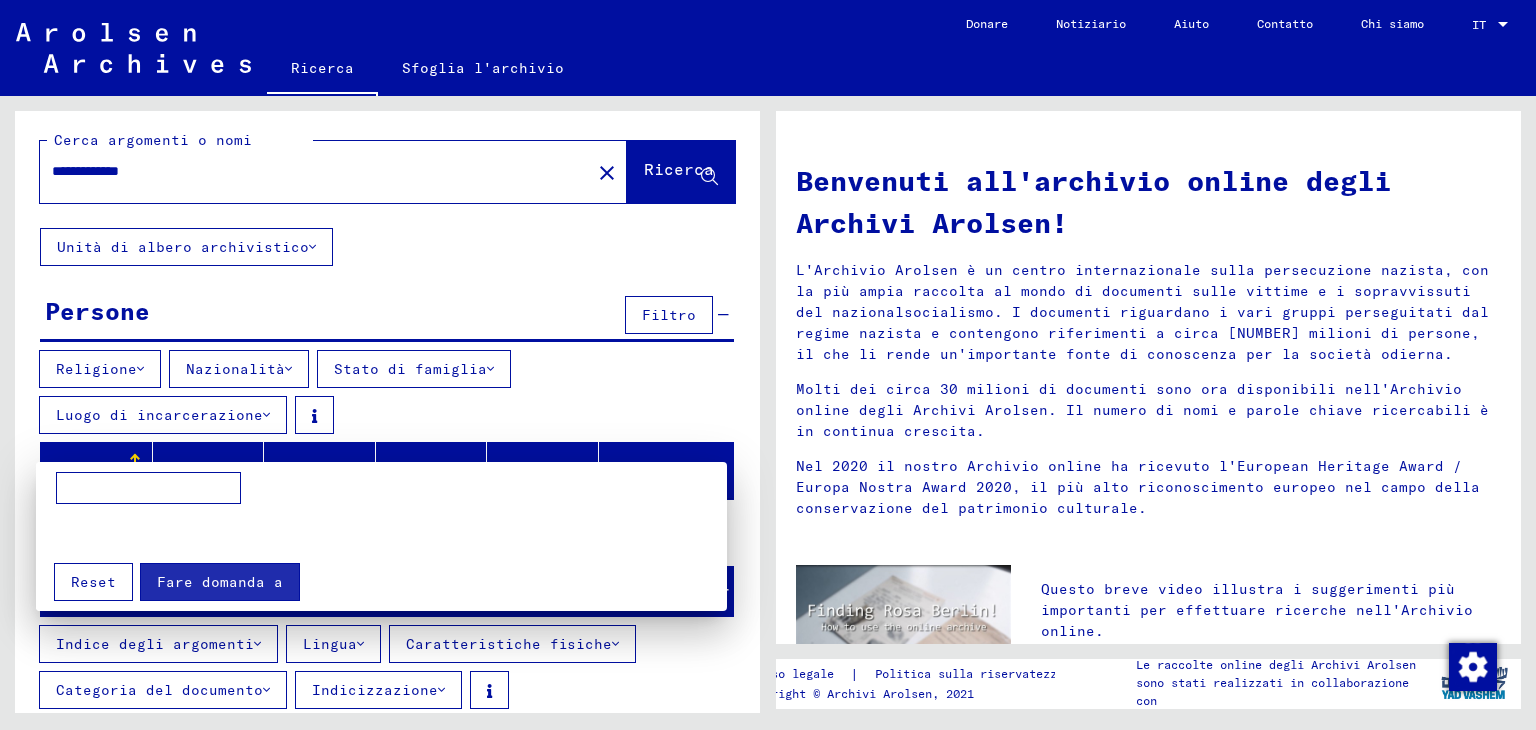 click at bounding box center (148, 488) 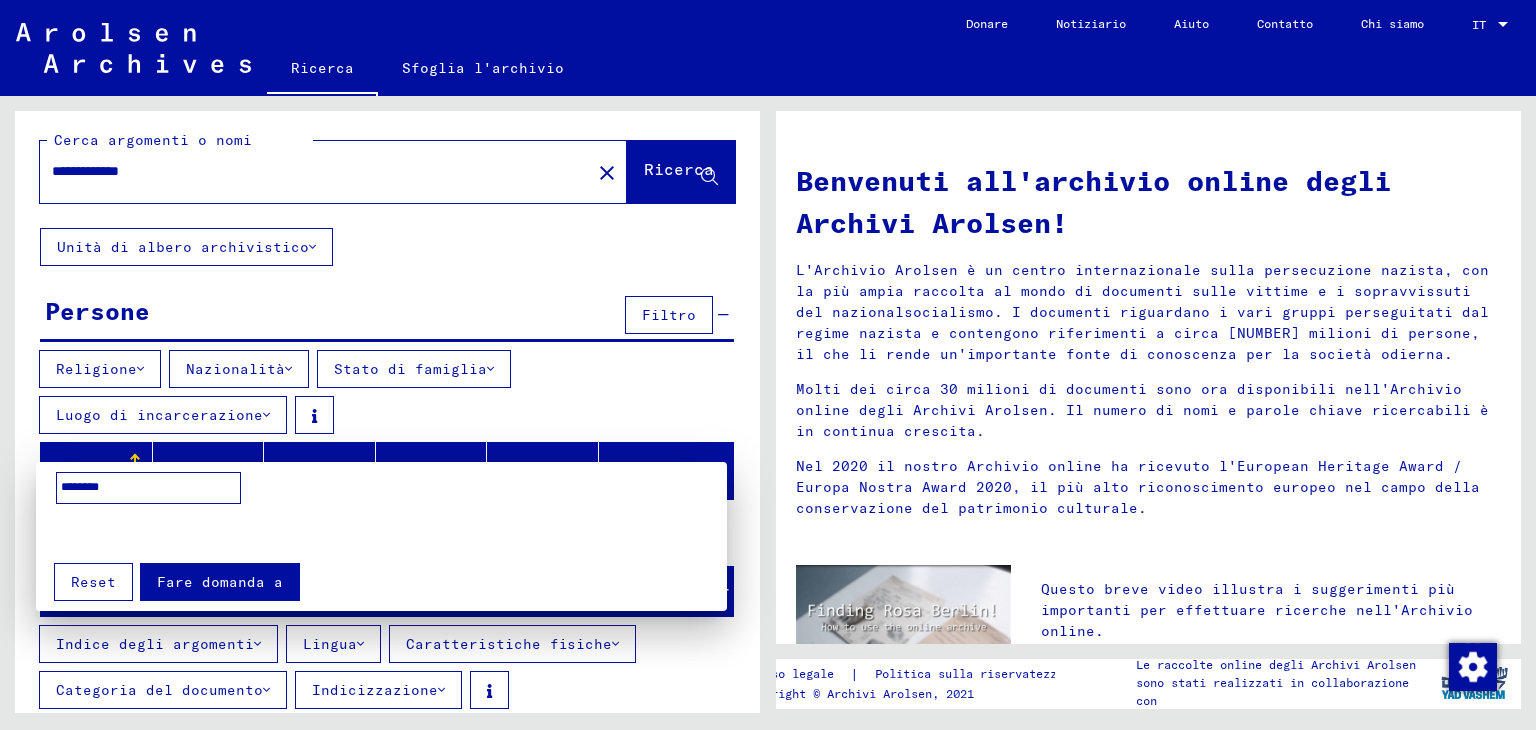 type on "********" 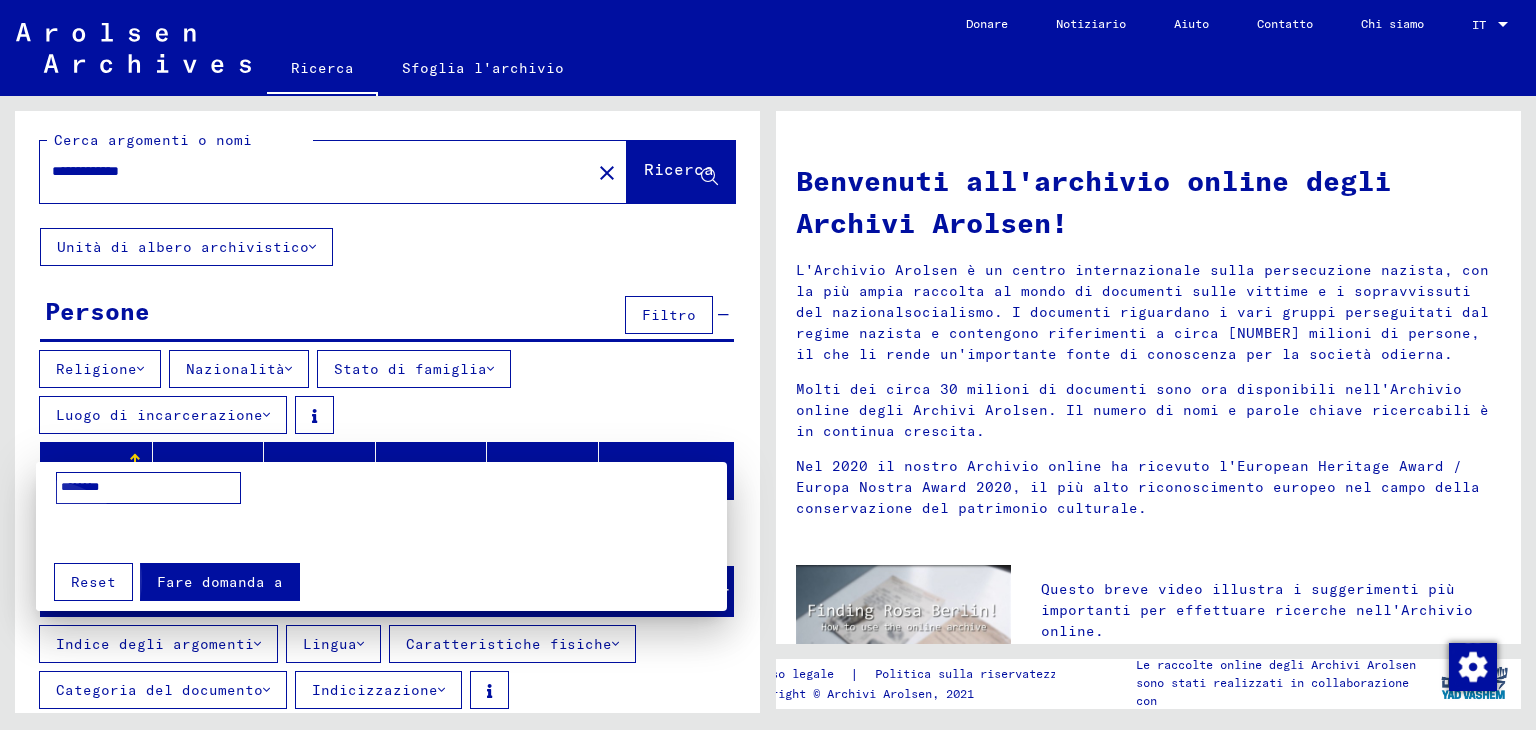 click on "Fare domanda a" at bounding box center (220, 582) 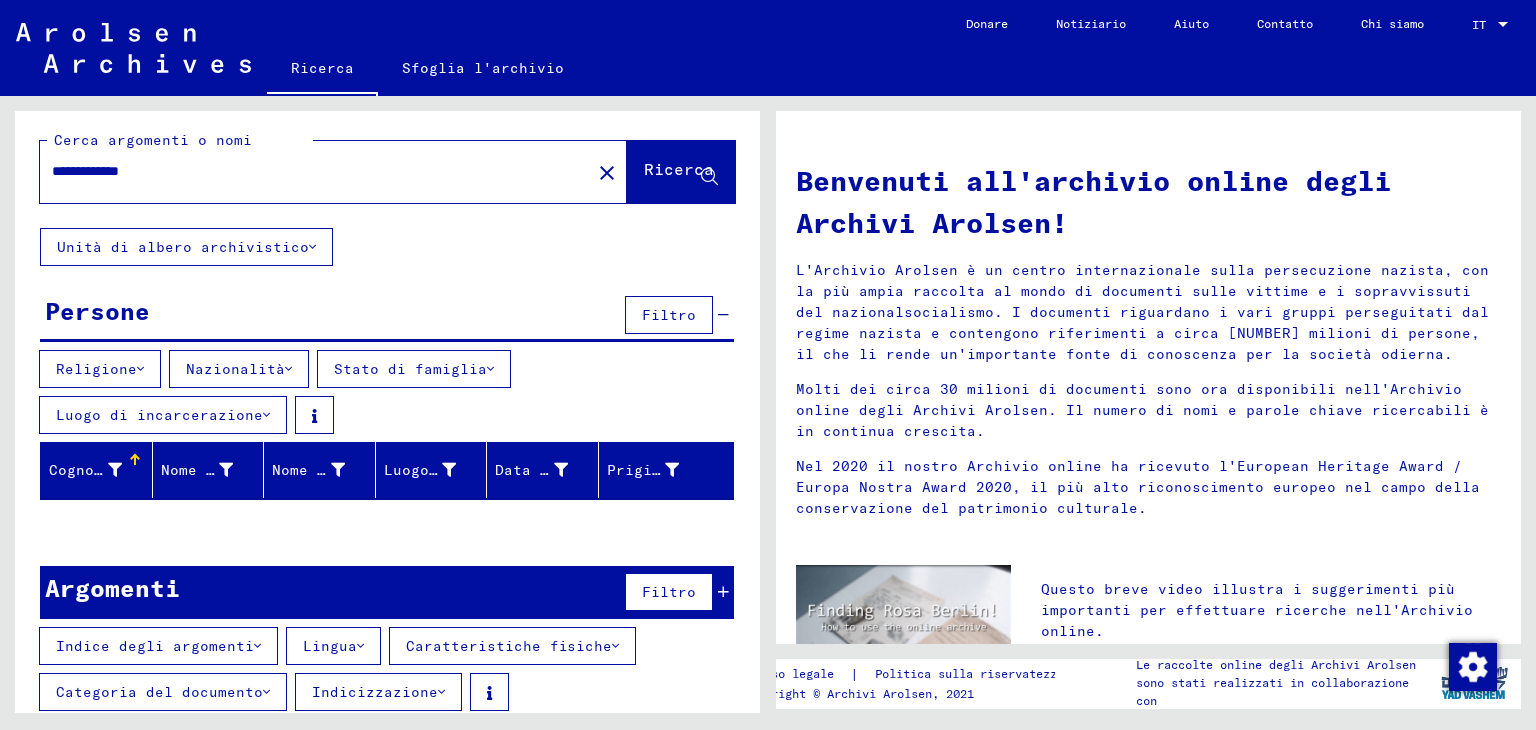 click on "Caratteristiche fisiche" at bounding box center [509, 646] 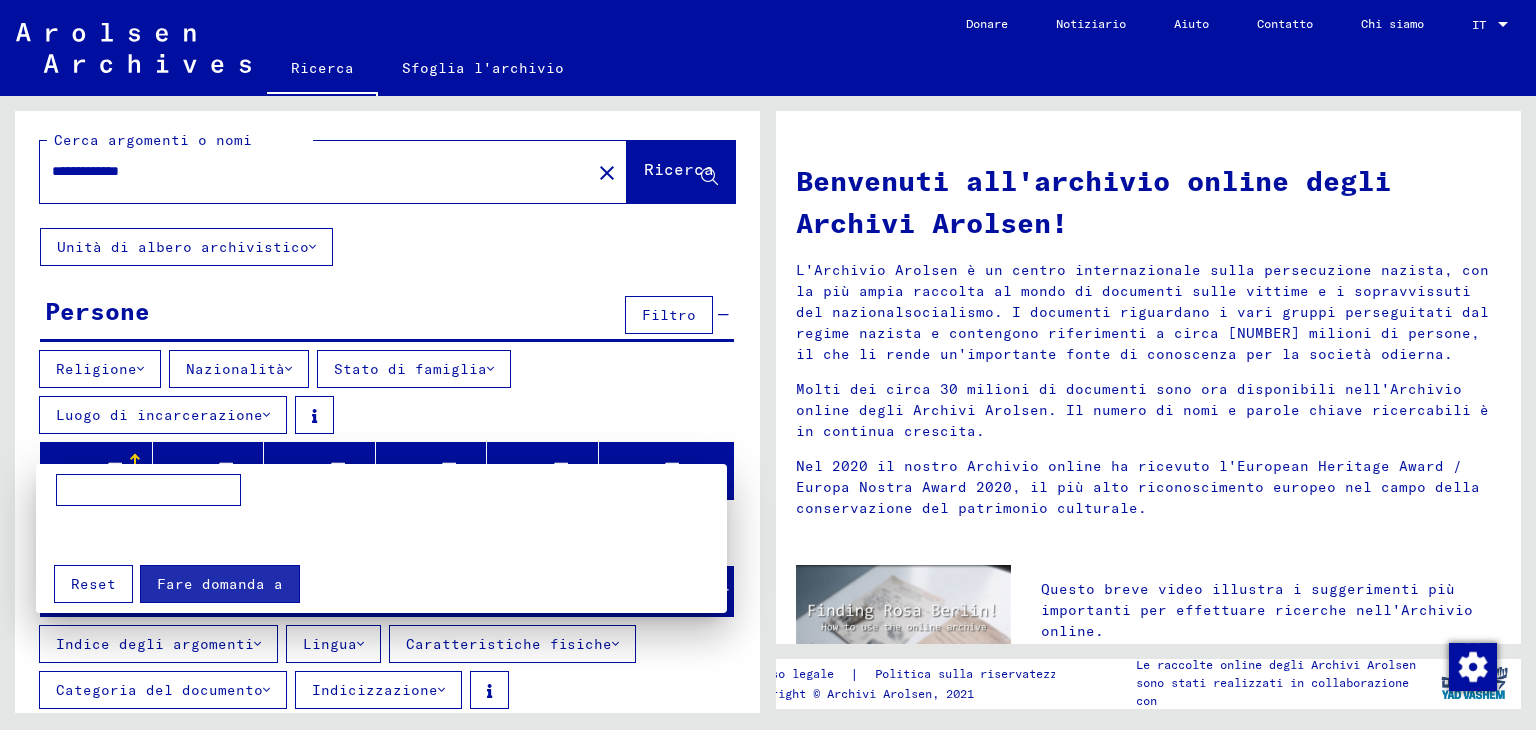 click at bounding box center (148, 490) 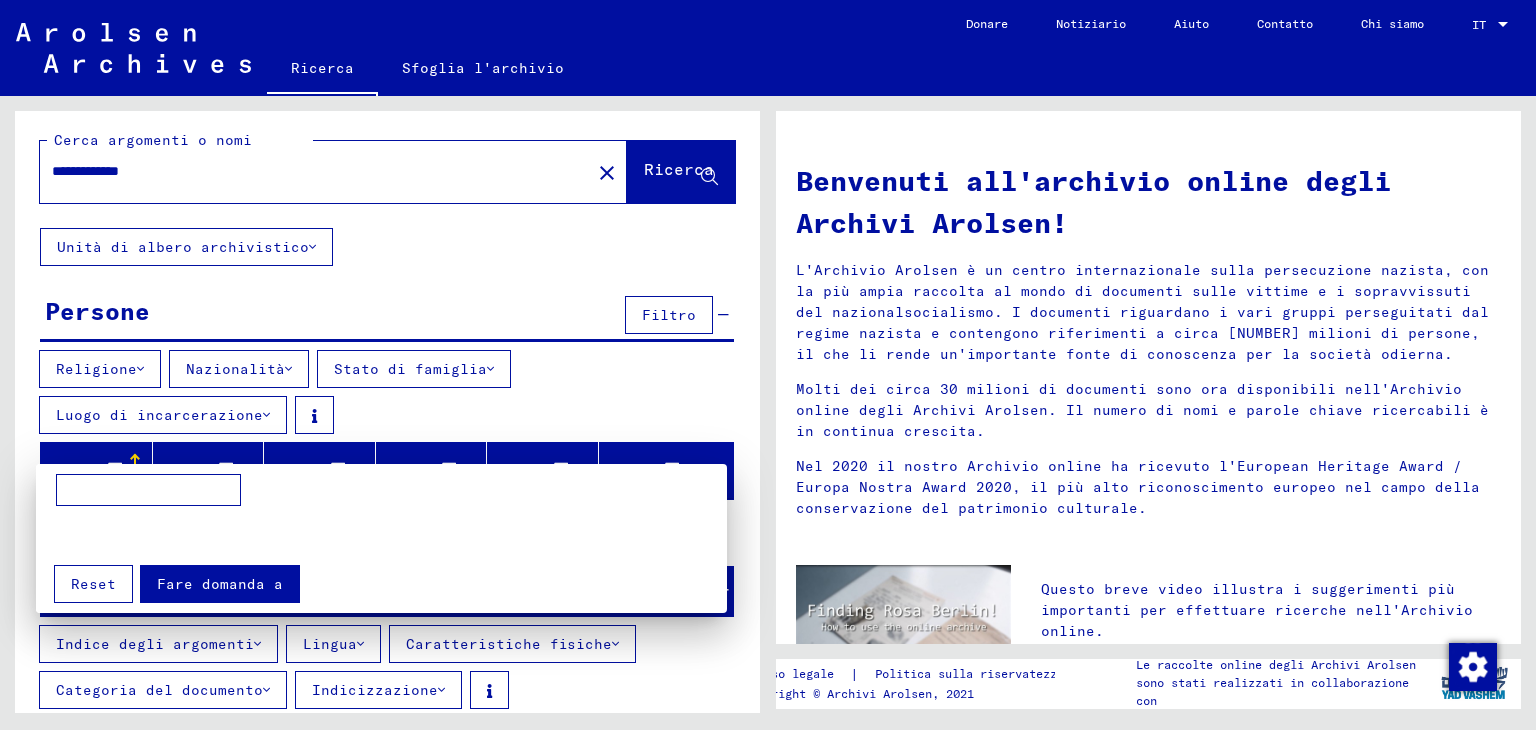 click on "Reset" at bounding box center [93, 584] 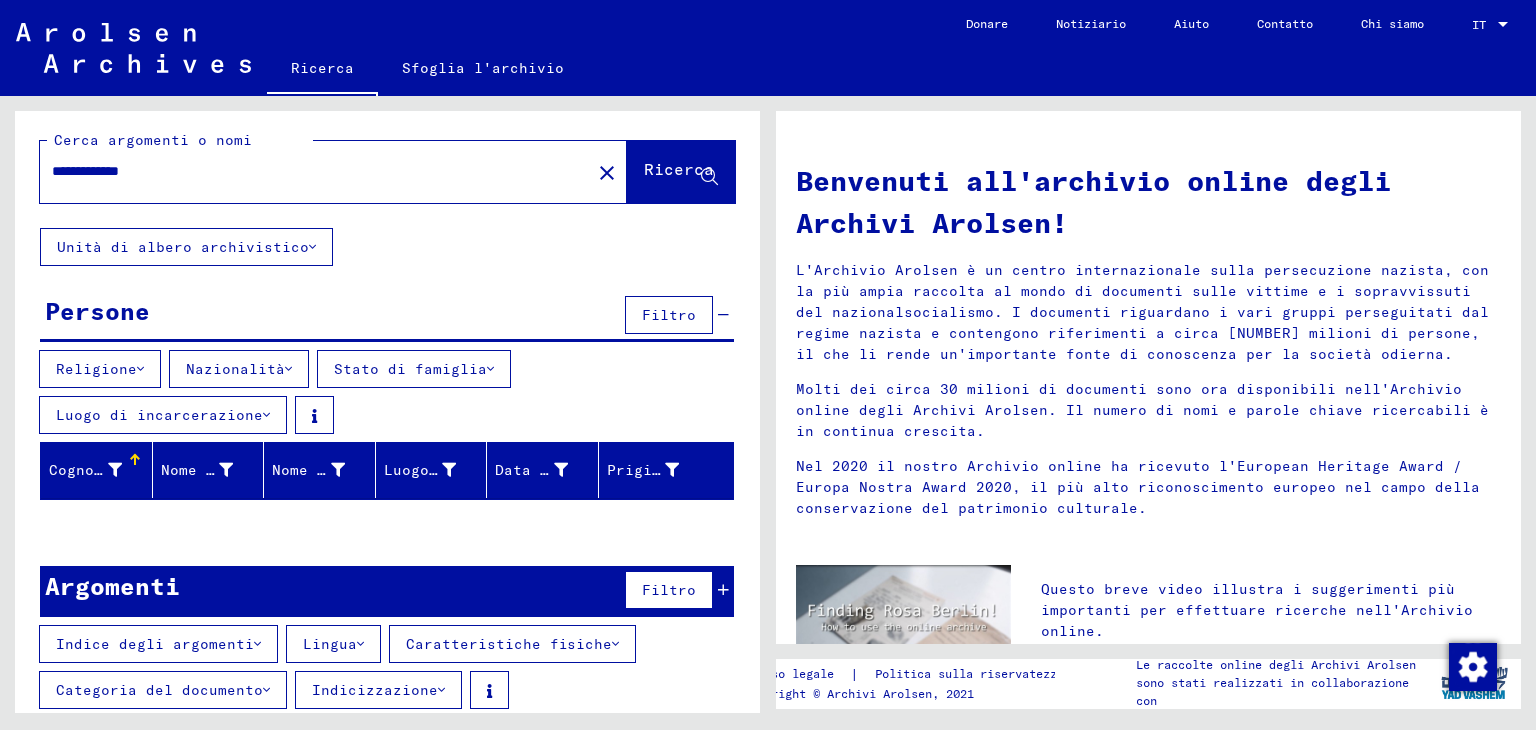 click on "Categoria del documento" at bounding box center (159, 690) 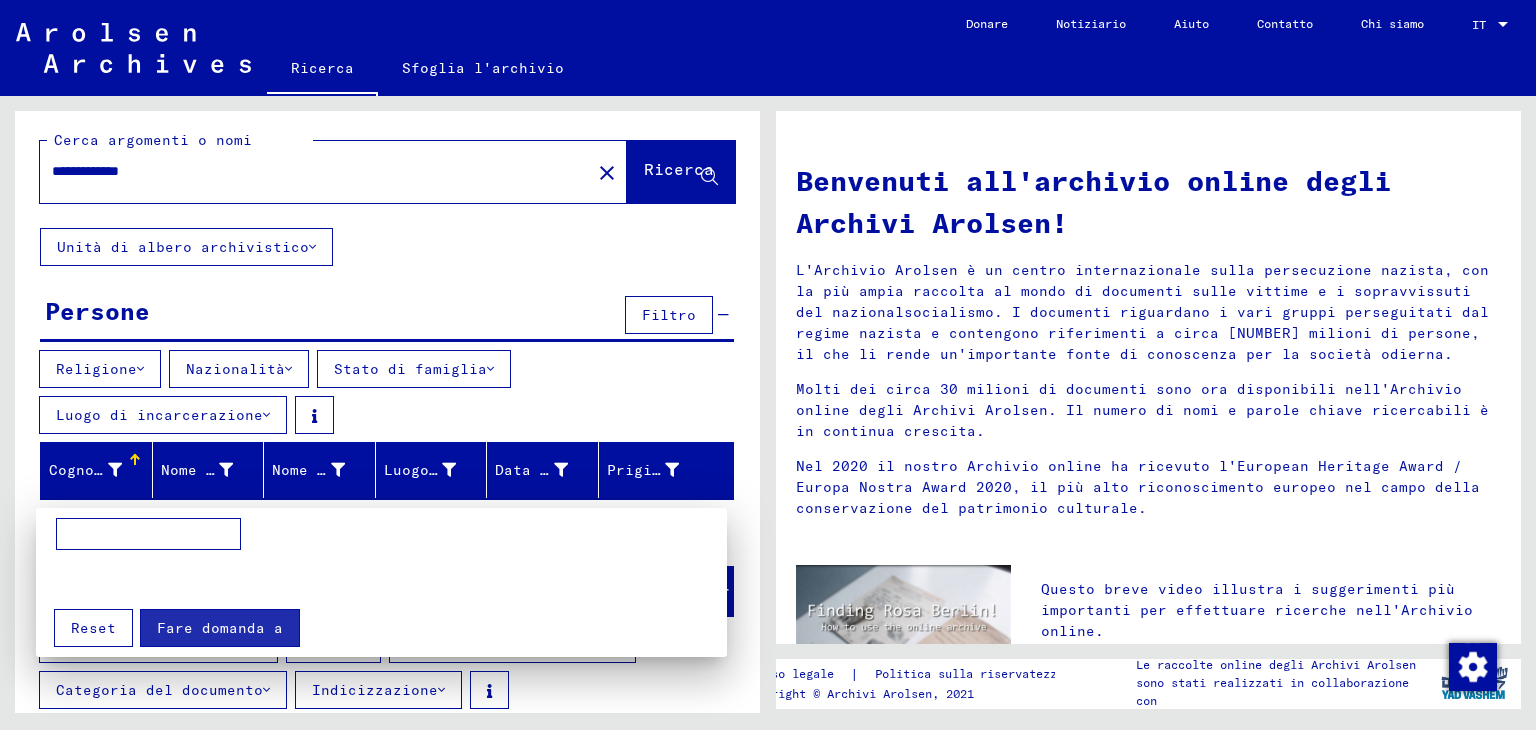 click at bounding box center [768, 365] 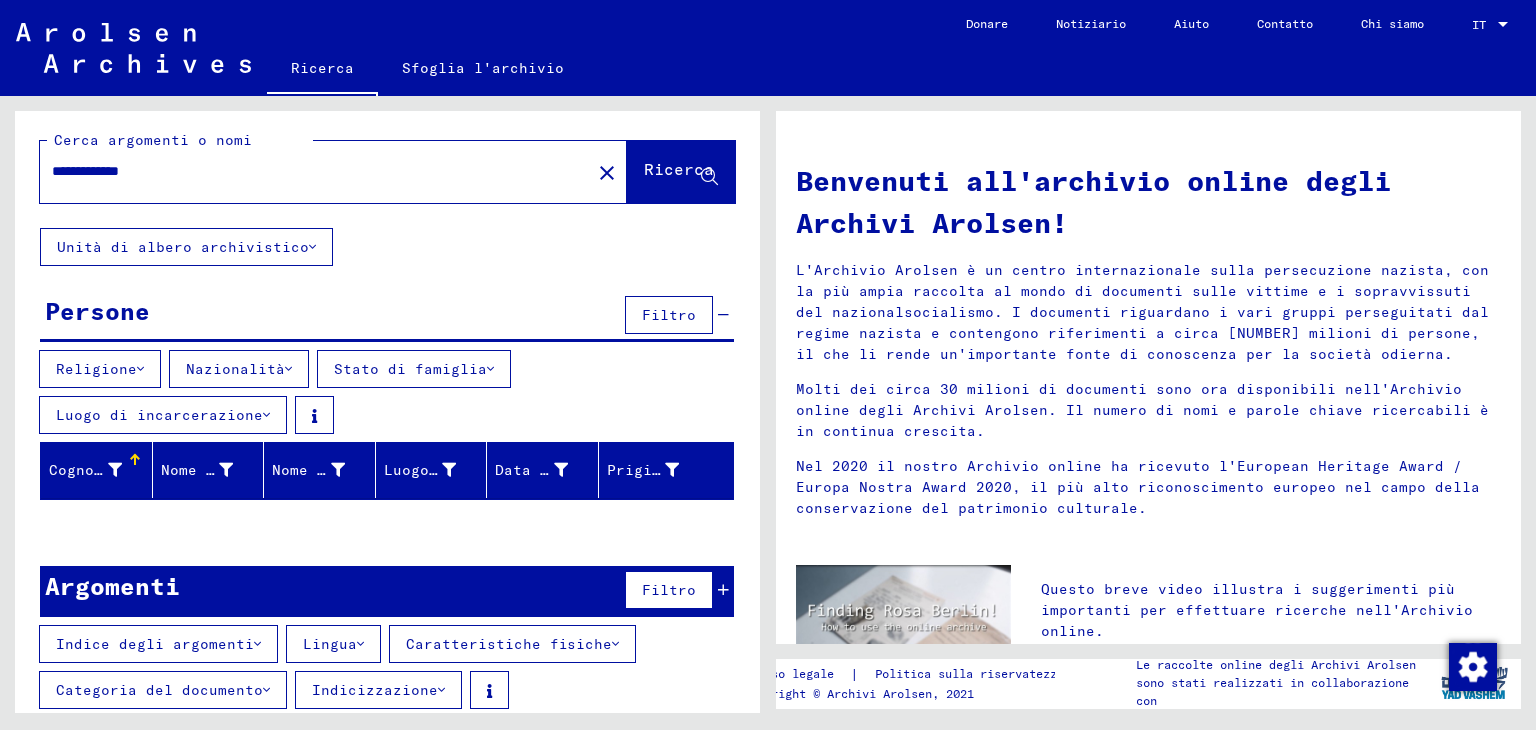 click on "Indicizzazione" at bounding box center (375, 690) 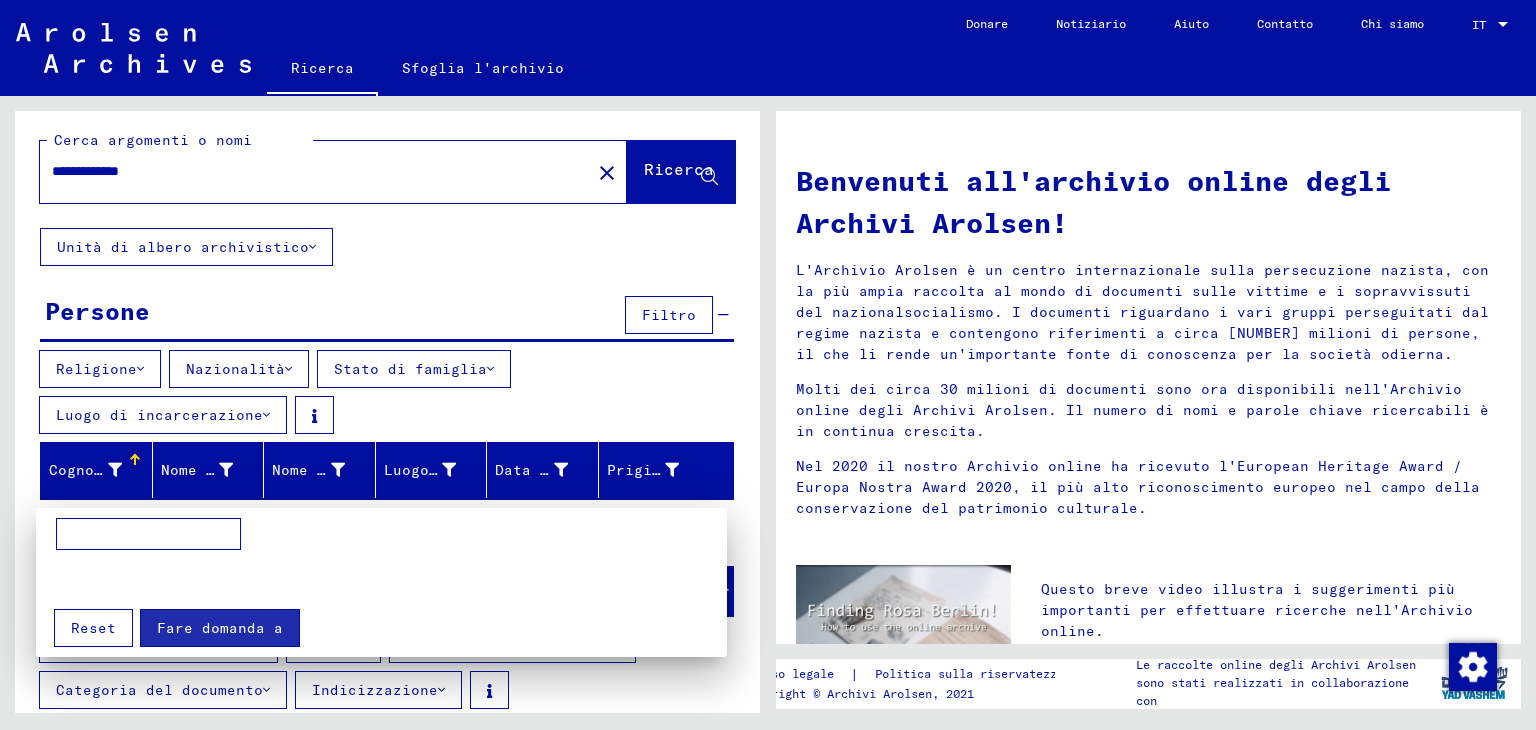 click at bounding box center (381, 556) 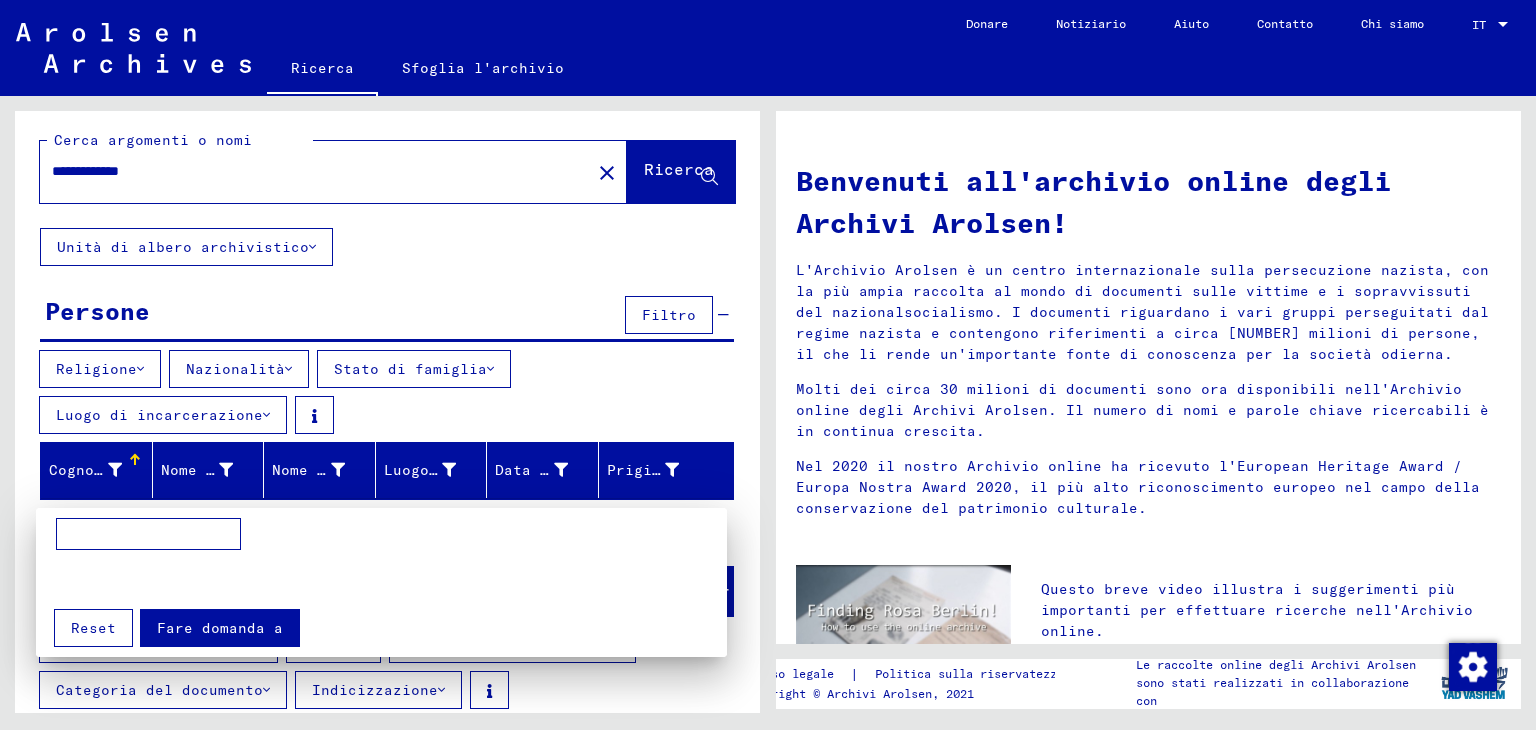 drag, startPoint x: 701, startPoint y: 248, endPoint x: 689, endPoint y: 229, distance: 22.472204 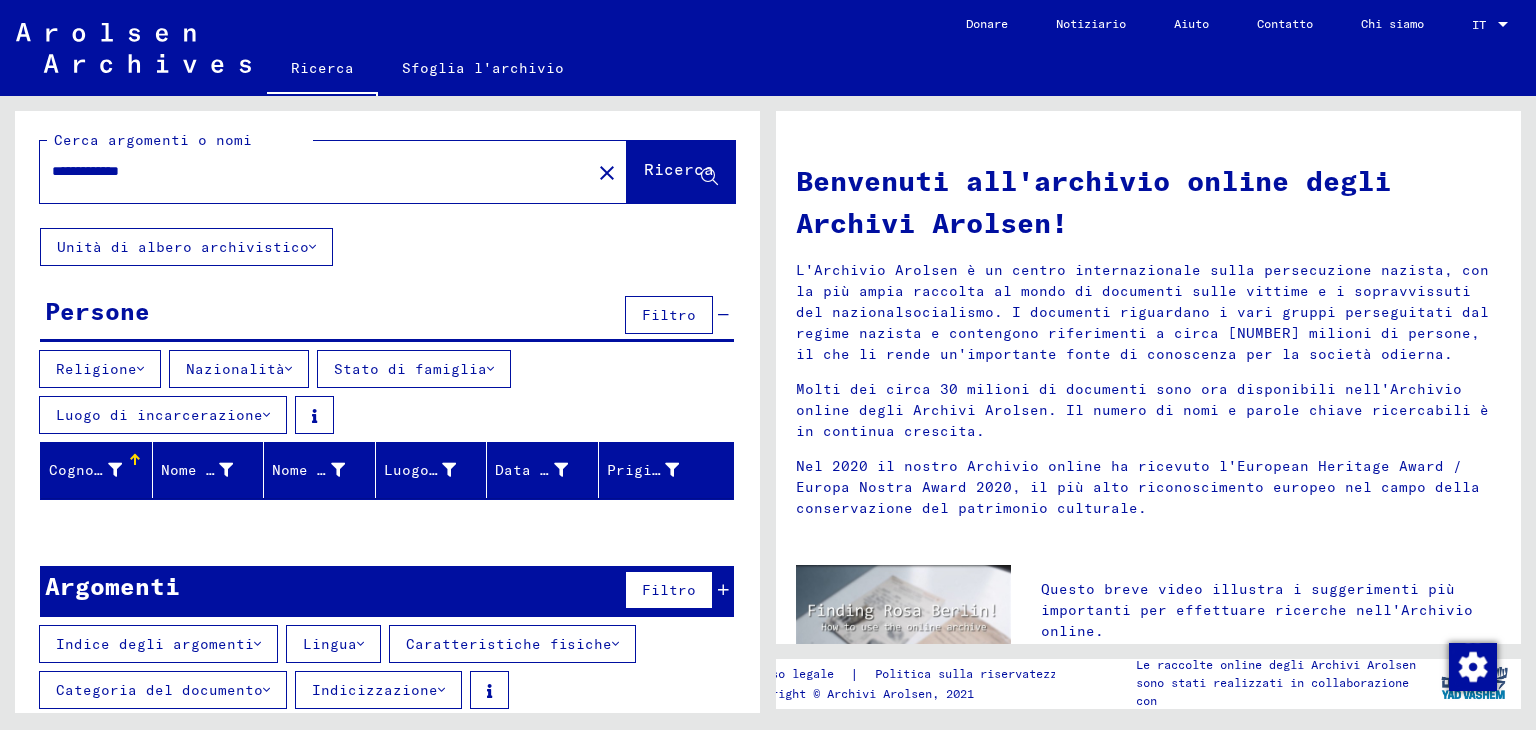click on "Ricerca" 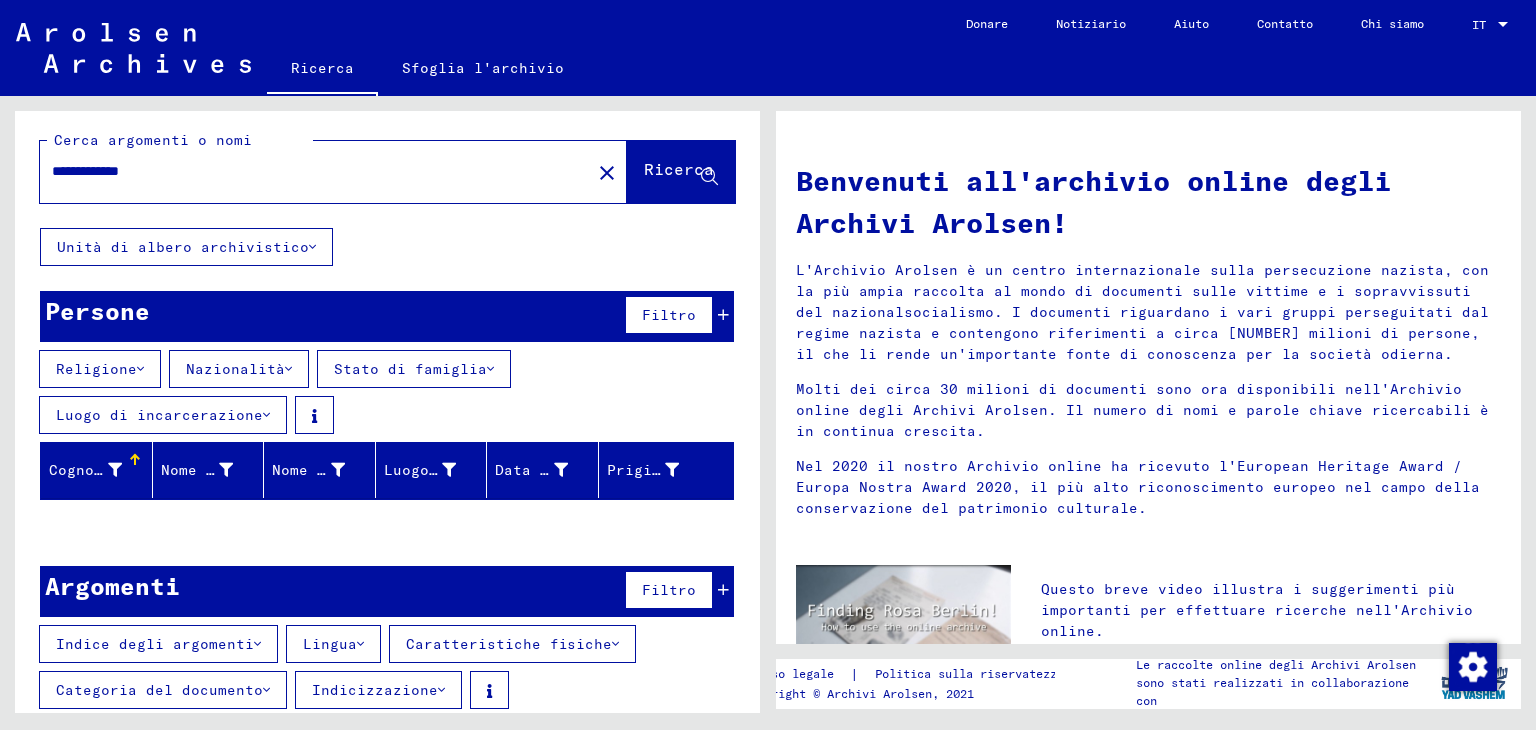 scroll, scrollTop: 0, scrollLeft: 0, axis: both 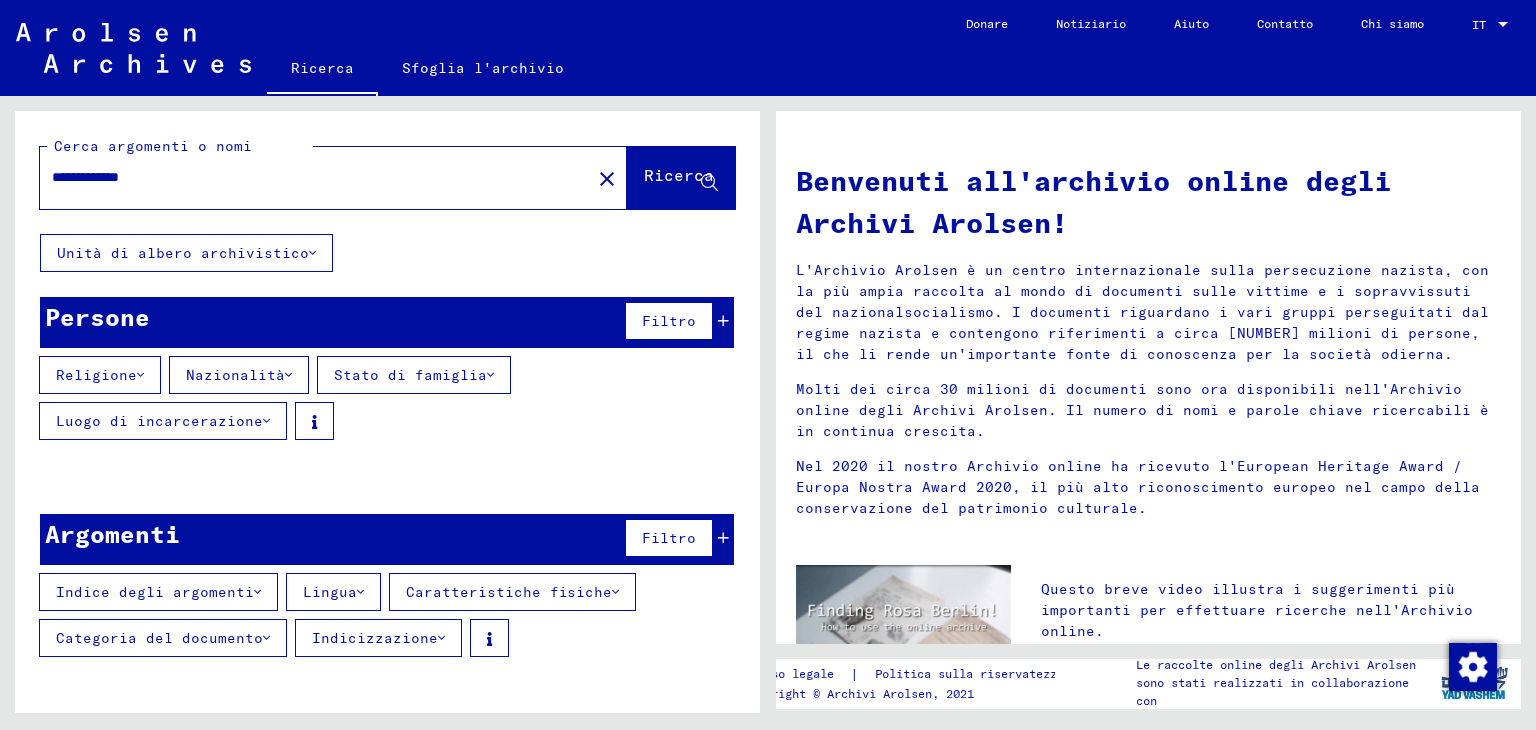click on "Ricerca" 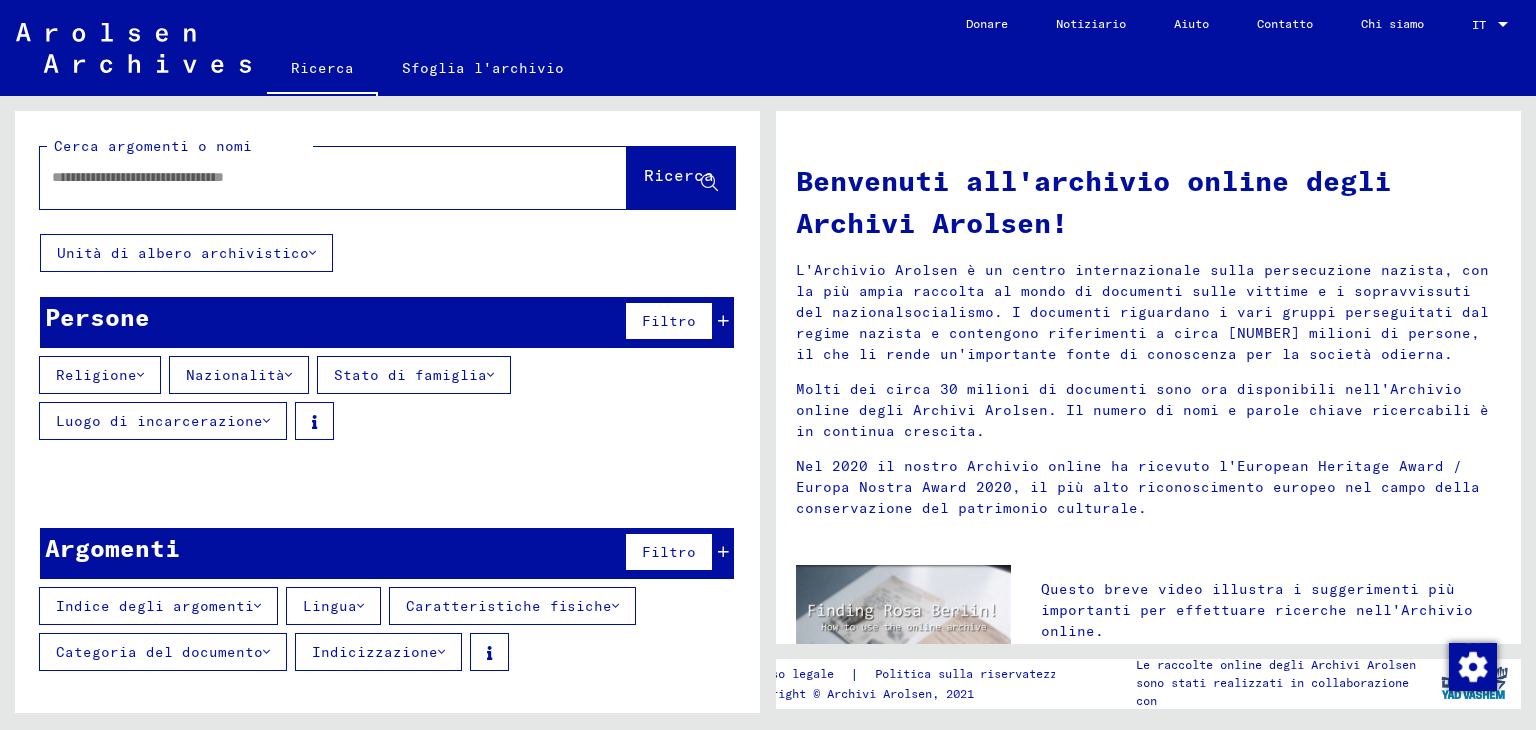 click on "Sfoglia l'archivio" 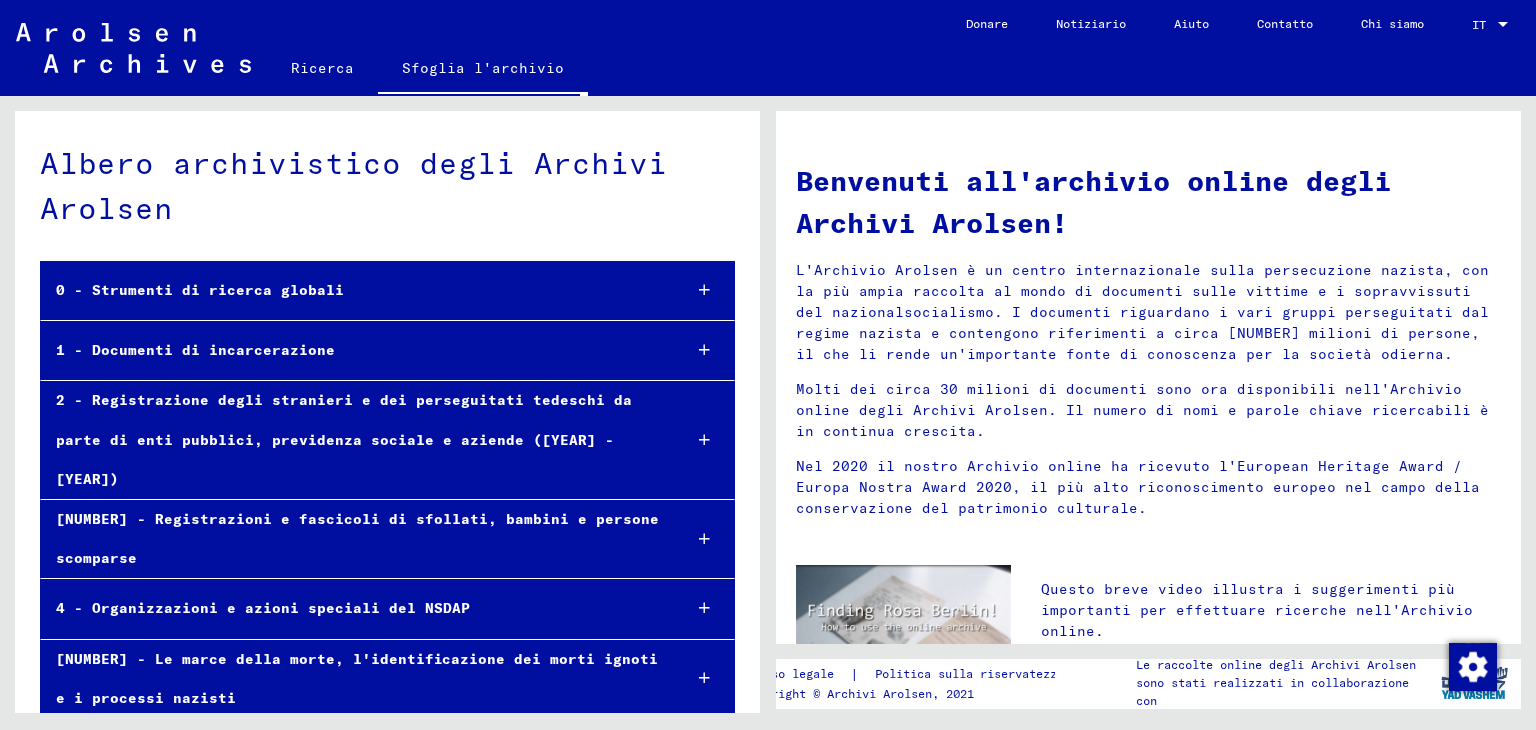 click on "0 - Strumenti di ricerca globali" at bounding box center [353, 290] 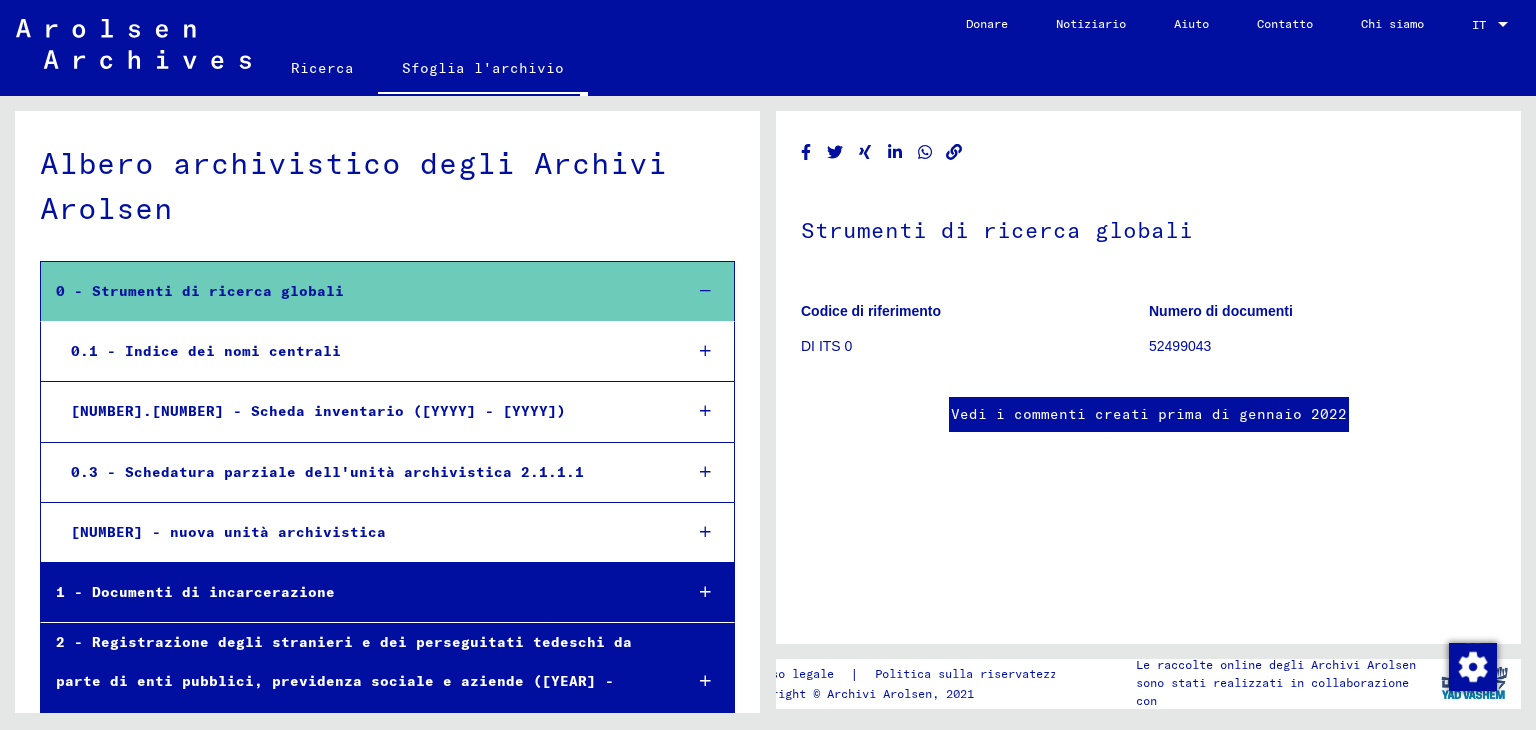 scroll, scrollTop: 800, scrollLeft: 0, axis: vertical 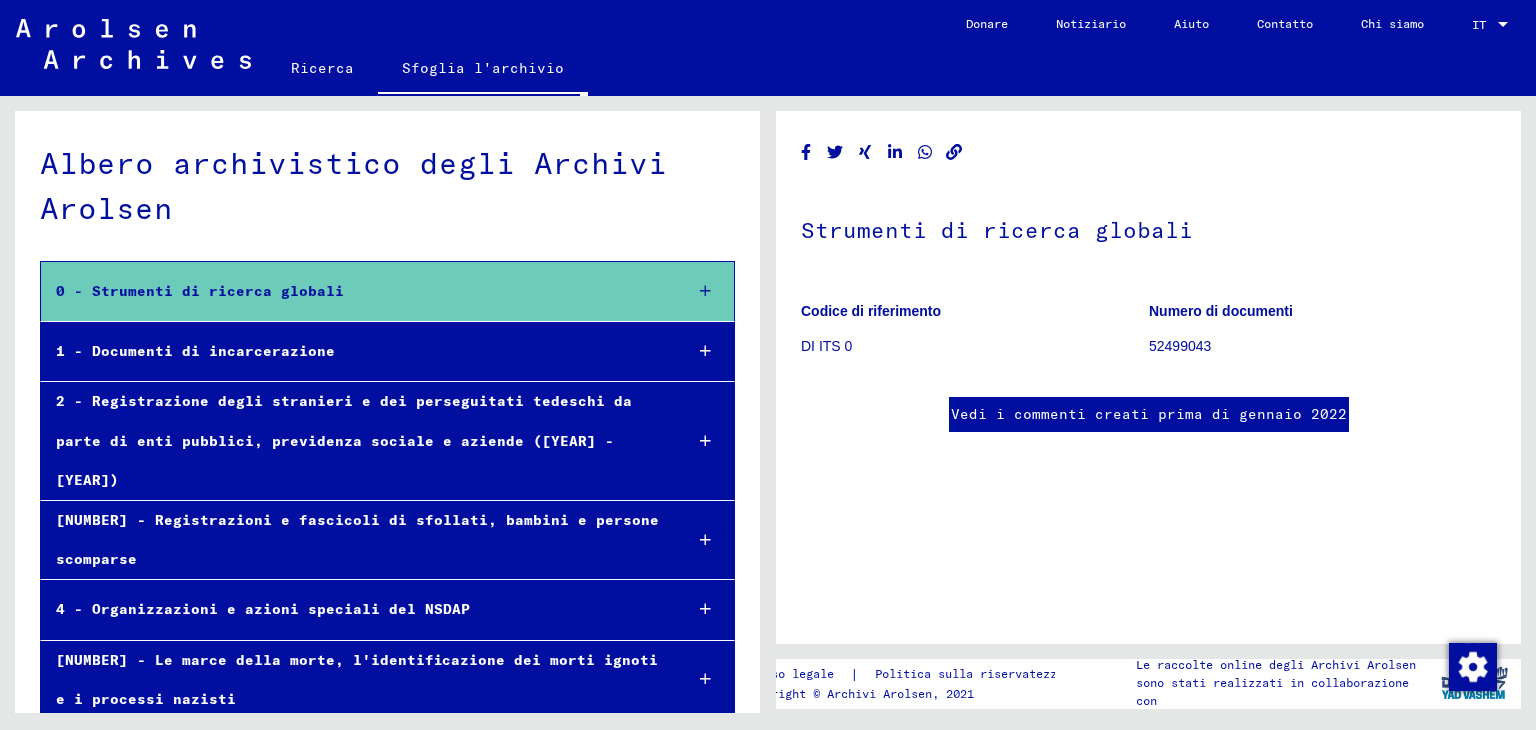 click on "Sfoglia l'archivio" 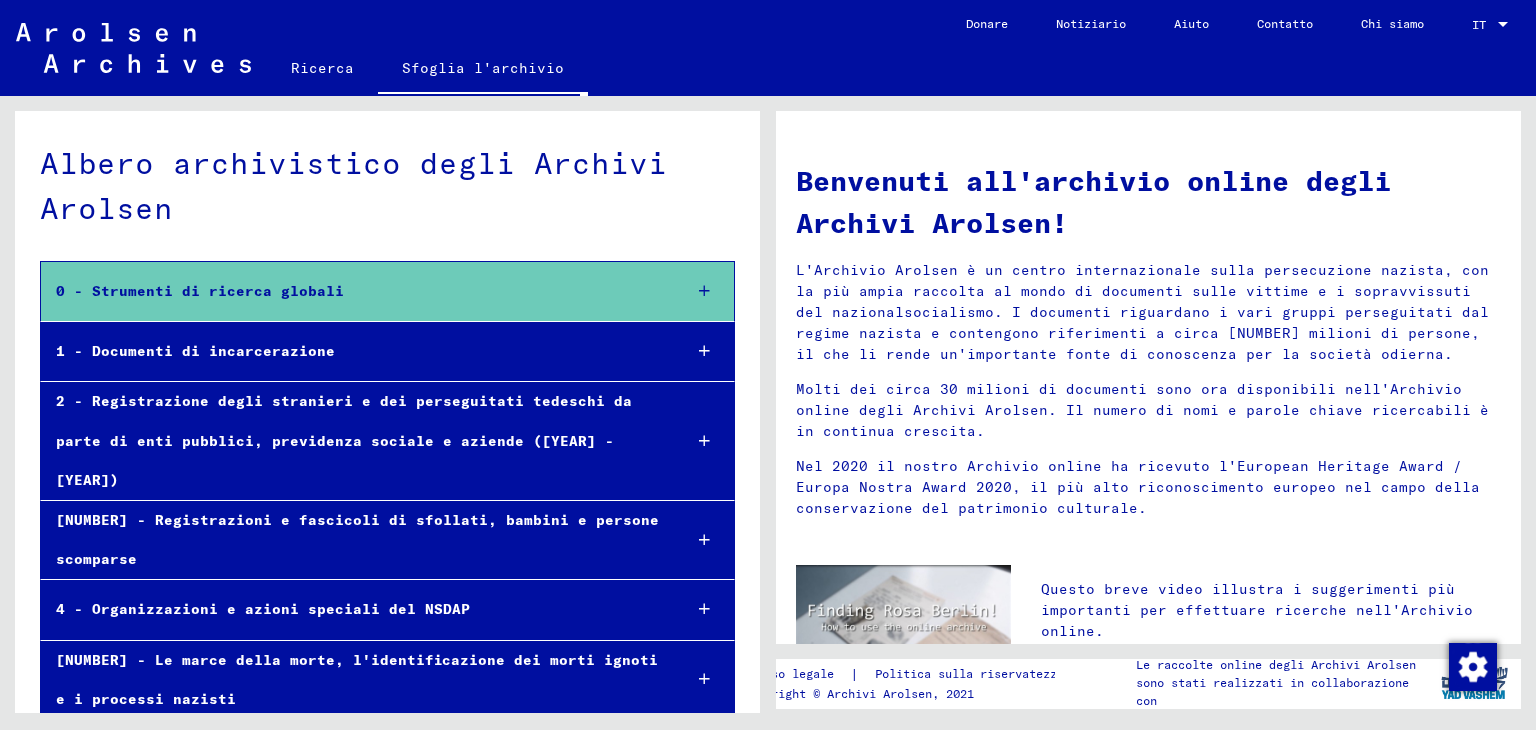 click on "Ricerca" 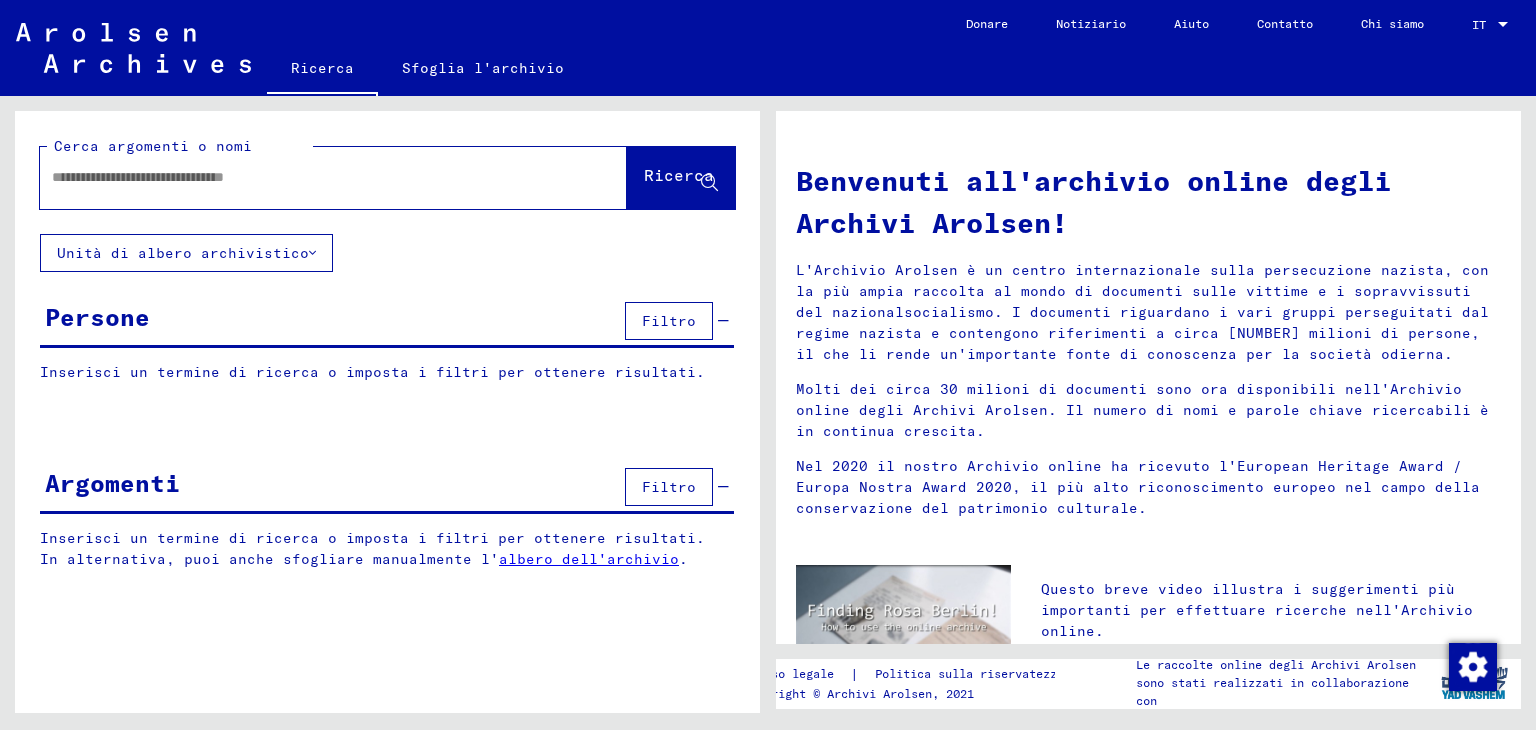 click 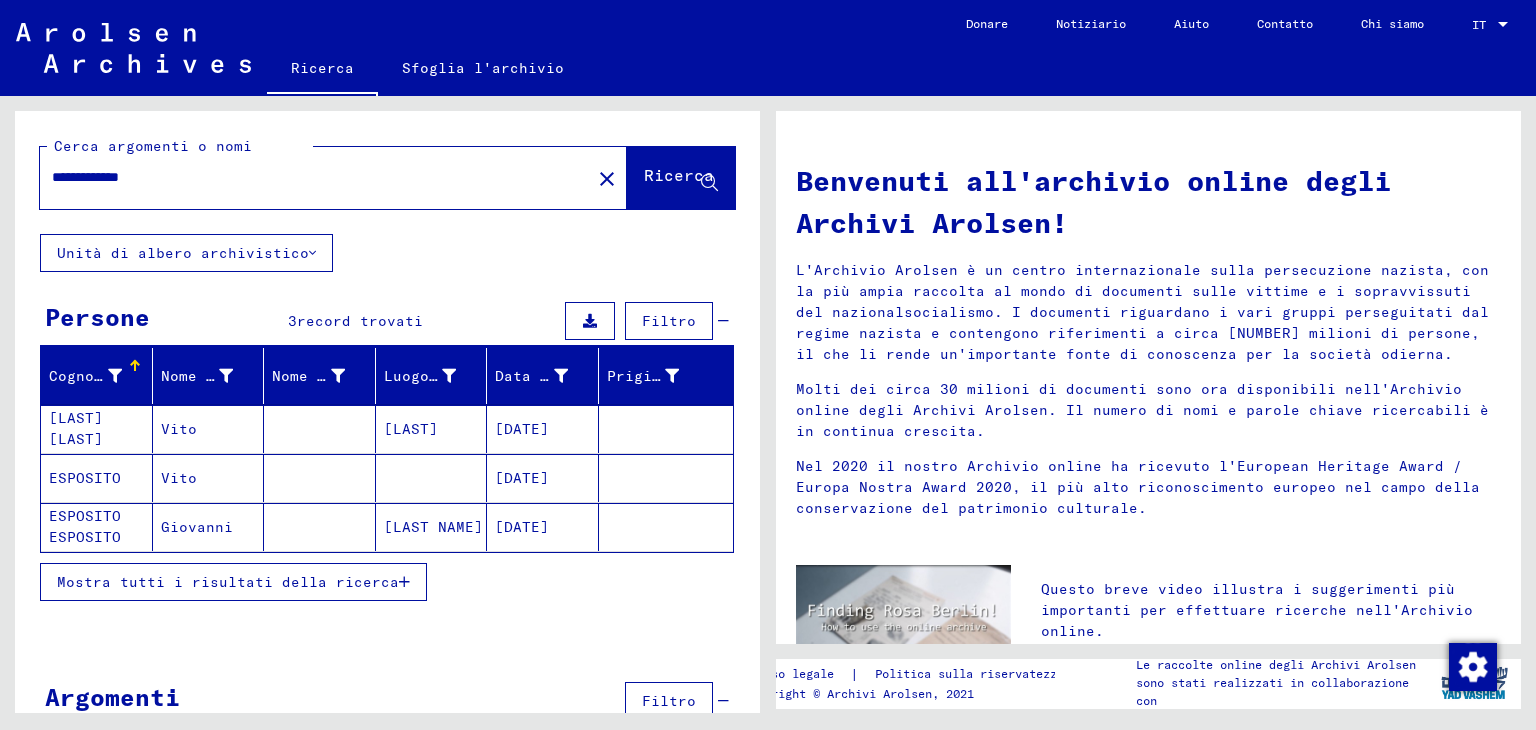 click at bounding box center (404, 582) 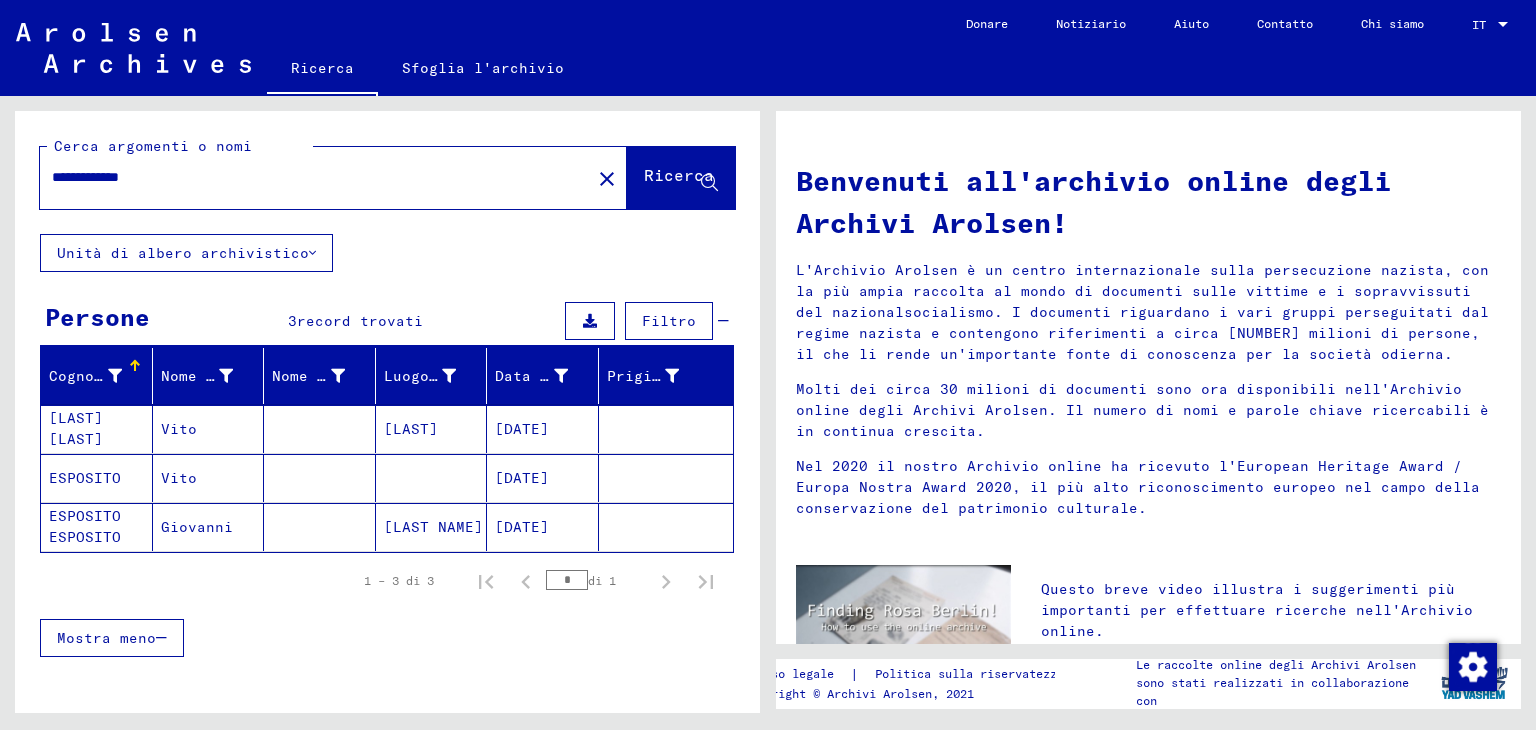 click at bounding box center (590, 321) 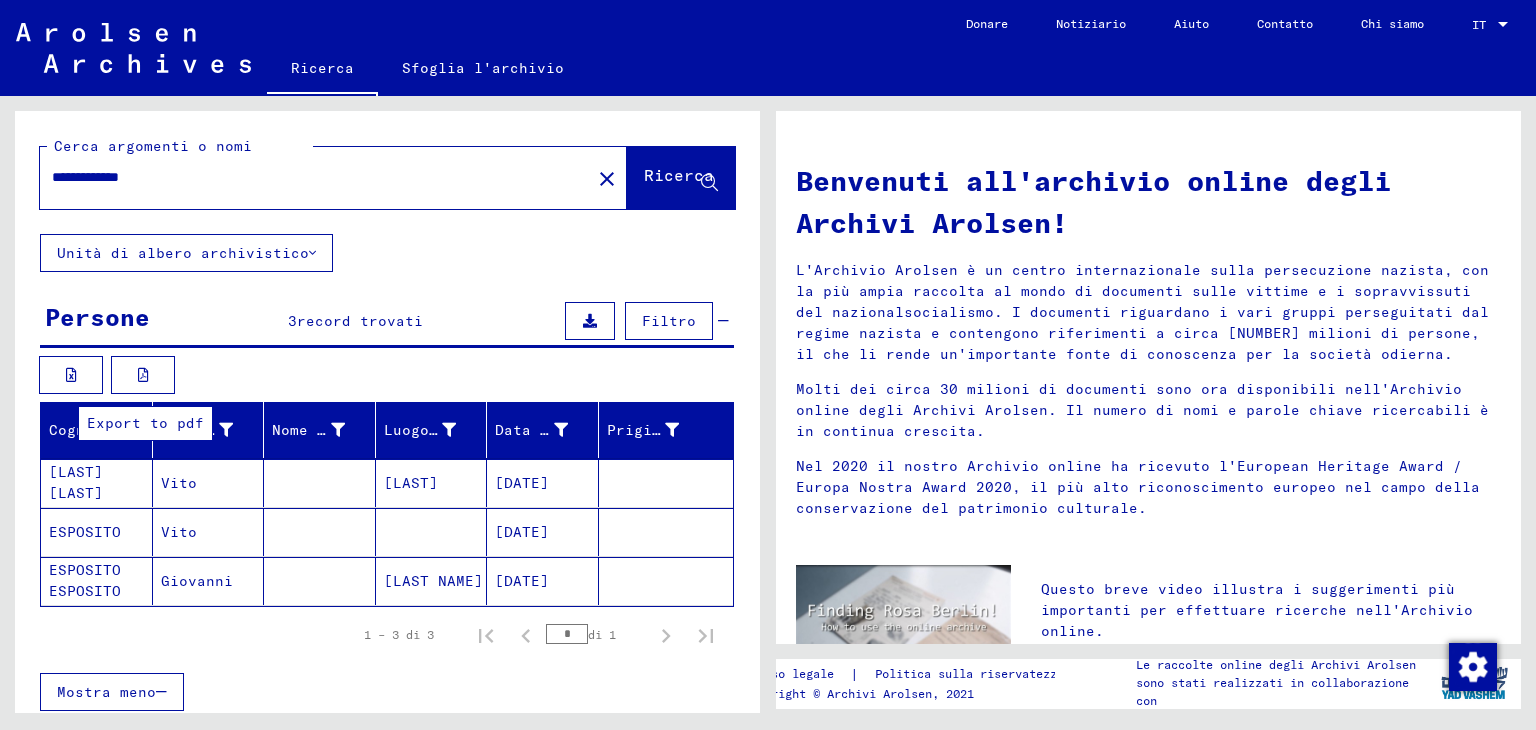 click at bounding box center (143, 375) 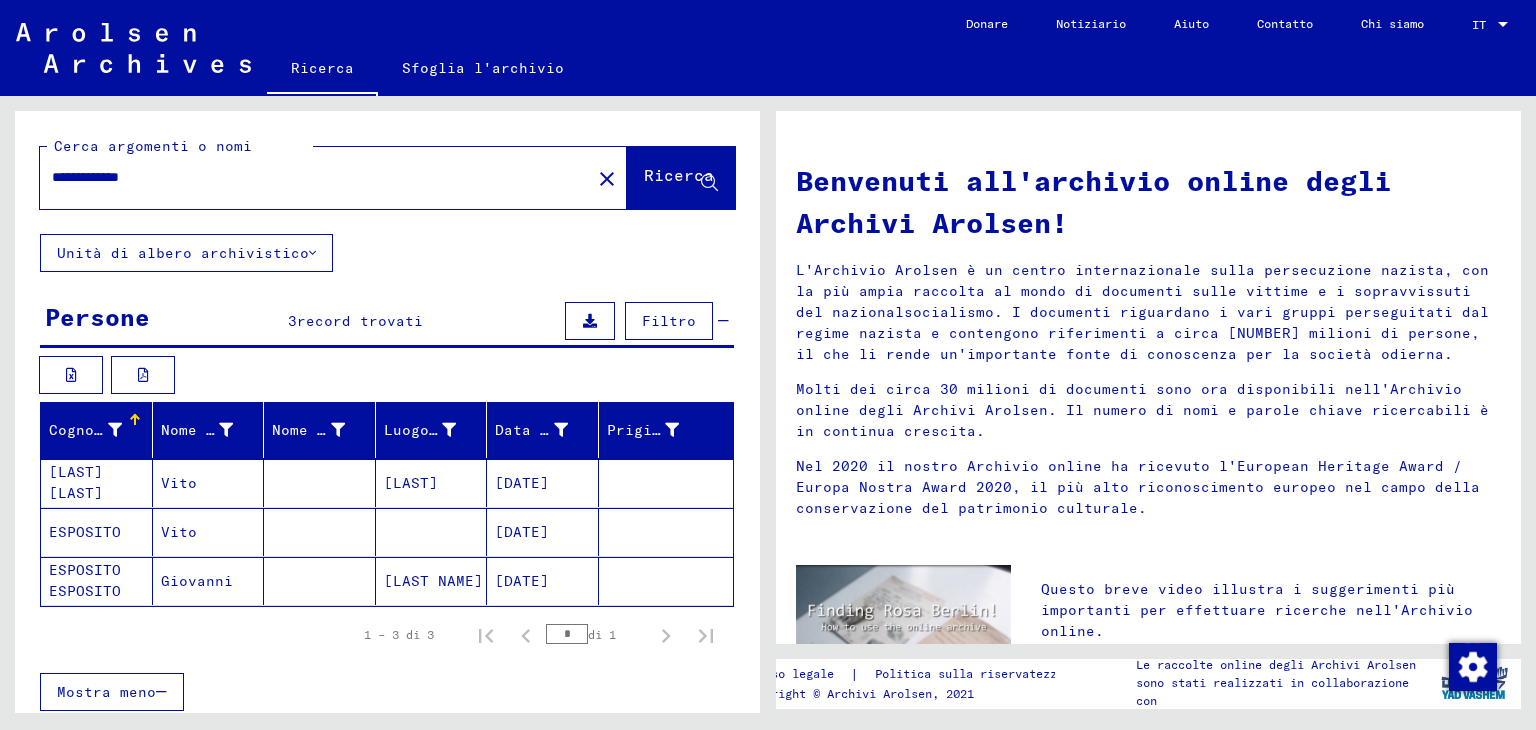 click on "Mostra meno" at bounding box center [387, 692] 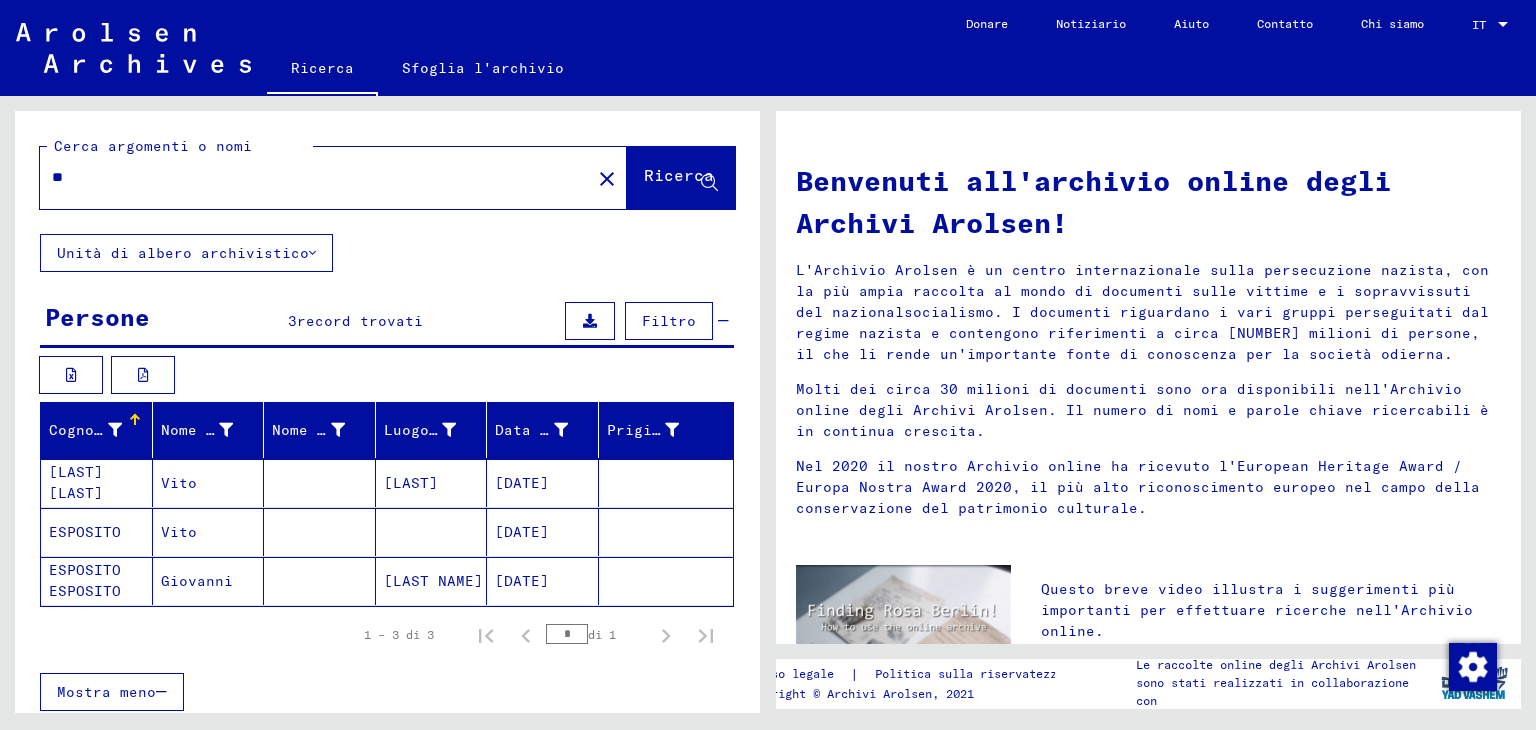 type on "*" 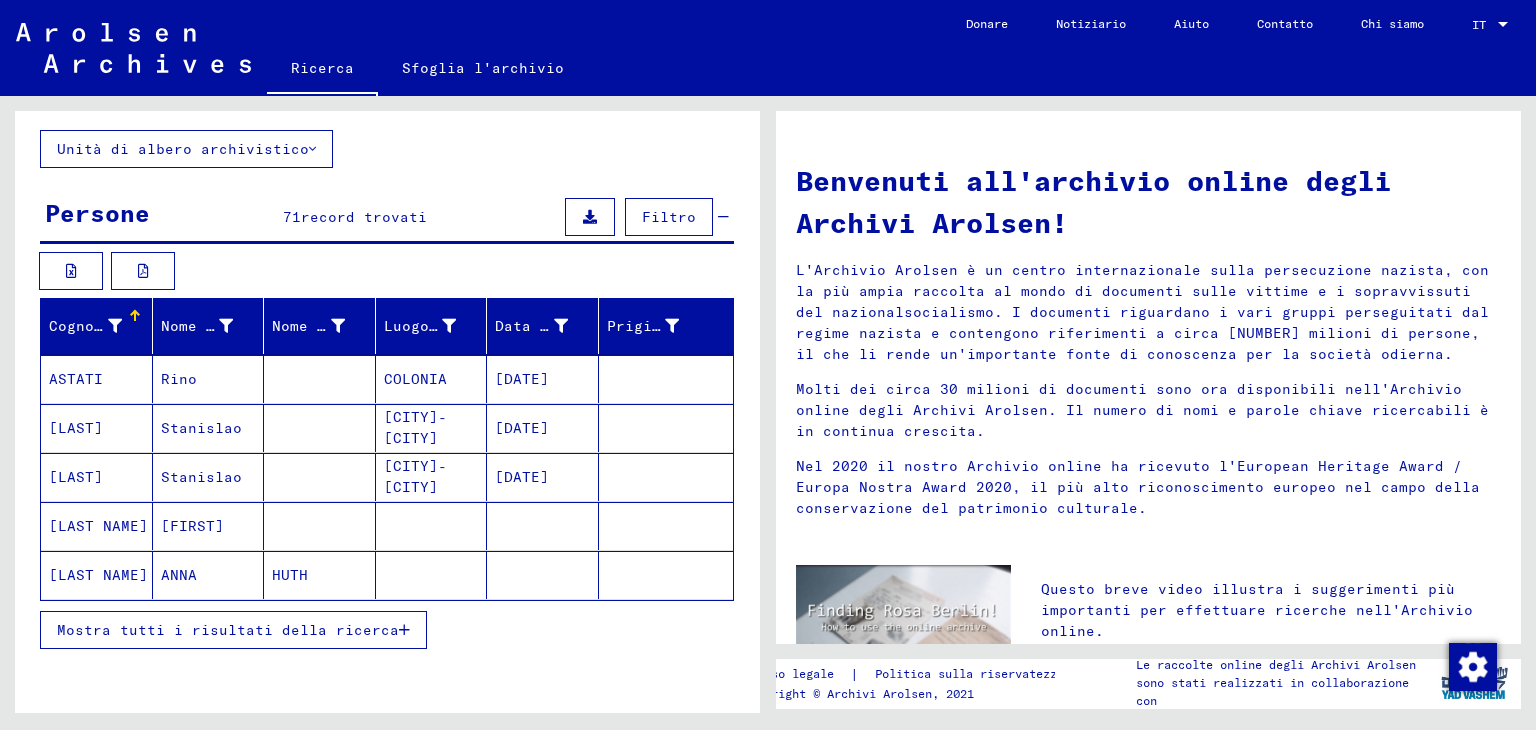 scroll, scrollTop: 300, scrollLeft: 0, axis: vertical 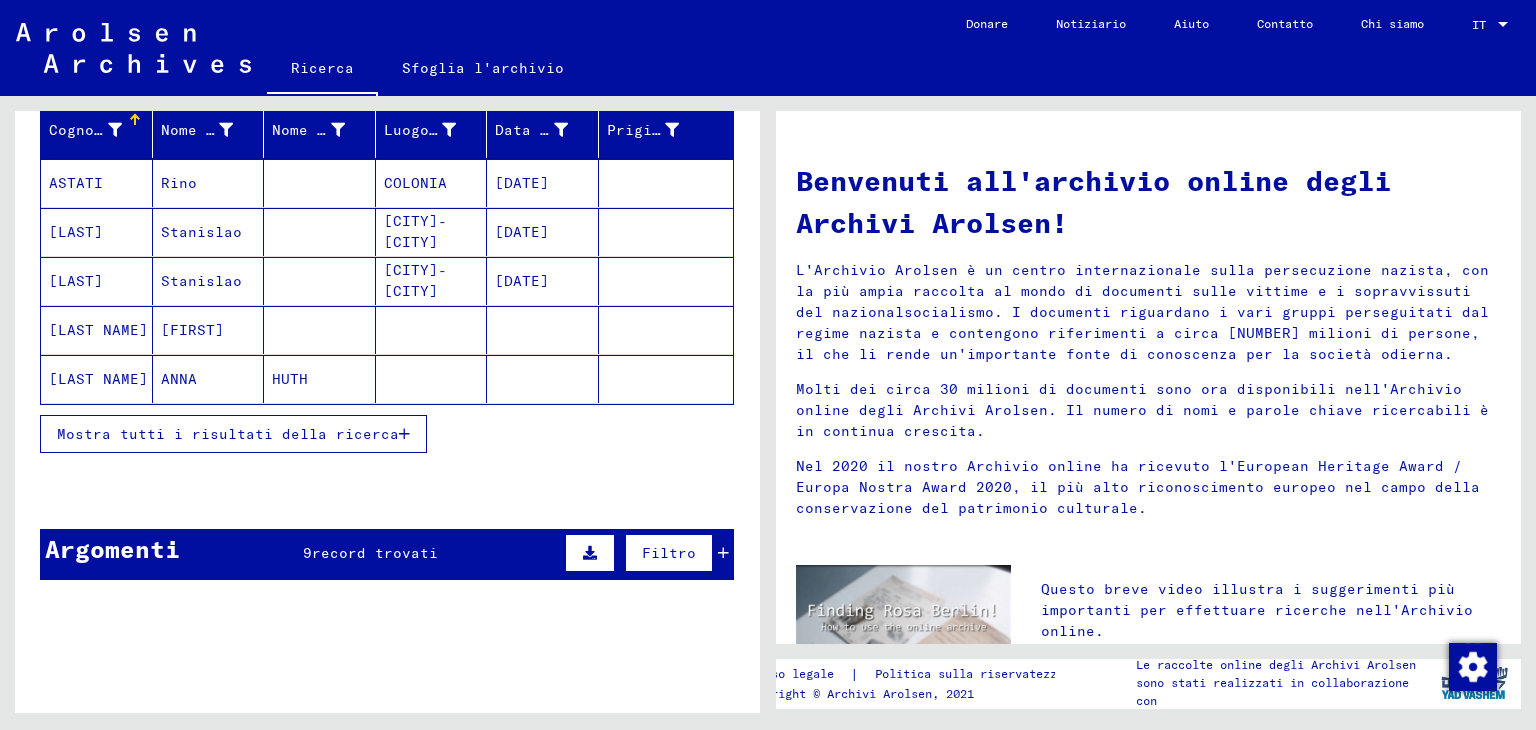click on "Mostra tutti i risultati della ricerca" at bounding box center (228, 434) 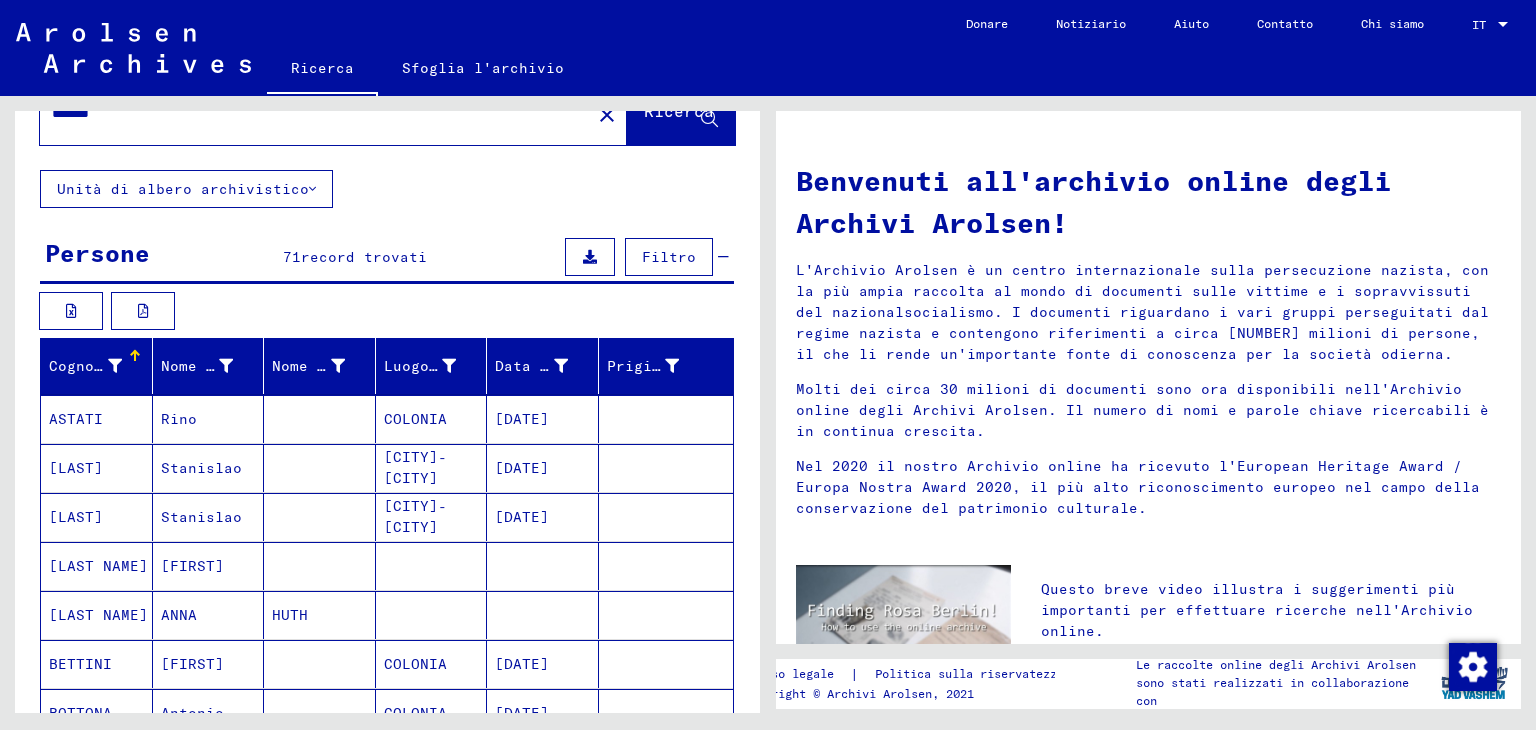 scroll, scrollTop: 0, scrollLeft: 0, axis: both 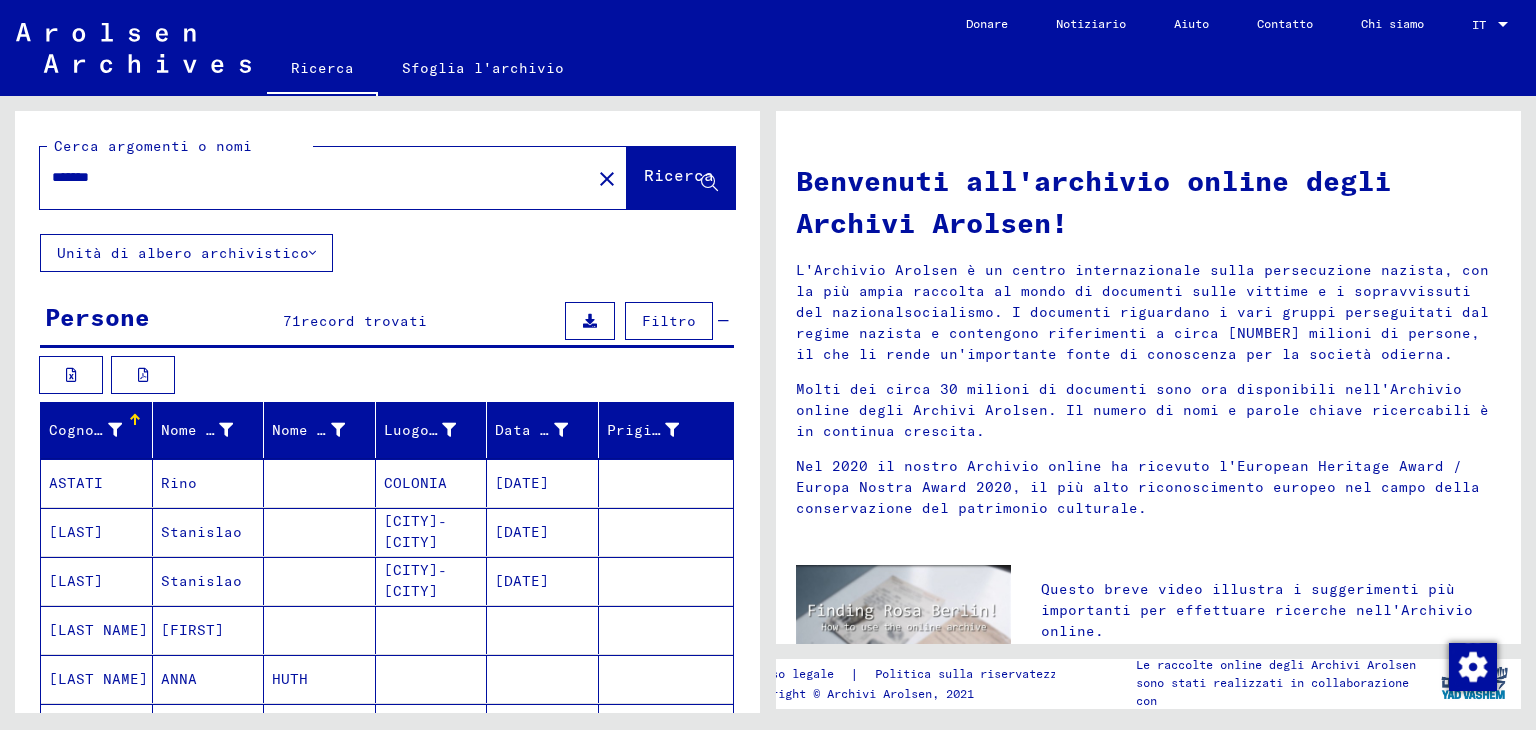 drag, startPoint x: 136, startPoint y: 180, endPoint x: 0, endPoint y: 177, distance: 136.03308 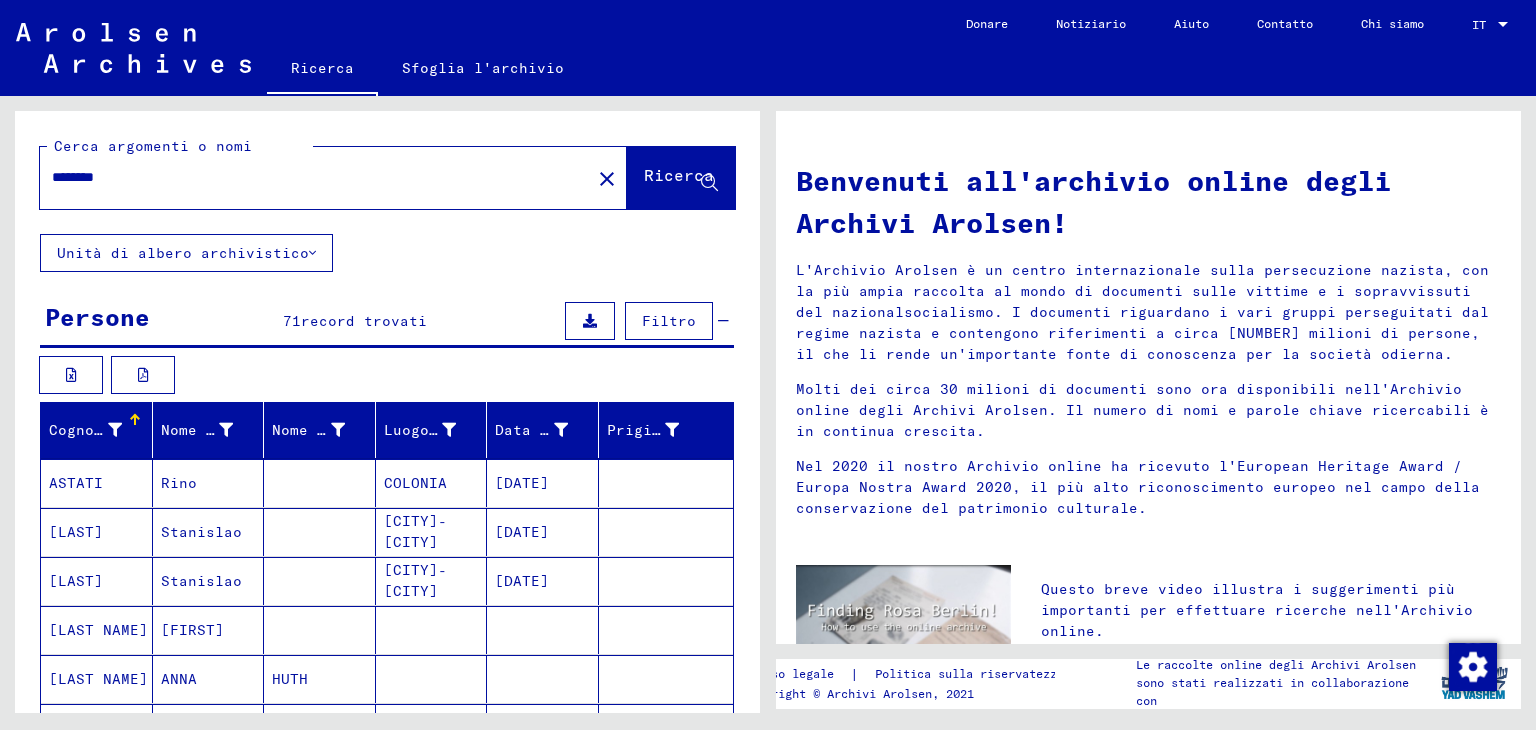 type on "********" 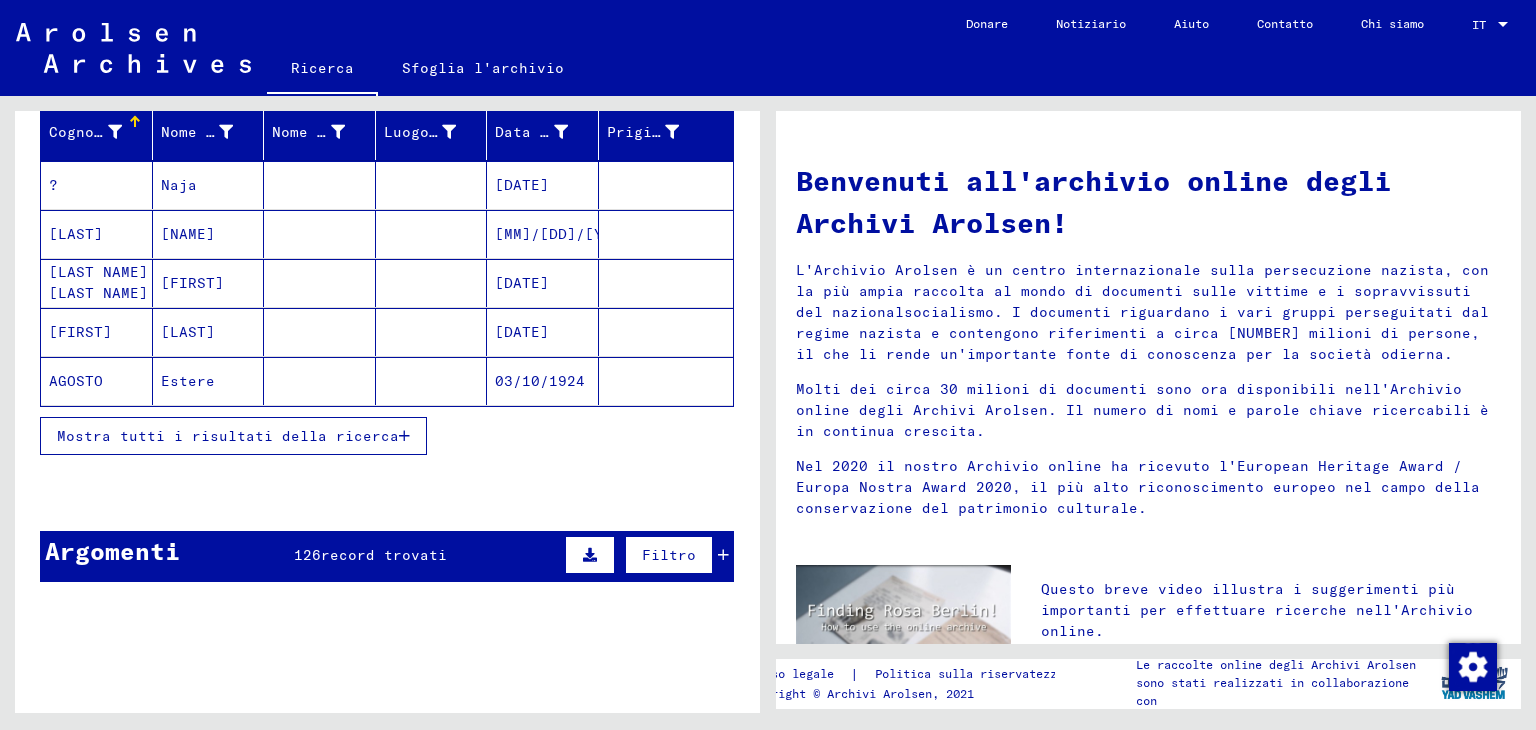 scroll, scrollTop: 300, scrollLeft: 0, axis: vertical 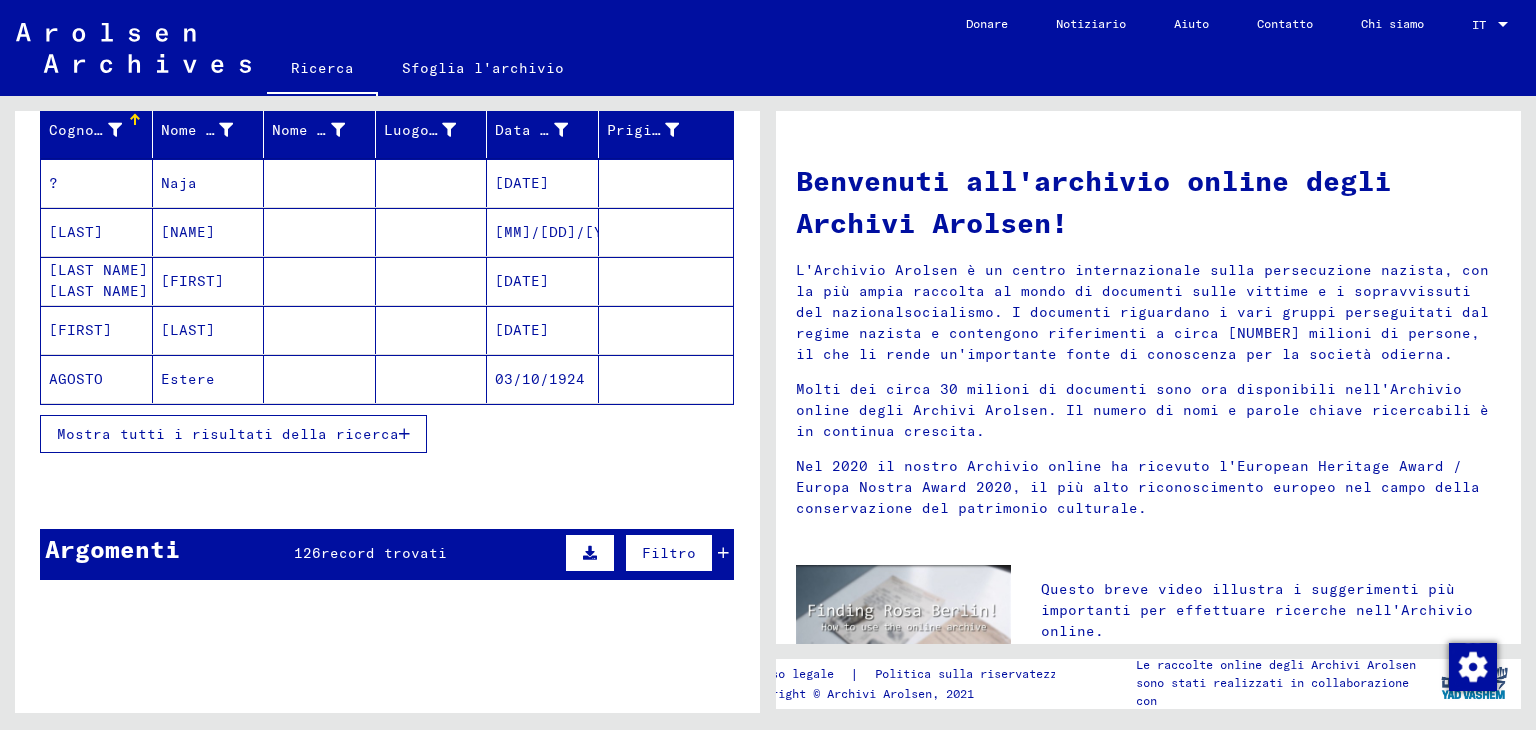 click on "Mostra tutti i risultati della ricerca" at bounding box center (228, 434) 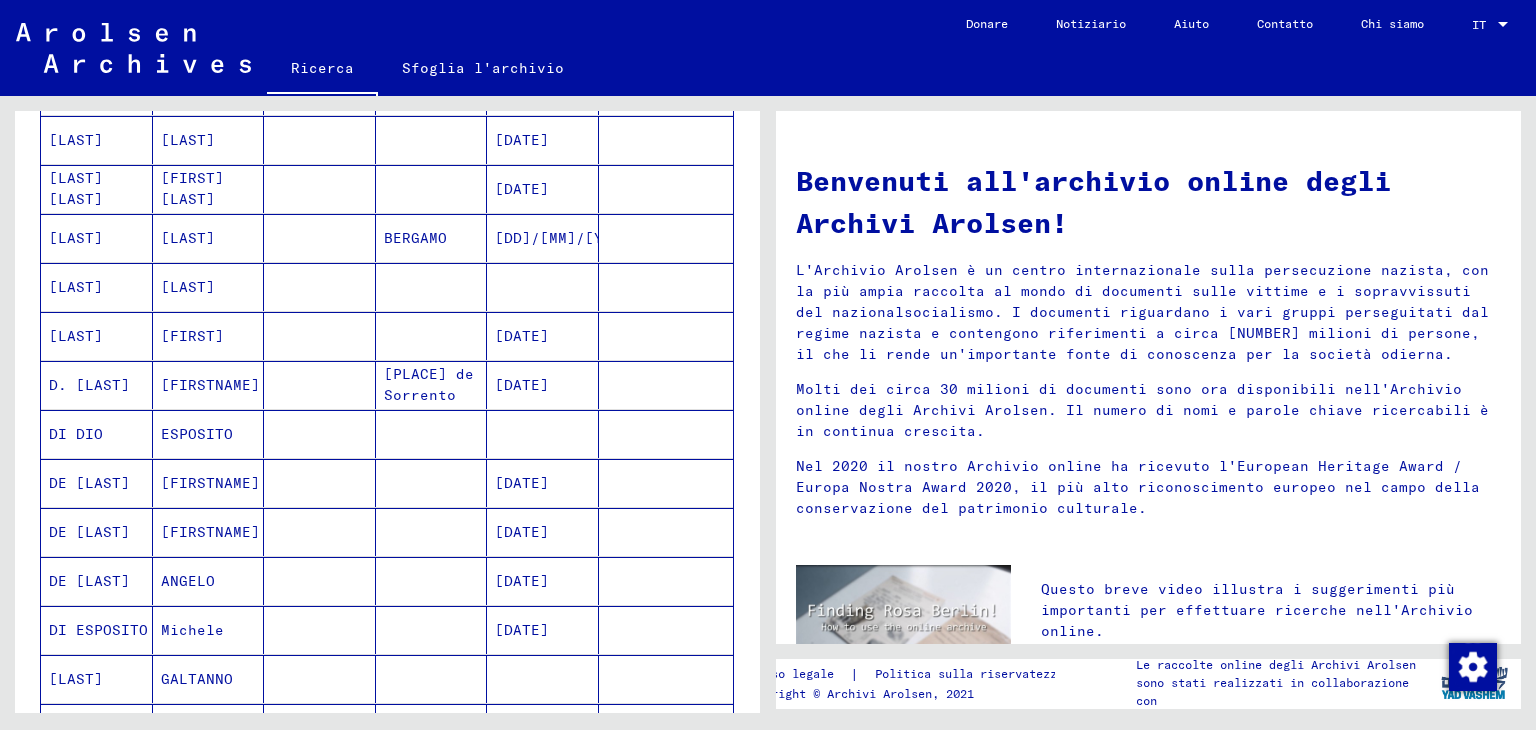 scroll, scrollTop: 1100, scrollLeft: 0, axis: vertical 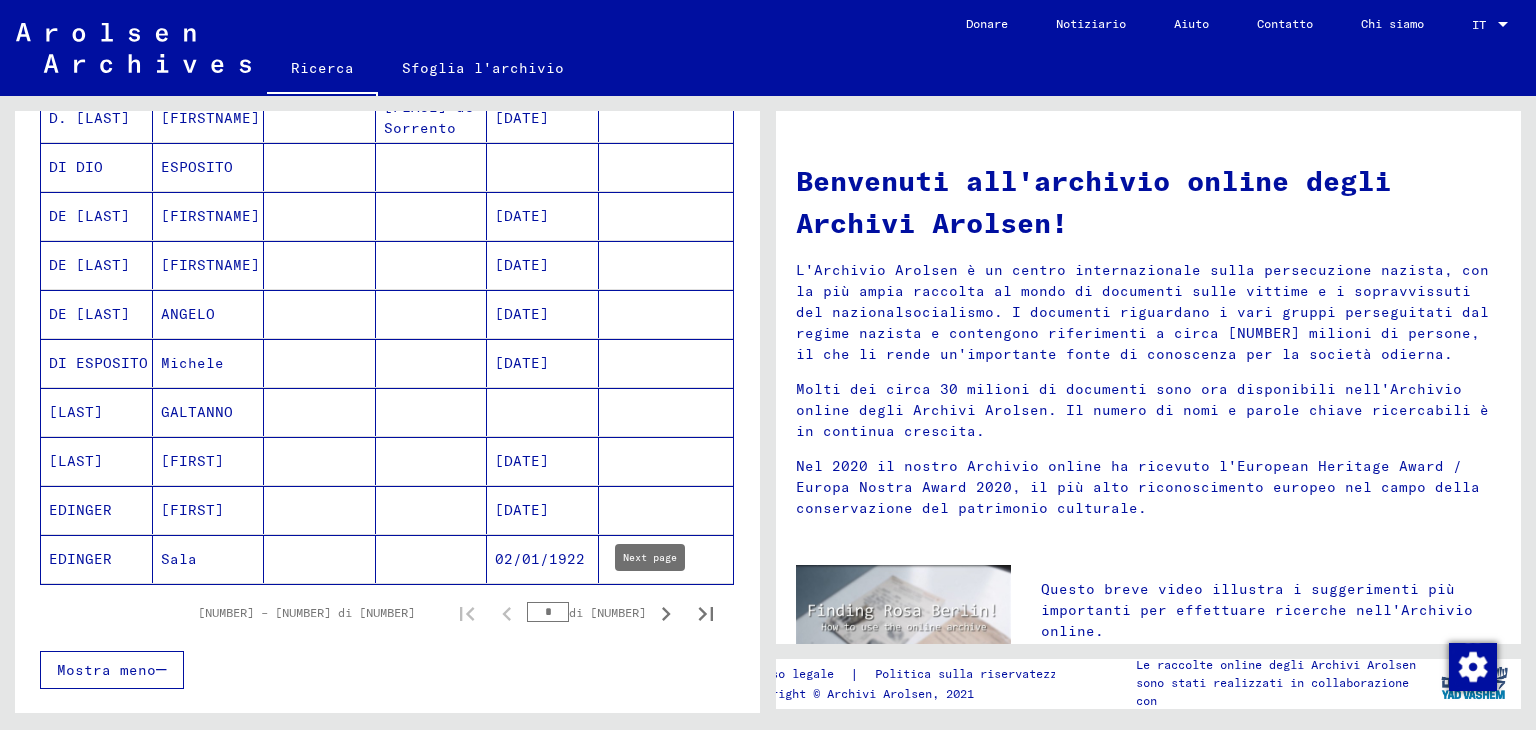 click 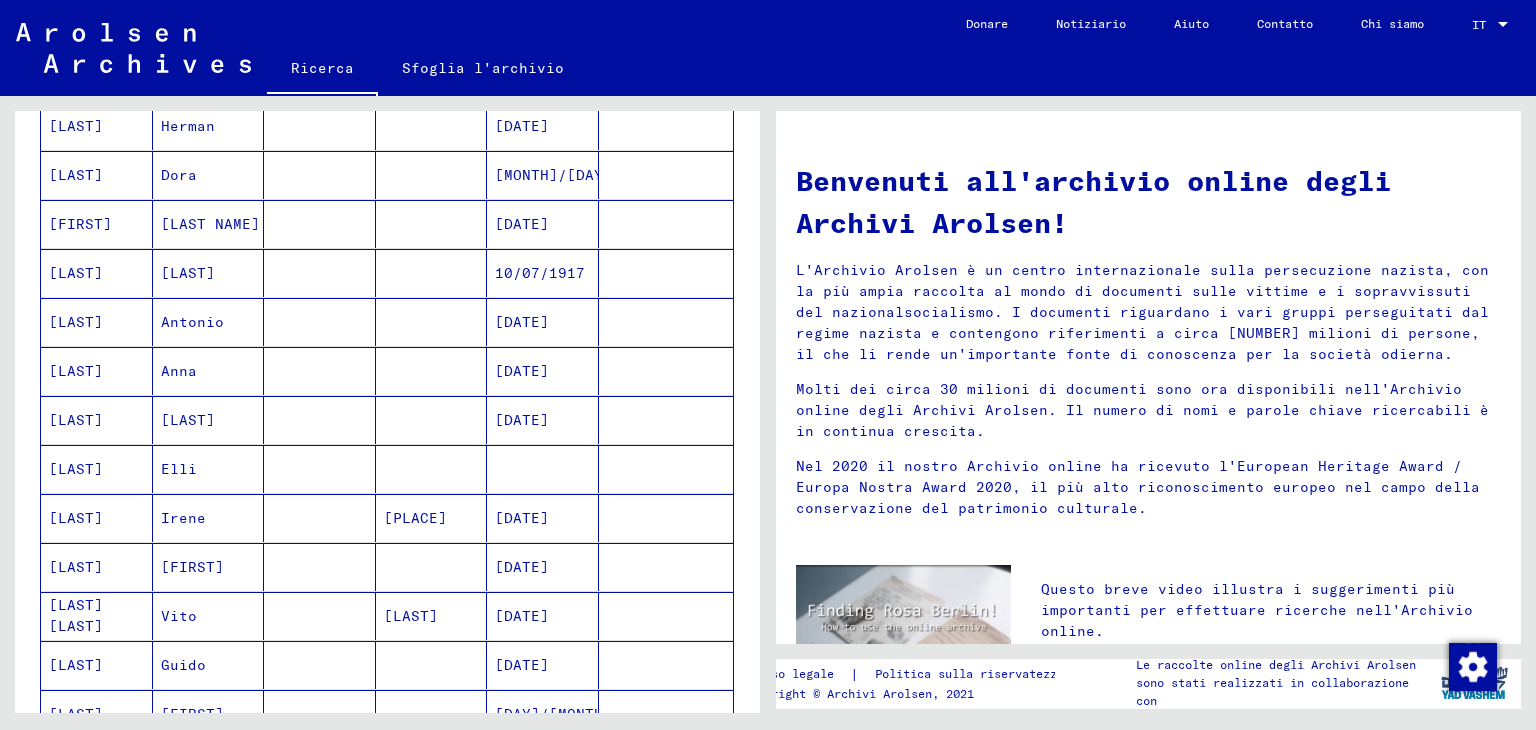 scroll, scrollTop: 900, scrollLeft: 0, axis: vertical 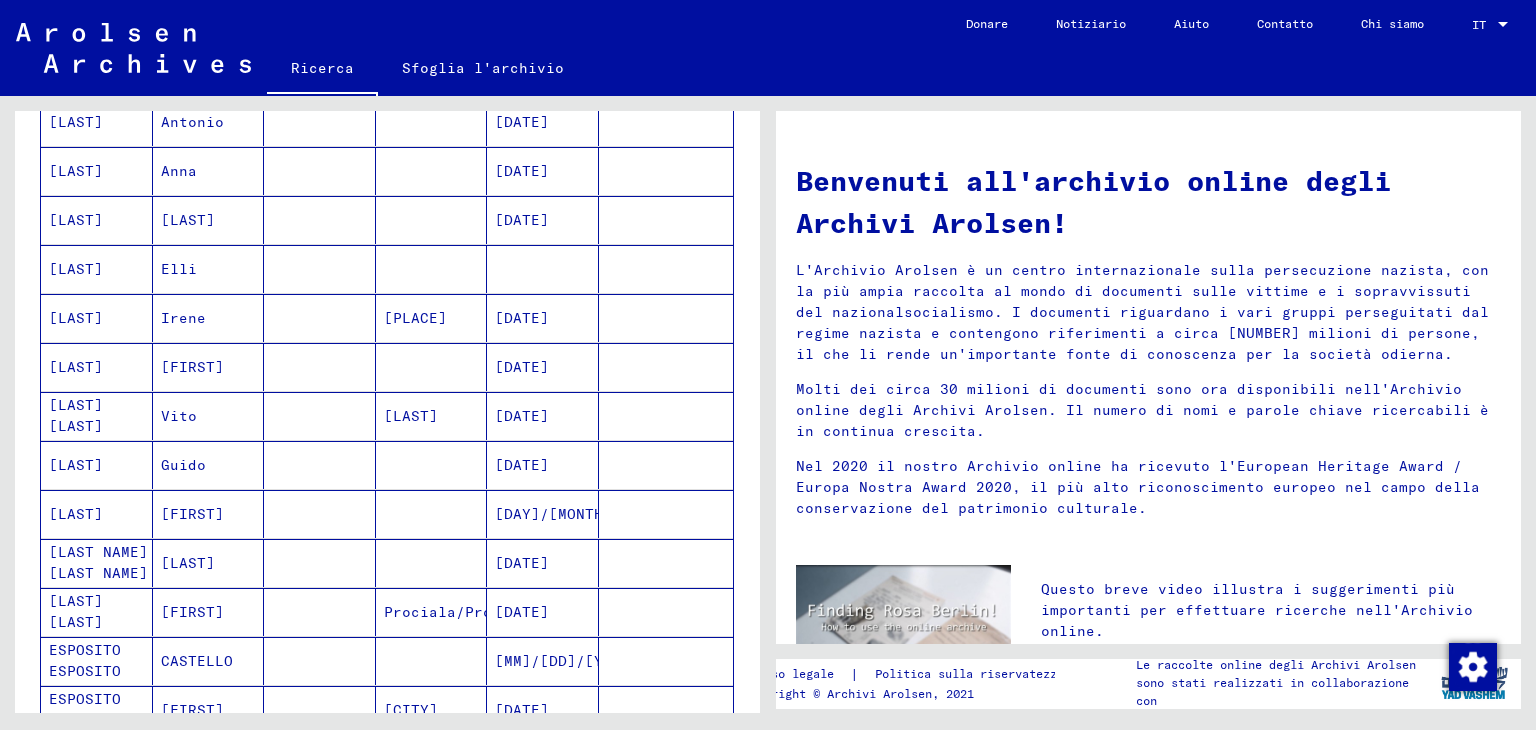click on "[LAST] [LAST]" at bounding box center (76, 465) 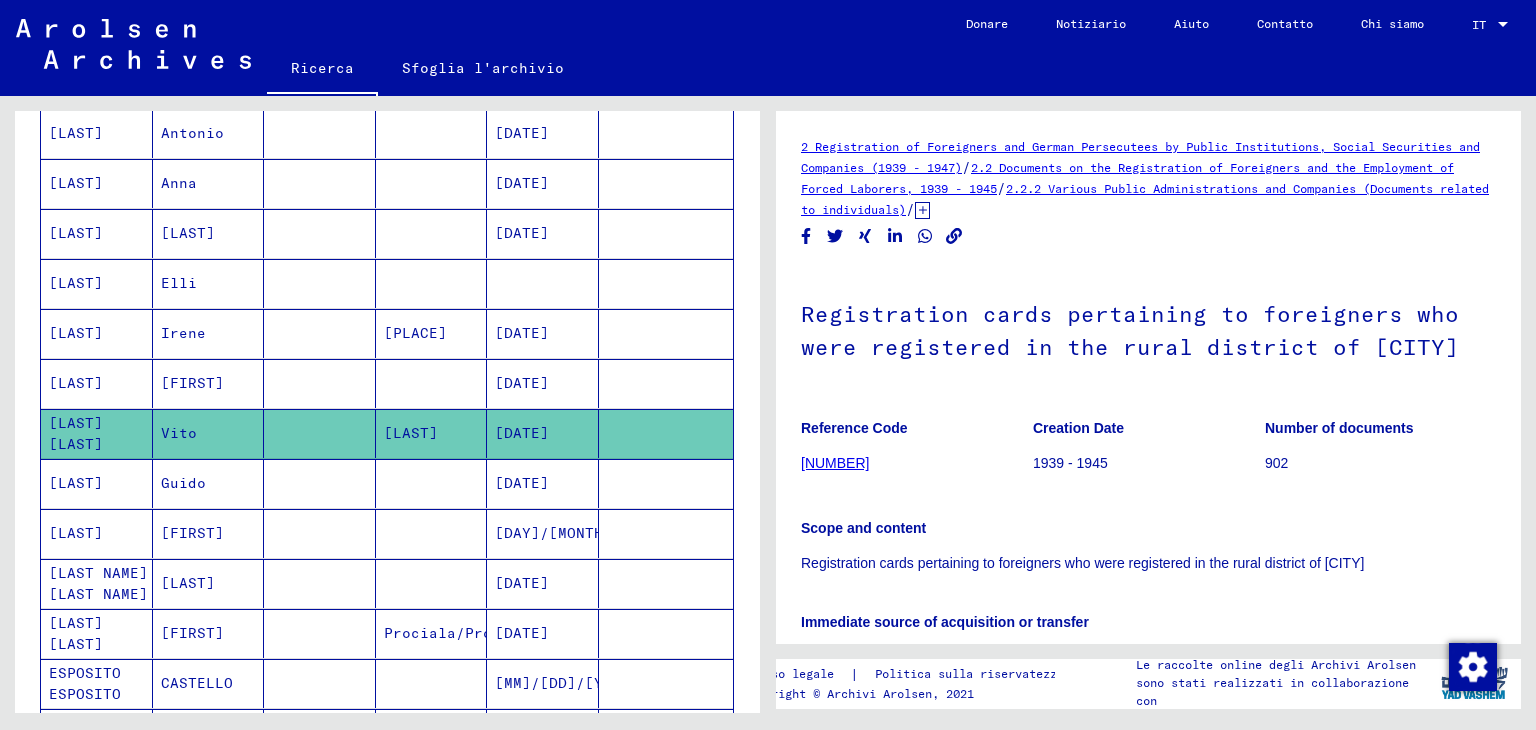 scroll, scrollTop: 909, scrollLeft: 0, axis: vertical 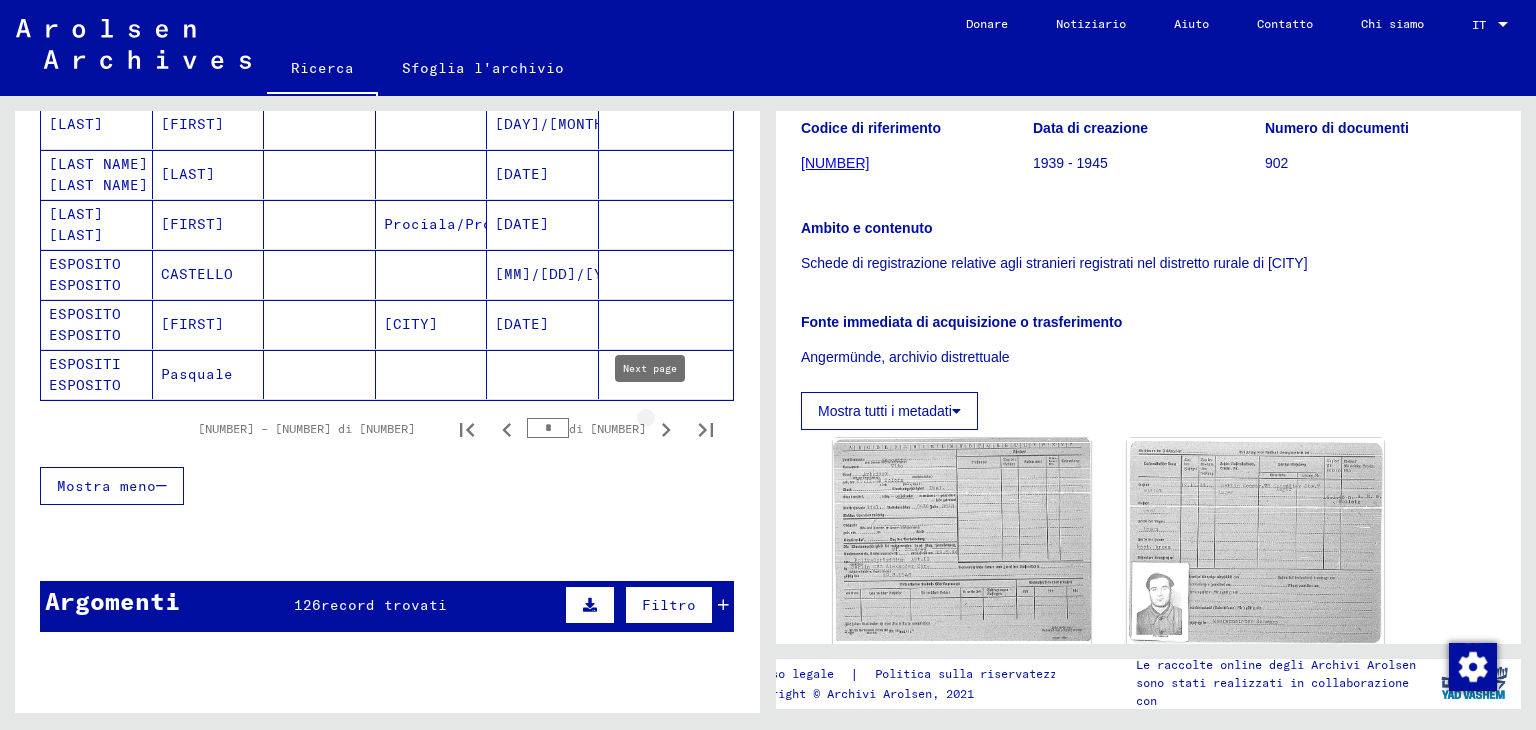 click 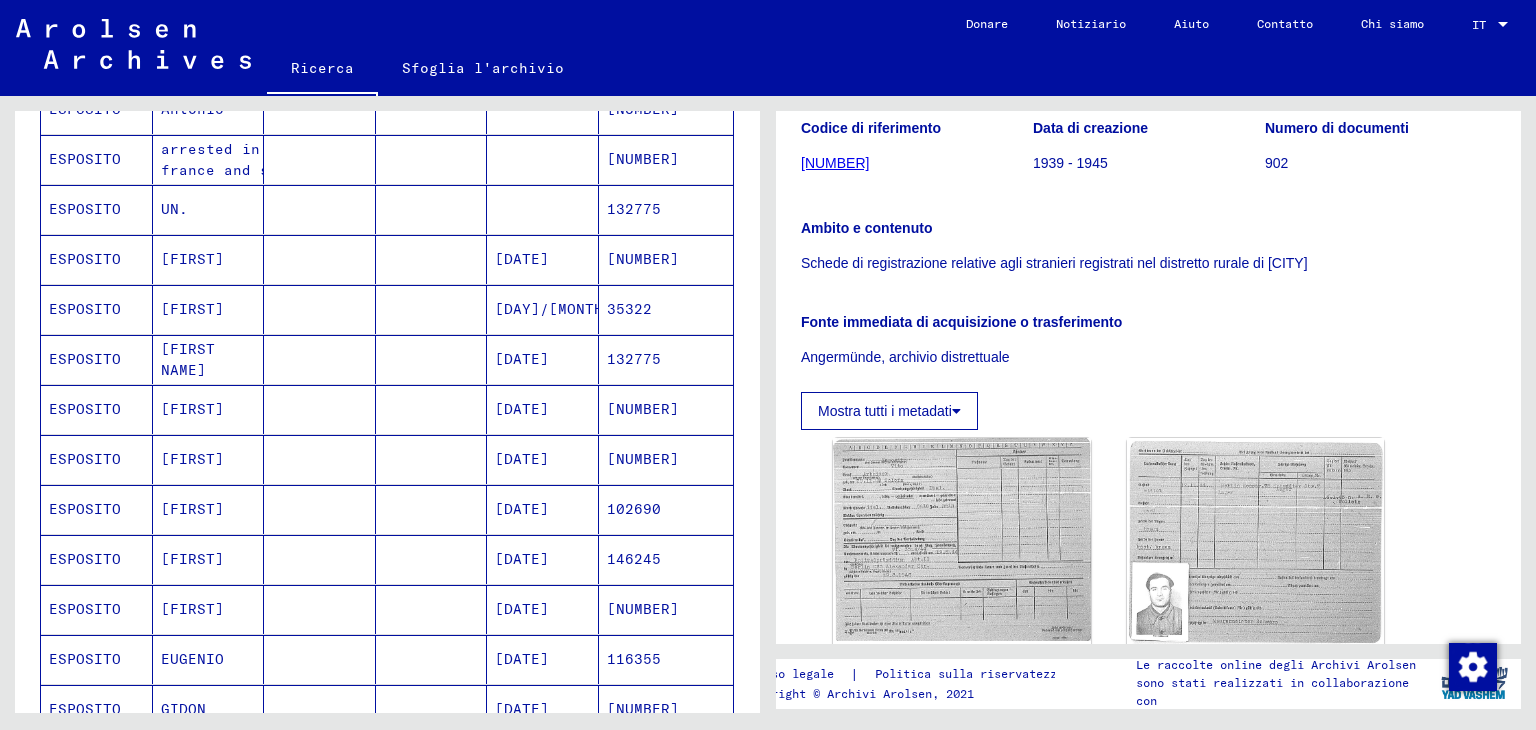 scroll, scrollTop: 609, scrollLeft: 0, axis: vertical 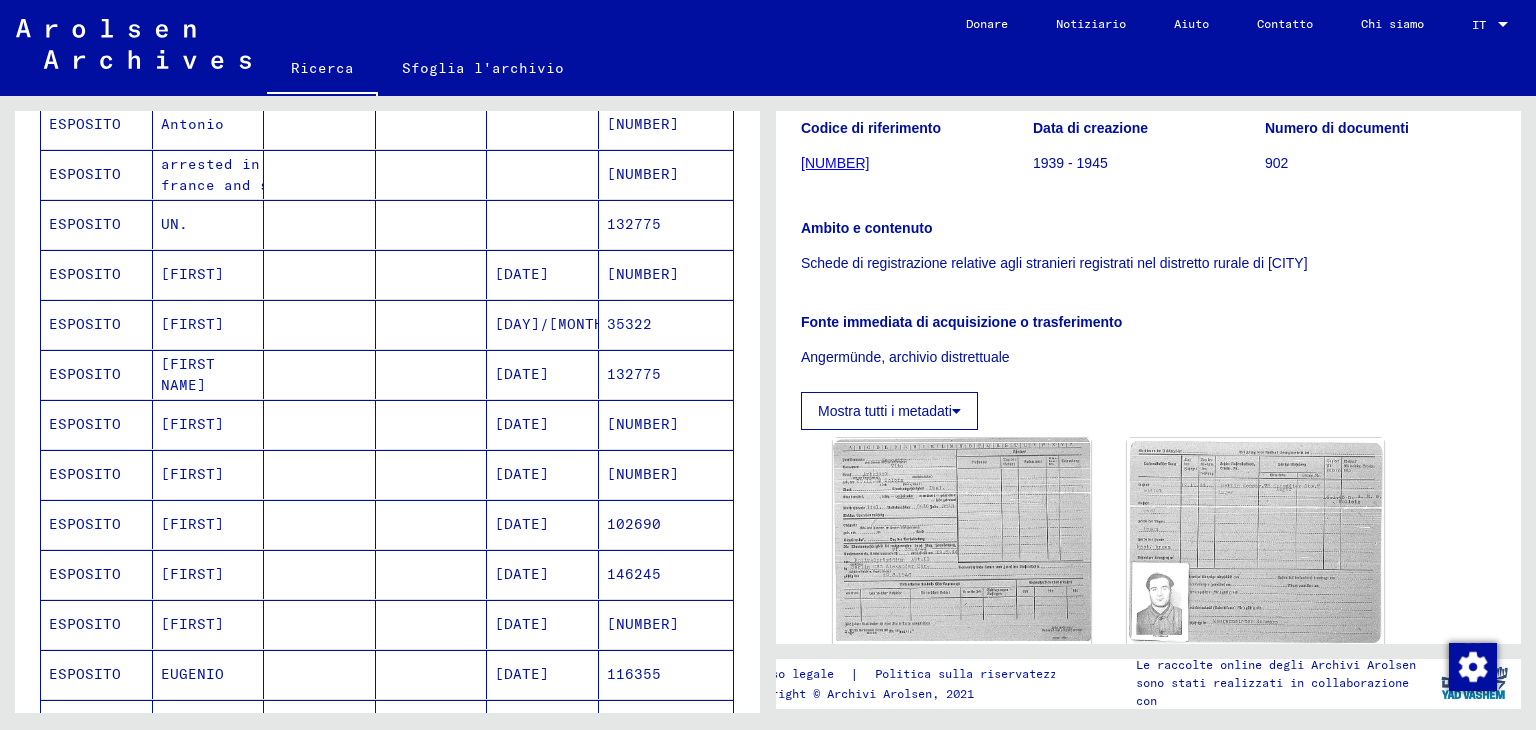 click on "ESPOSITO" at bounding box center (97, 274) 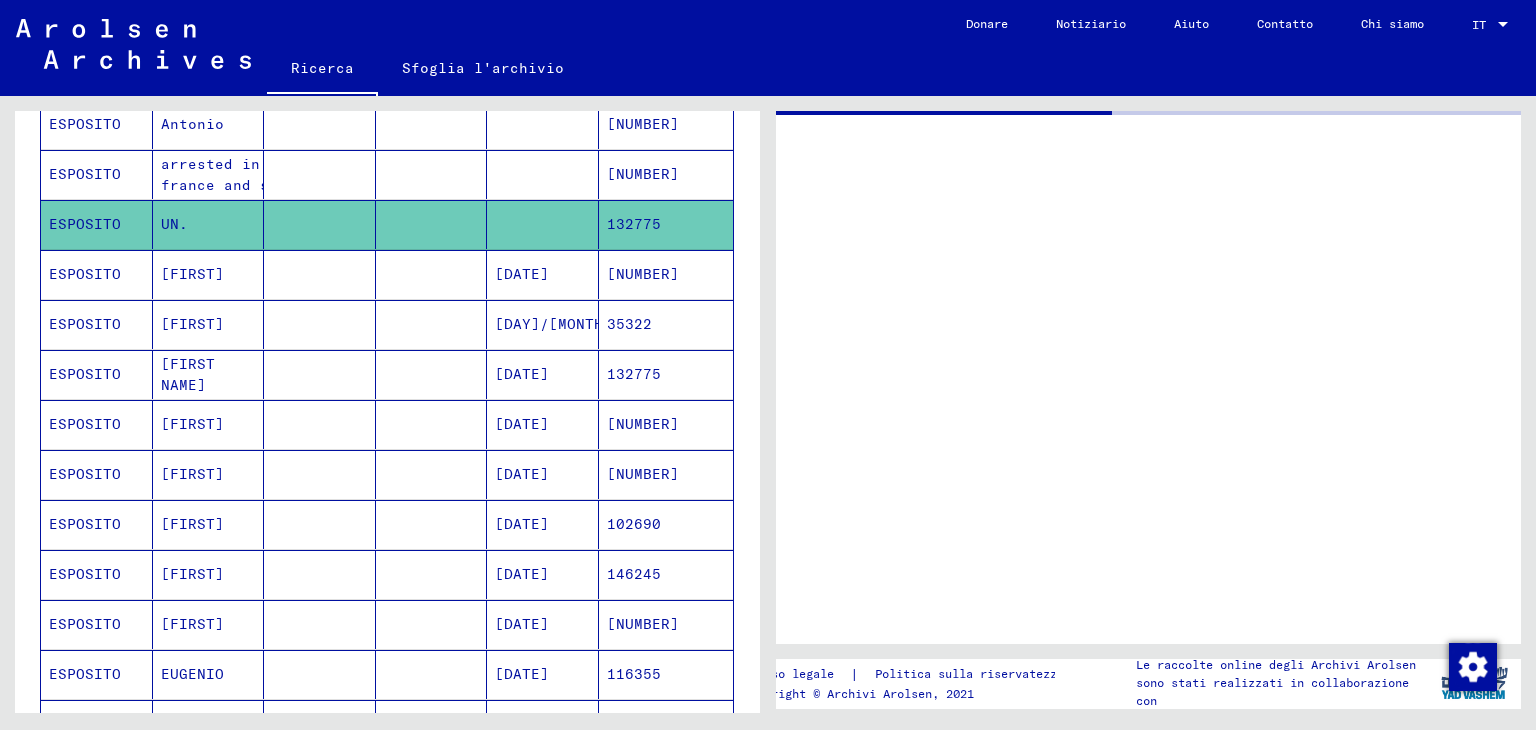 scroll, scrollTop: 0, scrollLeft: 0, axis: both 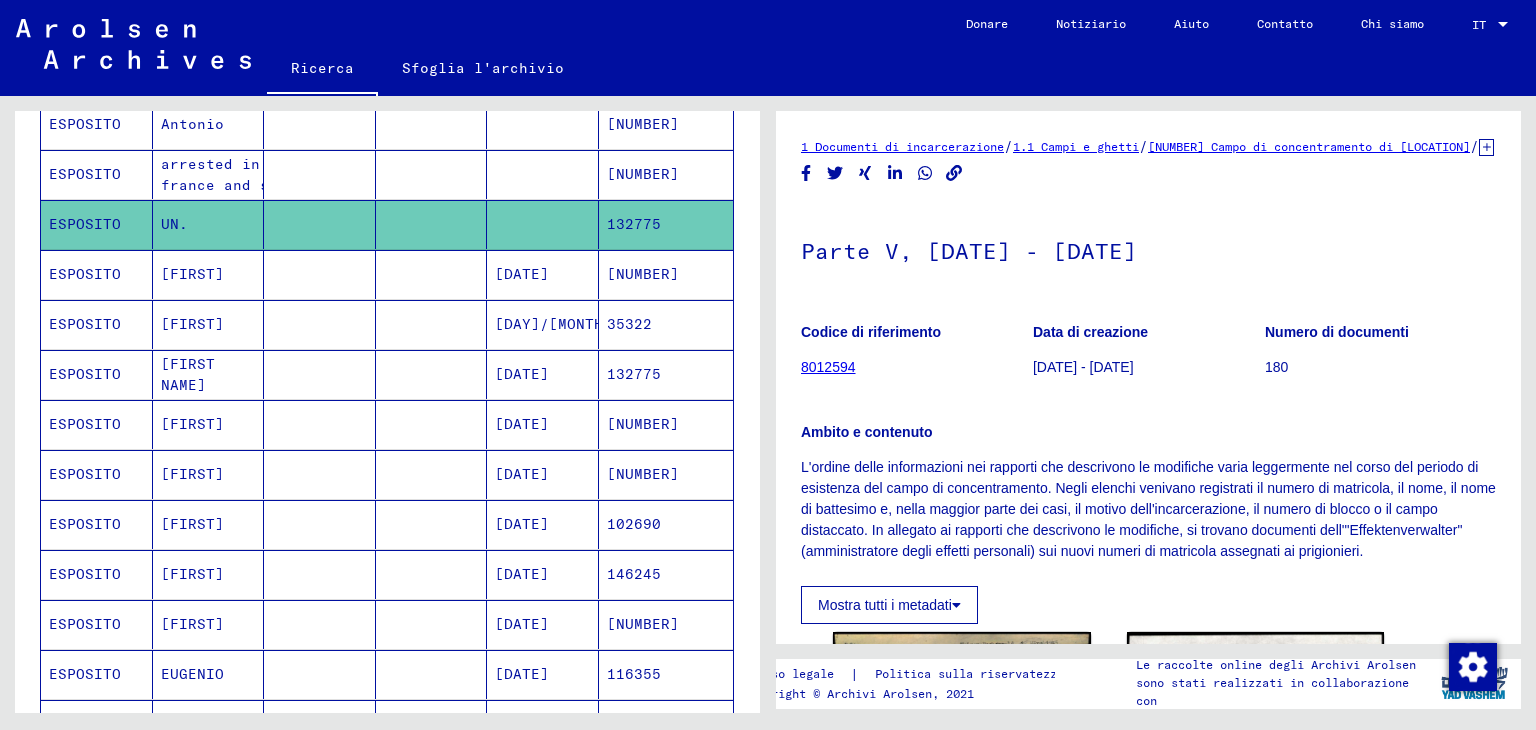 click on "8012594" 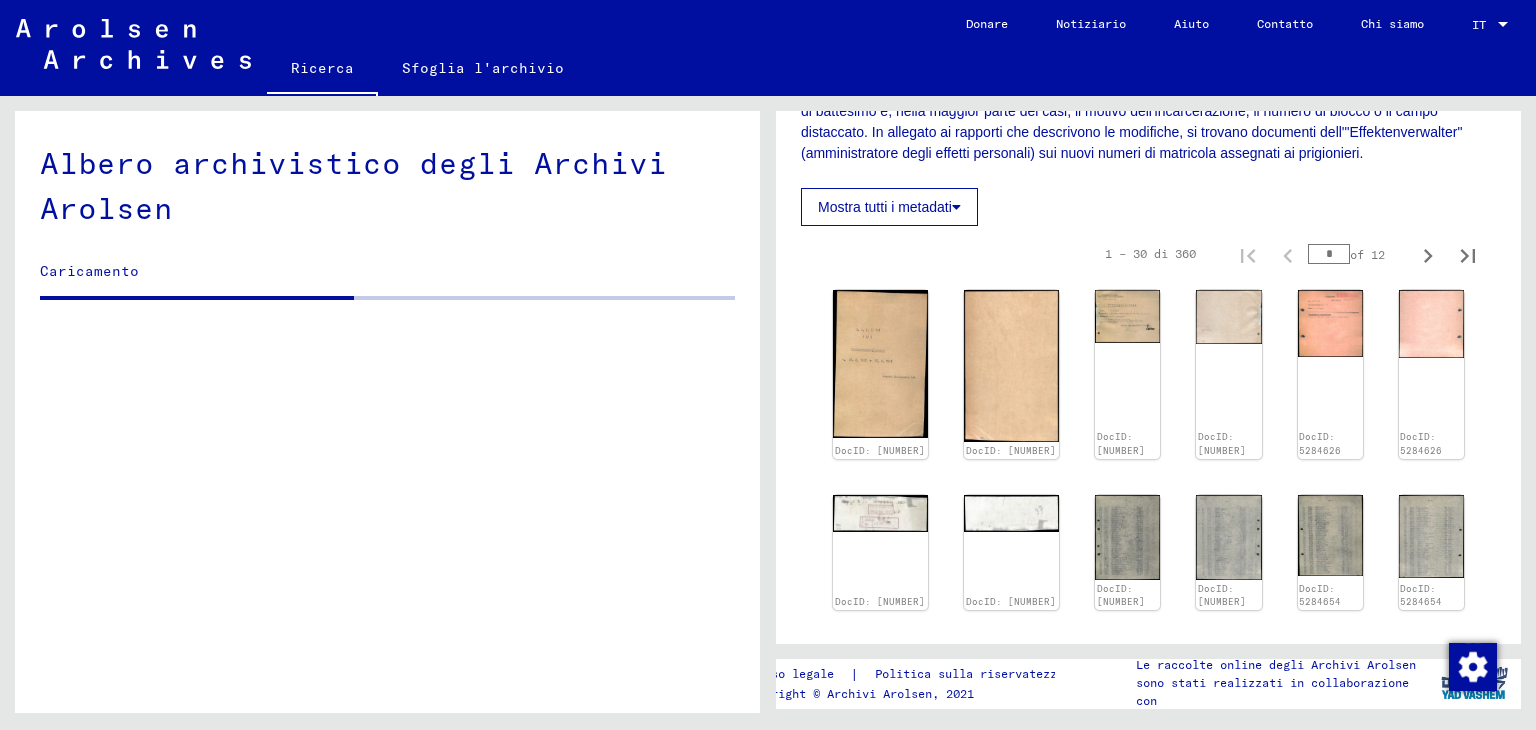 scroll, scrollTop: 400, scrollLeft: 0, axis: vertical 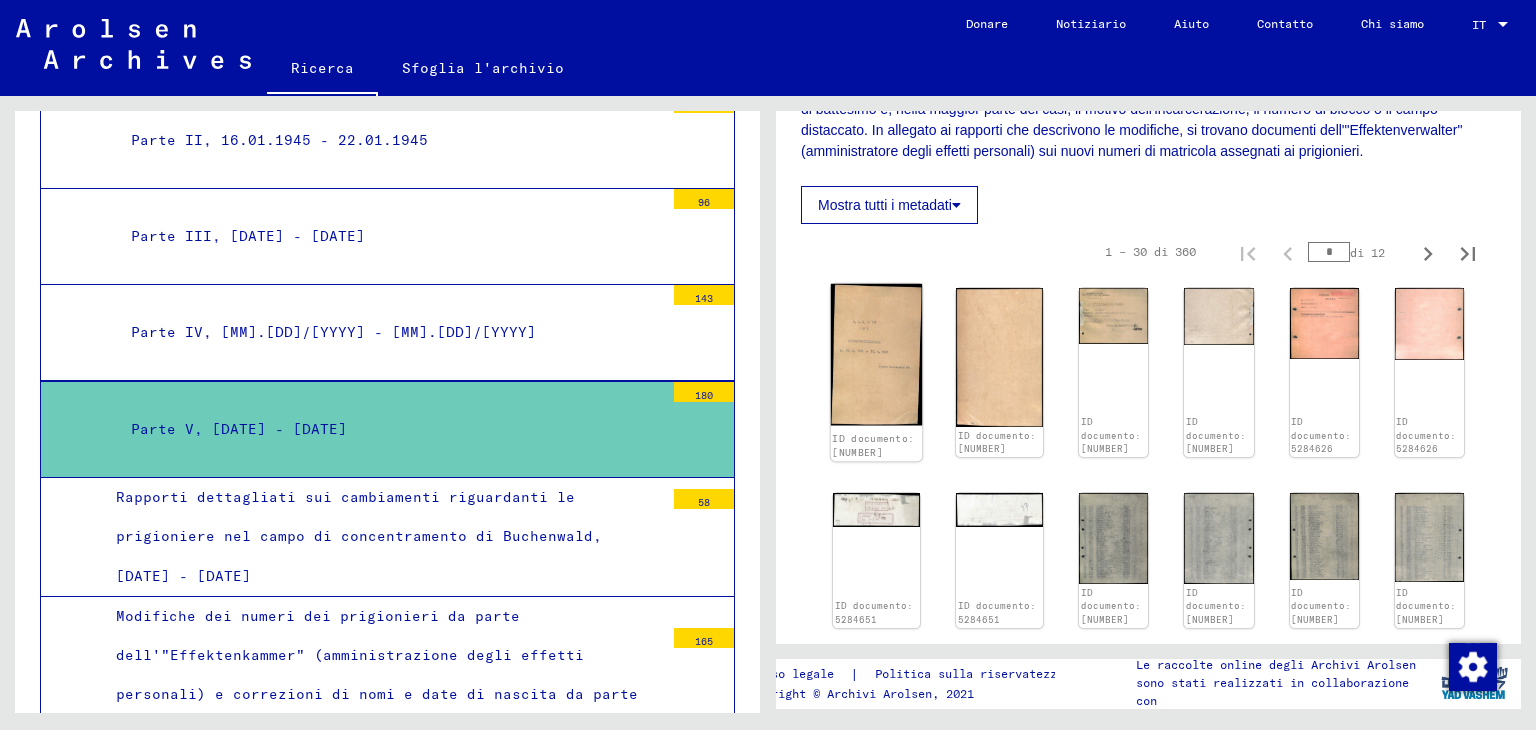 click 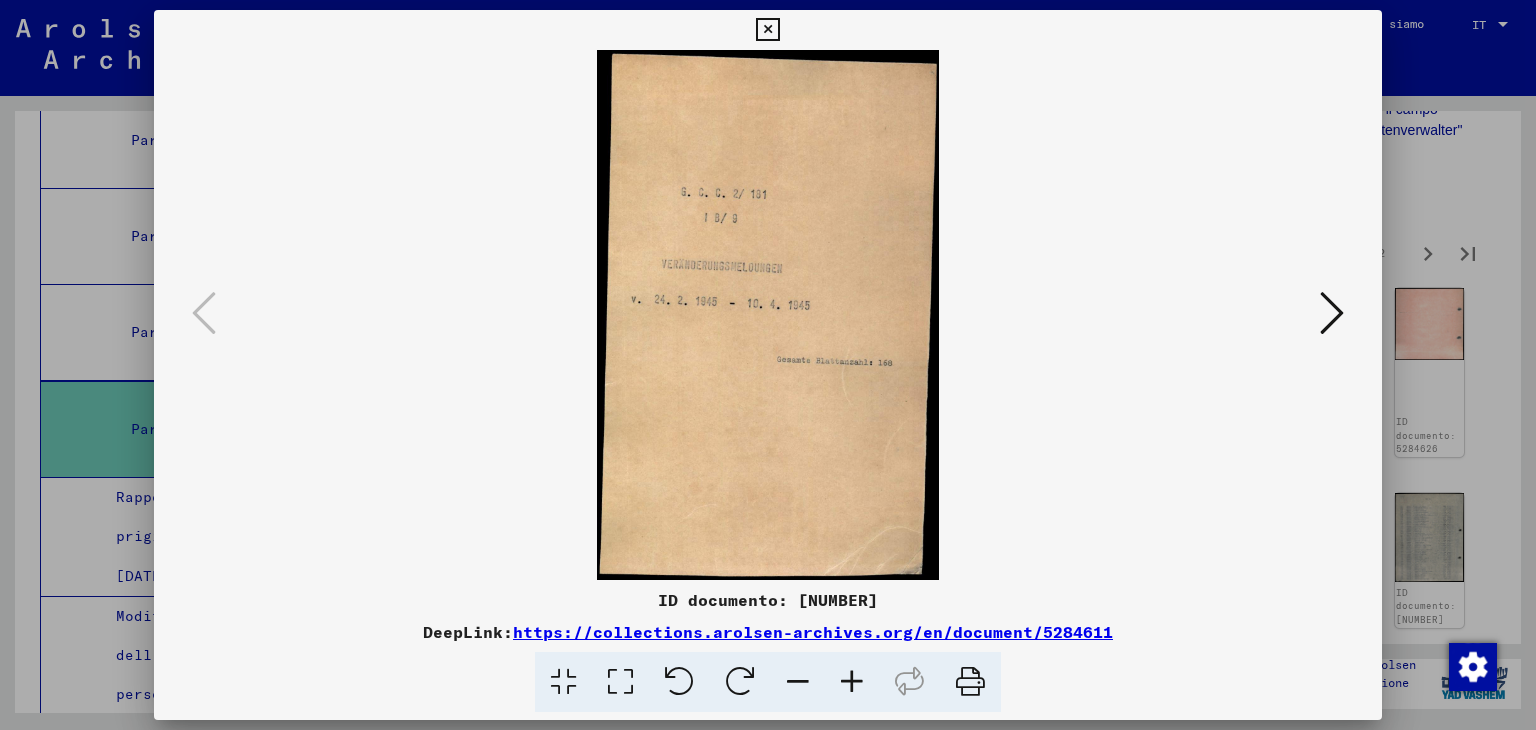 click at bounding box center (1332, 313) 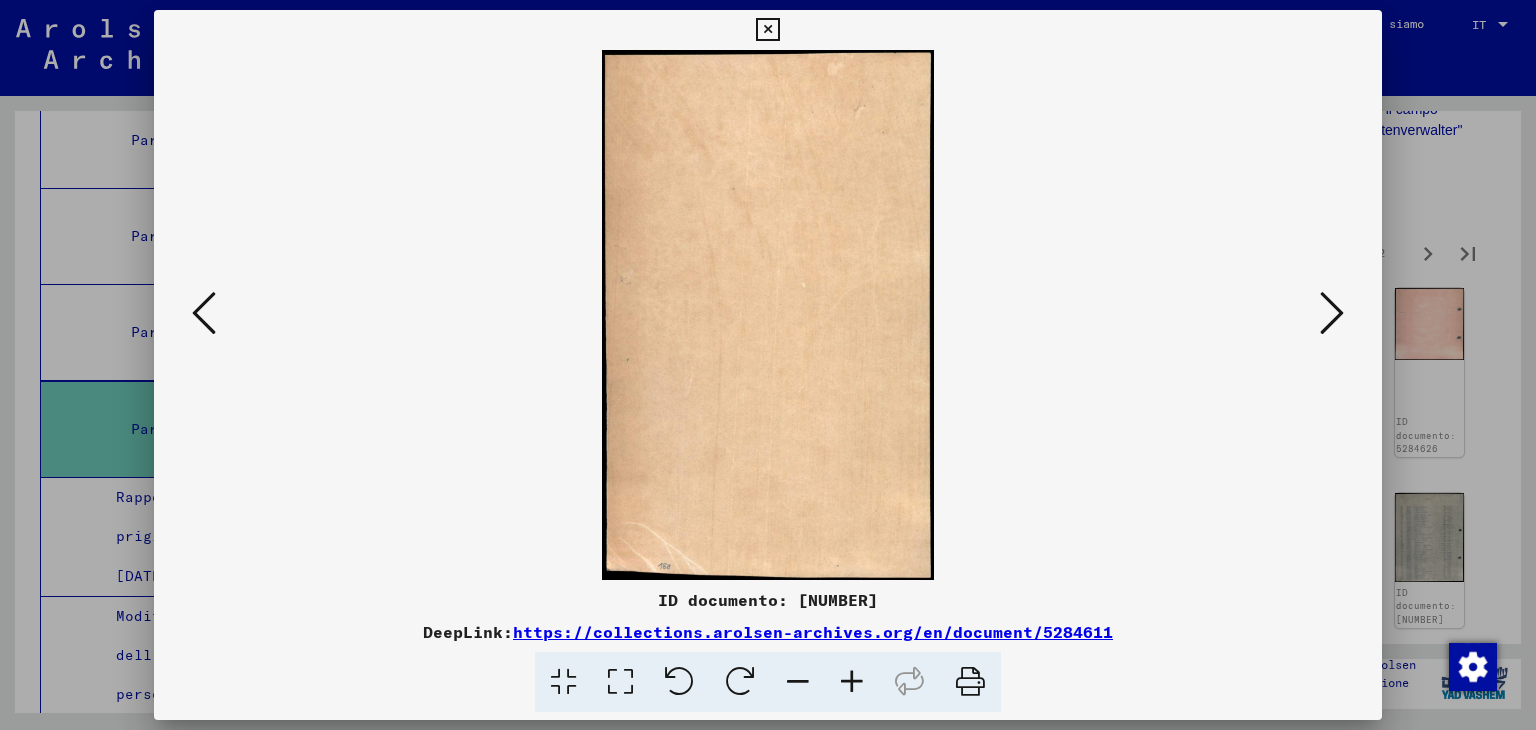 click at bounding box center (1332, 313) 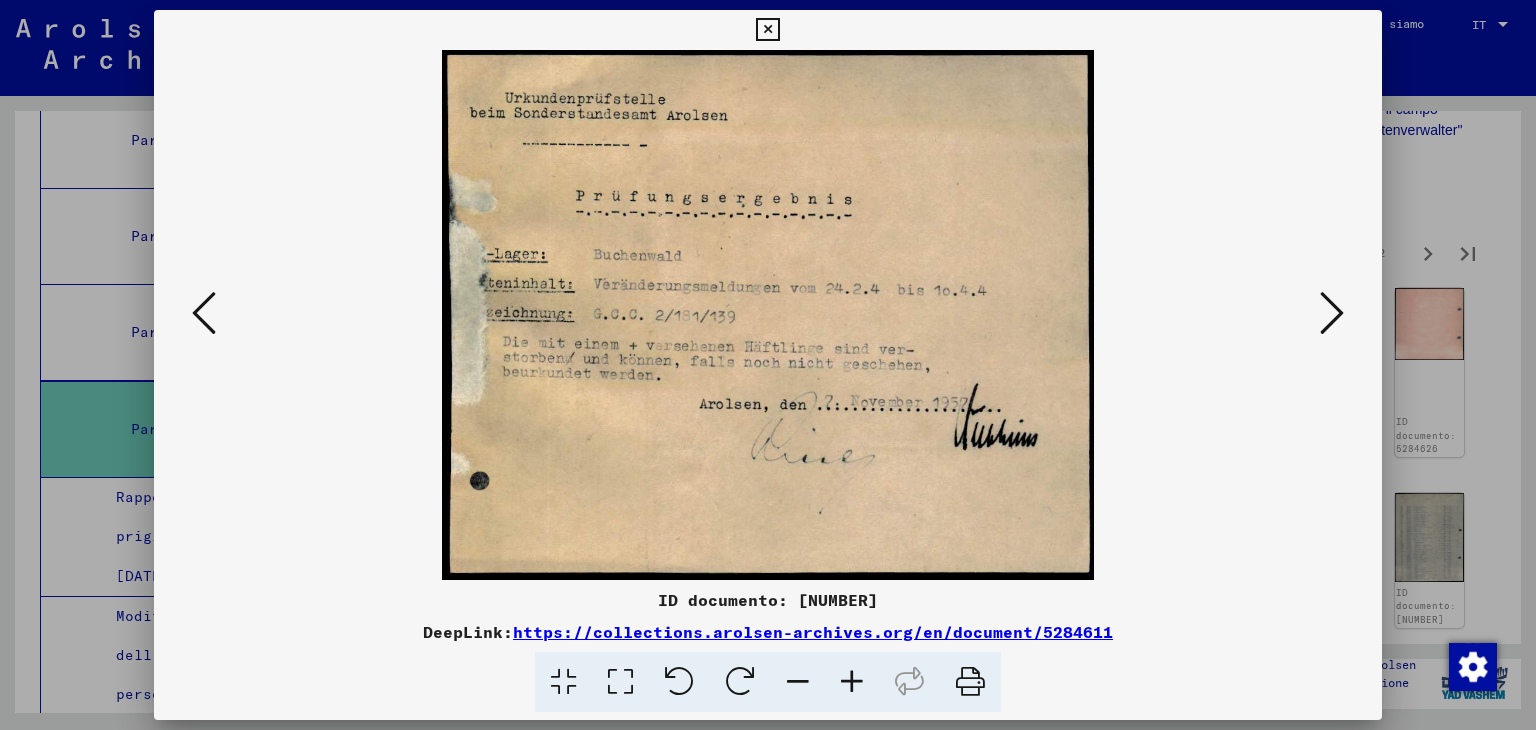 click at bounding box center (1332, 313) 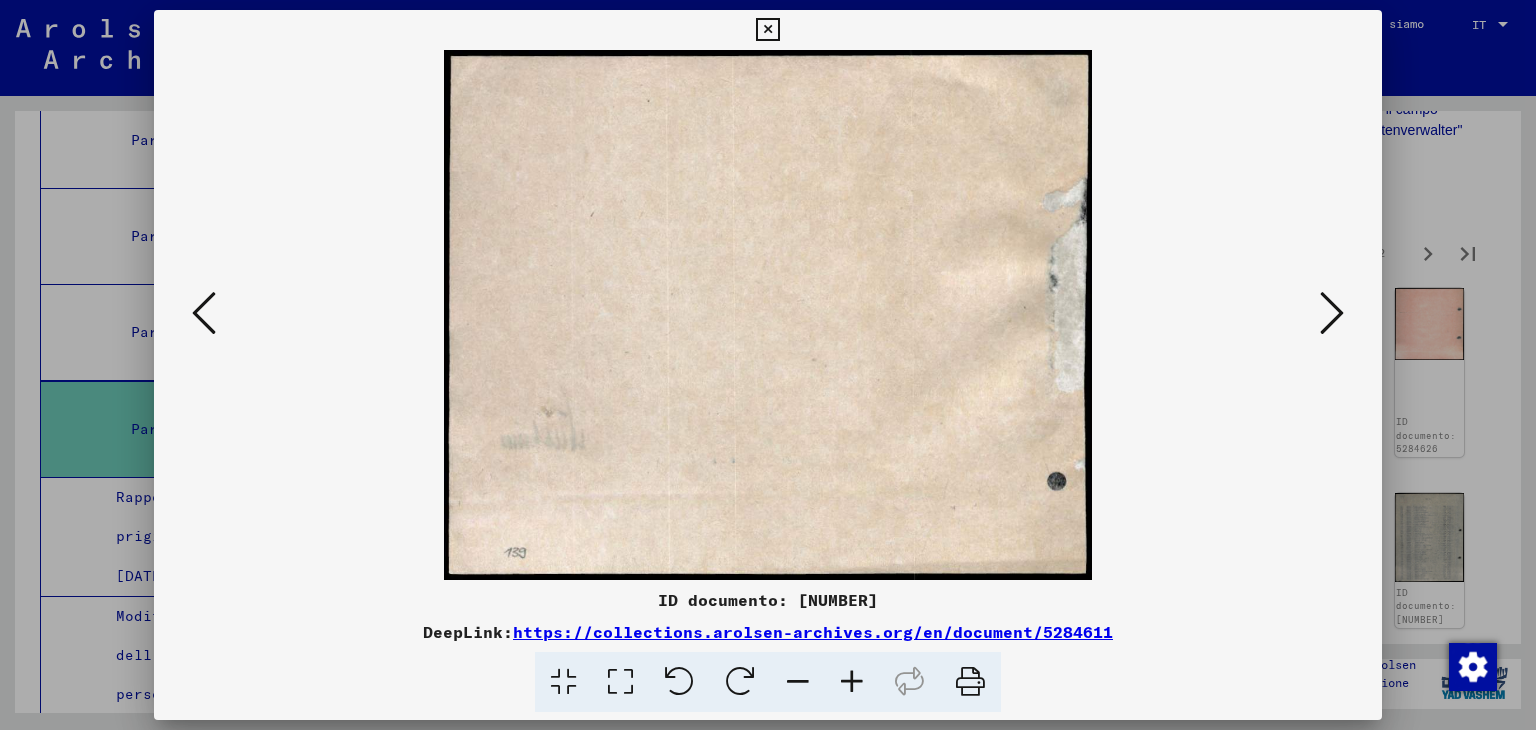click at bounding box center (1332, 313) 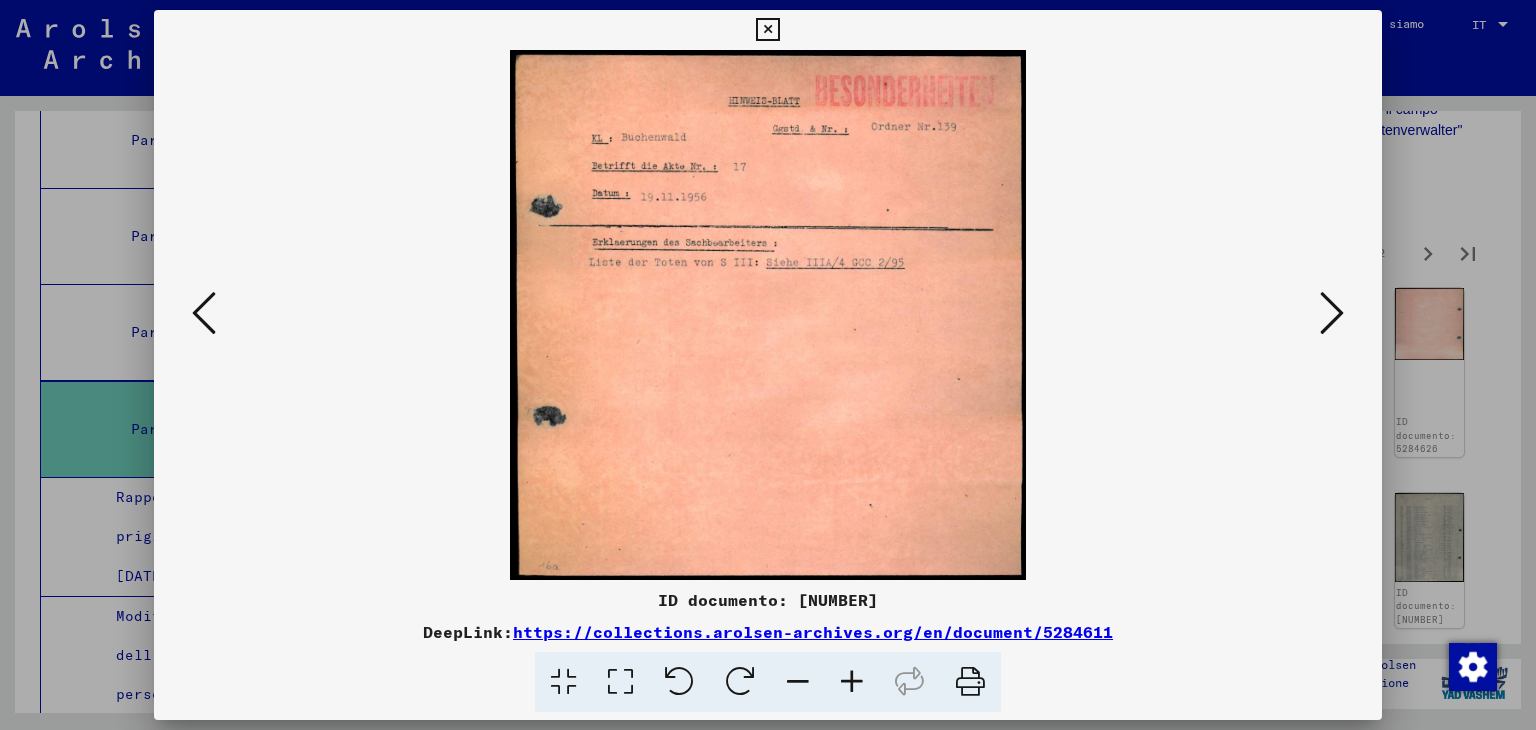click at bounding box center (1332, 313) 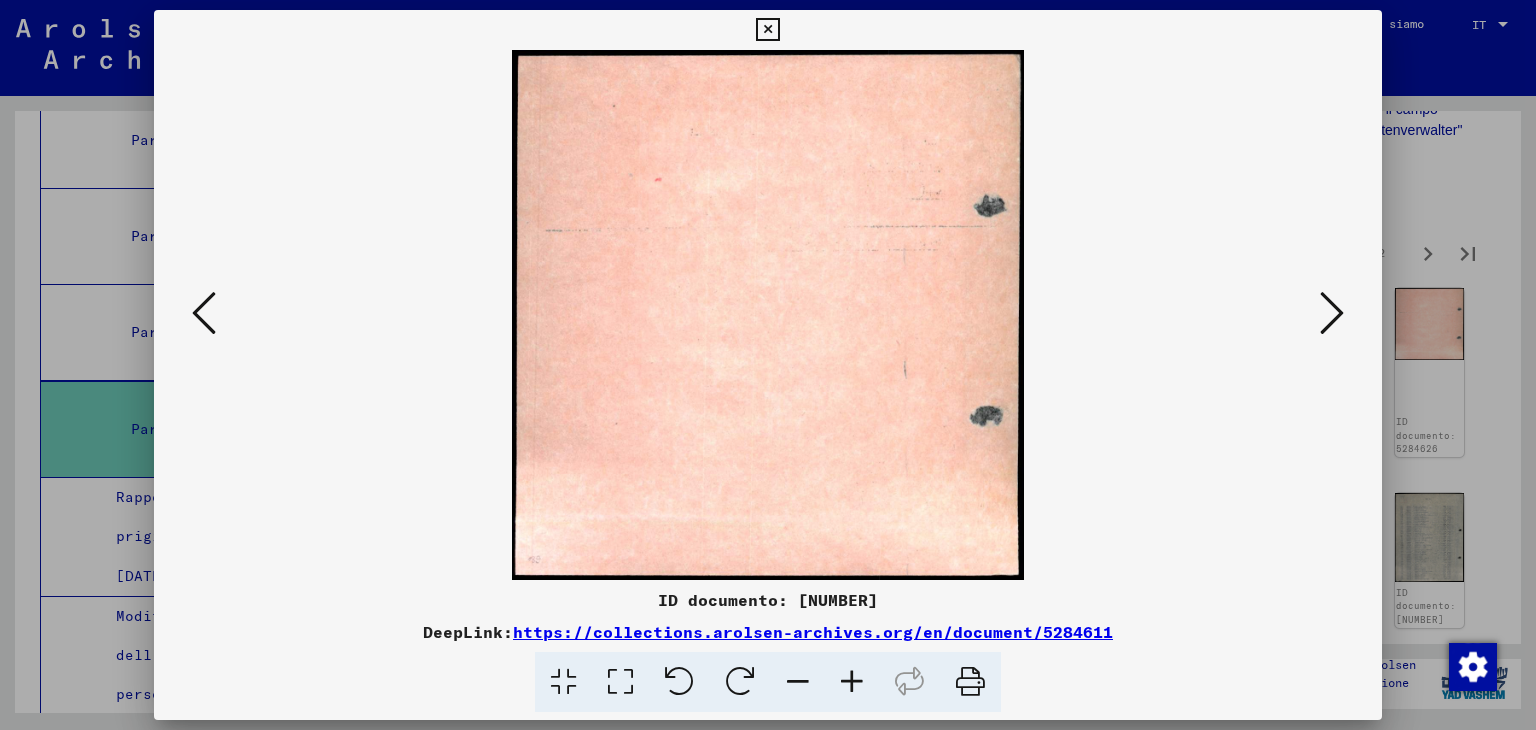 click at bounding box center (1332, 313) 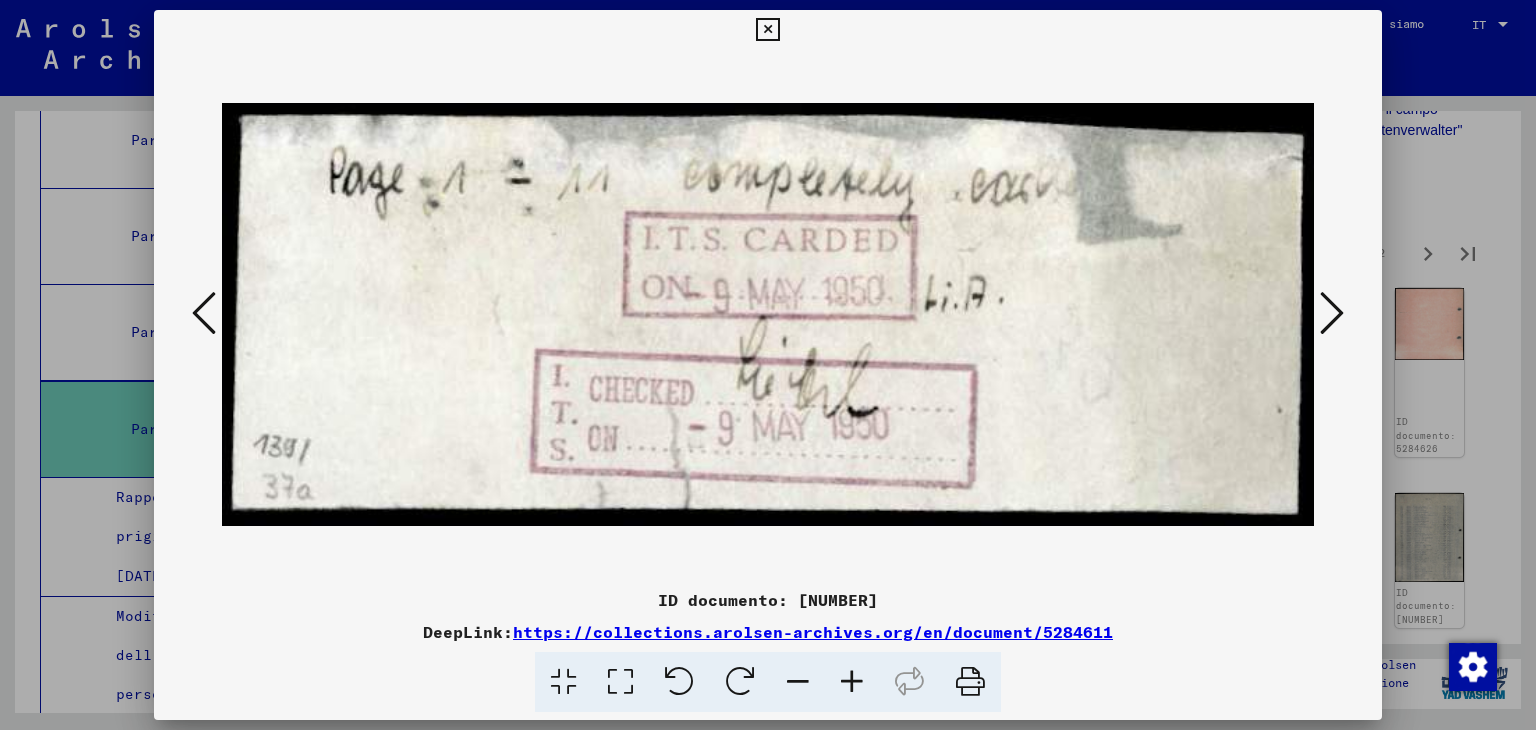 click at bounding box center [1332, 313] 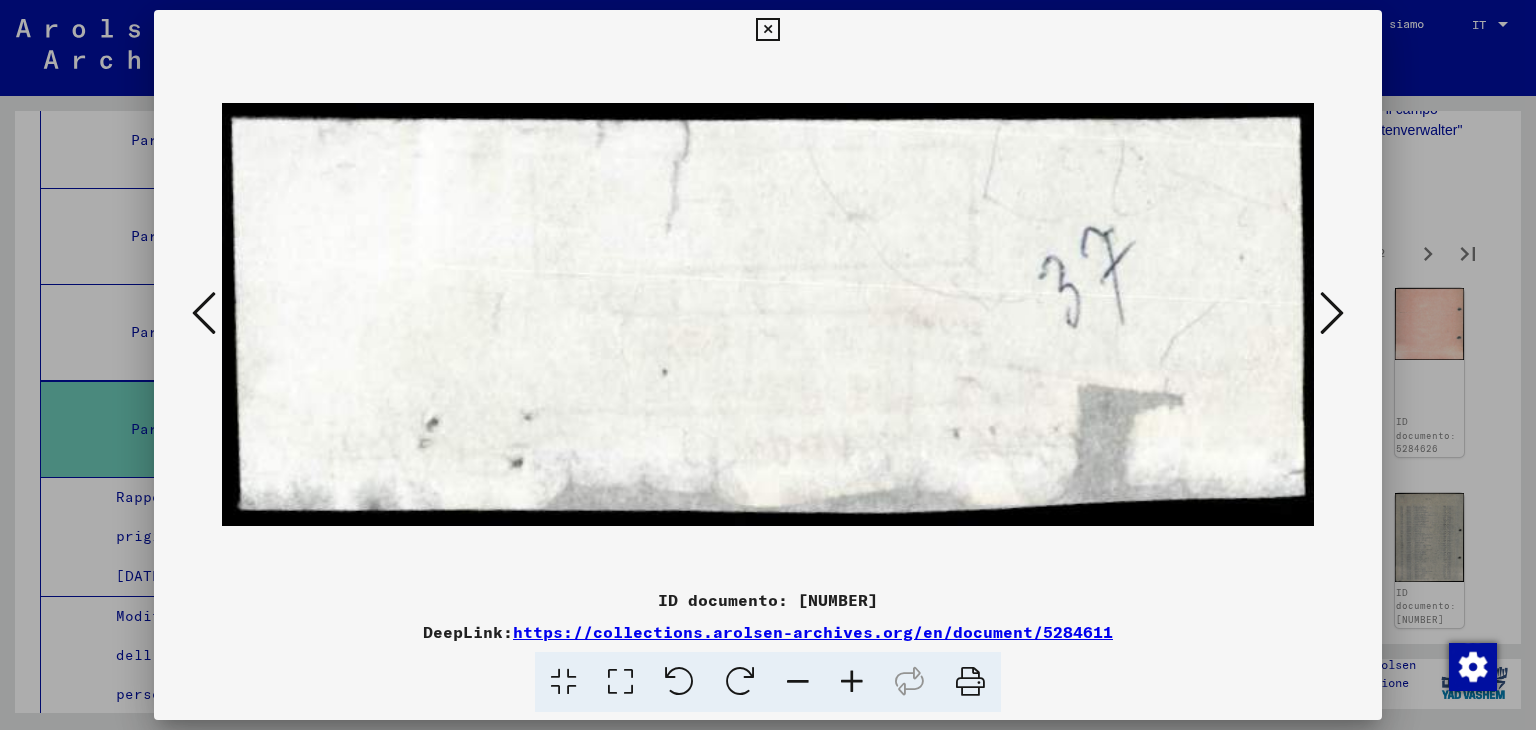 click at bounding box center (204, 313) 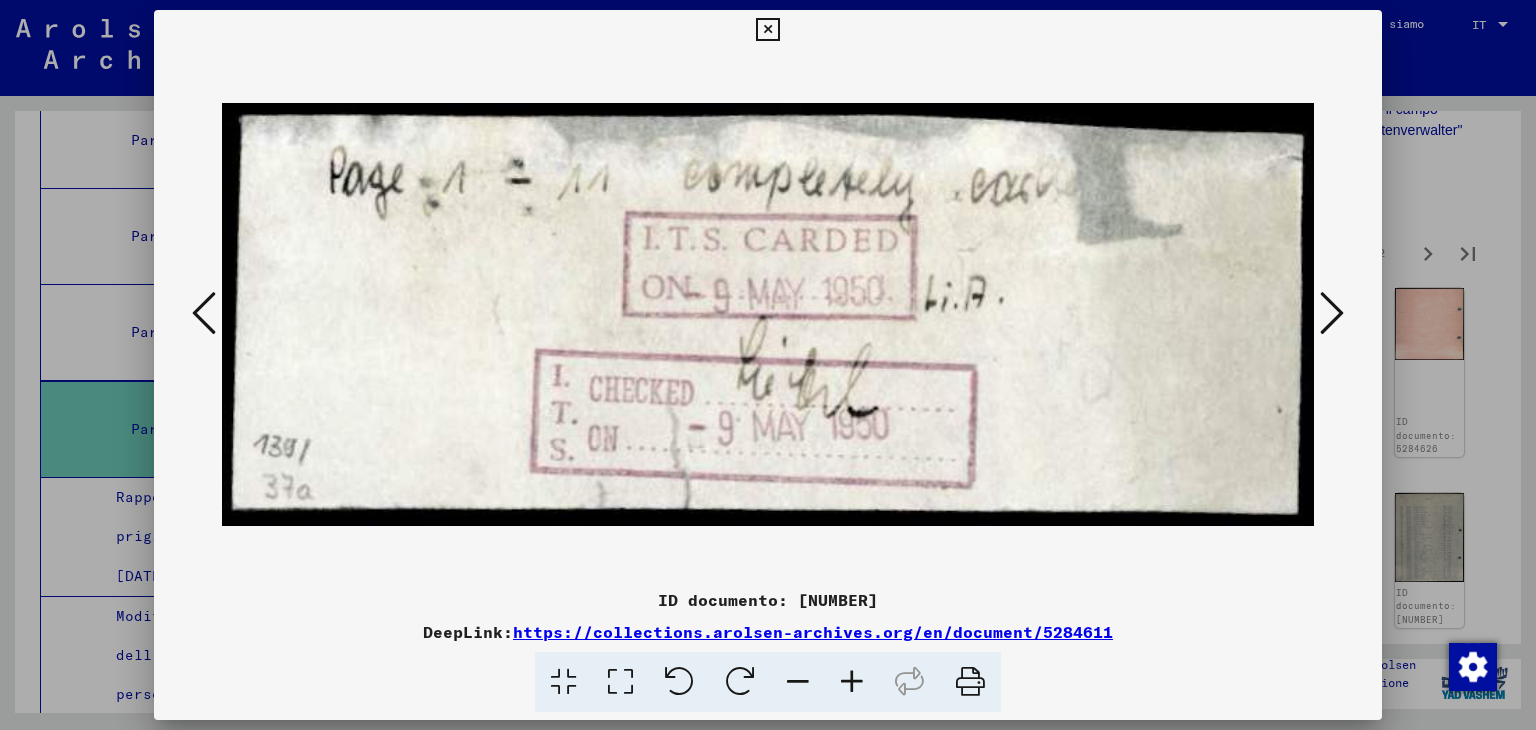 click at bounding box center [1332, 313] 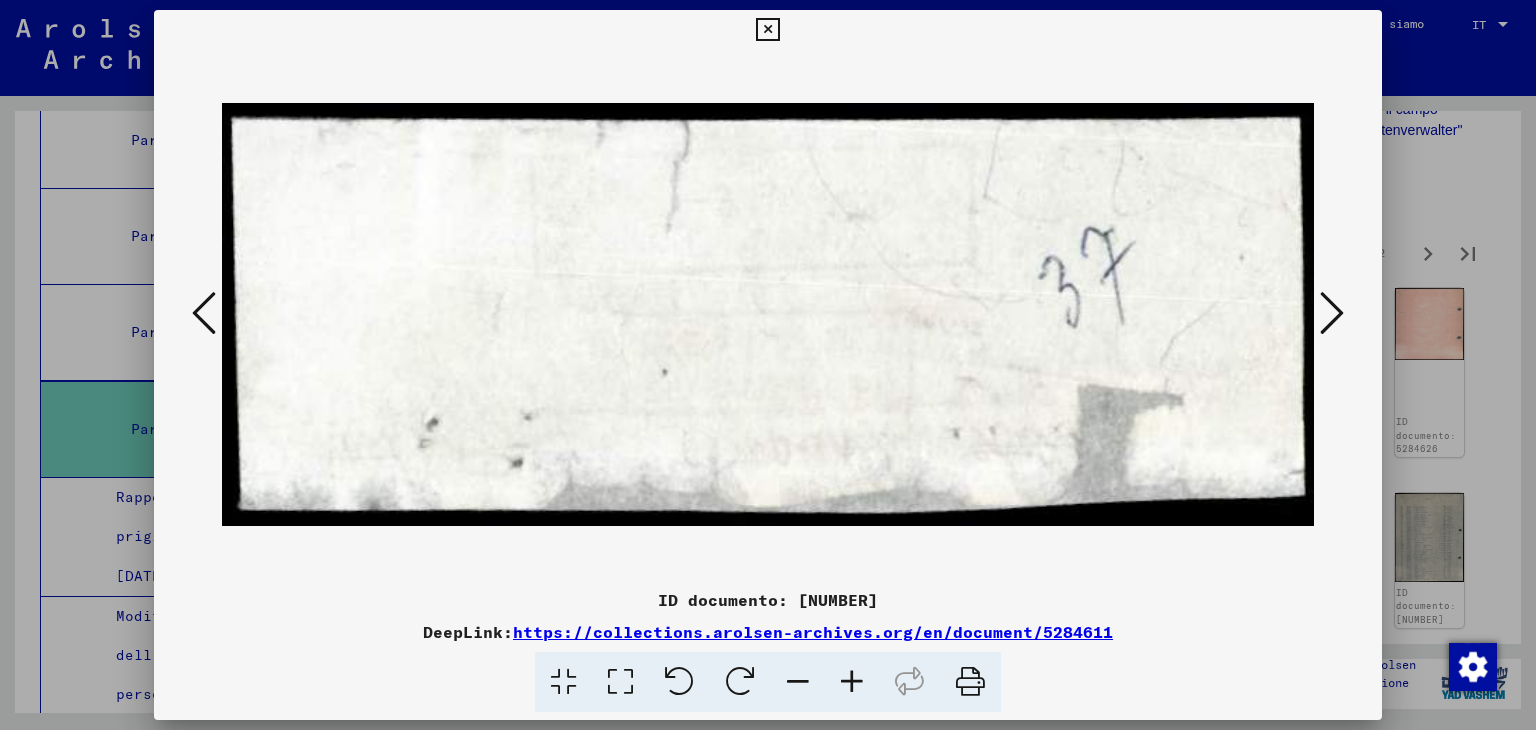 click at bounding box center (1332, 313) 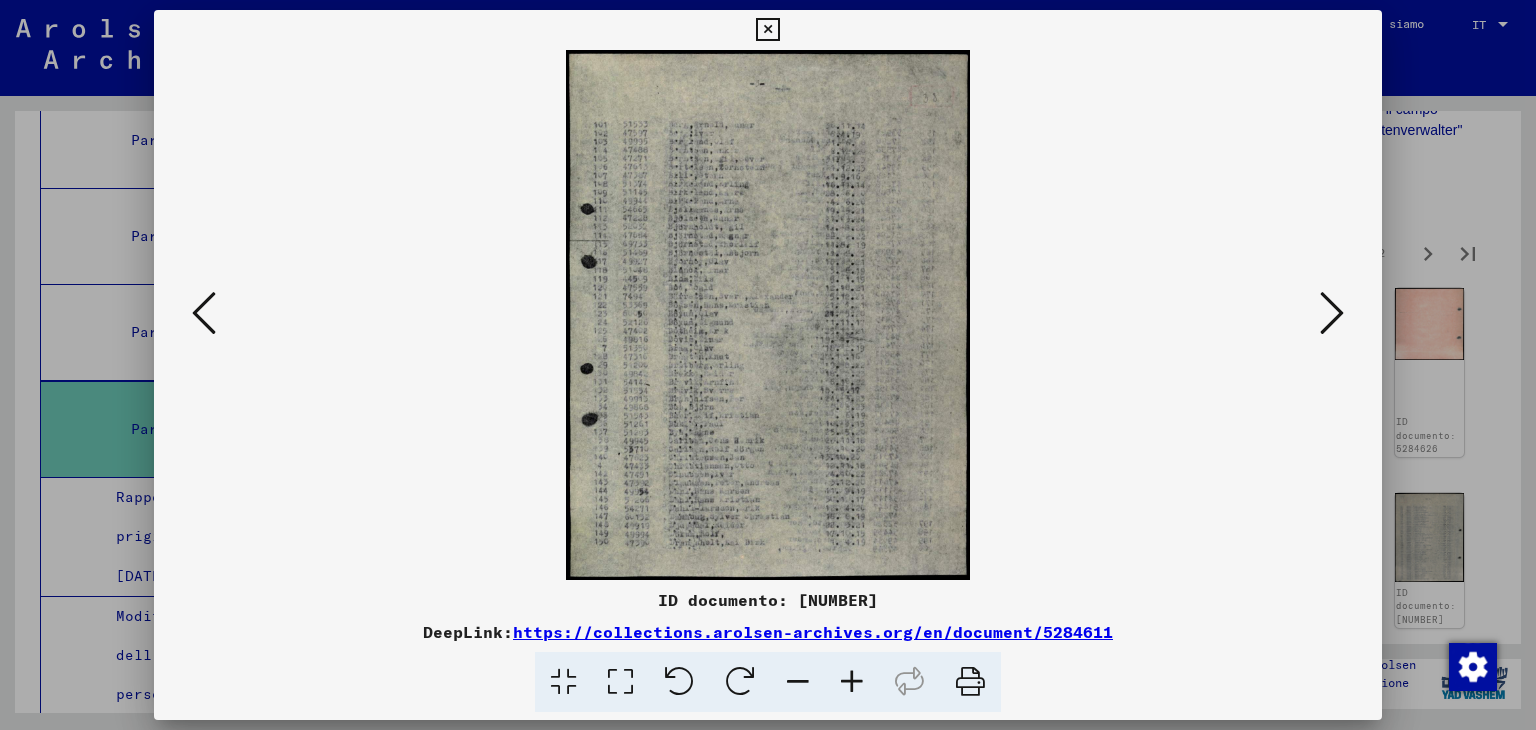 click at bounding box center (1332, 313) 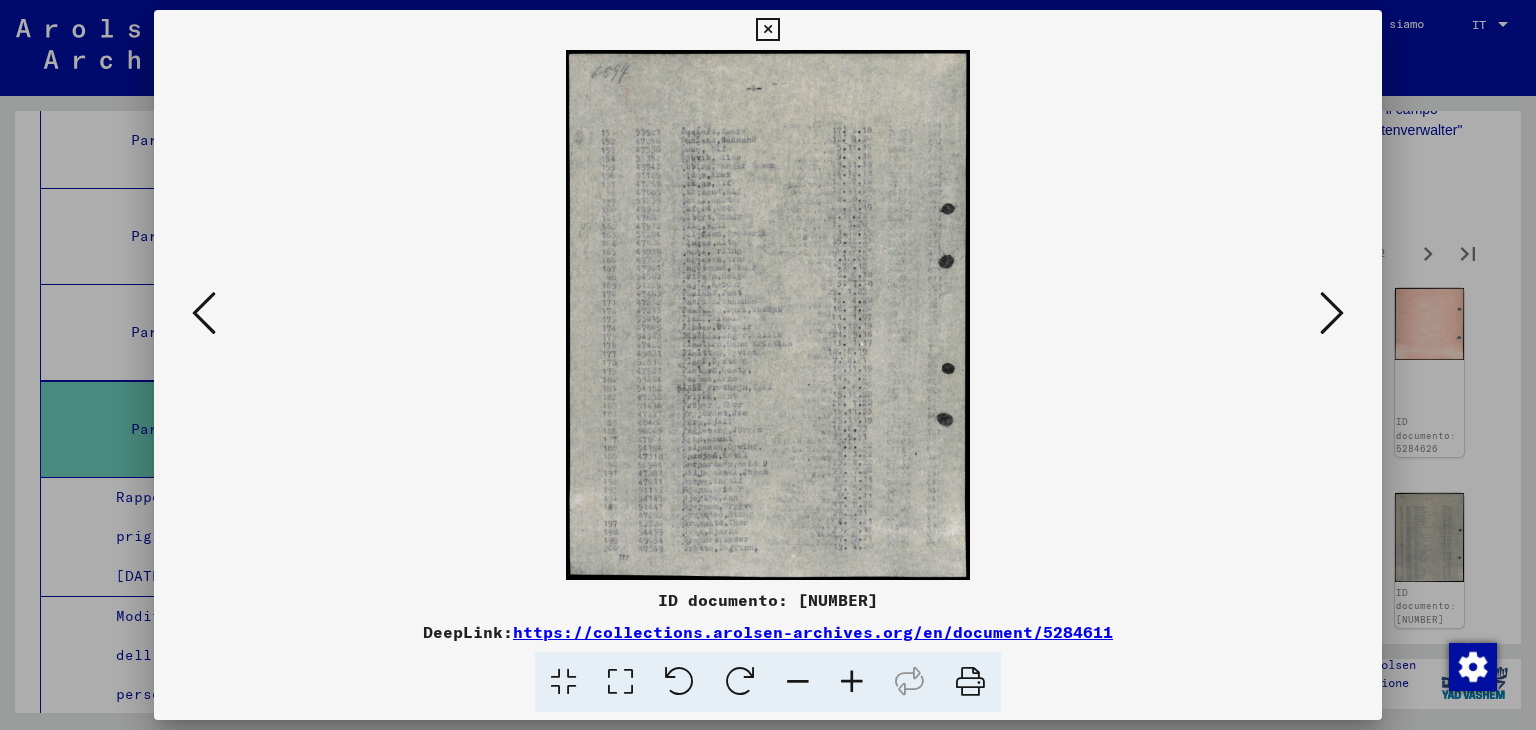 click at bounding box center (1332, 313) 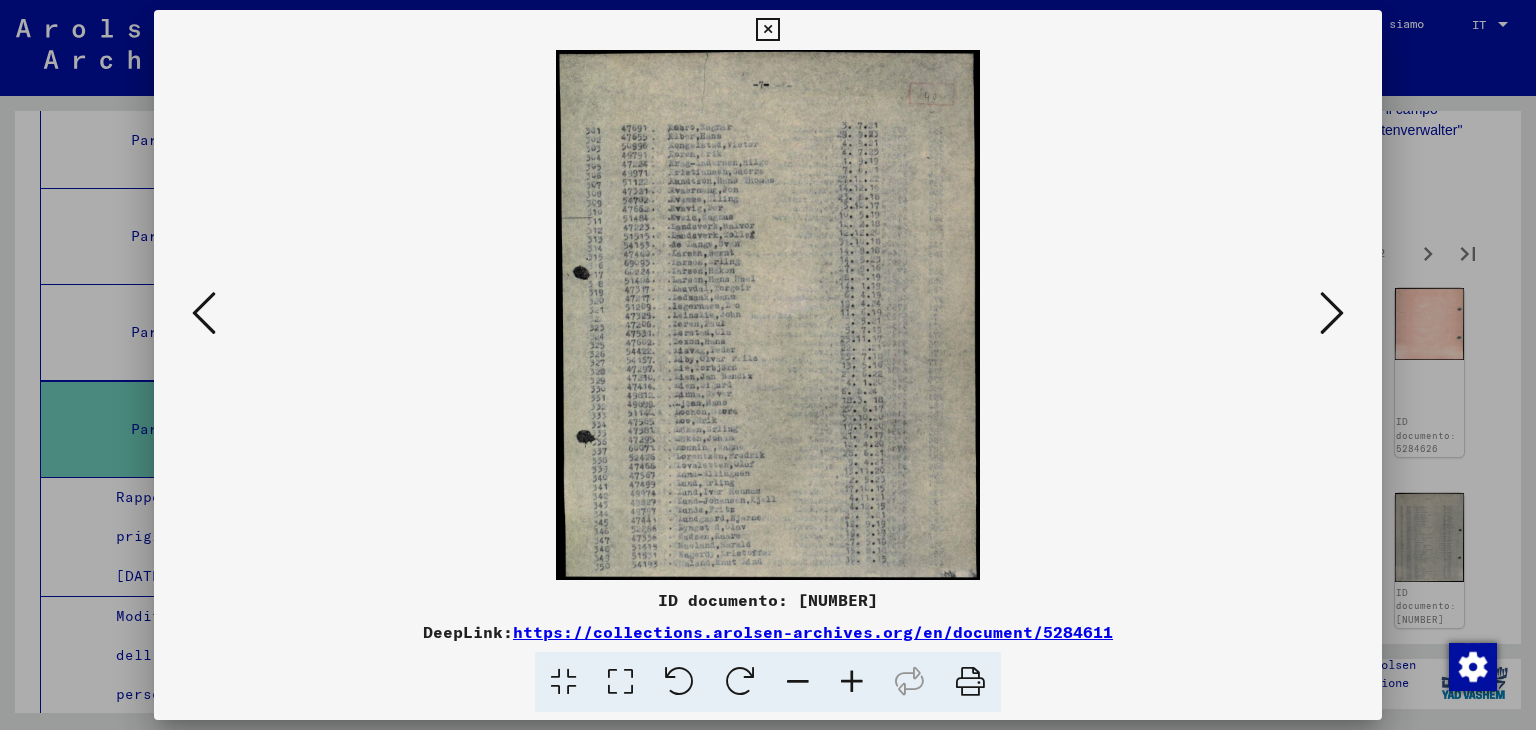 click at bounding box center [1332, 313] 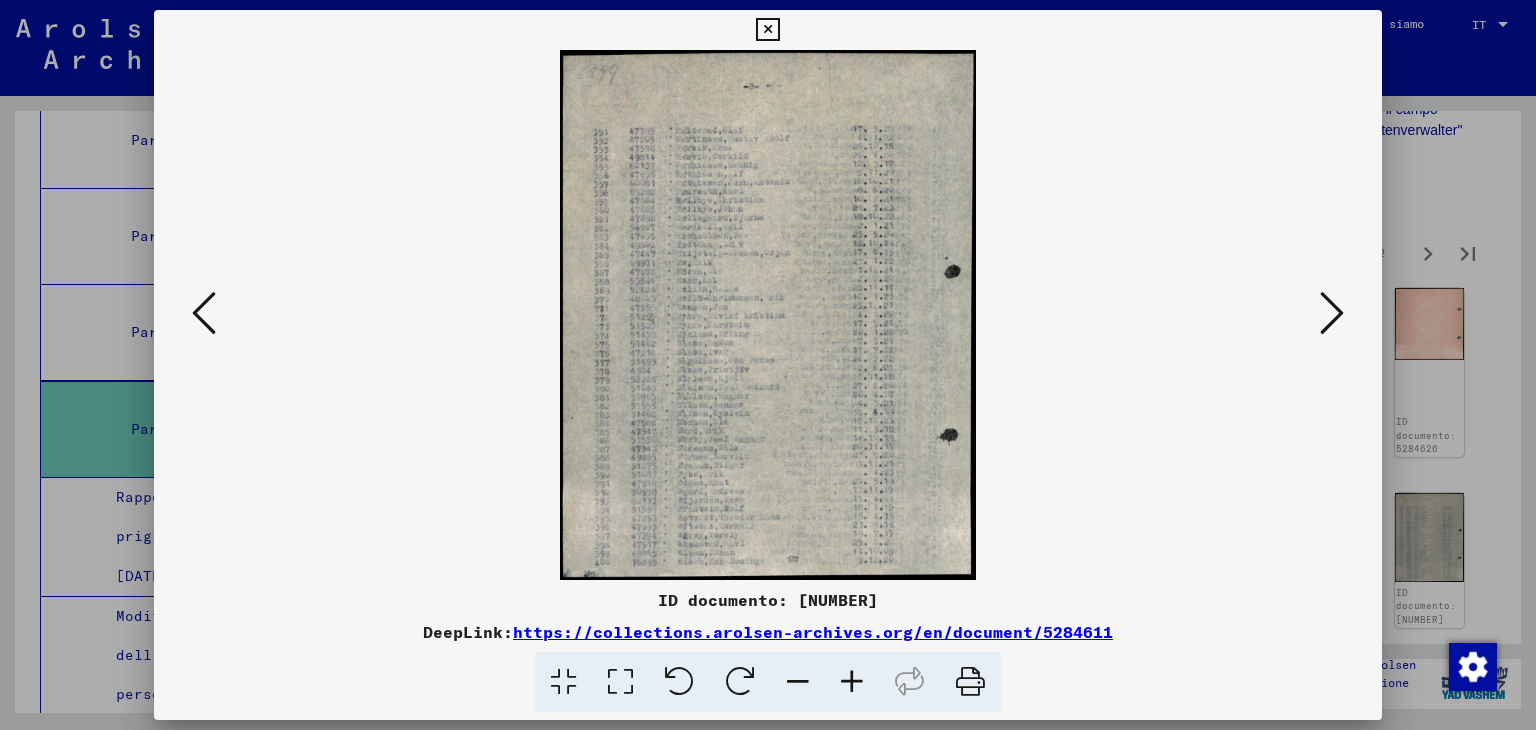 click at bounding box center (1332, 313) 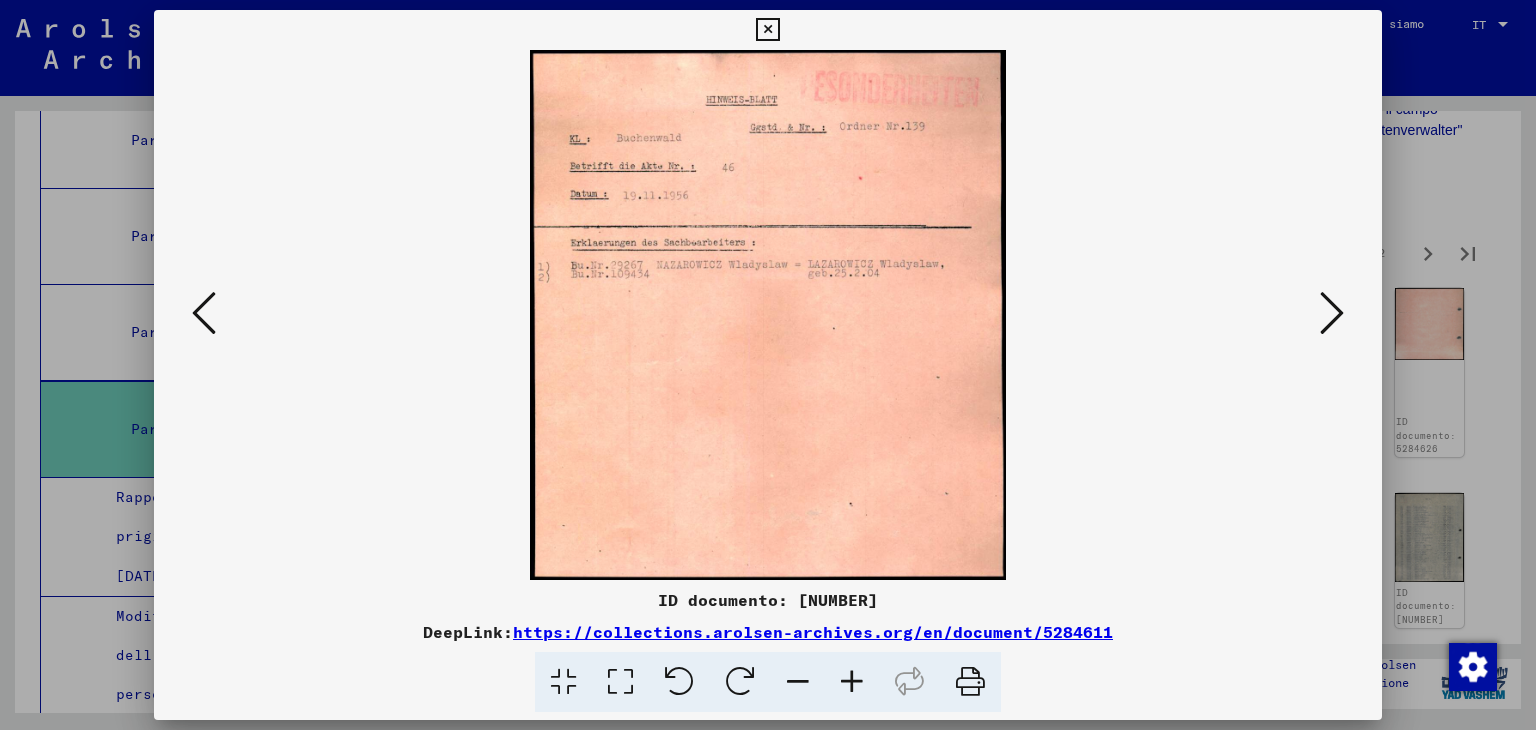 click at bounding box center [1332, 313] 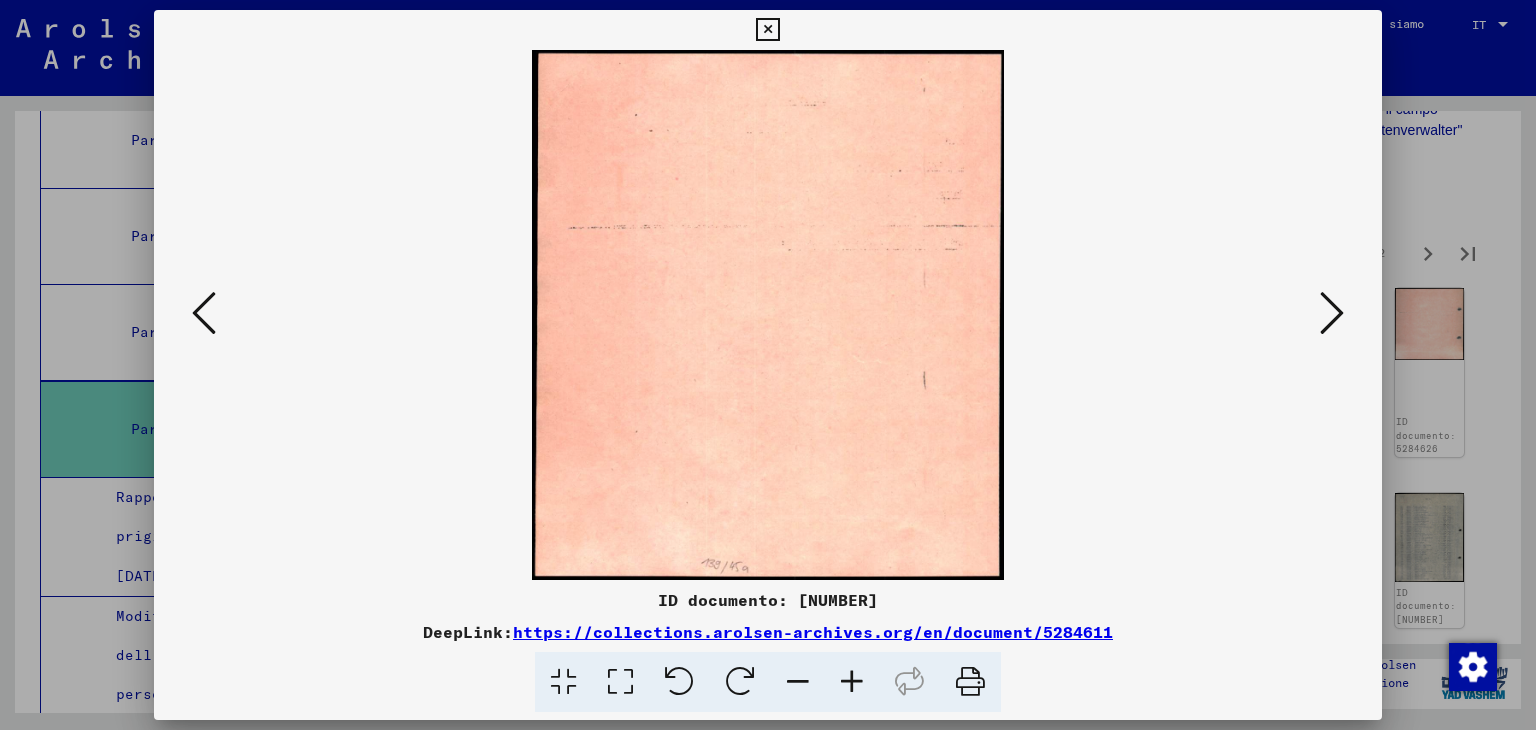 click at bounding box center (1332, 313) 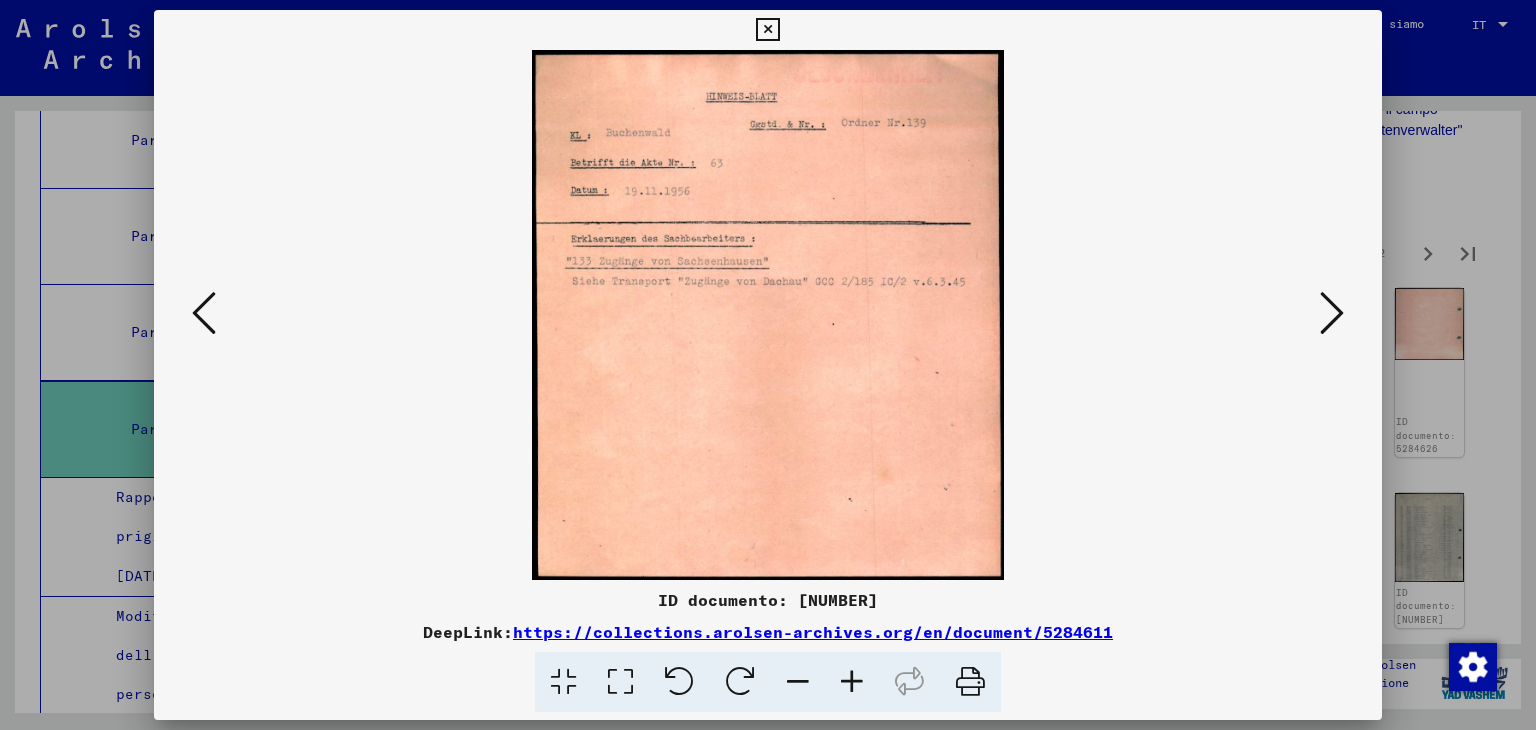 click at bounding box center (1332, 314) 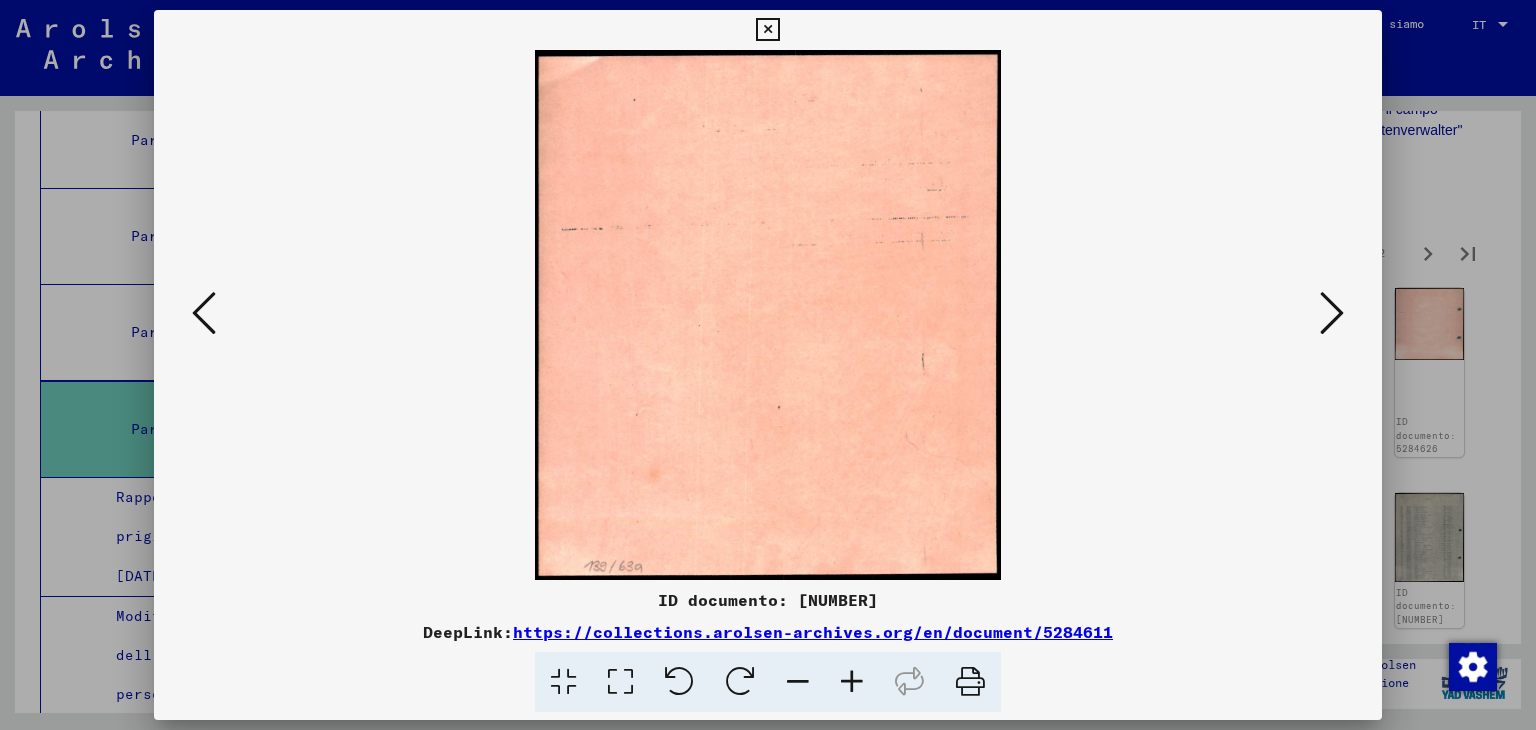 click at bounding box center (1332, 314) 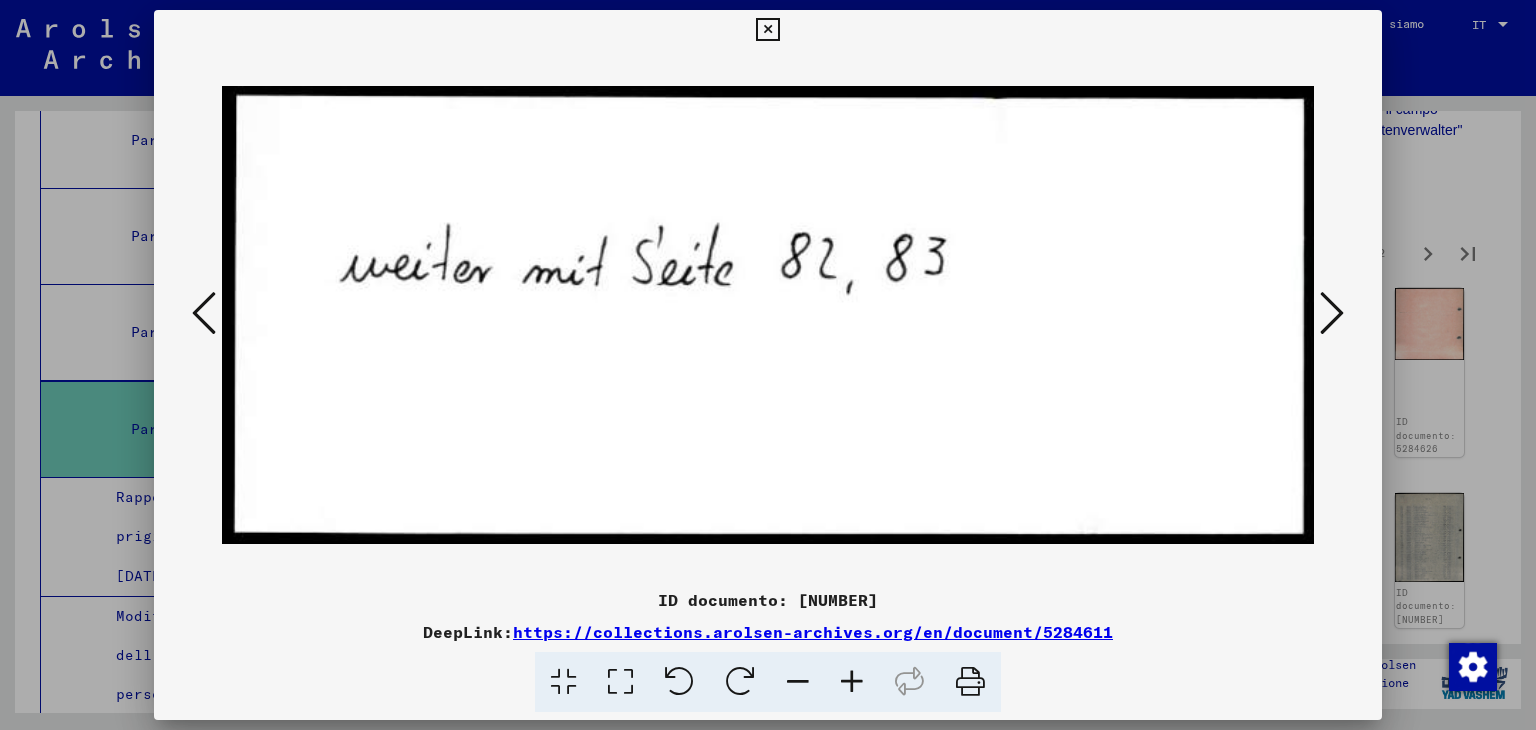 click at bounding box center [1332, 313] 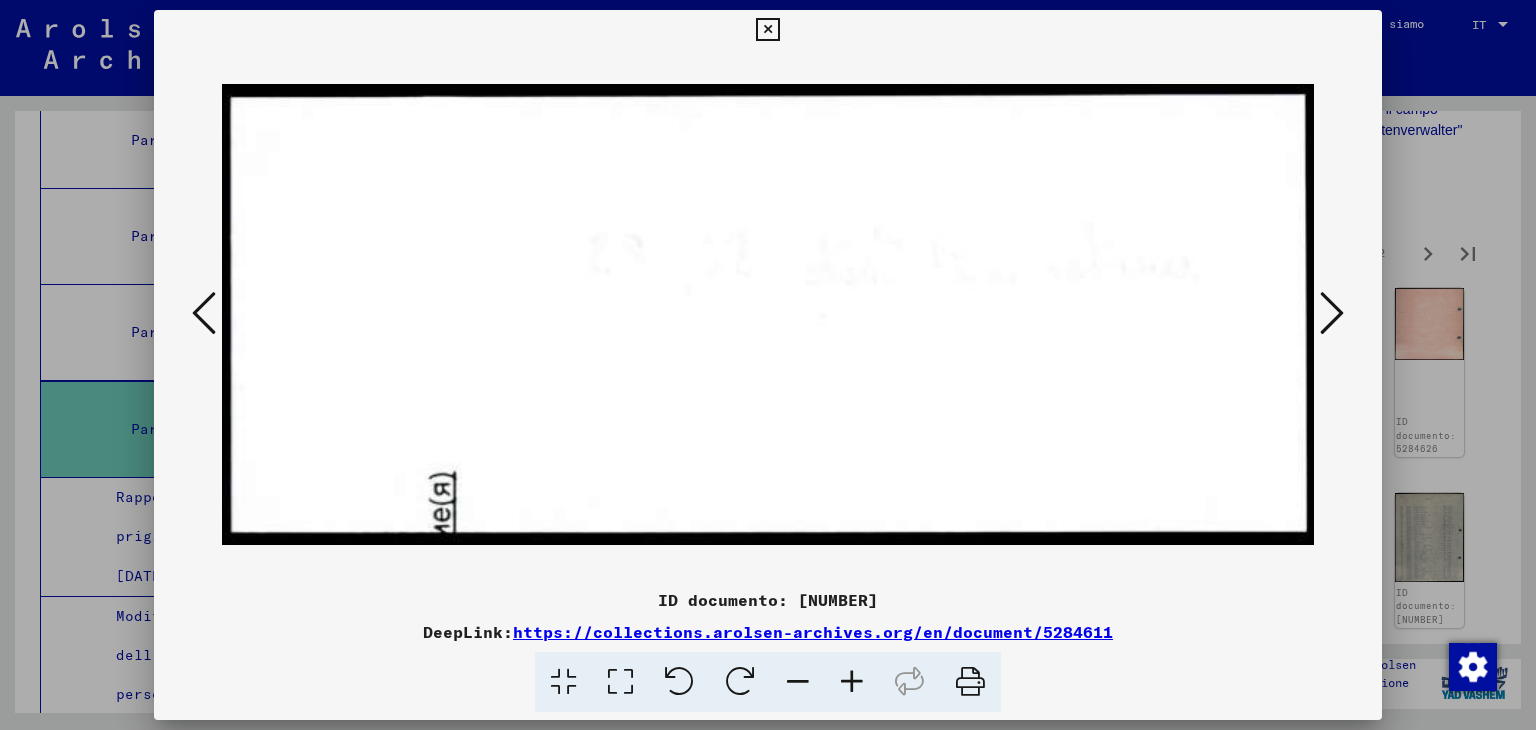 click at bounding box center [1332, 313] 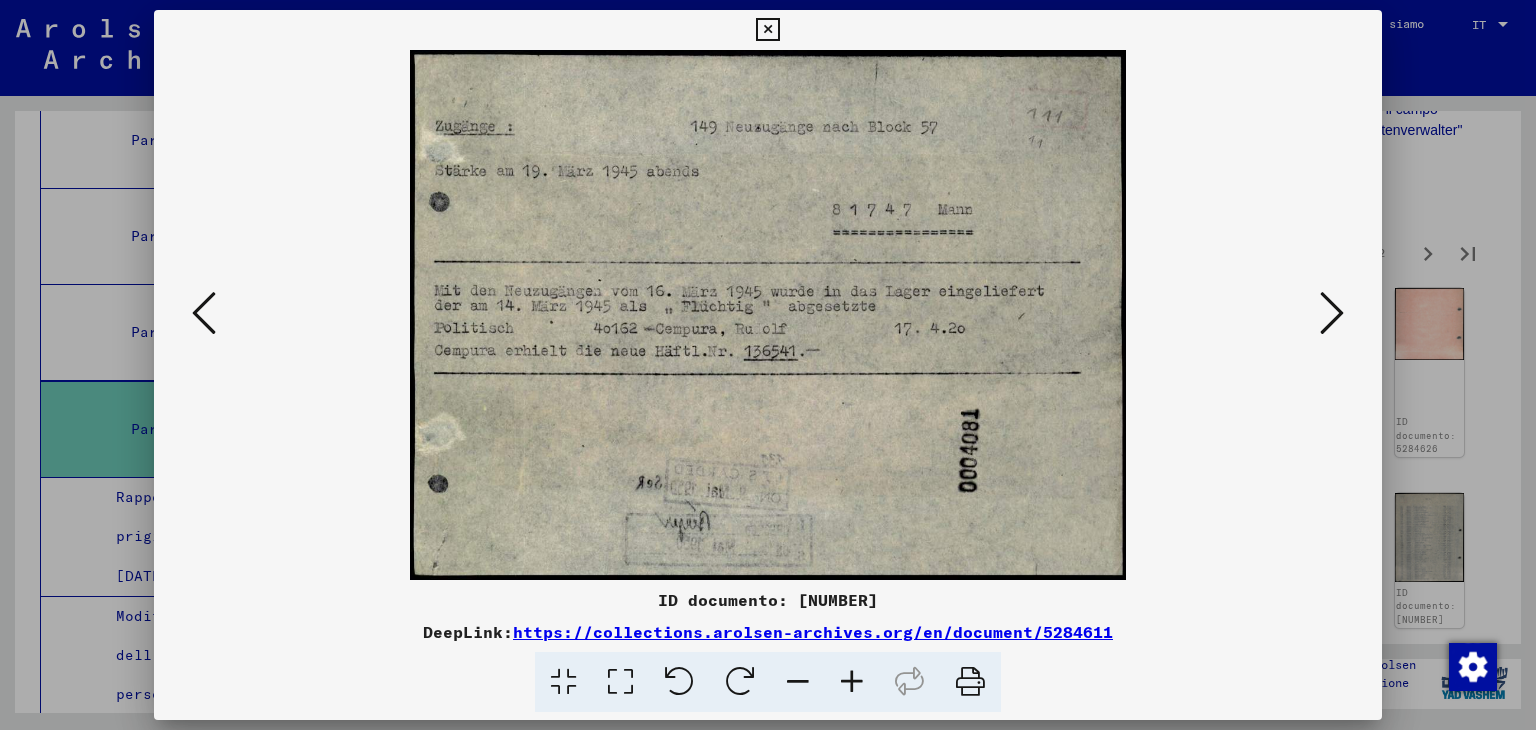 click at bounding box center [1332, 313] 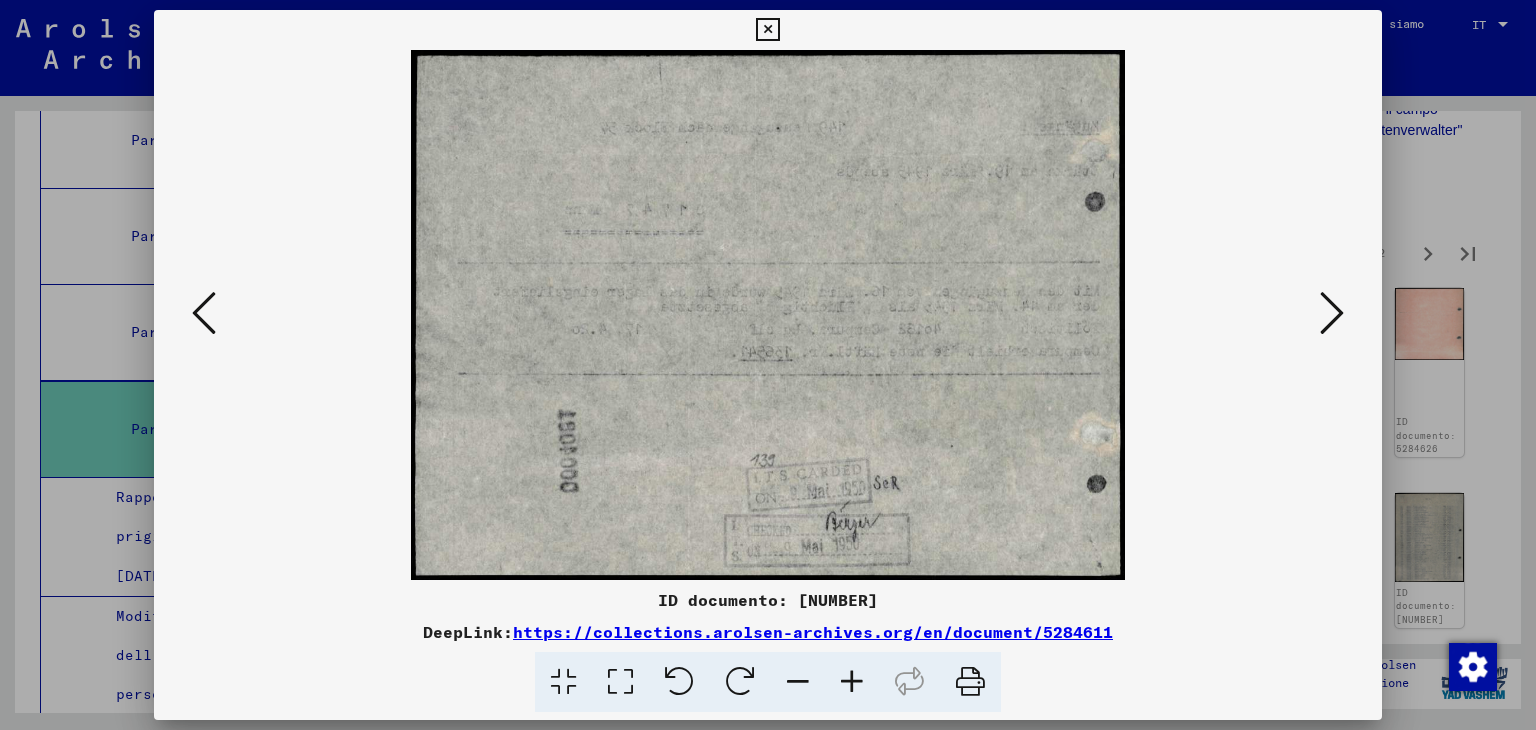 click at bounding box center [1332, 313] 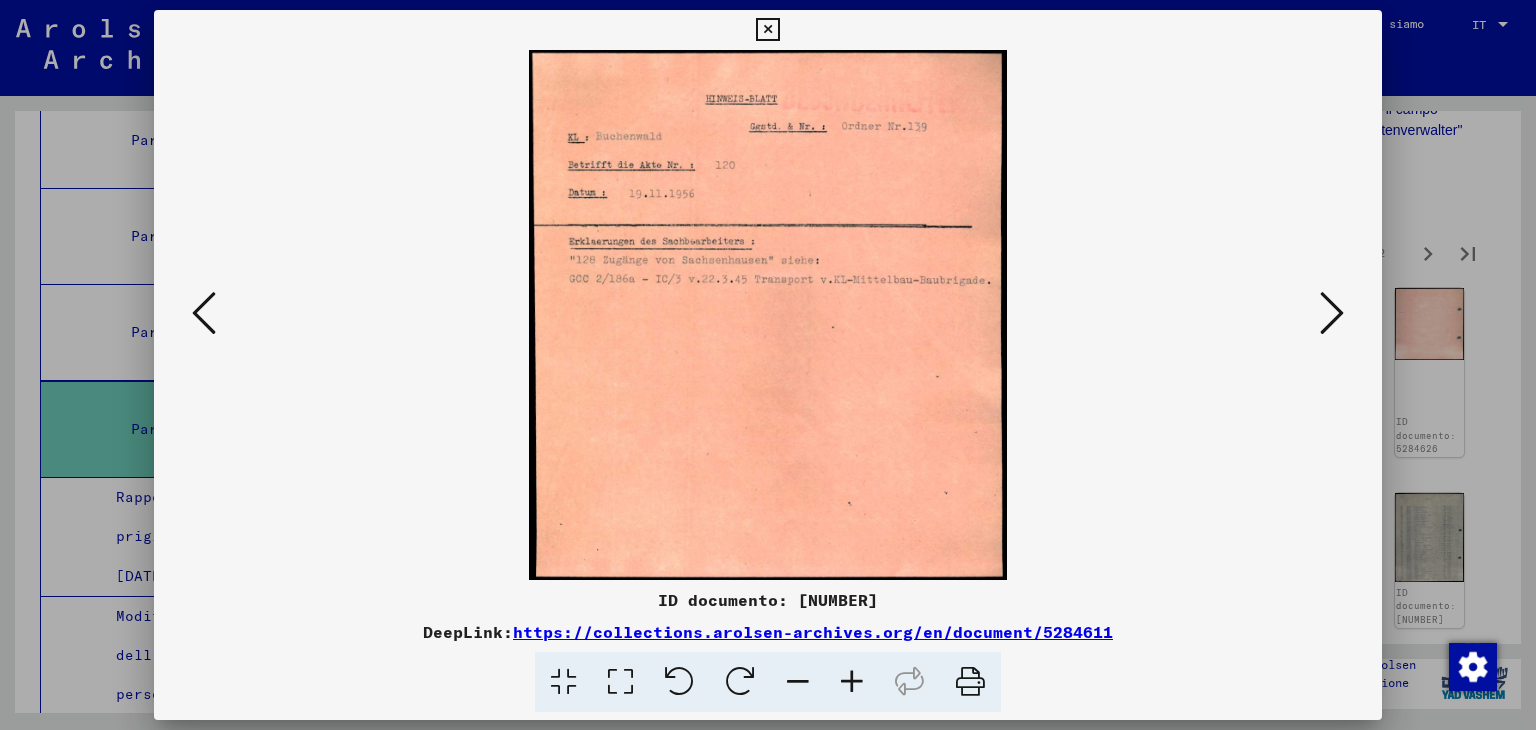click at bounding box center [767, 30] 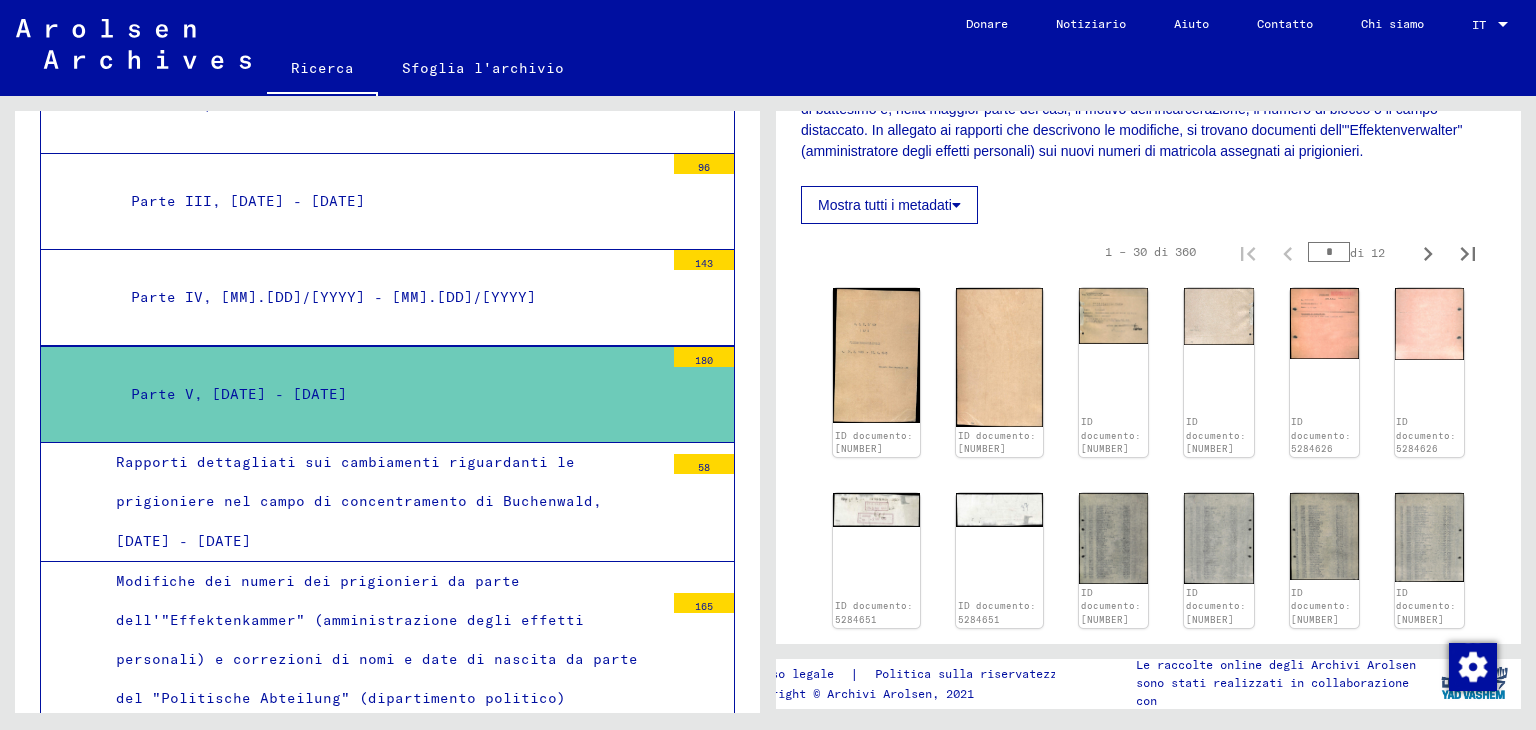 scroll, scrollTop: 2168, scrollLeft: 0, axis: vertical 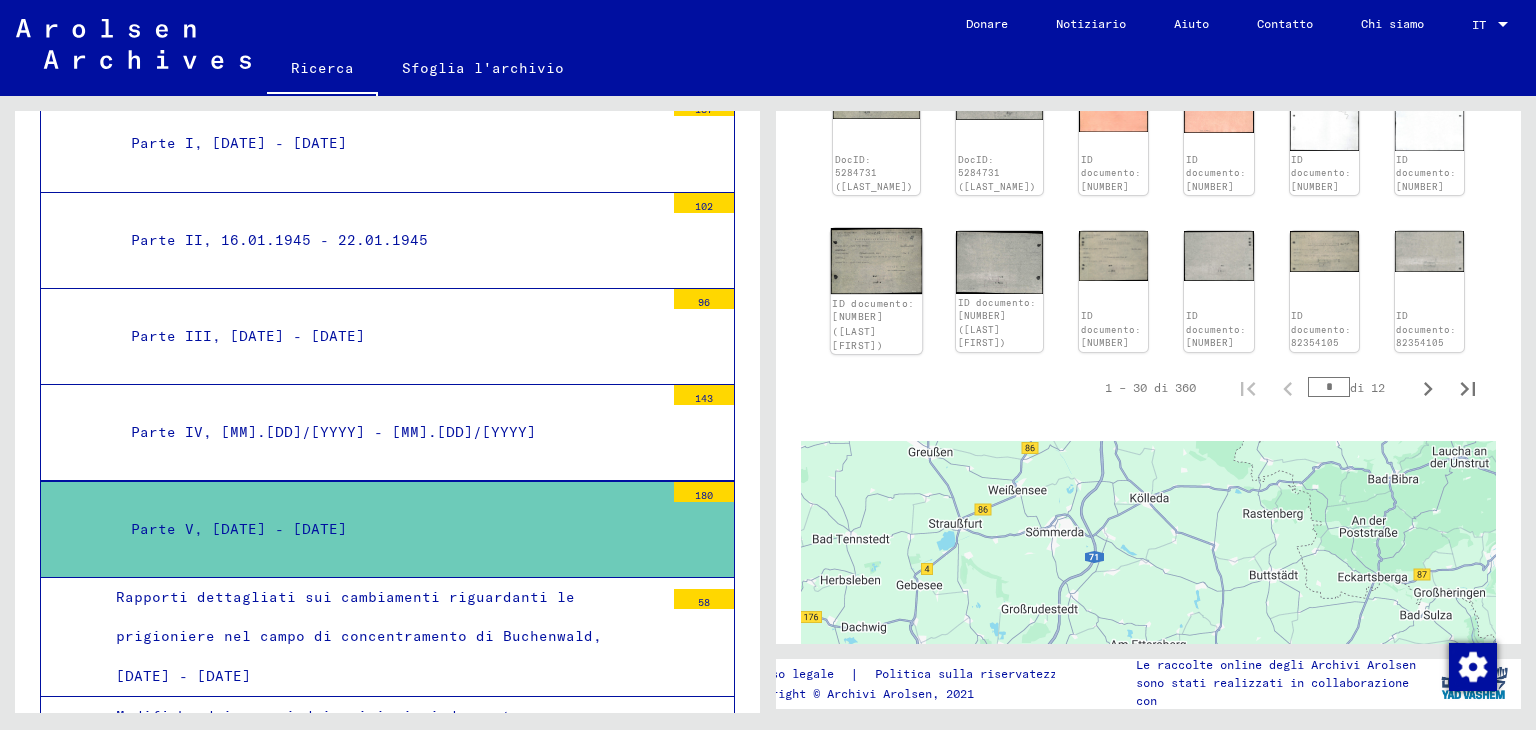 click 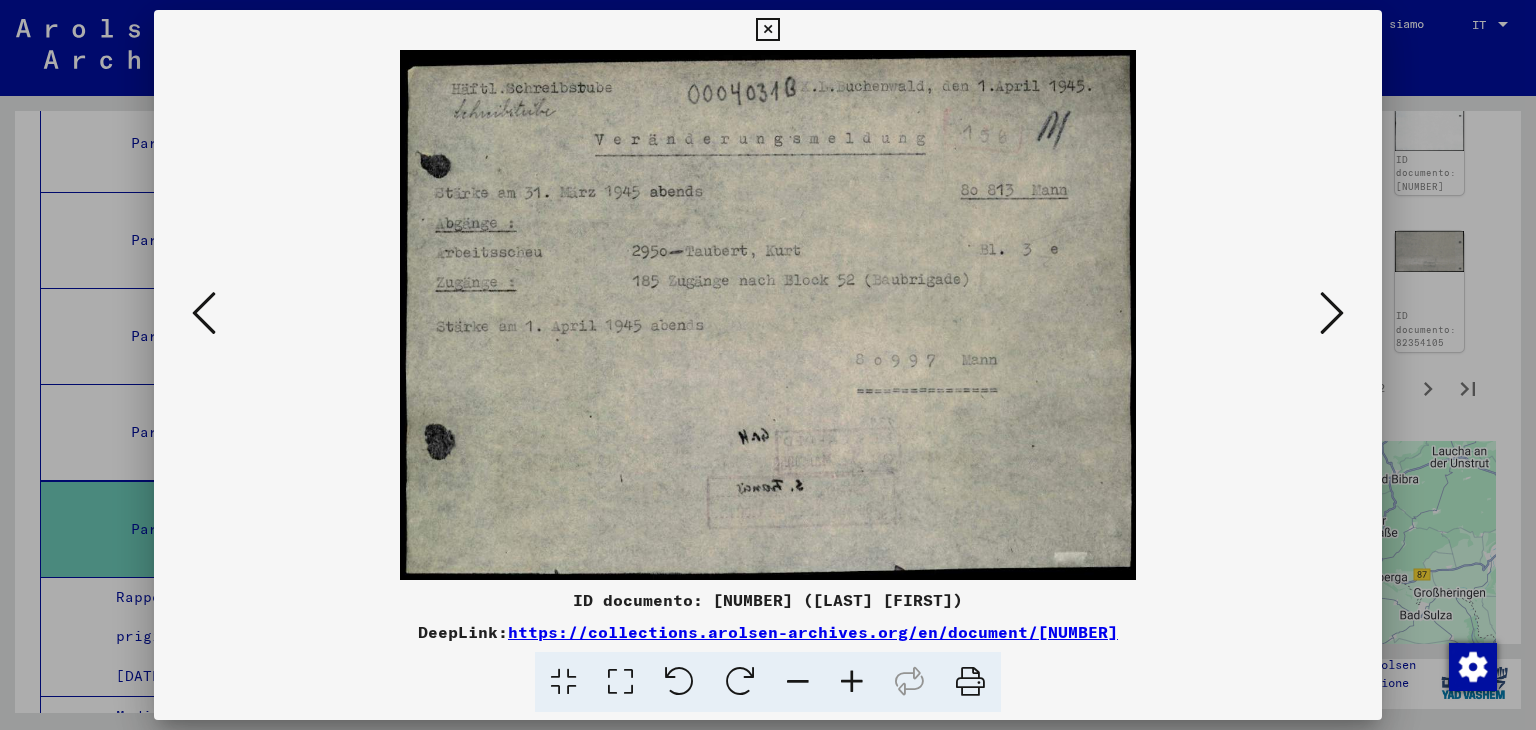 click at bounding box center [767, 30] 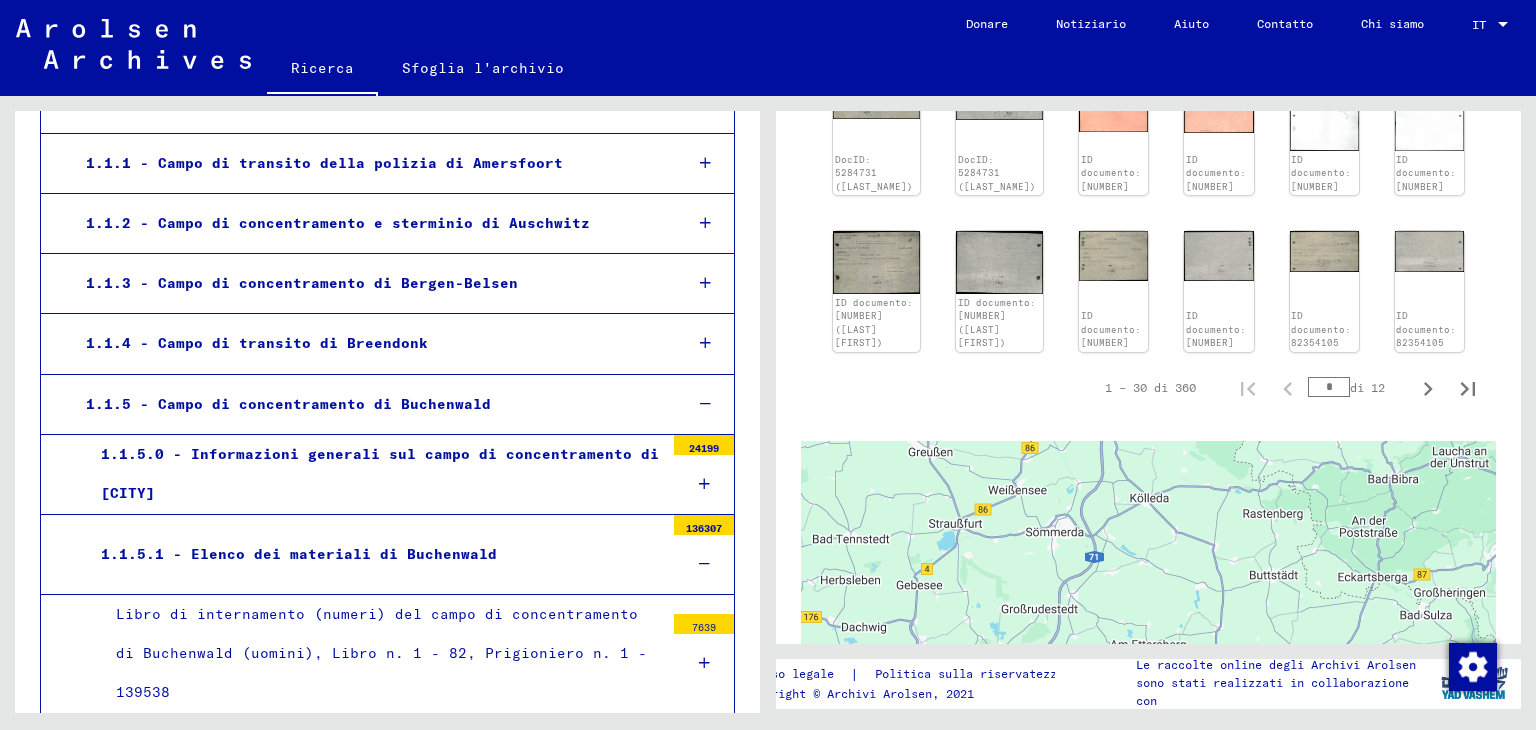 scroll, scrollTop: 0, scrollLeft: 0, axis: both 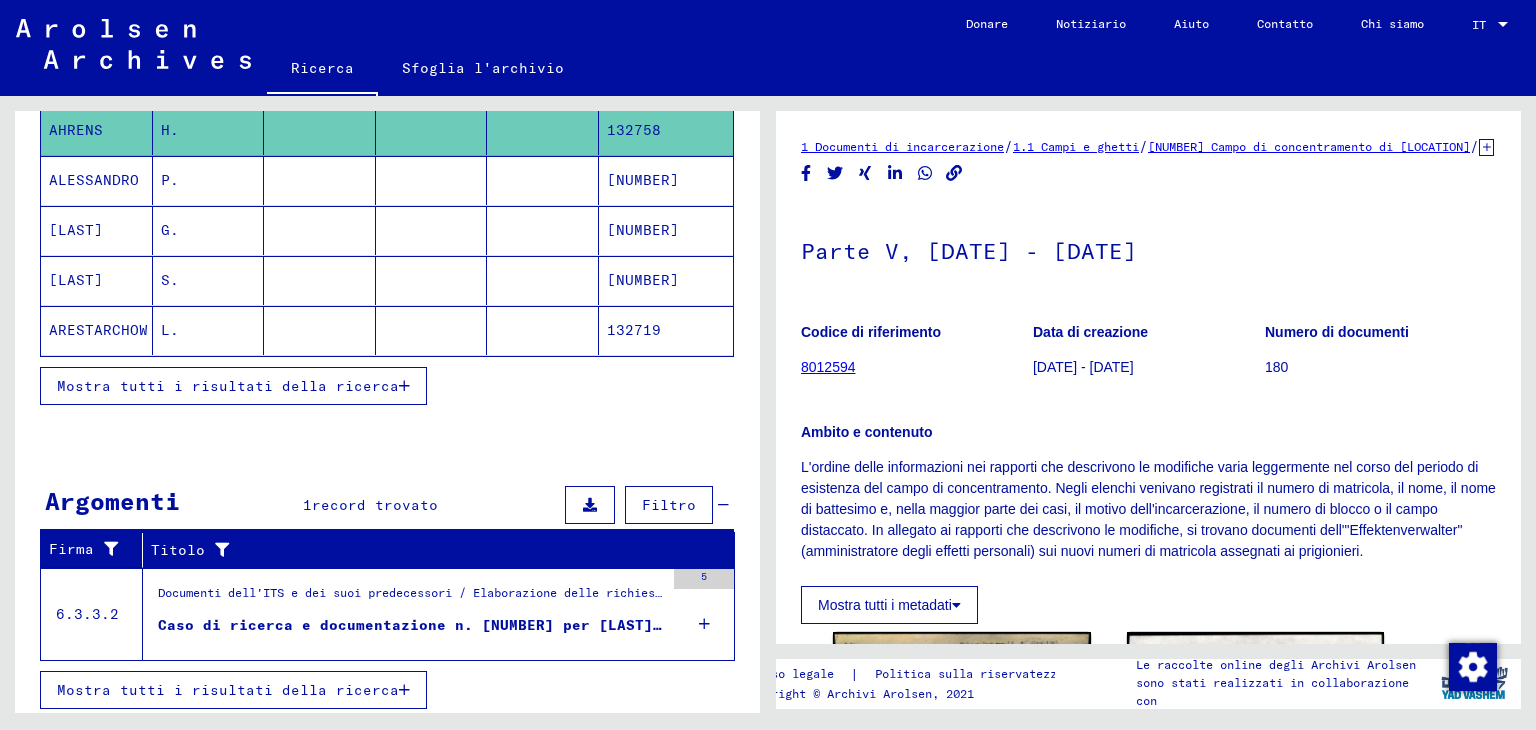 click on "Mostra tutti i risultati della ricerca" at bounding box center [228, 386] 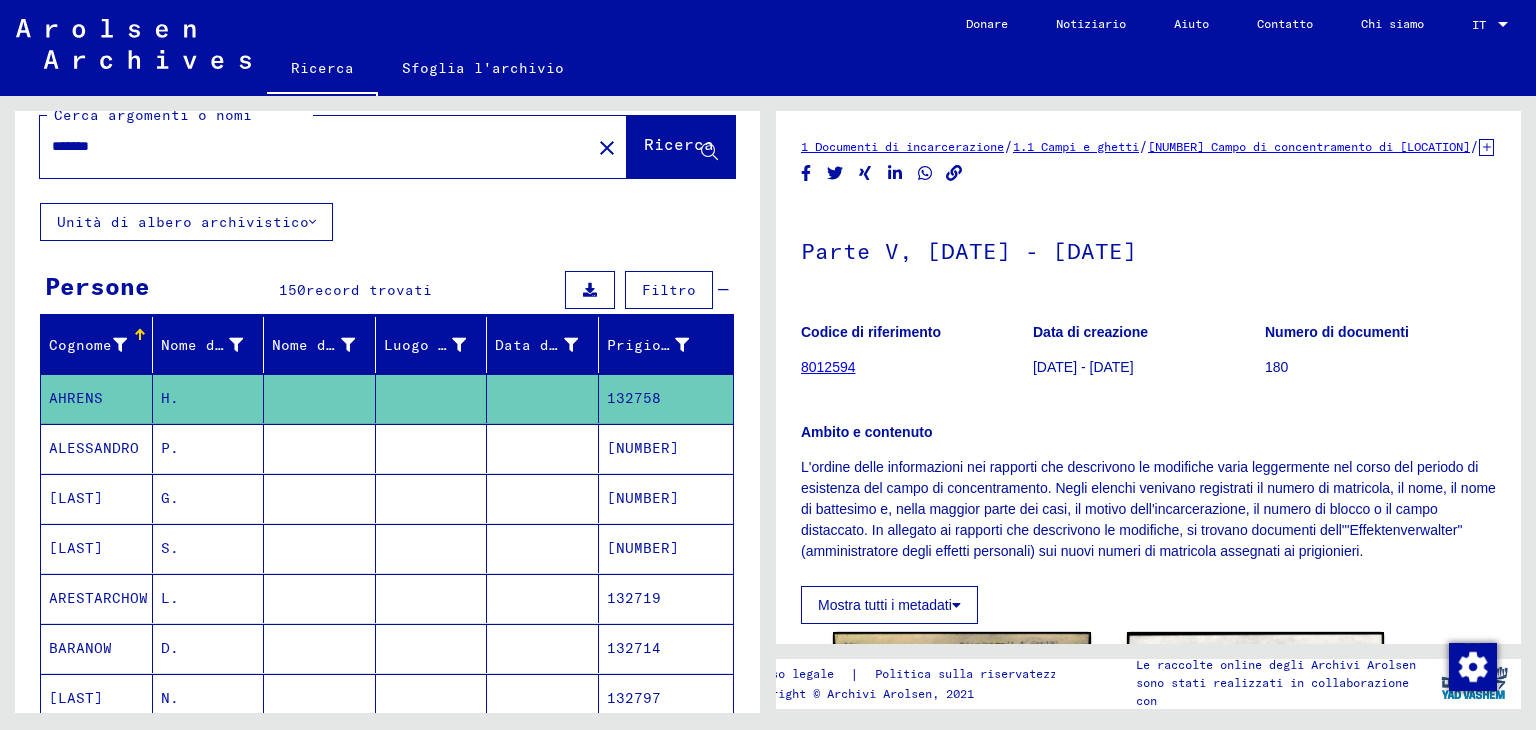 scroll, scrollTop: 0, scrollLeft: 0, axis: both 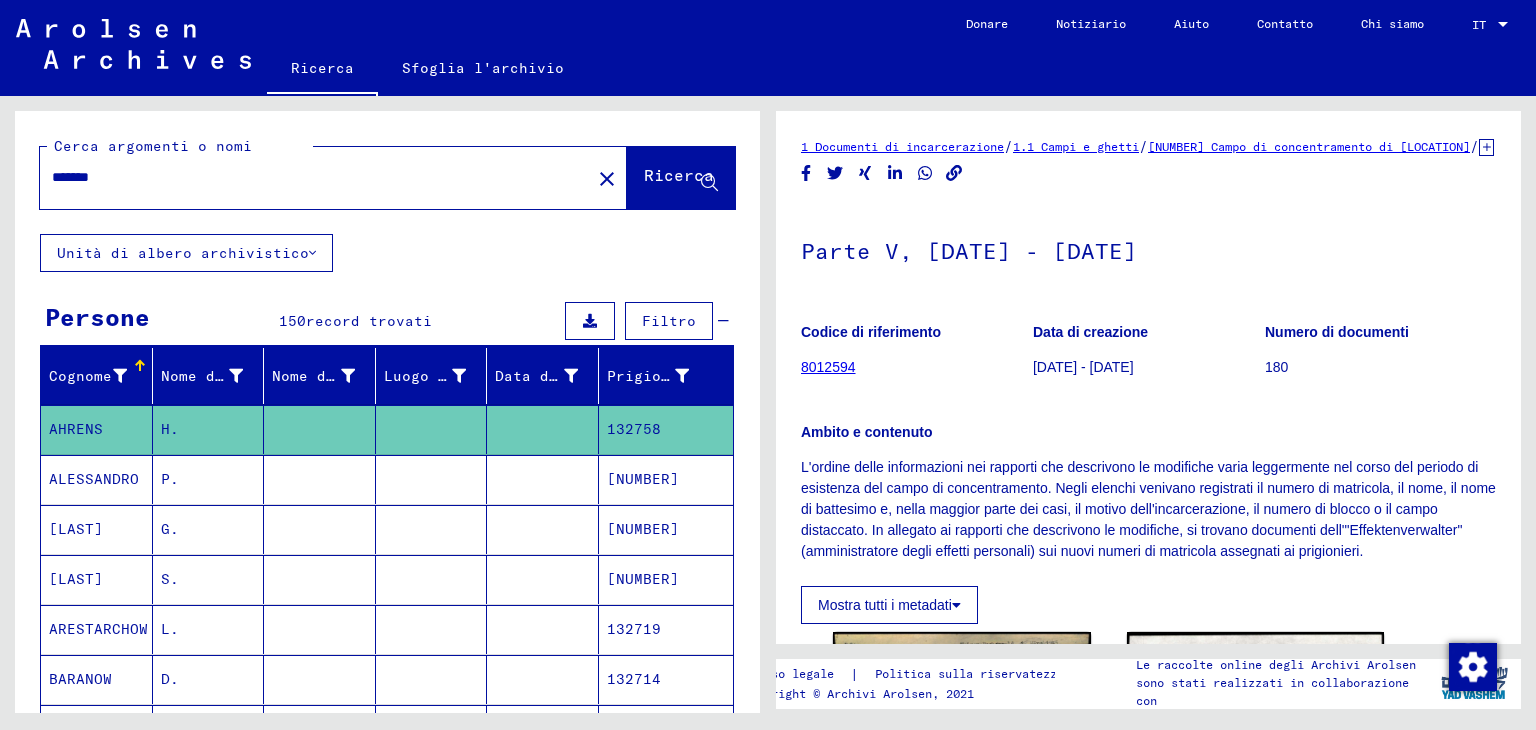 drag, startPoint x: 134, startPoint y: 176, endPoint x: 0, endPoint y: 187, distance: 134.45073 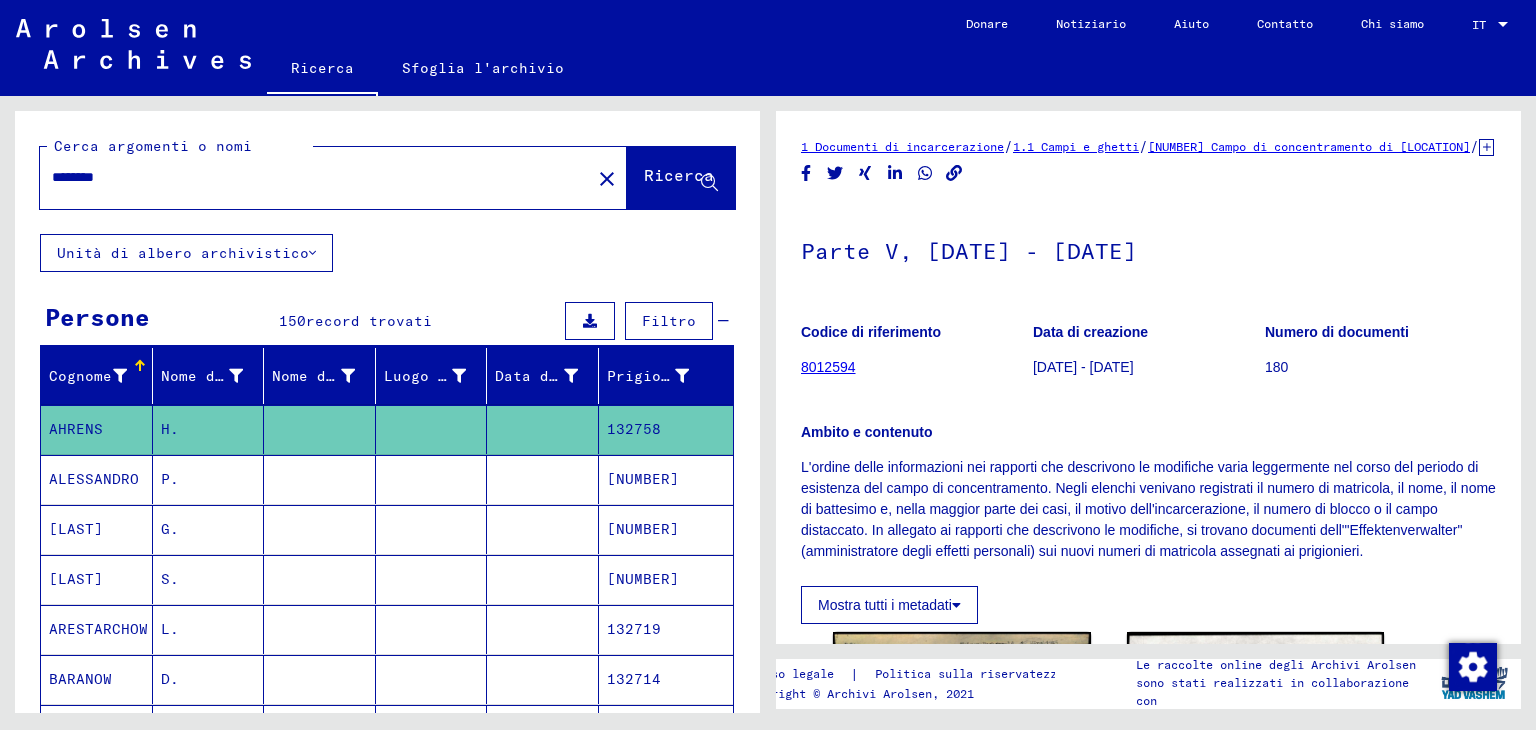 type on "********" 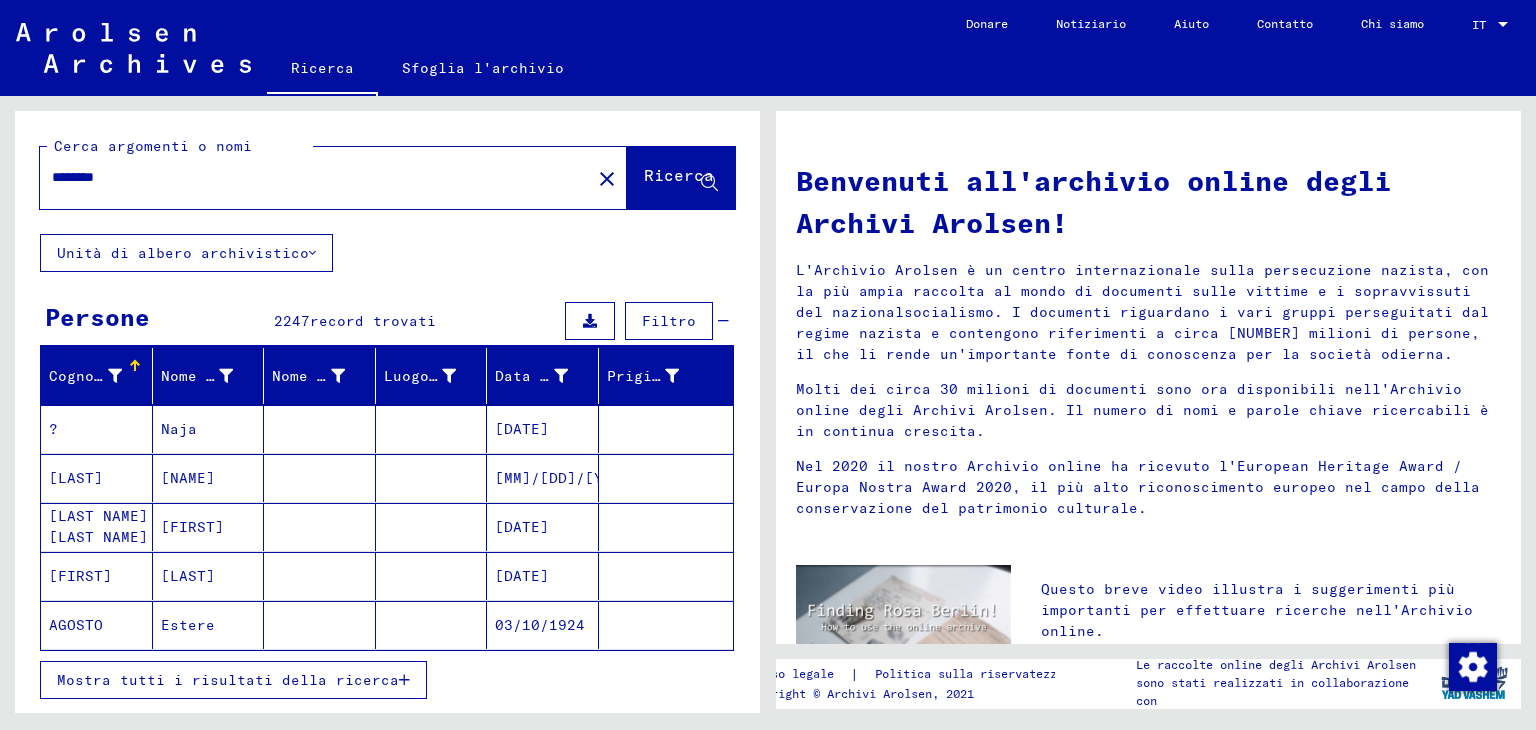 click on "Mostra tutti i risultati della ricerca" at bounding box center (228, 680) 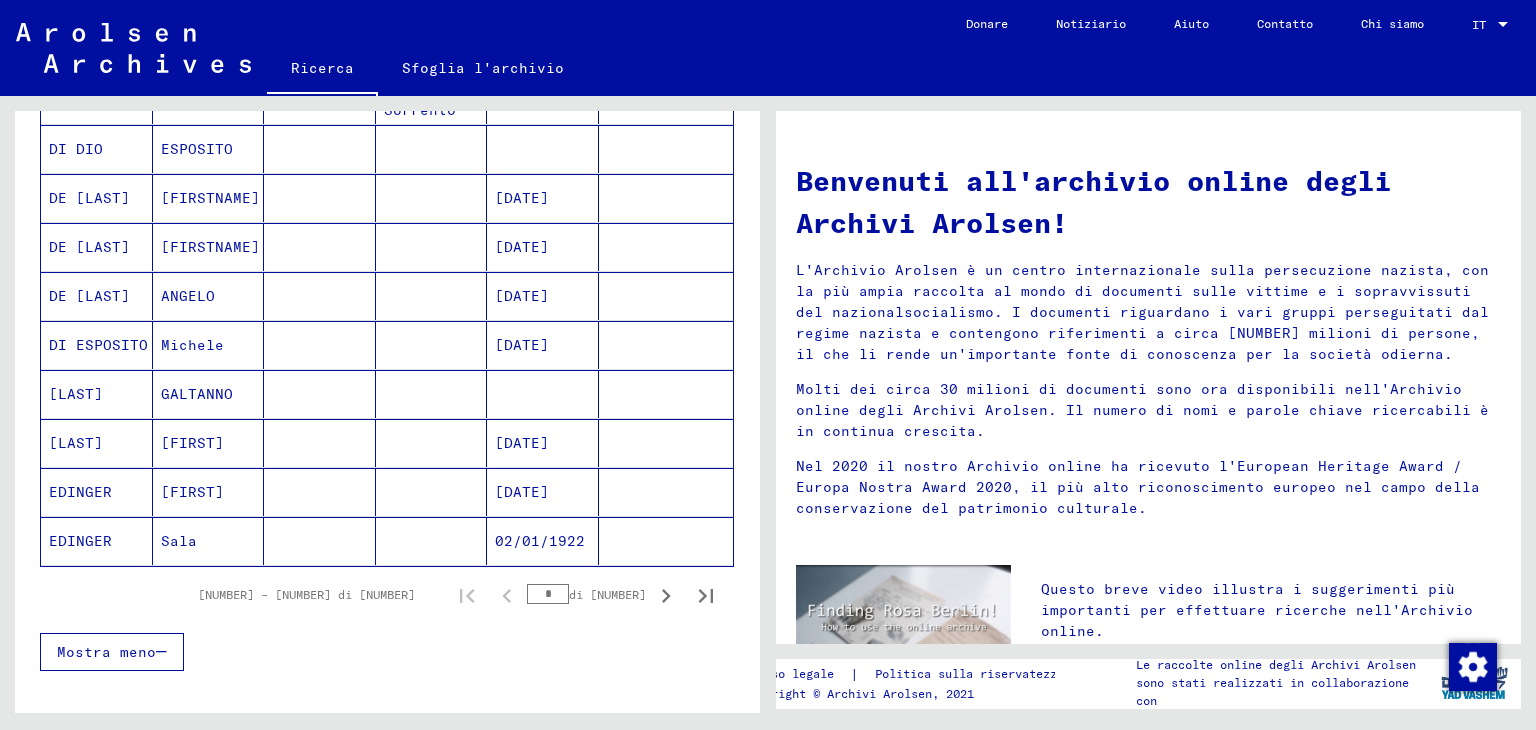 scroll, scrollTop: 1100, scrollLeft: 0, axis: vertical 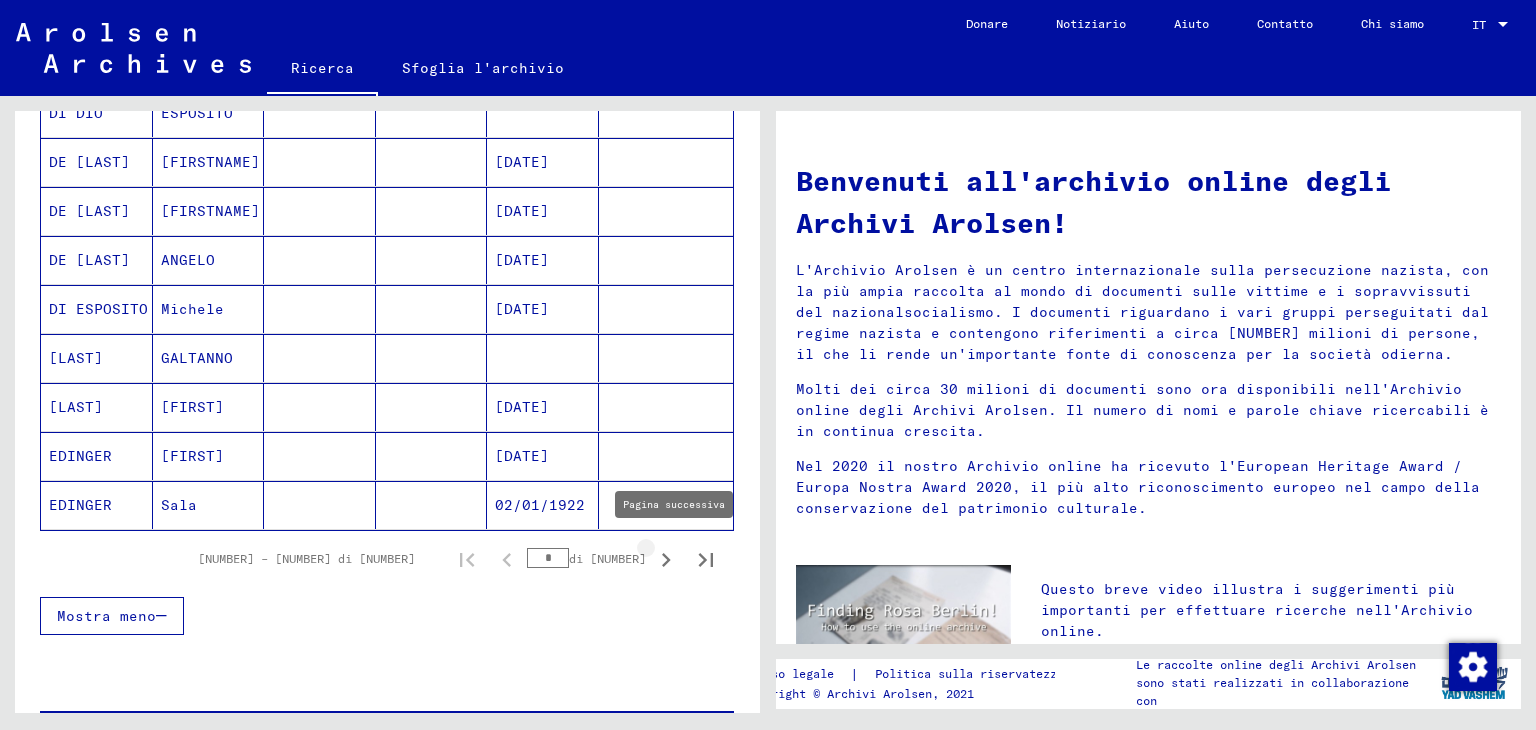 click 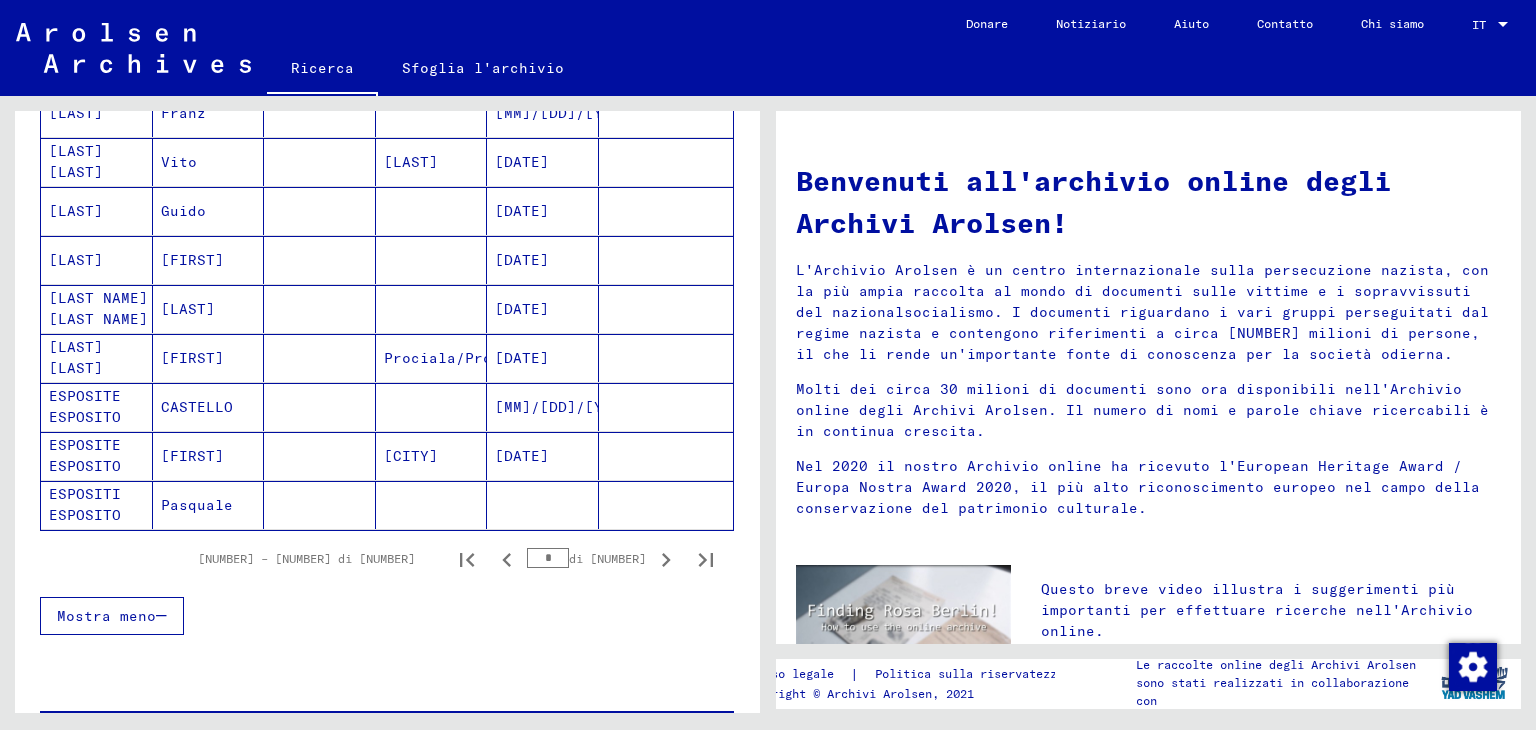 click 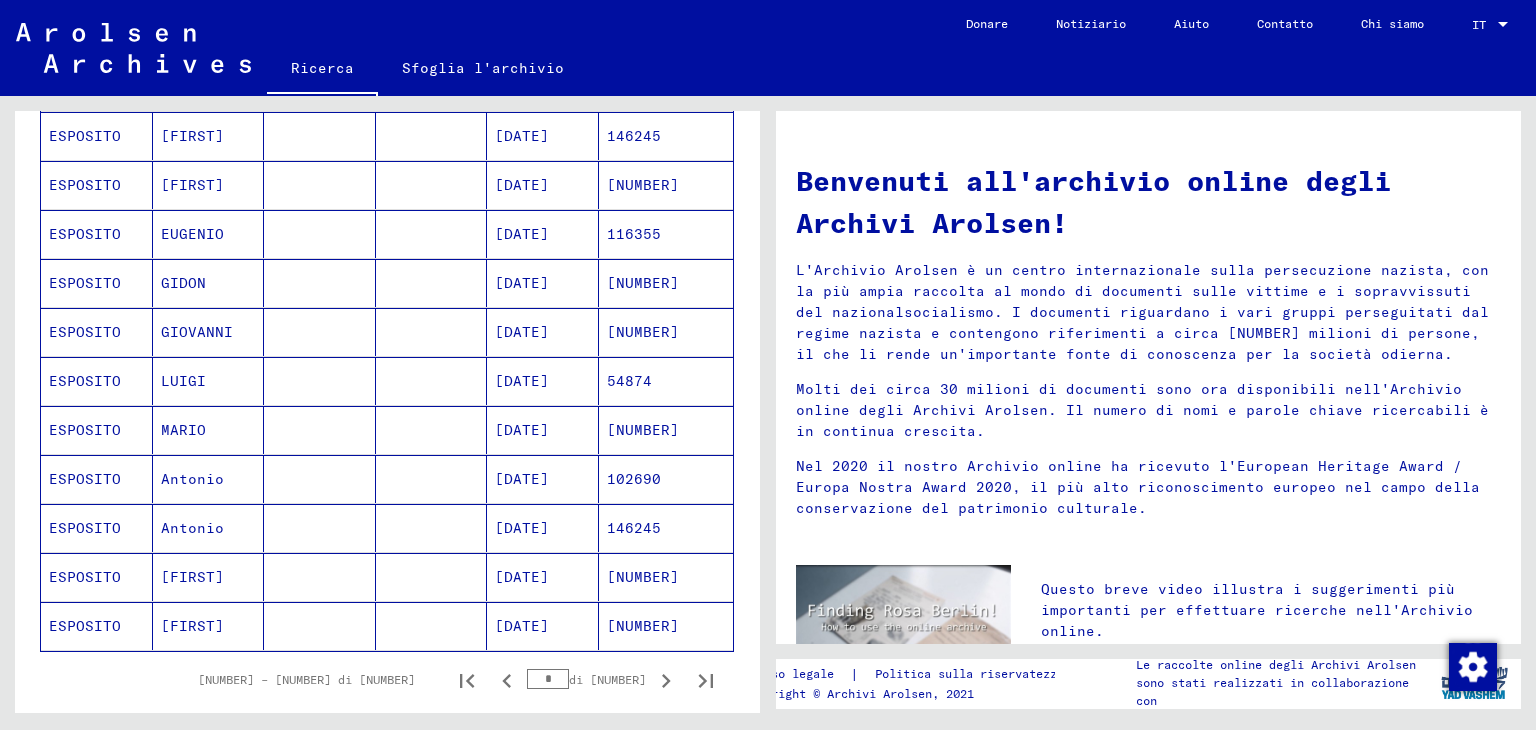 scroll, scrollTop: 1300, scrollLeft: 0, axis: vertical 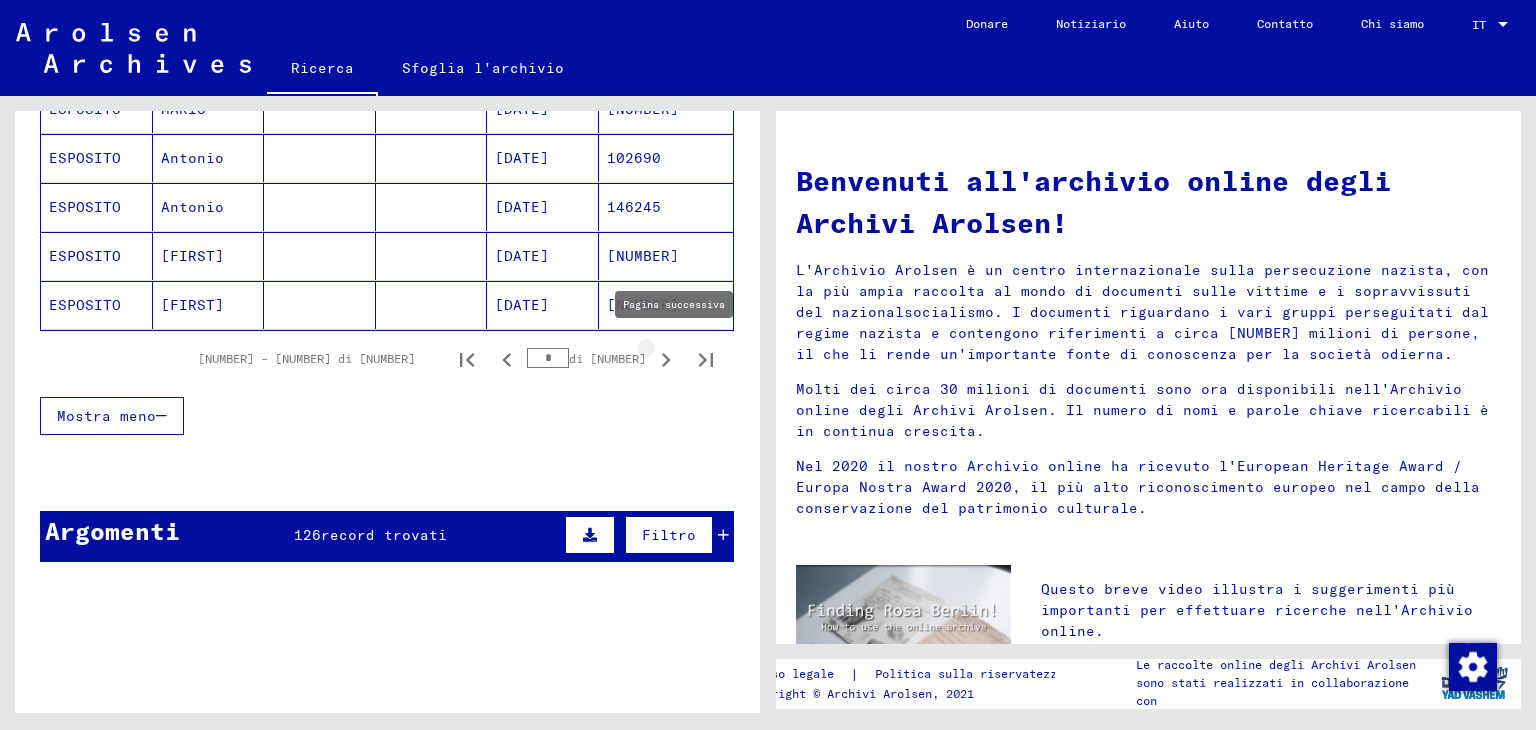 click 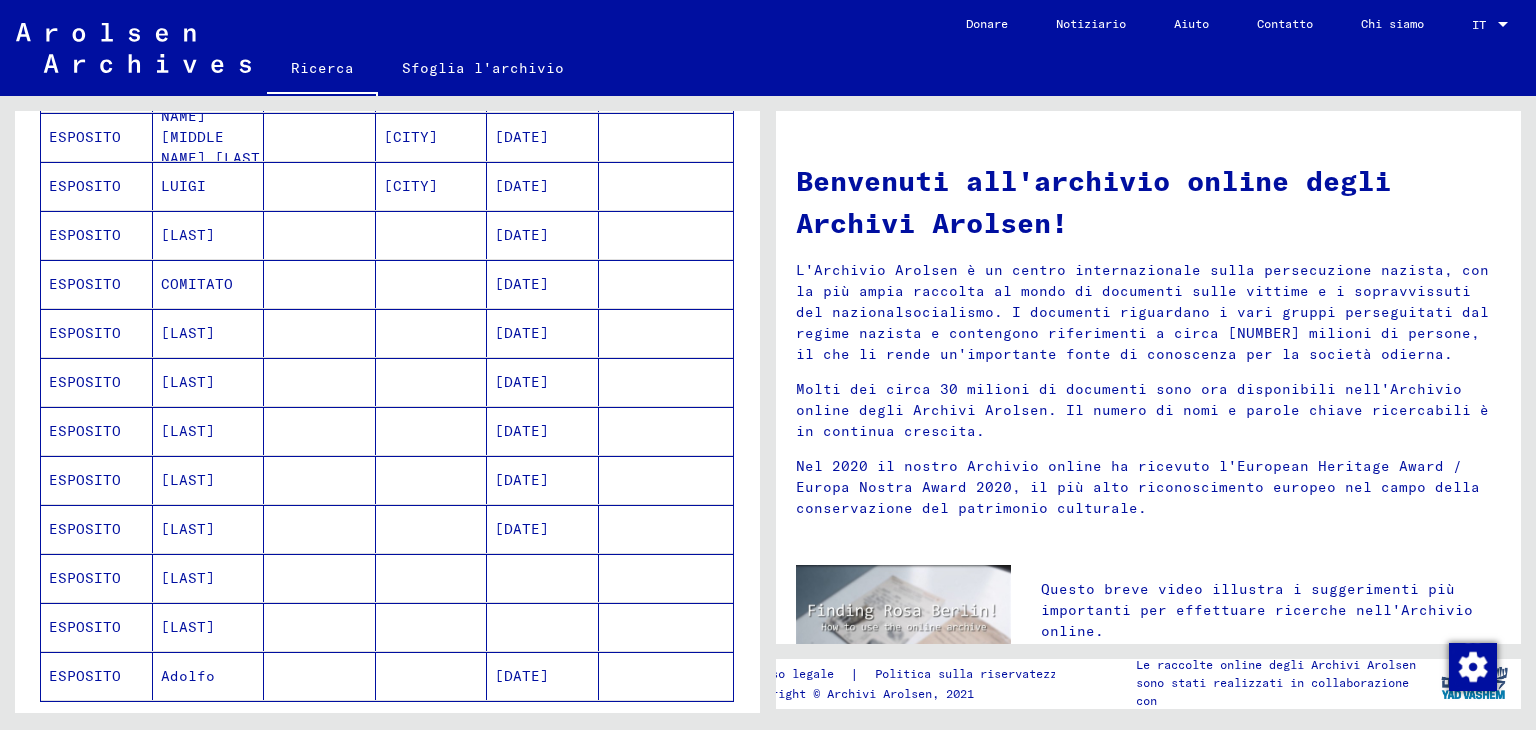 scroll, scrollTop: 800, scrollLeft: 0, axis: vertical 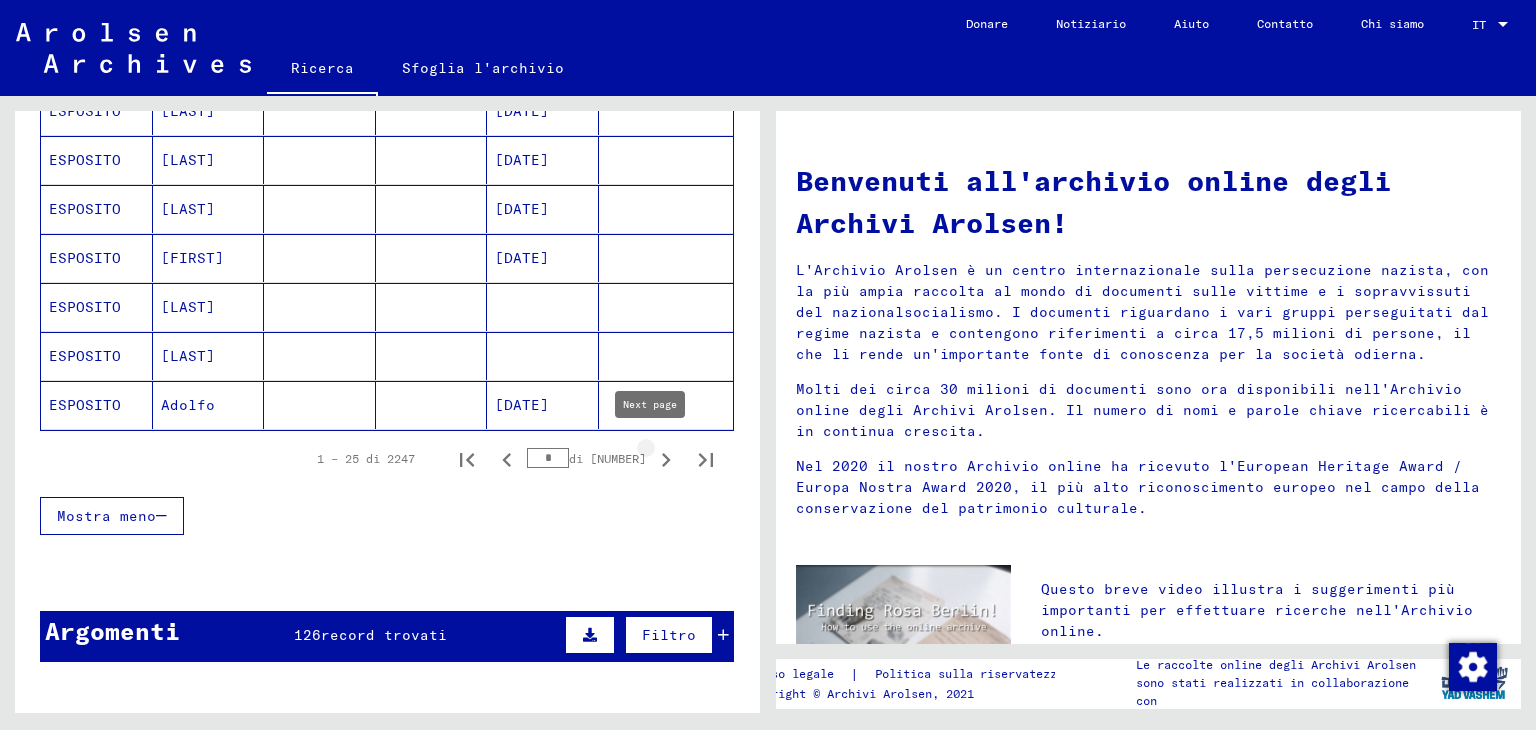 click 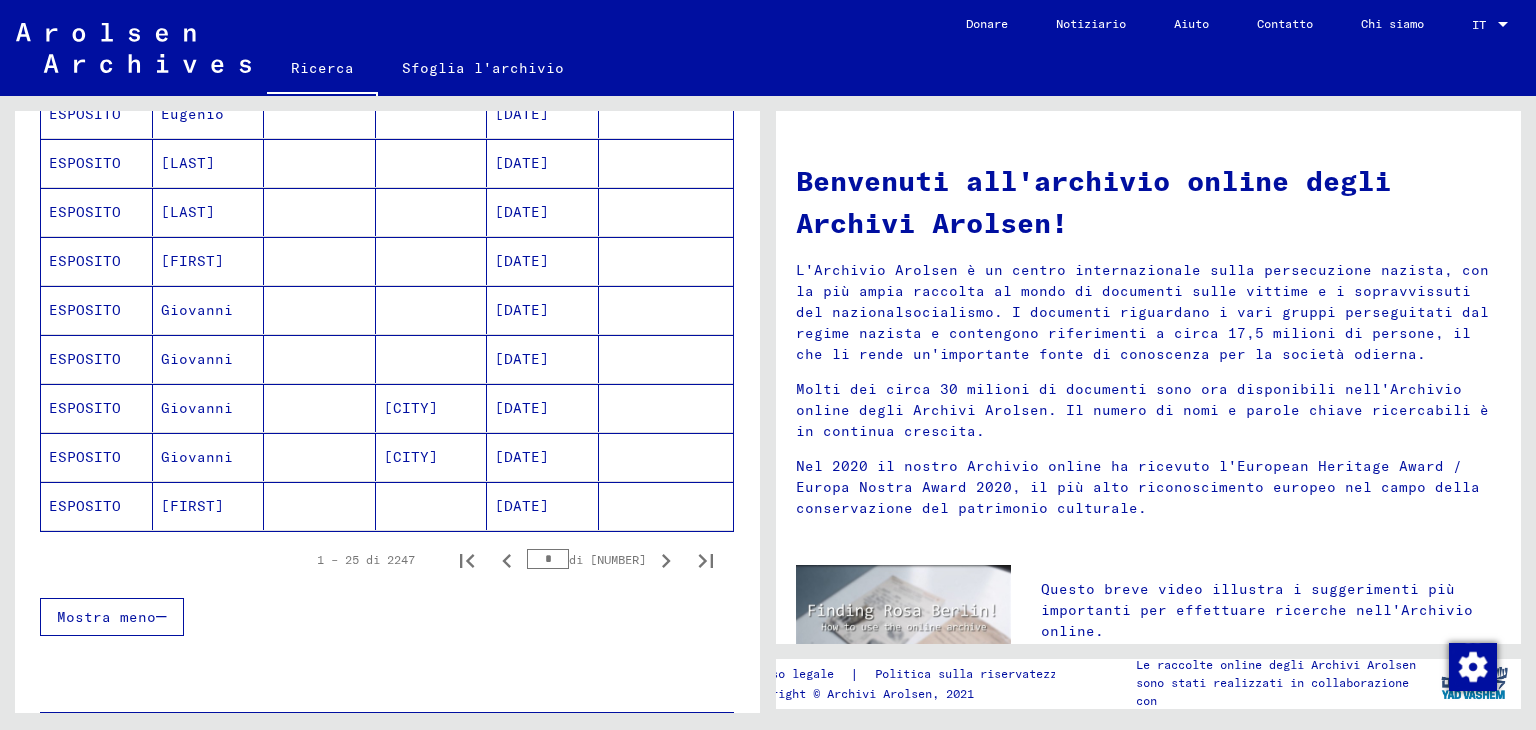 scroll, scrollTop: 1100, scrollLeft: 0, axis: vertical 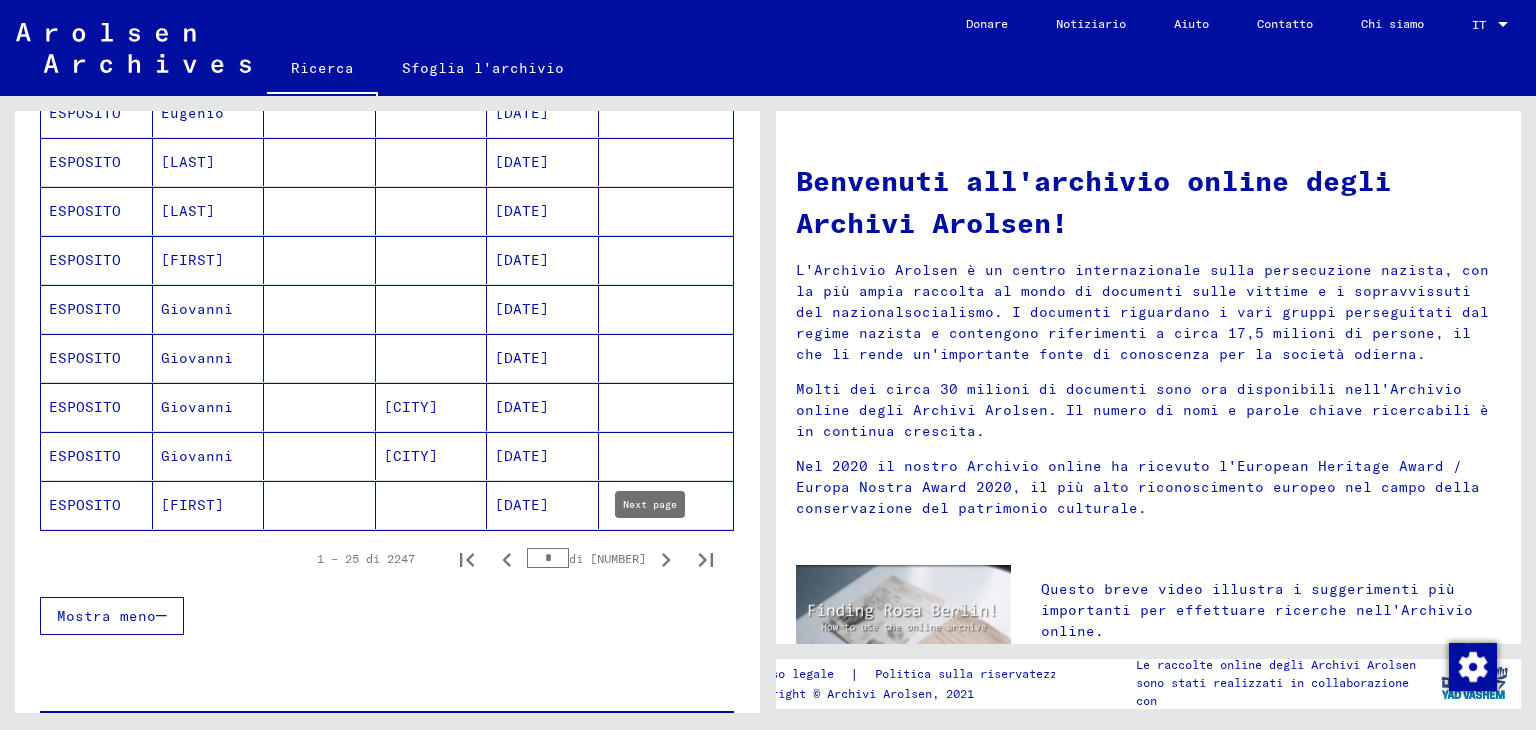 click 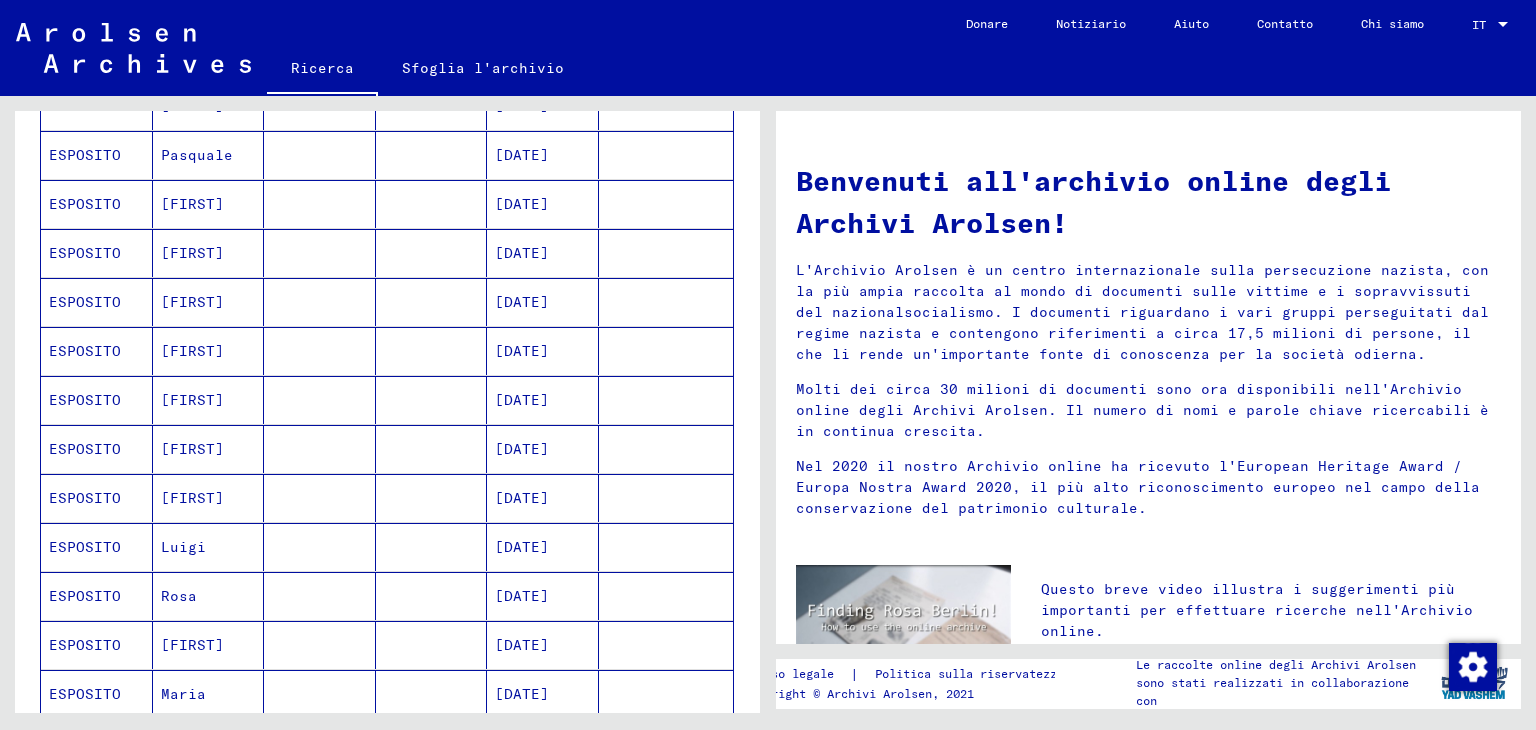 scroll, scrollTop: 1300, scrollLeft: 0, axis: vertical 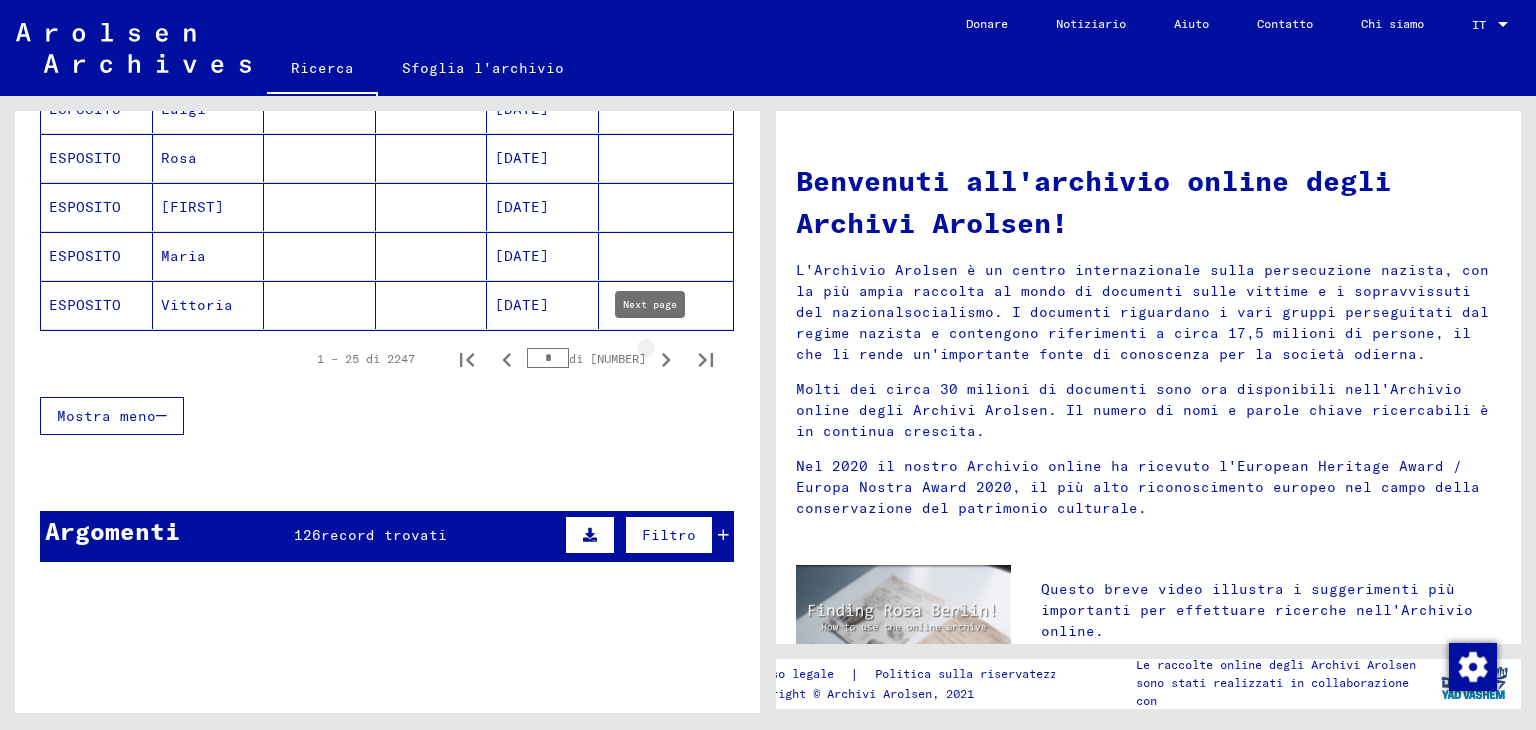 click 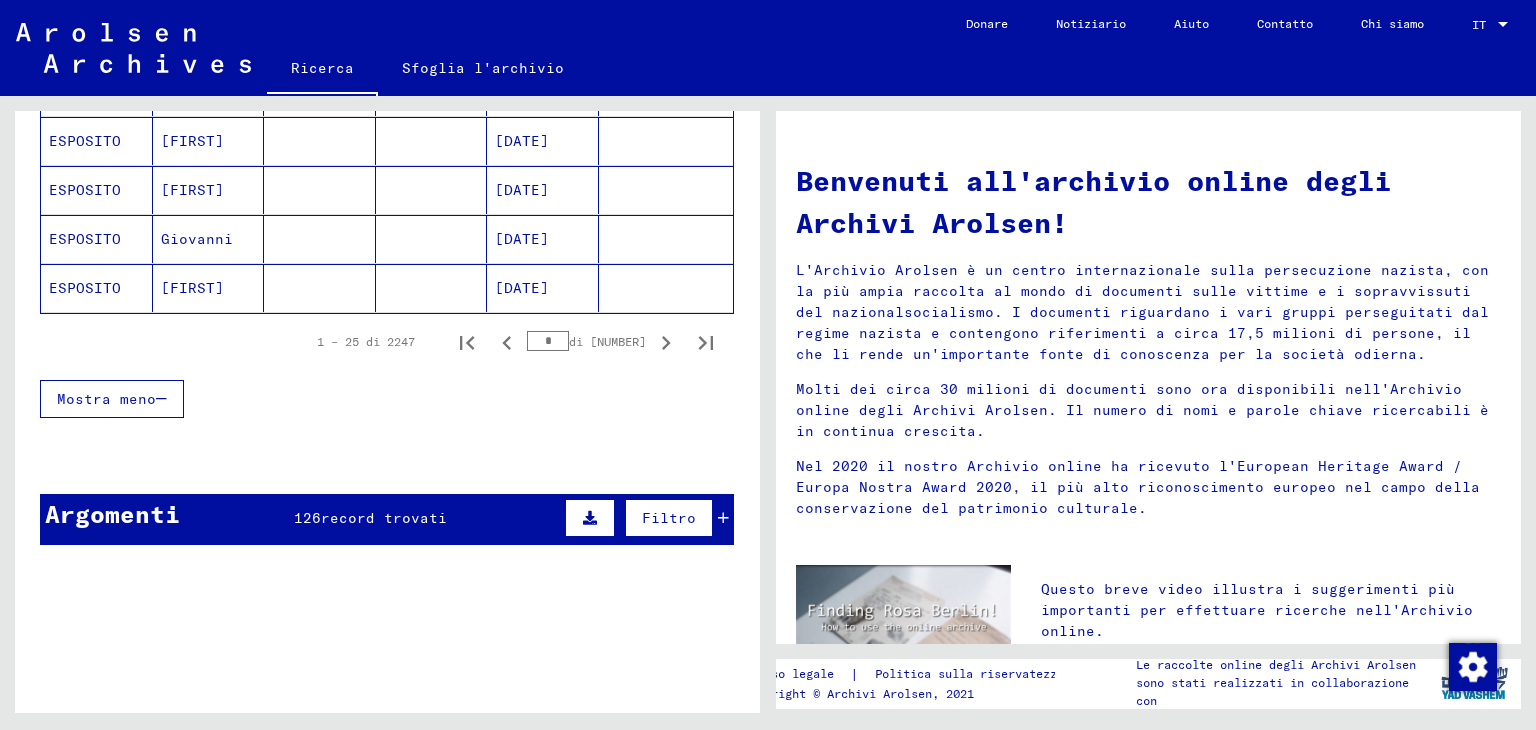 scroll, scrollTop: 1500, scrollLeft: 0, axis: vertical 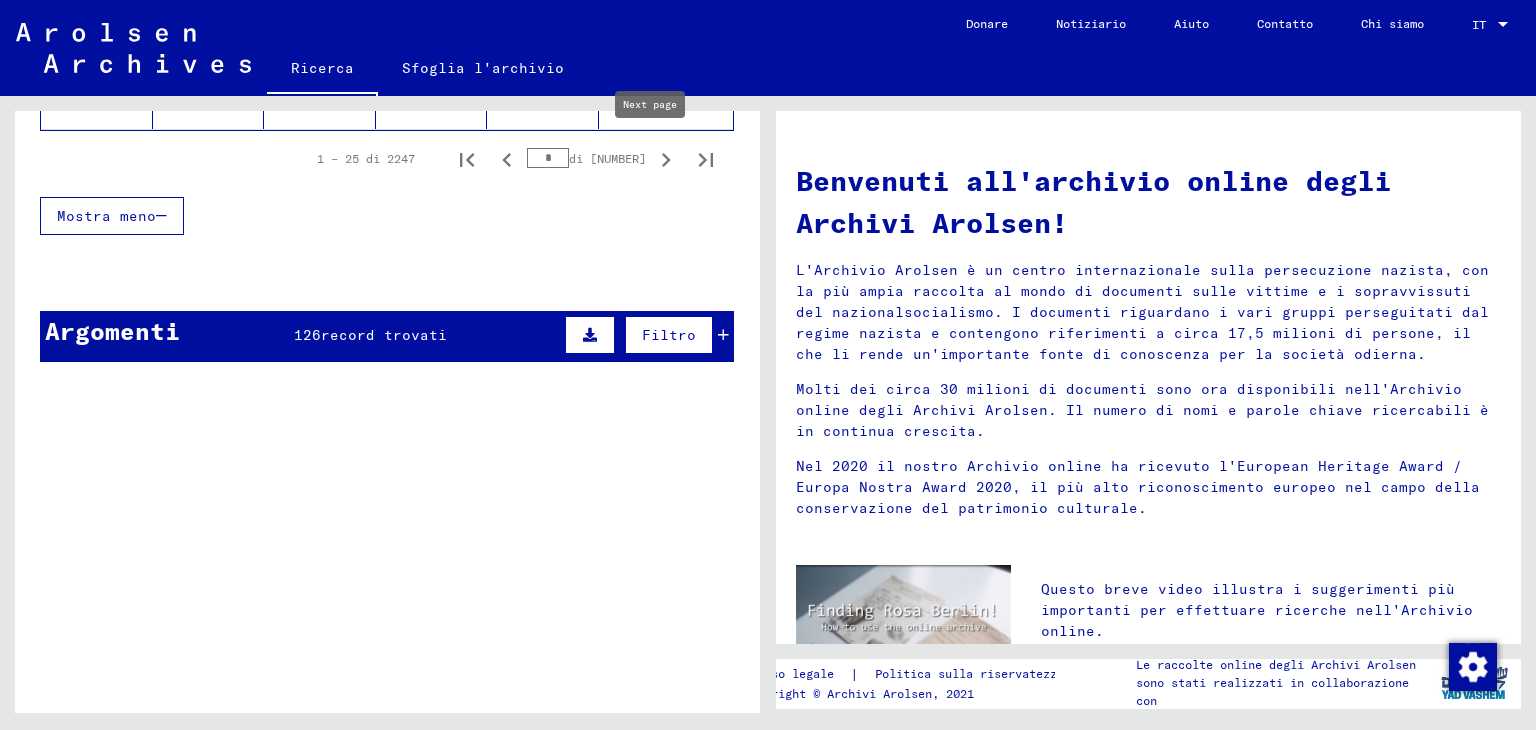 click 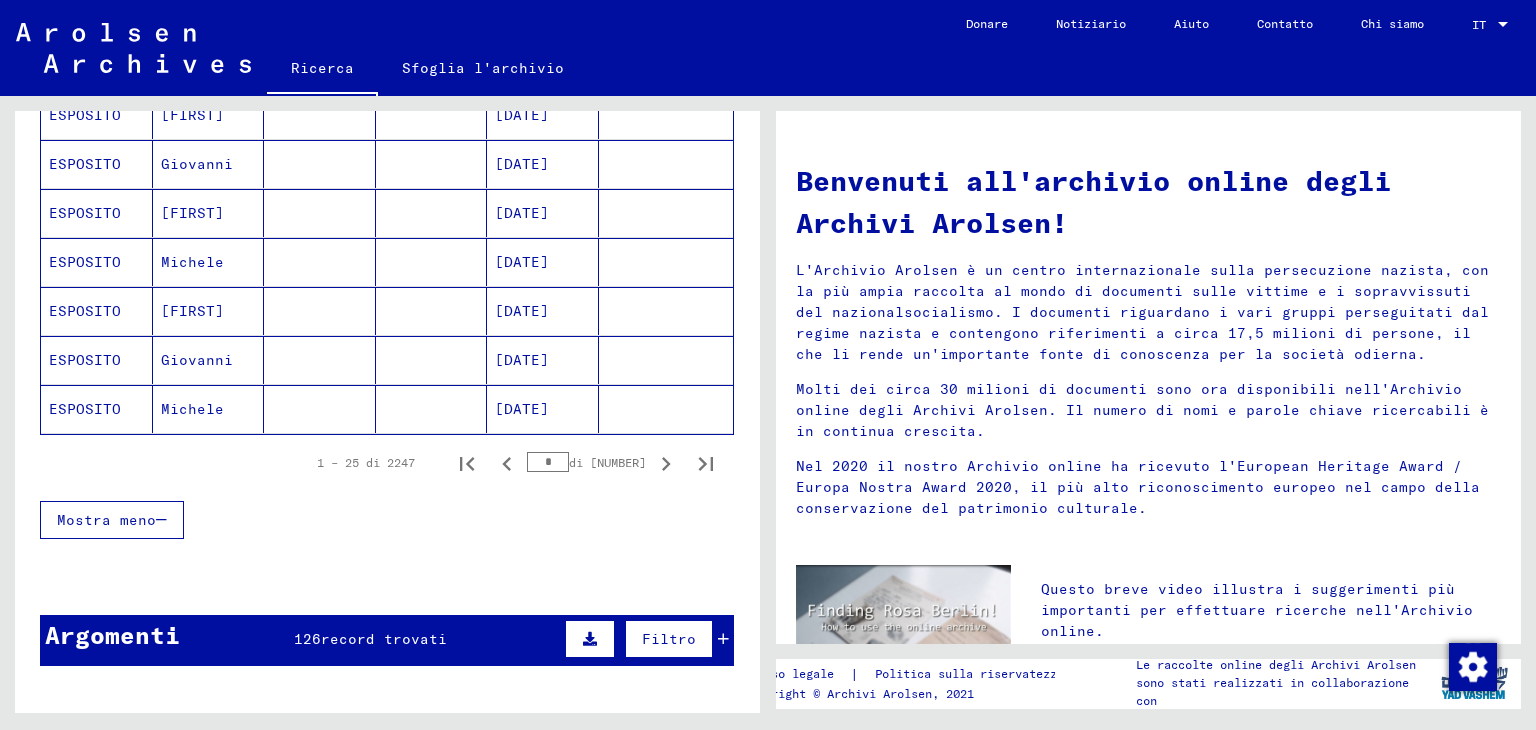 scroll, scrollTop: 1200, scrollLeft: 0, axis: vertical 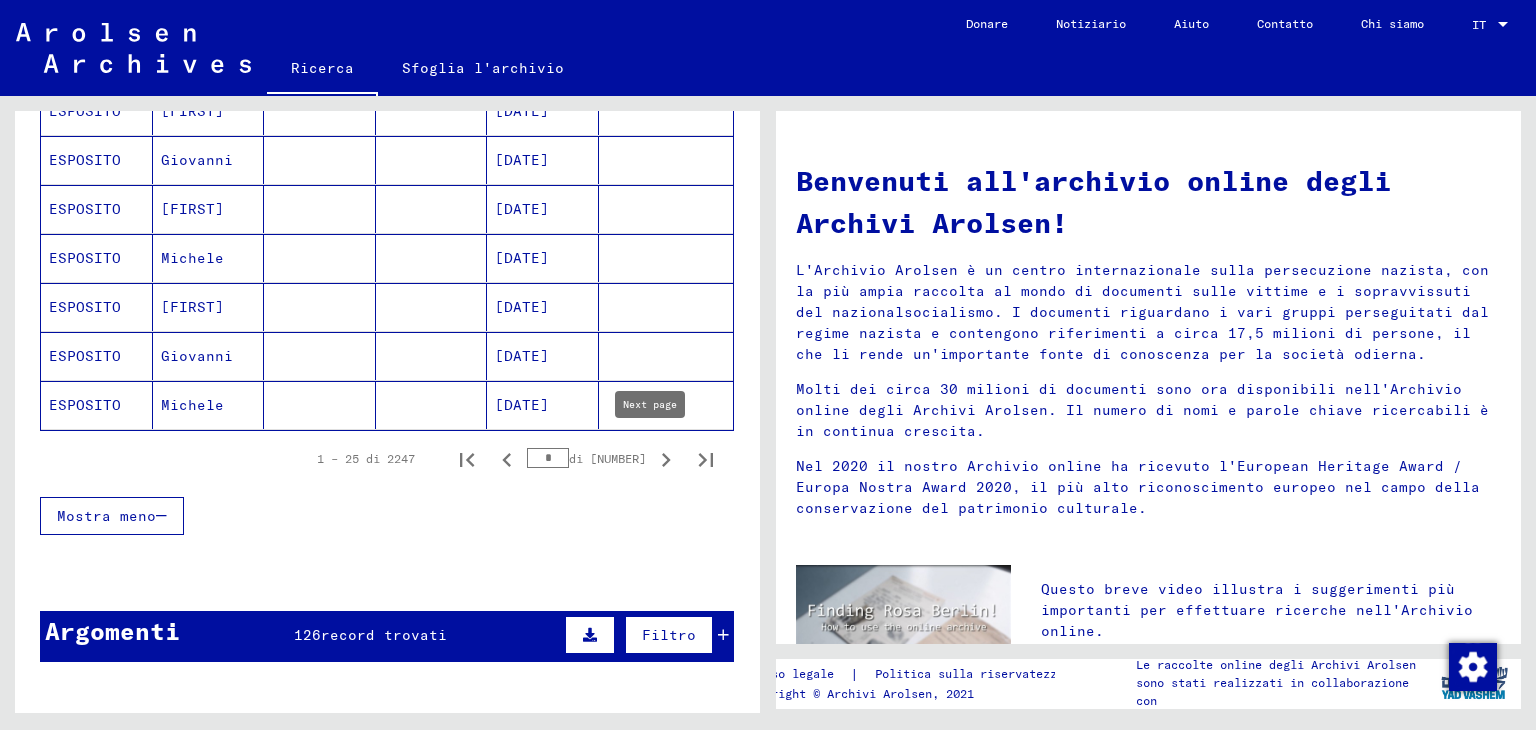 click 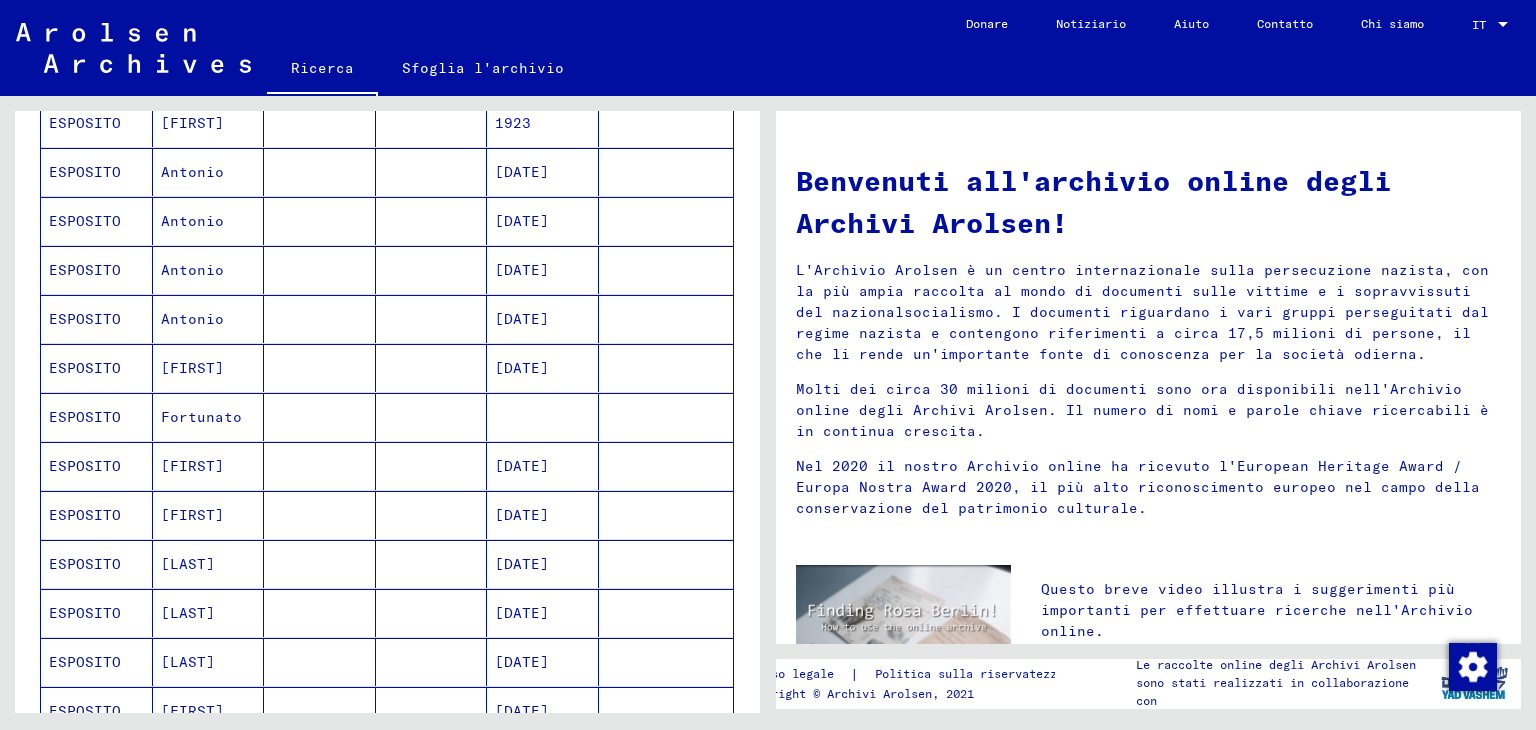 scroll, scrollTop: 1200, scrollLeft: 0, axis: vertical 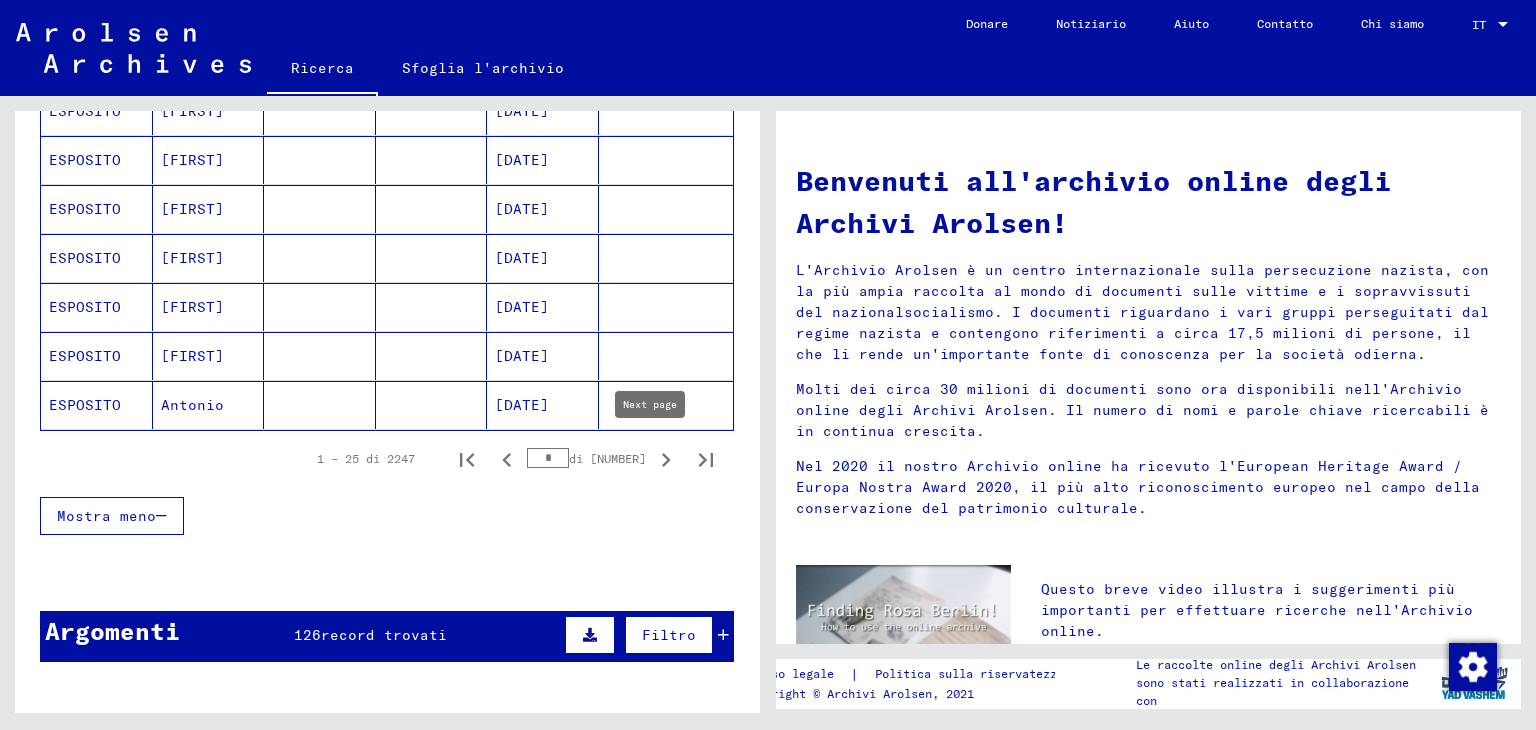click 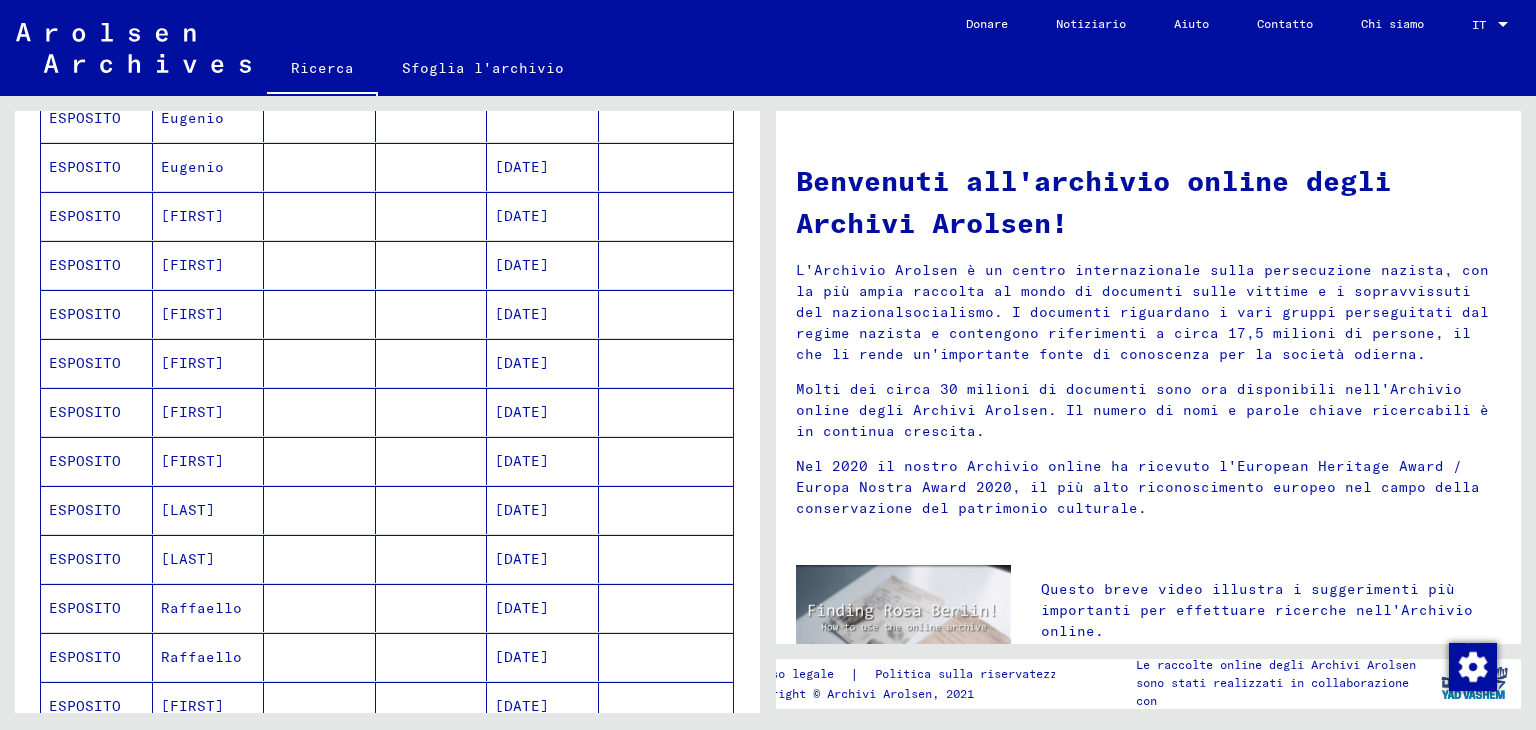scroll, scrollTop: 1200, scrollLeft: 0, axis: vertical 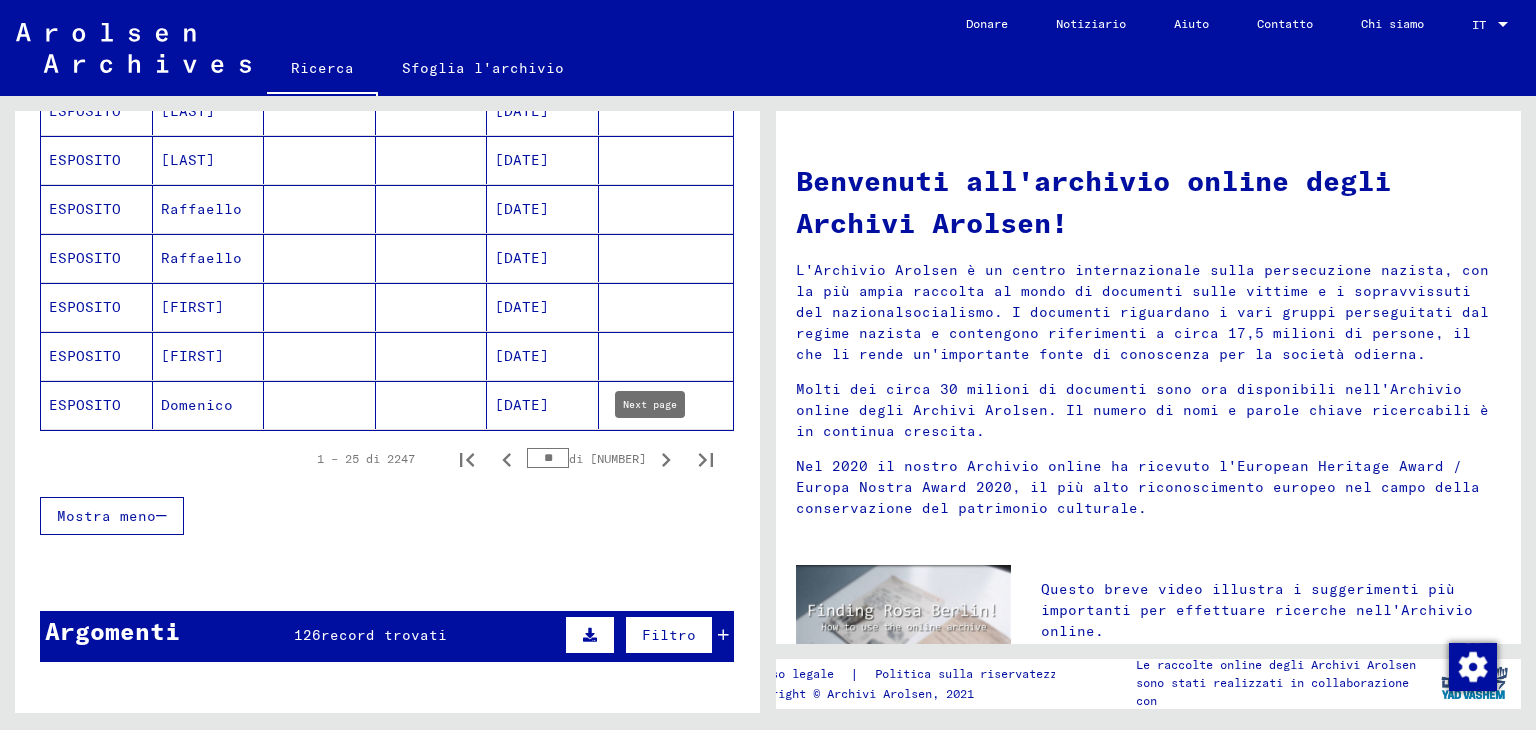 click 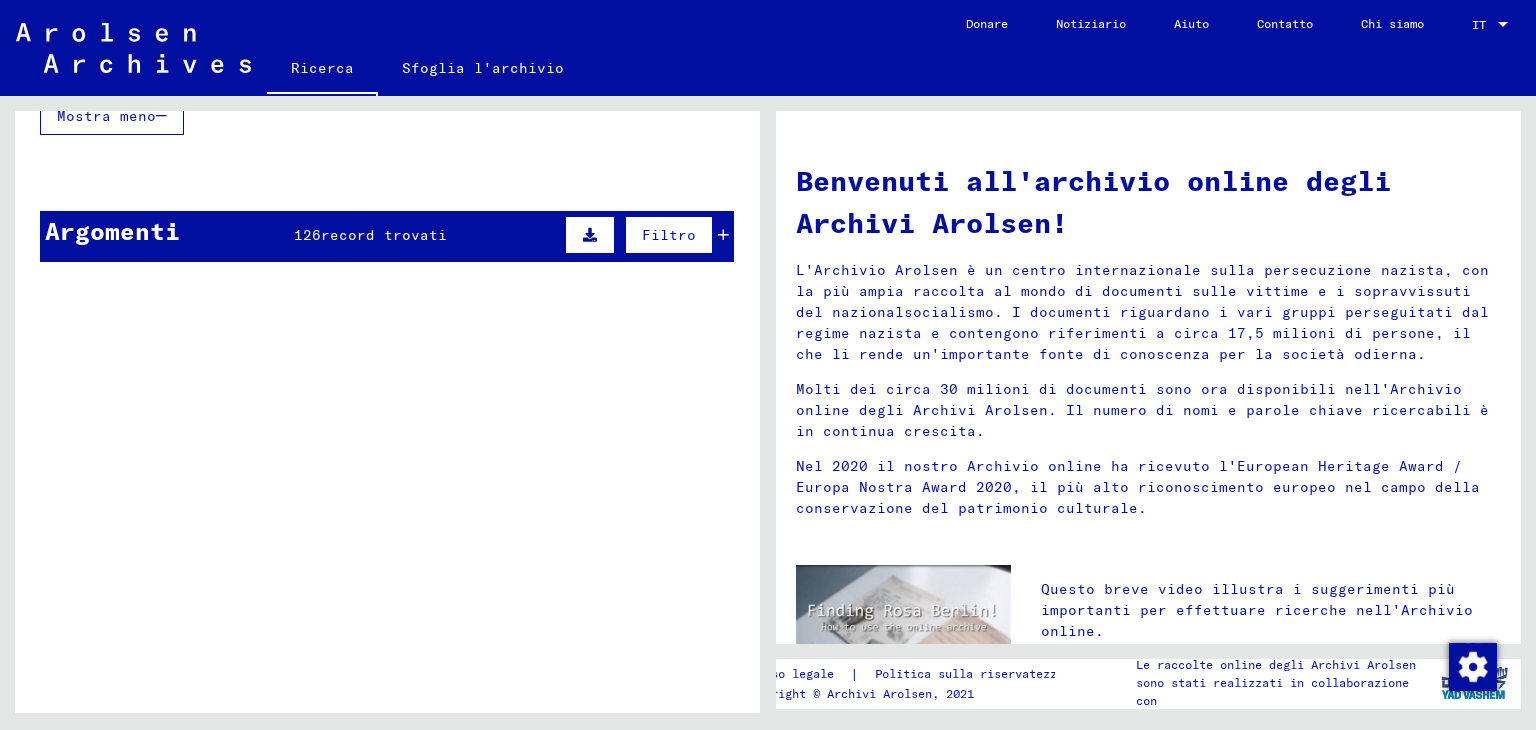 scroll, scrollTop: 1300, scrollLeft: 0, axis: vertical 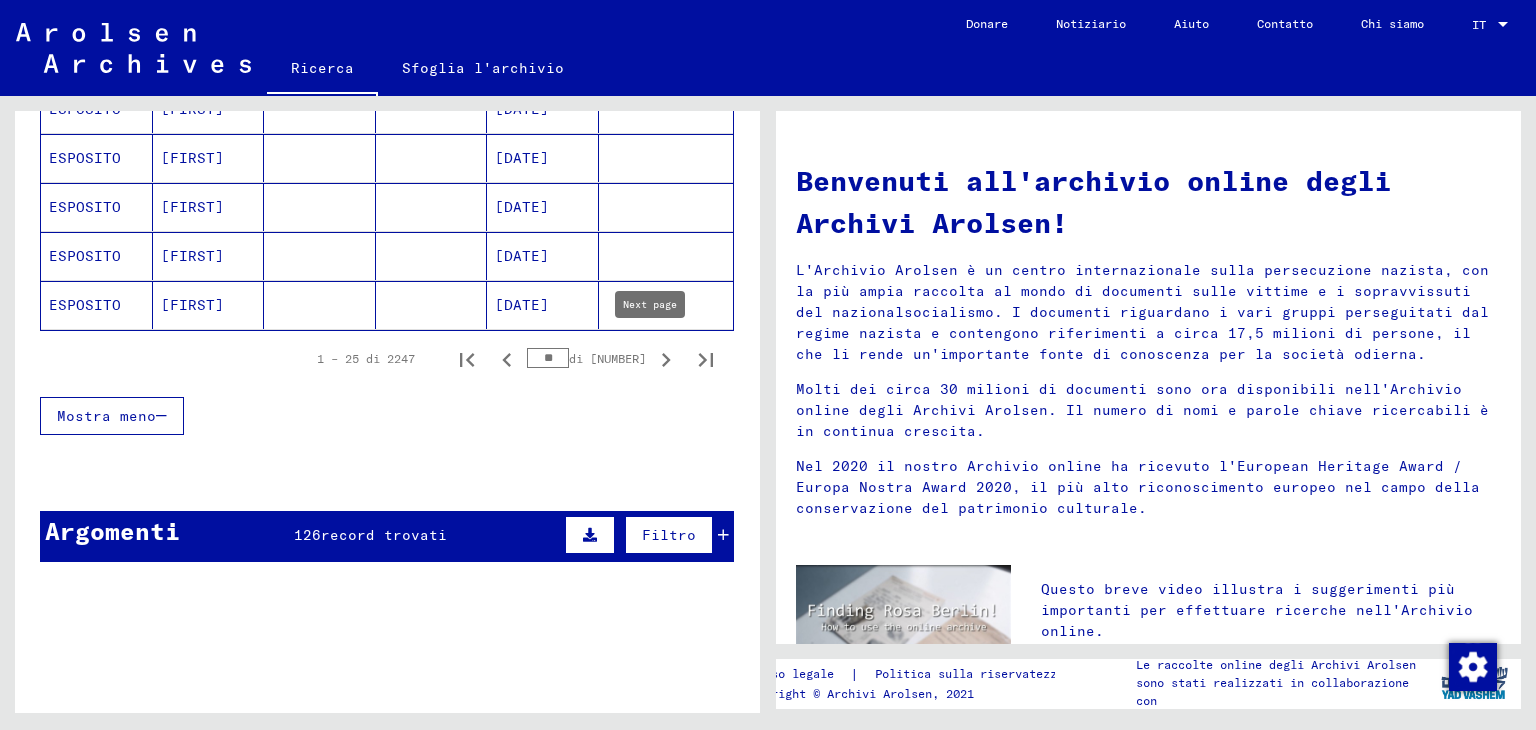 click 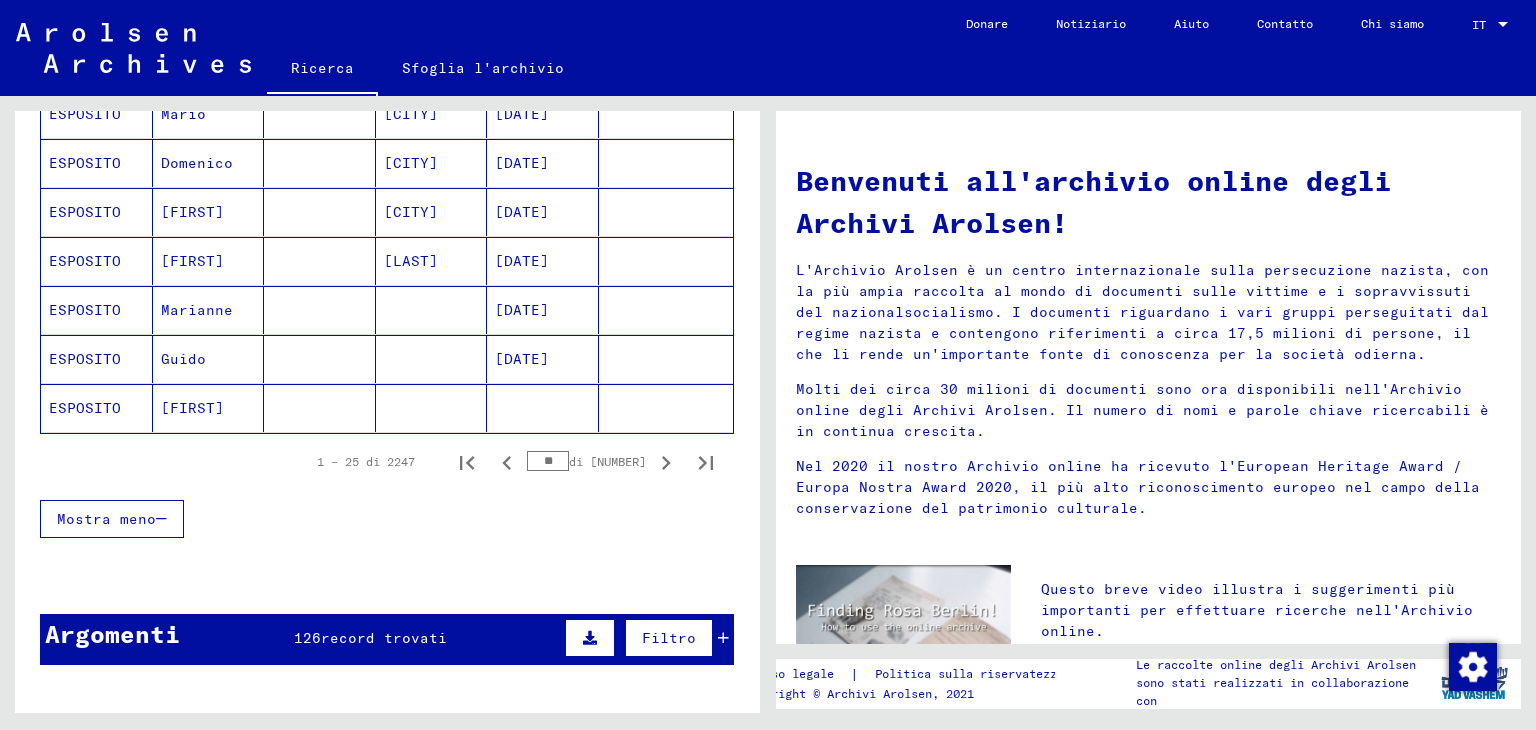 scroll, scrollTop: 1200, scrollLeft: 0, axis: vertical 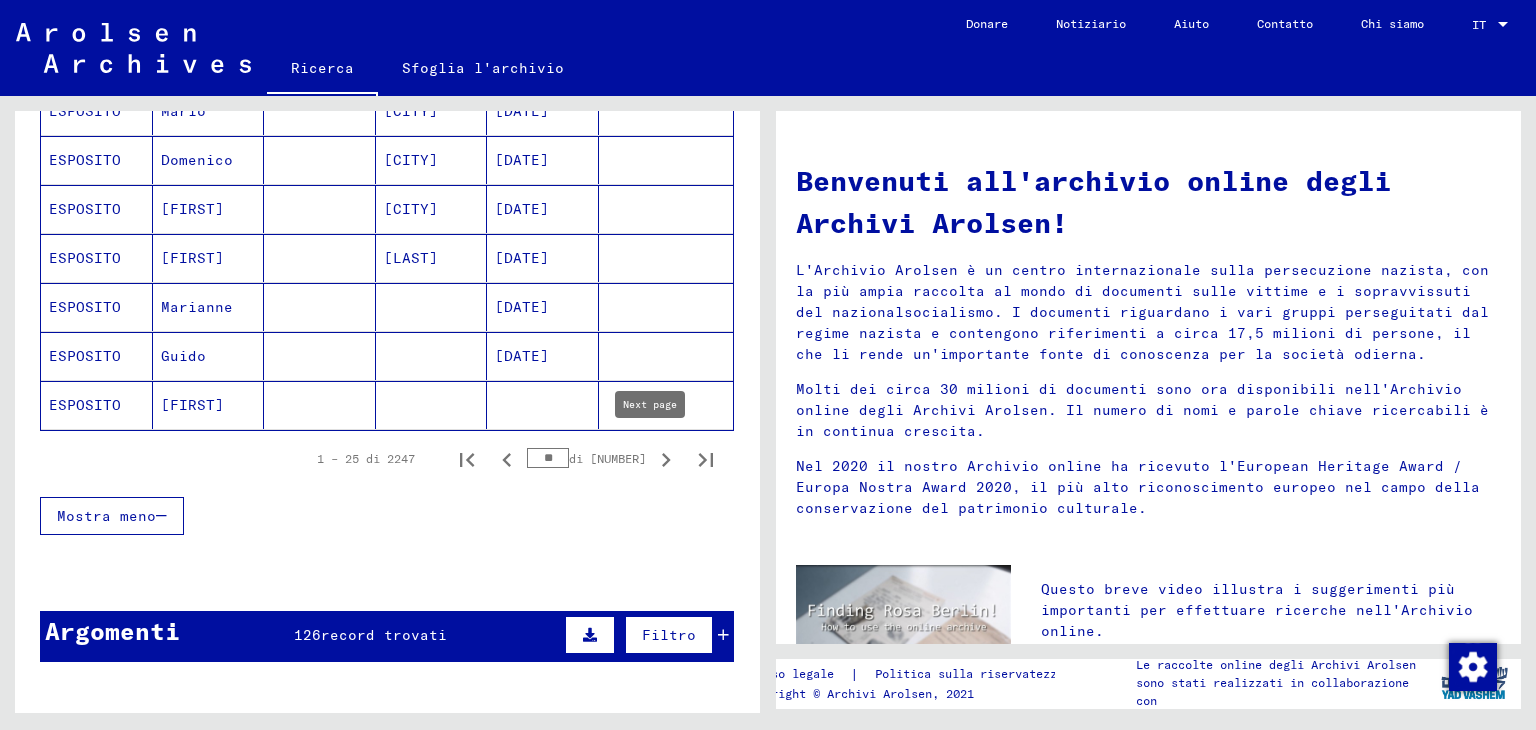 click 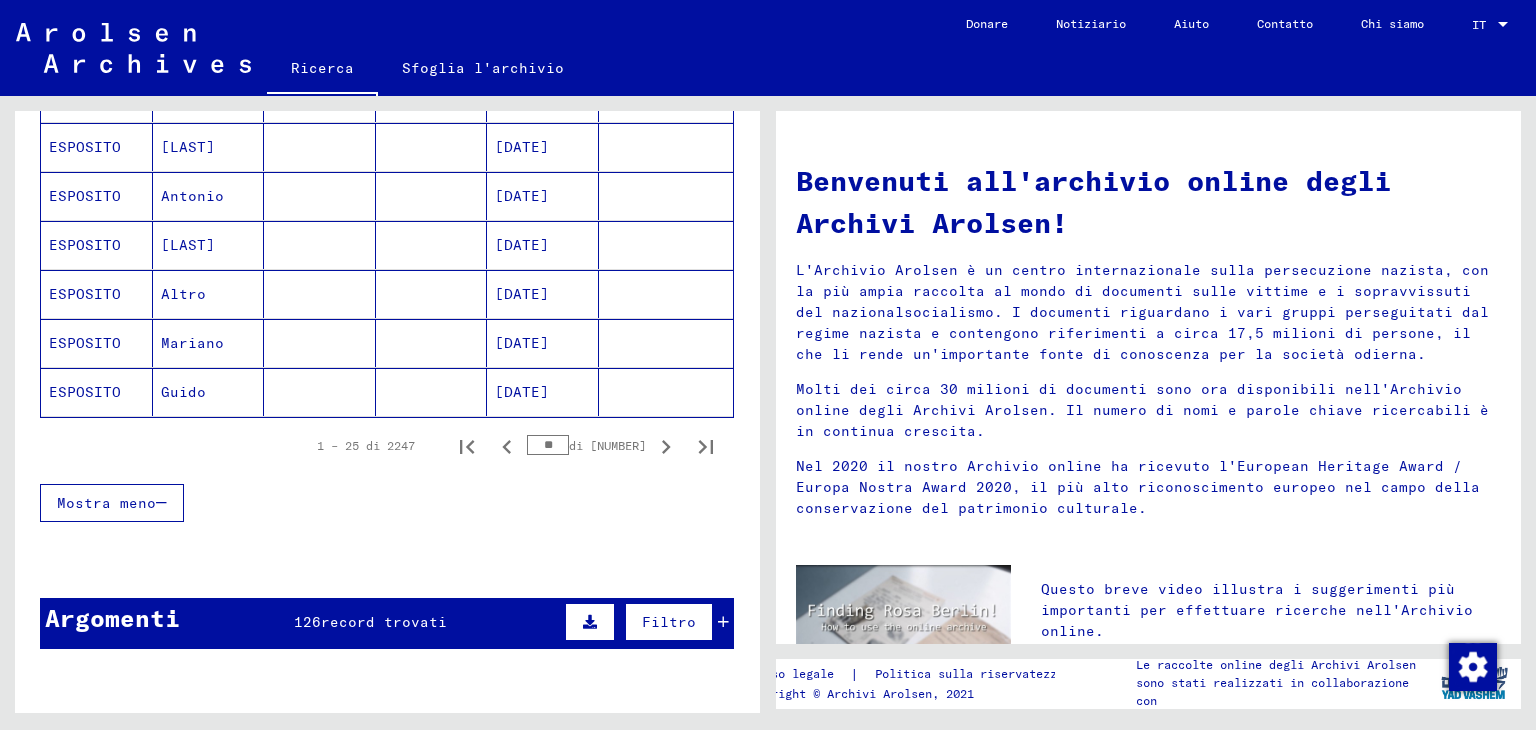 scroll, scrollTop: 1300, scrollLeft: 0, axis: vertical 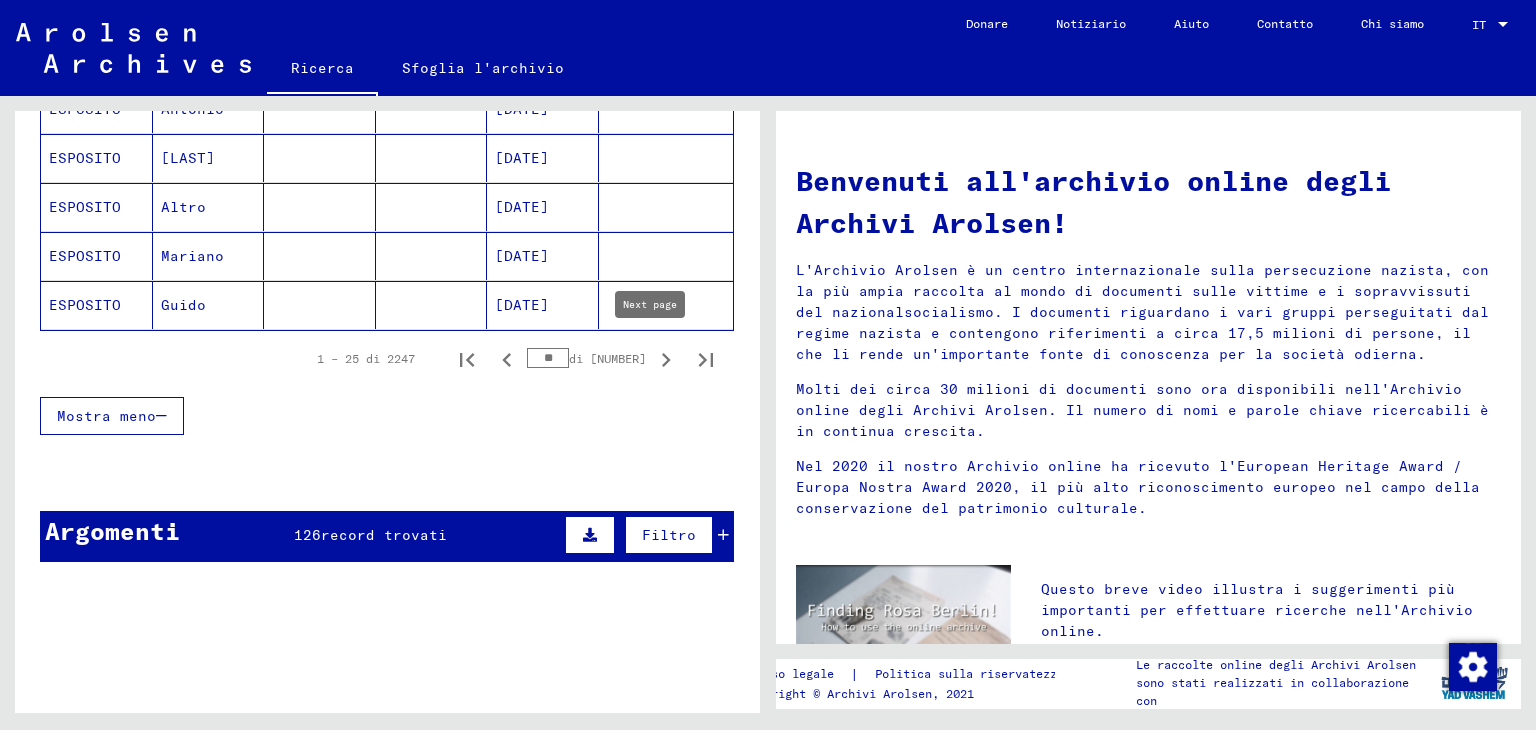 click 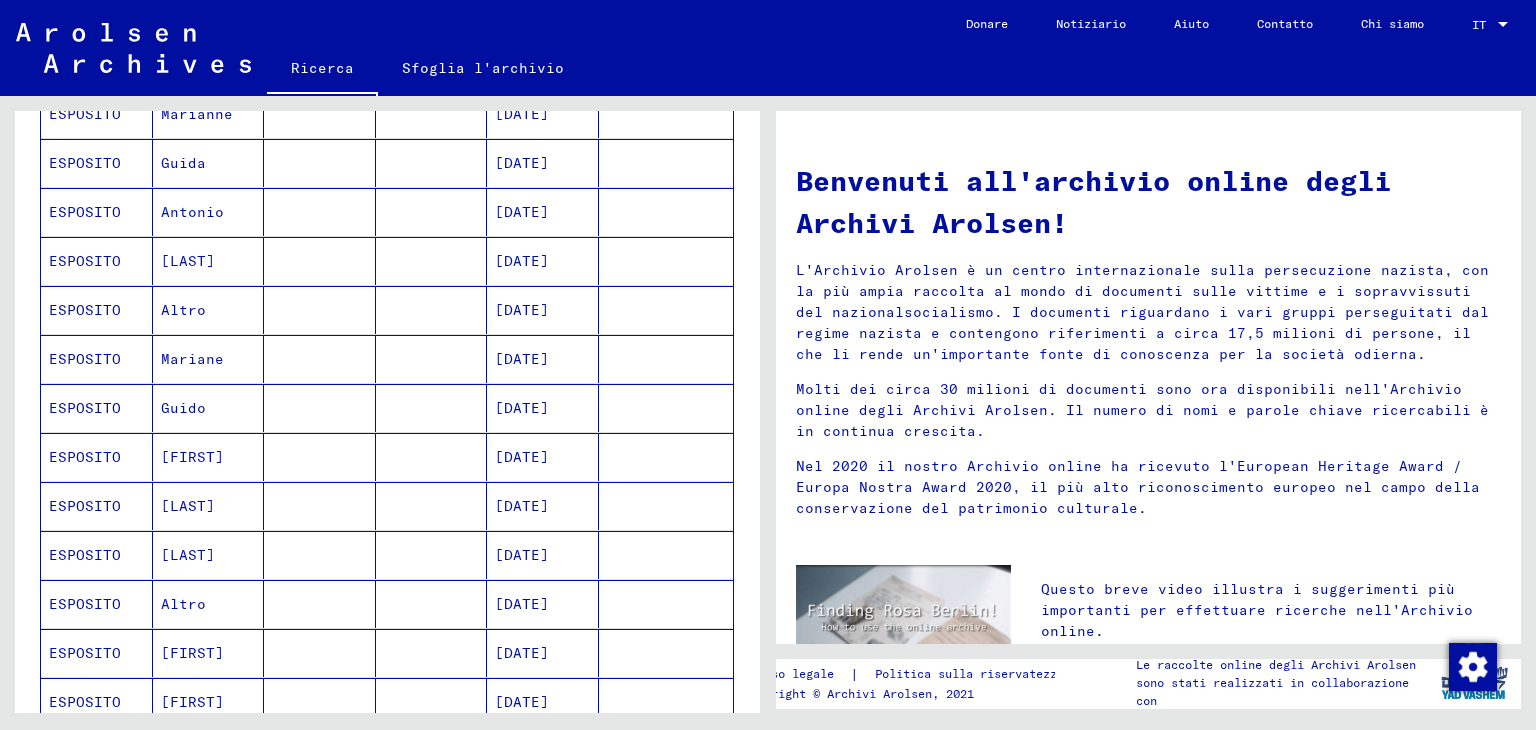 scroll, scrollTop: 1000, scrollLeft: 0, axis: vertical 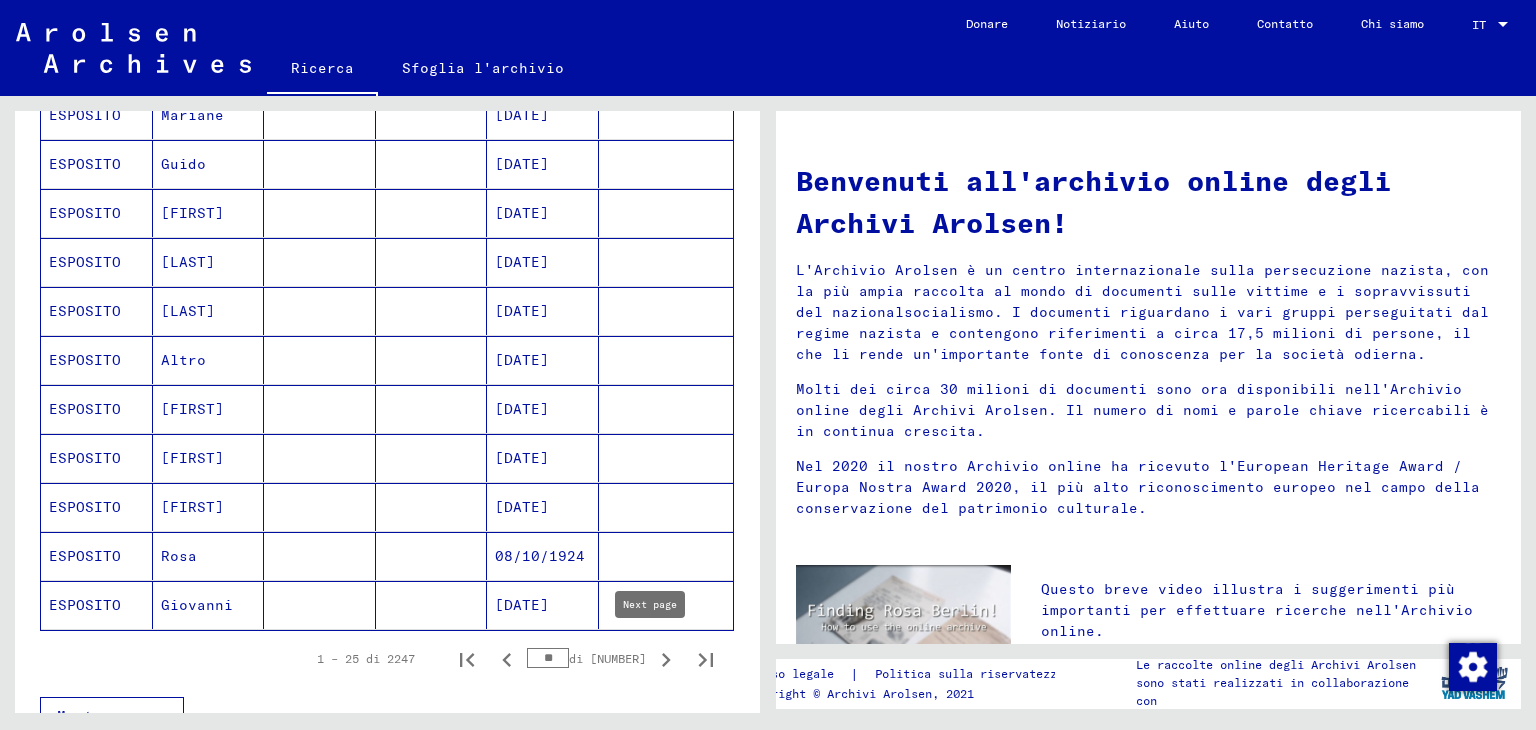 click 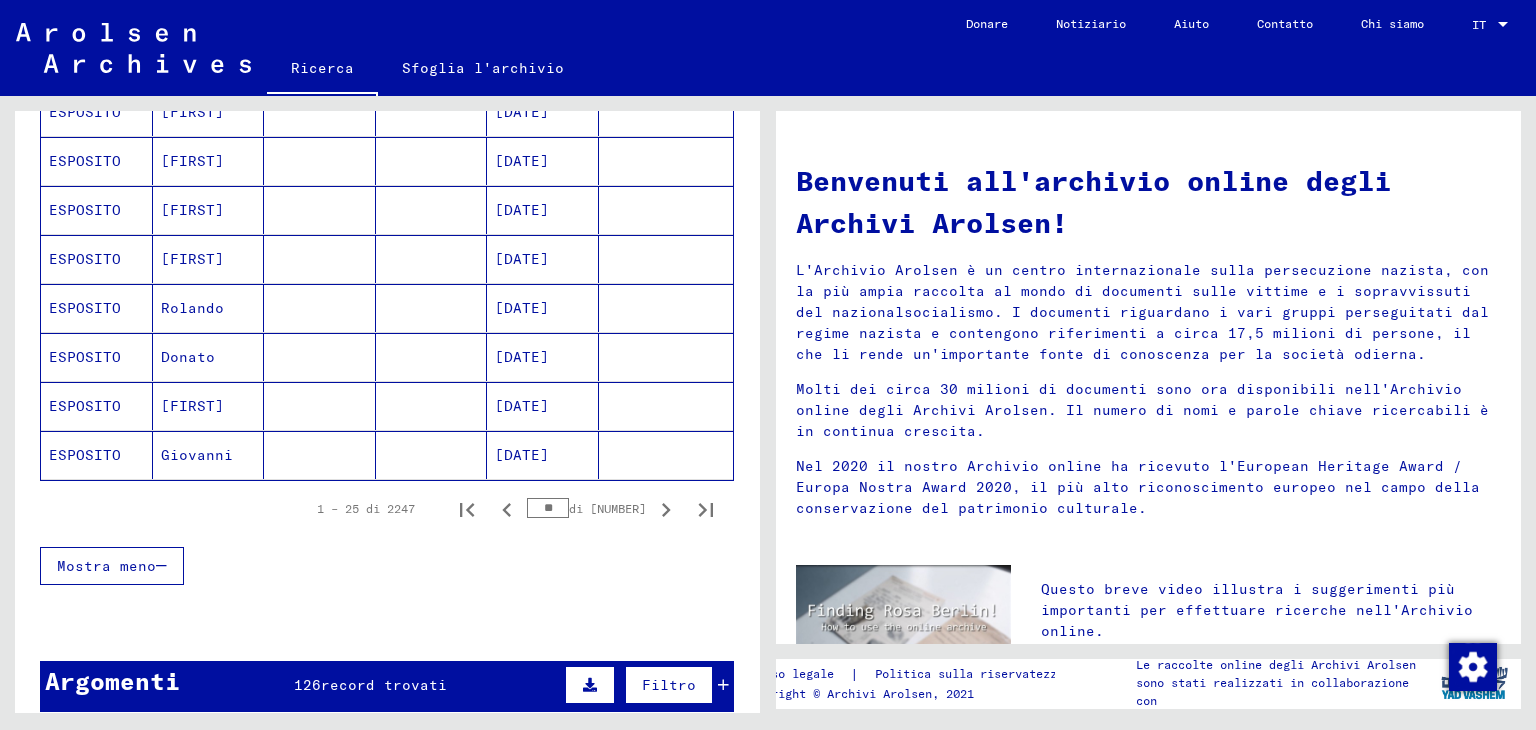 scroll, scrollTop: 1400, scrollLeft: 0, axis: vertical 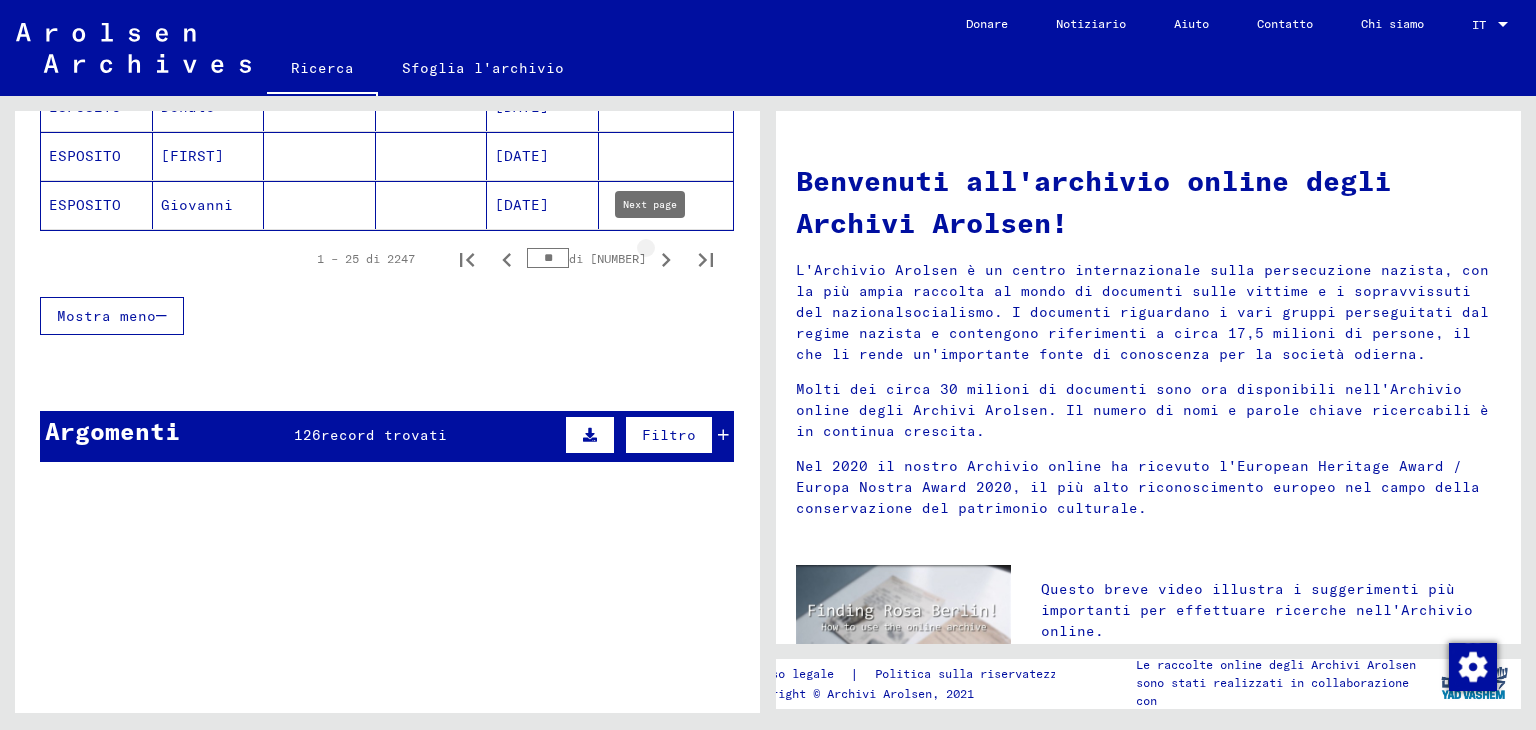 click 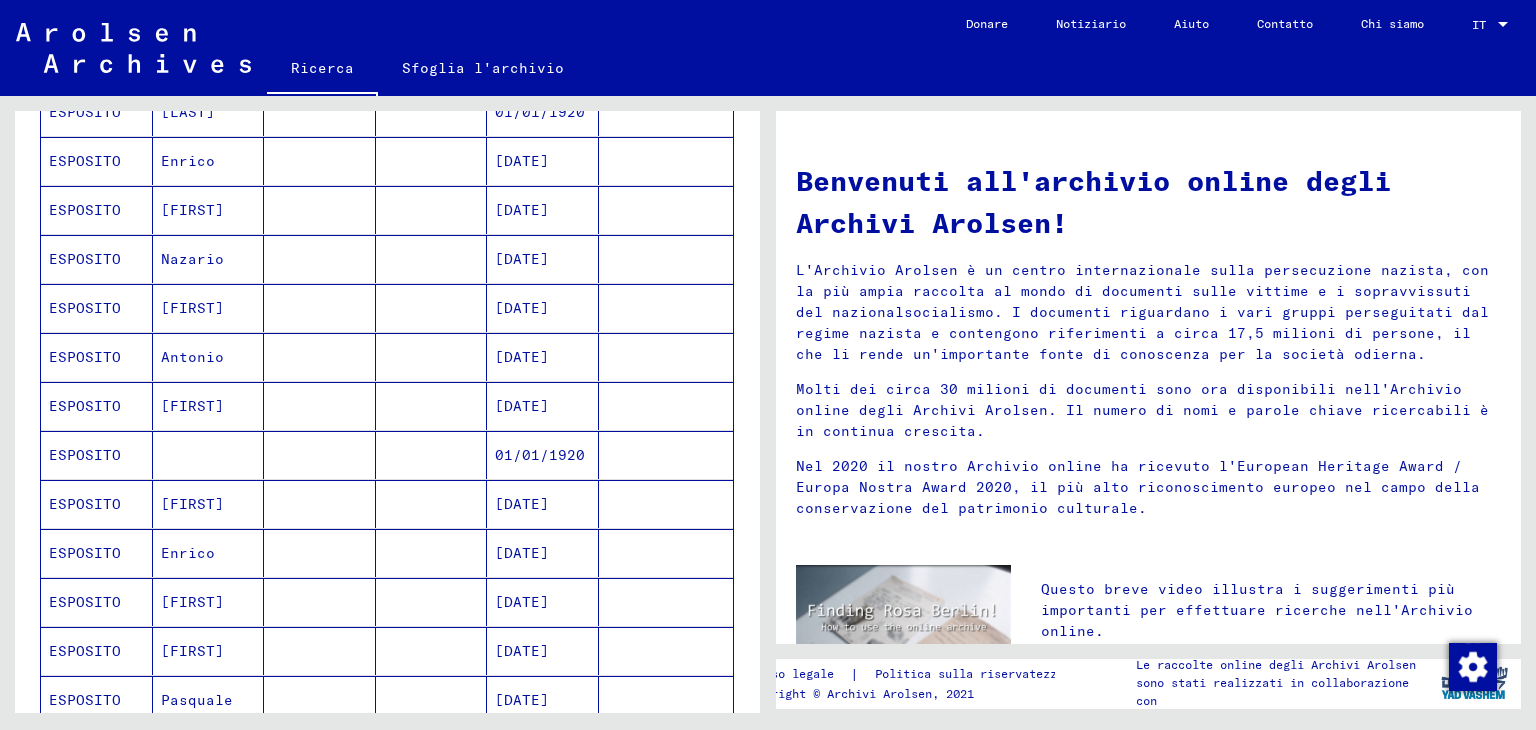 scroll, scrollTop: 1000, scrollLeft: 0, axis: vertical 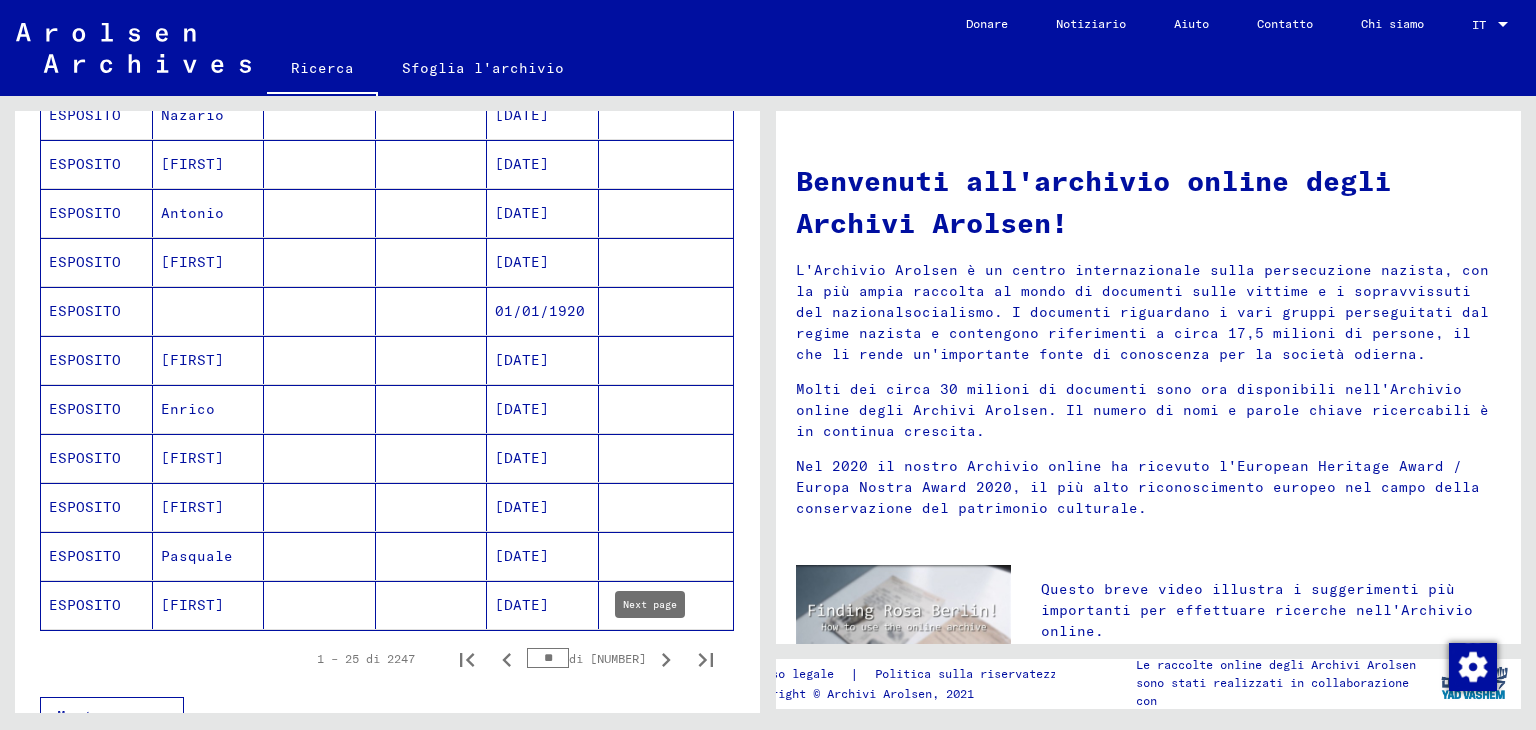 click 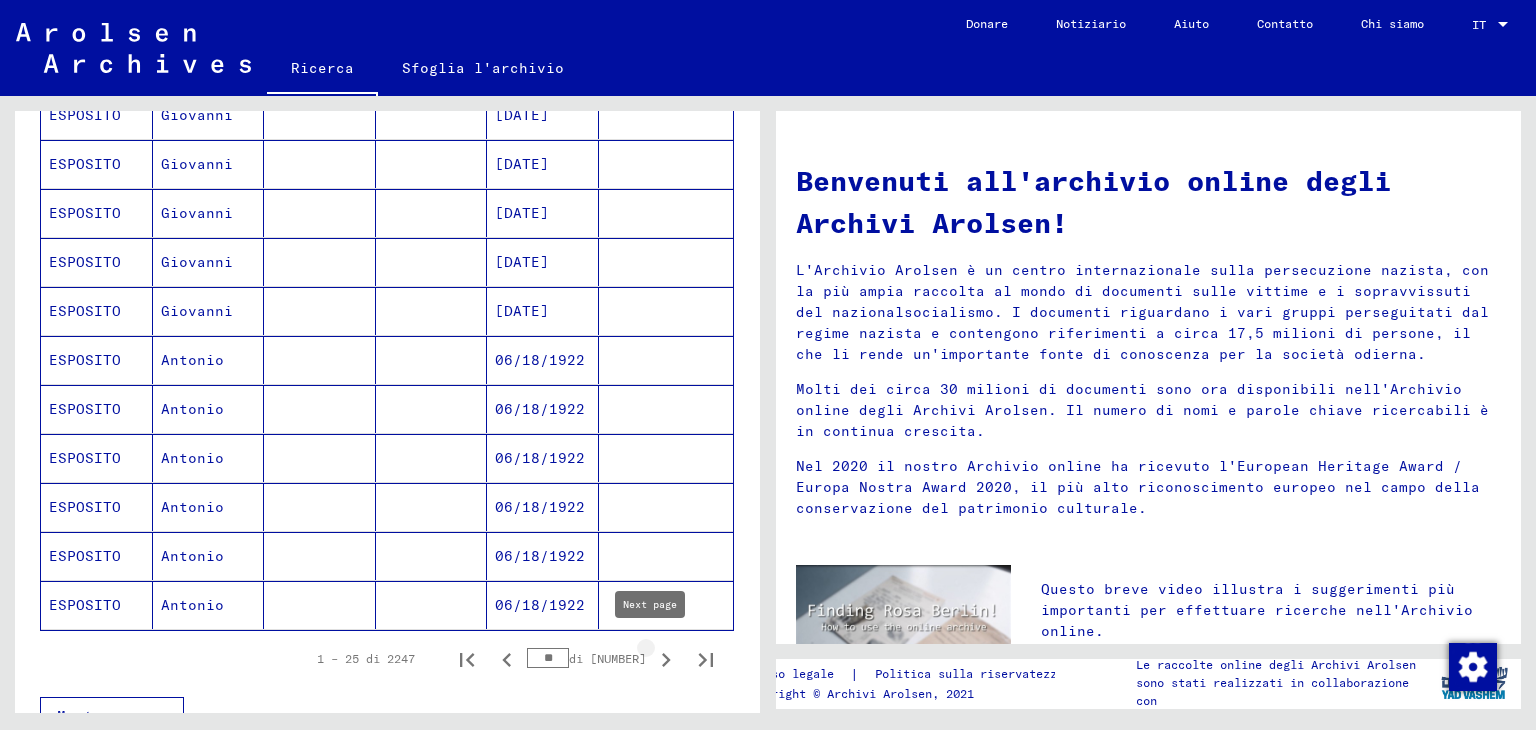 type on "**" 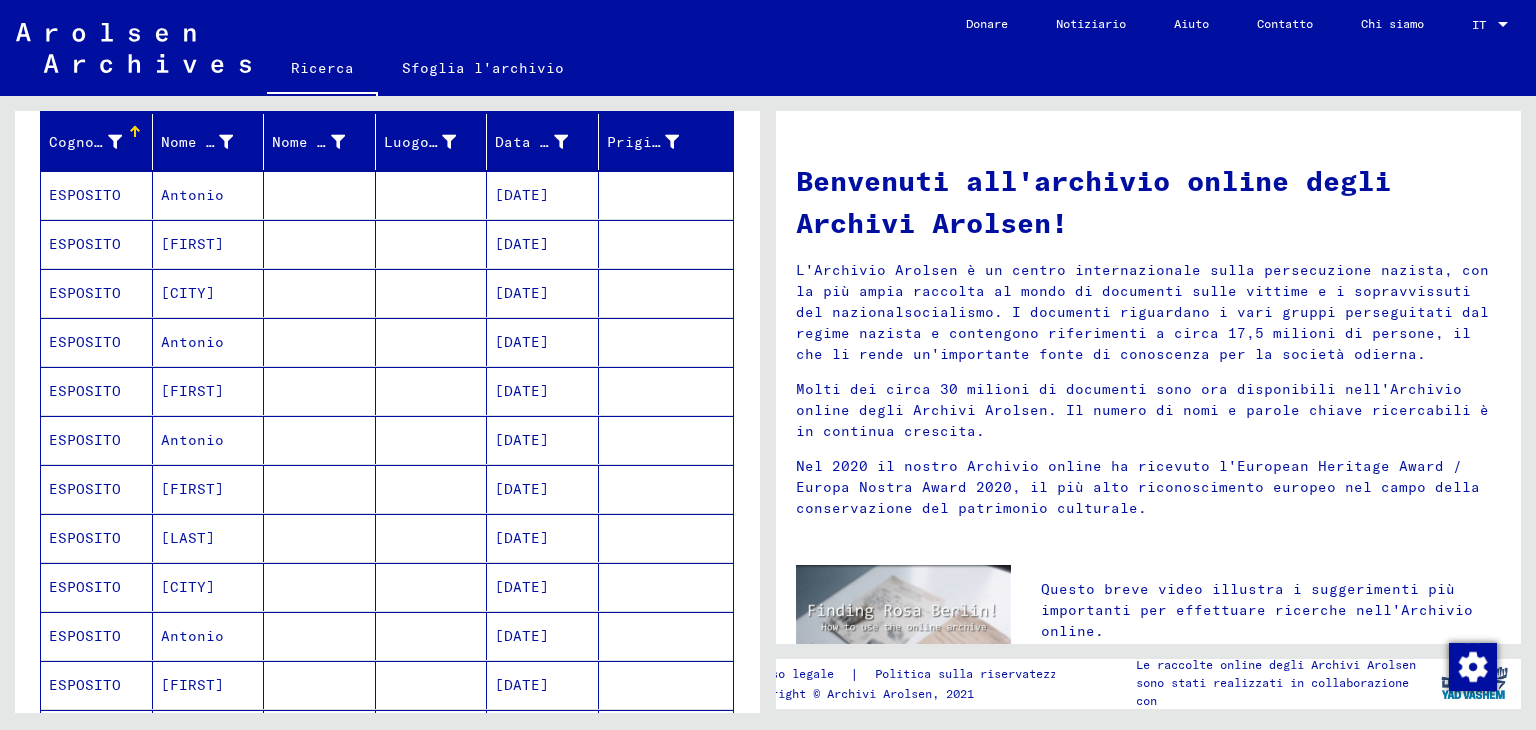 scroll, scrollTop: 0, scrollLeft: 0, axis: both 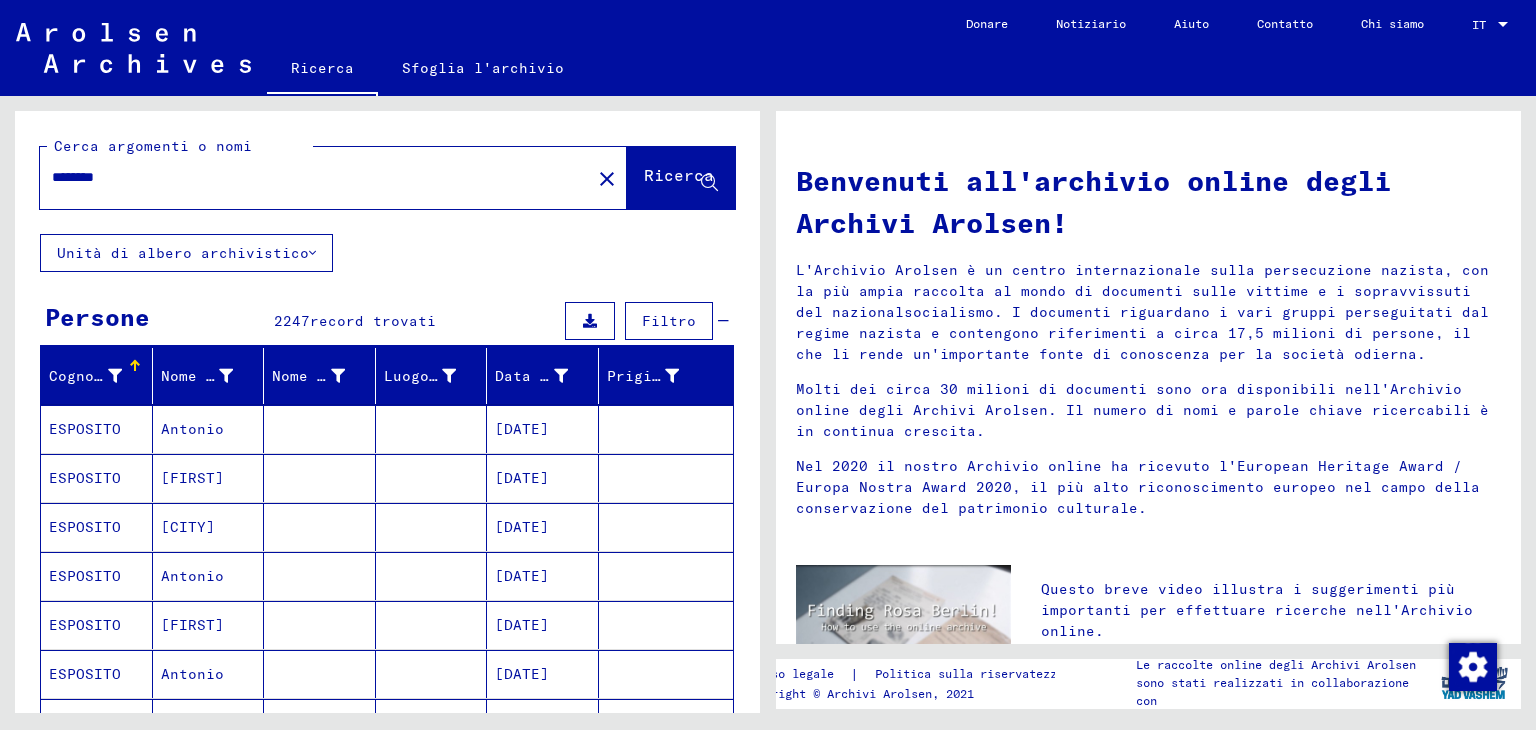 click on "********" at bounding box center [309, 177] 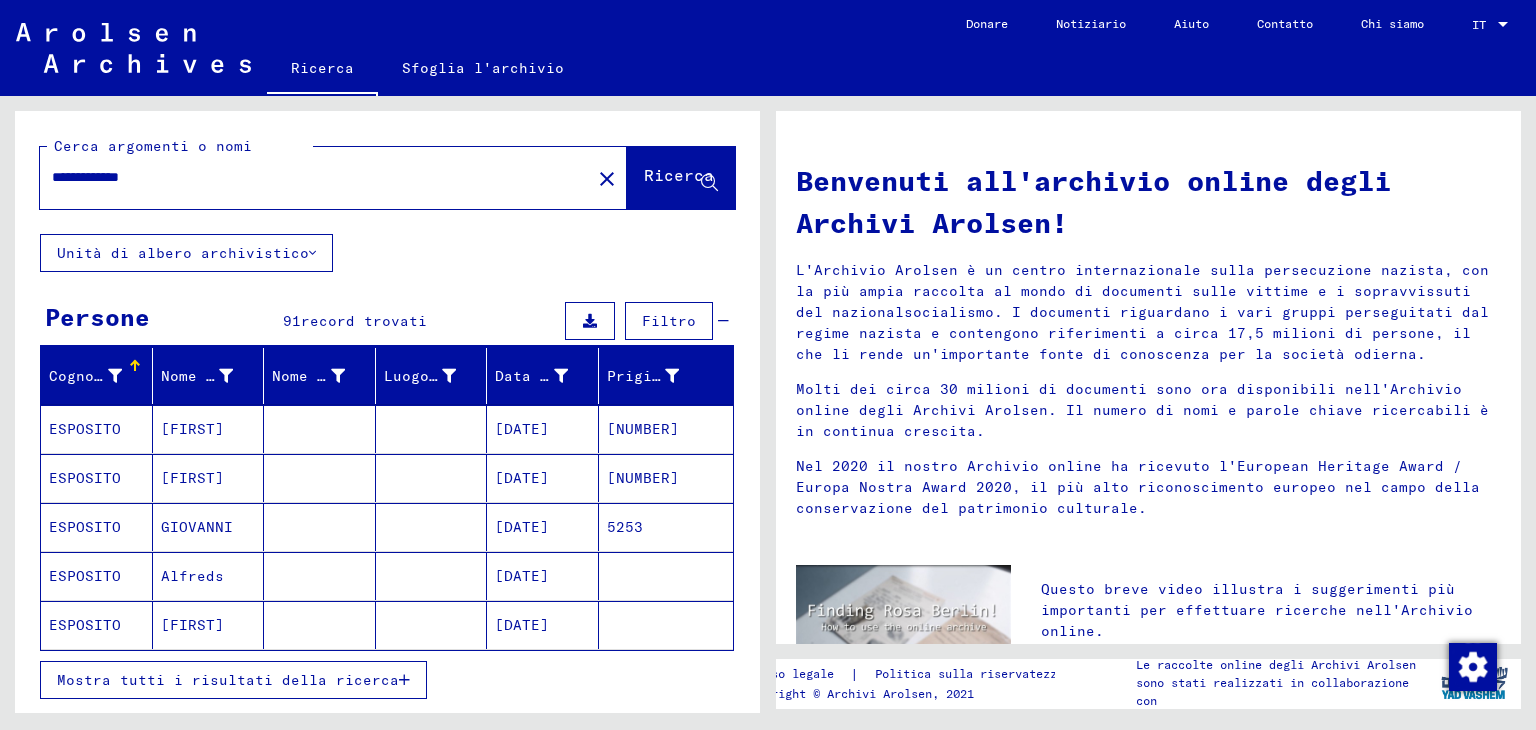 click on "Mostra tutti i risultati della ricerca" at bounding box center [228, 680] 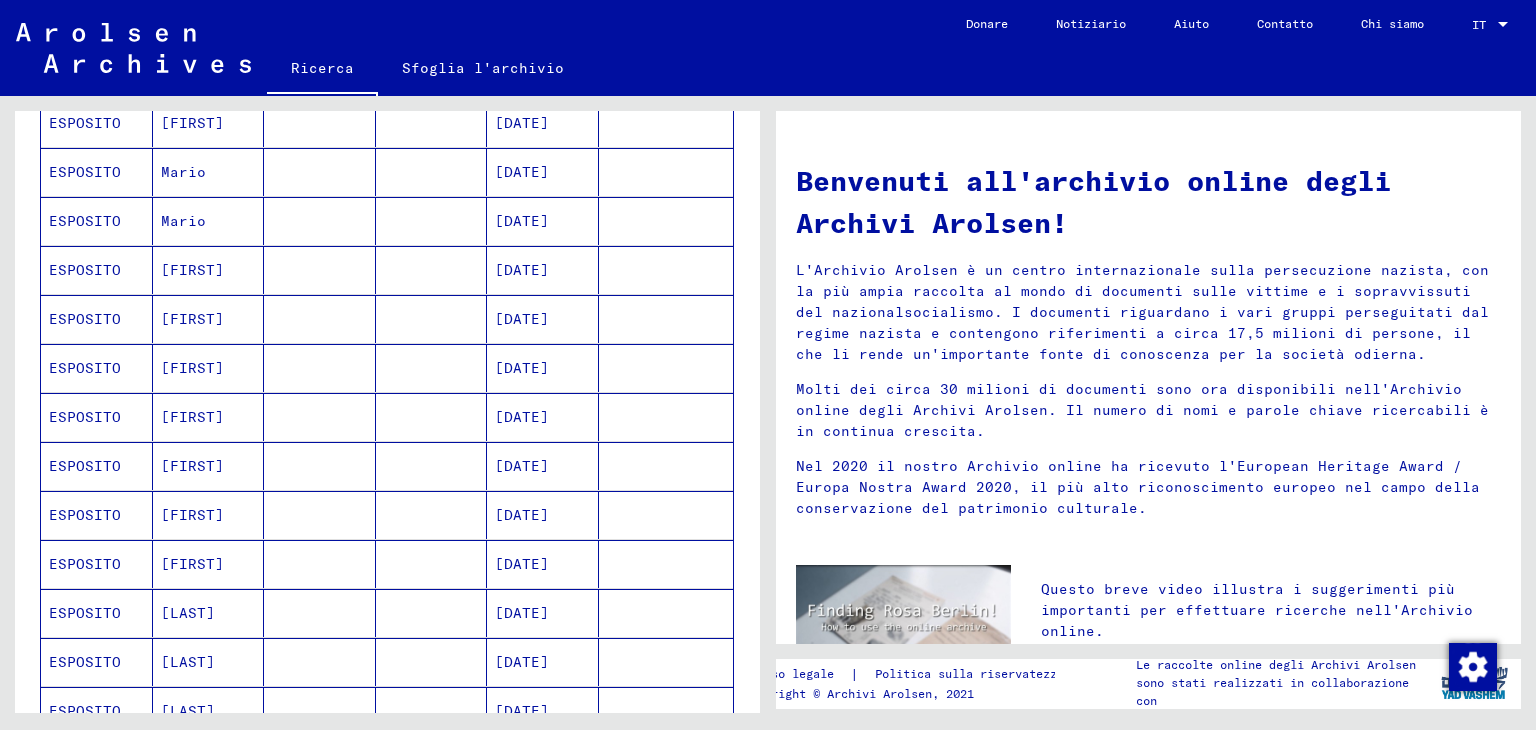 scroll, scrollTop: 0, scrollLeft: 0, axis: both 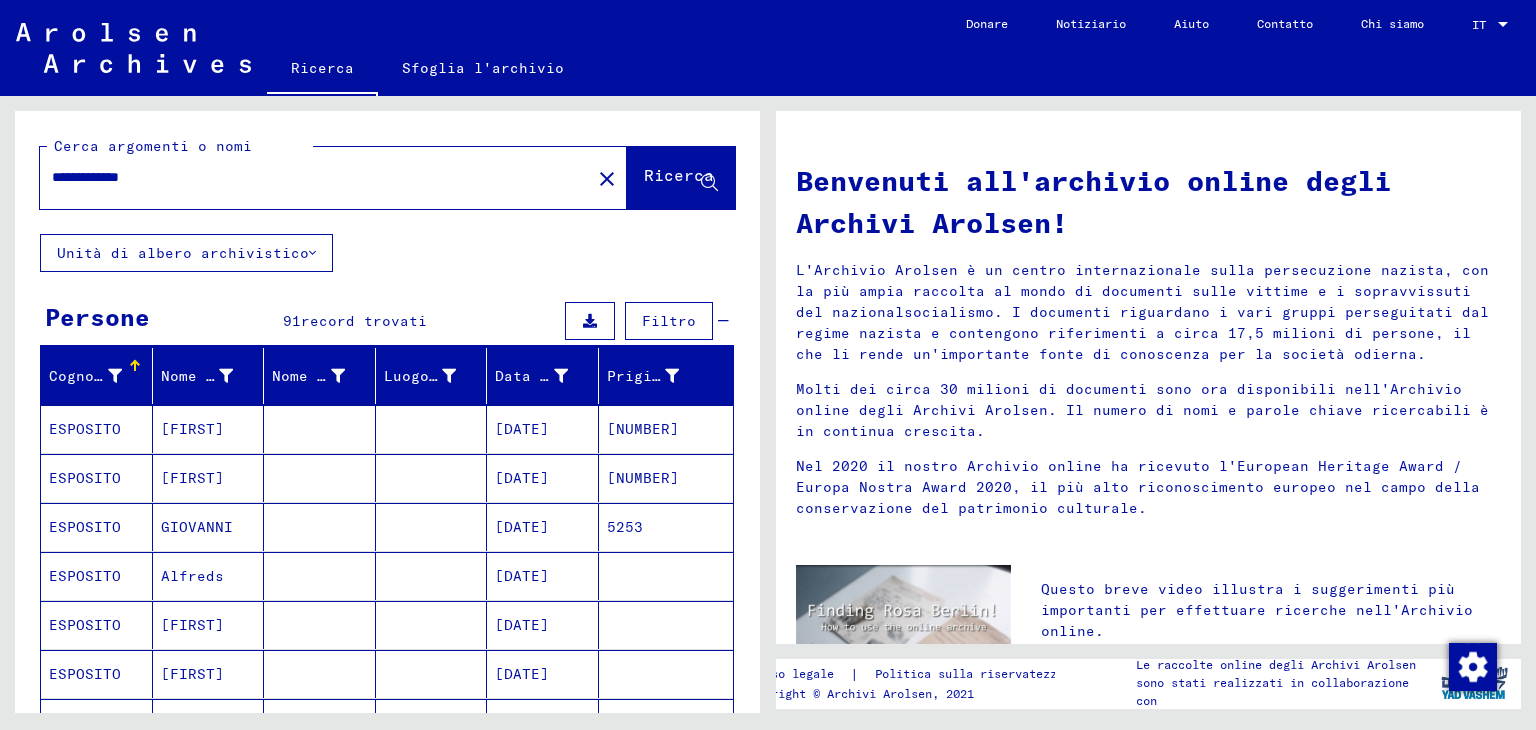 drag, startPoint x: 168, startPoint y: 173, endPoint x: 131, endPoint y: 173, distance: 37 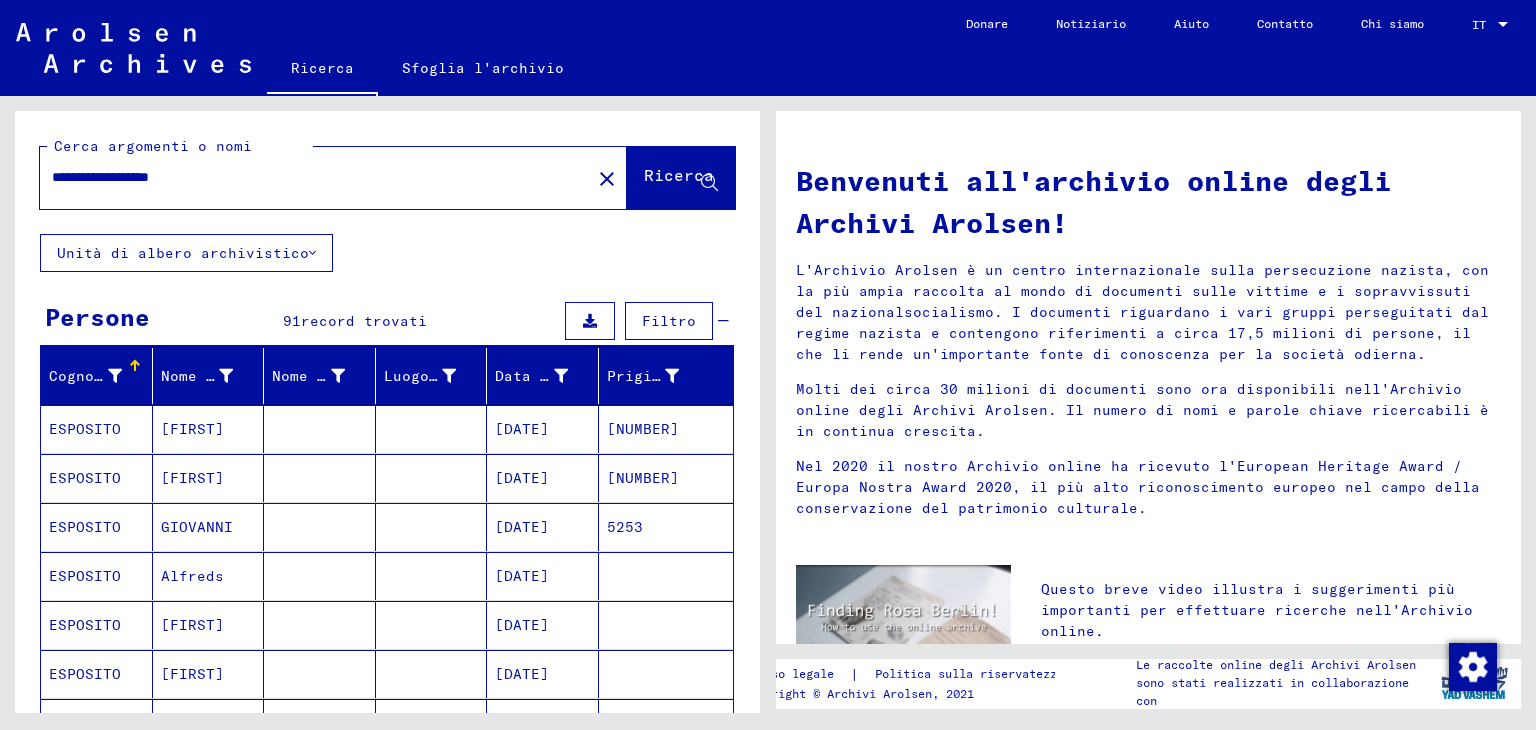 type on "**********" 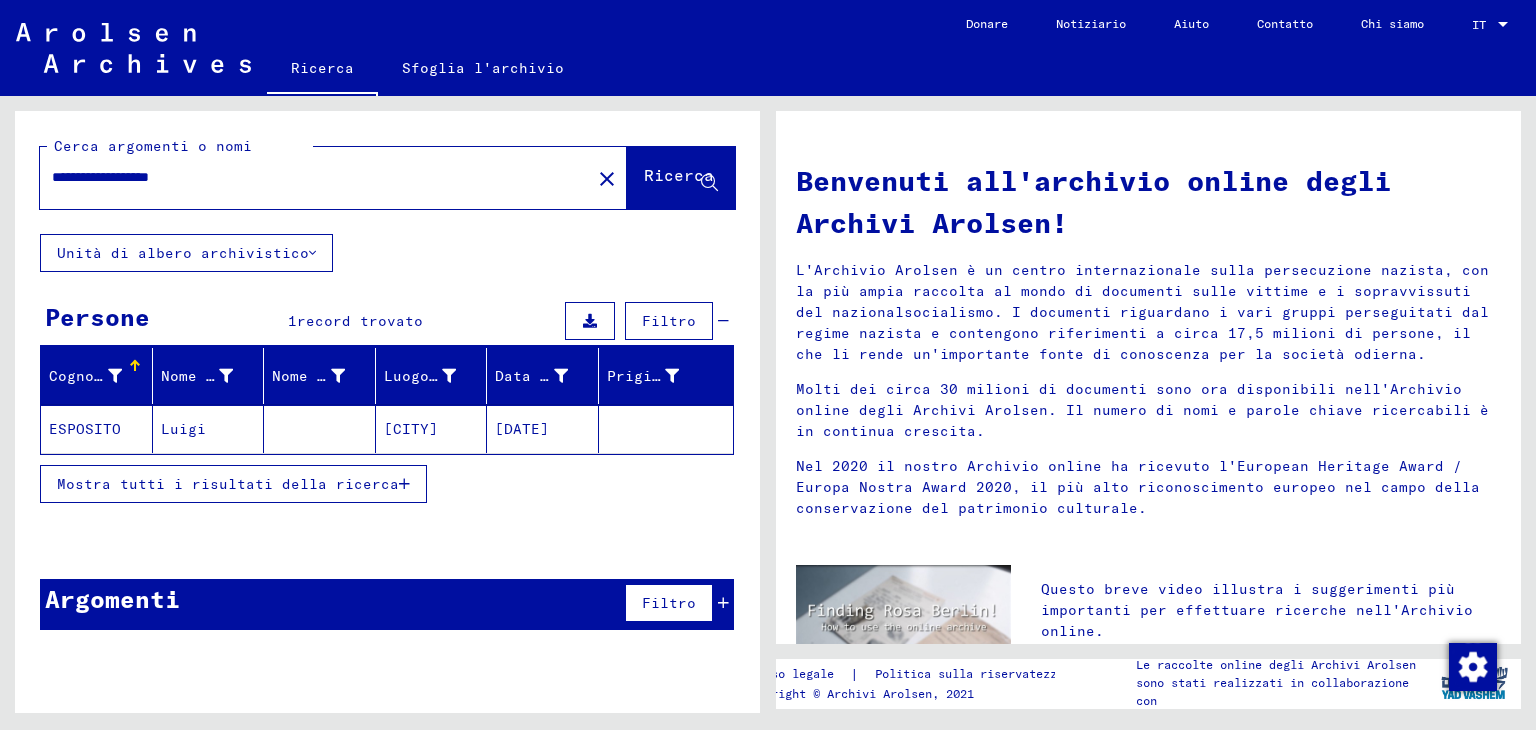 click on "Mostra tutti i risultati della ricerca" at bounding box center [233, 484] 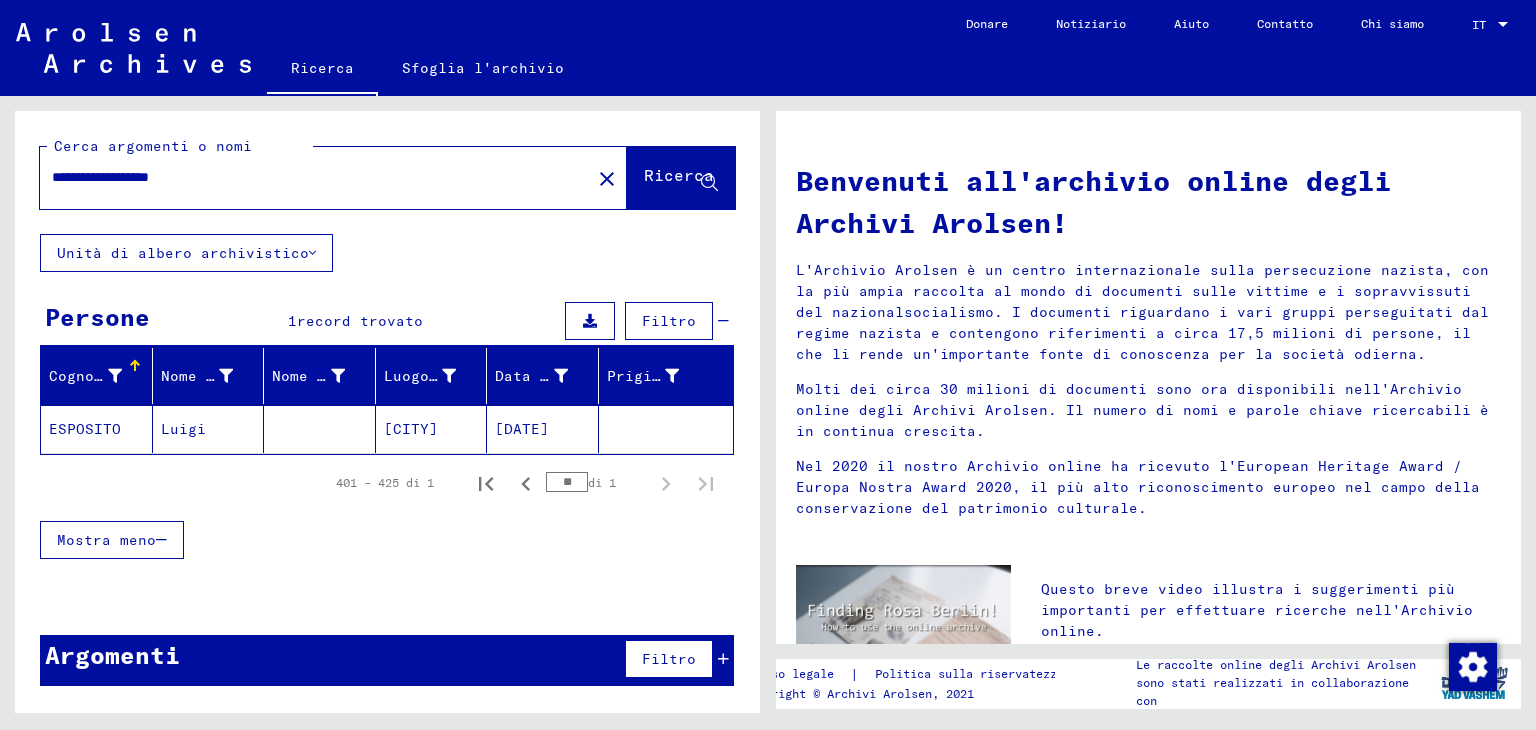 click on "ESPOSITO" 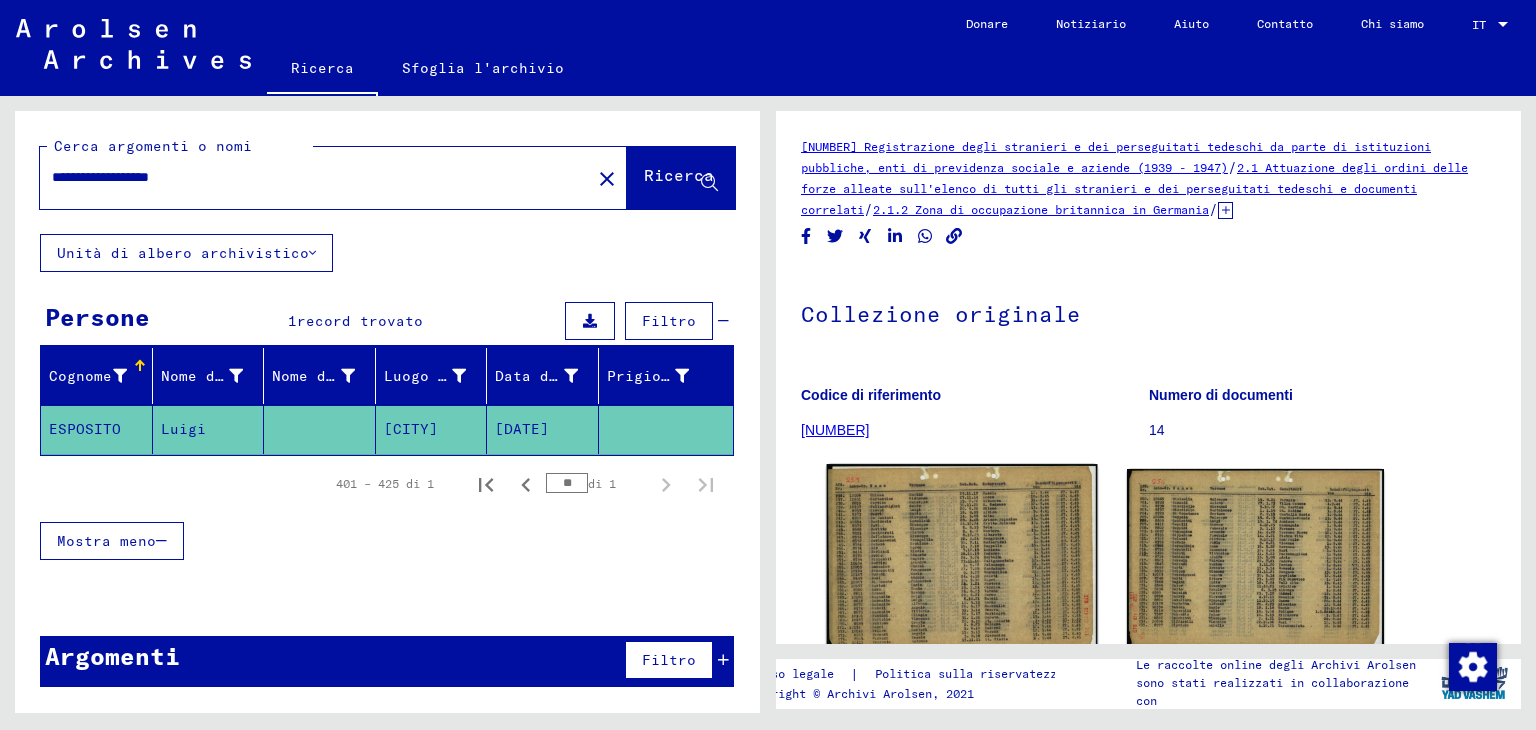 scroll, scrollTop: 0, scrollLeft: 0, axis: both 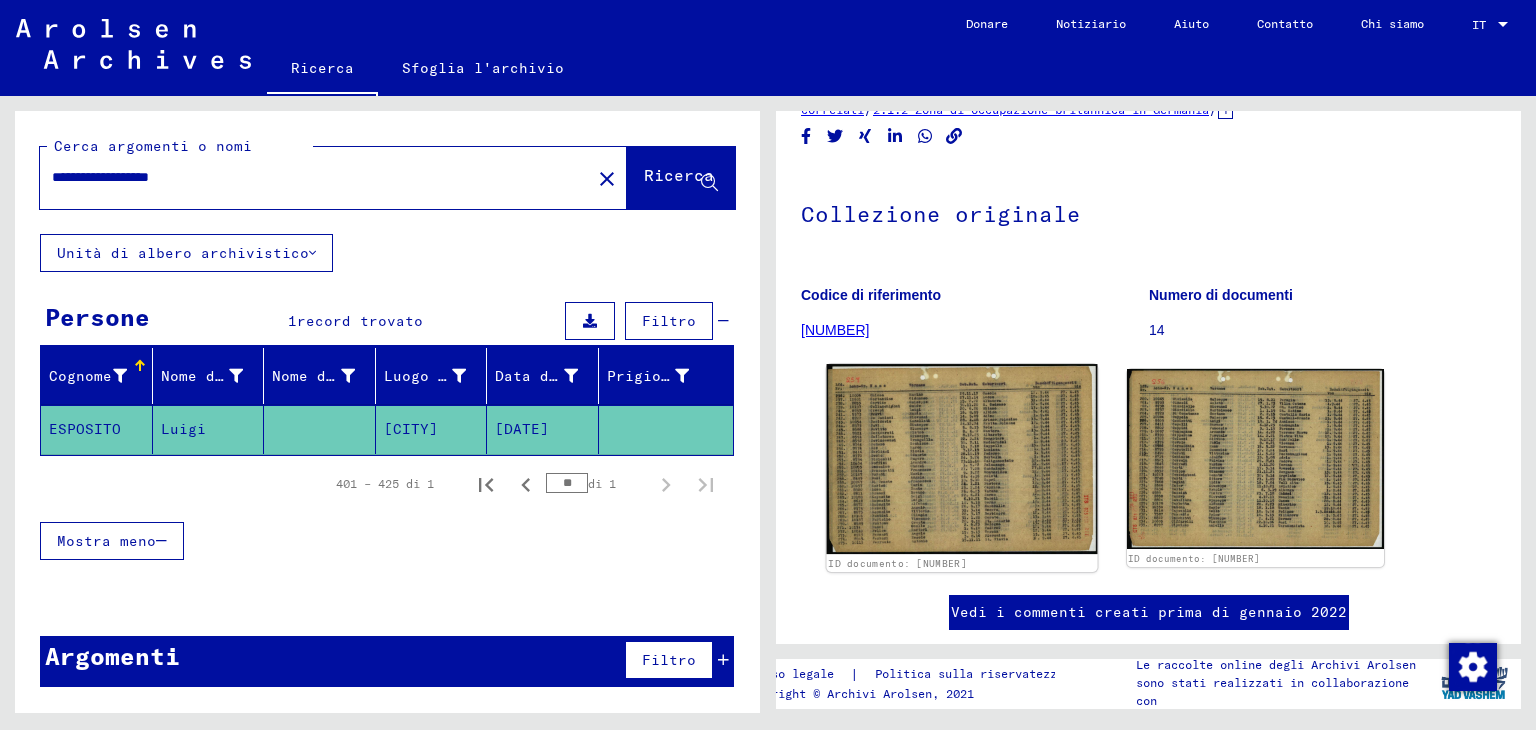 click 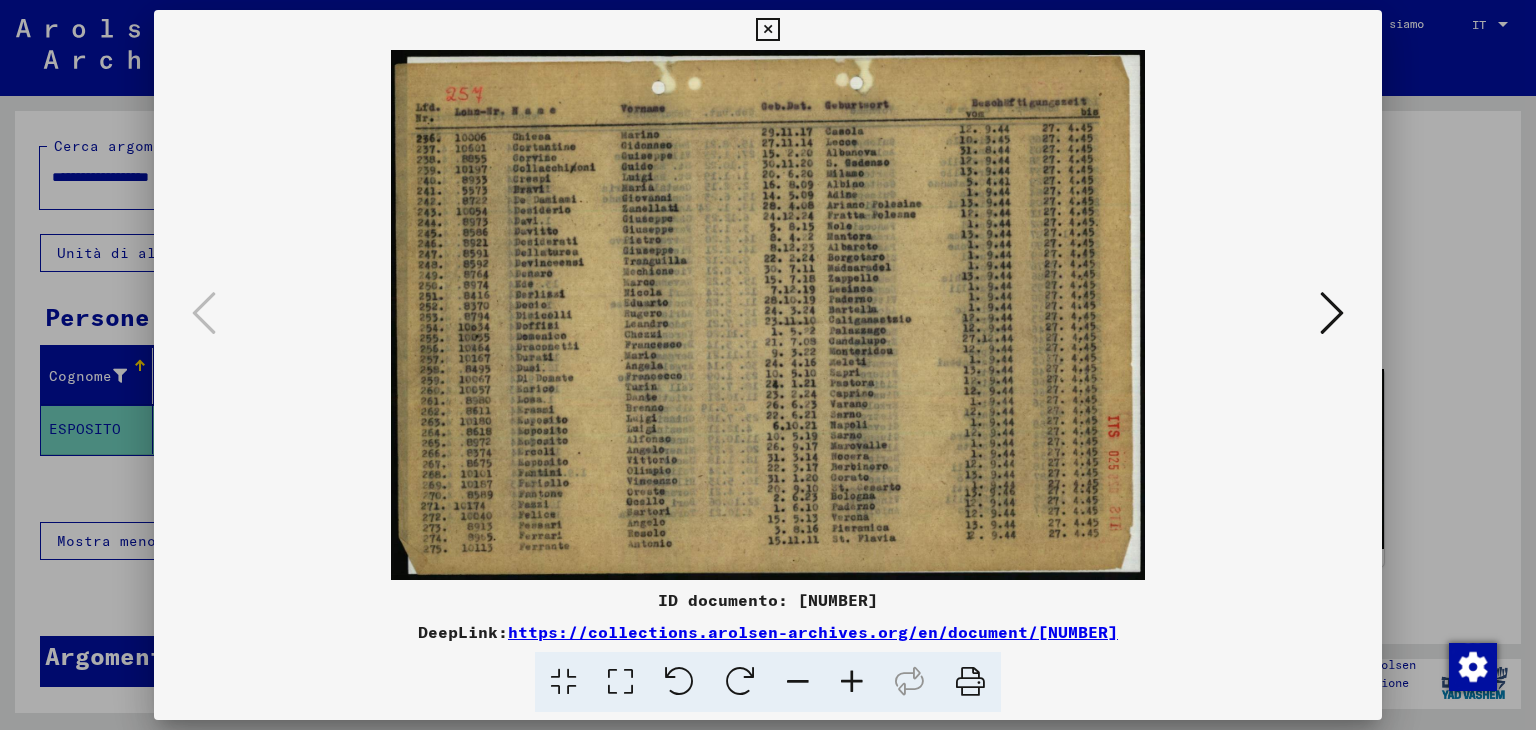 click at bounding box center [1332, 313] 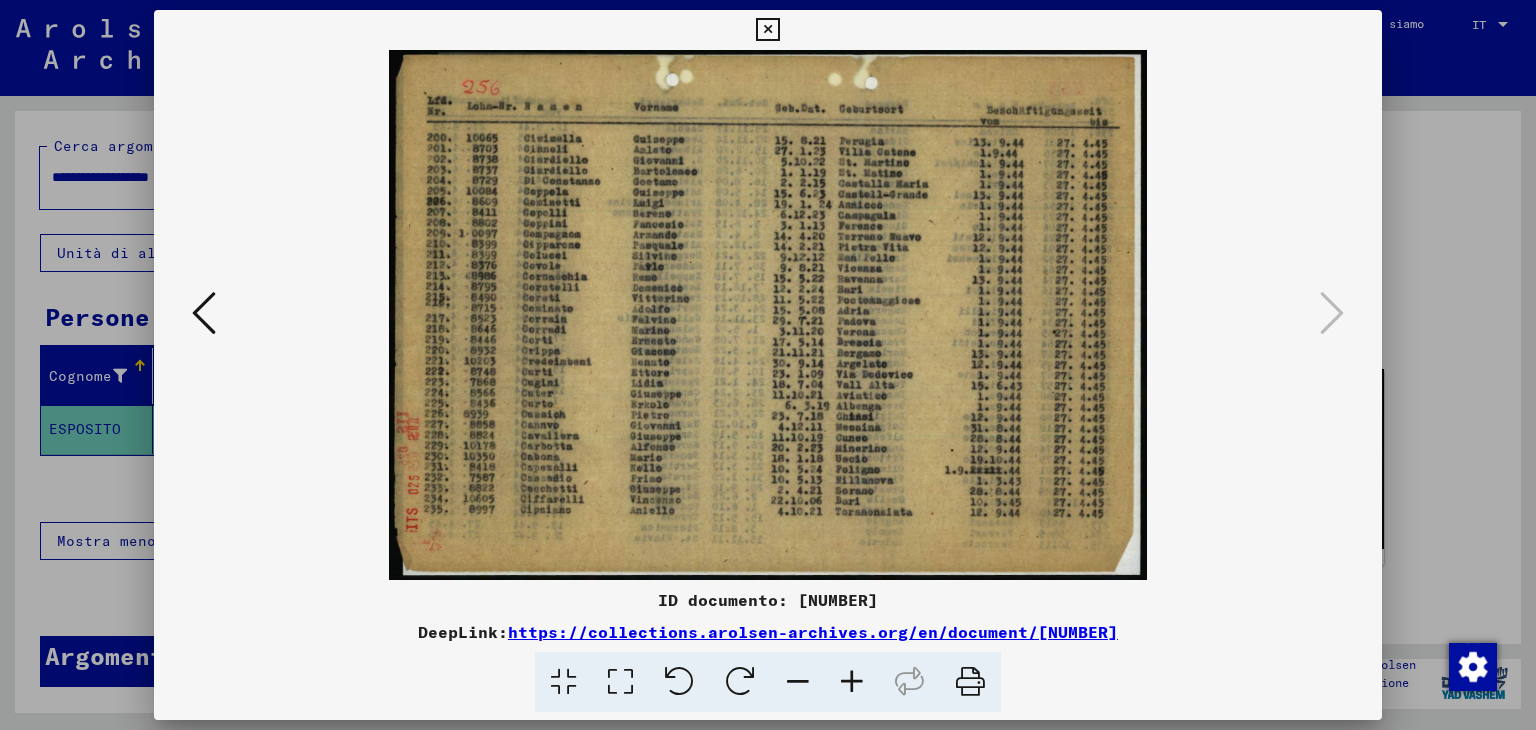 click at bounding box center (204, 313) 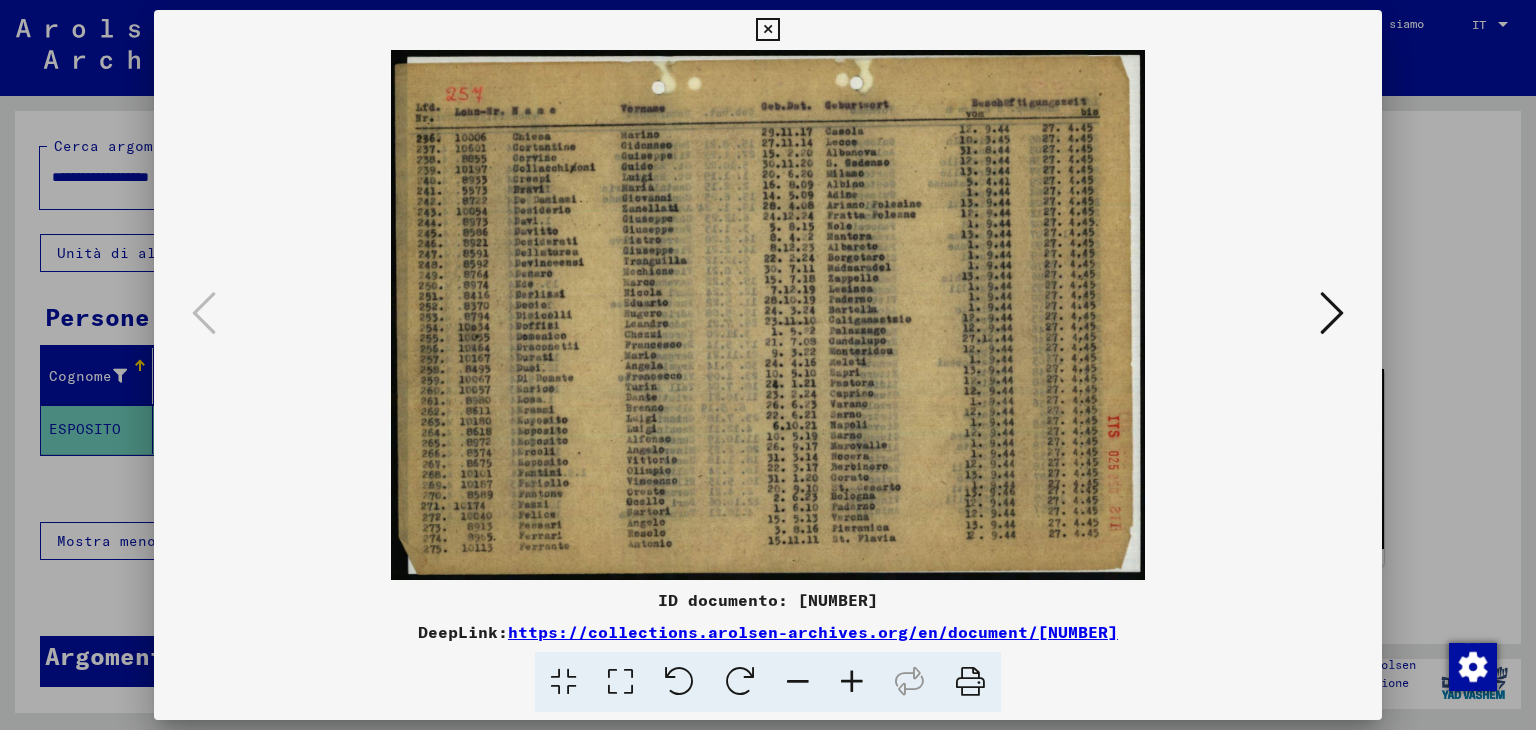 click at bounding box center [767, 30] 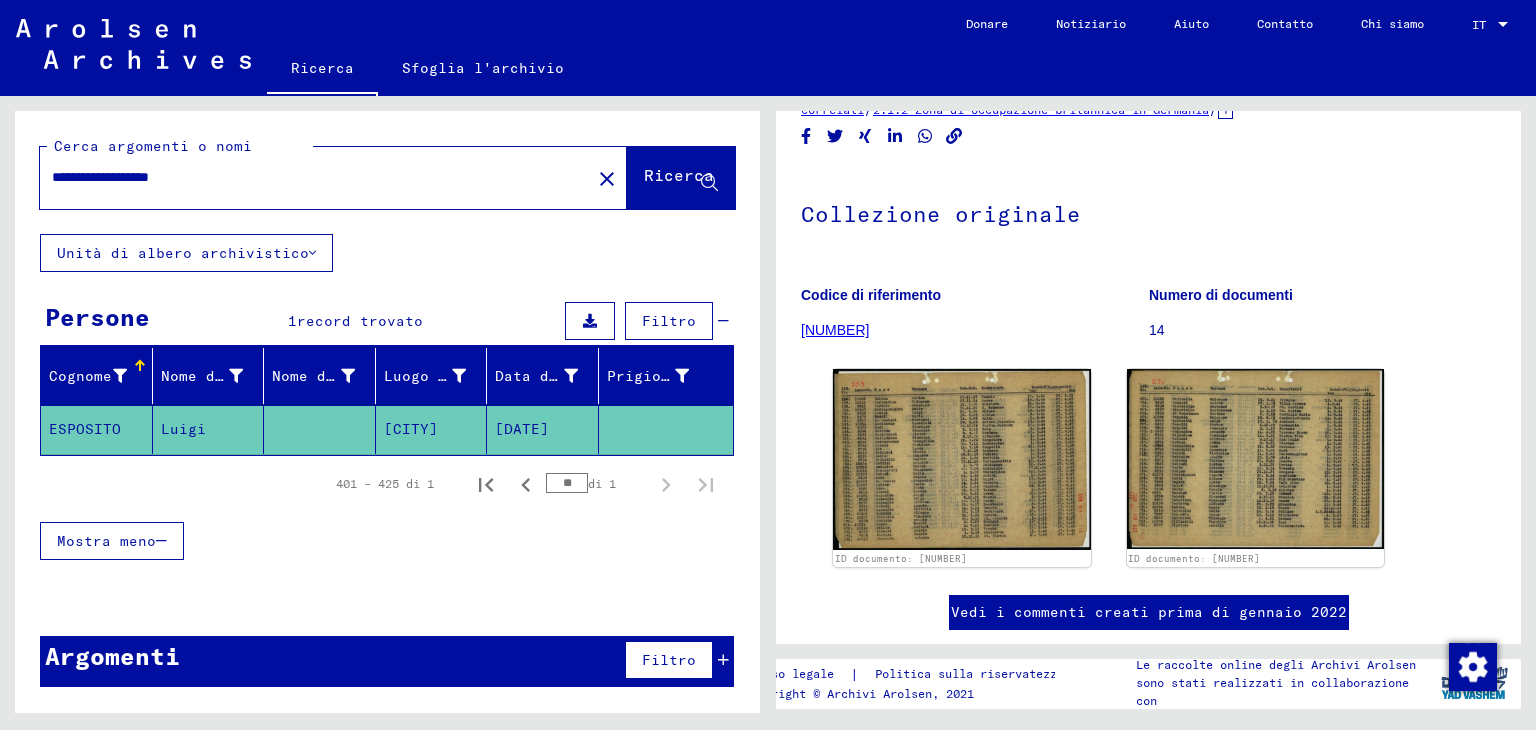 click on "DE ITS 2.1.2.1 NI 038 7 ITA ZM" 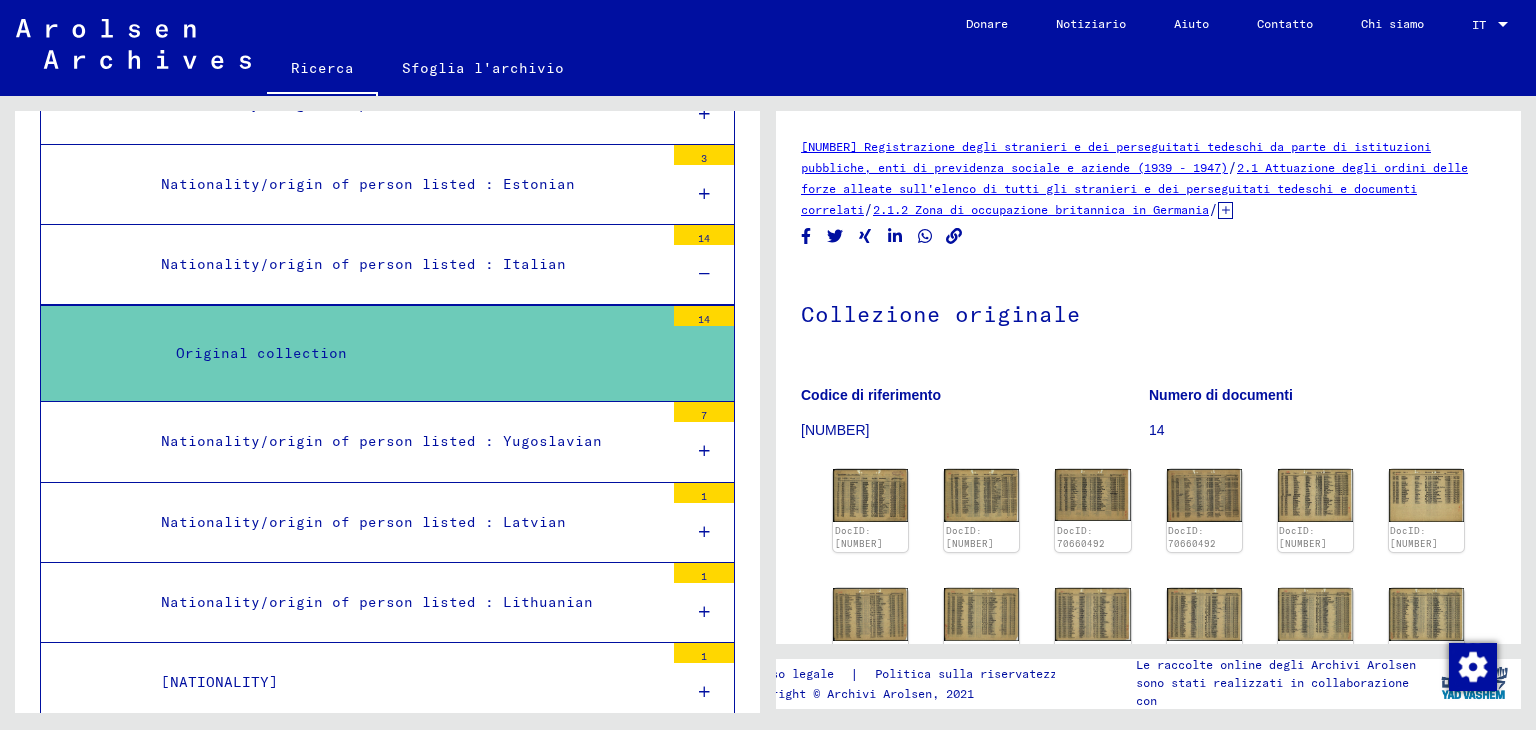 scroll, scrollTop: 4927, scrollLeft: 0, axis: vertical 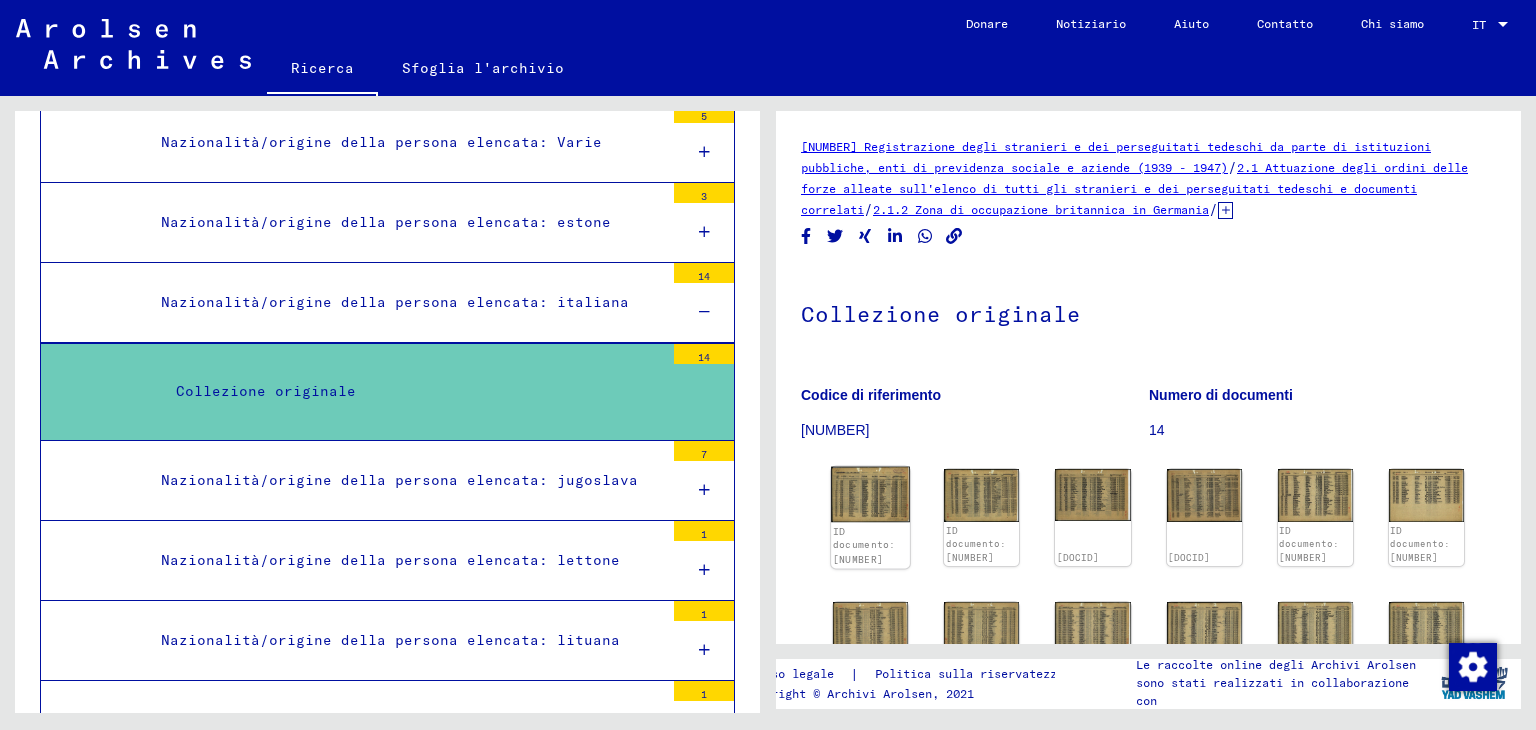 click 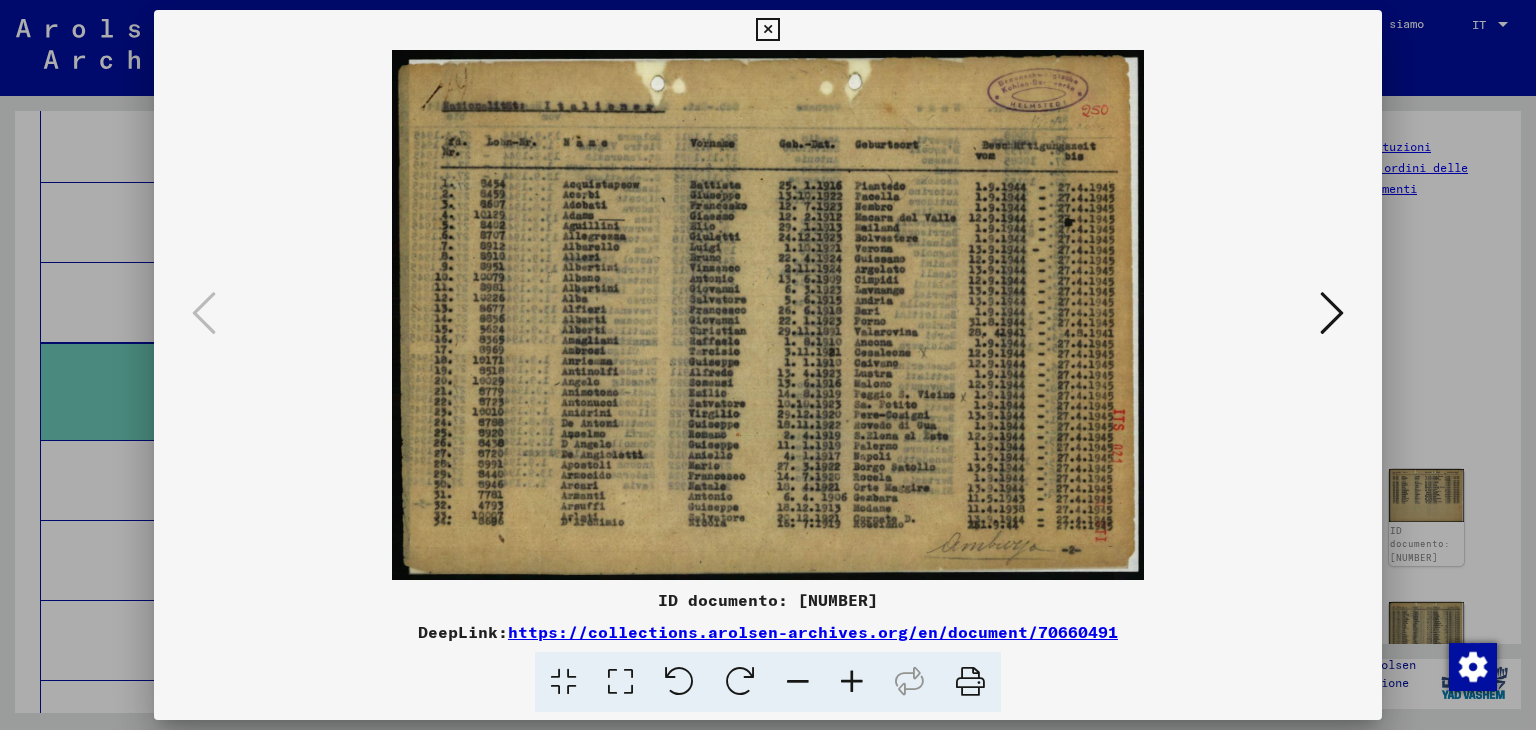click at bounding box center [1332, 313] 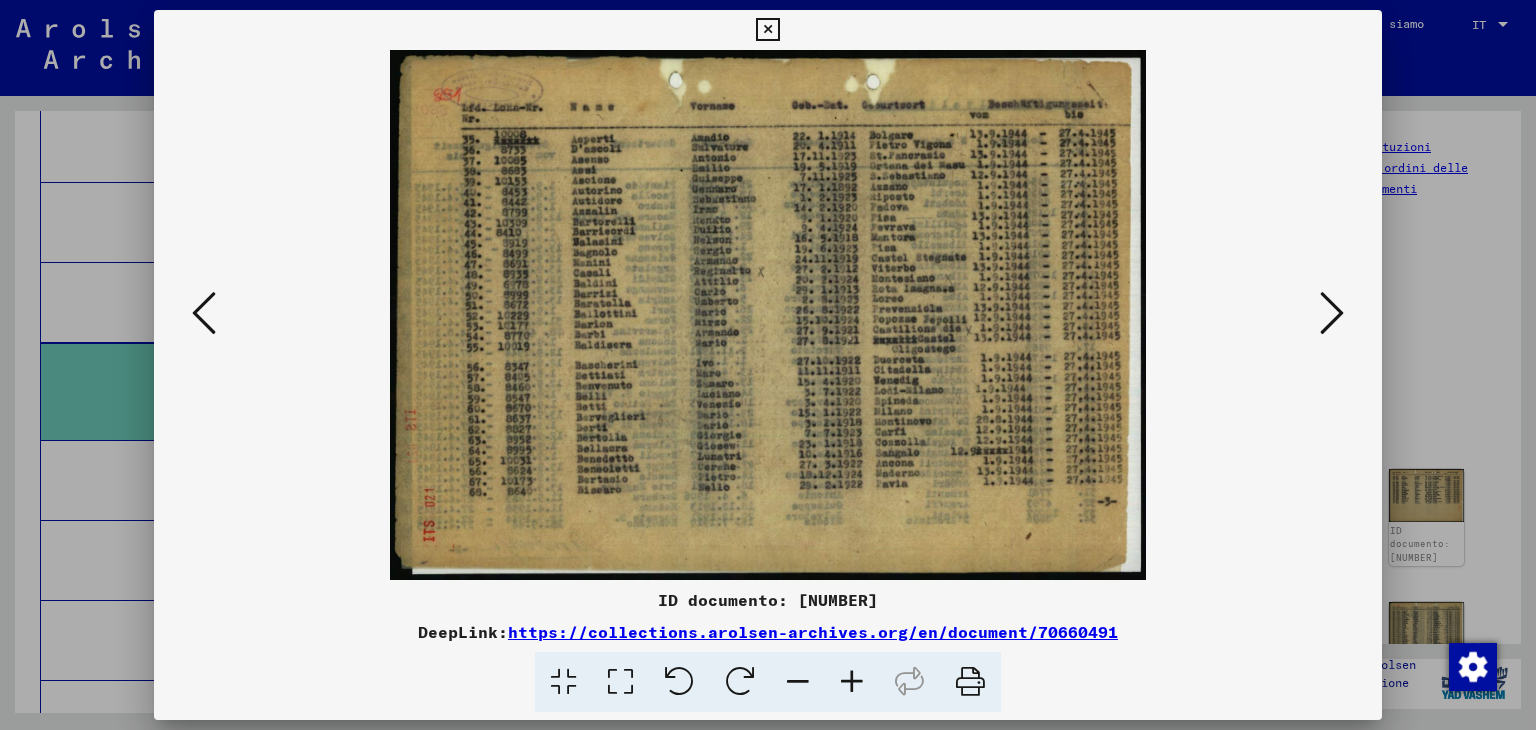 click at bounding box center (1332, 314) 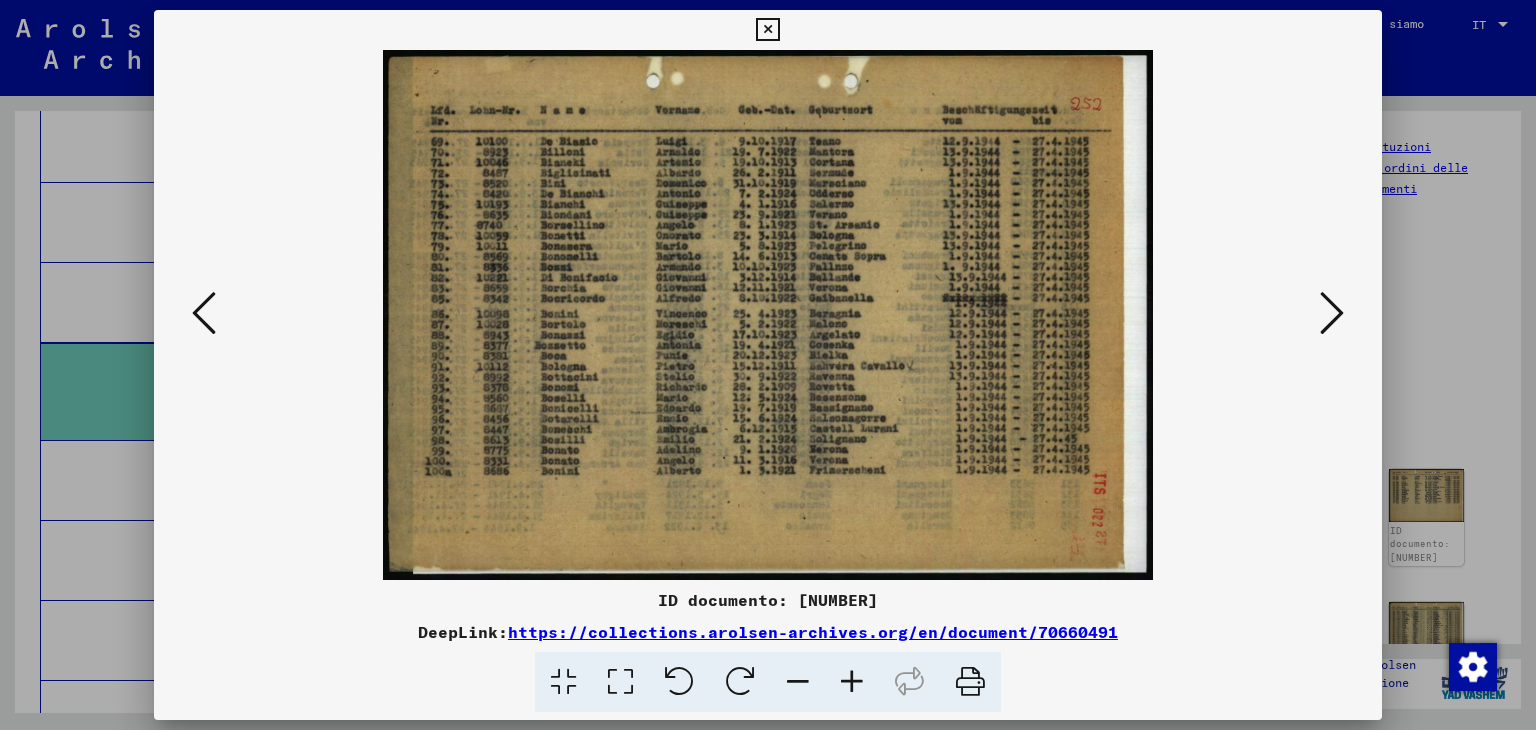 click at bounding box center (1332, 314) 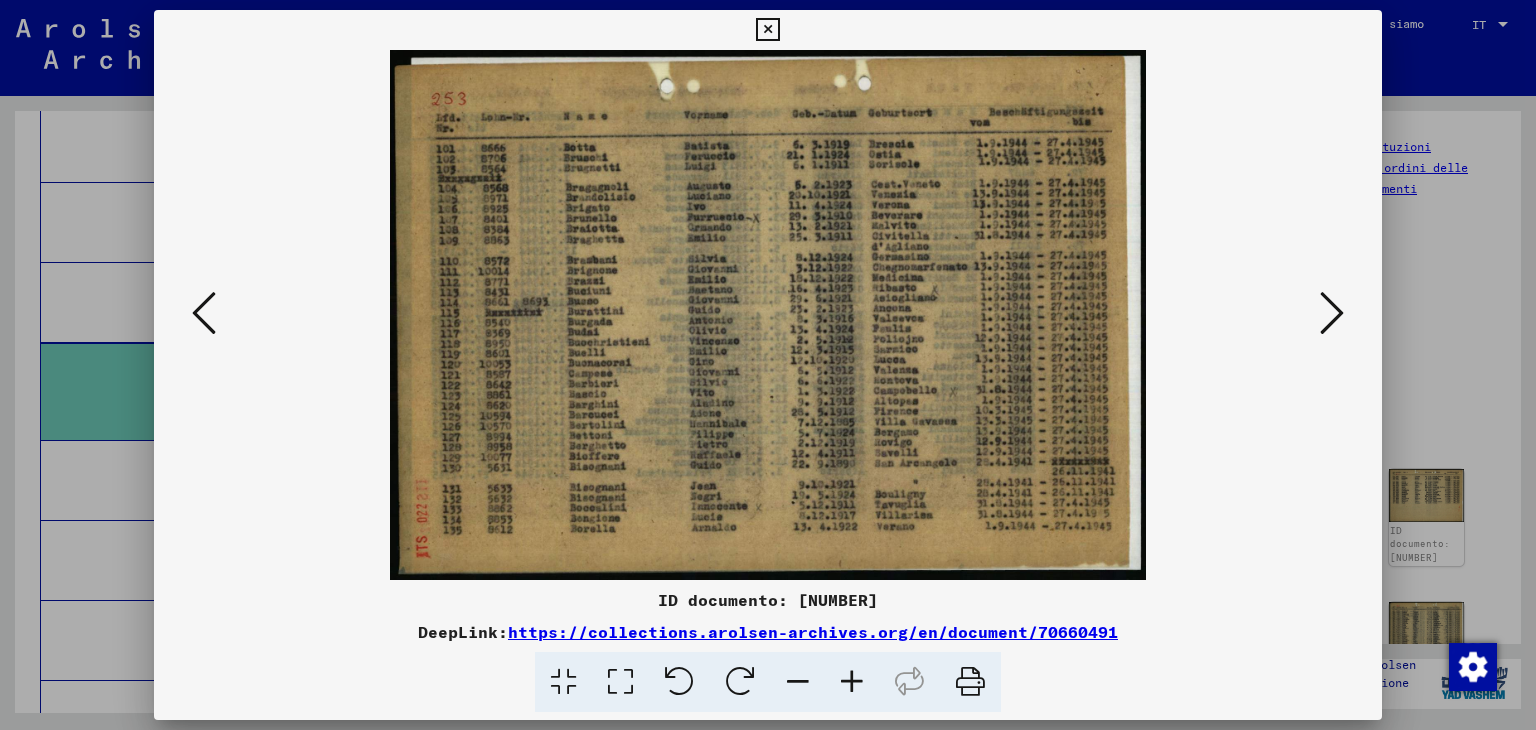 click at bounding box center (1332, 314) 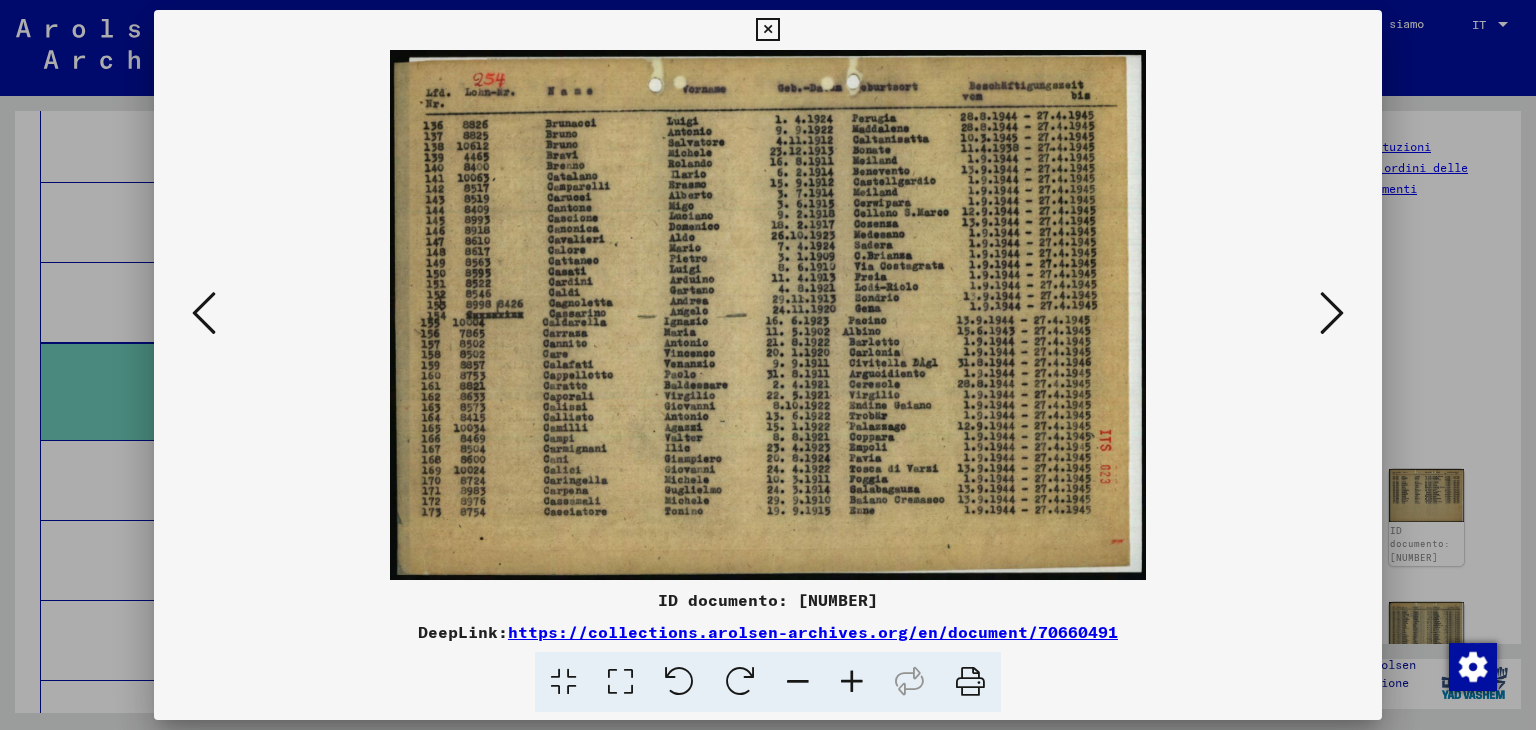 click at bounding box center [1332, 314] 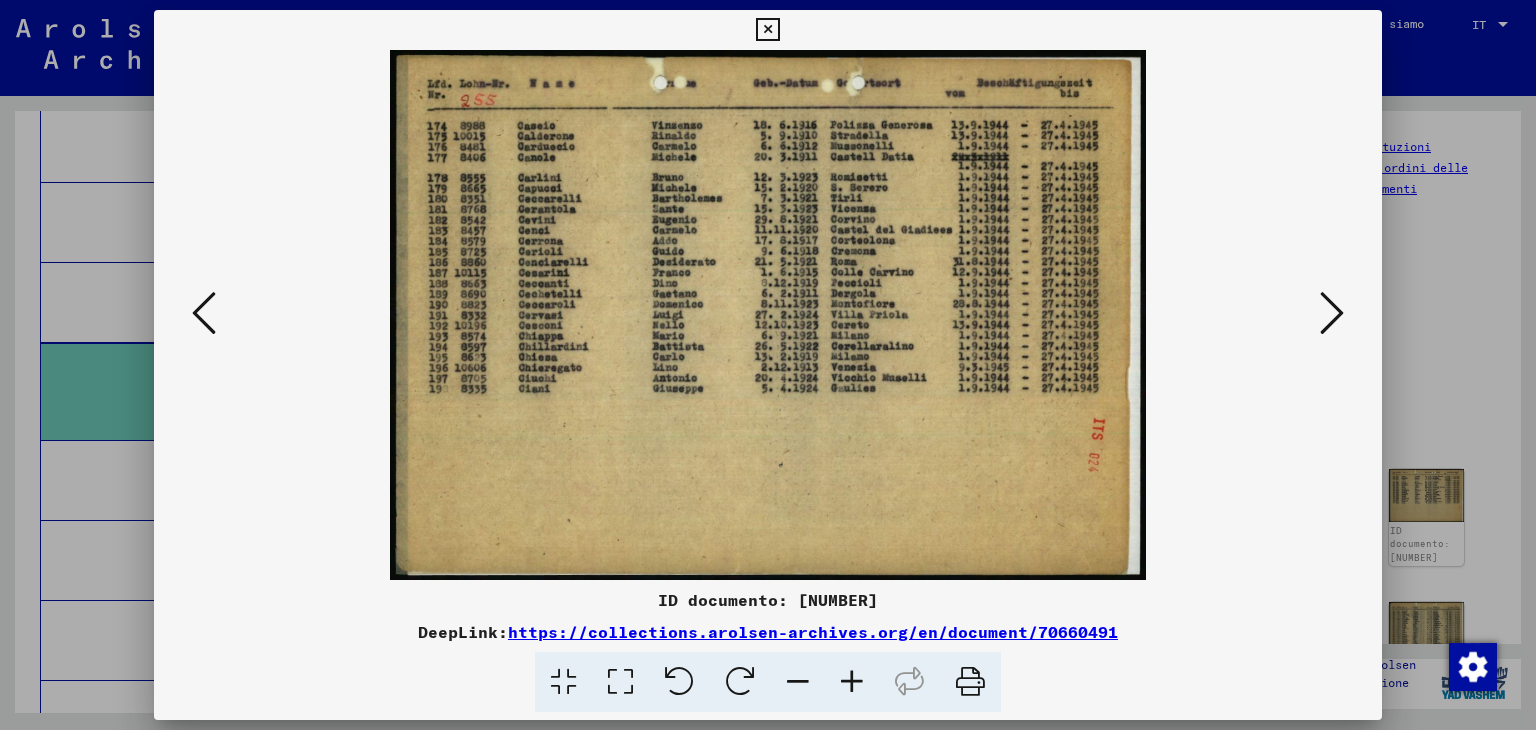 click at bounding box center (1332, 314) 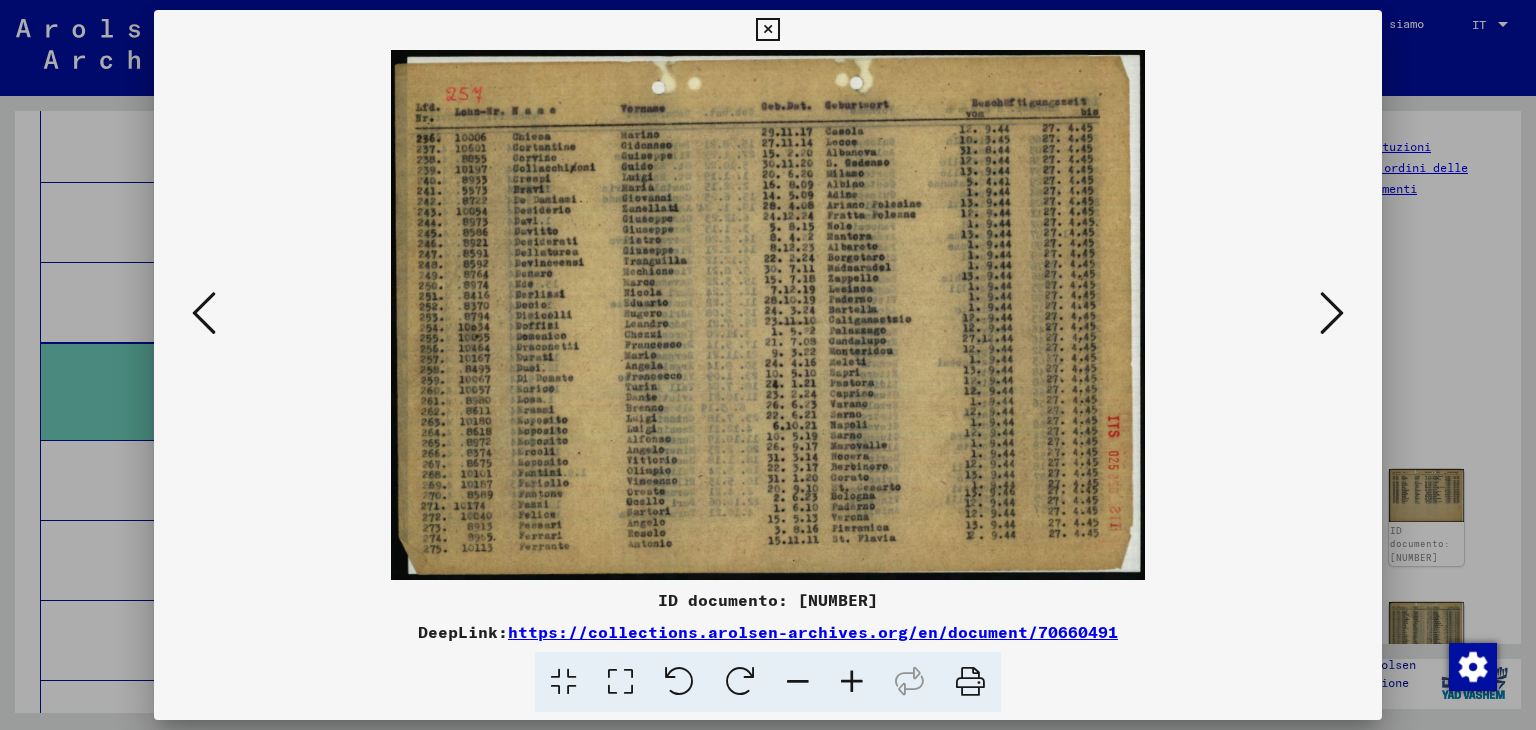 click at bounding box center [1332, 314] 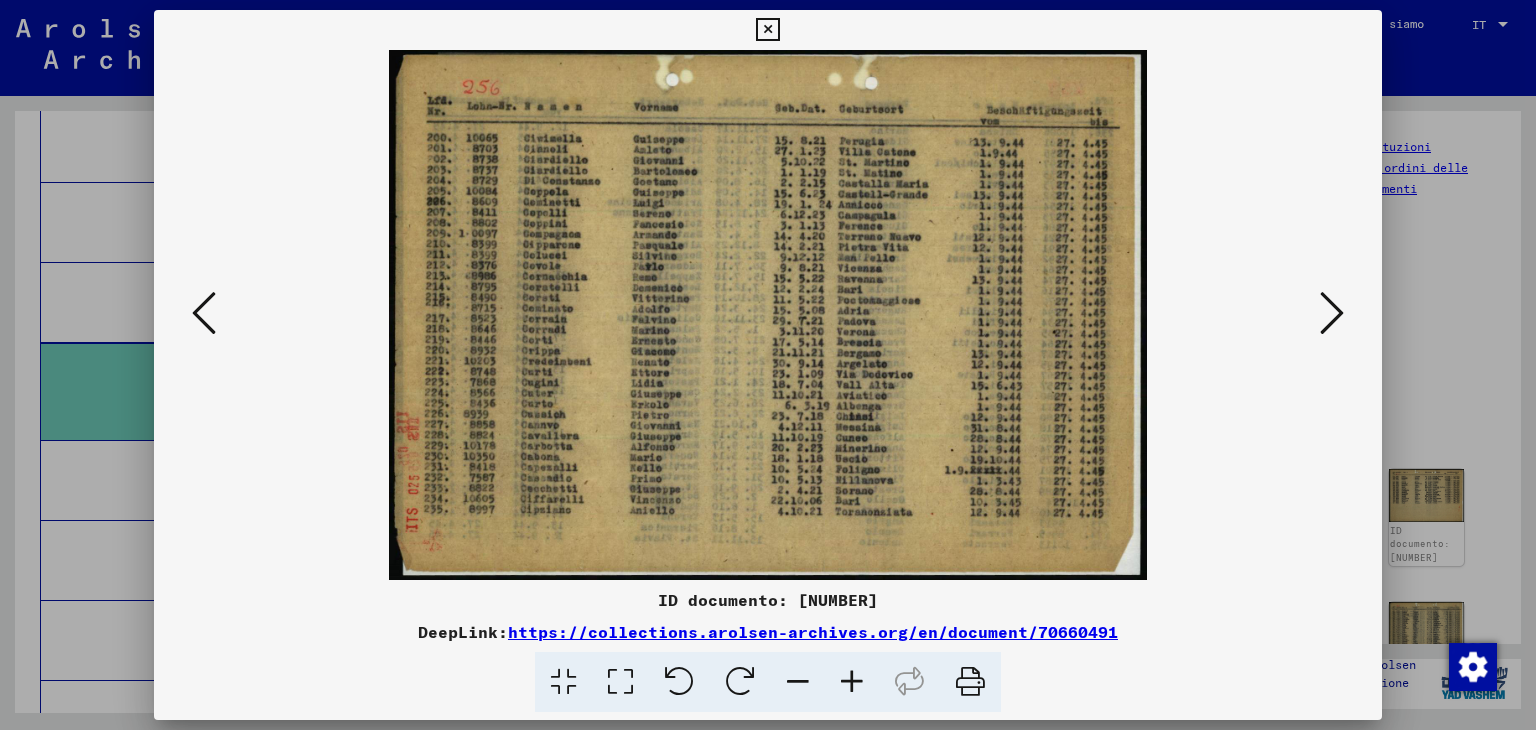 click at bounding box center (1332, 314) 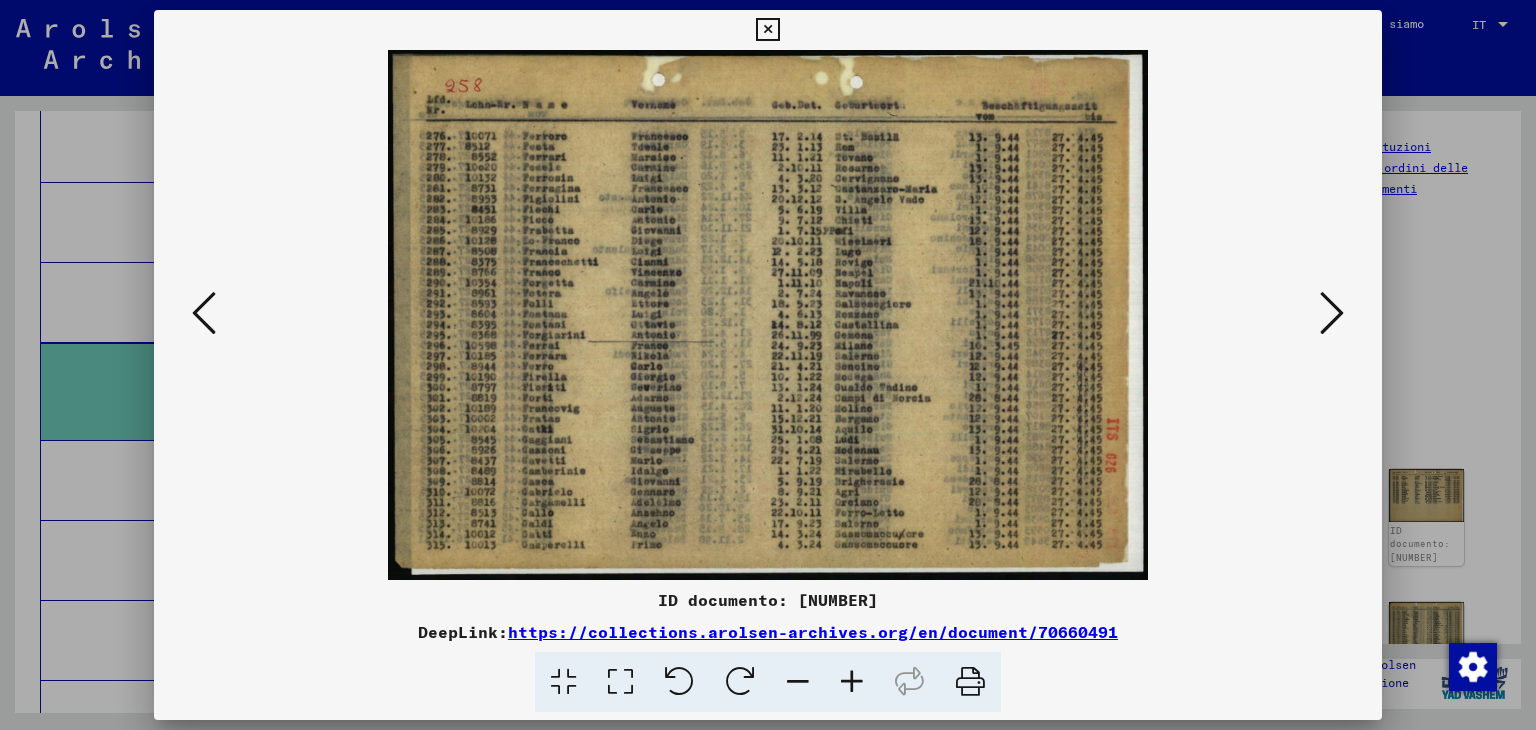 click at bounding box center [767, 30] 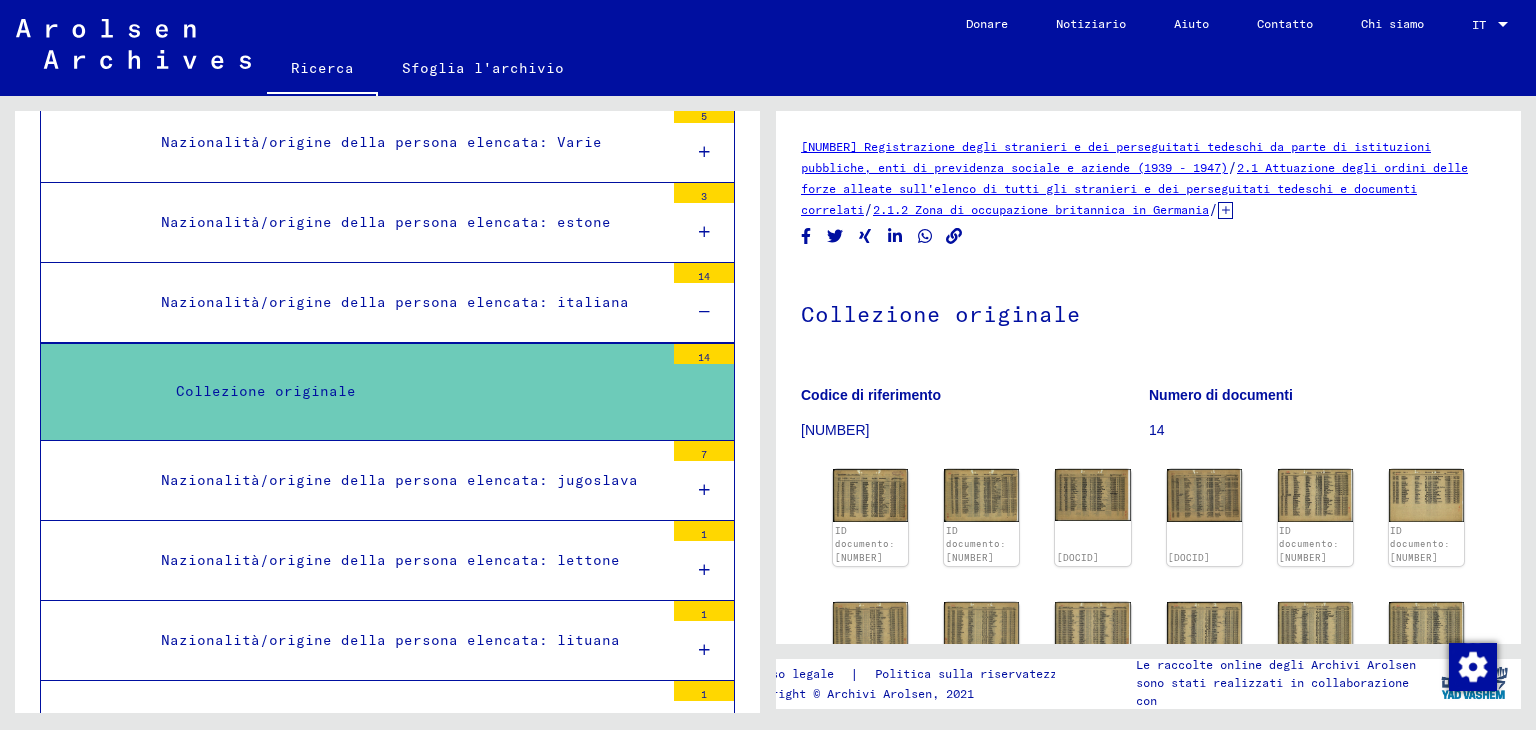 click on "Ricerca" 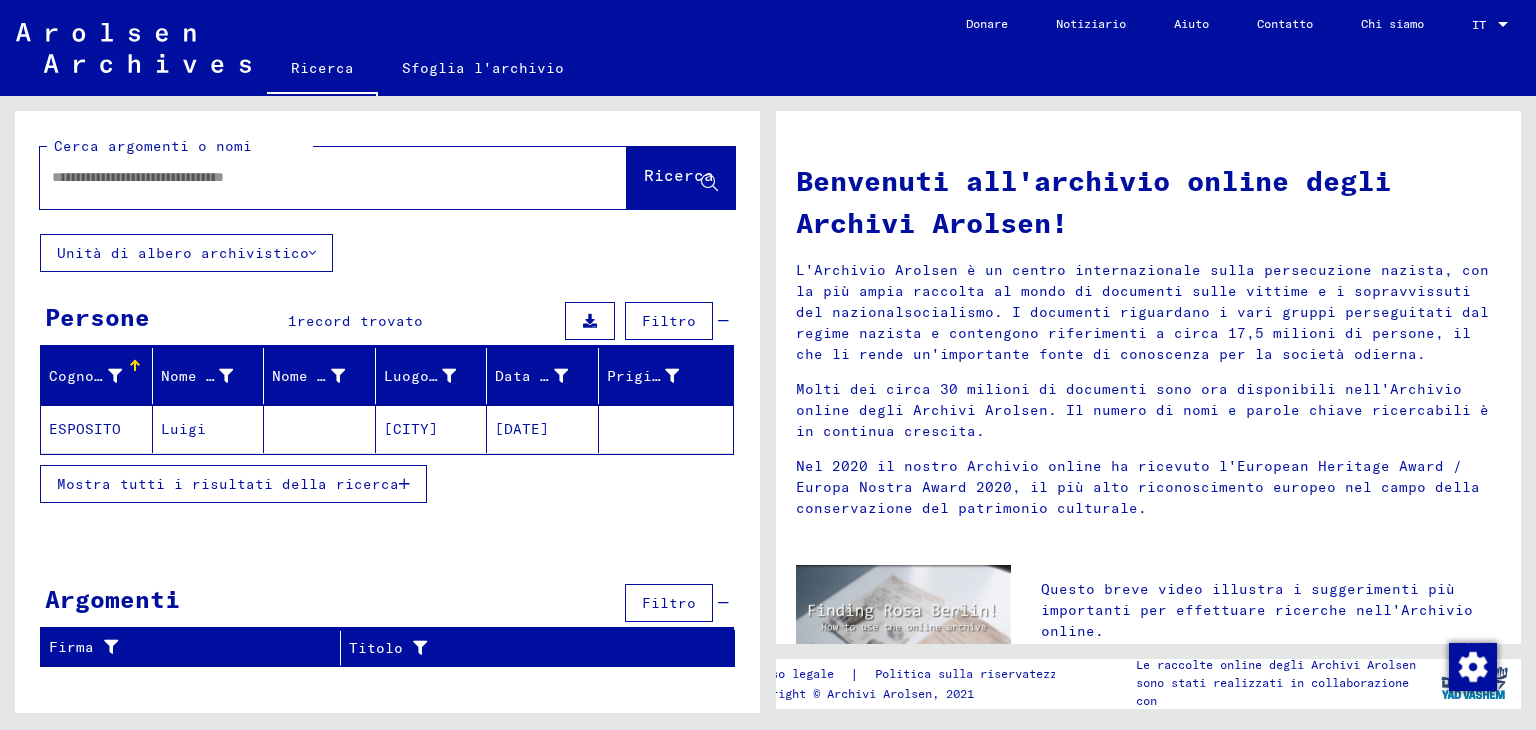 click at bounding box center [309, 177] 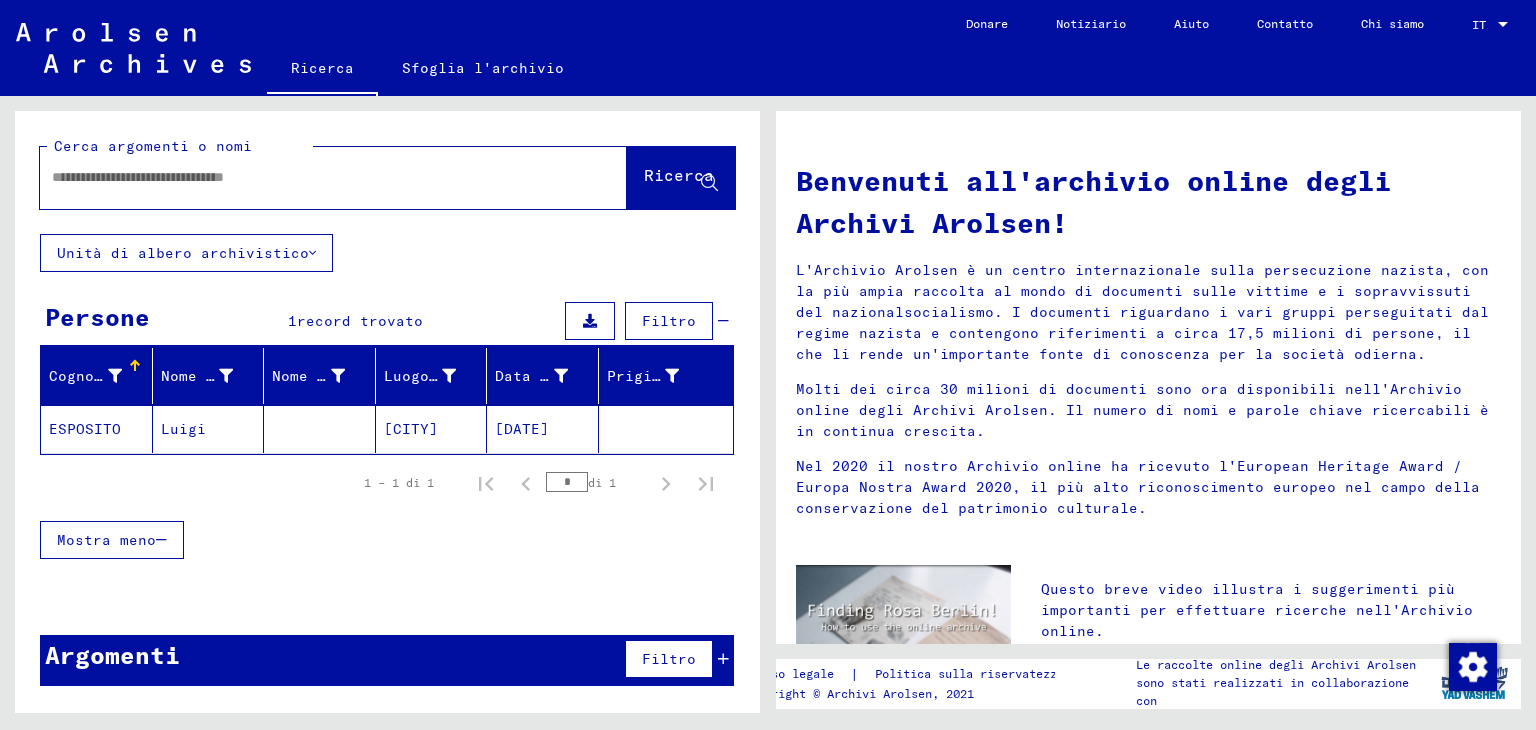 click on "[MONTH]/[DAY]/[YEAR]" 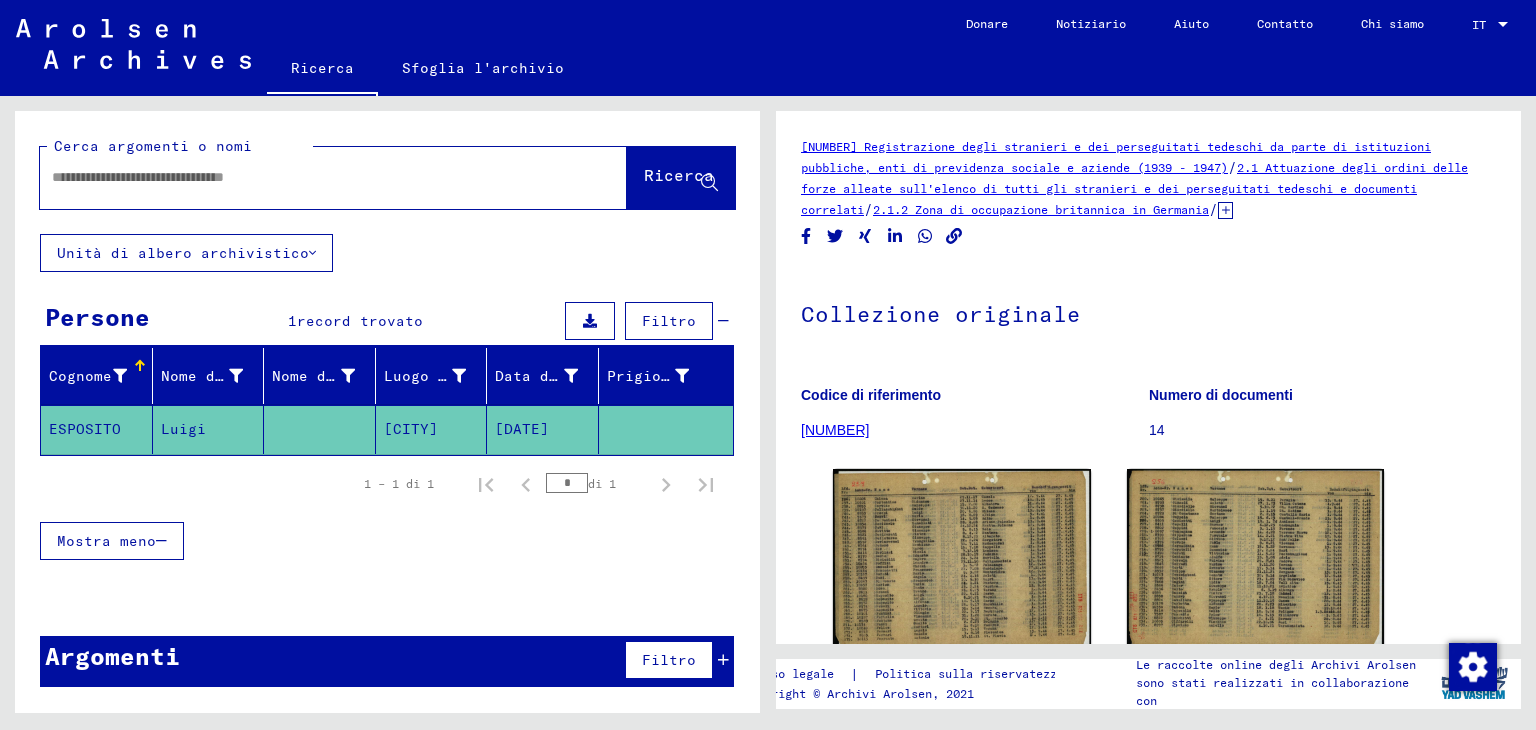 scroll, scrollTop: 0, scrollLeft: 0, axis: both 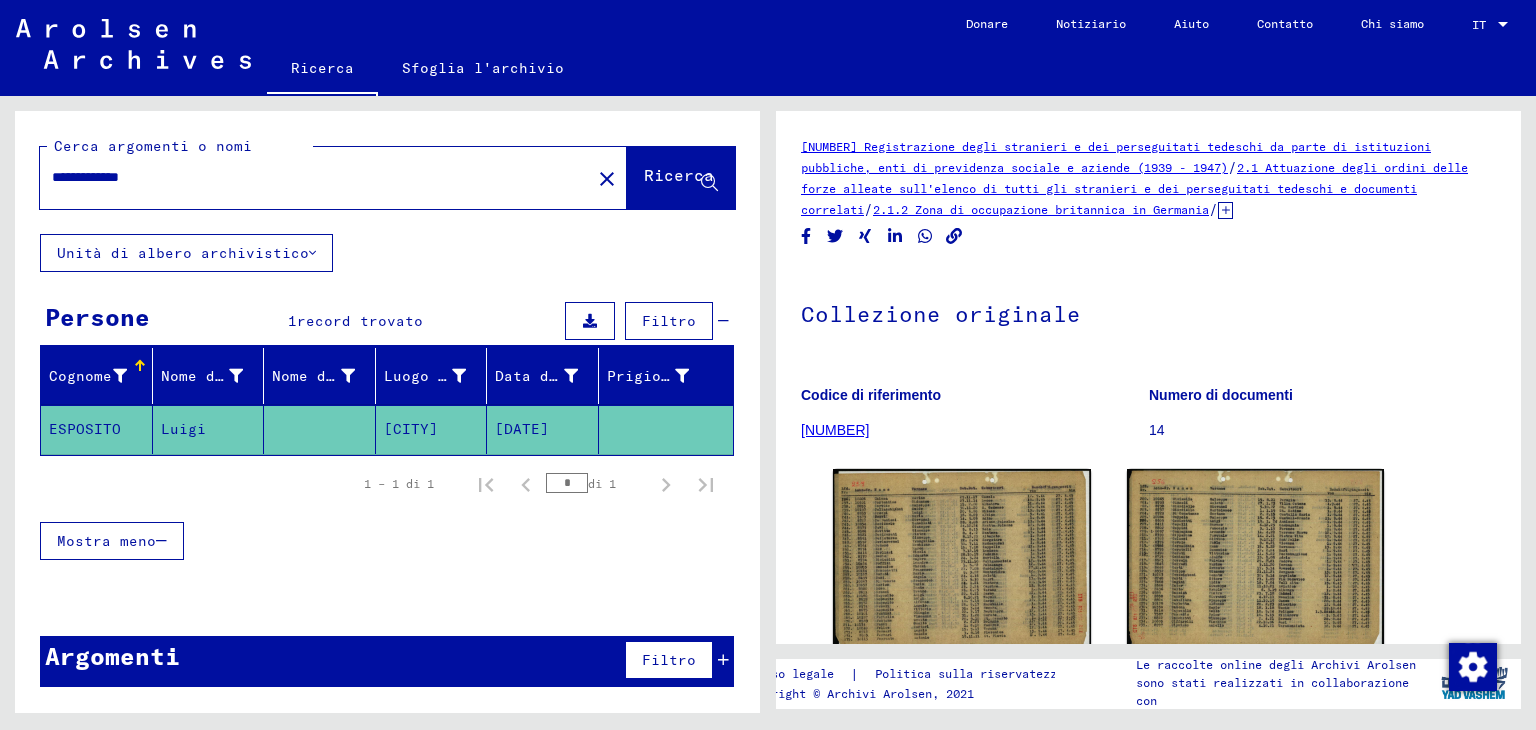 type on "**********" 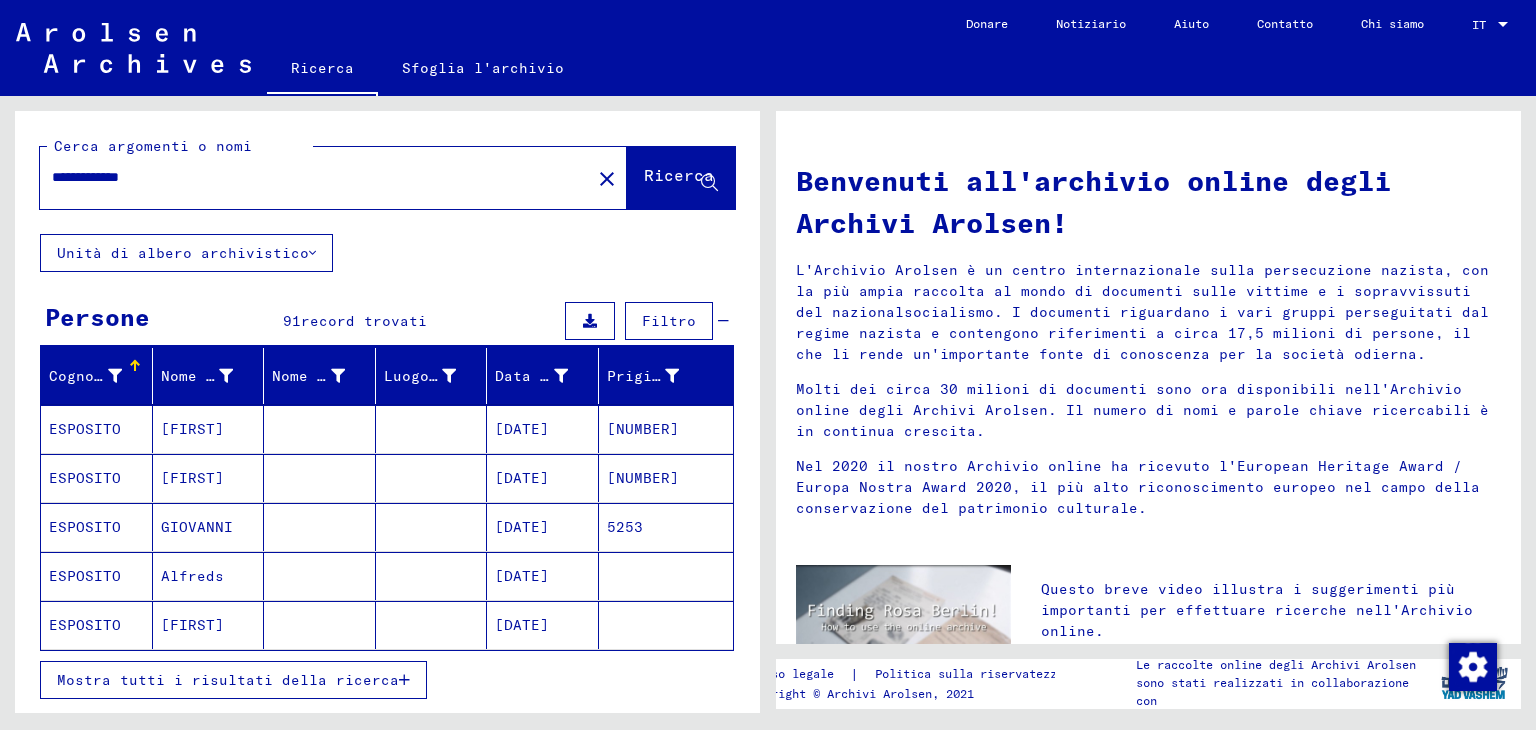 click on "Alfreds" at bounding box center (209, 625) 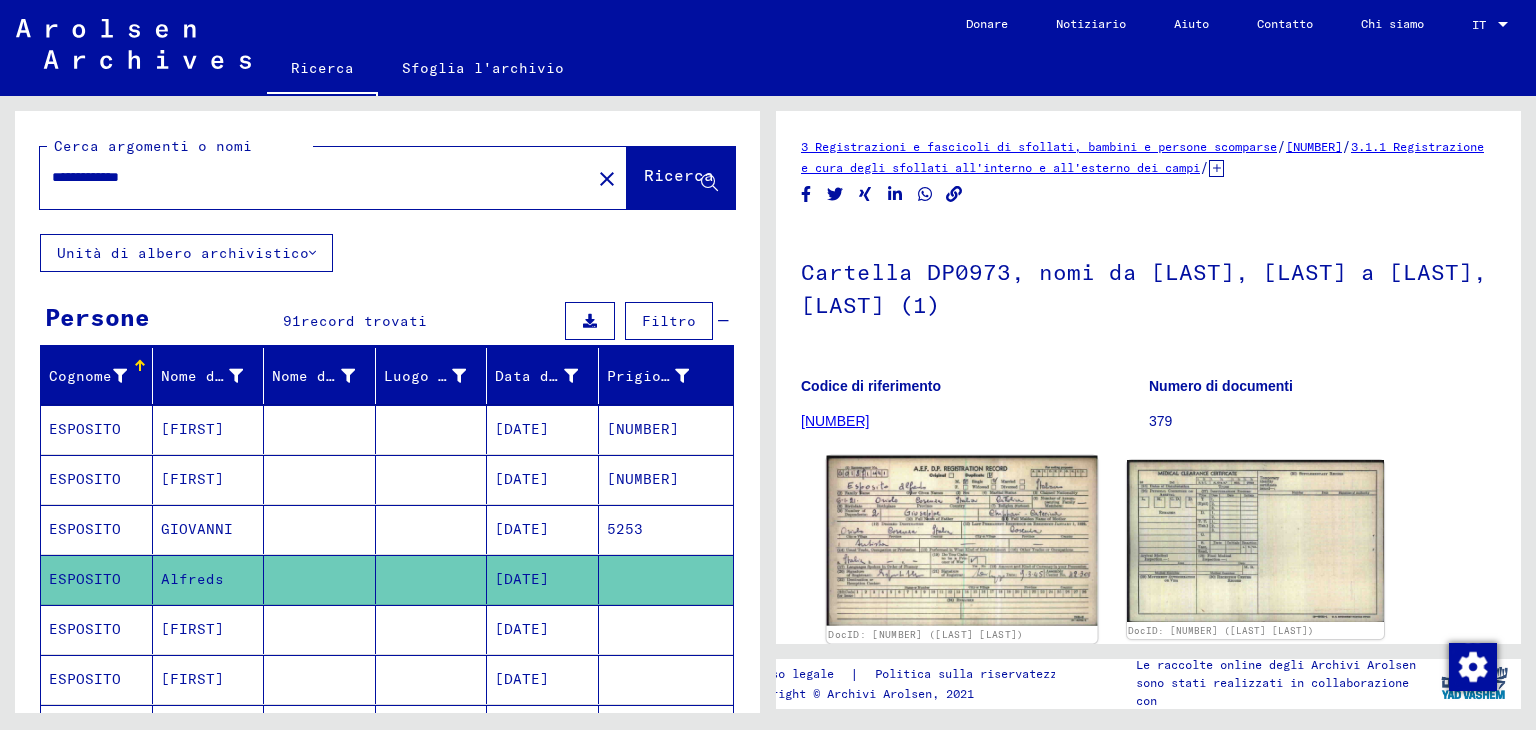 scroll, scrollTop: 0, scrollLeft: 0, axis: both 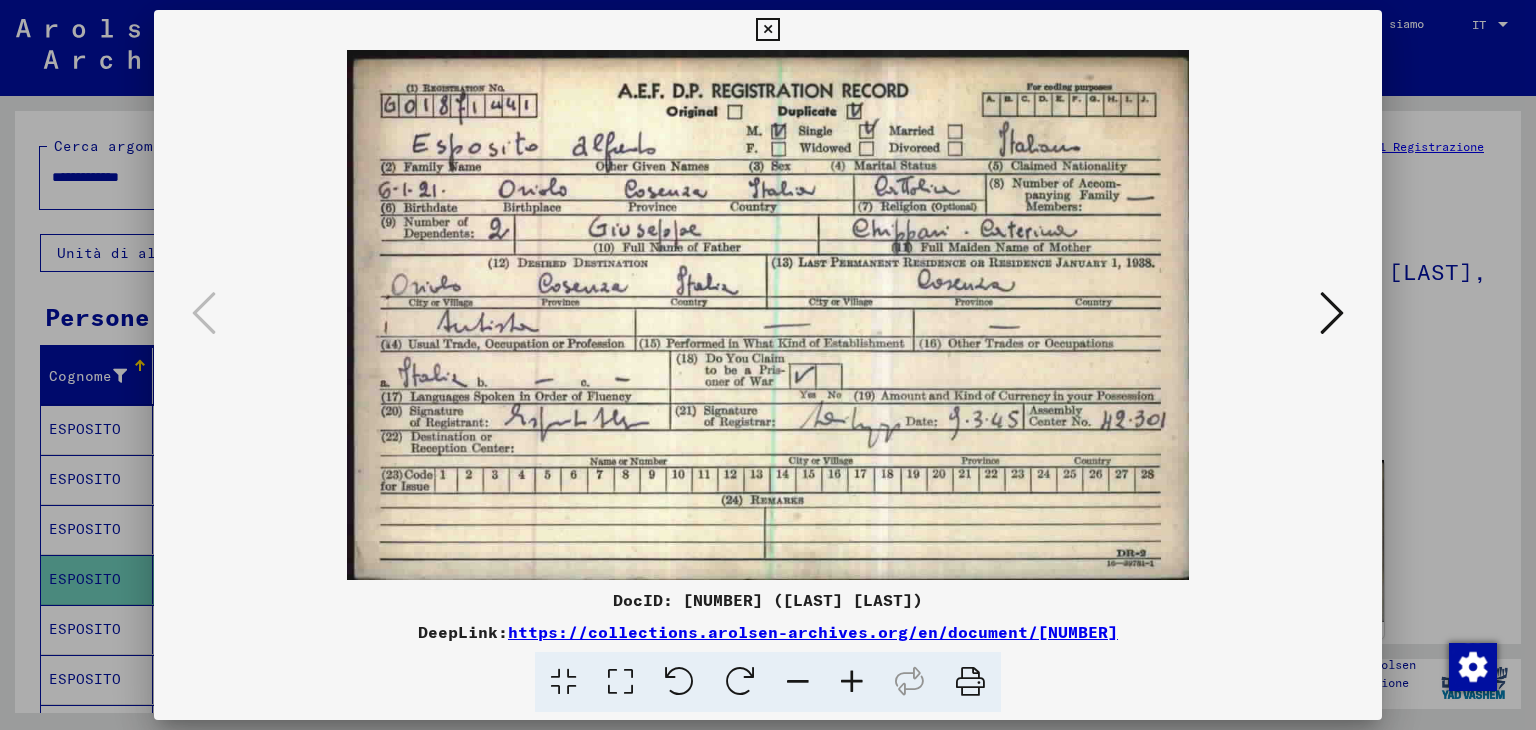 click at bounding box center [767, 30] 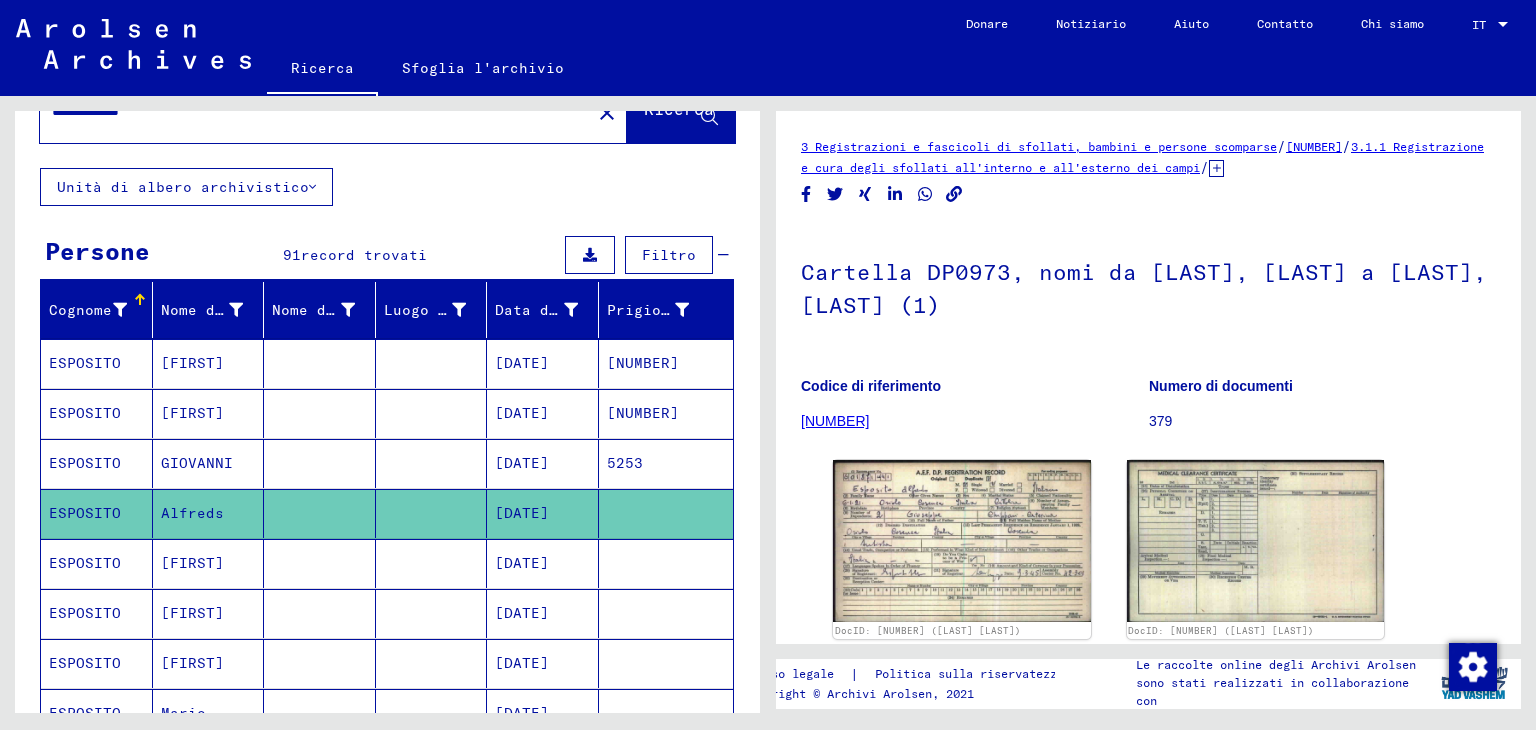 scroll, scrollTop: 100, scrollLeft: 0, axis: vertical 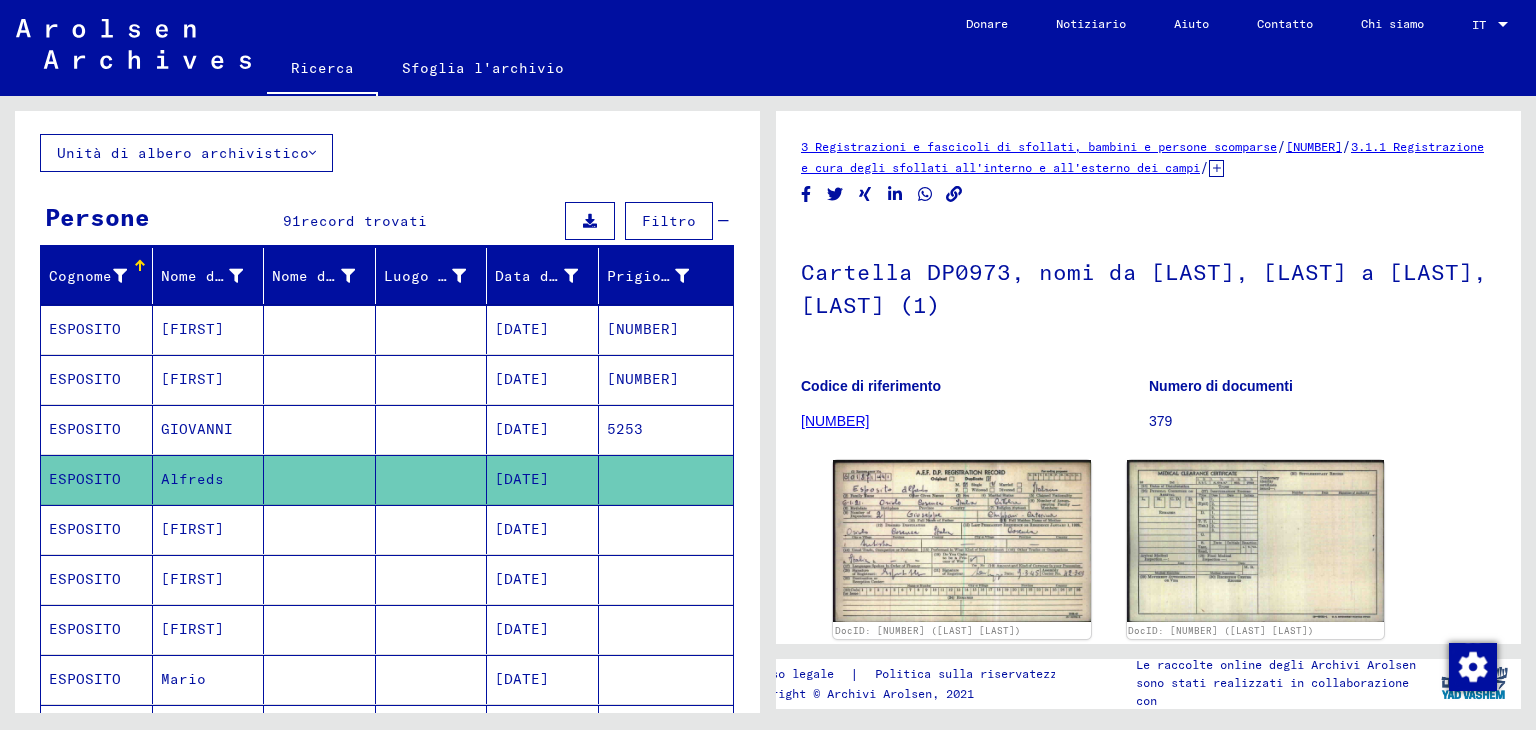 click on "[MM]/[DD]/[YYYY]" at bounding box center (522, 479) 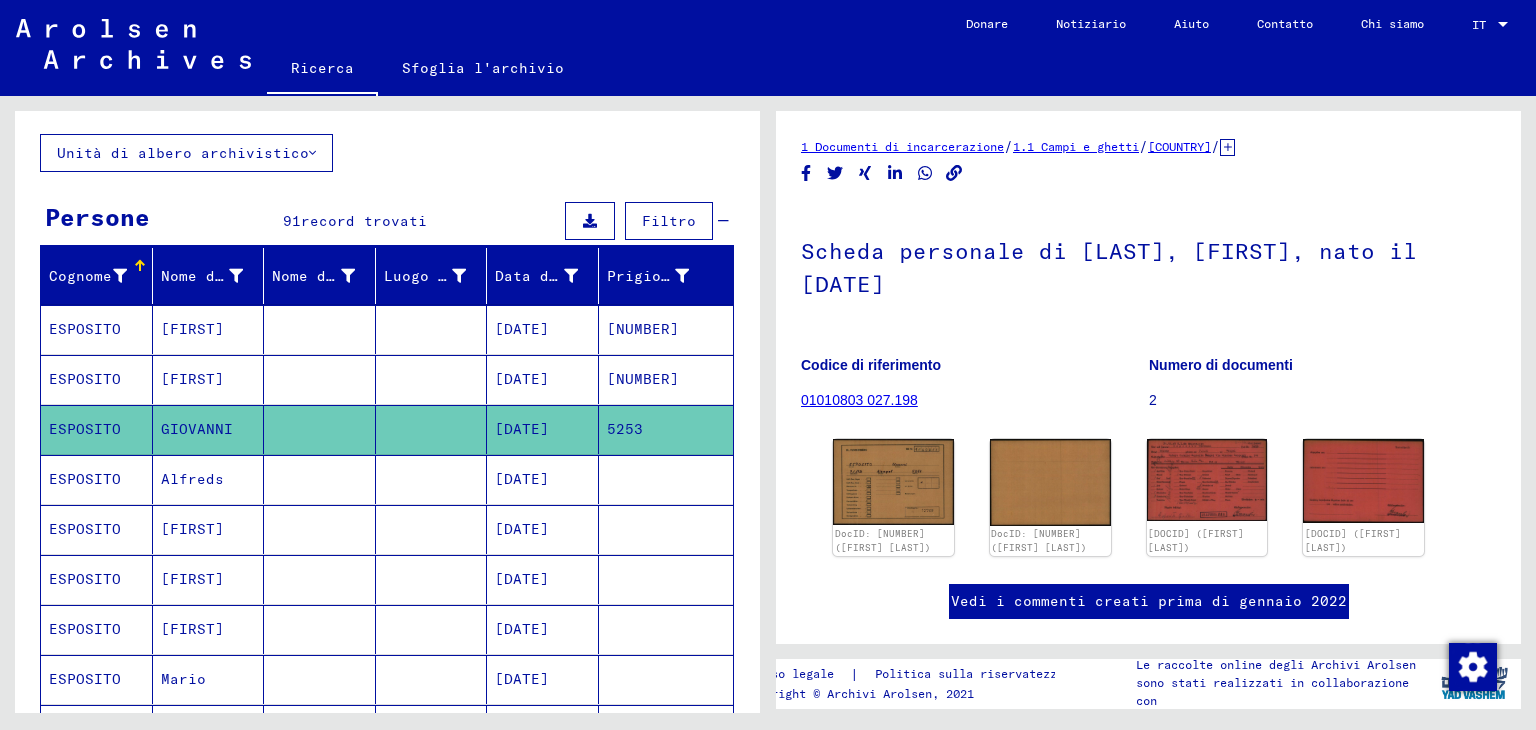 scroll, scrollTop: 0, scrollLeft: 0, axis: both 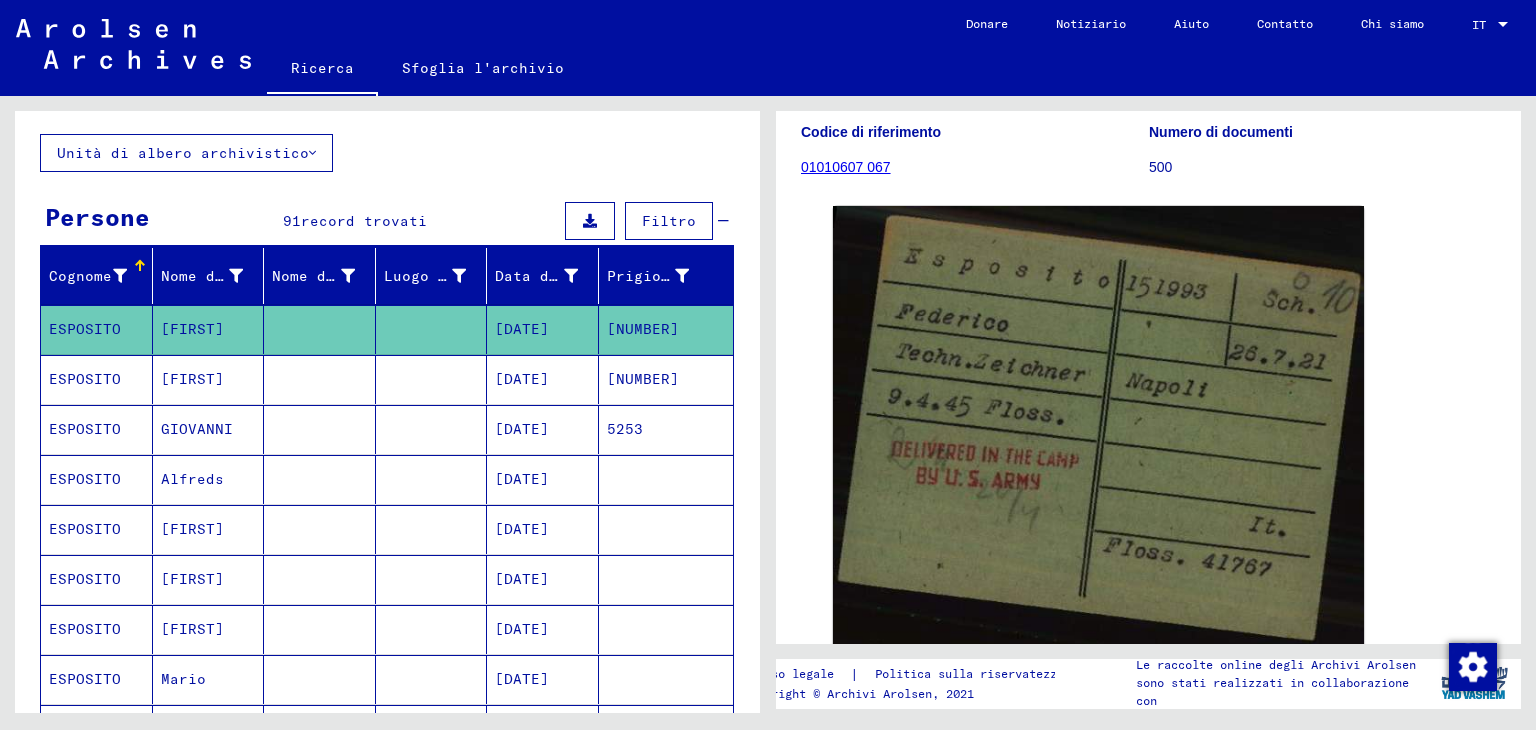 click on "[DD]/[MM]/[YYYY]" at bounding box center (522, 429) 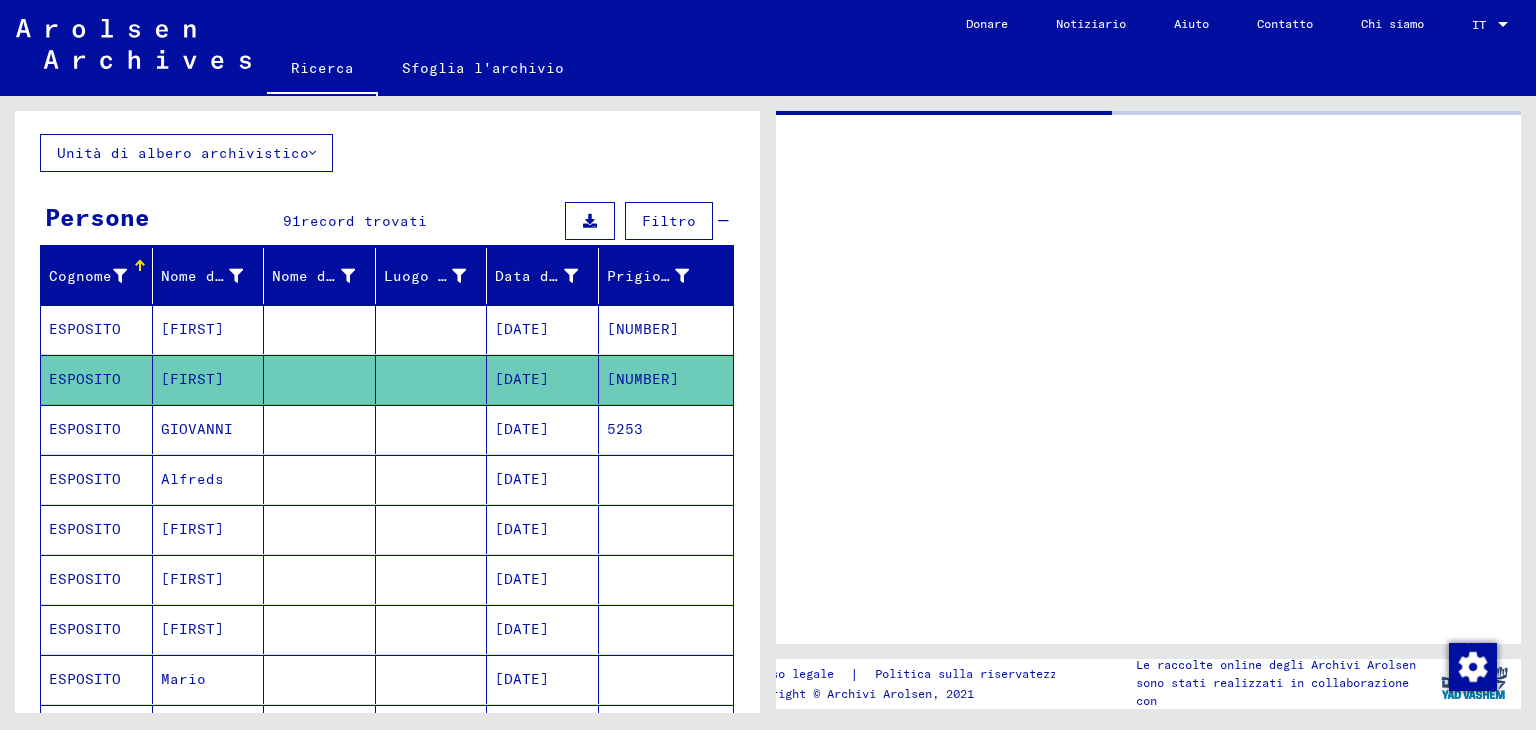 scroll, scrollTop: 0, scrollLeft: 0, axis: both 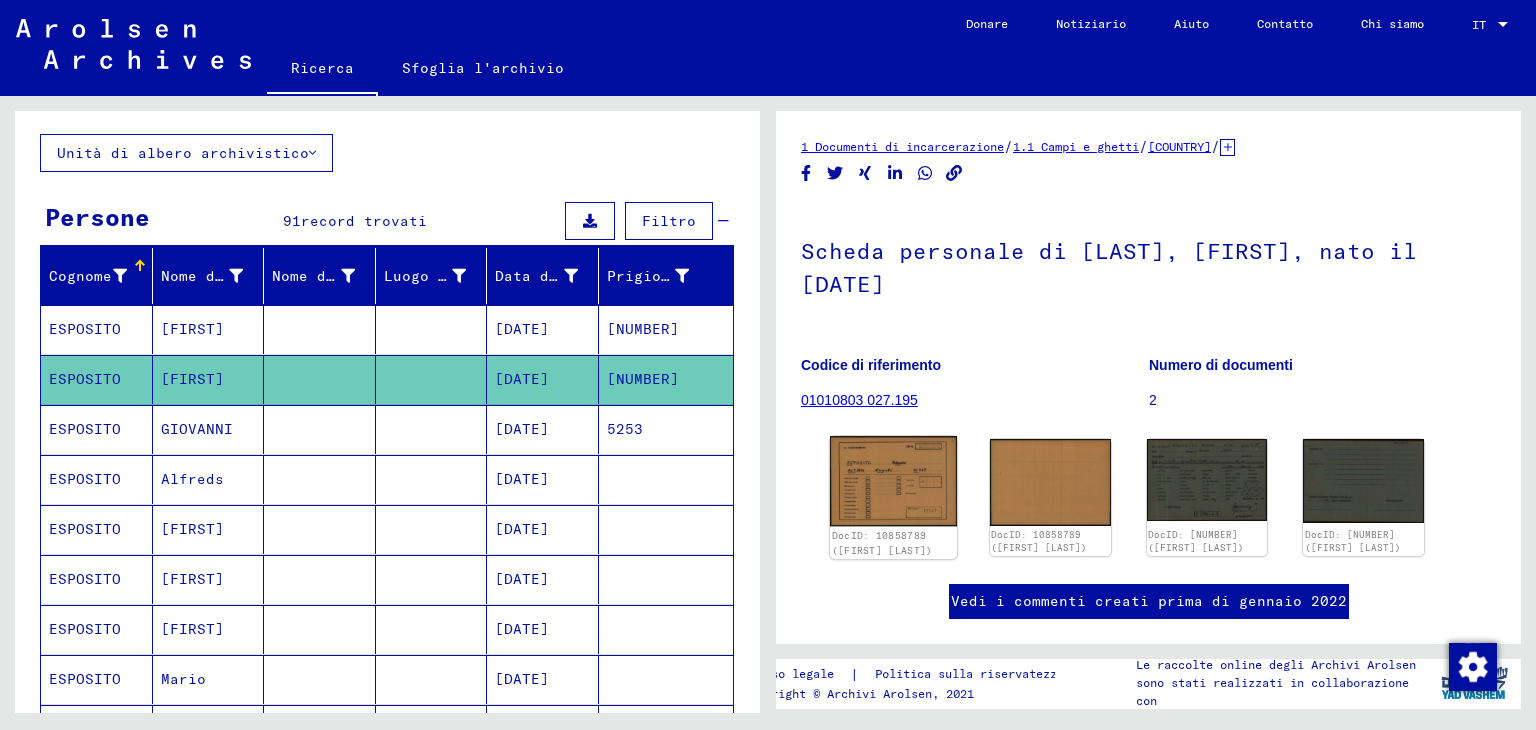 click 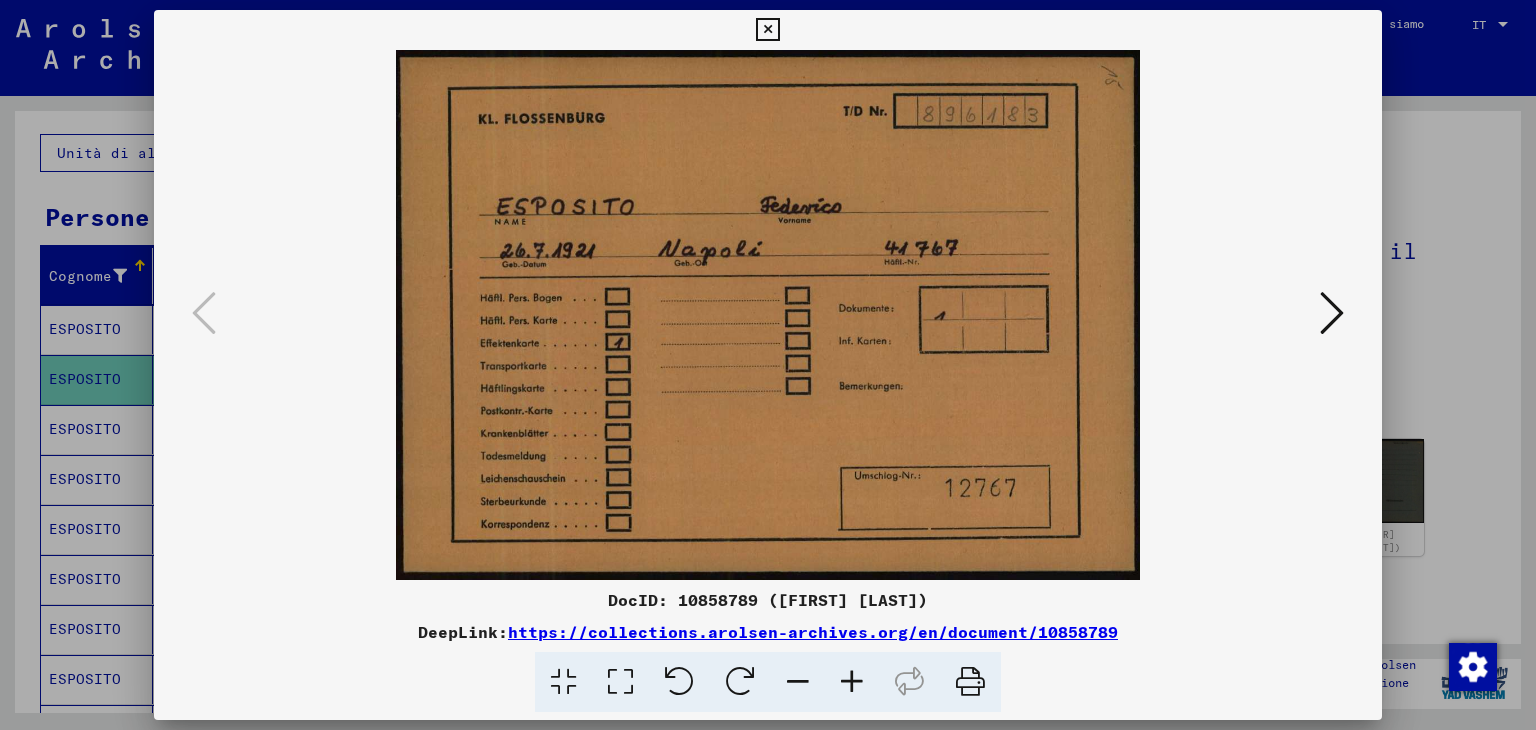 click at bounding box center [1332, 313] 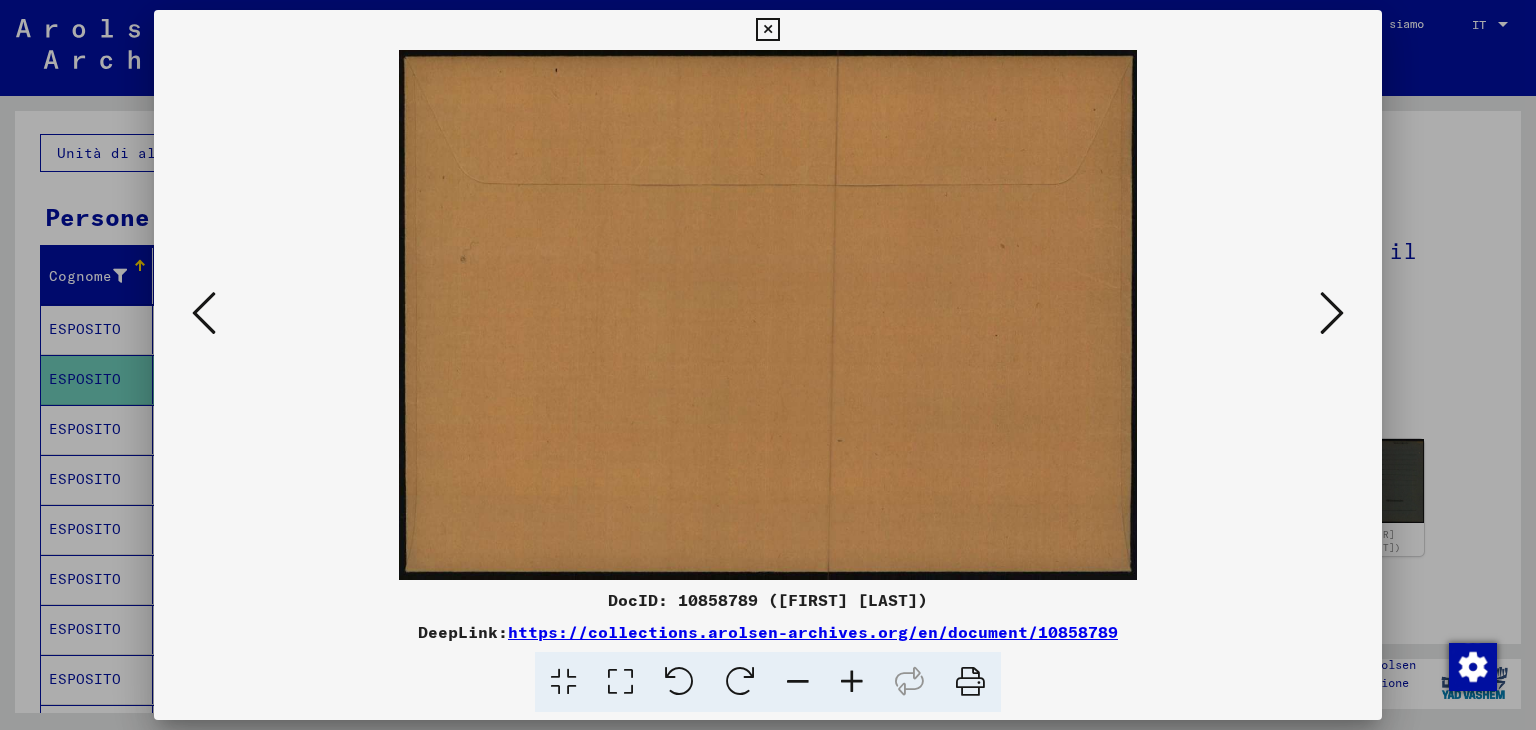 click at bounding box center (1332, 313) 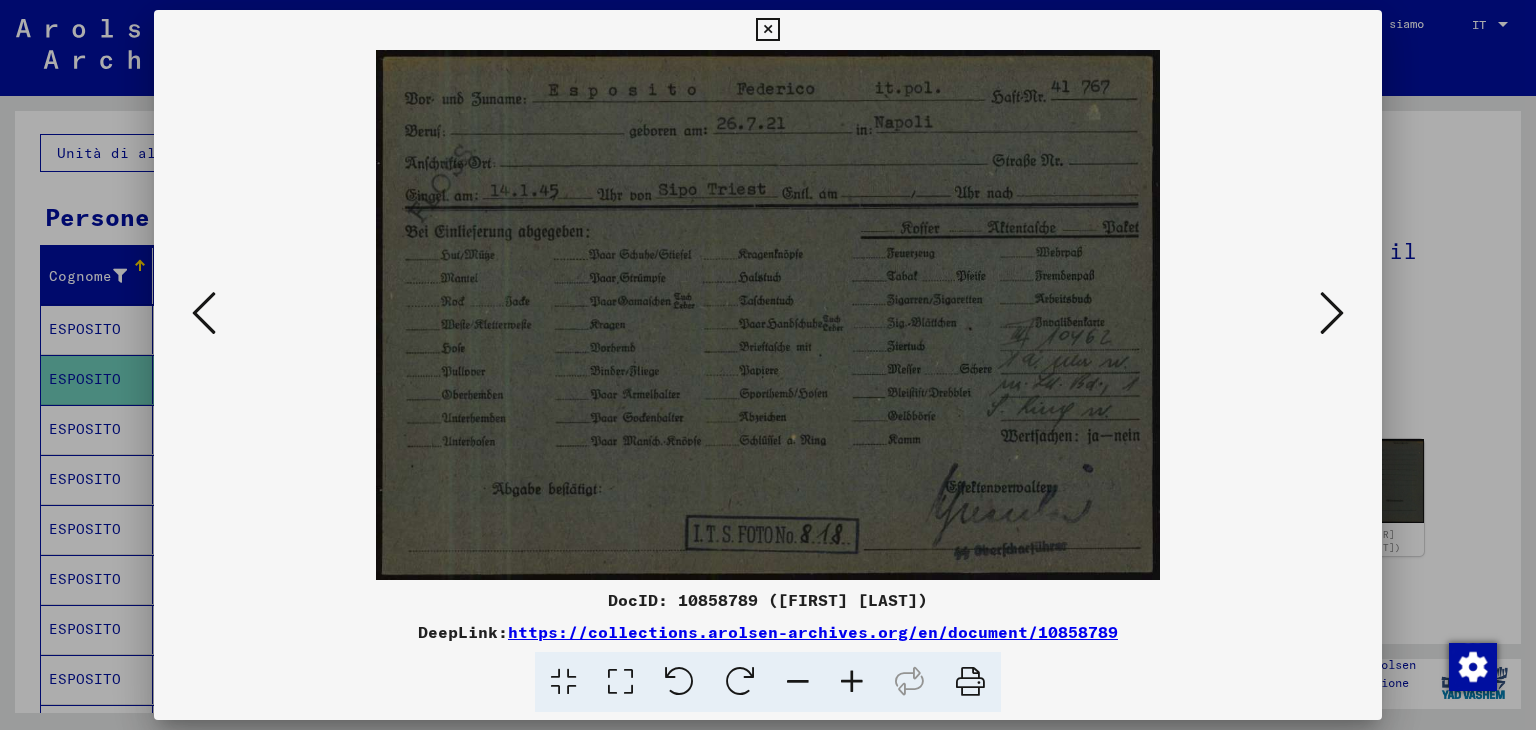 click at bounding box center [1332, 313] 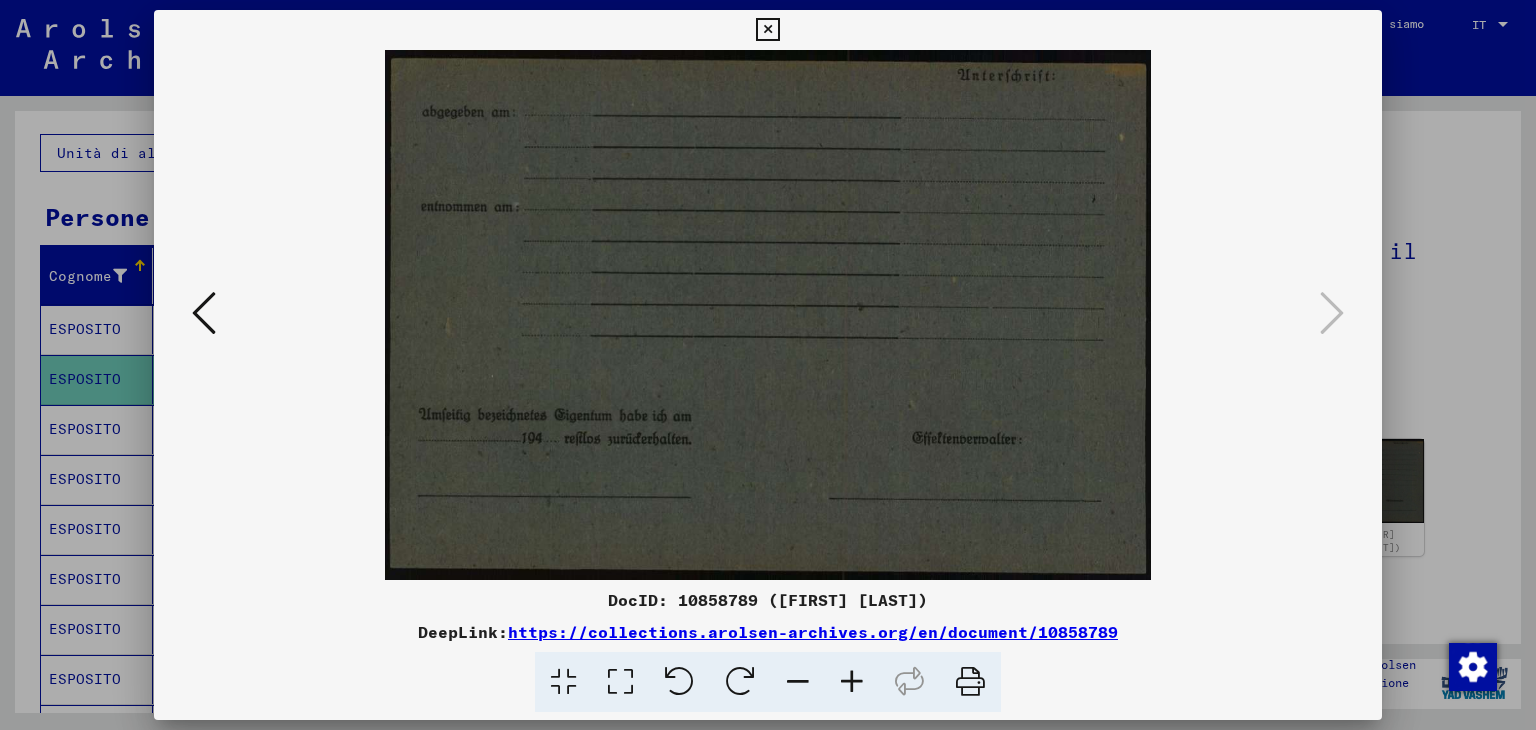 click at bounding box center [204, 313] 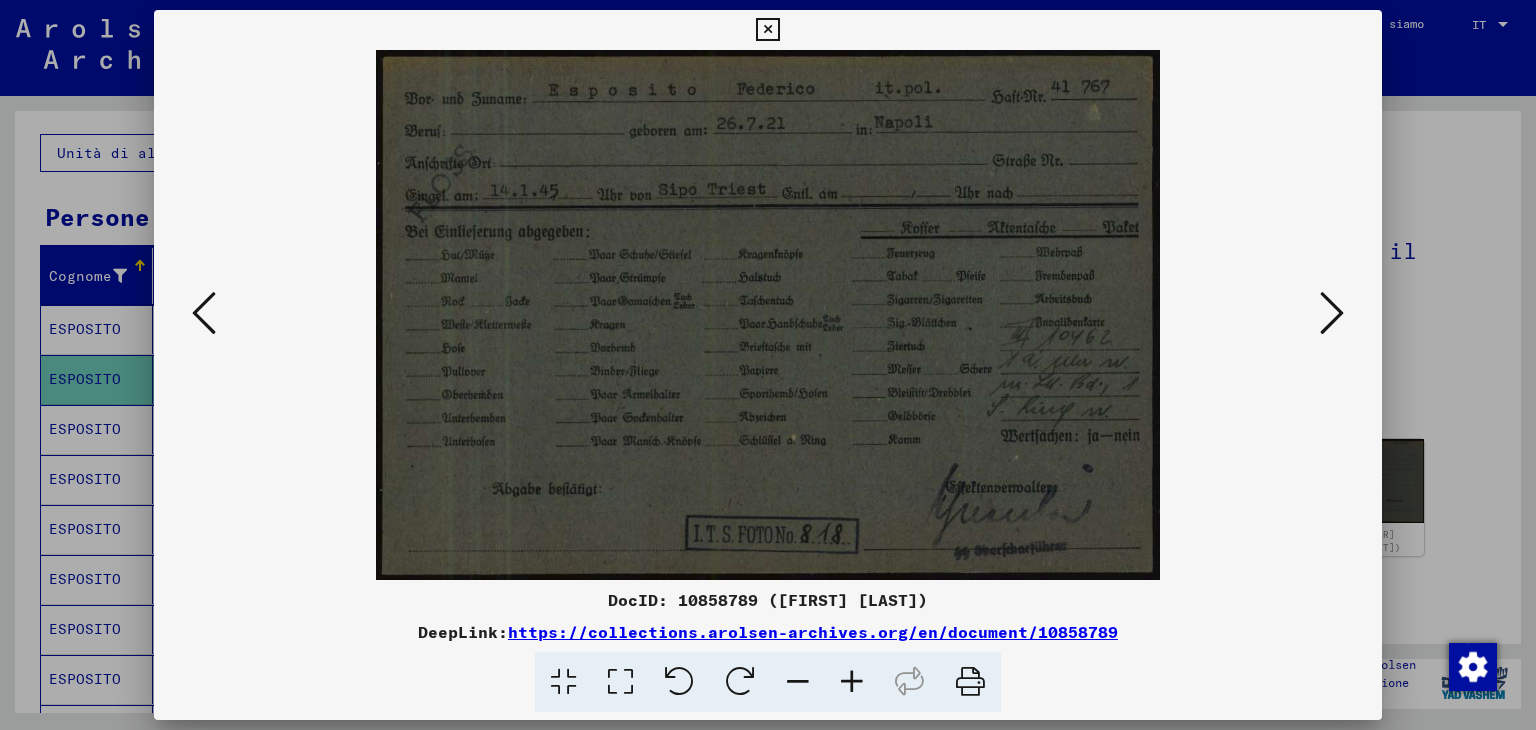 click at bounding box center (767, 30) 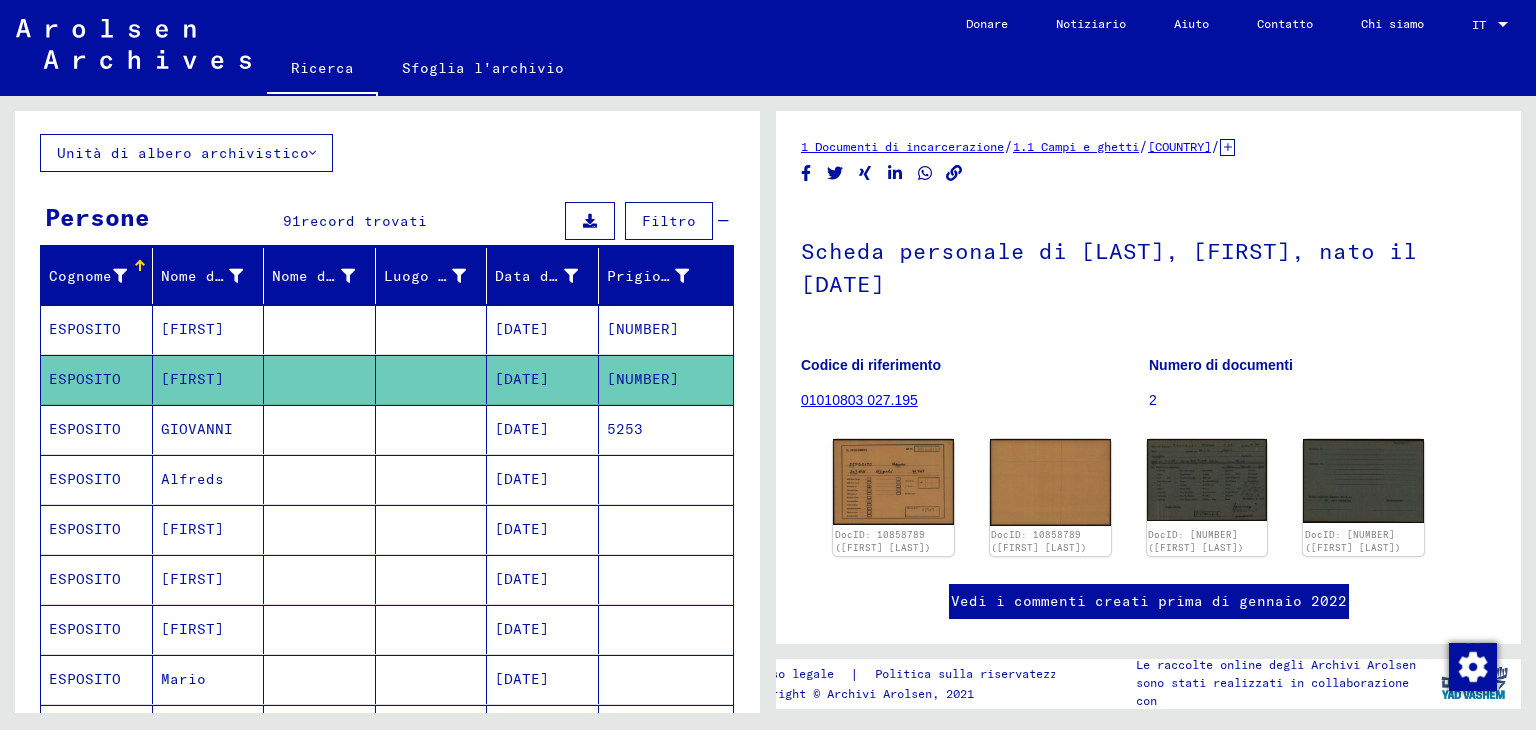 click on "GIOVANNI" at bounding box center [192, 479] 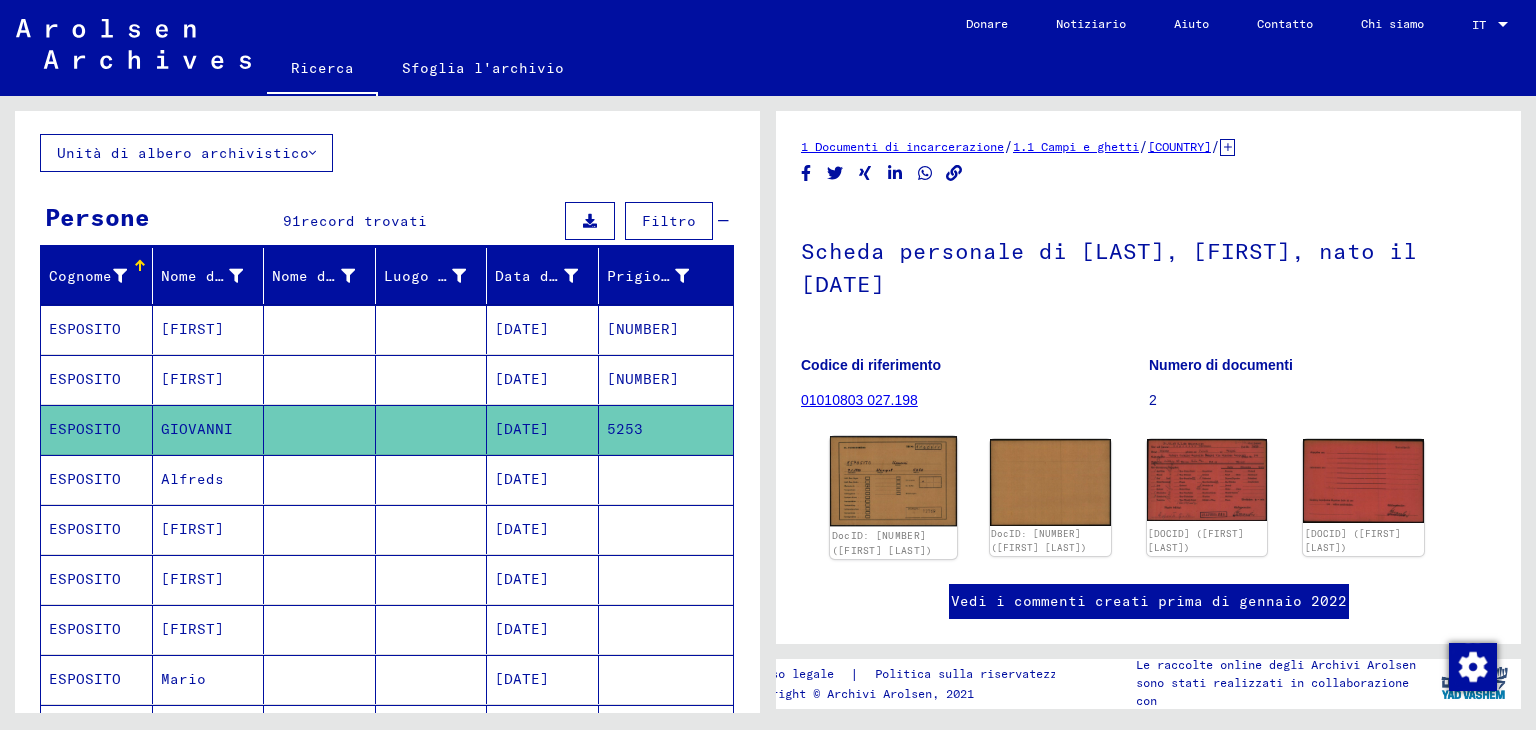 scroll, scrollTop: 0, scrollLeft: 0, axis: both 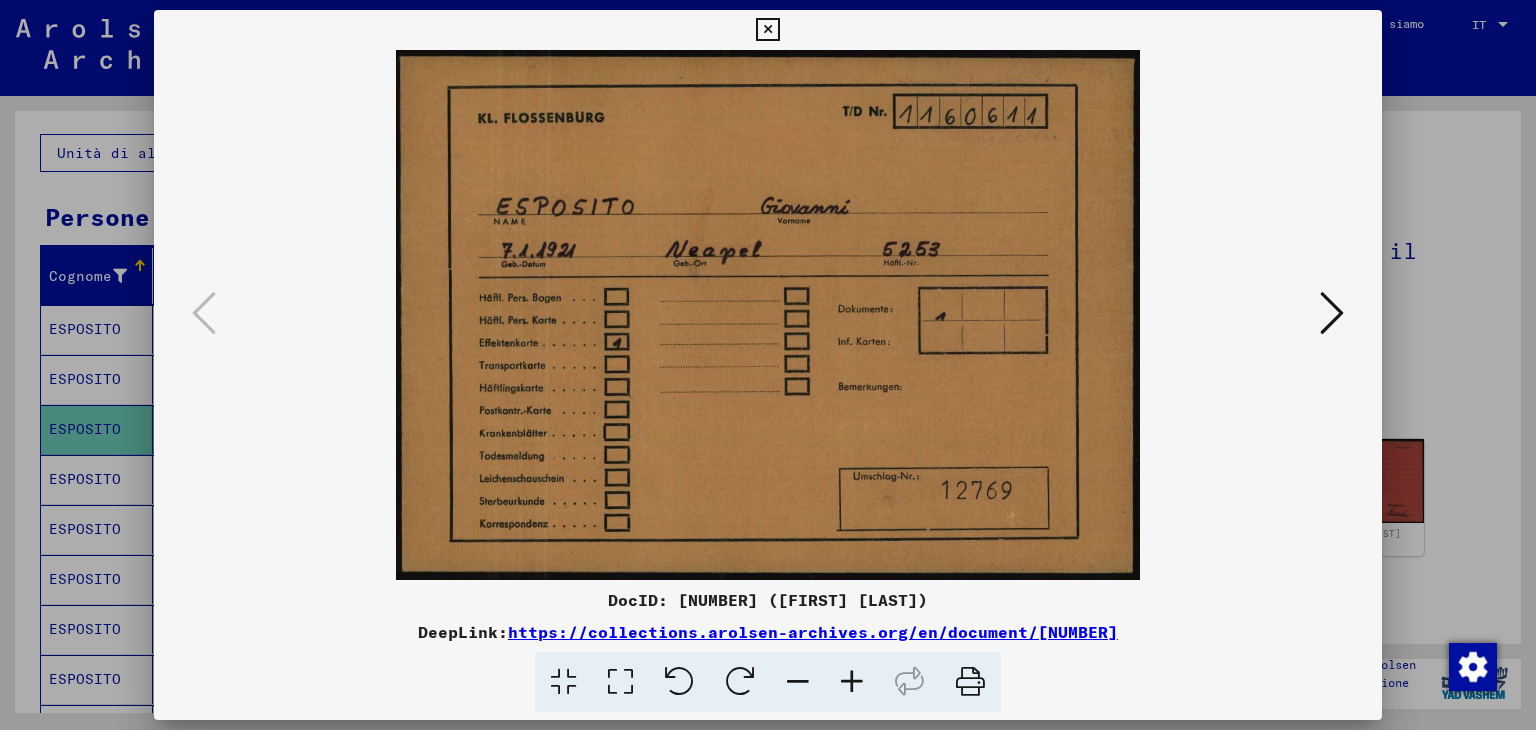 click at bounding box center (1332, 313) 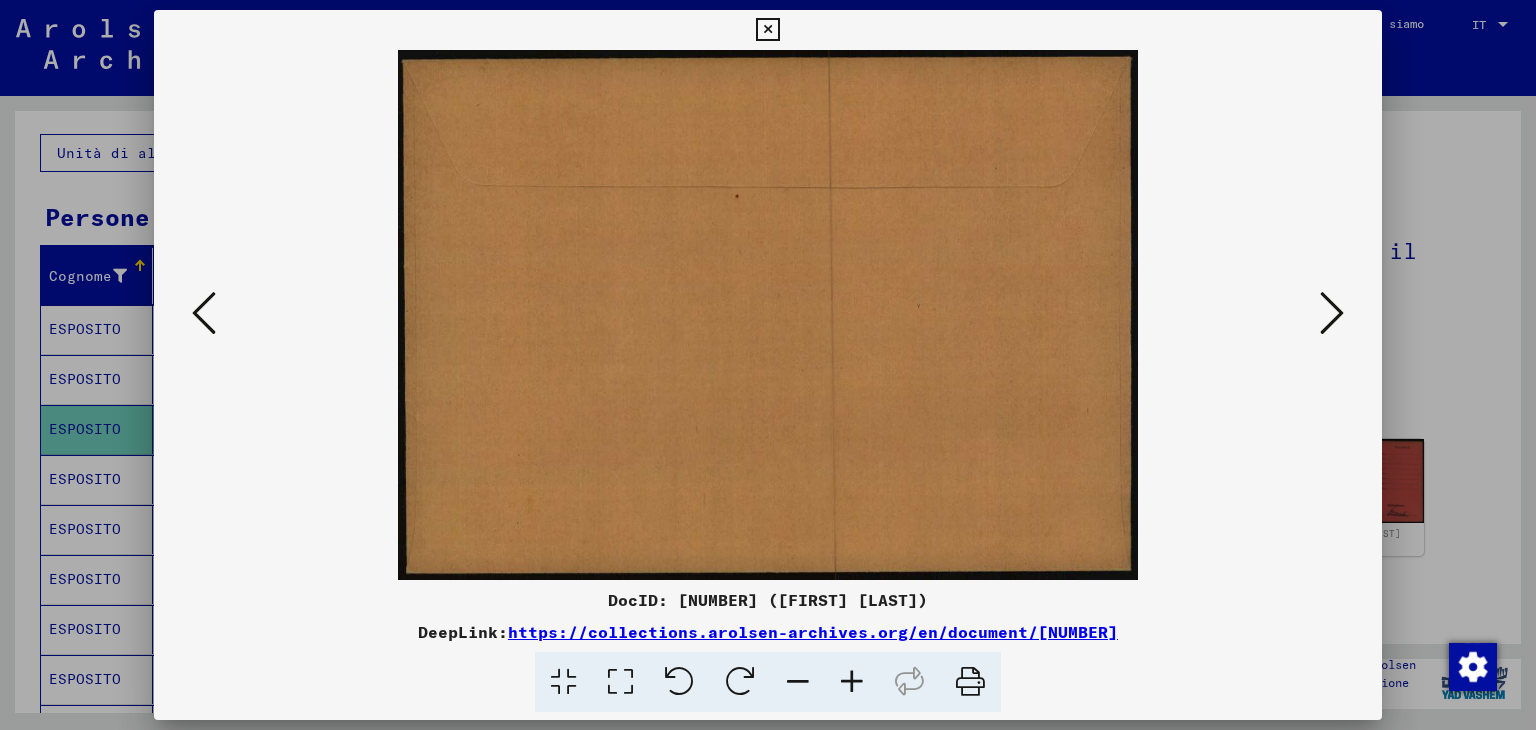 click at bounding box center [1332, 313] 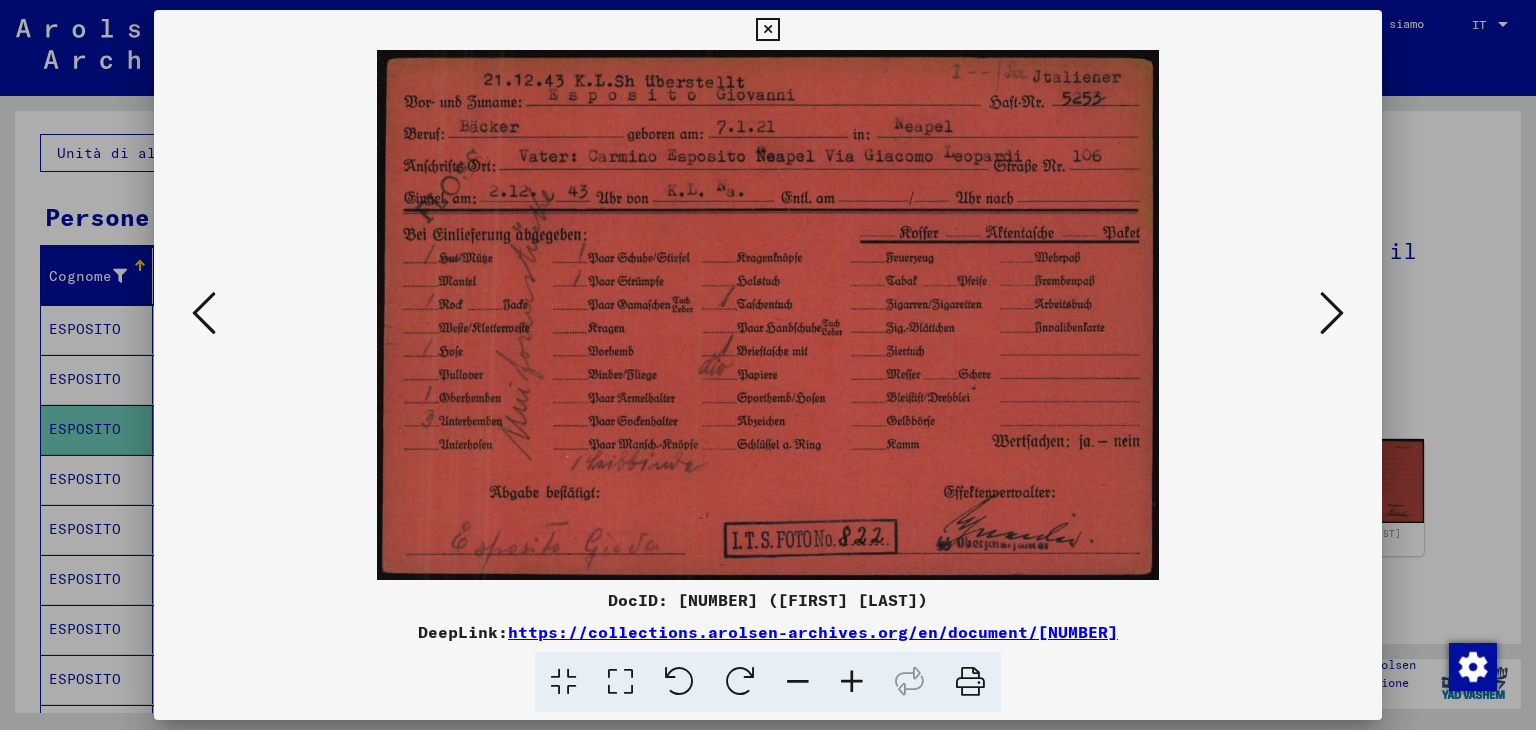 click at bounding box center (1332, 313) 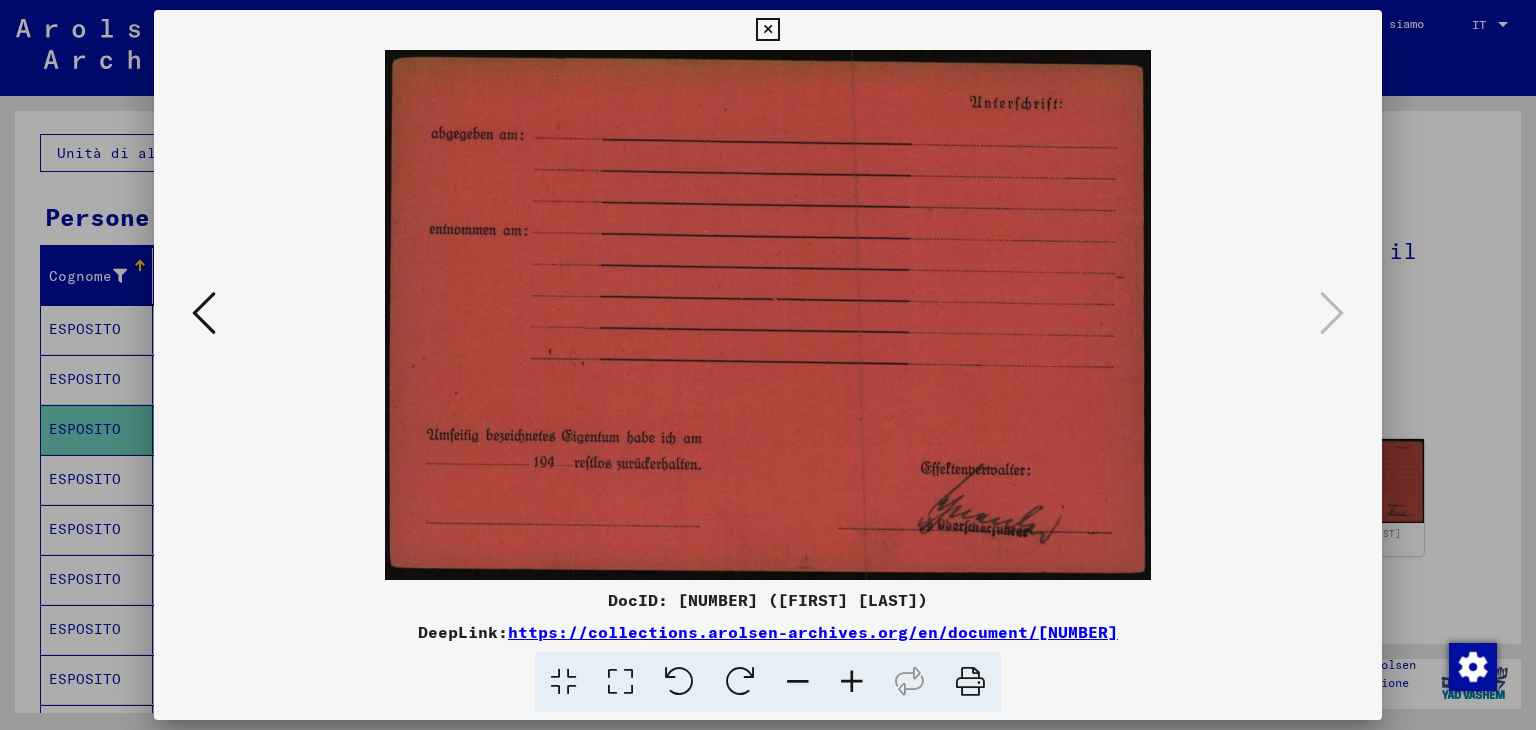 click at bounding box center (767, 30) 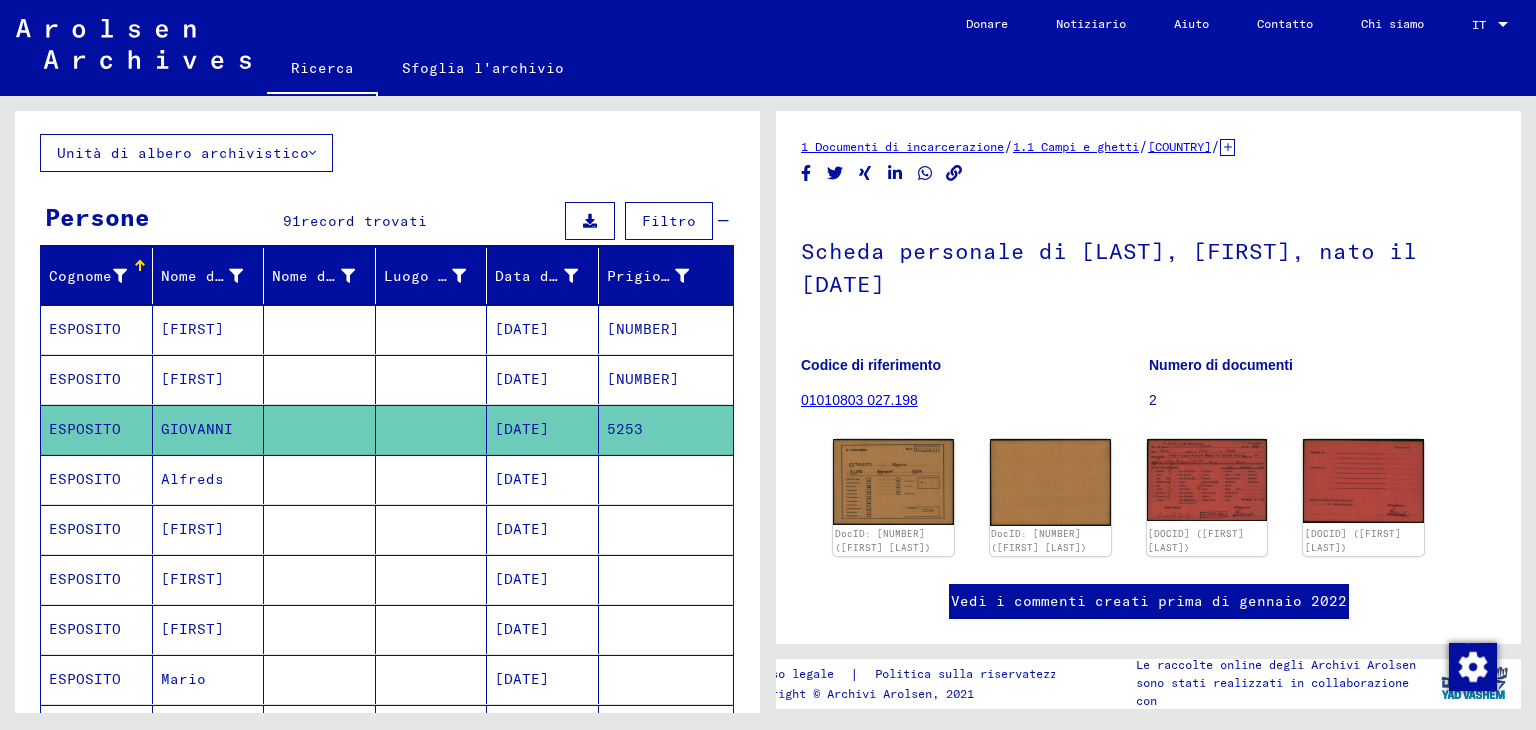 click on "Alfreds" at bounding box center [192, 529] 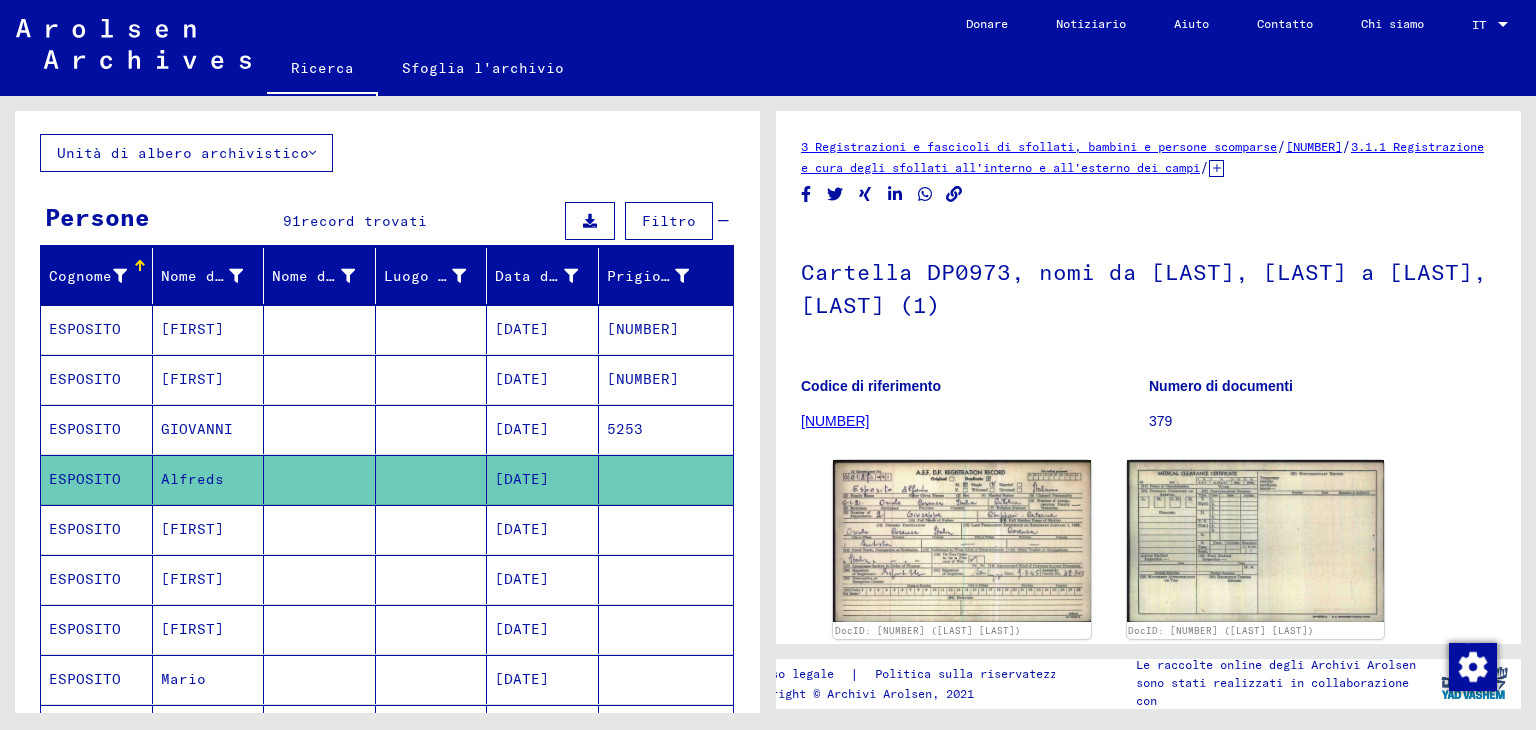 scroll, scrollTop: 0, scrollLeft: 0, axis: both 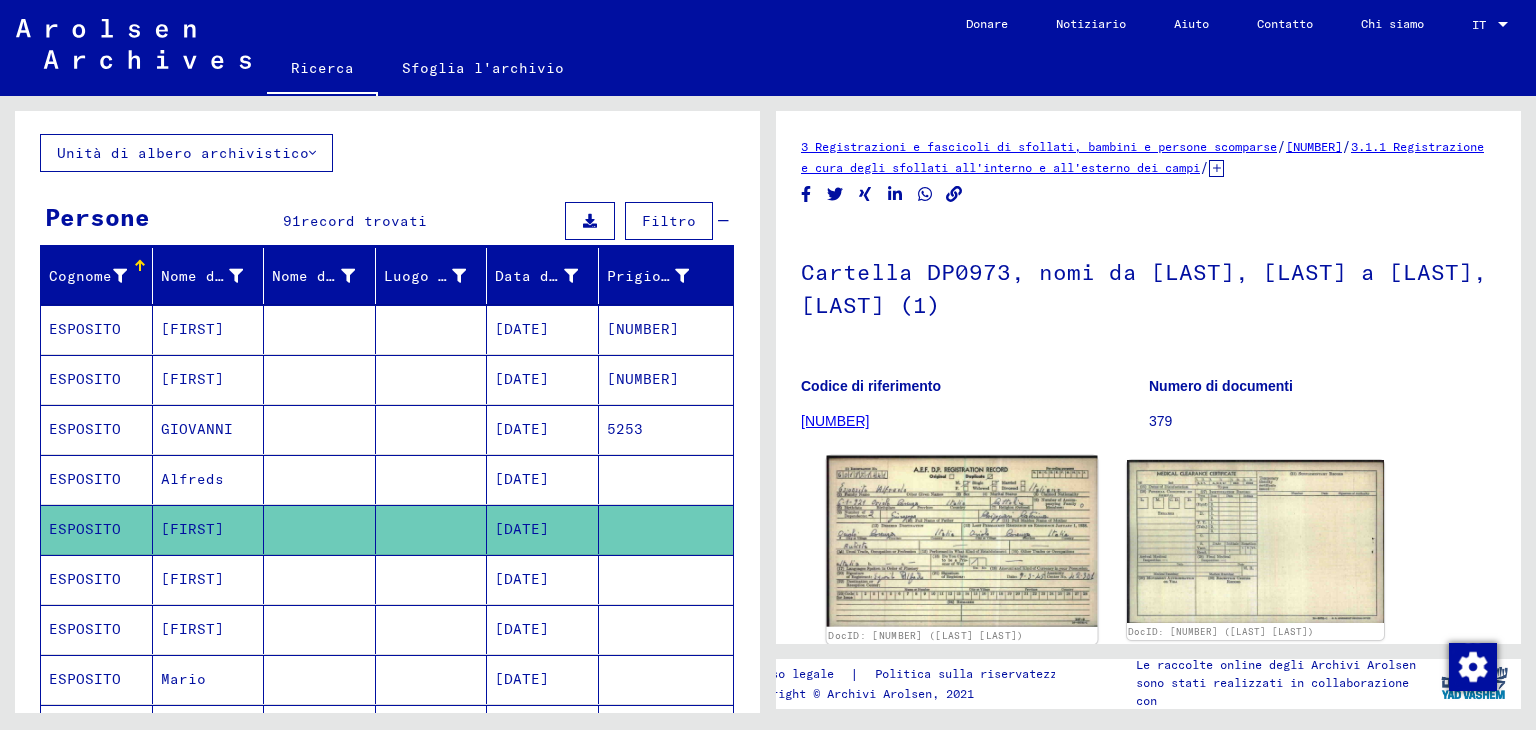 click 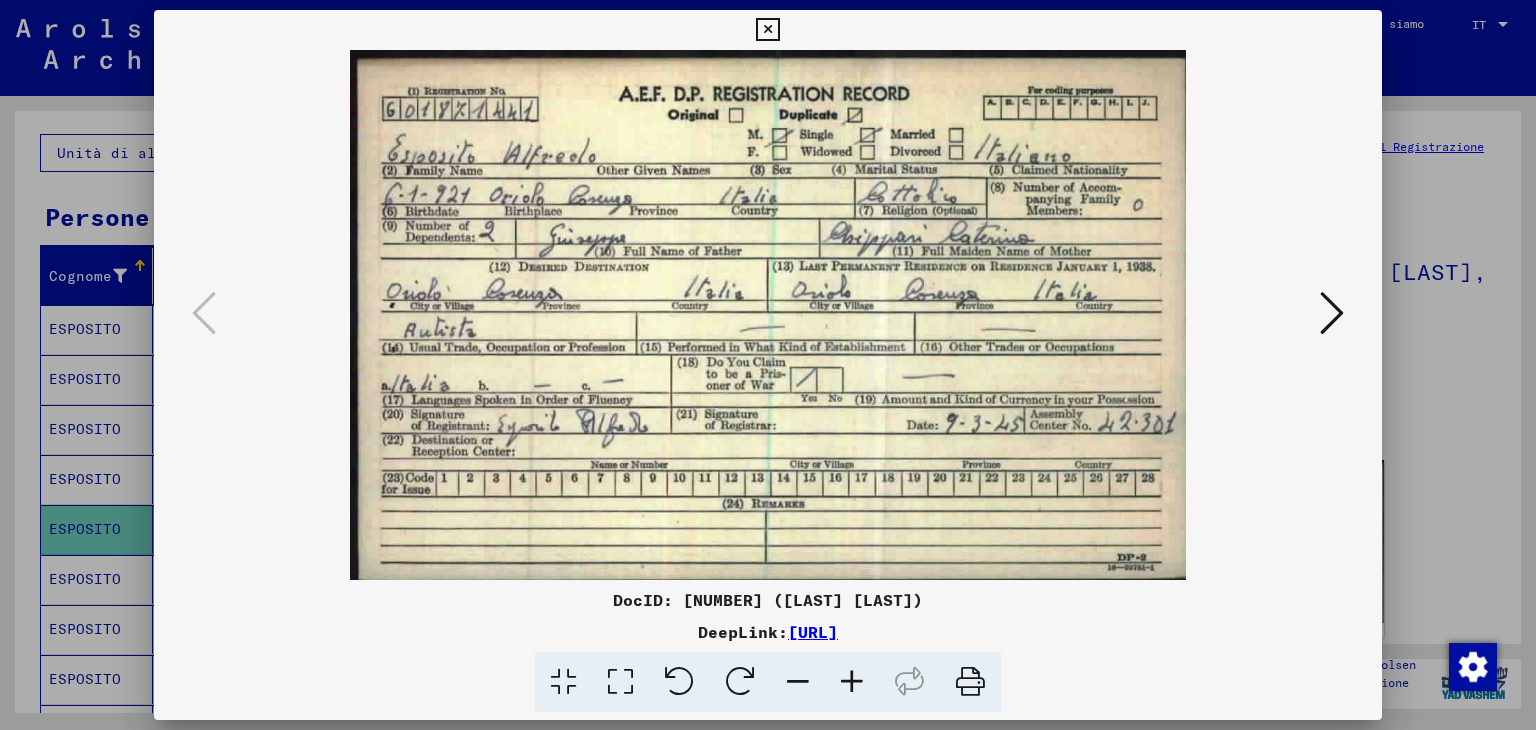 click at bounding box center [767, 30] 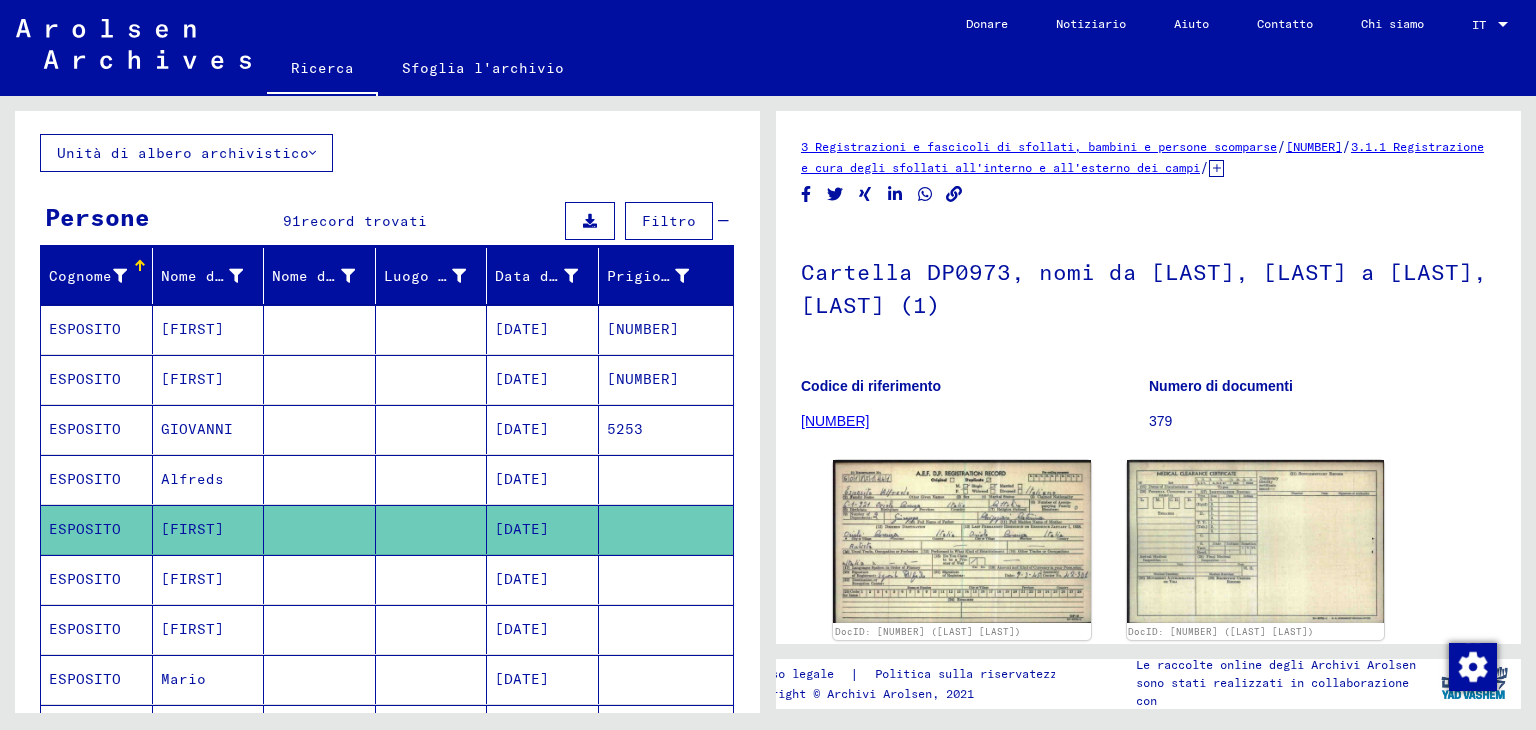 click on "[FIRST]" at bounding box center [209, 629] 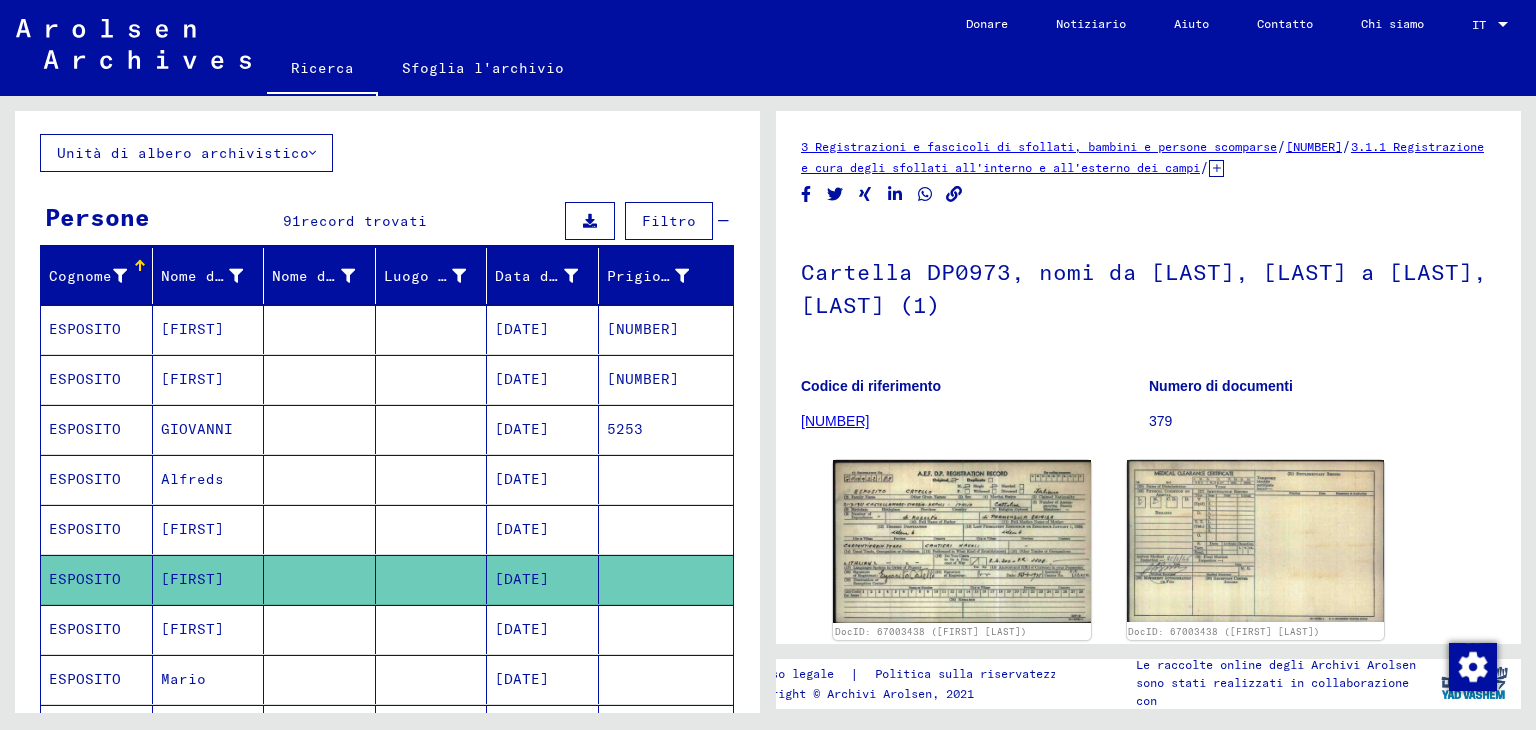 scroll, scrollTop: 0, scrollLeft: 0, axis: both 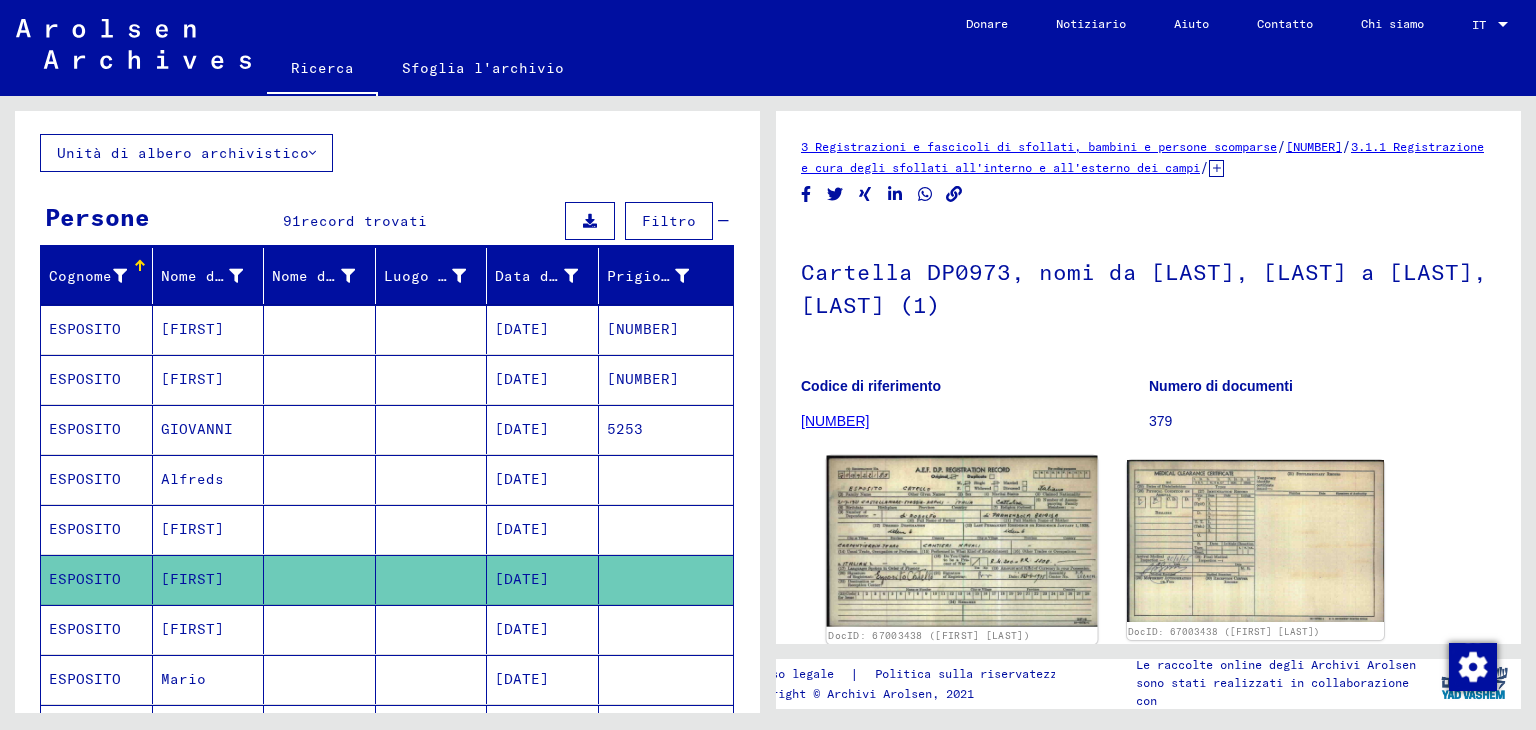 click 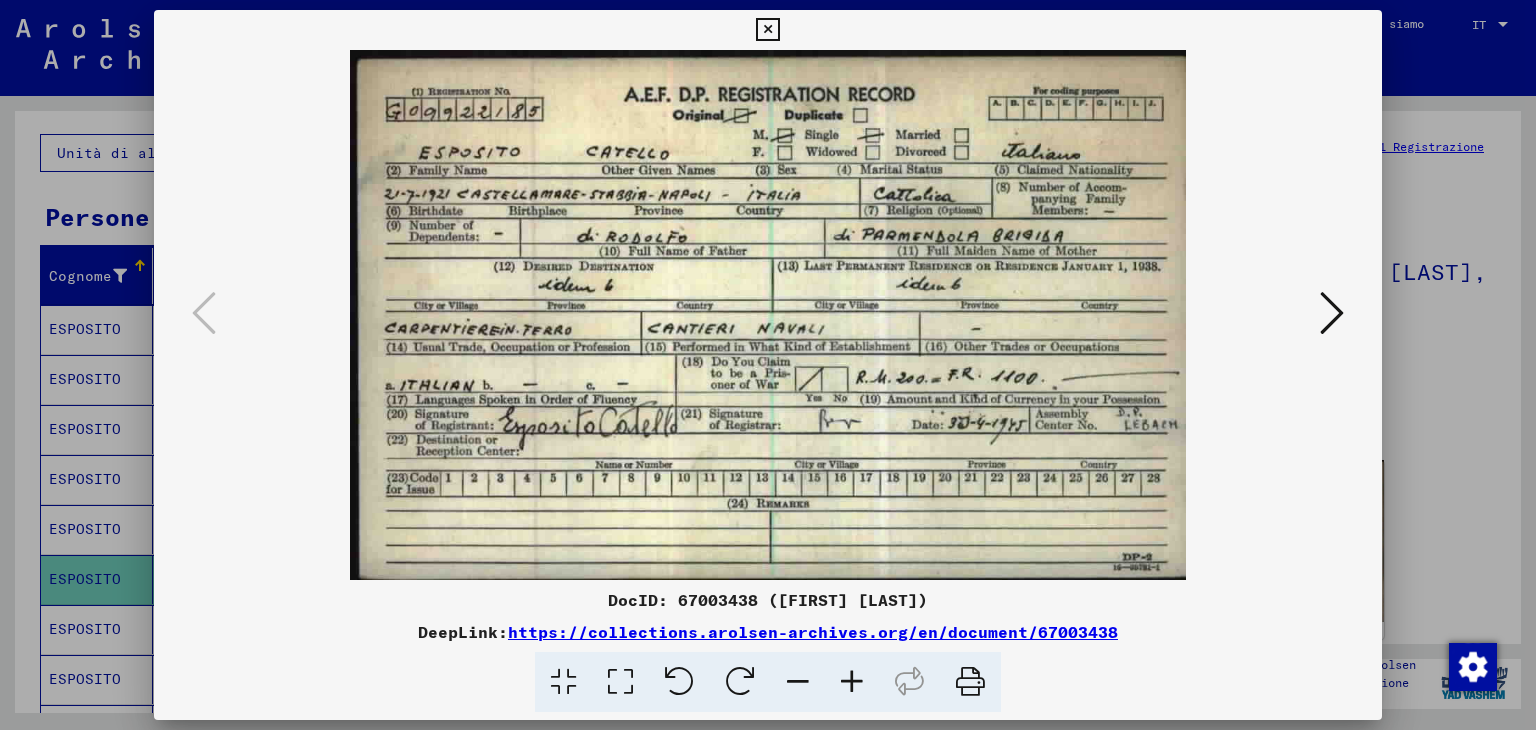 click at bounding box center [767, 30] 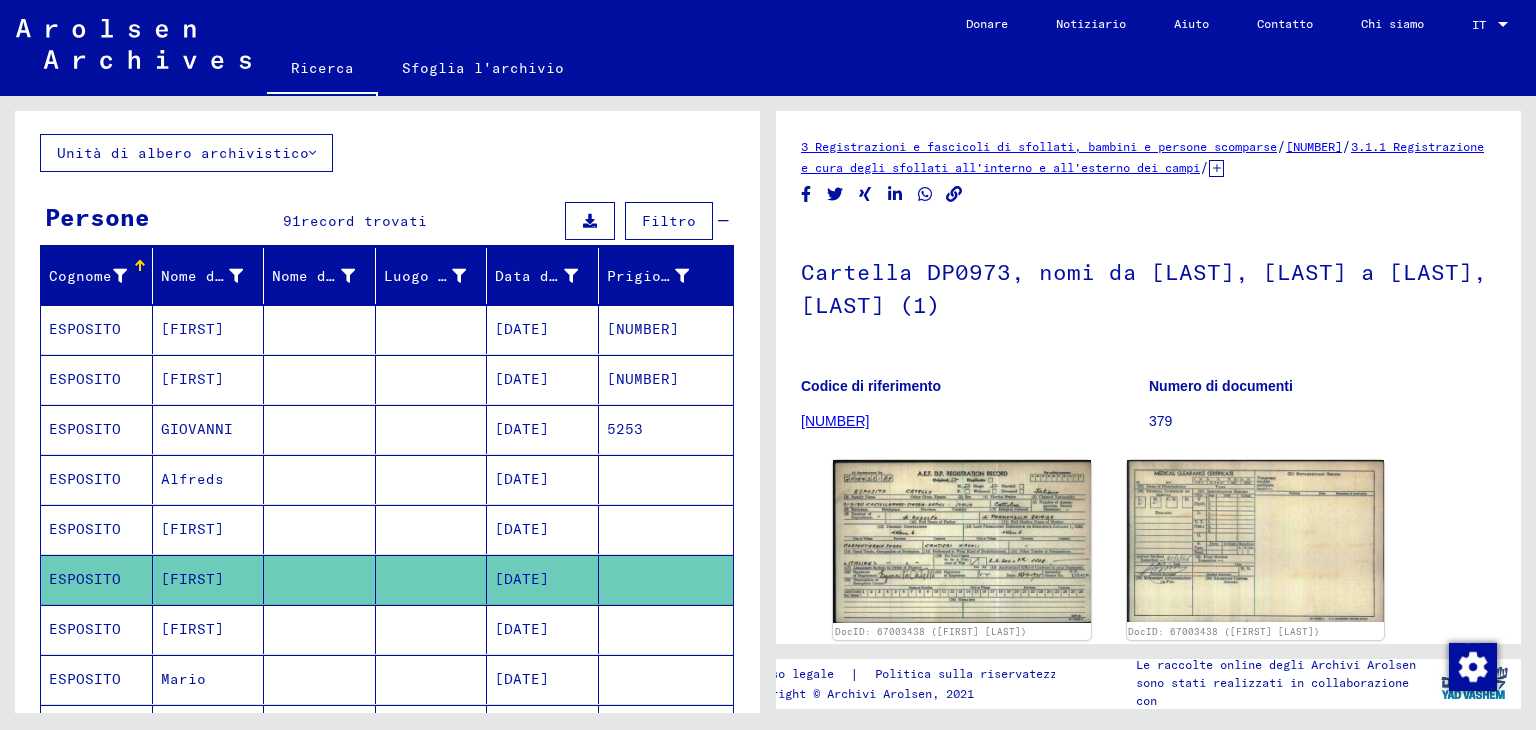click on "[LAST]" at bounding box center [209, 679] 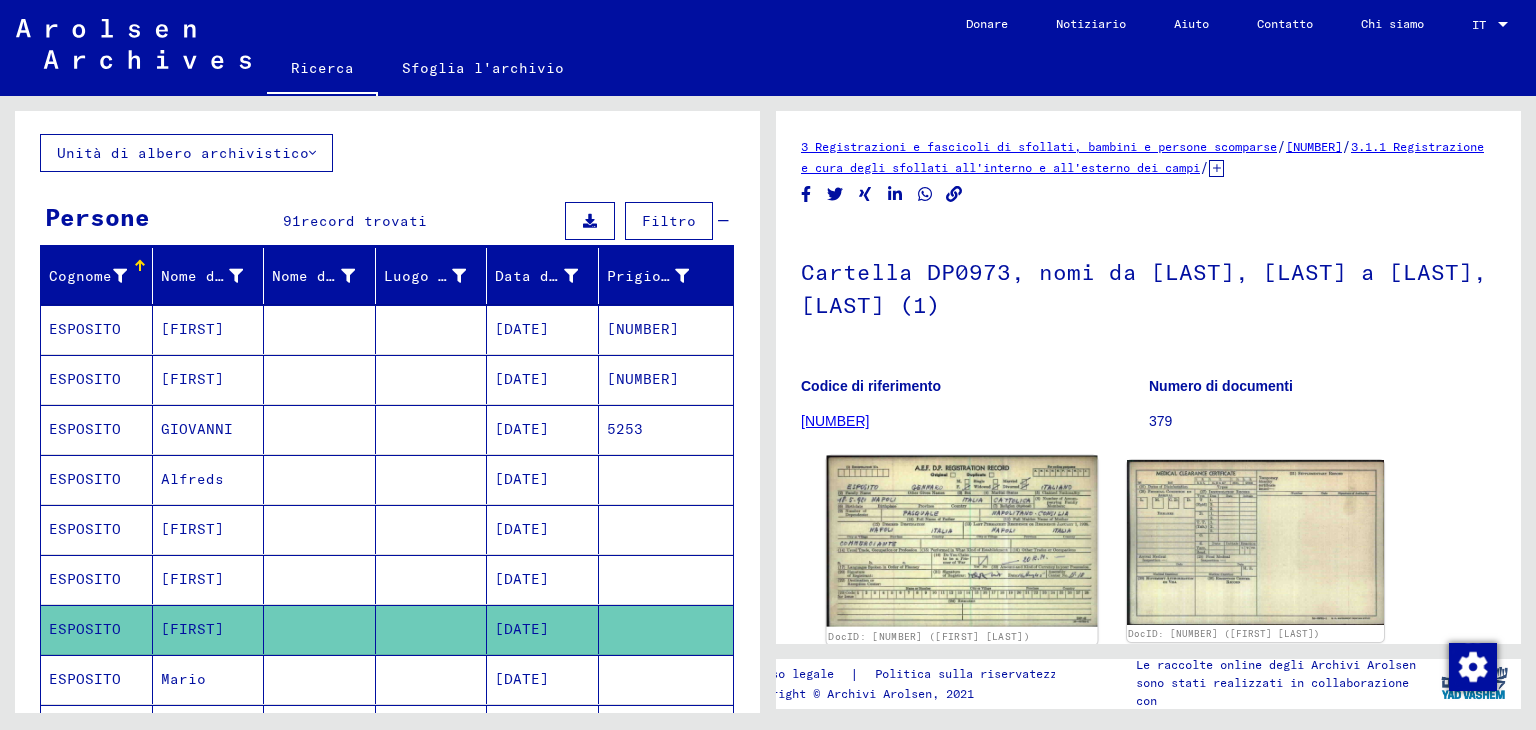 scroll, scrollTop: 0, scrollLeft: 0, axis: both 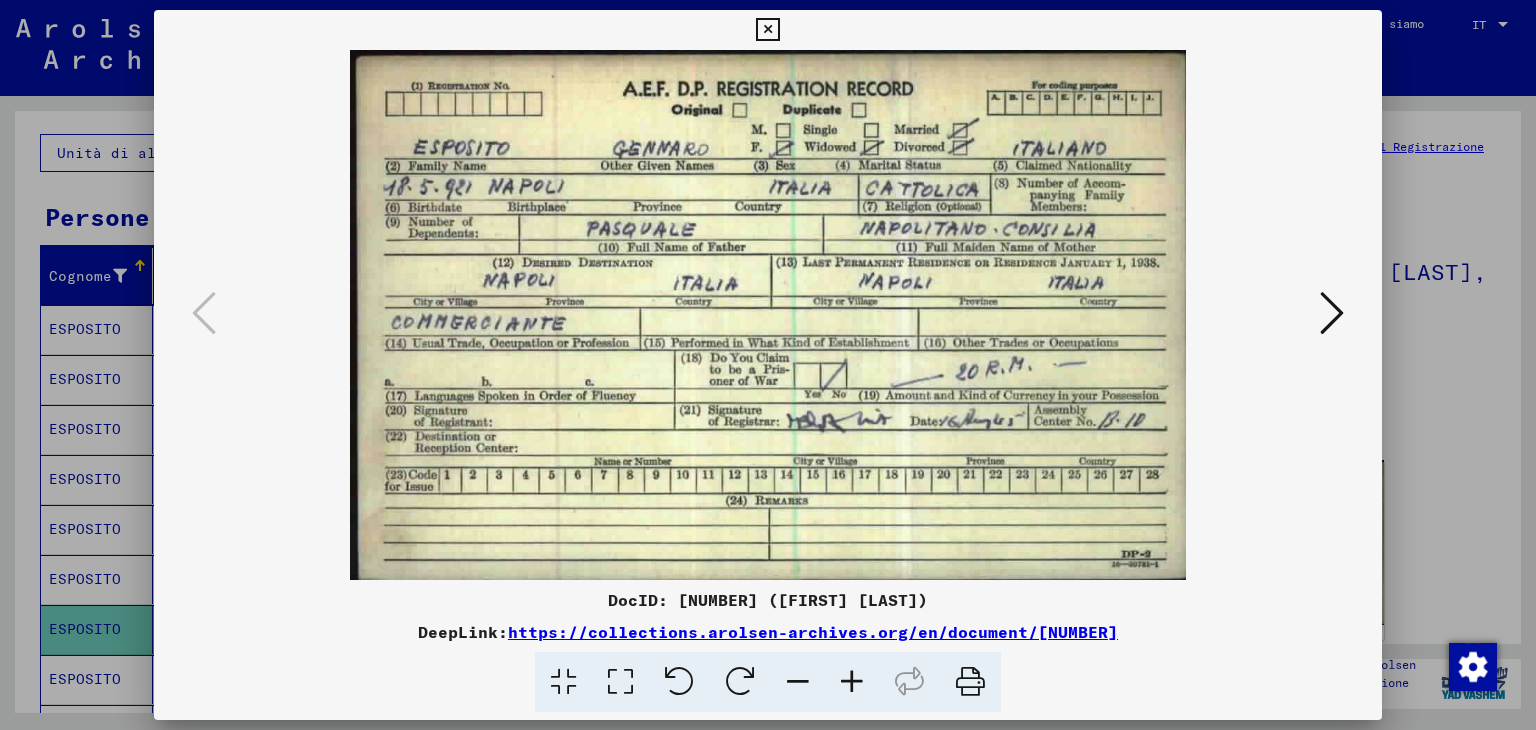 click at bounding box center [767, 30] 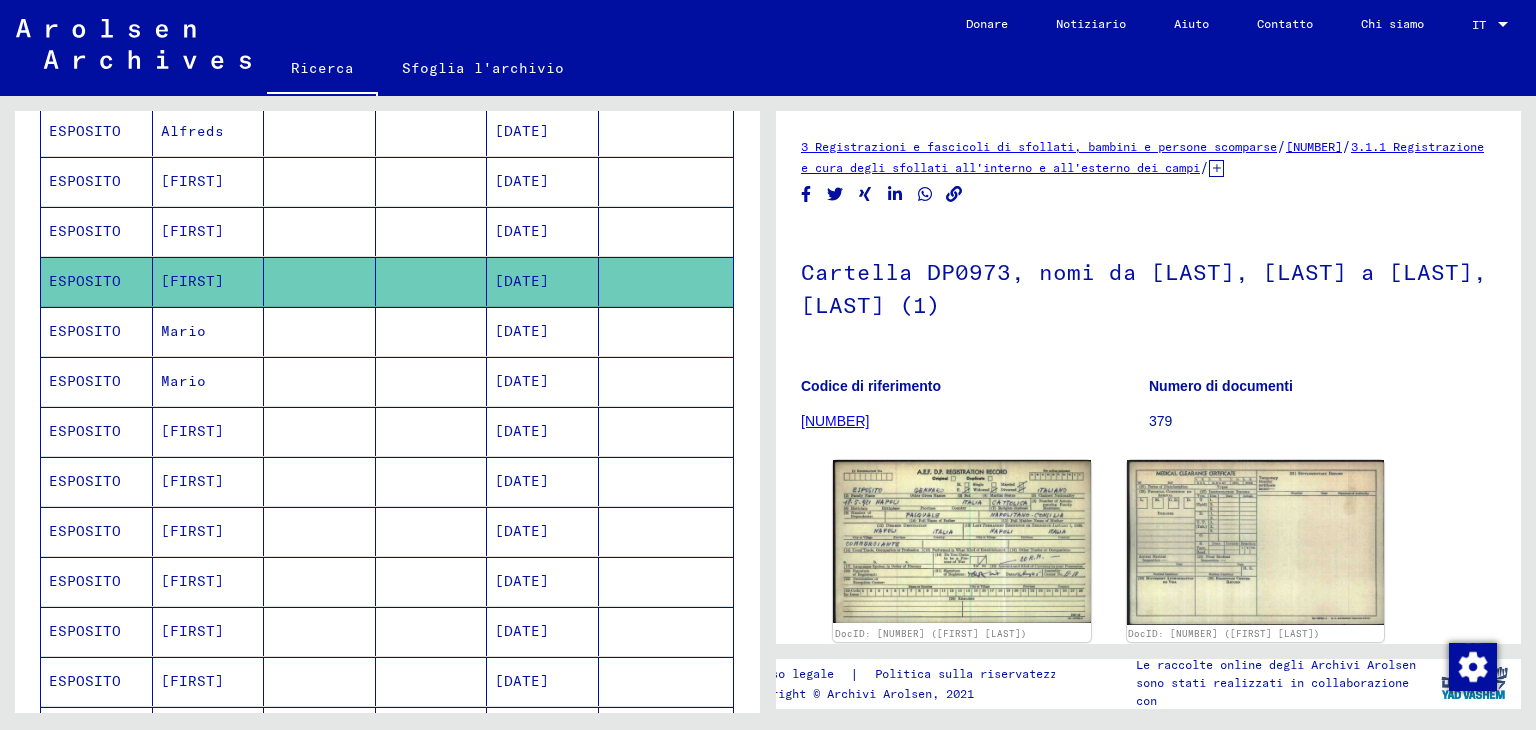 scroll, scrollTop: 500, scrollLeft: 0, axis: vertical 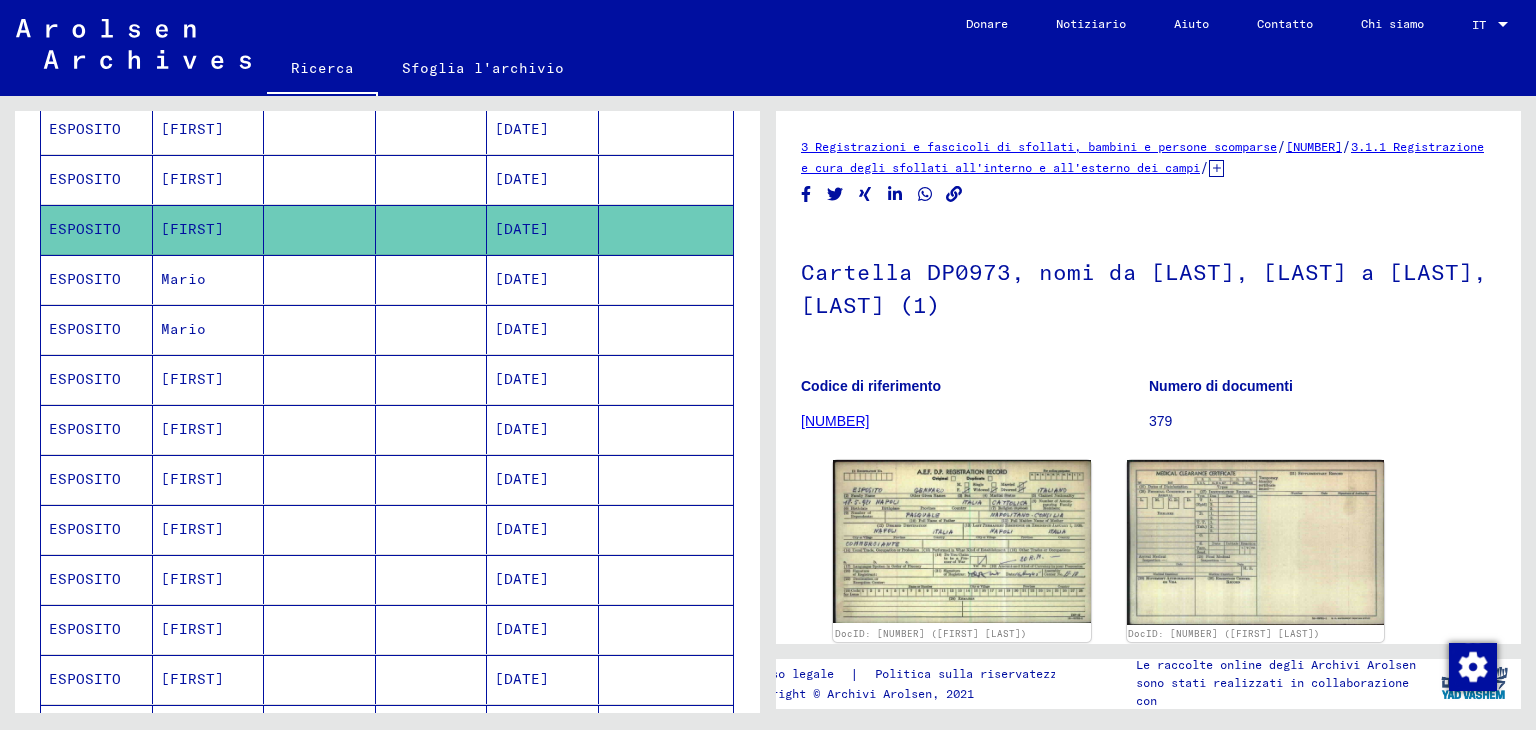 click on "Mario" at bounding box center [209, 329] 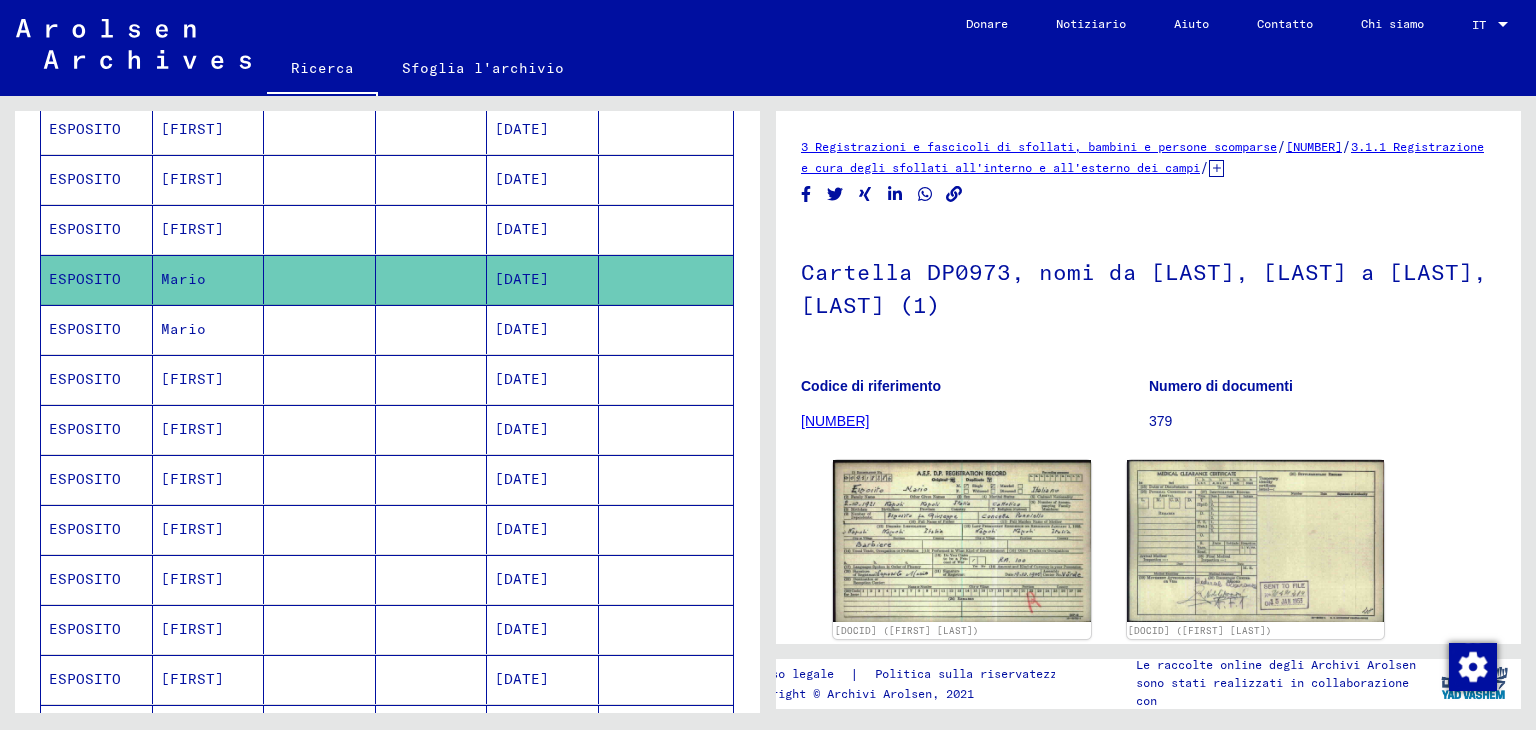 scroll, scrollTop: 0, scrollLeft: 0, axis: both 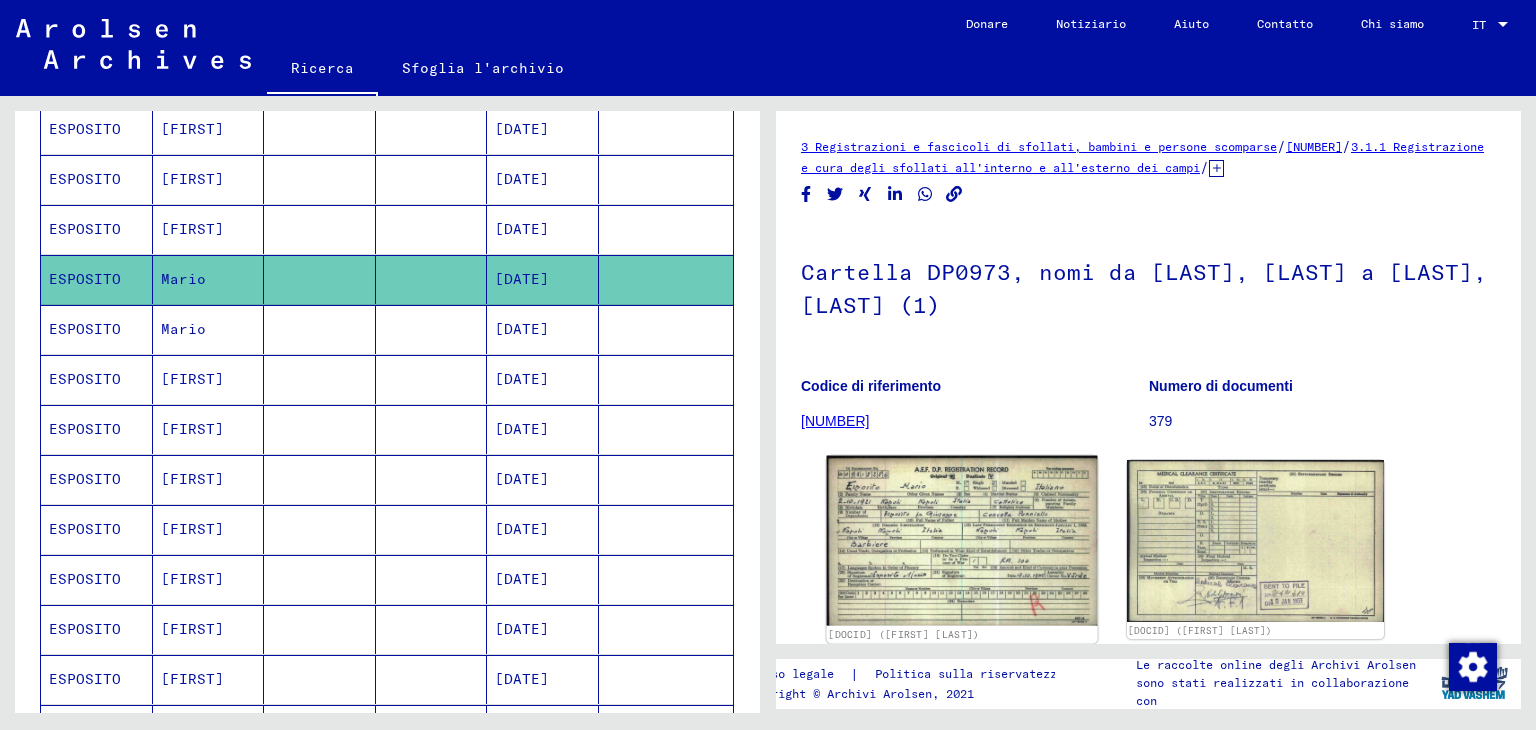 click 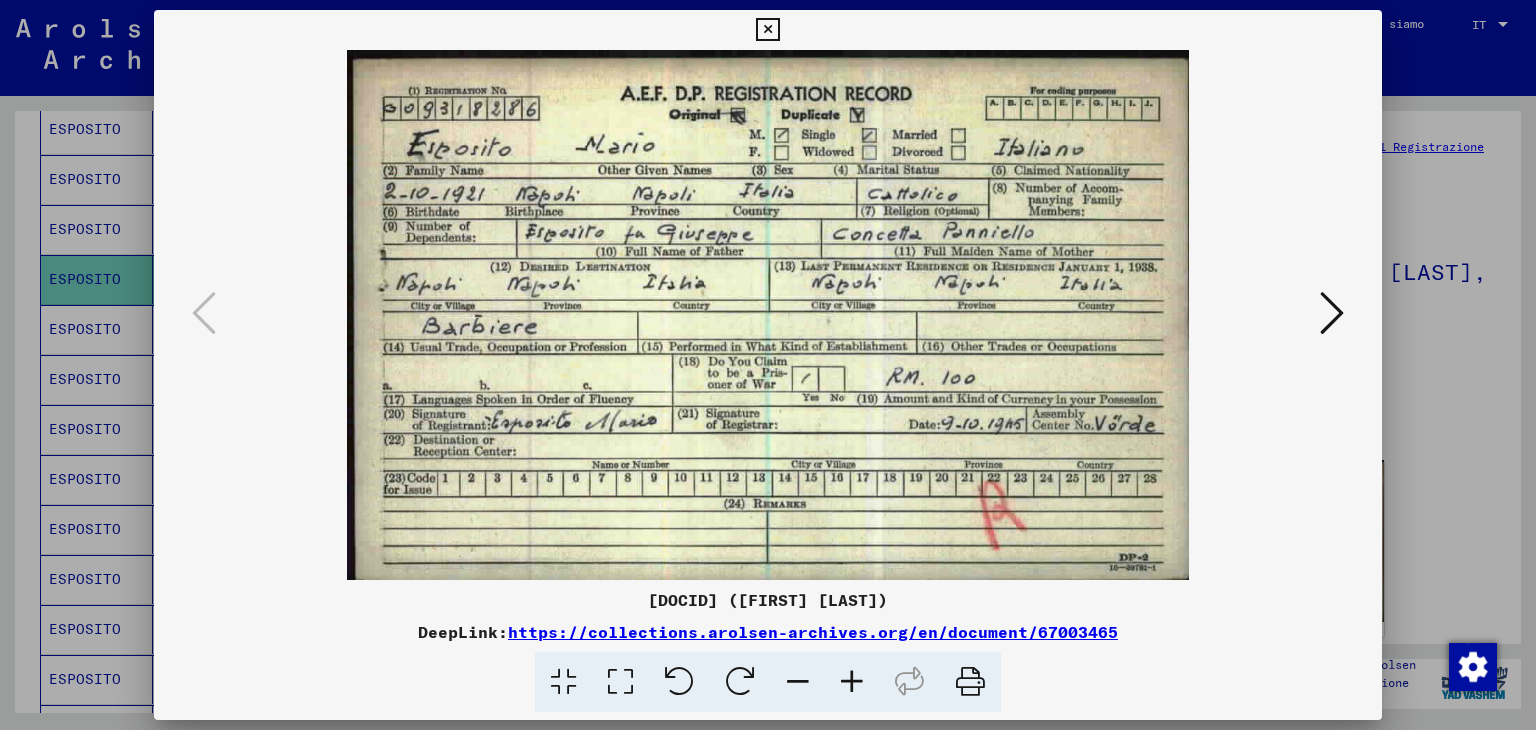click at bounding box center (767, 30) 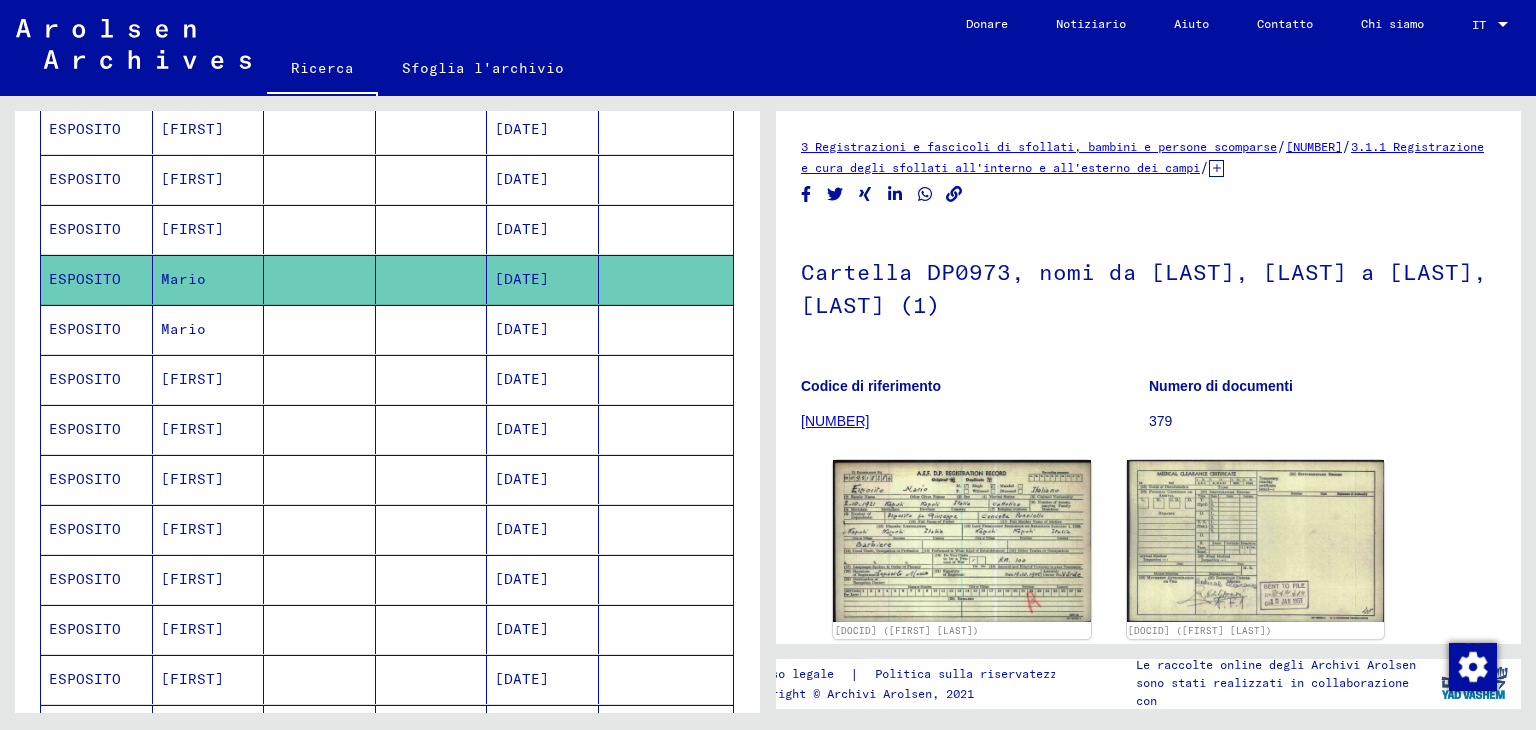 click on "Mario" at bounding box center [209, 379] 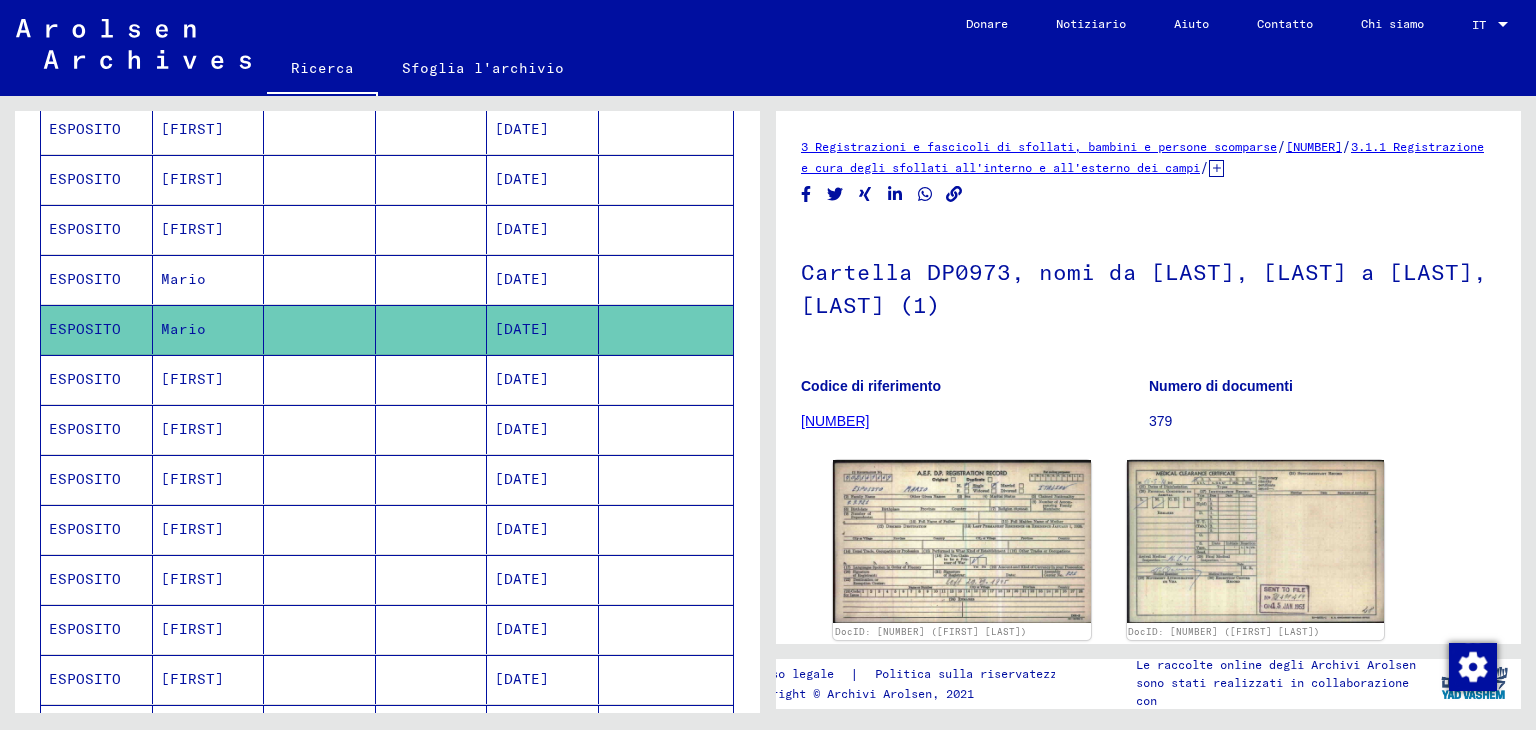 scroll, scrollTop: 0, scrollLeft: 0, axis: both 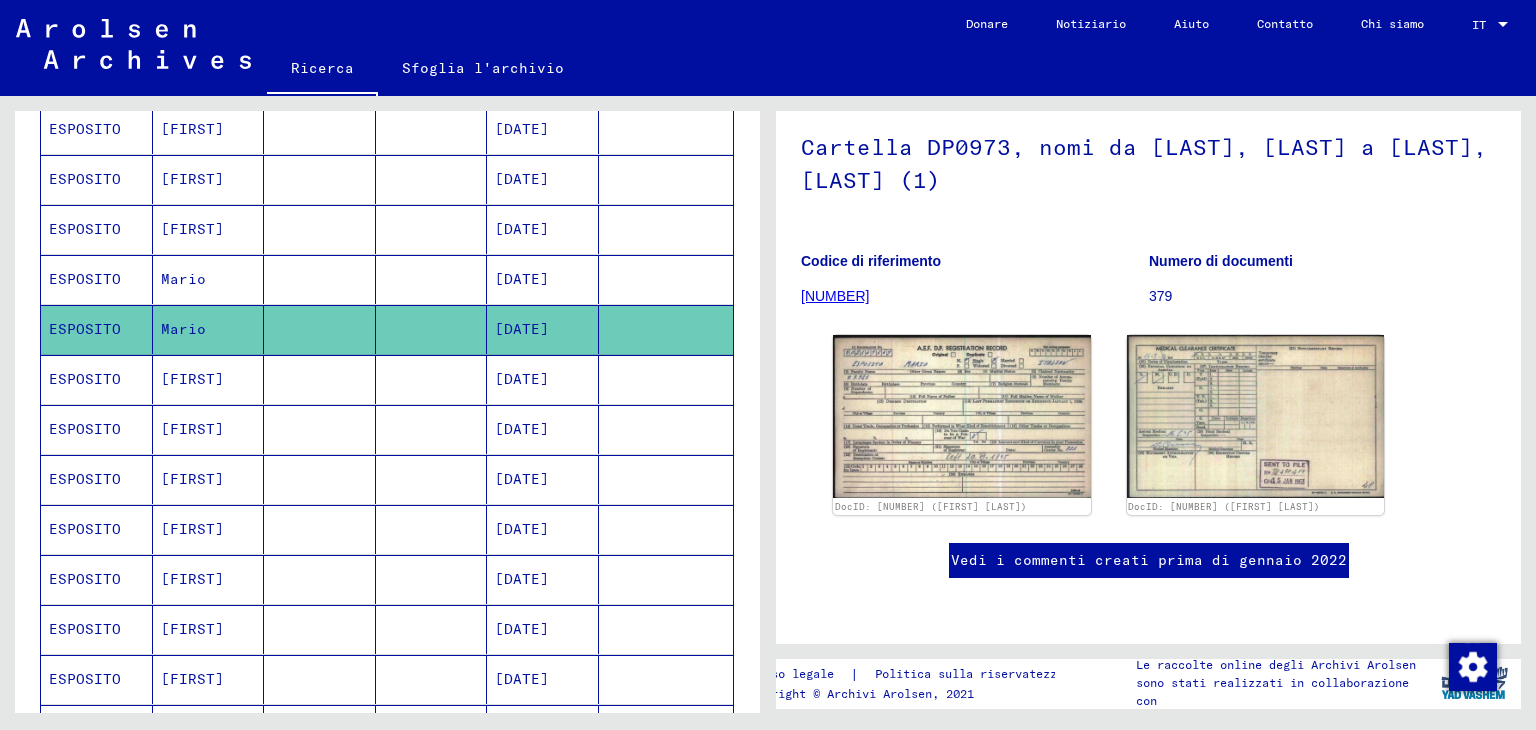 click on "[FIRST]" at bounding box center [192, 429] 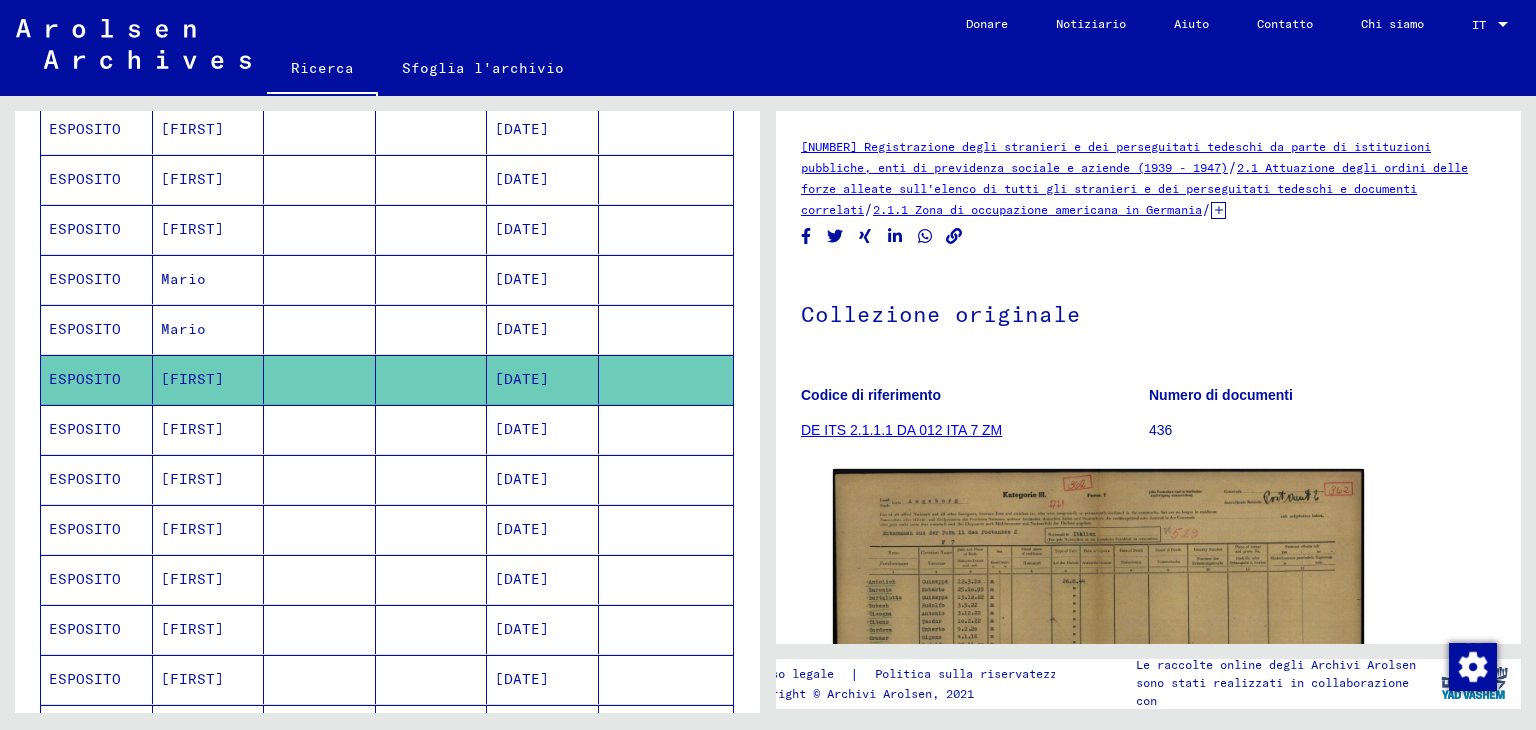 scroll, scrollTop: 0, scrollLeft: 0, axis: both 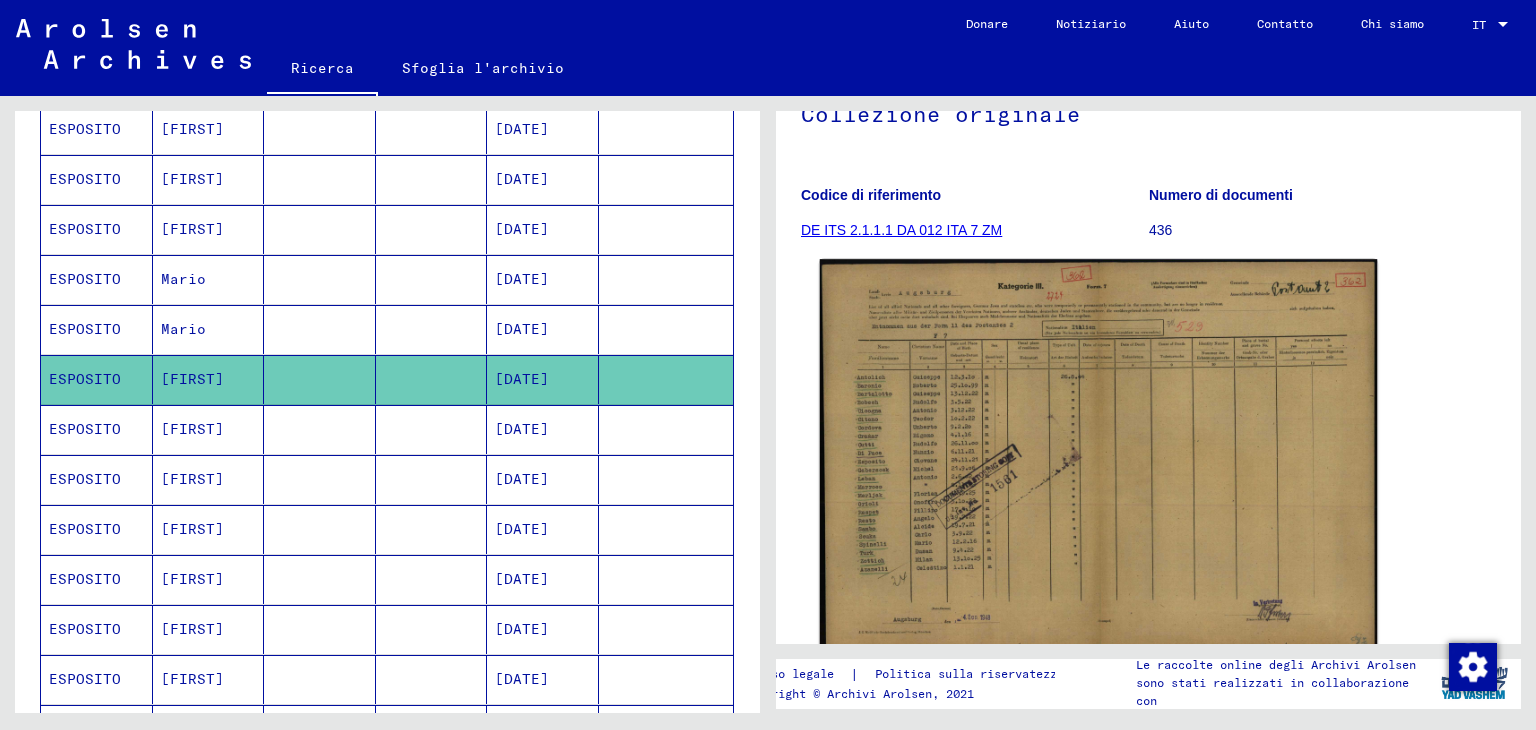click 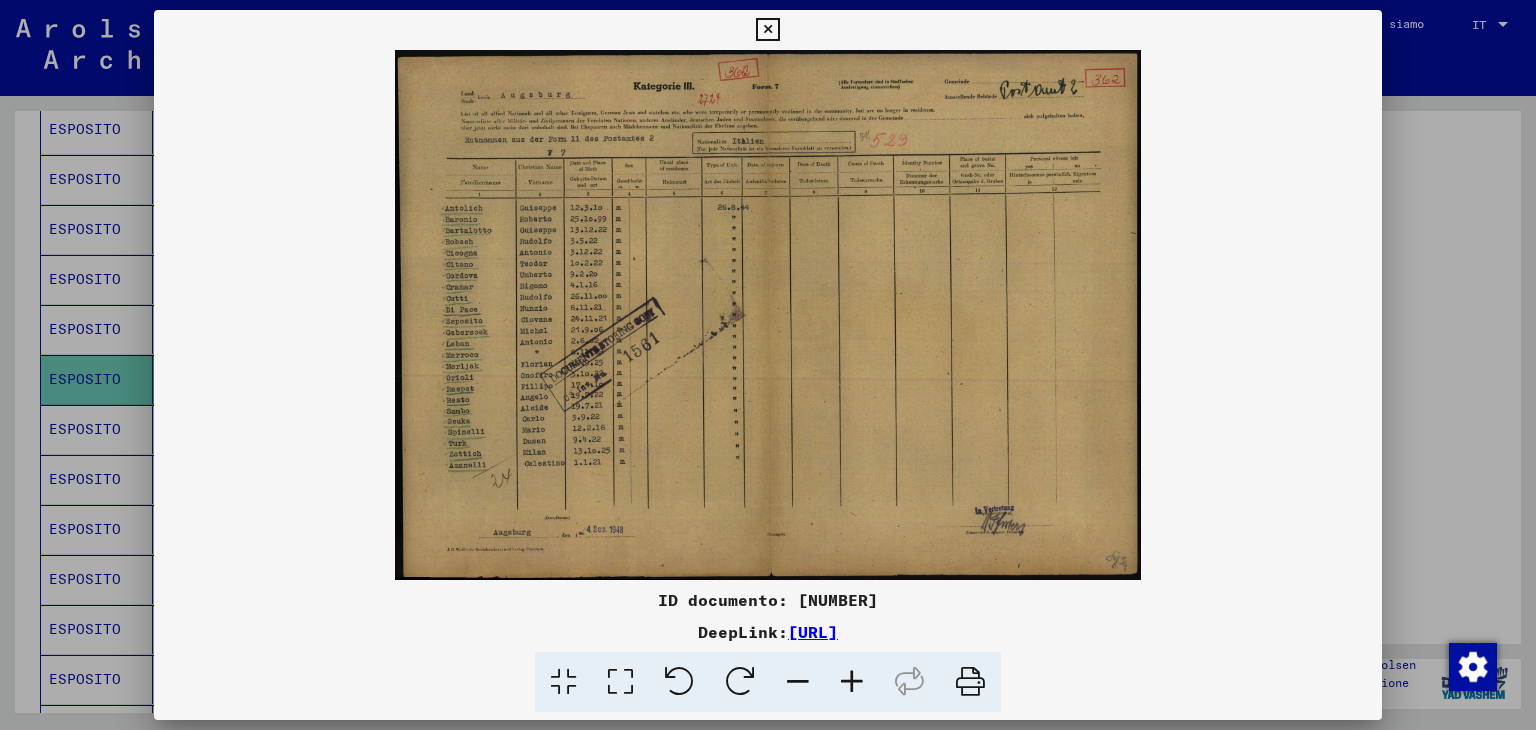 click at bounding box center (767, 30) 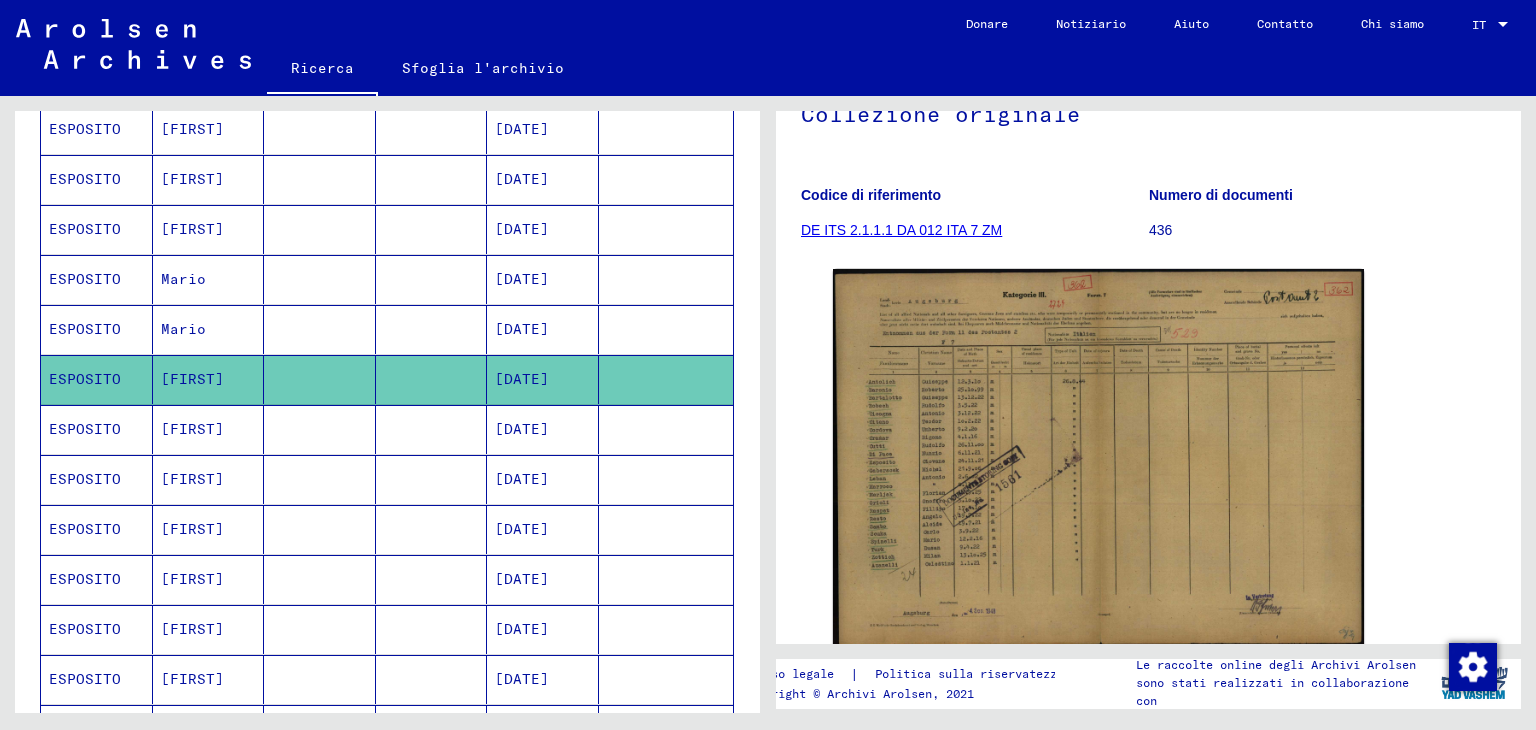 click on "[FIRST]" at bounding box center [209, 479] 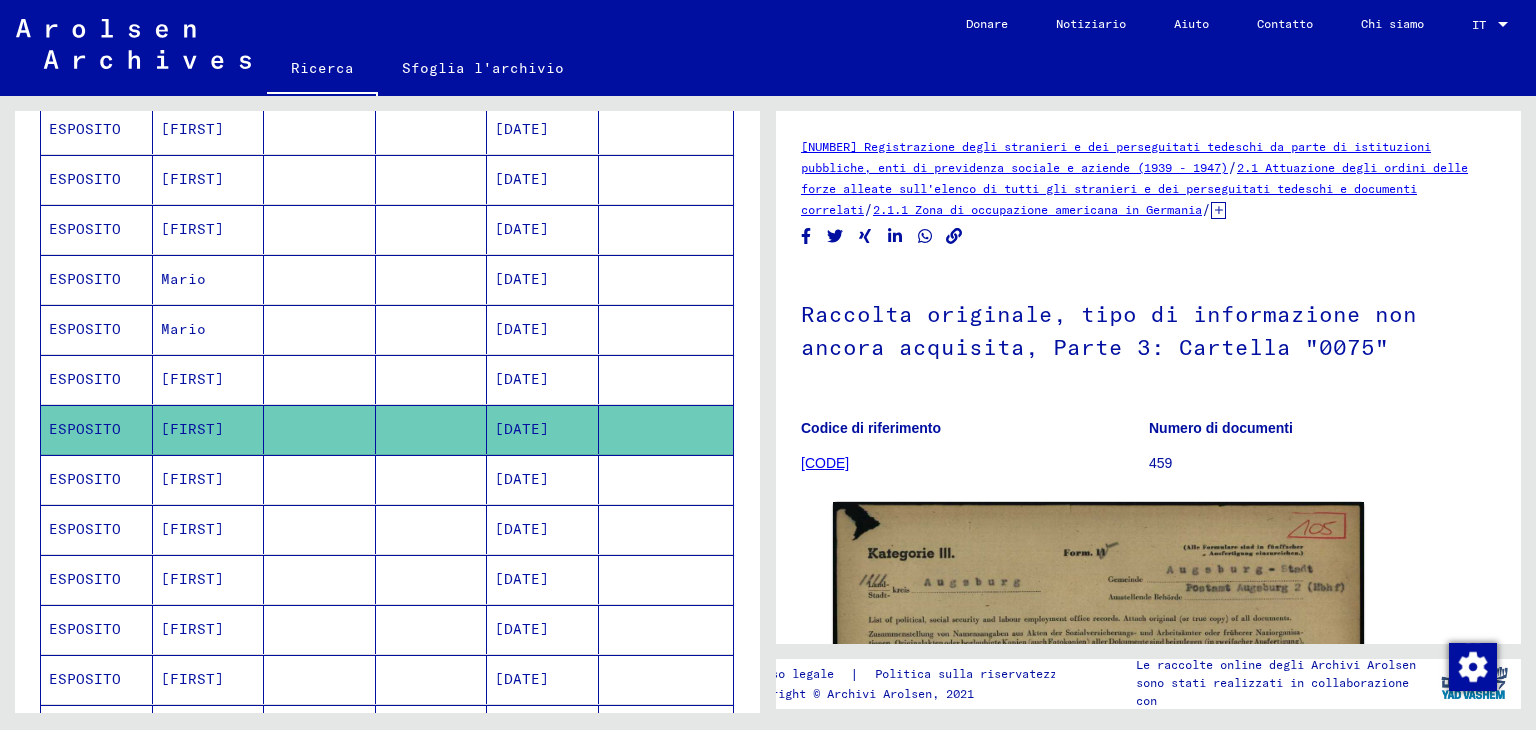 scroll, scrollTop: 0, scrollLeft: 0, axis: both 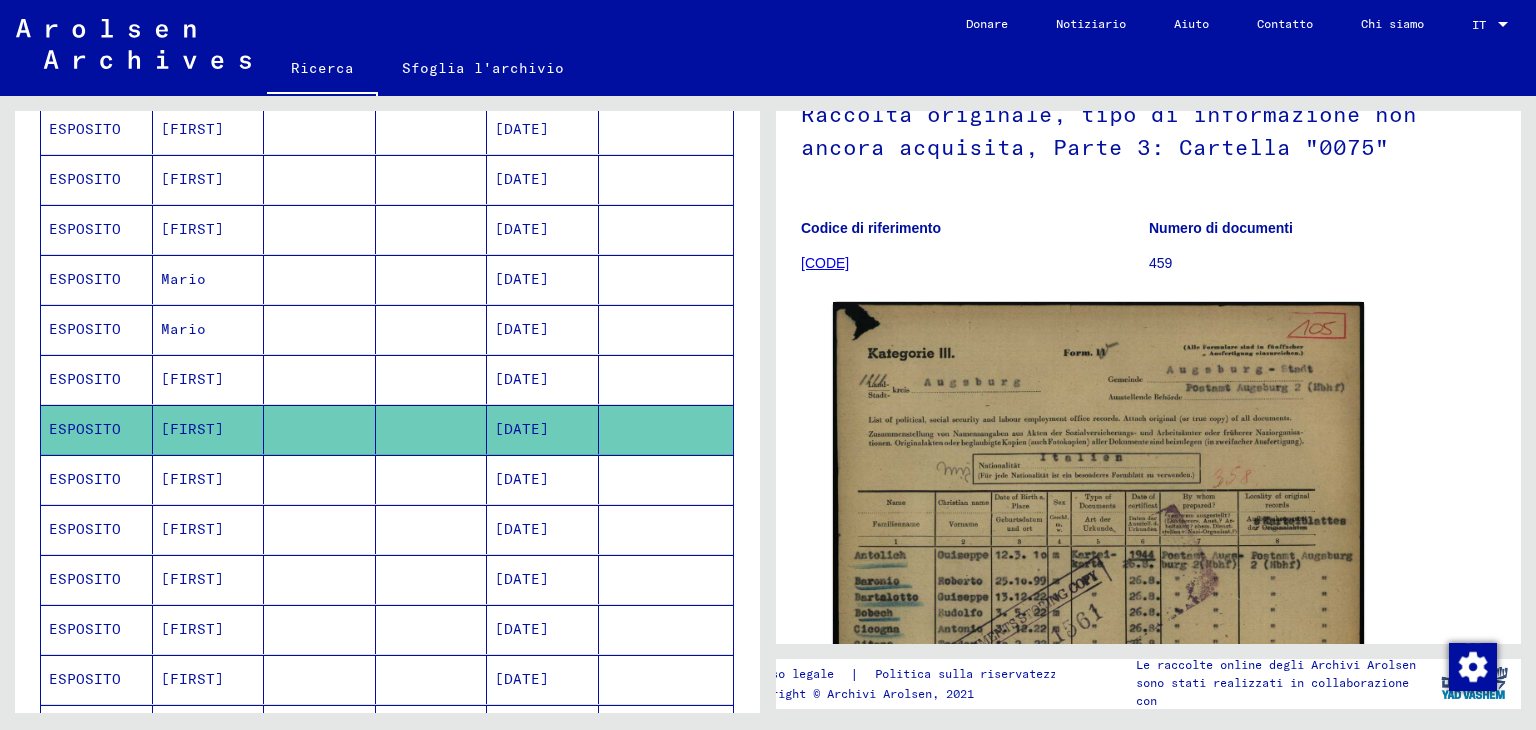 click on "[FIRST]" at bounding box center [192, 529] 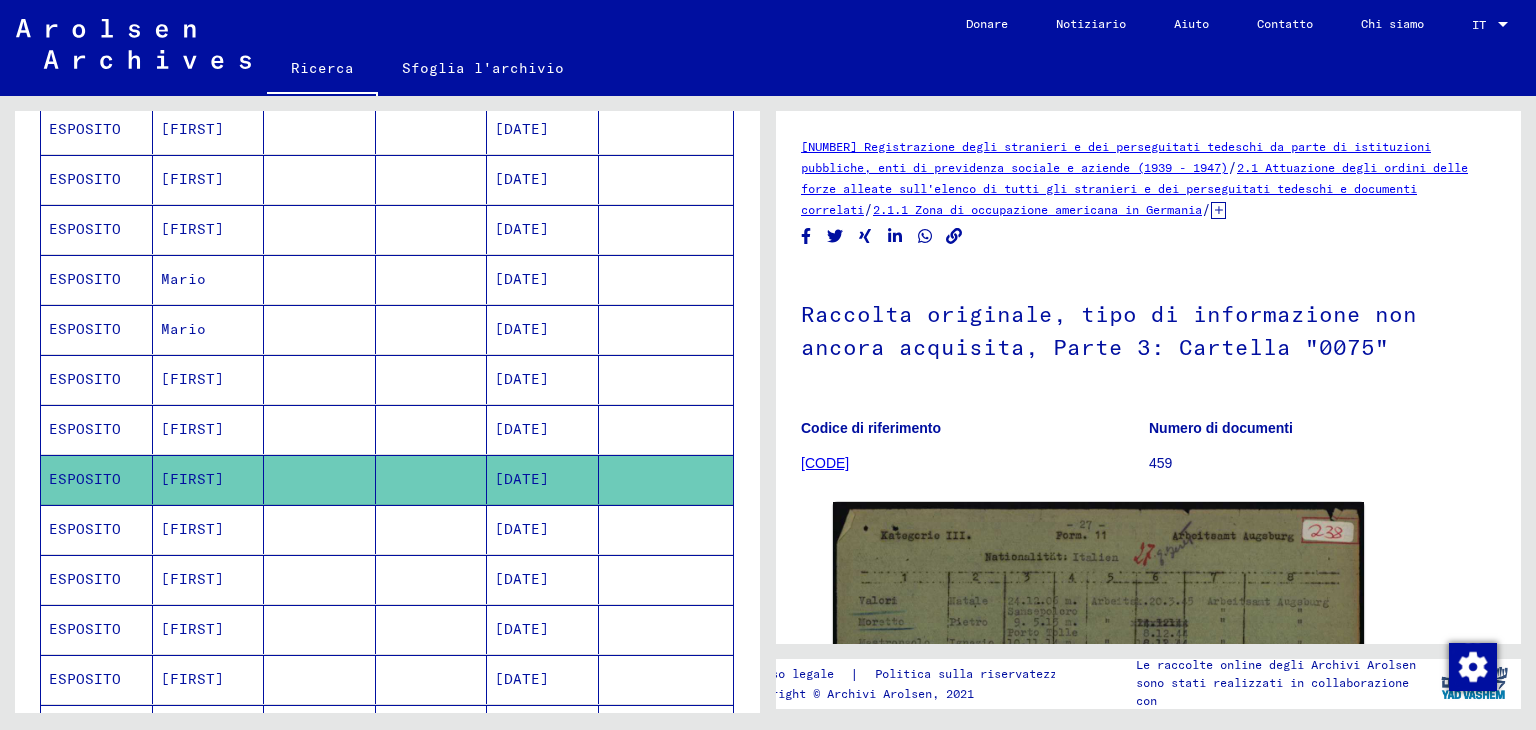 scroll, scrollTop: 0, scrollLeft: 0, axis: both 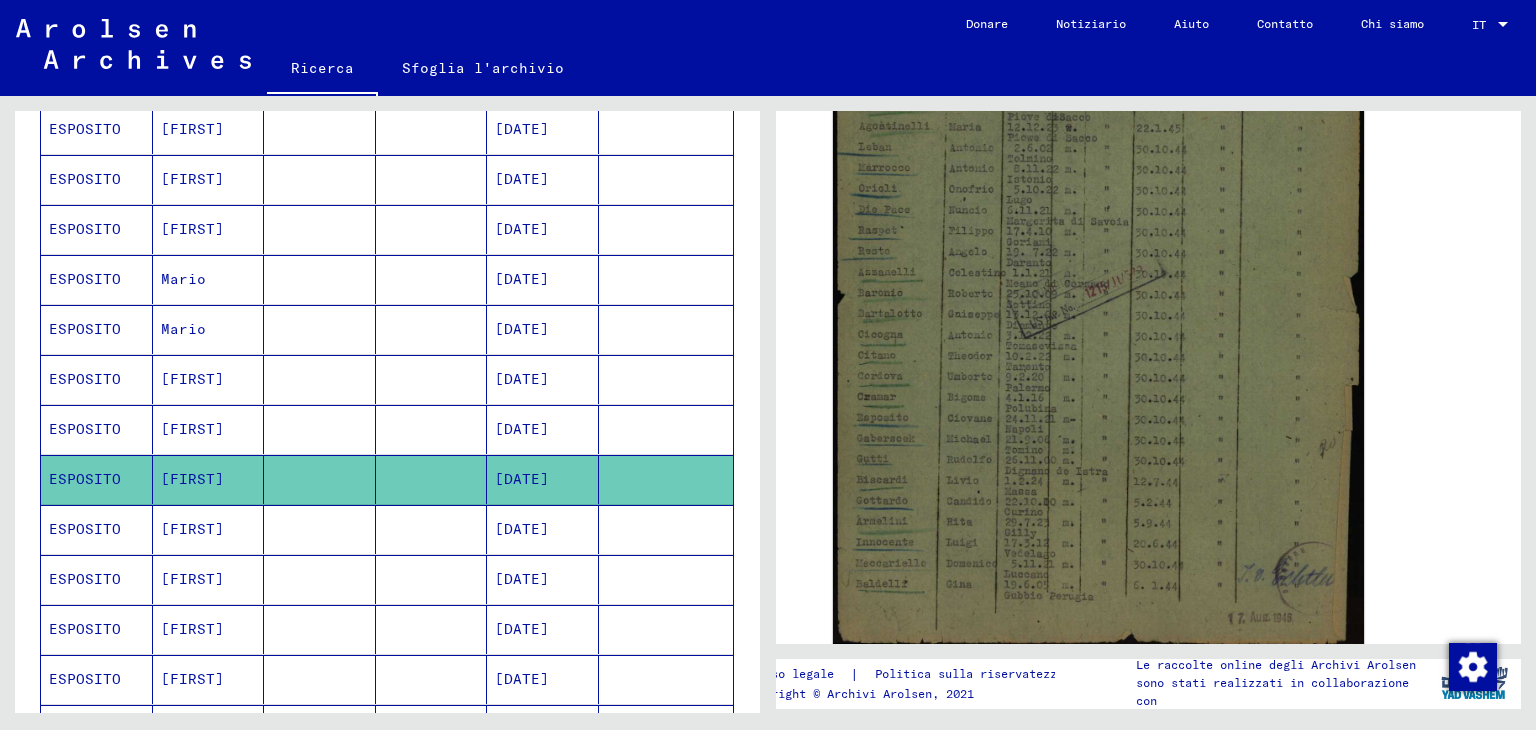 click on "[FIRST]" at bounding box center [192, 579] 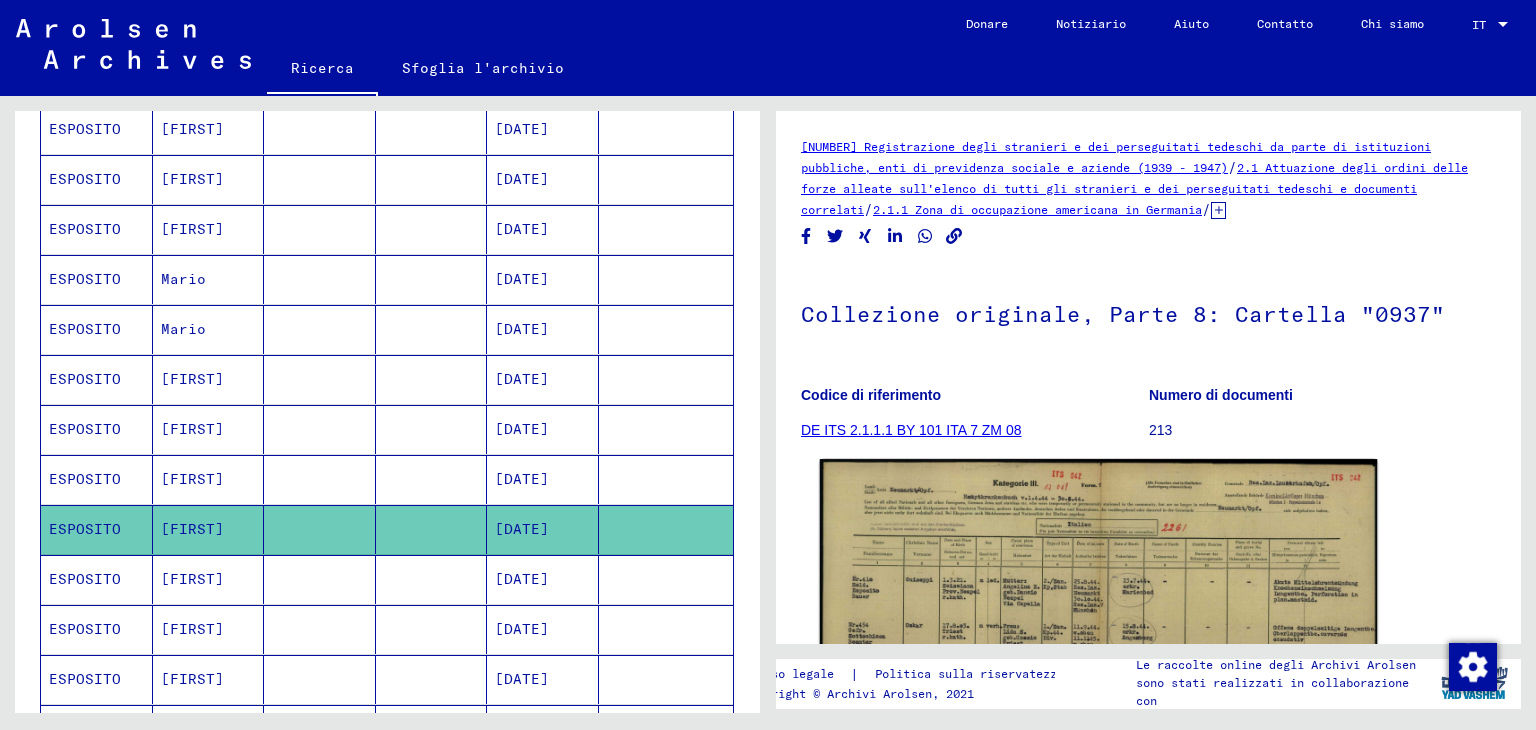 scroll, scrollTop: 0, scrollLeft: 0, axis: both 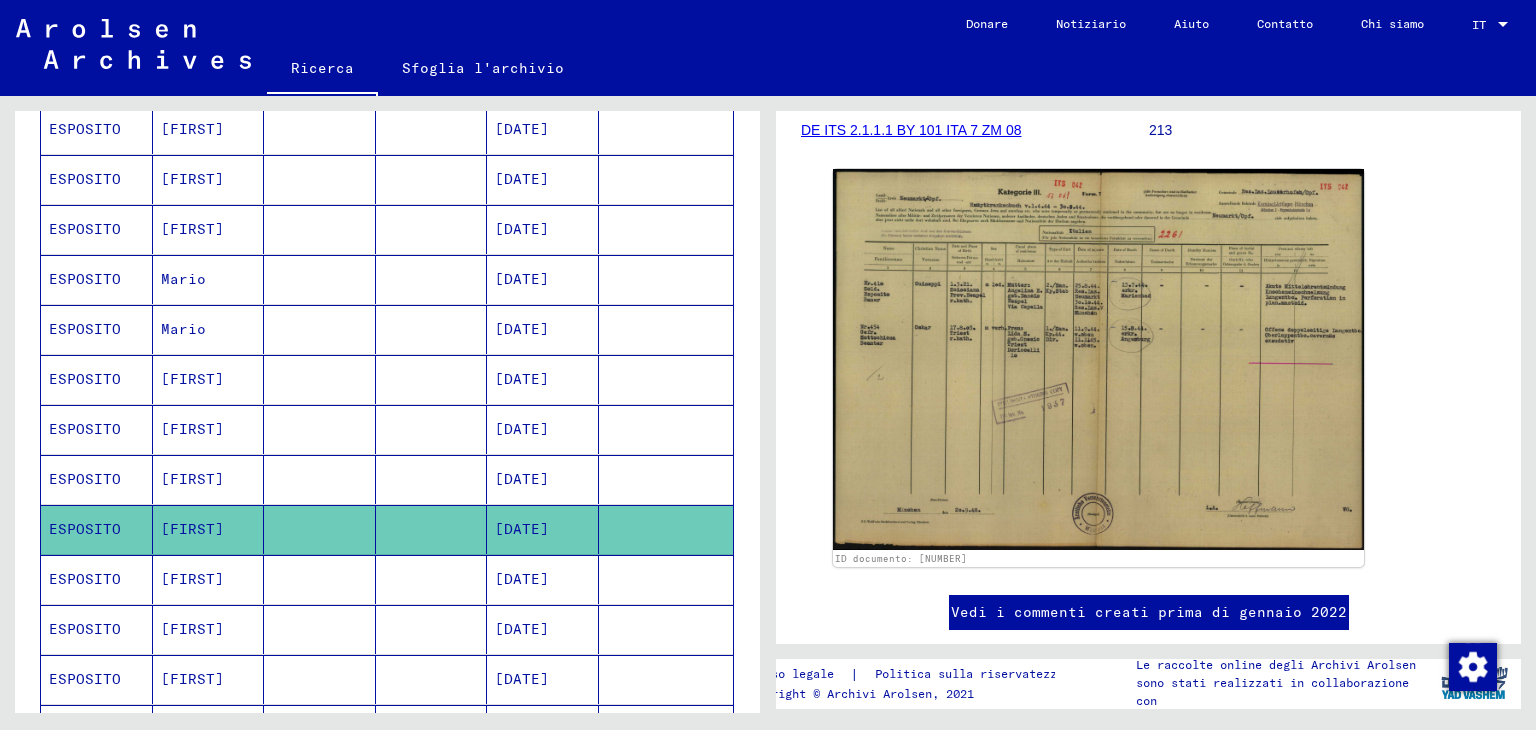click on "[FIRST]" at bounding box center [209, 629] 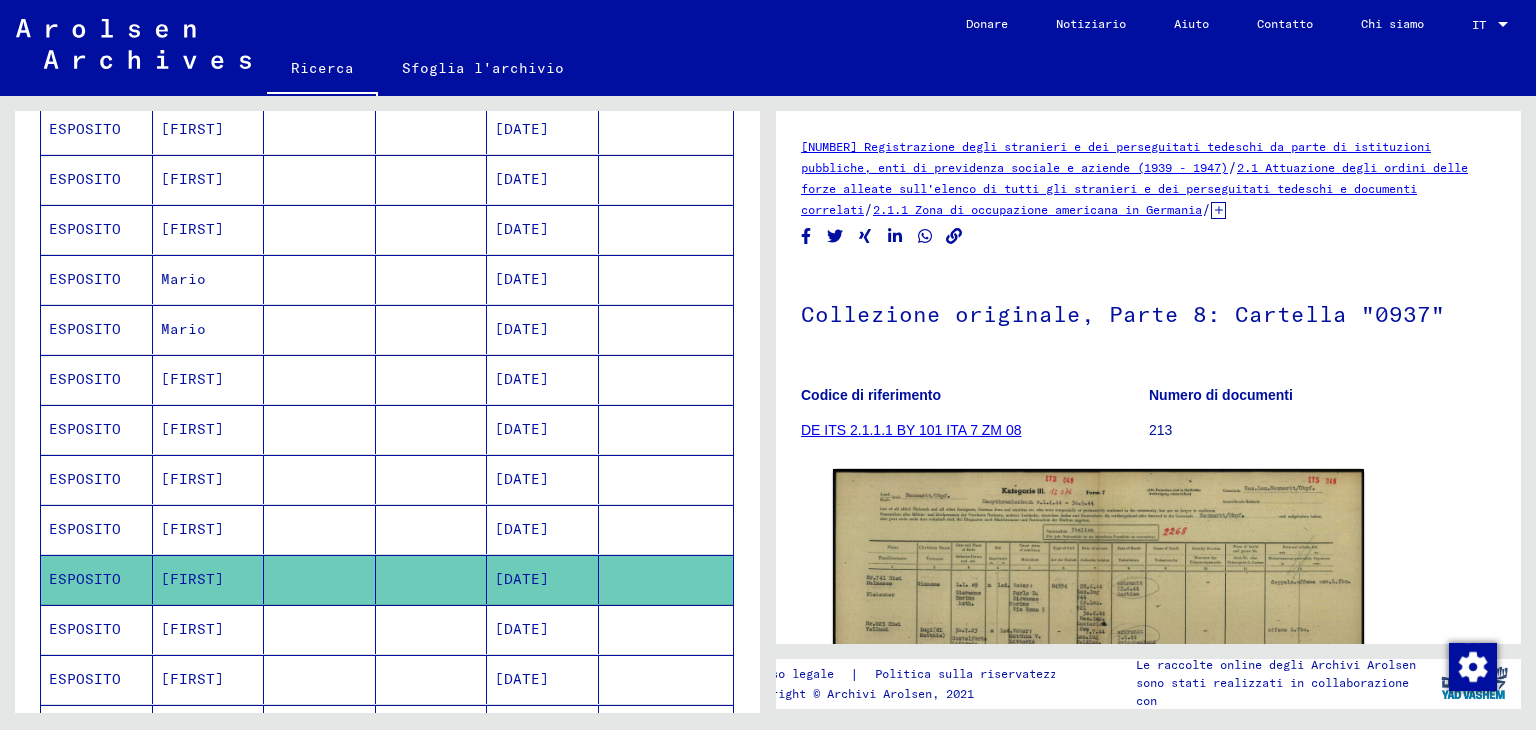 scroll, scrollTop: 0, scrollLeft: 0, axis: both 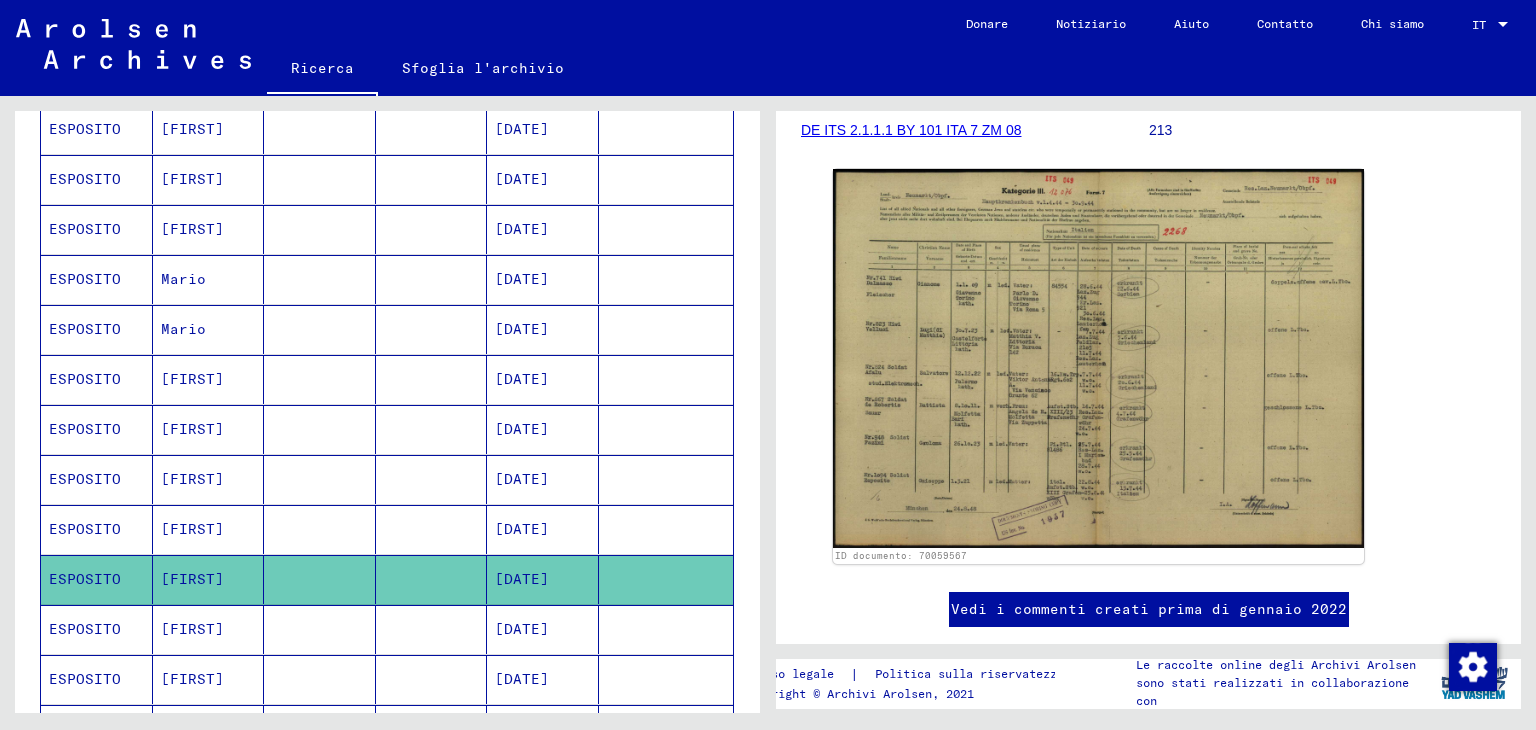 click on "[FIRST]" at bounding box center [209, 679] 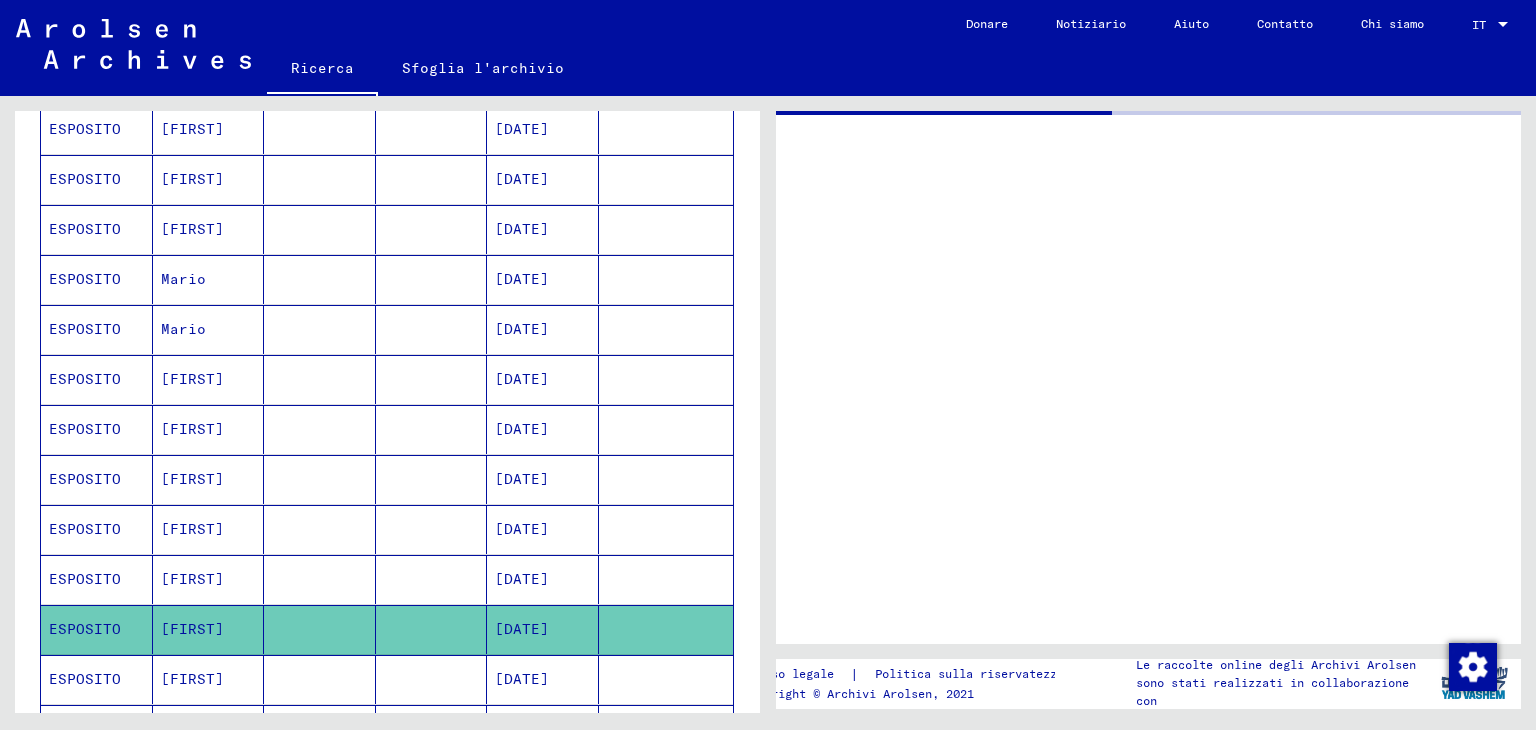 scroll 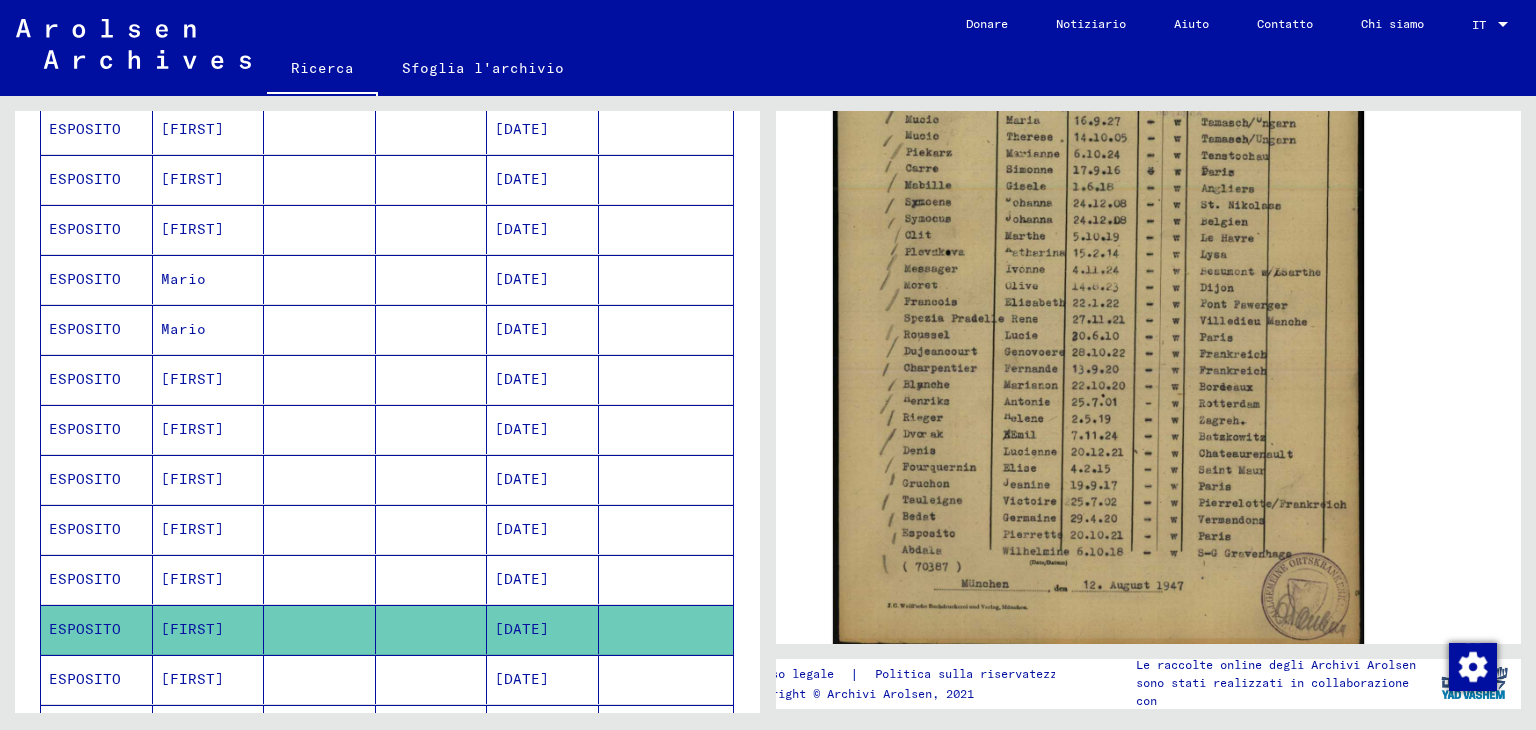 click on "[FIRST]" at bounding box center [188, 729] 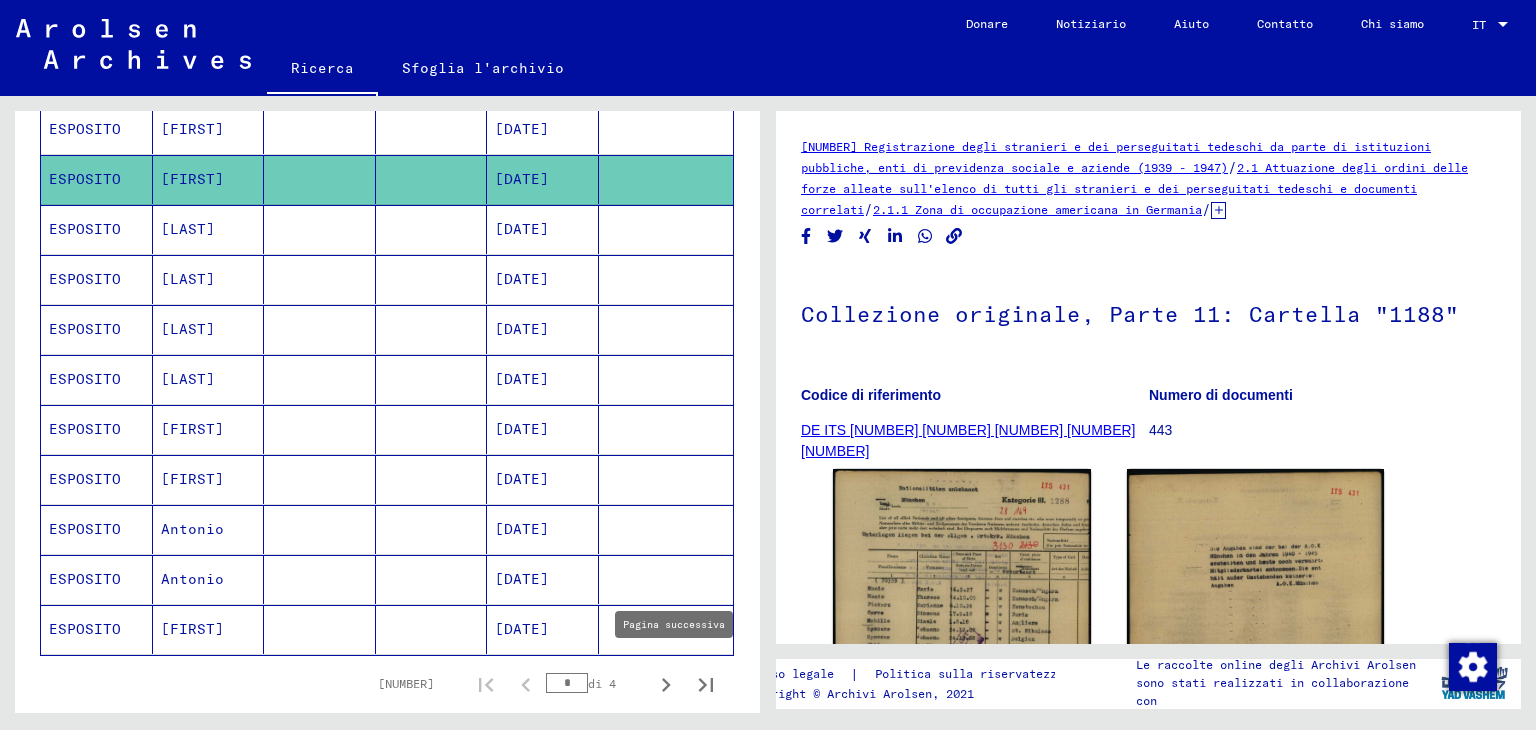 click 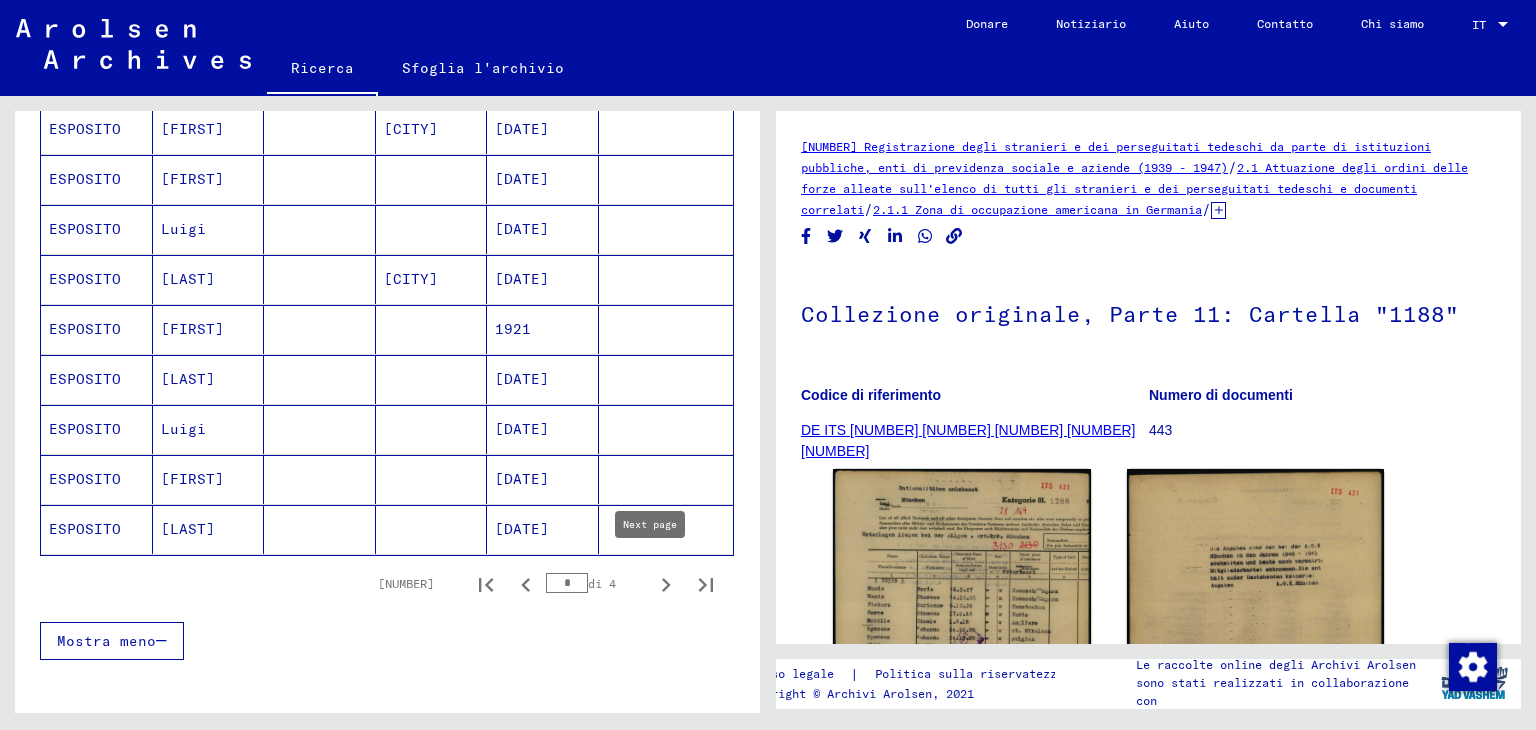 click 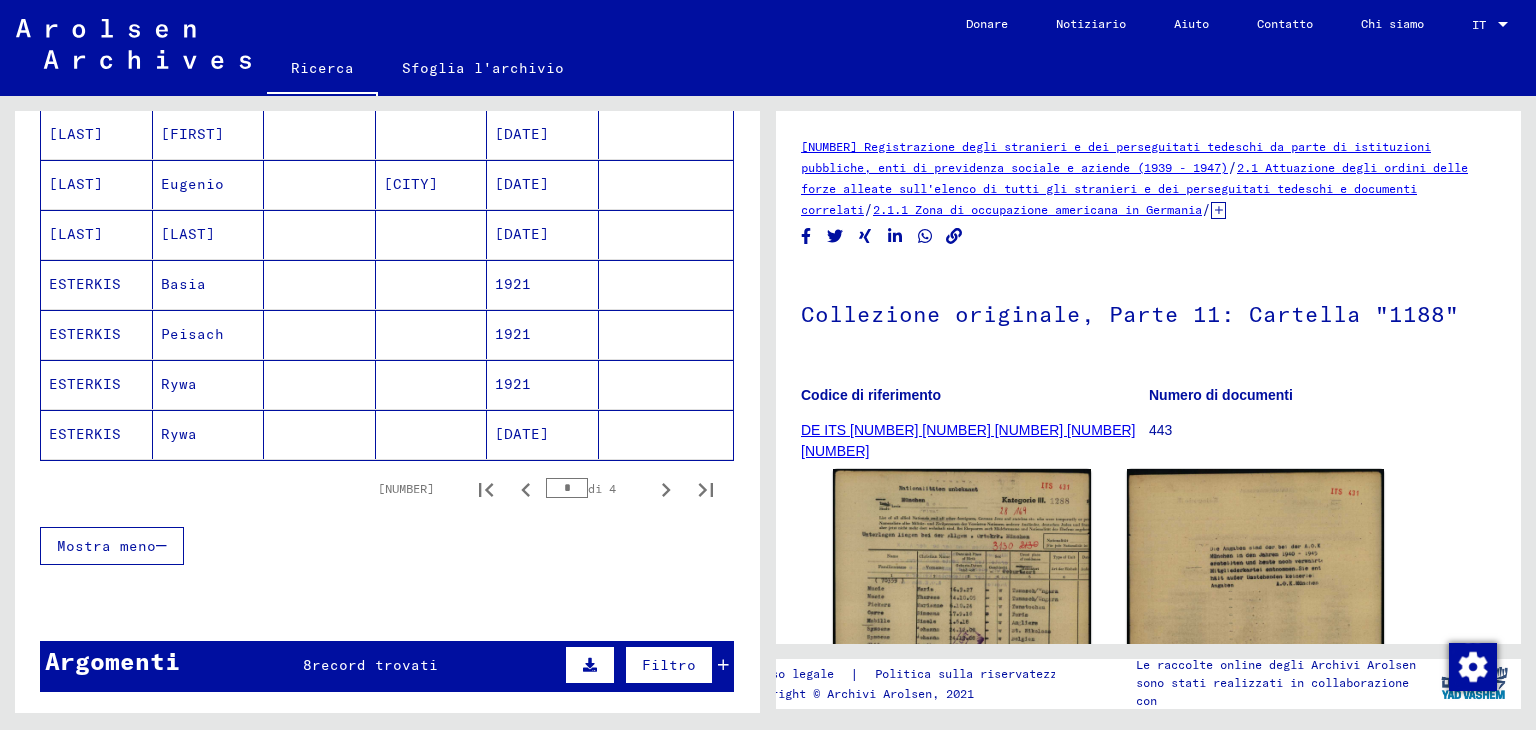 scroll, scrollTop: 1200, scrollLeft: 0, axis: vertical 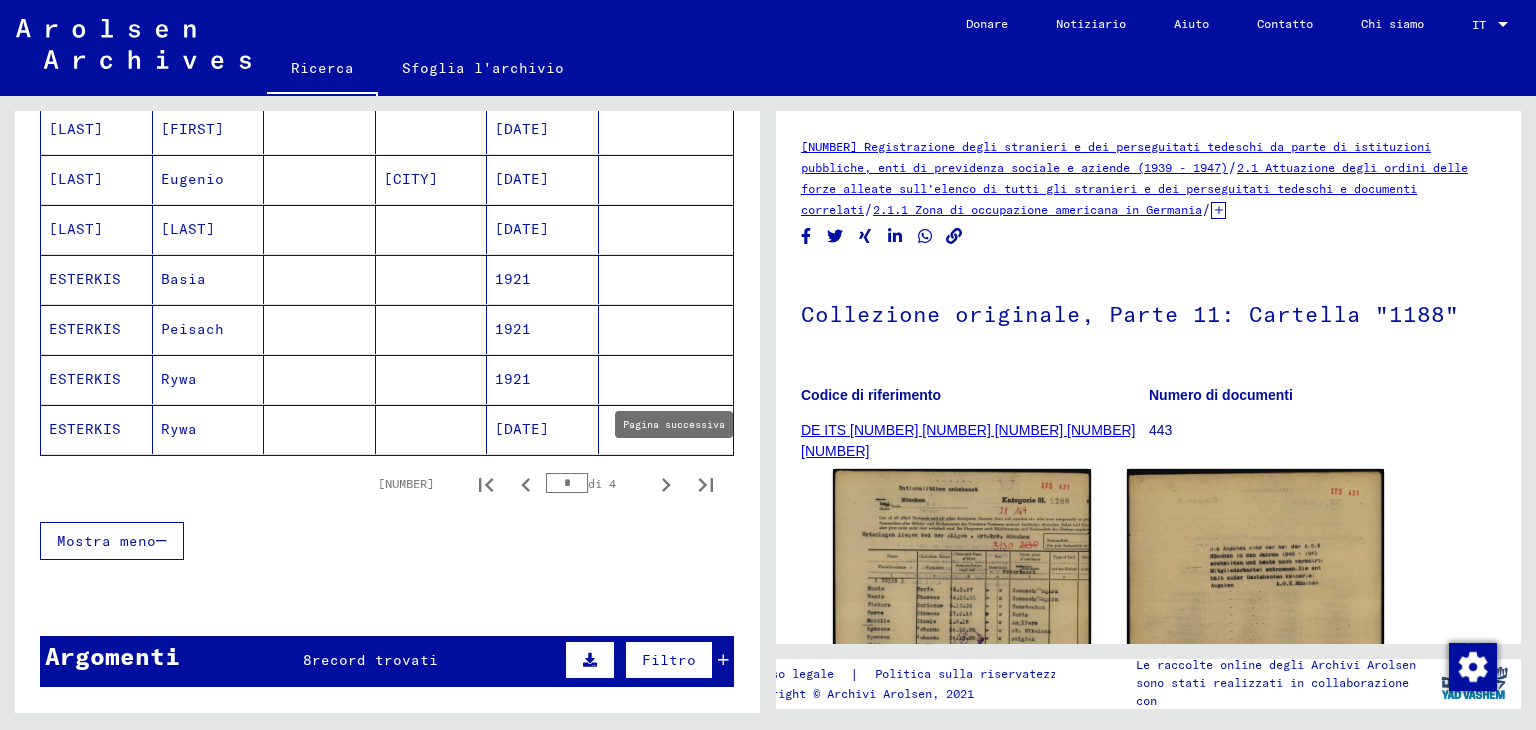 click 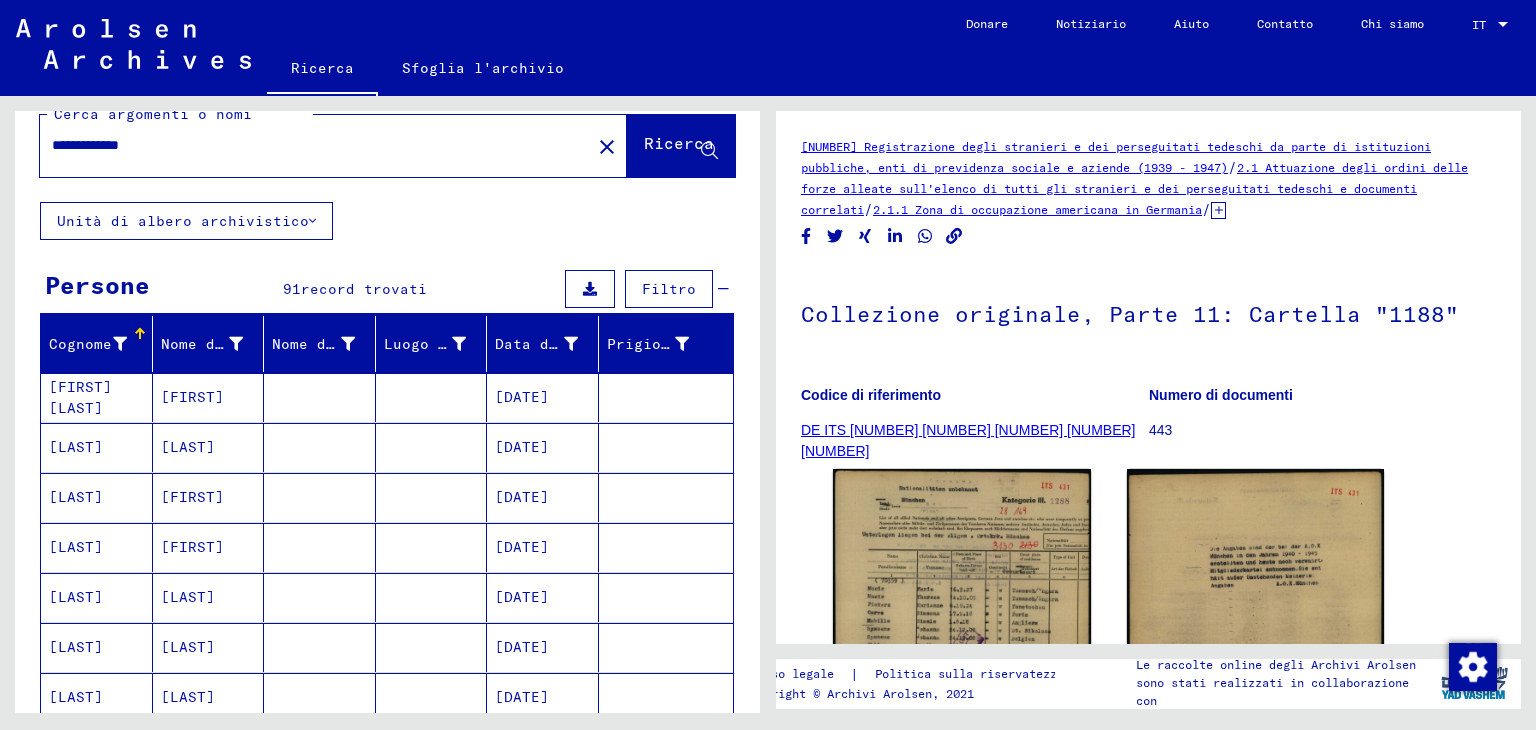 scroll, scrollTop: 0, scrollLeft: 0, axis: both 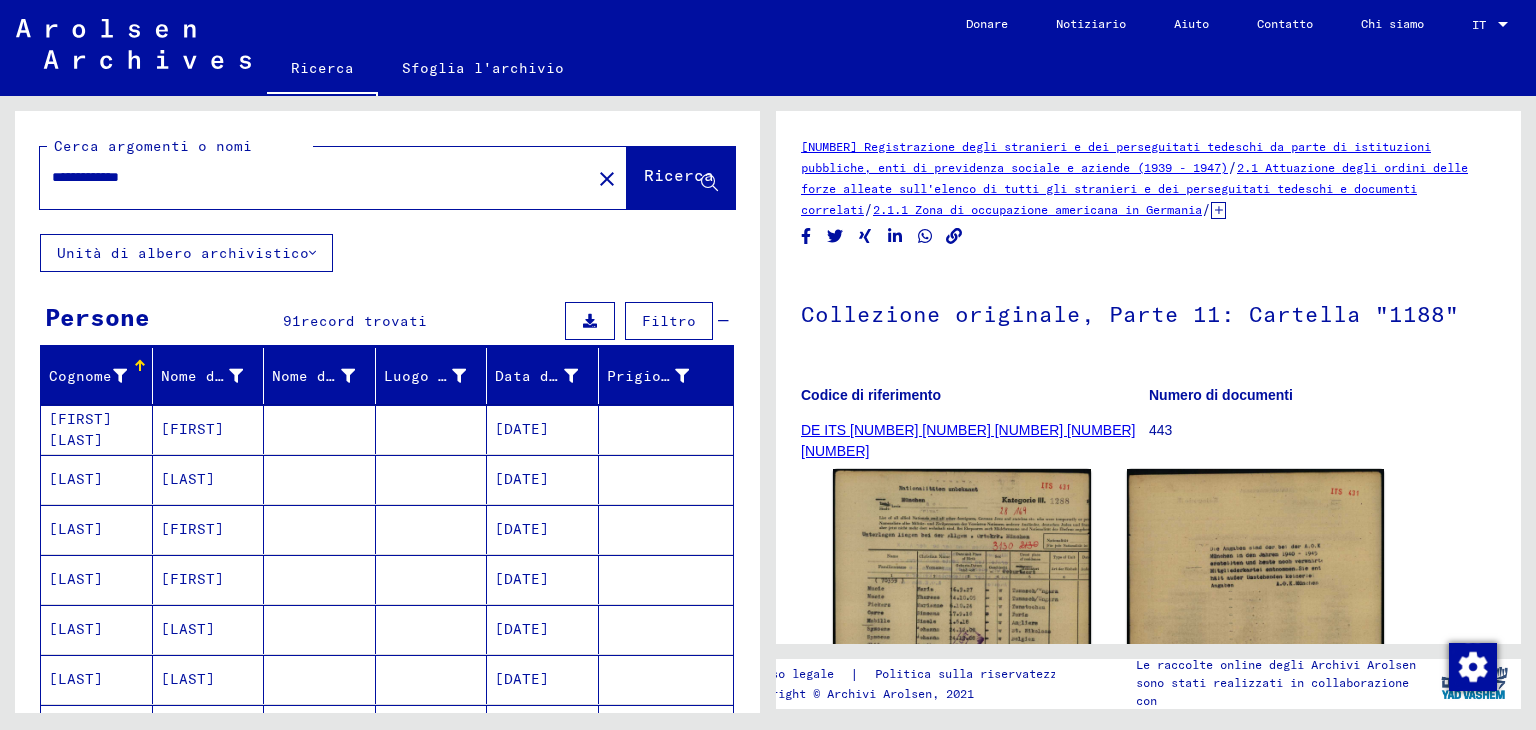 click on "**********" at bounding box center [315, 177] 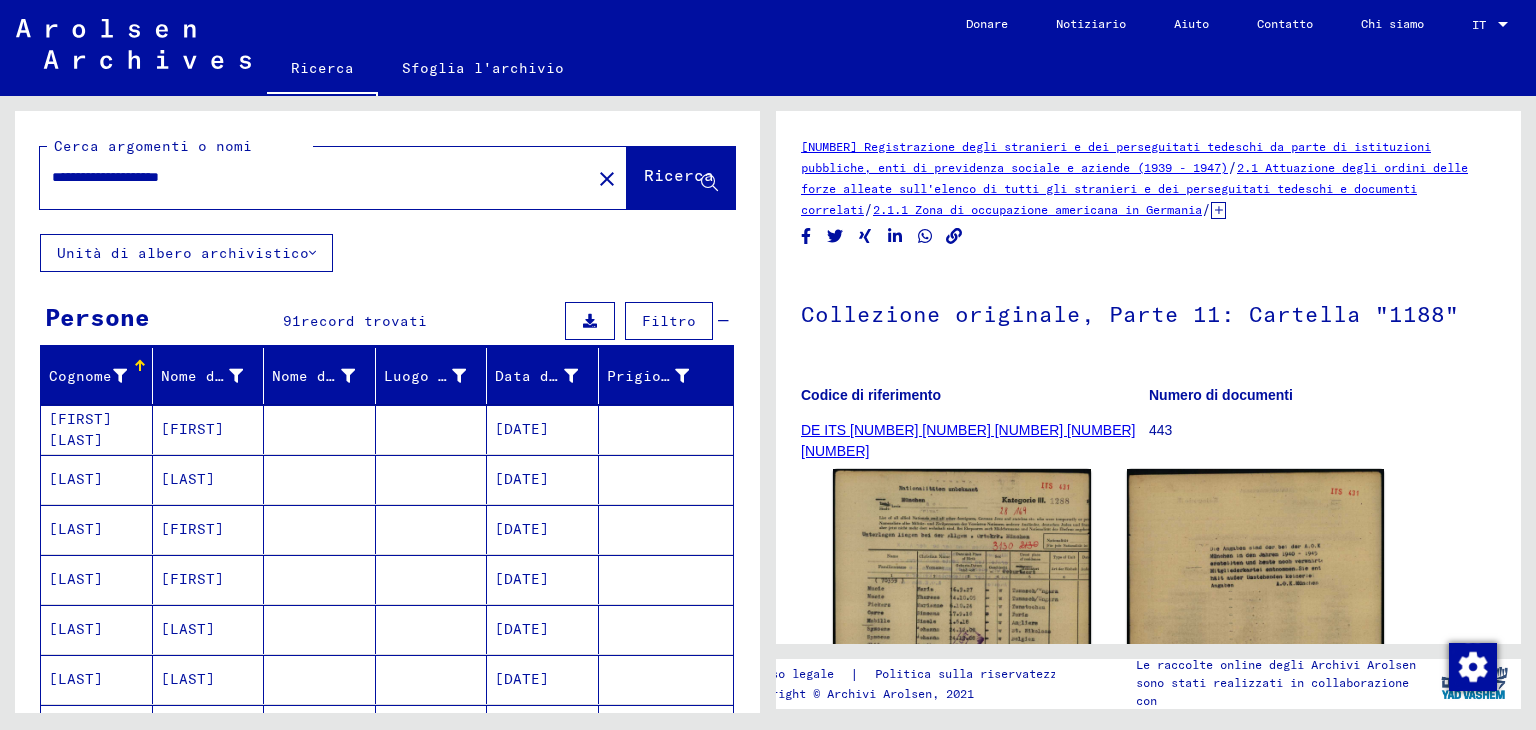 type on "**********" 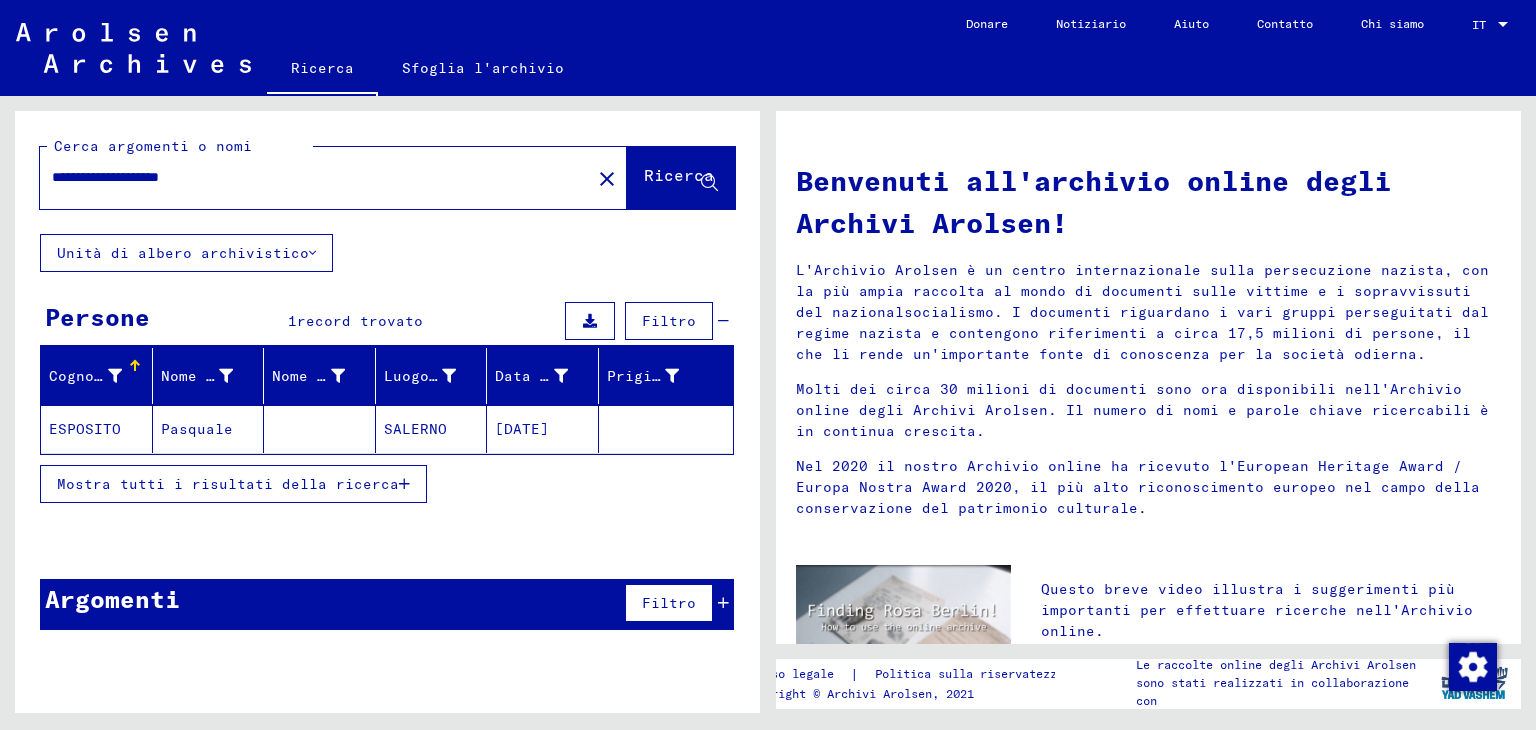 click on "ESPOSITO" 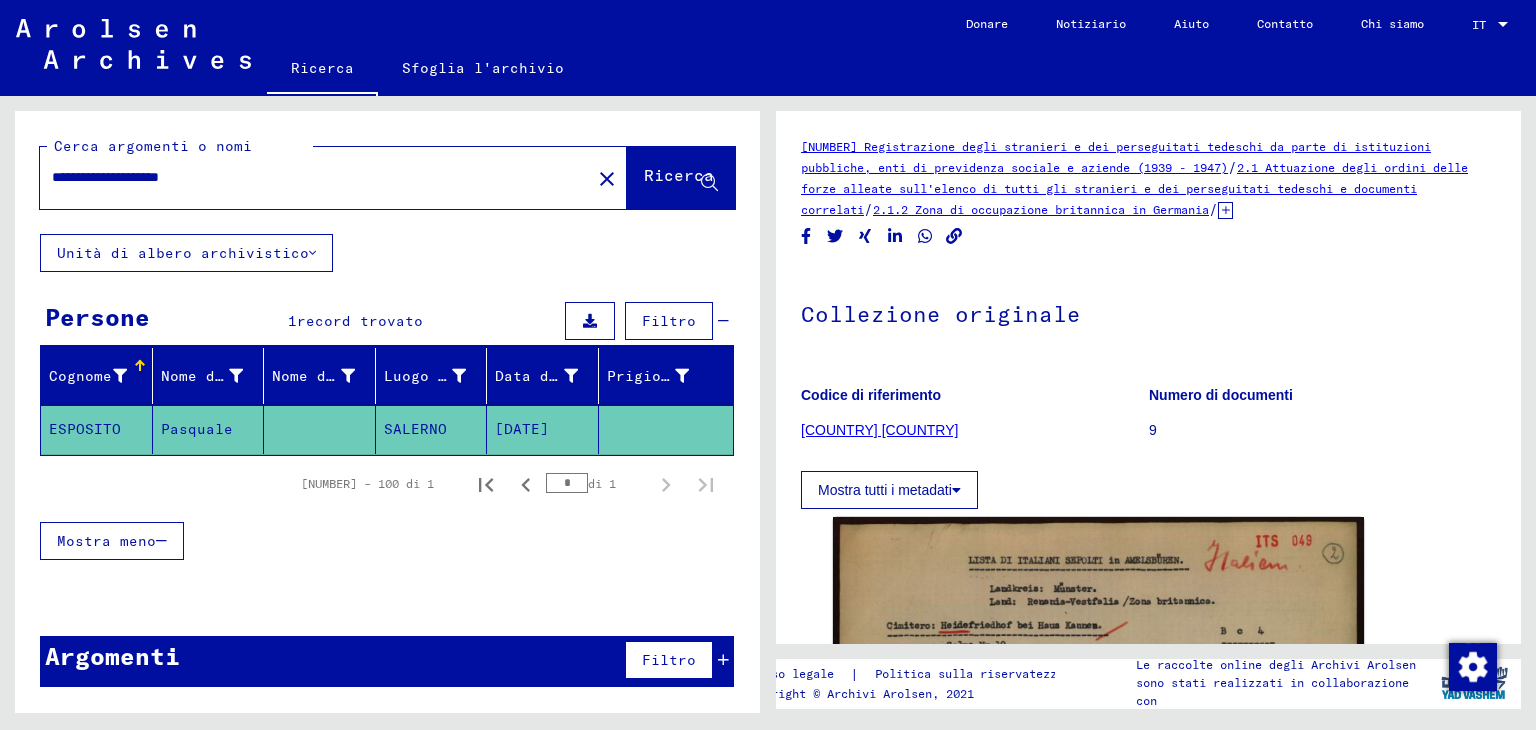scroll, scrollTop: 0, scrollLeft: 0, axis: both 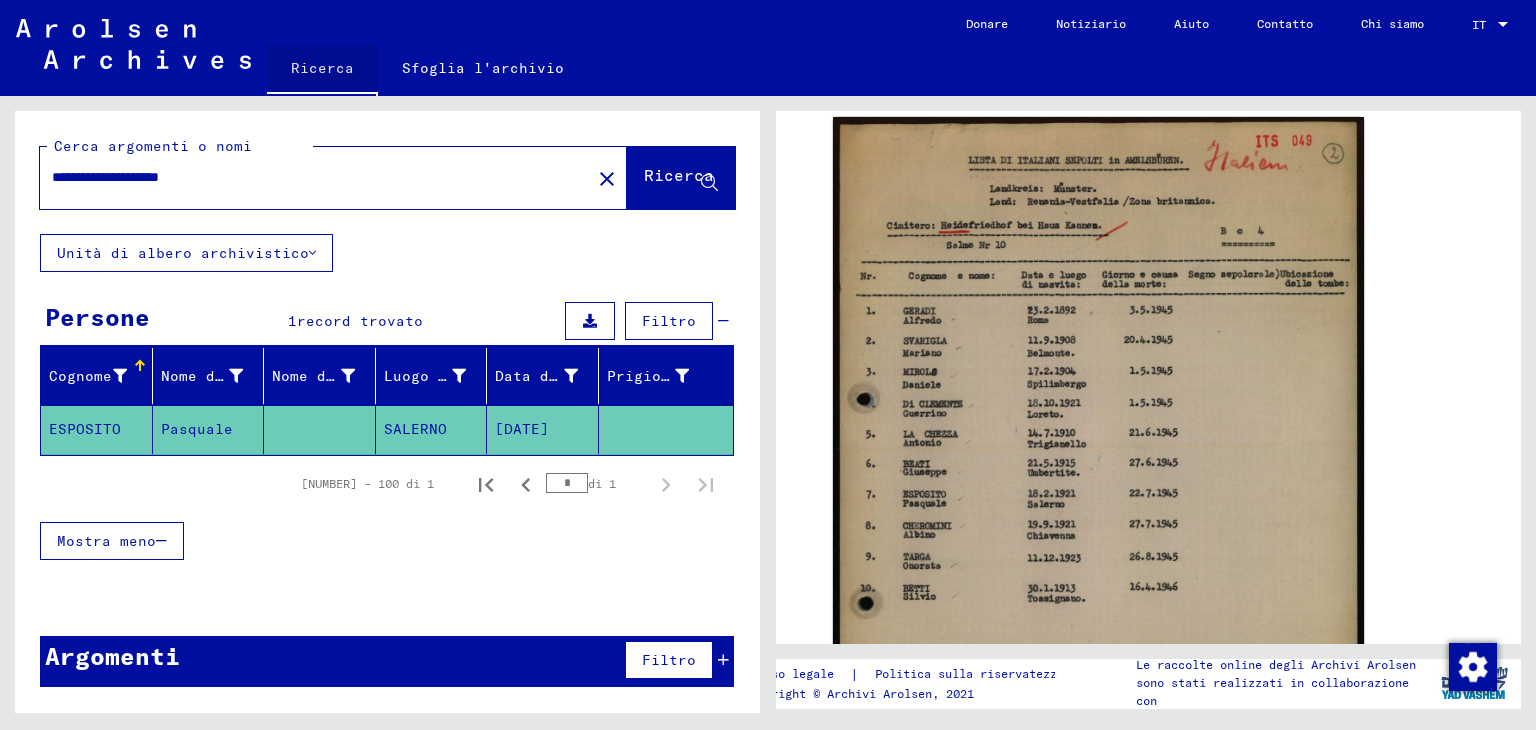 click on "Ricerca" 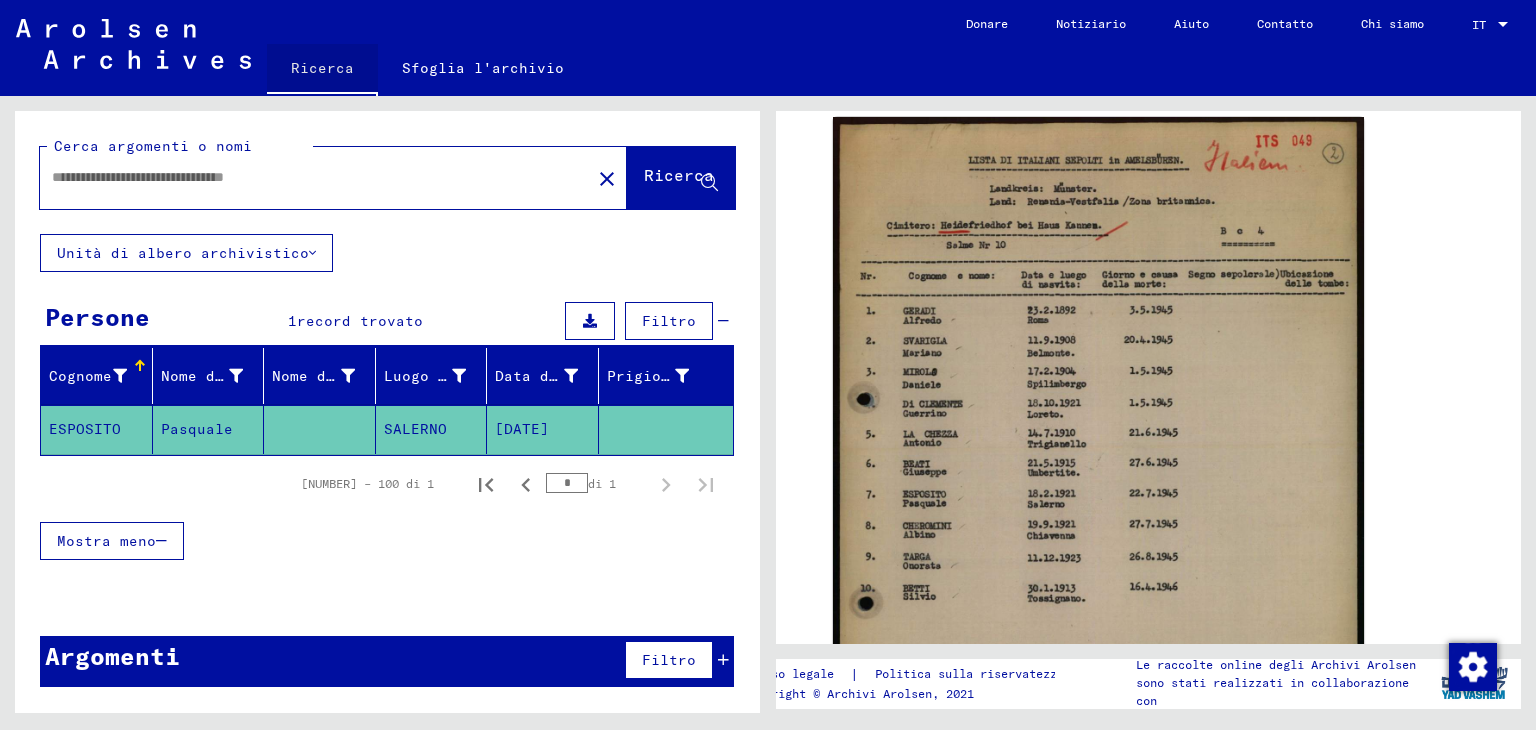 scroll, scrollTop: 0, scrollLeft: 0, axis: both 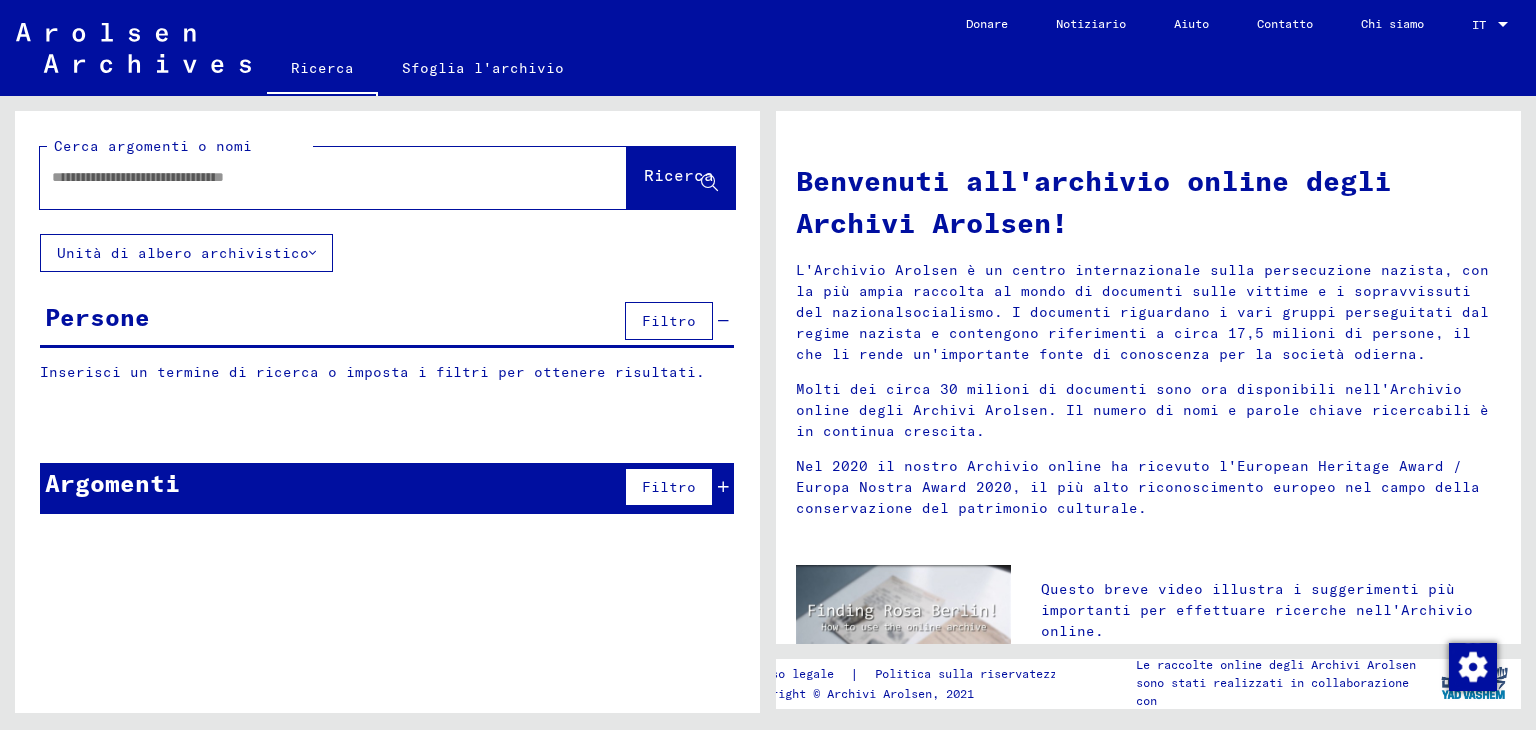 click at bounding box center (309, 177) 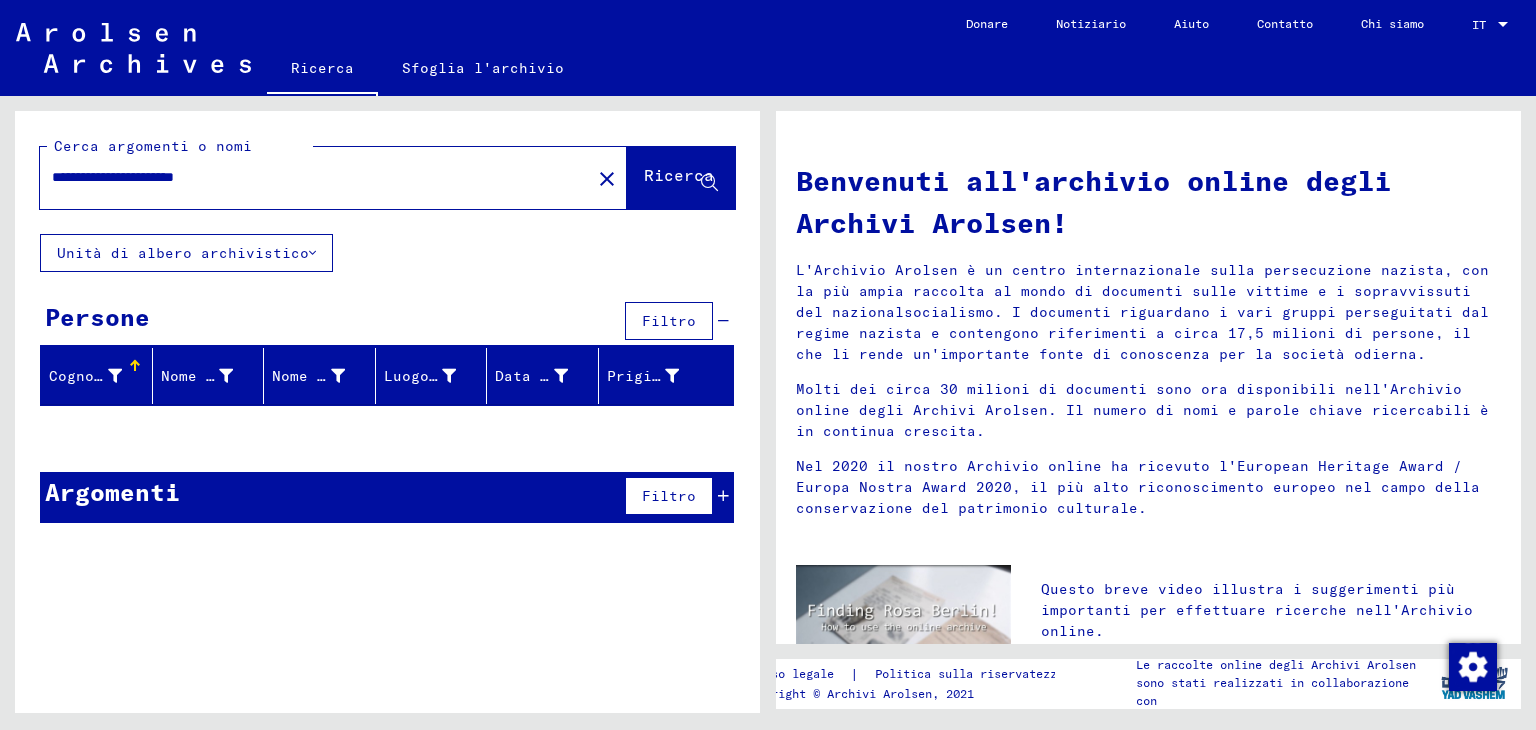 drag, startPoint x: 213, startPoint y: 175, endPoint x: 264, endPoint y: 171, distance: 51.156624 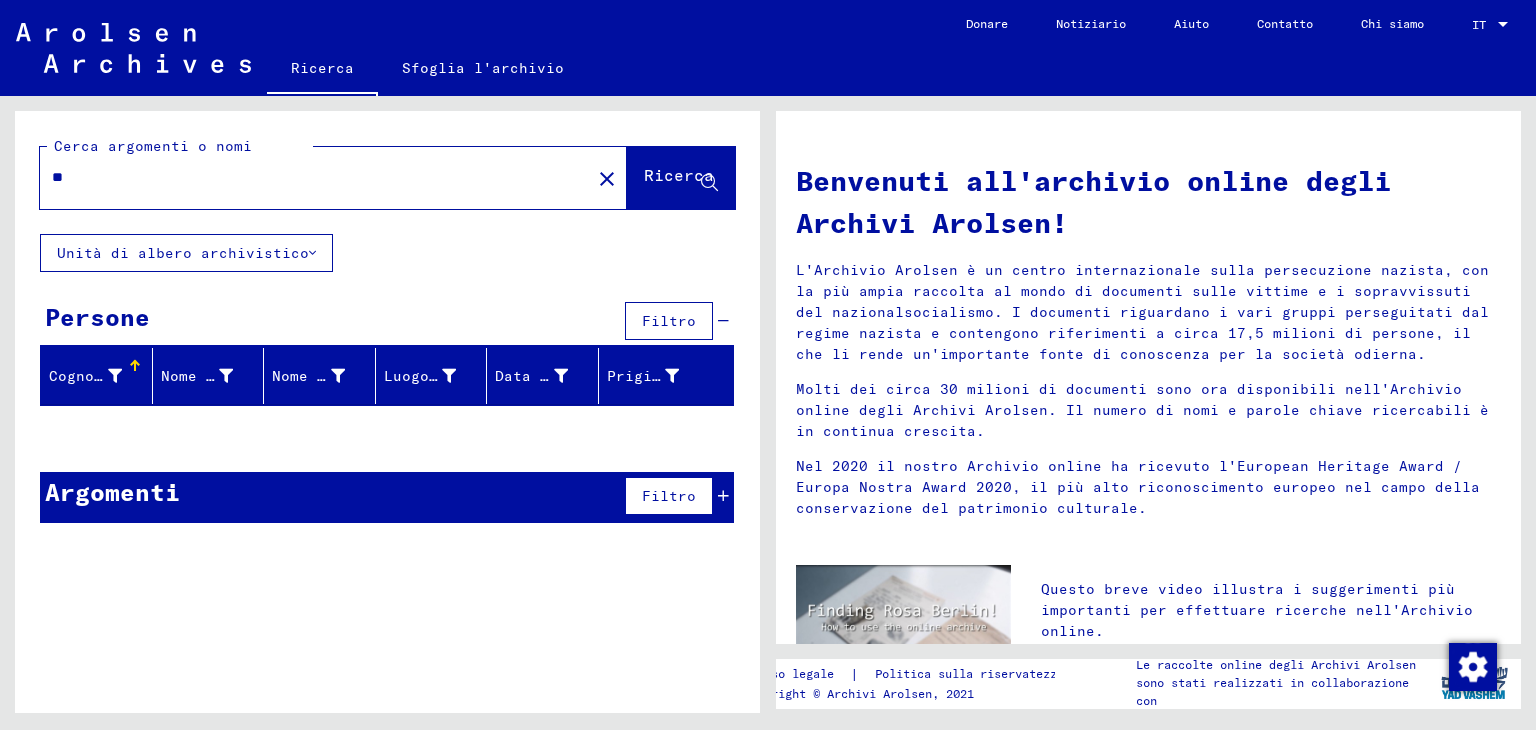 type on "*" 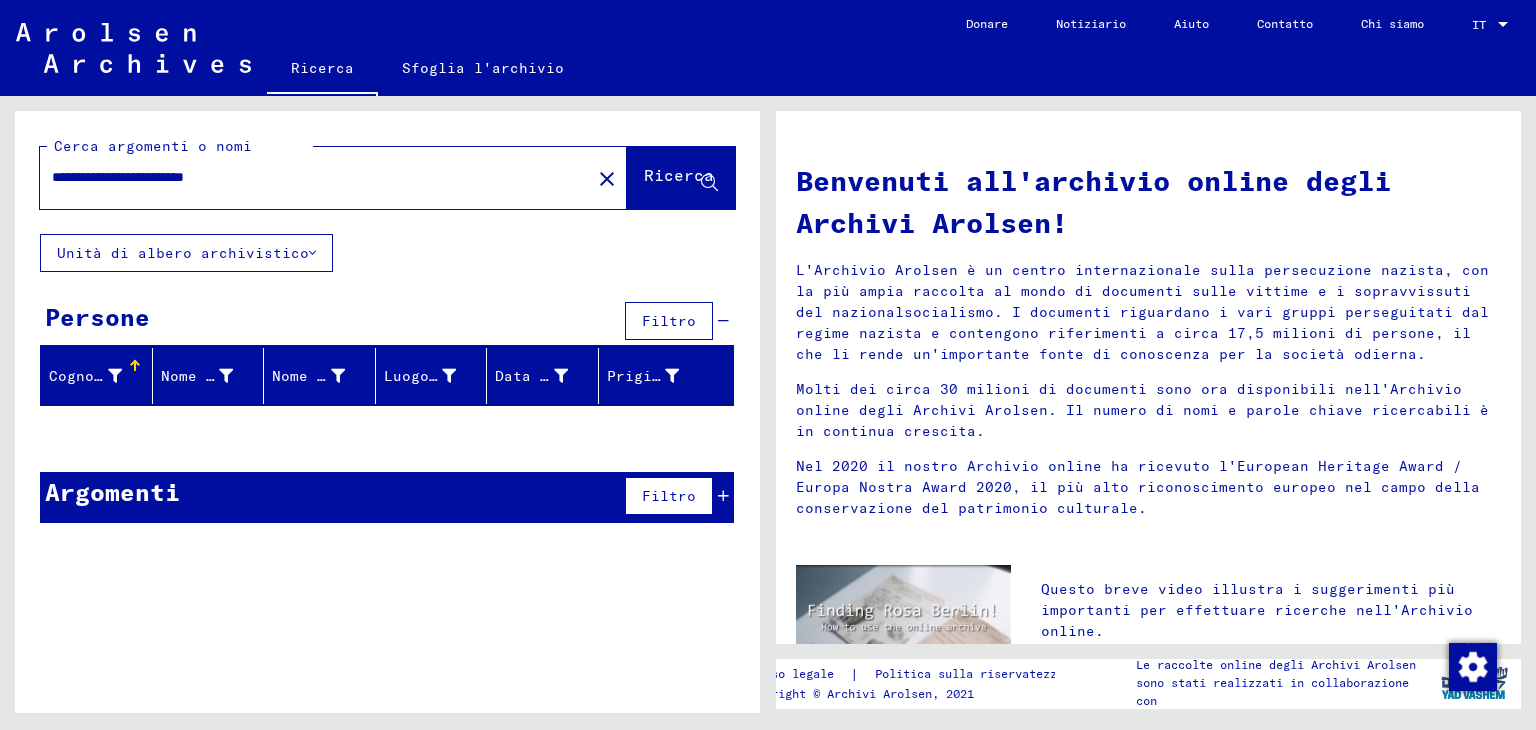 type on "**********" 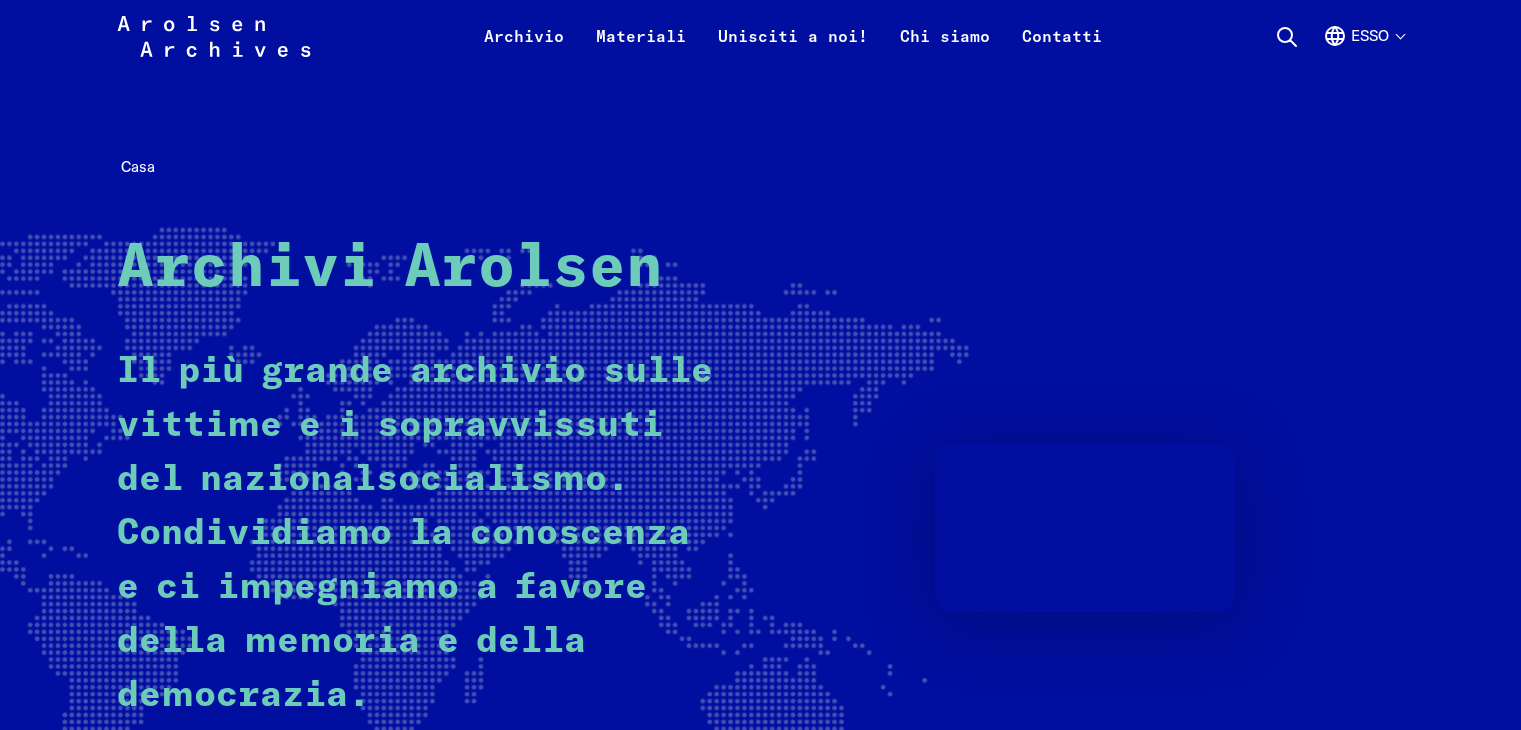 scroll, scrollTop: 500, scrollLeft: 0, axis: vertical 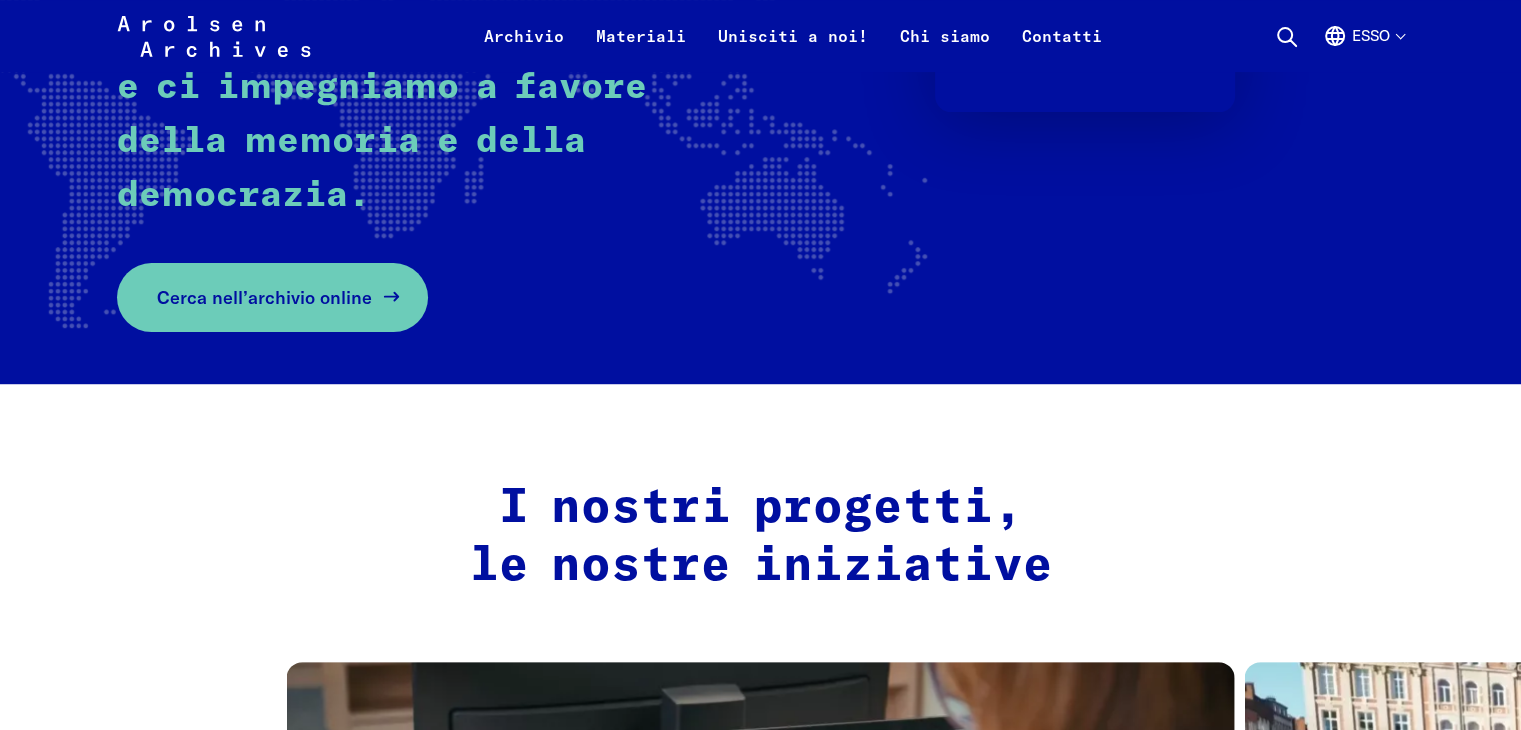 click on "Cerca nell’archivio online" at bounding box center (264, 297) 